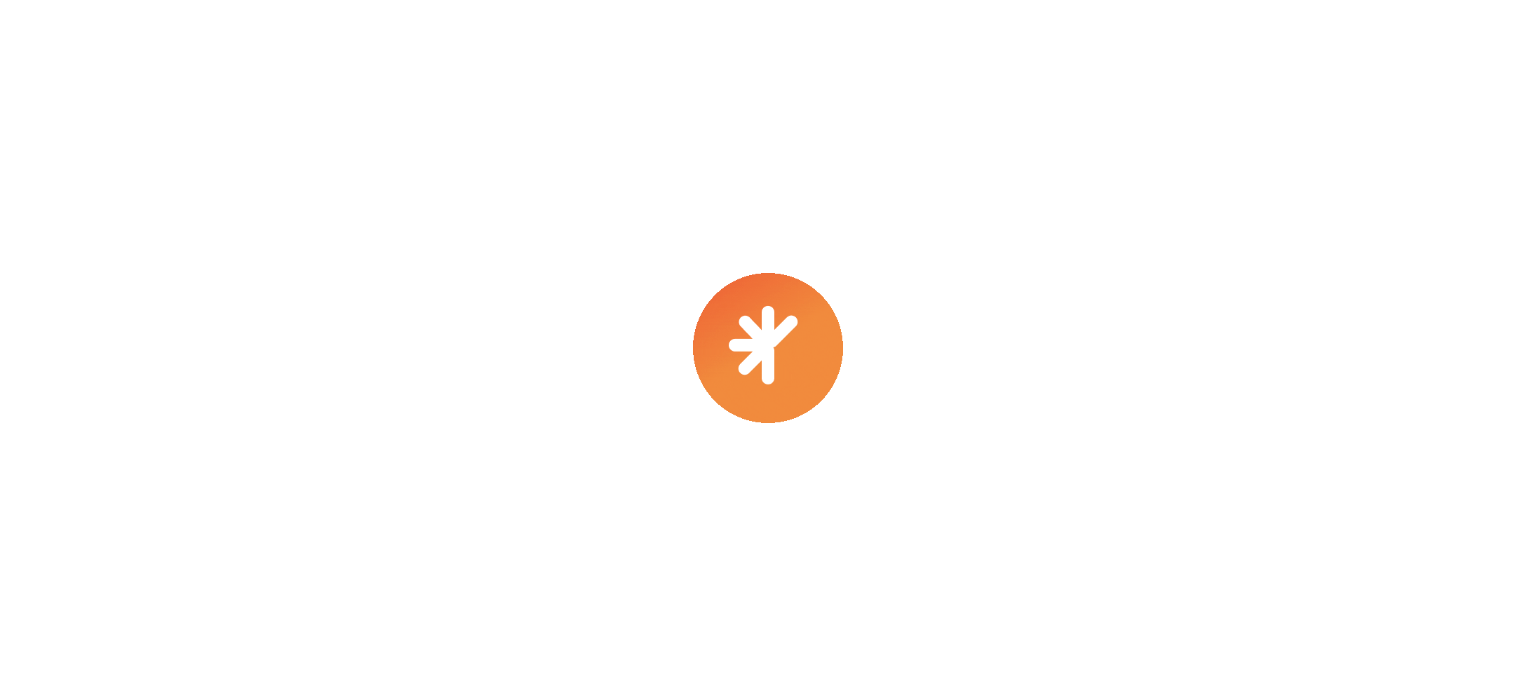 scroll, scrollTop: 0, scrollLeft: 0, axis: both 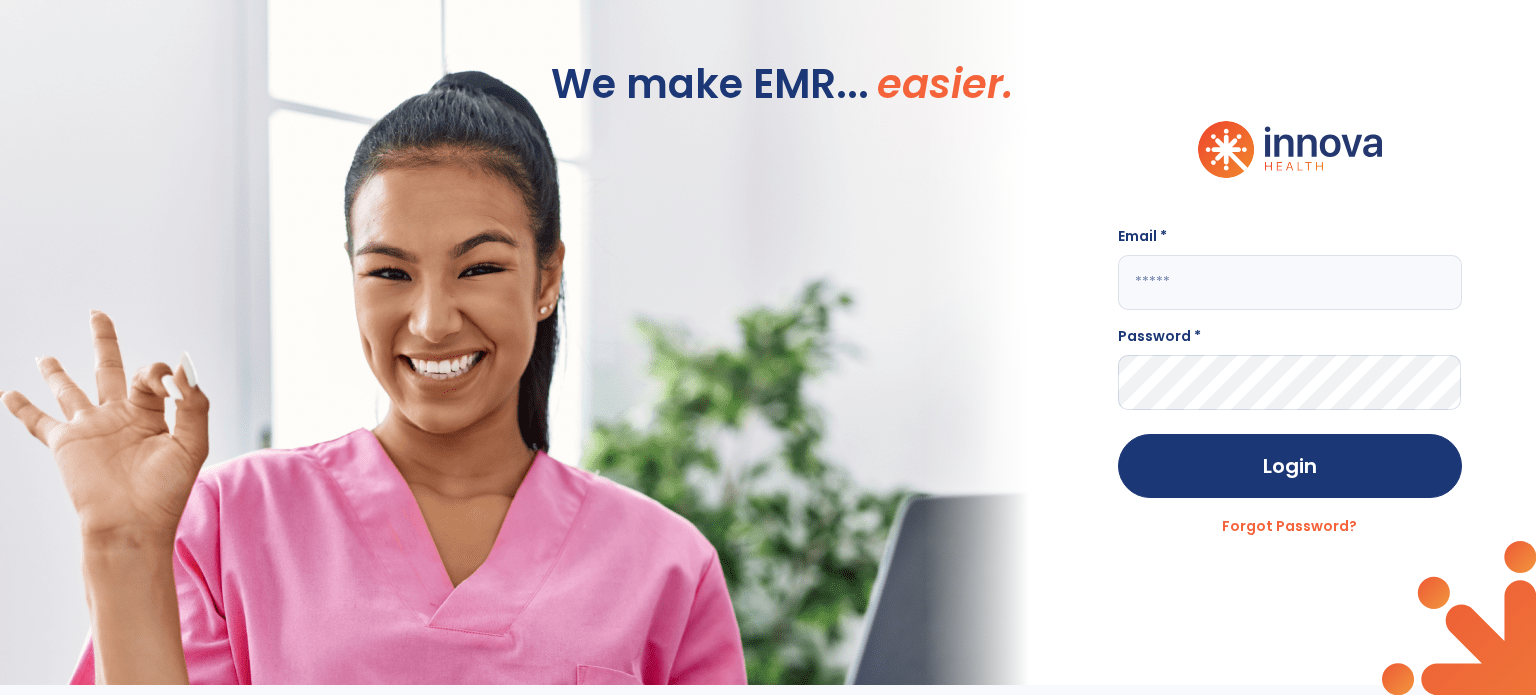 type on "**********" 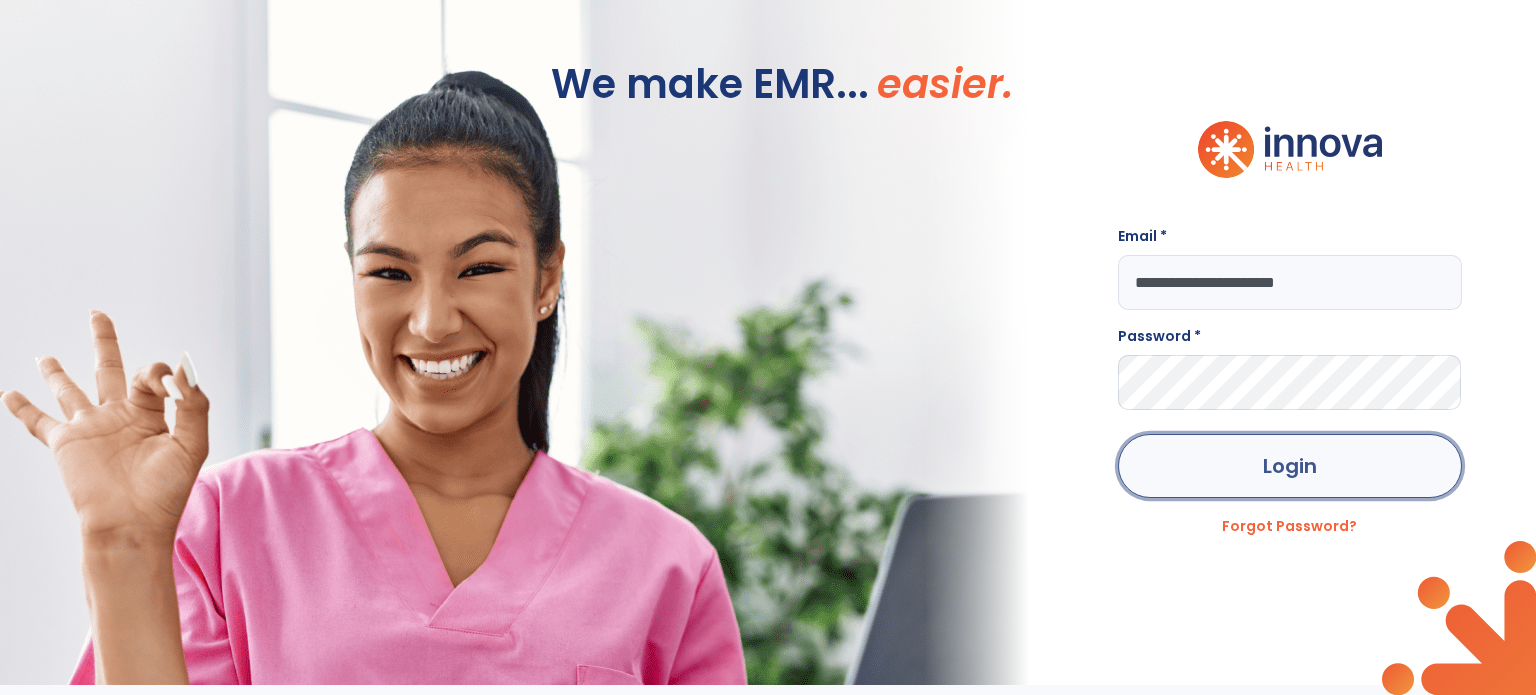 click on "Login" 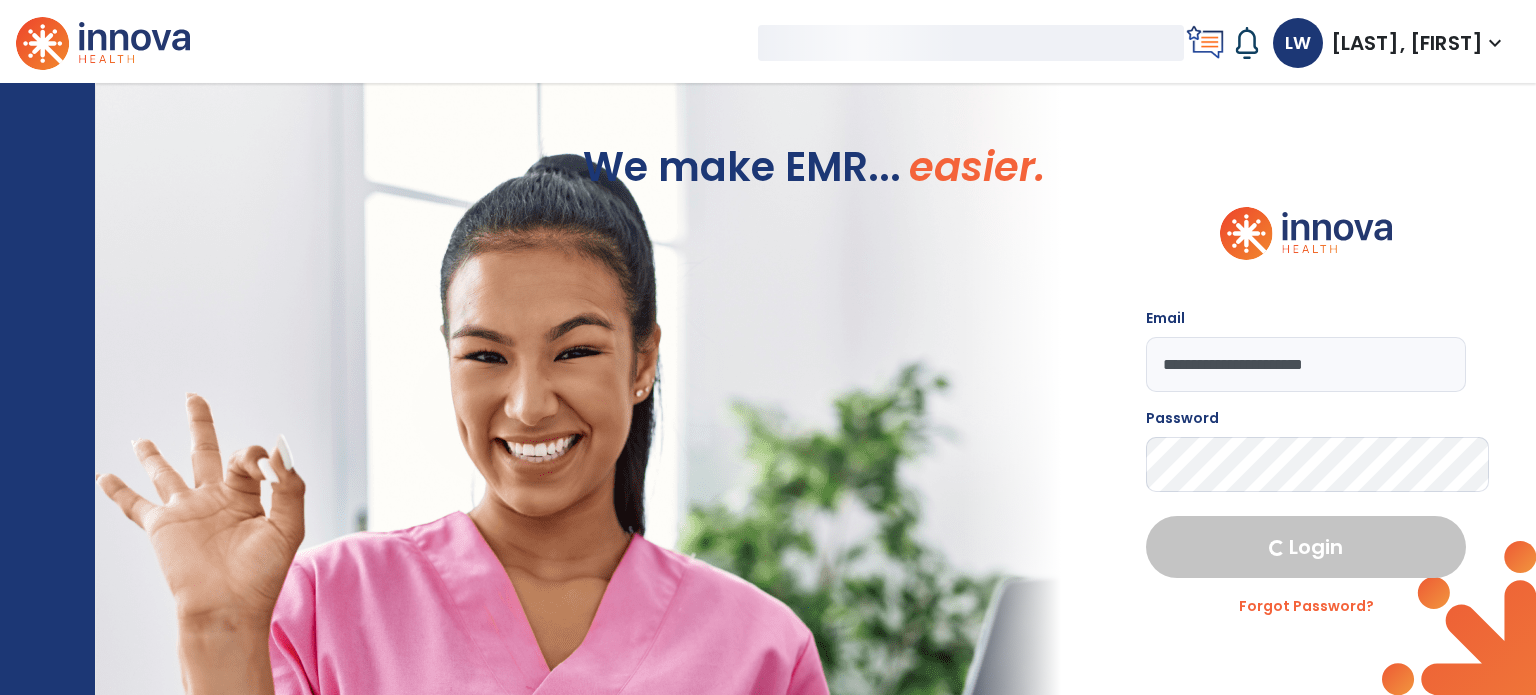 select on "****" 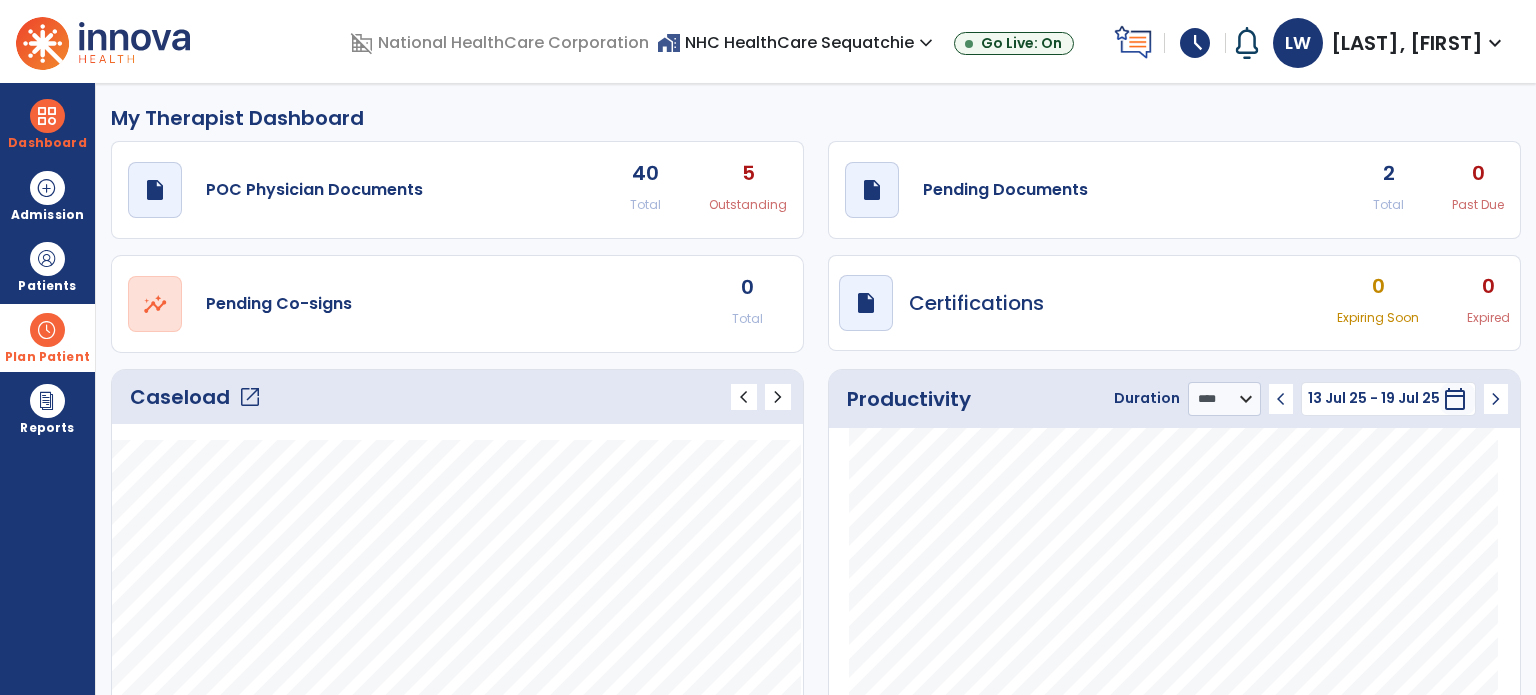 click on "Plan Patient" at bounding box center [47, 266] 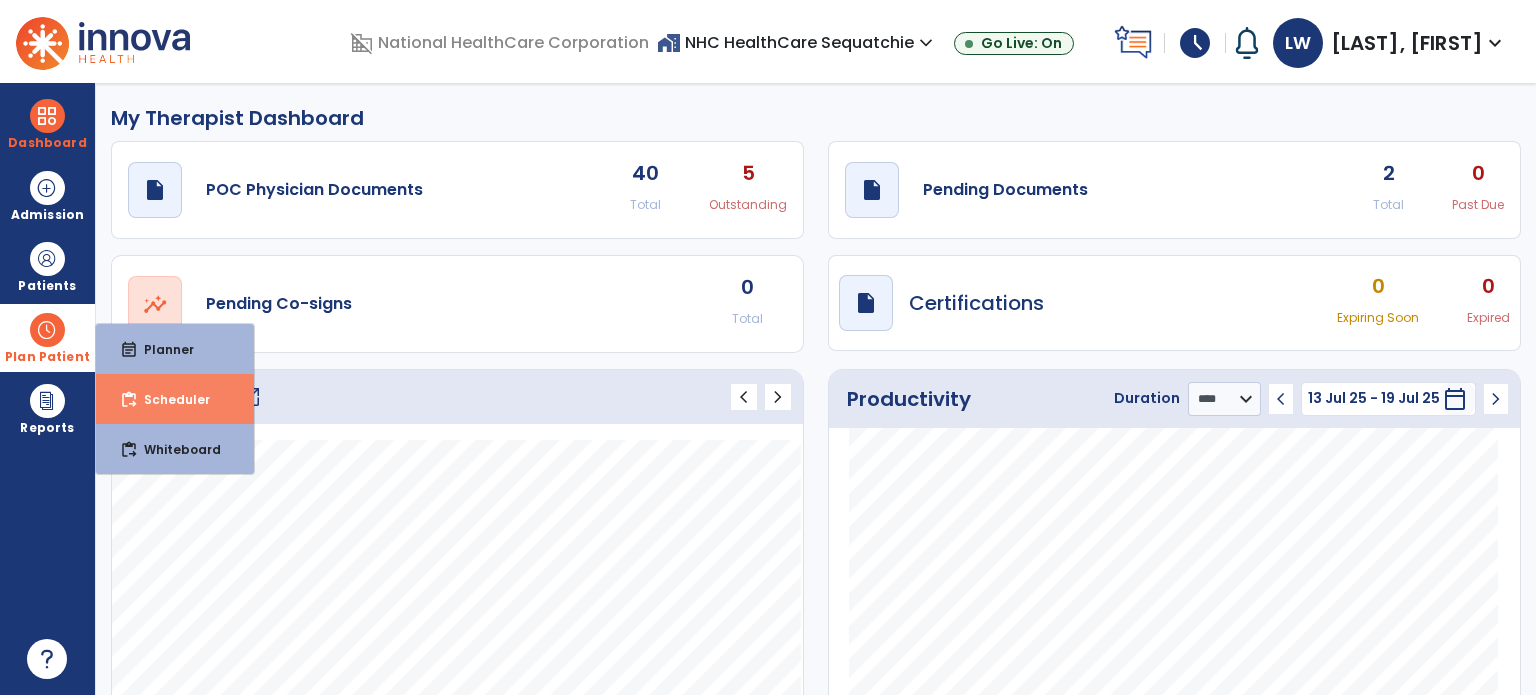 click on "Scheduler" at bounding box center (169, 399) 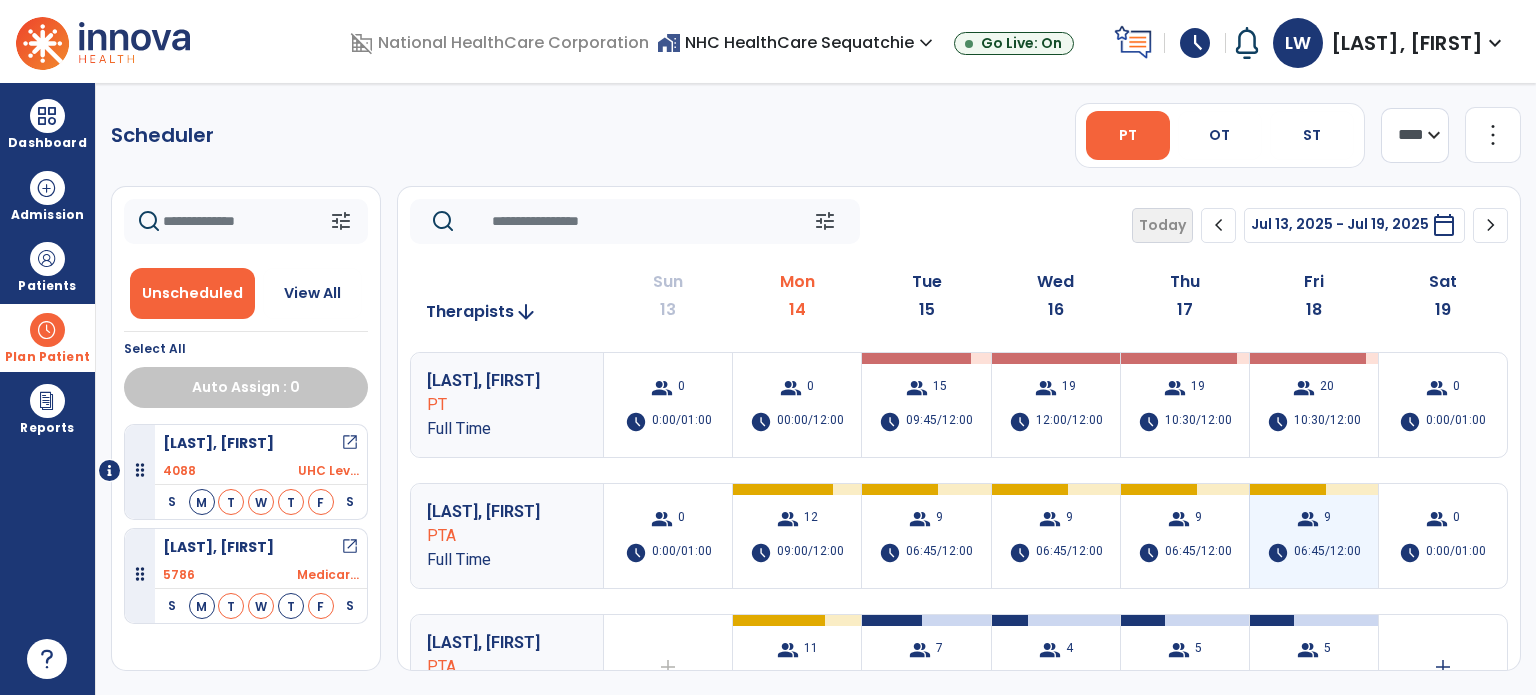 click on "06:45/12:00" at bounding box center (1327, 553) 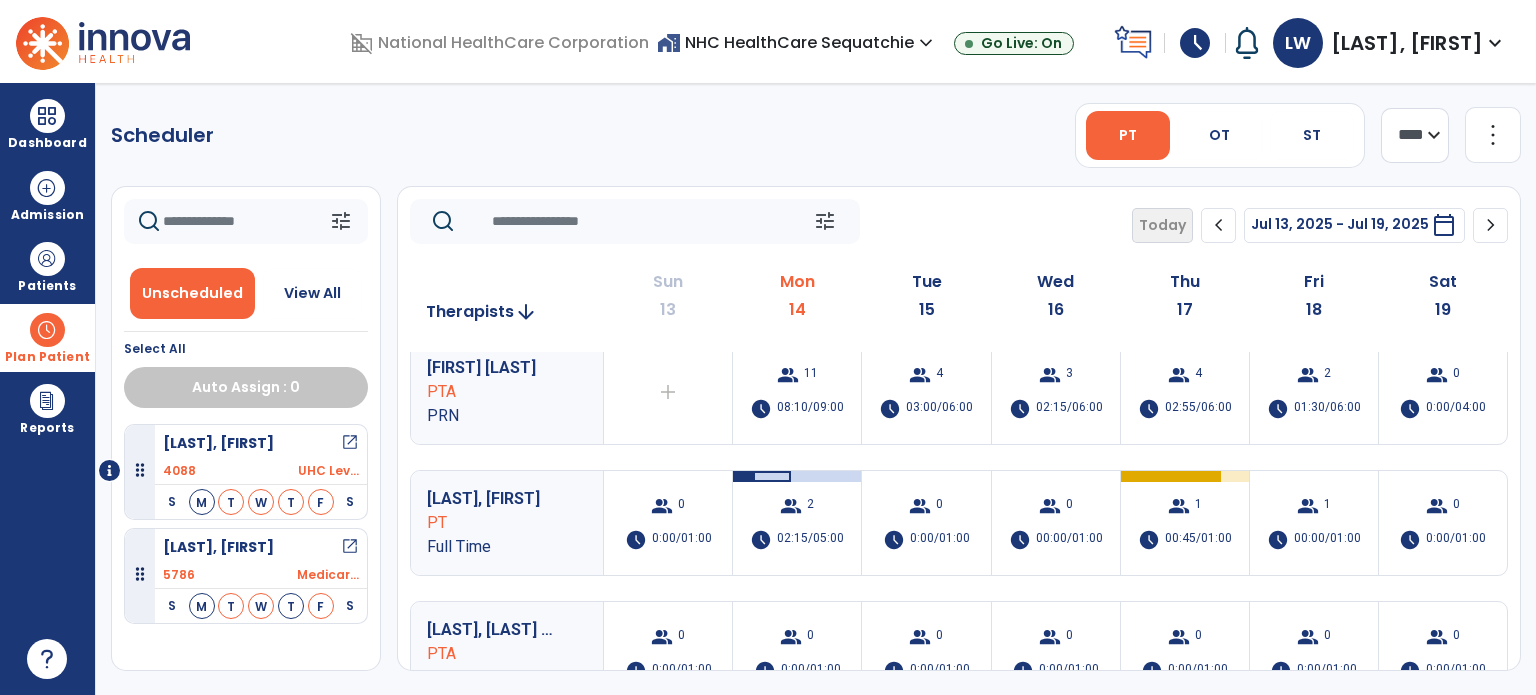 scroll, scrollTop: 445, scrollLeft: 0, axis: vertical 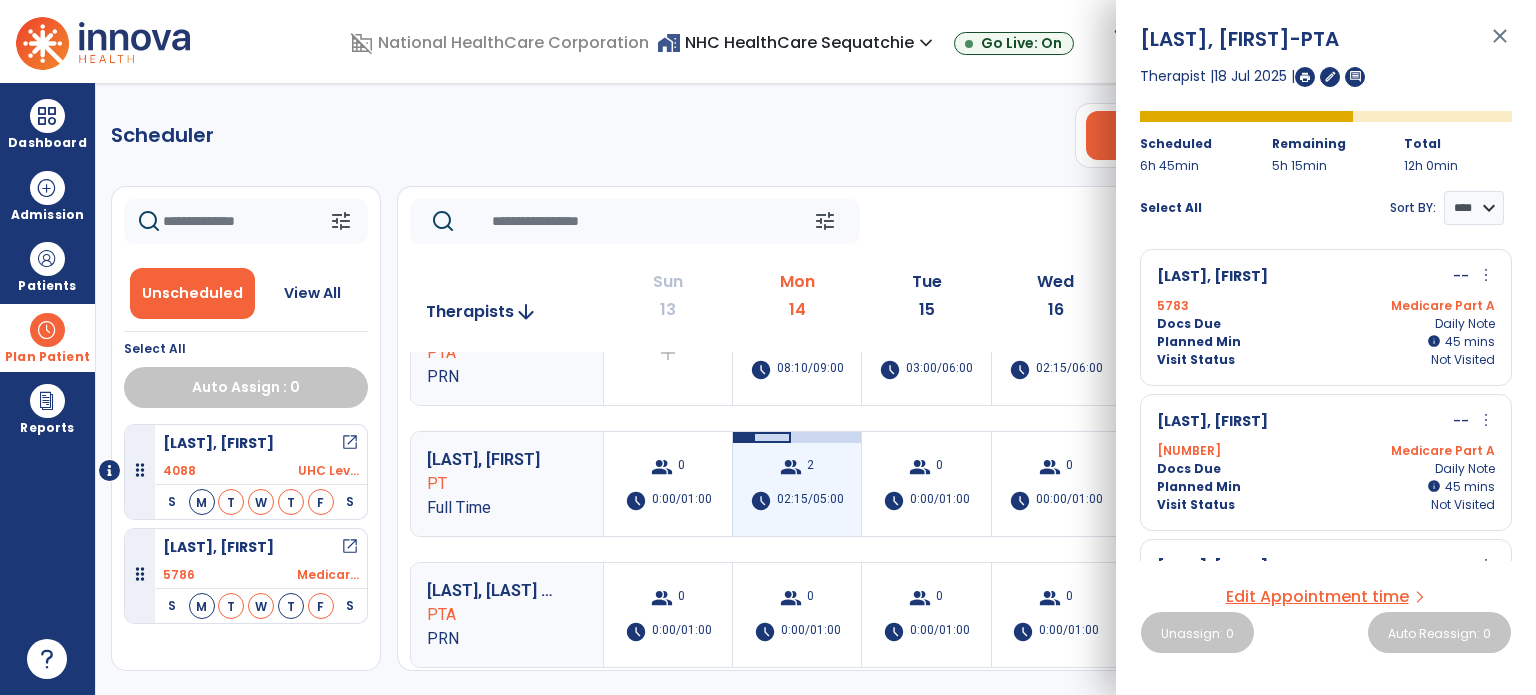 click on "group  2  schedule  02:15/05:00" at bounding box center [797, 484] 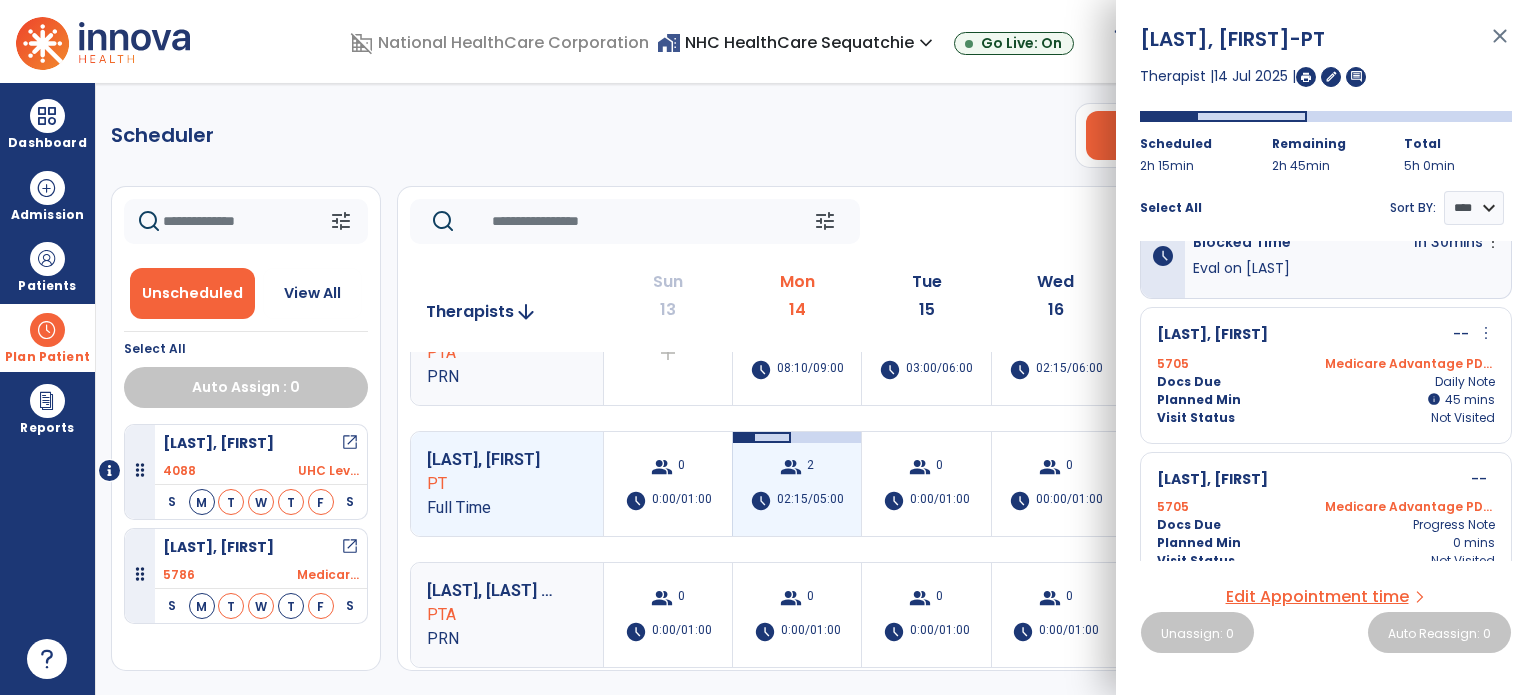 scroll, scrollTop: 0, scrollLeft: 0, axis: both 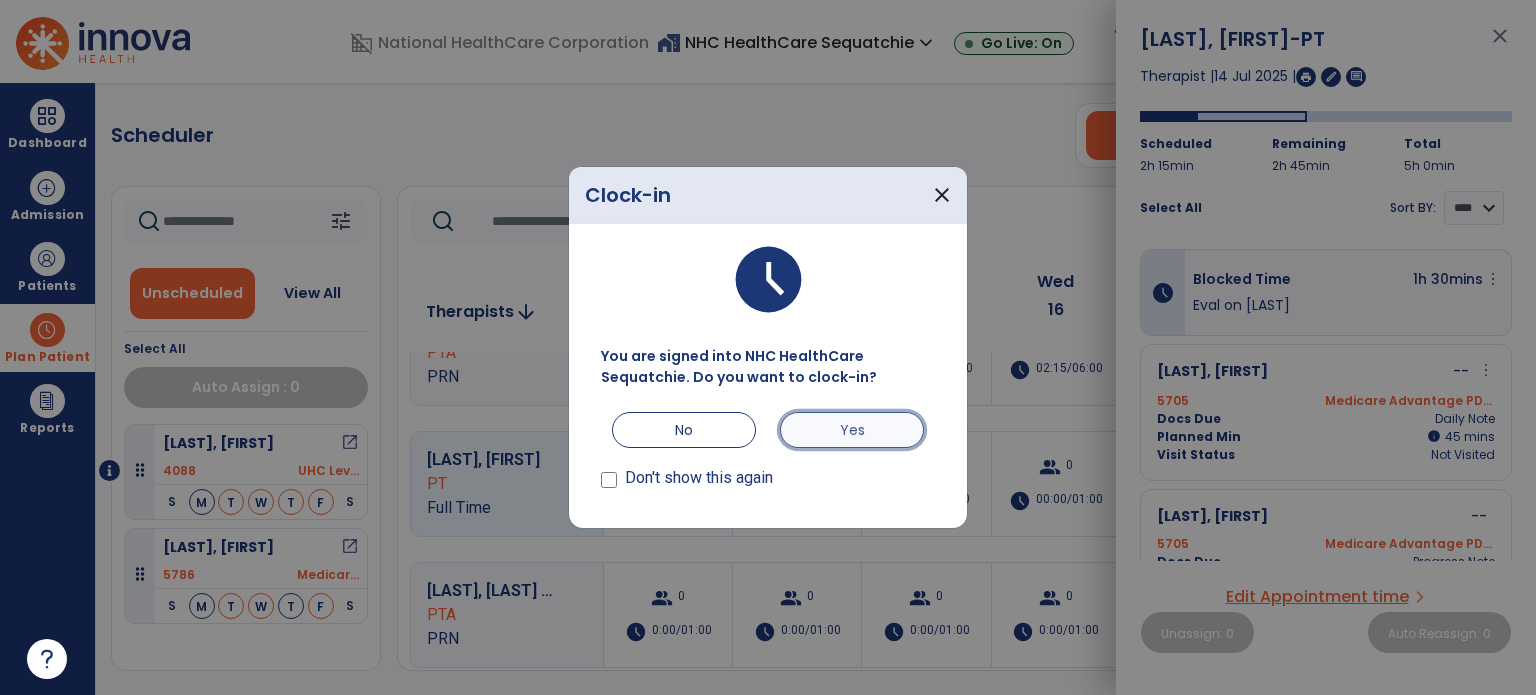 click on "Yes" at bounding box center (852, 430) 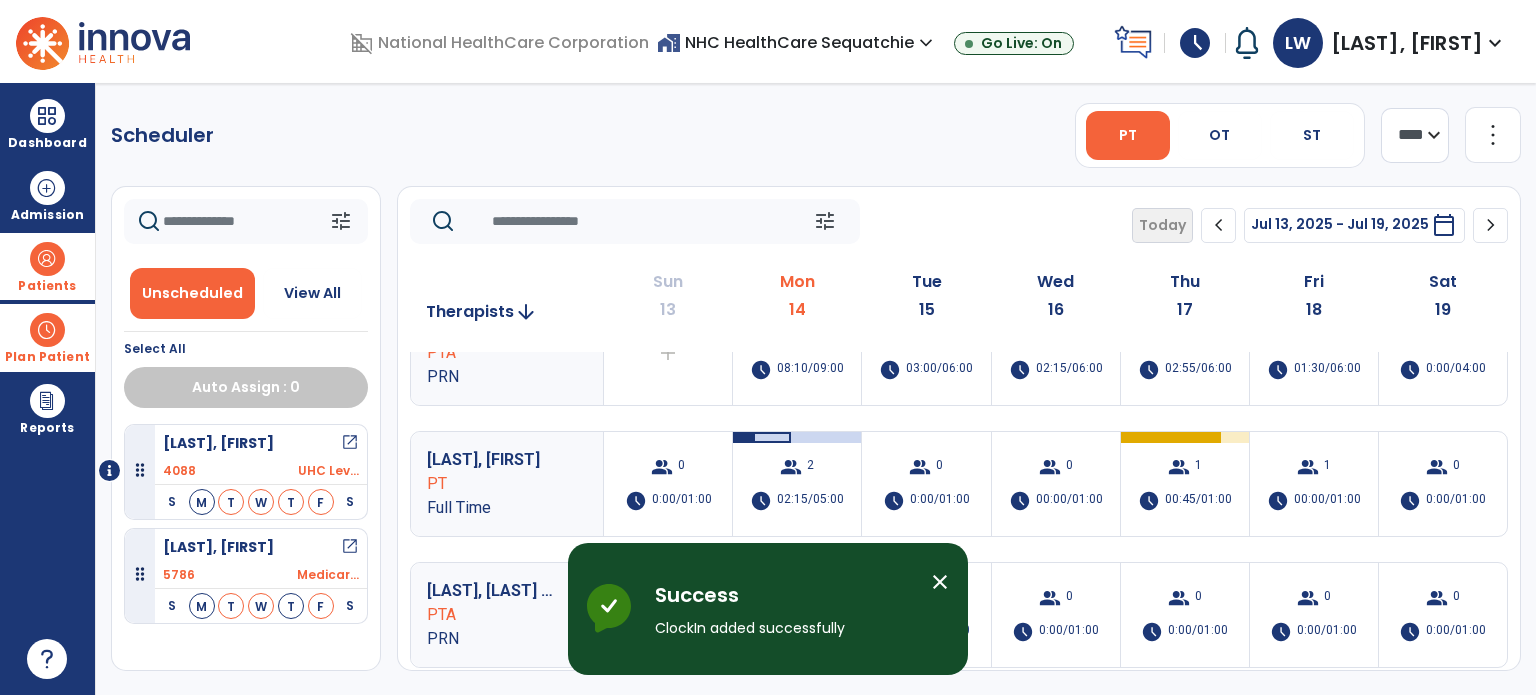 click at bounding box center (47, 259) 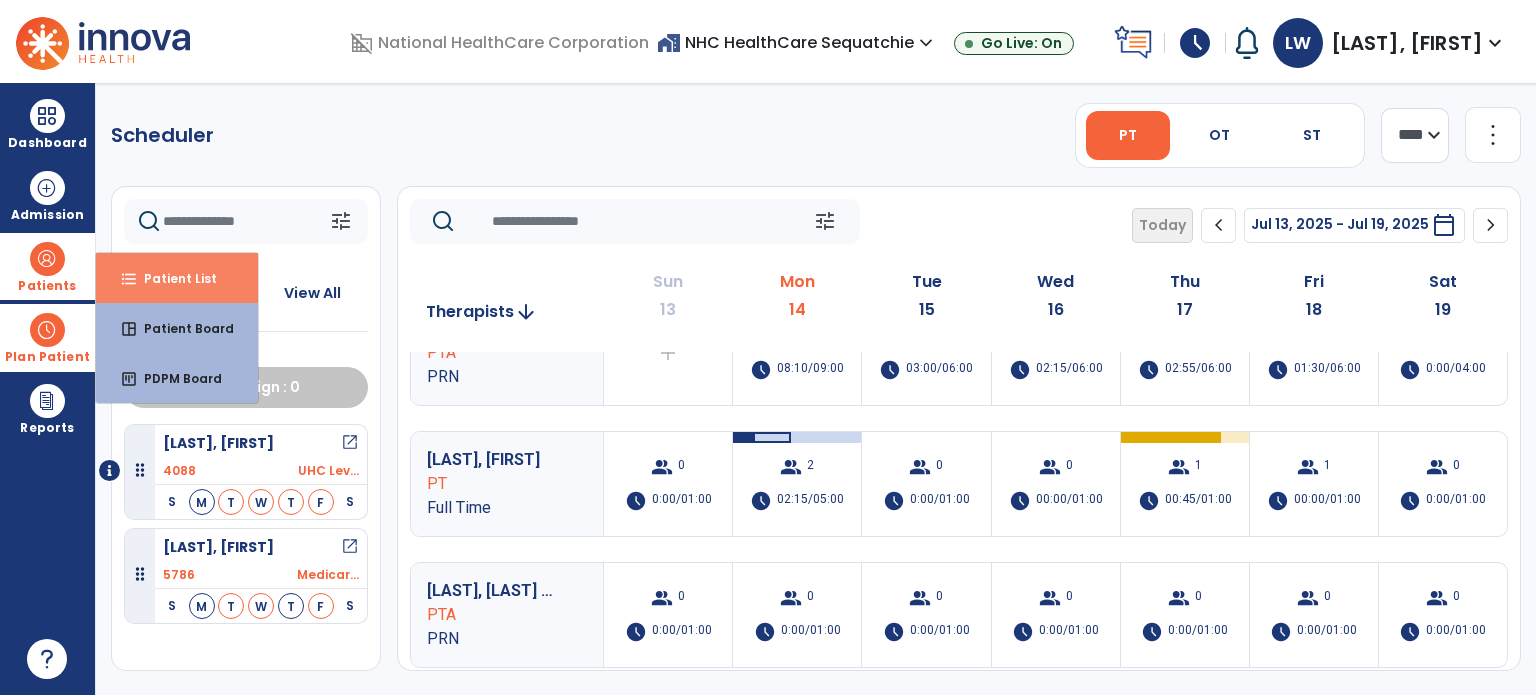 click on "Patient List" at bounding box center (172, 278) 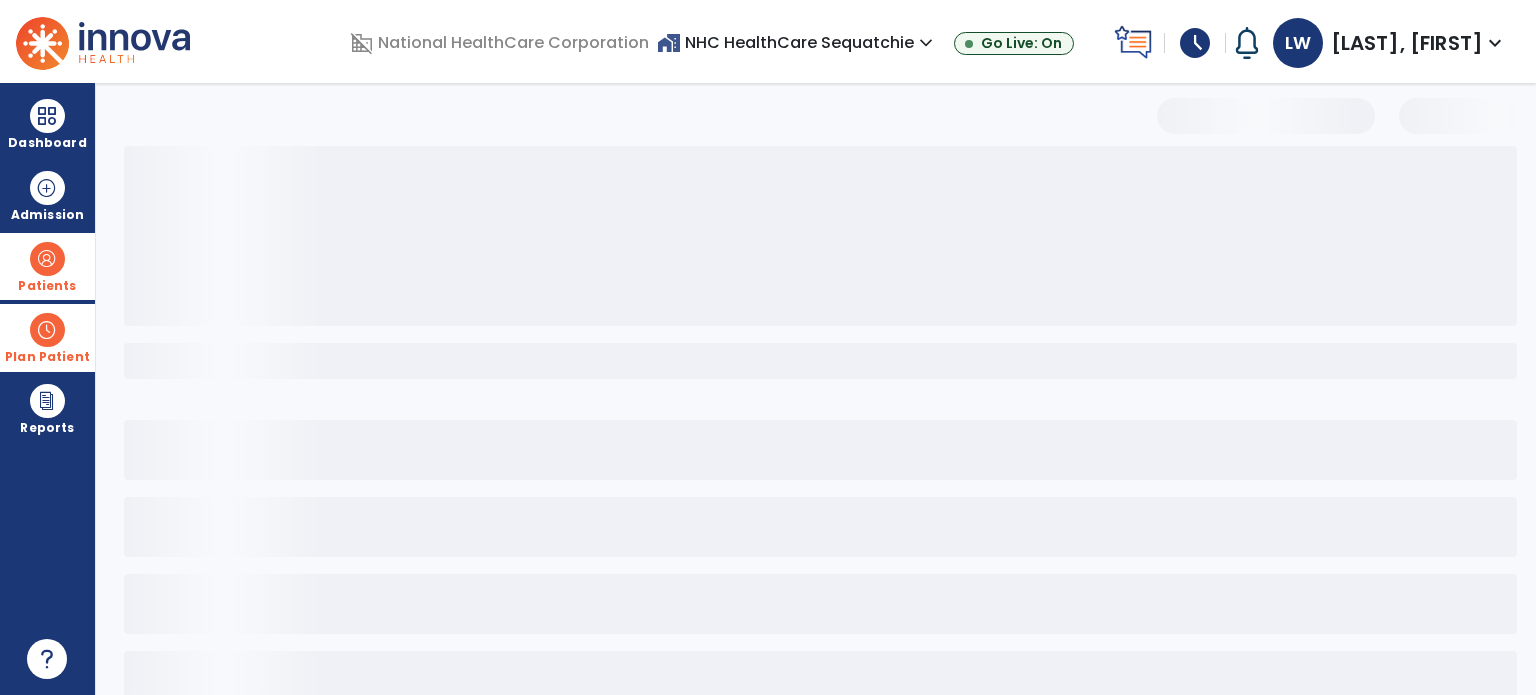 select on "***" 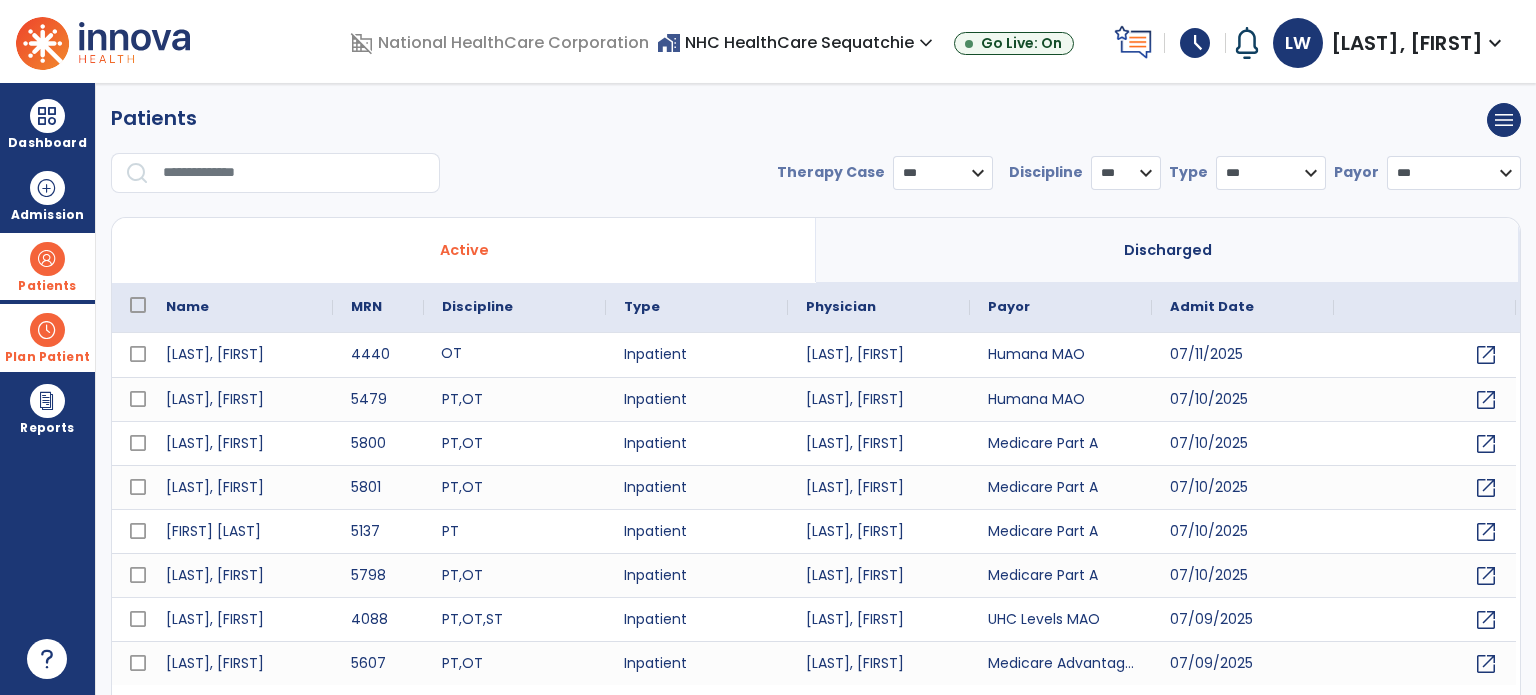 click on "OT" at bounding box center [515, 355] 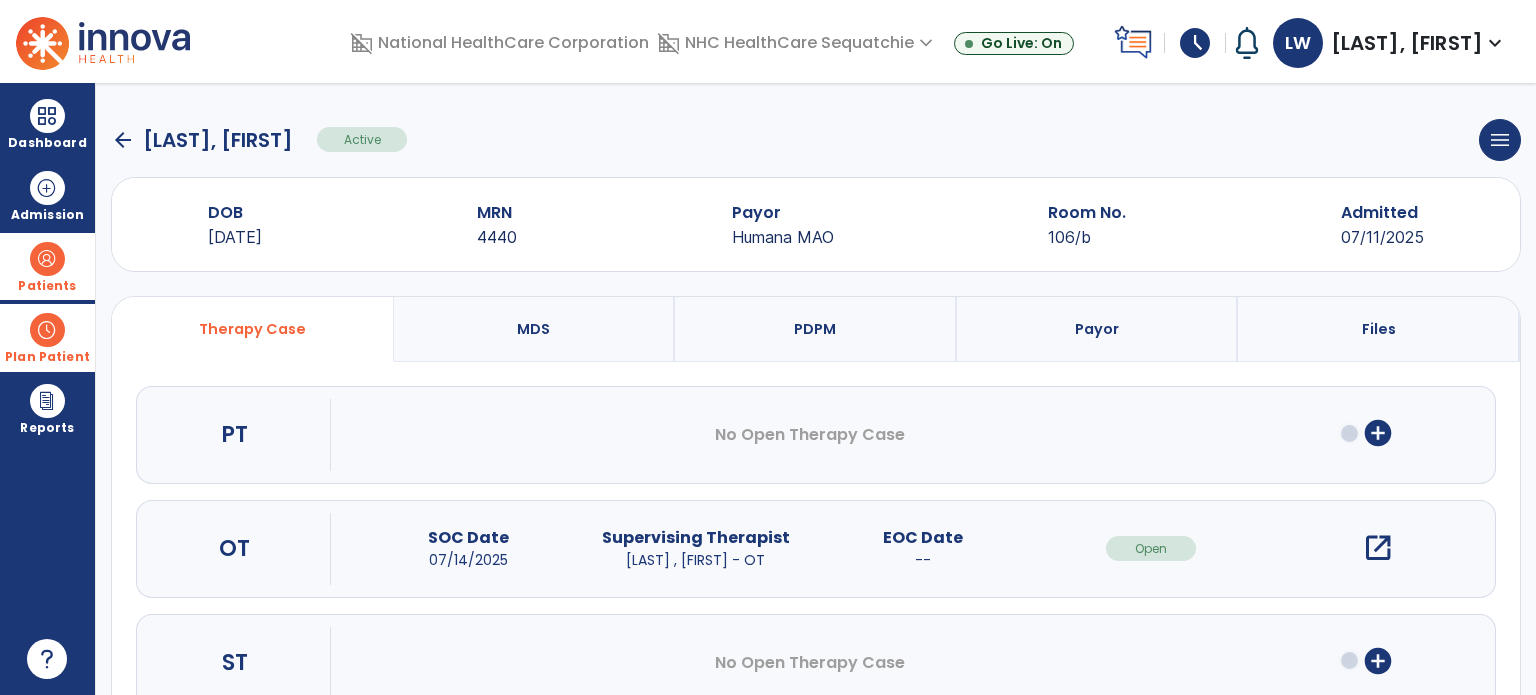 click on "open_in_new" at bounding box center (1378, 548) 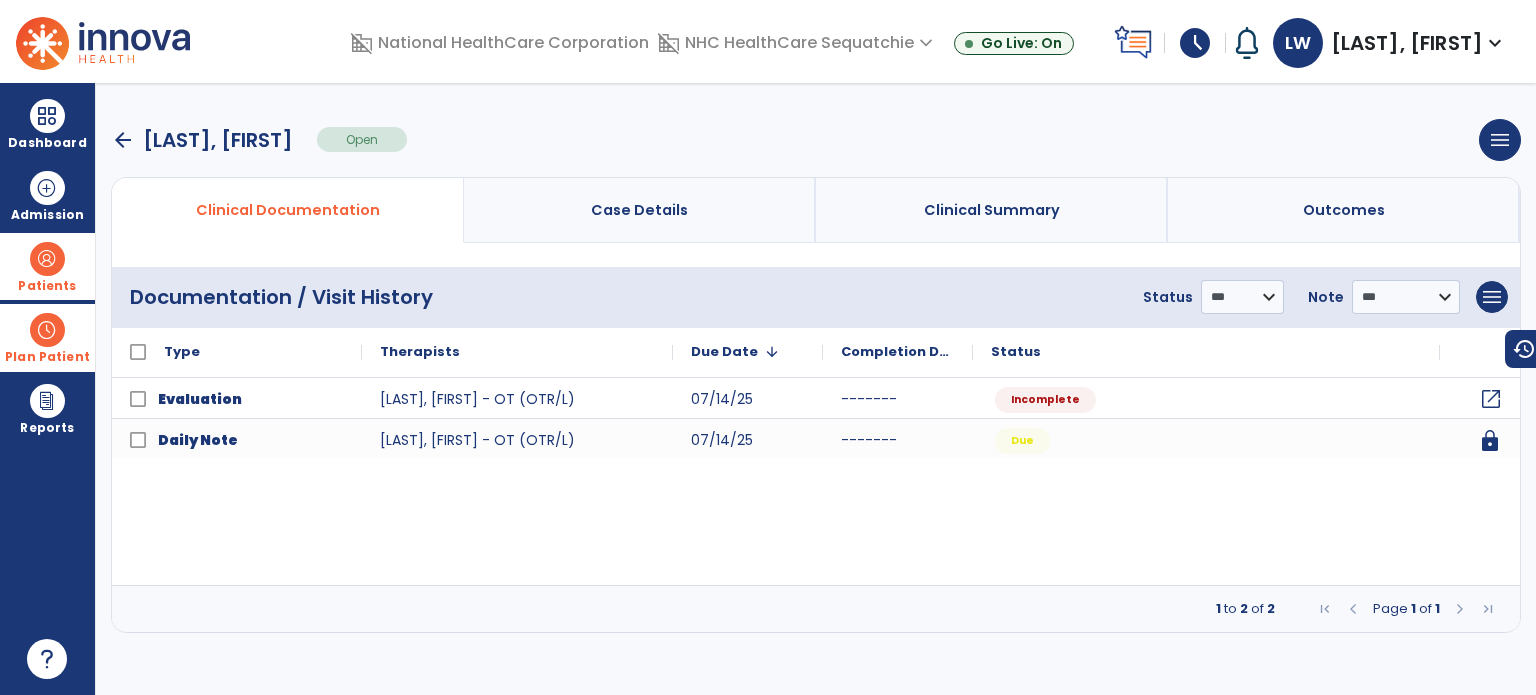 click on "open_in_new" 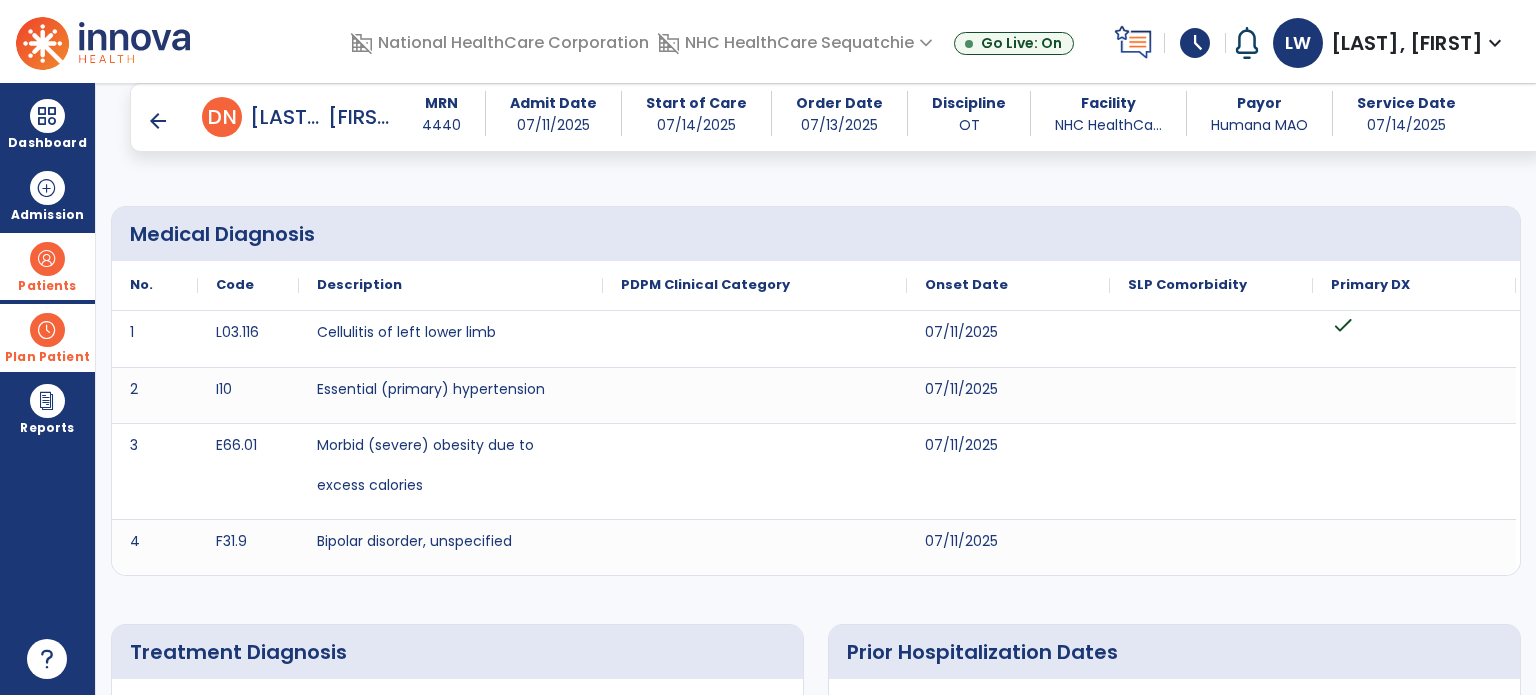 scroll, scrollTop: 0, scrollLeft: 0, axis: both 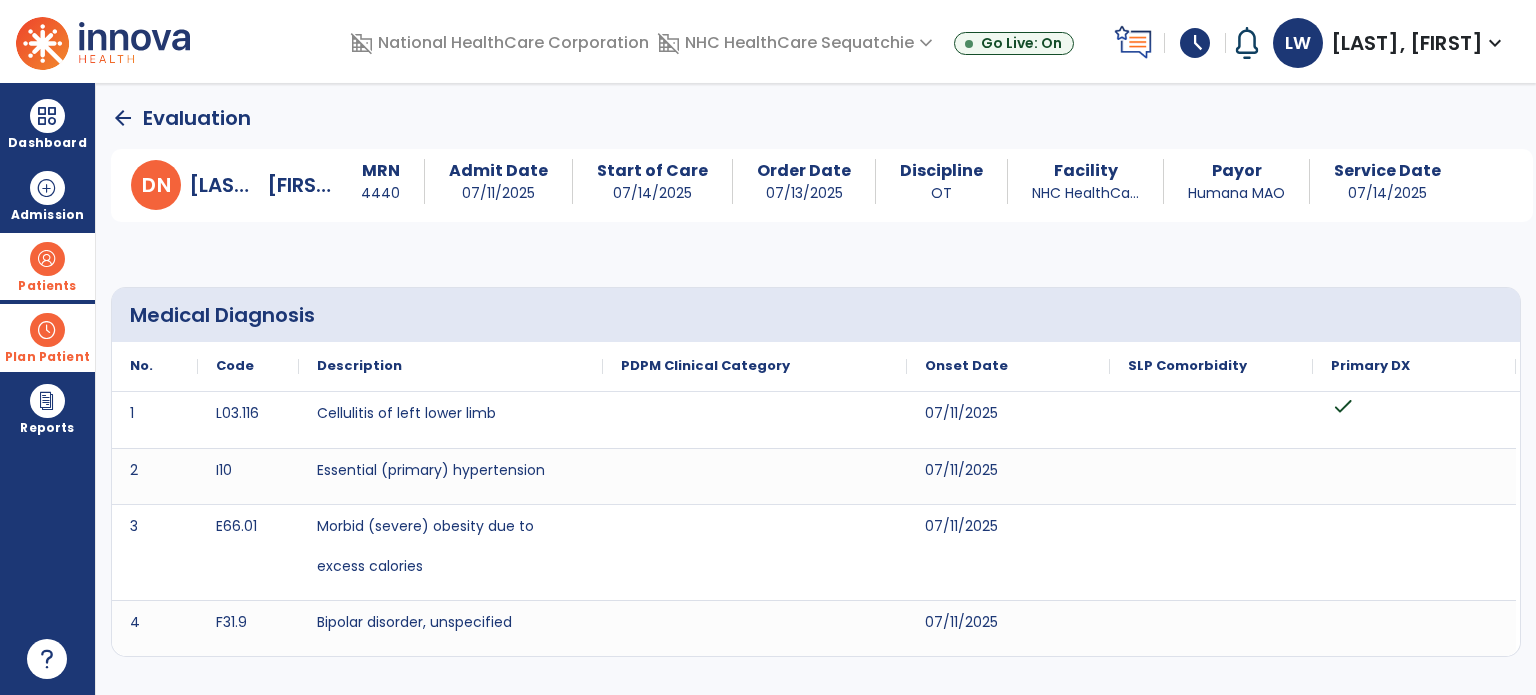 click on "arrow_back" 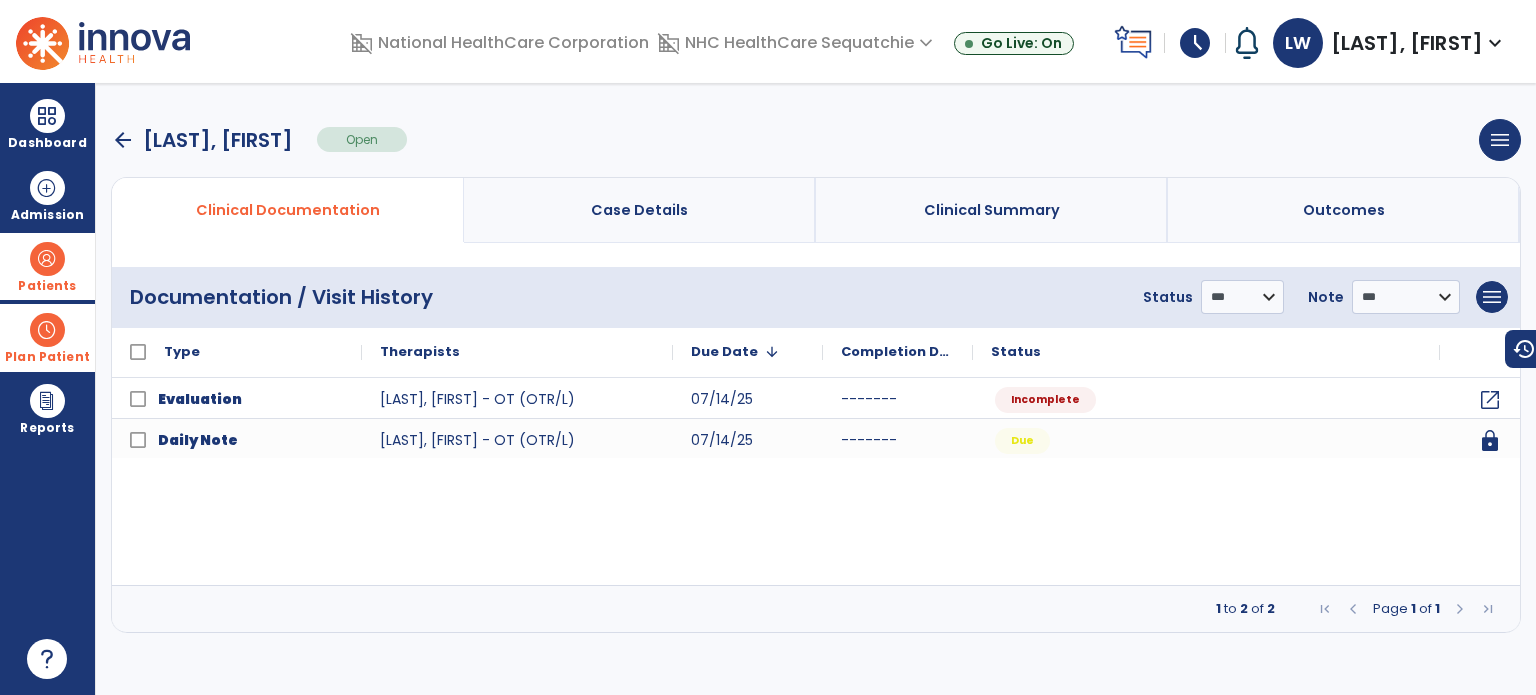click on "arrow_back" at bounding box center [123, 140] 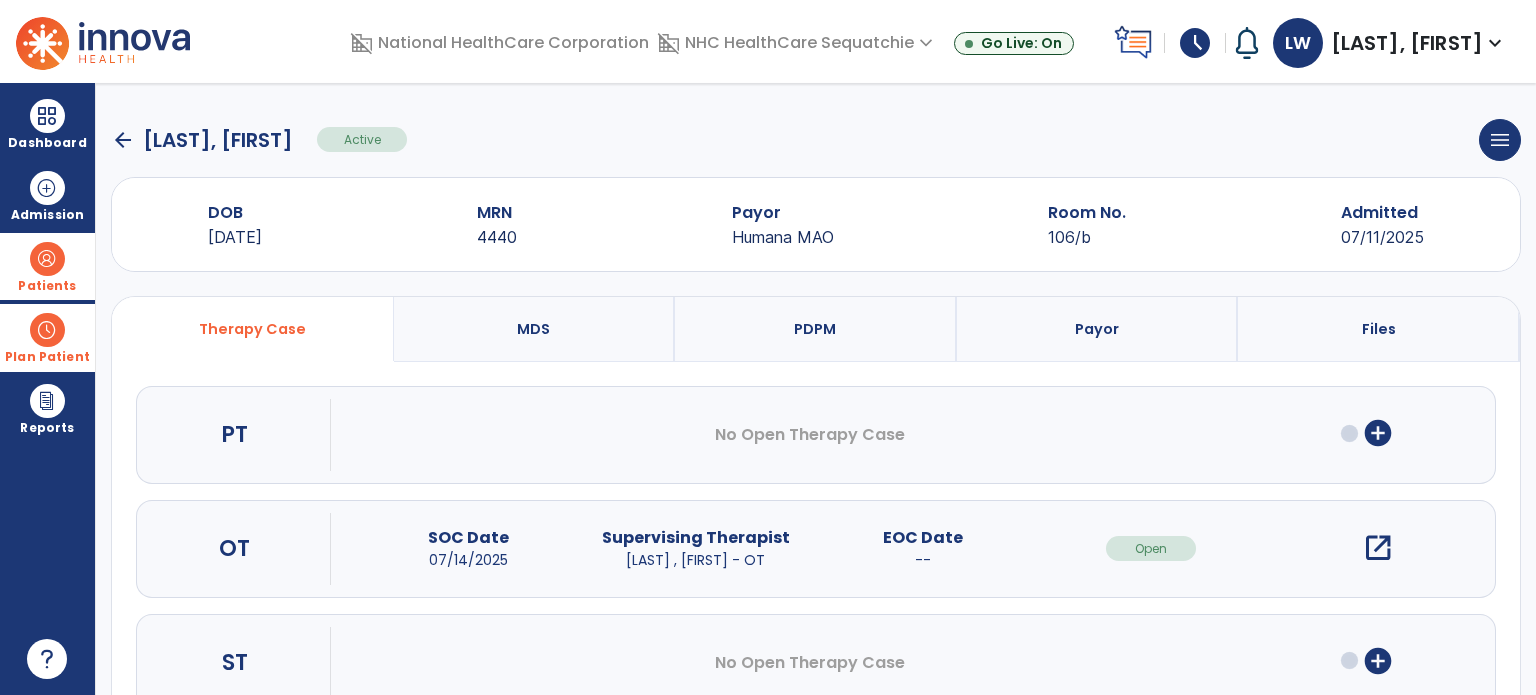 click on "add_circle" at bounding box center (1378, 433) 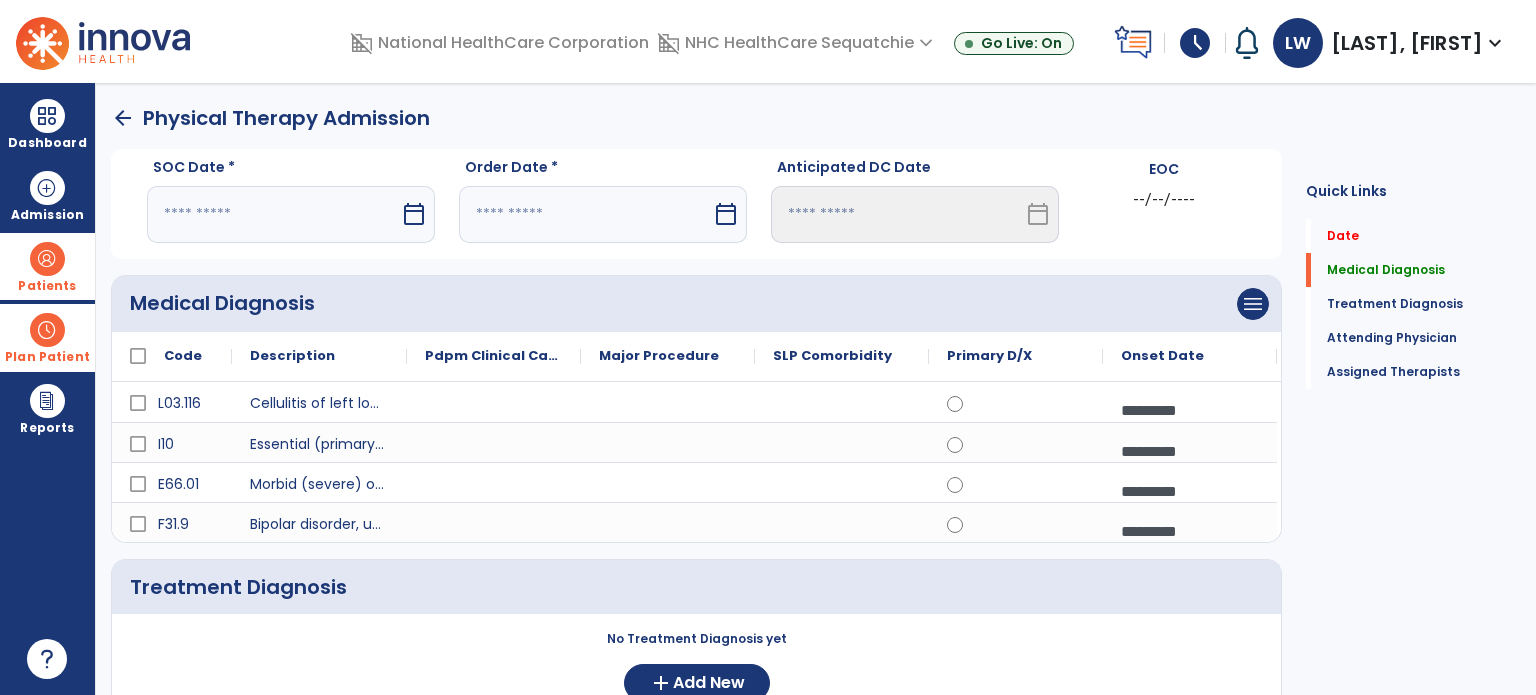 click on "calendar_today" at bounding box center [414, 214] 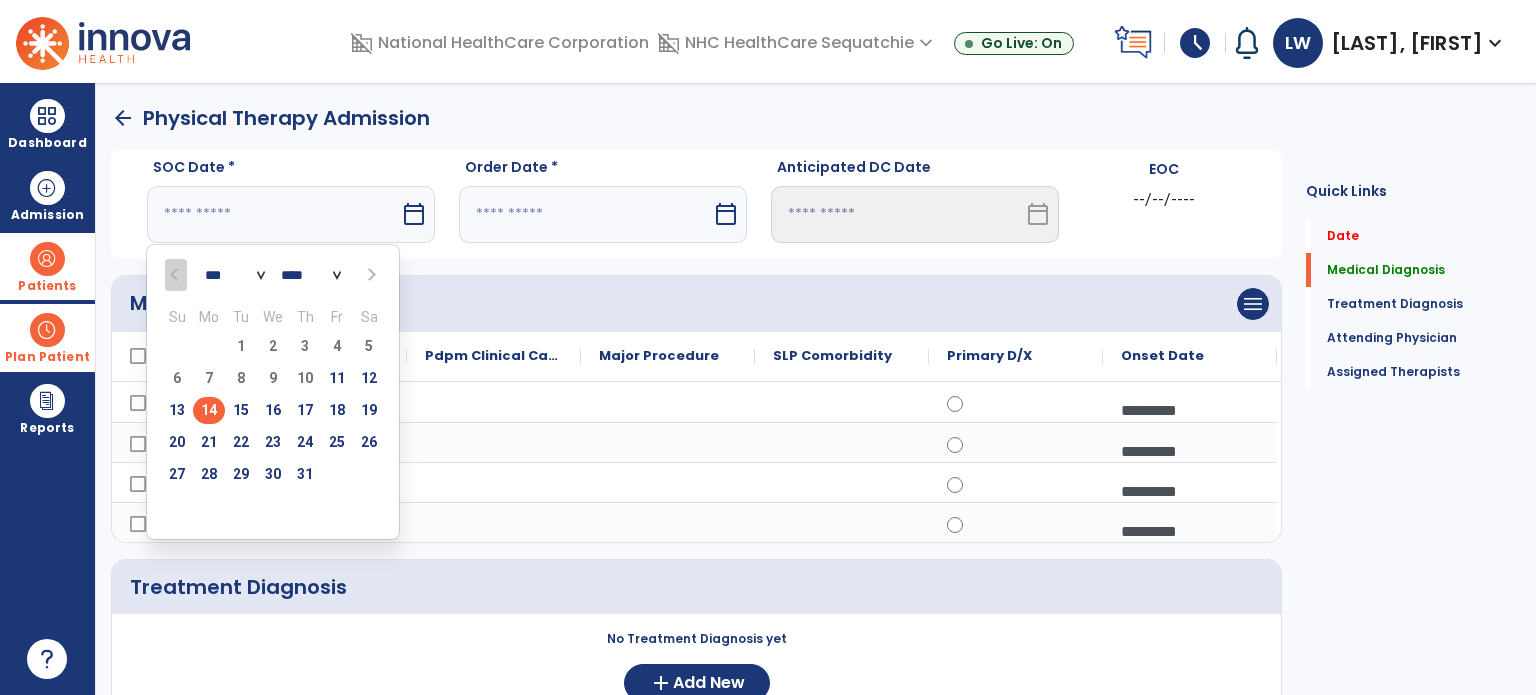 click on "14" at bounding box center [209, 410] 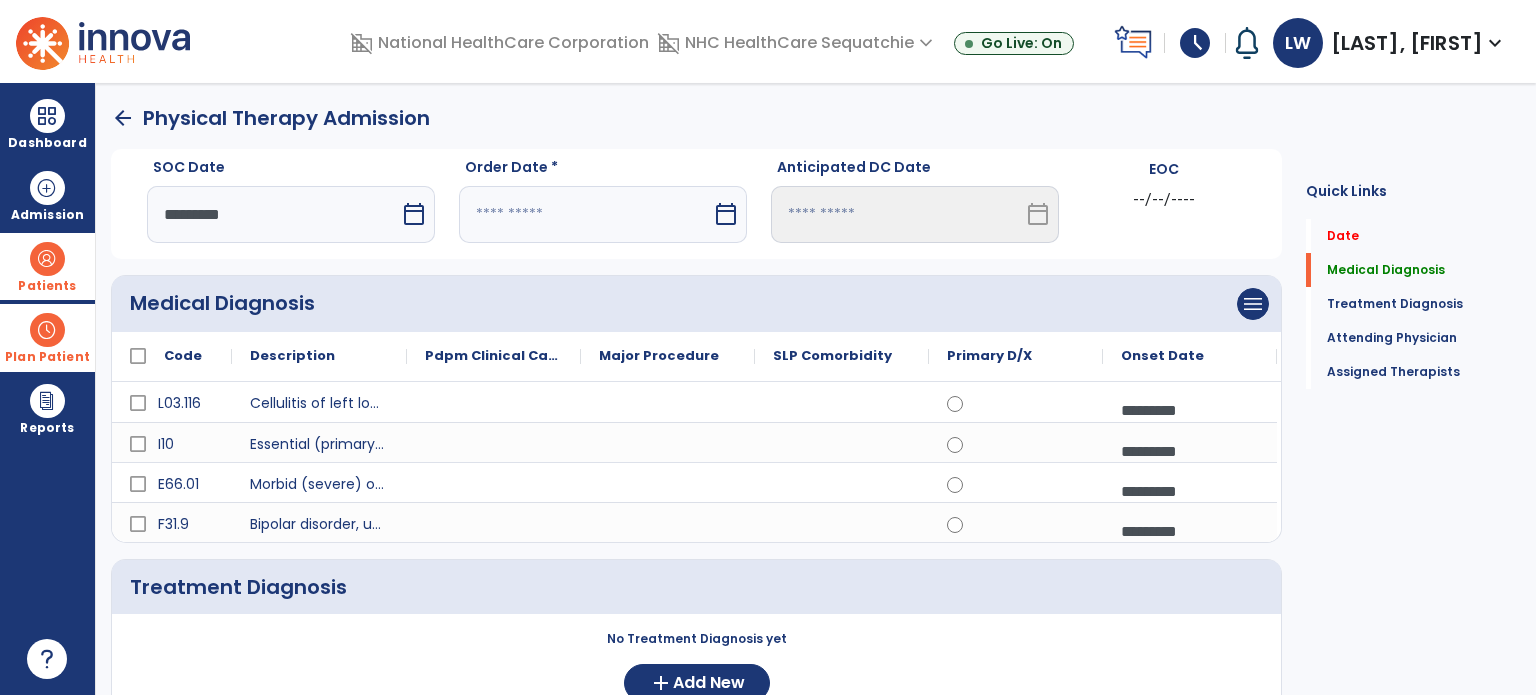 click at bounding box center (585, 214) 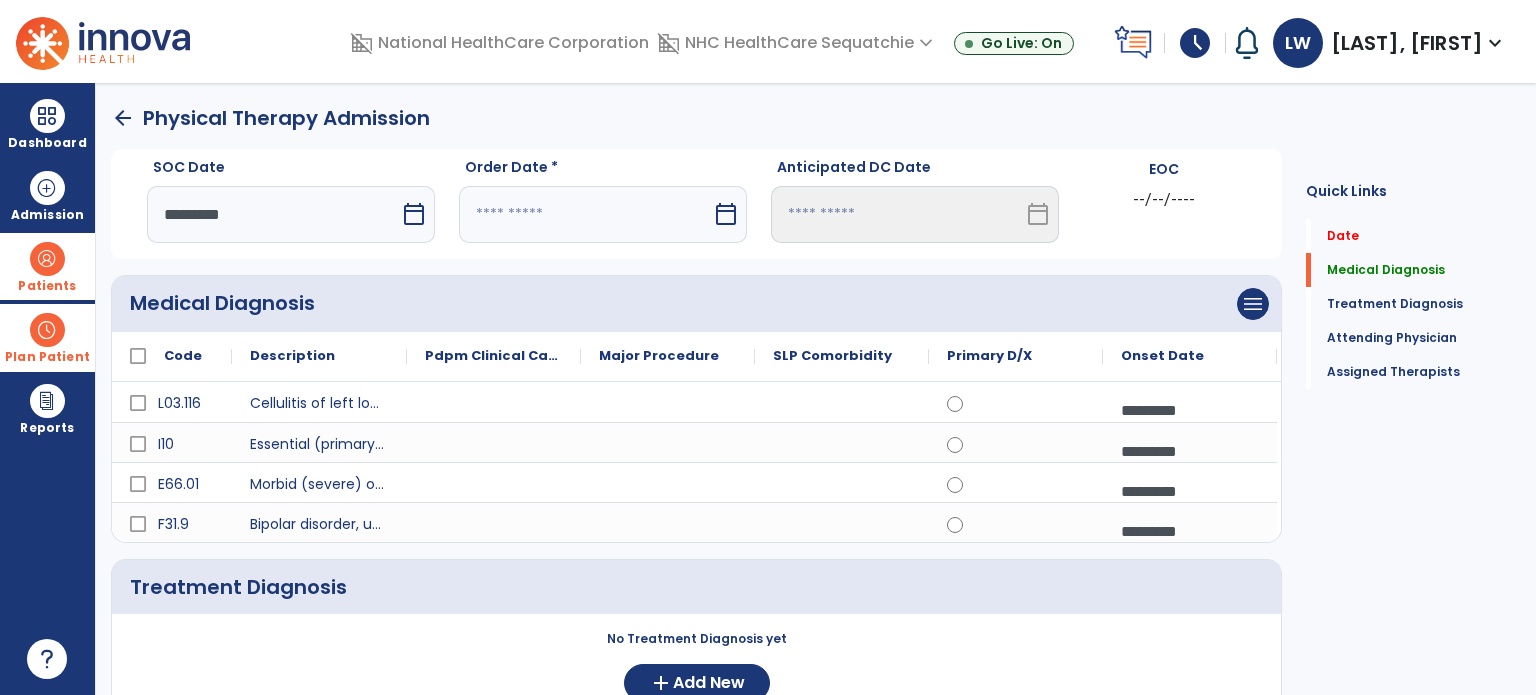 select on "*" 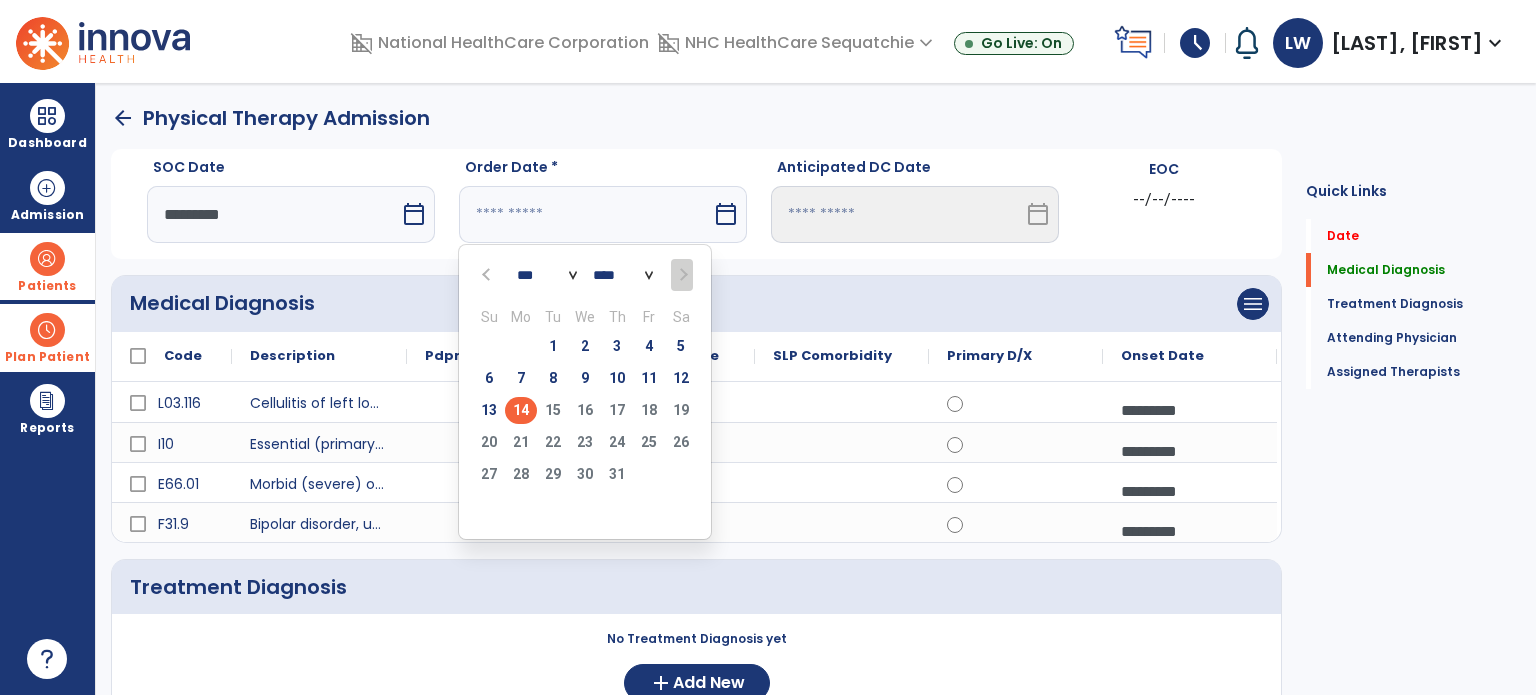 click on "14" at bounding box center (521, 410) 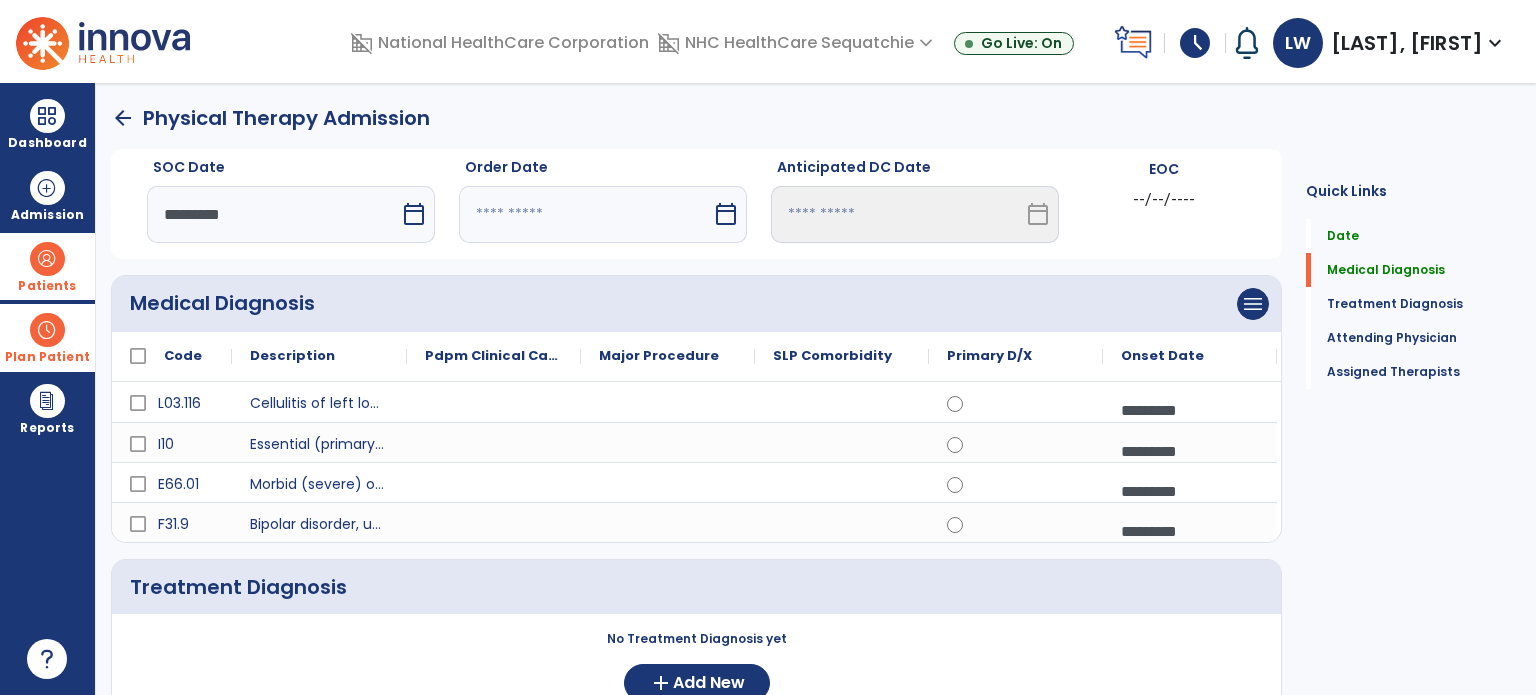type on "*********" 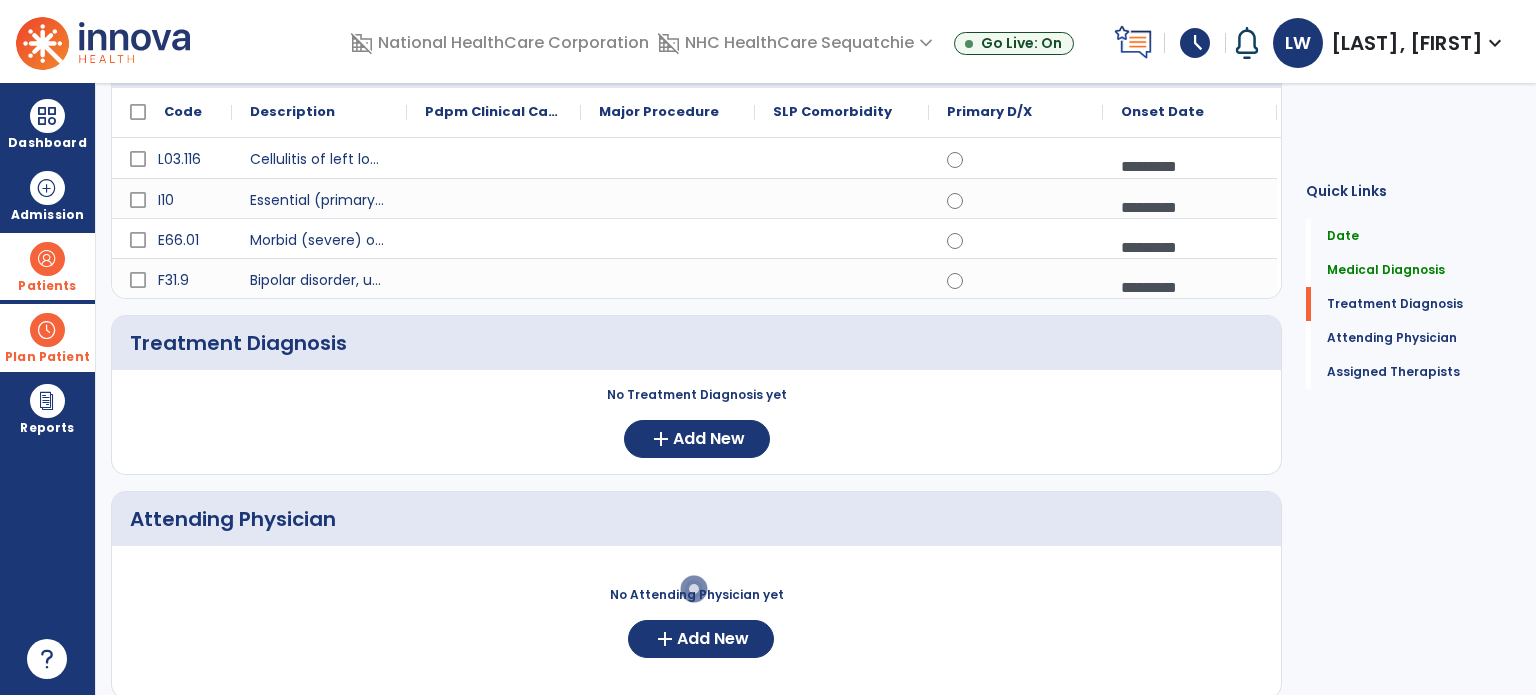 scroll, scrollTop: 248, scrollLeft: 0, axis: vertical 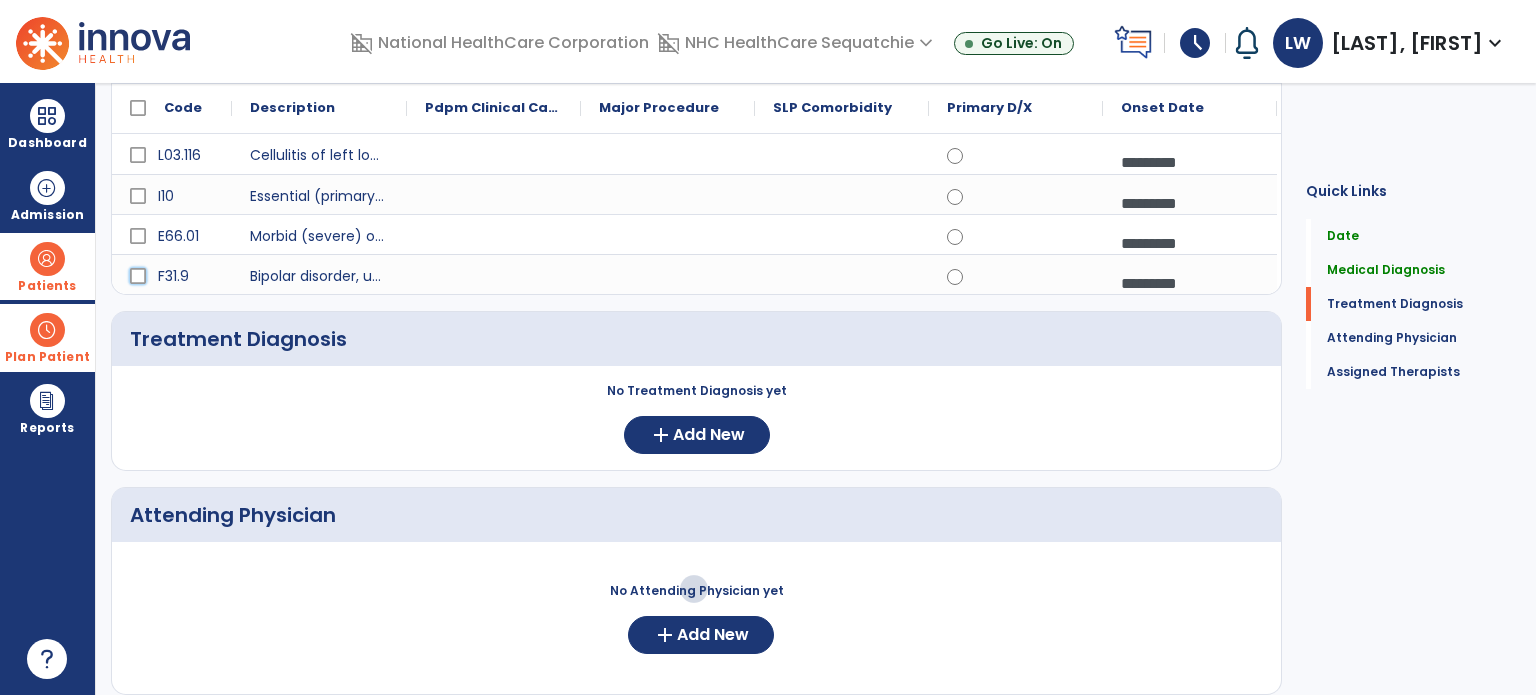 click 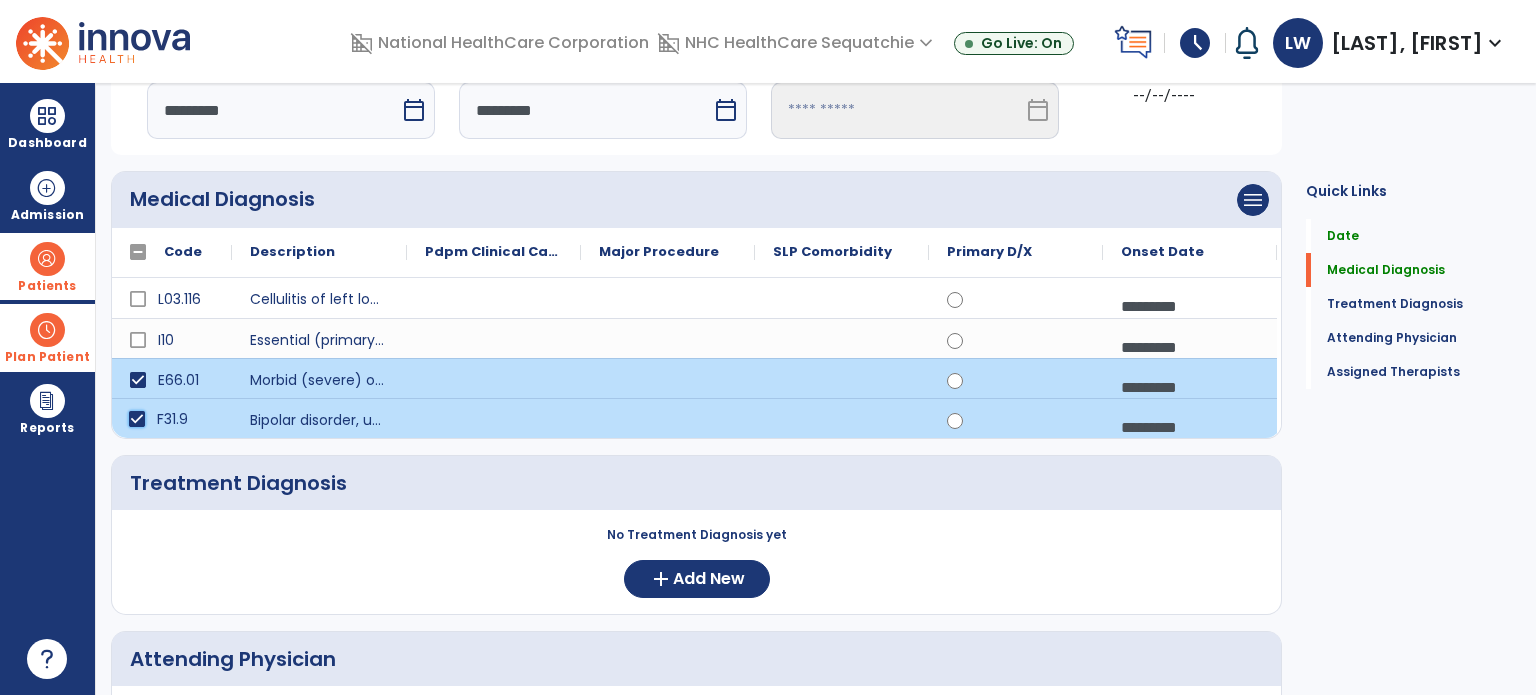 scroll, scrollTop: 102, scrollLeft: 0, axis: vertical 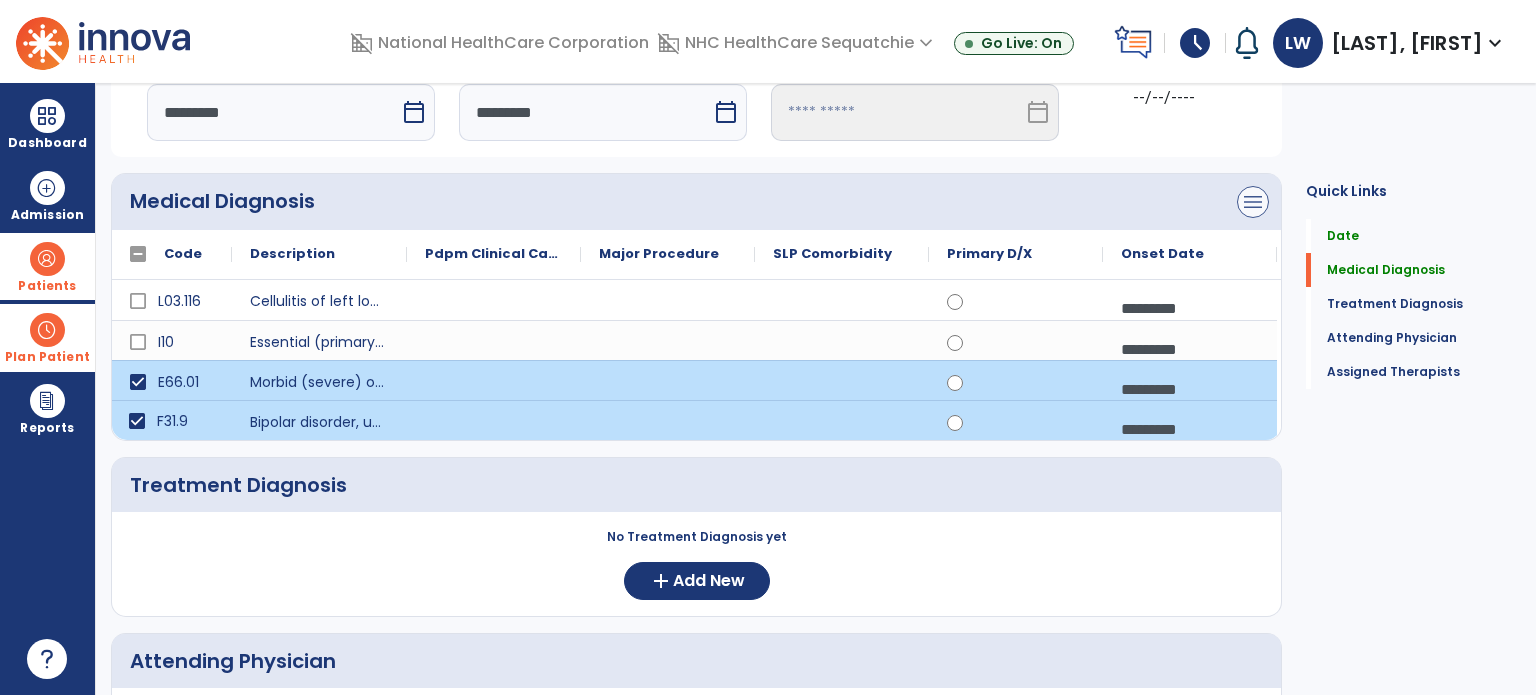 click on "menu" at bounding box center (1253, 202) 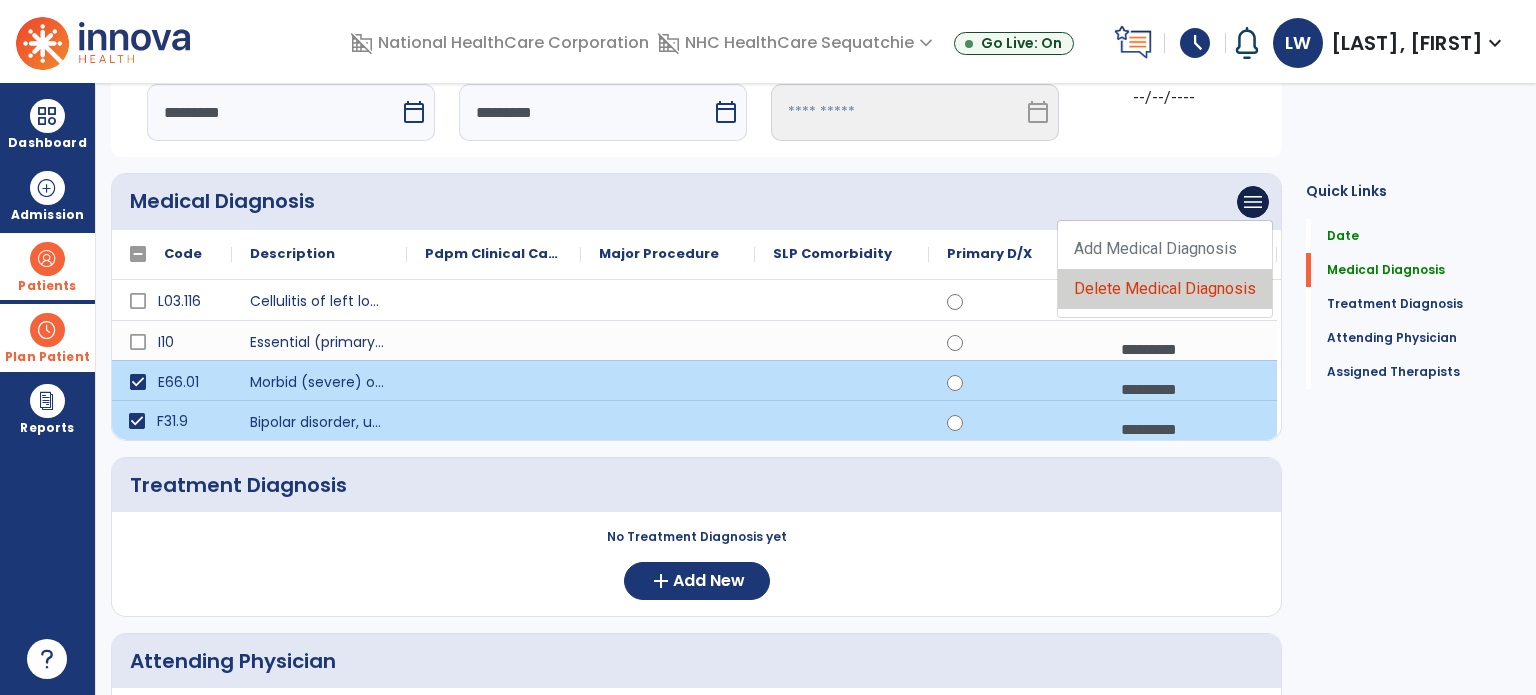 click on "Delete Medical Diagnosis" 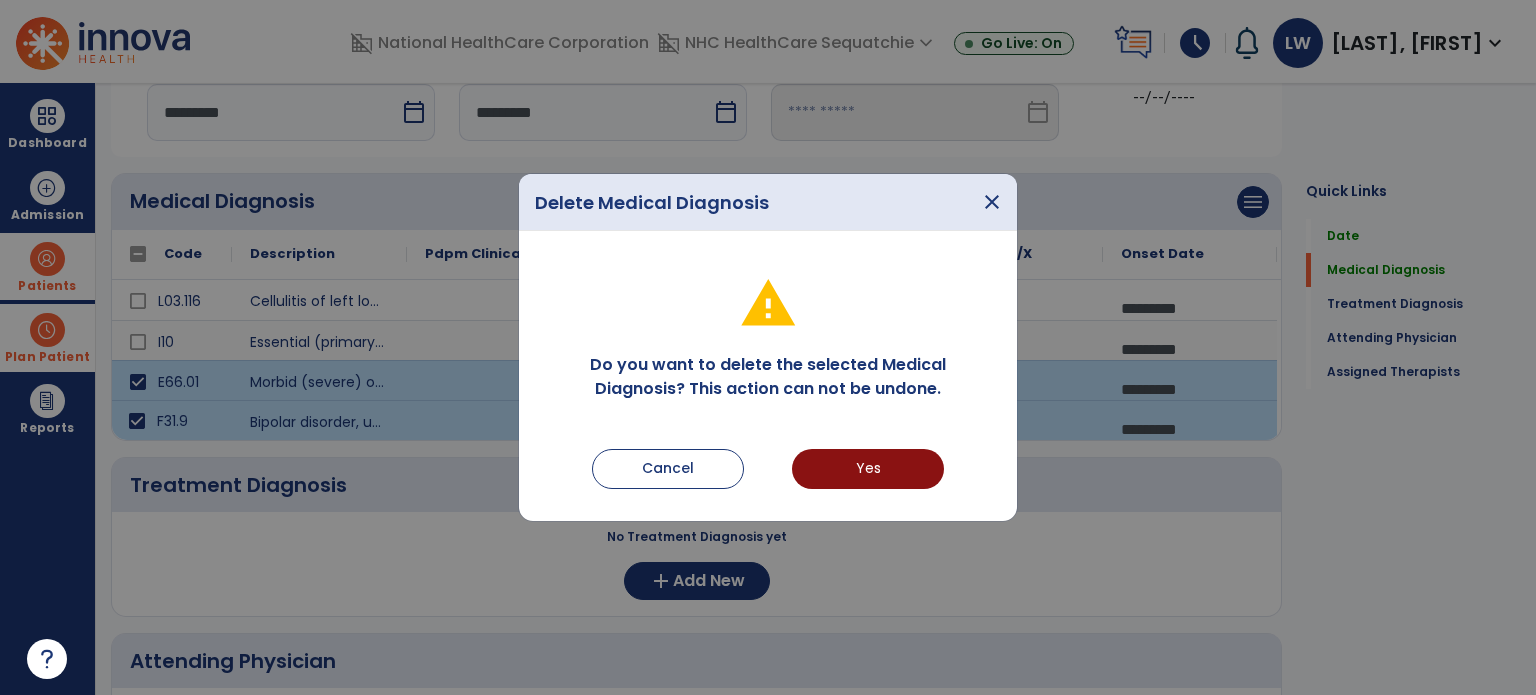 click on "Yes" at bounding box center (868, 469) 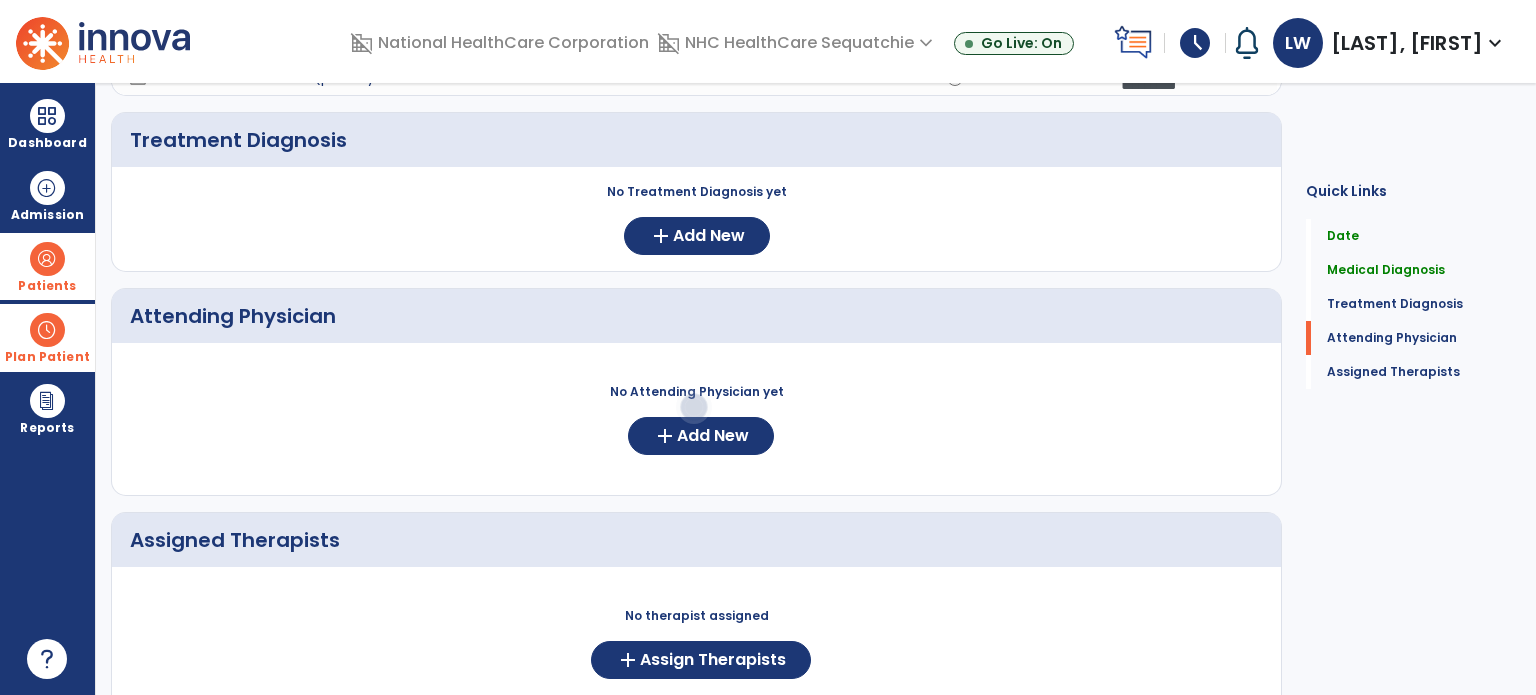scroll, scrollTop: 377, scrollLeft: 0, axis: vertical 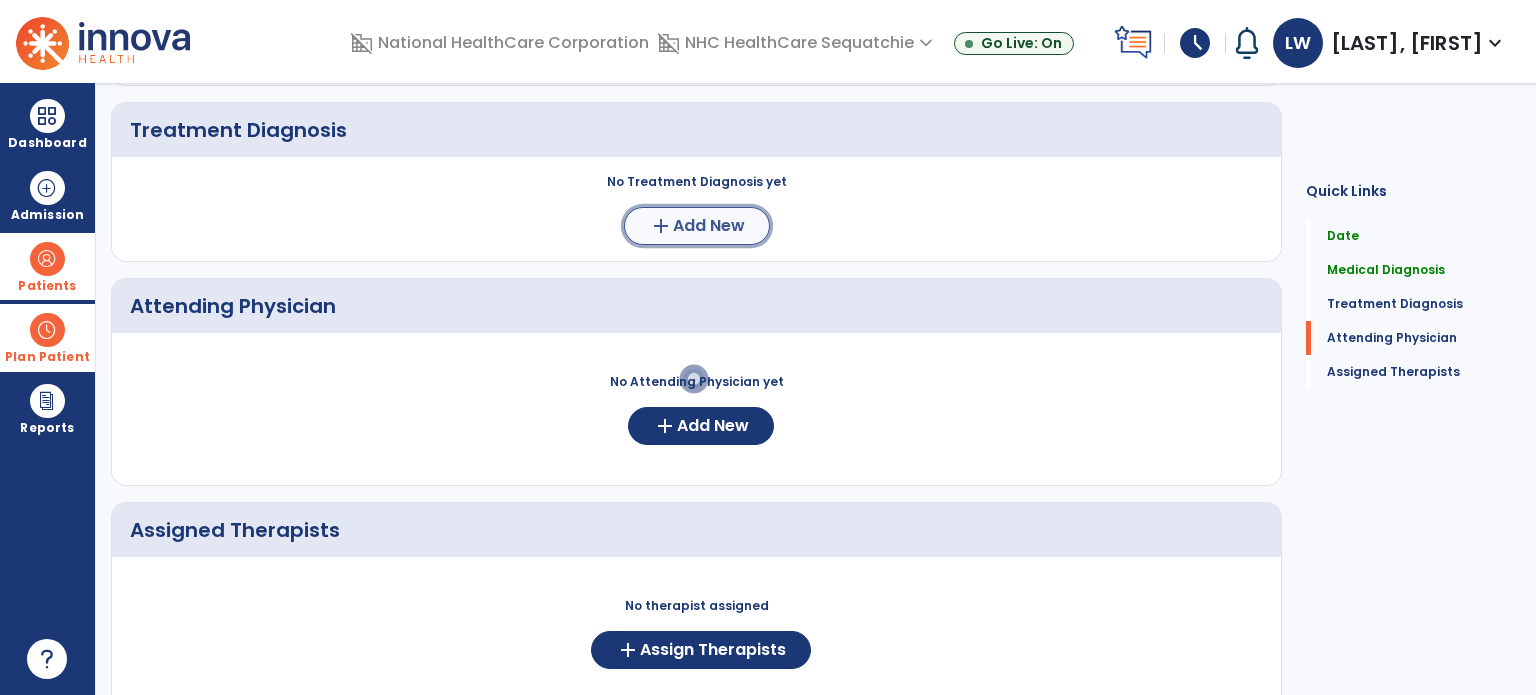 click on "add" 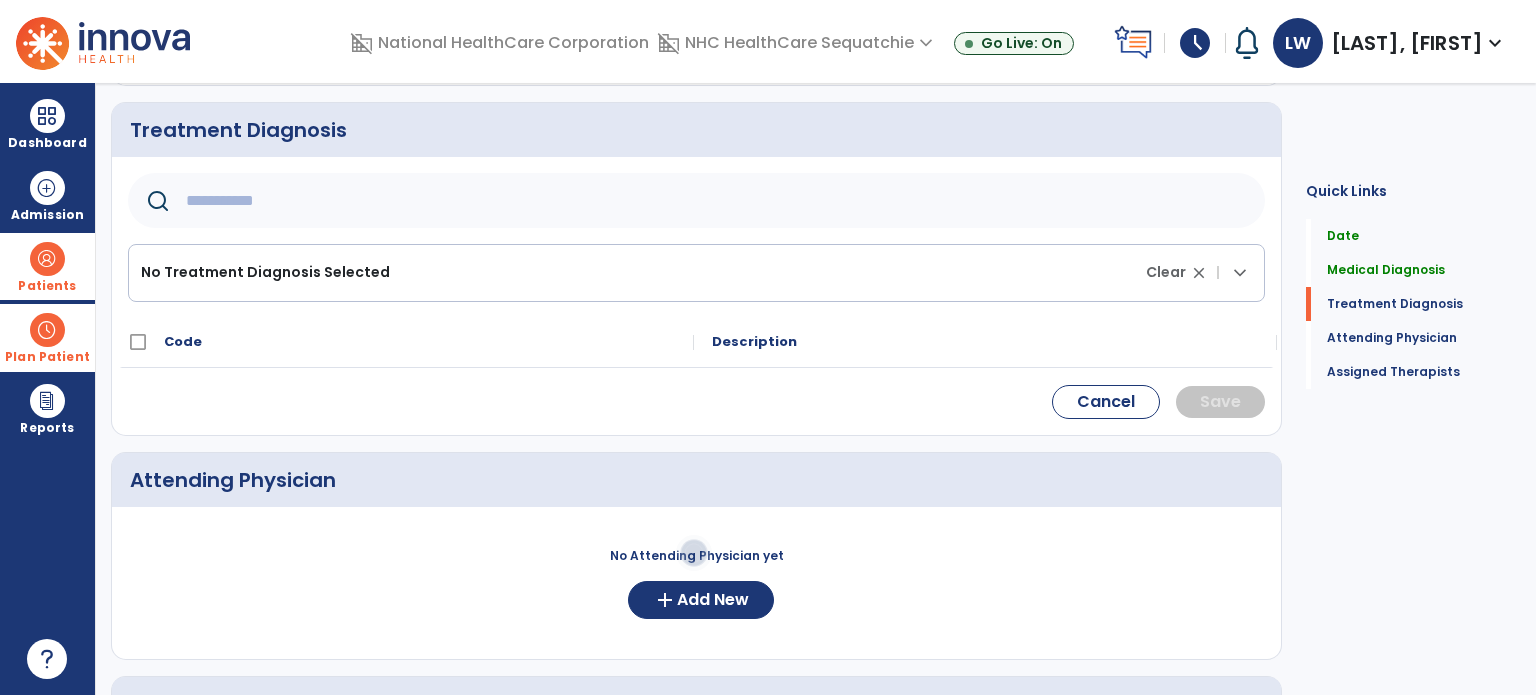 click 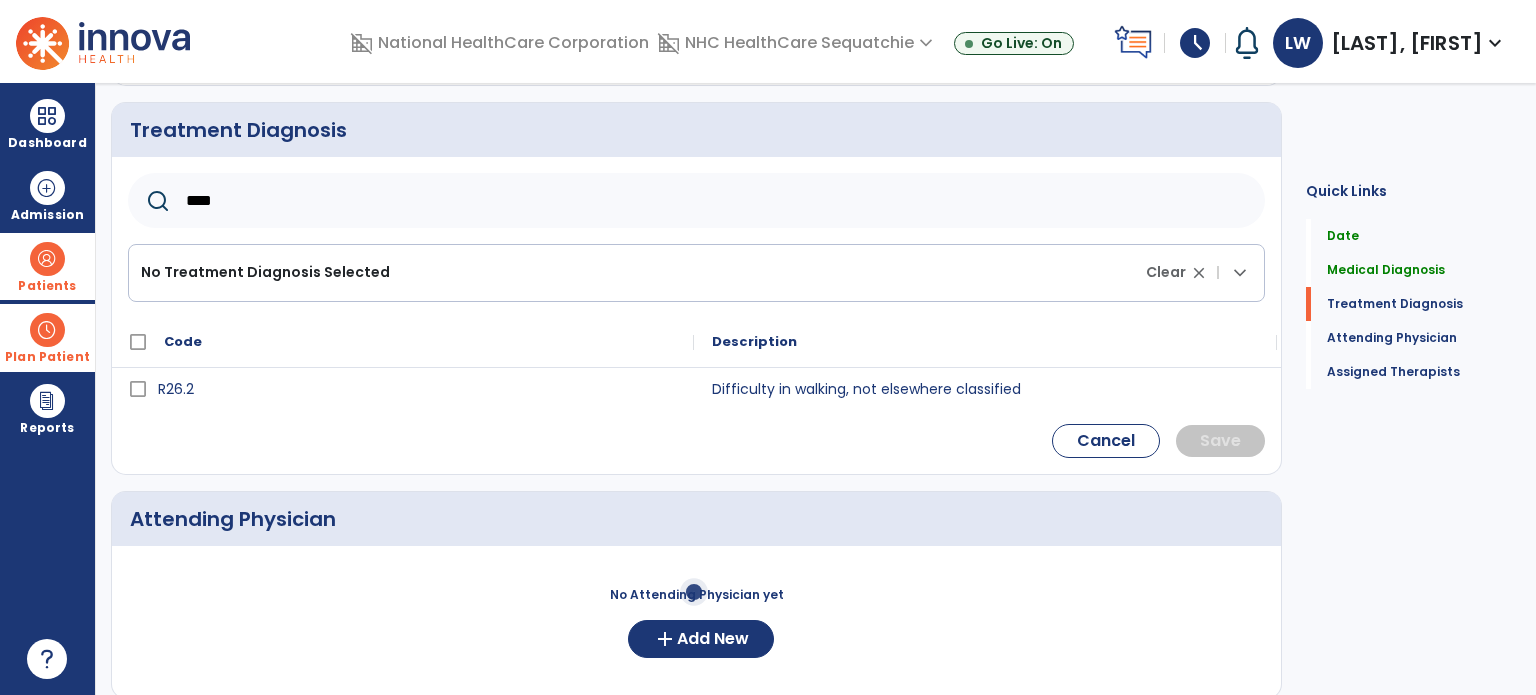 type on "****" 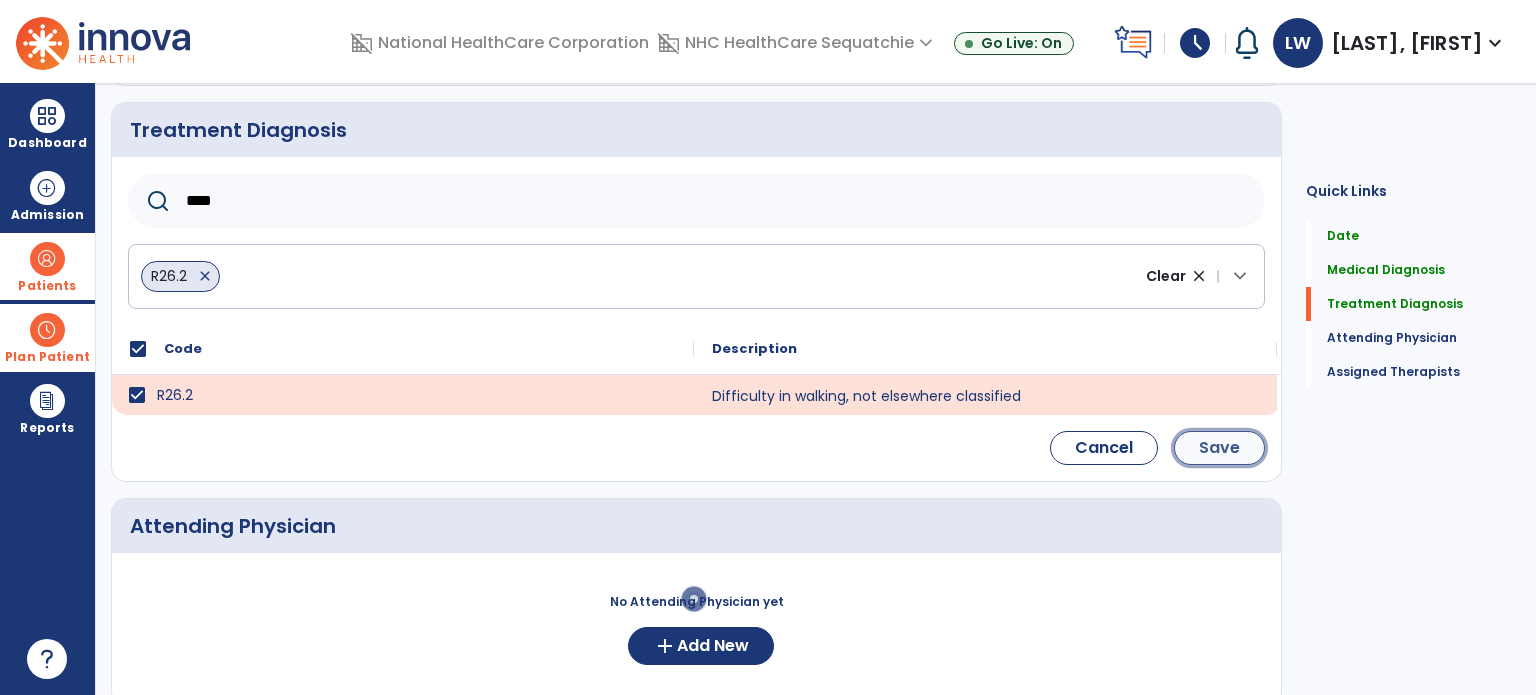 click on "Save" 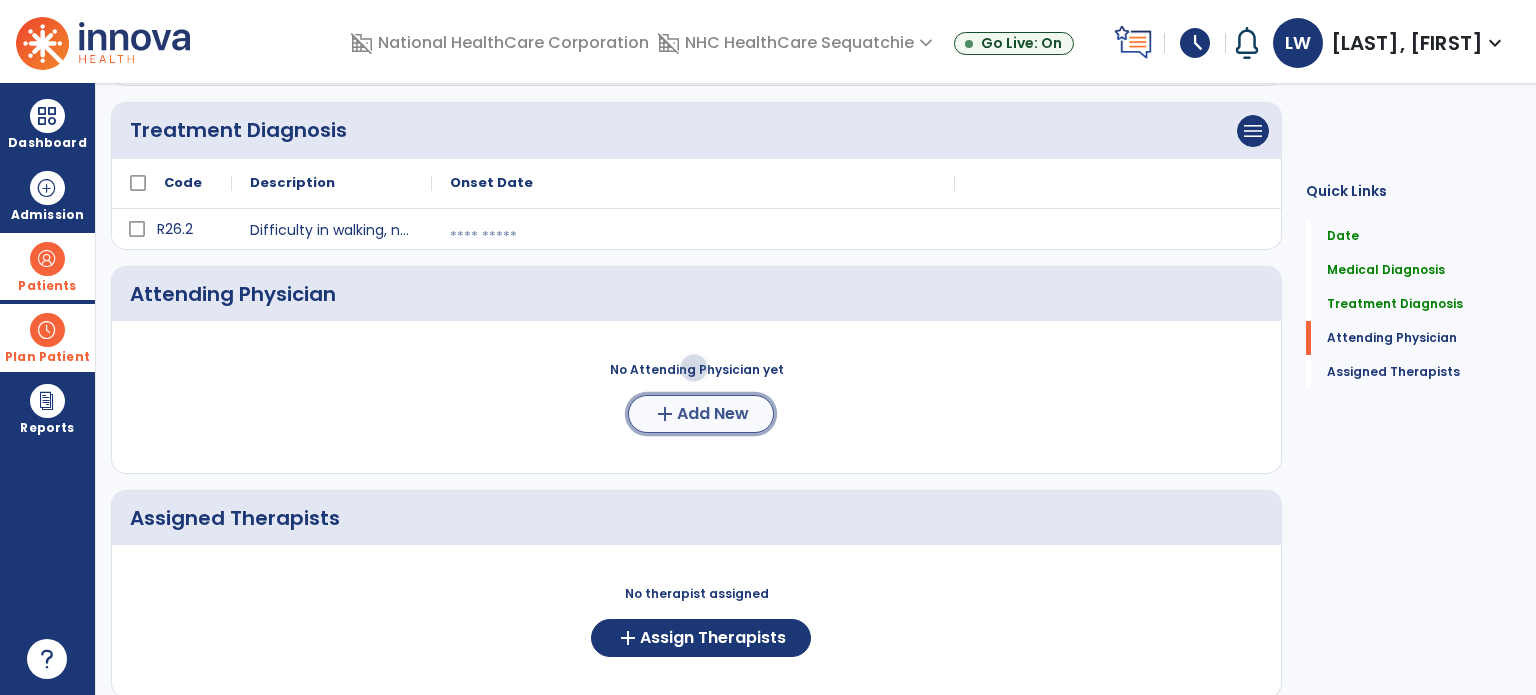 click on "add" 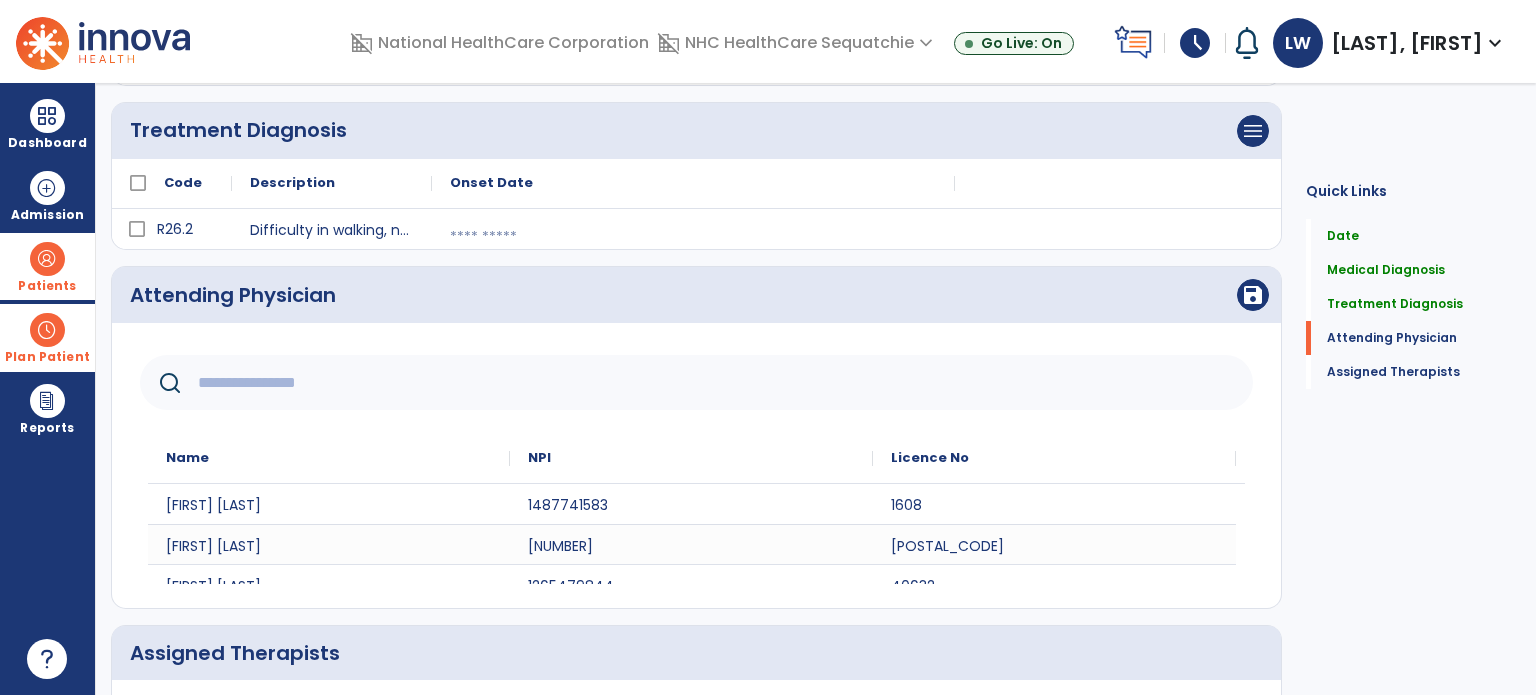click 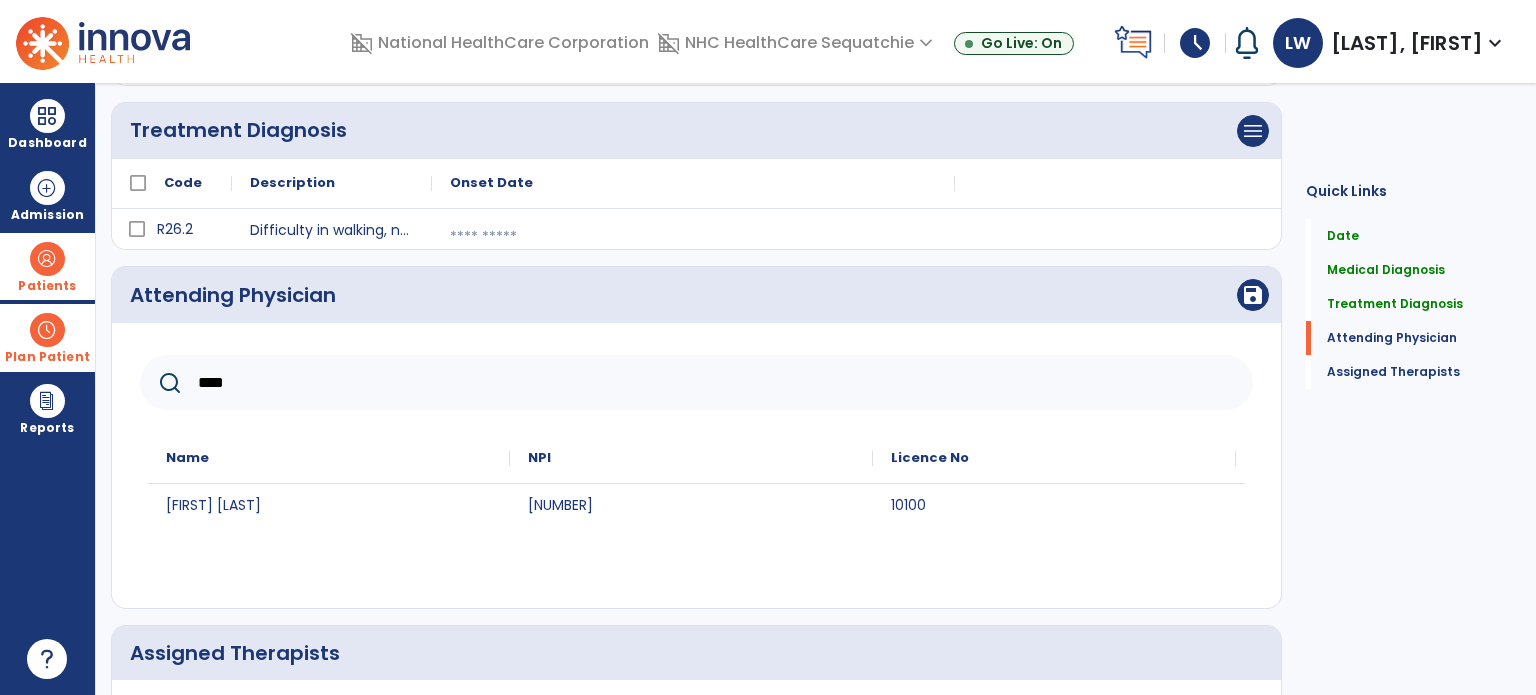type on "****" 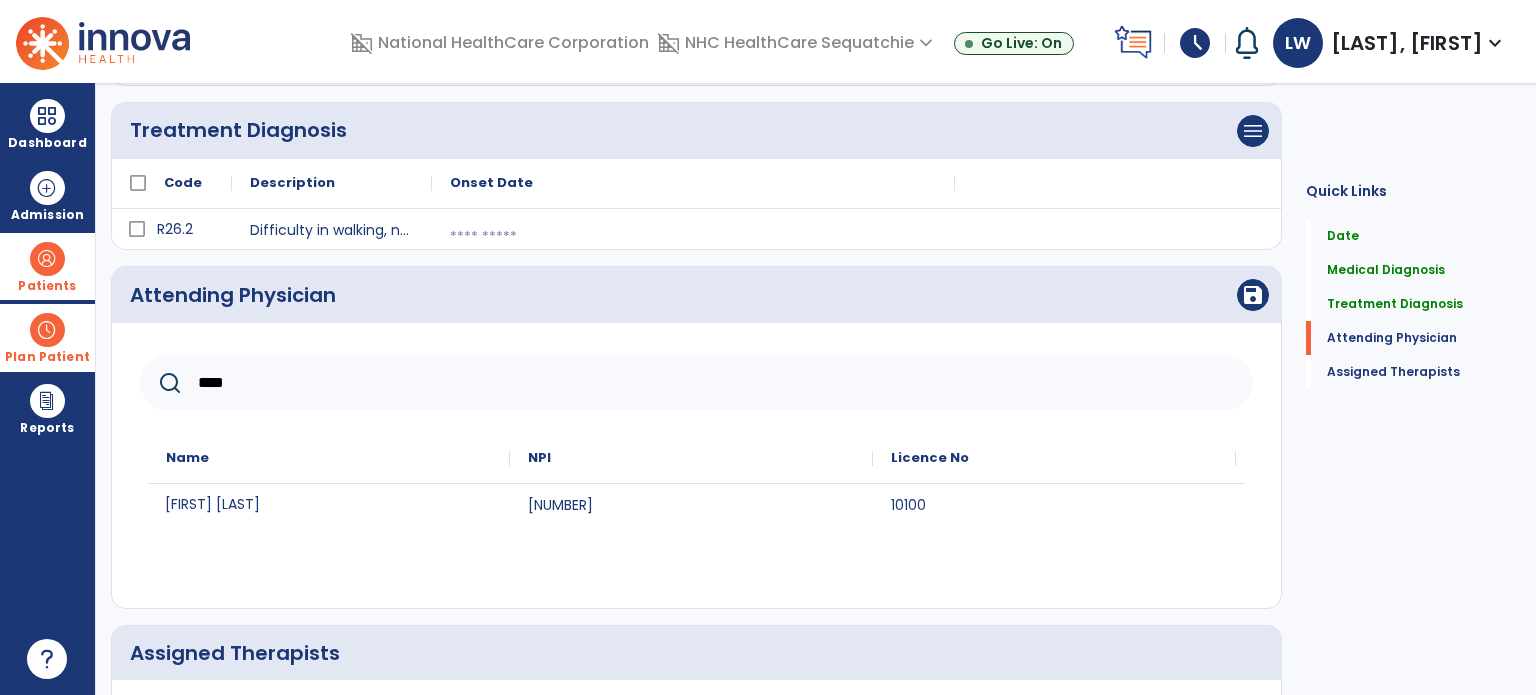 click on "Jung Park" 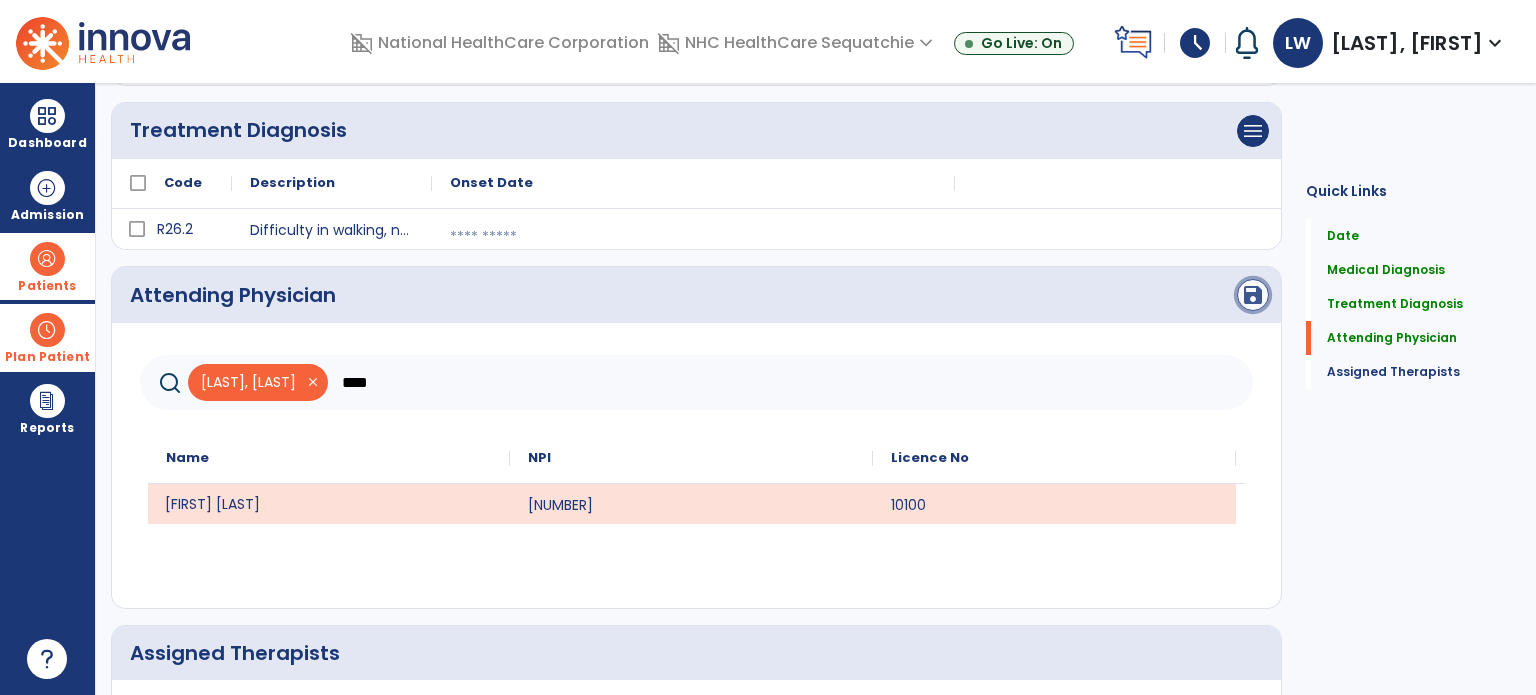 click on "save" 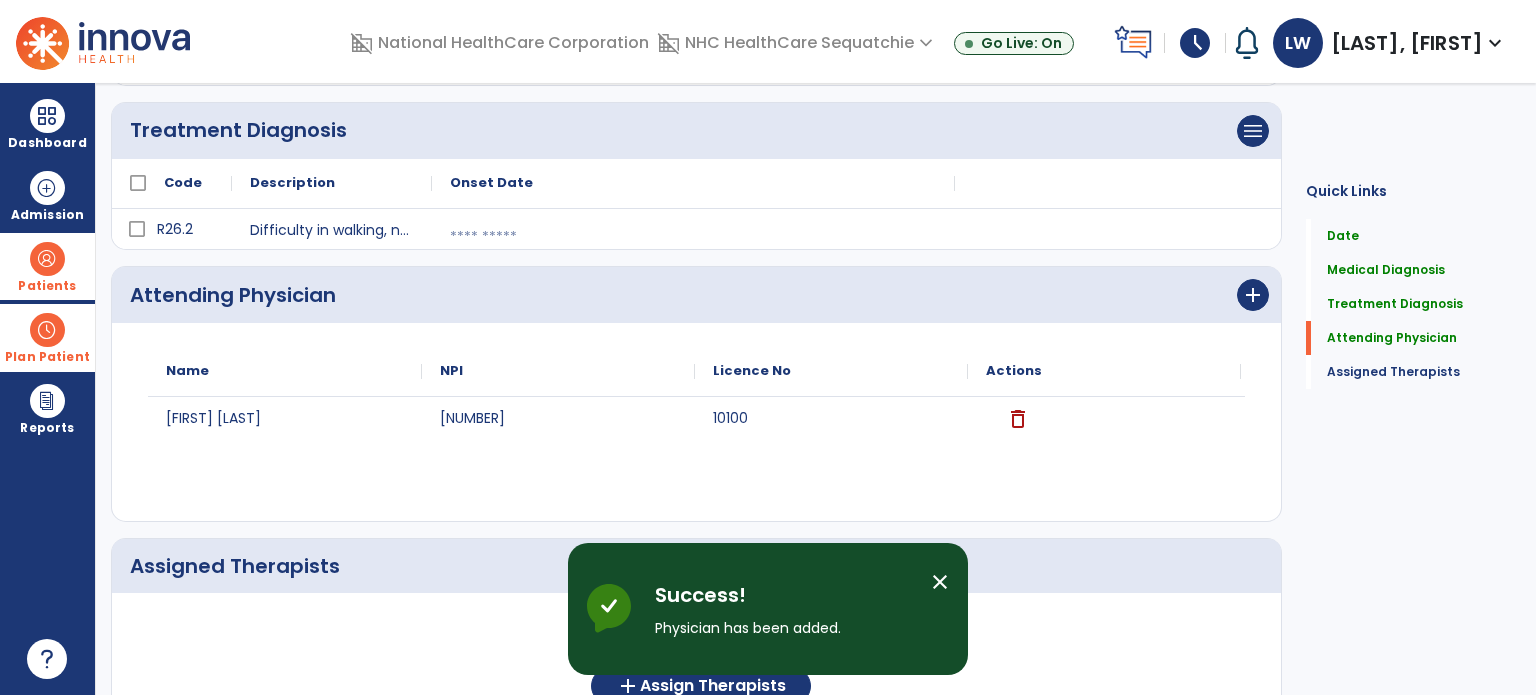 click at bounding box center [693, 237] 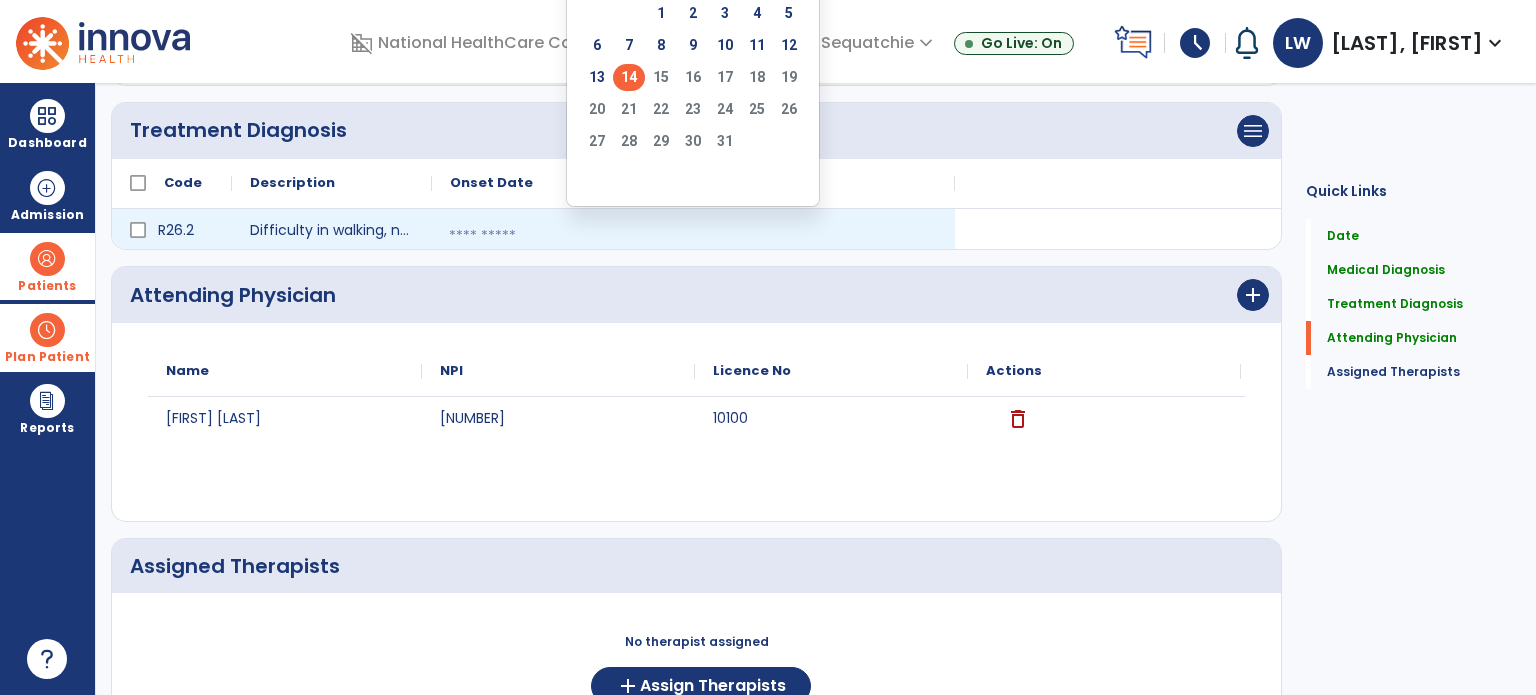 click on "14" 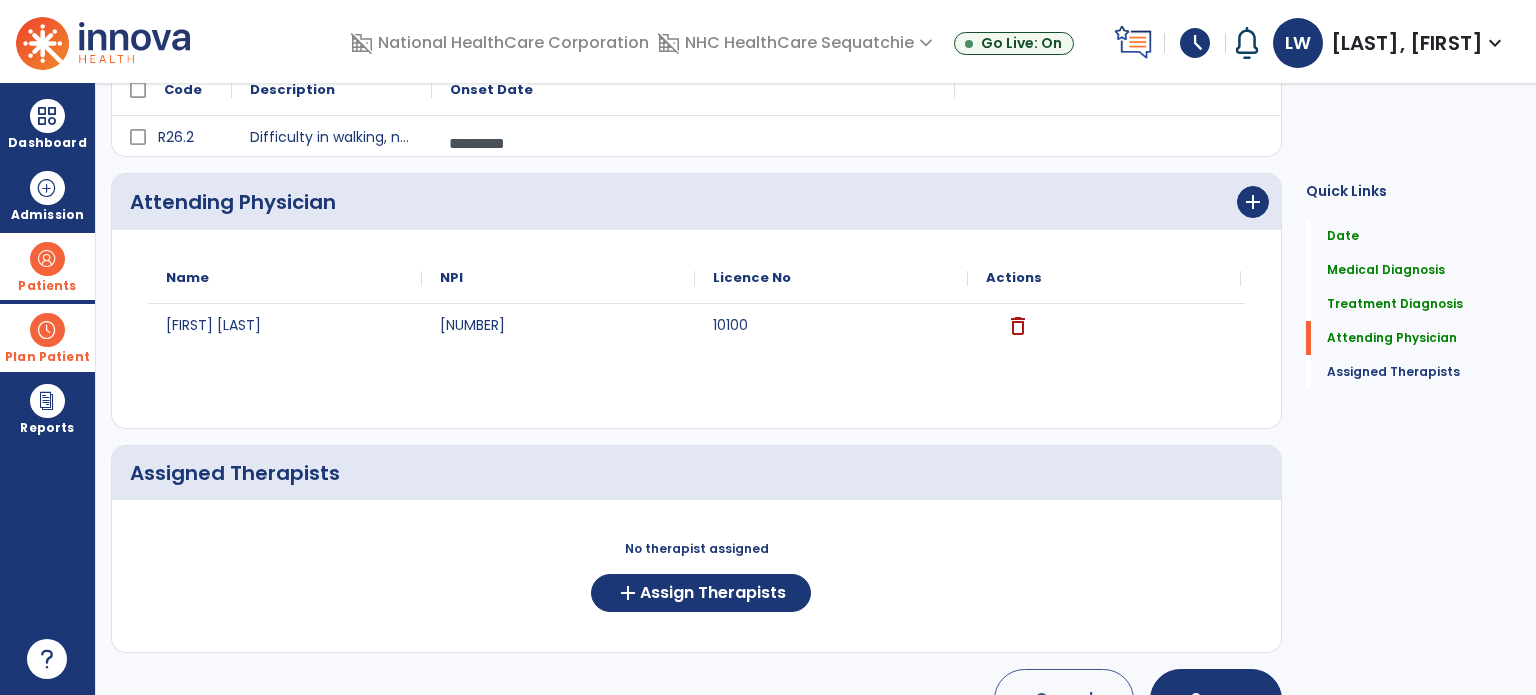 scroll, scrollTop: 517, scrollLeft: 0, axis: vertical 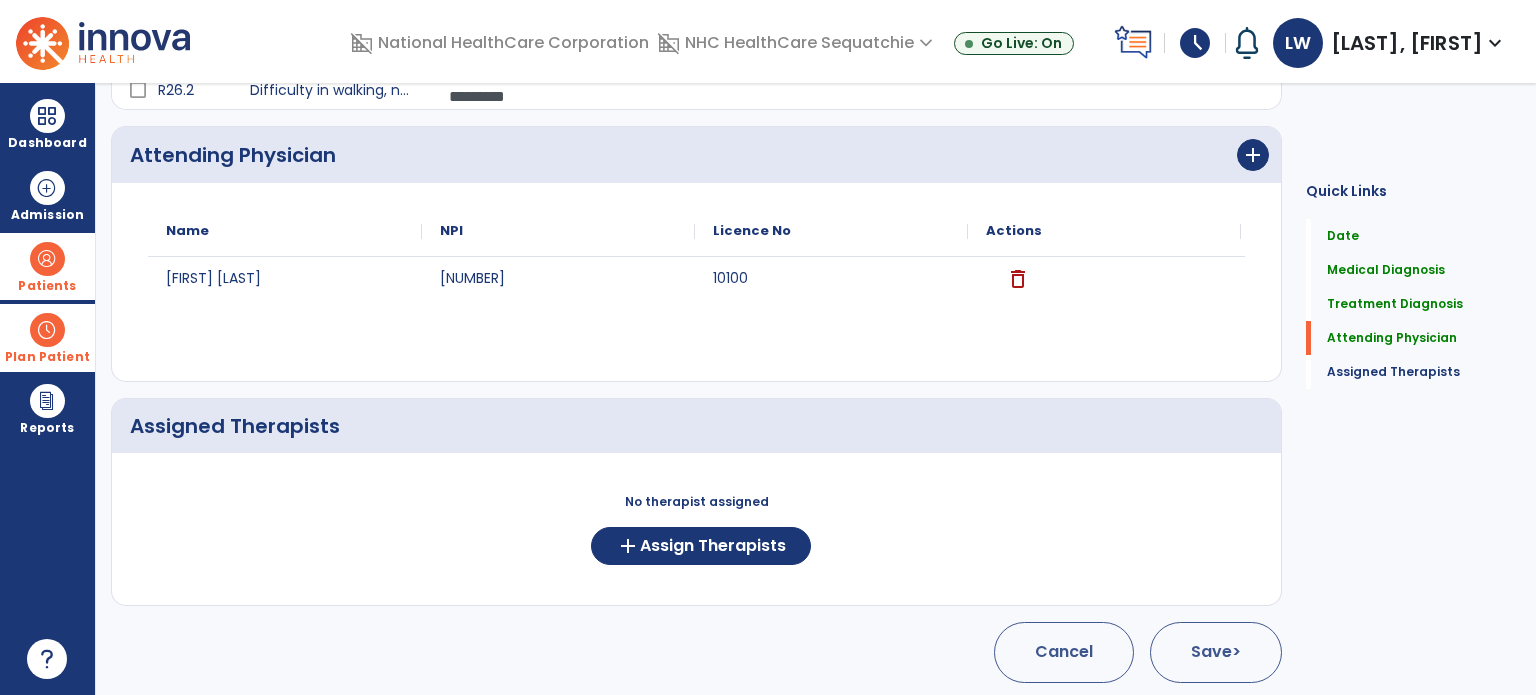 click on "Save  >" 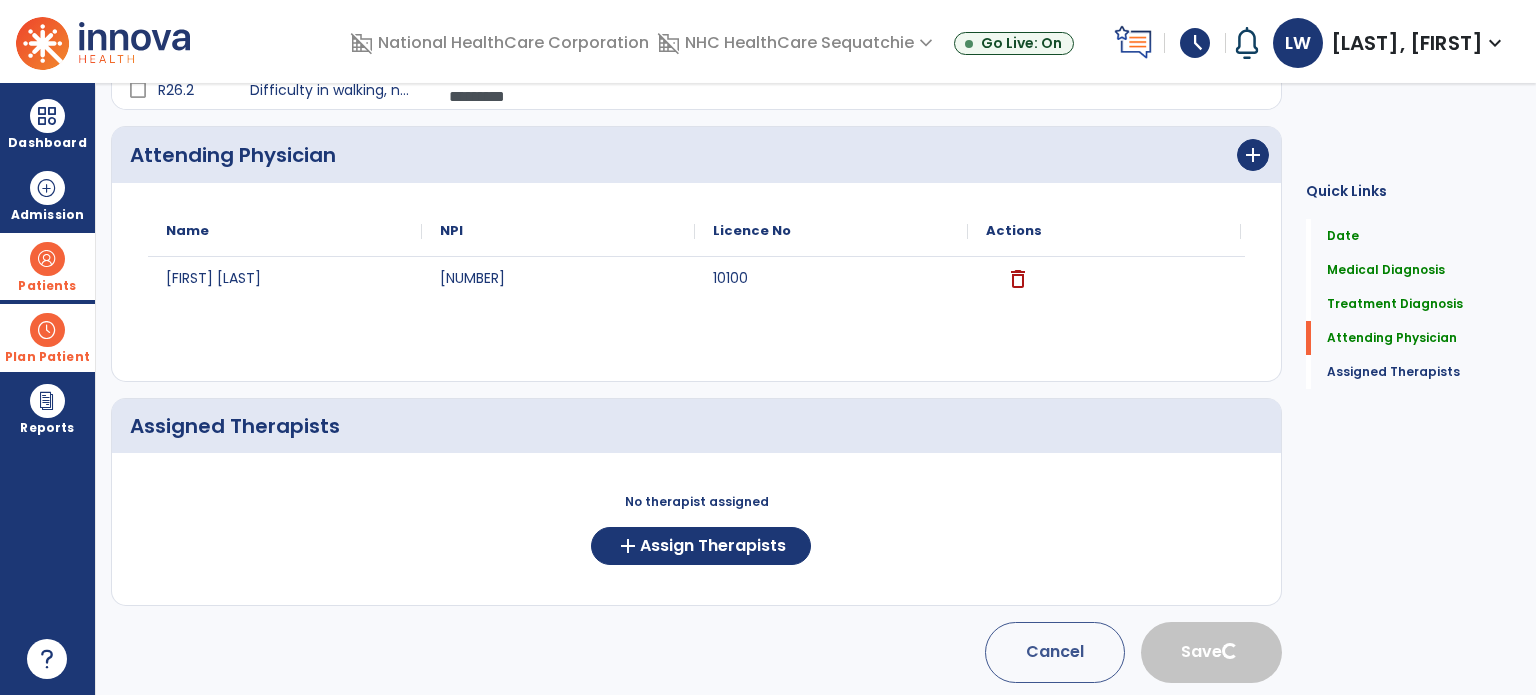 type 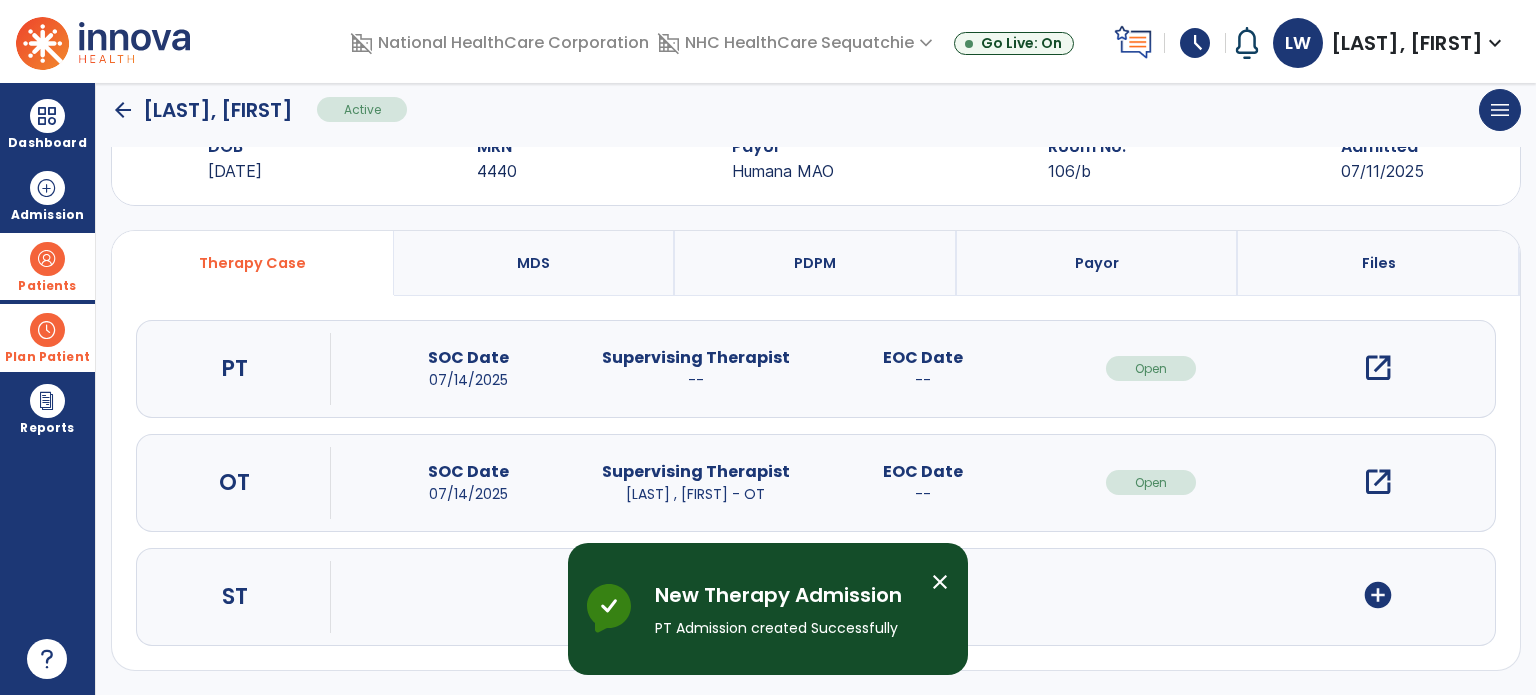 scroll, scrollTop: 62, scrollLeft: 0, axis: vertical 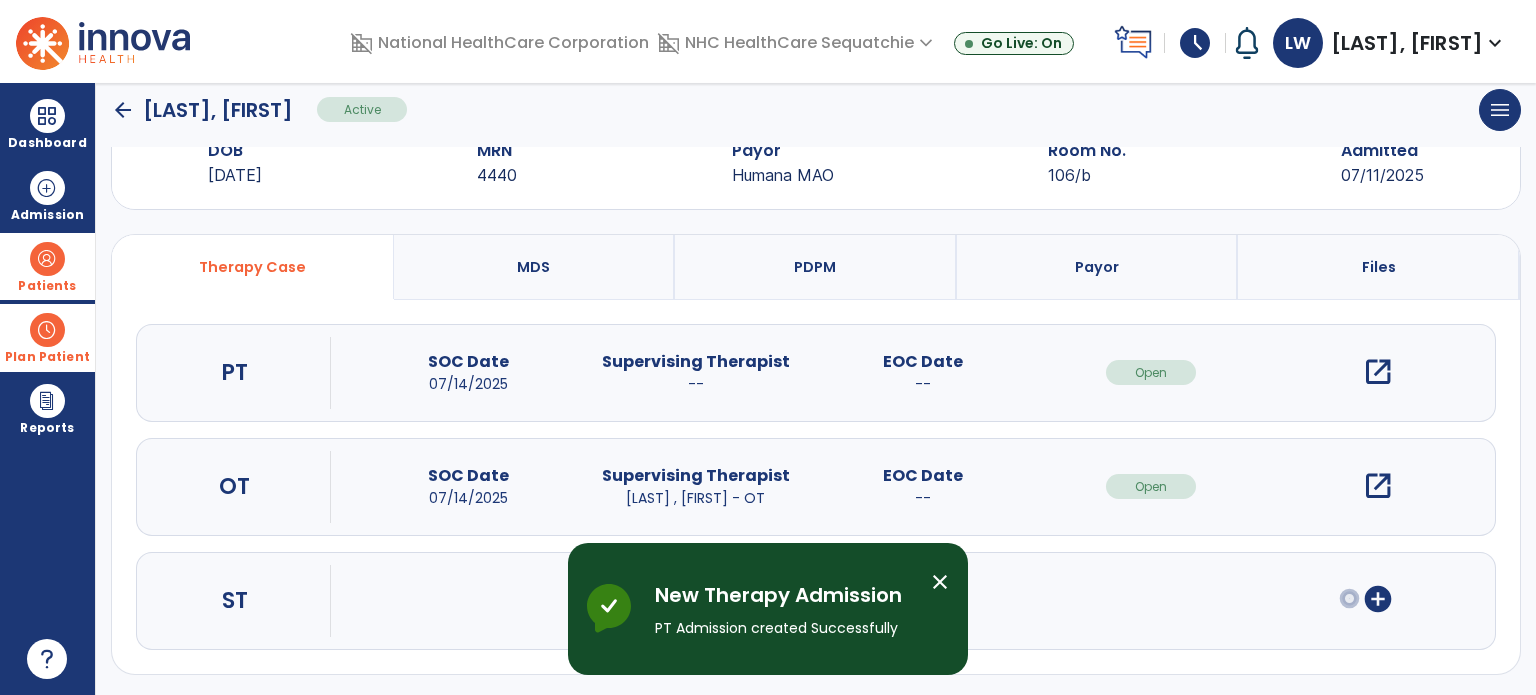 click on "open_in_new" at bounding box center (1378, 372) 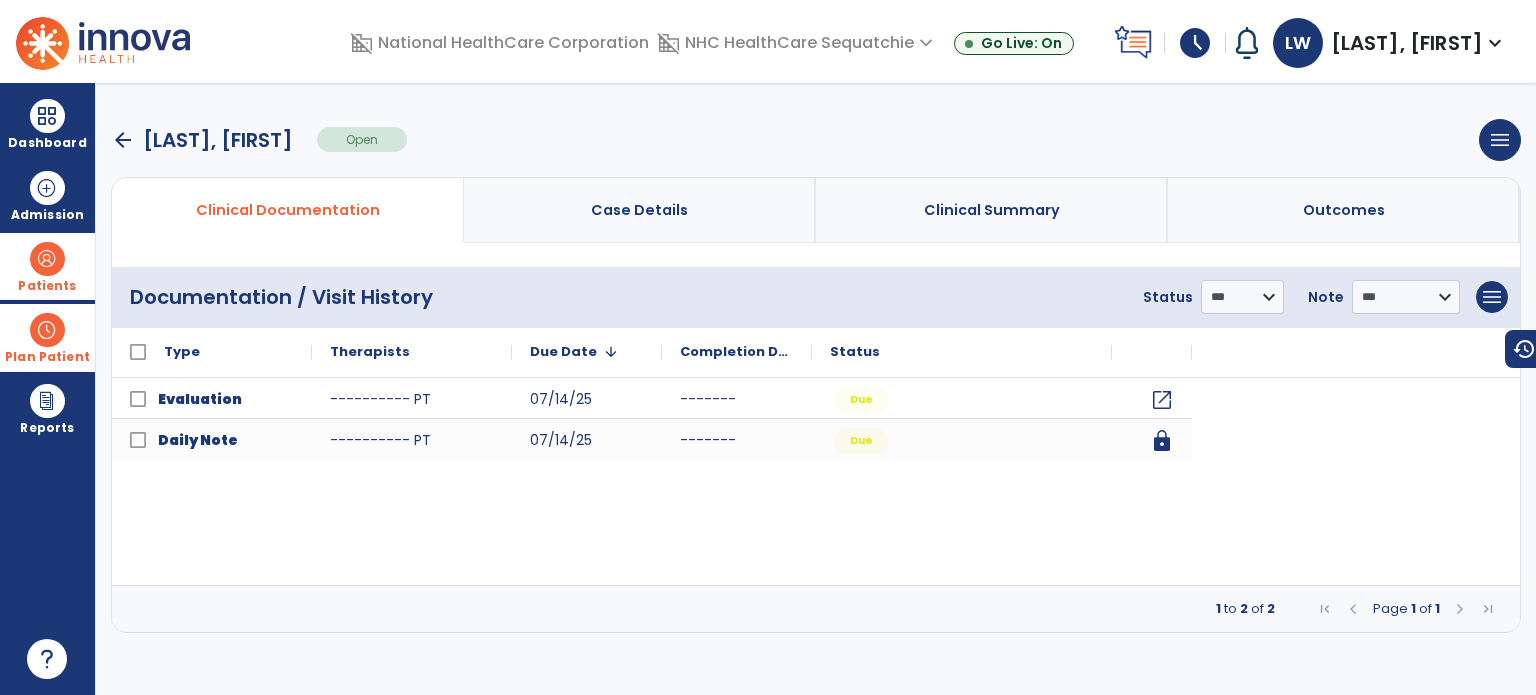 scroll, scrollTop: 0, scrollLeft: 0, axis: both 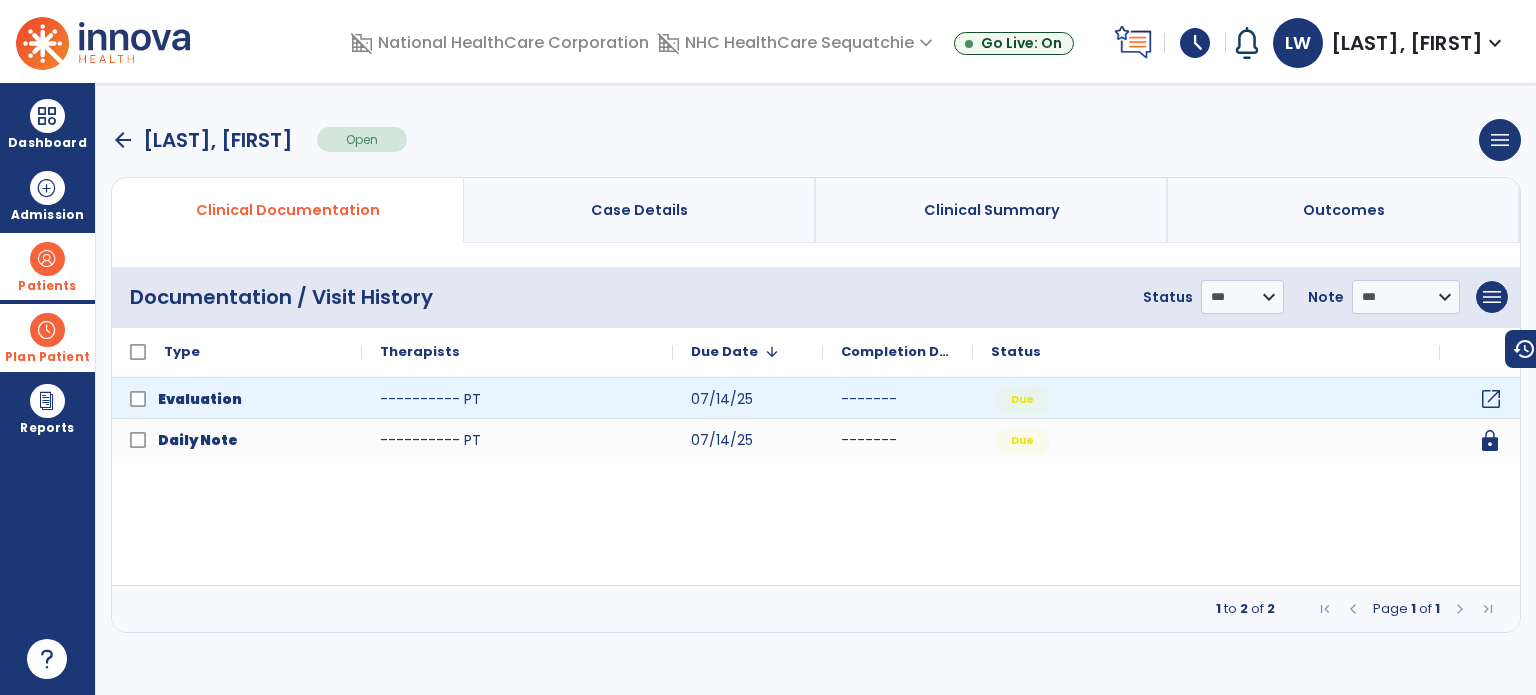 click on "open_in_new" 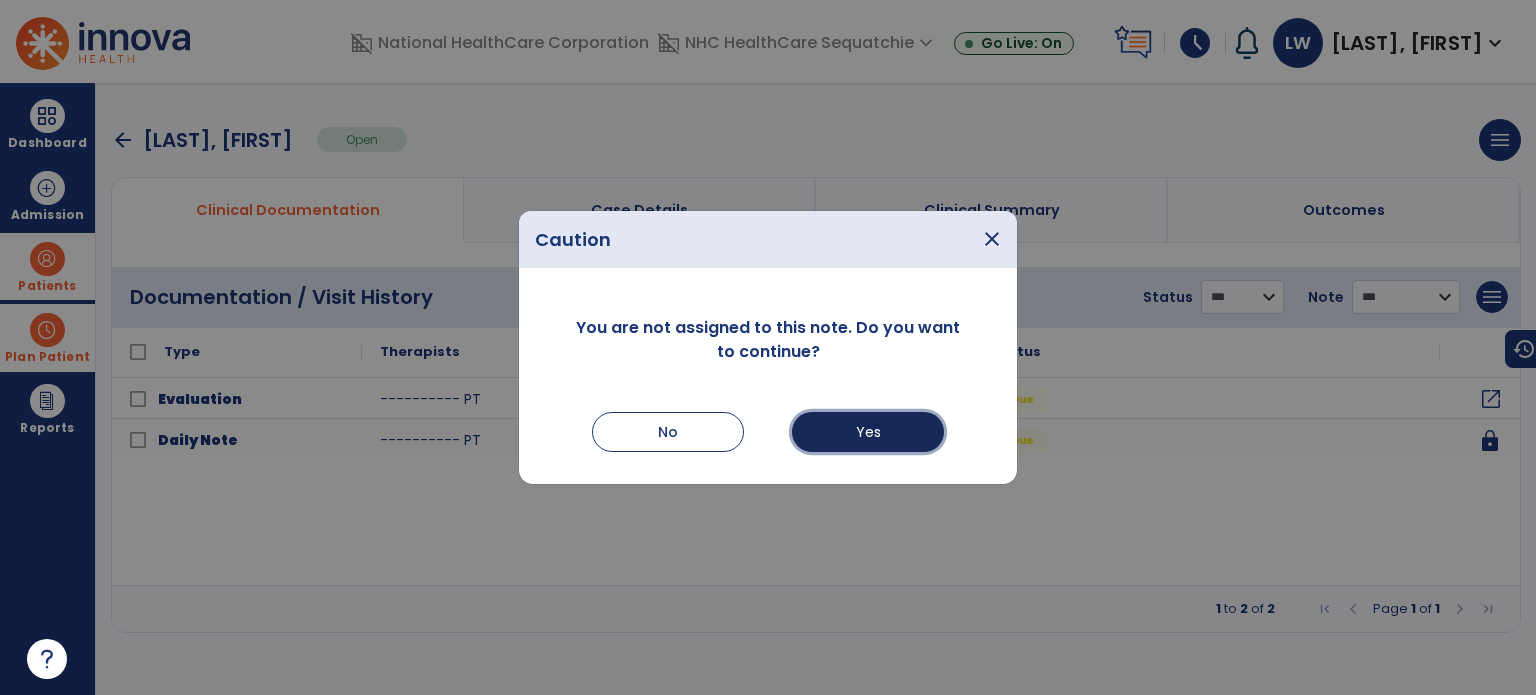 click on "Yes" at bounding box center [868, 432] 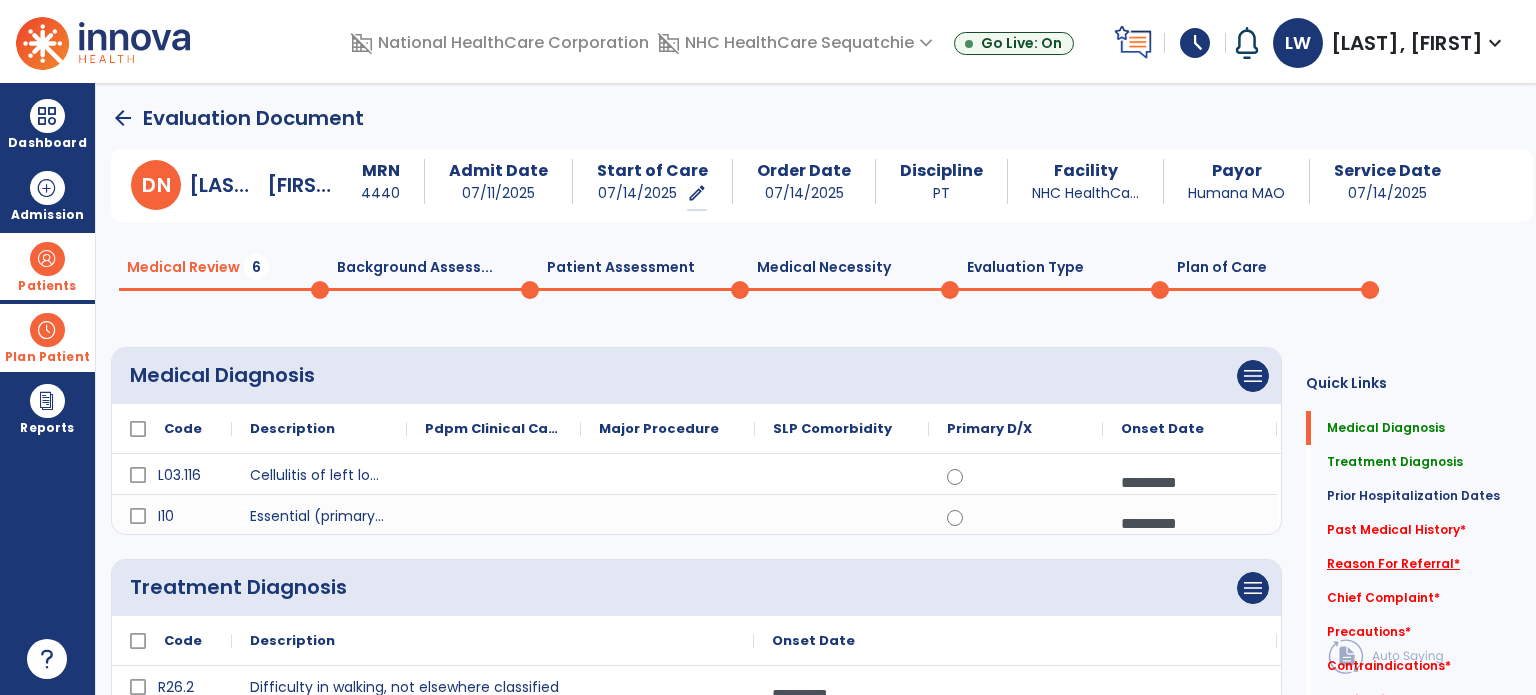 click on "Reason For Referral   *" 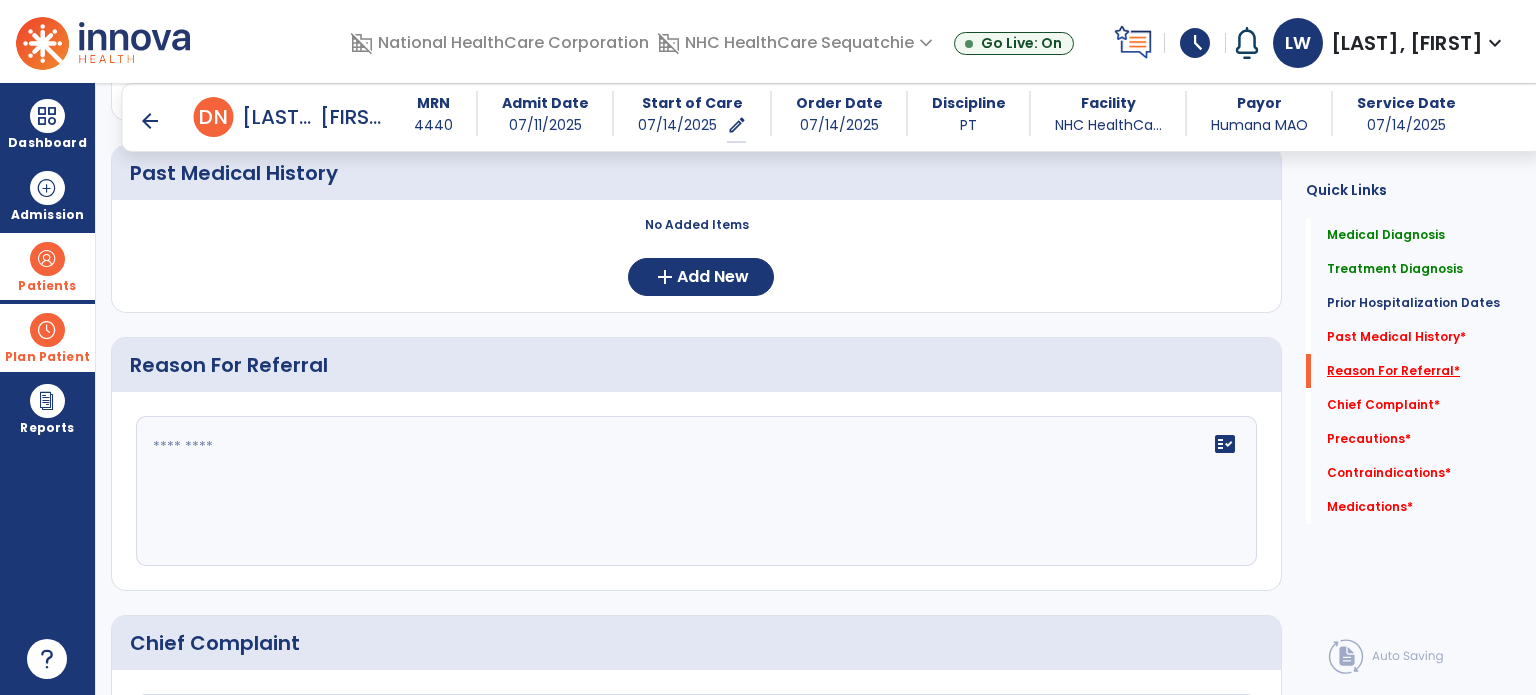 scroll, scrollTop: 890, scrollLeft: 0, axis: vertical 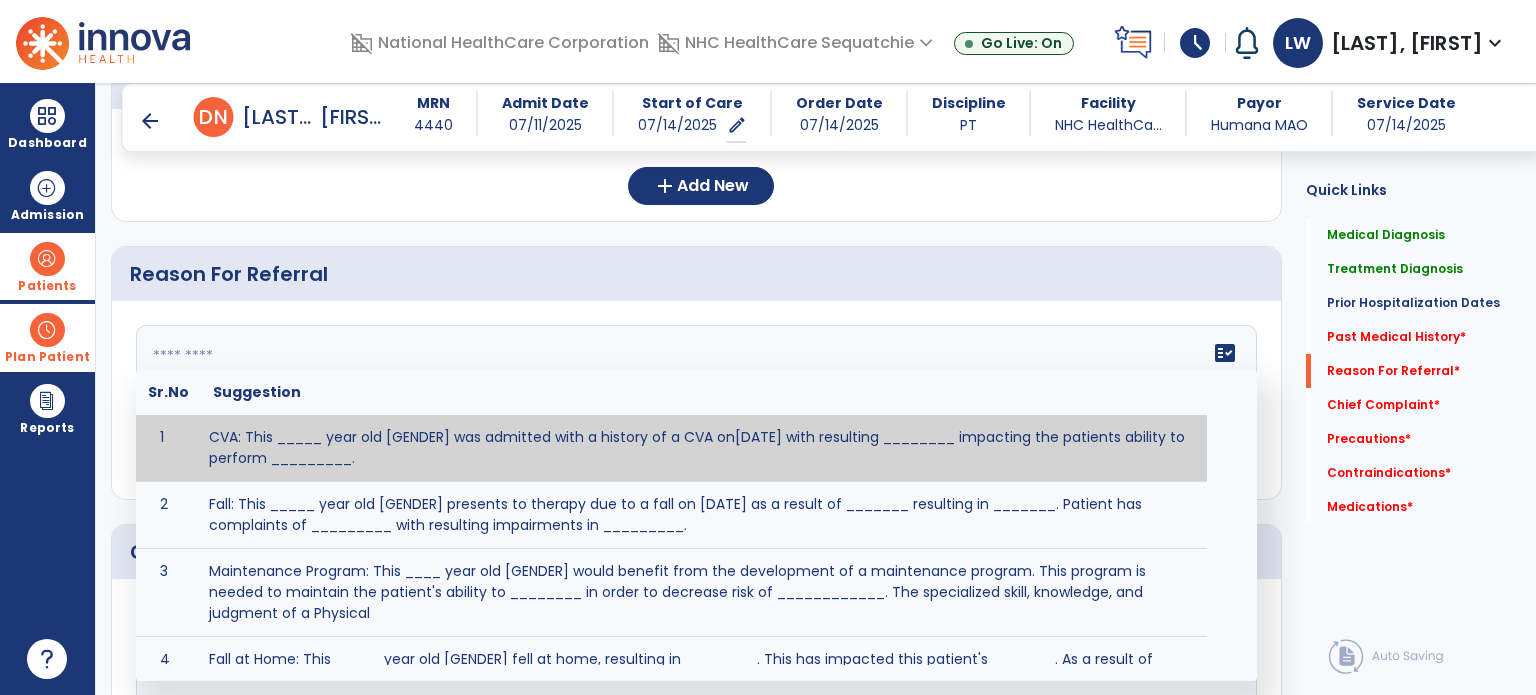 click on "fact_check  Sr.No Suggestion 1 CVA: This _____ year old [GENDER] was admitted with a history of a CVA on[DATE] with resulting ________ impacting the patients ability to perform _________. 2 Fall: This _____ year old [GENDER] presents to therapy due to a fall on [DATE] as a result of _______ resulting in _______.  Patient has complaints of _________ with resulting impairments in _________. 3 Maintenance Program: This ____ year old [GENDER] would benefit from the development of a maintenance program.  This program is needed to maintain the patient's ability to ________ in order to decrease risk of ____________.  The specialized skill, knowledge, and judgment of a Physical  4 Fall at Home: This _____ year old [GENDER] fell at home, resulting  in ________.  This has impacted this patient's _______.  As a result of these noted limitations in functional activities, this patient is unable to safely return to home.  This patient requires skilled therapy in order to improve safety and function. 5 6 7 8 9 10" 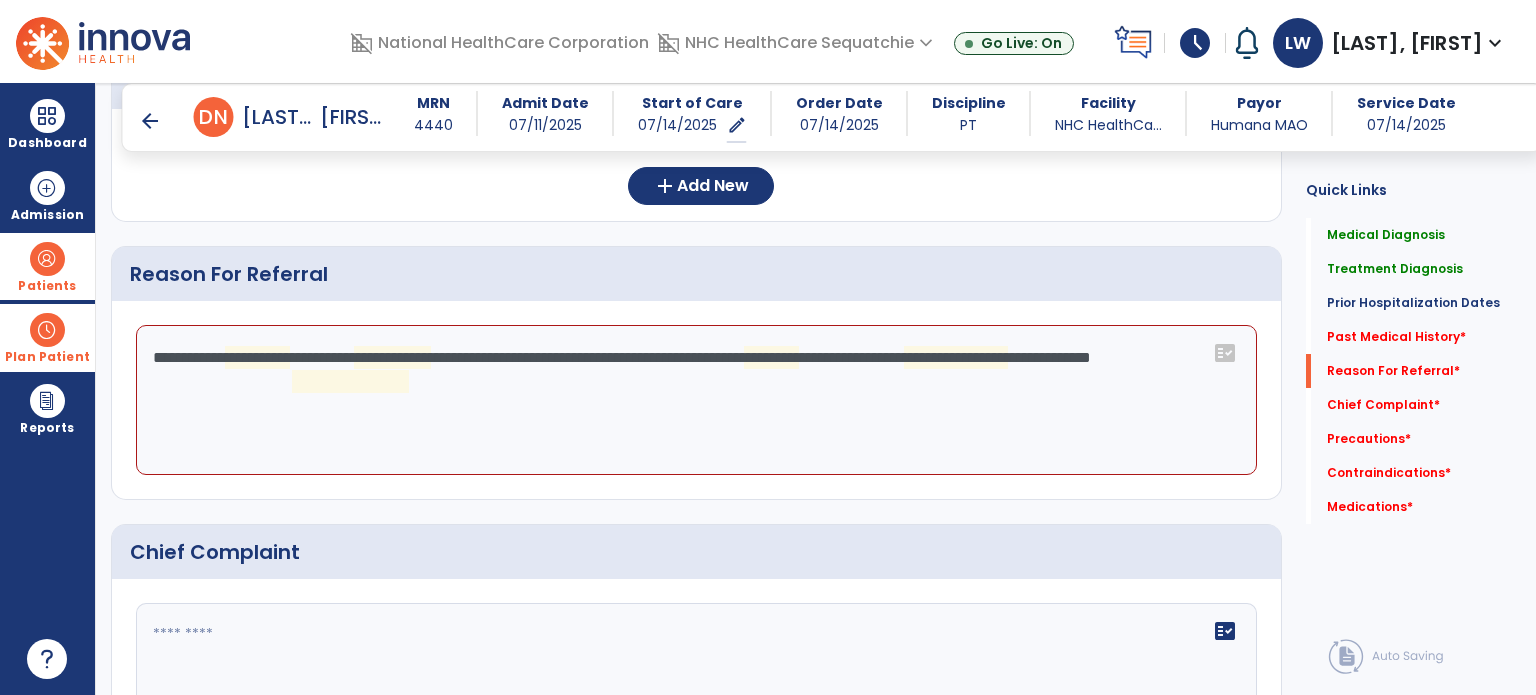 click on "**********" 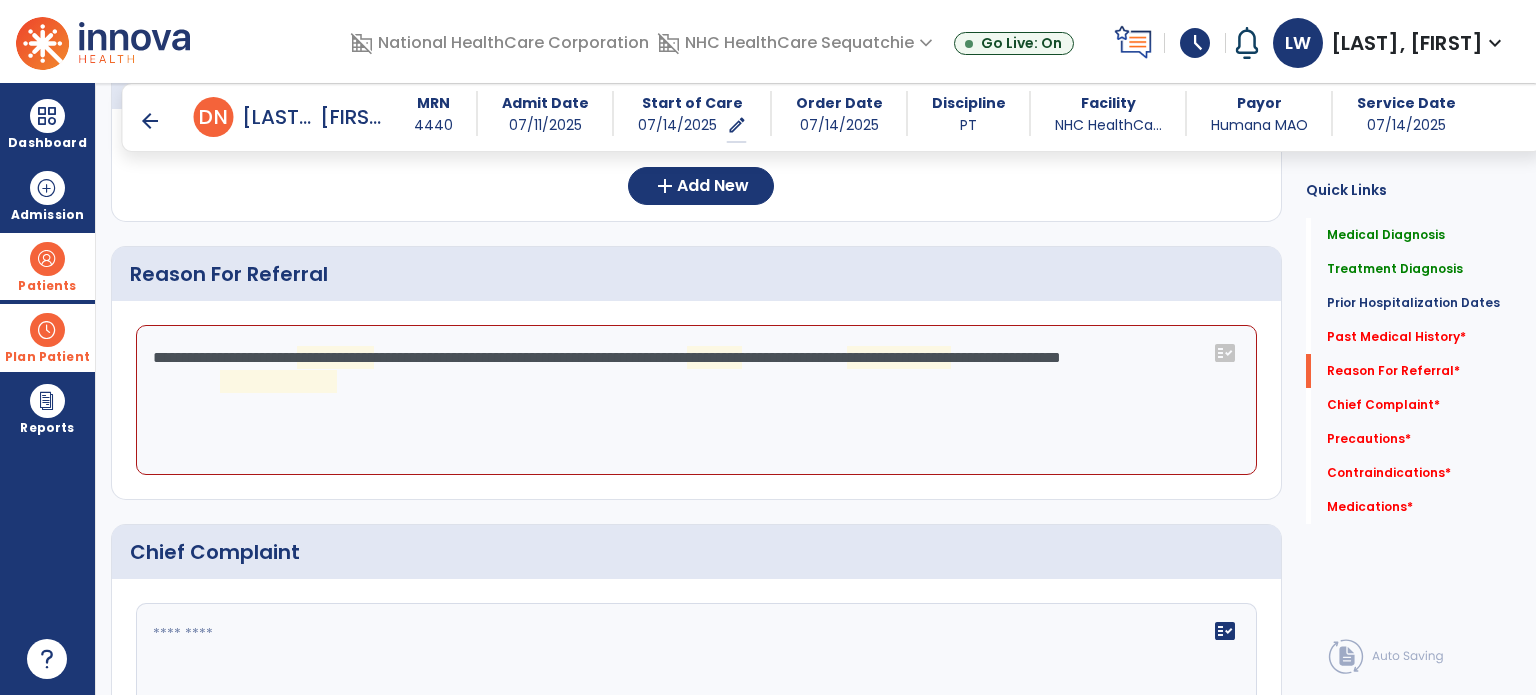 click on "**********" 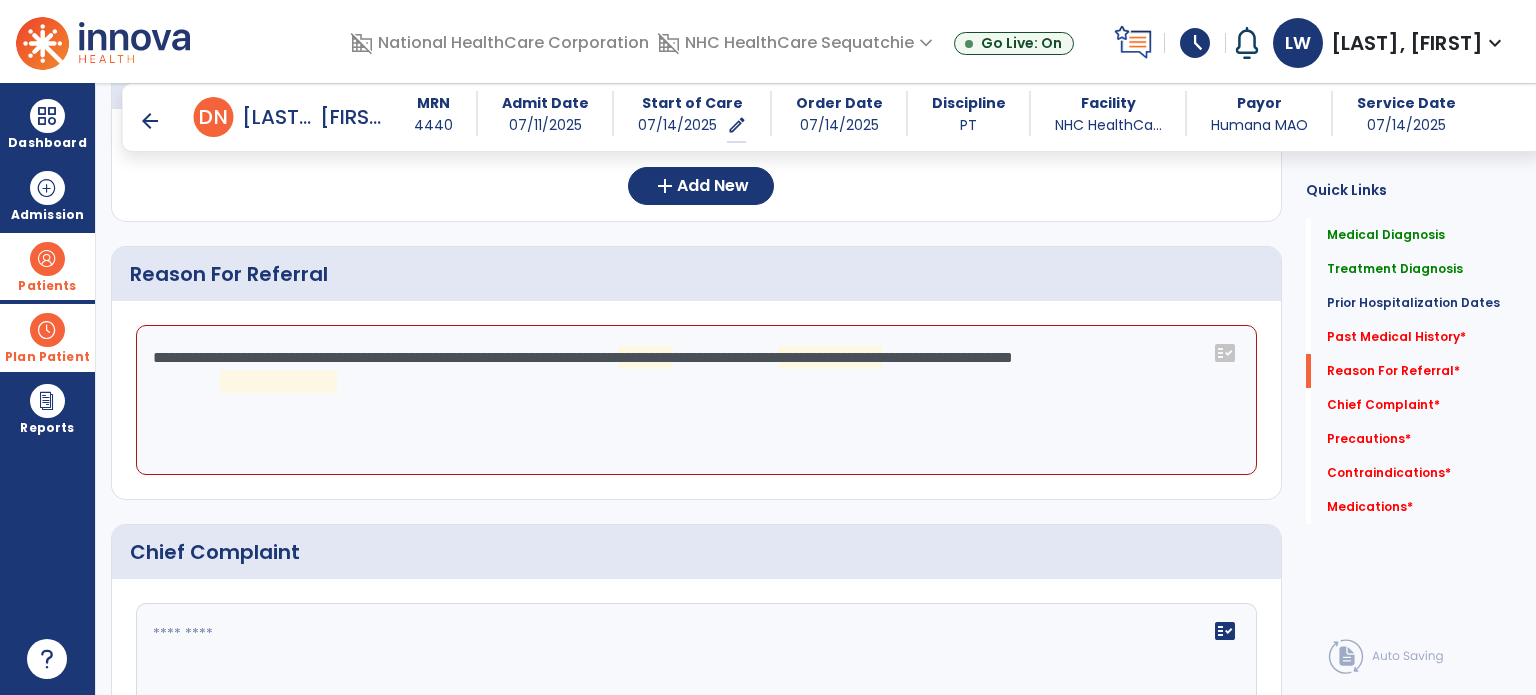 click on "**********" 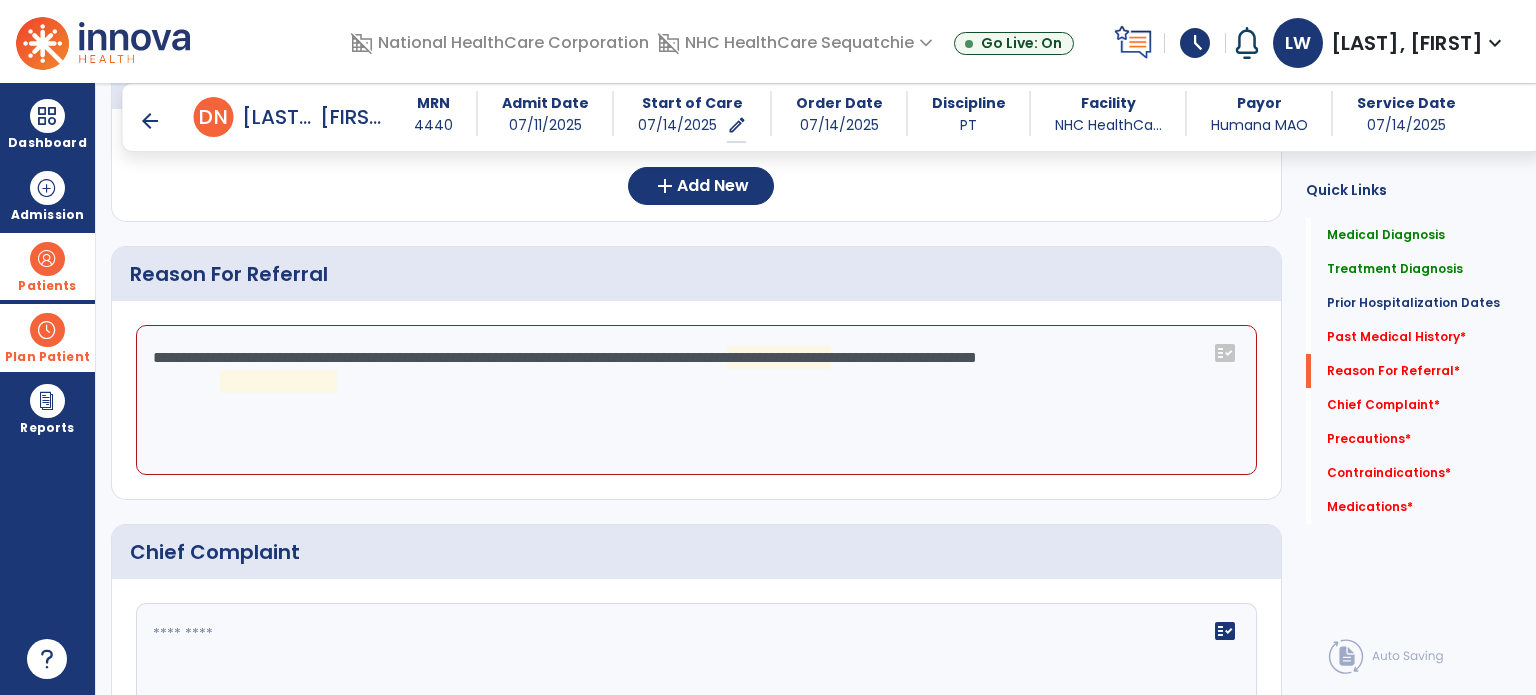 click on "**********" 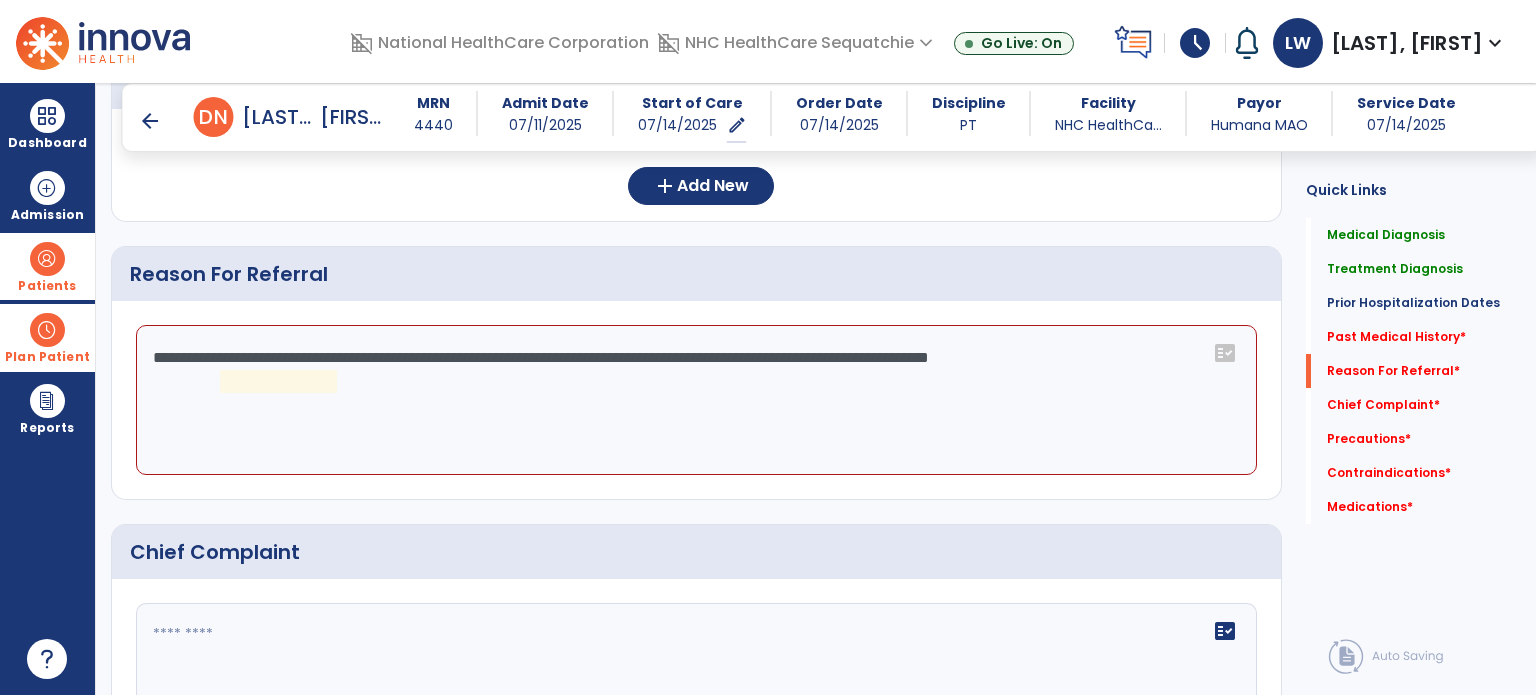 click on "**********" 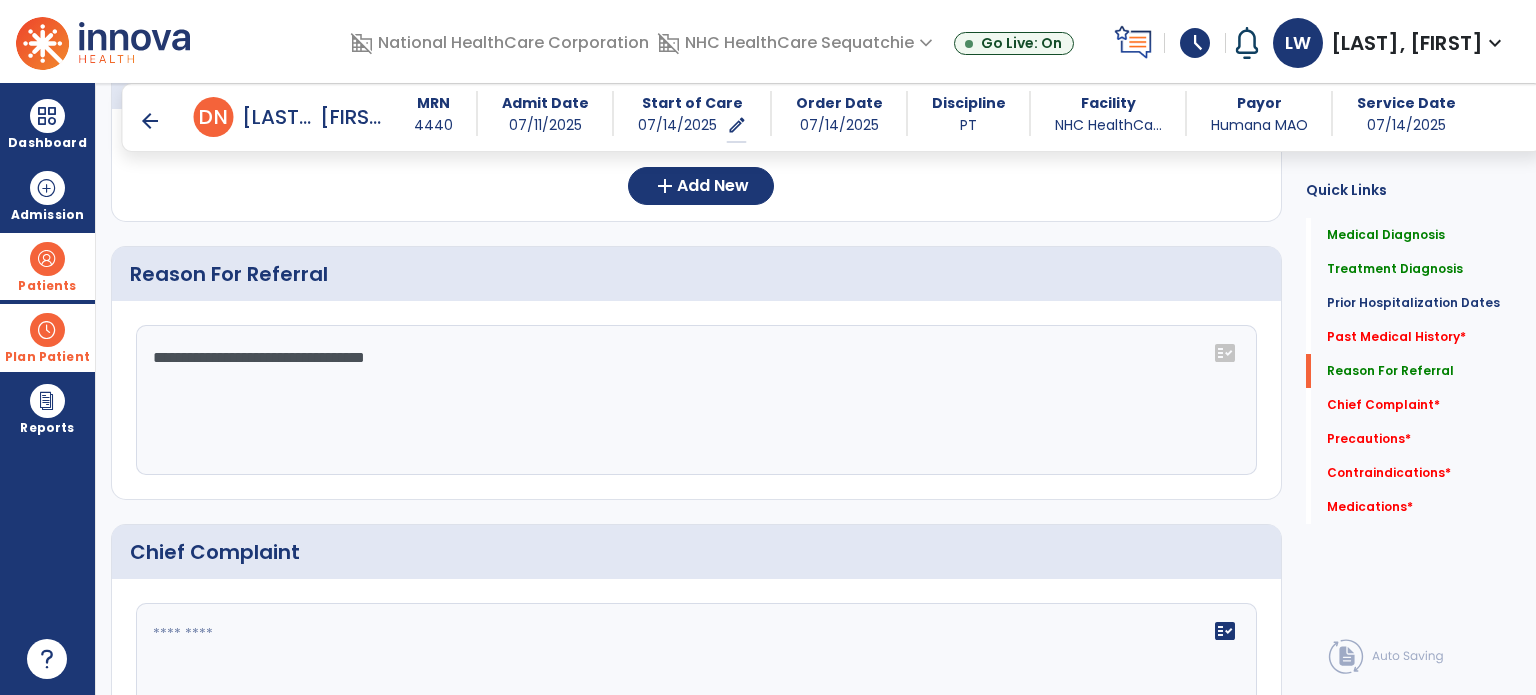 click on "**********" 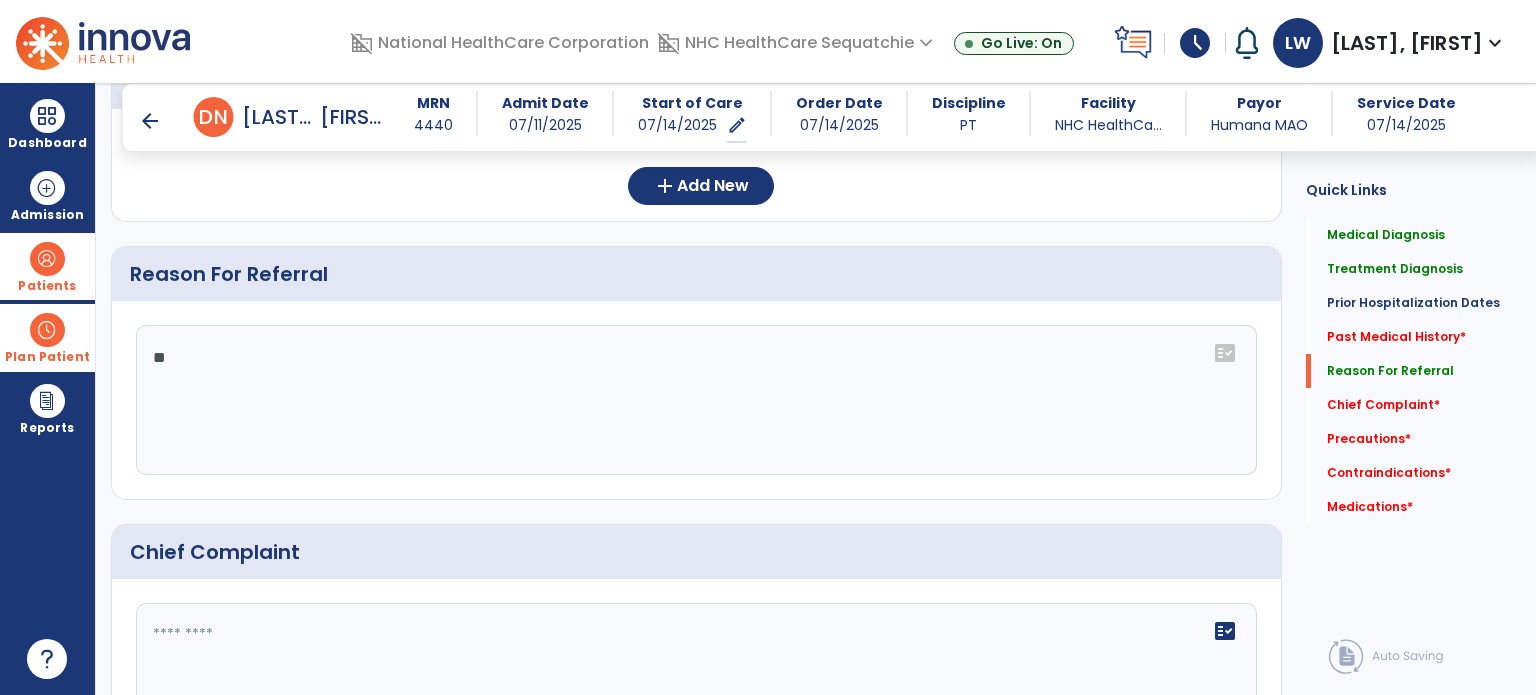 type on "*" 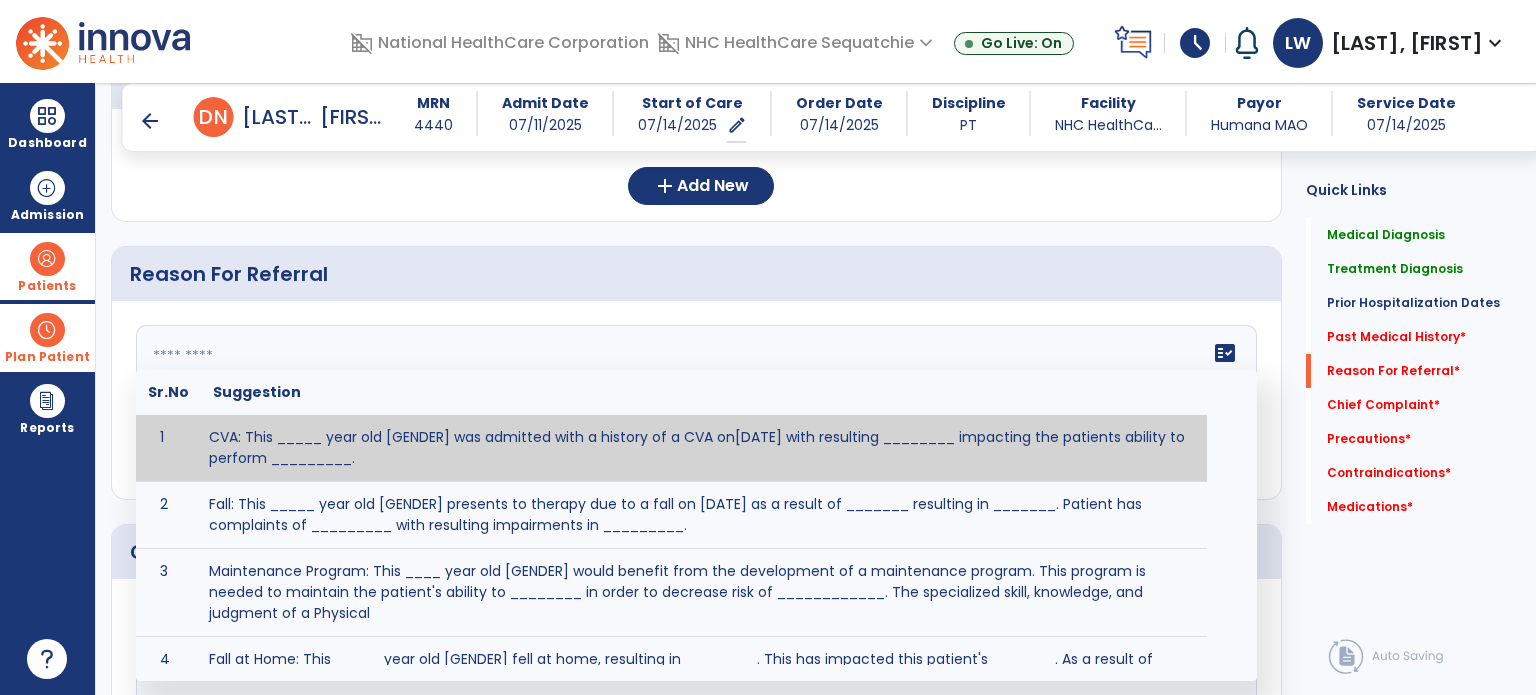 click 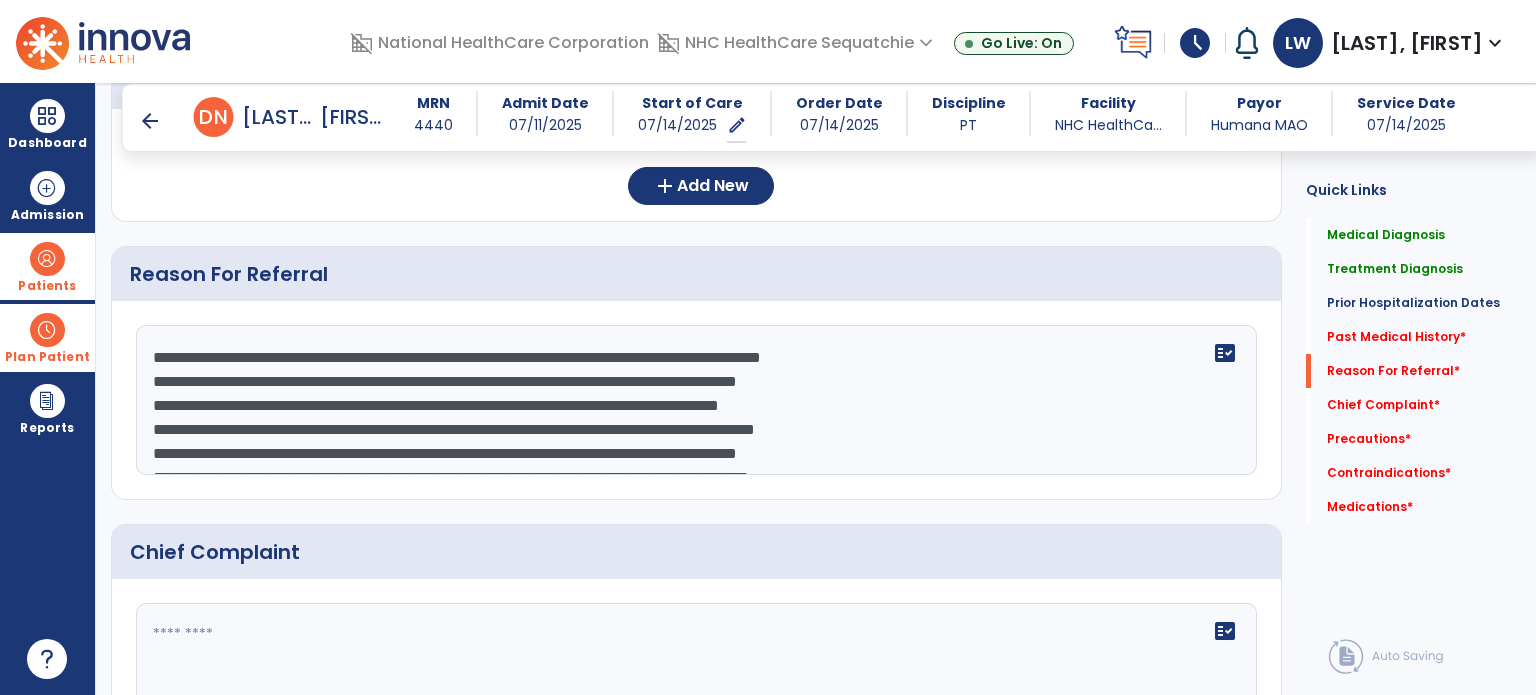 scroll, scrollTop: 423, scrollLeft: 0, axis: vertical 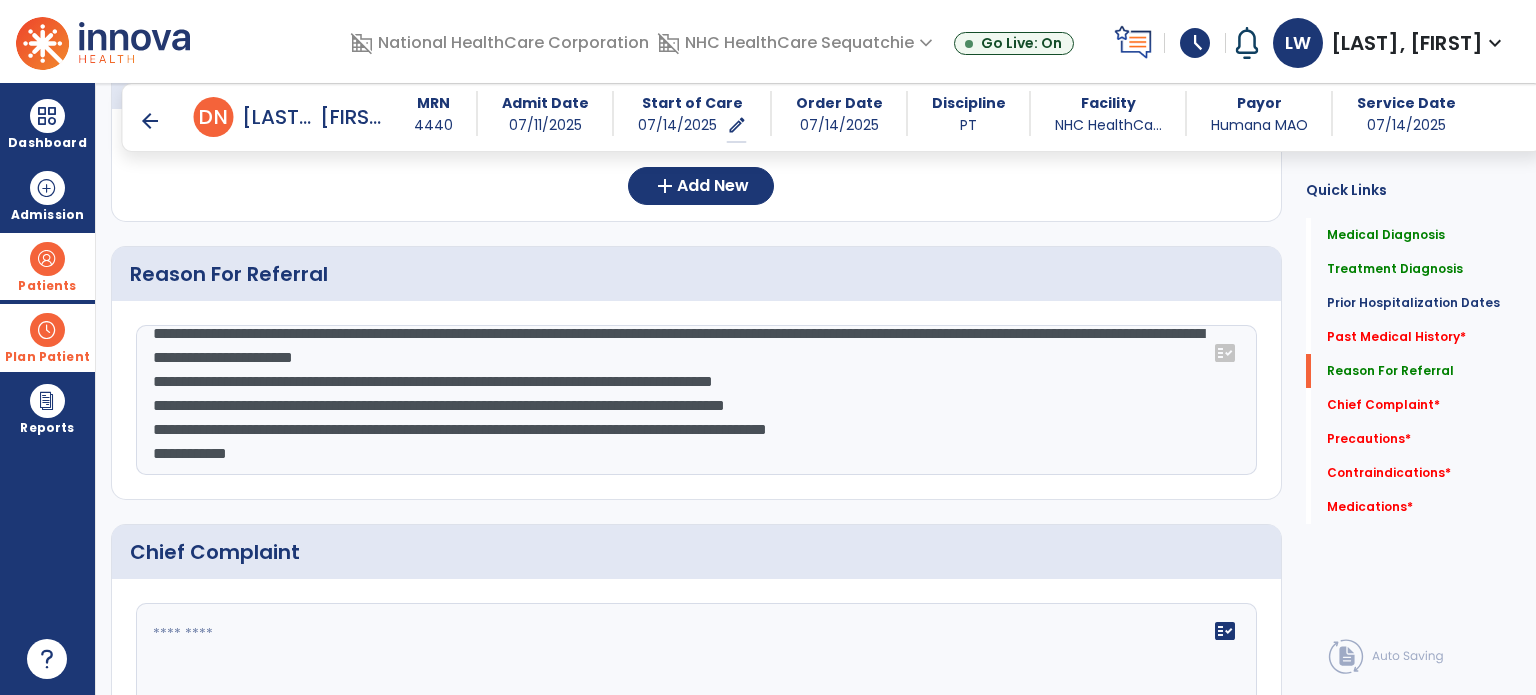 drag, startPoint x: 175, startPoint y: 354, endPoint x: 210, endPoint y: 395, distance: 53.90733 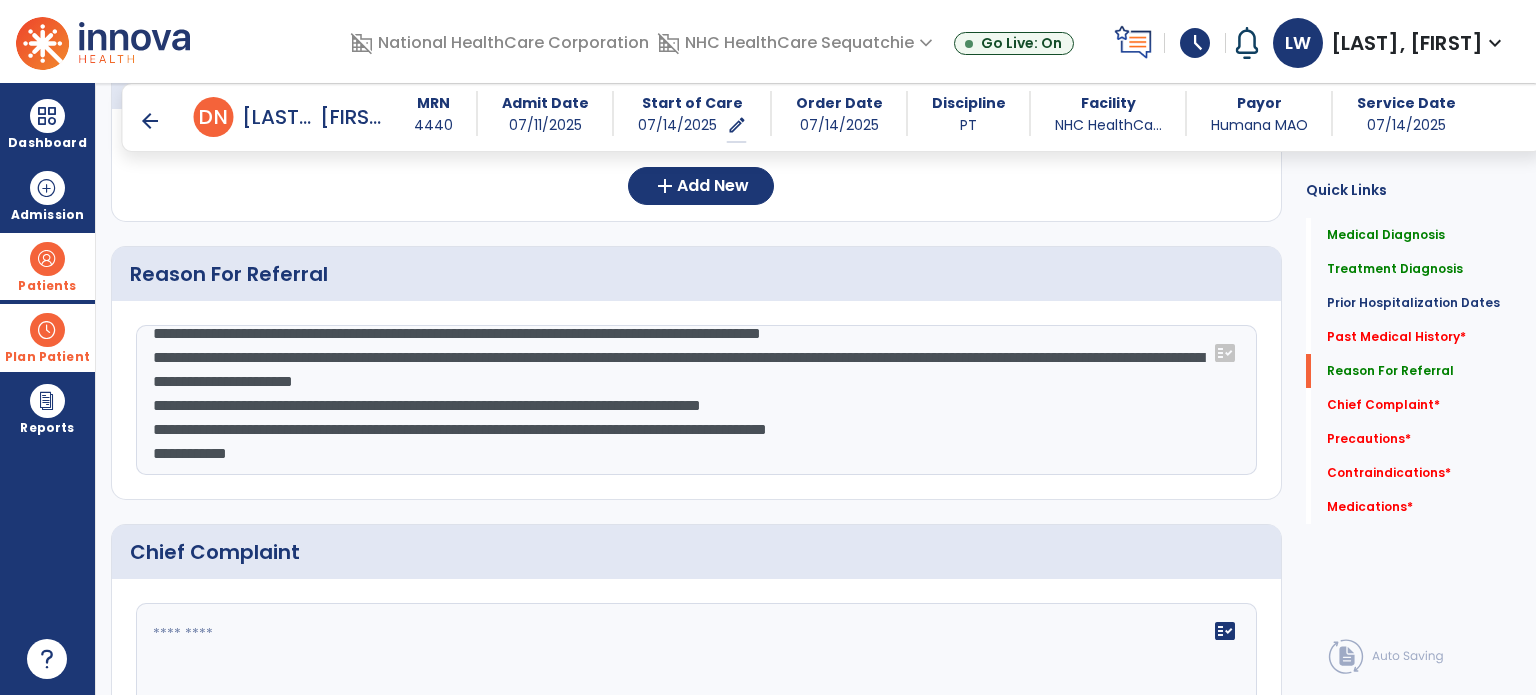 scroll, scrollTop: 408, scrollLeft: 0, axis: vertical 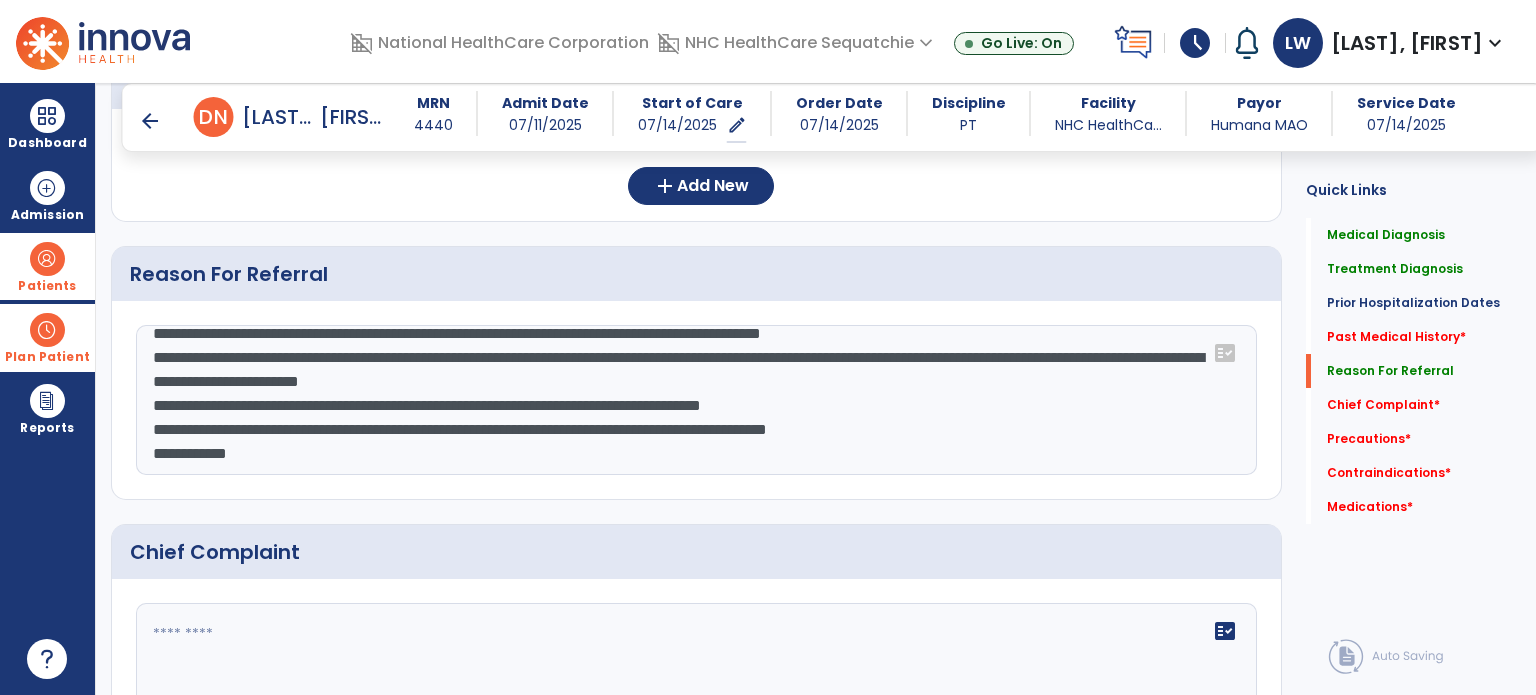 click 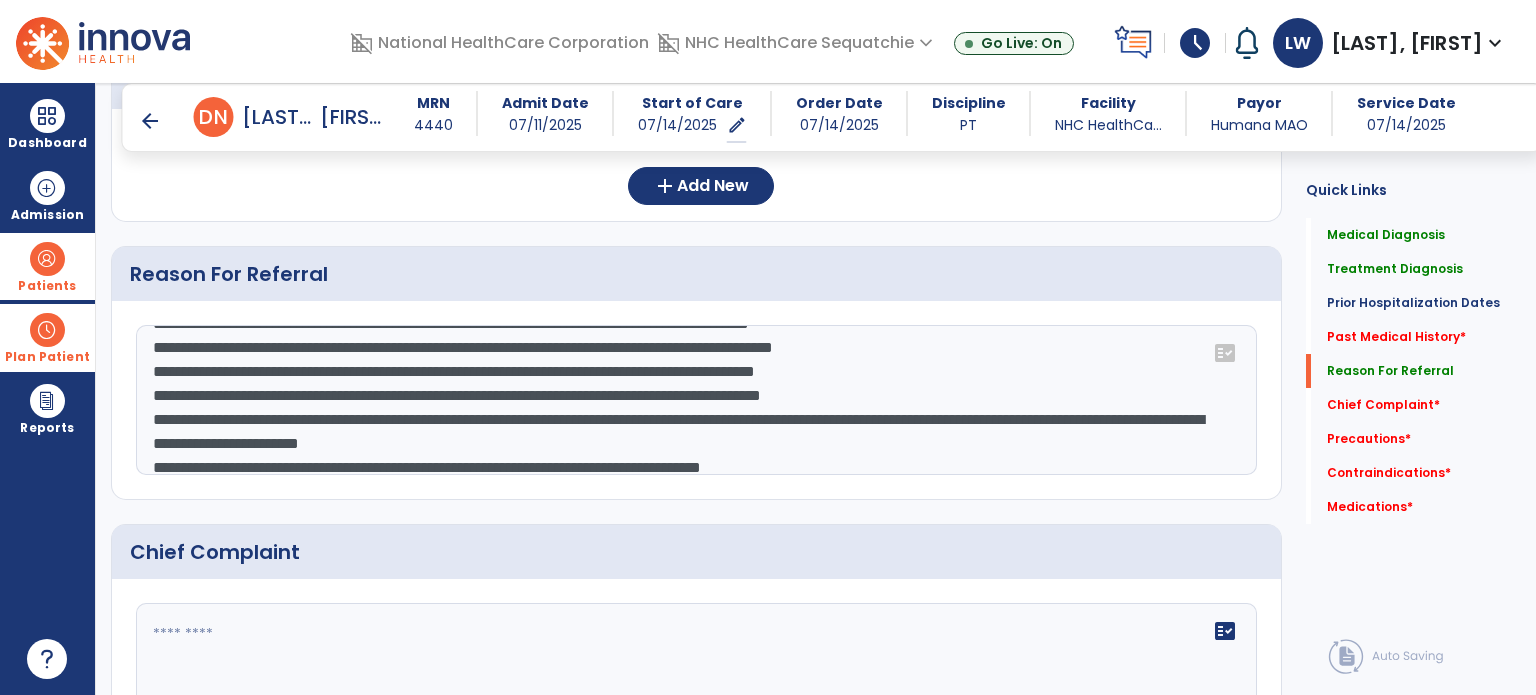 scroll, scrollTop: 272, scrollLeft: 0, axis: vertical 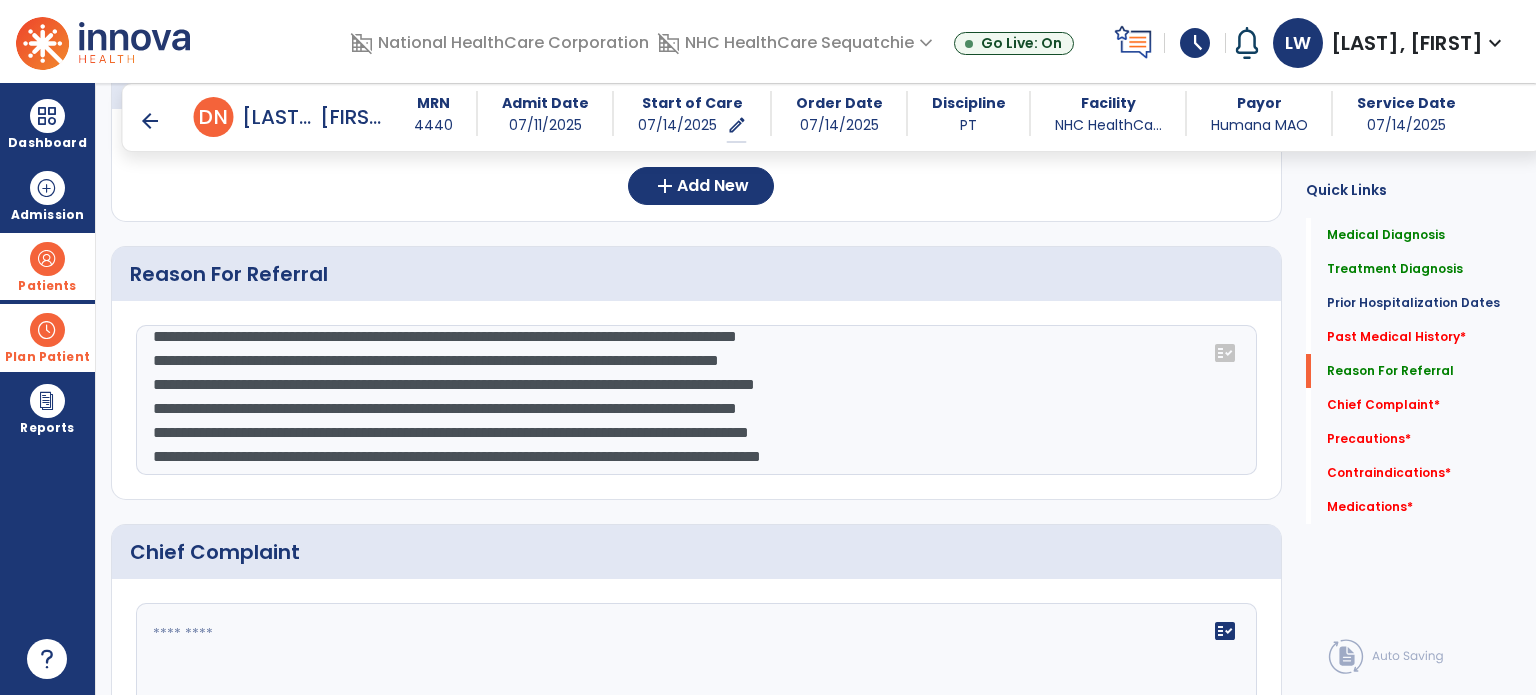 click 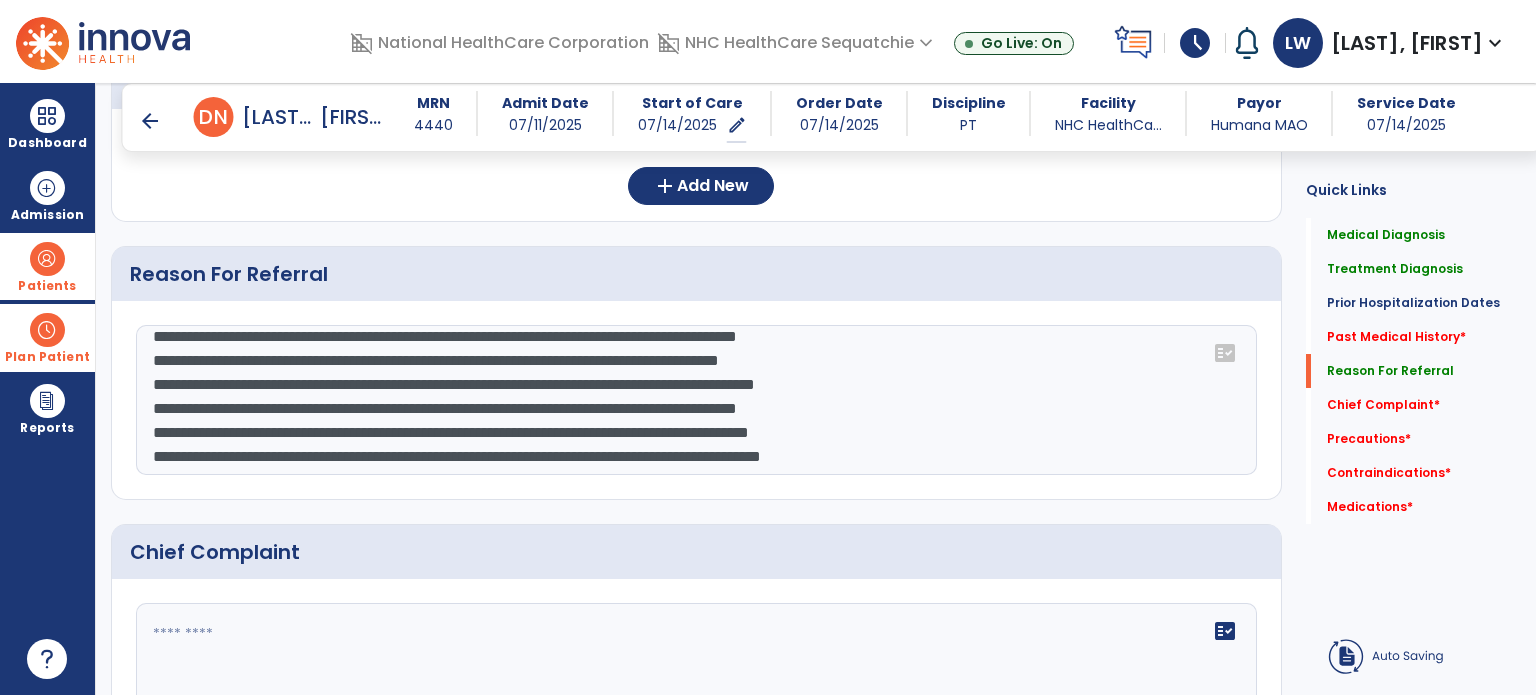 scroll, scrollTop: 110, scrollLeft: 0, axis: vertical 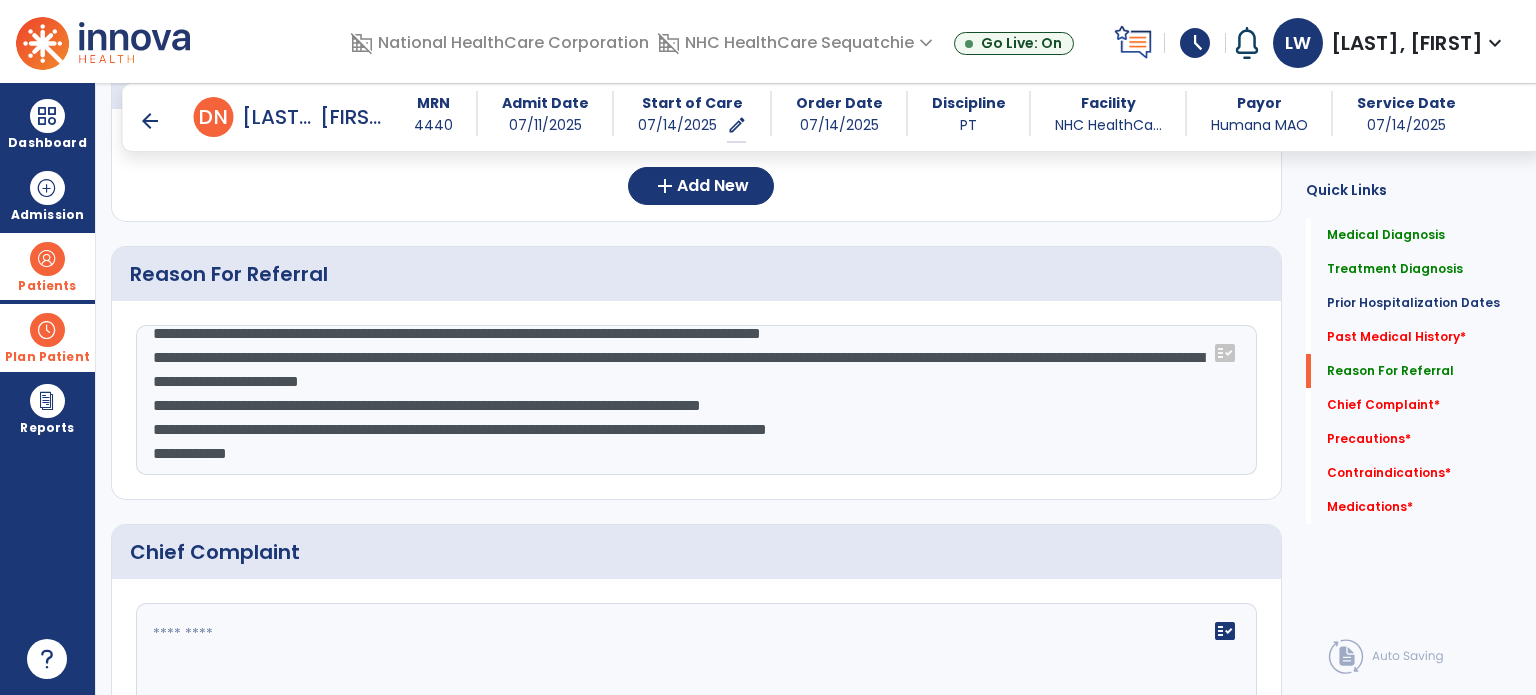 click 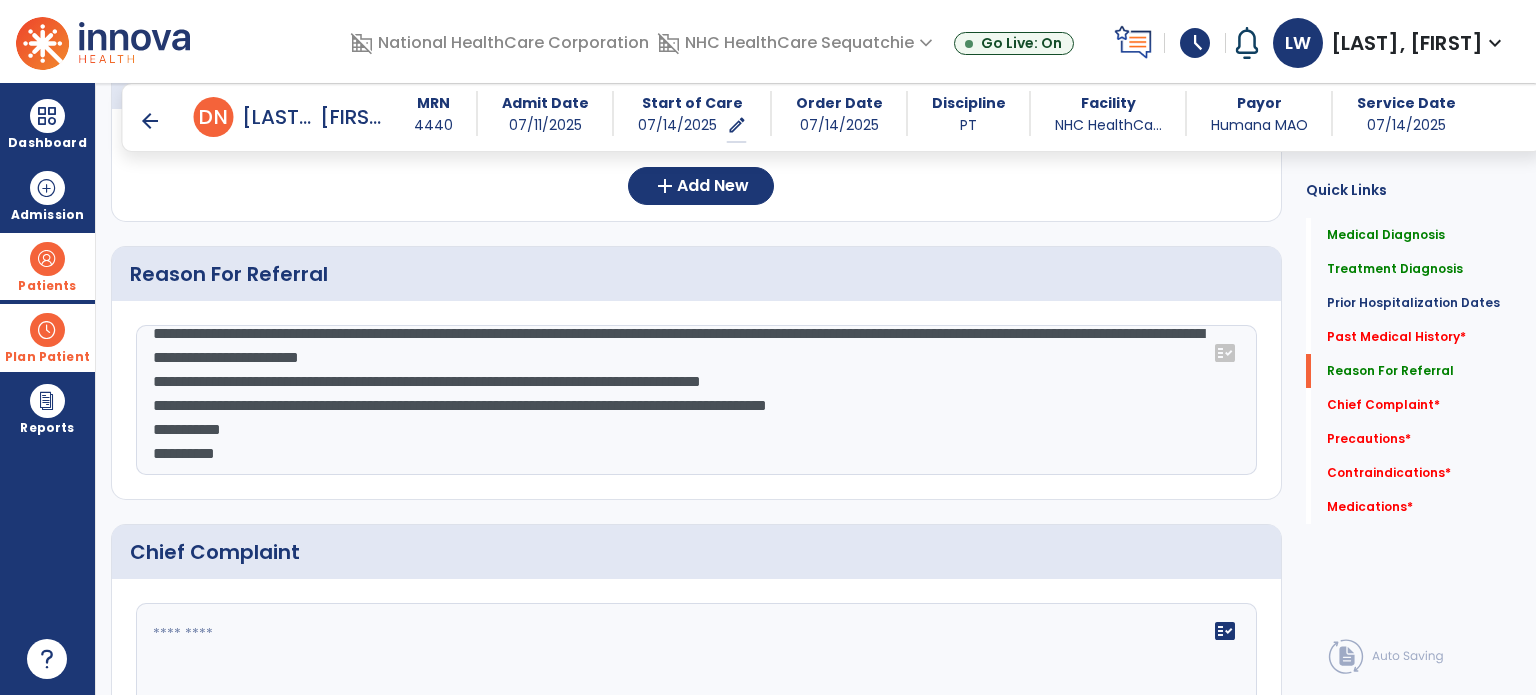 paste on "**********" 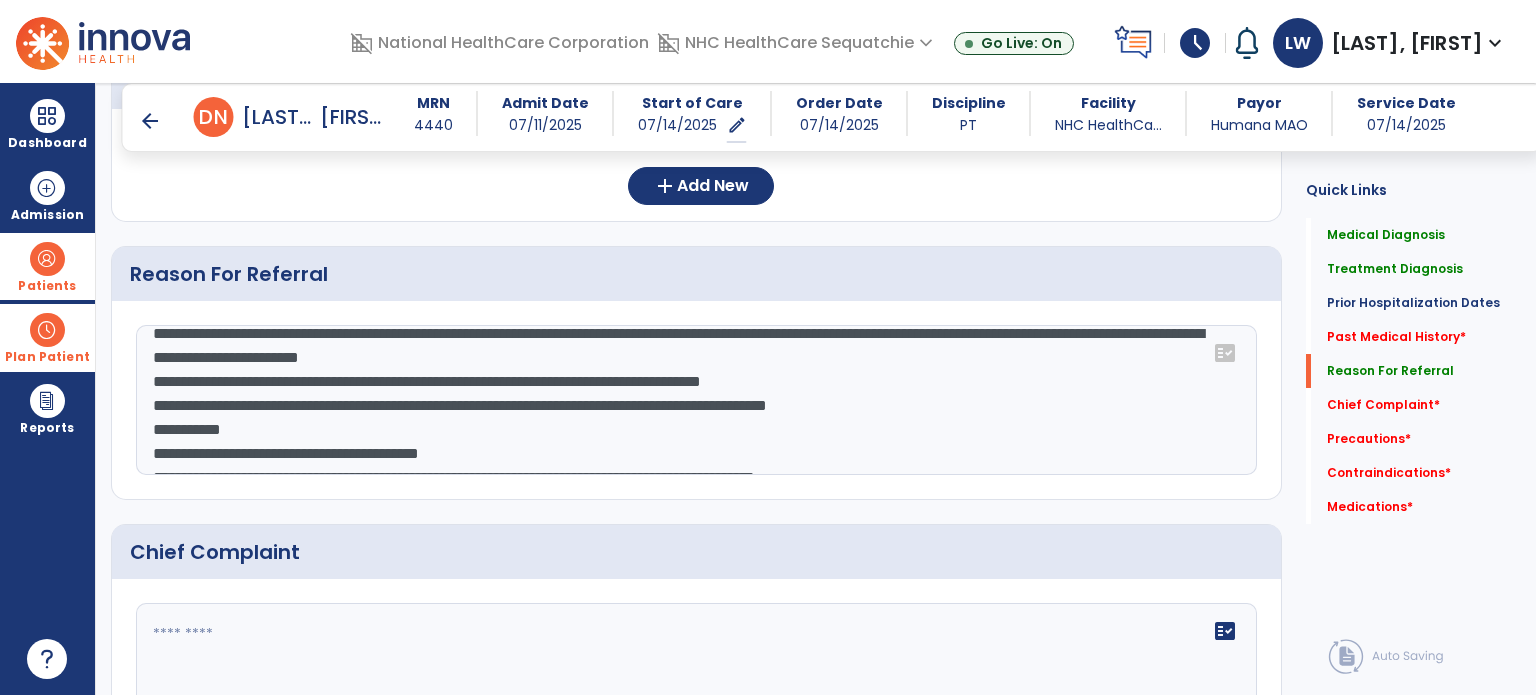 scroll, scrollTop: 615, scrollLeft: 0, axis: vertical 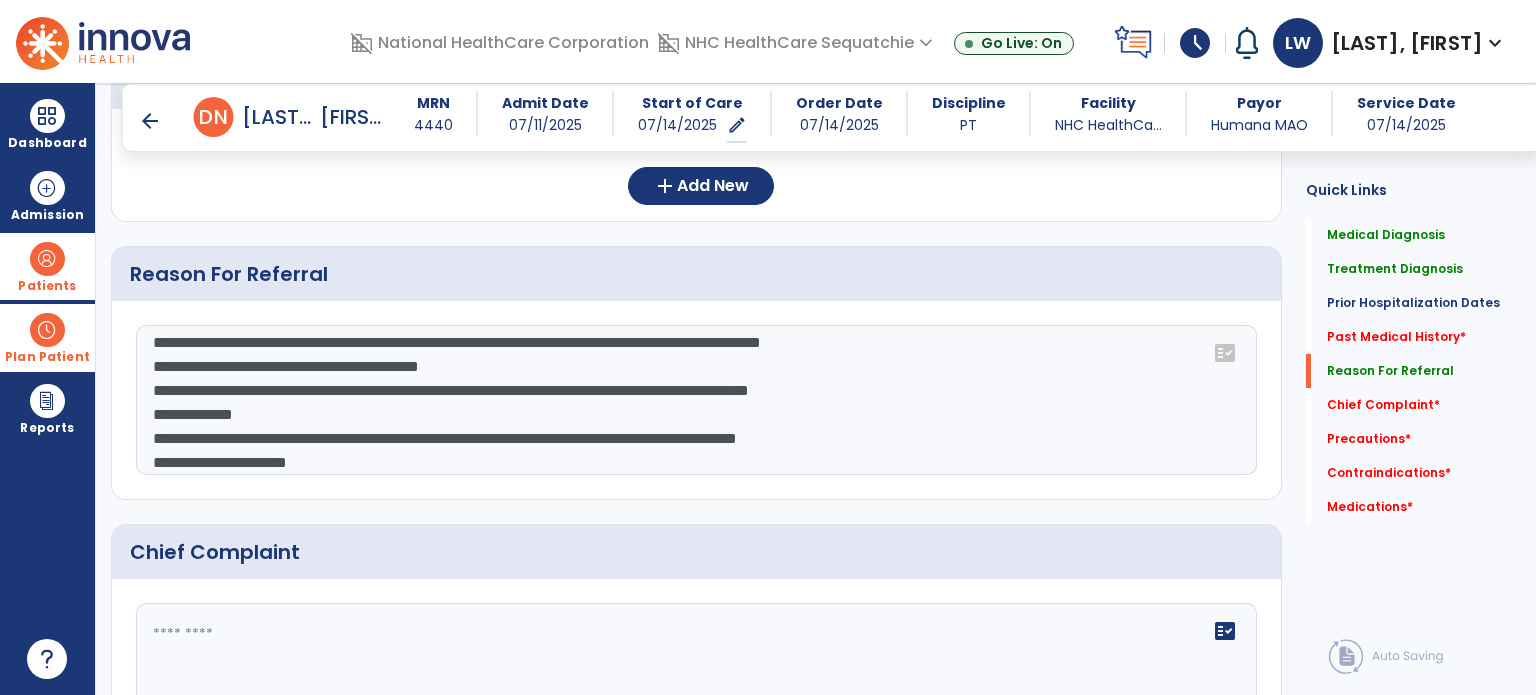 click 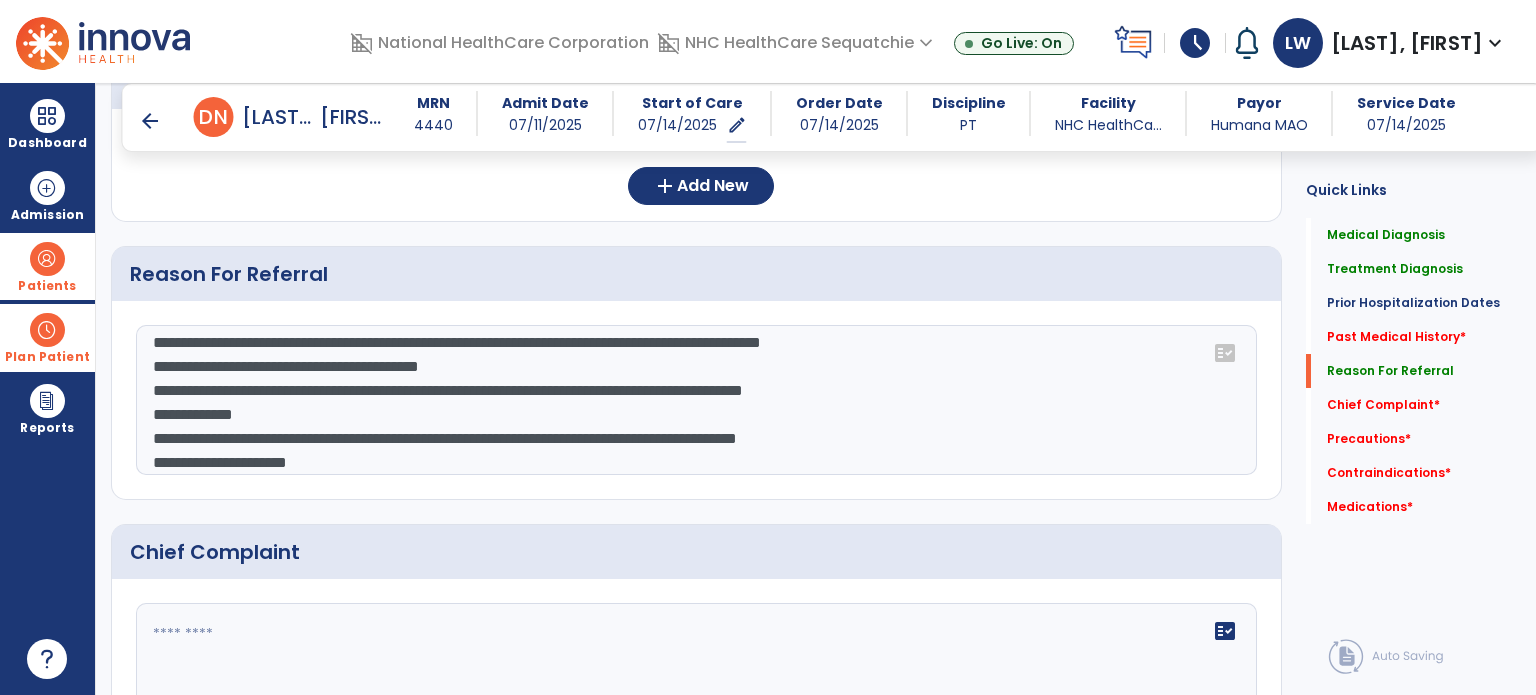 click 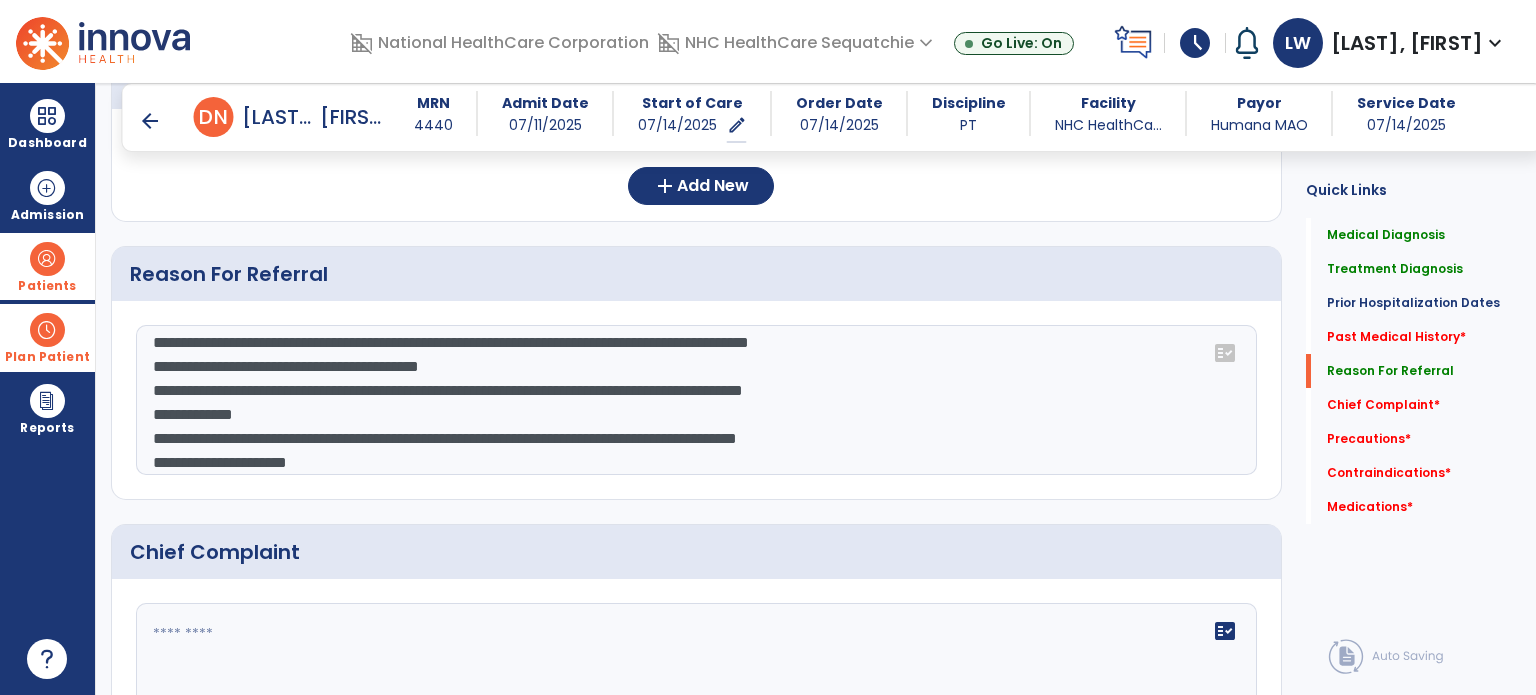 scroll, scrollTop: 562, scrollLeft: 0, axis: vertical 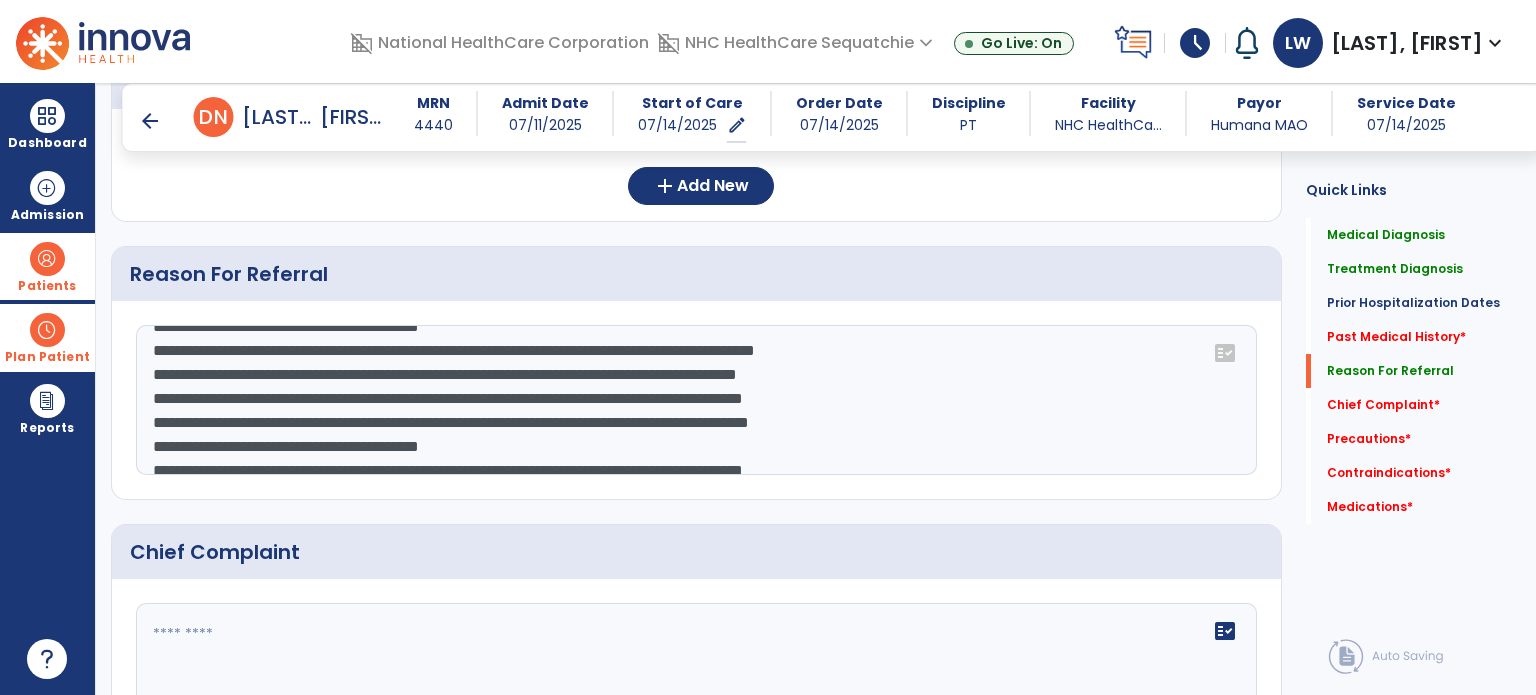 click 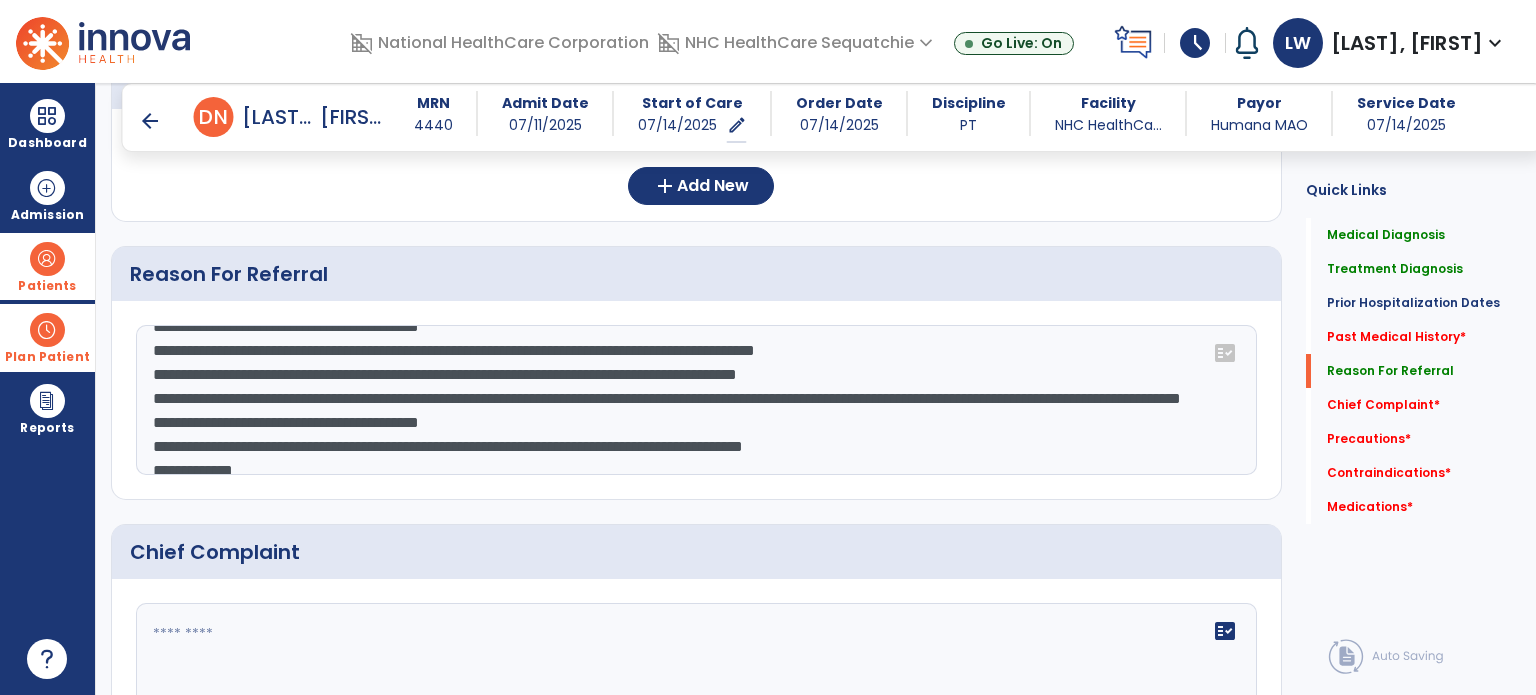 click 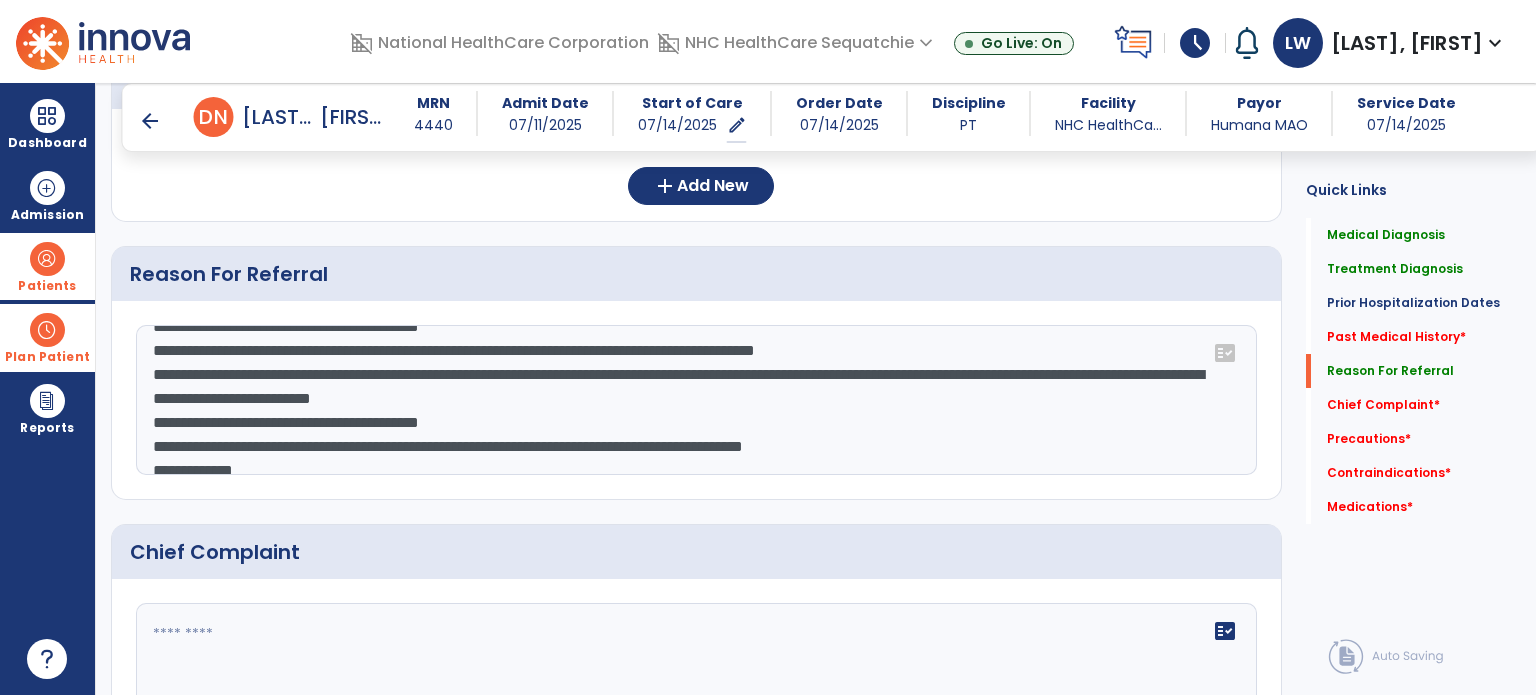 click 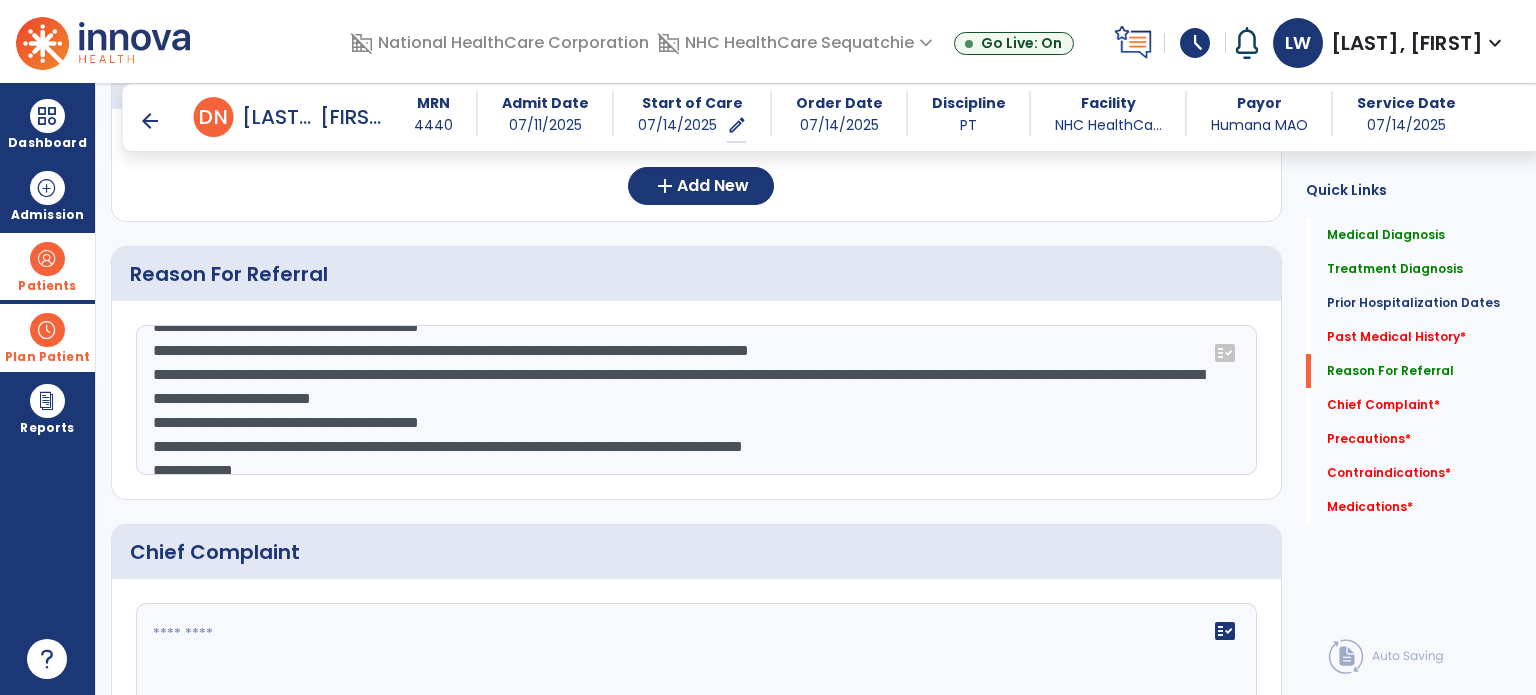 click 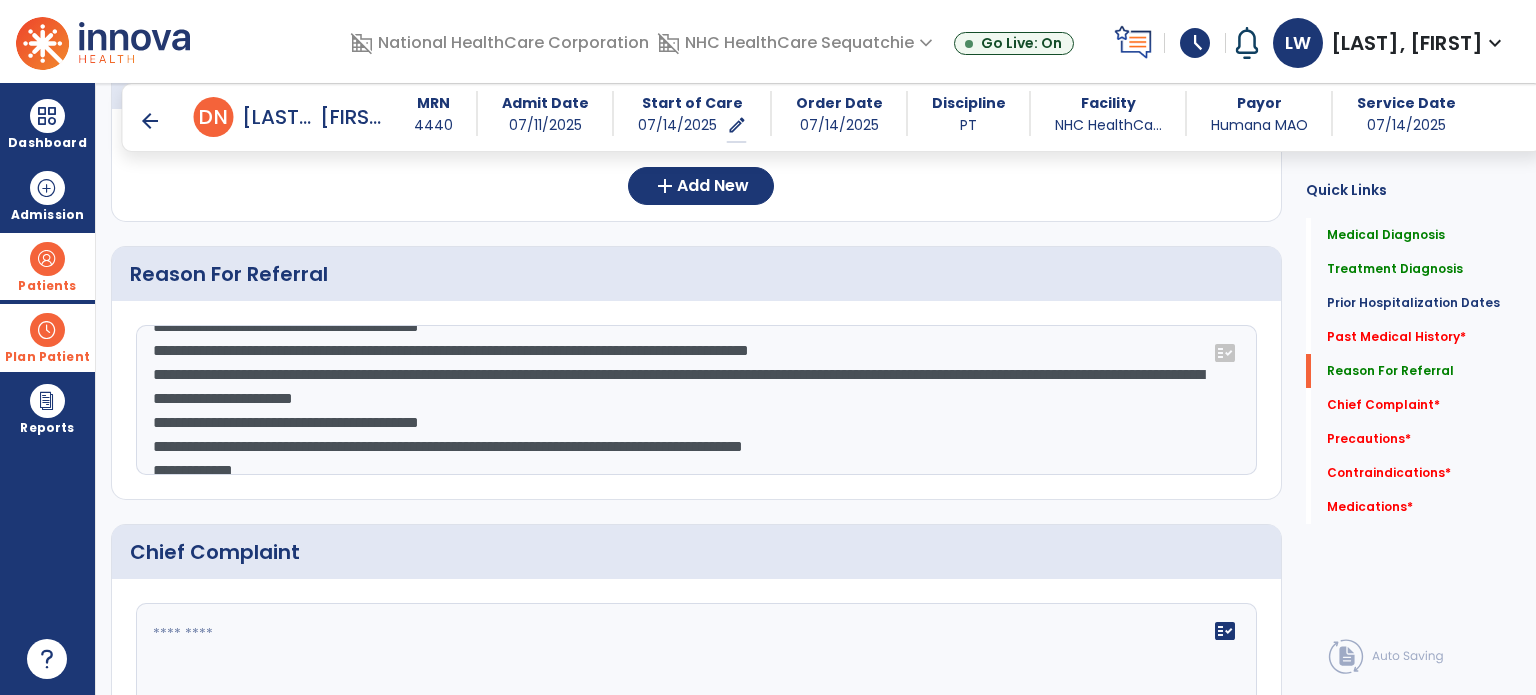click 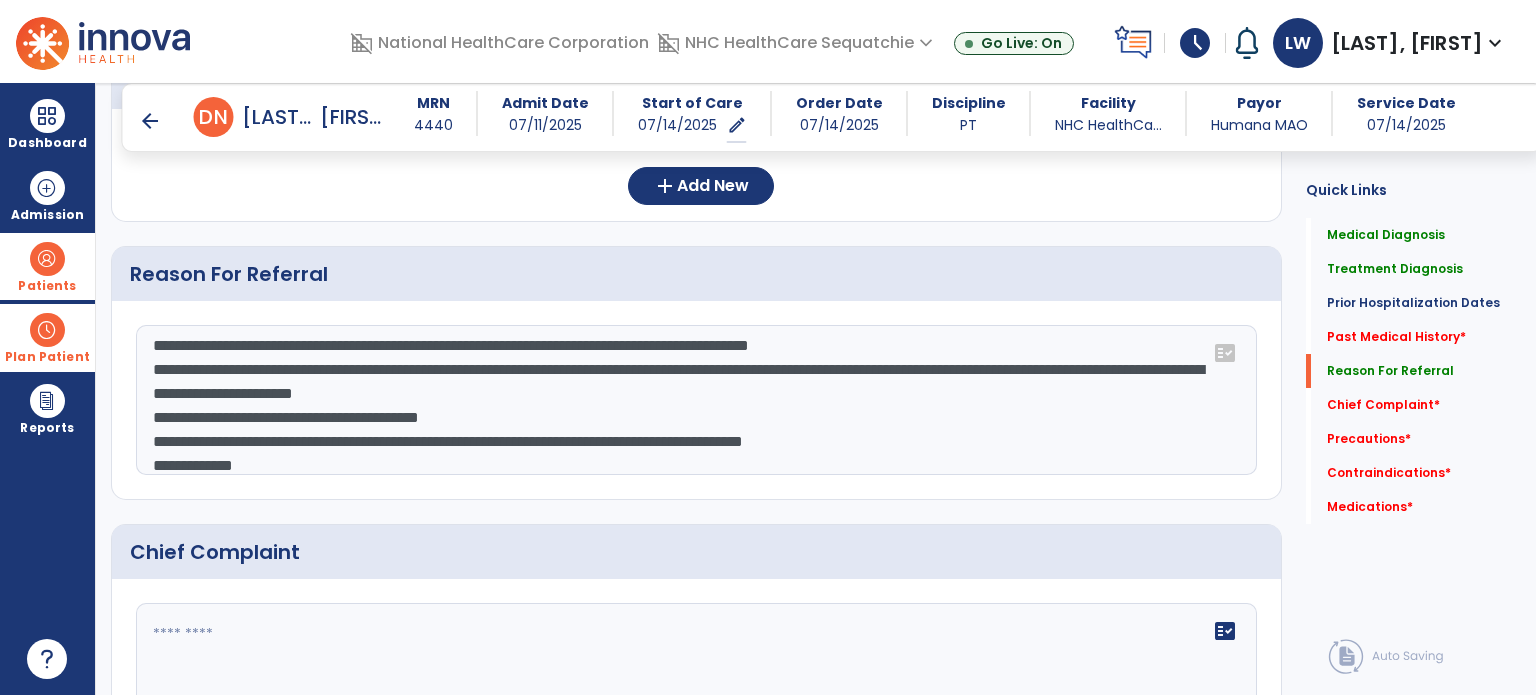 scroll, scrollTop: 529, scrollLeft: 0, axis: vertical 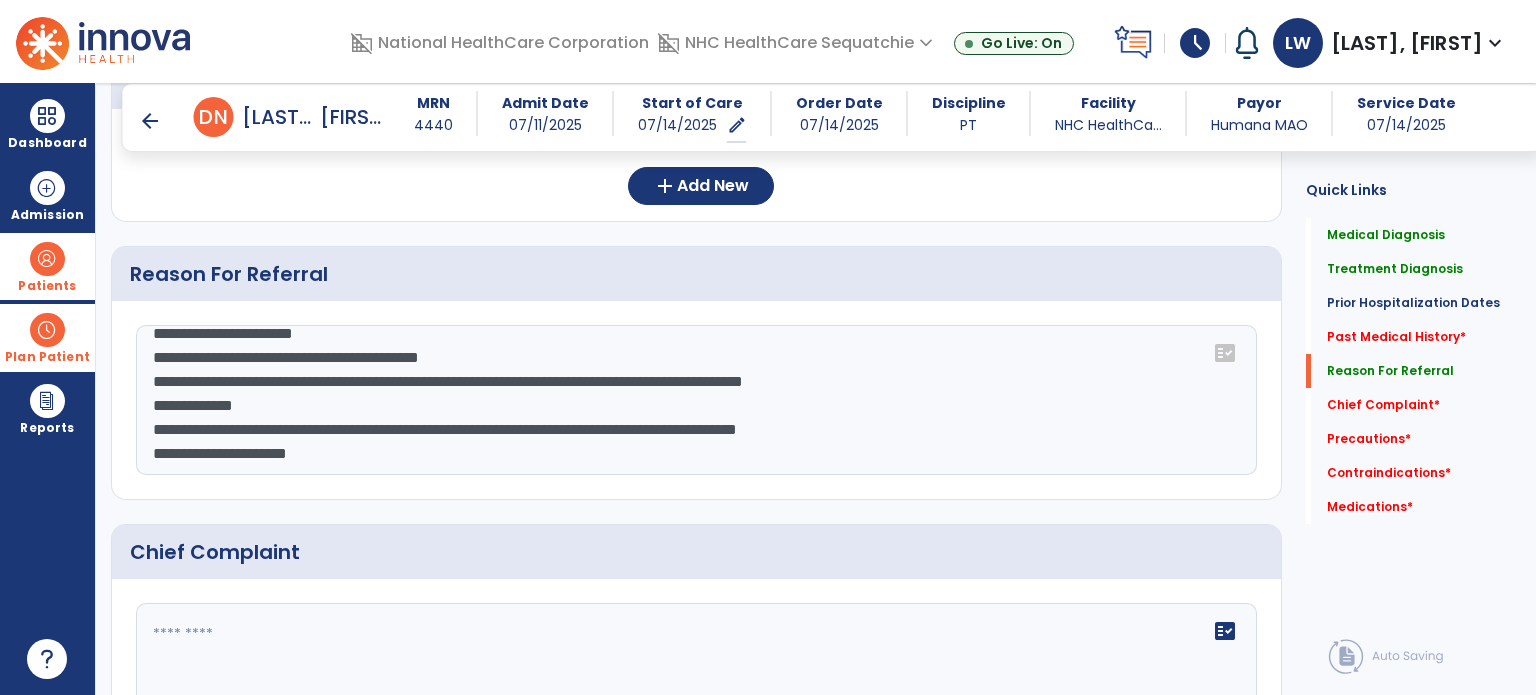 click 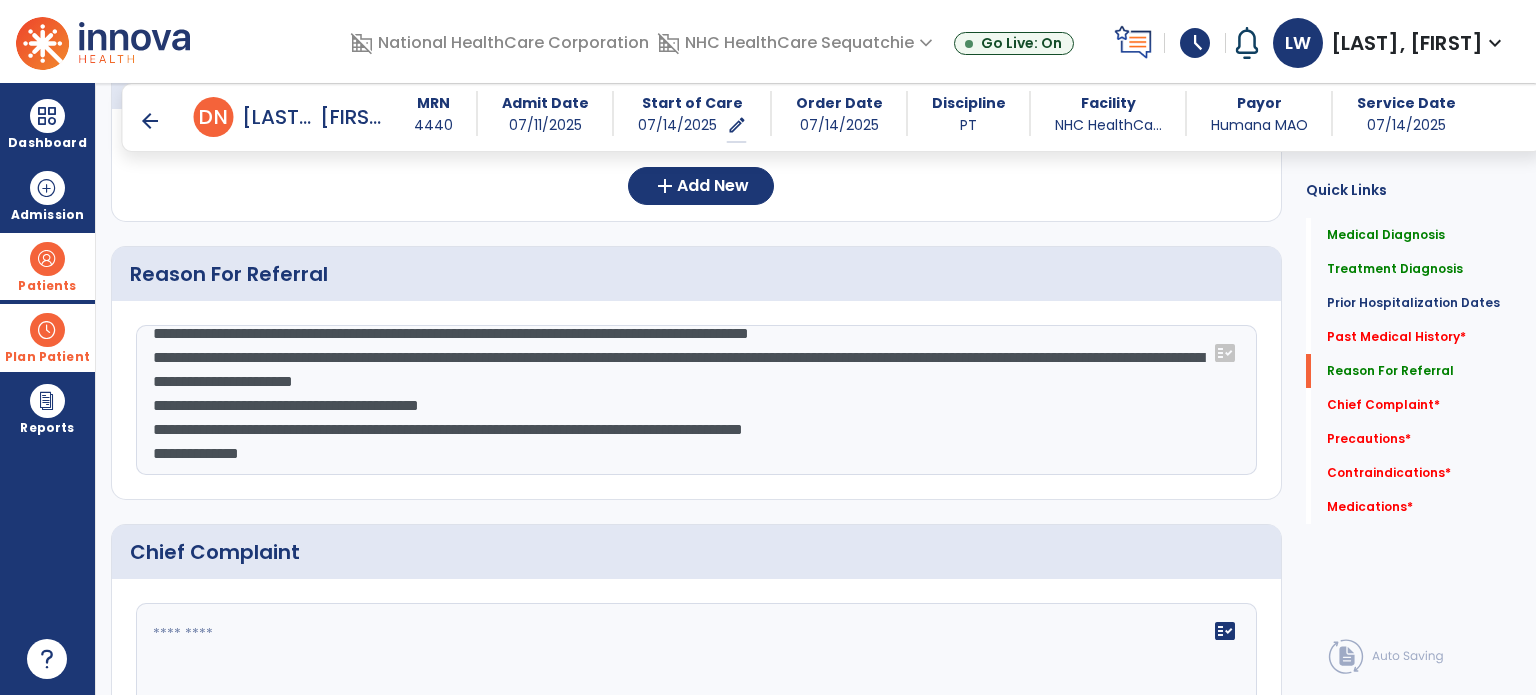 scroll, scrollTop: 576, scrollLeft: 0, axis: vertical 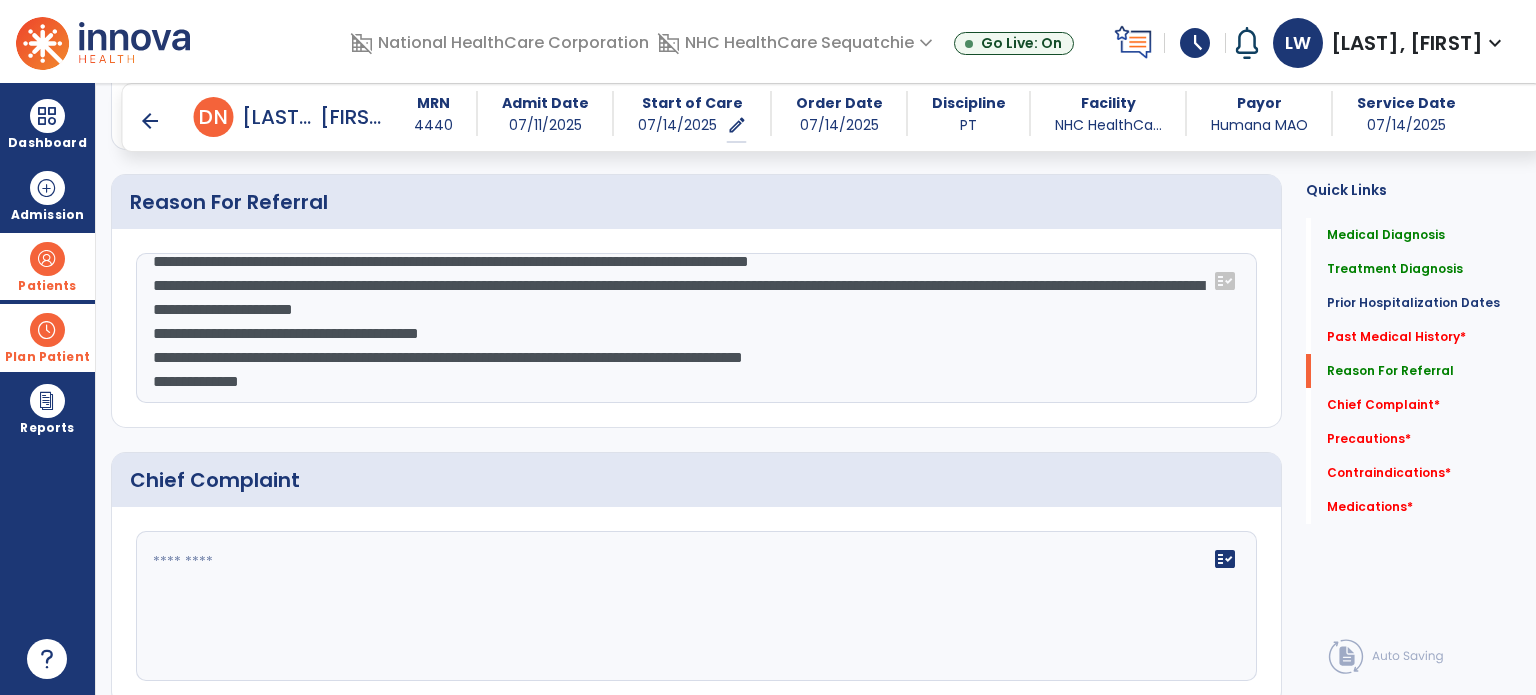 click on "fact_check" 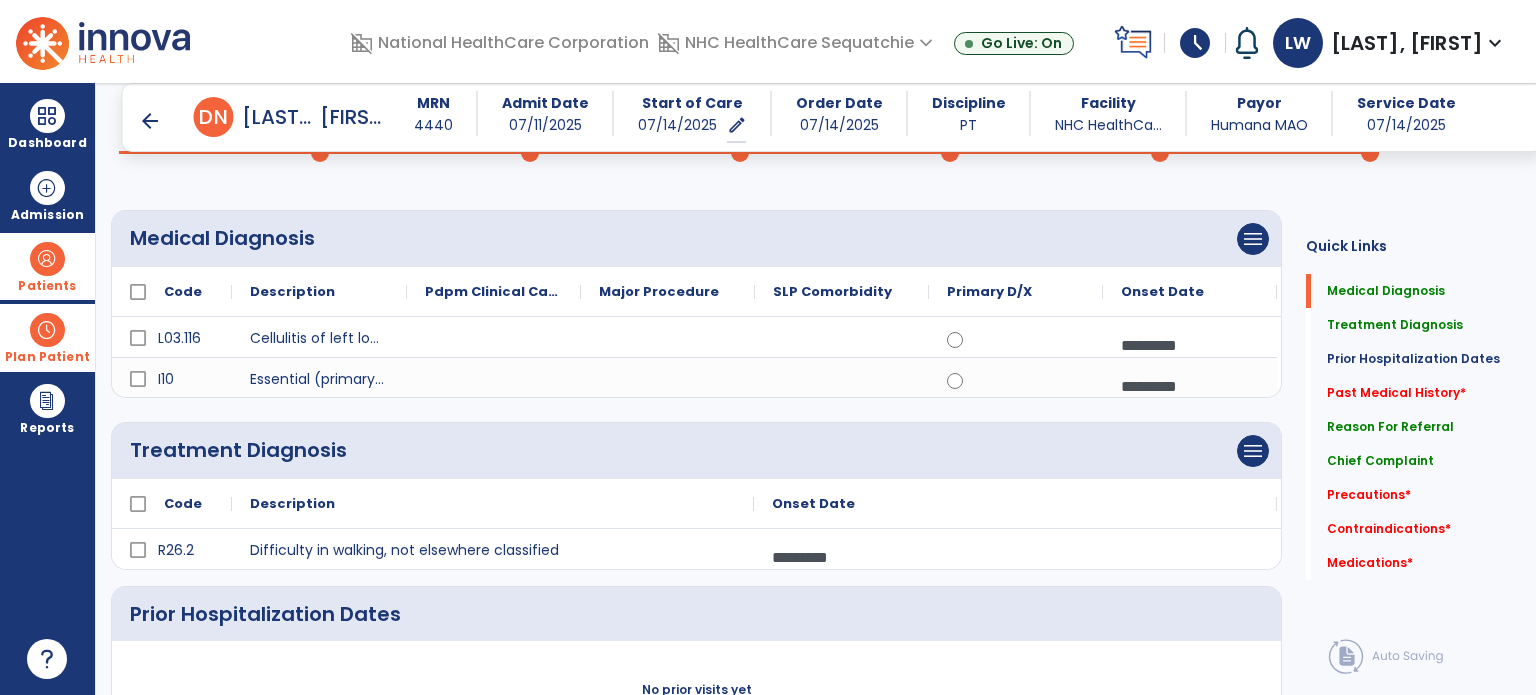 scroll, scrollTop: 110, scrollLeft: 0, axis: vertical 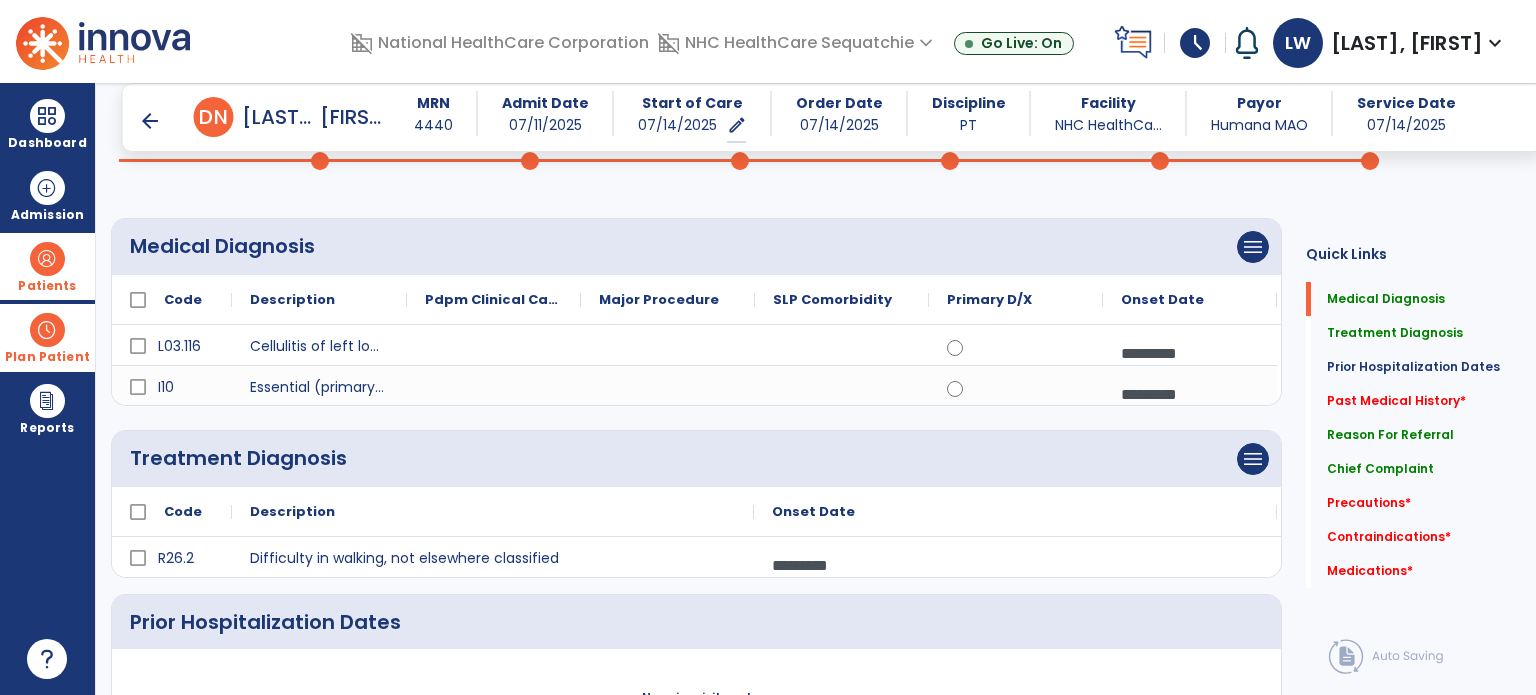 type on "**********" 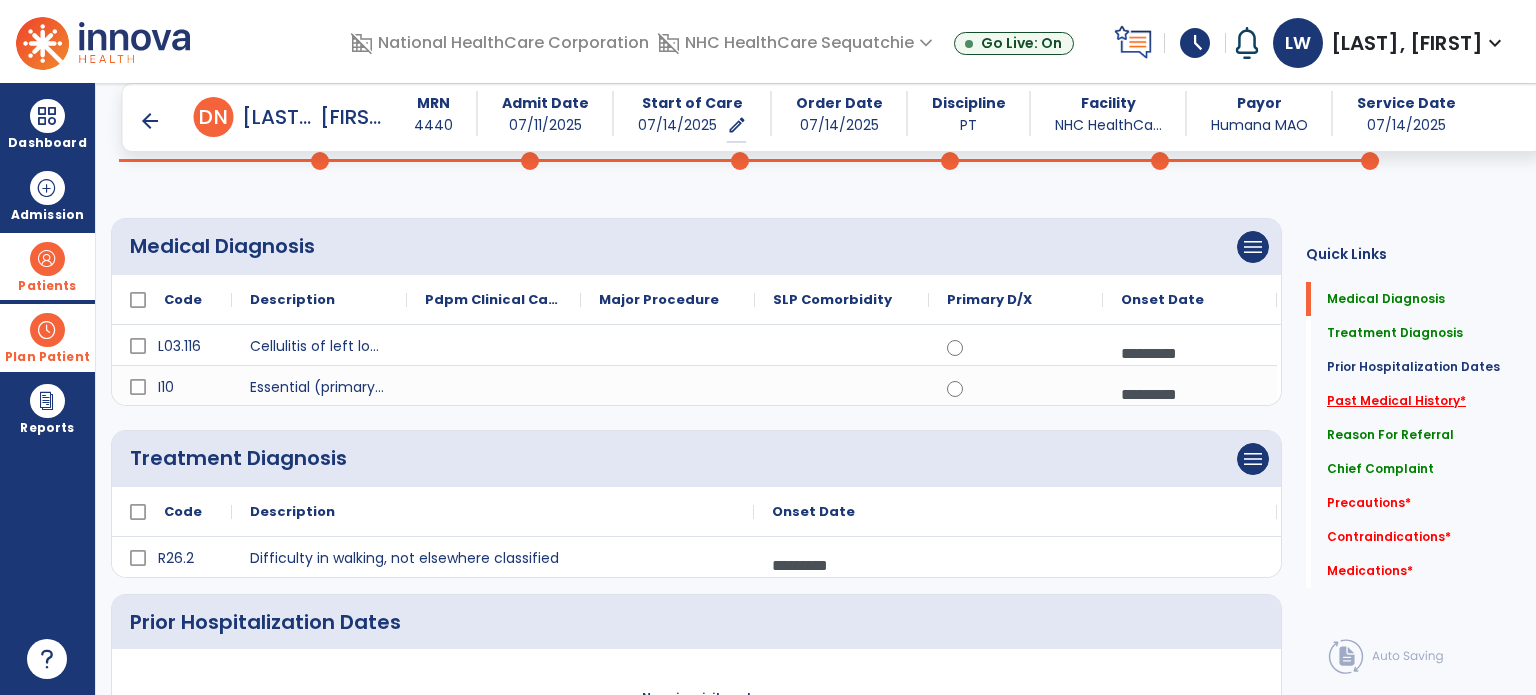 click on "Past Medical History   *" 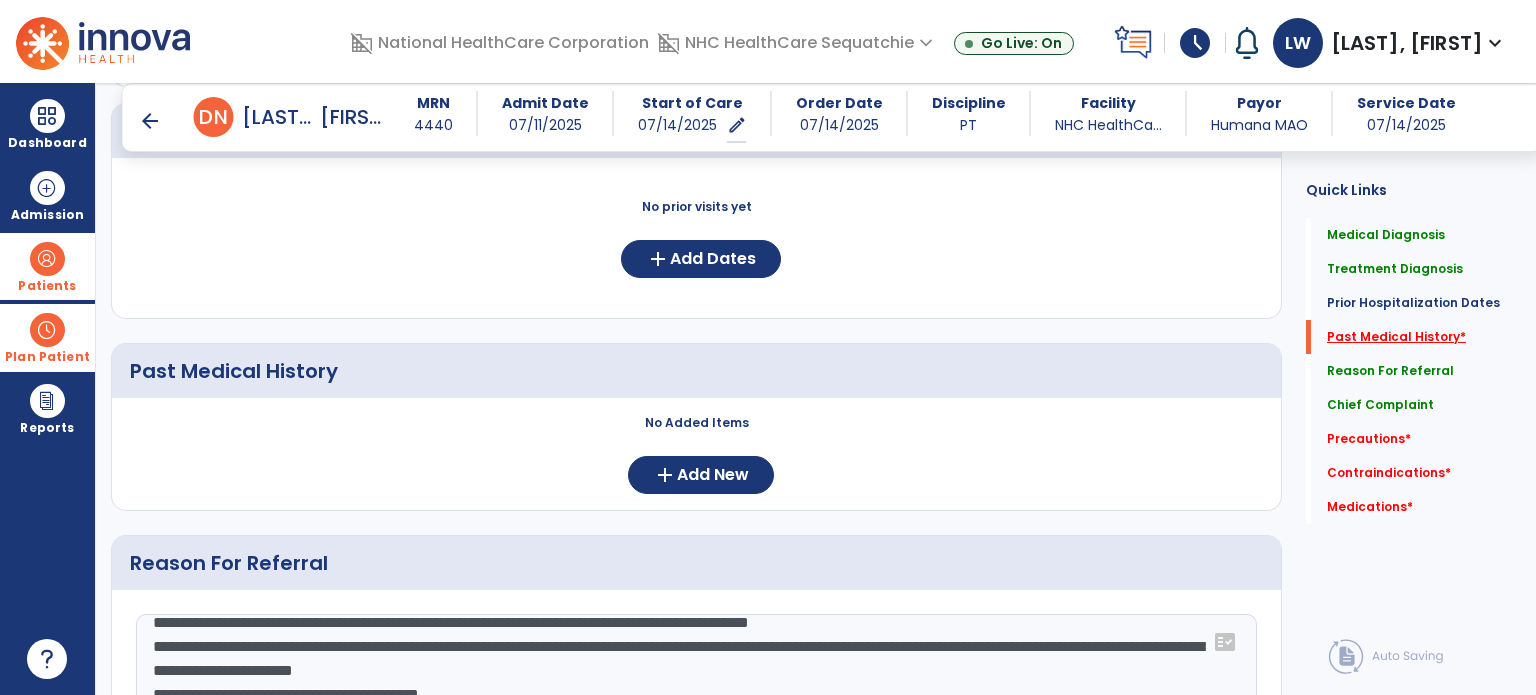 scroll, scrollTop: 637, scrollLeft: 0, axis: vertical 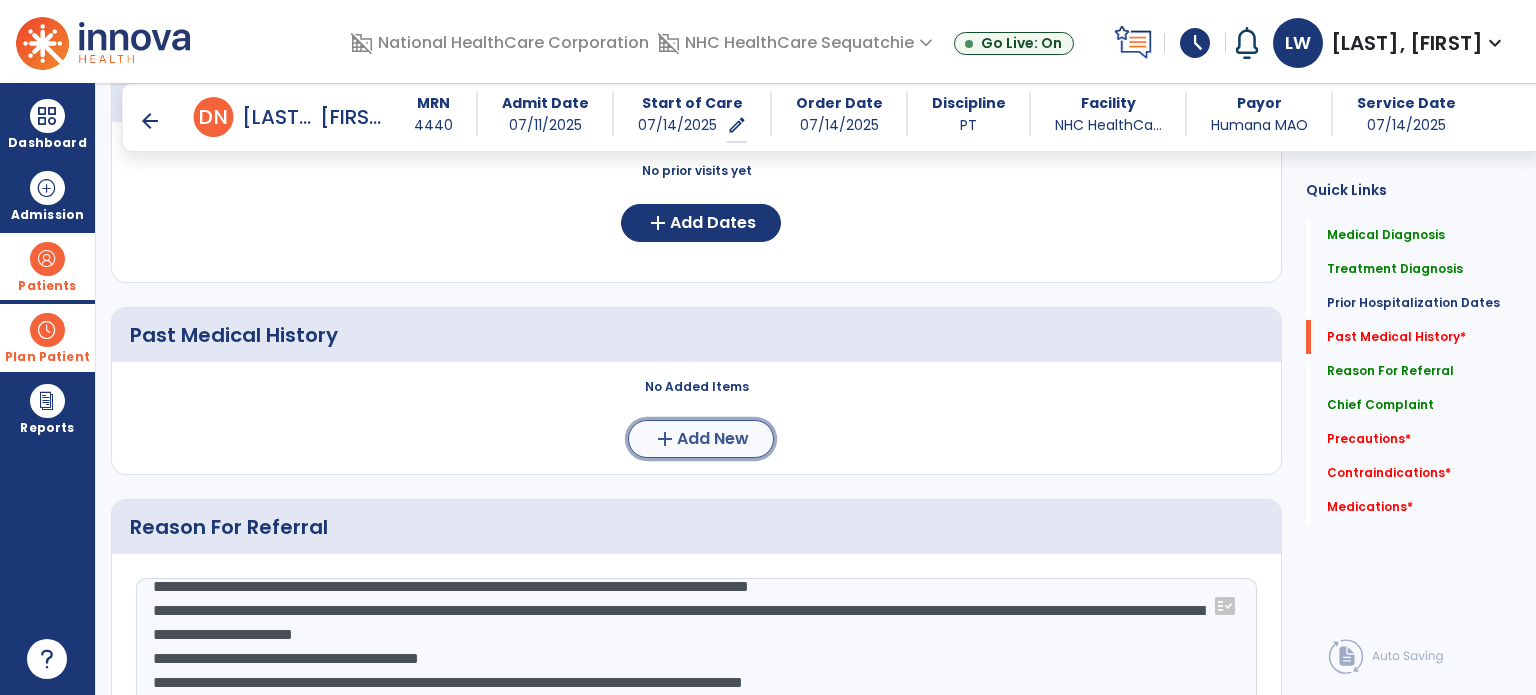 click on "add  Add New" 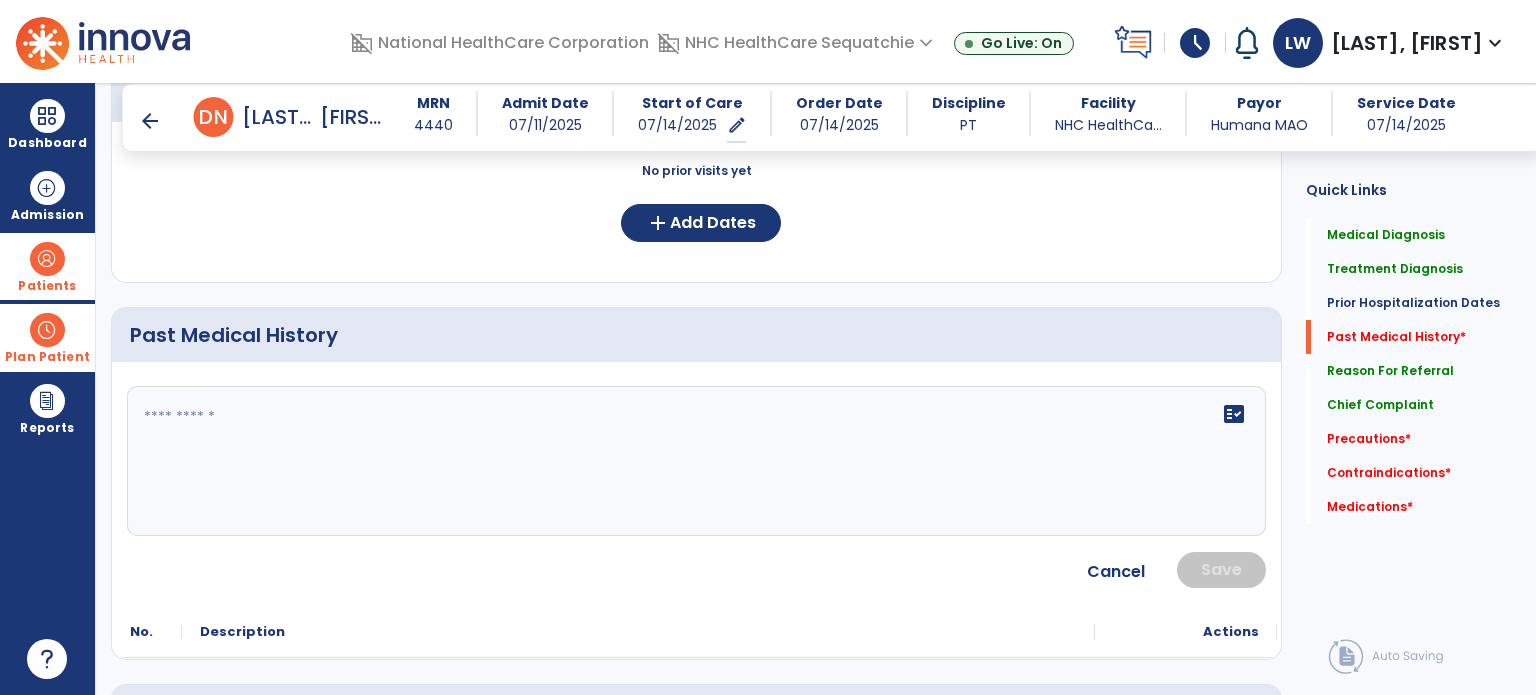click 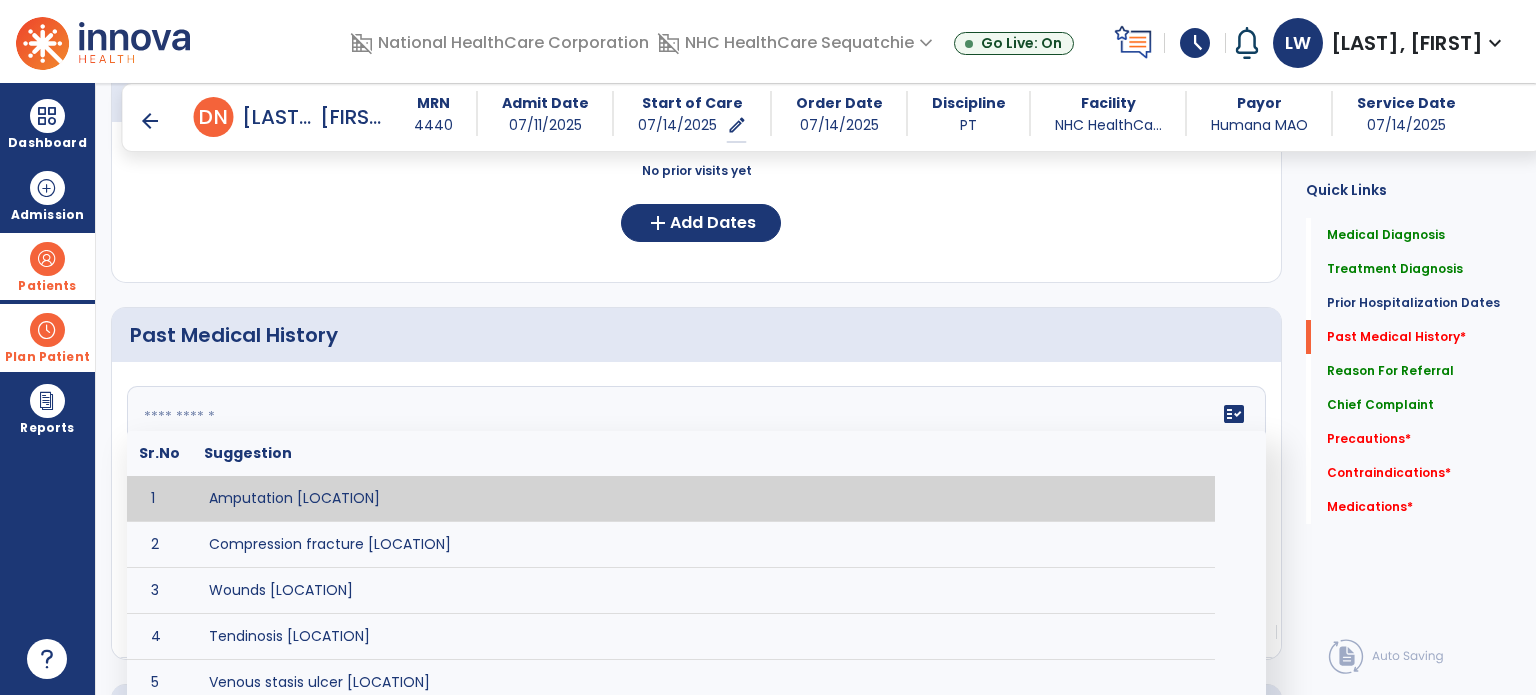 paste on "**********" 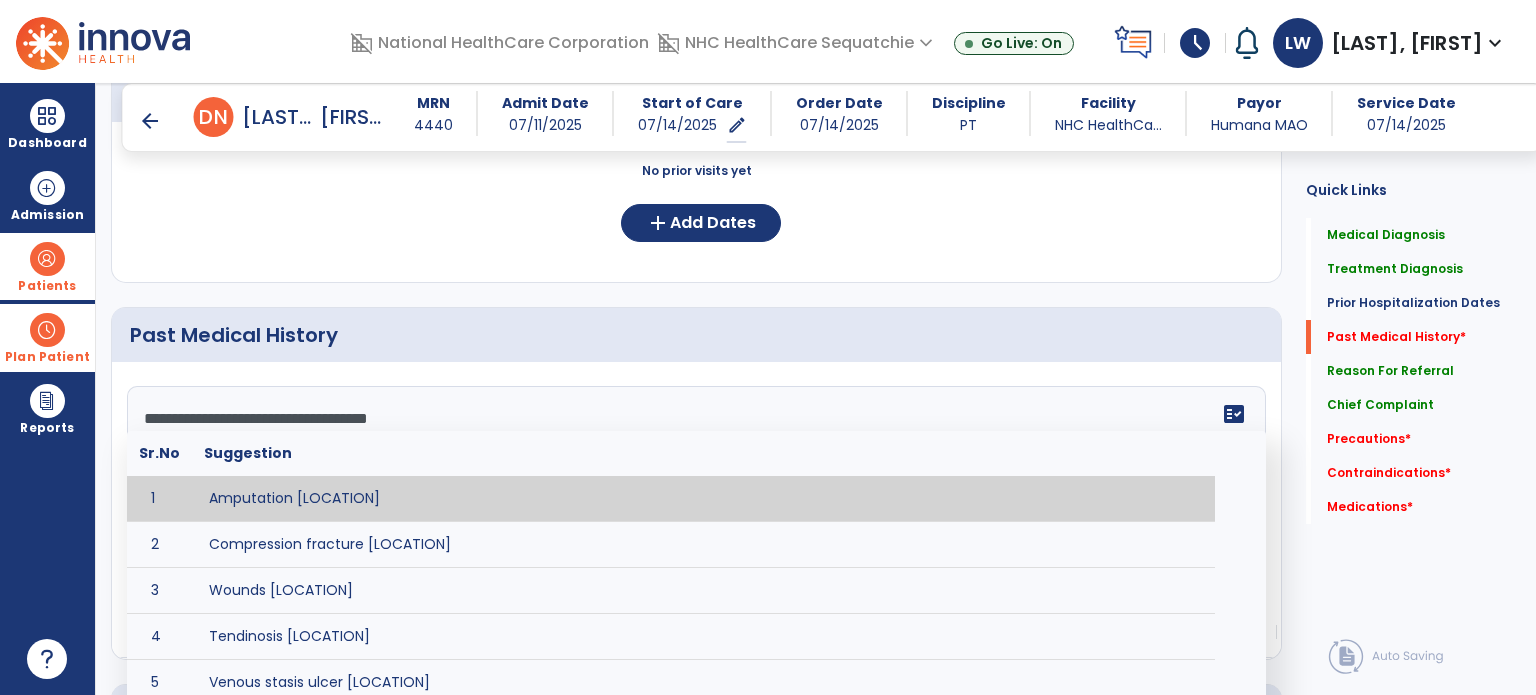 scroll, scrollTop: 207, scrollLeft: 0, axis: vertical 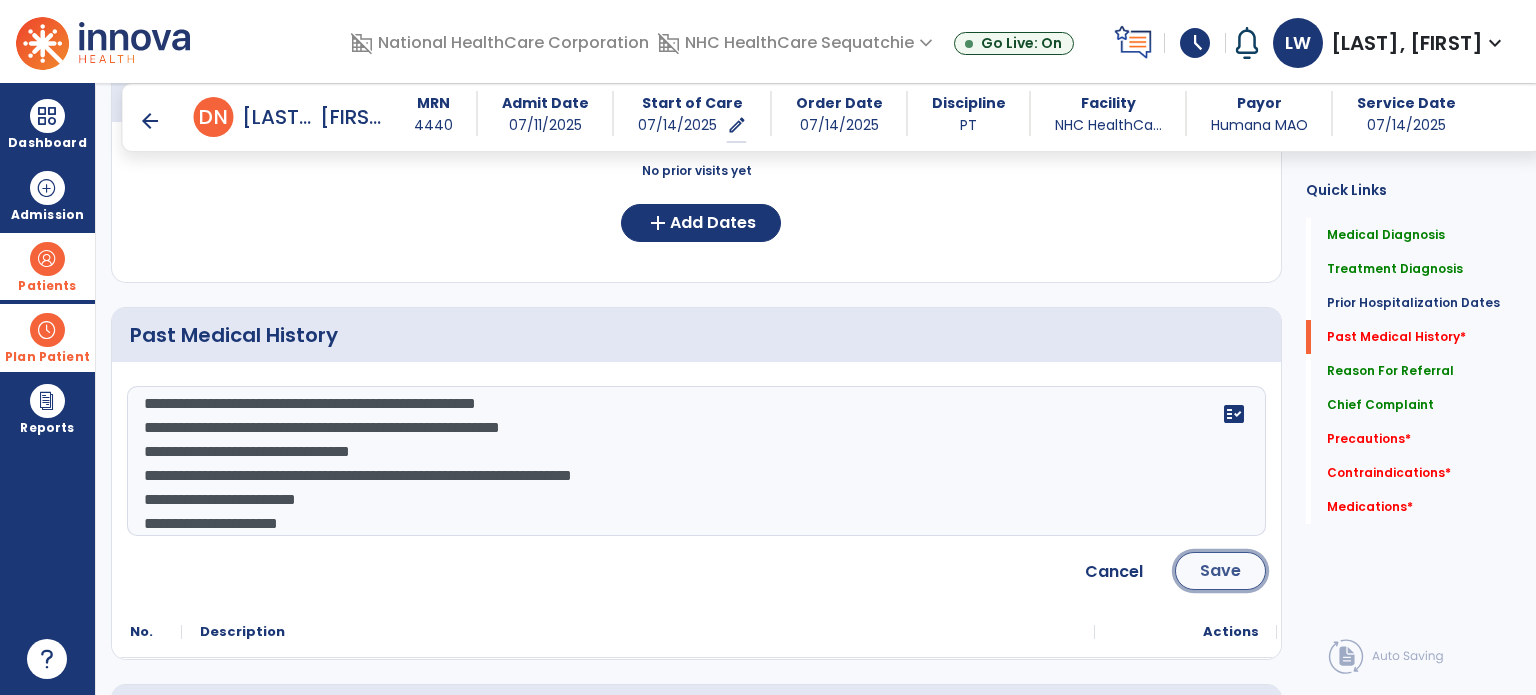 click on "Save" 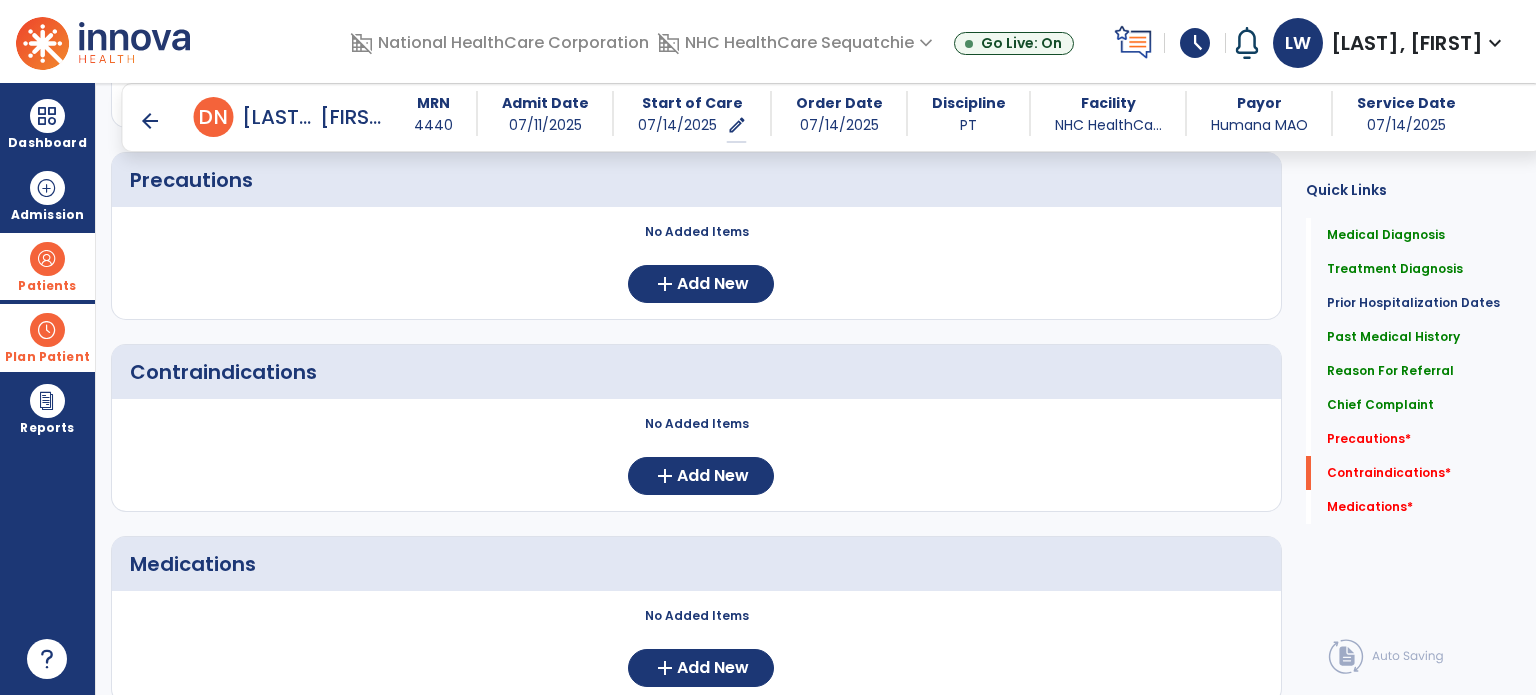 scroll, scrollTop: 1700, scrollLeft: 0, axis: vertical 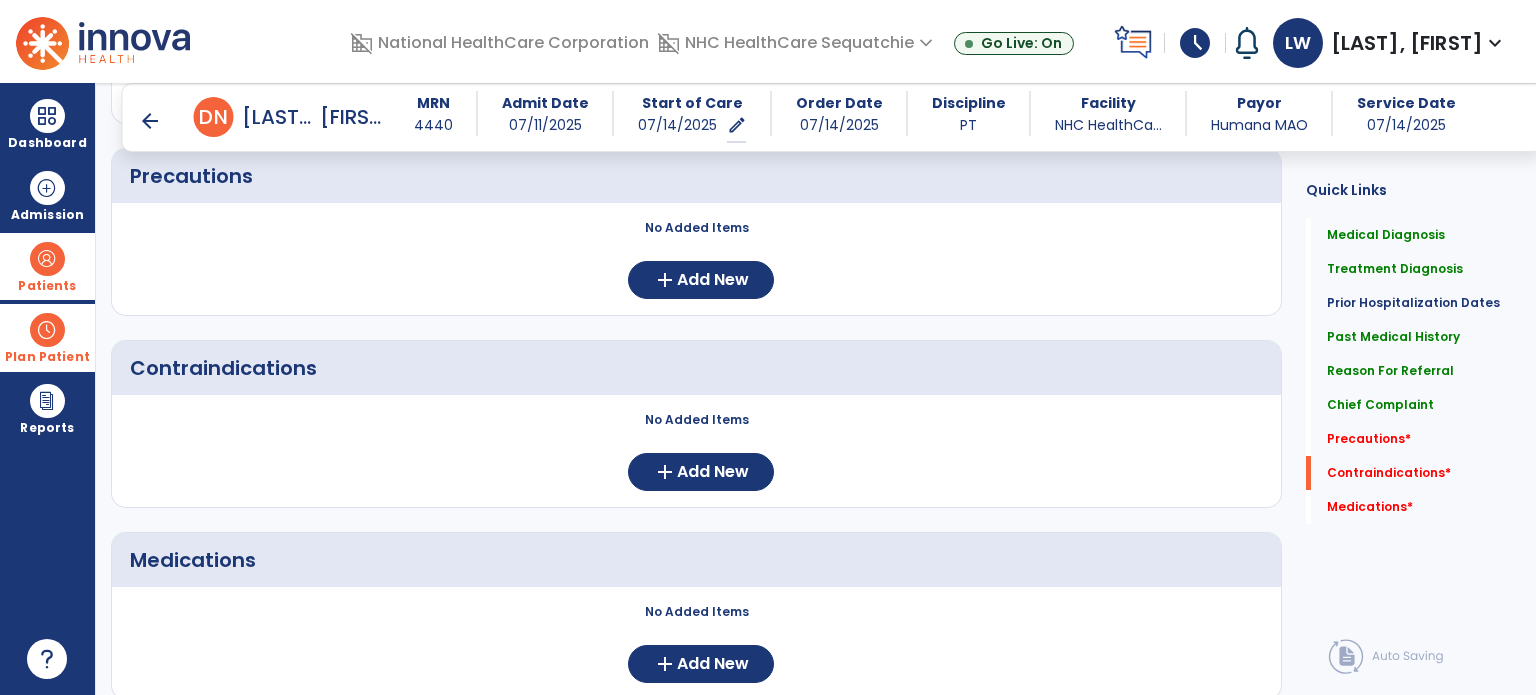 click on "No Added Items  add  Add New" 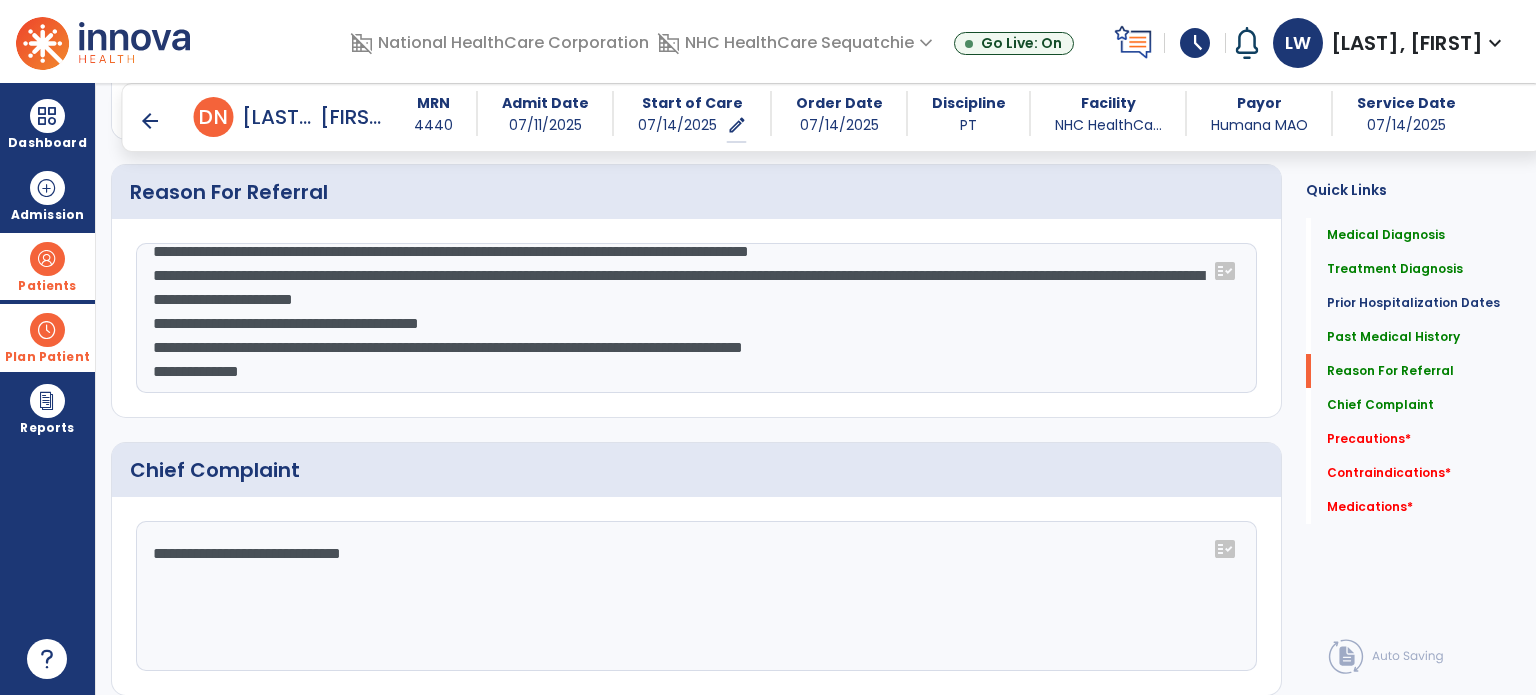 scroll, scrollTop: 1114, scrollLeft: 0, axis: vertical 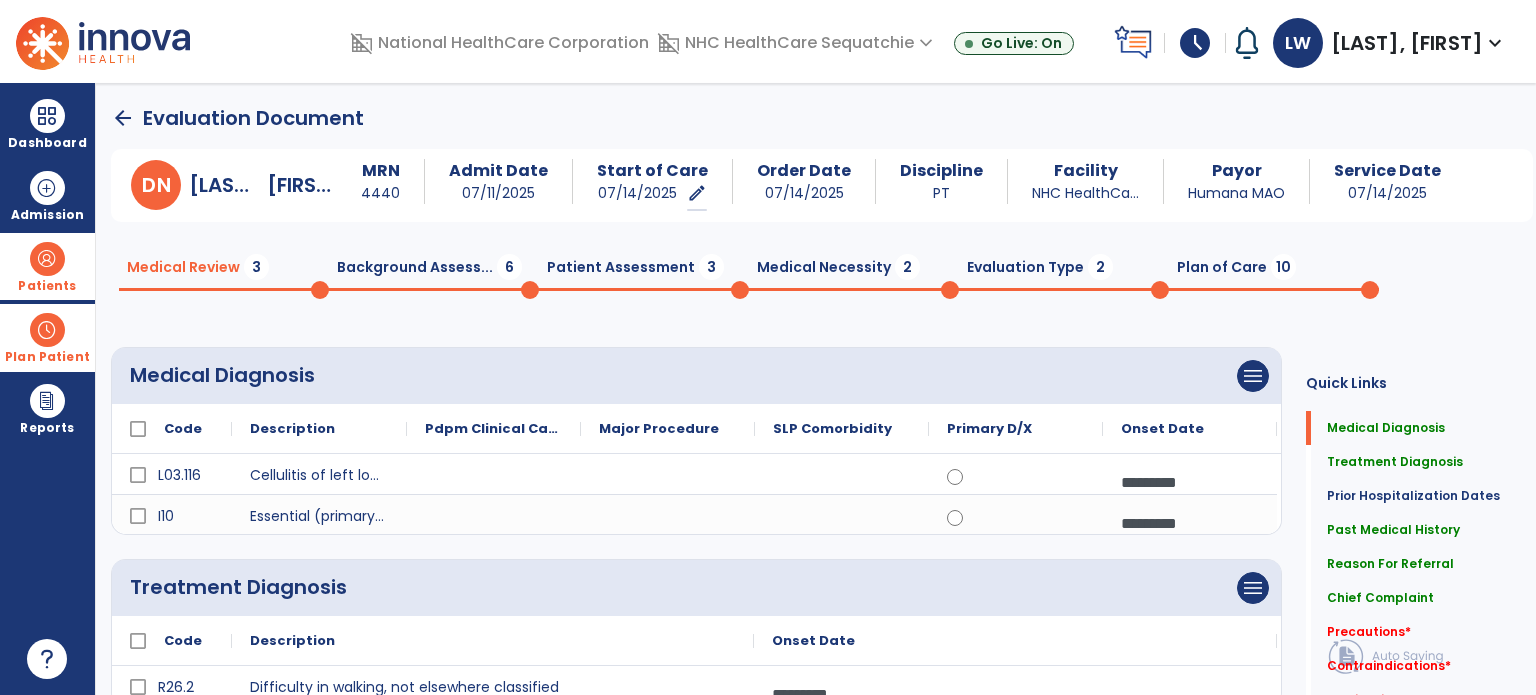 click on "Patient Assessment  3" 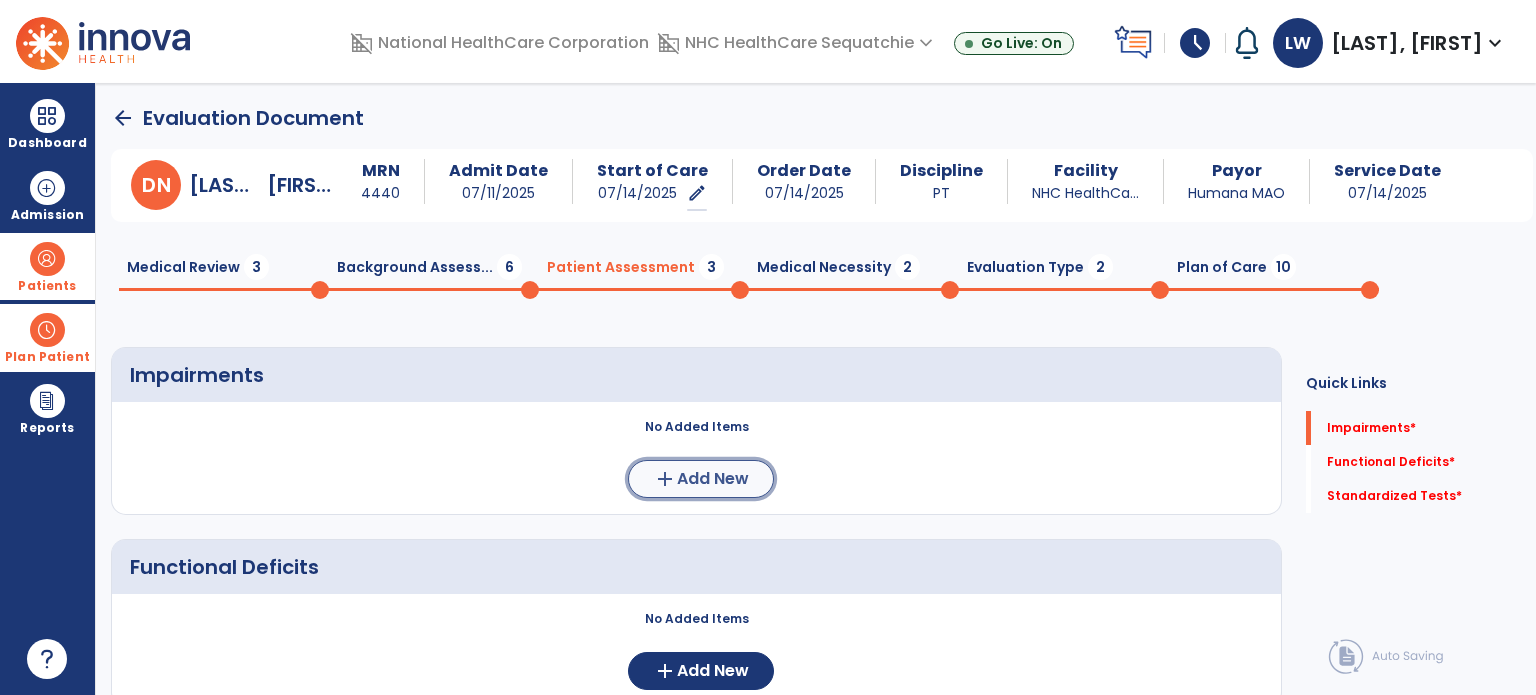 click on "add" 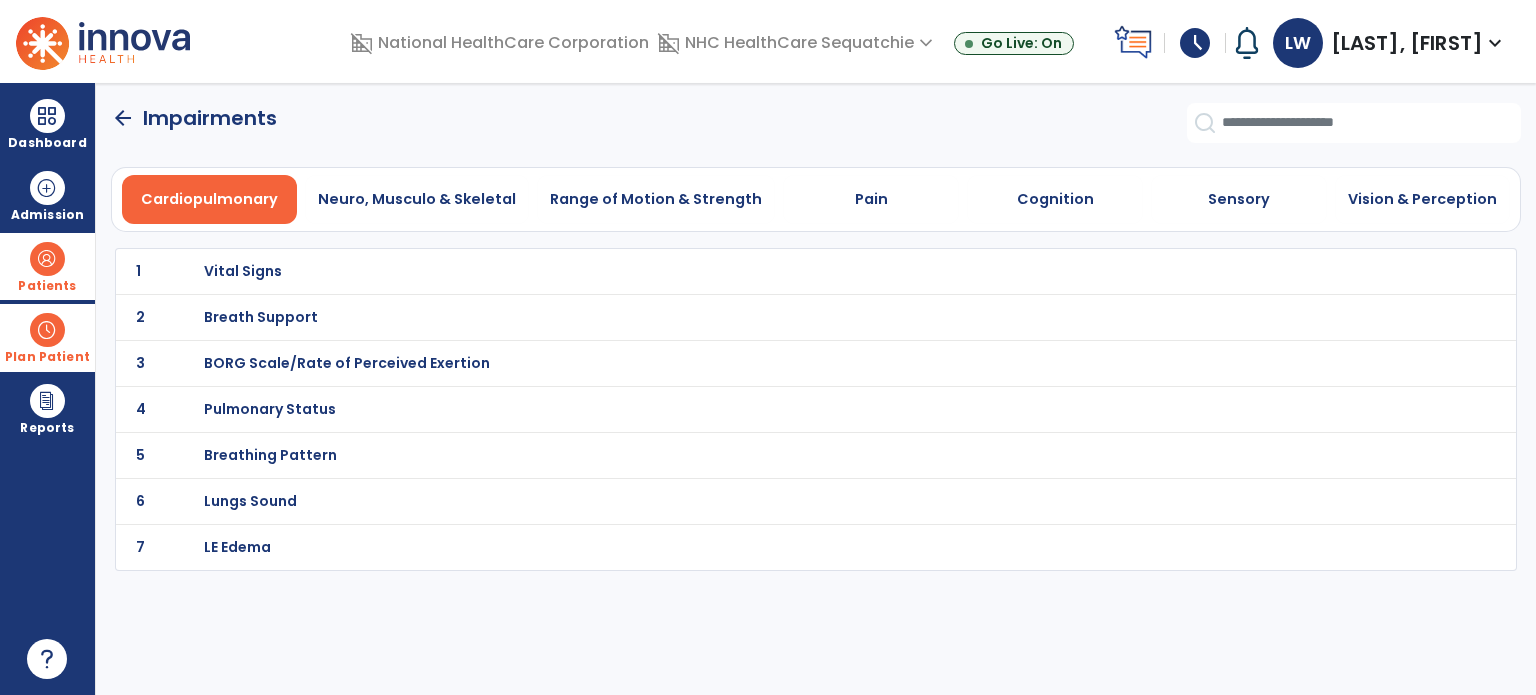 click on "Vital Signs" at bounding box center [243, 271] 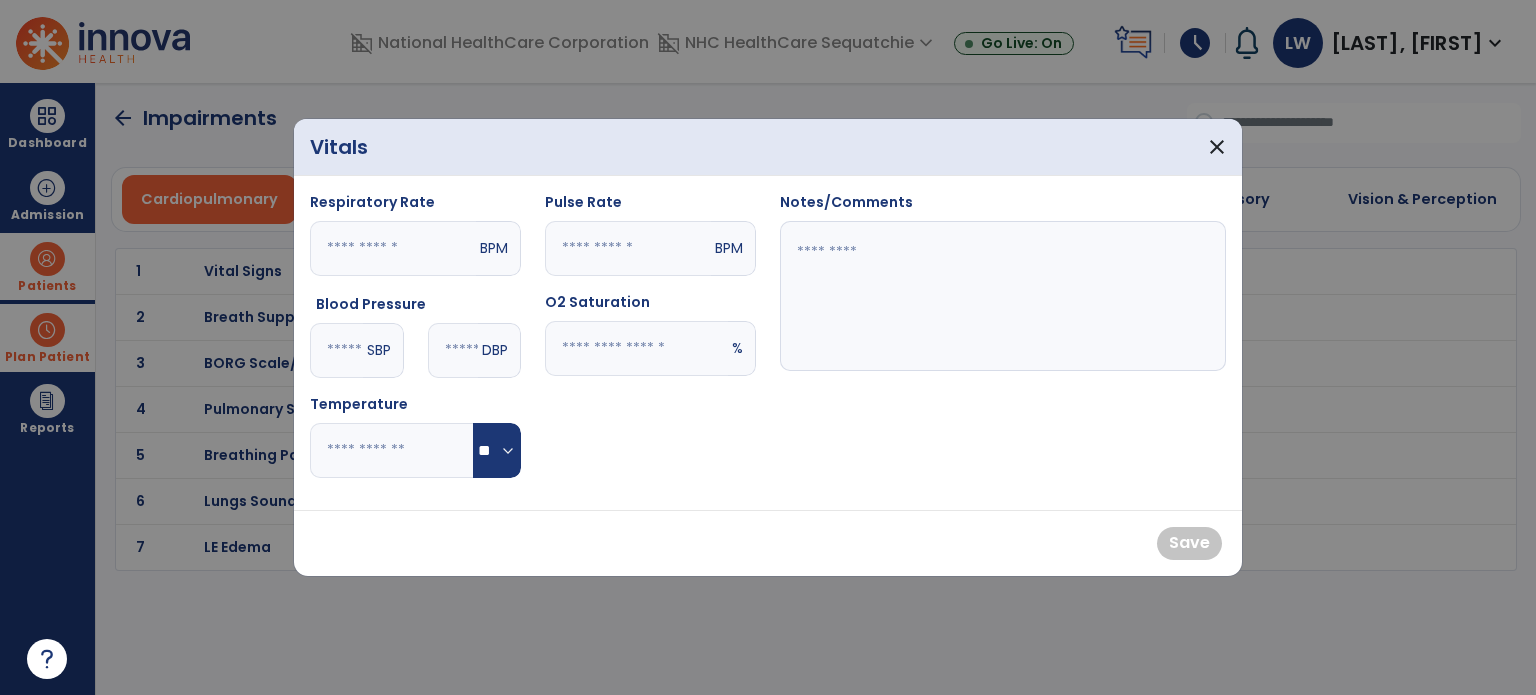click at bounding box center [628, 248] 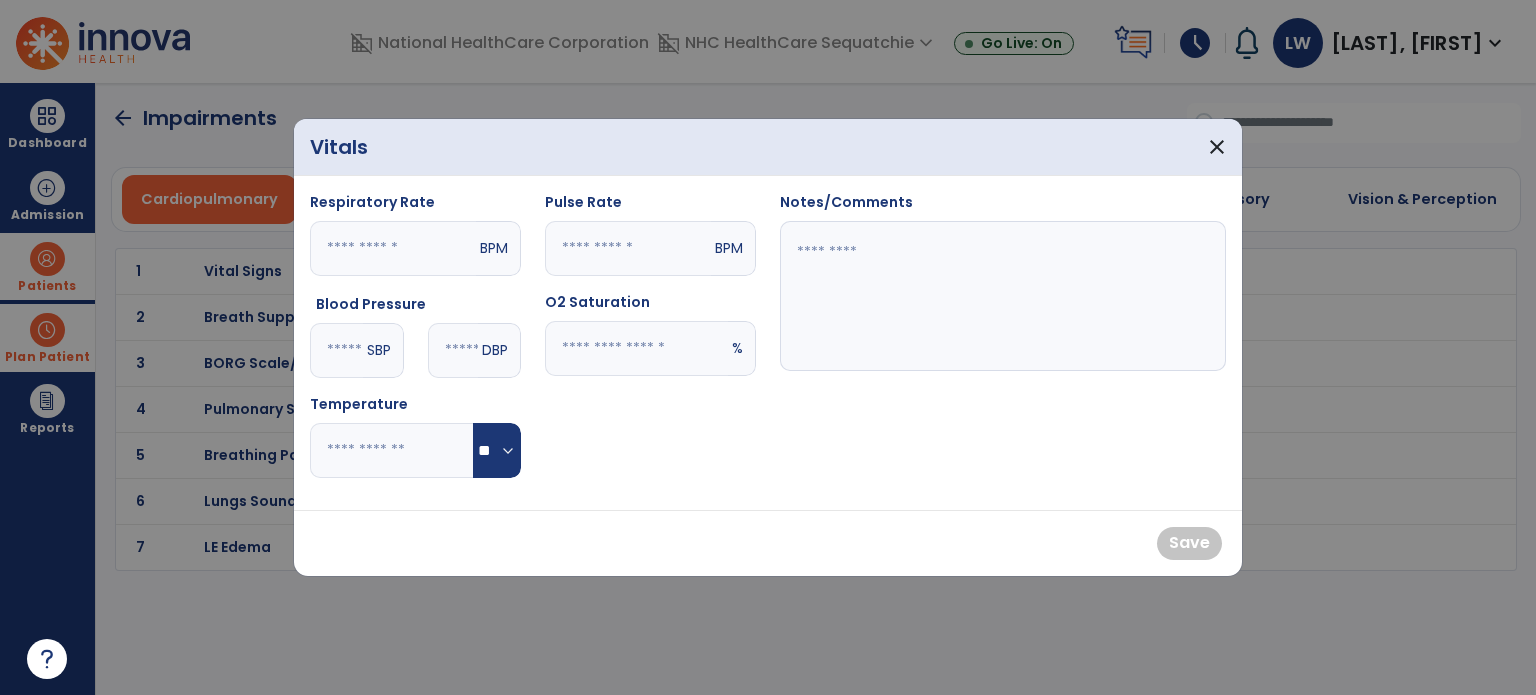 click at bounding box center (336, 350) 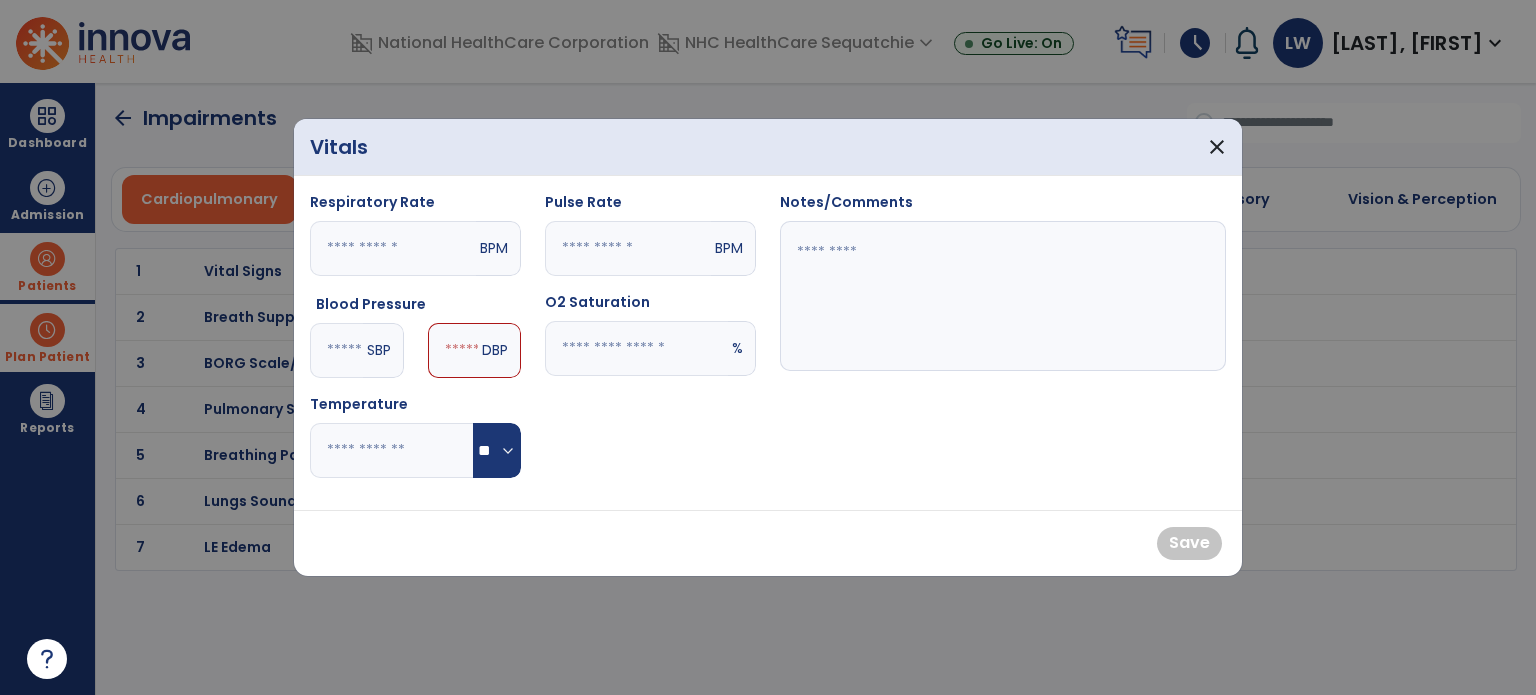type on "***" 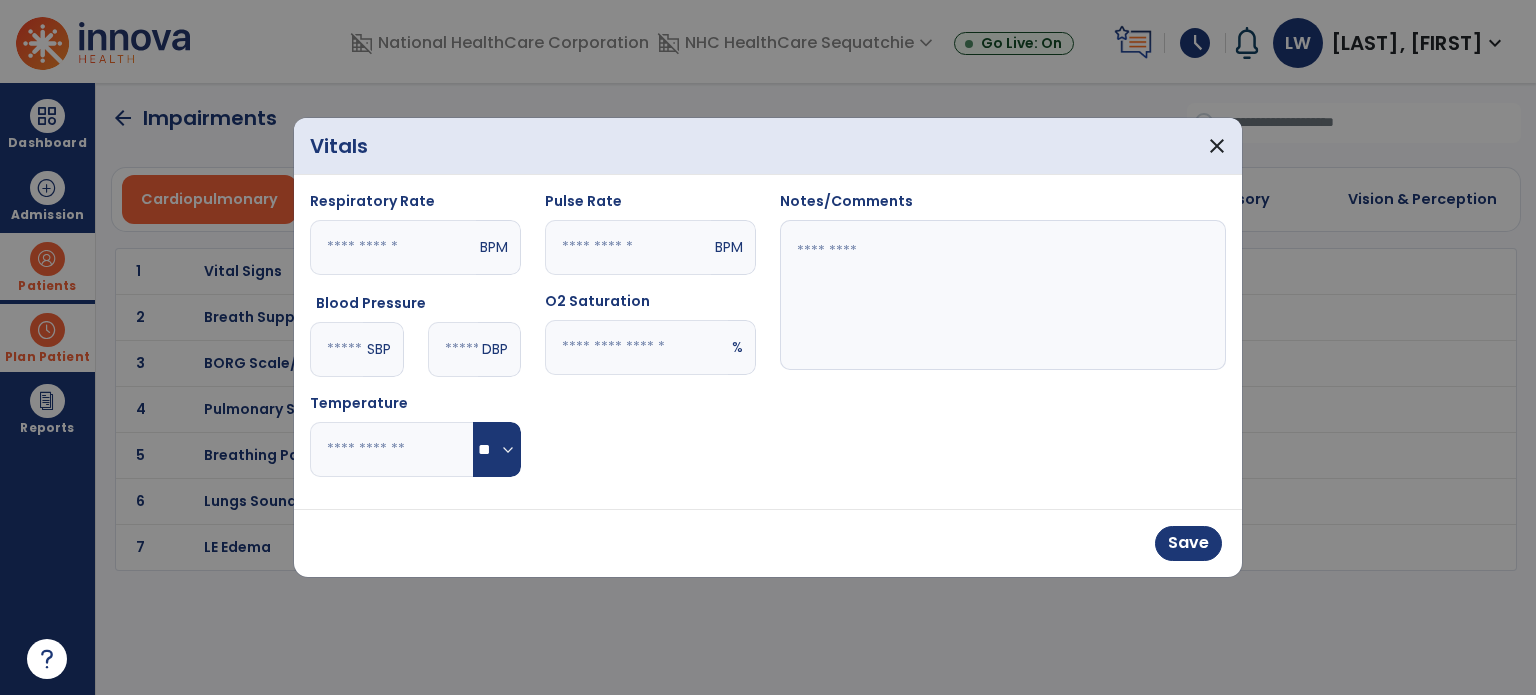type on "**" 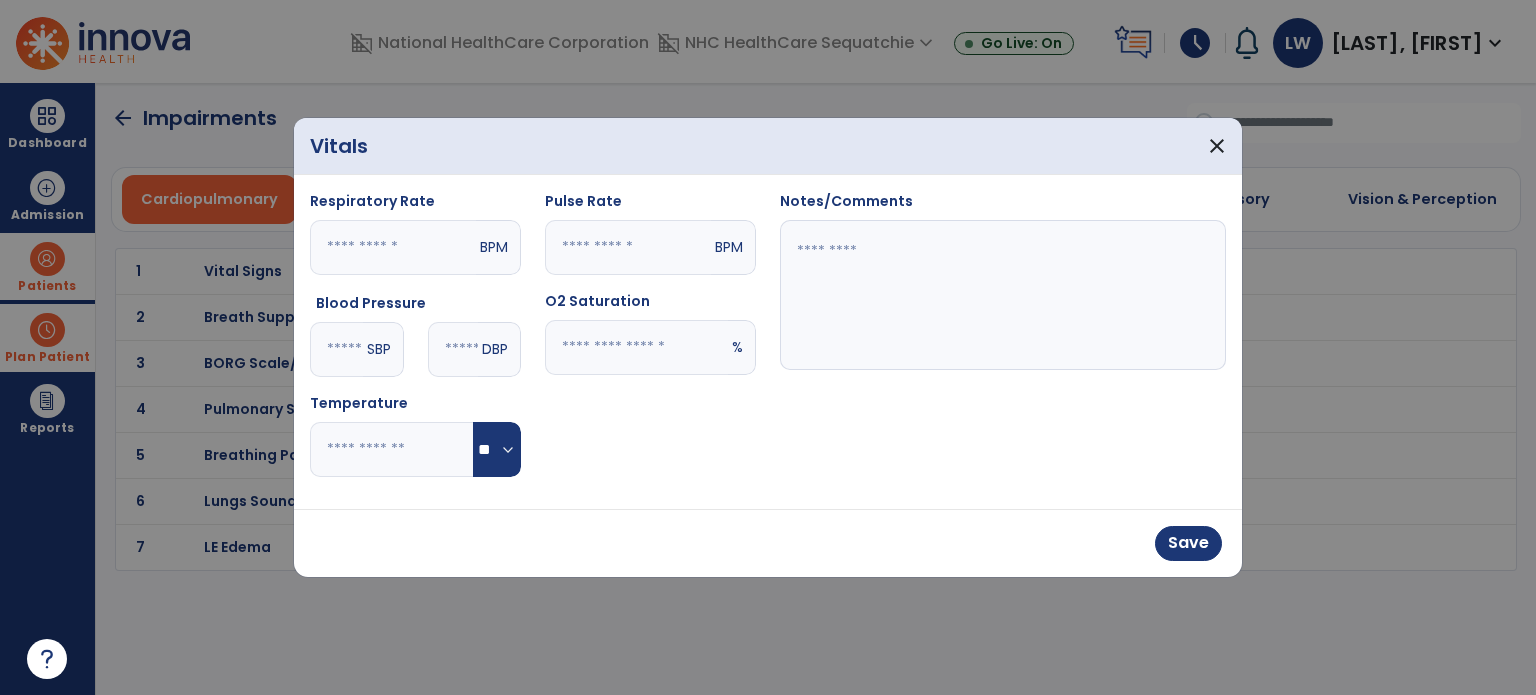 click at bounding box center (628, 247) 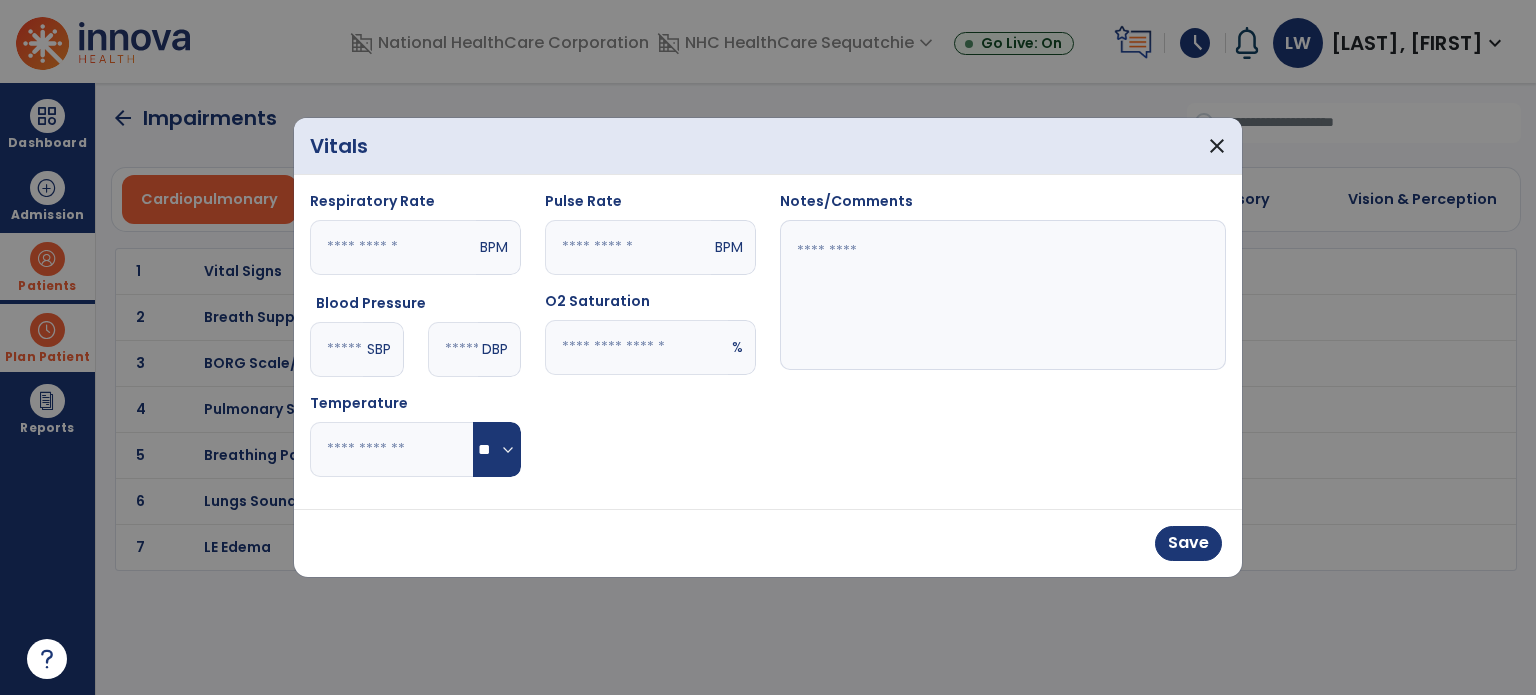 type on "**" 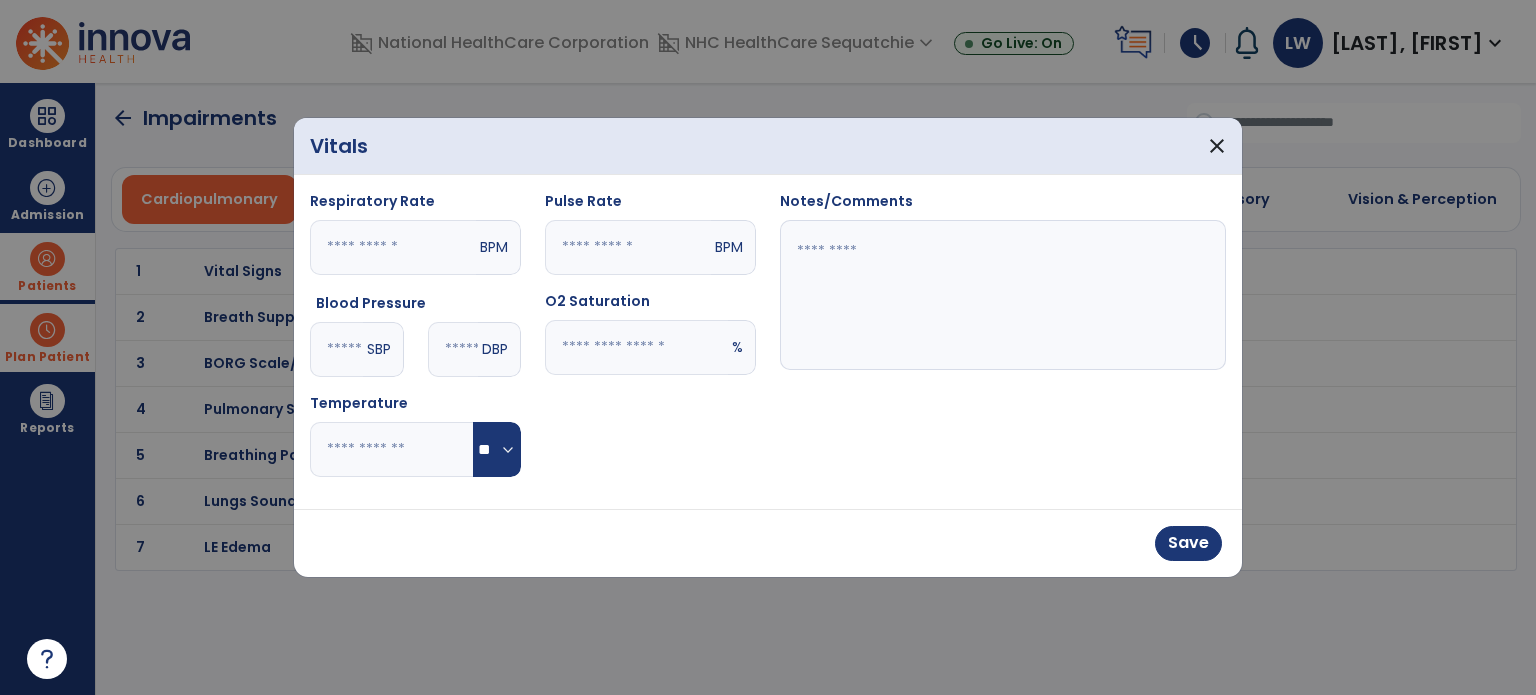 click at bounding box center [636, 347] 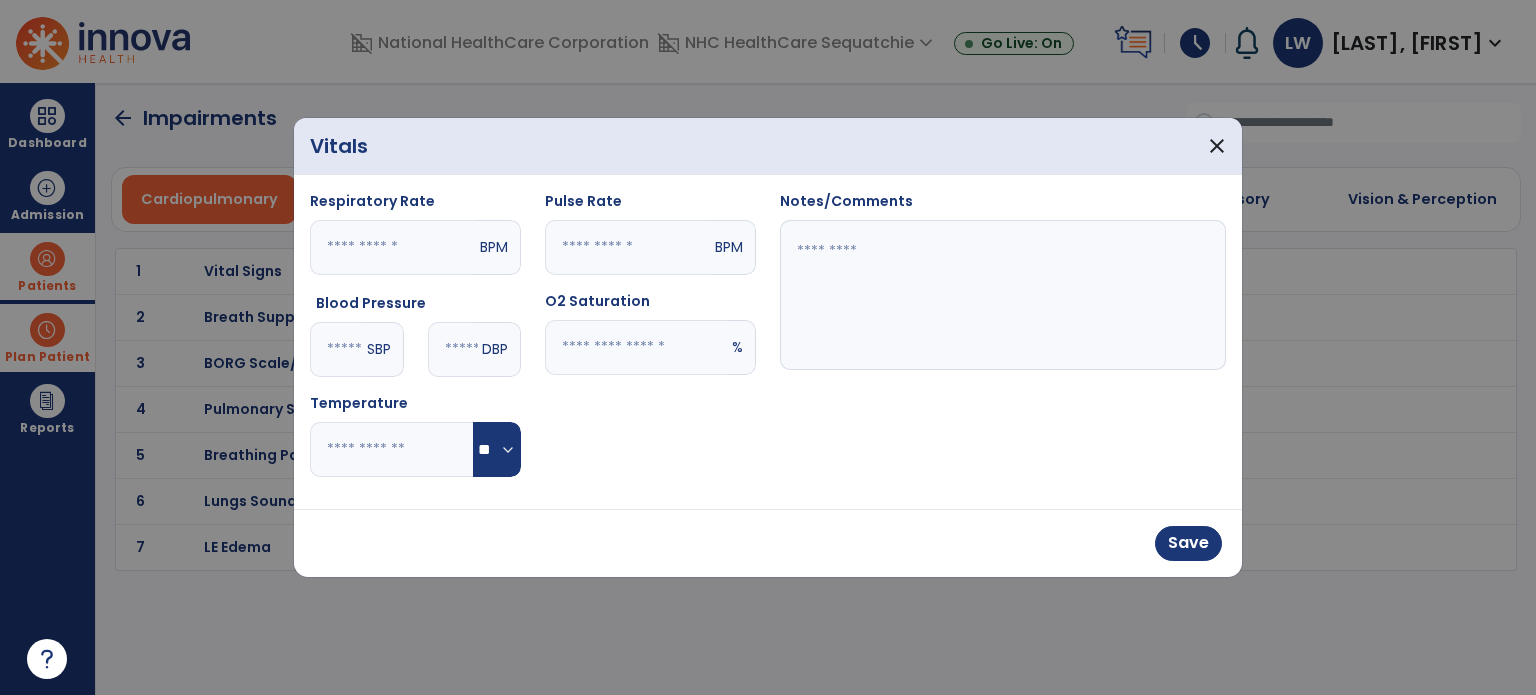 type on "**" 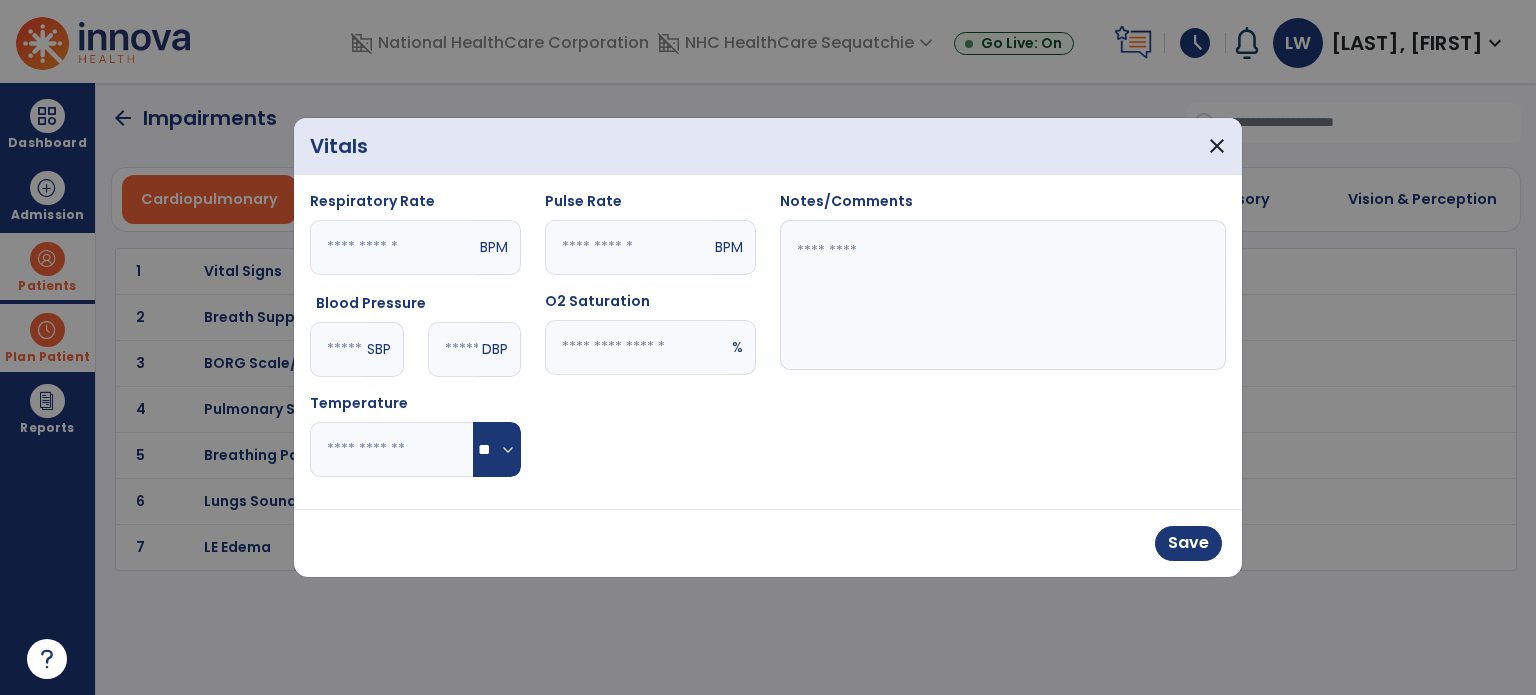 click at bounding box center (1003, 295) 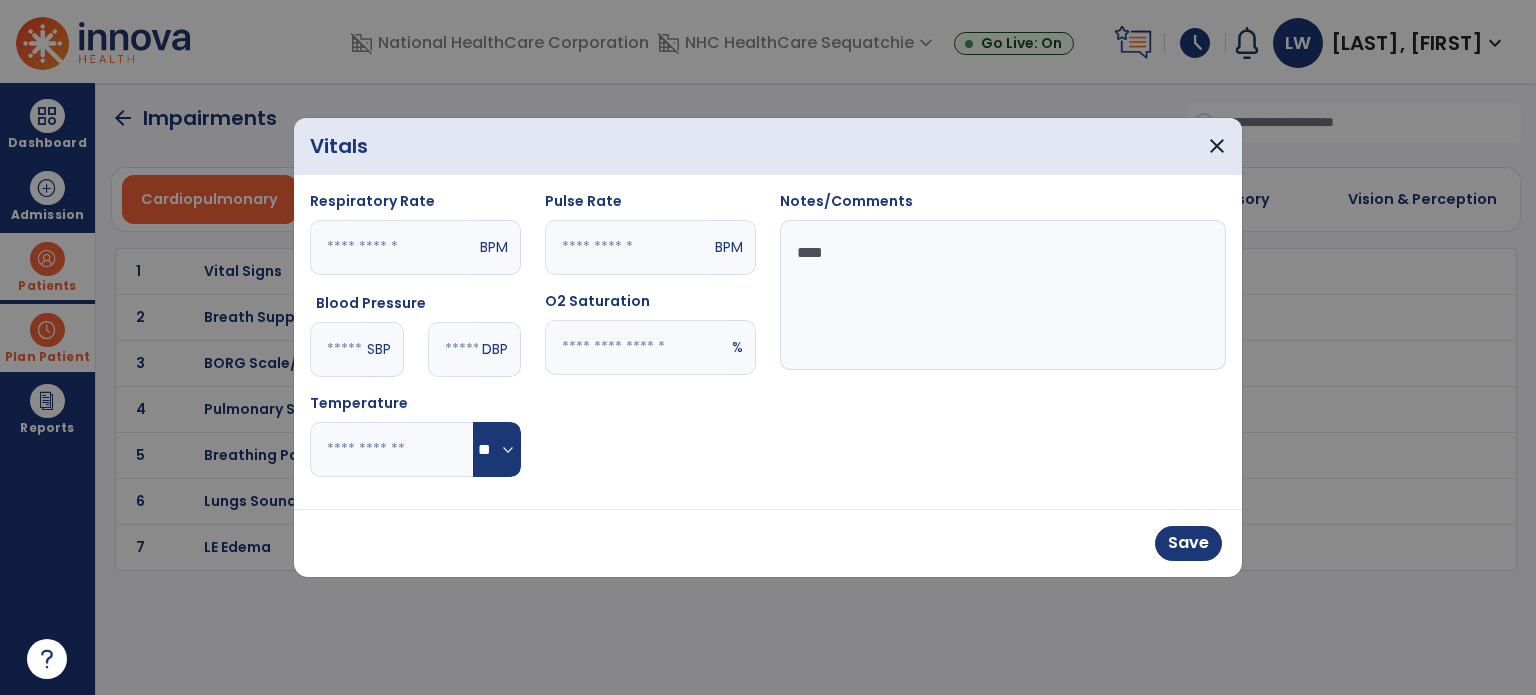 type on "*****" 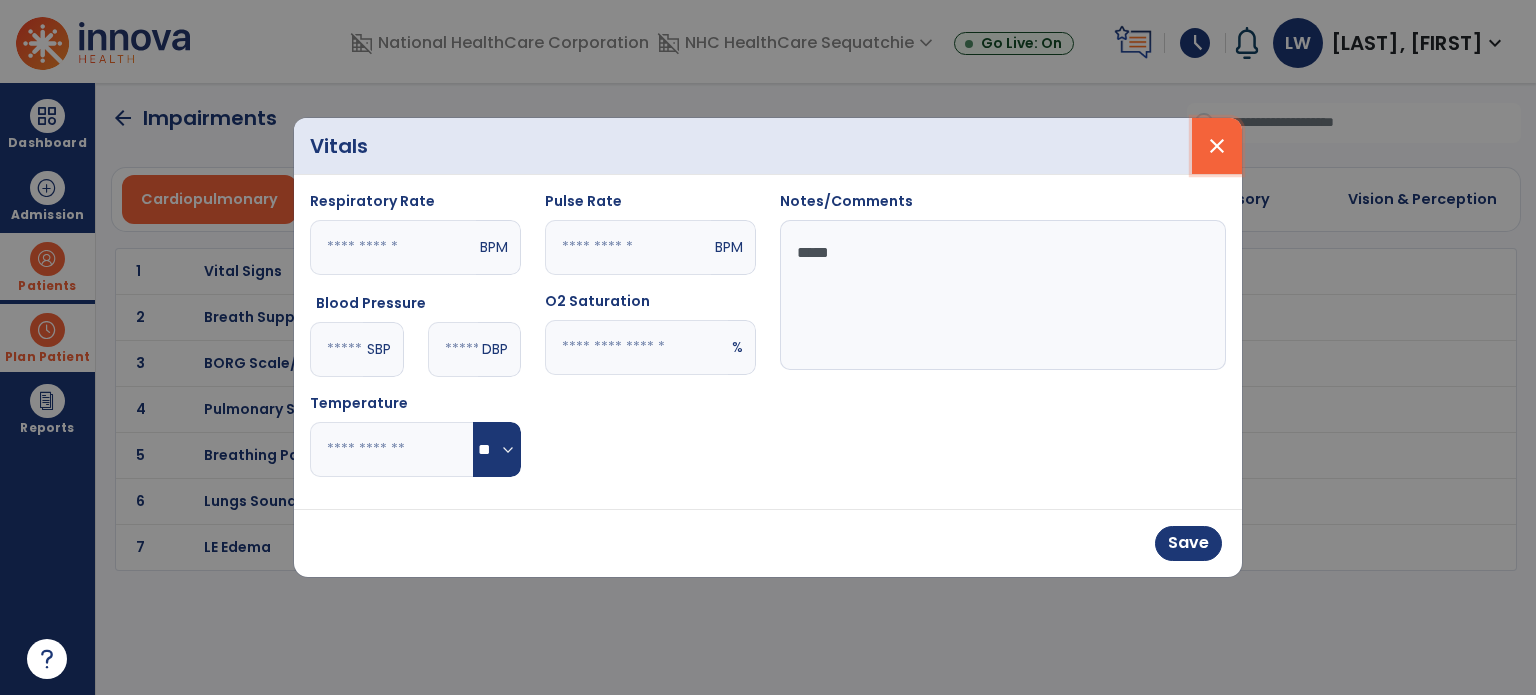 click on "close" at bounding box center (1217, 146) 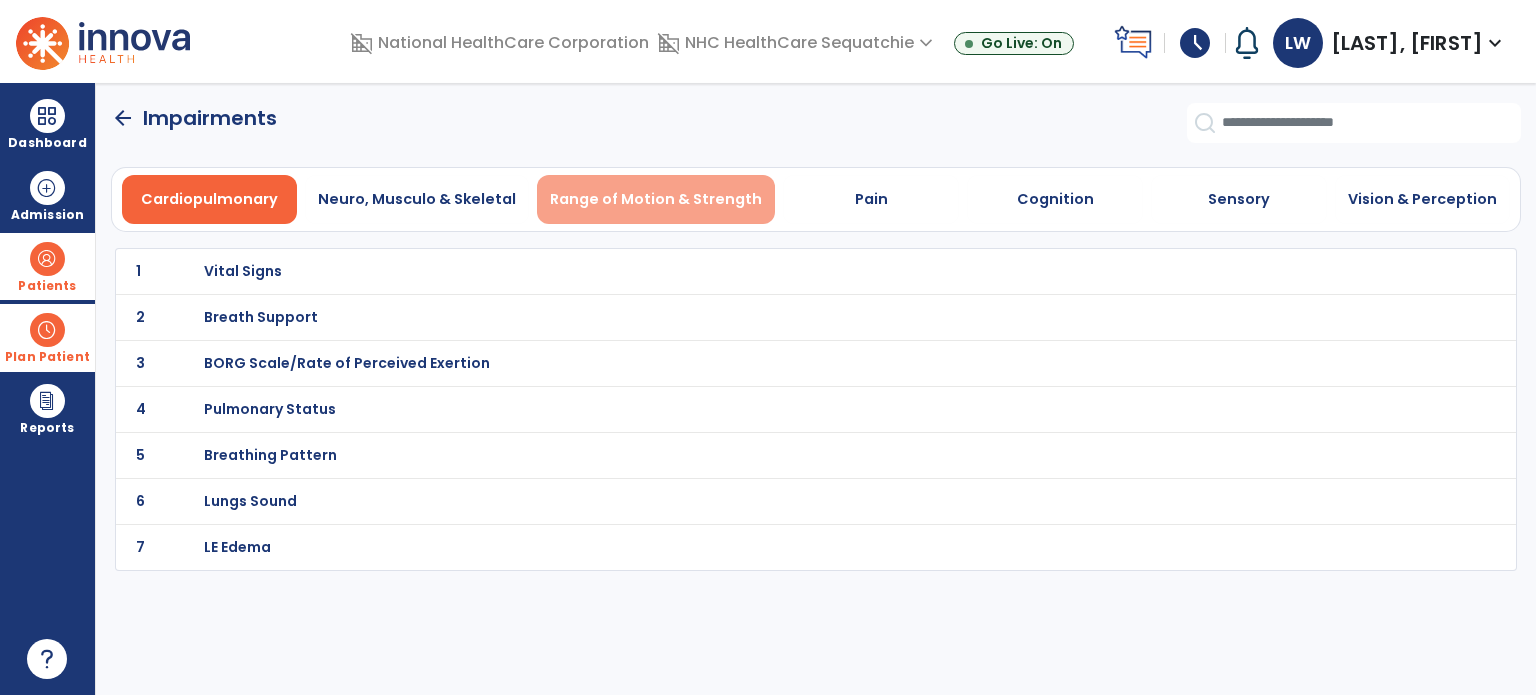 click on "Range of Motion & Strength" at bounding box center (656, 199) 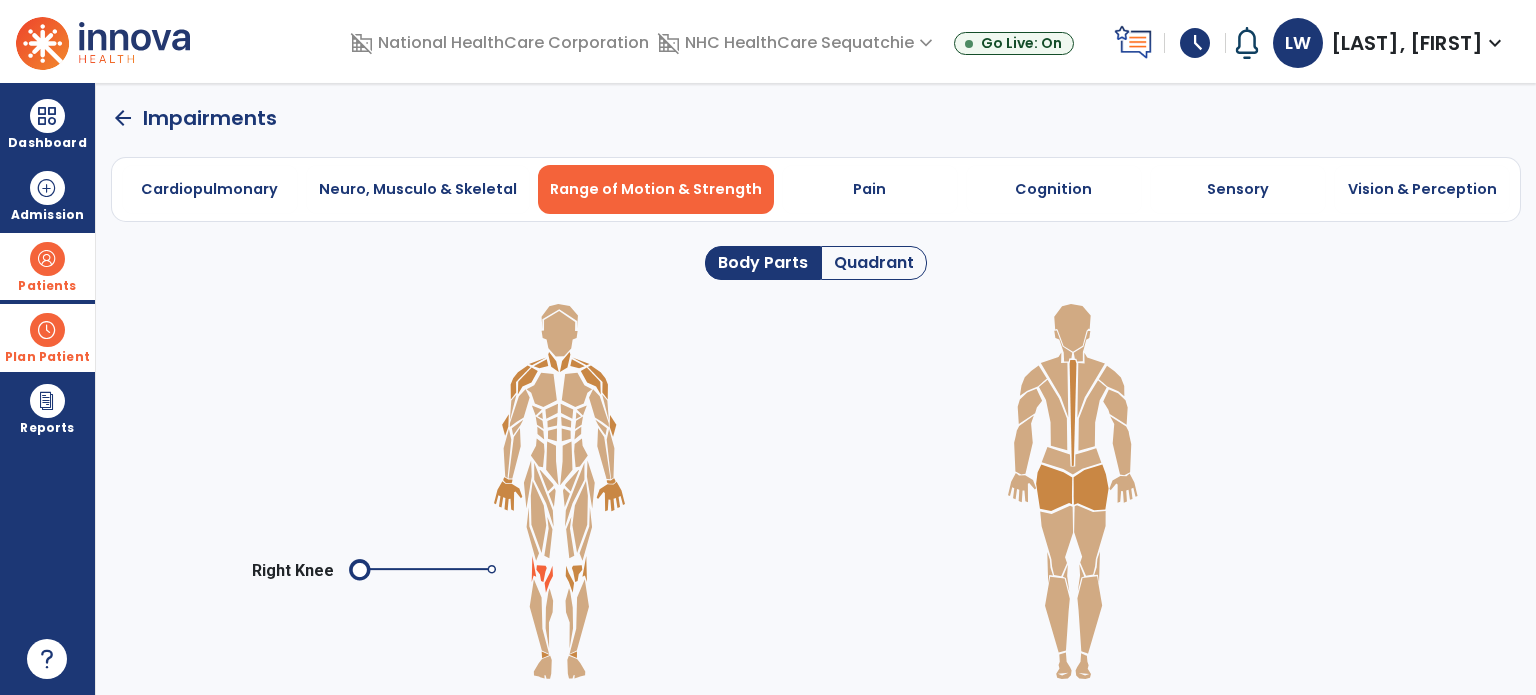 click 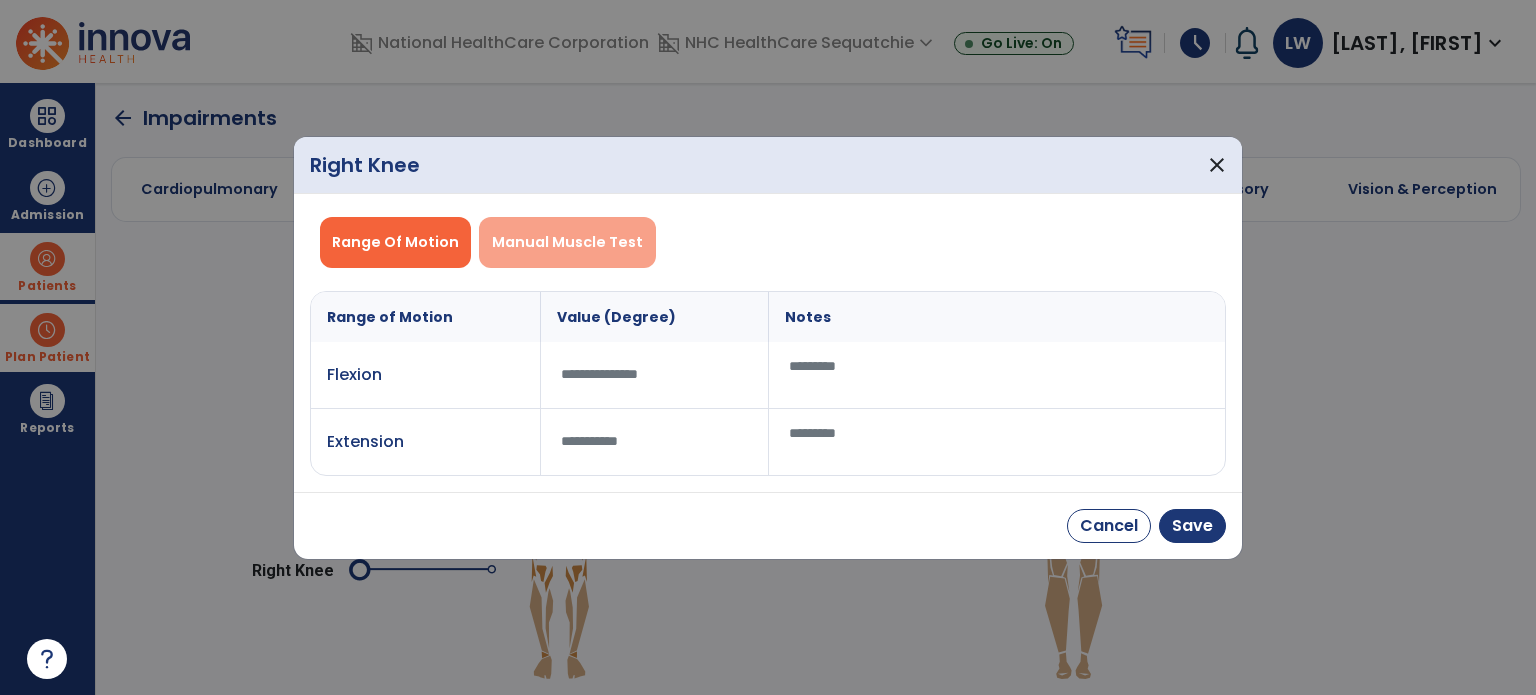 click on "Manual Muscle Test" at bounding box center [567, 242] 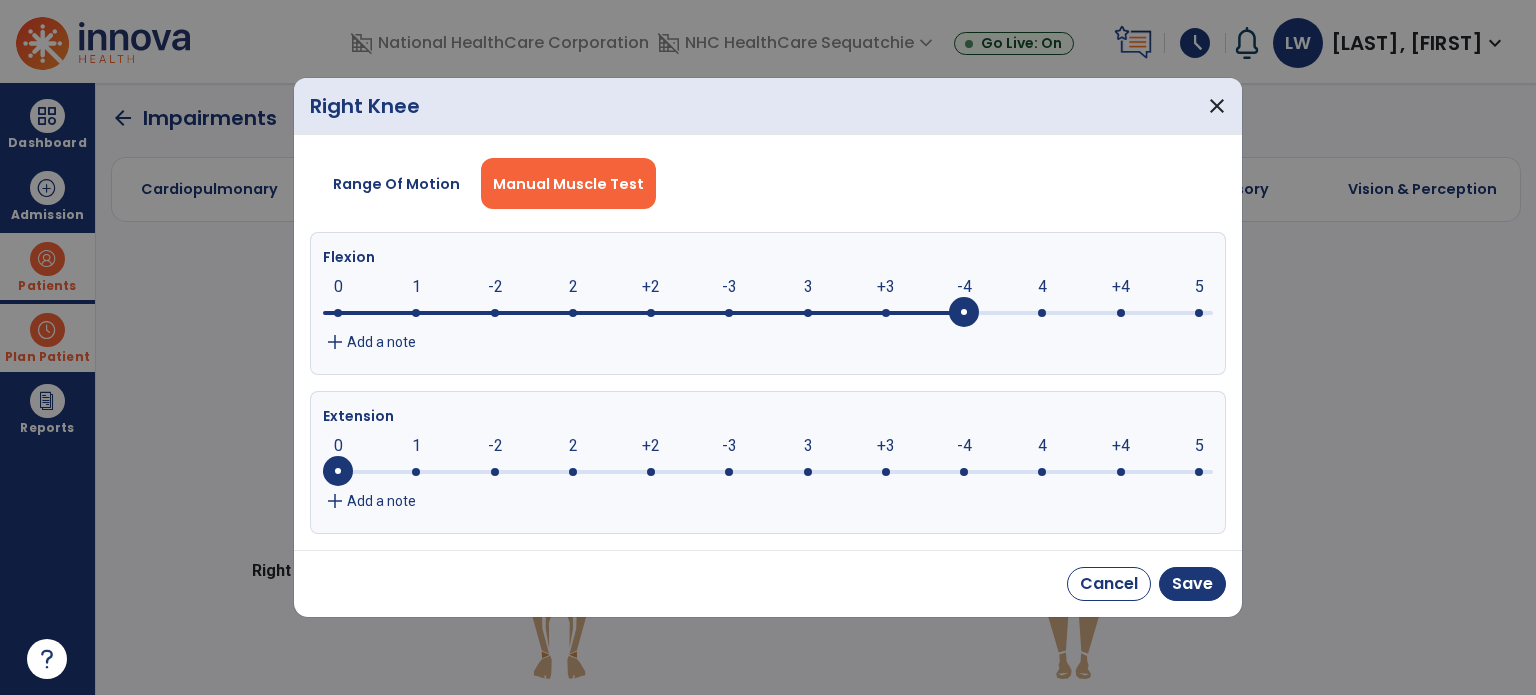 click 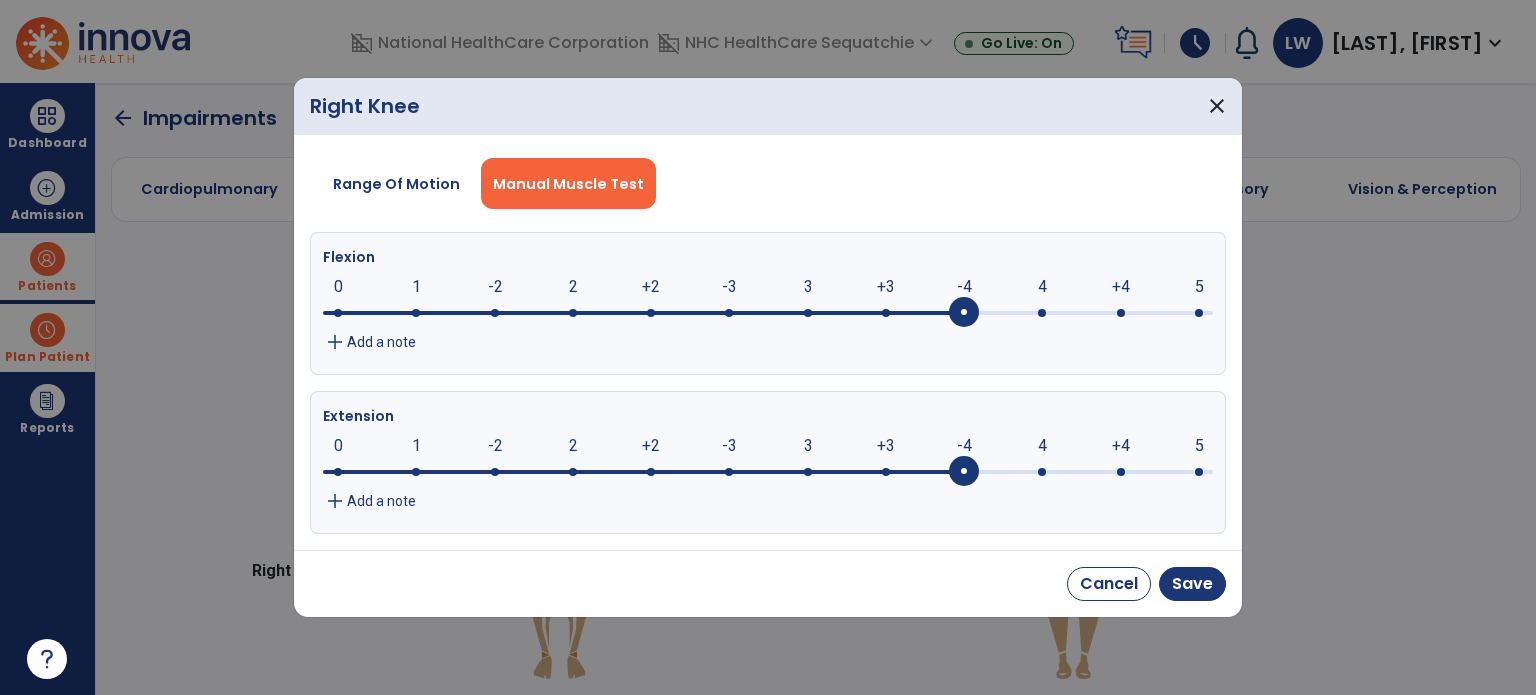 click 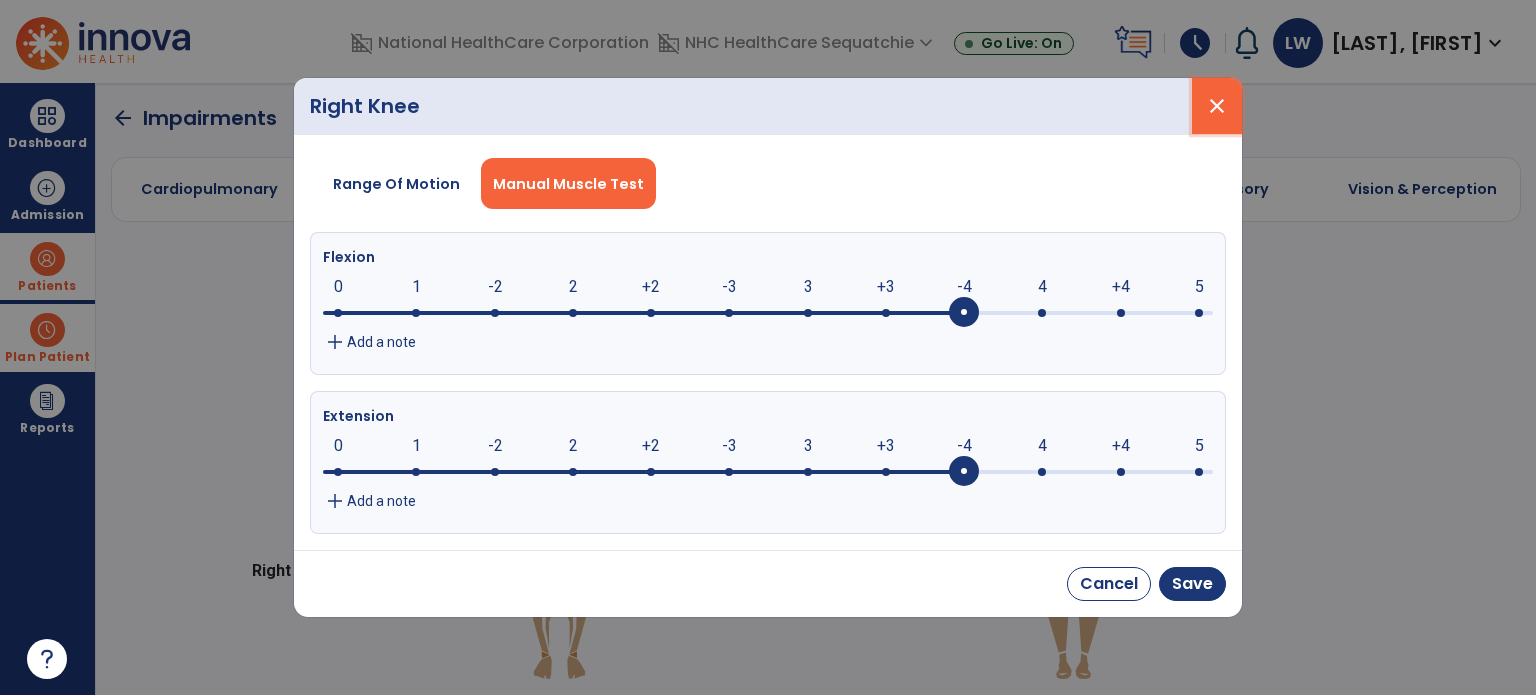 click on "close" at bounding box center (1217, 106) 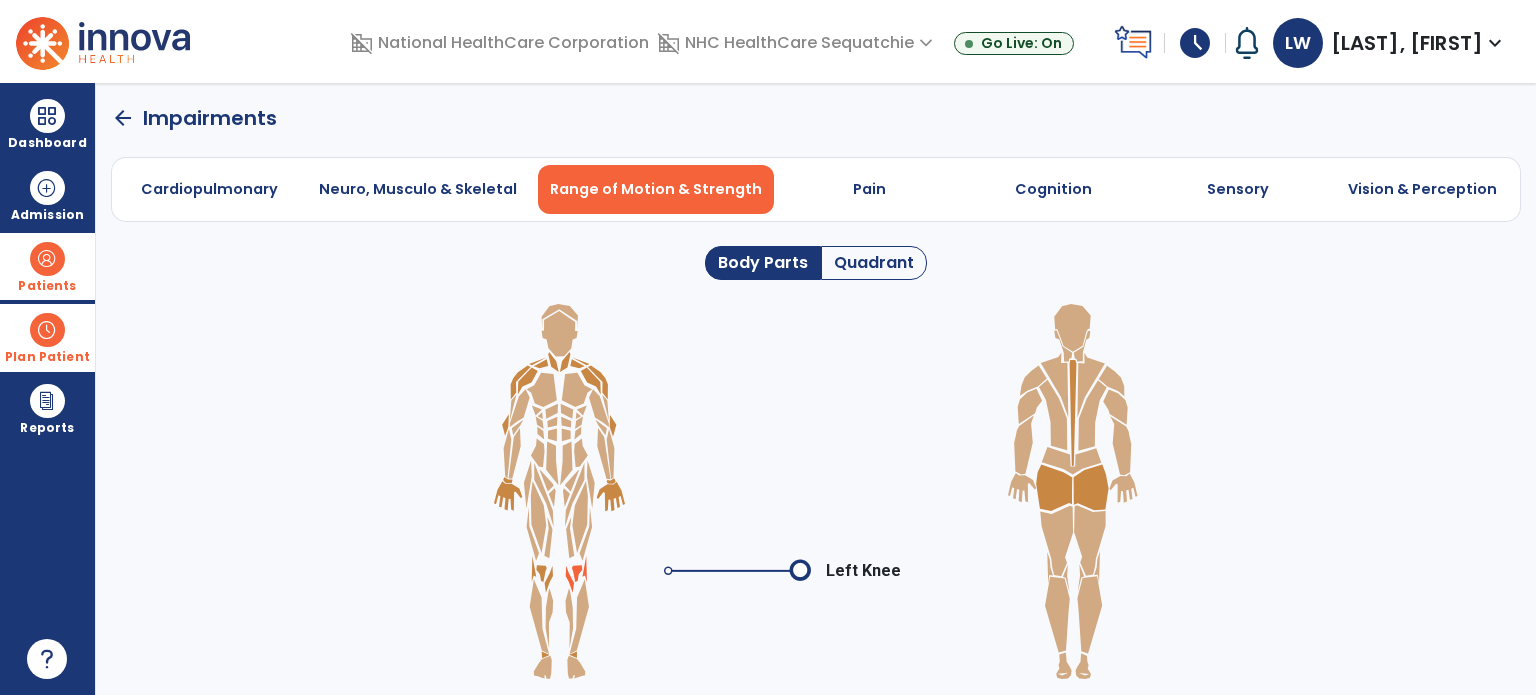 click 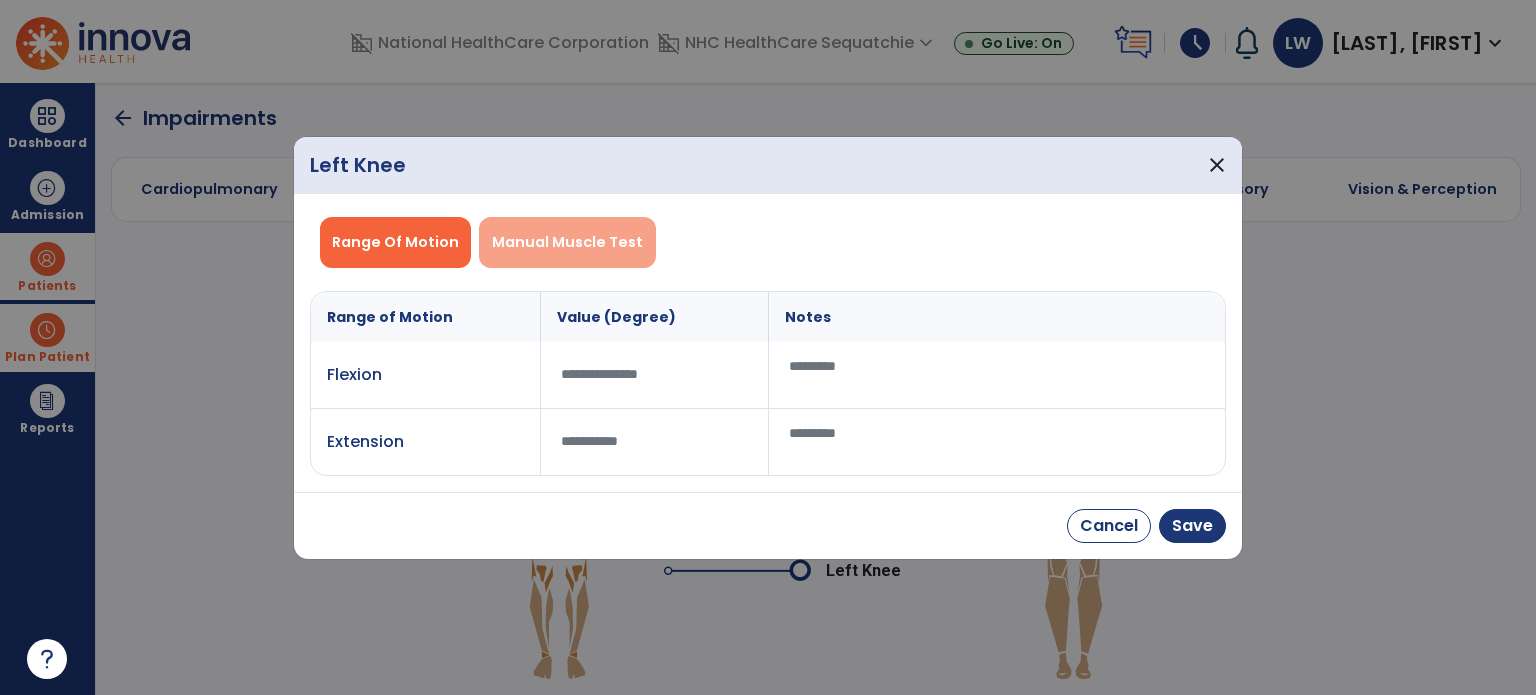 click on "Manual Muscle Test" at bounding box center [567, 242] 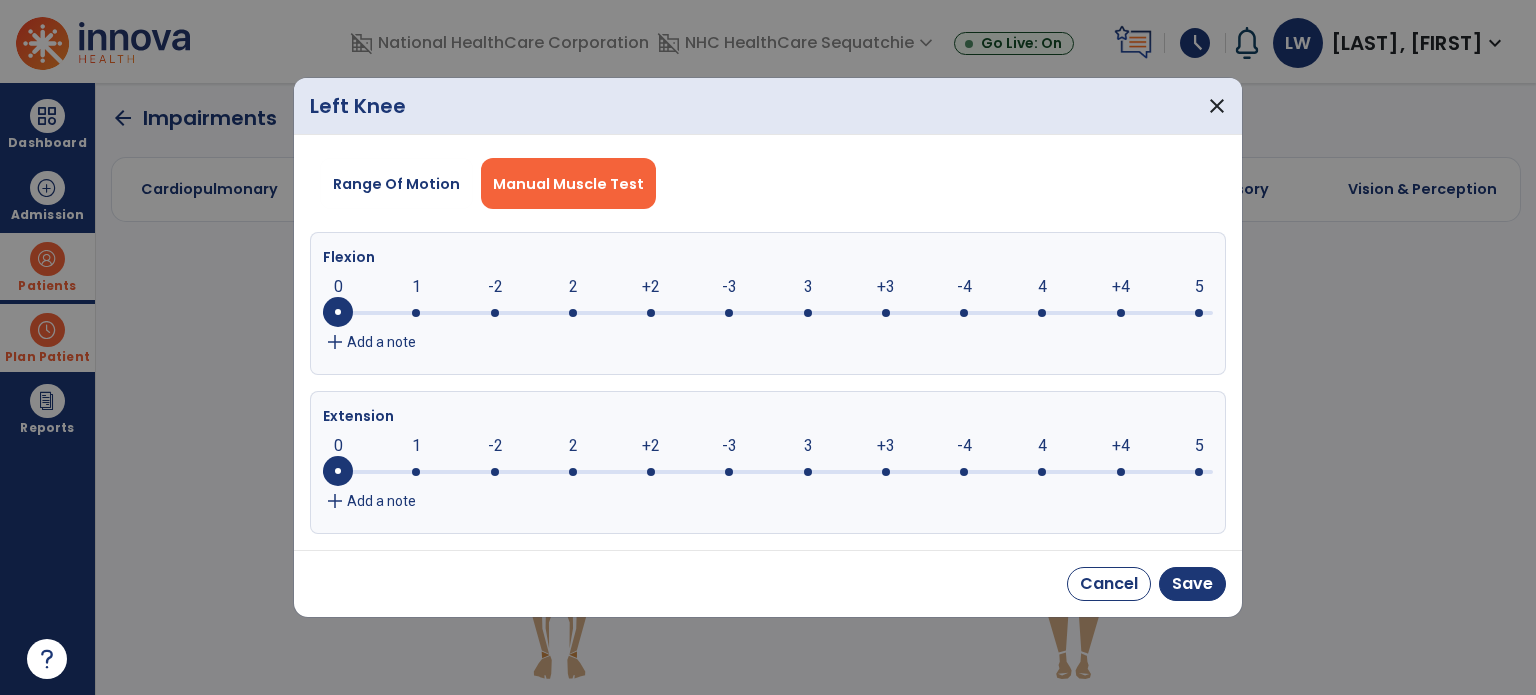 click 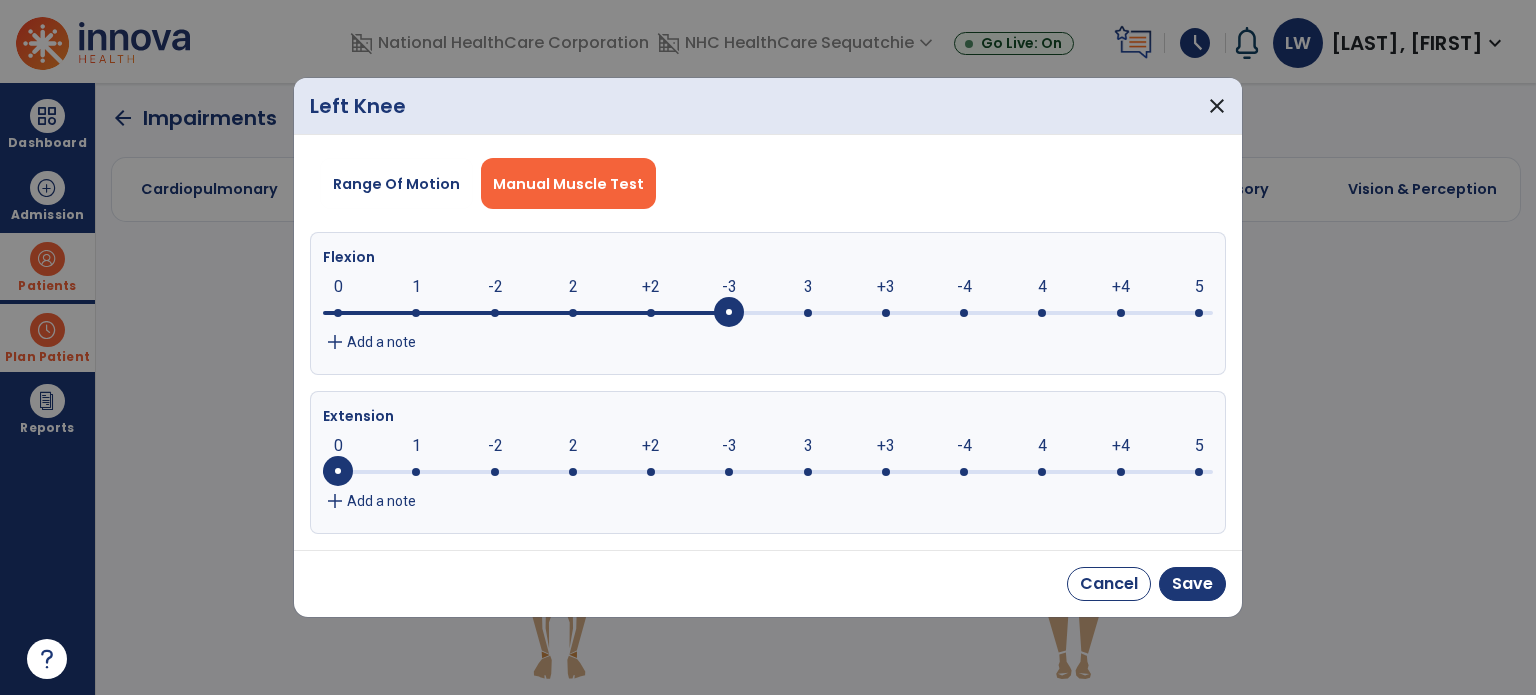 click 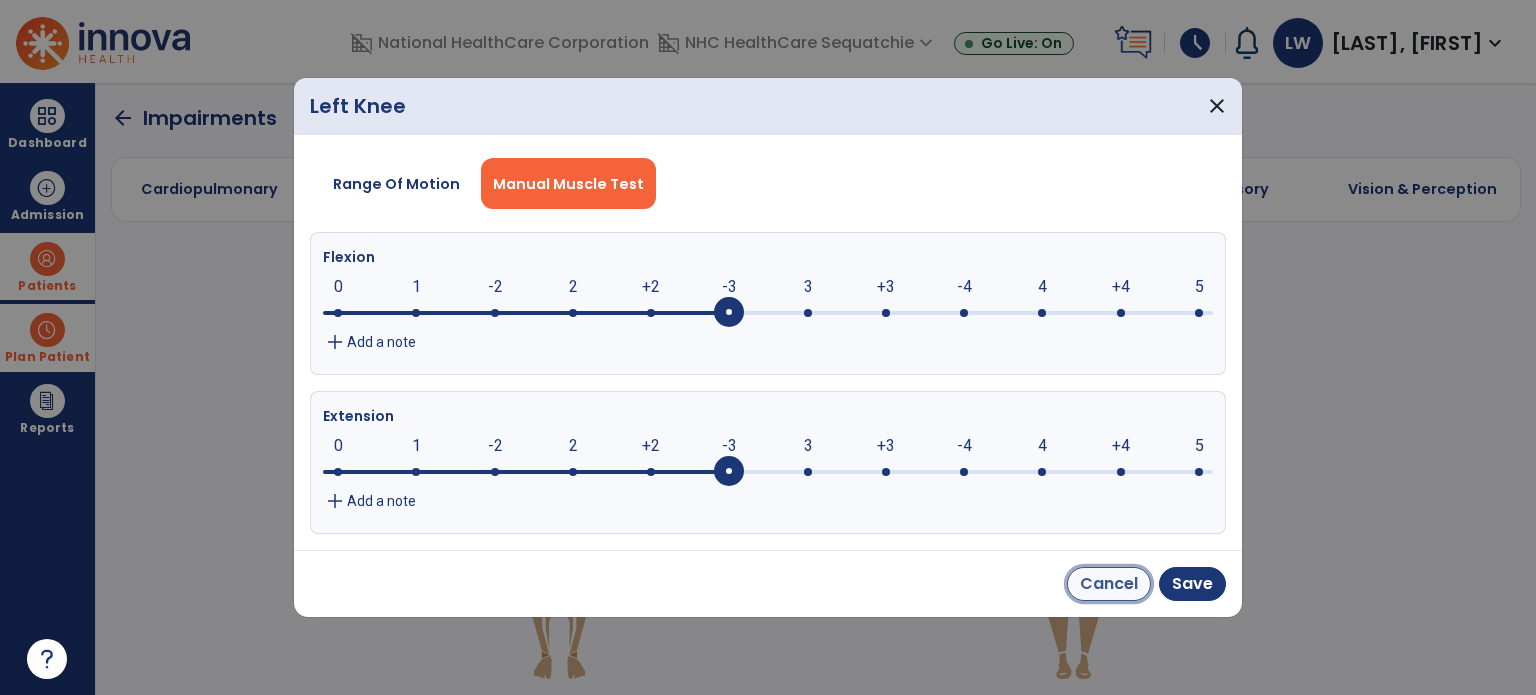 click on "Cancel" at bounding box center (1109, 584) 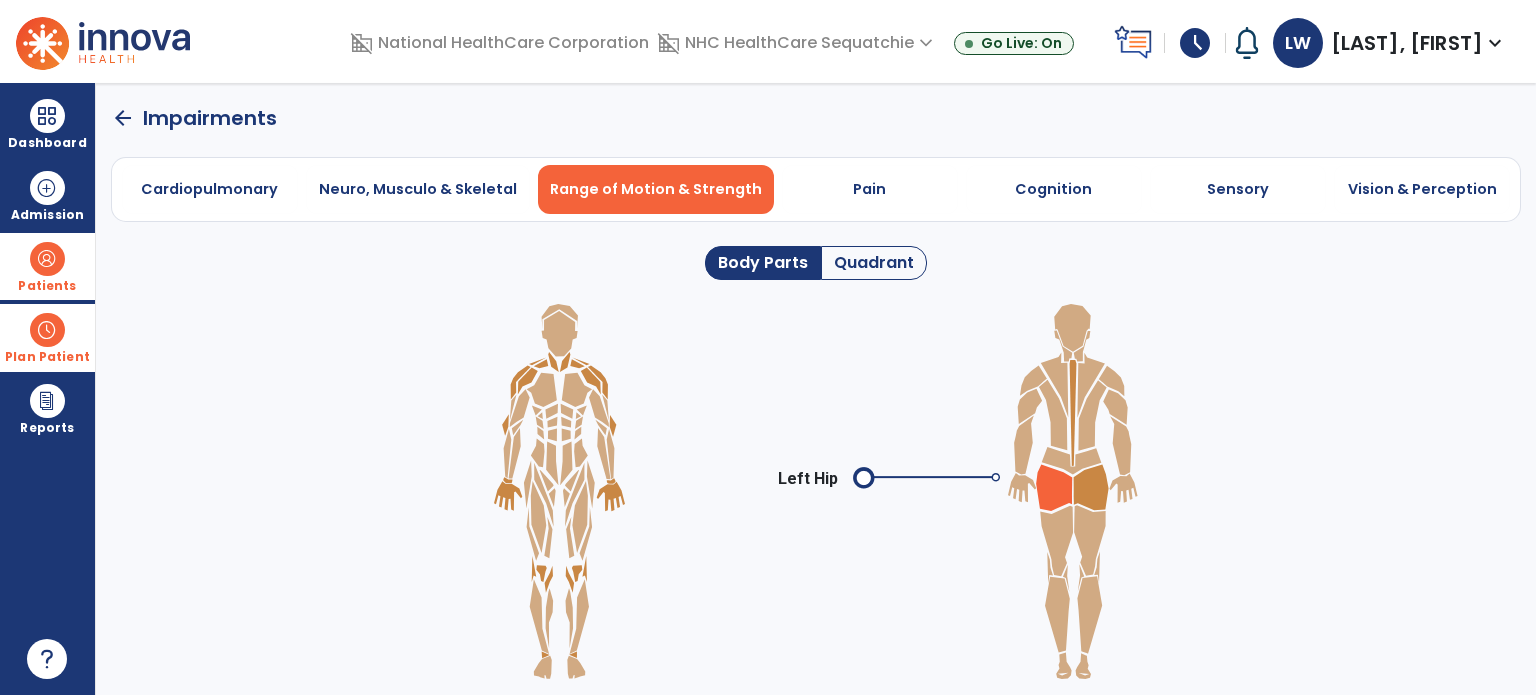 click 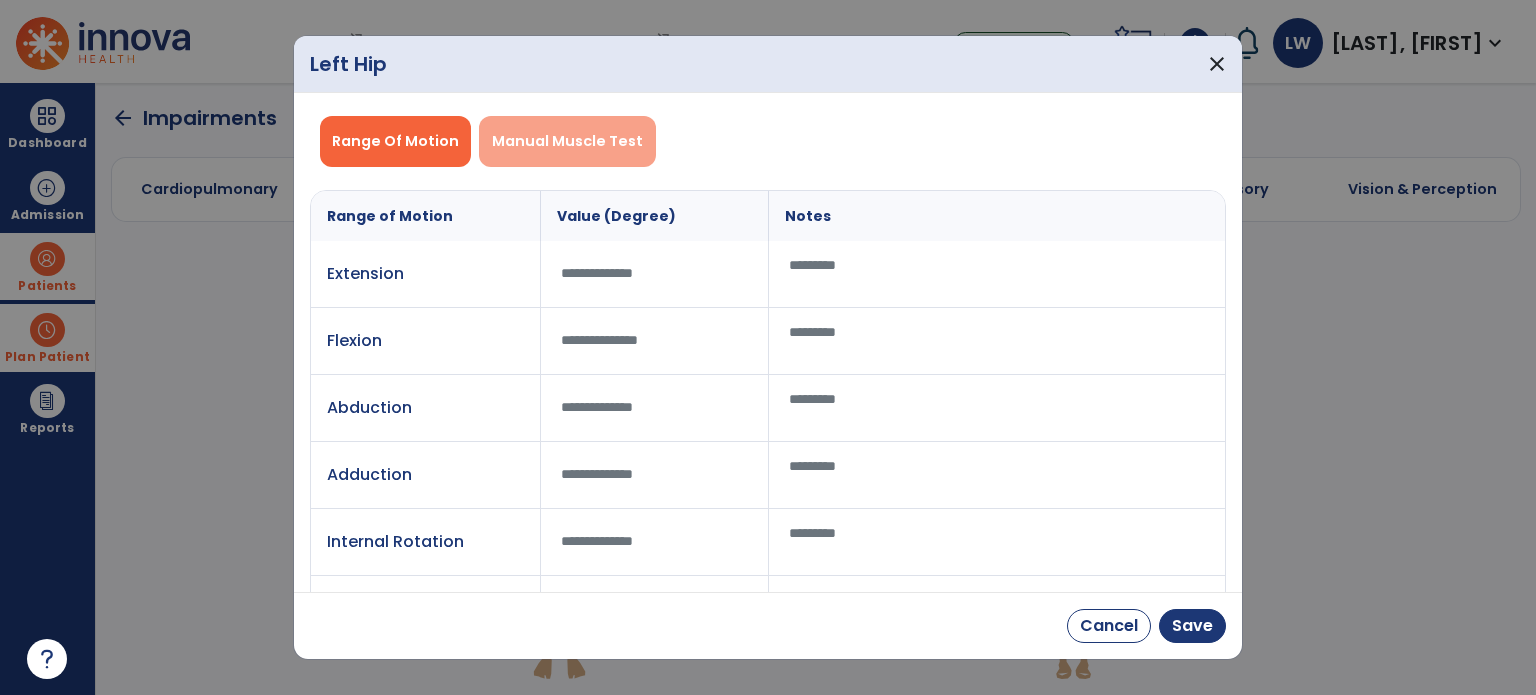 click on "Manual Muscle Test" at bounding box center (567, 141) 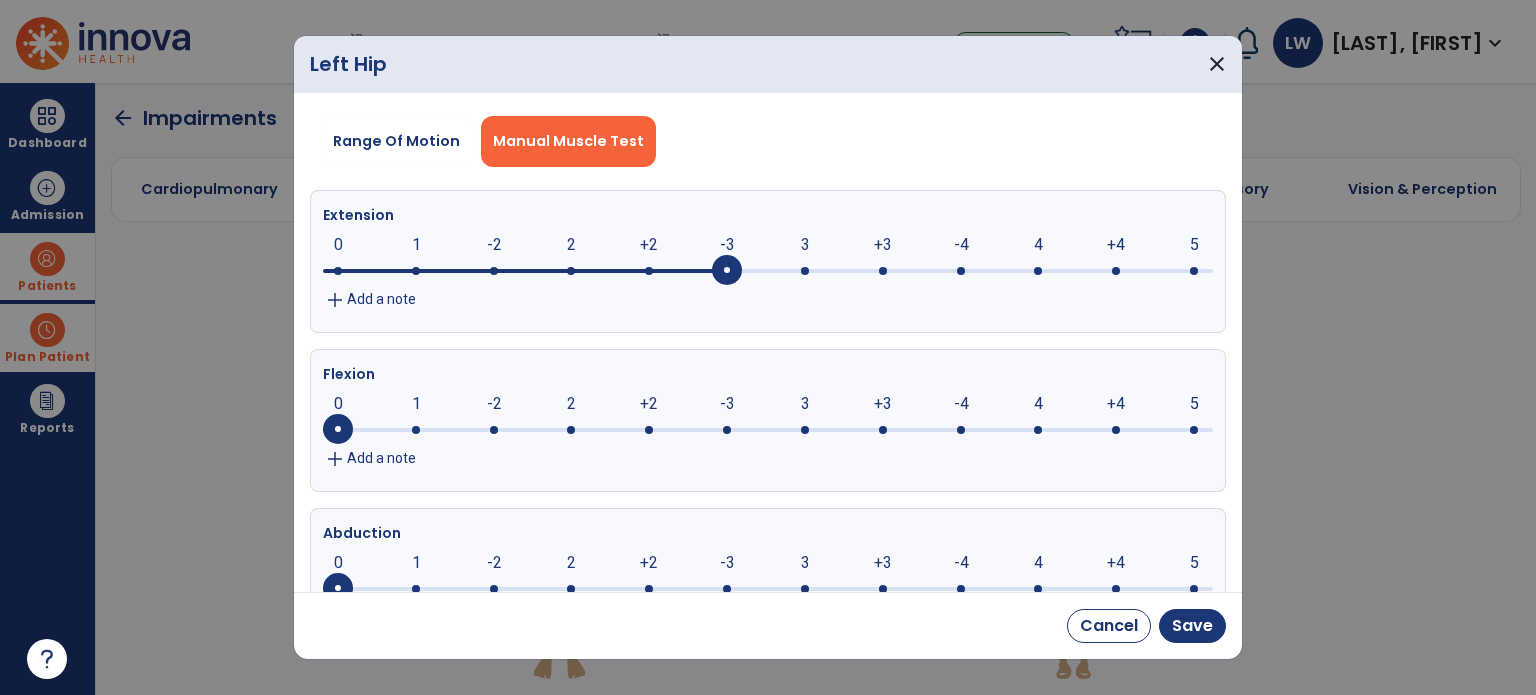 click 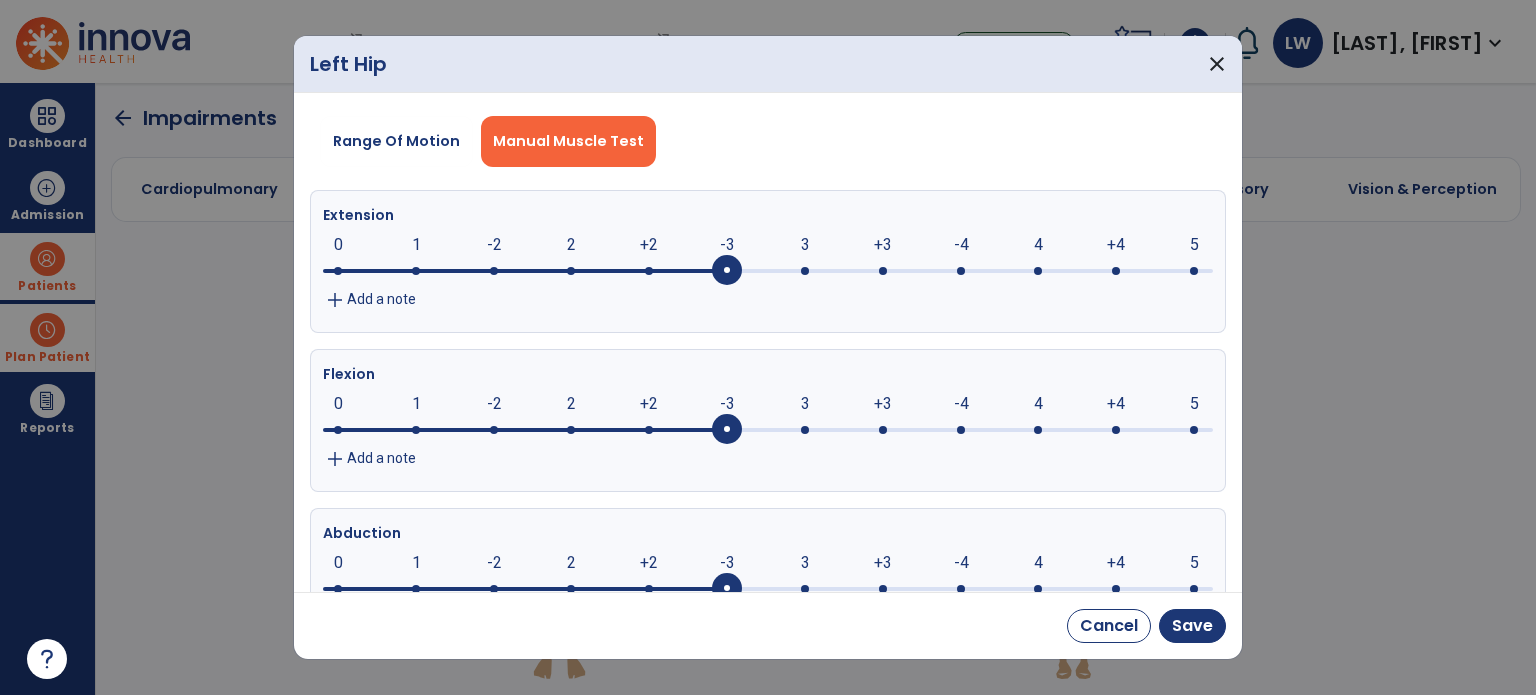 click on "-3" 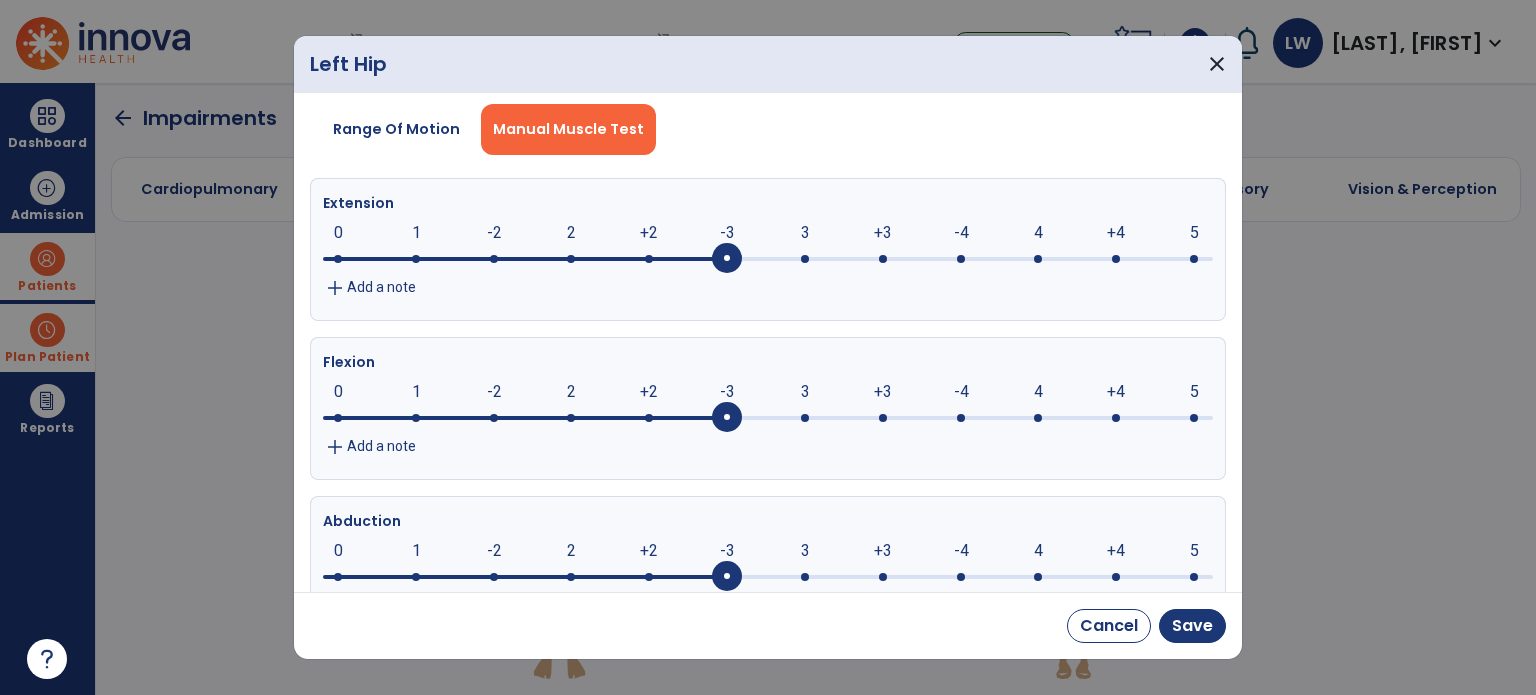 click on "Cancel   Save" at bounding box center (768, 625) 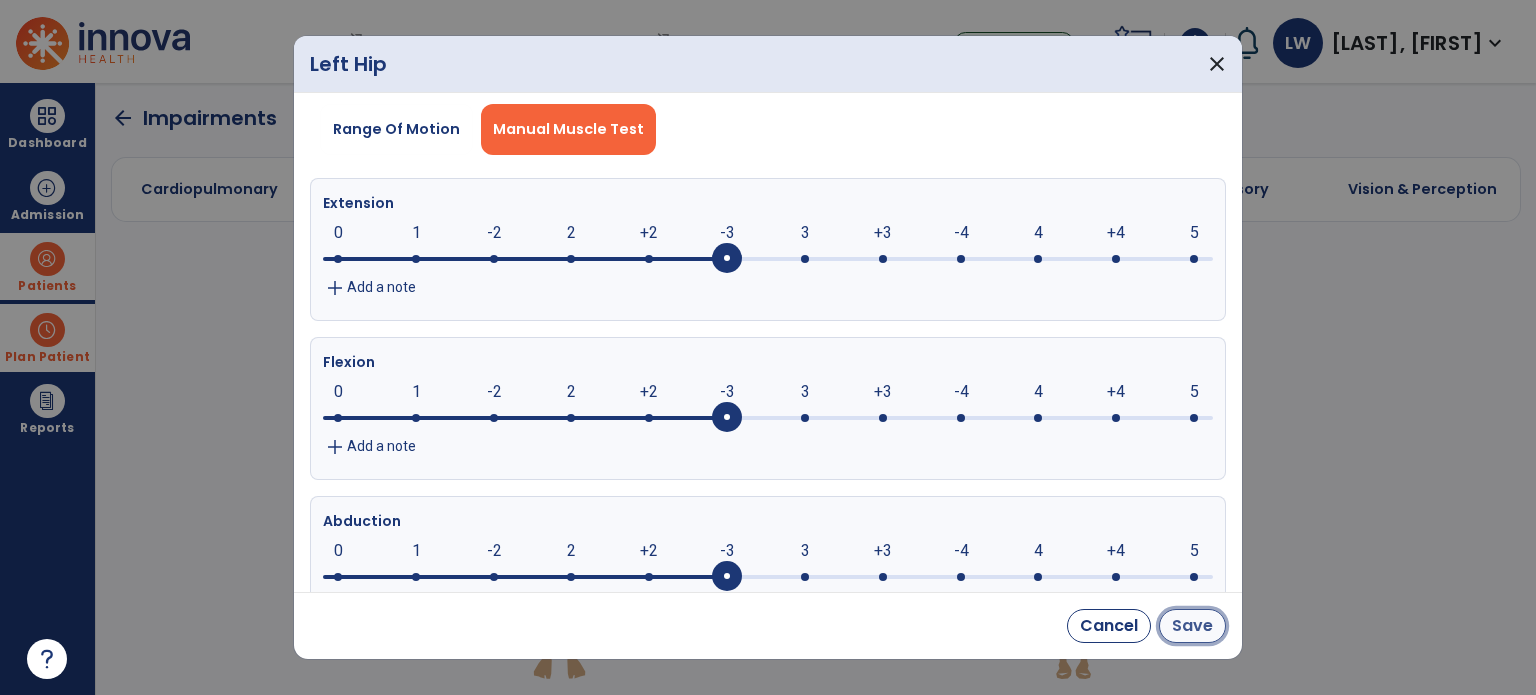 click on "Save" at bounding box center [1192, 626] 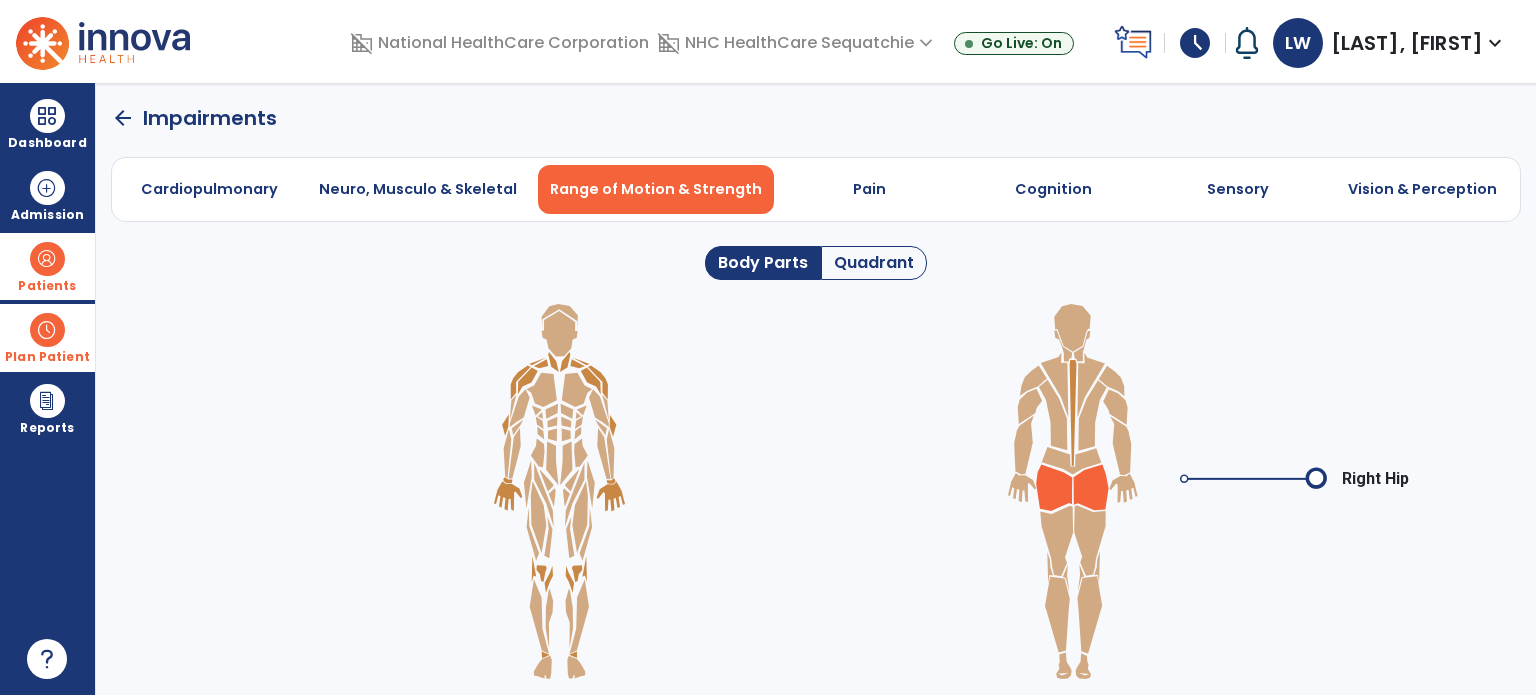 click 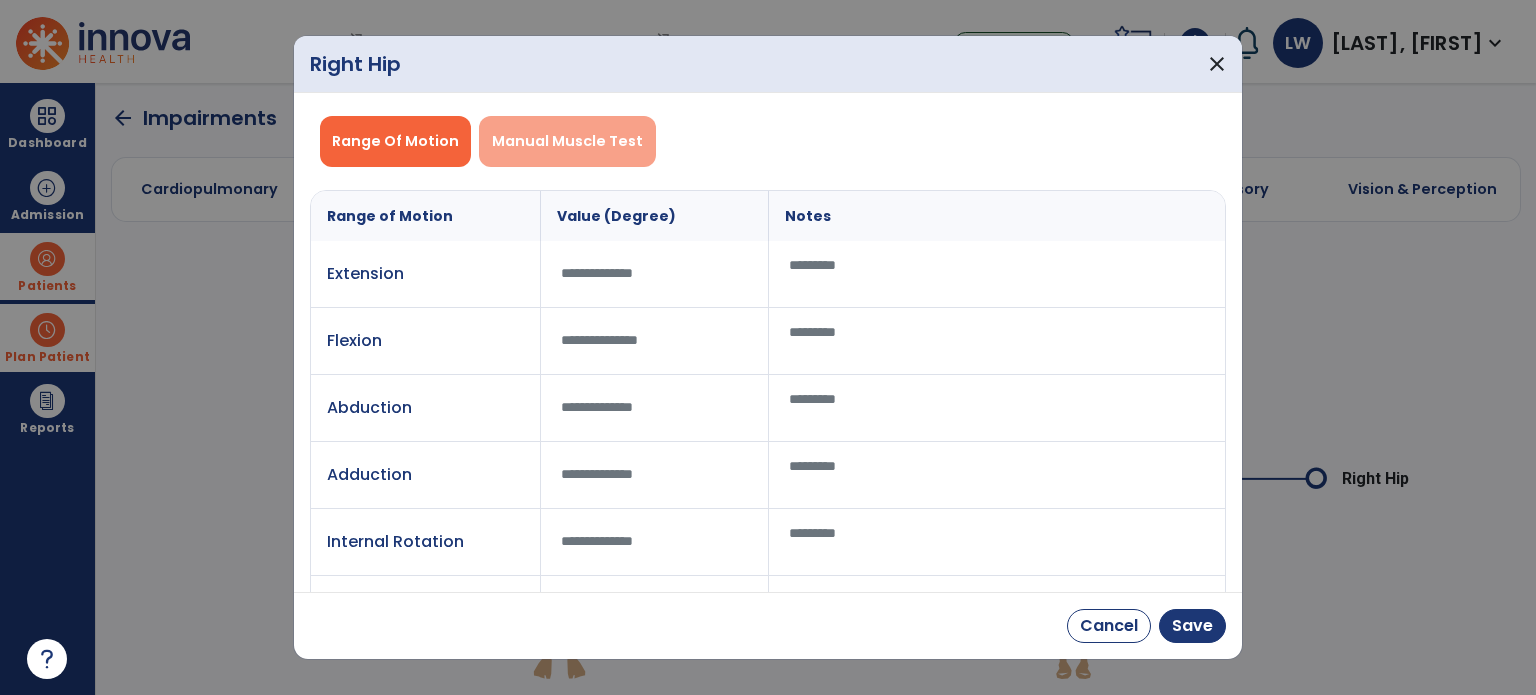 click on "Manual Muscle Test" at bounding box center (567, 141) 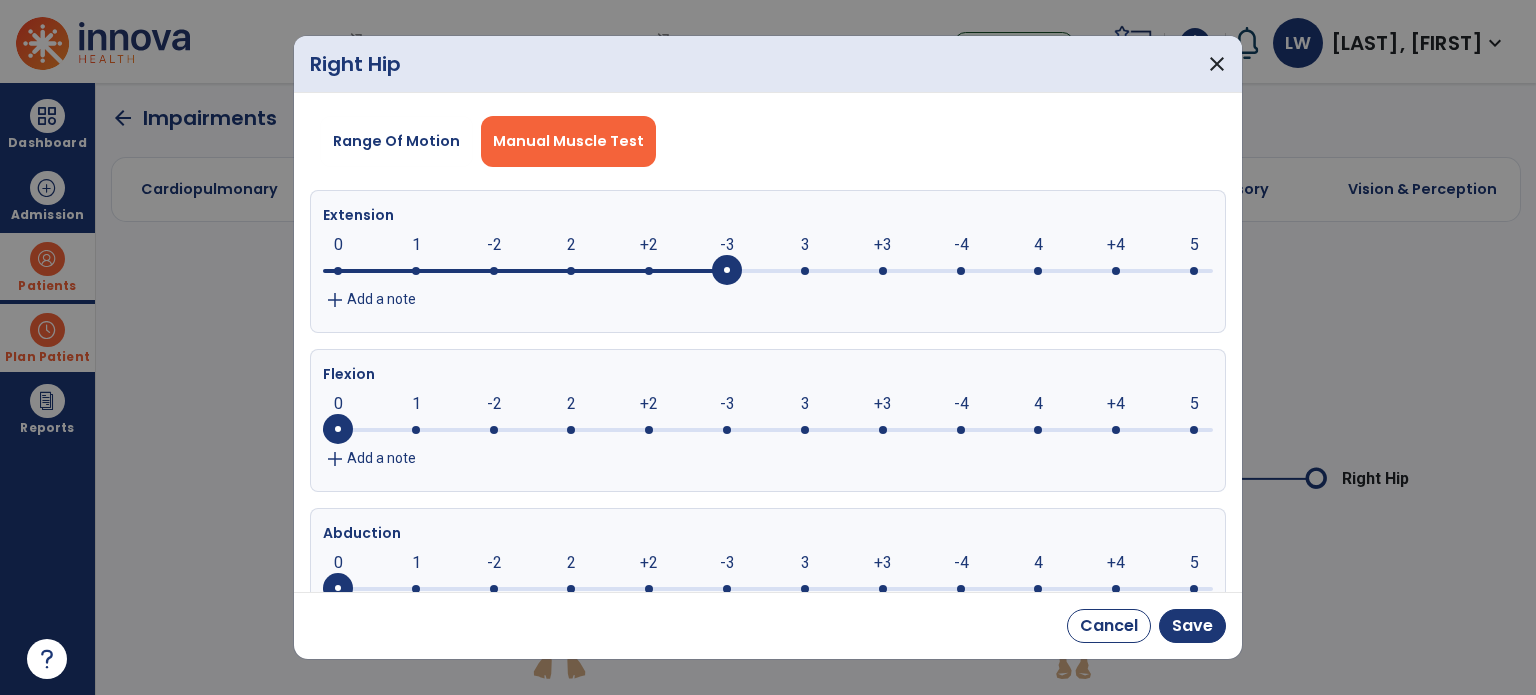 click 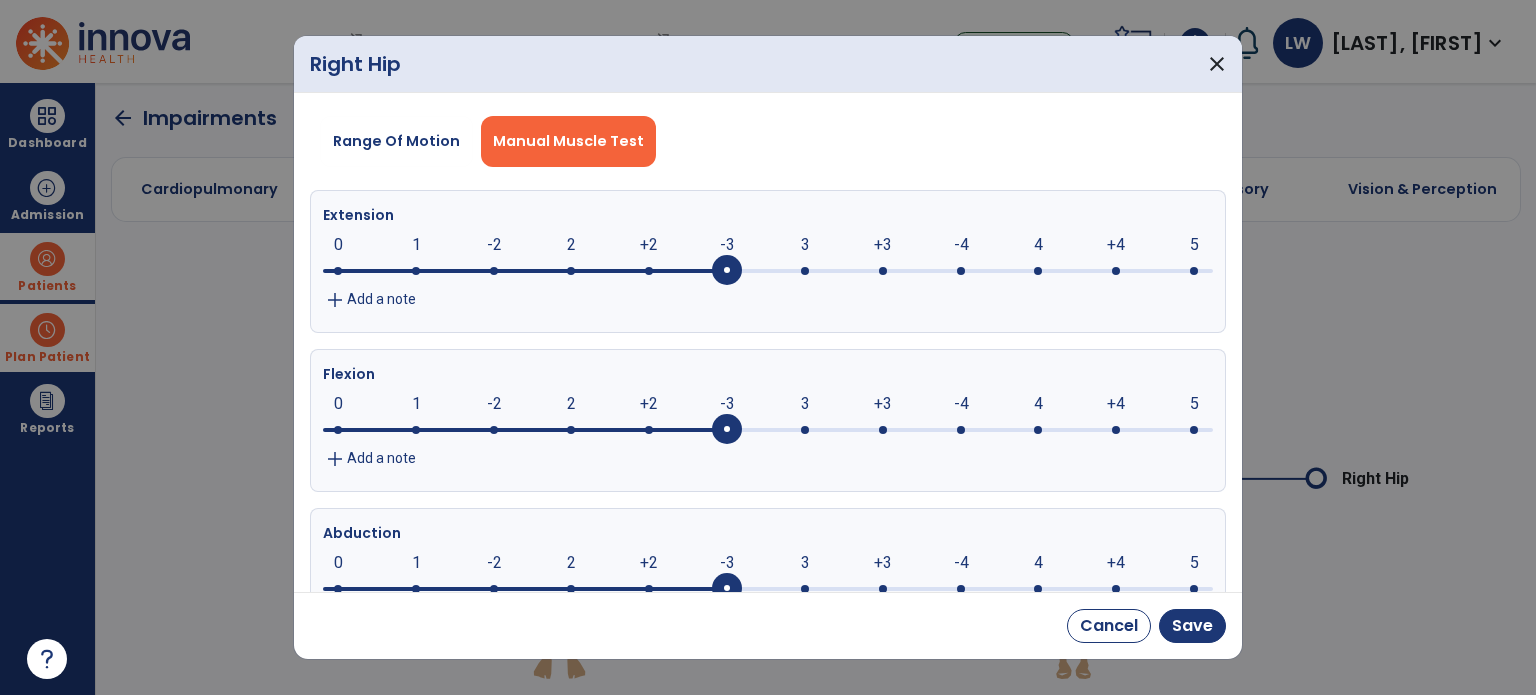 click 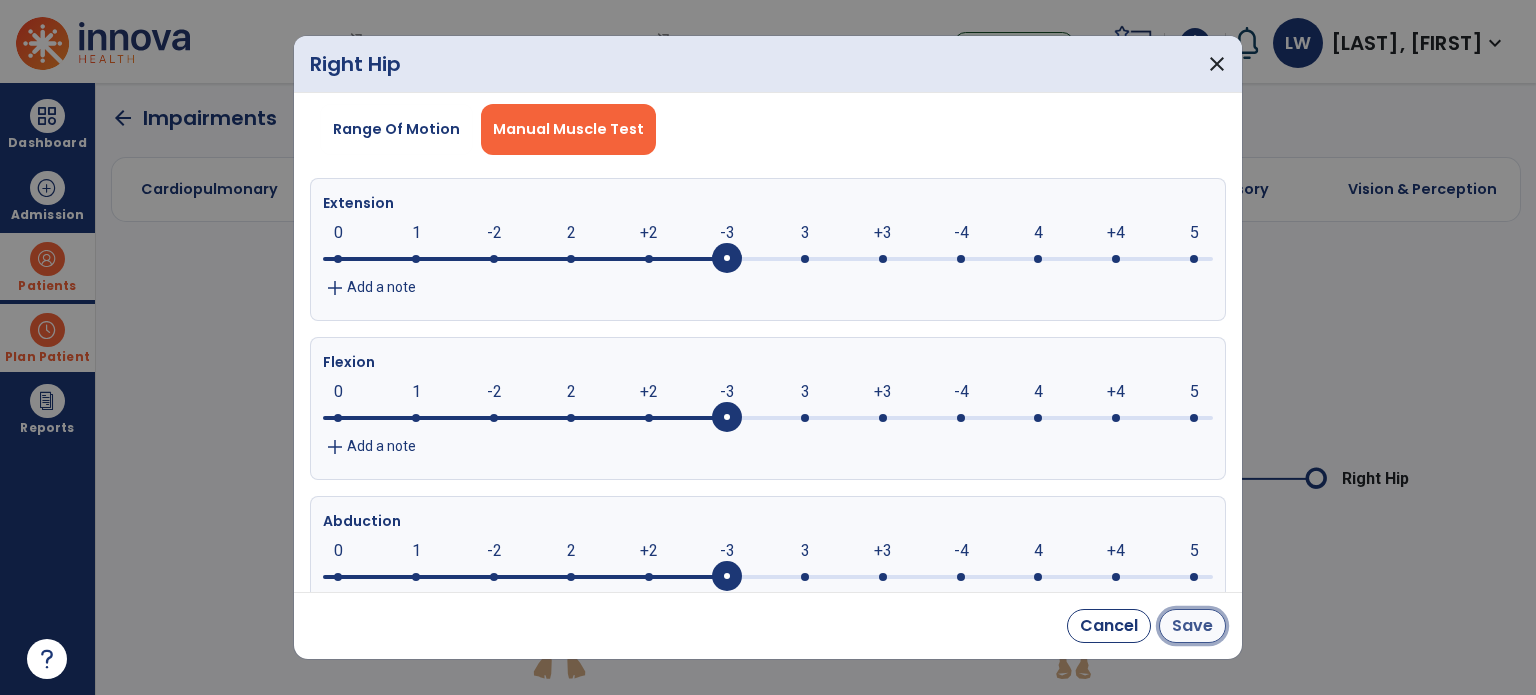 click on "Save" at bounding box center [1192, 626] 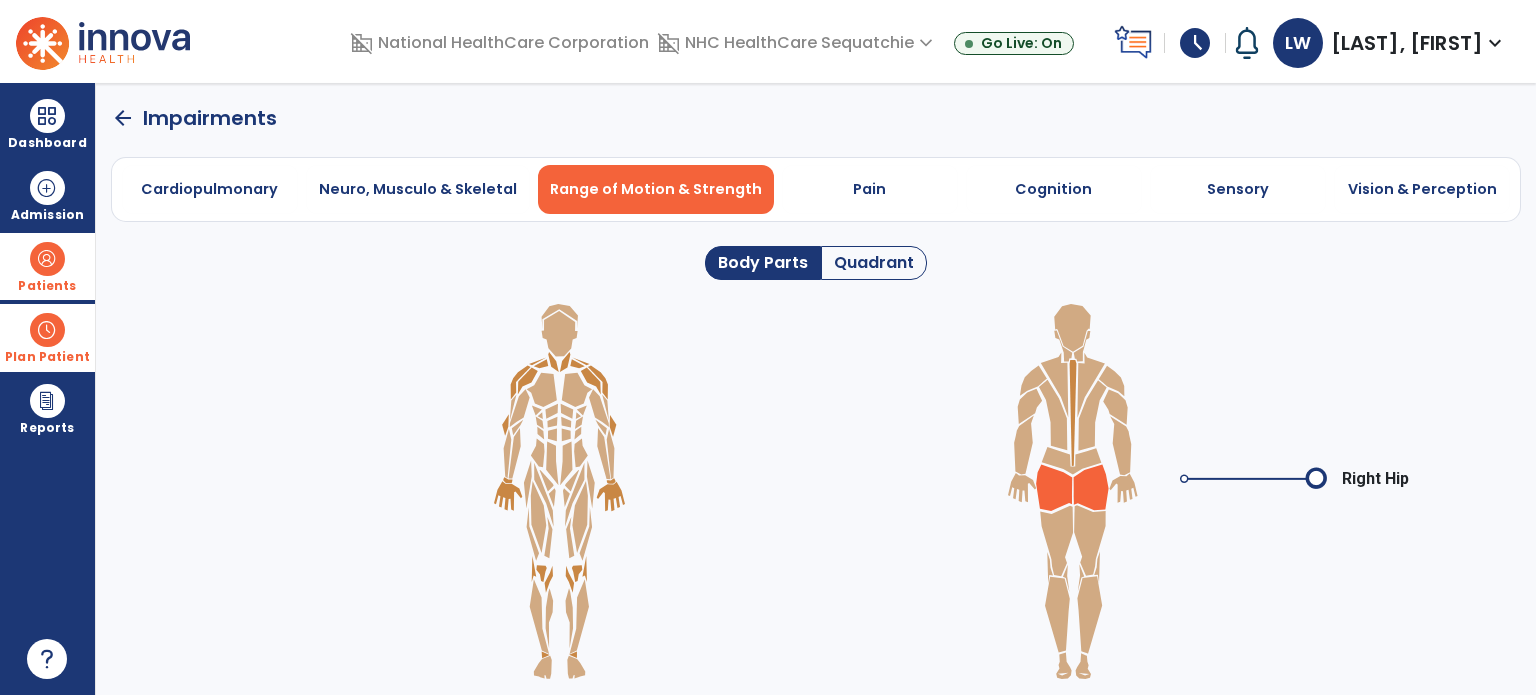click on "Right Hip" at bounding box center [816, 491] 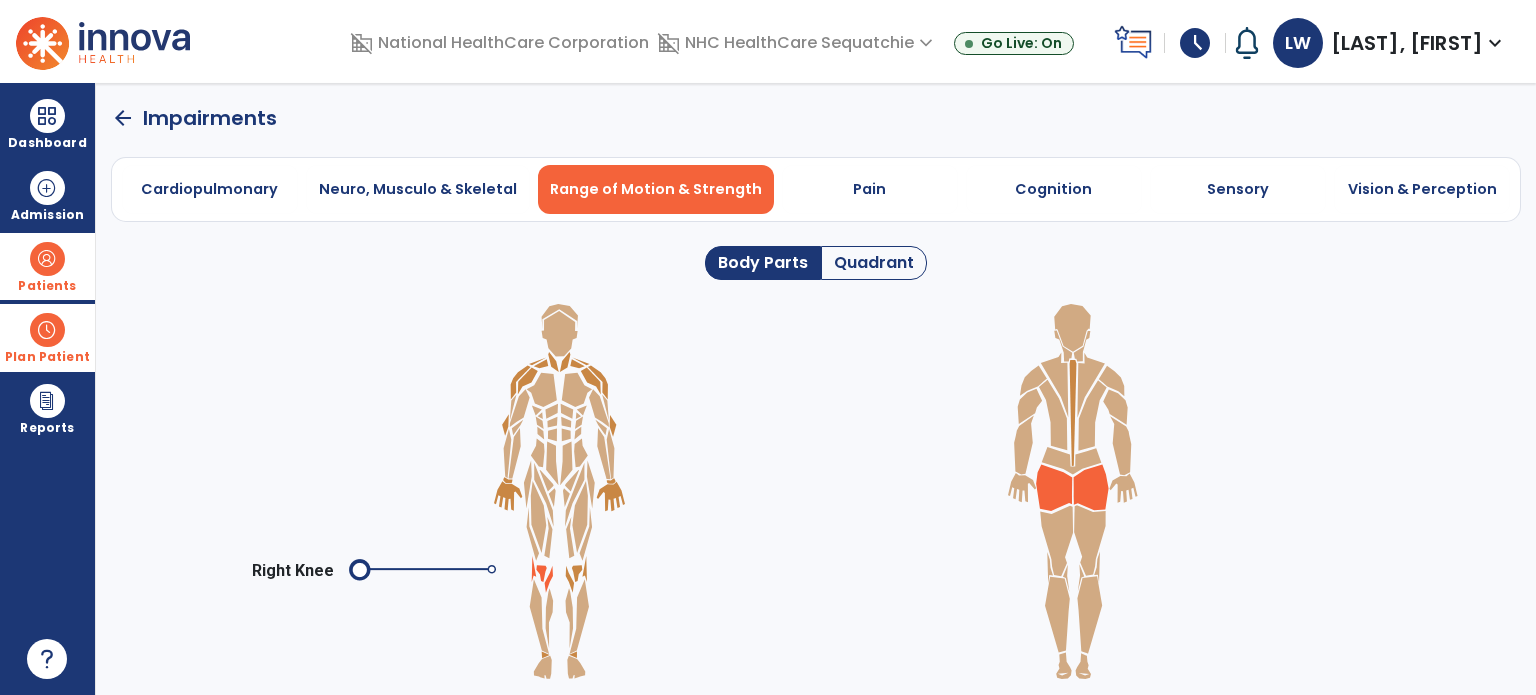 click 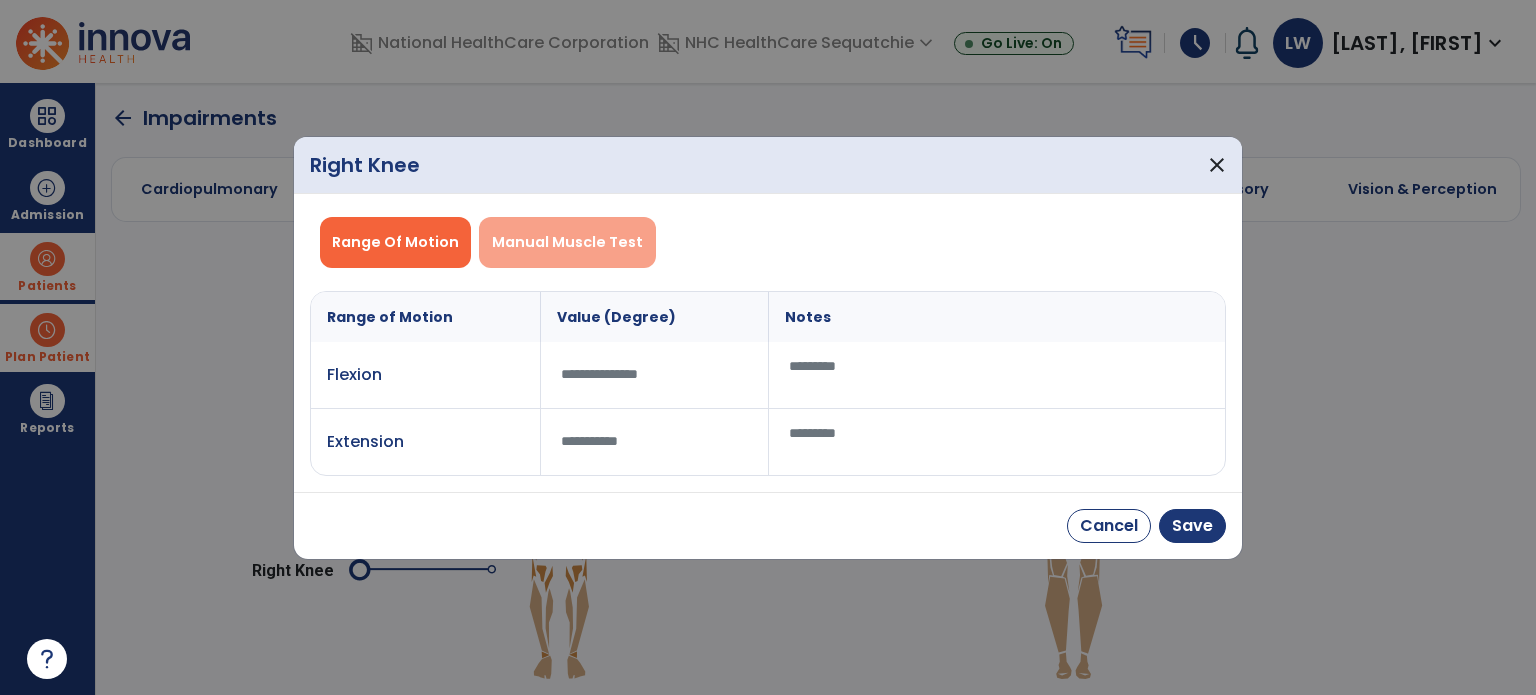 click on "Manual Muscle Test" at bounding box center [567, 242] 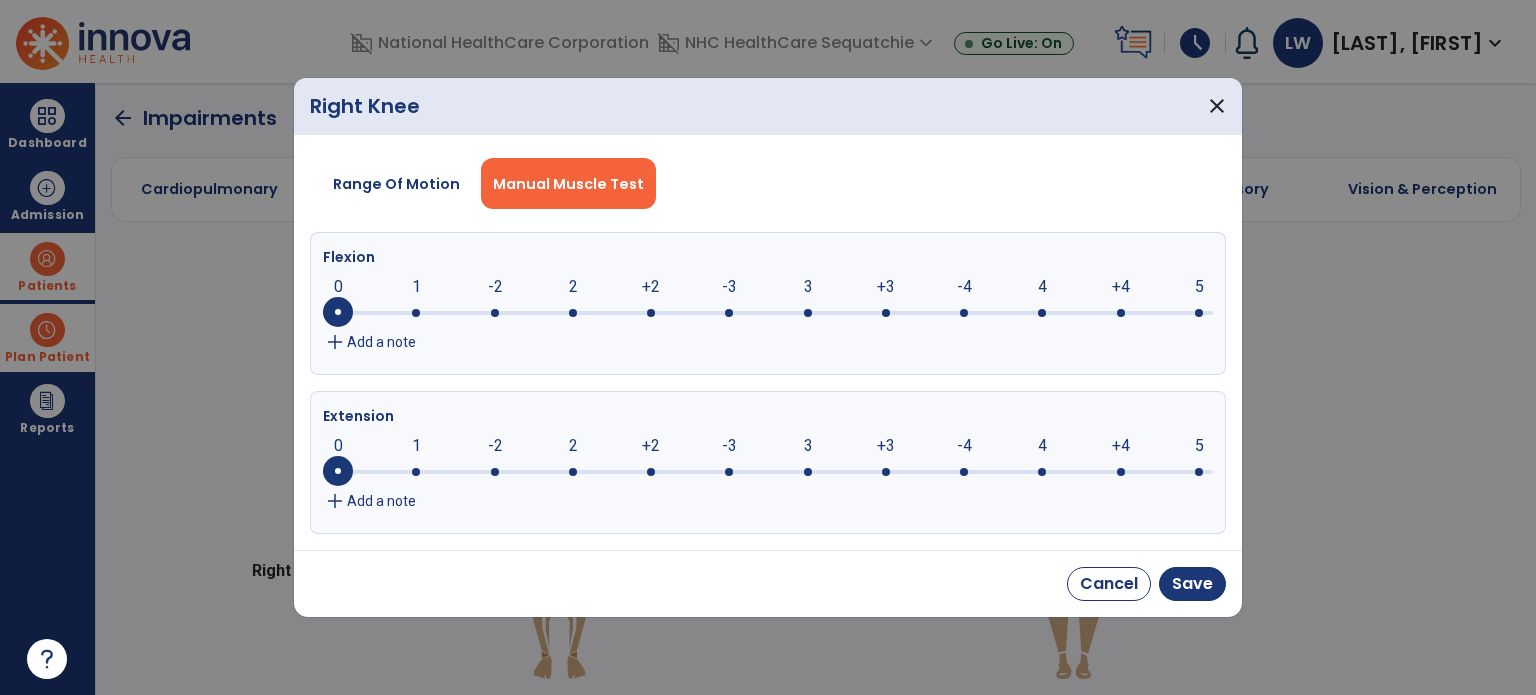 click 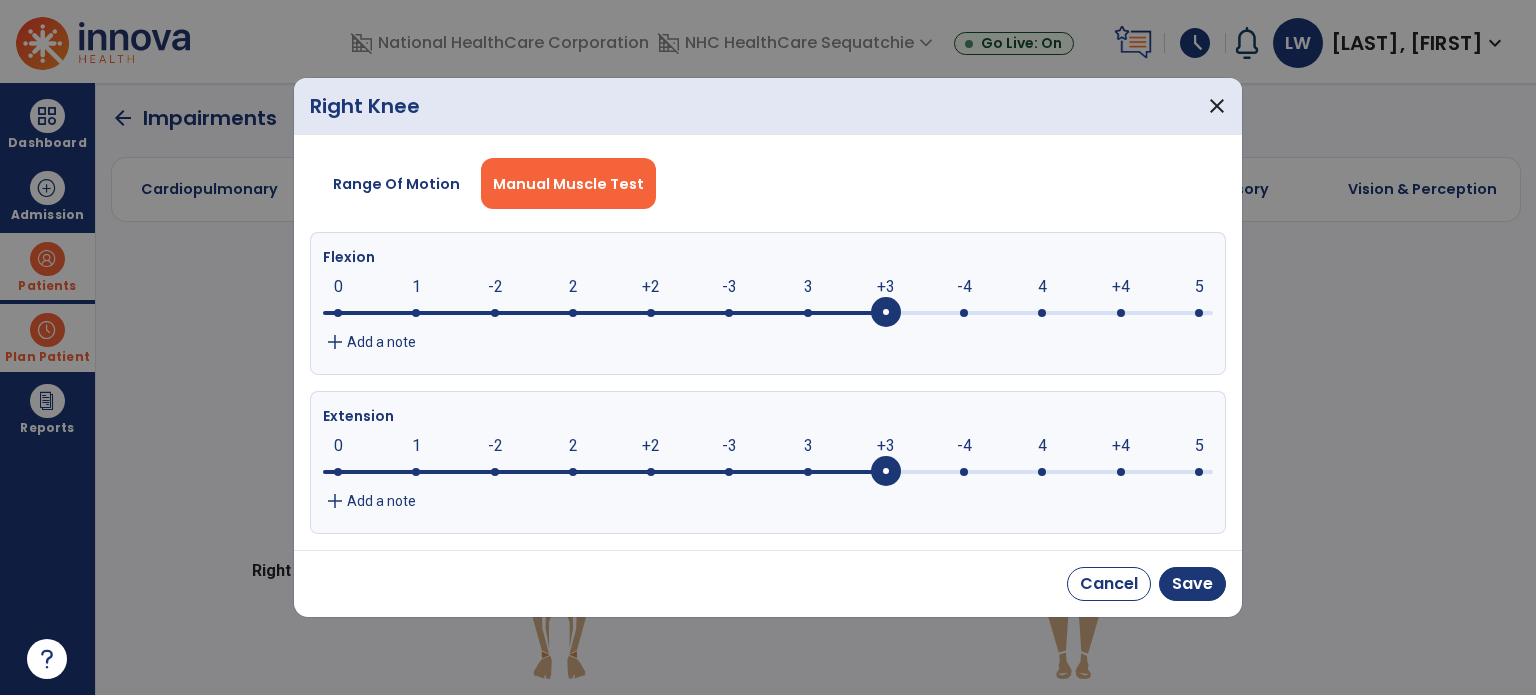 click 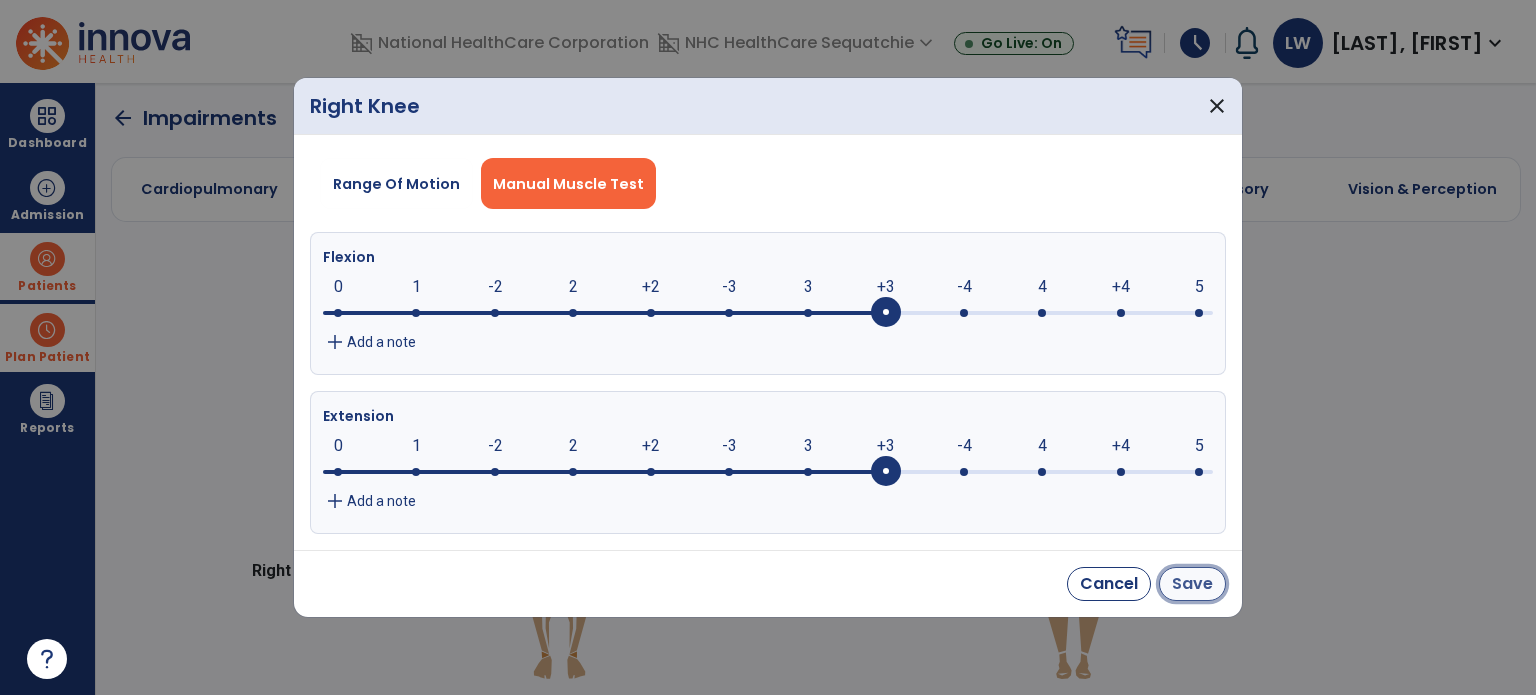 click on "Save" at bounding box center [1192, 584] 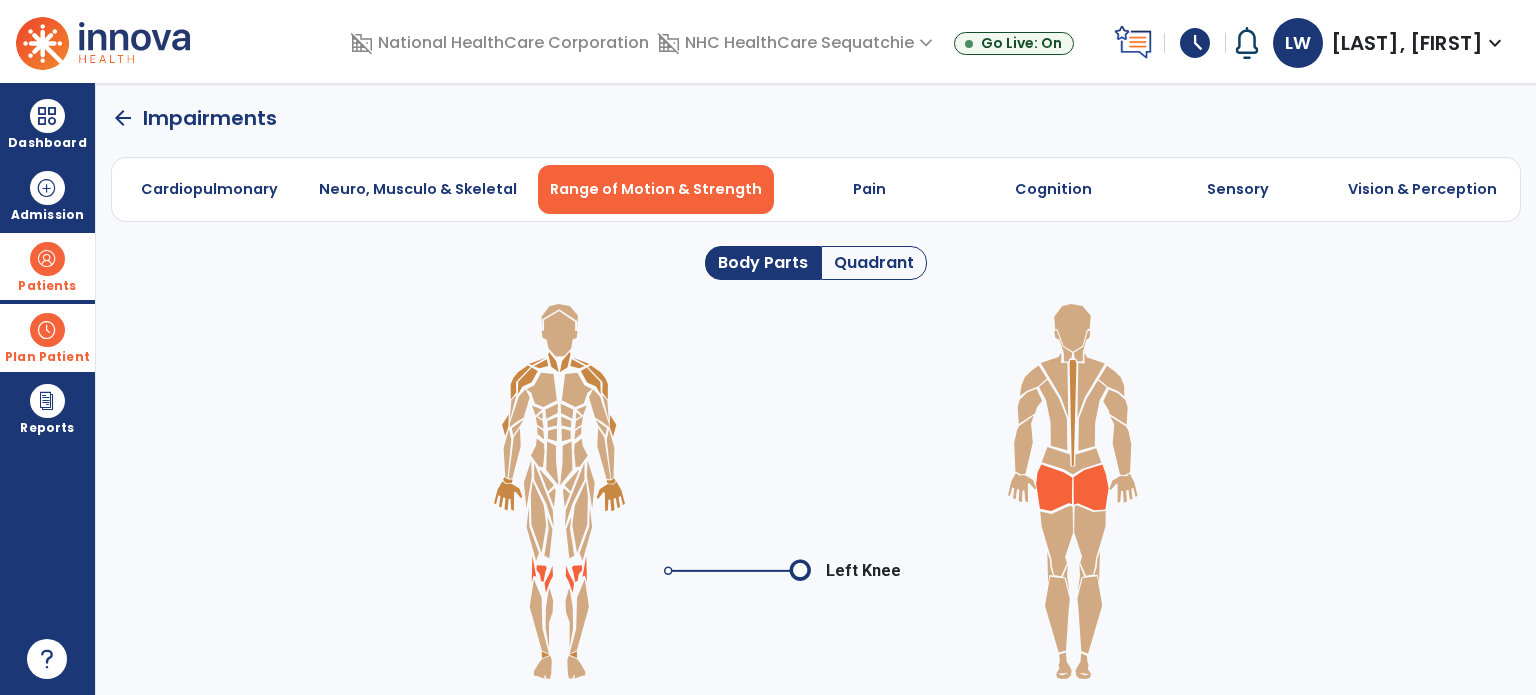 click 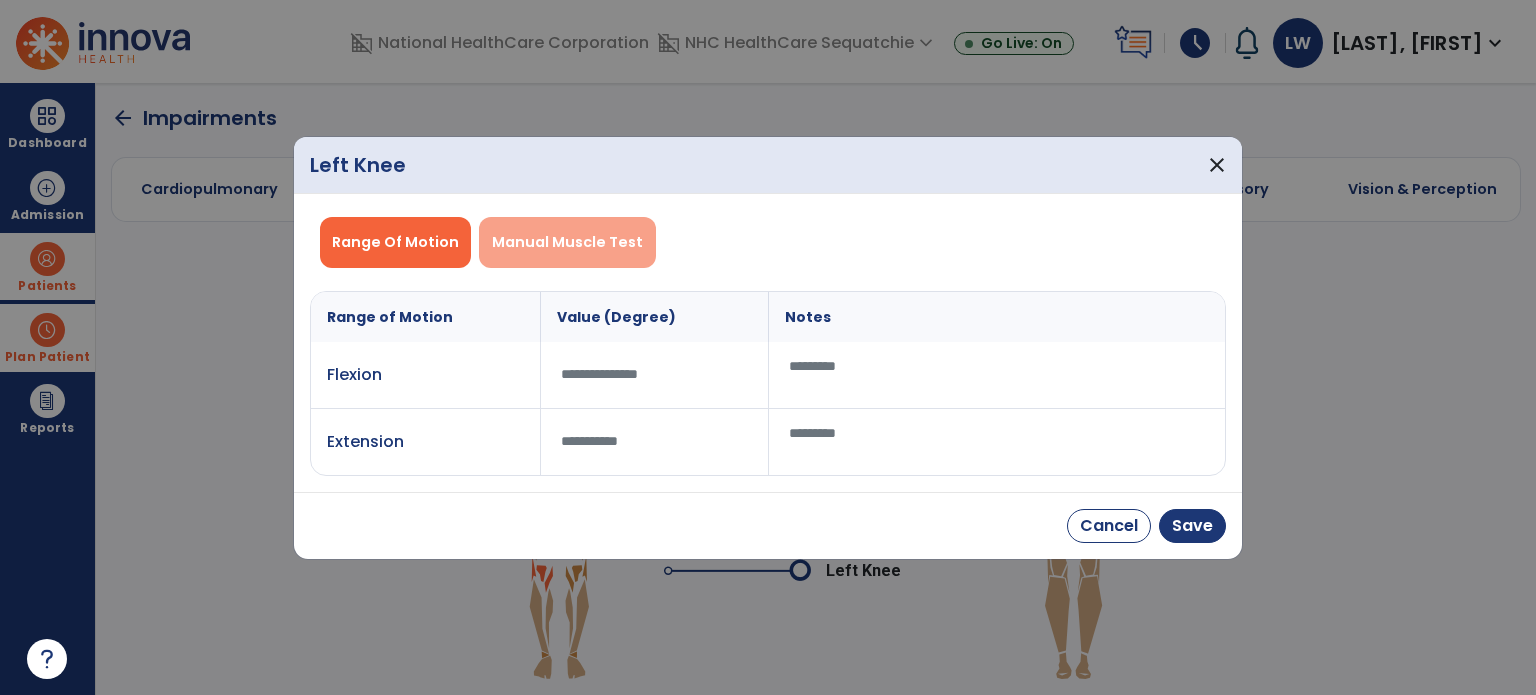 click on "Manual Muscle Test" at bounding box center (567, 242) 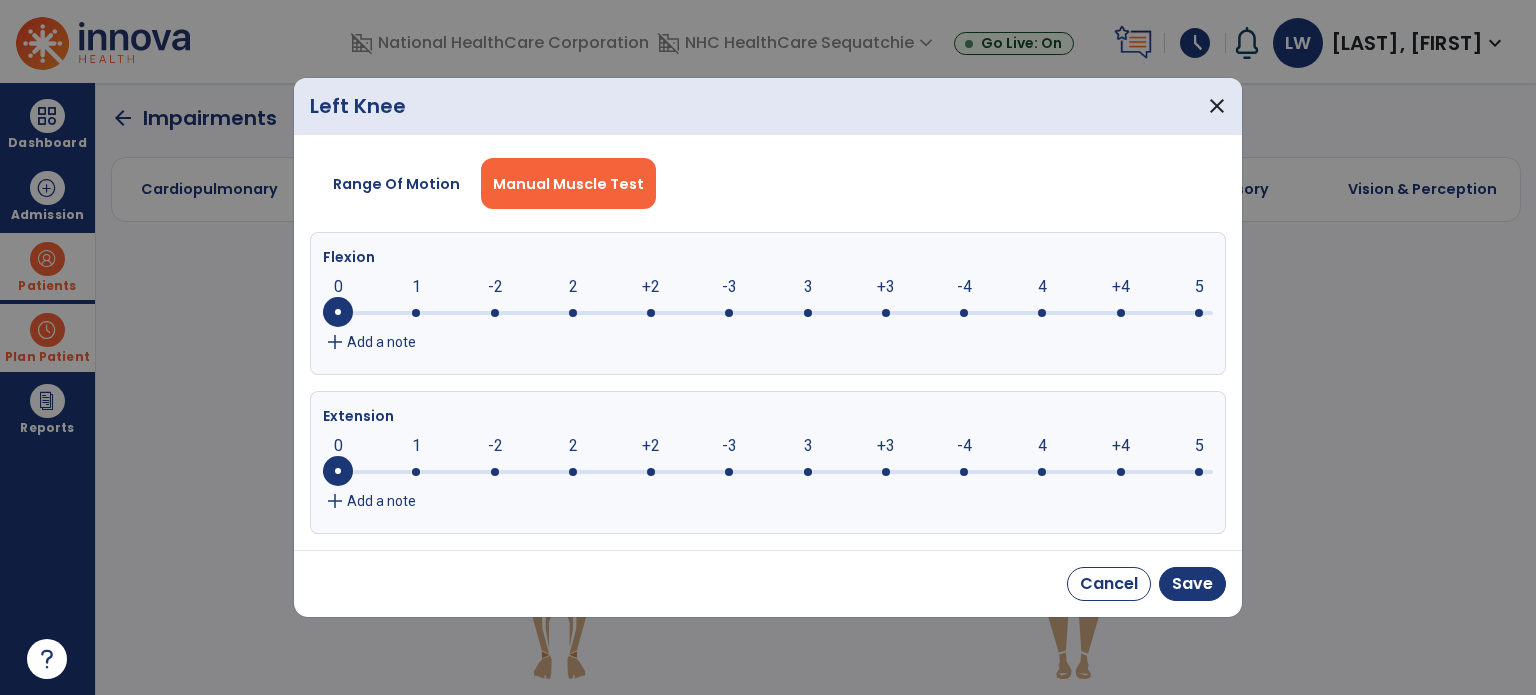 click 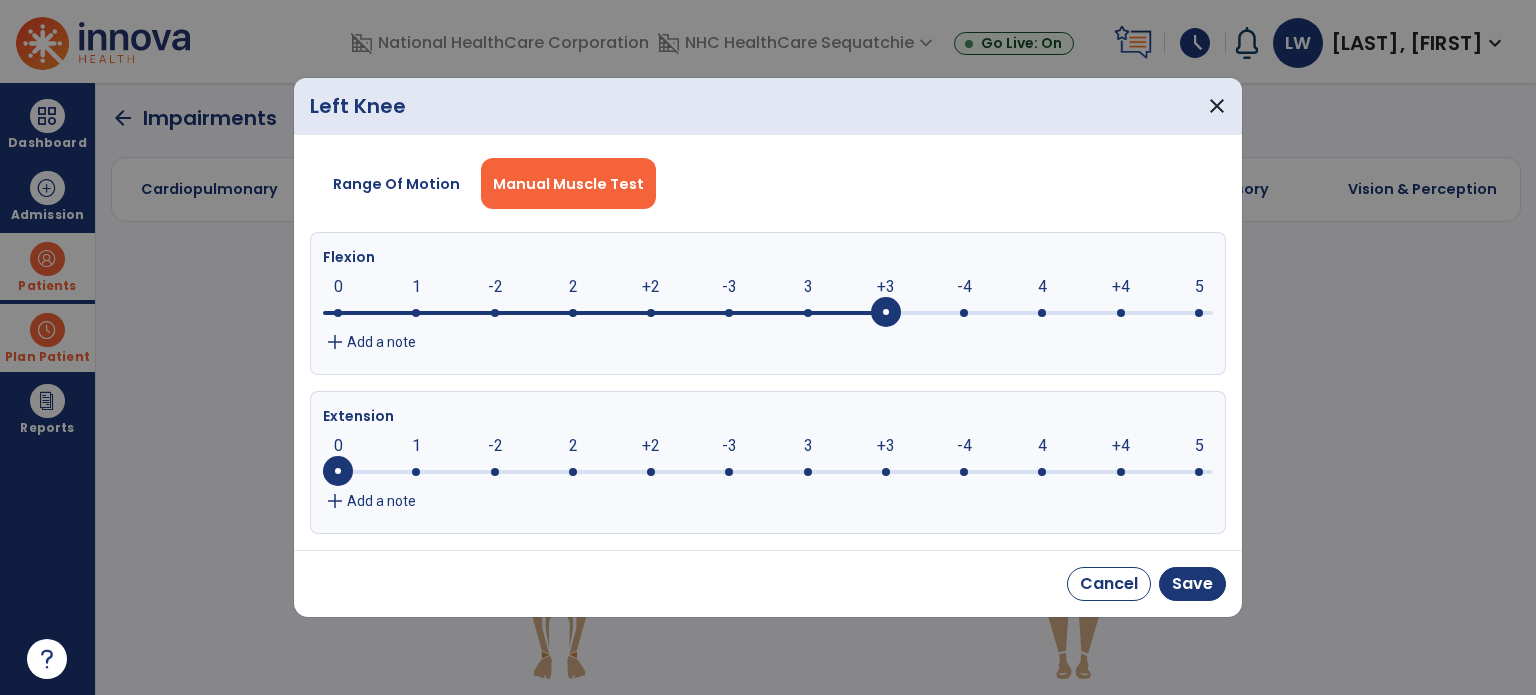 click 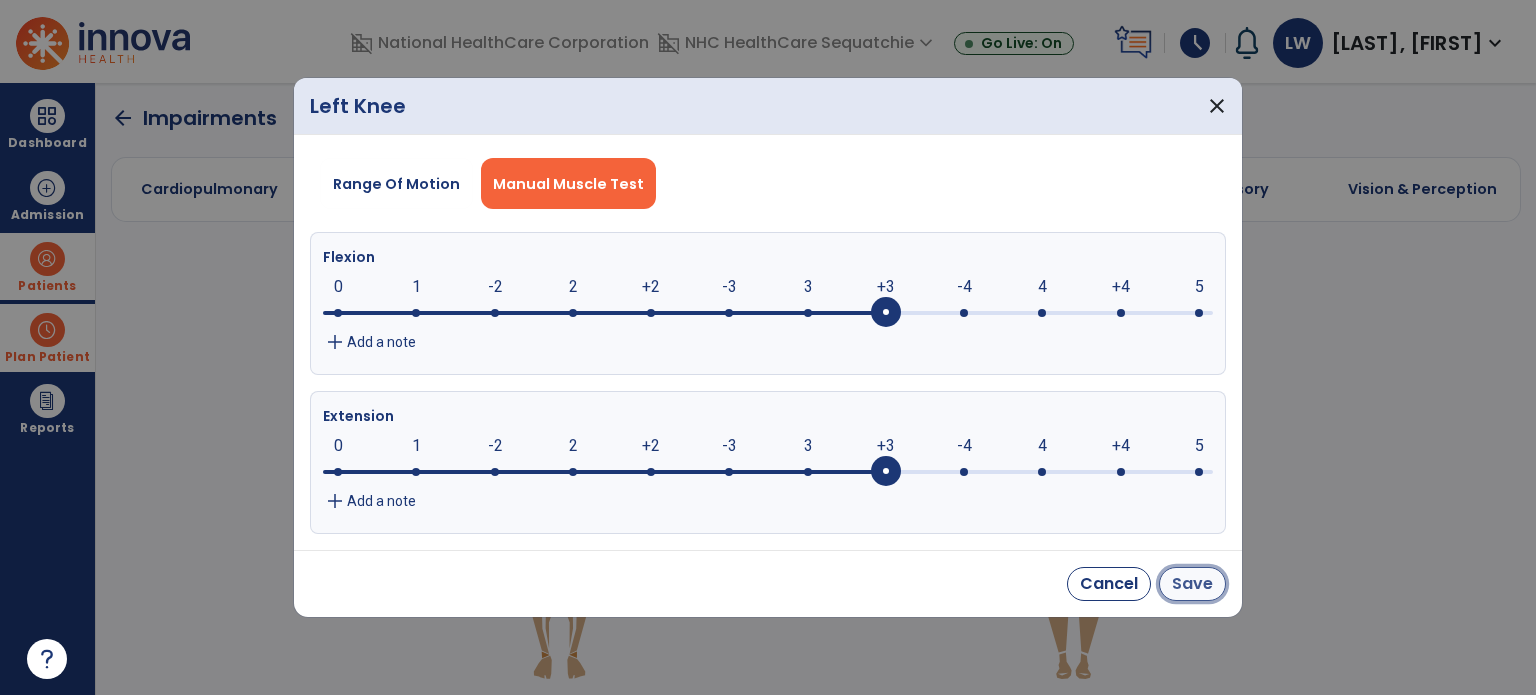 drag, startPoint x: 1194, startPoint y: 587, endPoint x: 1176, endPoint y: 584, distance: 18.248287 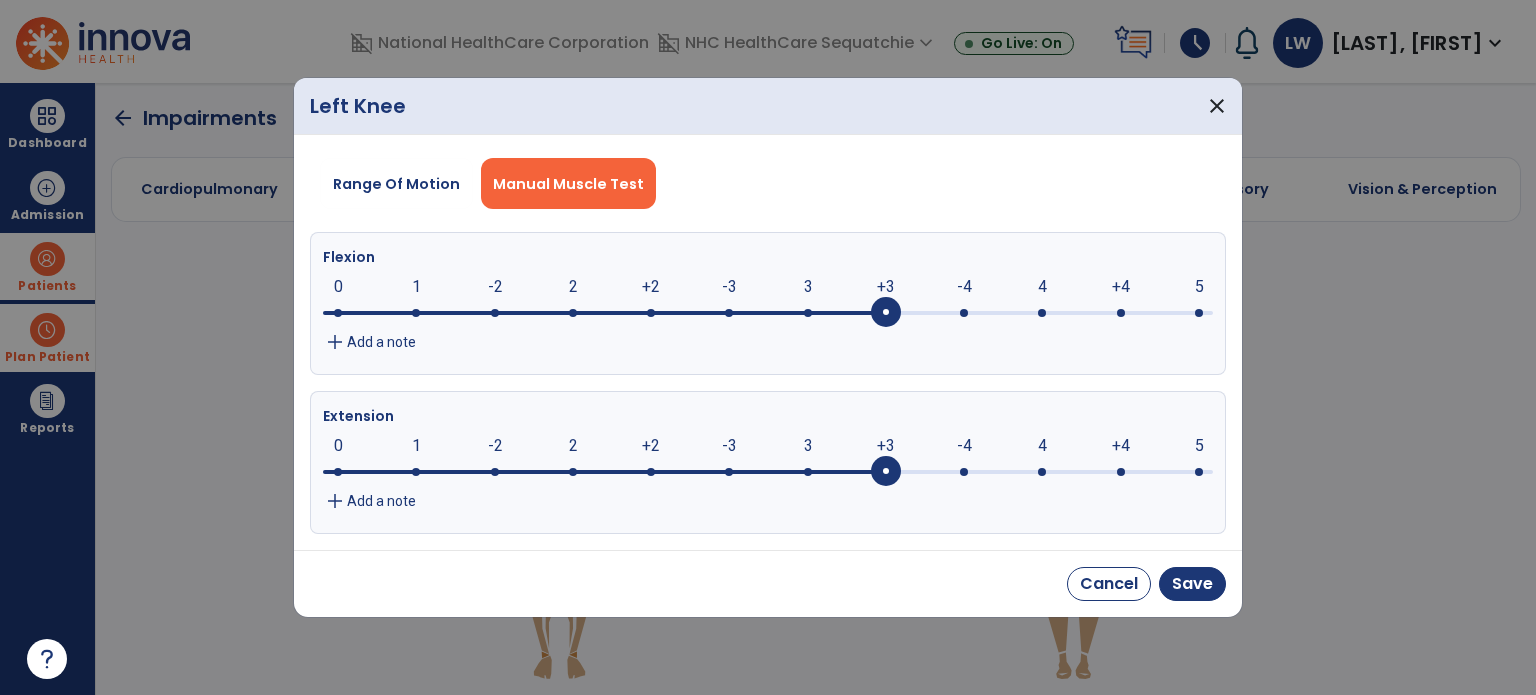 drag, startPoint x: 1176, startPoint y: 584, endPoint x: 864, endPoint y: 571, distance: 312.27072 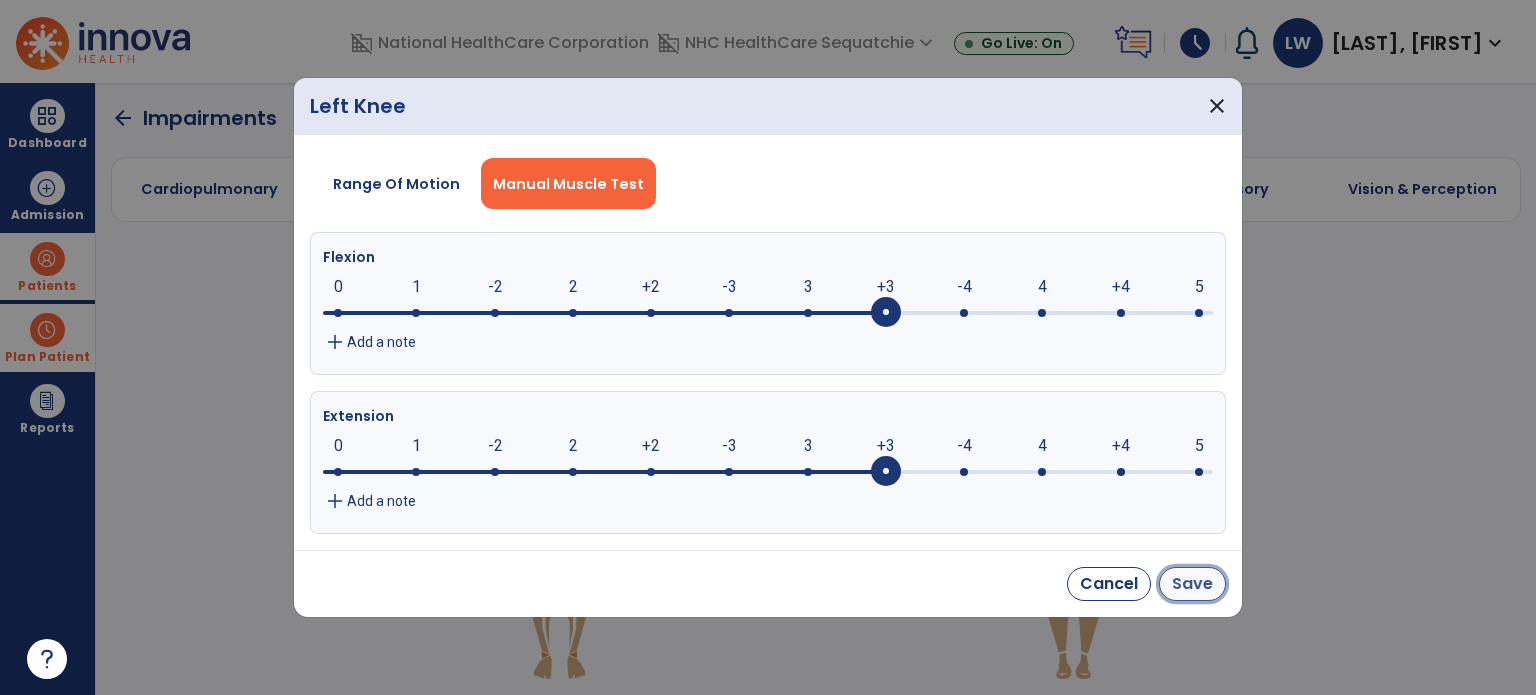 click on "Save" at bounding box center (1192, 584) 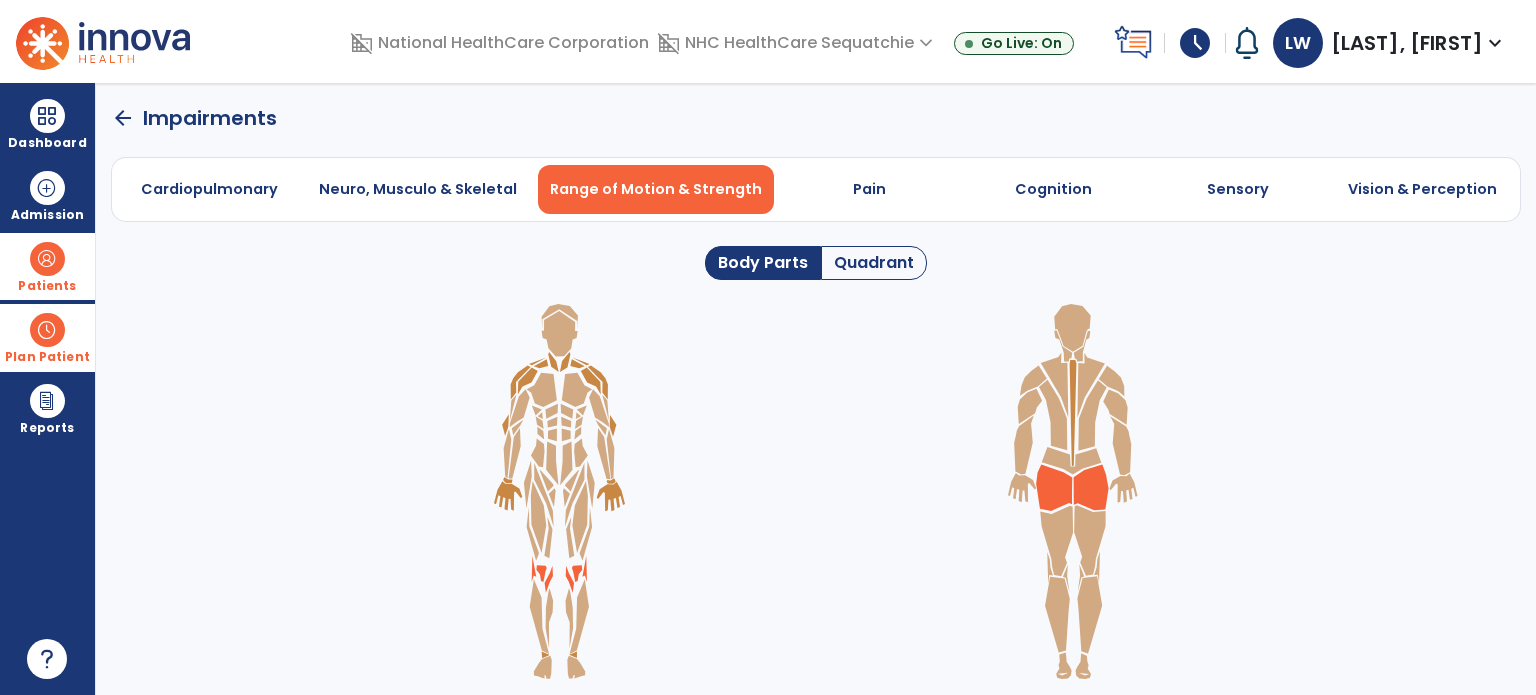 click on "Quadrant" 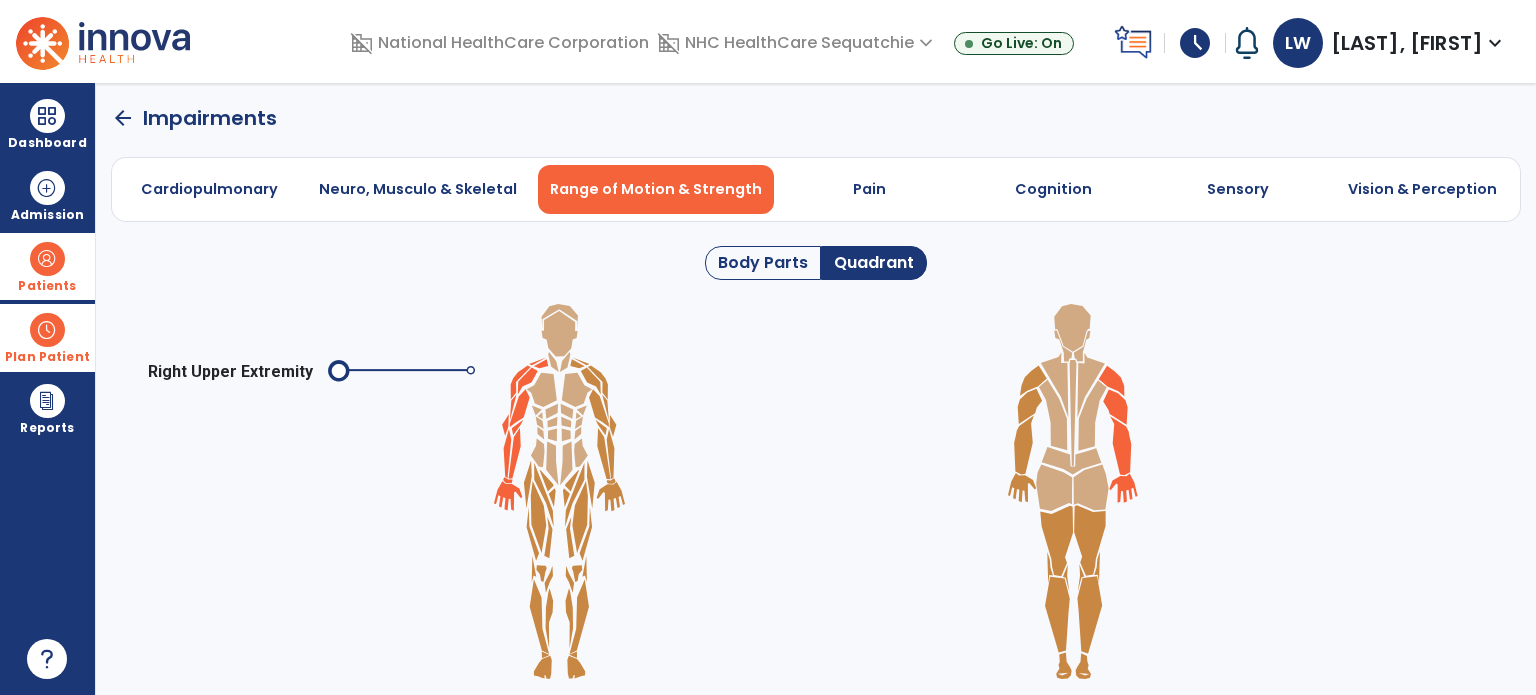 click 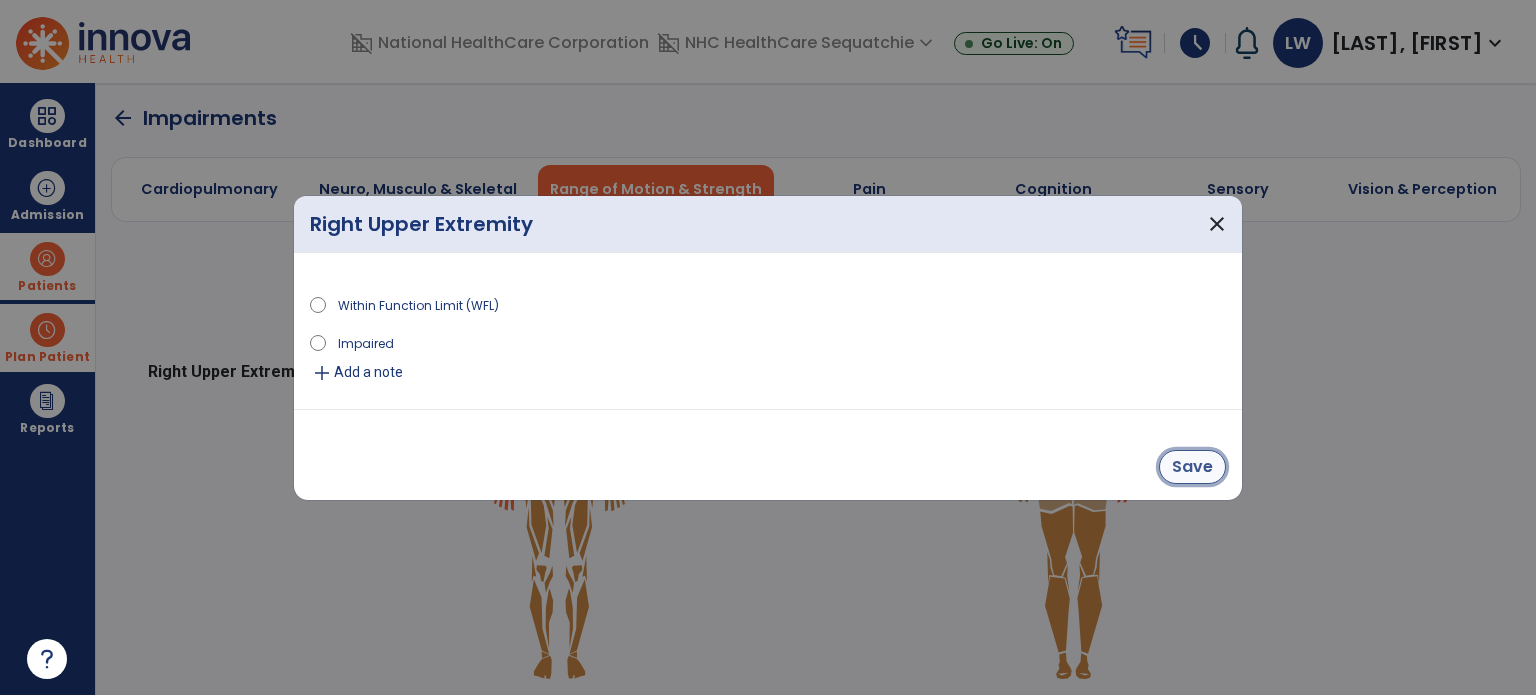 click on "Save" at bounding box center [1192, 467] 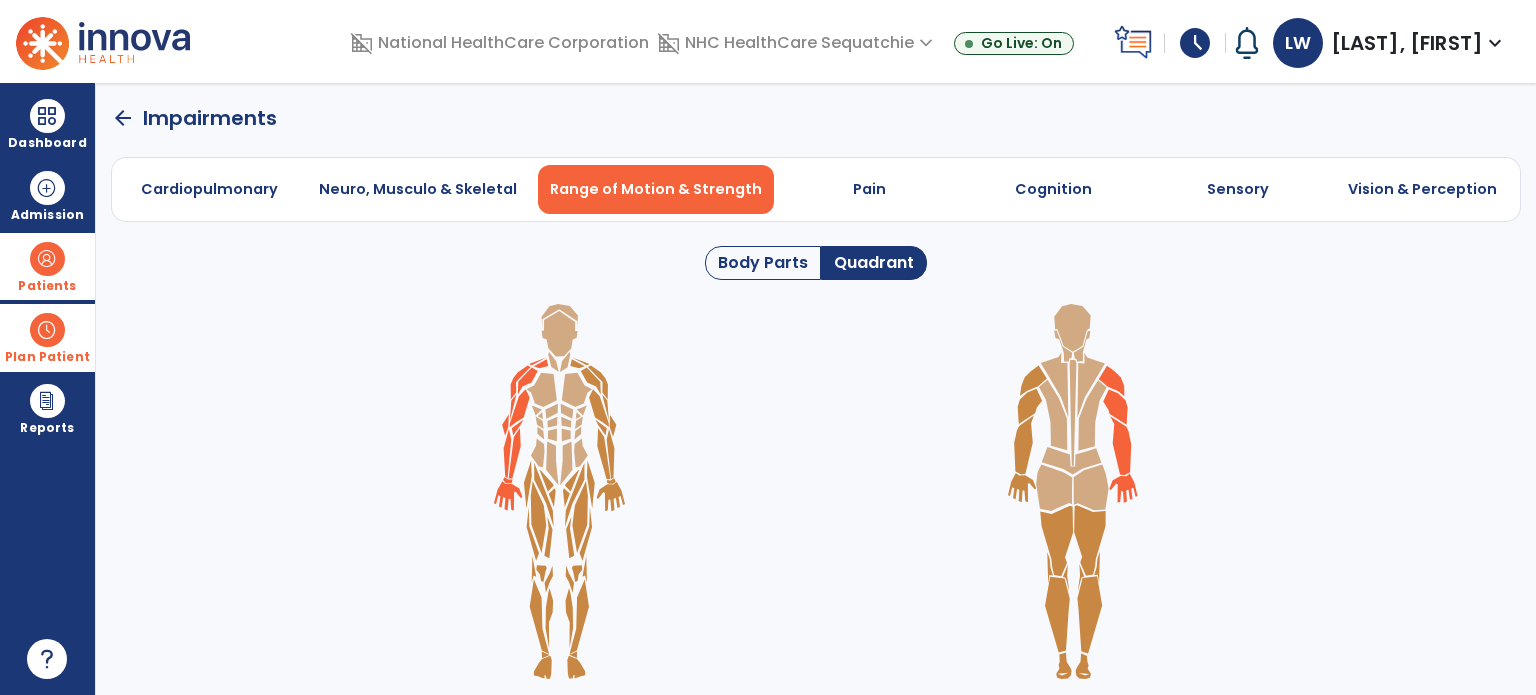 click 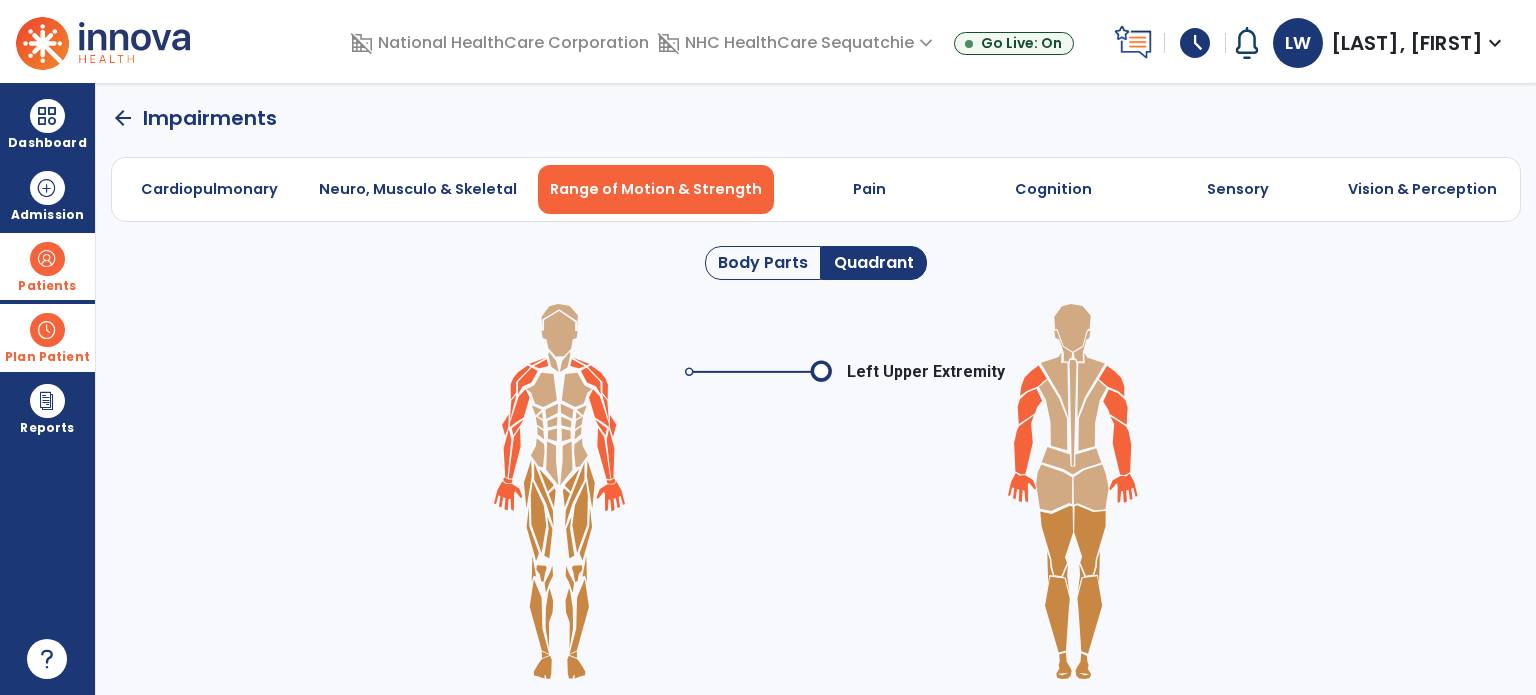 click 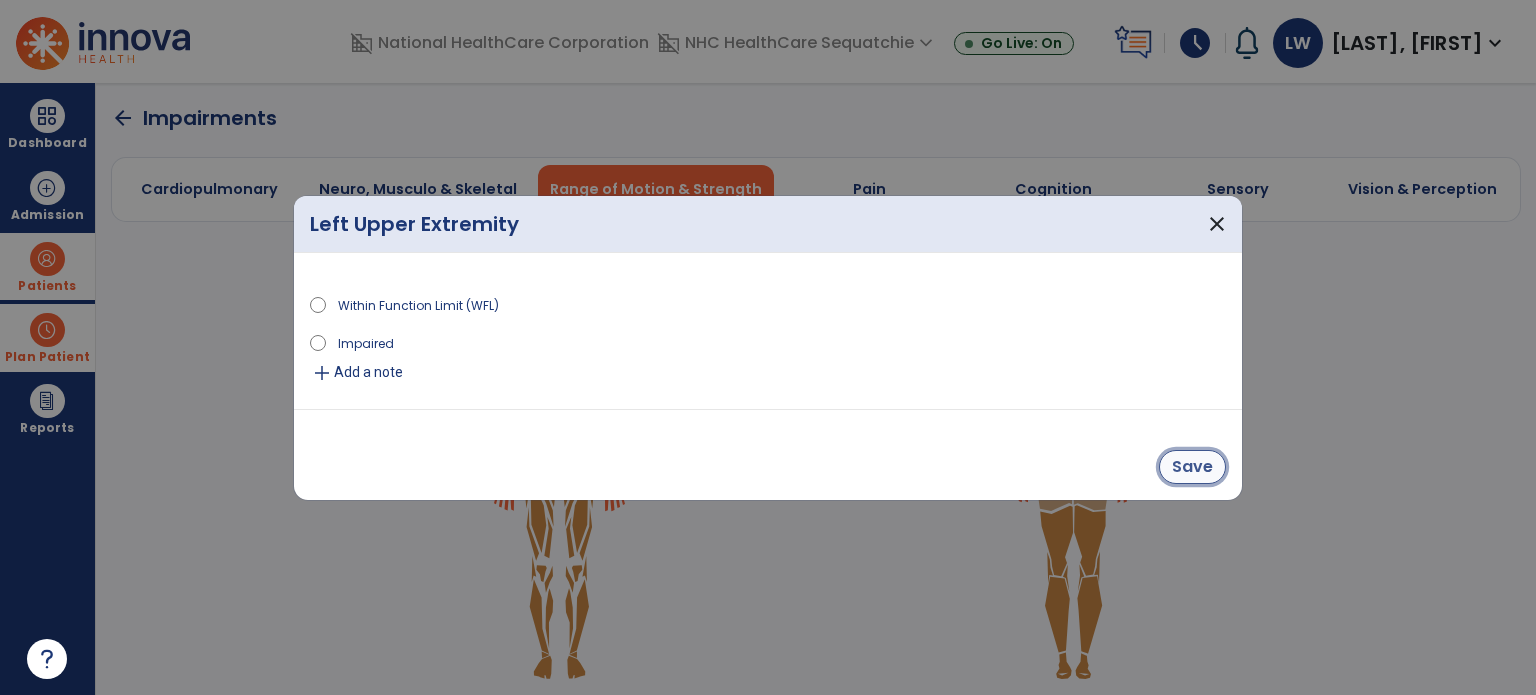 click on "Save" at bounding box center [1192, 467] 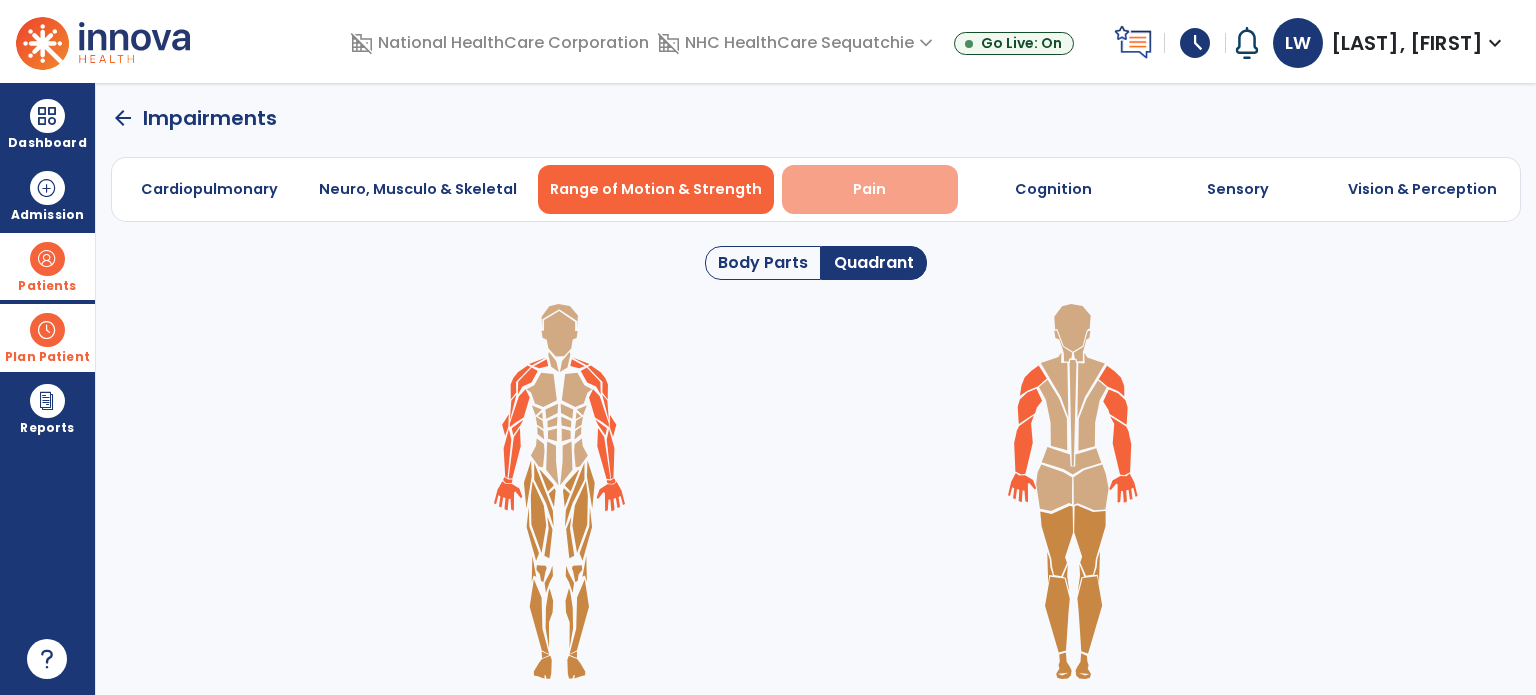 click on "Pain" at bounding box center (869, 189) 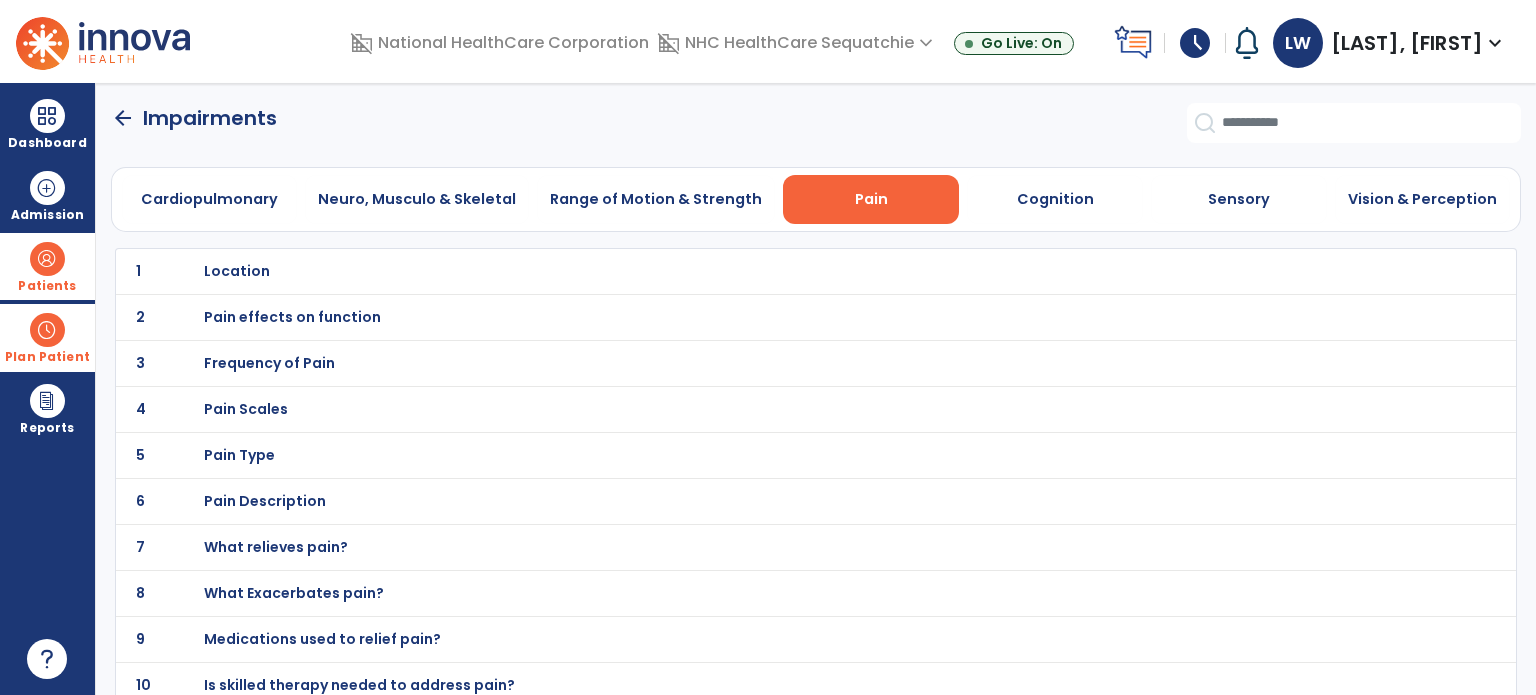 click on "Location" at bounding box center [237, 271] 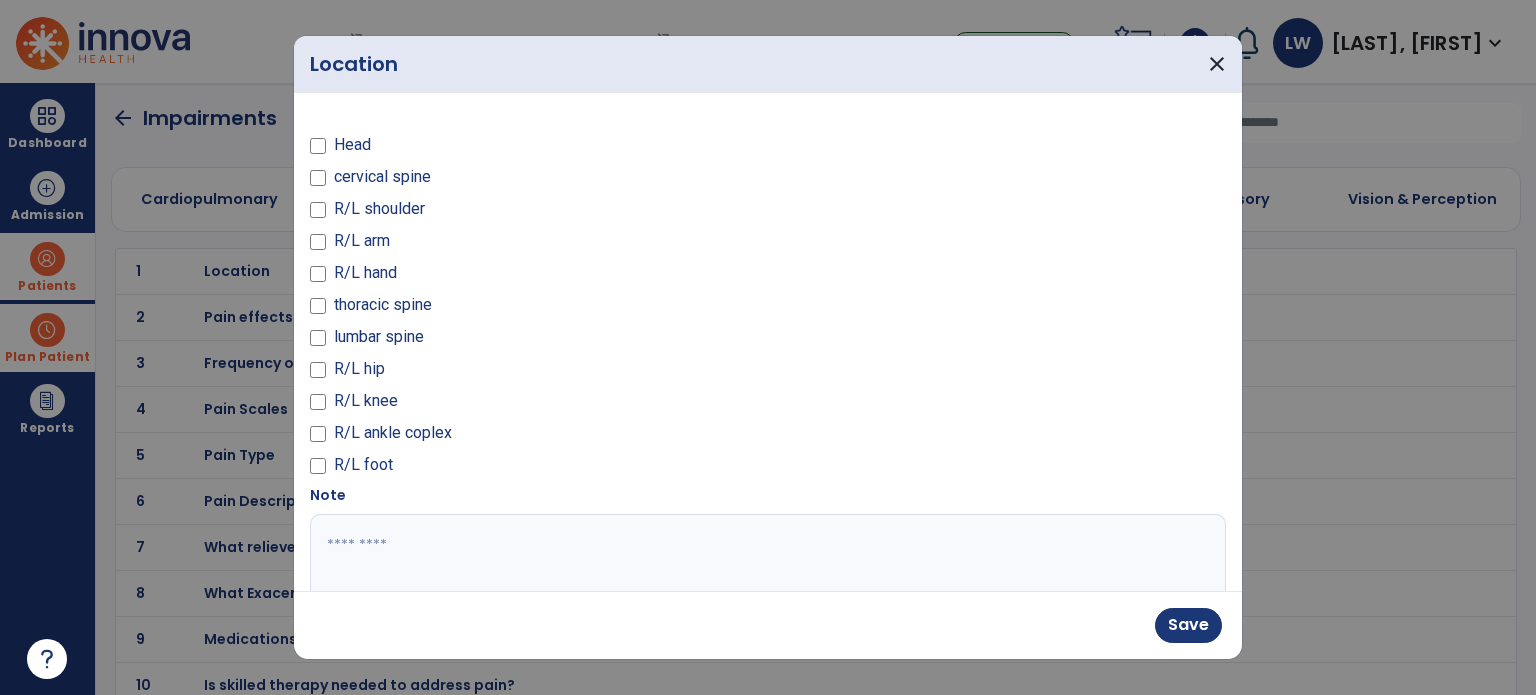 click at bounding box center (766, 589) 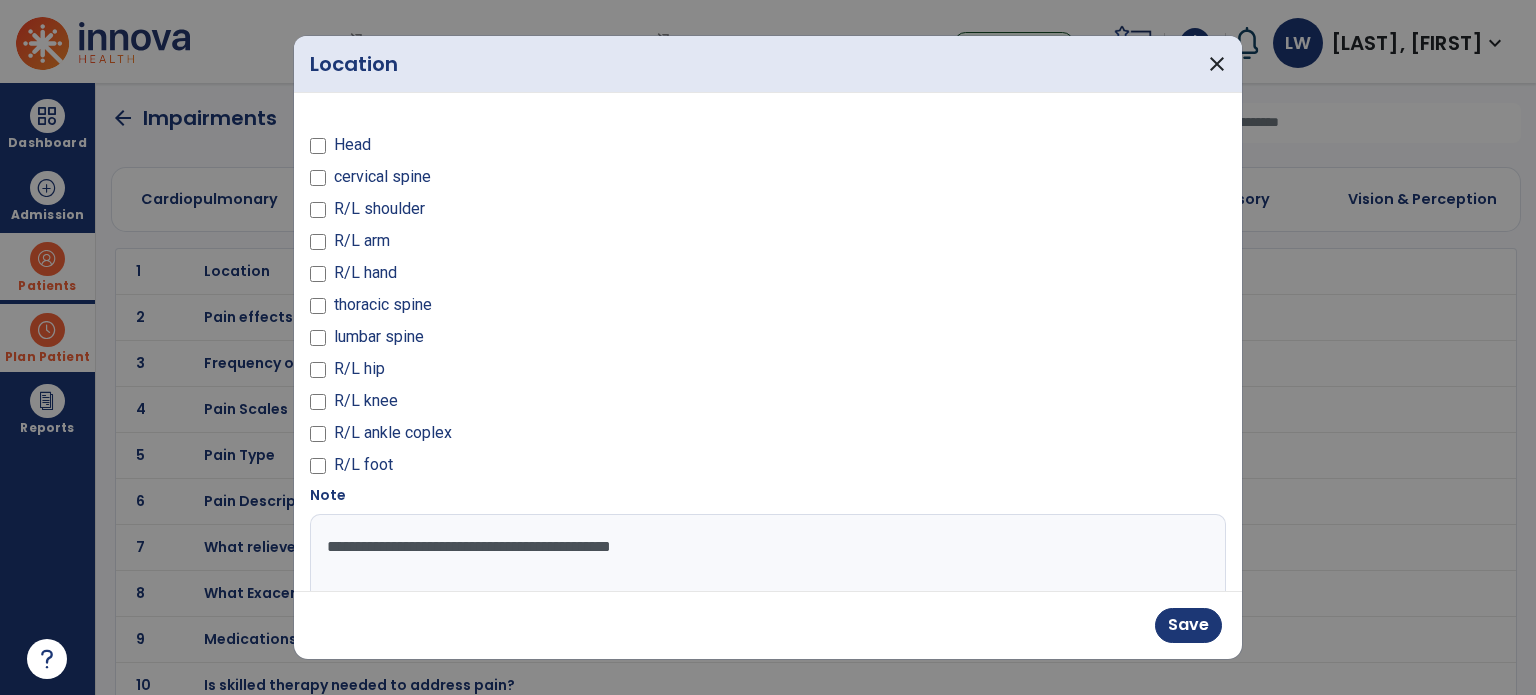 type on "**********" 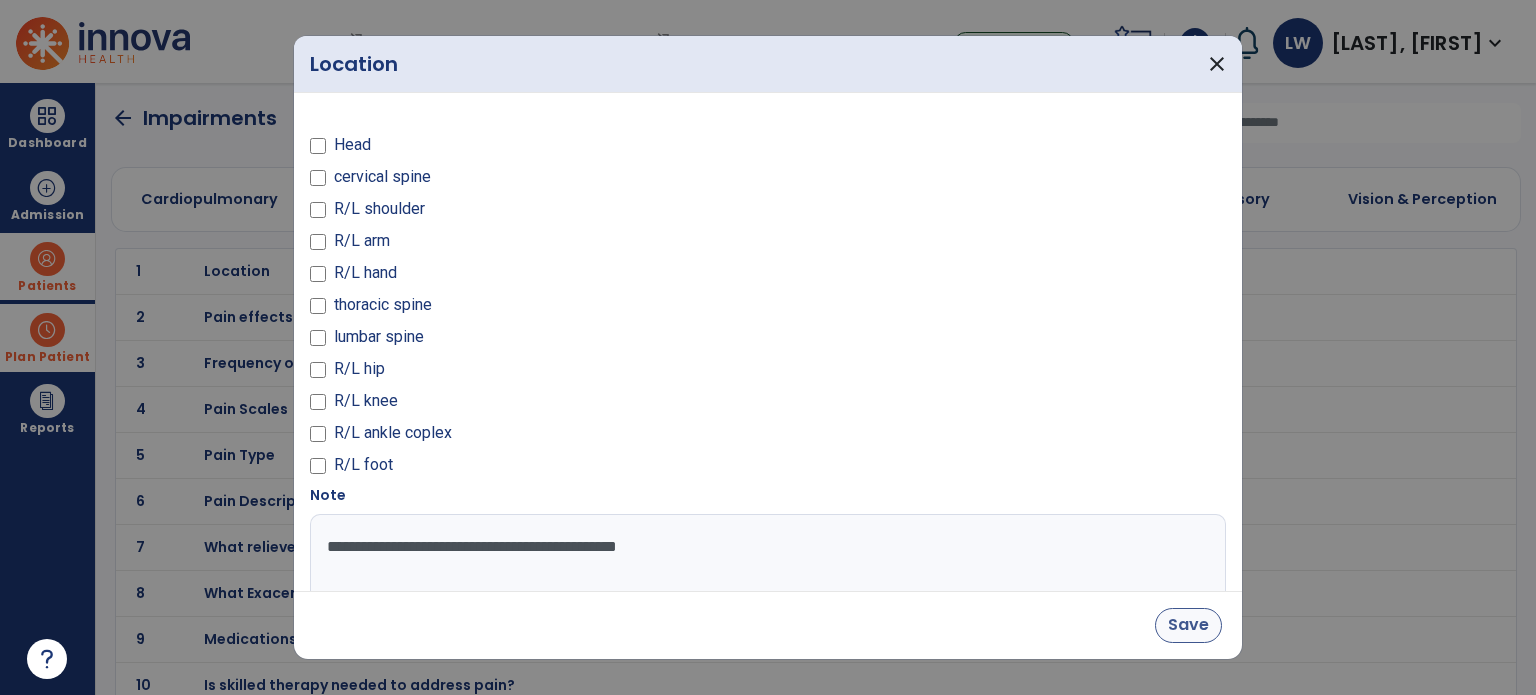 click on "Save" at bounding box center [1188, 625] 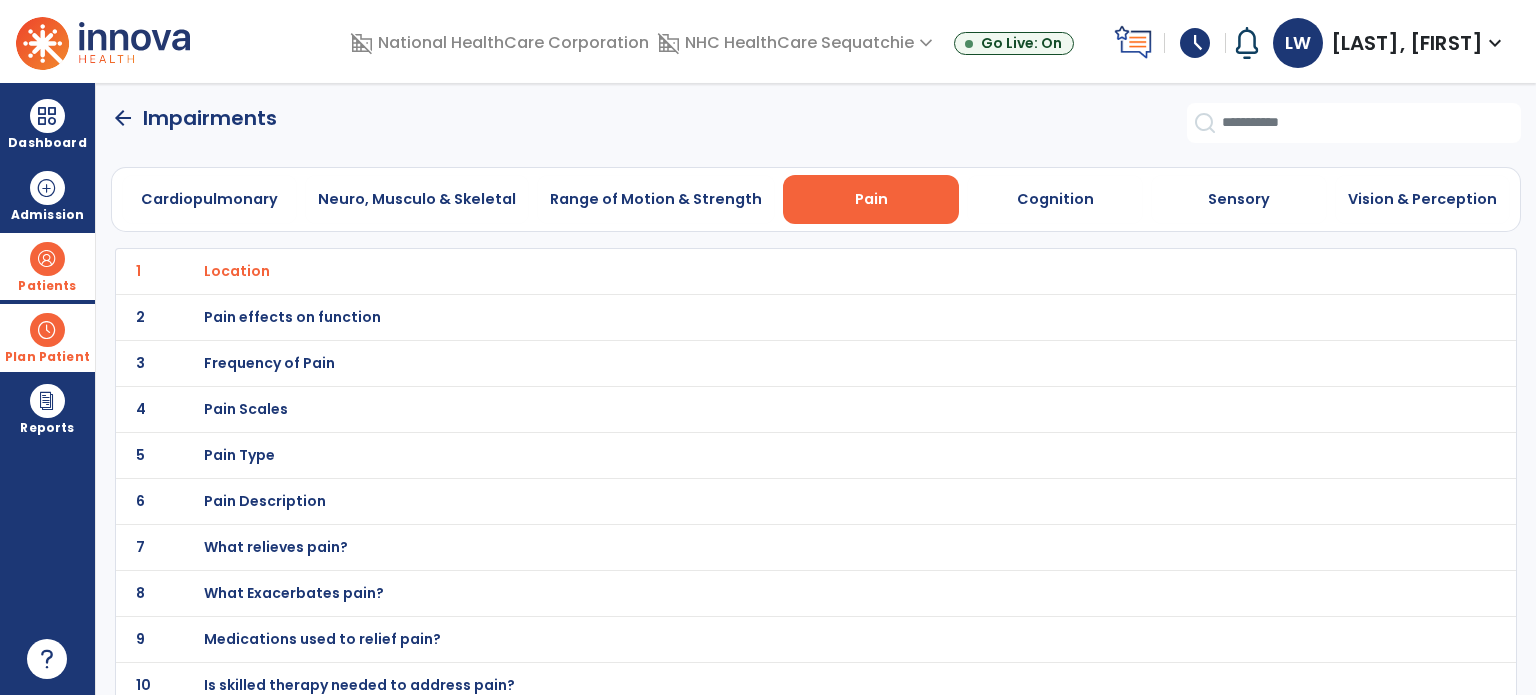 click on "arrow_back" 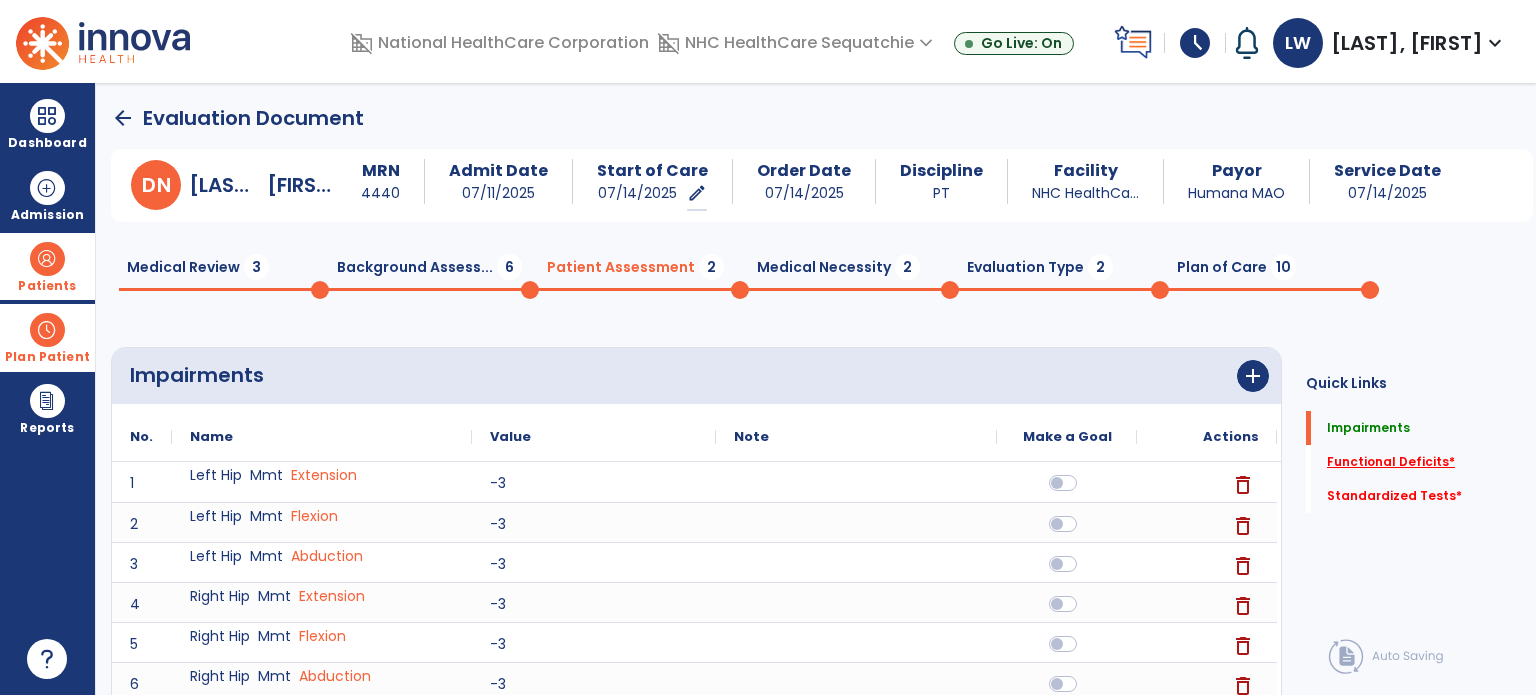 click on "Functional Deficits   *" 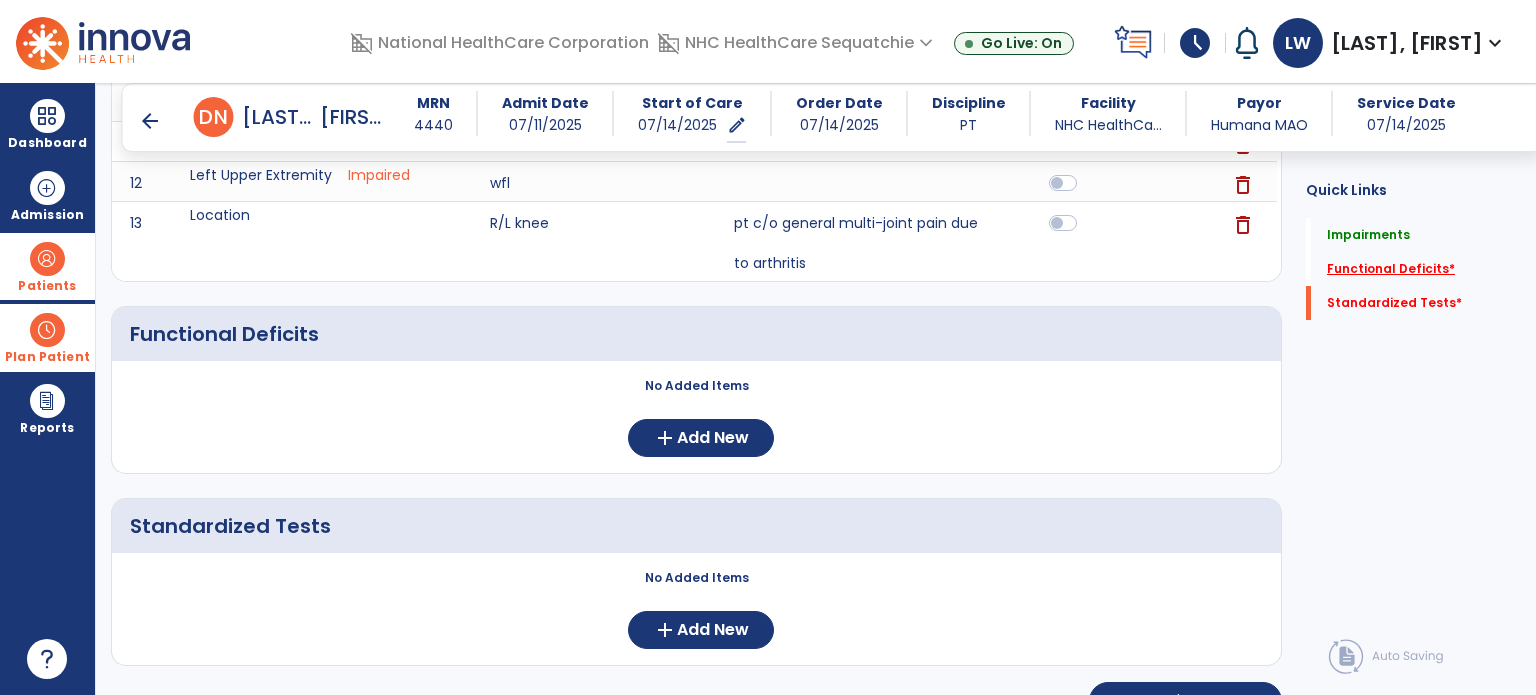 scroll, scrollTop: 741, scrollLeft: 0, axis: vertical 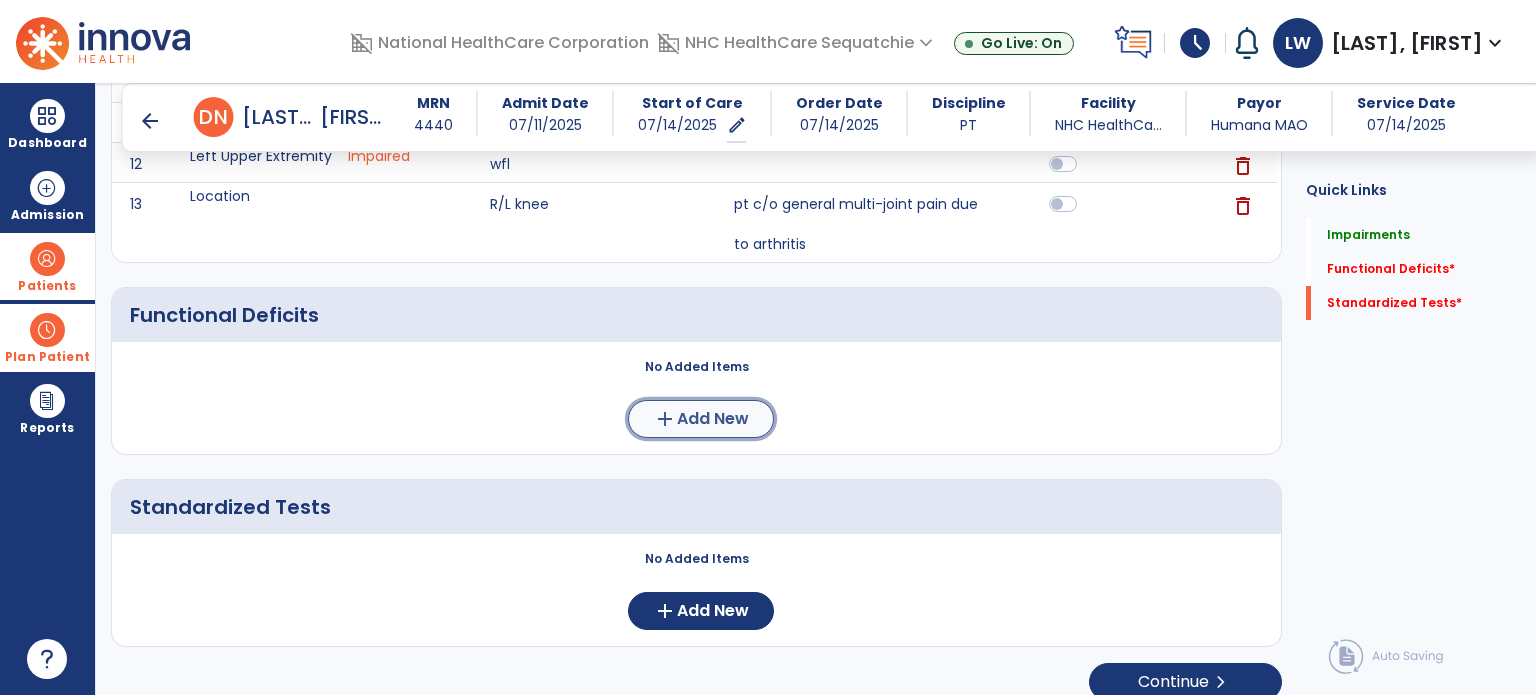 click on "add" 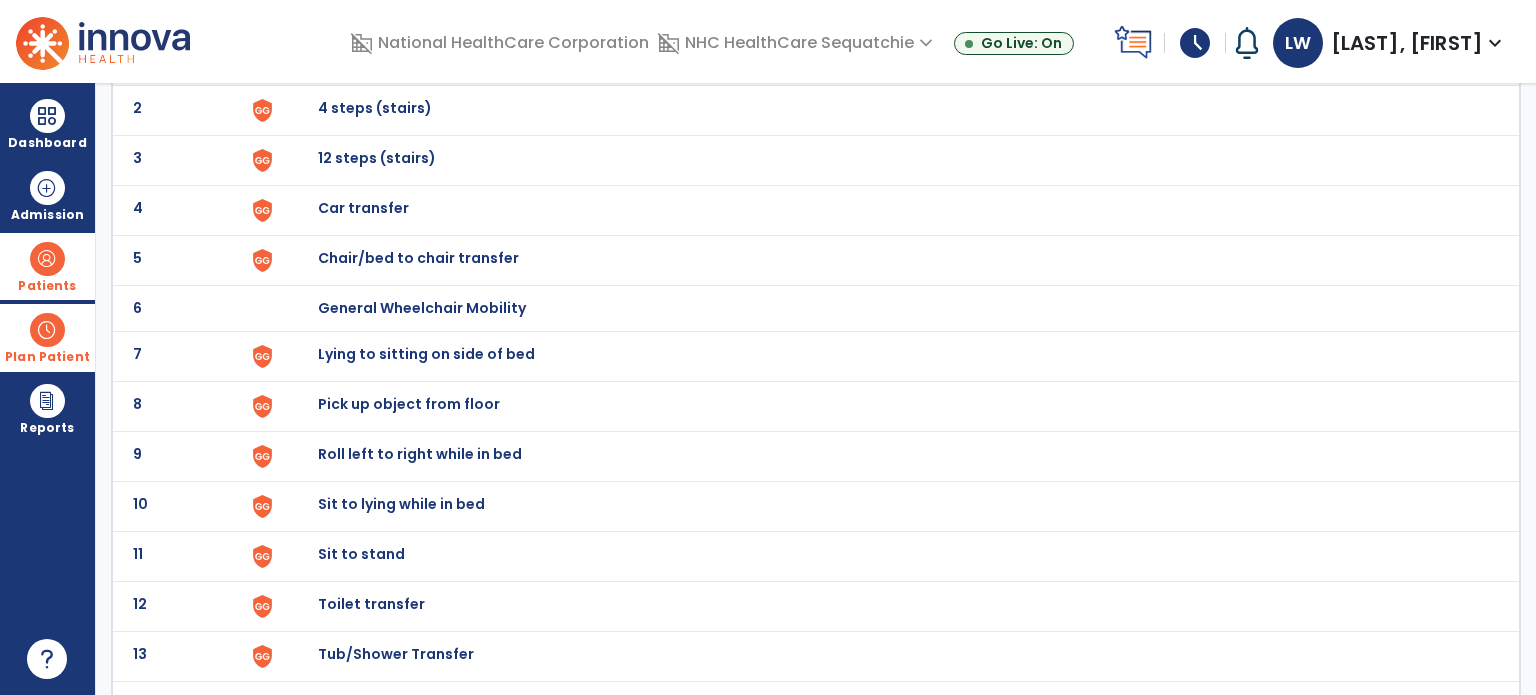 scroll, scrollTop: 204, scrollLeft: 0, axis: vertical 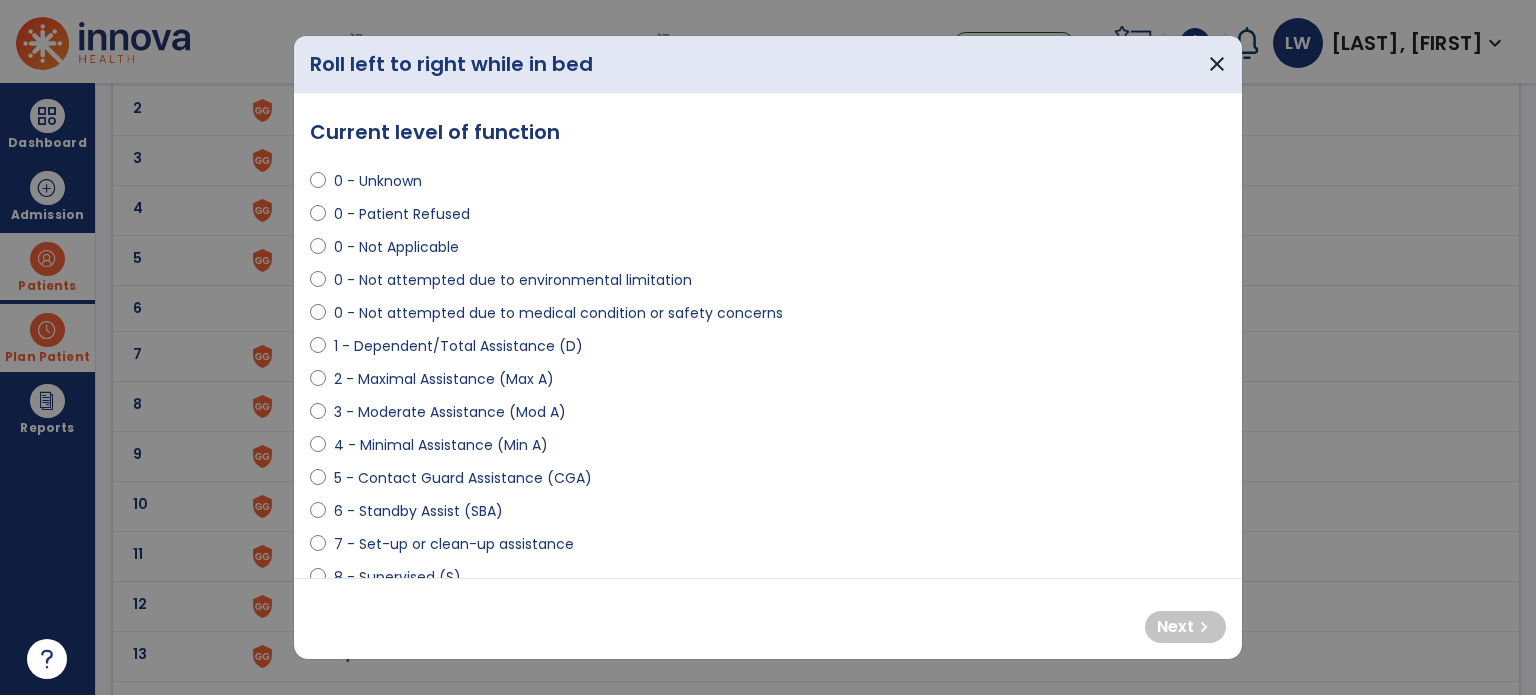 click on "3 - Moderate Assistance (Mod A)" at bounding box center (450, 412) 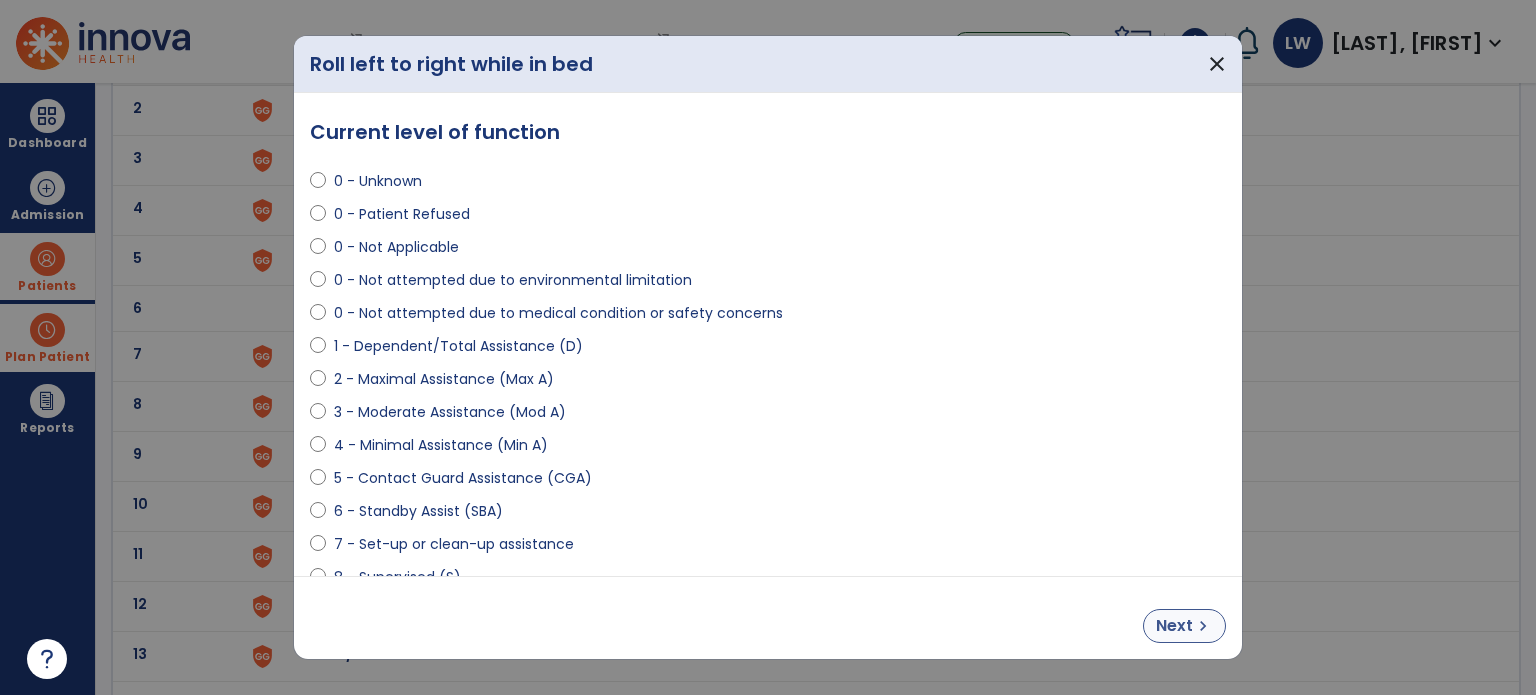 click on "Next  chevron_right" at bounding box center [1184, 626] 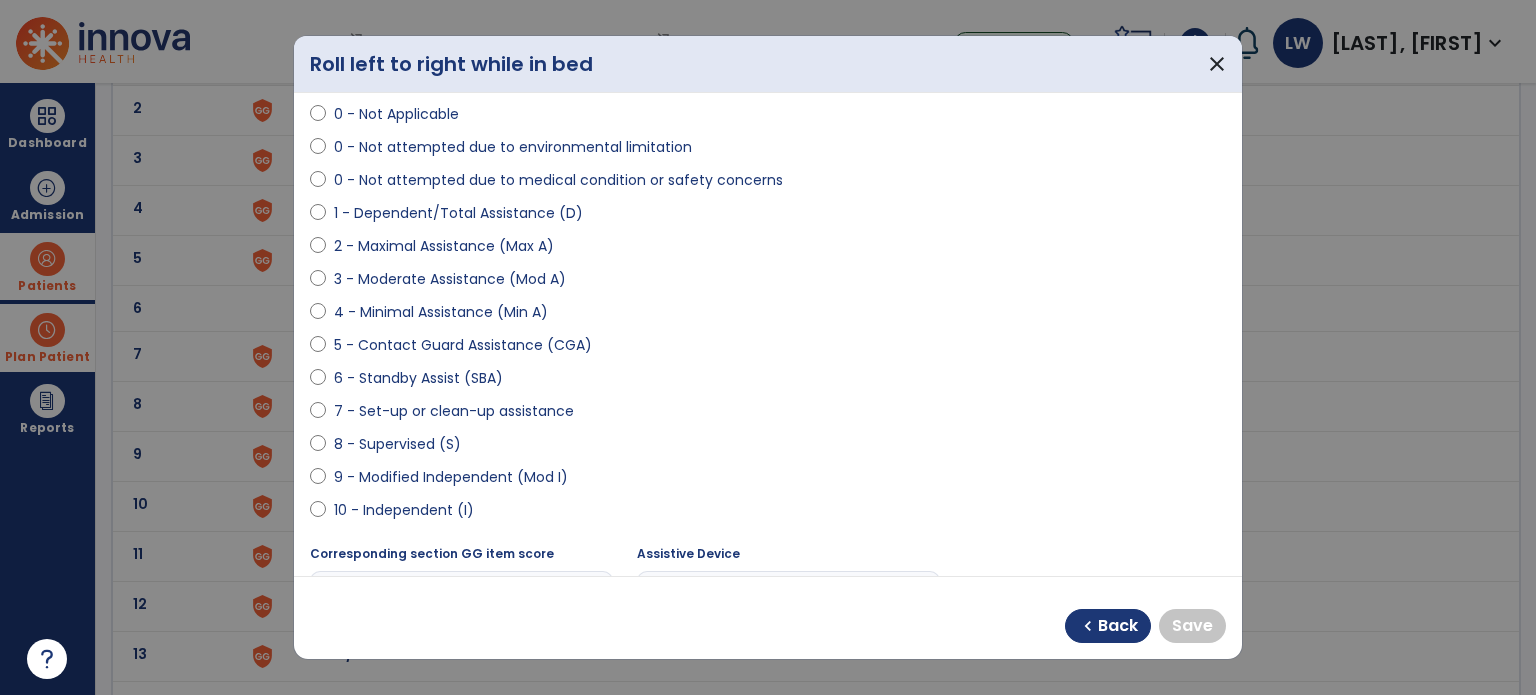 scroll, scrollTop: 137, scrollLeft: 0, axis: vertical 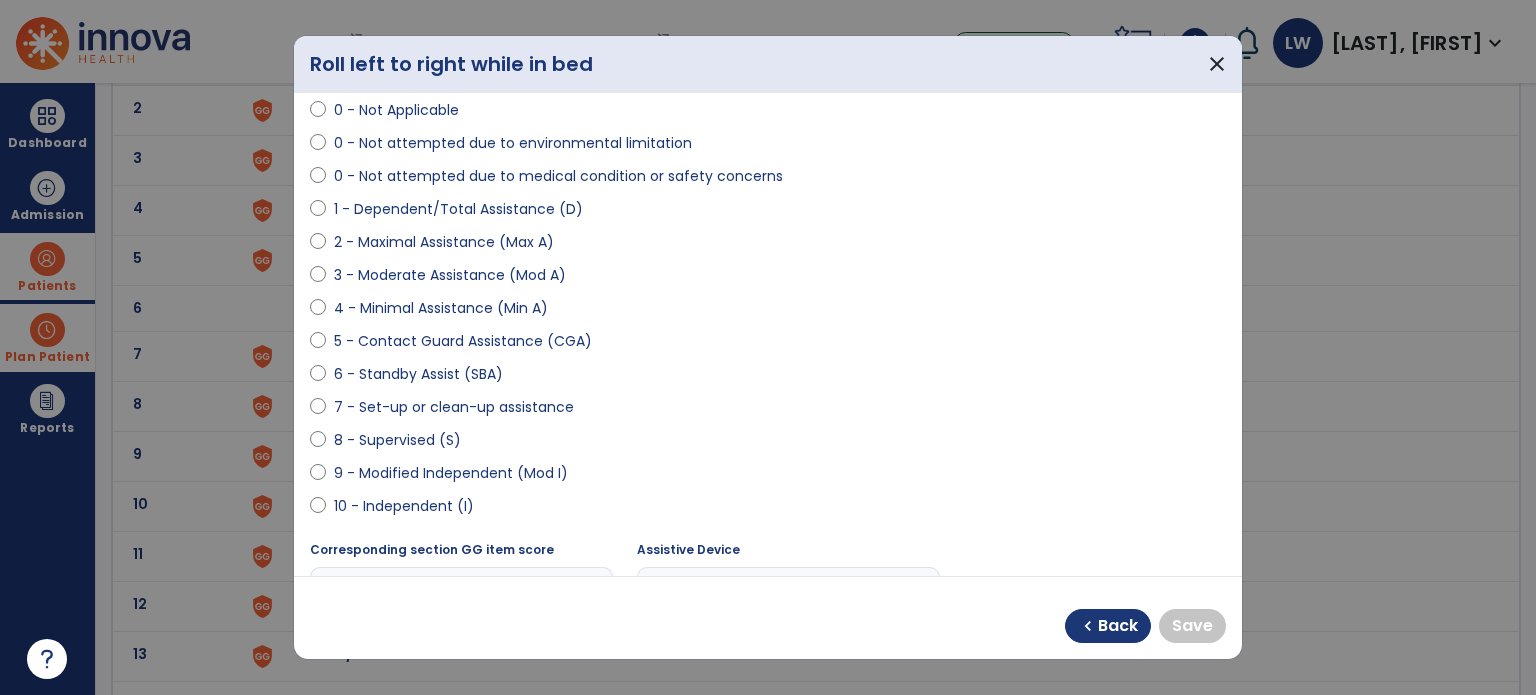 click on "9 - Modified Independent (Mod I)" at bounding box center [451, 473] 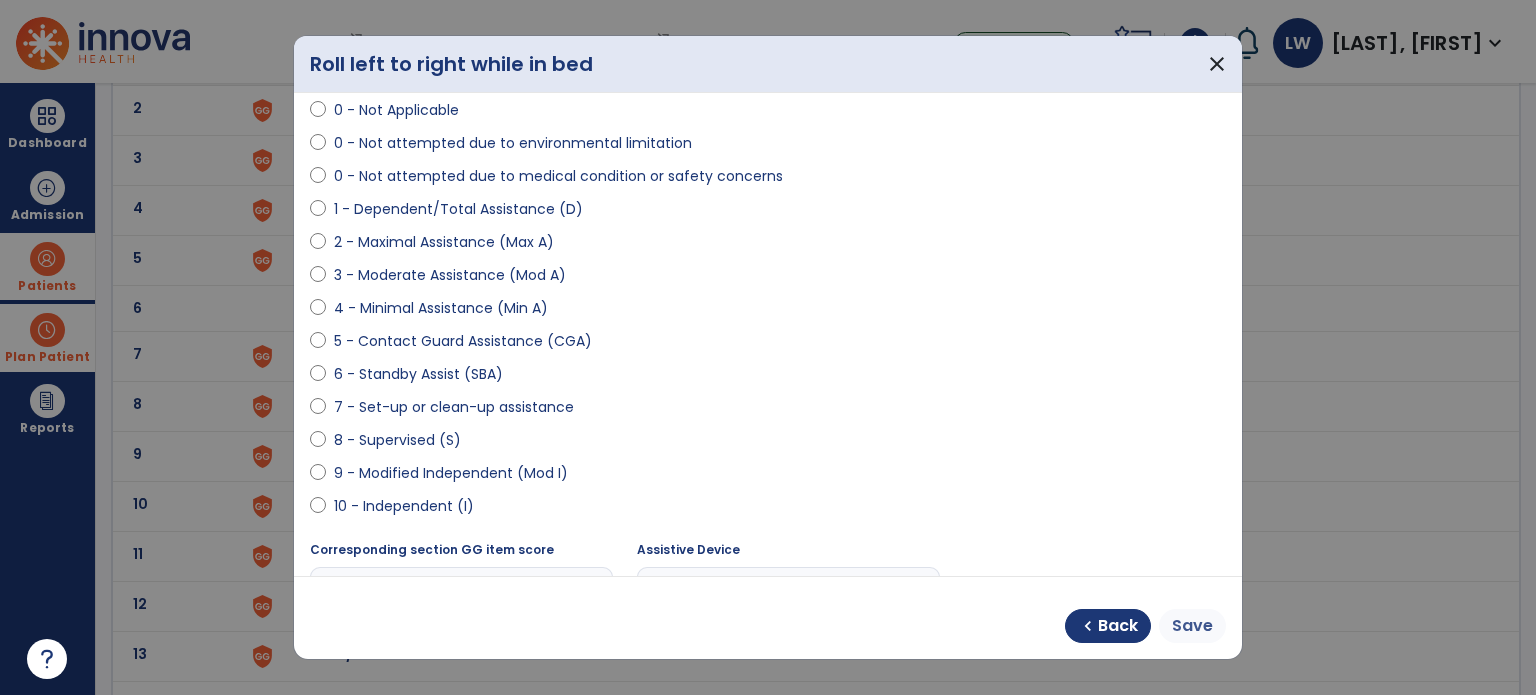 click on "Save" at bounding box center (1192, 626) 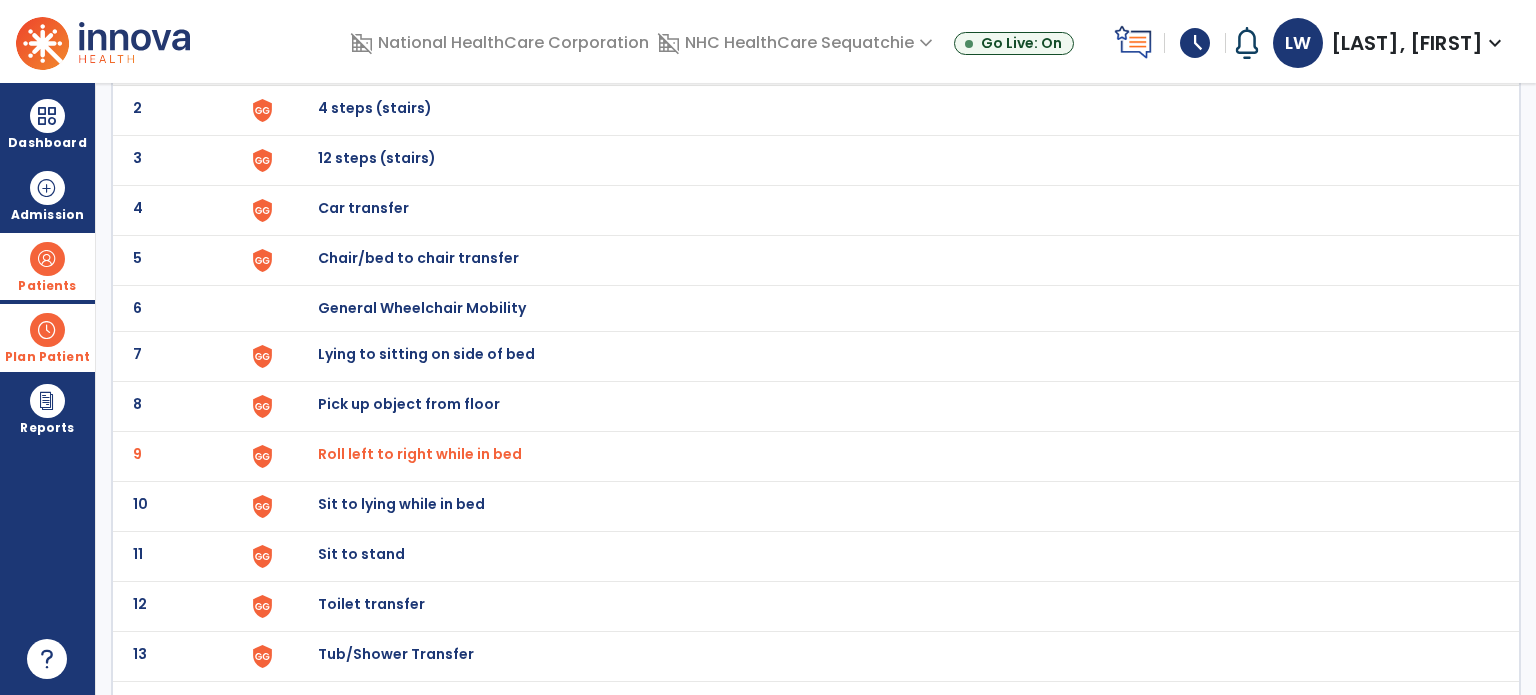 click on "Sit to lying while in bed" at bounding box center (364, 58) 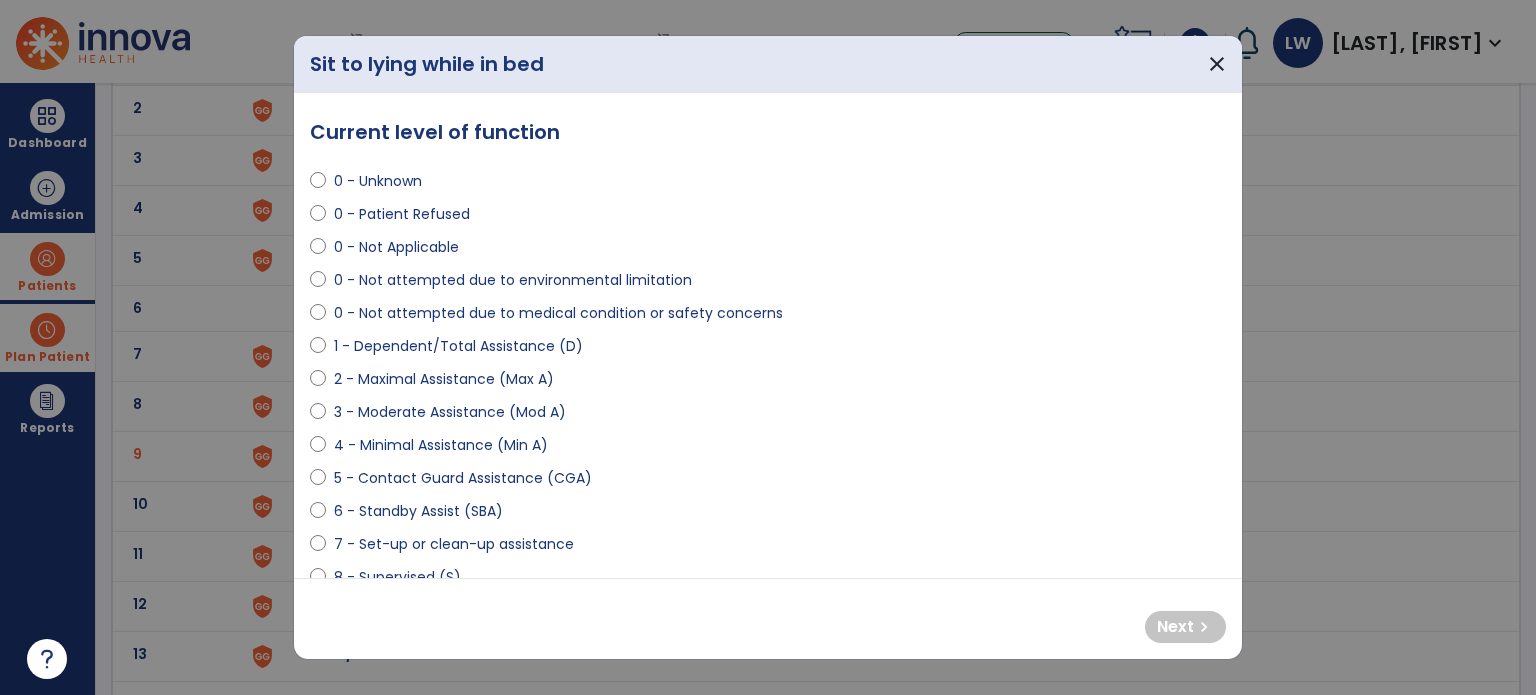 click on "3 - Moderate Assistance (Mod A)" at bounding box center [450, 412] 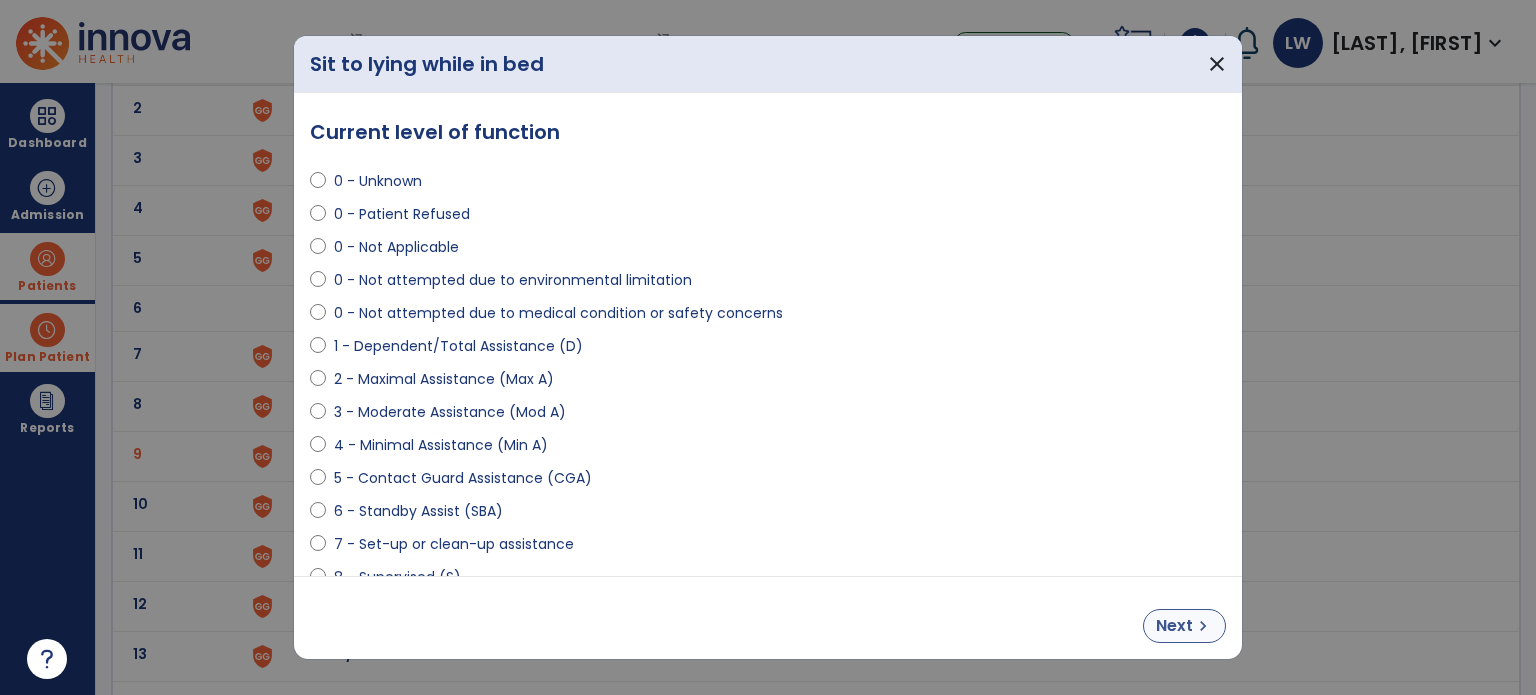 click on "chevron_right" at bounding box center (1203, 626) 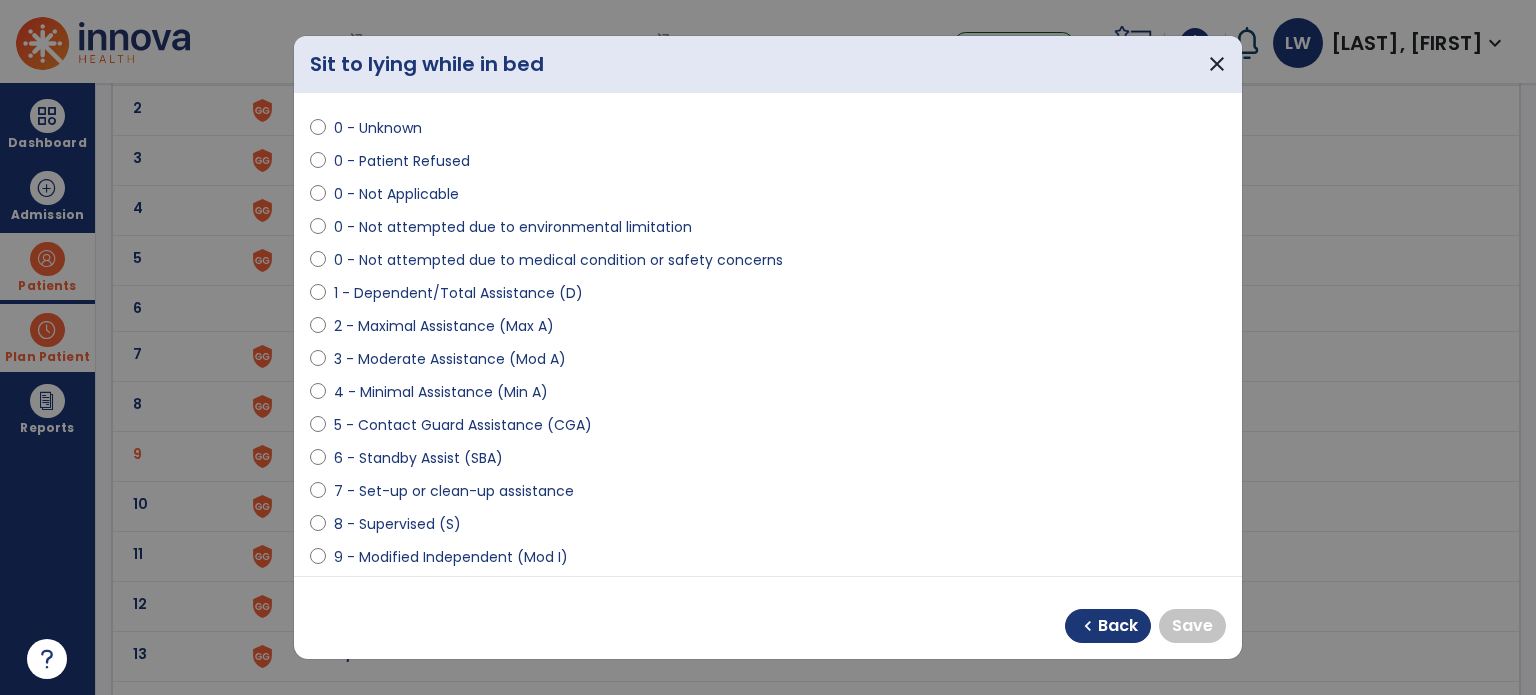scroll, scrollTop: 142, scrollLeft: 0, axis: vertical 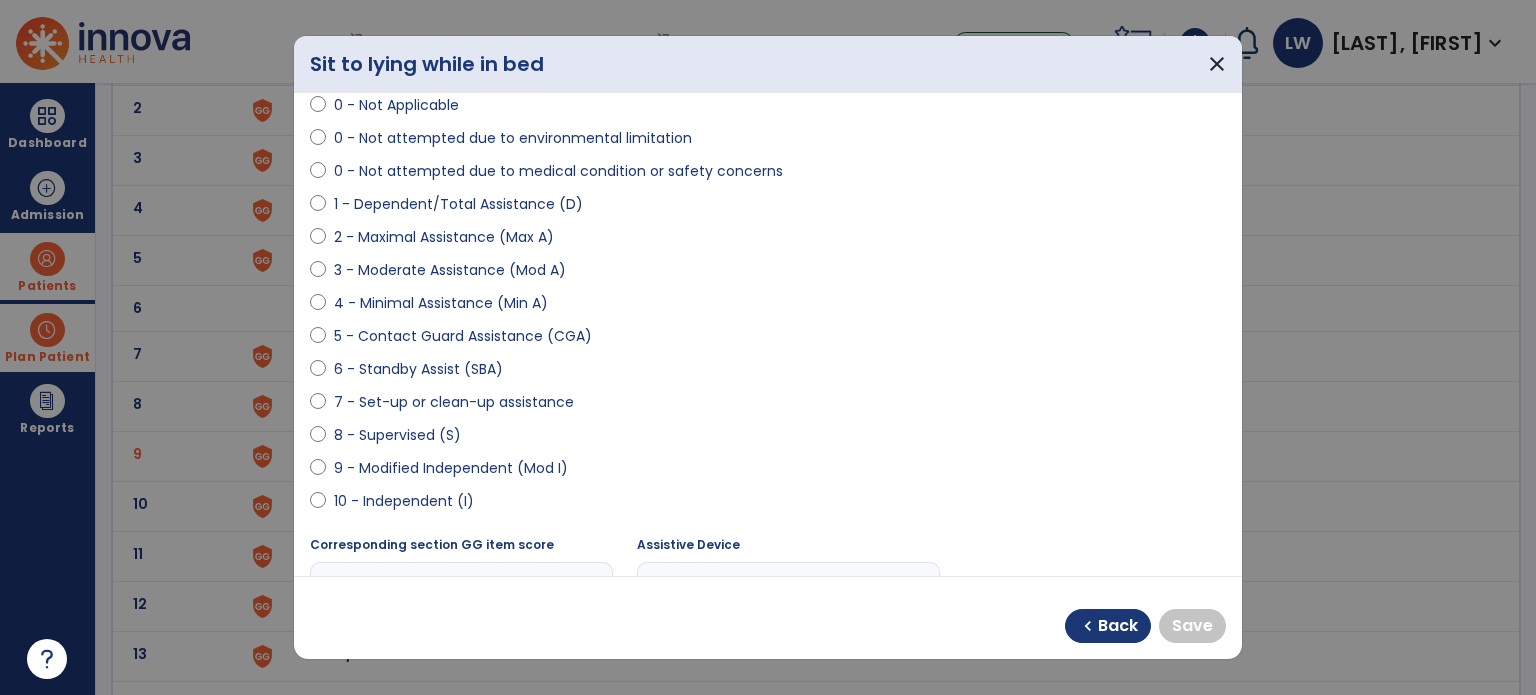 click on "9 - Modified Independent (Mod I)" at bounding box center [451, 468] 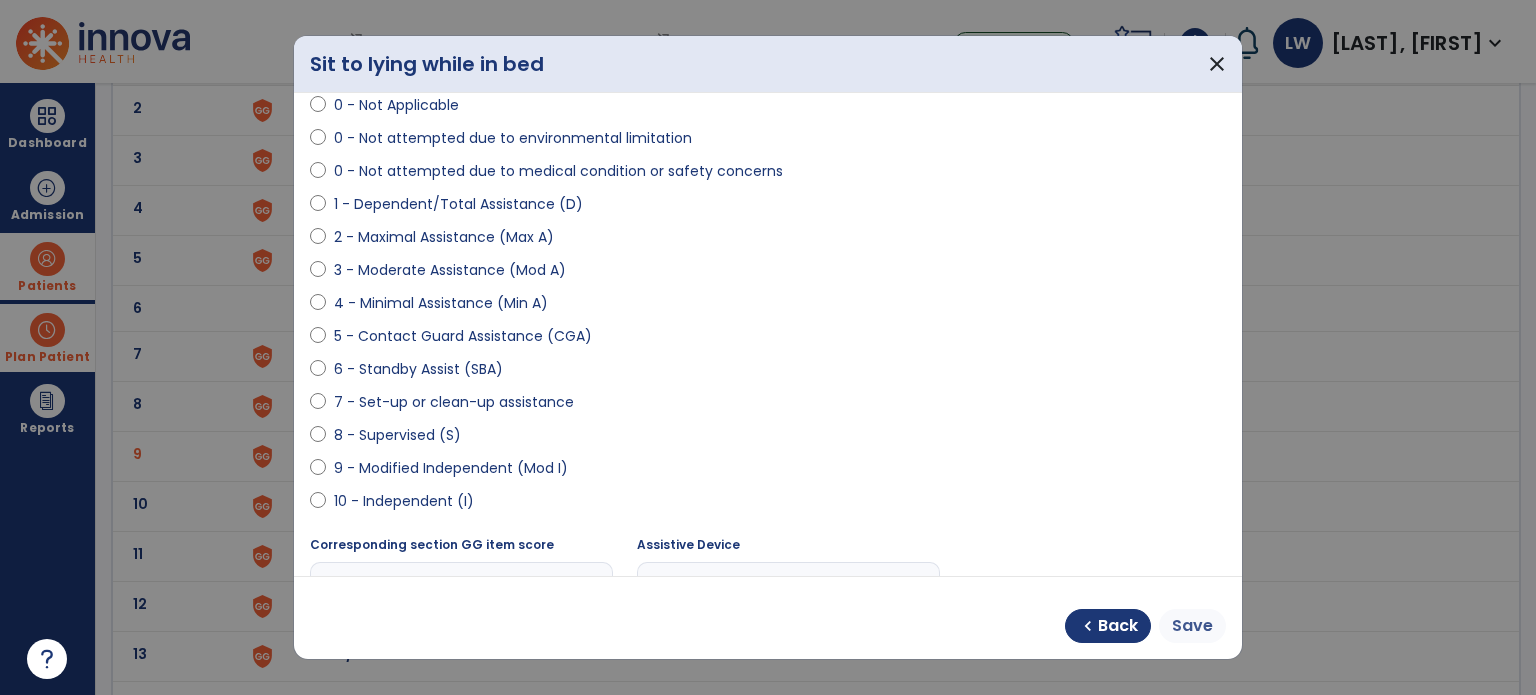 click on "Save" at bounding box center [1192, 626] 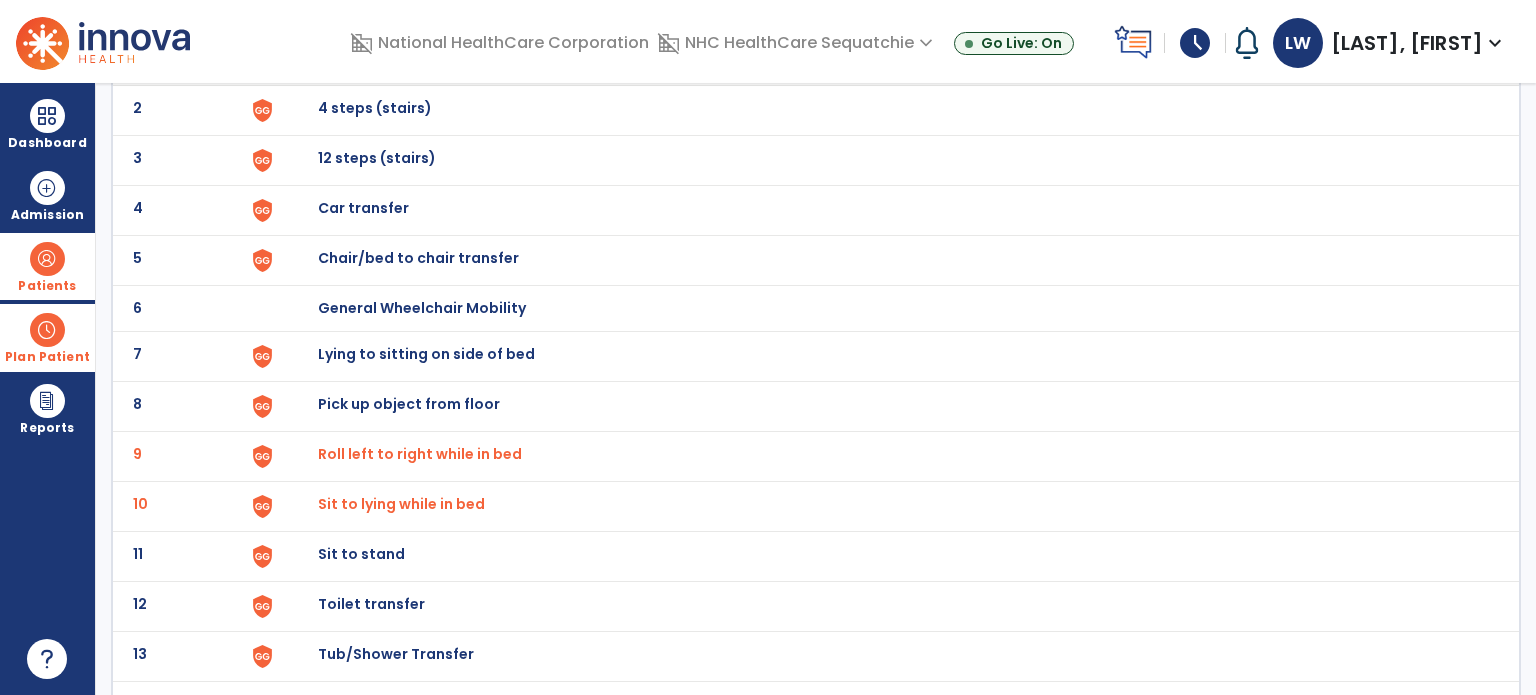 click on "Lying to sitting on side of bed" at bounding box center [364, 58] 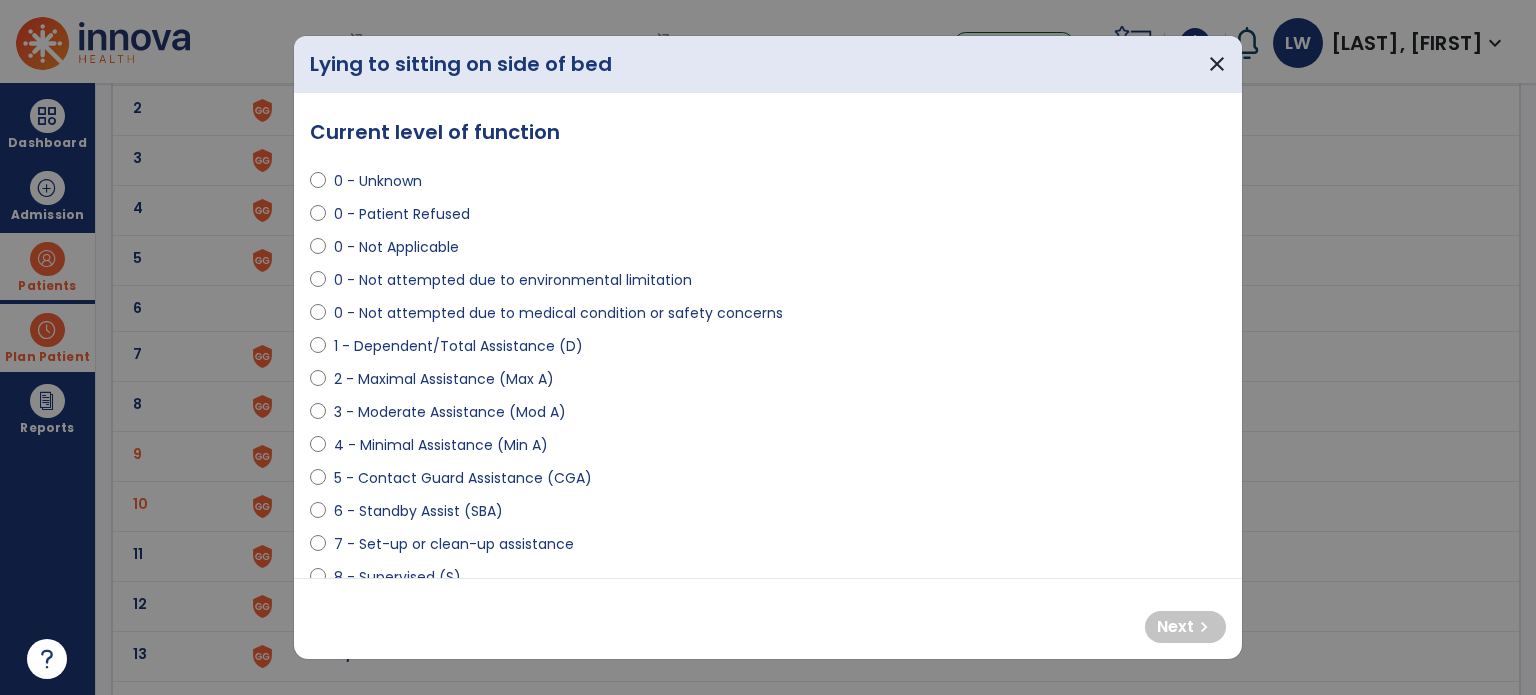 click on "2 - Maximal Assistance (Max A)" at bounding box center (444, 379) 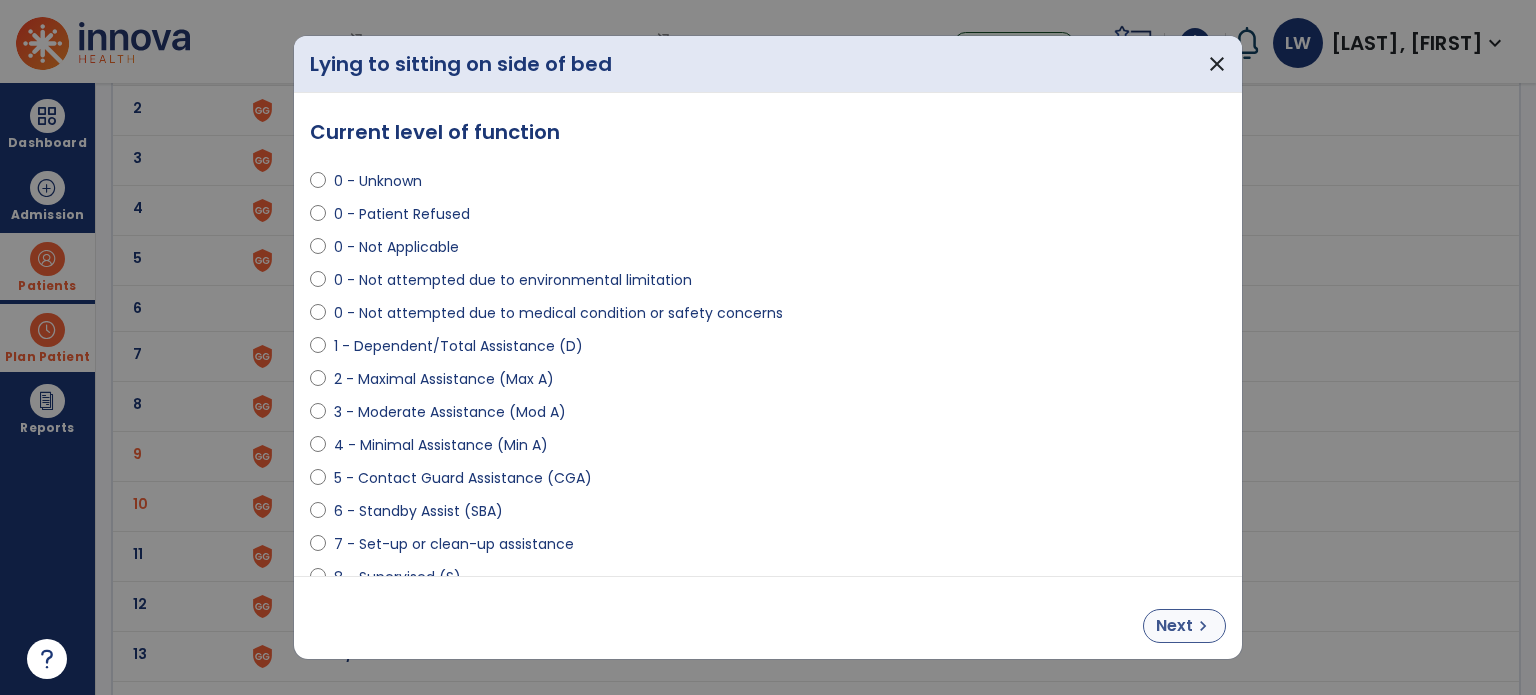 click on "Next" at bounding box center (1174, 626) 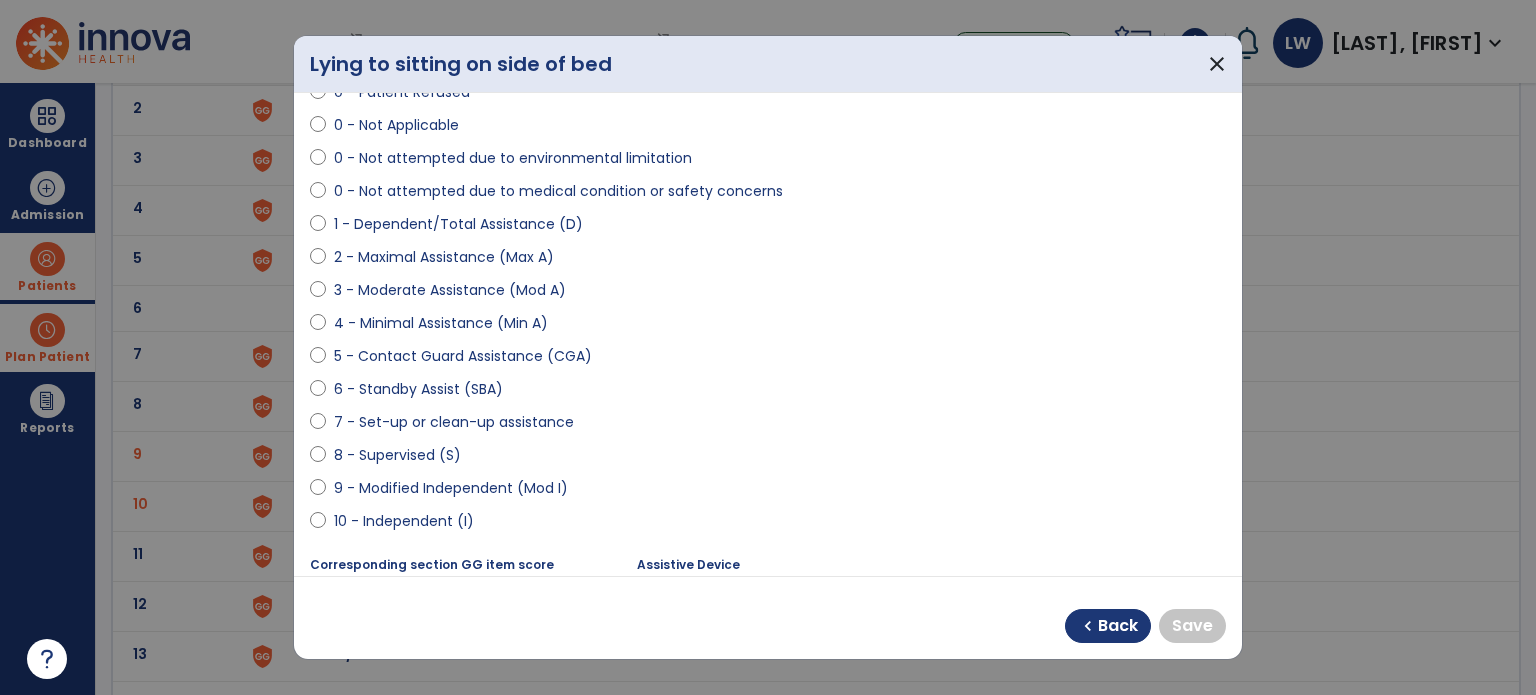 scroll, scrollTop: 123, scrollLeft: 0, axis: vertical 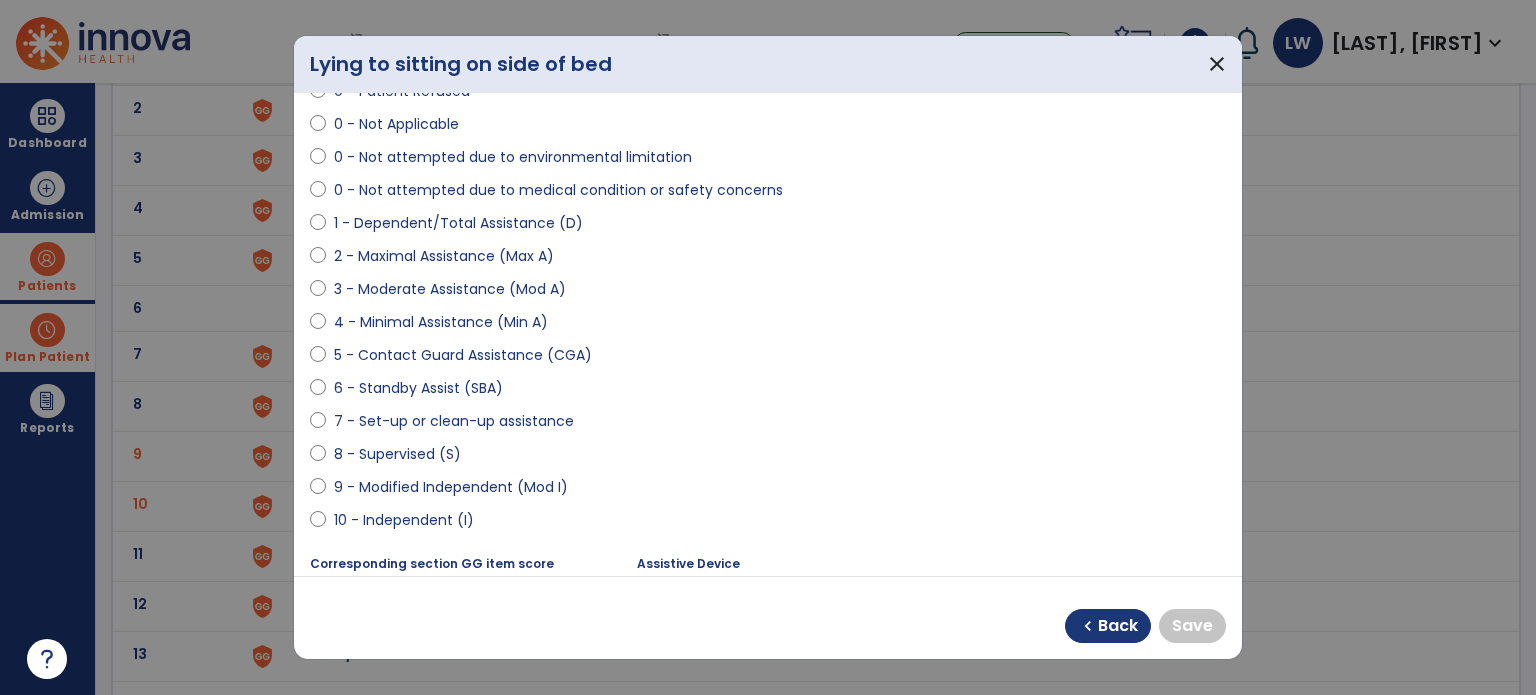 click on "9 - Modified Independent (Mod I)" at bounding box center (451, 487) 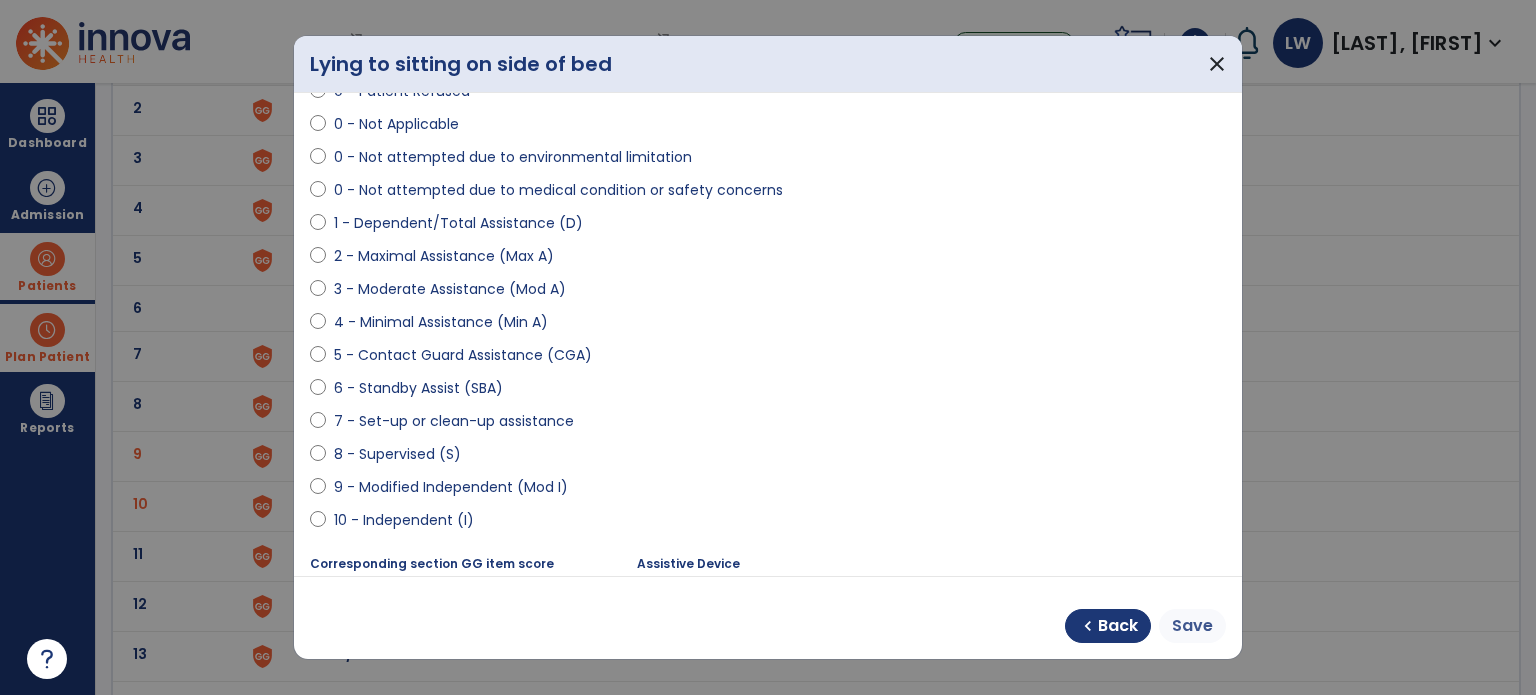 click on "Save" at bounding box center [1192, 626] 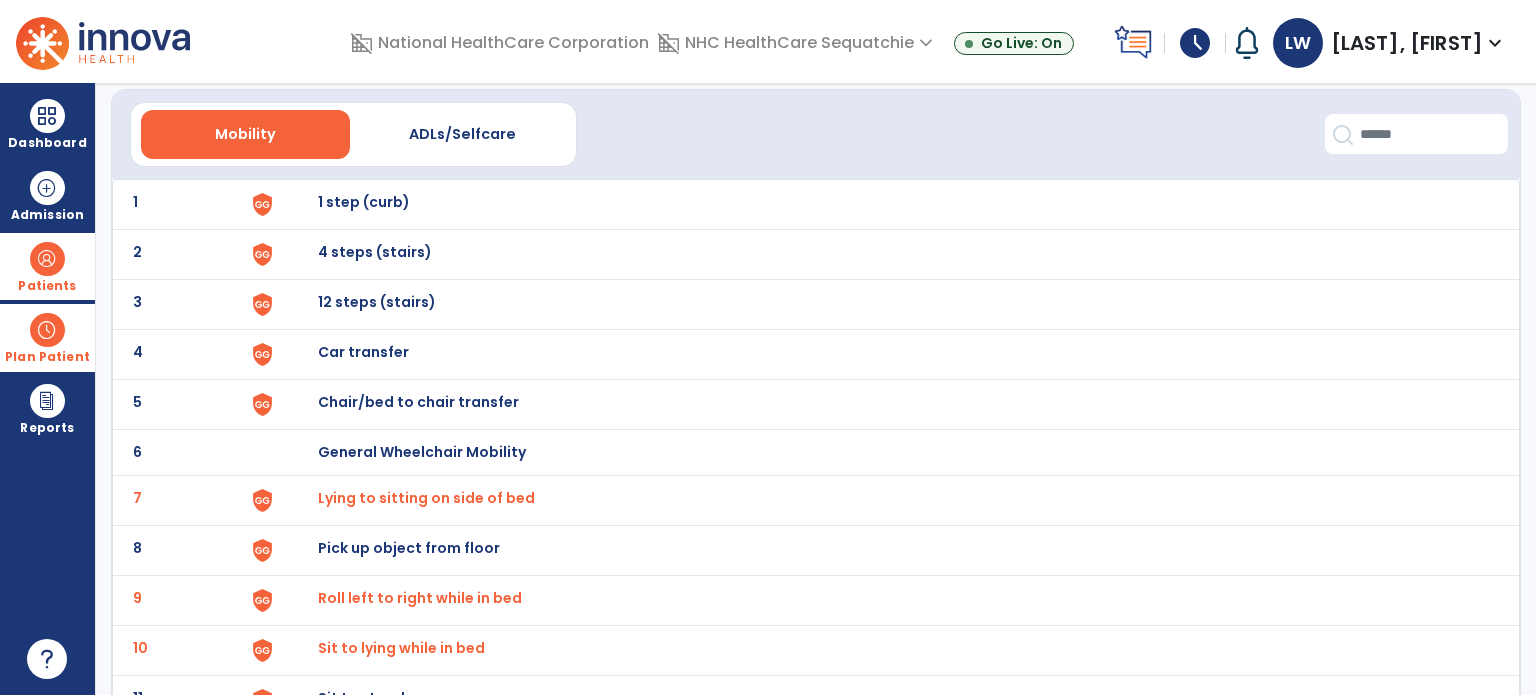 scroll, scrollTop: 60, scrollLeft: 0, axis: vertical 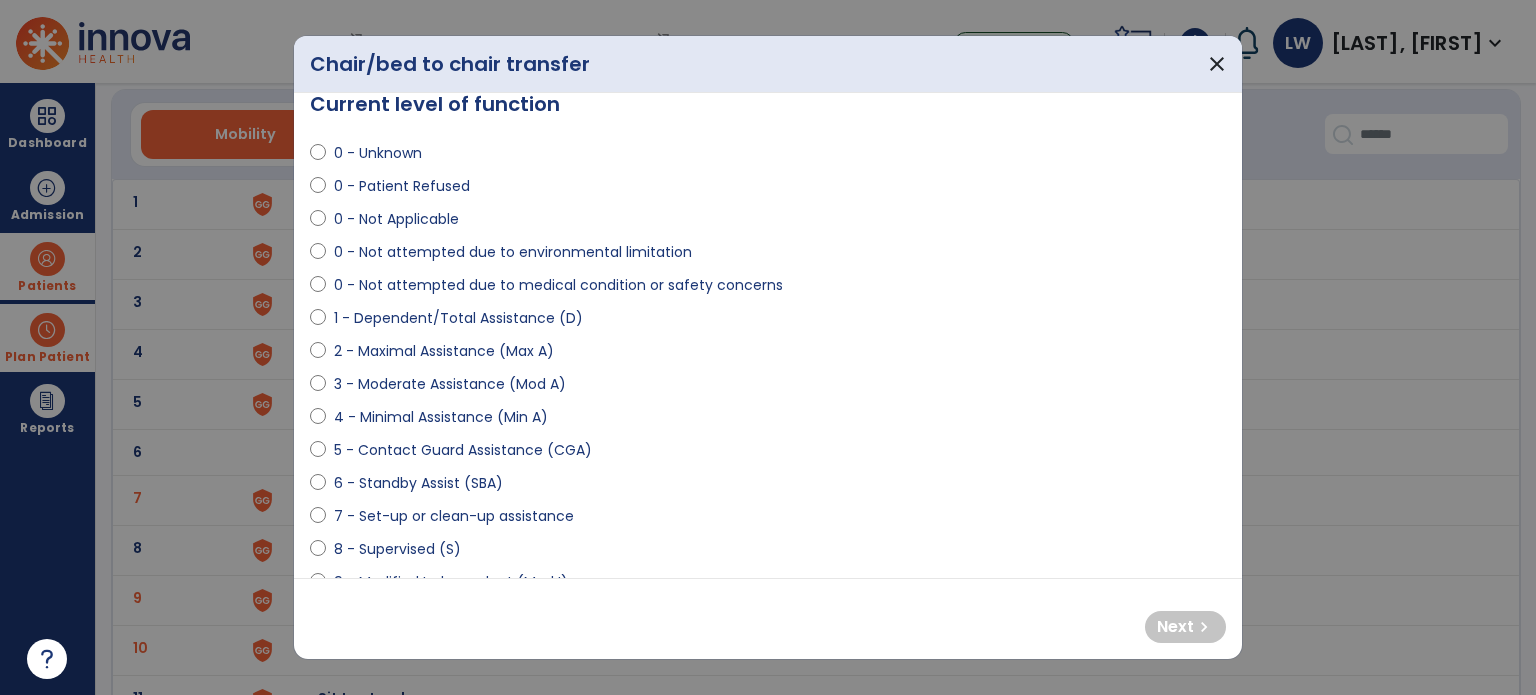 click on "4 - Minimal Assistance (Min A)" at bounding box center (441, 417) 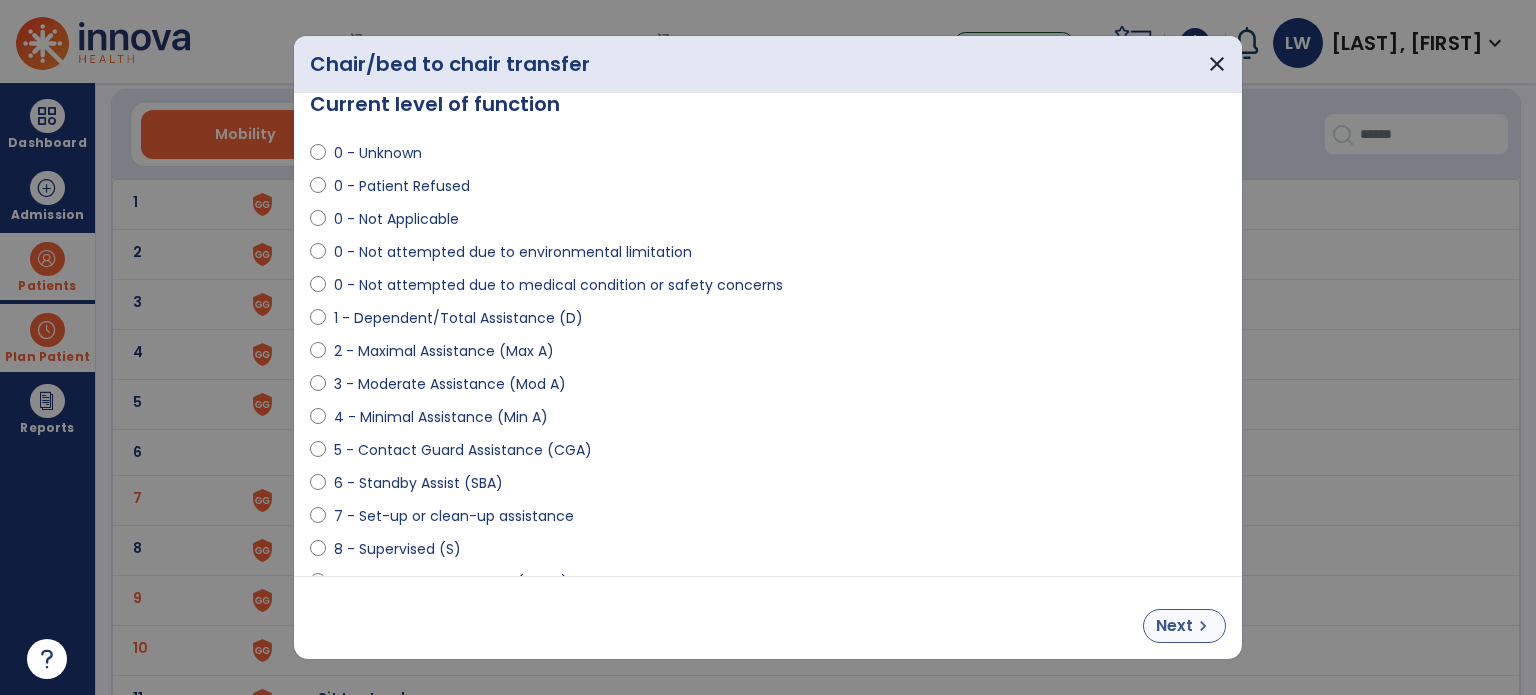 click on "Next" at bounding box center [1174, 626] 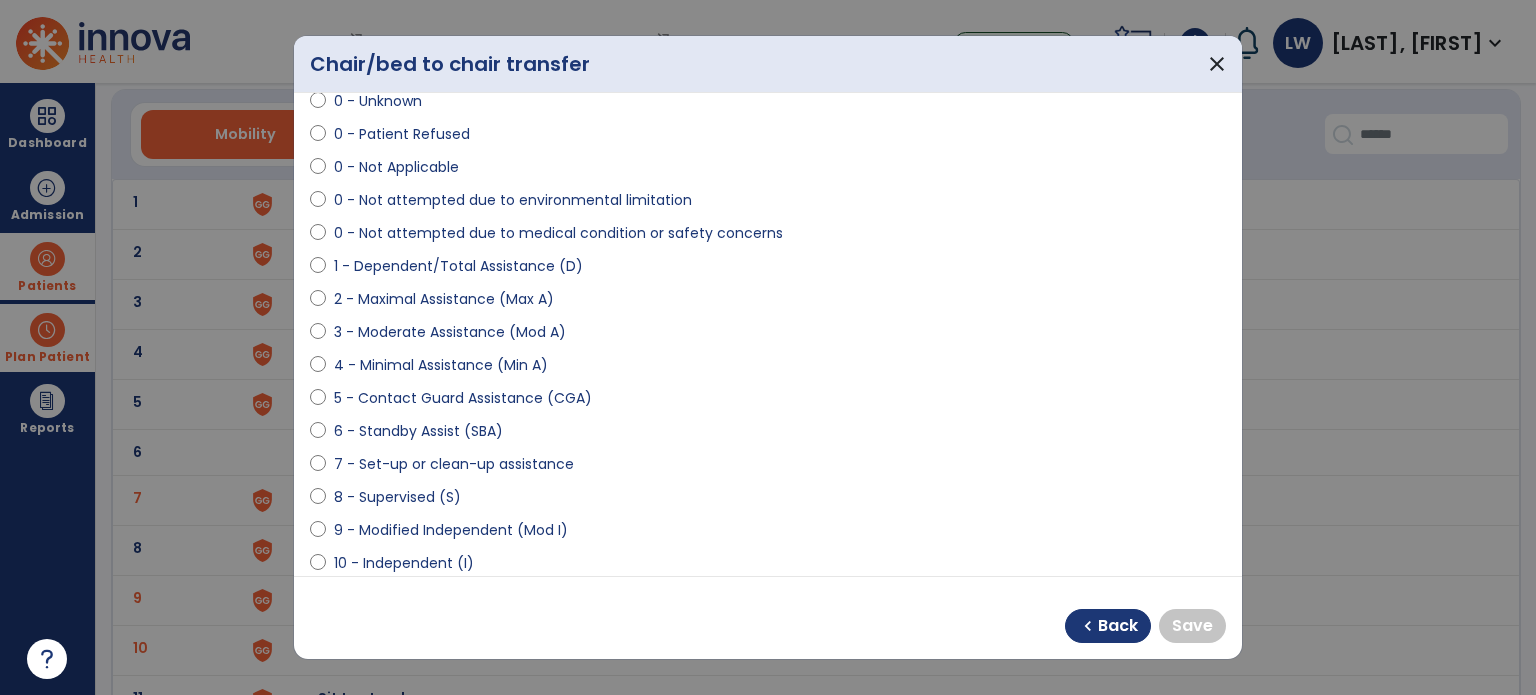 scroll, scrollTop: 156, scrollLeft: 0, axis: vertical 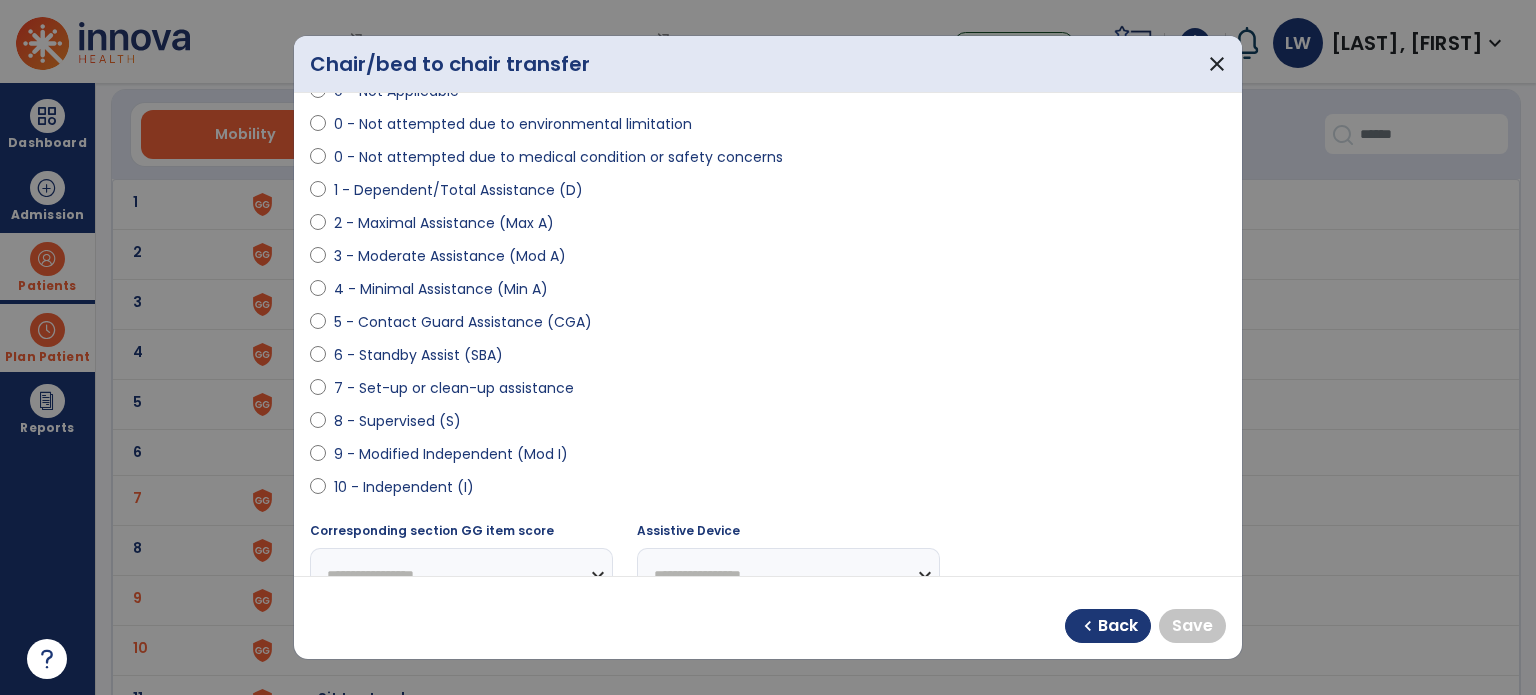 click on "9 - Modified Independent (Mod I)" at bounding box center (451, 454) 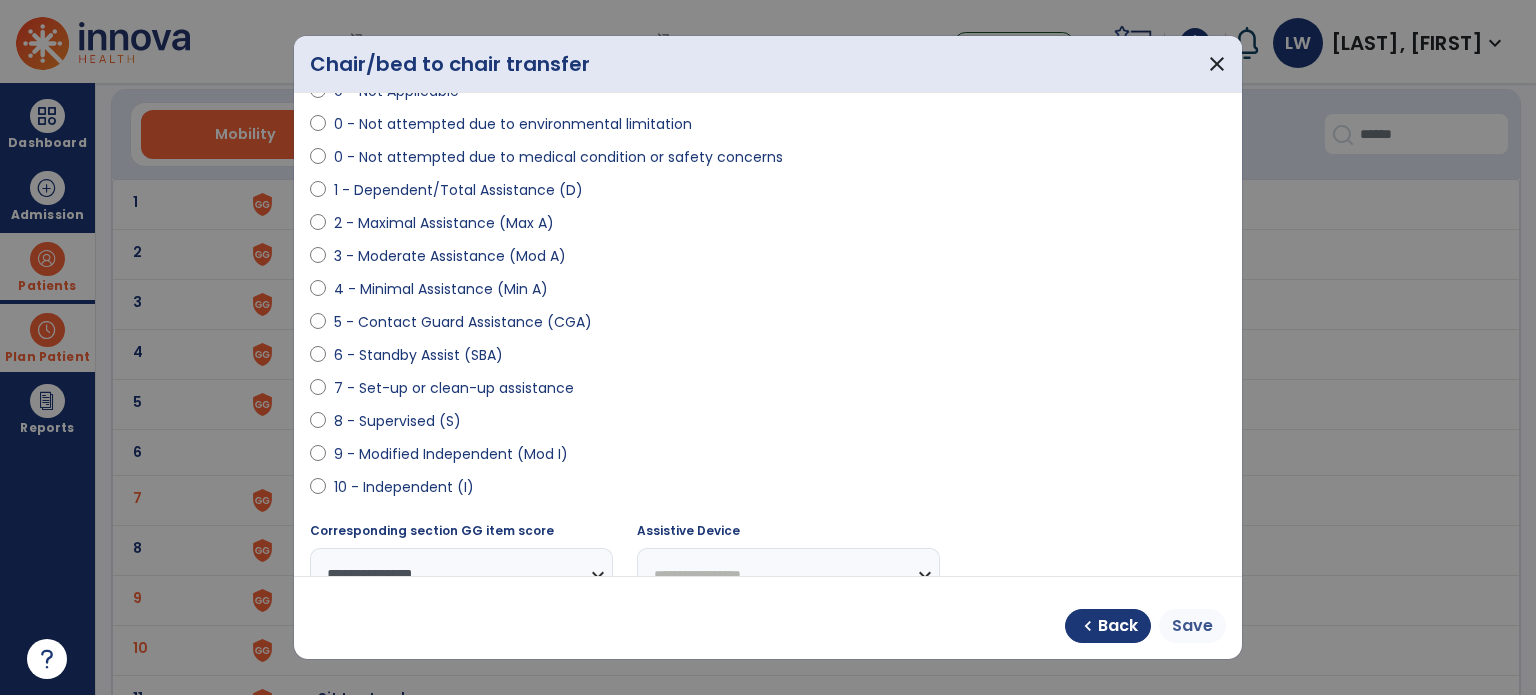 click on "Save" at bounding box center [1192, 626] 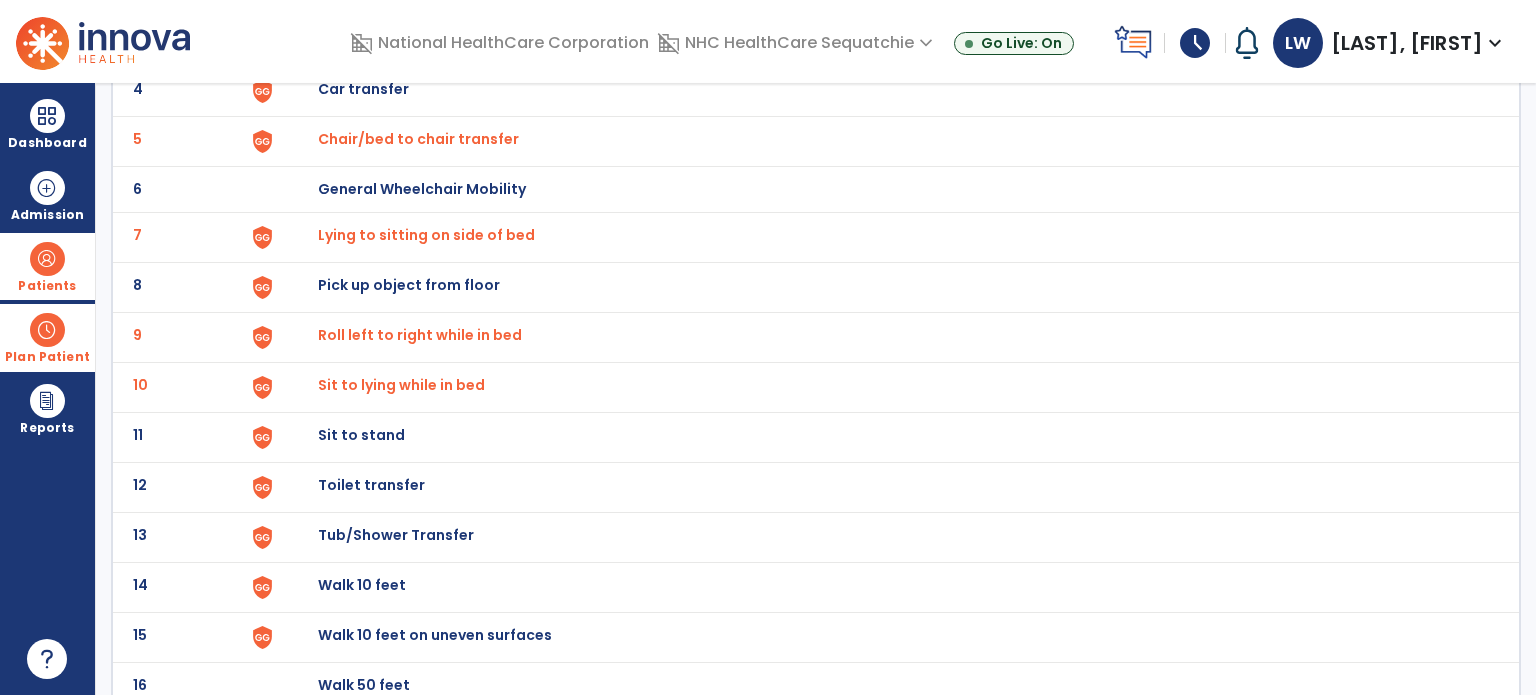 scroll, scrollTop: 324, scrollLeft: 0, axis: vertical 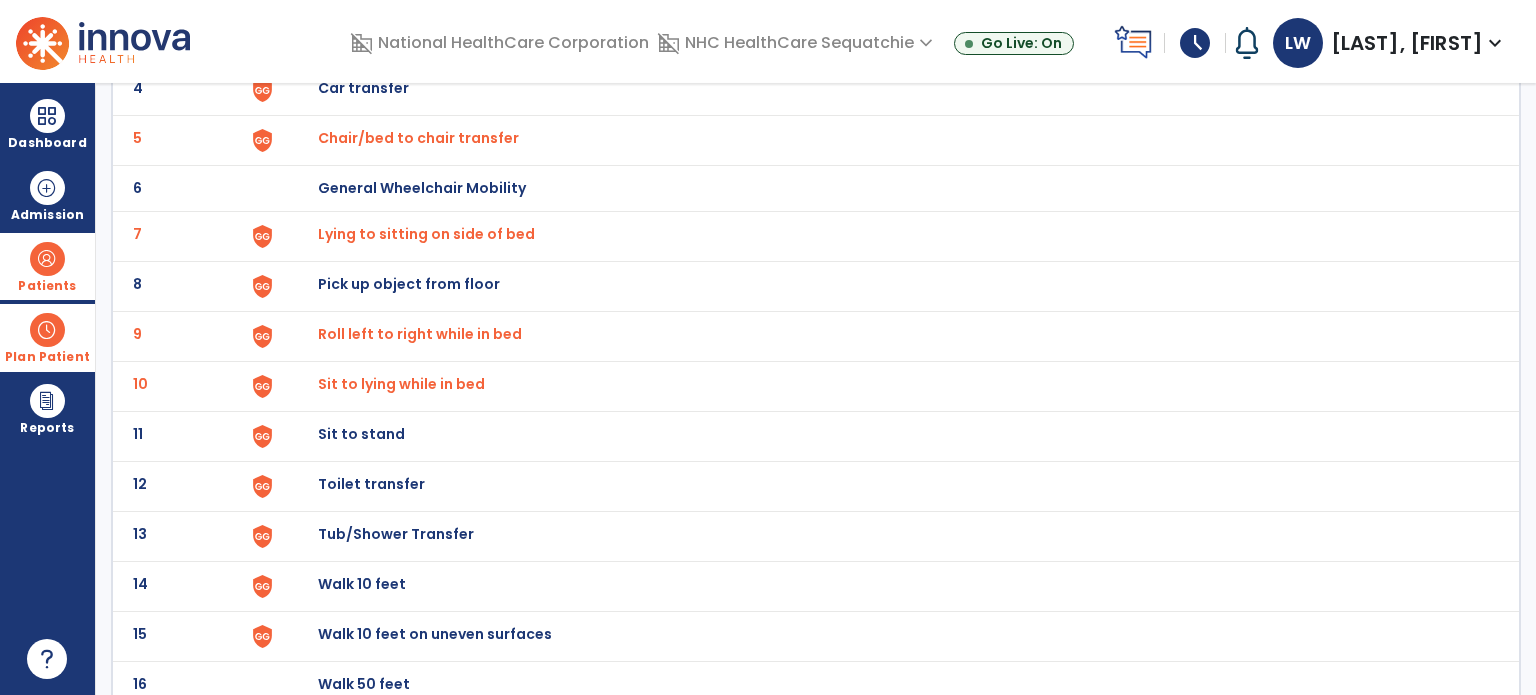 click on "Sit to stand" at bounding box center (364, -62) 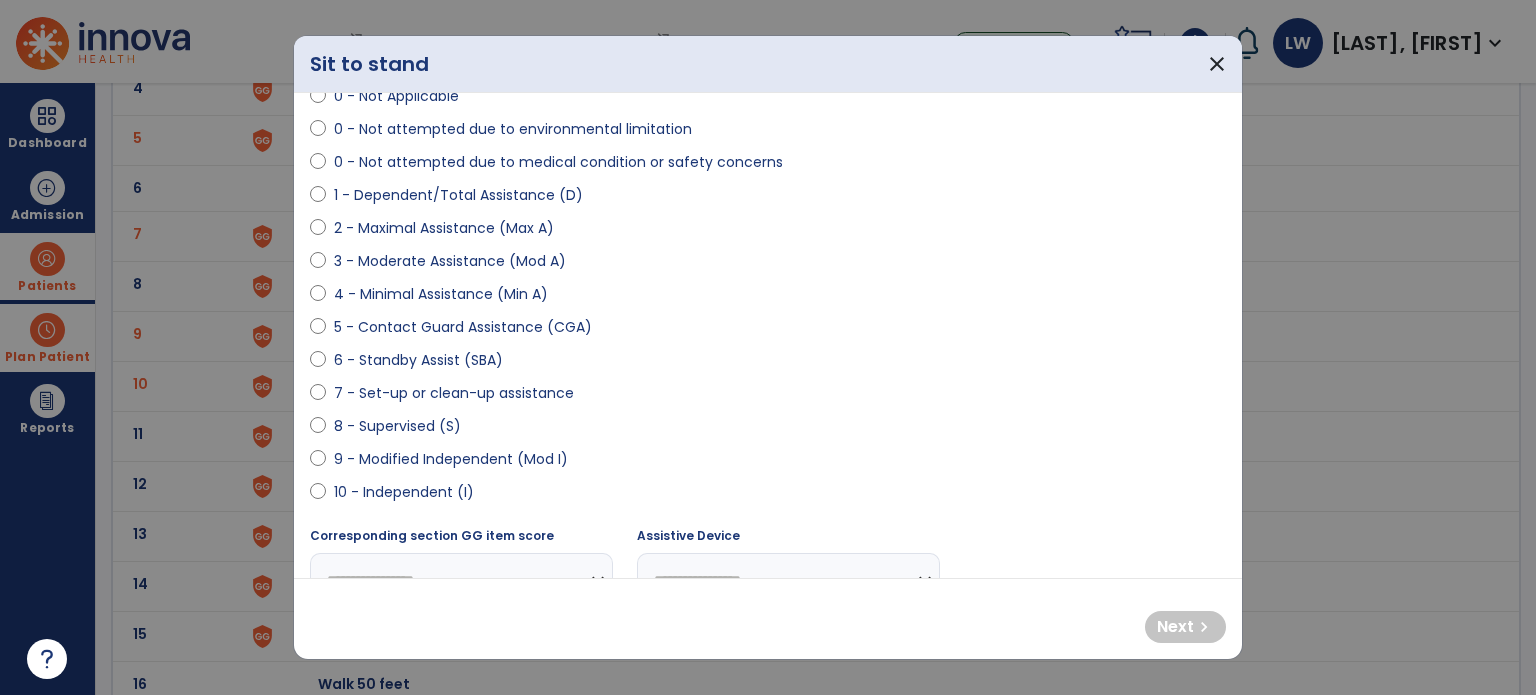 scroll, scrollTop: 168, scrollLeft: 0, axis: vertical 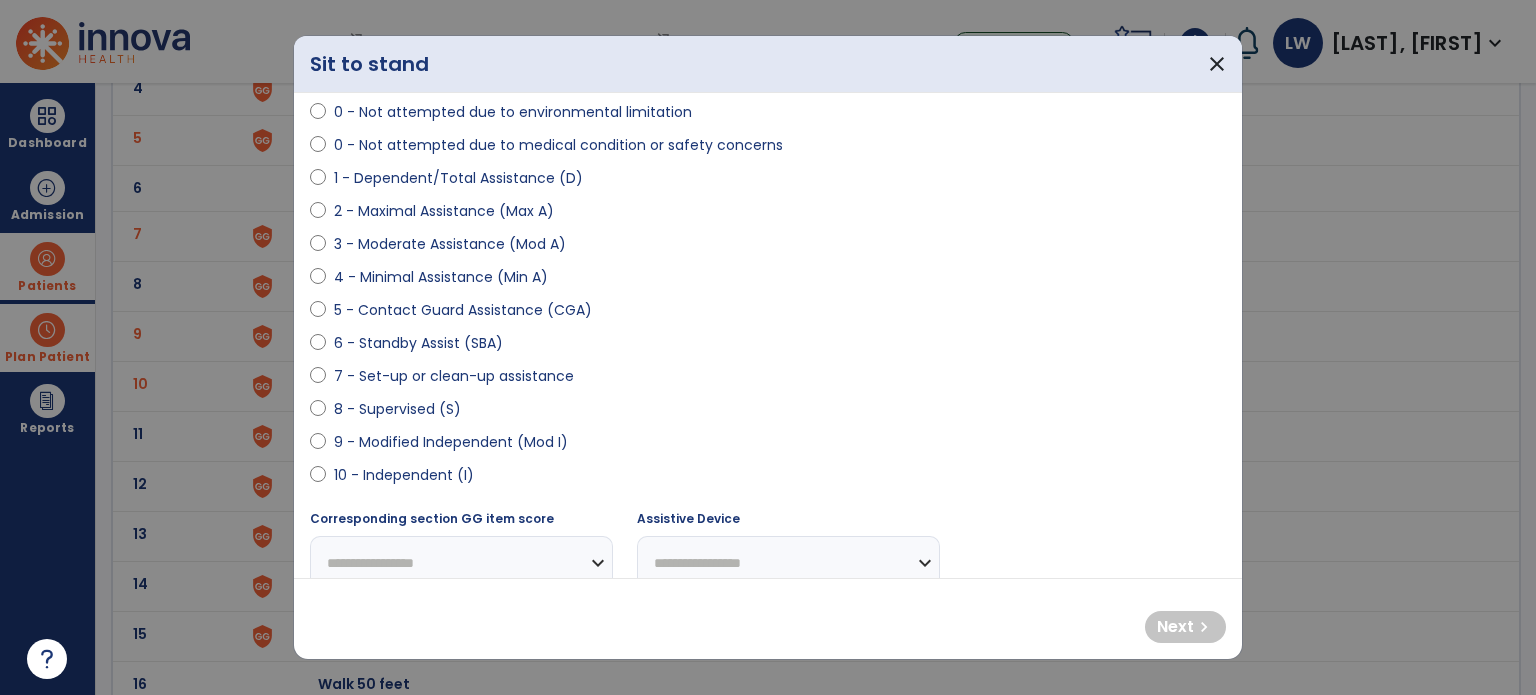 click on "4 - Minimal Assistance (Min A)" at bounding box center (441, 277) 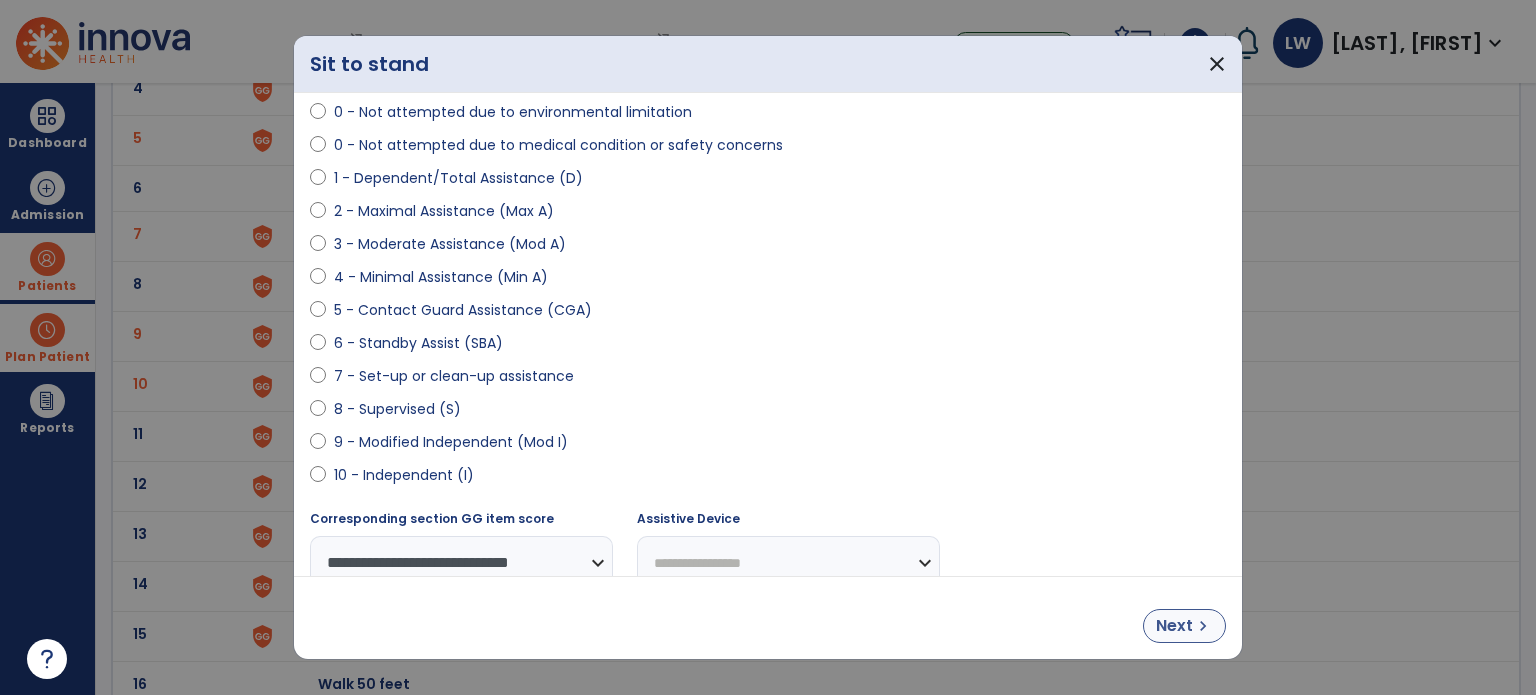 click on "Next" at bounding box center [1174, 626] 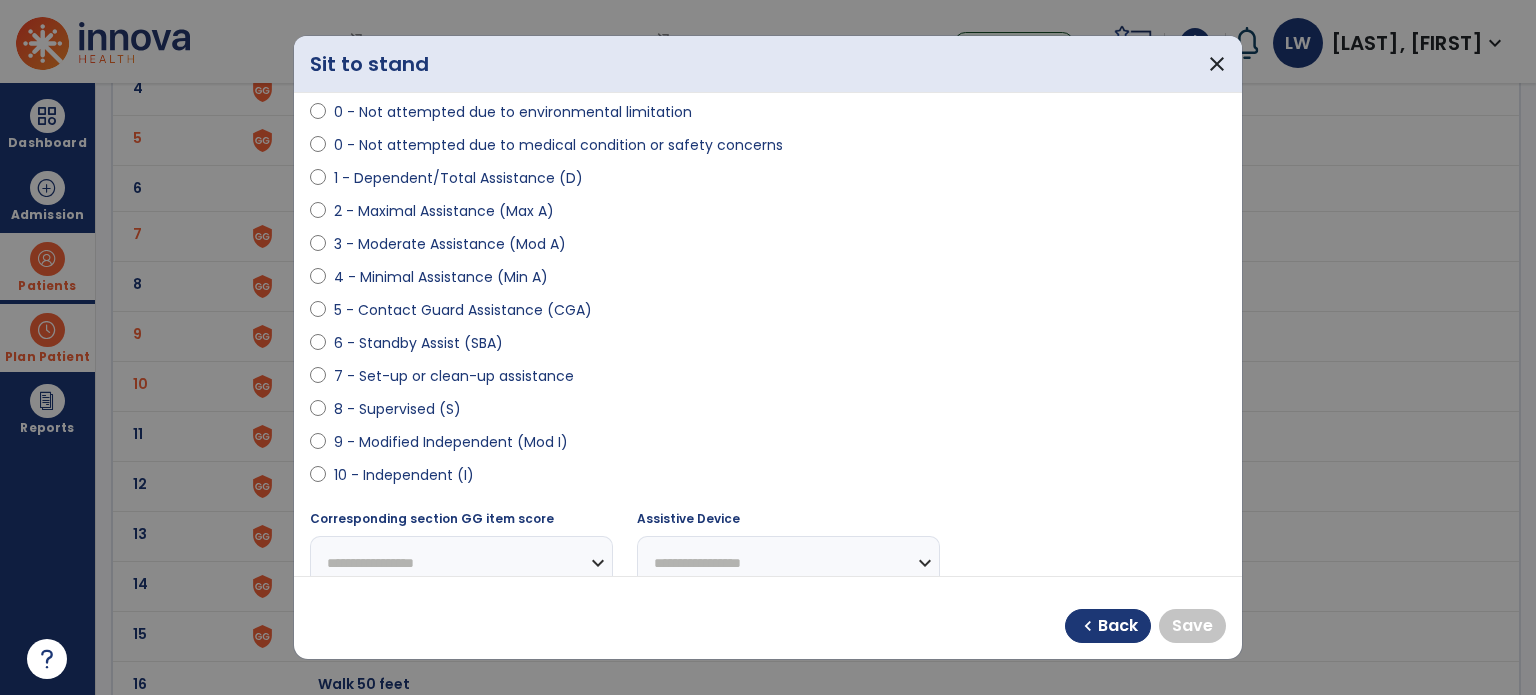 click on "9 - Modified Independent (Mod I)" at bounding box center (451, 442) 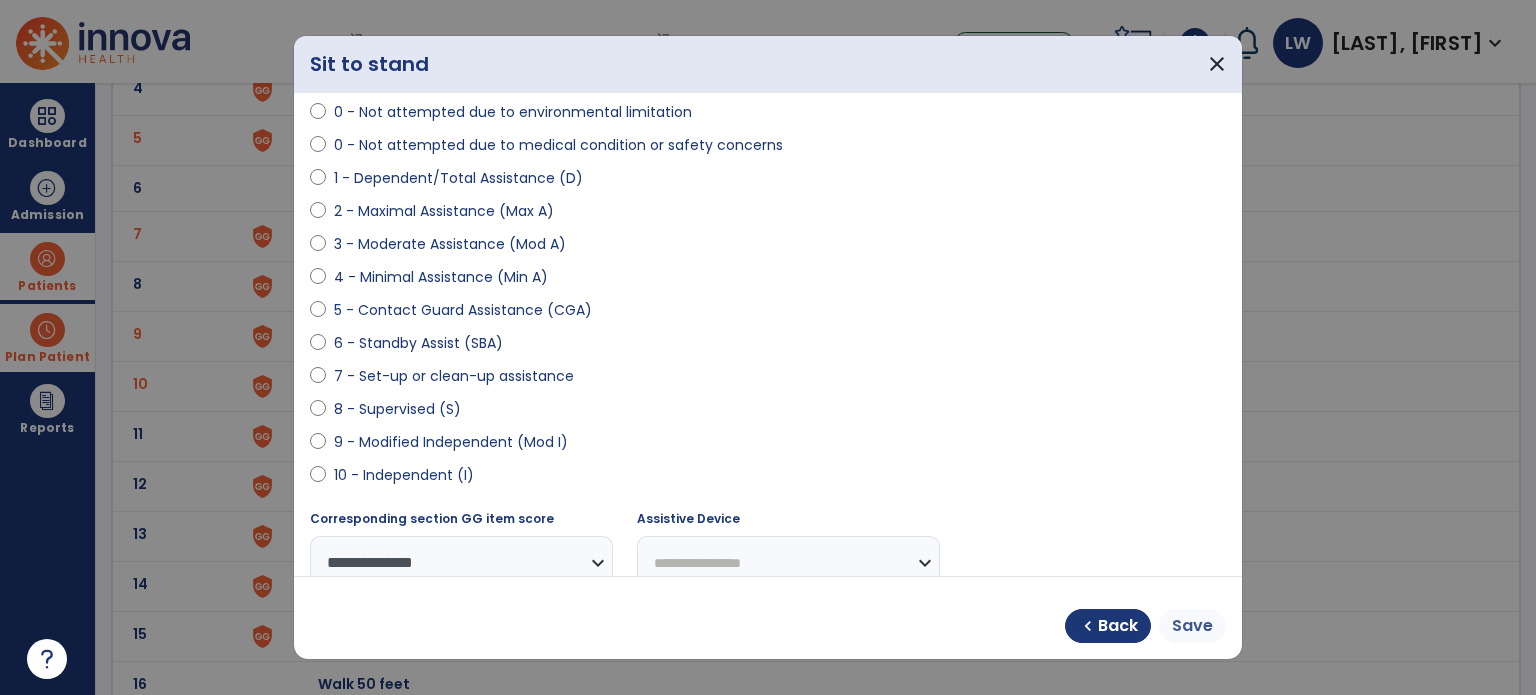 click on "Save" at bounding box center (1192, 626) 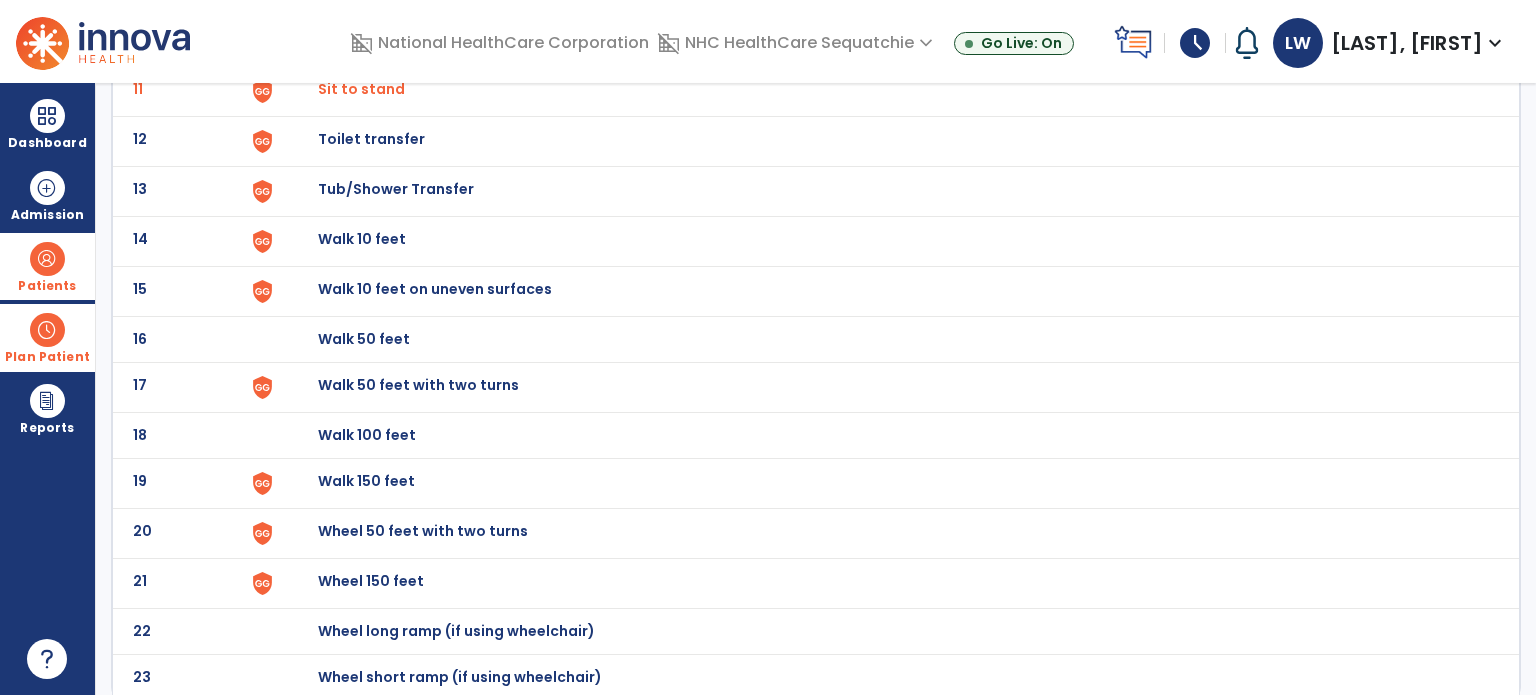 scroll, scrollTop: 670, scrollLeft: 0, axis: vertical 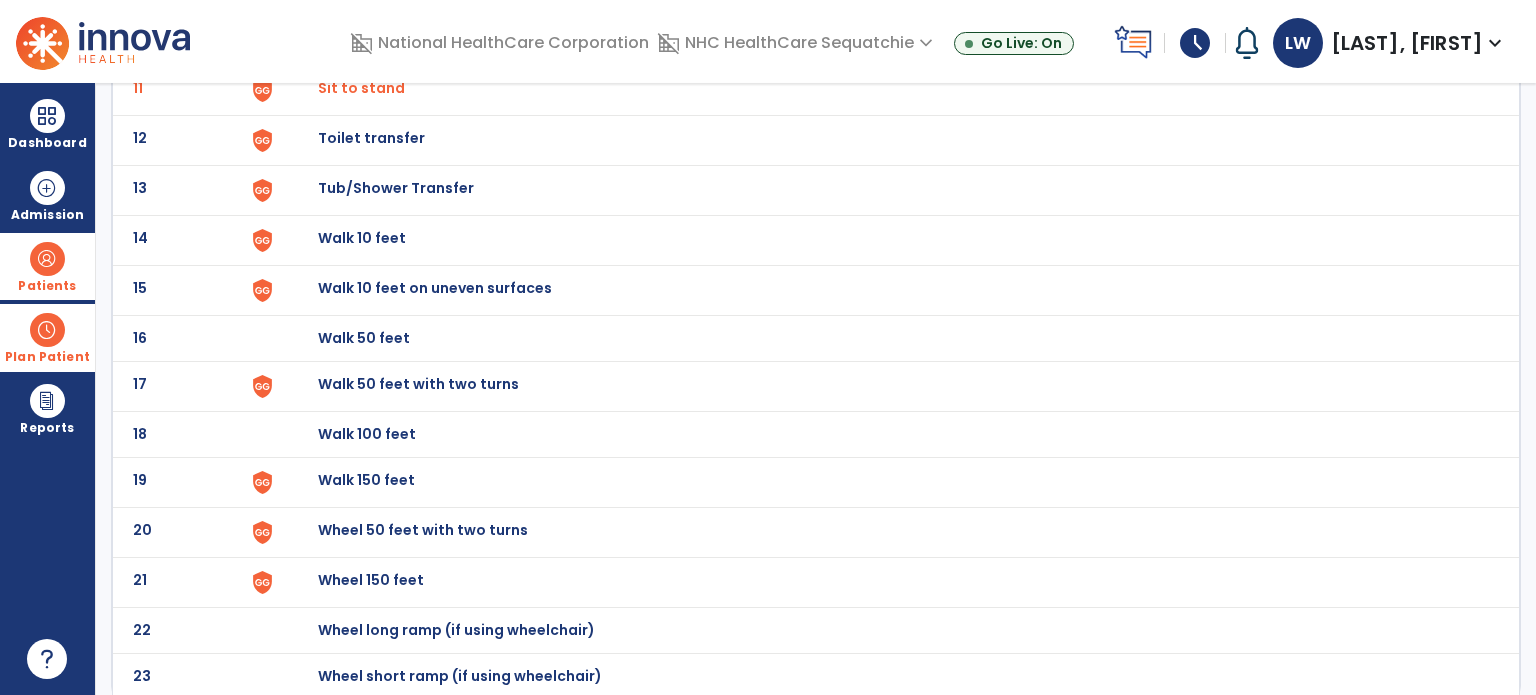 click on "Walk 10 feet" at bounding box center [364, -408] 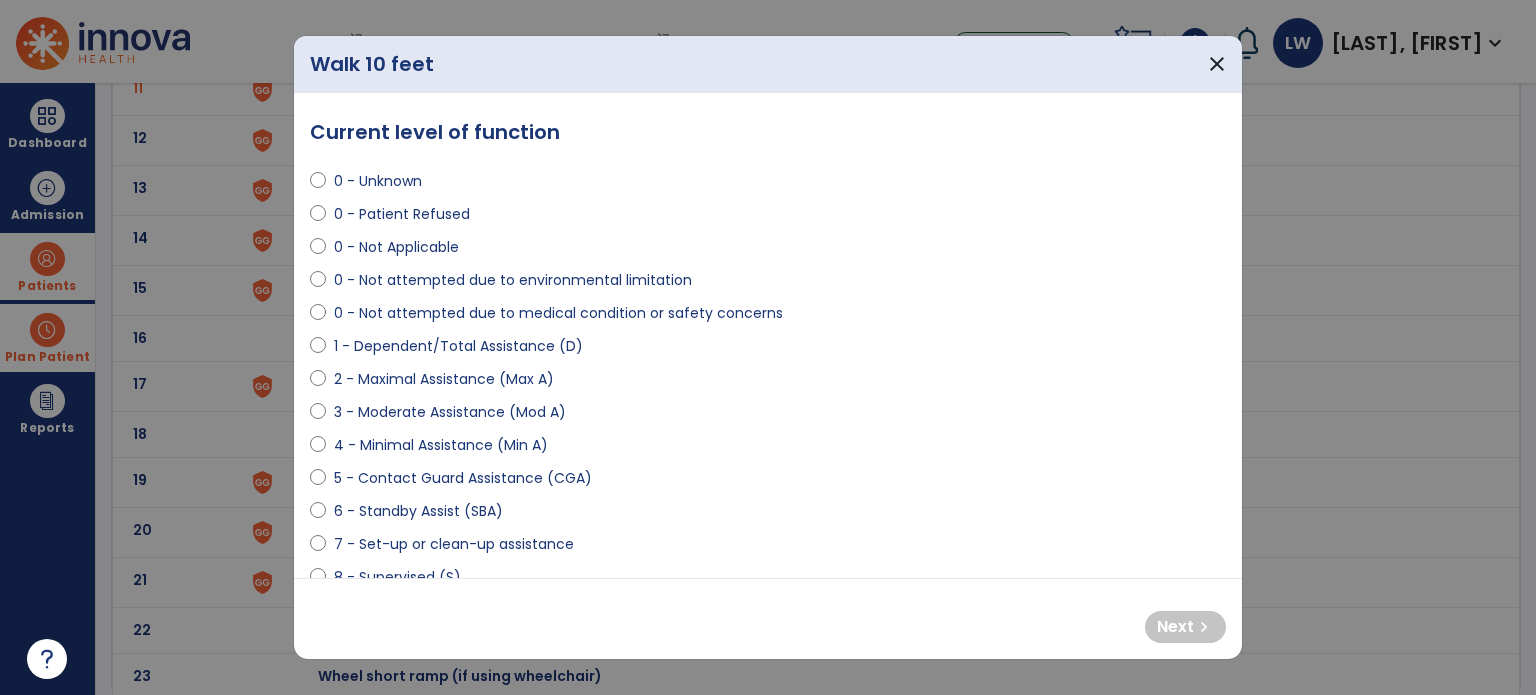 click on "4 - Minimal Assistance (Min A)" at bounding box center (441, 445) 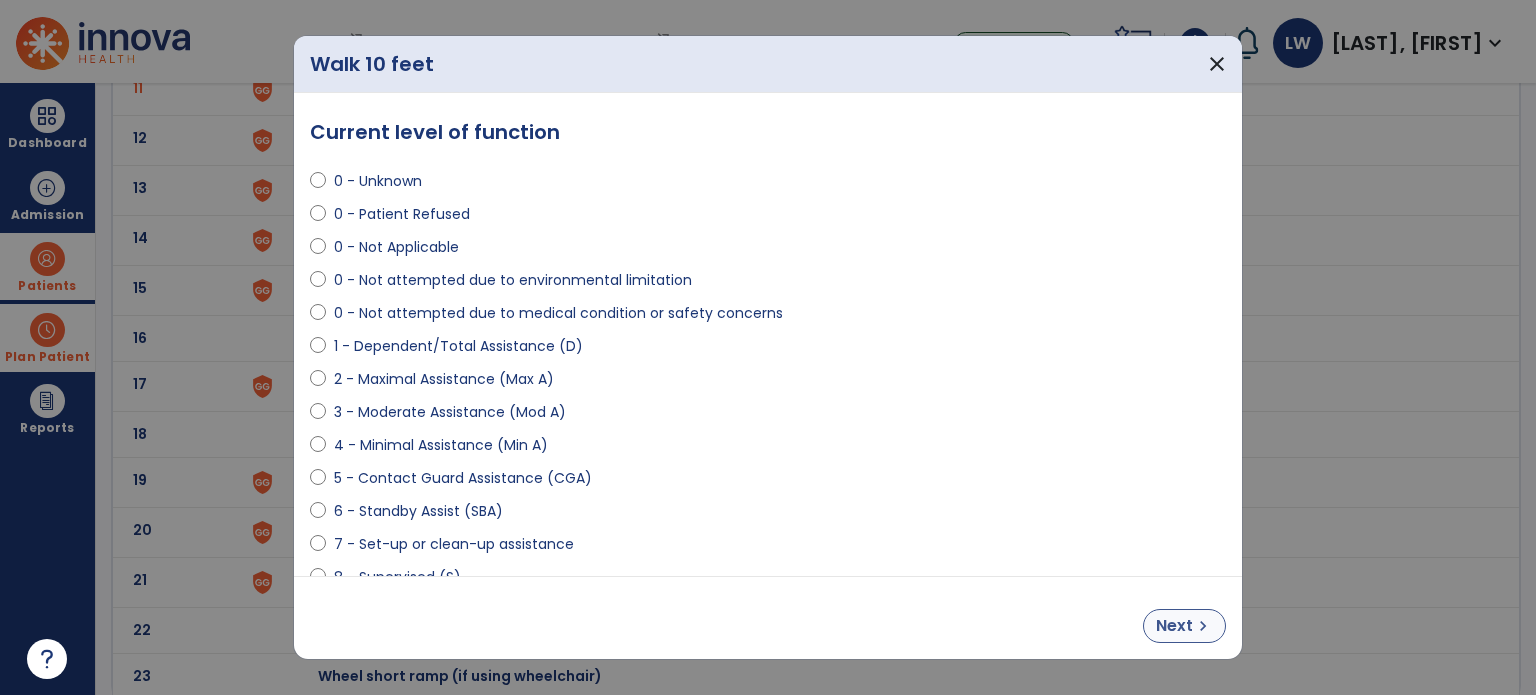 click on "chevron_right" at bounding box center (1203, 626) 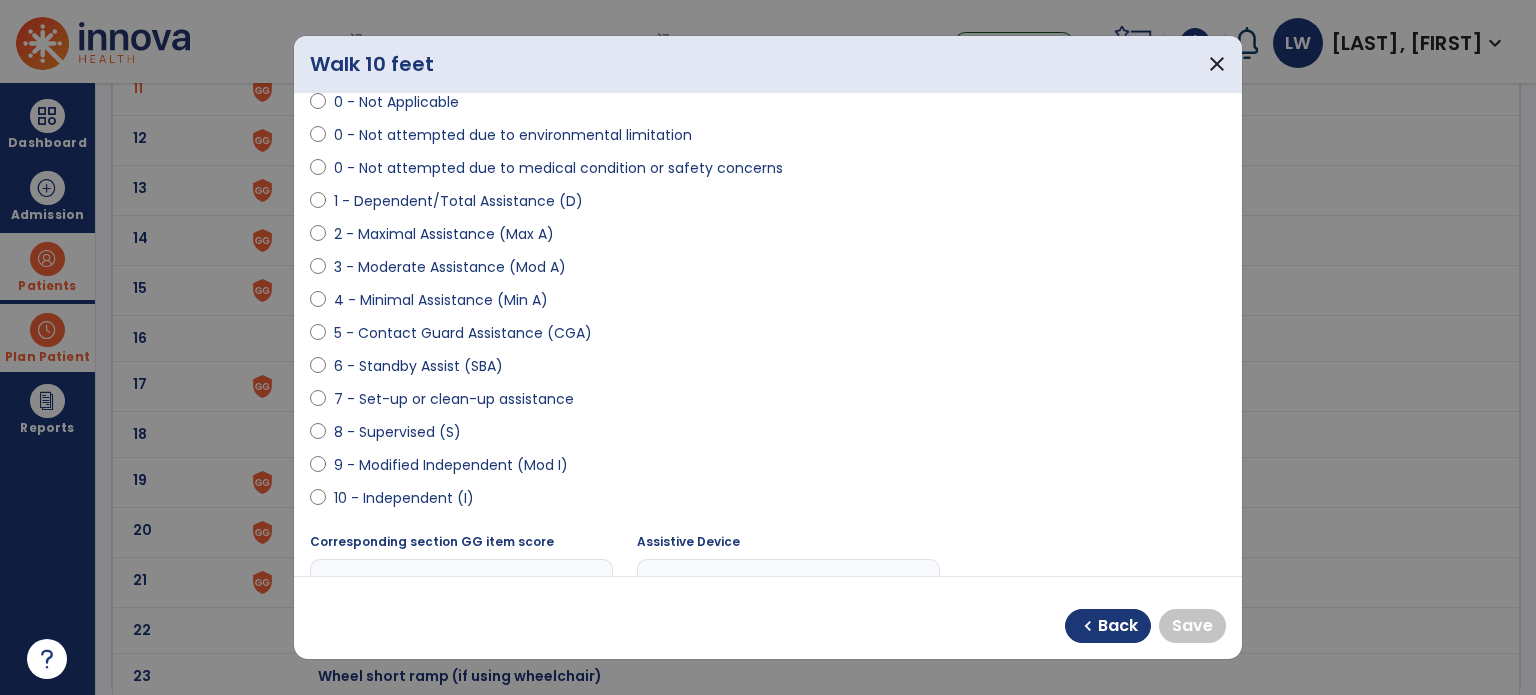 scroll, scrollTop: 161, scrollLeft: 0, axis: vertical 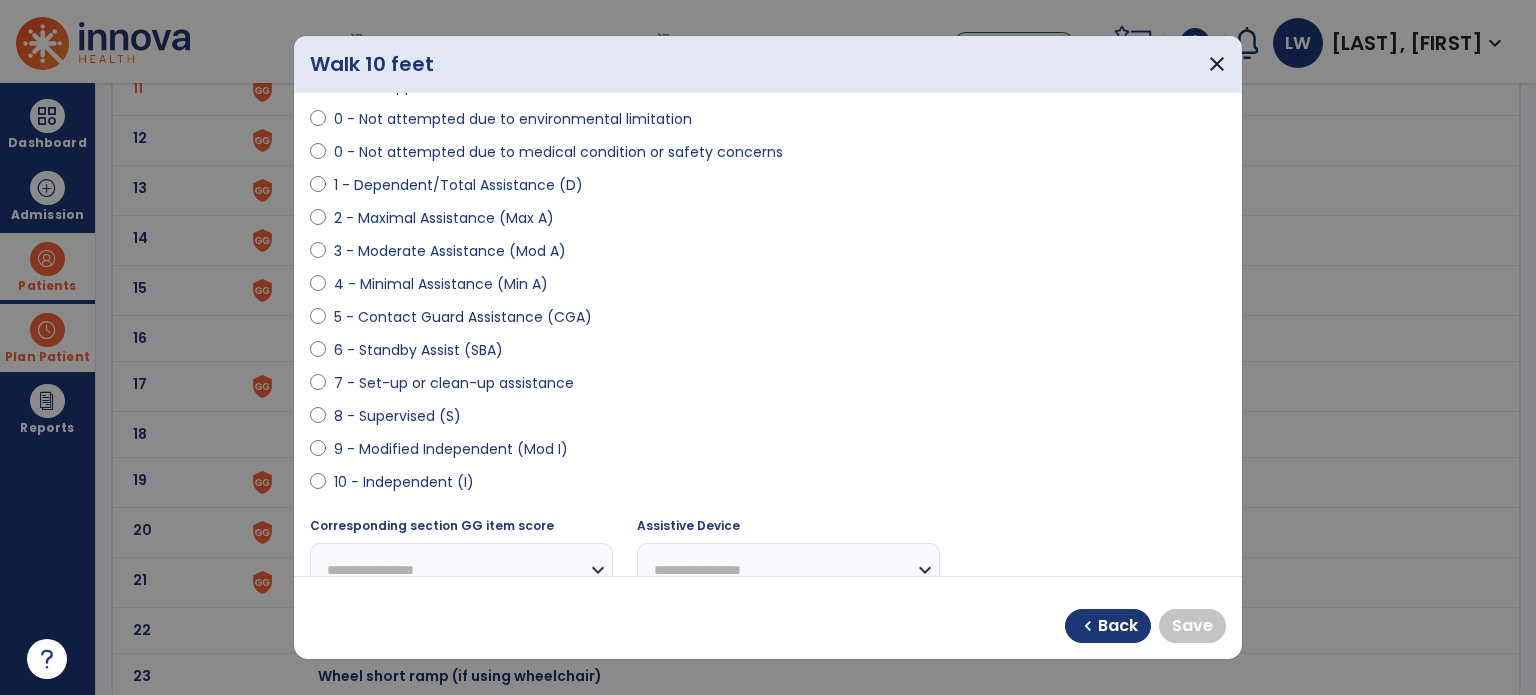 click on "9 - Modified Independent (Mod I)" at bounding box center (451, 449) 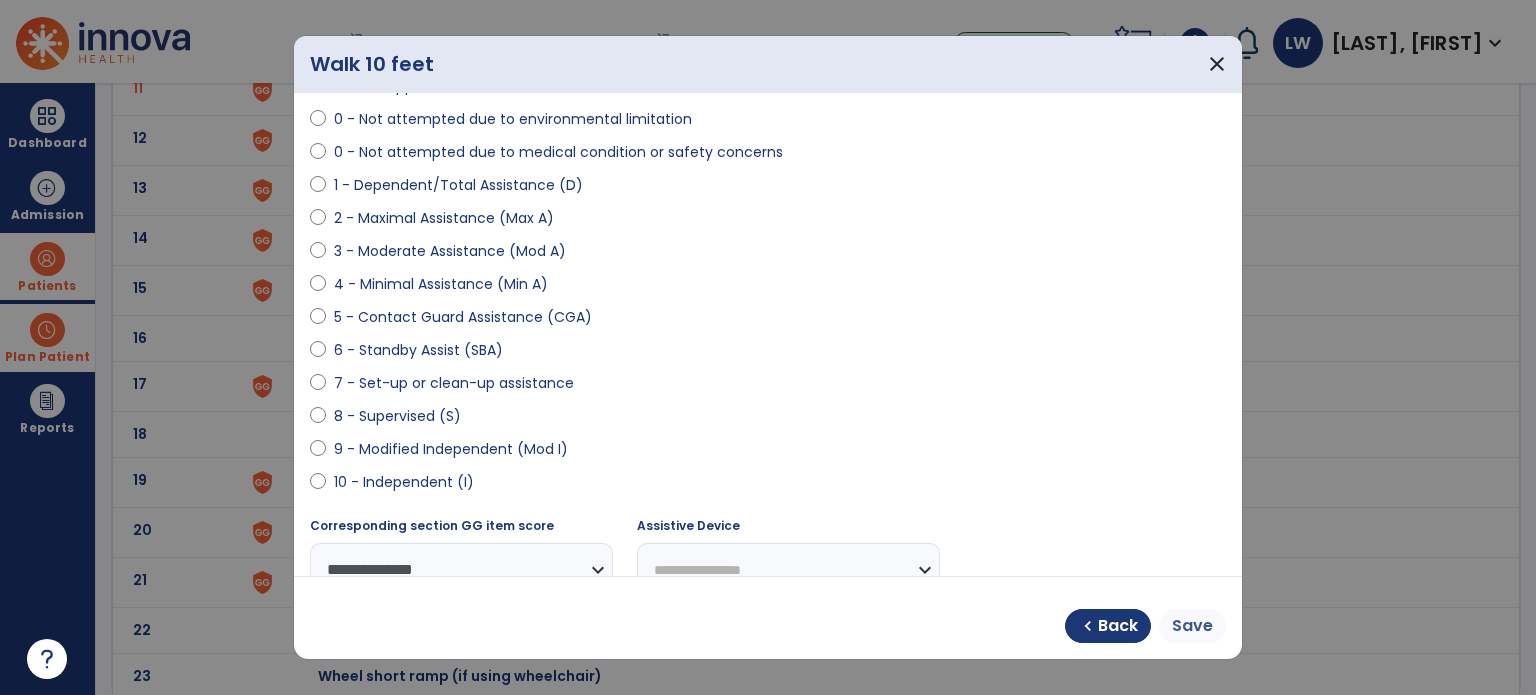 click on "Save" at bounding box center (1192, 626) 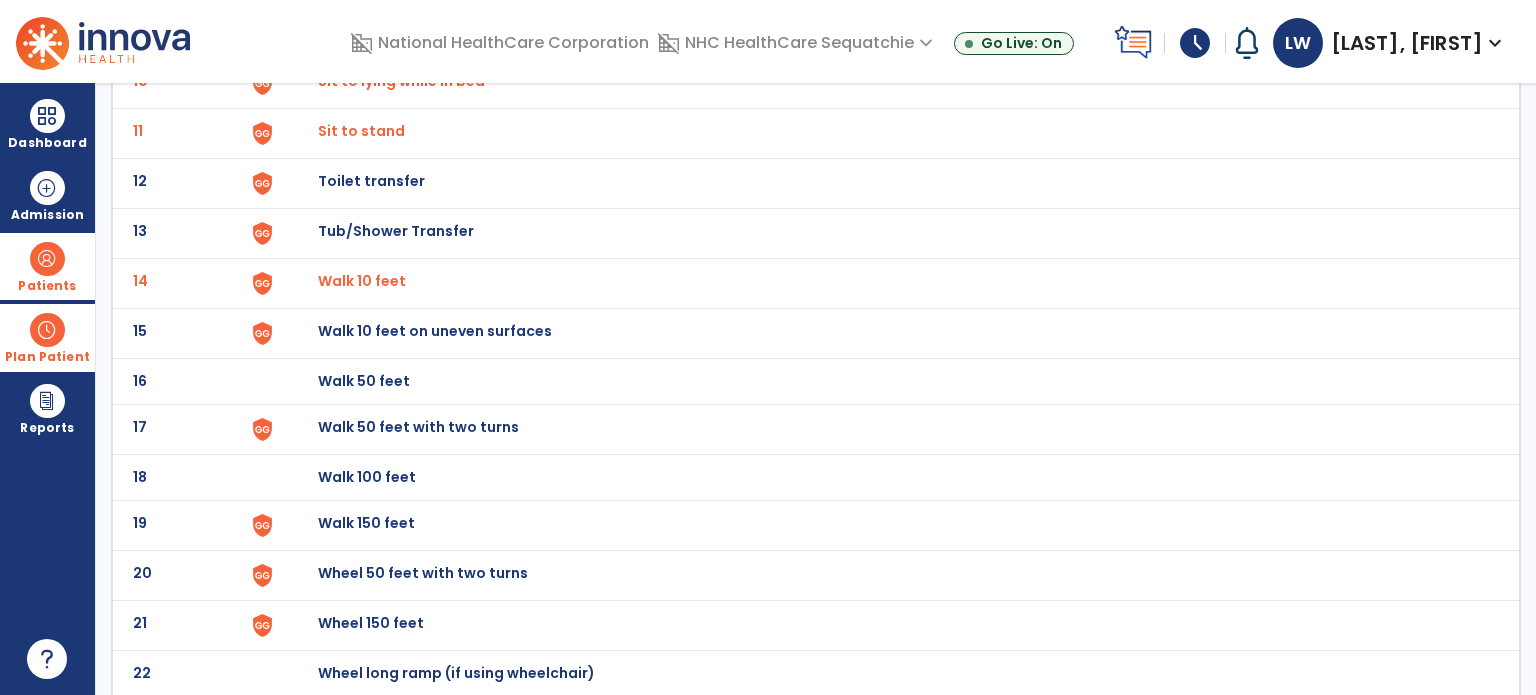 scroll, scrollTop: 626, scrollLeft: 0, axis: vertical 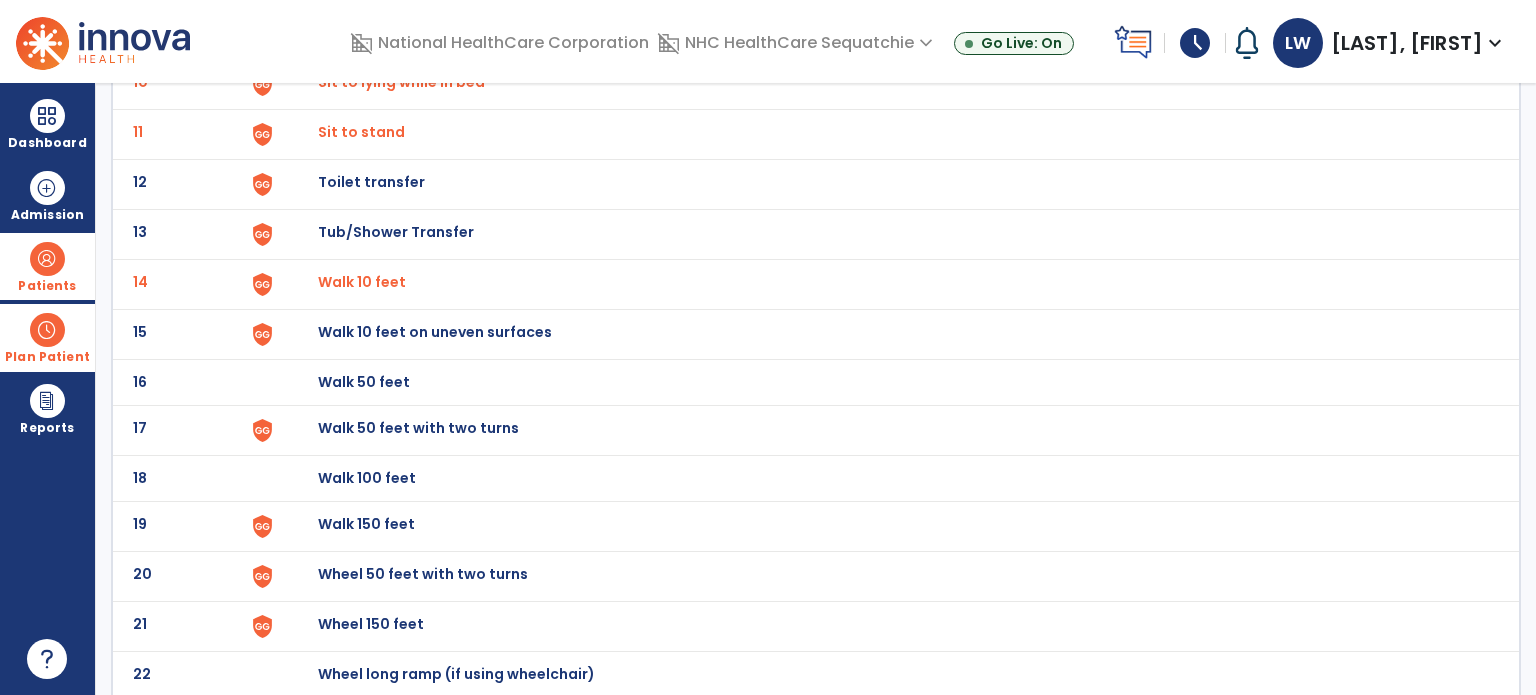 click on "Walk 50 feet with two turns" at bounding box center [888, -362] 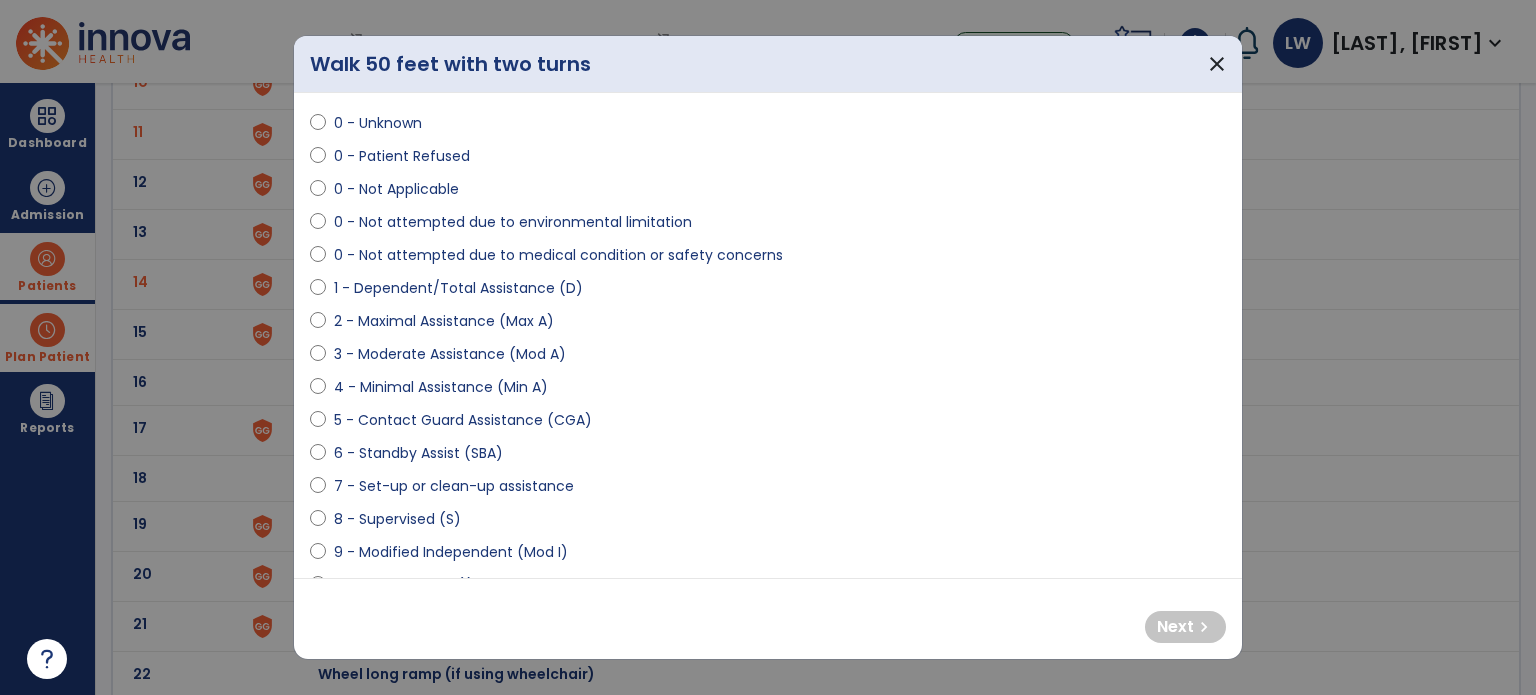 click on "0 - Not attempted due to medical condition or safety concerns" at bounding box center (558, 255) 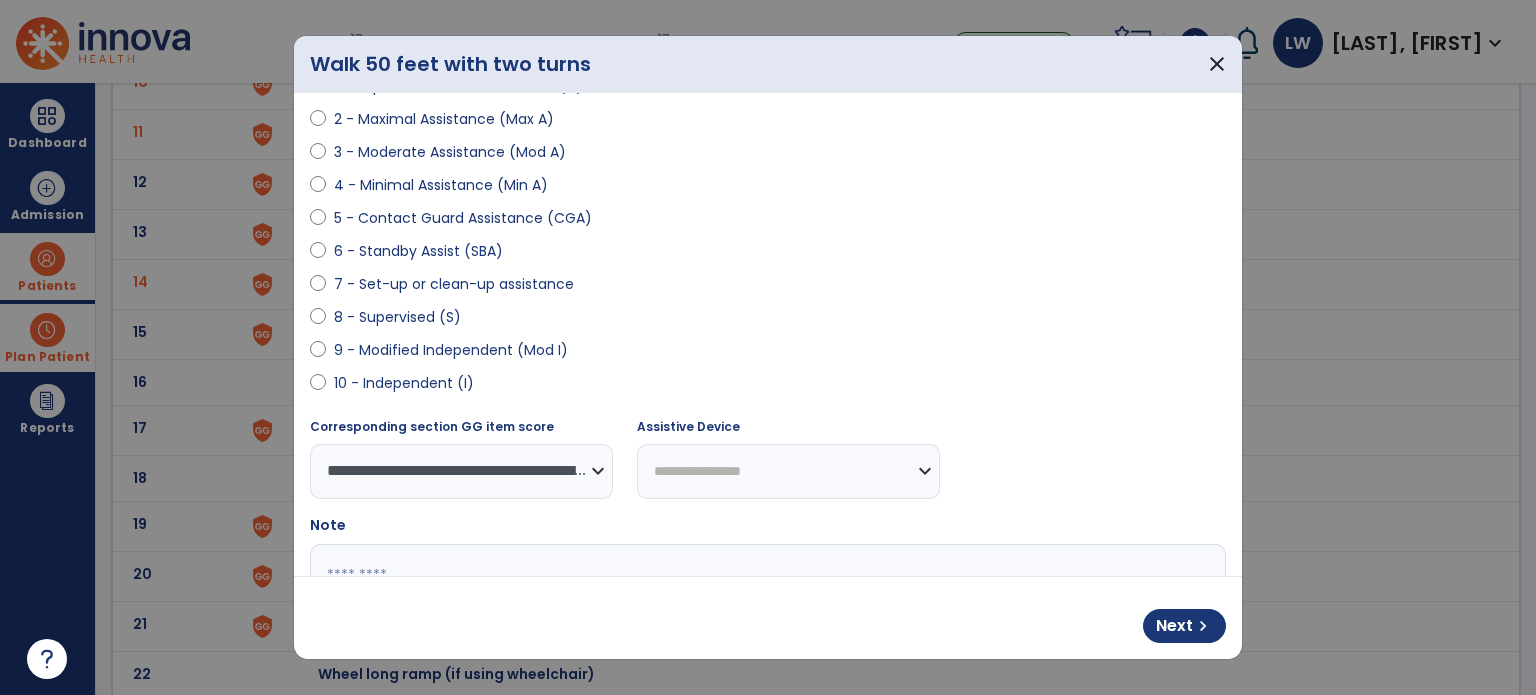 scroll, scrollTop: 274, scrollLeft: 0, axis: vertical 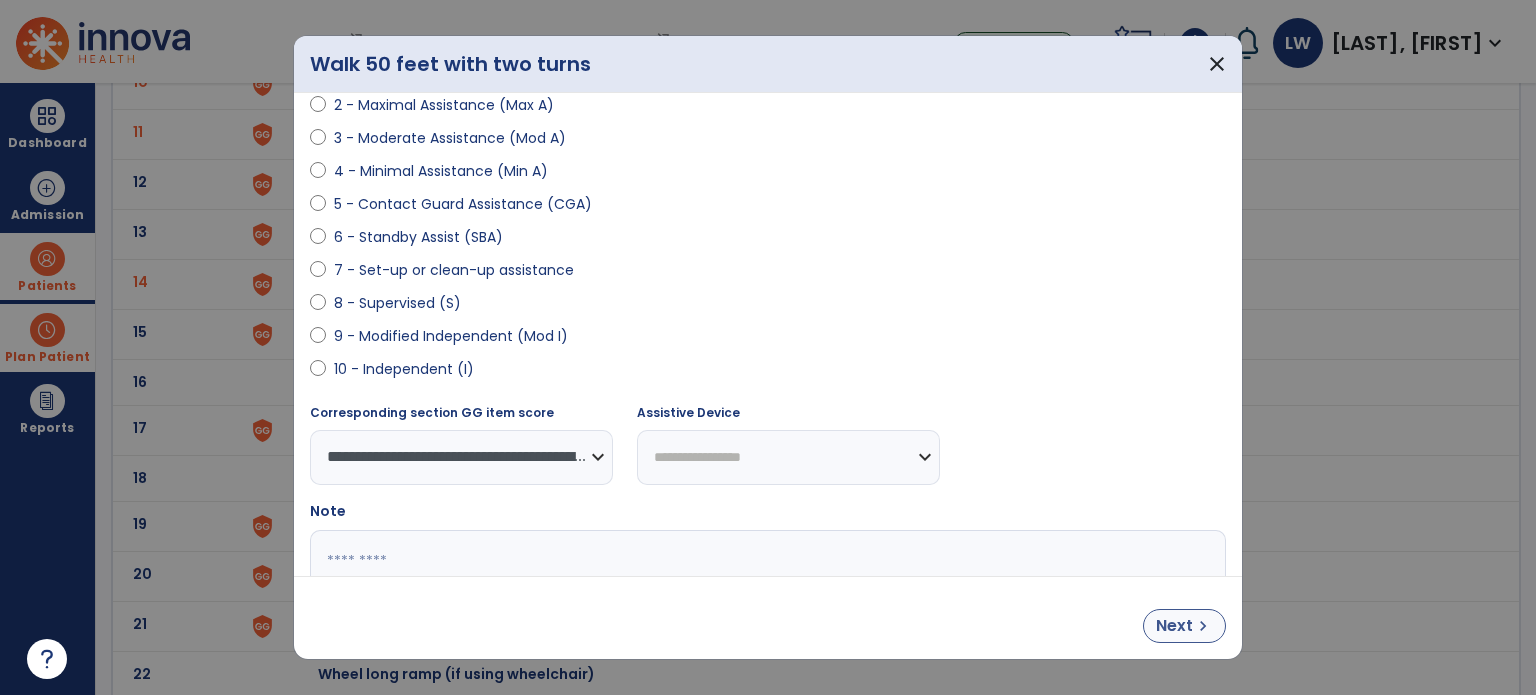 click on "Next" at bounding box center [1174, 626] 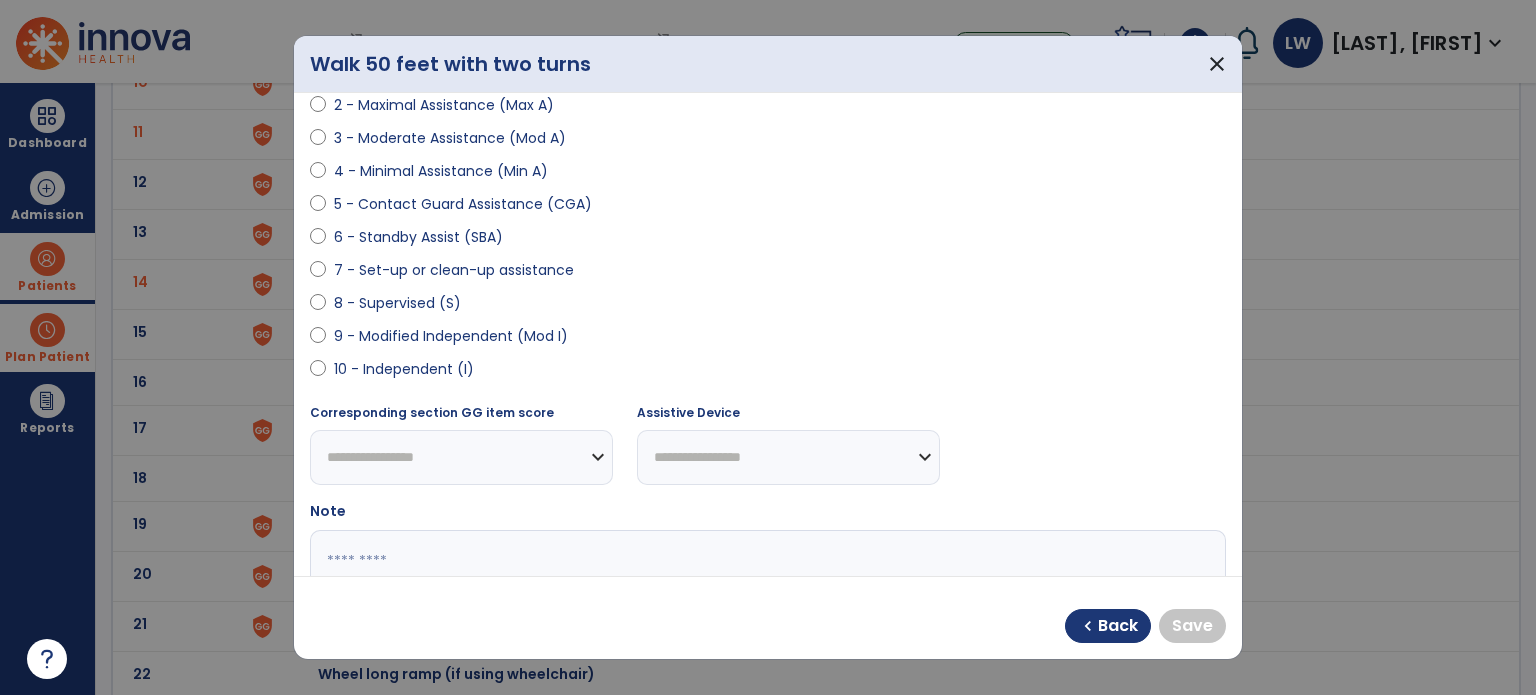 click on "9 - Modified Independent (Mod I)" at bounding box center (451, 336) 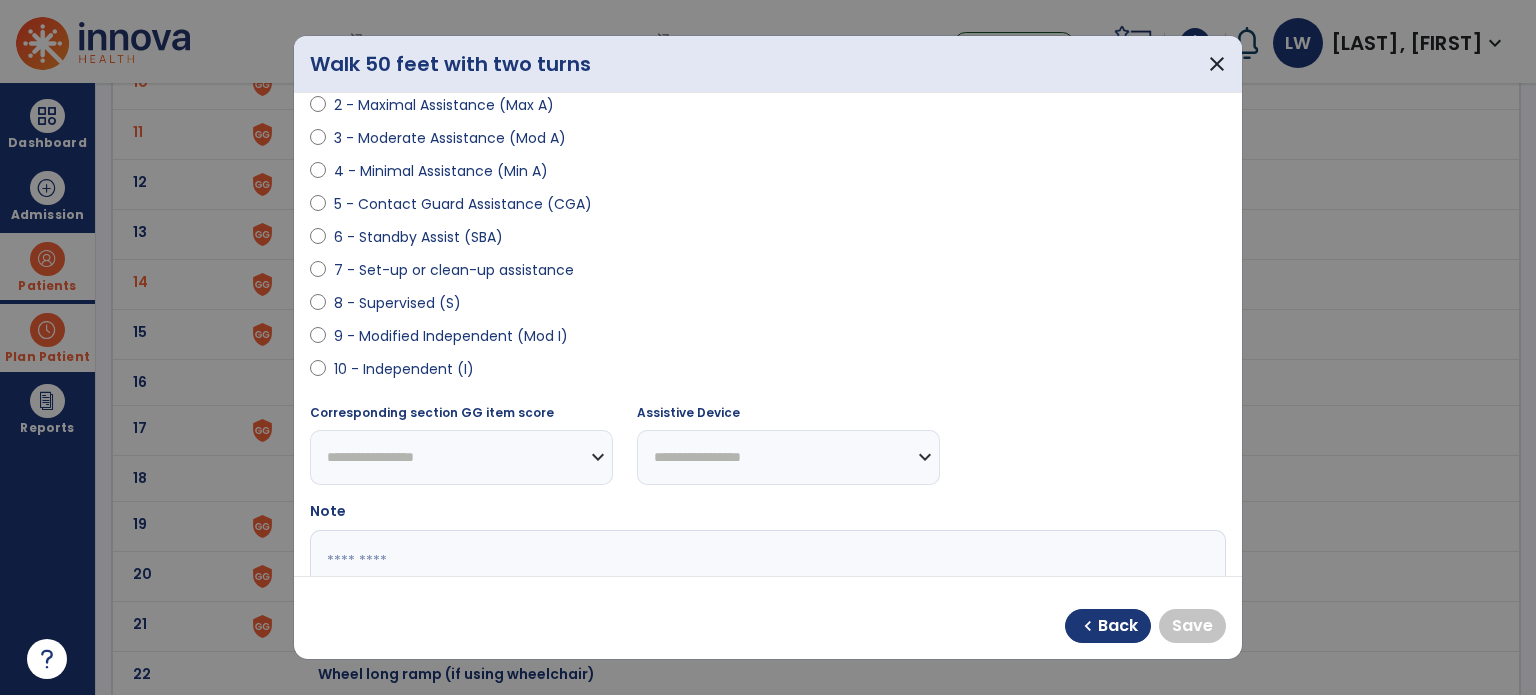 select on "**********" 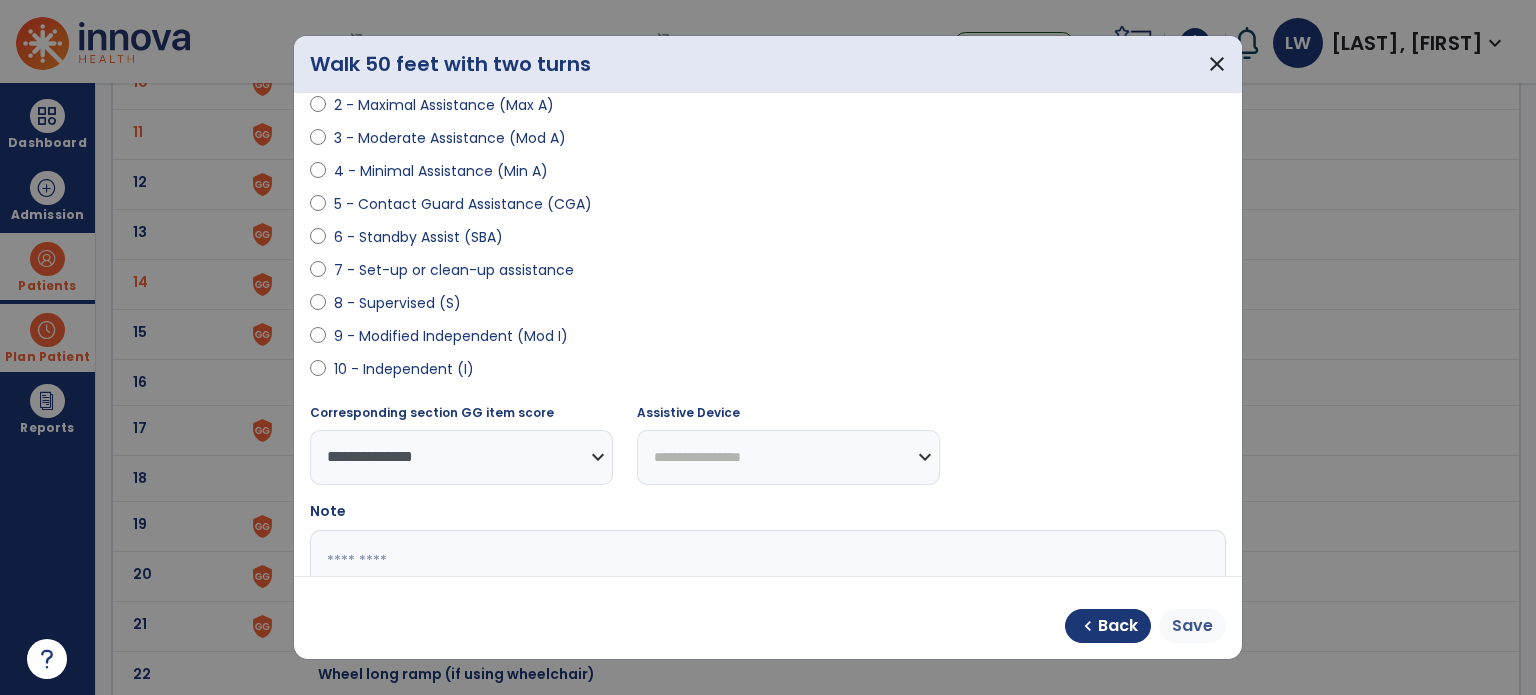 click on "Save" at bounding box center [1192, 626] 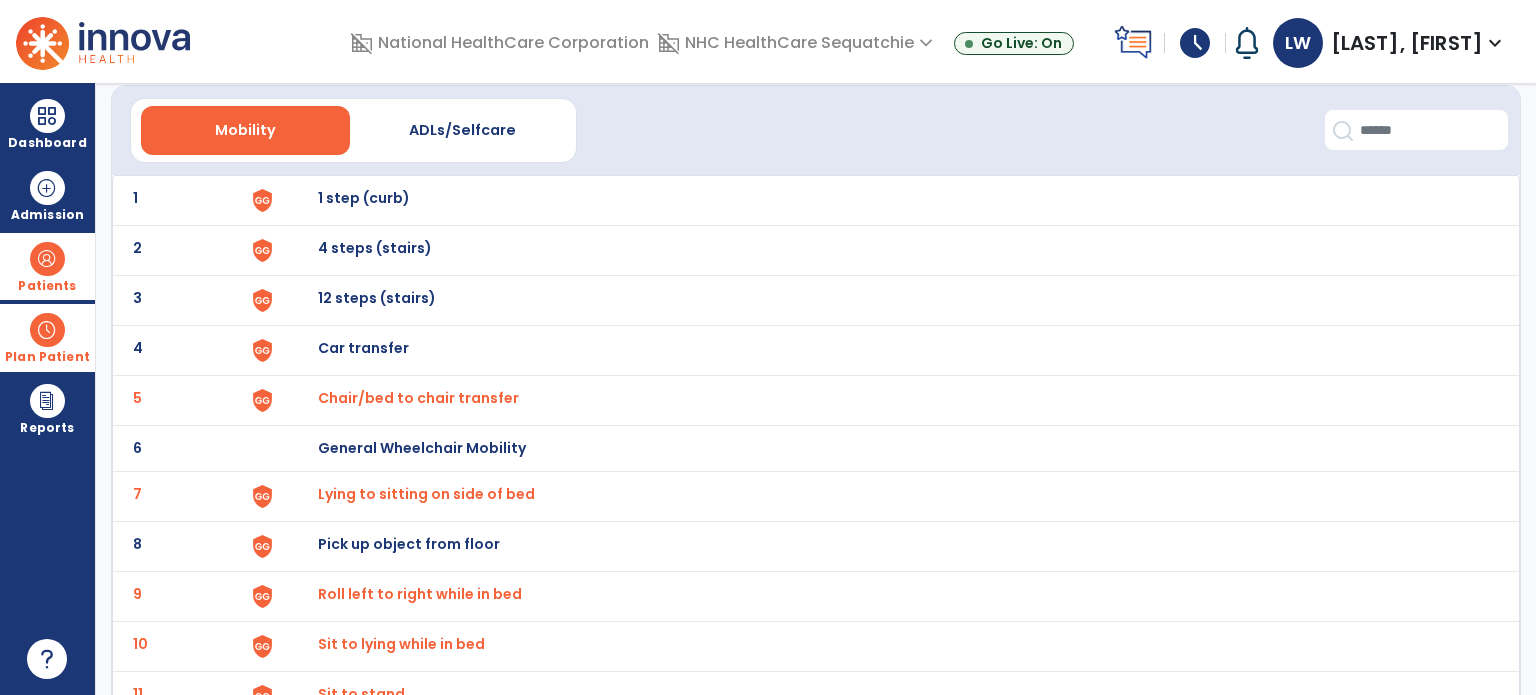scroll, scrollTop: 0, scrollLeft: 0, axis: both 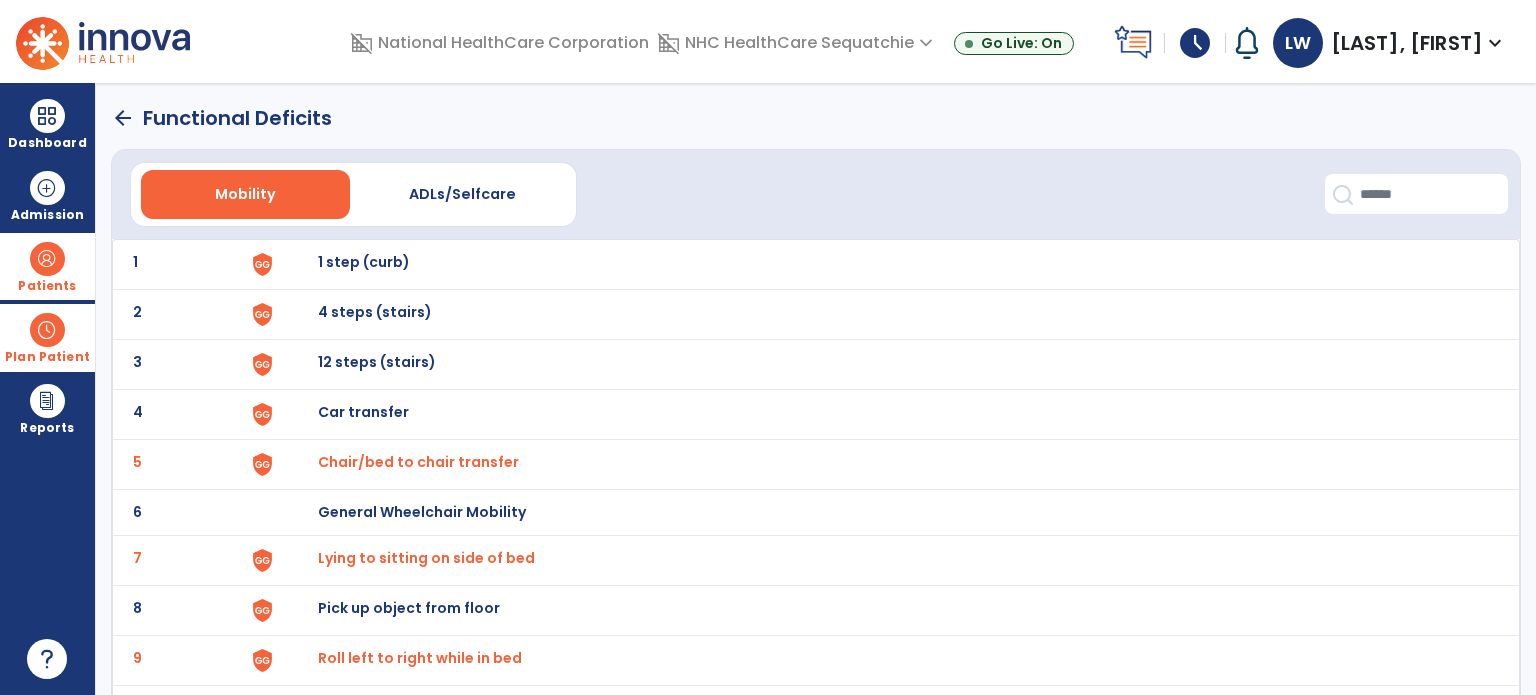 click on "arrow_back" 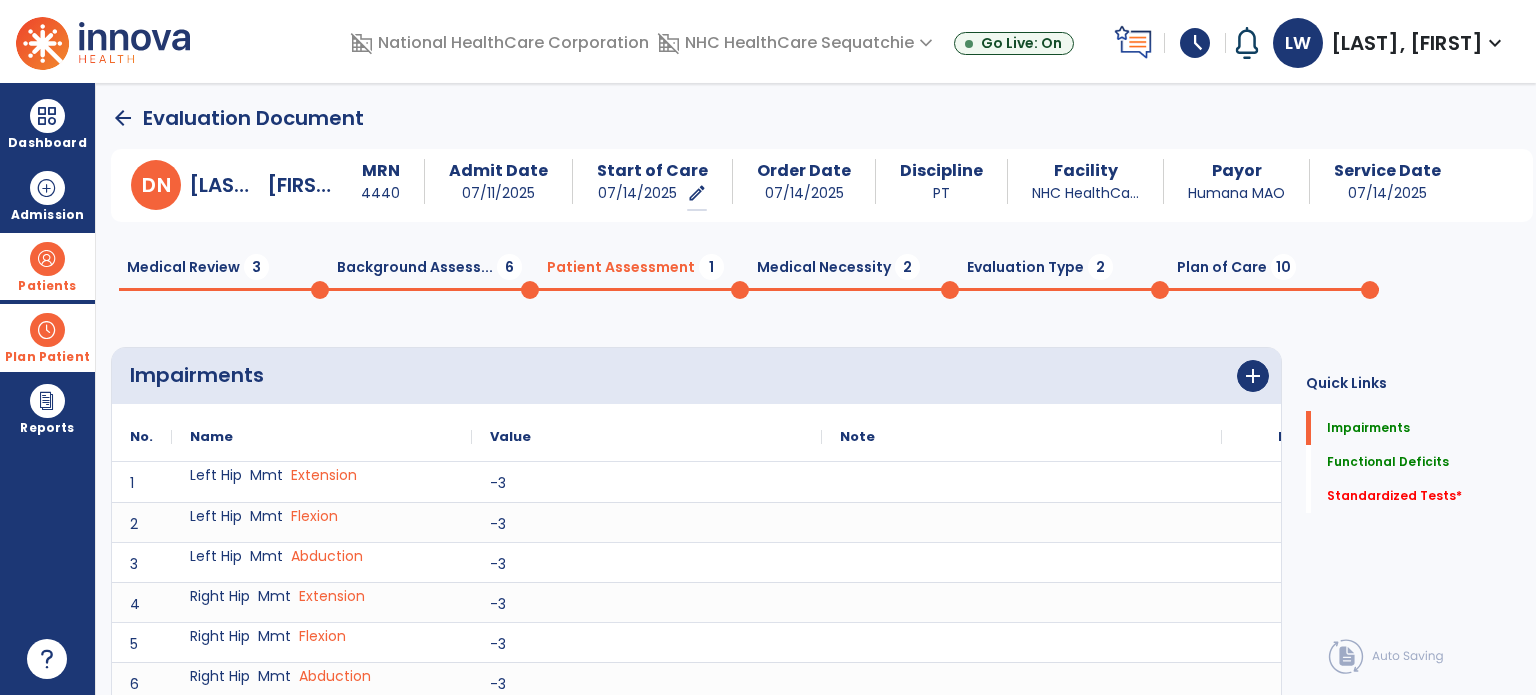 scroll, scrollTop: 20, scrollLeft: 0, axis: vertical 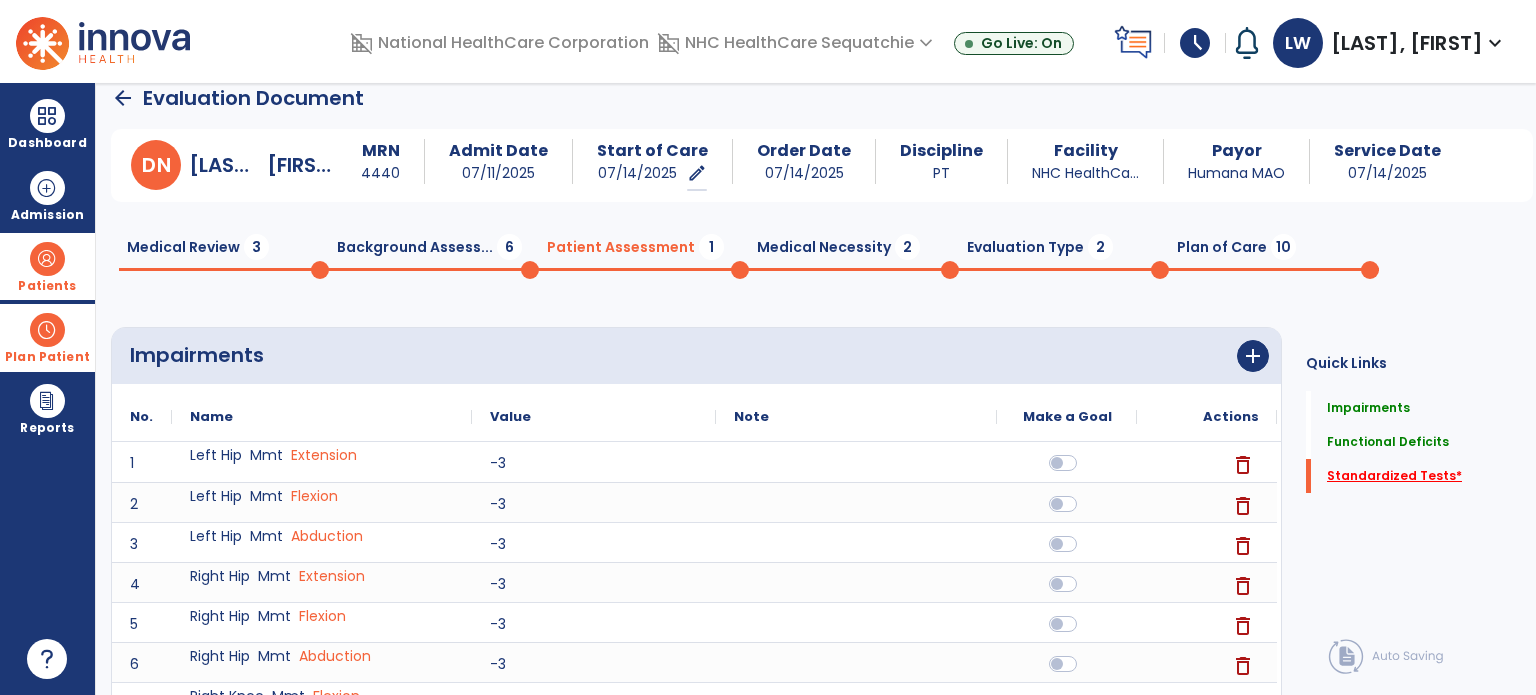 click on "Standardized Tests   *" 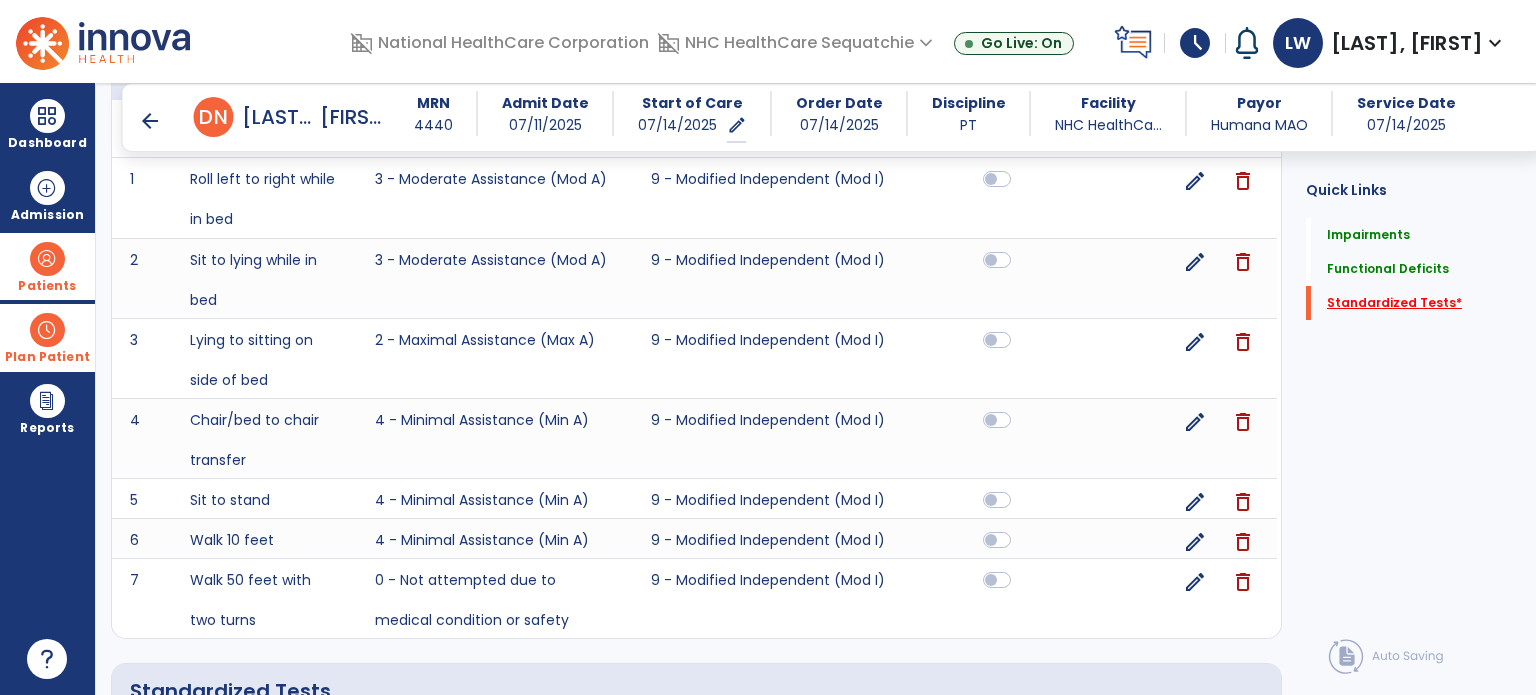 scroll, scrollTop: 1188, scrollLeft: 0, axis: vertical 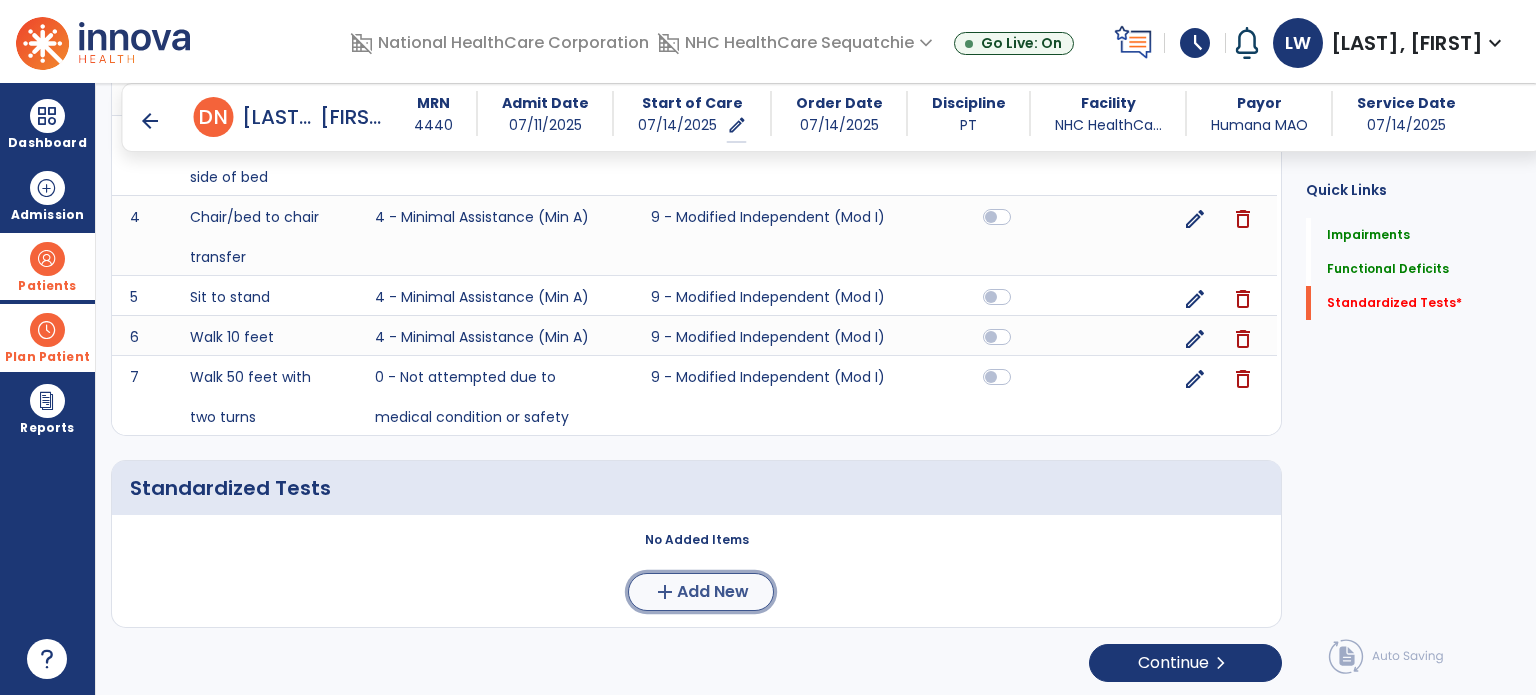 click on "add" 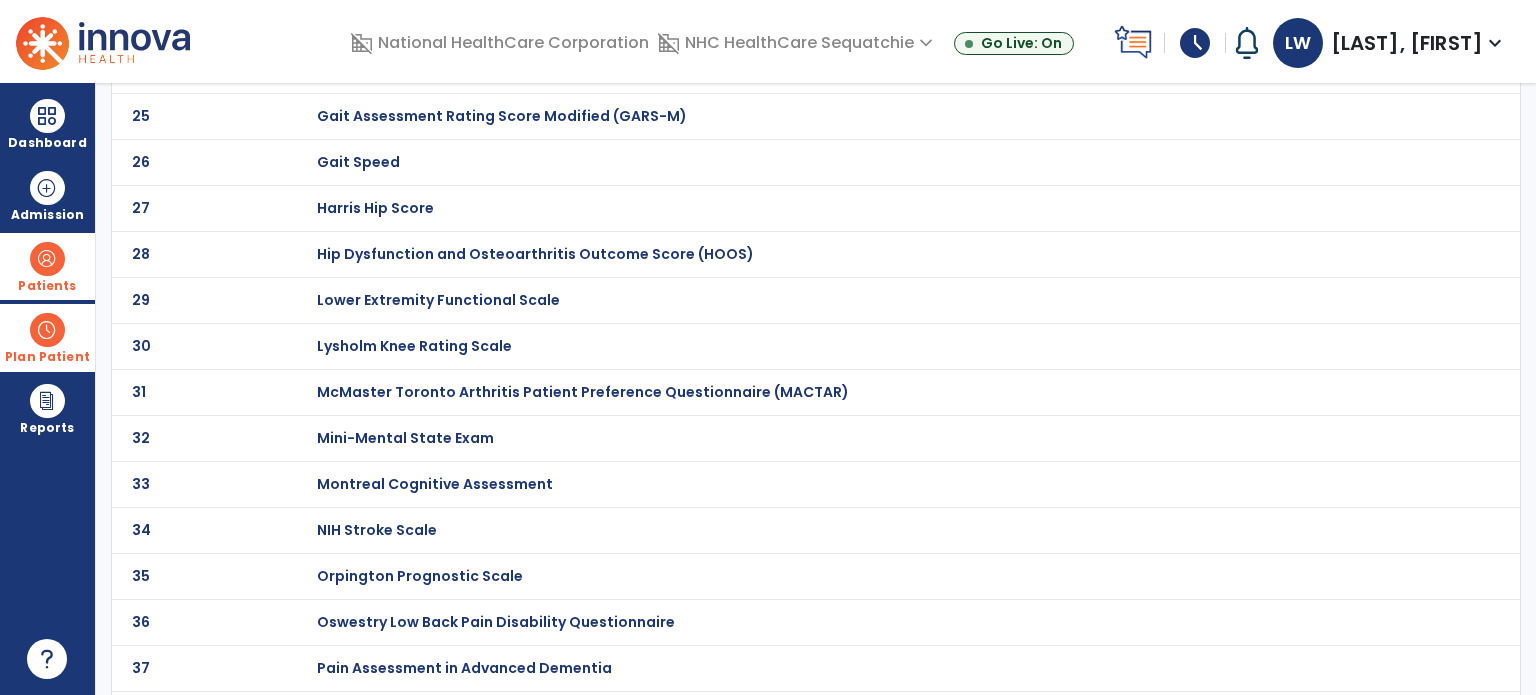 scroll, scrollTop: 0, scrollLeft: 0, axis: both 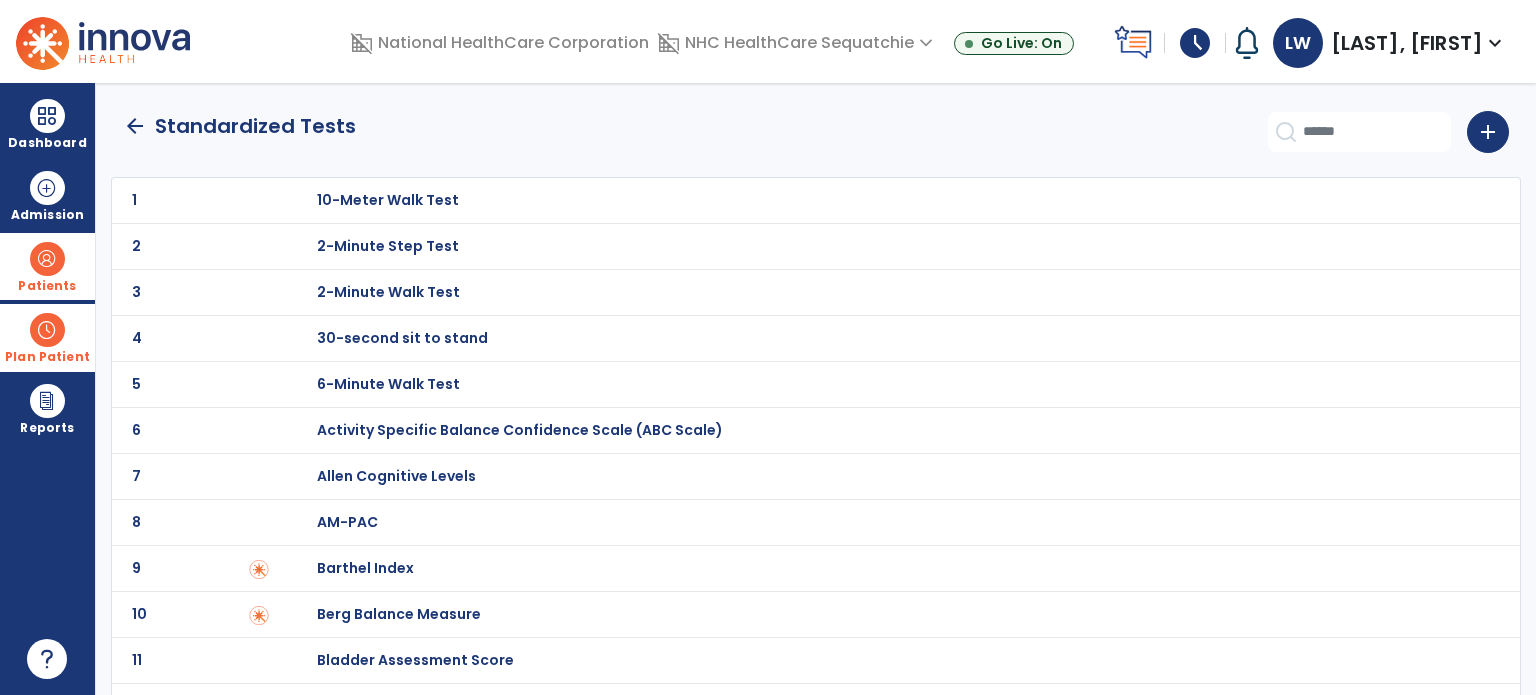 click on "30-second sit to stand" at bounding box center [388, 200] 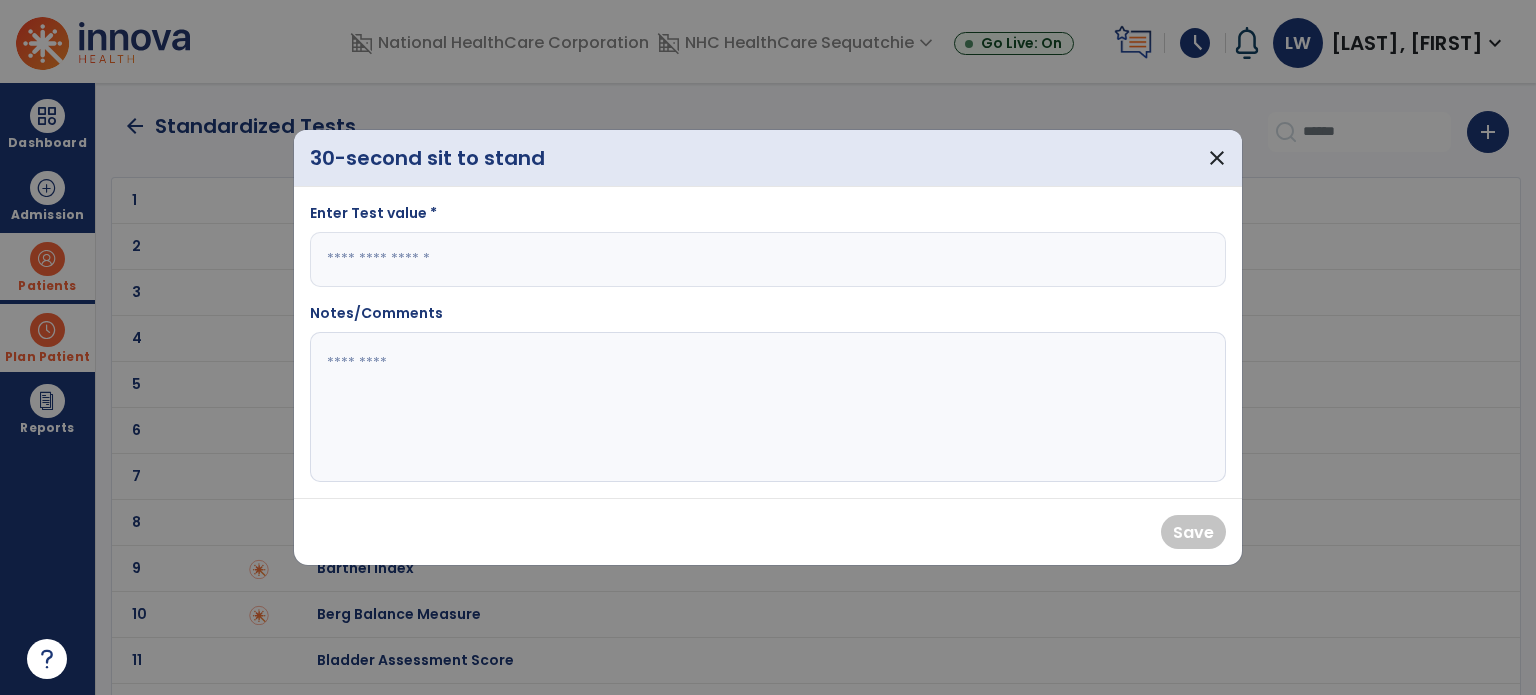click at bounding box center [768, 259] 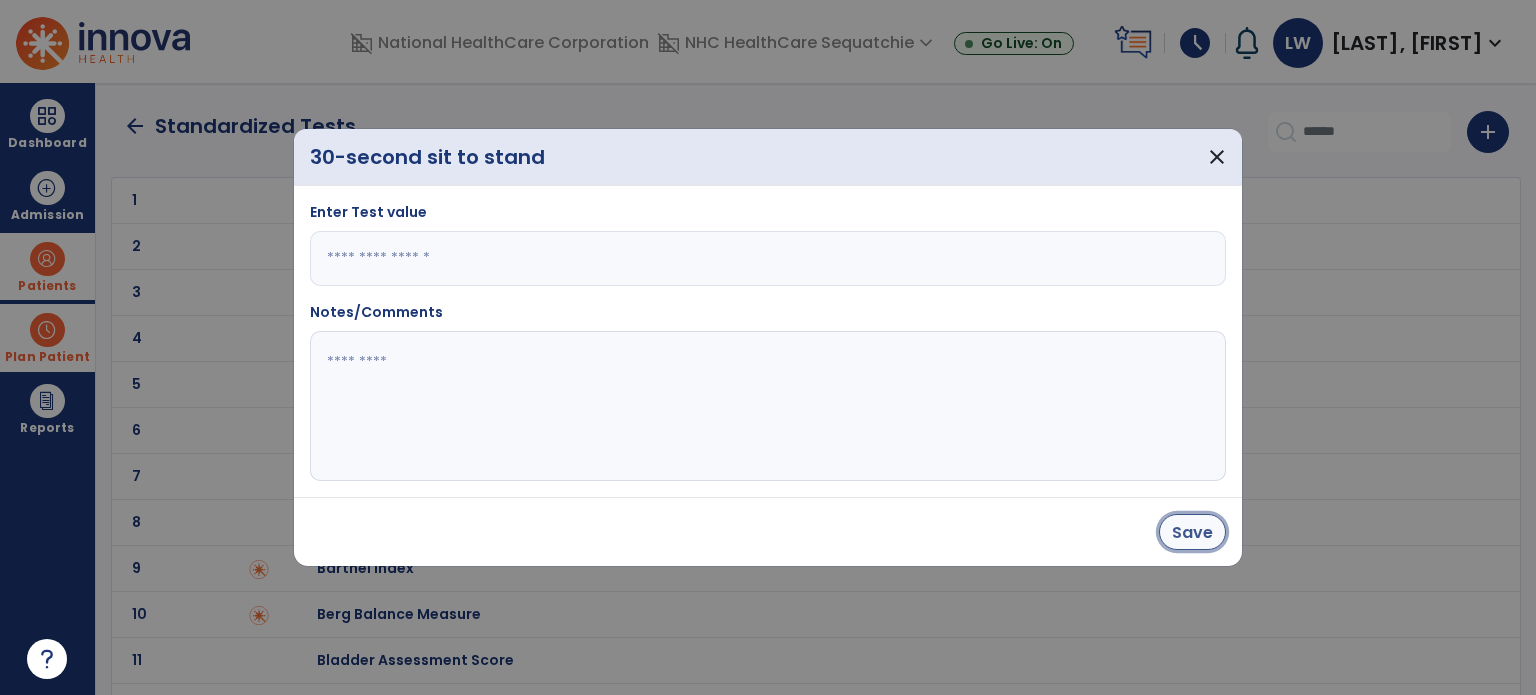 click on "Save" at bounding box center [1192, 532] 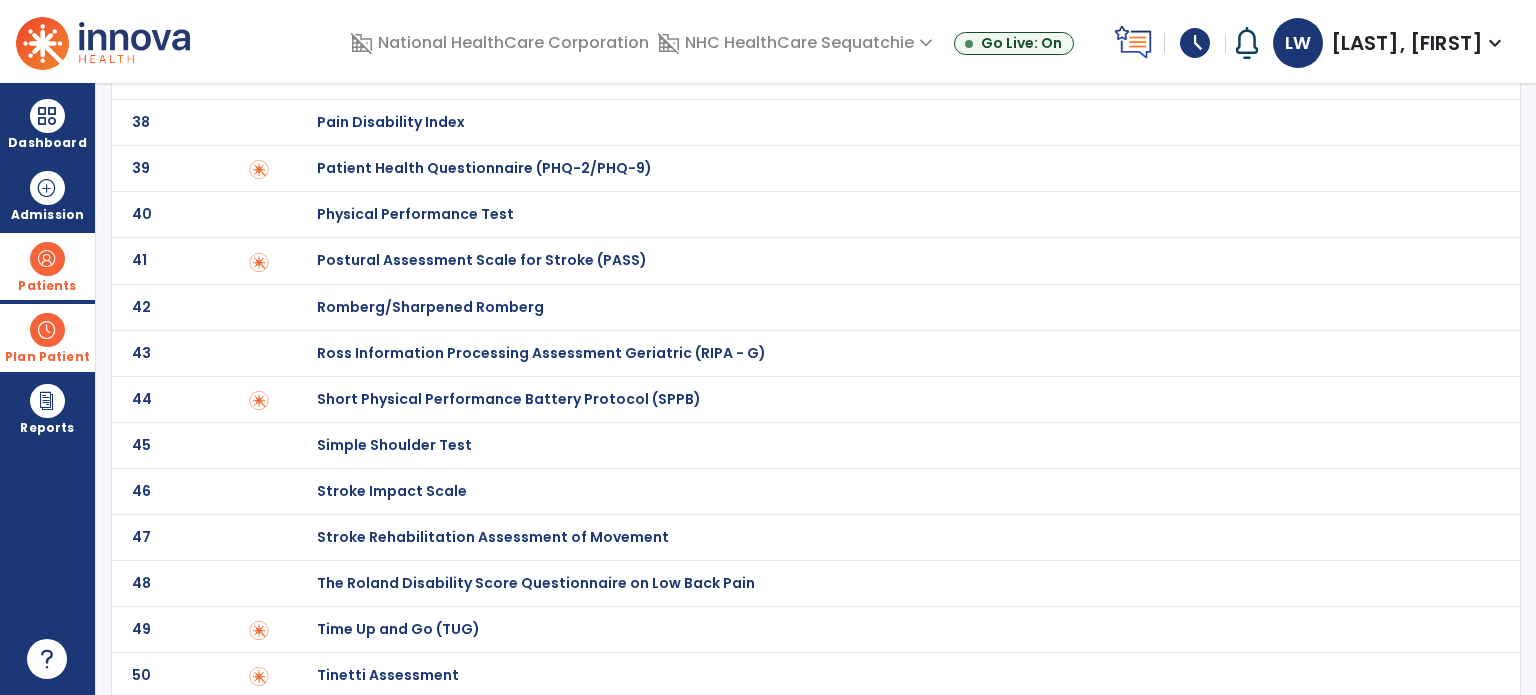 scroll, scrollTop: 1820, scrollLeft: 0, axis: vertical 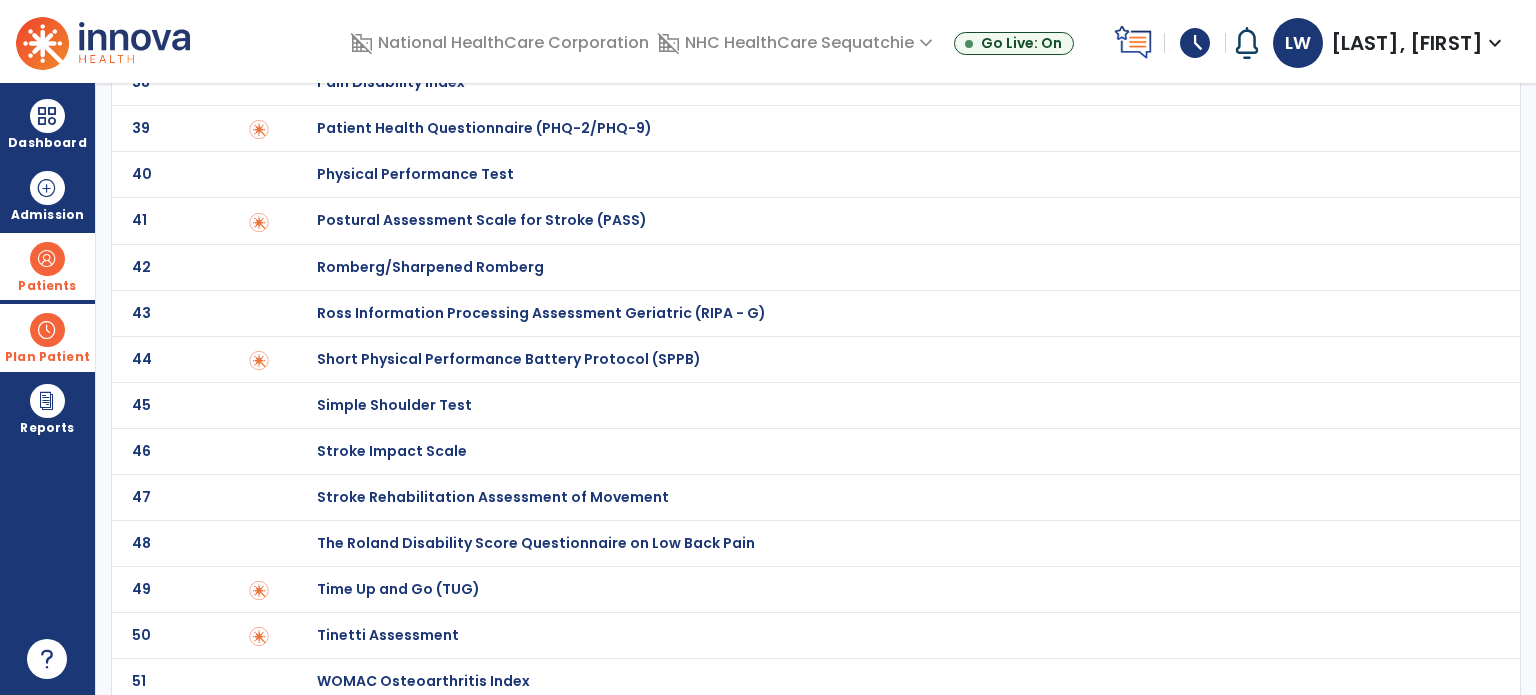 click on "49 Time Up and Go (TUG)" 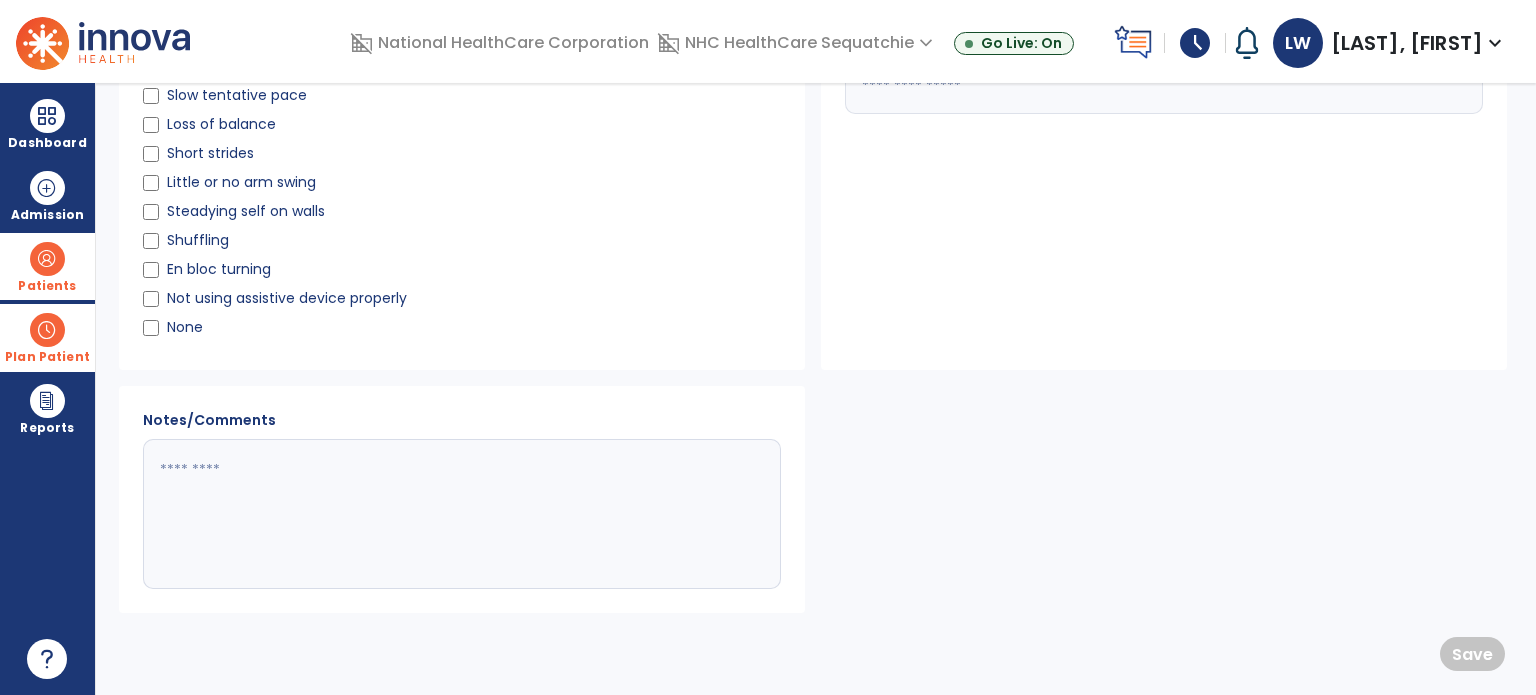 scroll, scrollTop: 0, scrollLeft: 0, axis: both 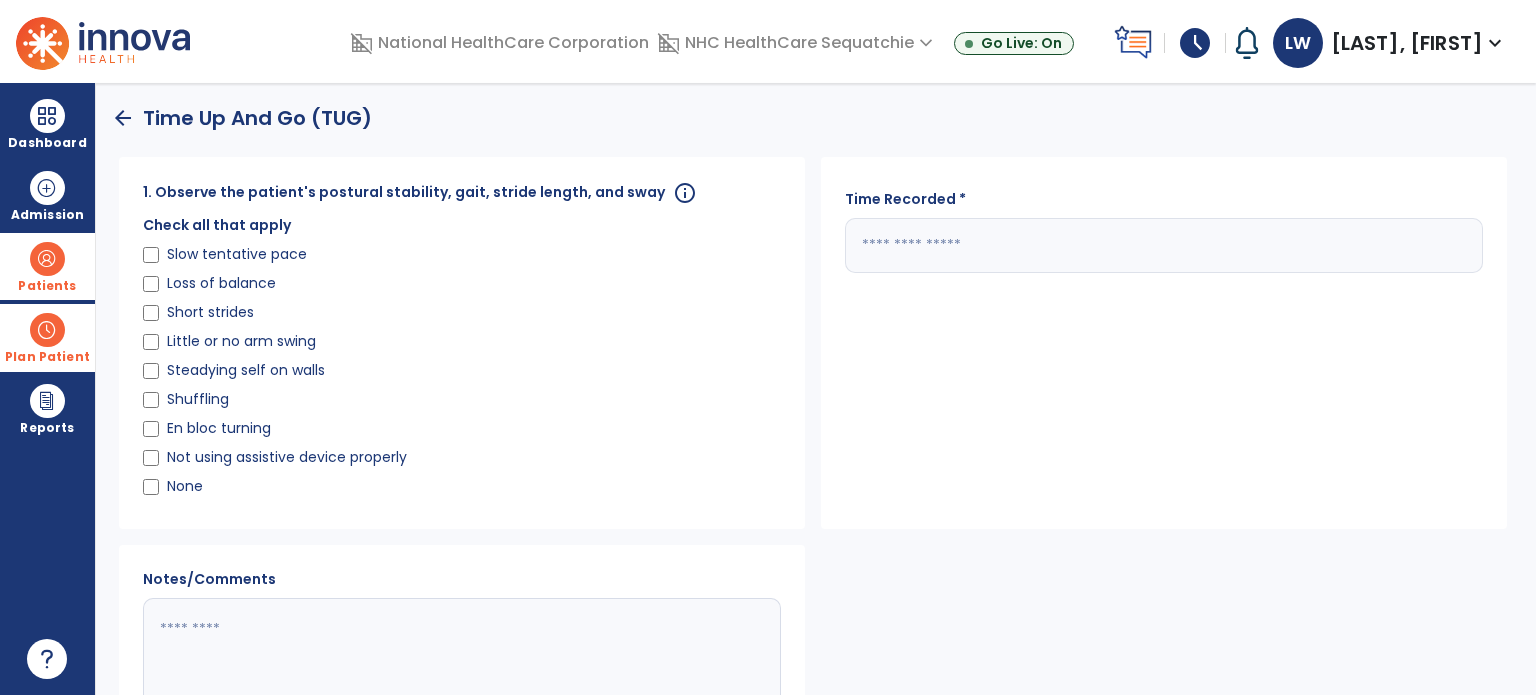 click 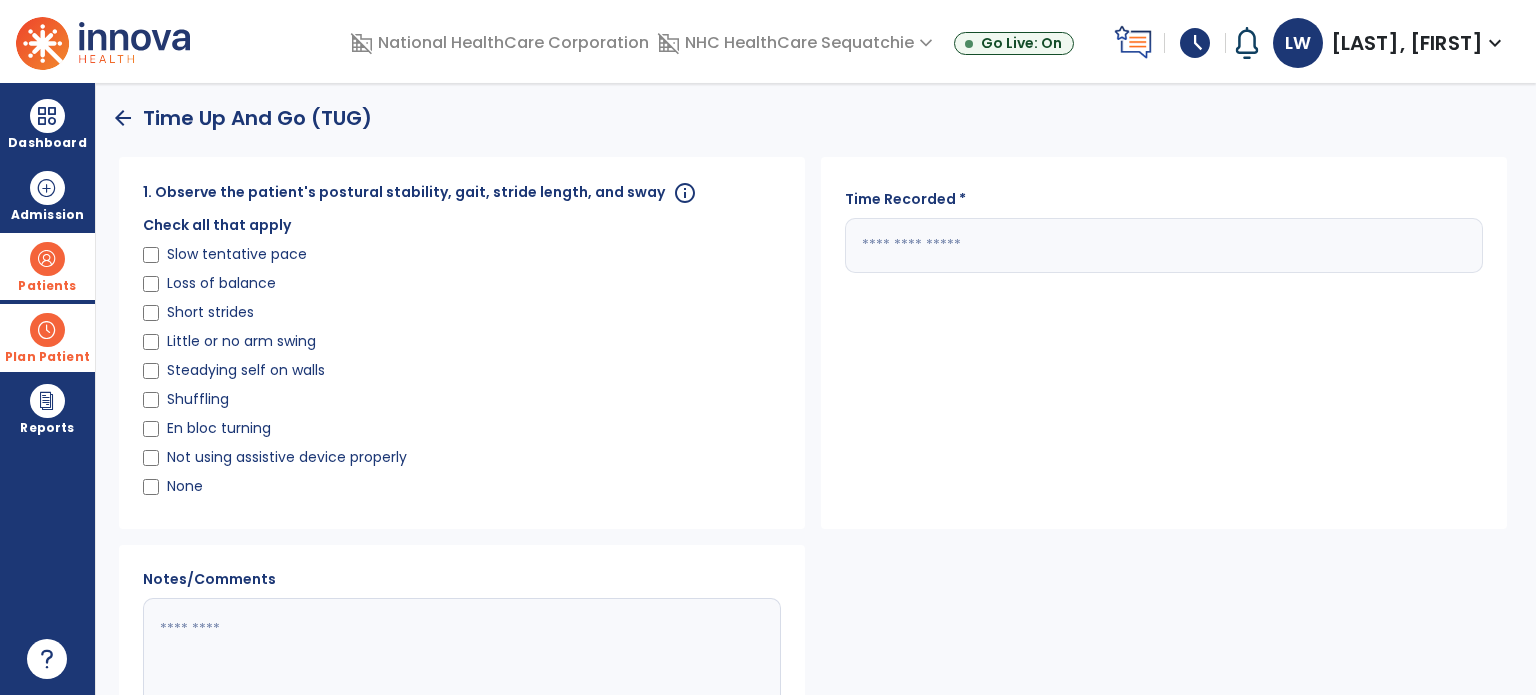click 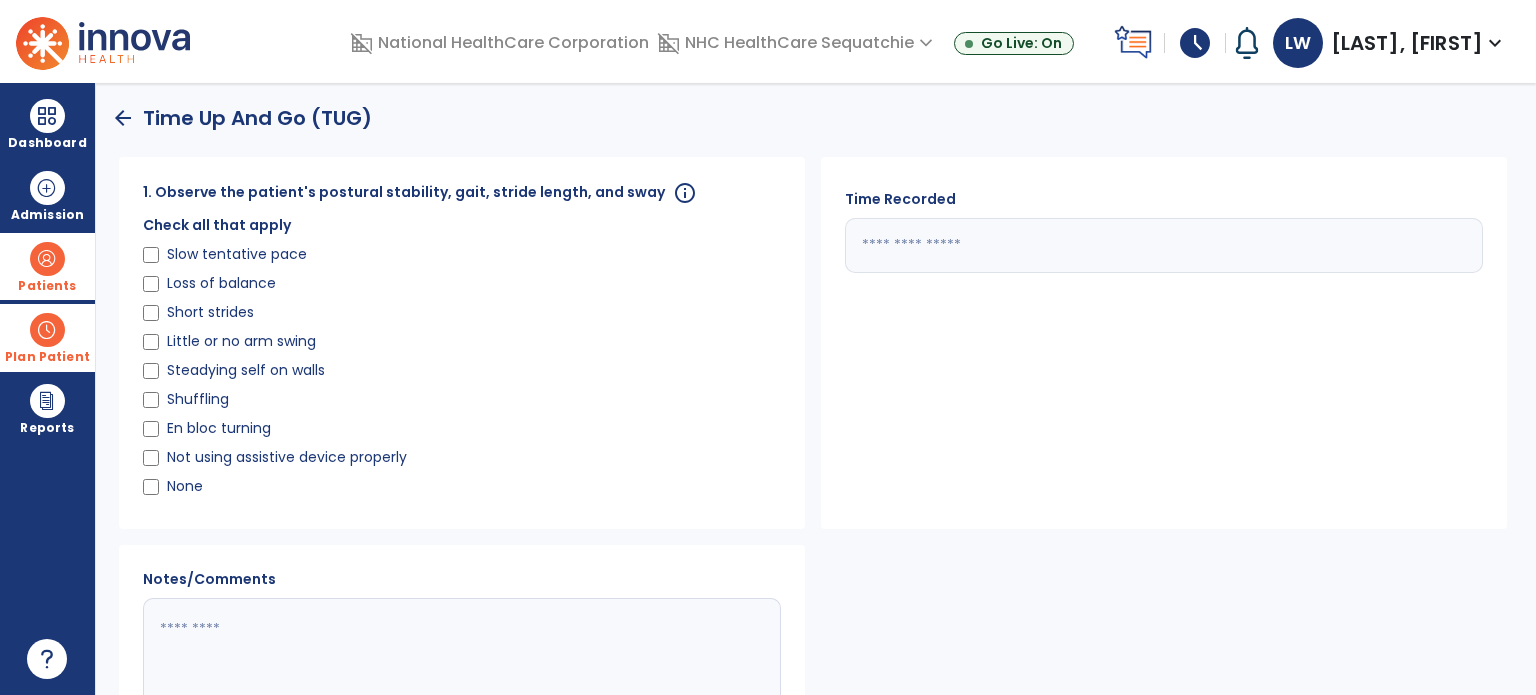 type on "*" 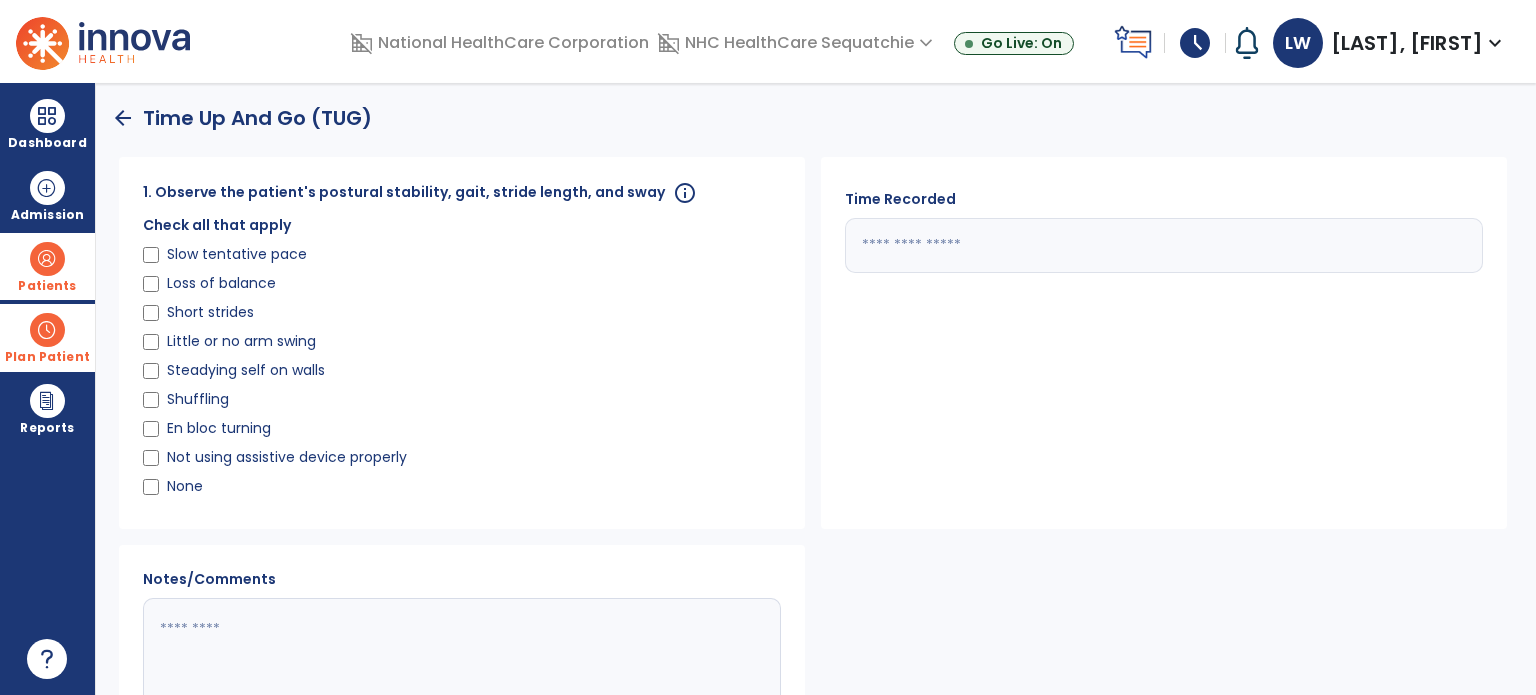 type on "***" 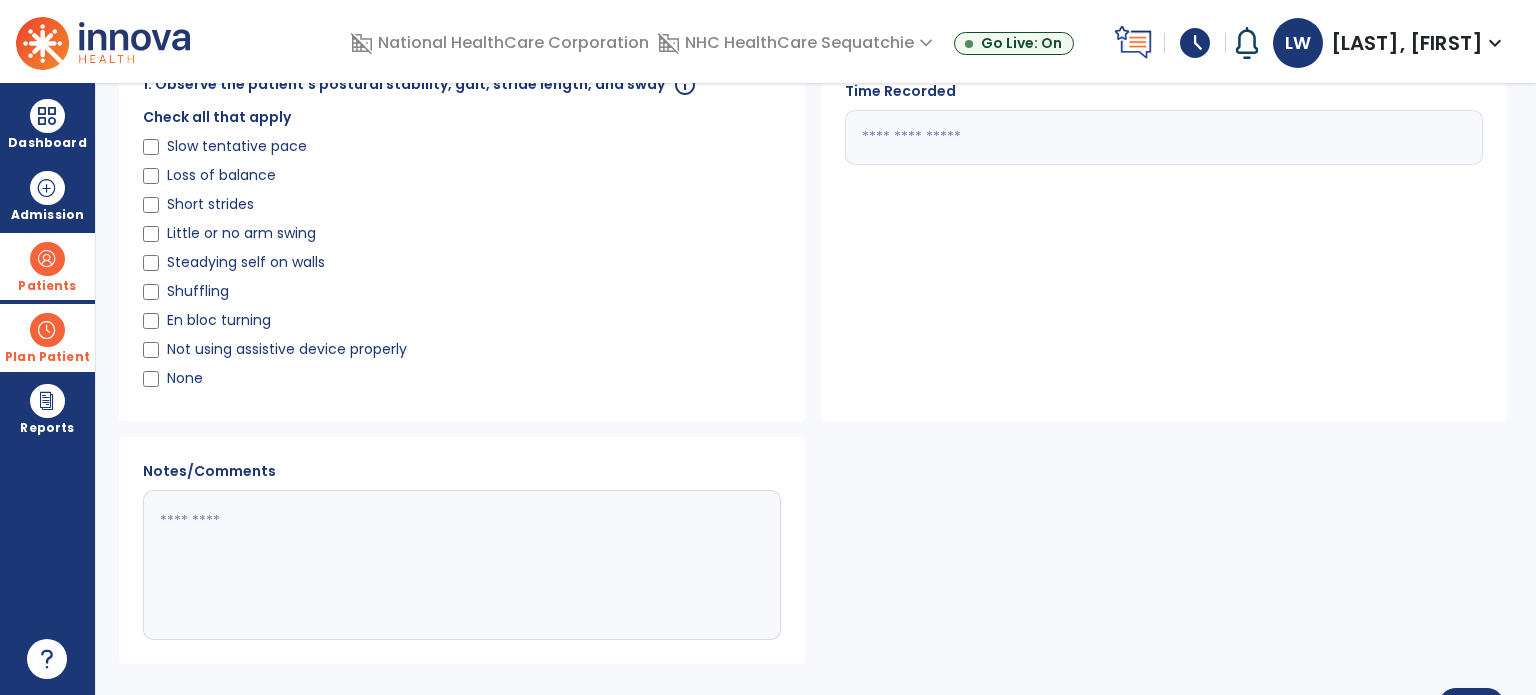 scroll, scrollTop: 160, scrollLeft: 0, axis: vertical 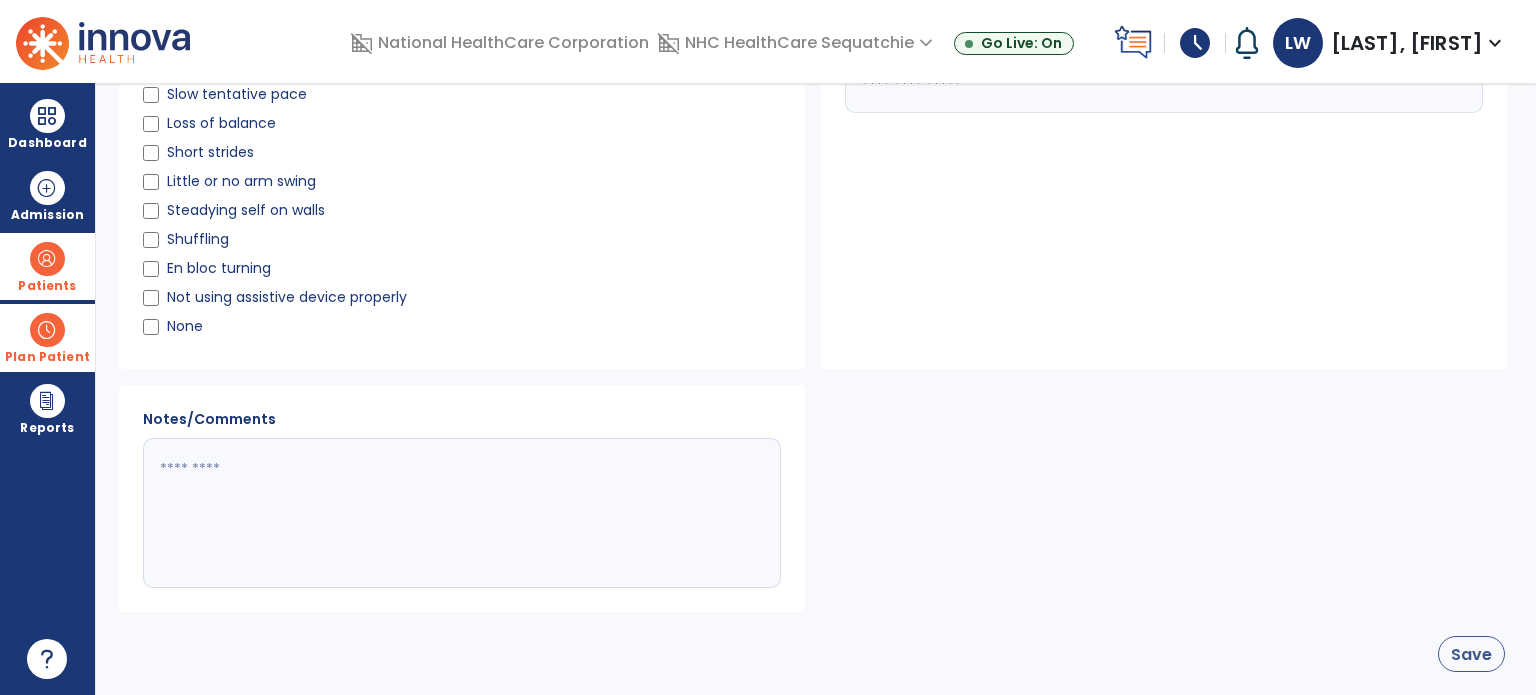 click on "Save" 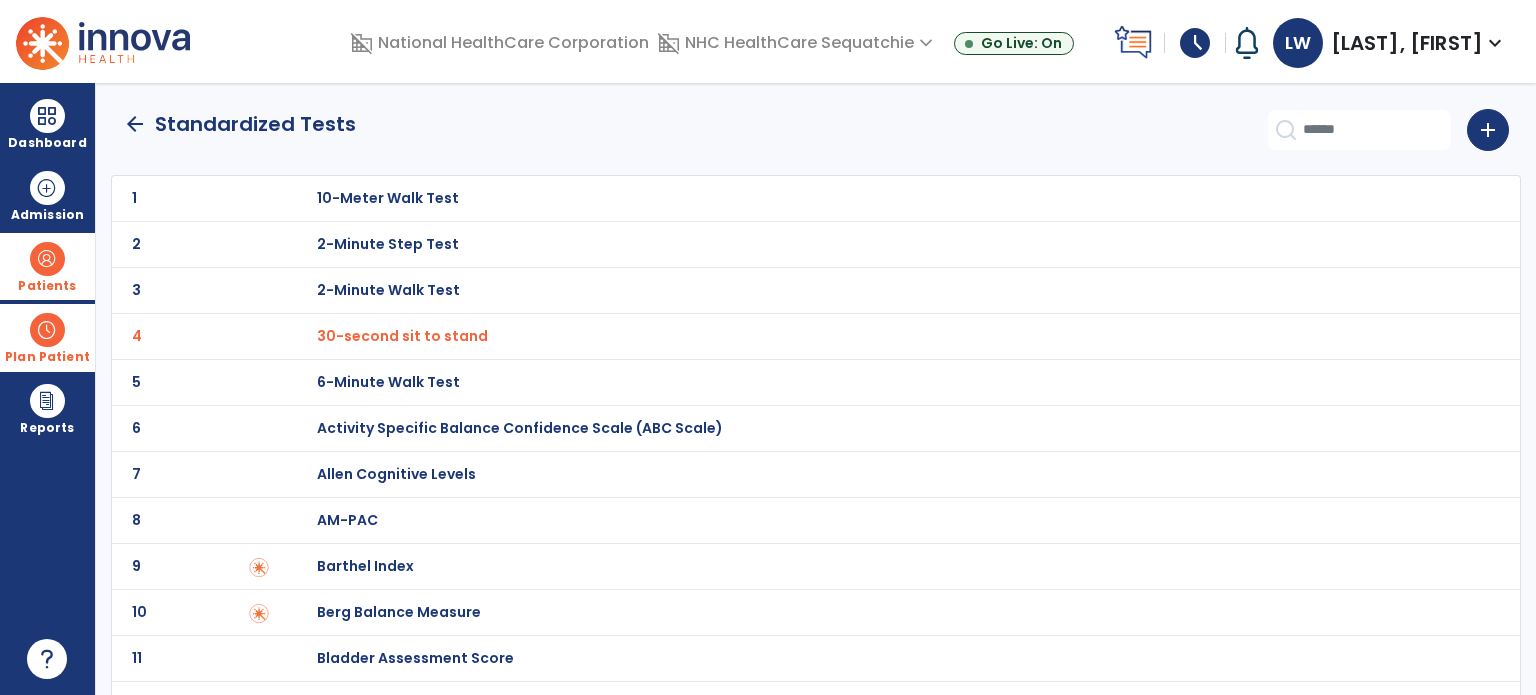 scroll, scrollTop: 0, scrollLeft: 0, axis: both 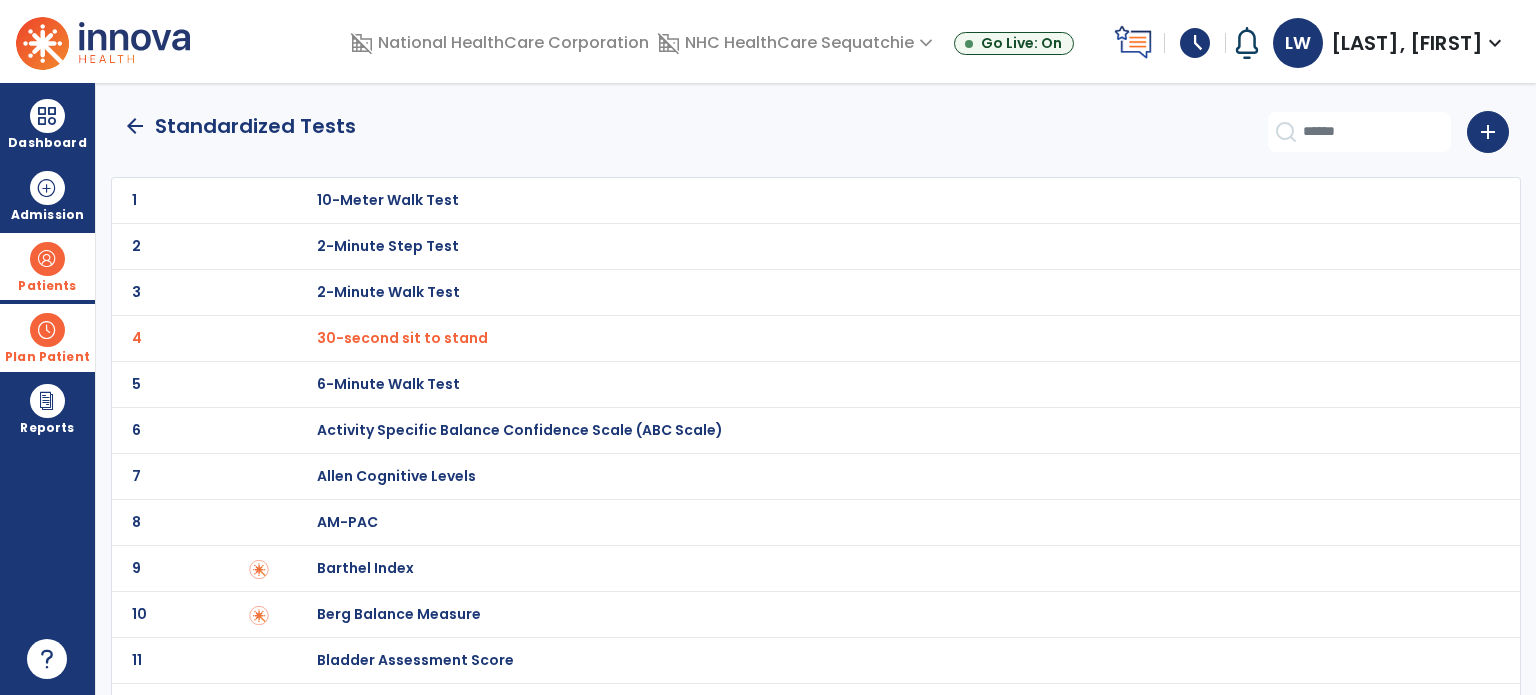 click on "arrow_back" 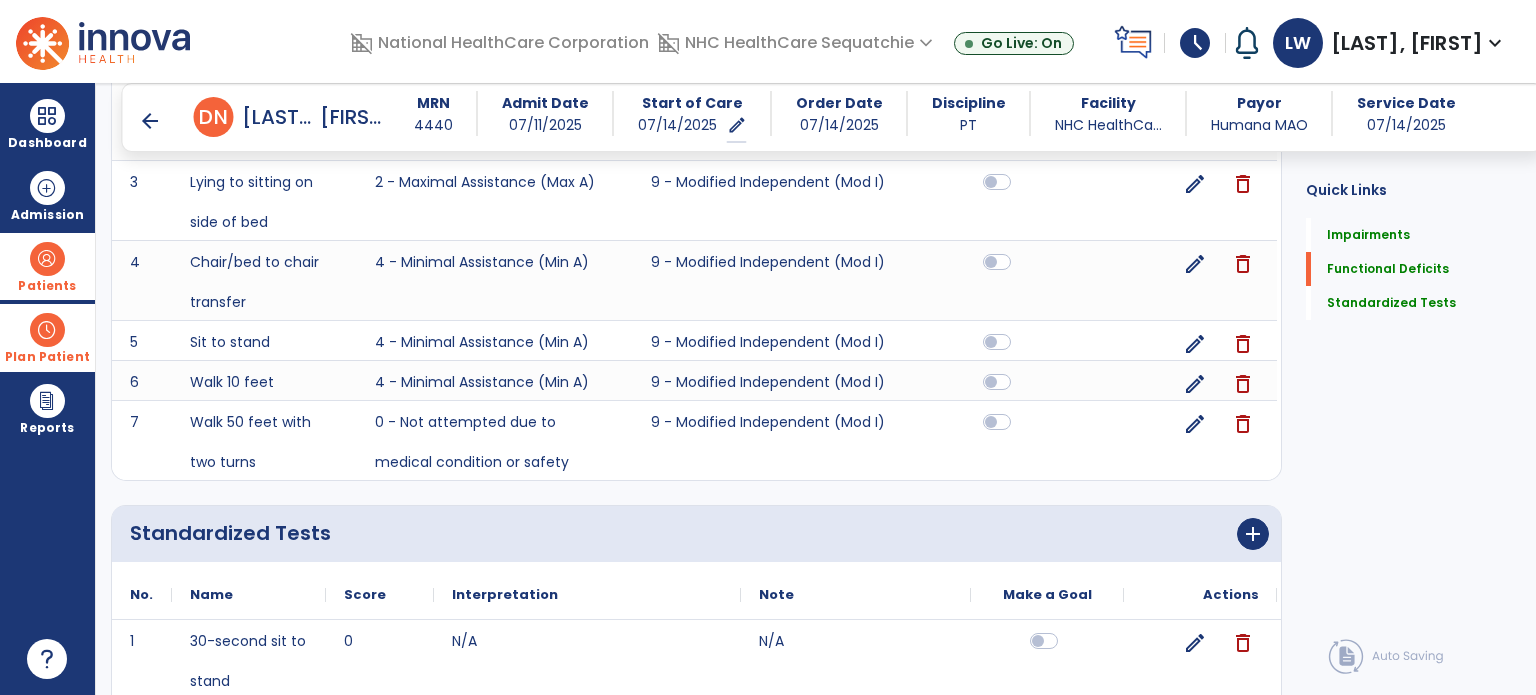 scroll, scrollTop: 1297, scrollLeft: 0, axis: vertical 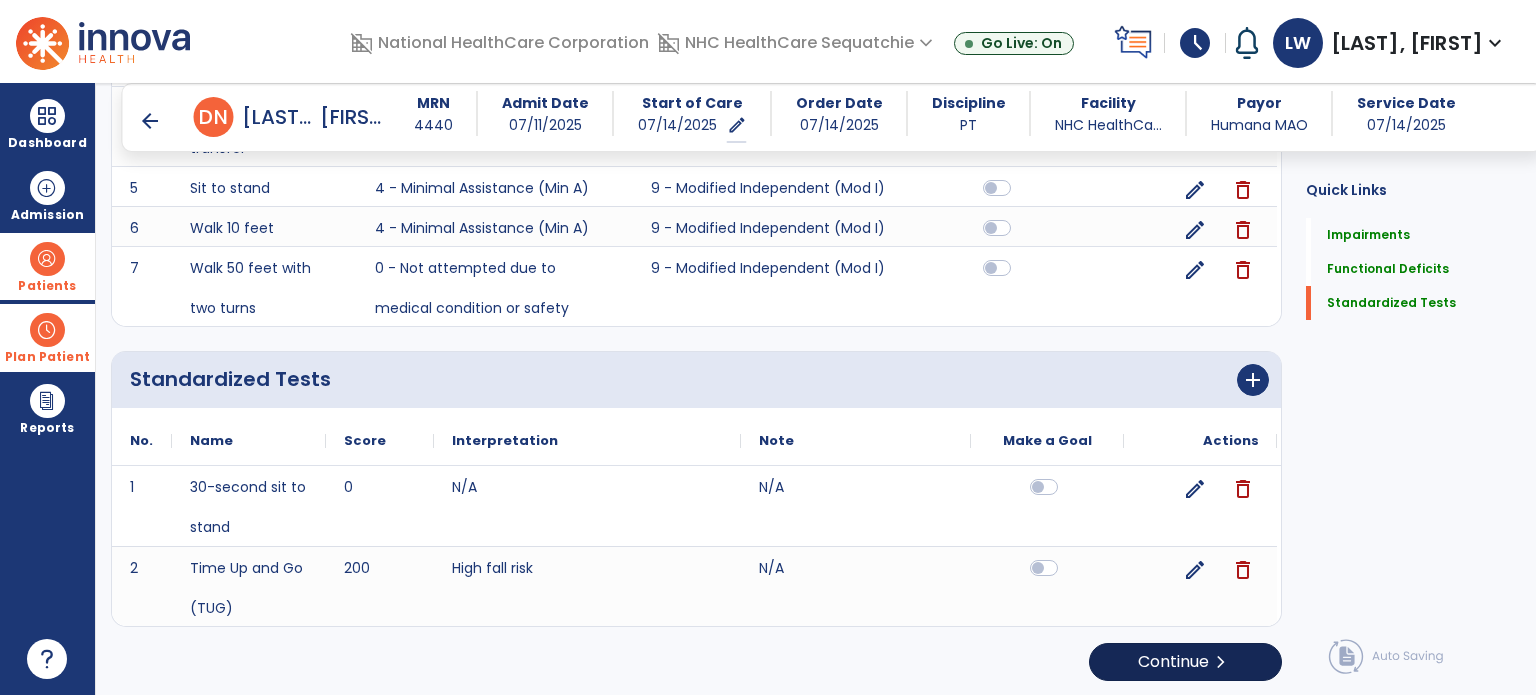 click on "Continue  chevron_right" 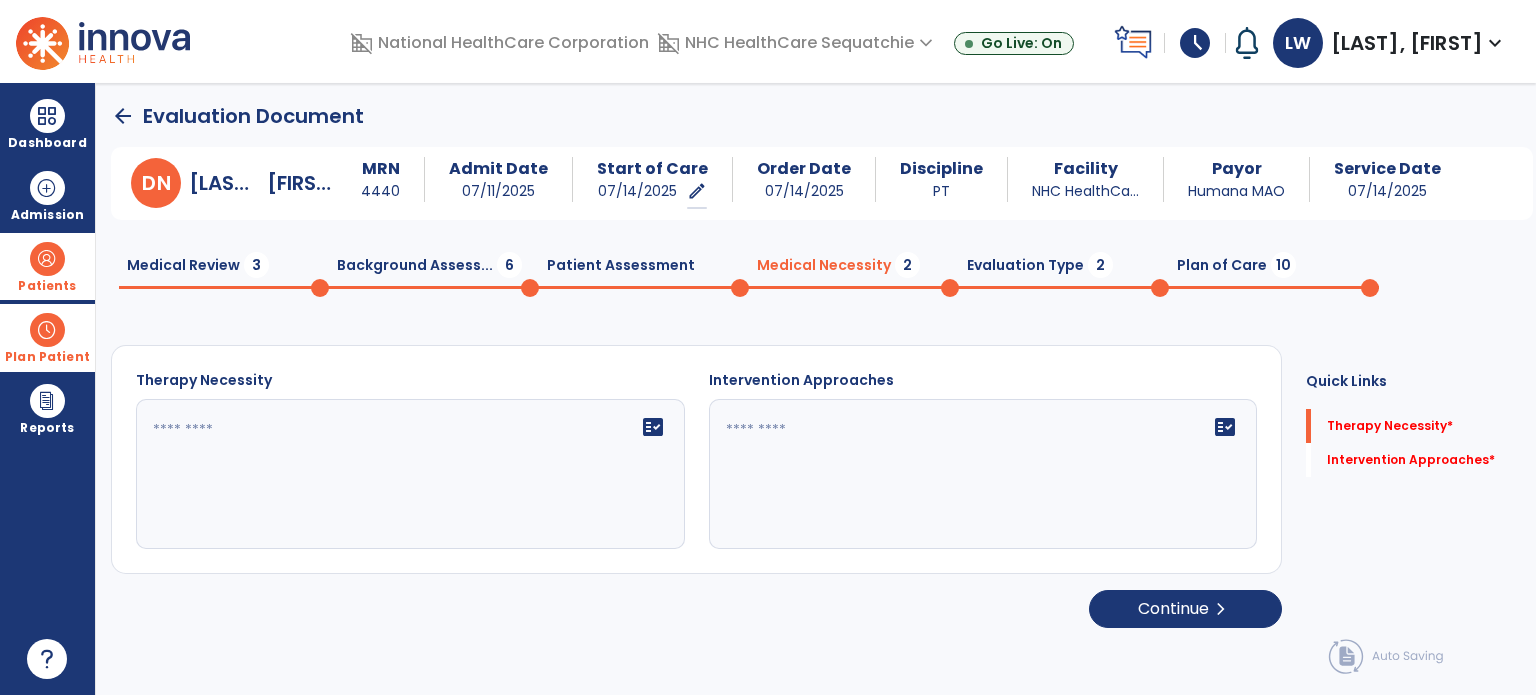 scroll, scrollTop: 0, scrollLeft: 0, axis: both 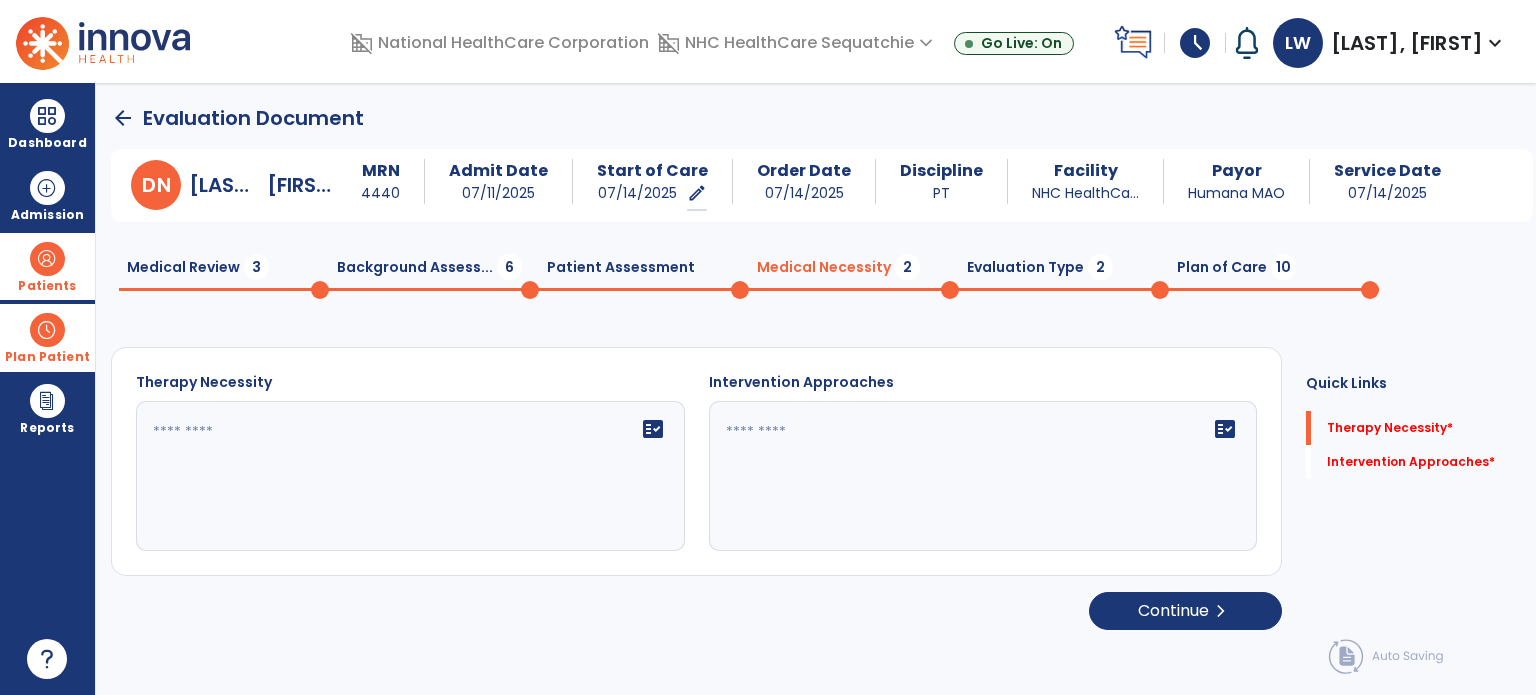 click on "fact_check" 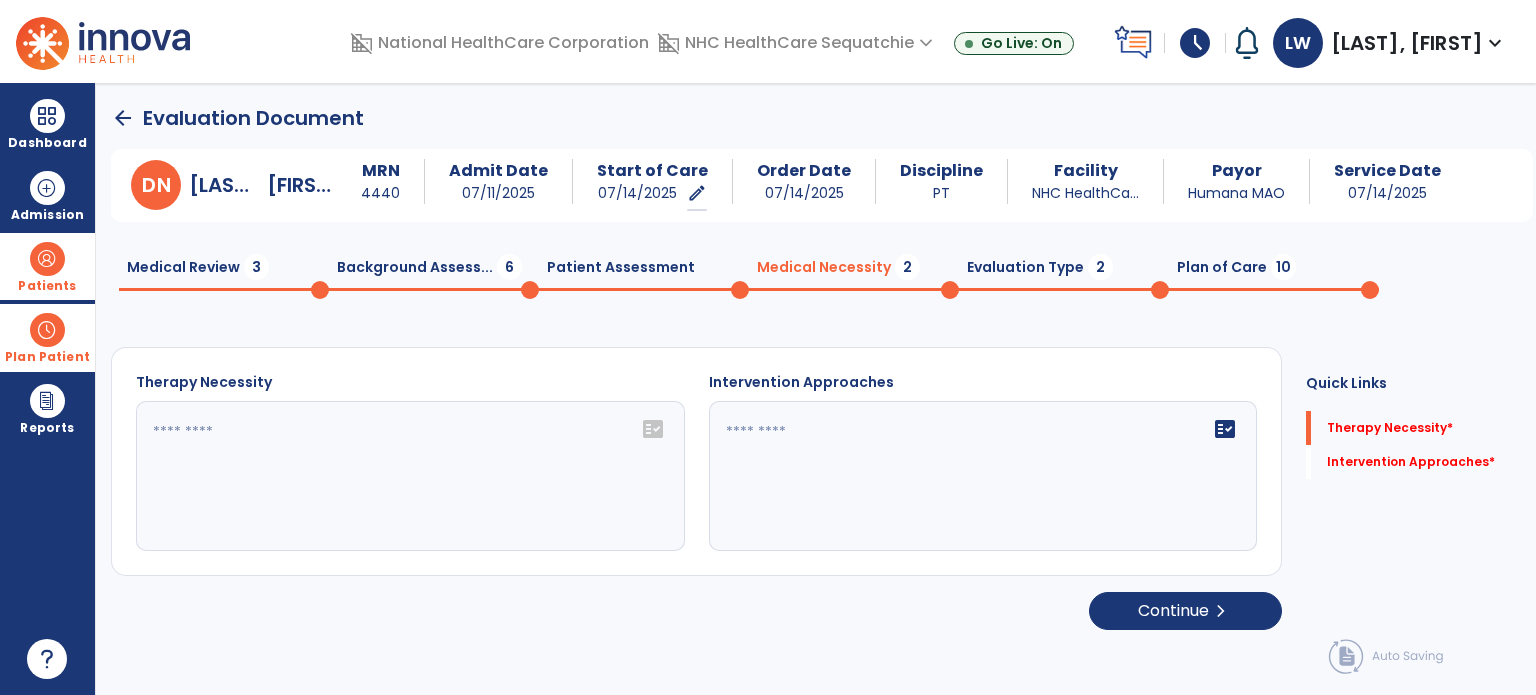 click on "fact_check" 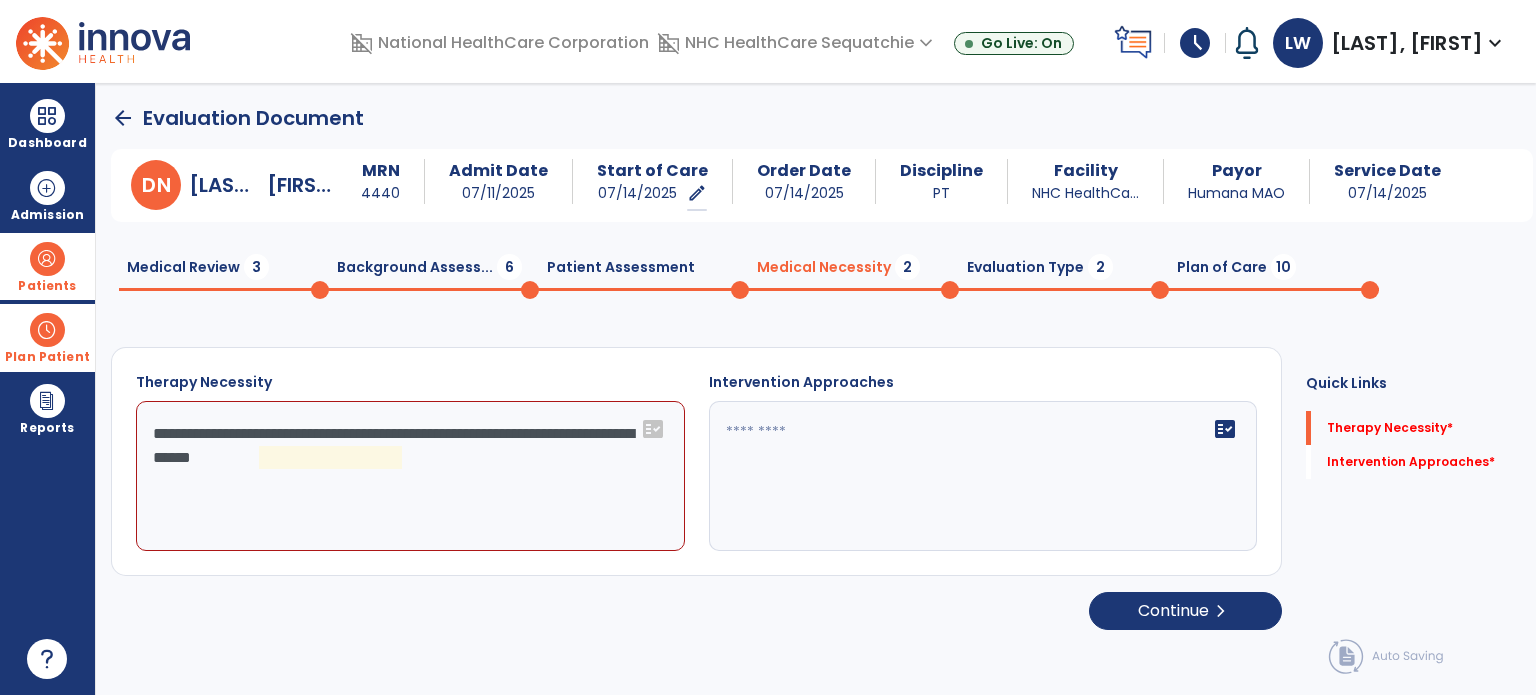 click on "**********" 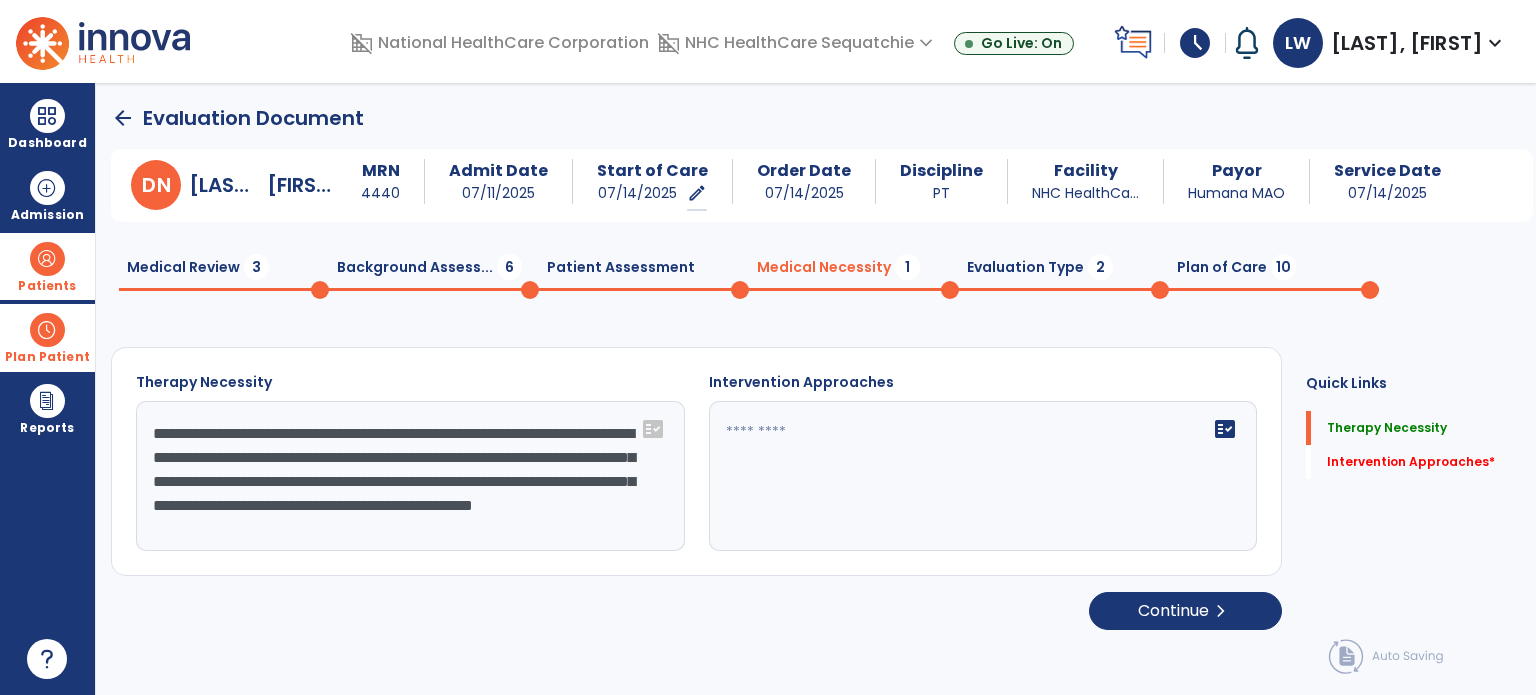 scroll, scrollTop: 16, scrollLeft: 0, axis: vertical 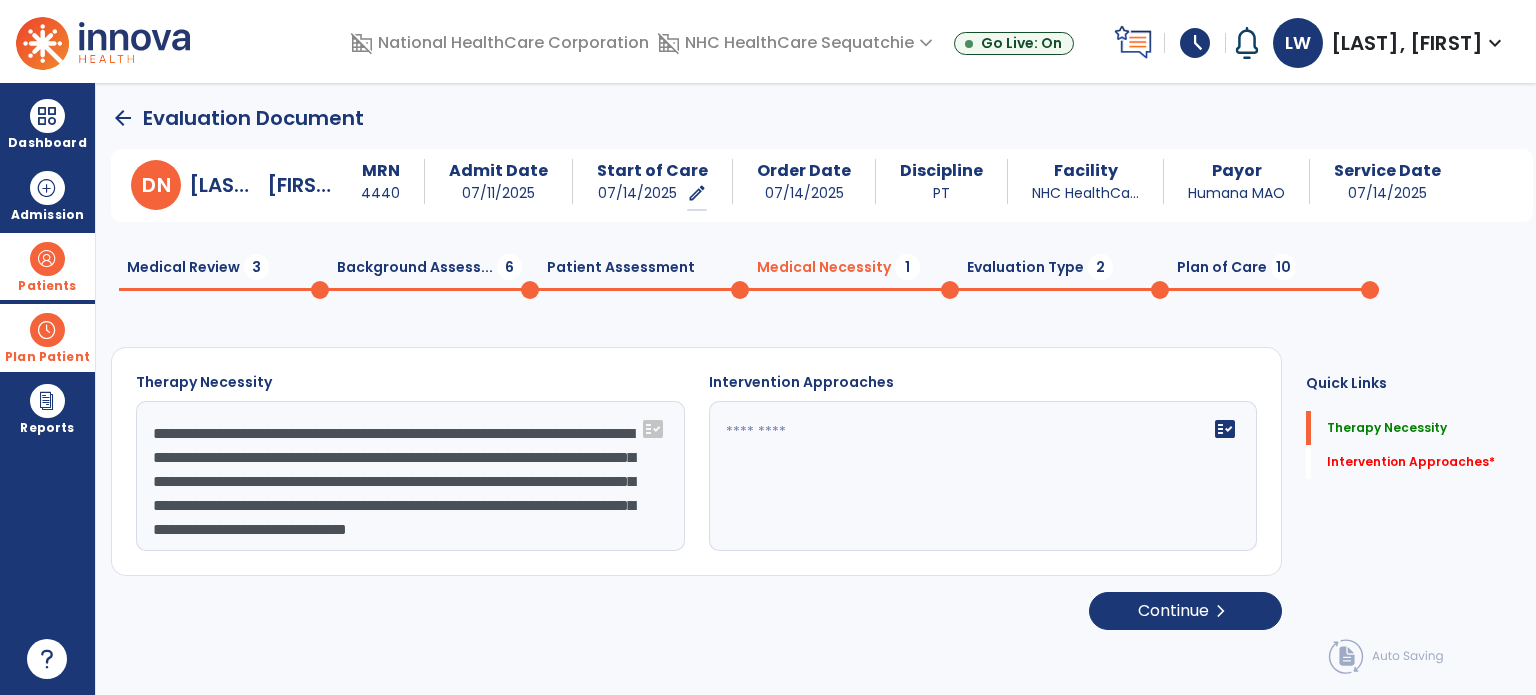 click on "**********" 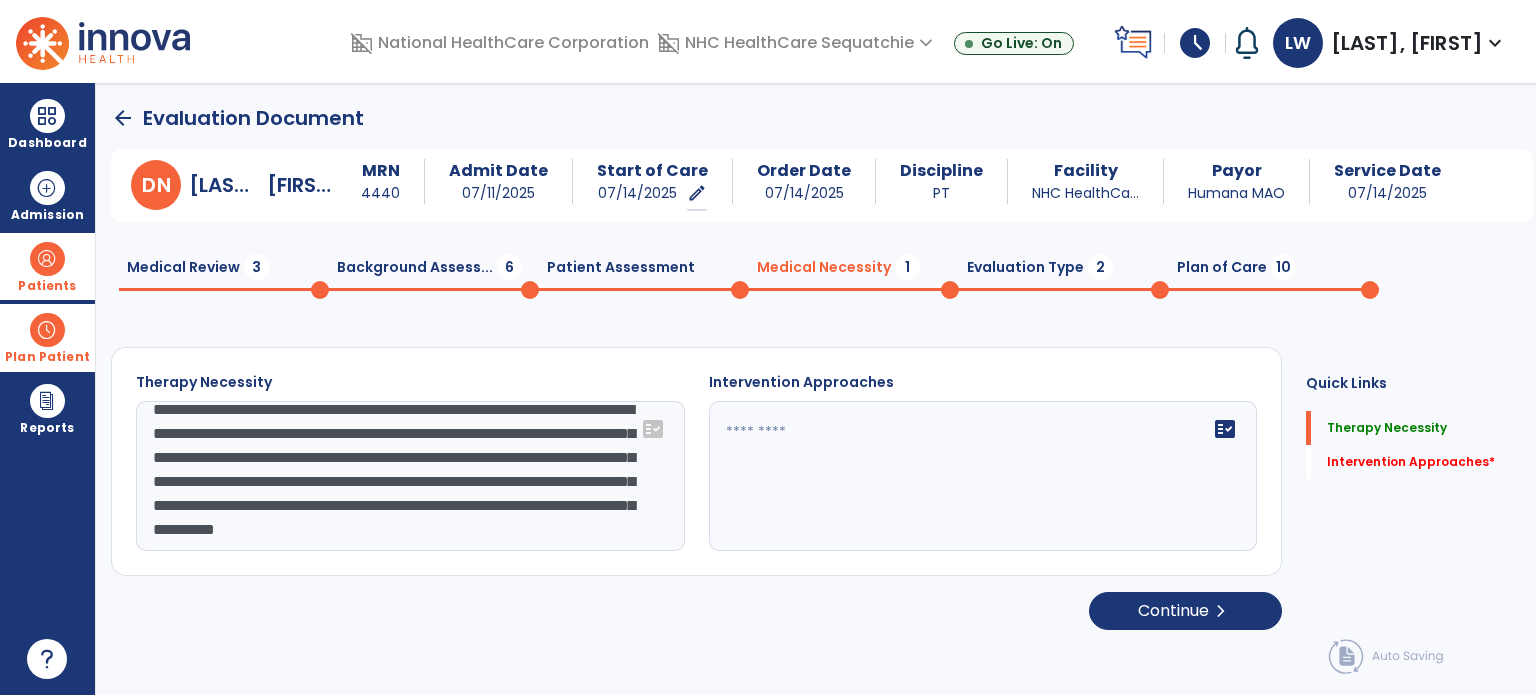 scroll, scrollTop: 64, scrollLeft: 0, axis: vertical 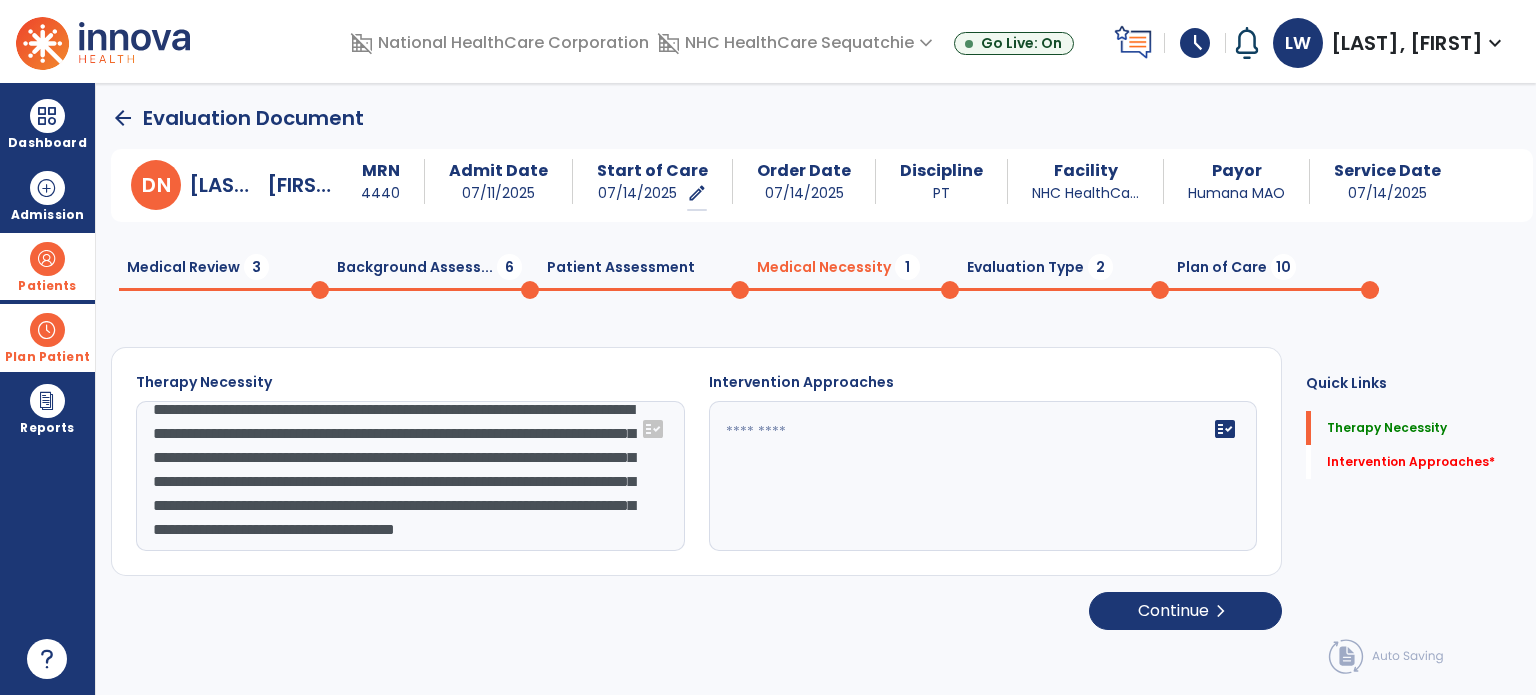 click on "**********" 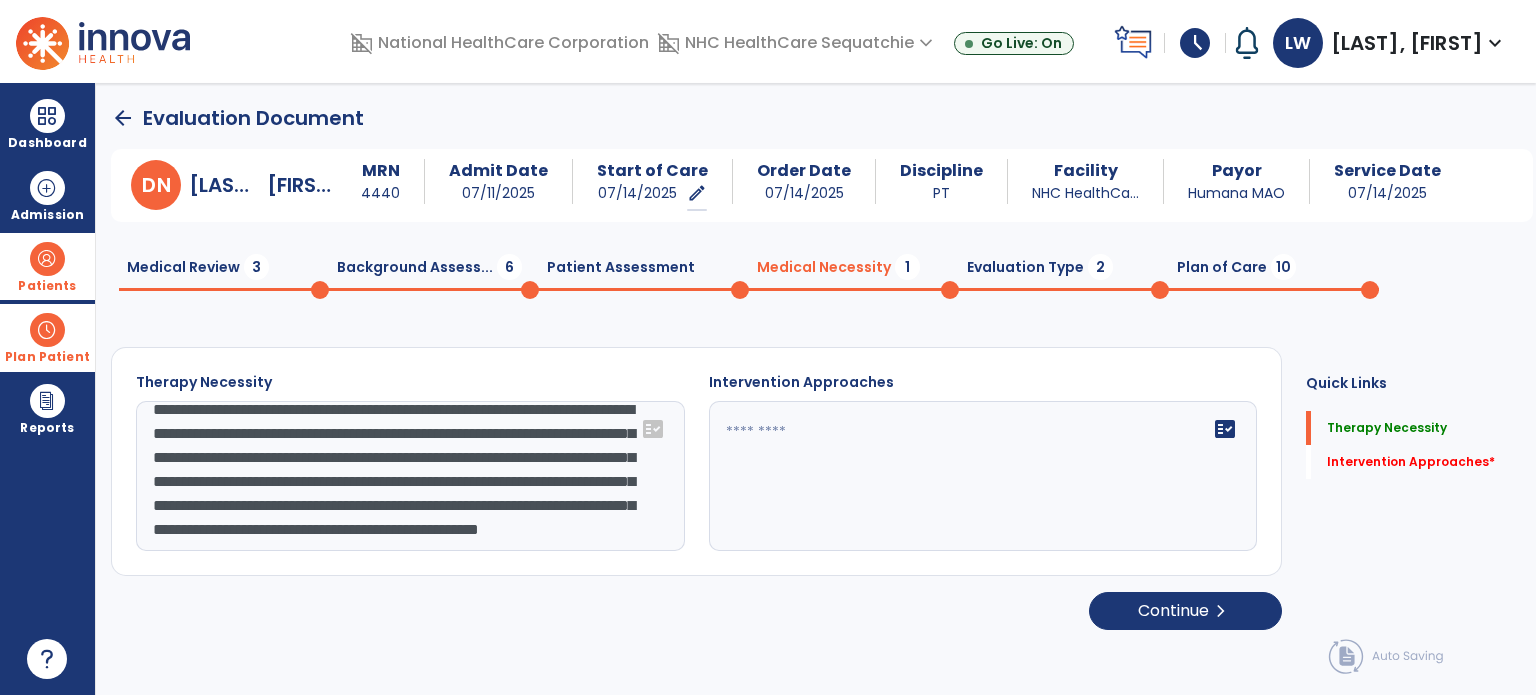 click on "**********" 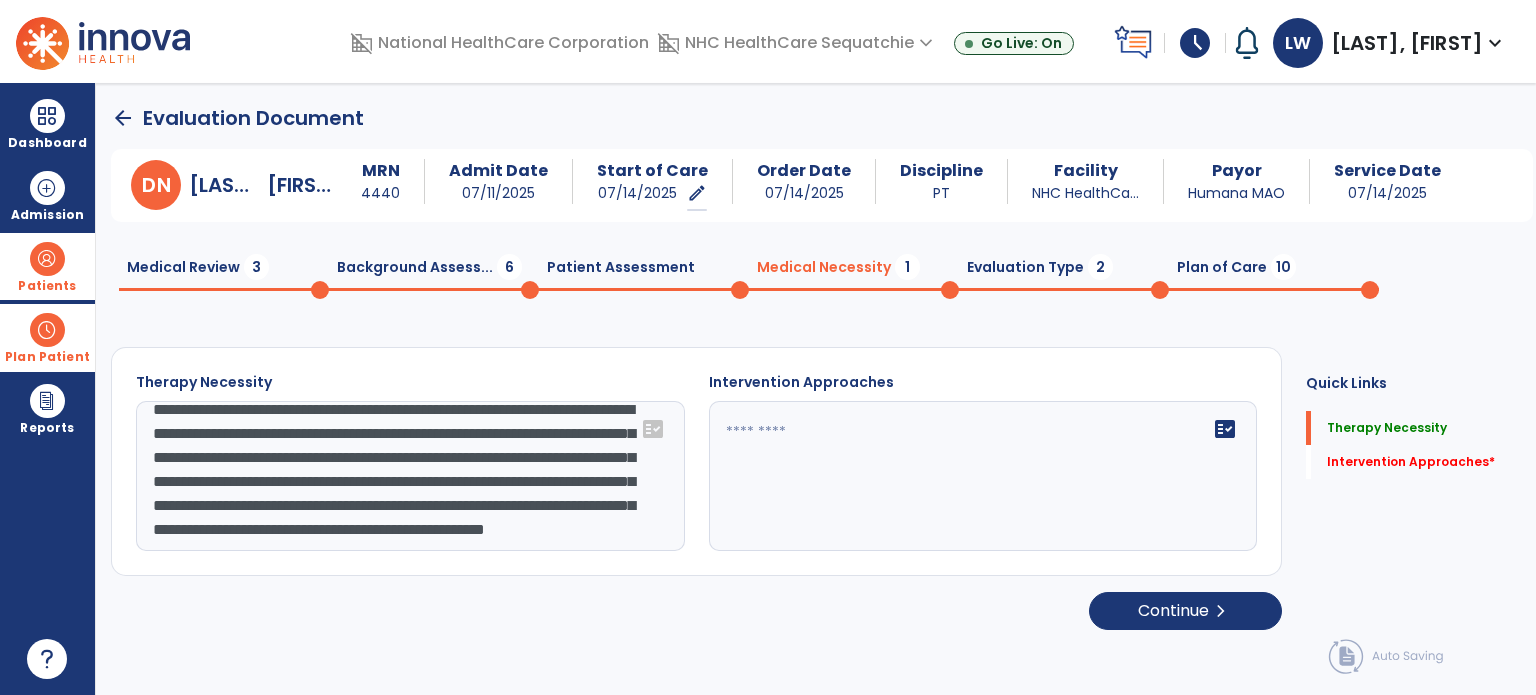click on "**********" 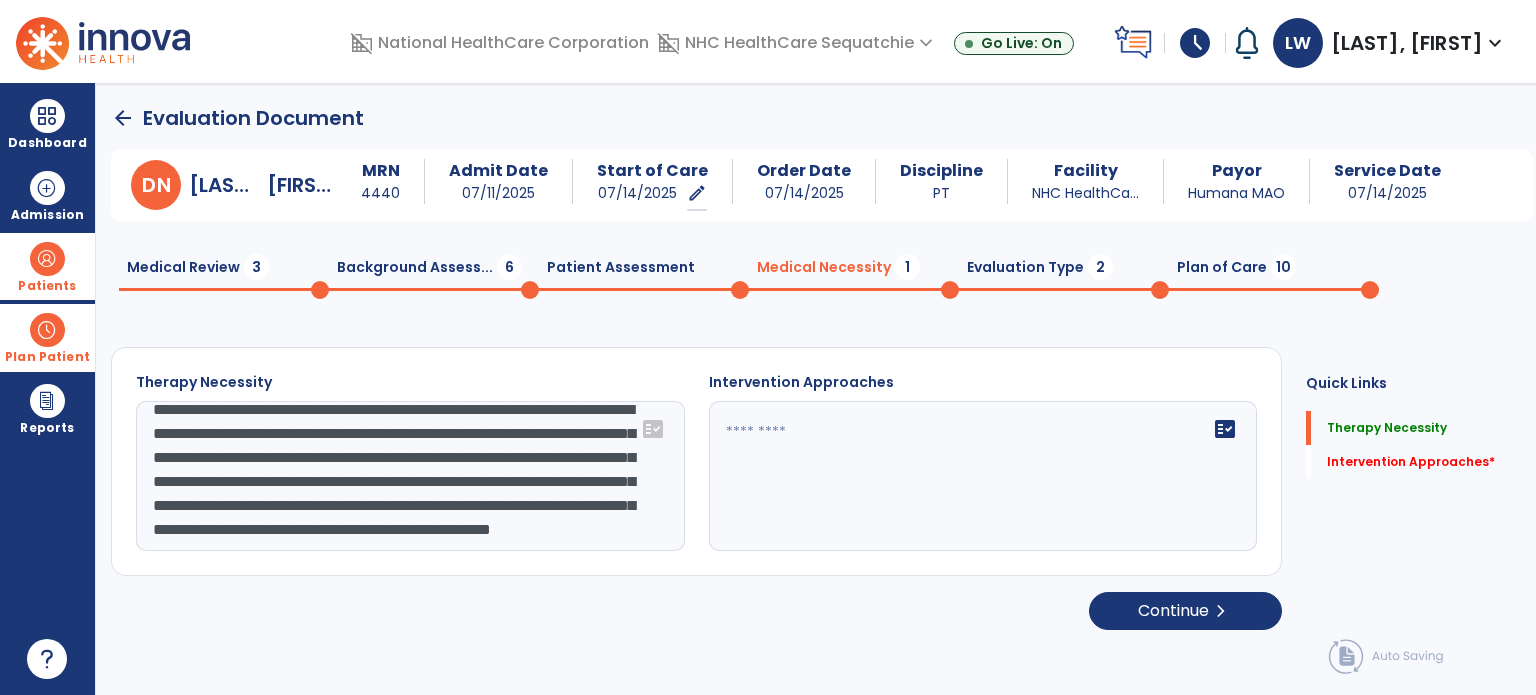 click on "**********" 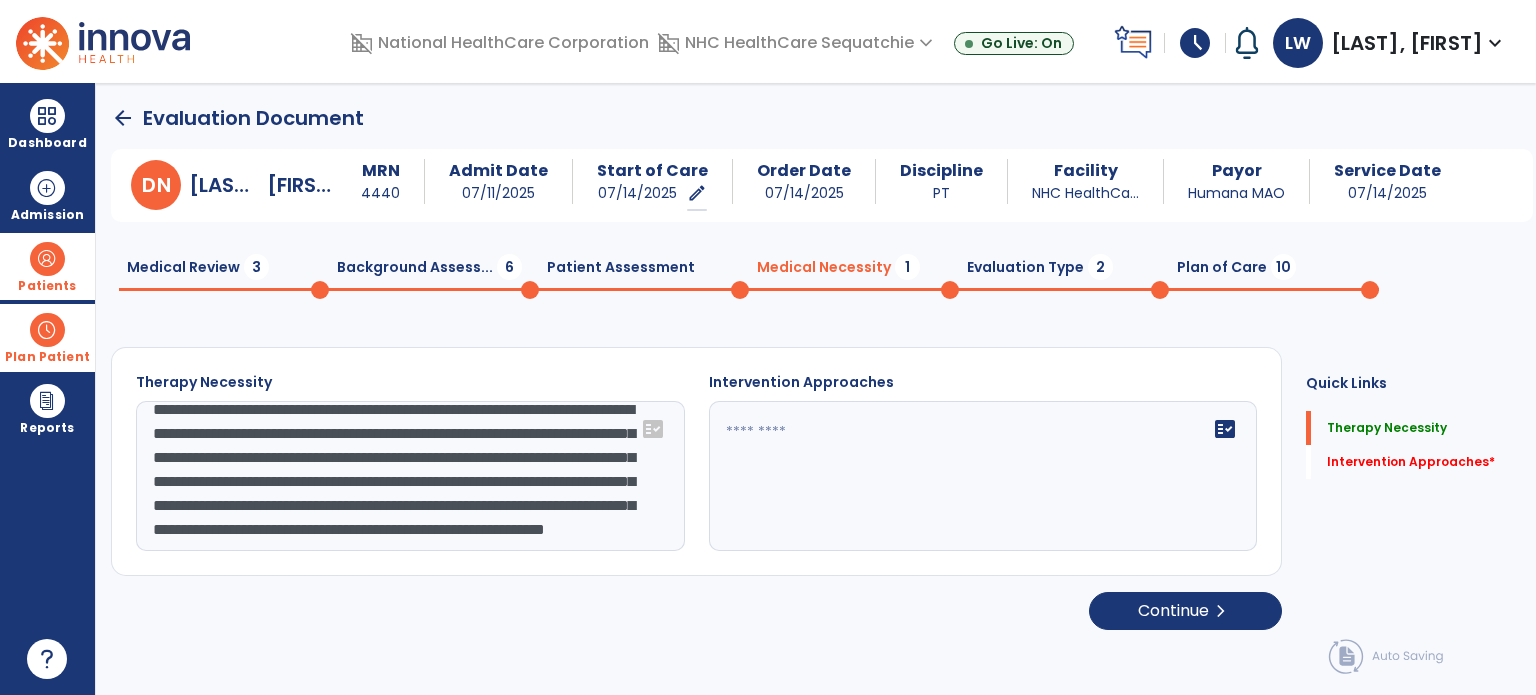 scroll, scrollTop: 88, scrollLeft: 0, axis: vertical 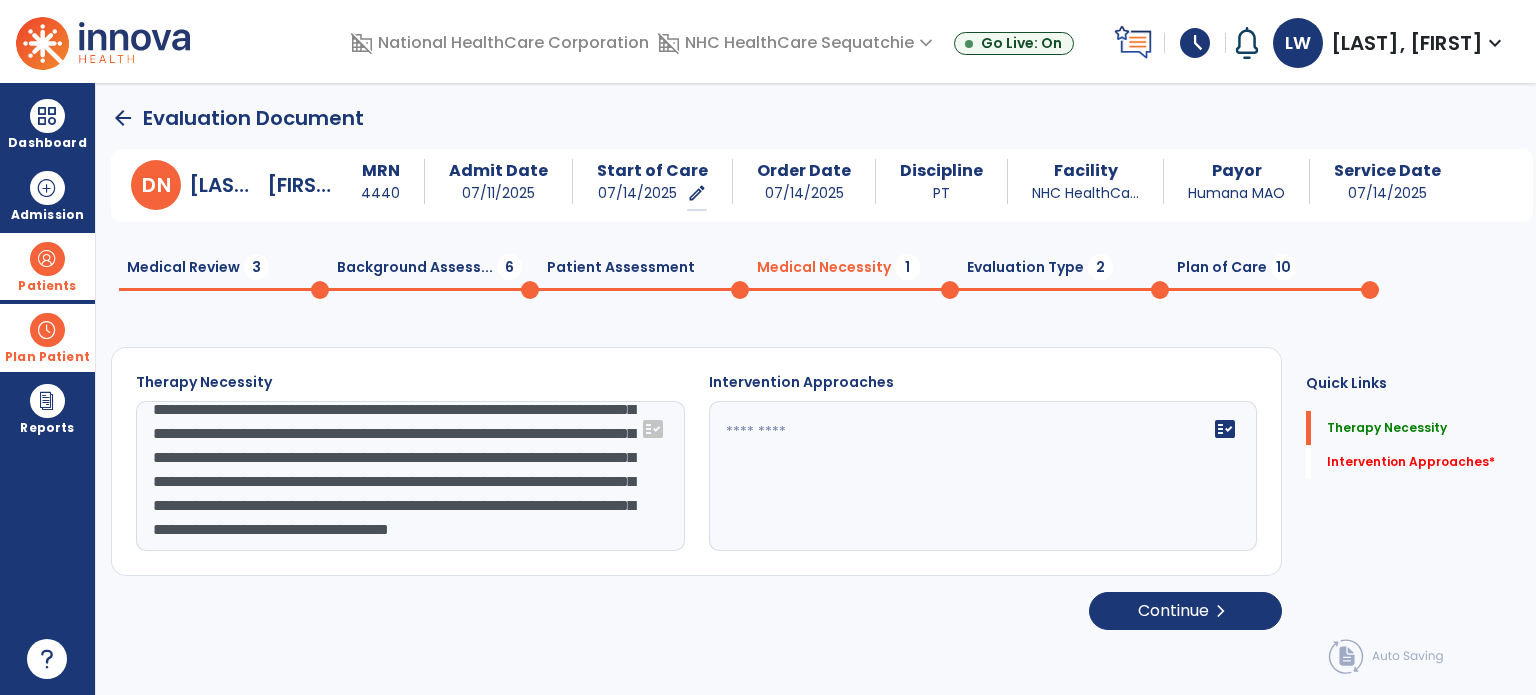 drag, startPoint x: 261, startPoint y: 454, endPoint x: 389, endPoint y: 427, distance: 130.81667 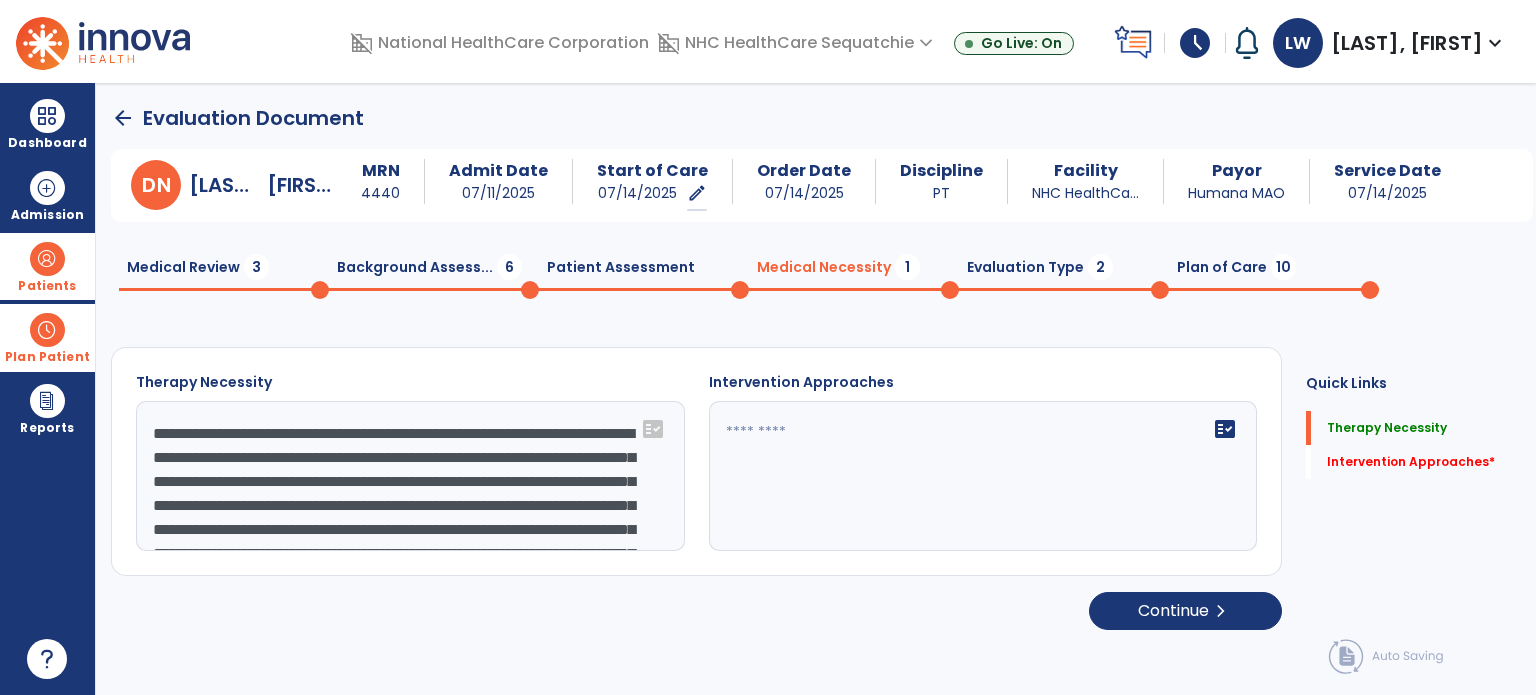 drag, startPoint x: 183, startPoint y: 465, endPoint x: 262, endPoint y: 456, distance: 79.51101 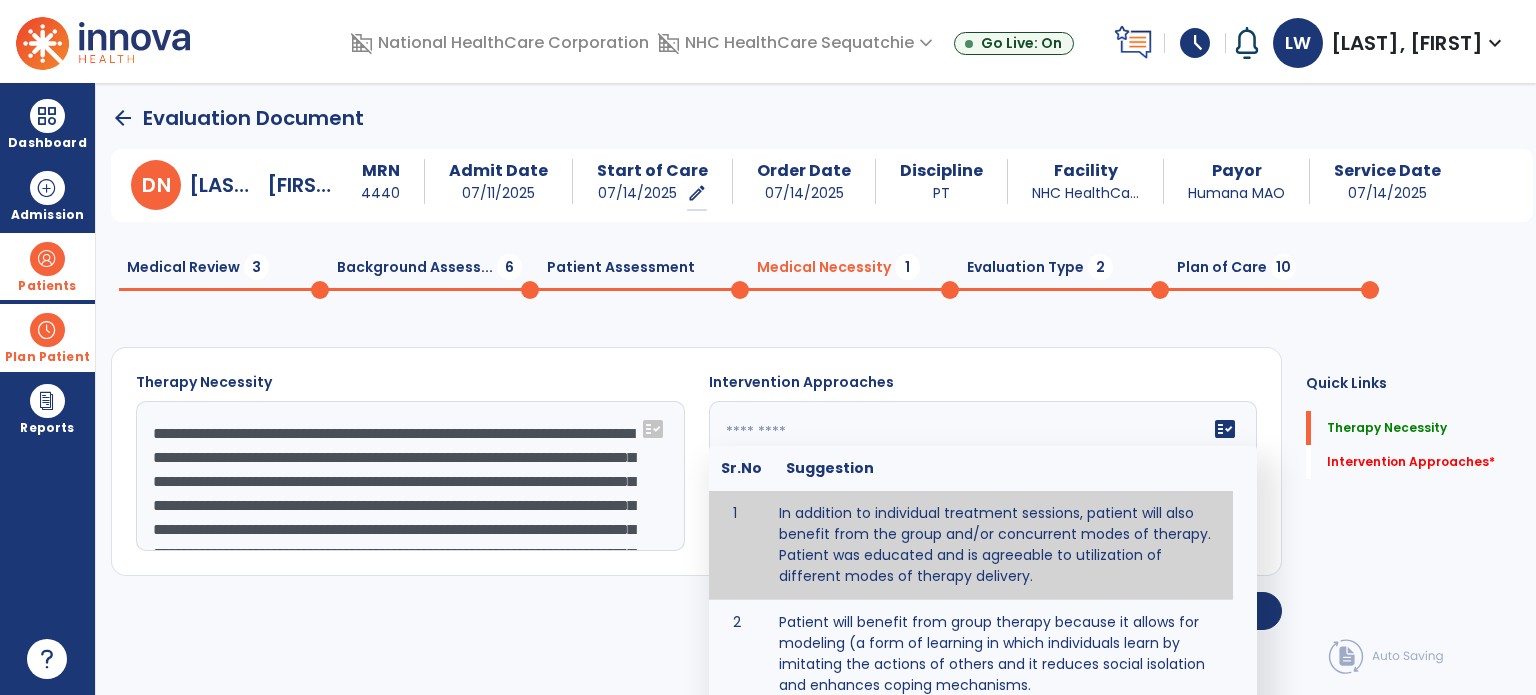 type on "**********" 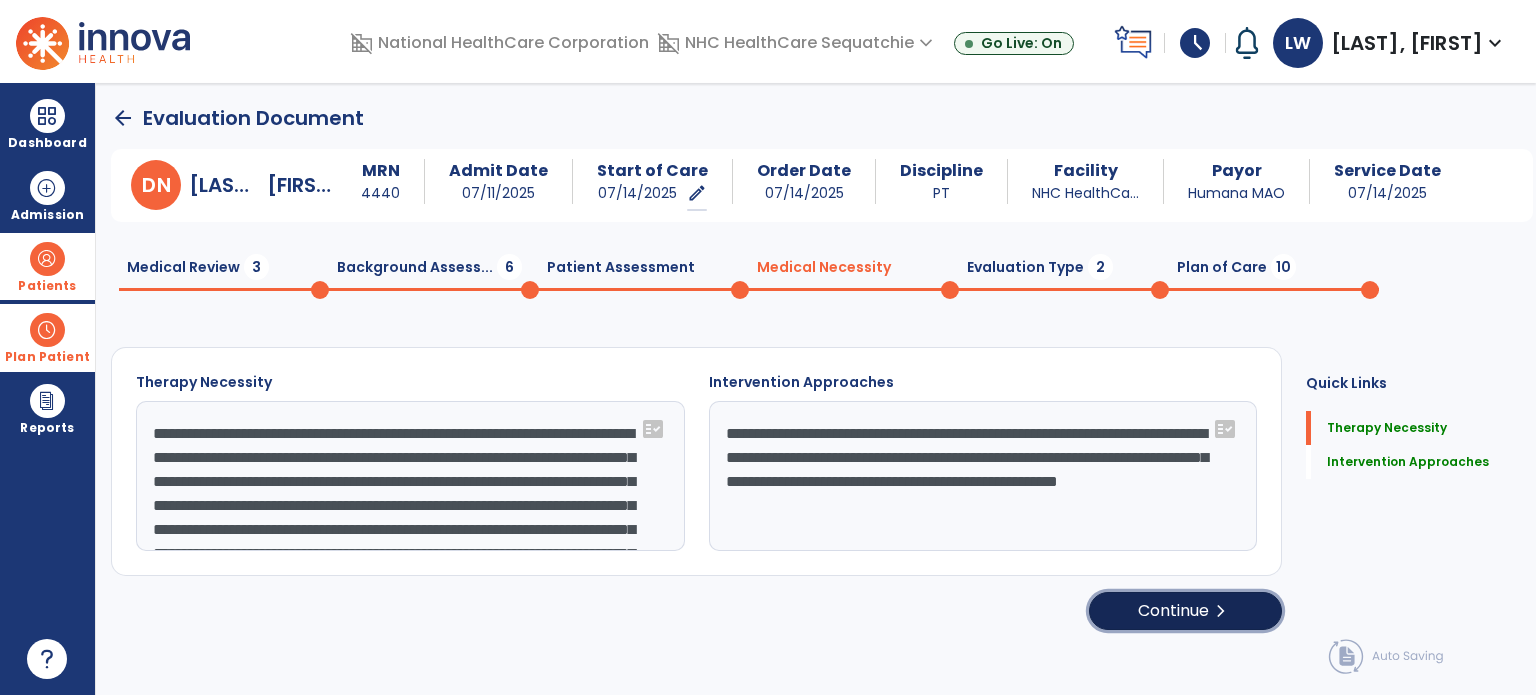 click on "chevron_right" 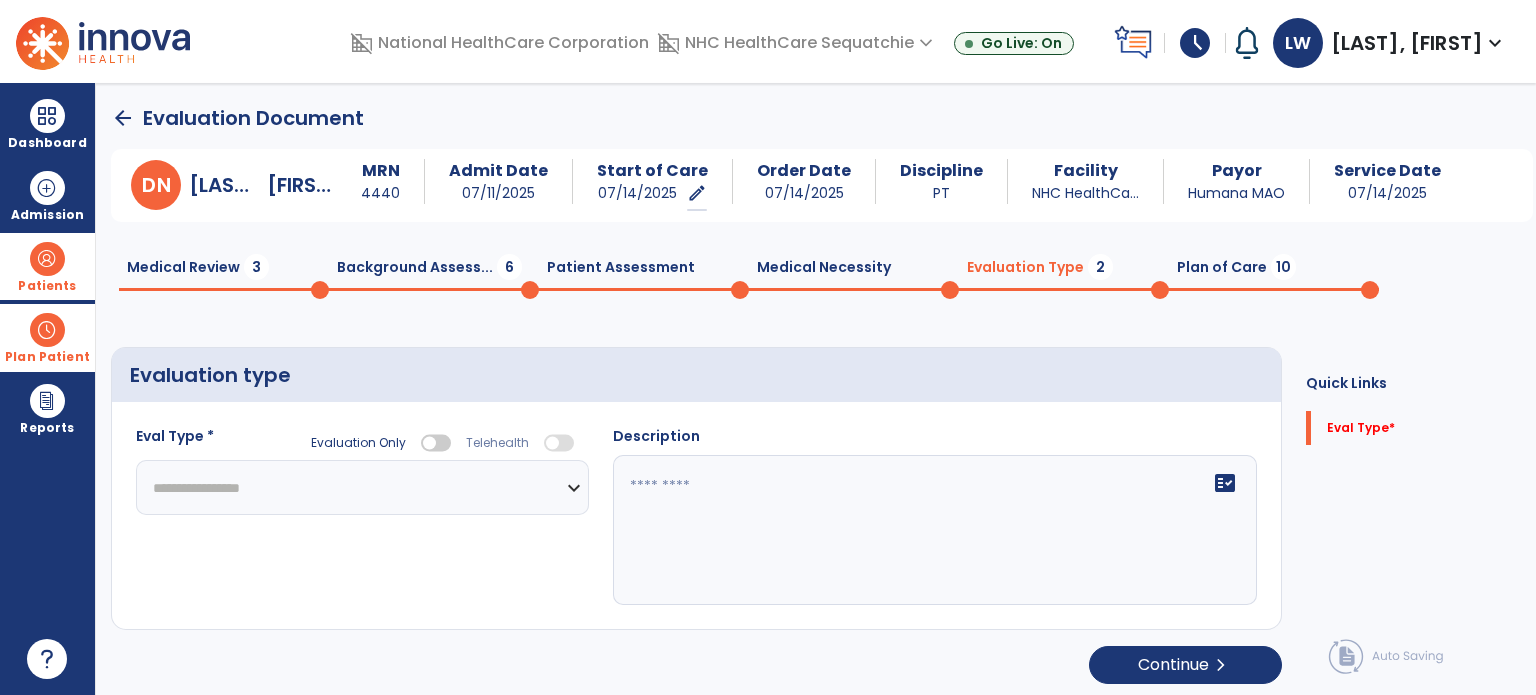 click on "**********" 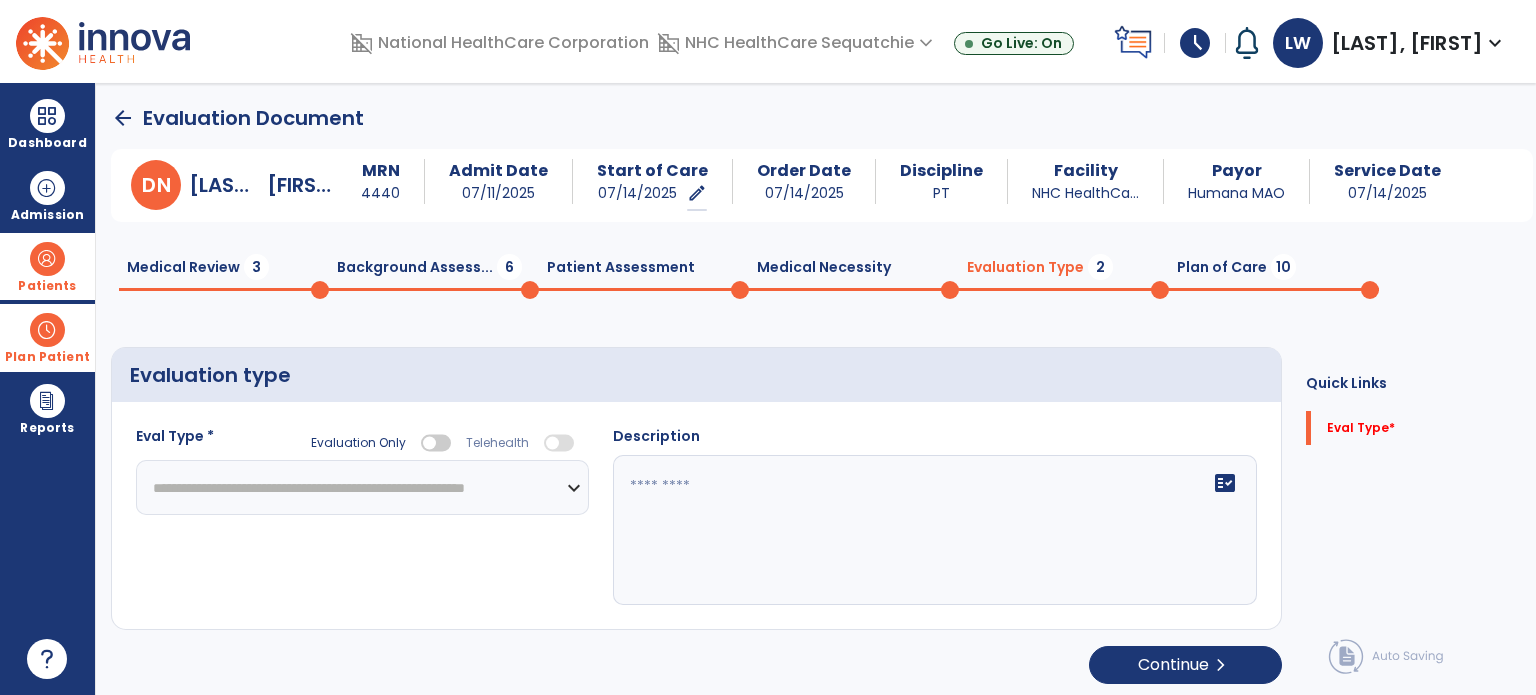 click on "**********" 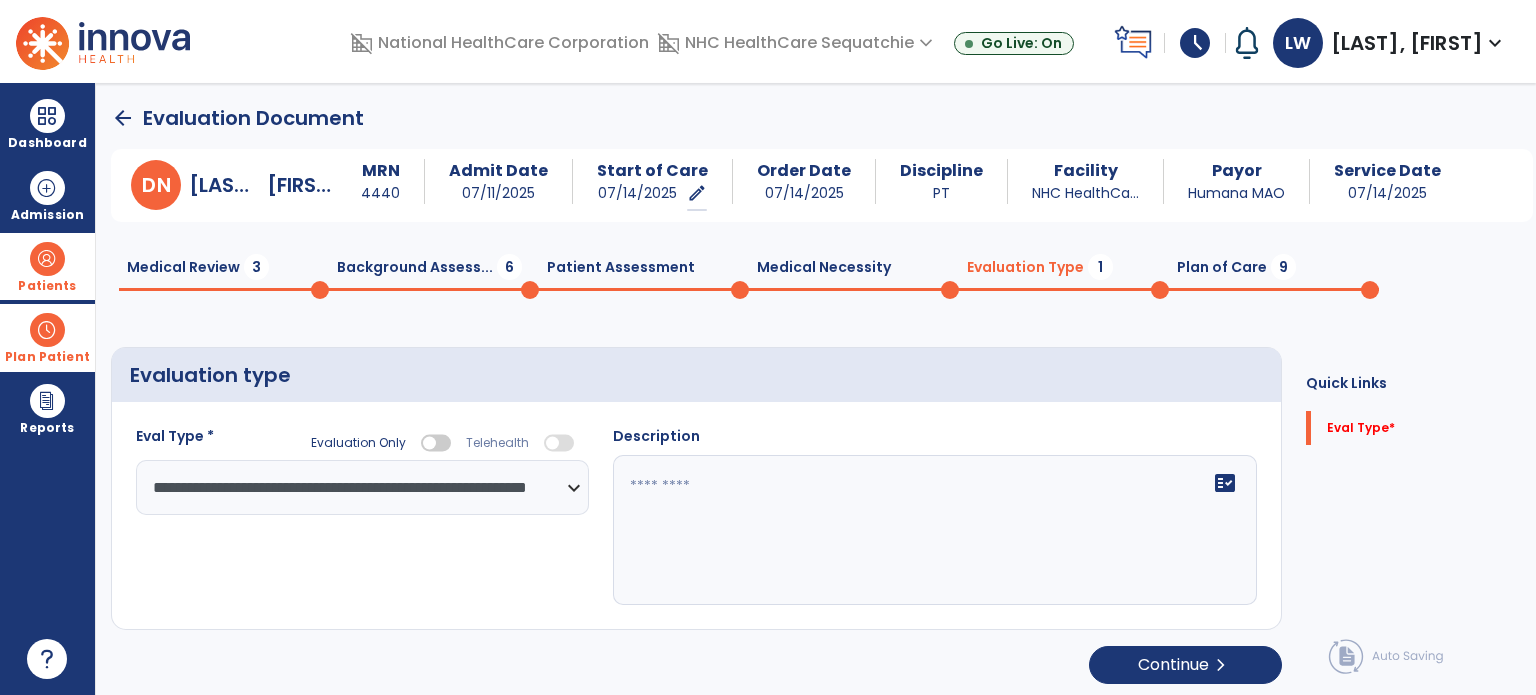 click on "fact_check" 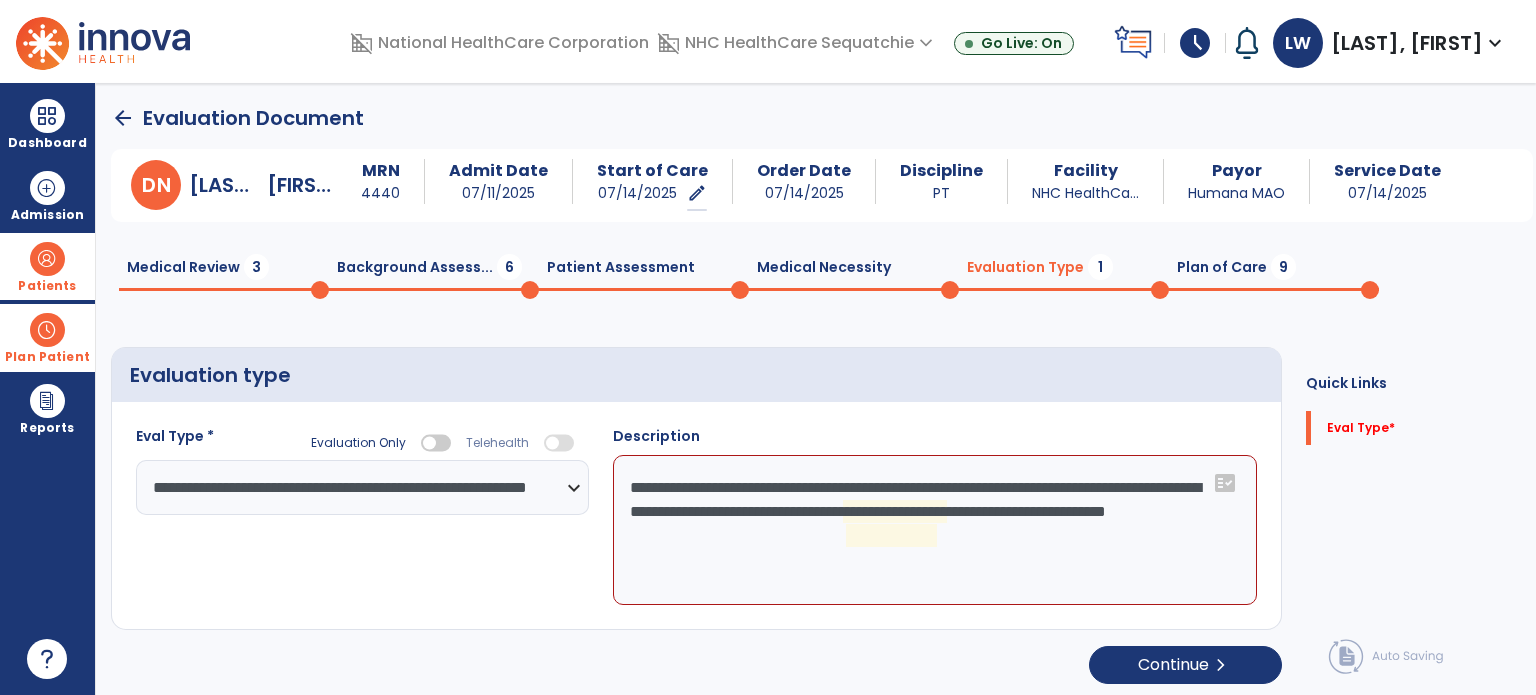 click on "**********" 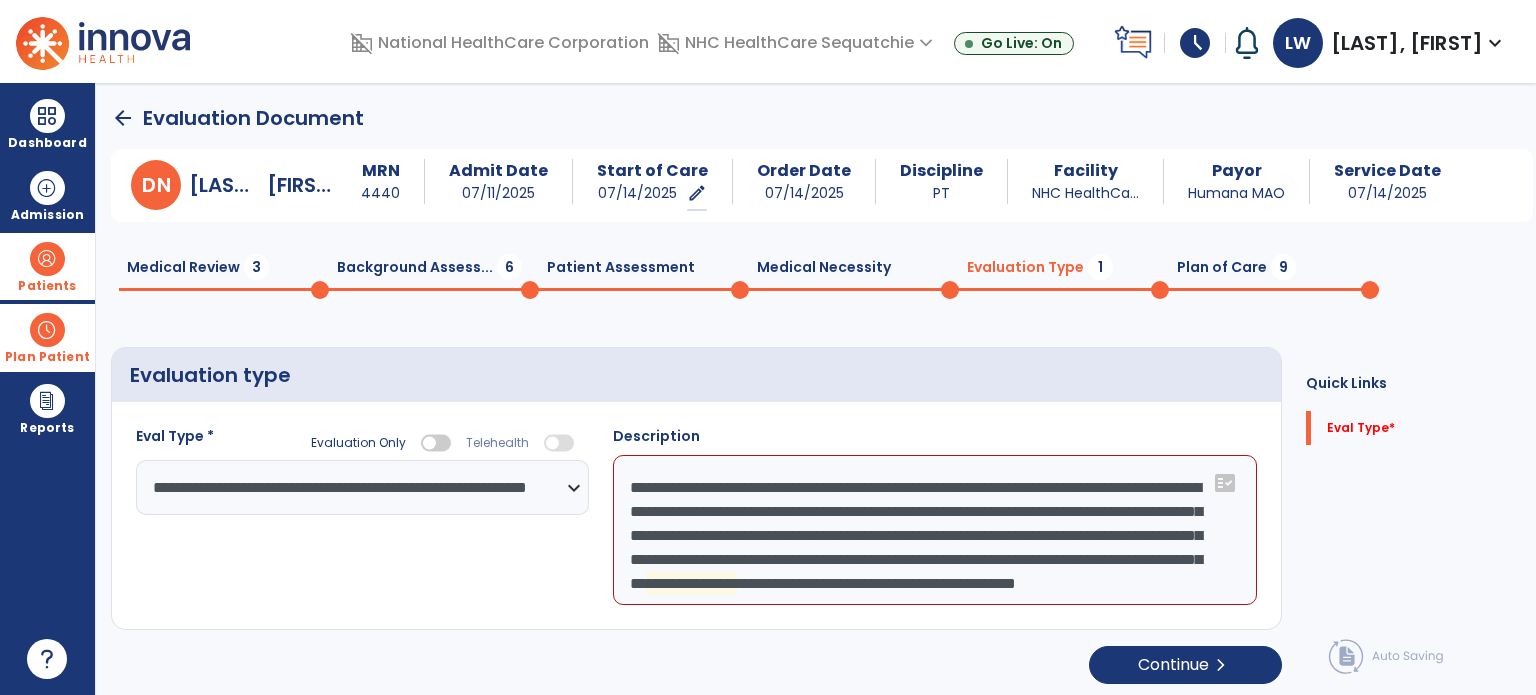 click on "**********" 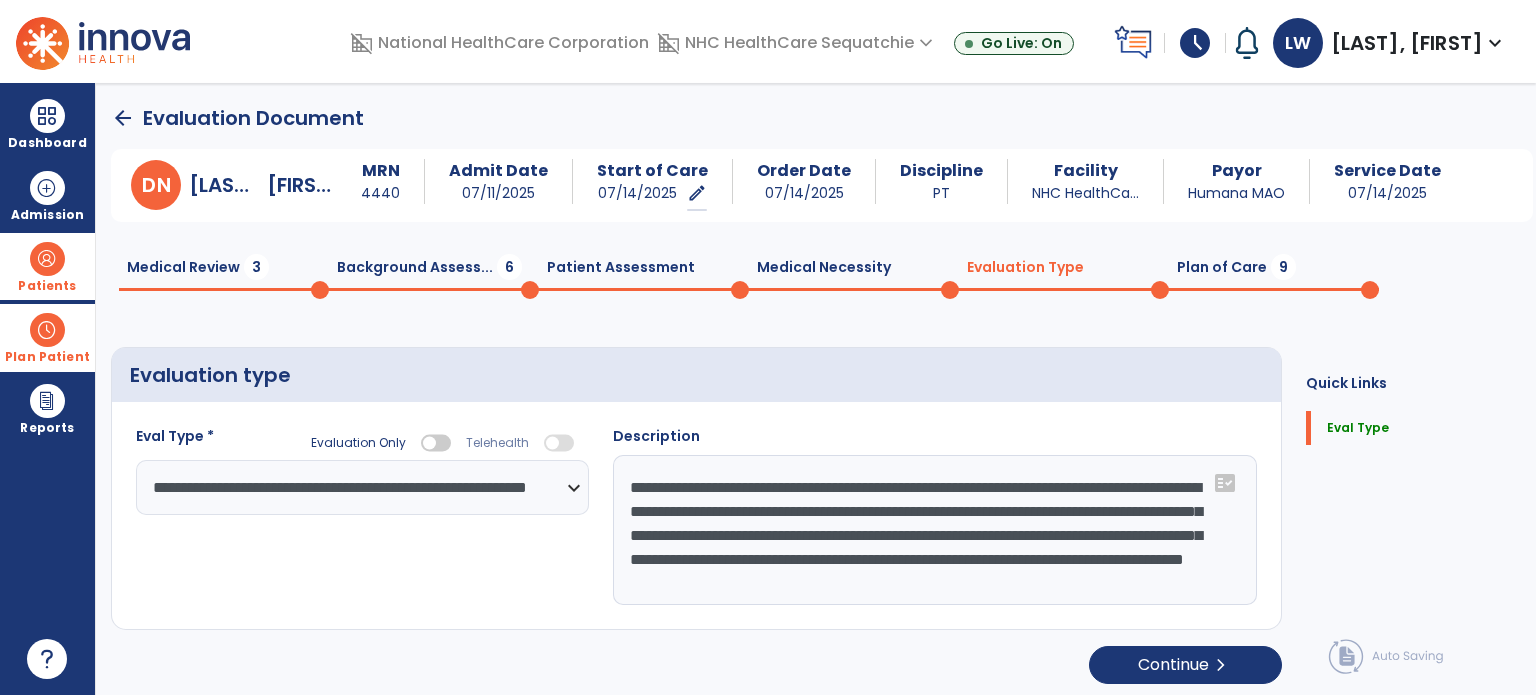 type on "**********" 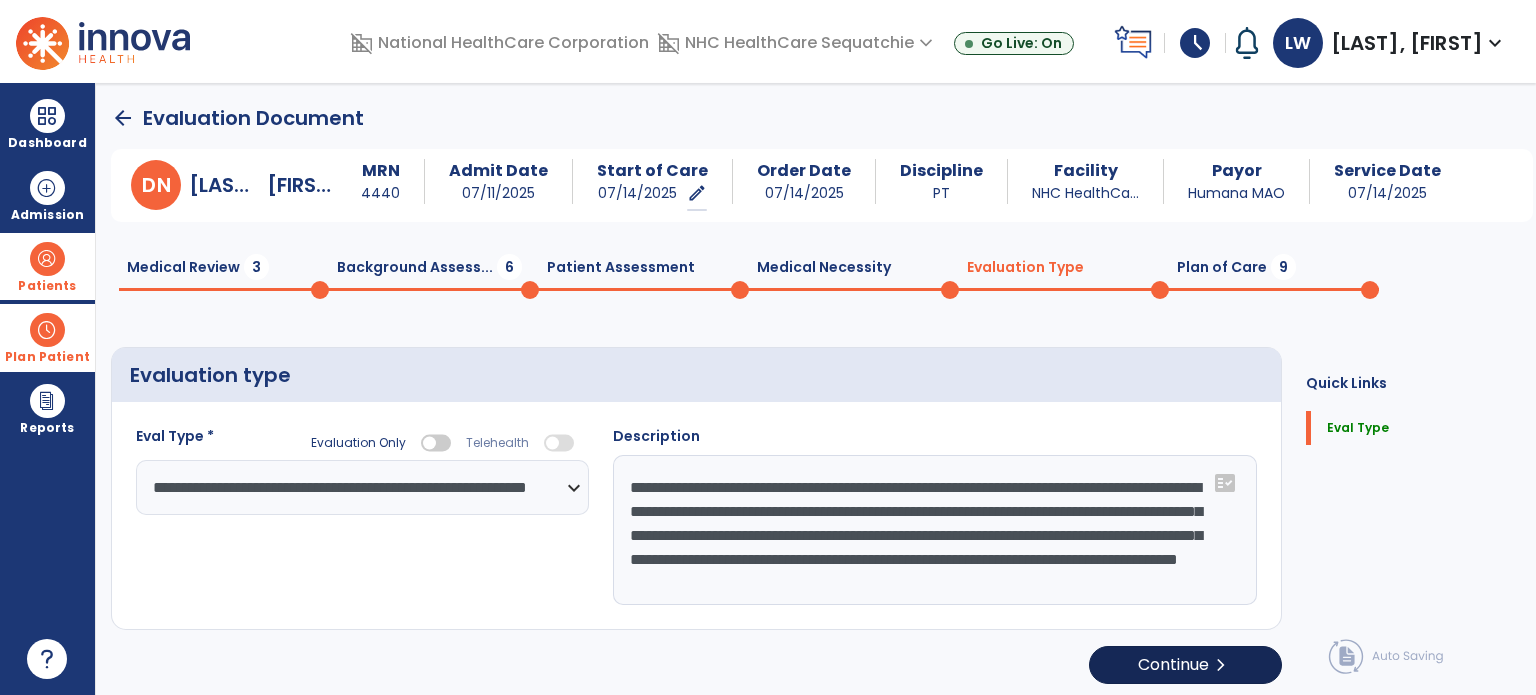 click on "Continue  chevron_right" 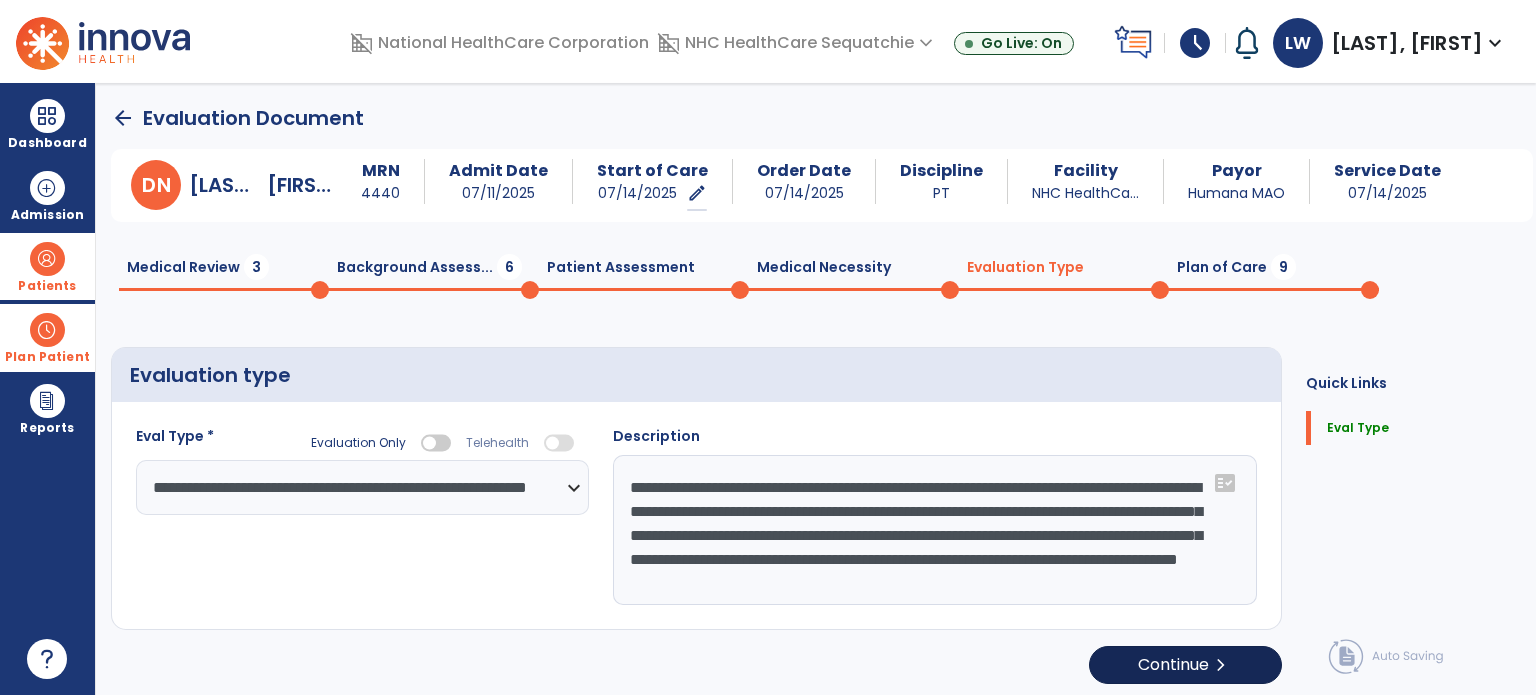 select on "*****" 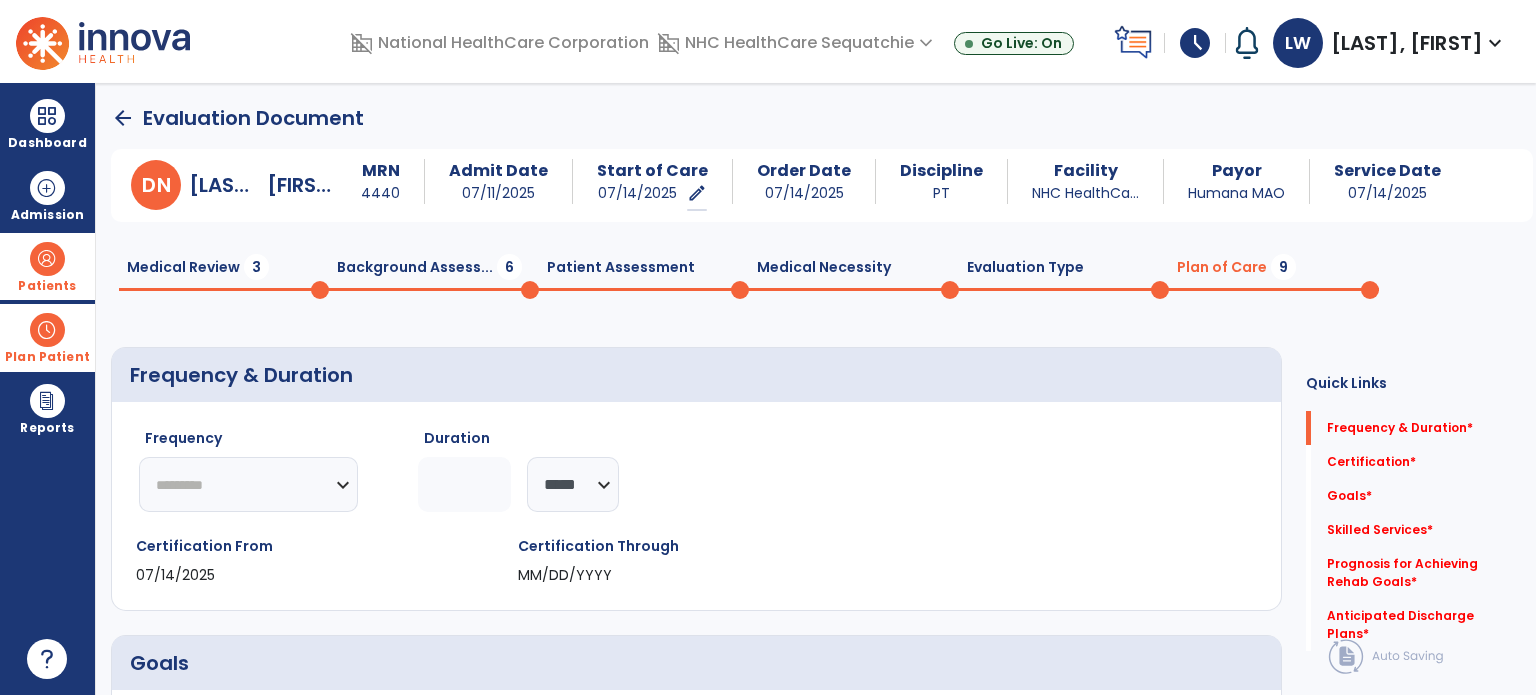 click on "********* ** ** ** ** ** ** **" 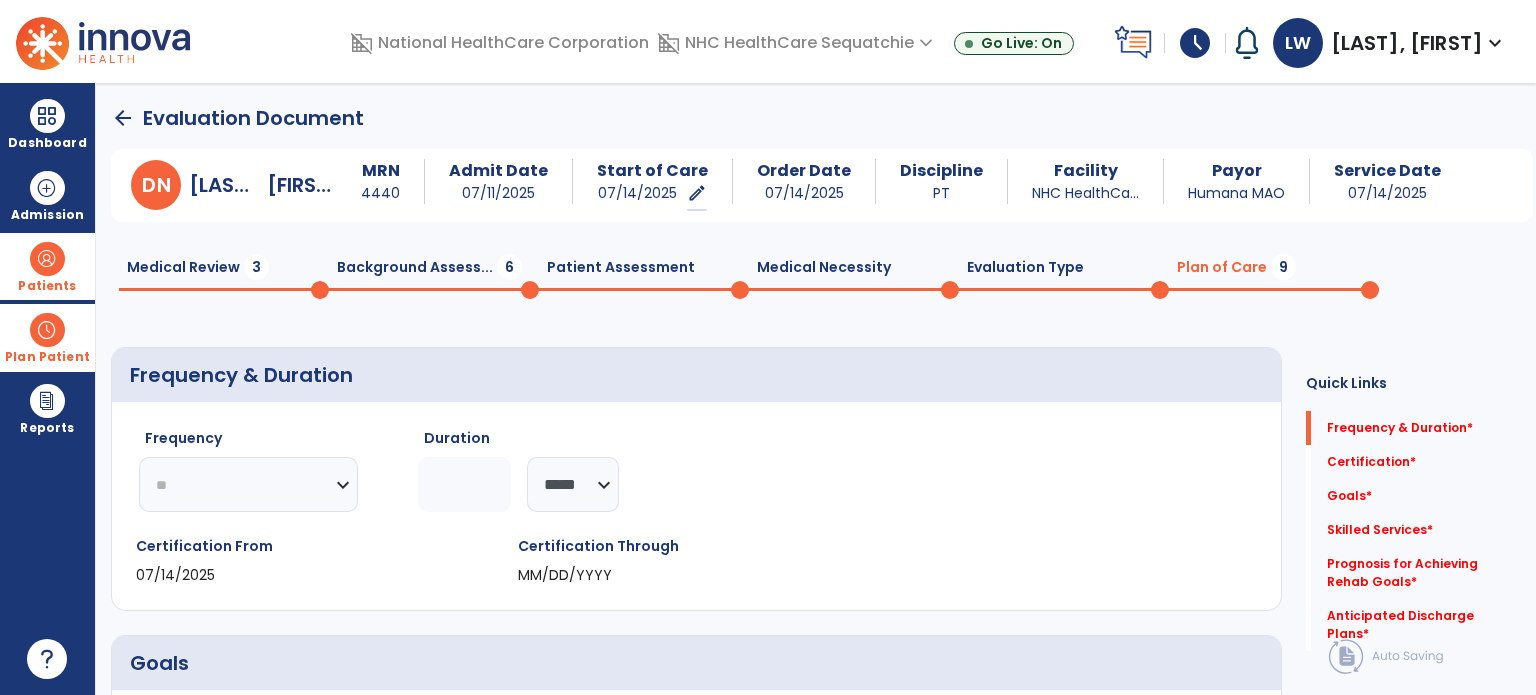 click on "********* ** ** ** ** ** ** **" 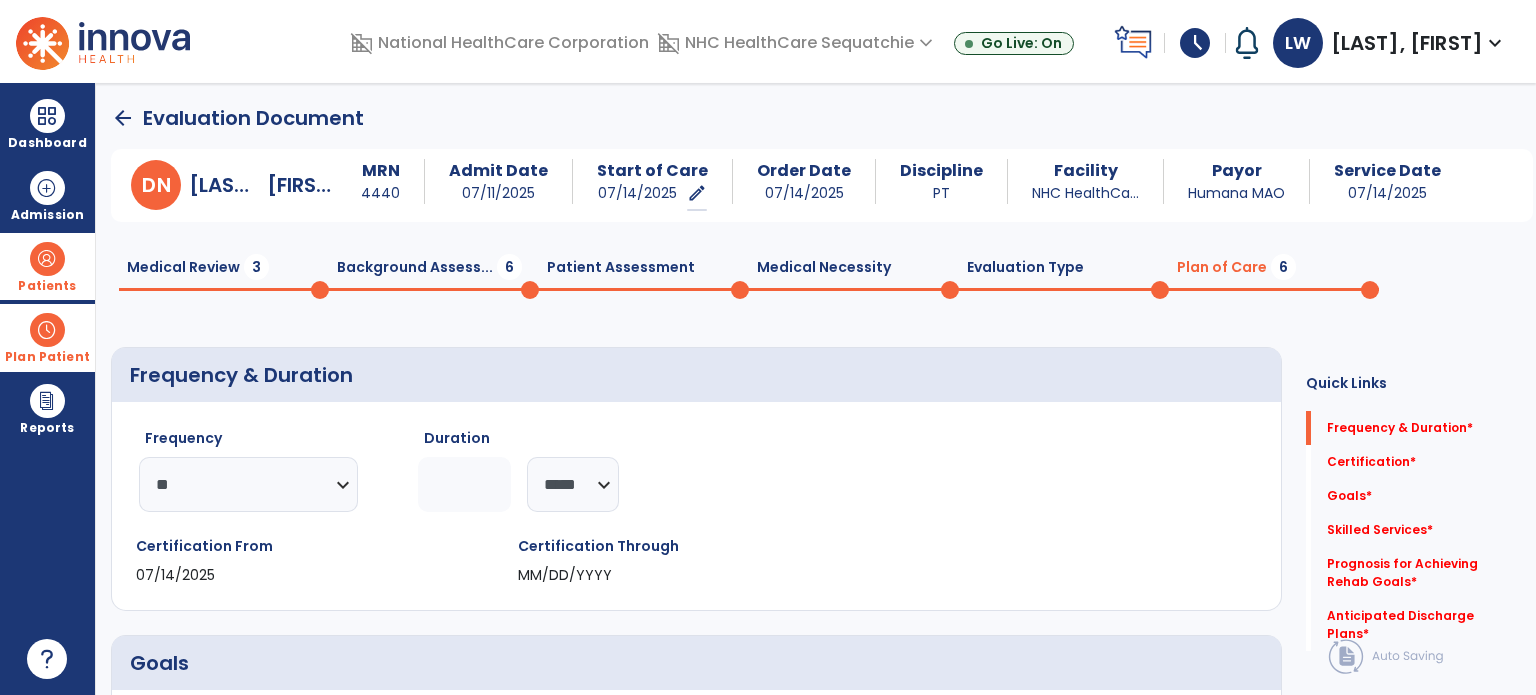 click 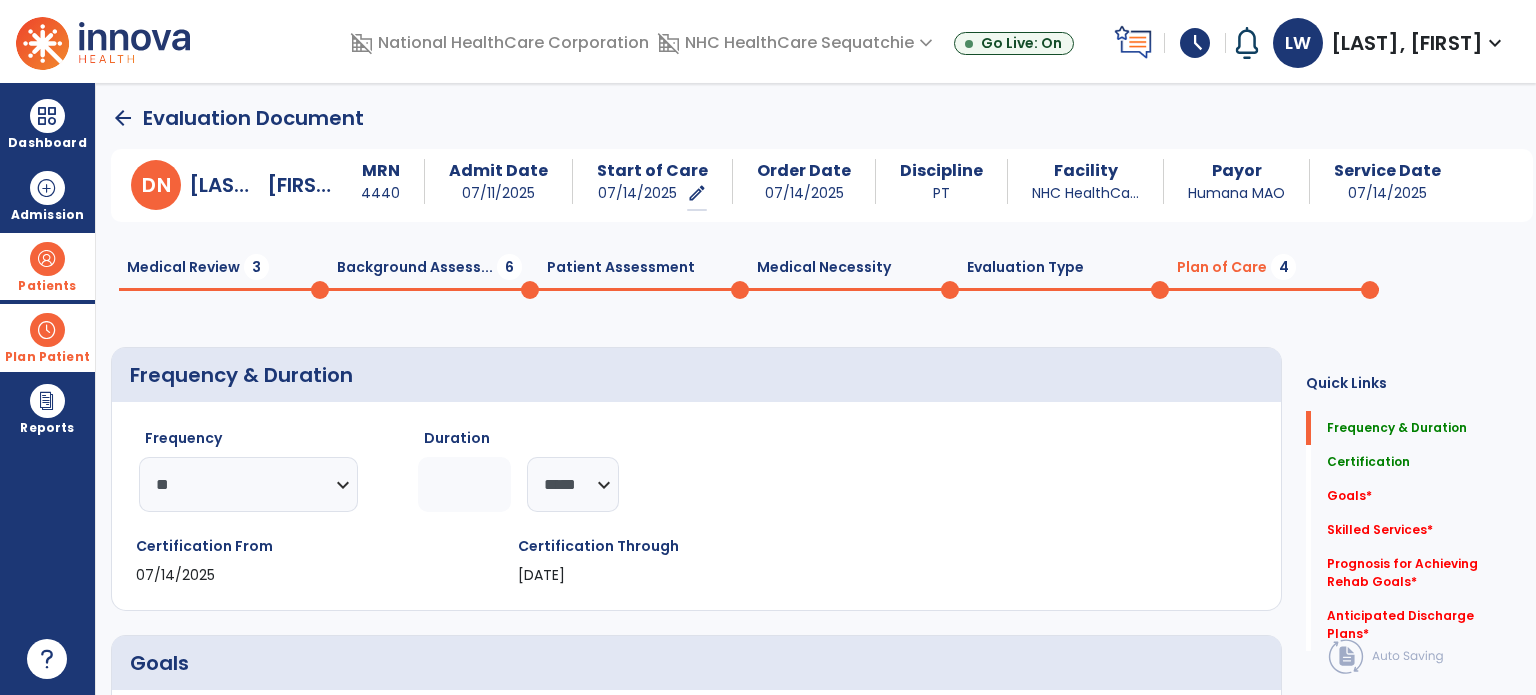 type on "*" 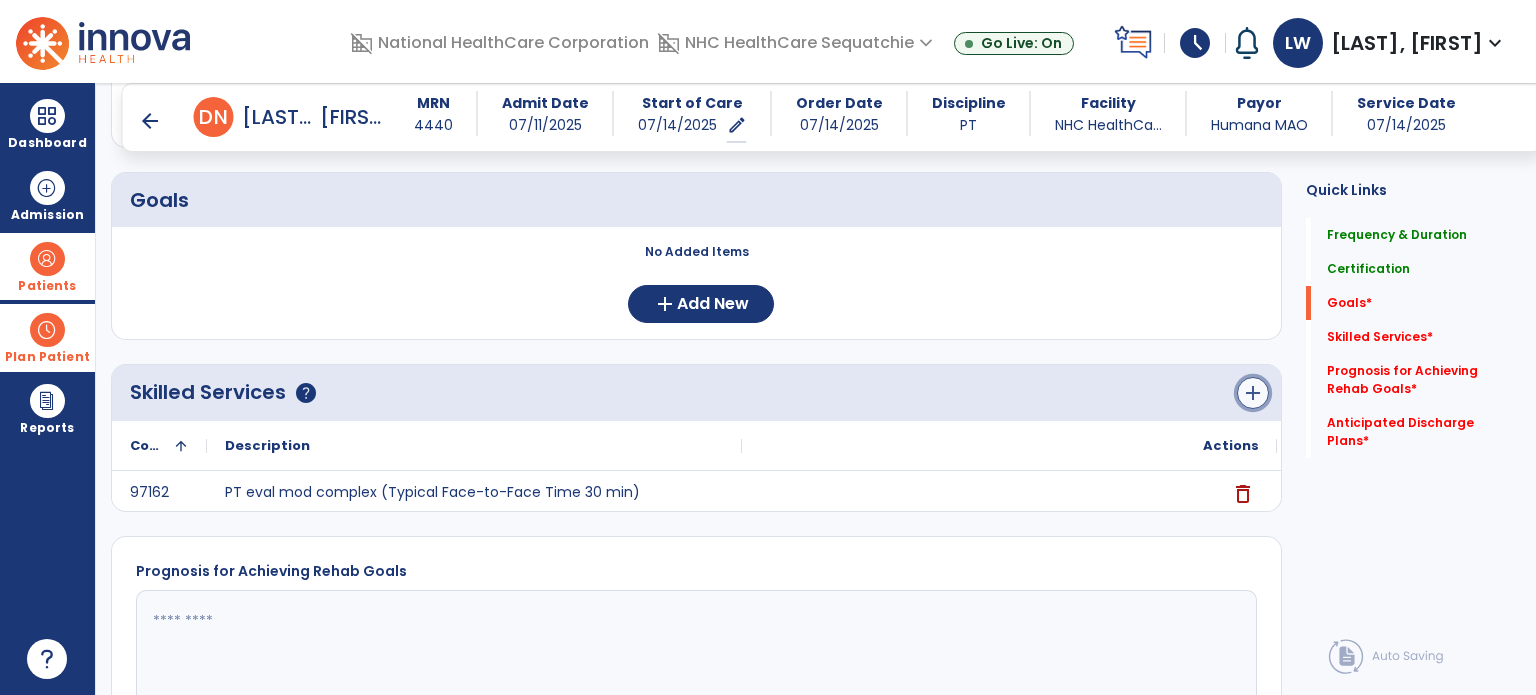 click on "add" 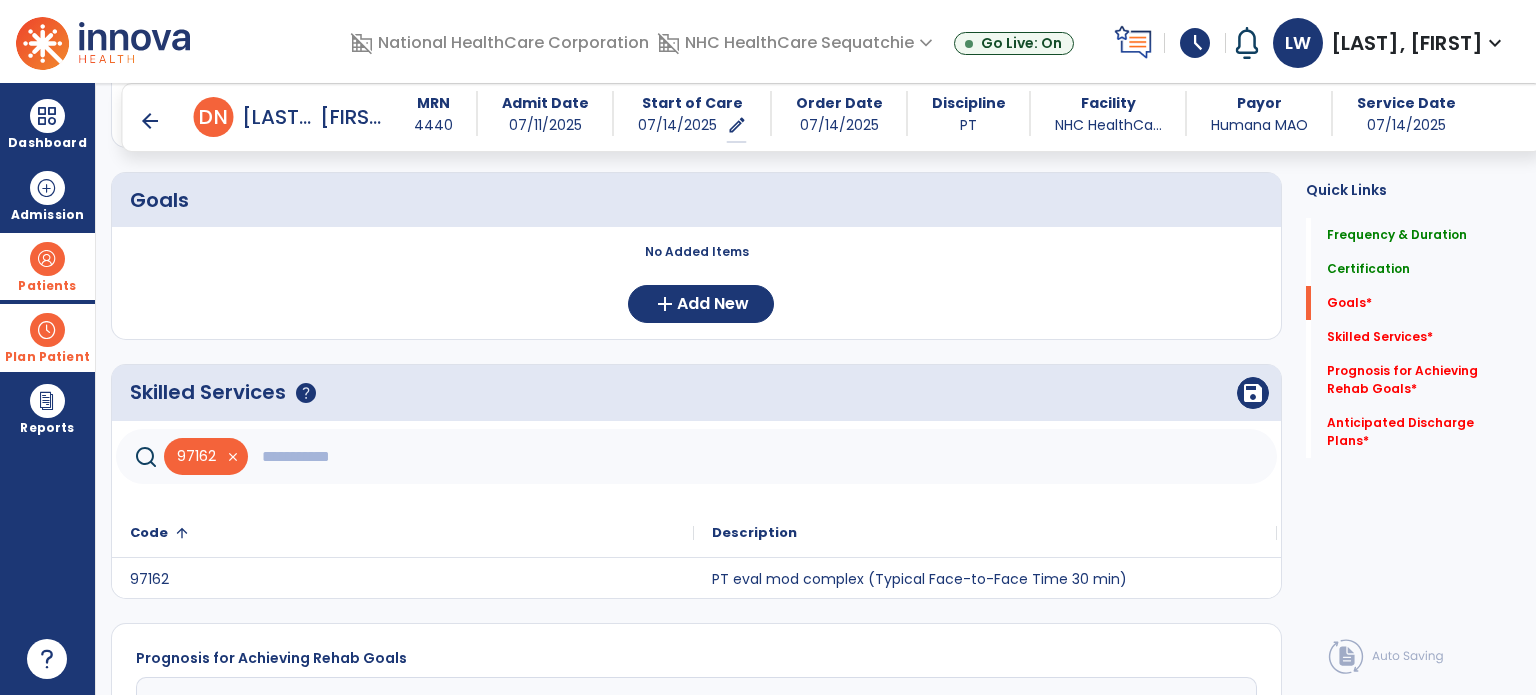 click 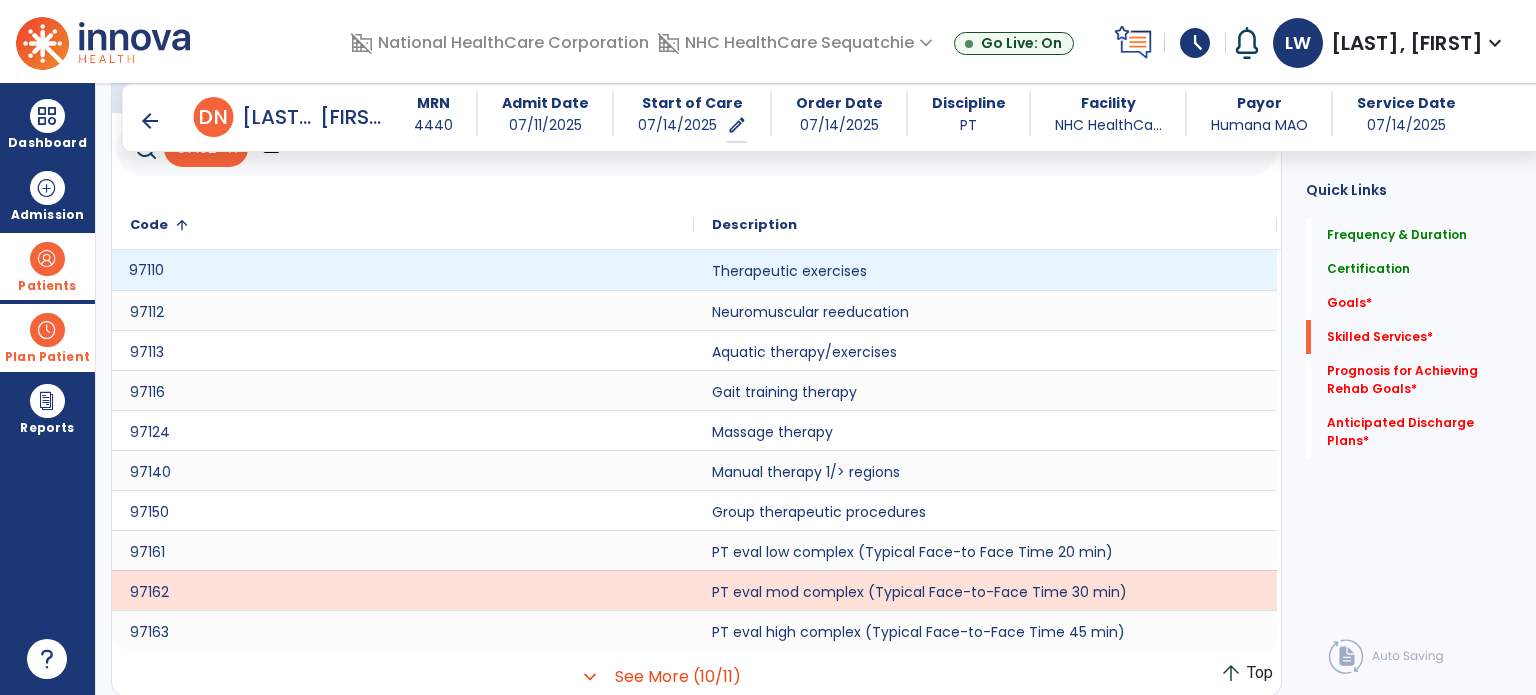 click on "97110" 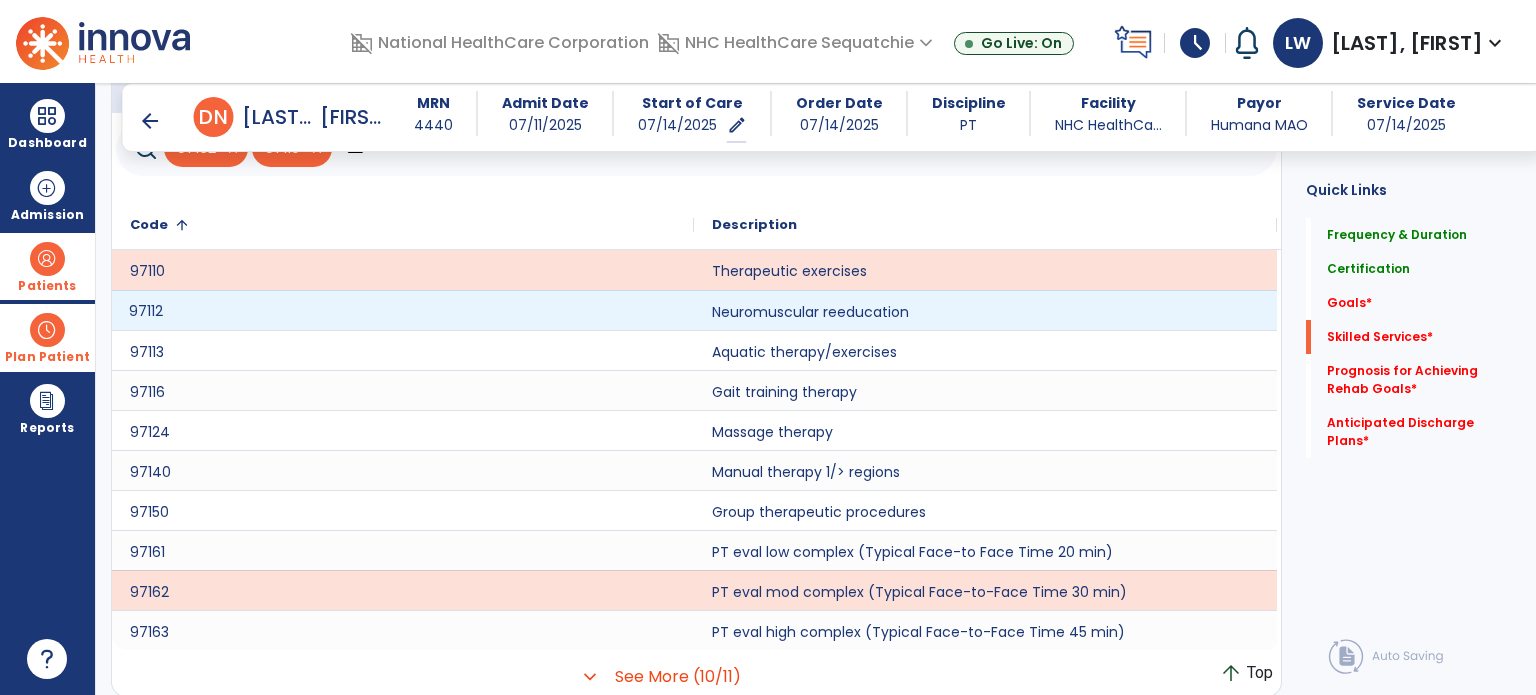 click on "97112" 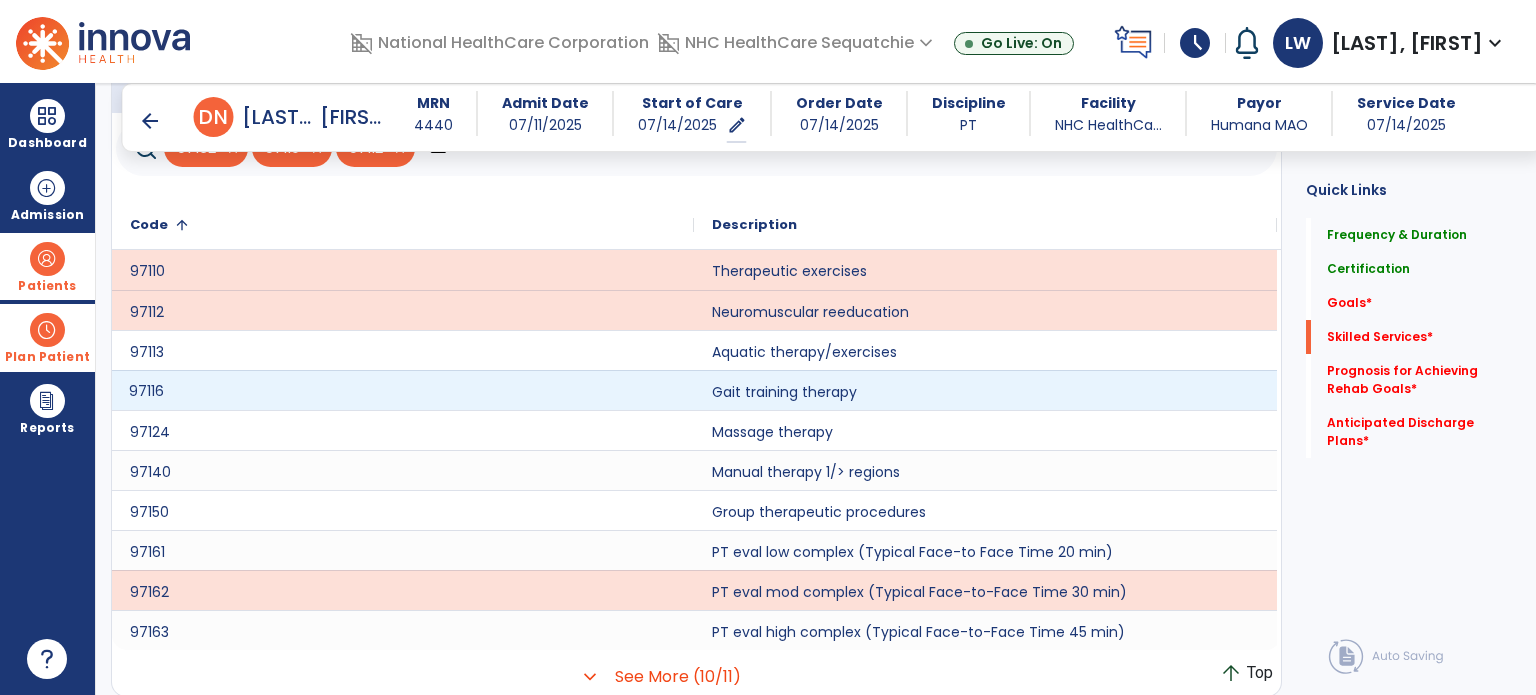 click on "97116" 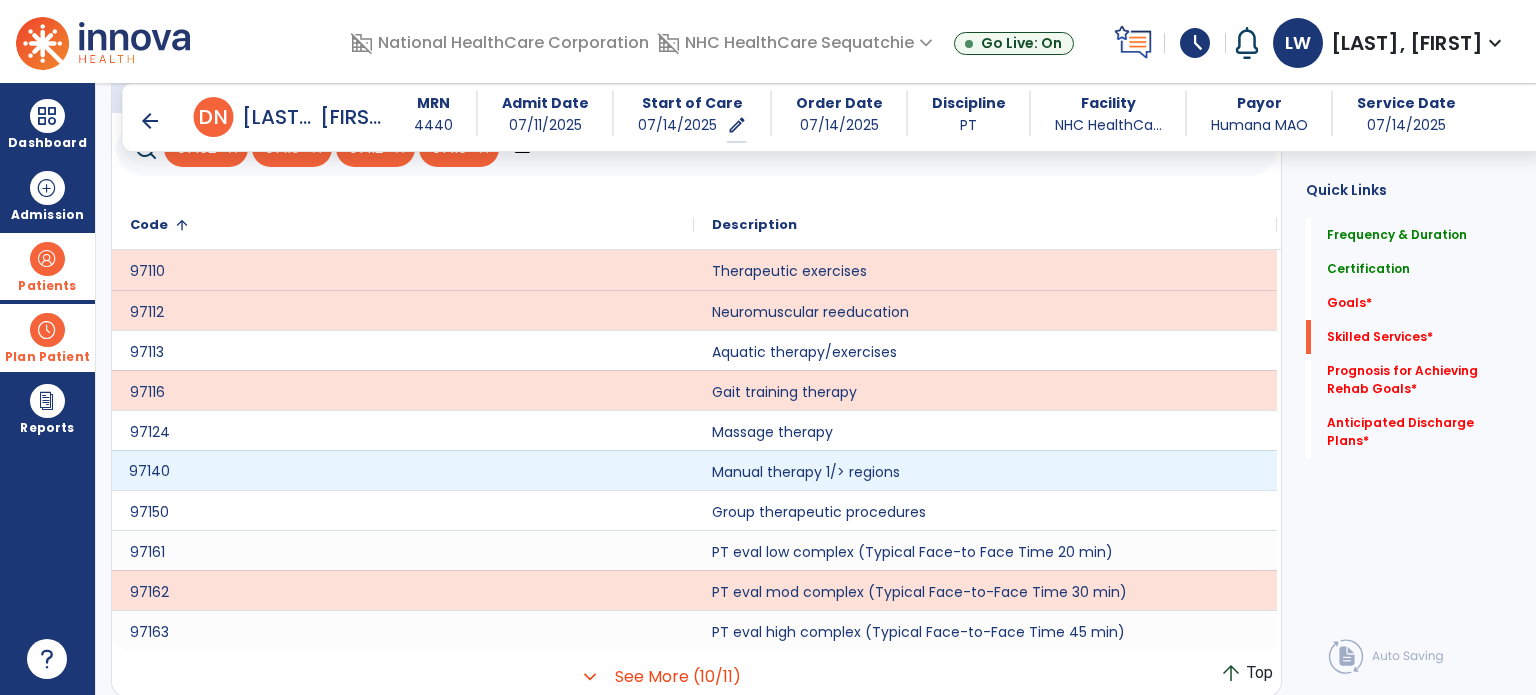 click on "97140" 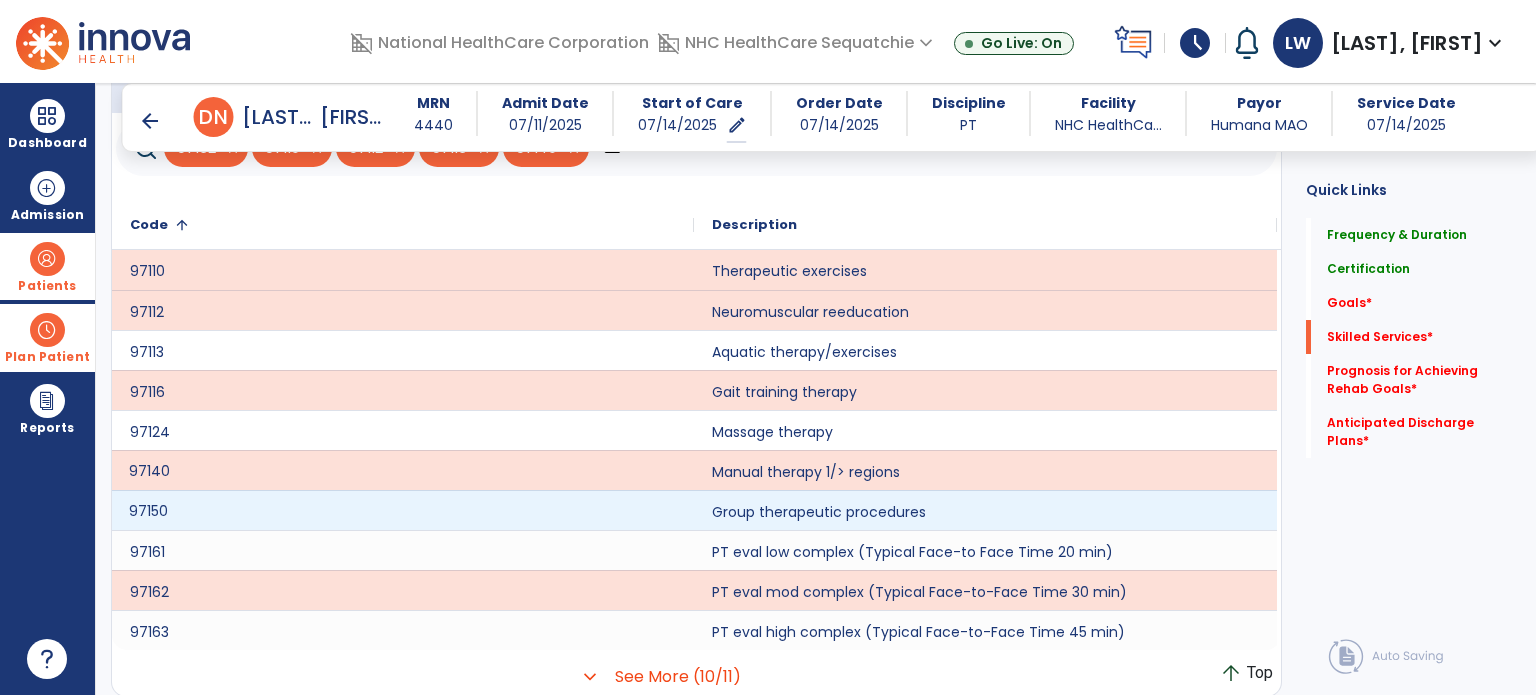 click on "97150" 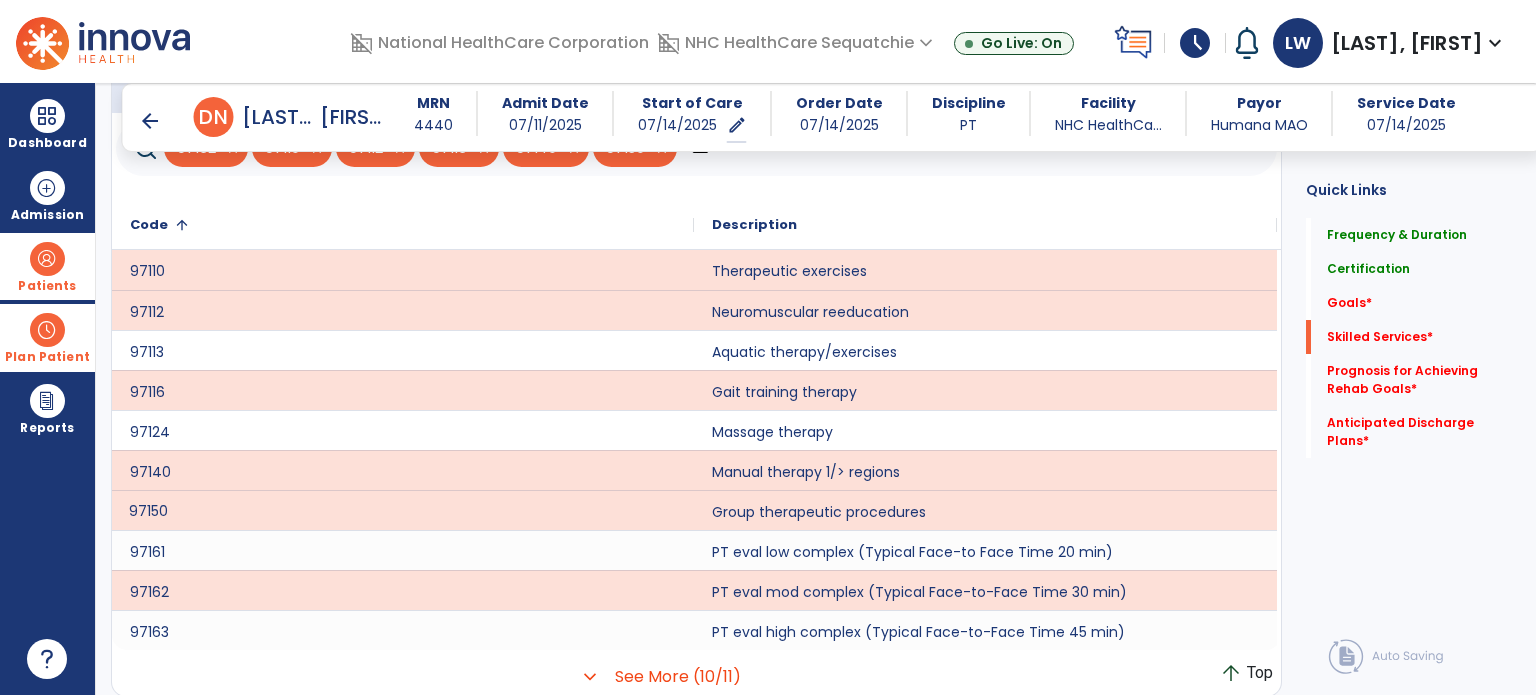 click on "***" 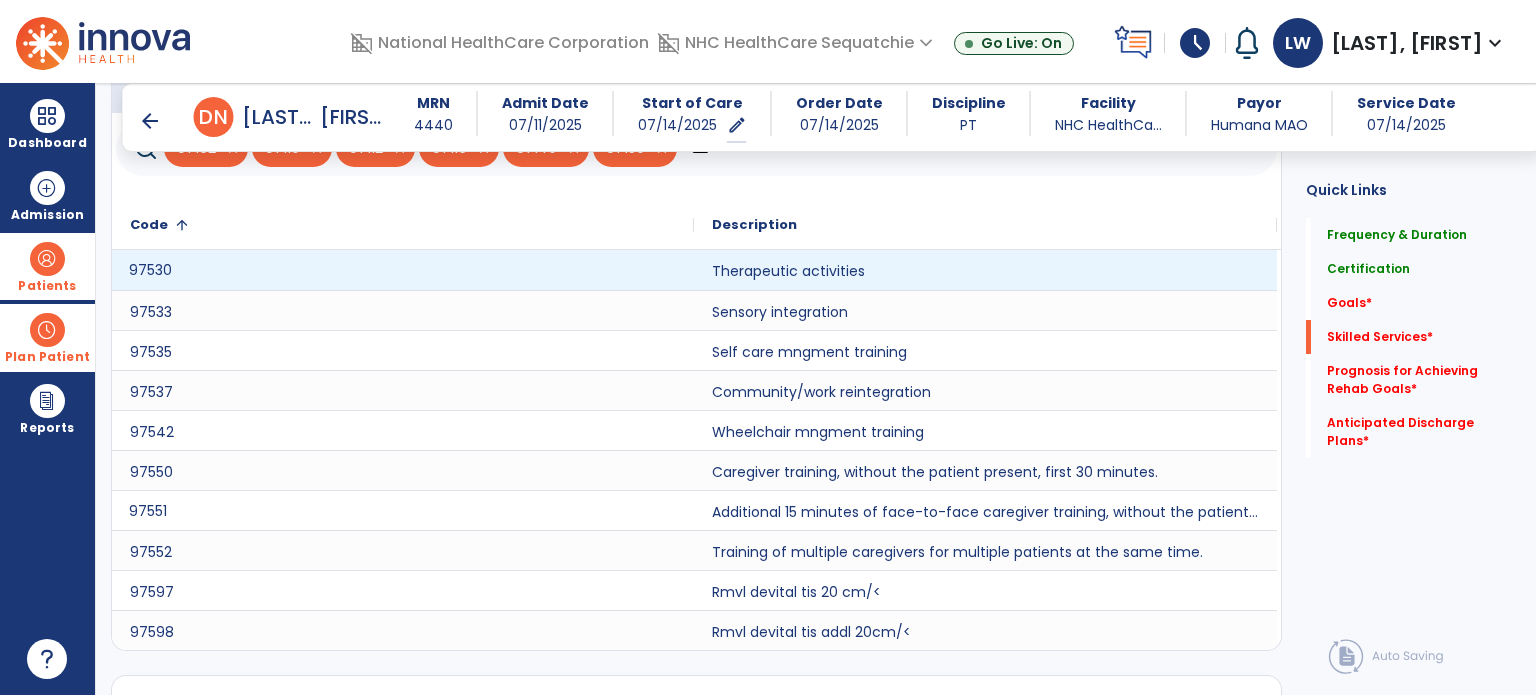 click on "97530" 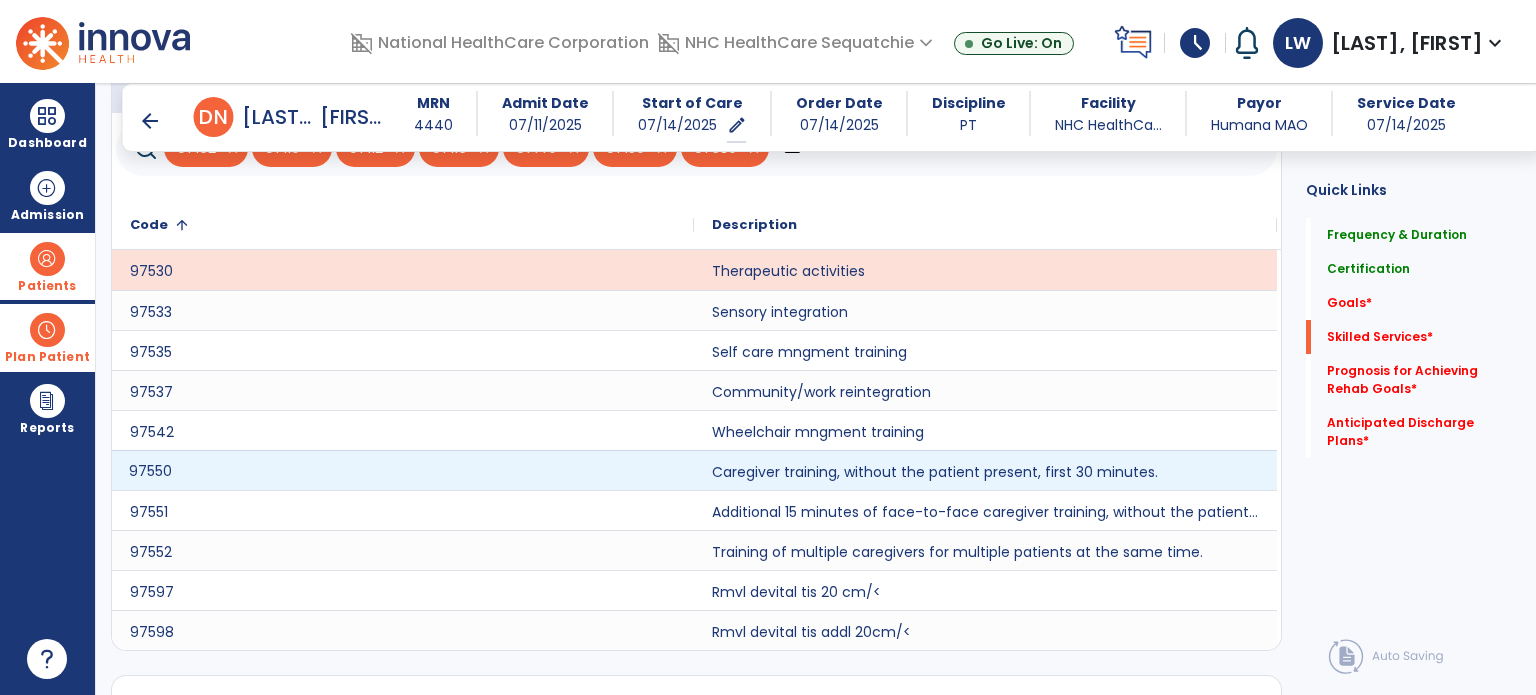 click on "97550" 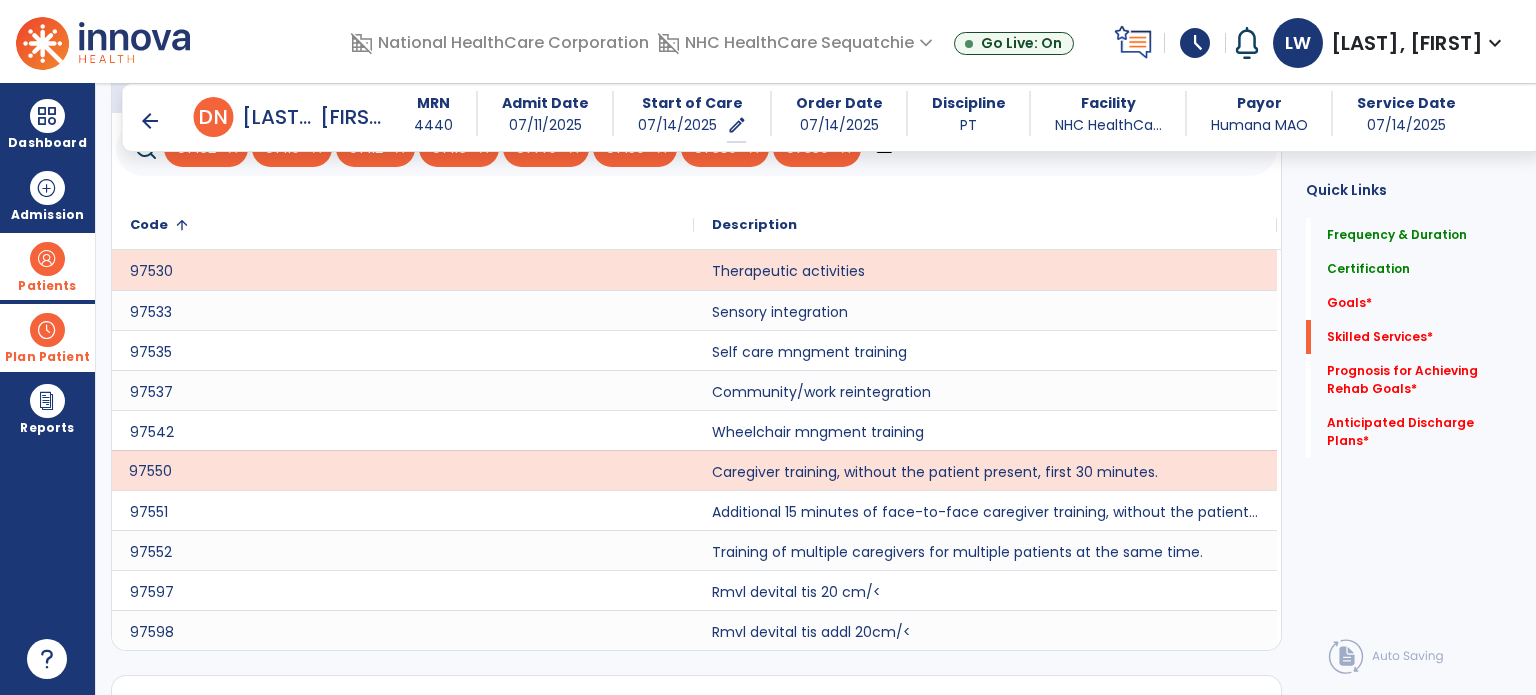 click on "***" 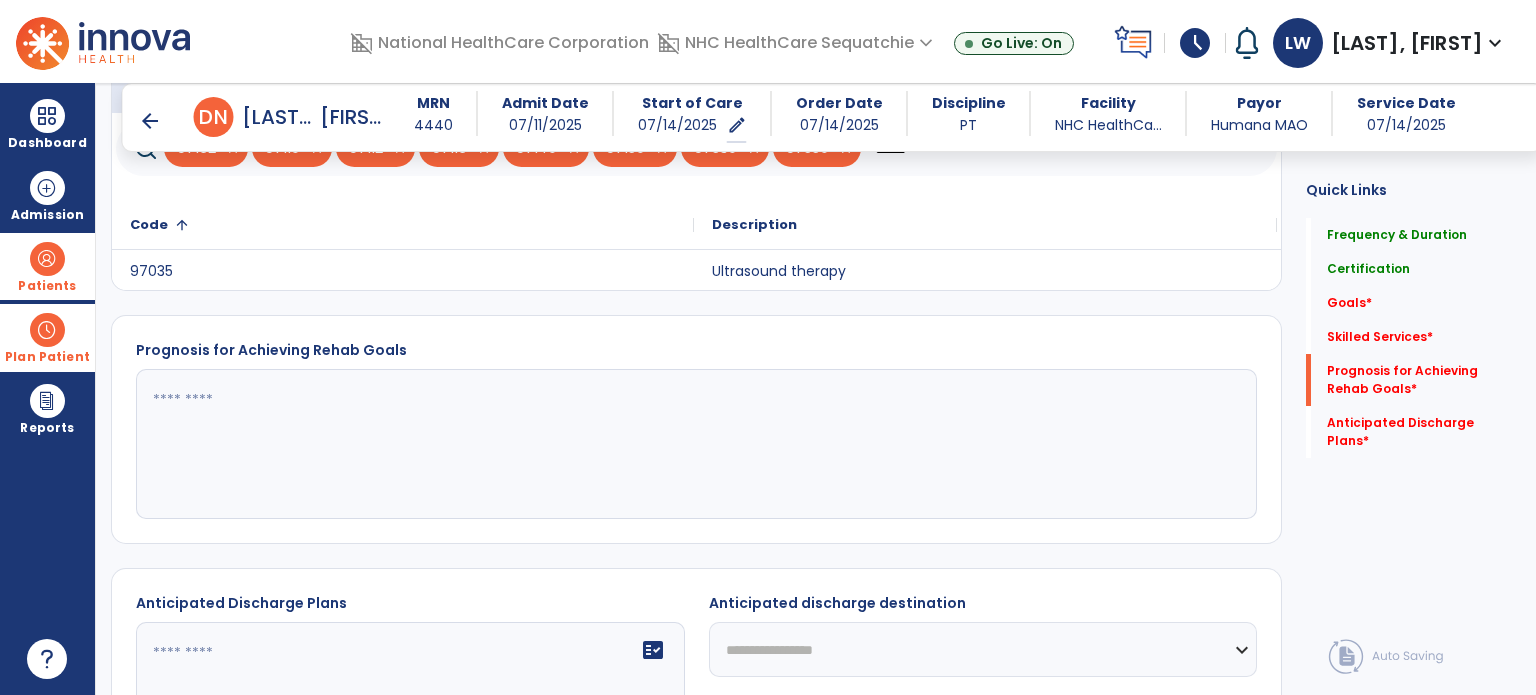 type on "*****" 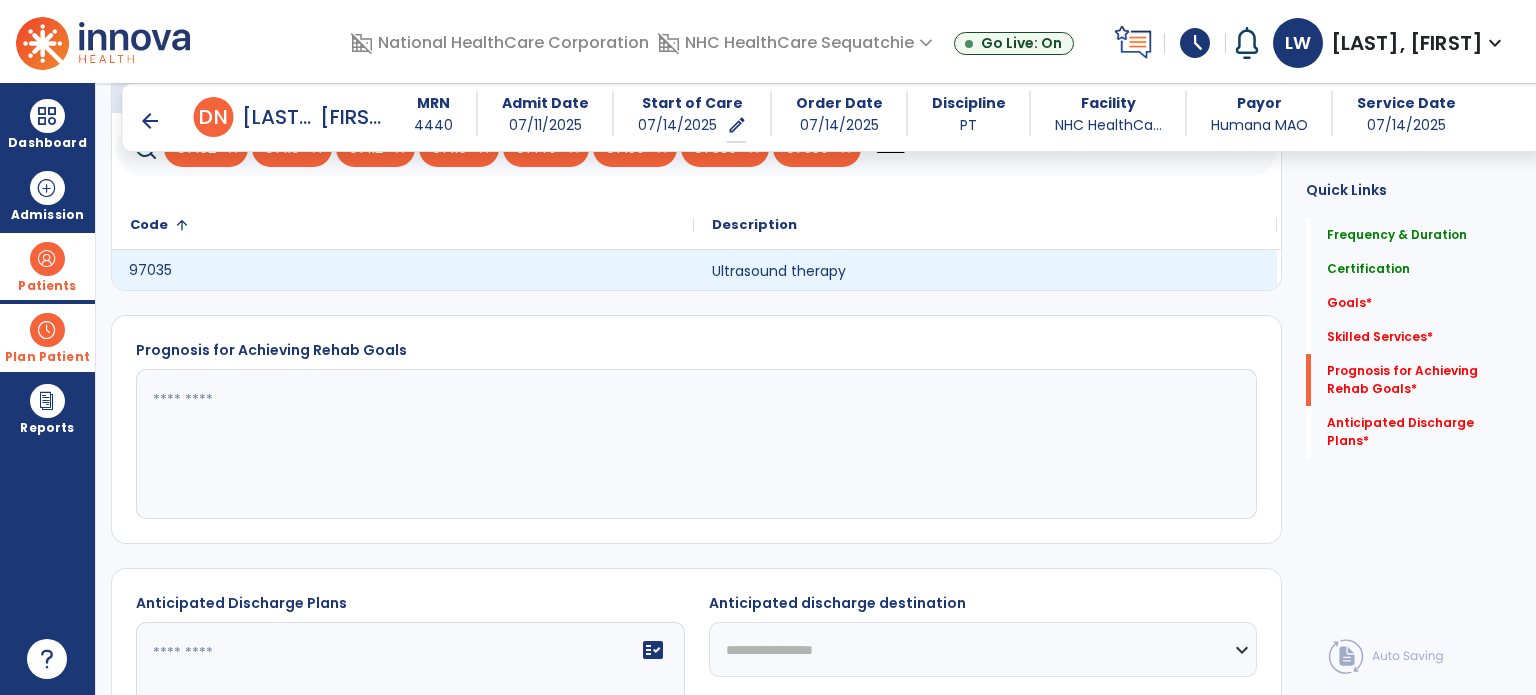 click on "97035" 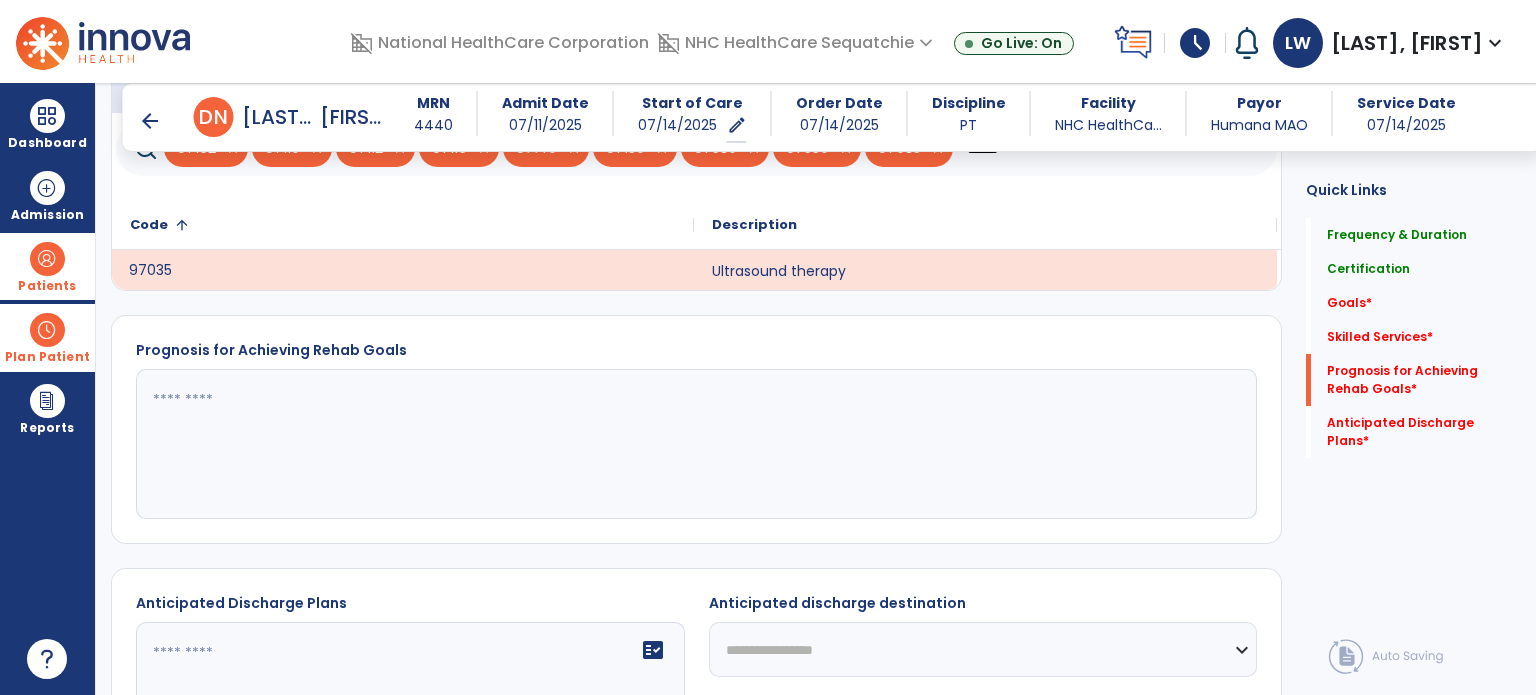 click on "97035" 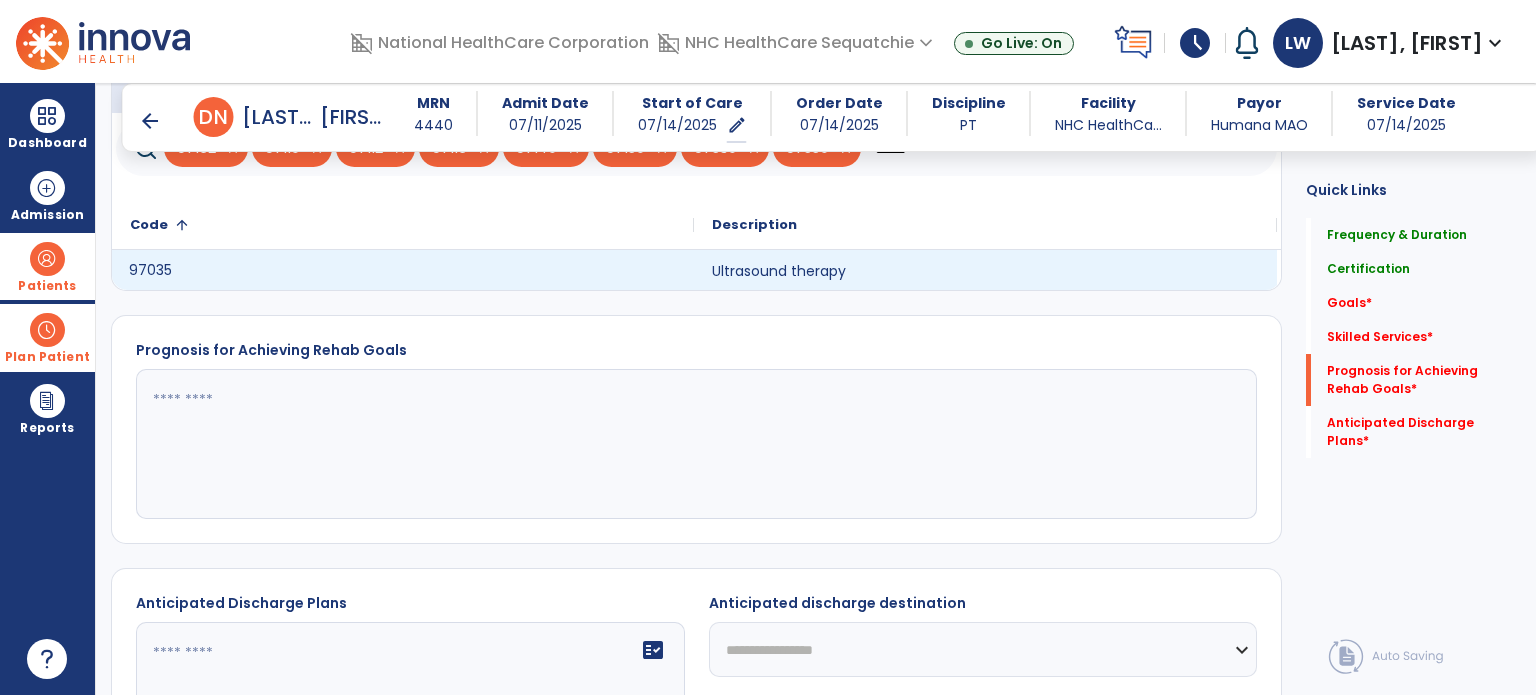 click on "Frequency & Duration  Frequency  ********* ** ** ** ** ** ** **  Duration  * ******** ***** Certification From 07/14/2025 Certification Through 08/24/2025 Goals     No Added Items  add  Add New Skilled Services      help   save   97162   close   97110   close   97112   close   97116   close   97140   close   97150   close   97530   close   97550   close  *****
Code
1
Description" 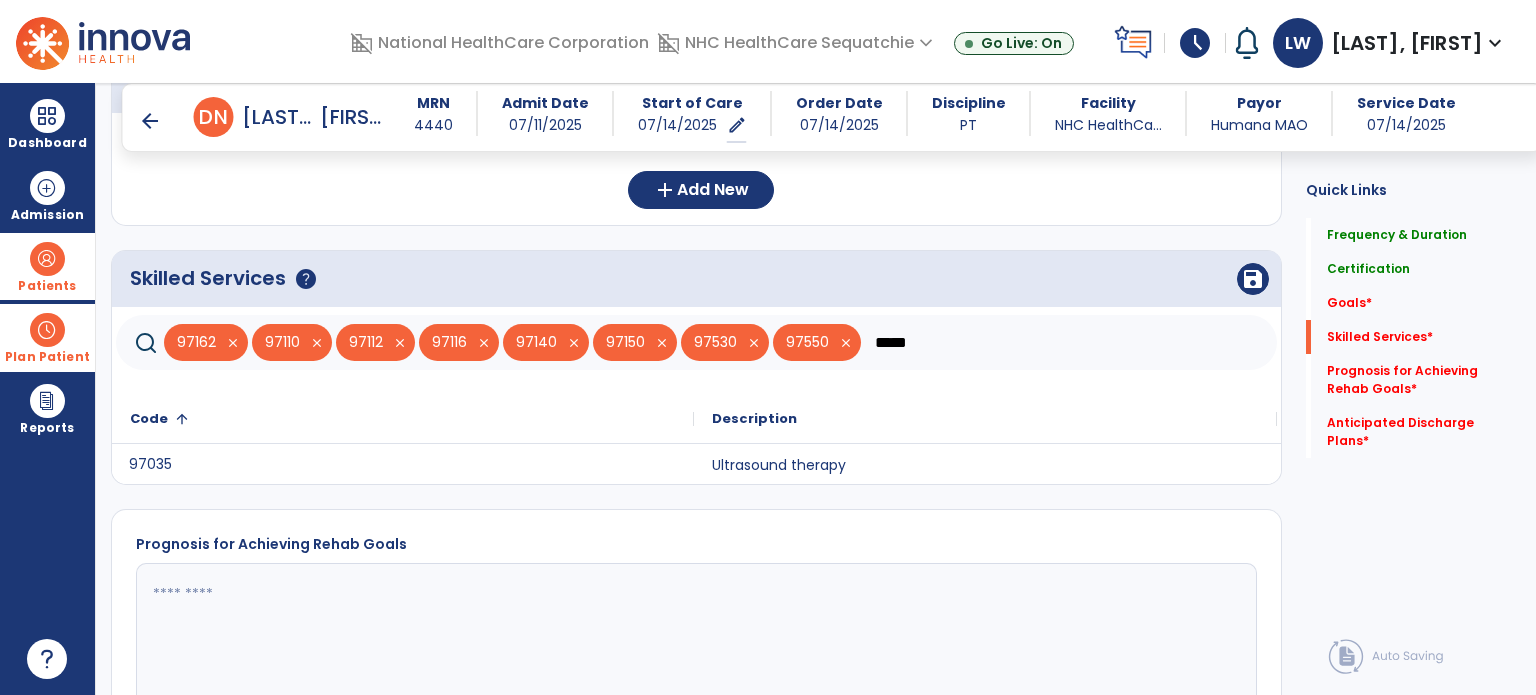 scroll, scrollTop: 545, scrollLeft: 0, axis: vertical 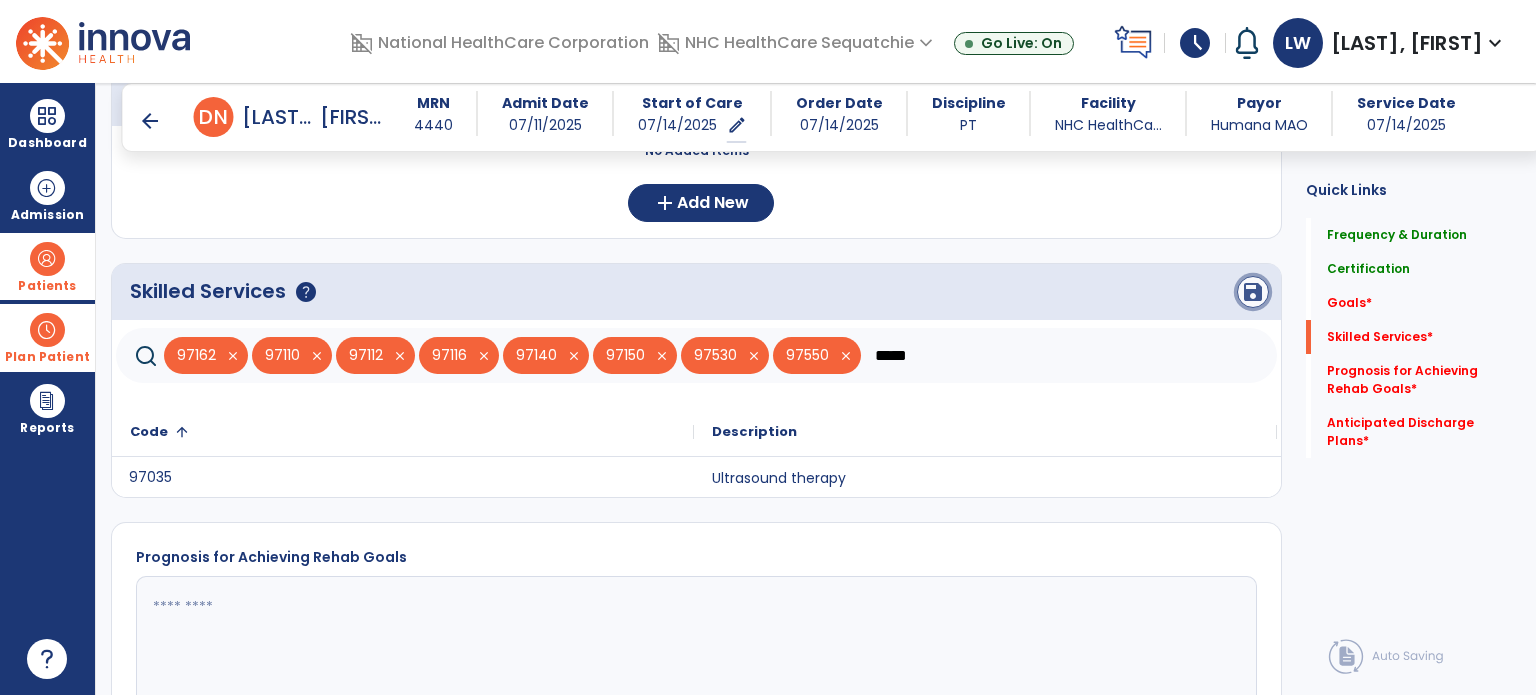 click on "save" 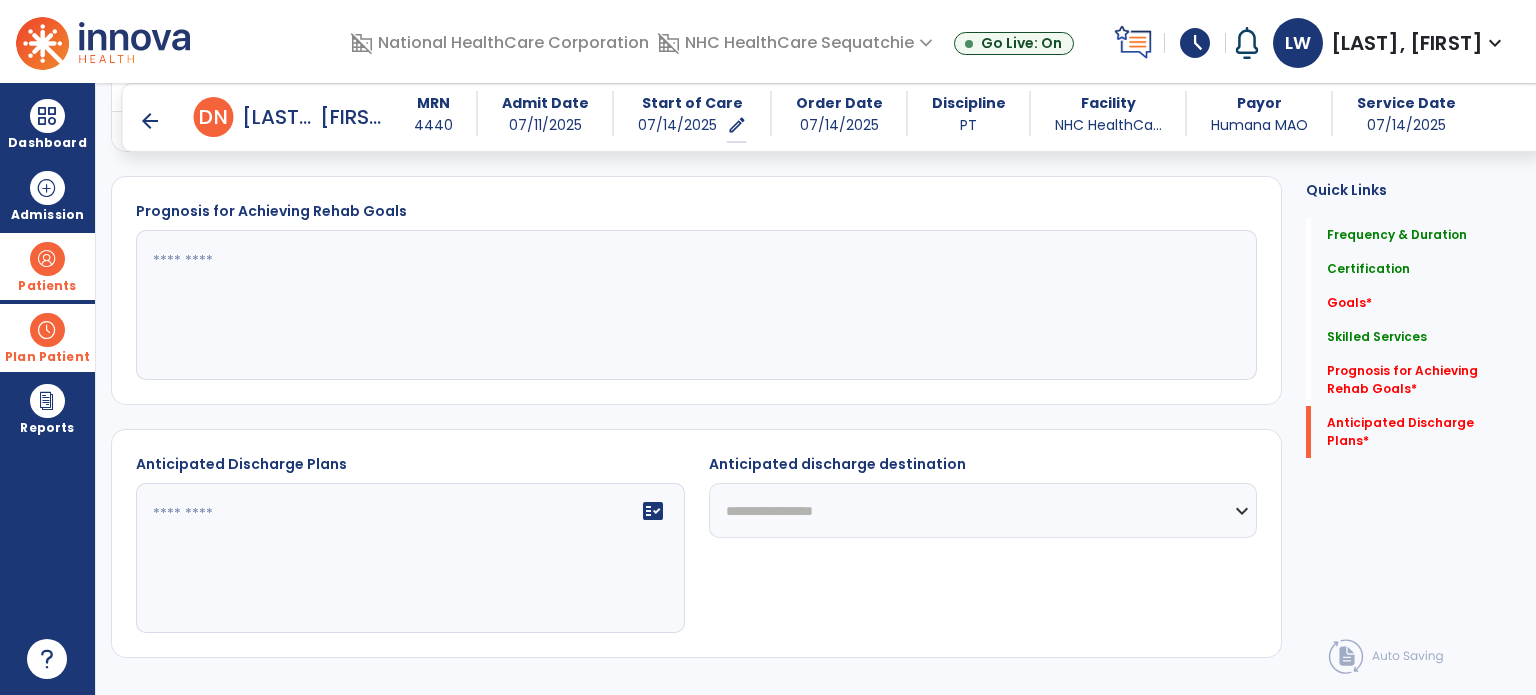 scroll, scrollTop: 1140, scrollLeft: 0, axis: vertical 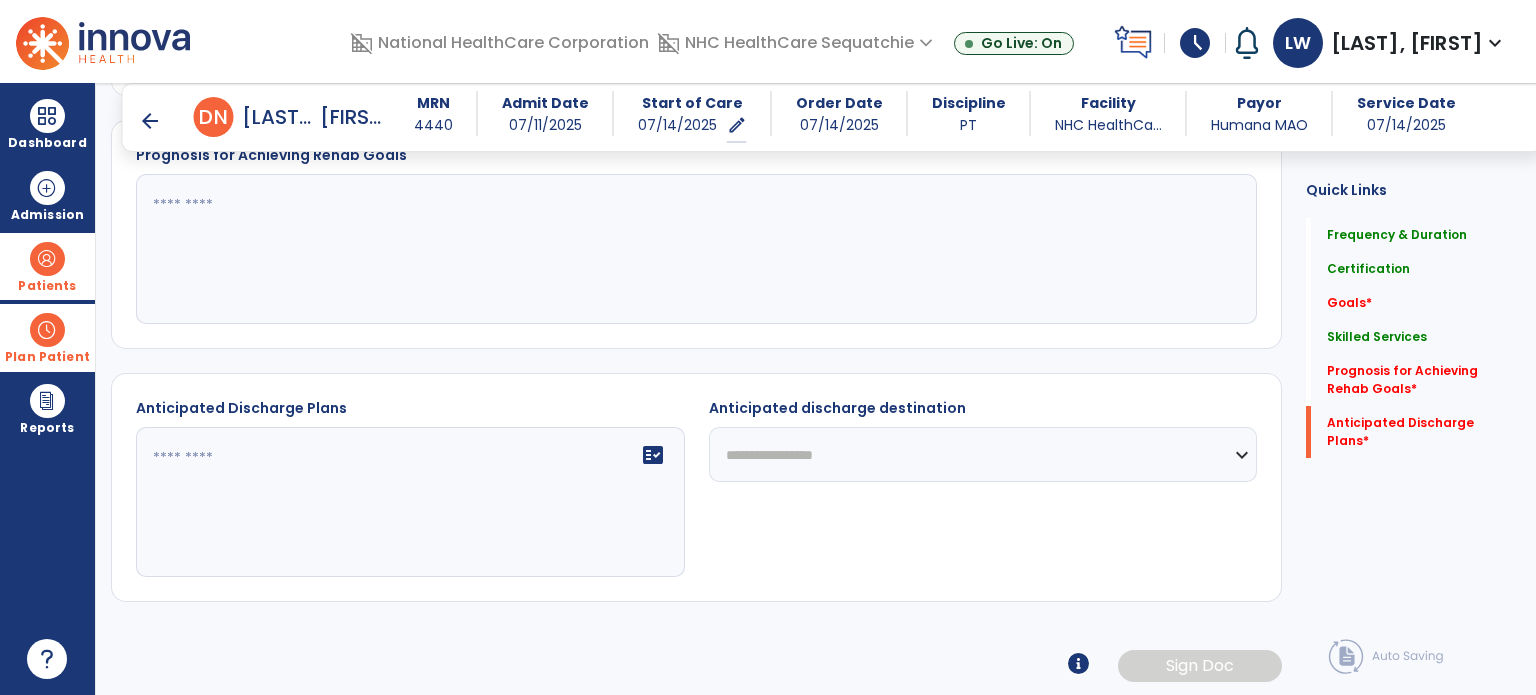 click 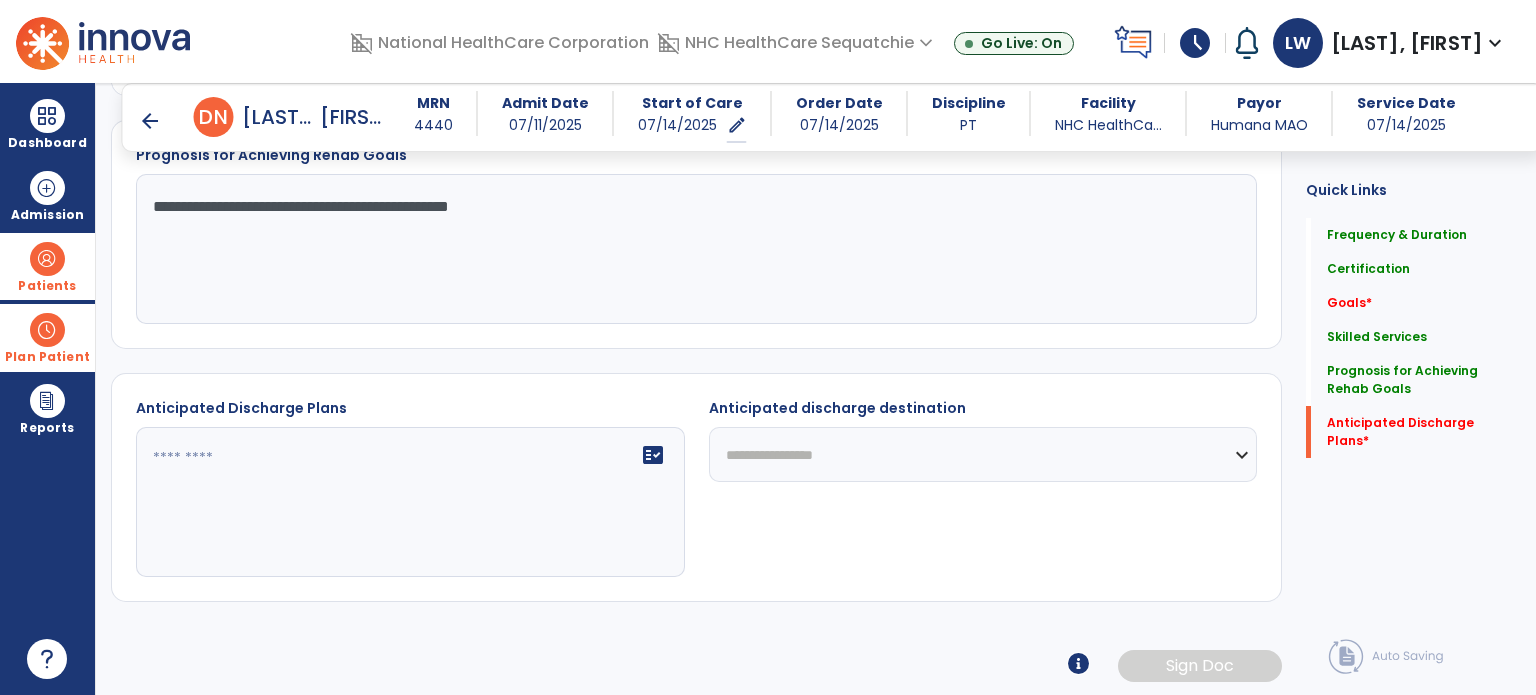 type on "**********" 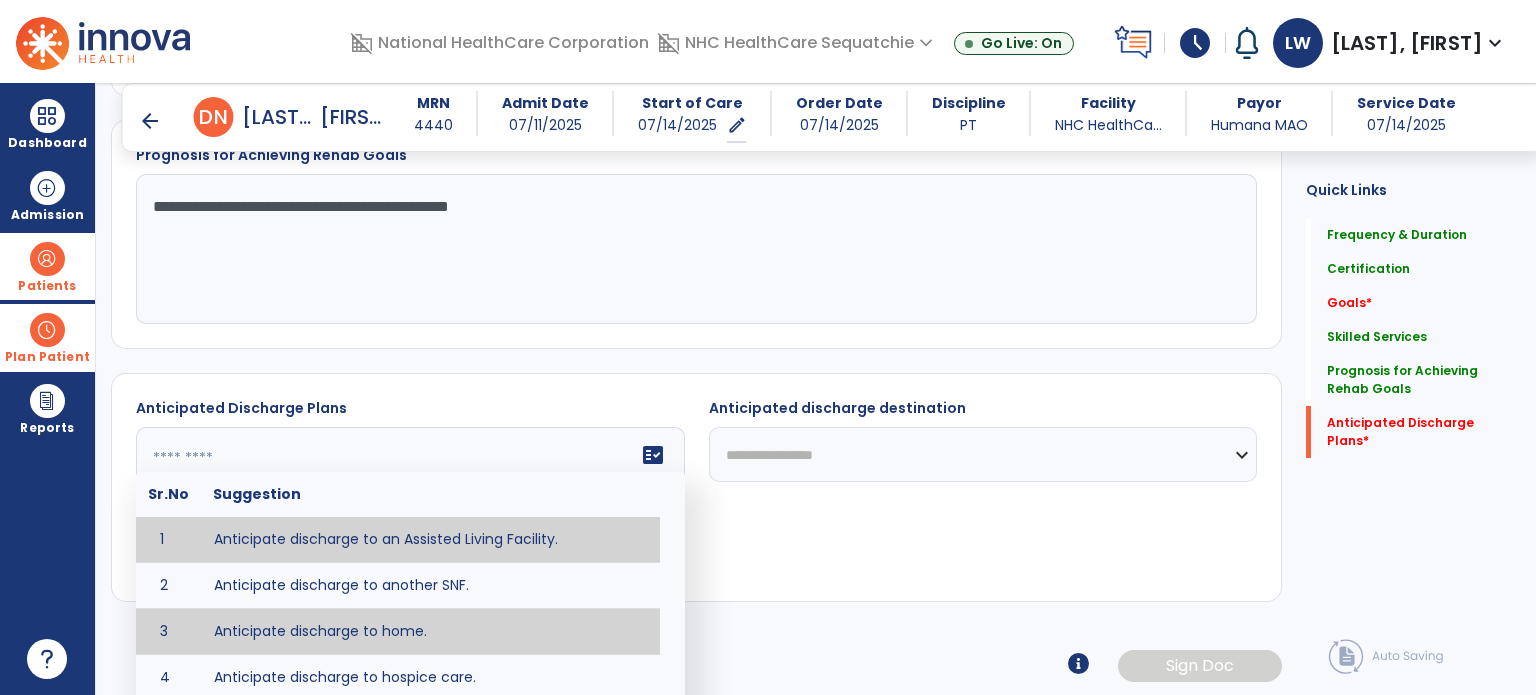 type on "**********" 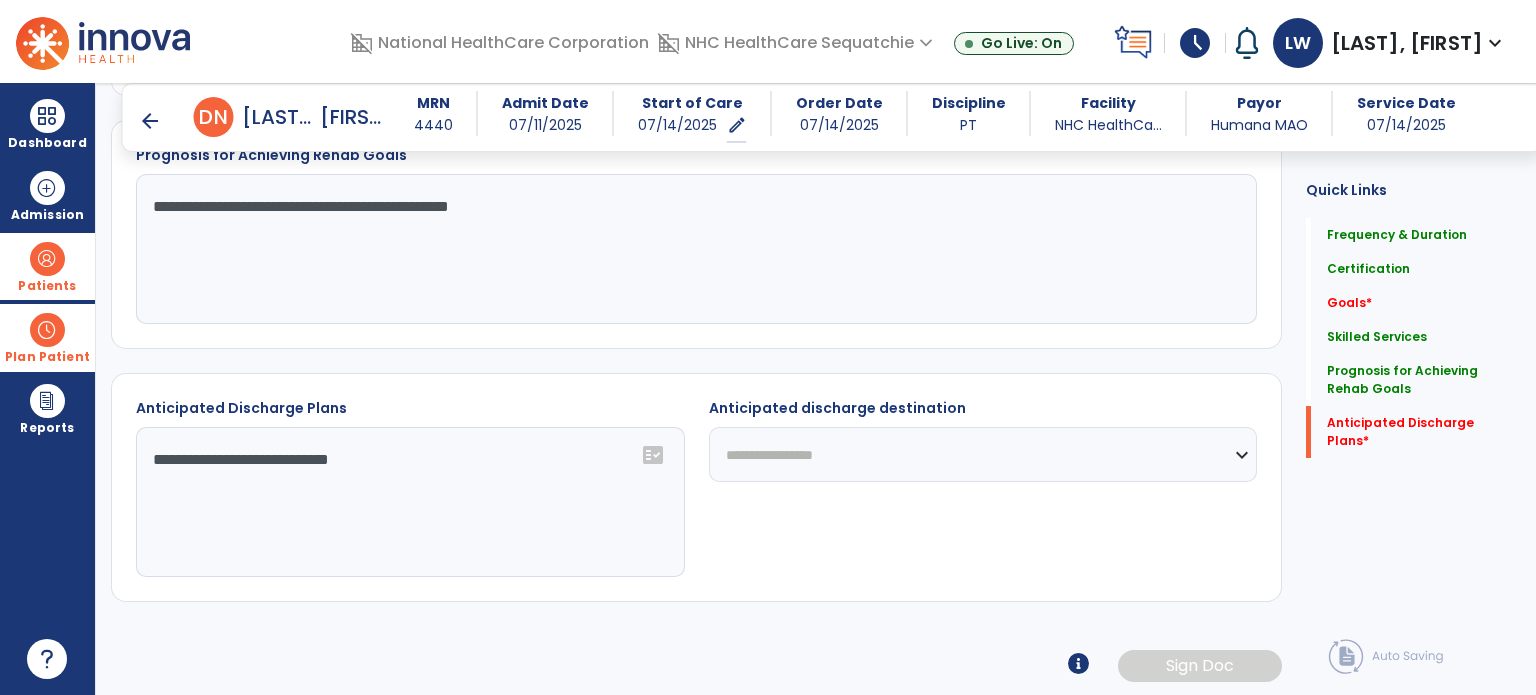 click on "**********" 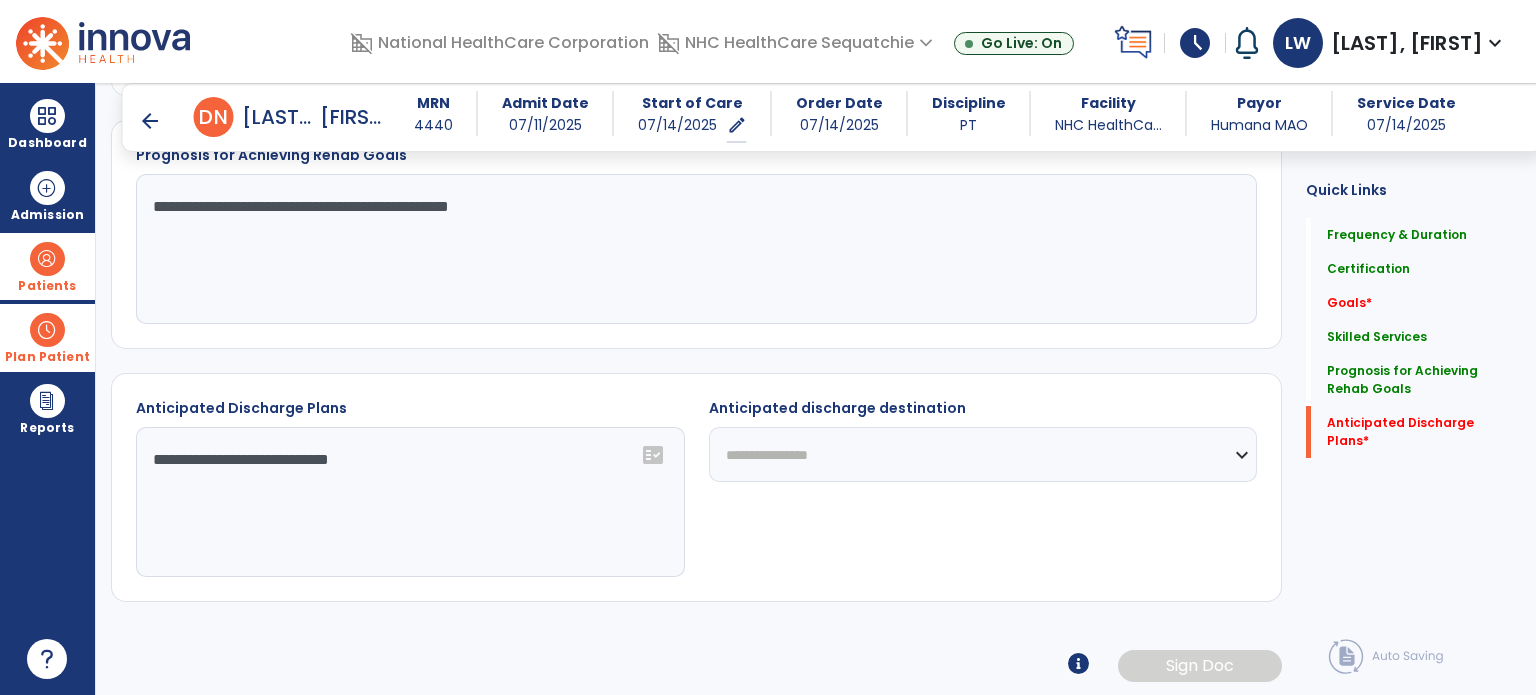 click on "**********" 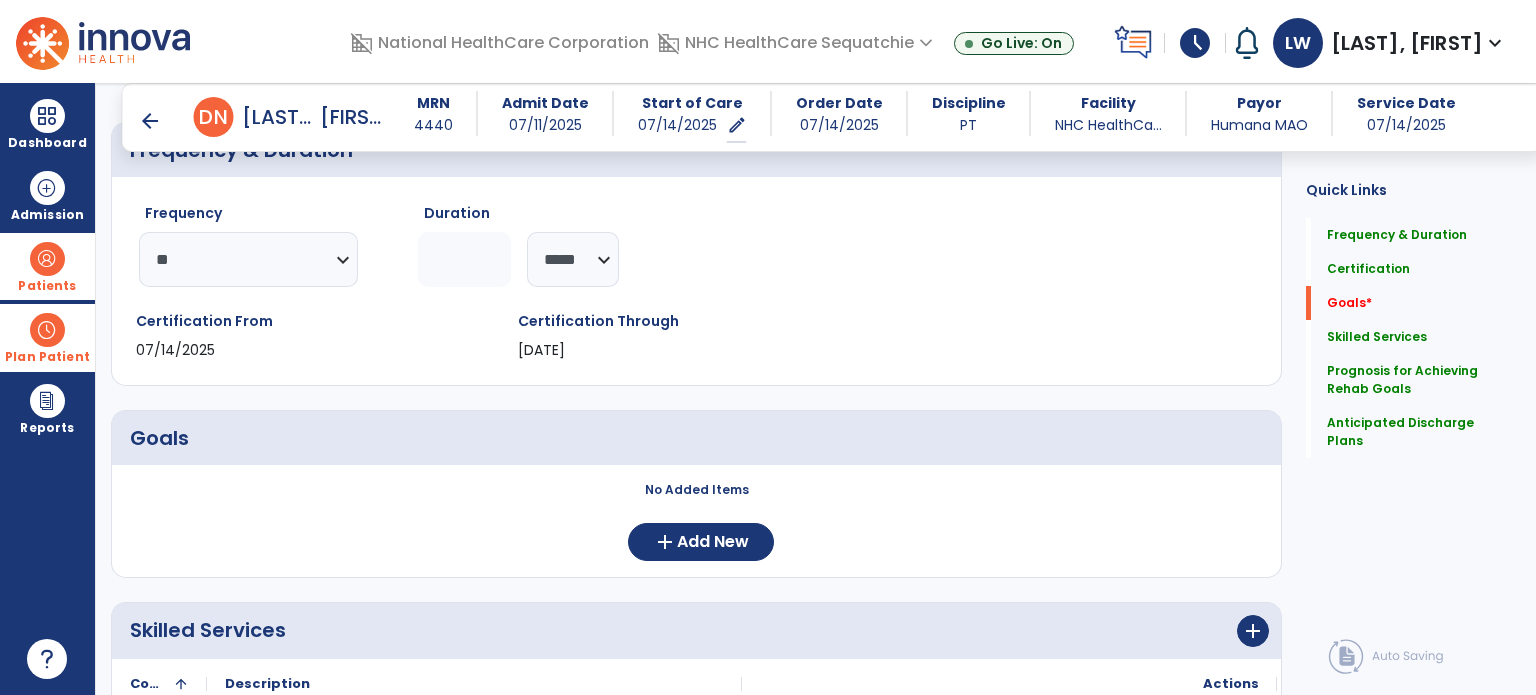 scroll, scrollTop: 0, scrollLeft: 0, axis: both 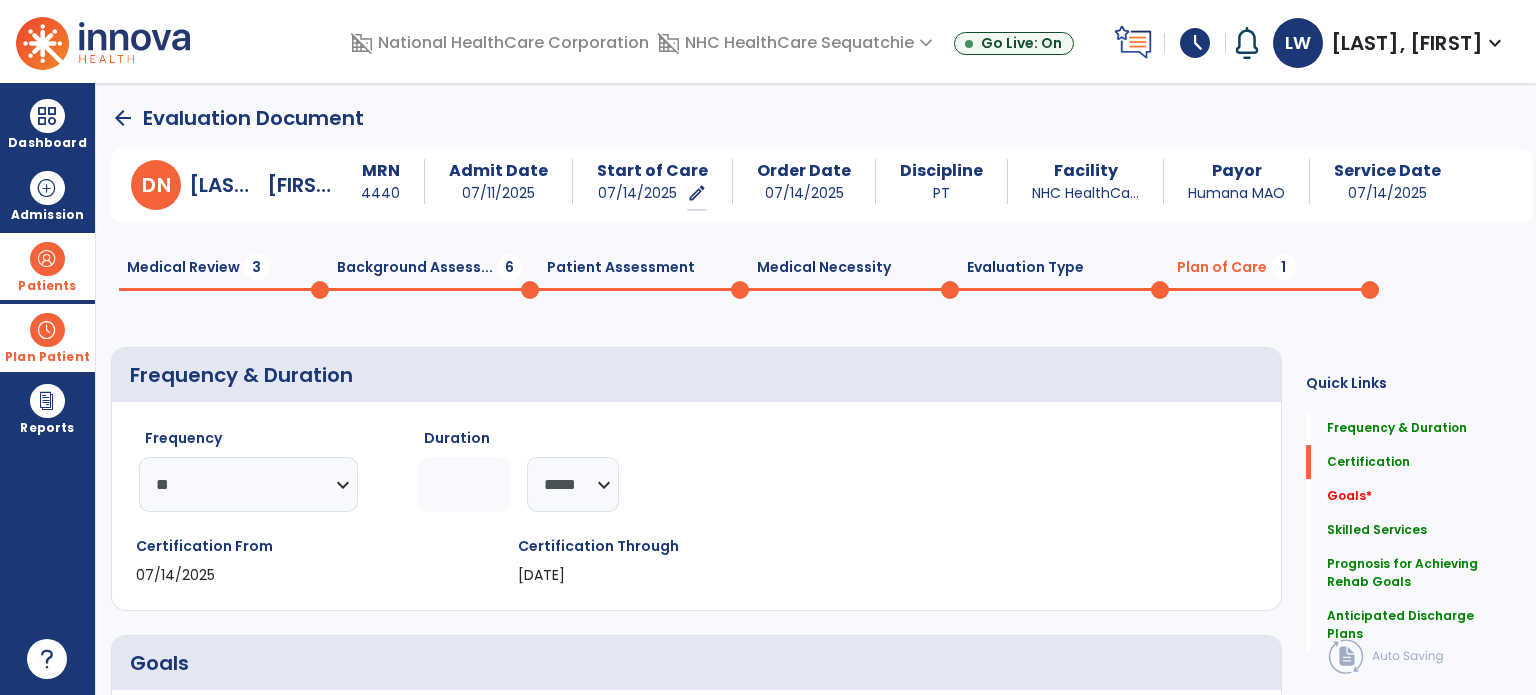 click on "Background Assess...  6" 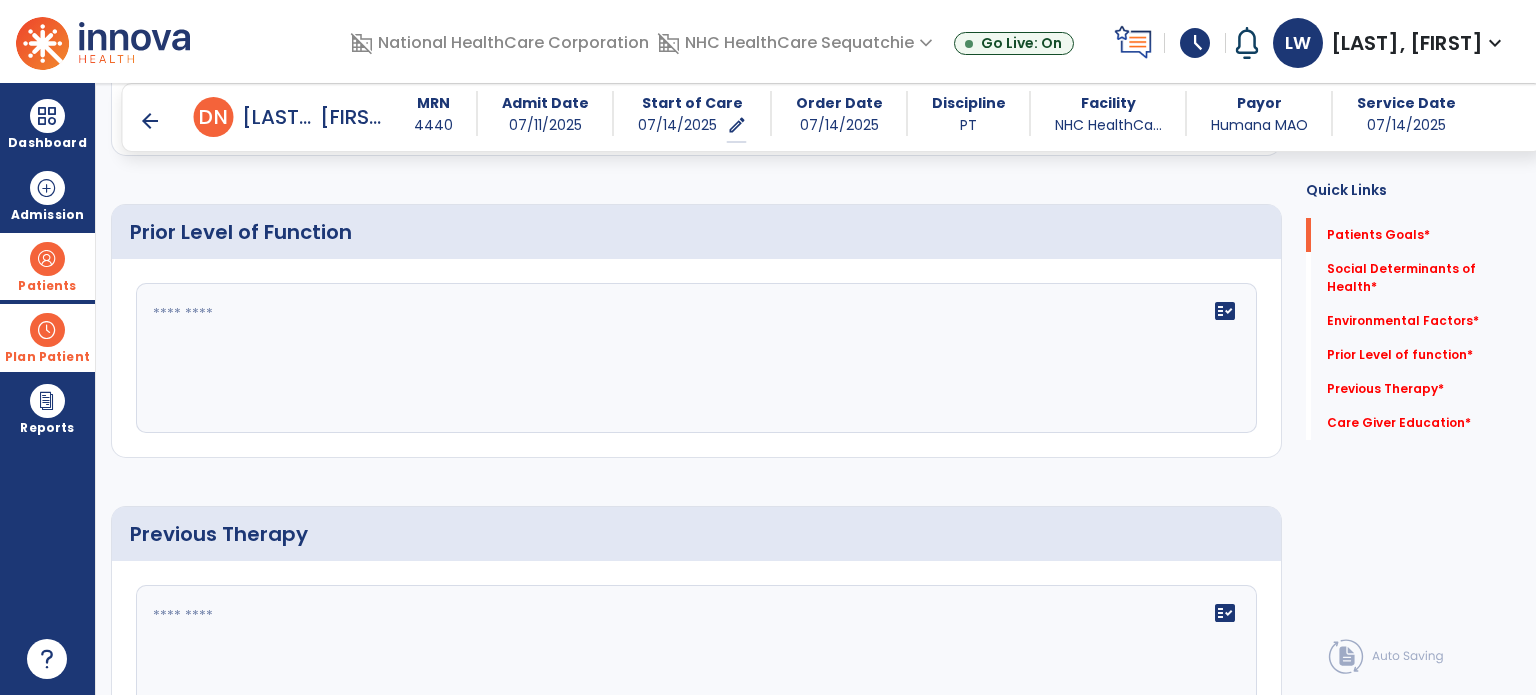 scroll, scrollTop: 773, scrollLeft: 0, axis: vertical 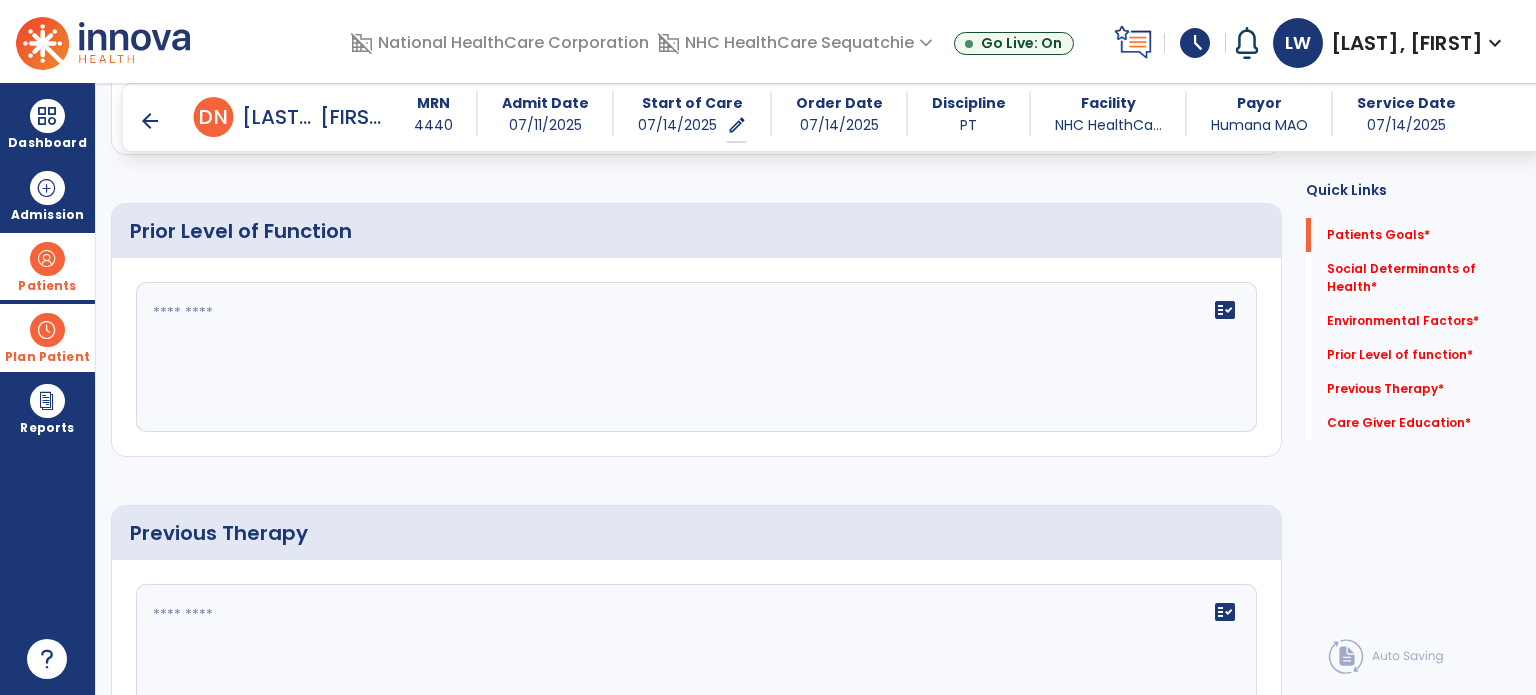 click on "arrow_back" at bounding box center (150, 121) 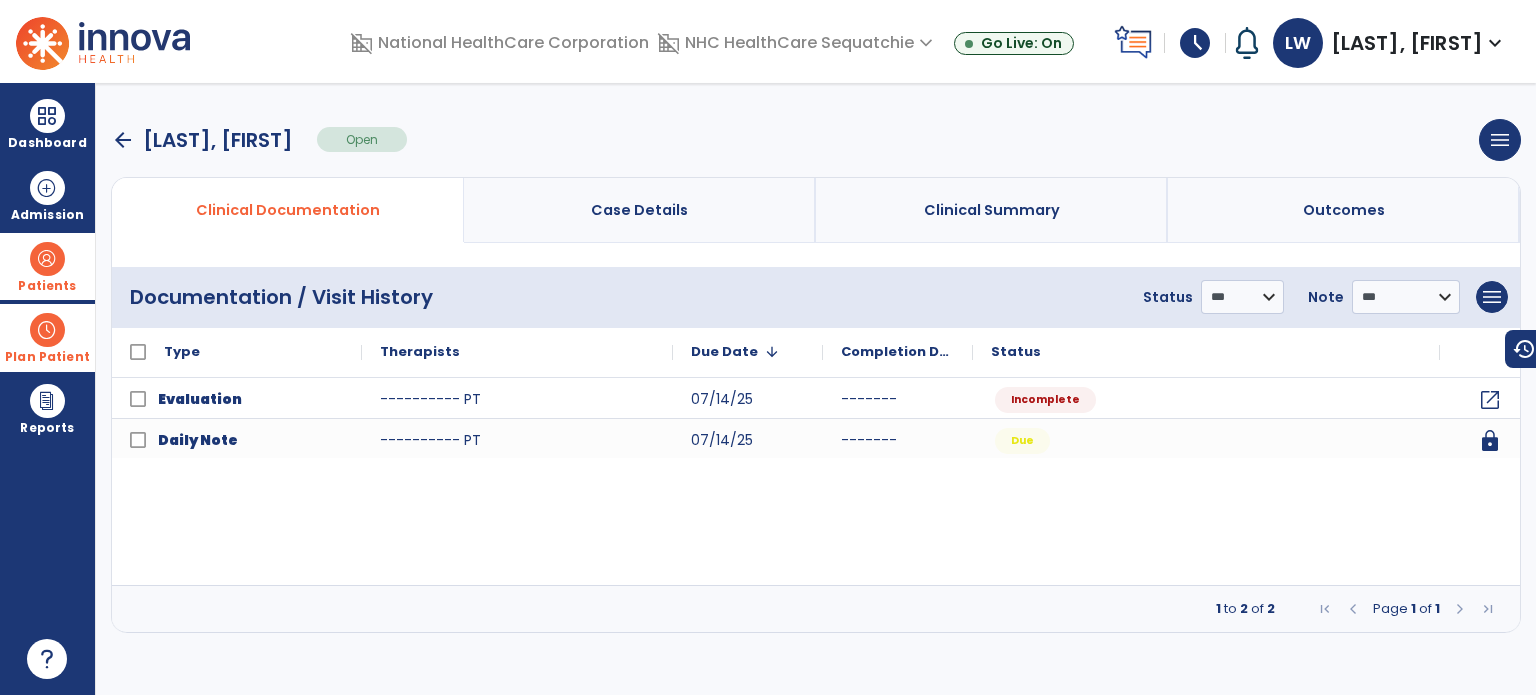 scroll, scrollTop: 0, scrollLeft: 0, axis: both 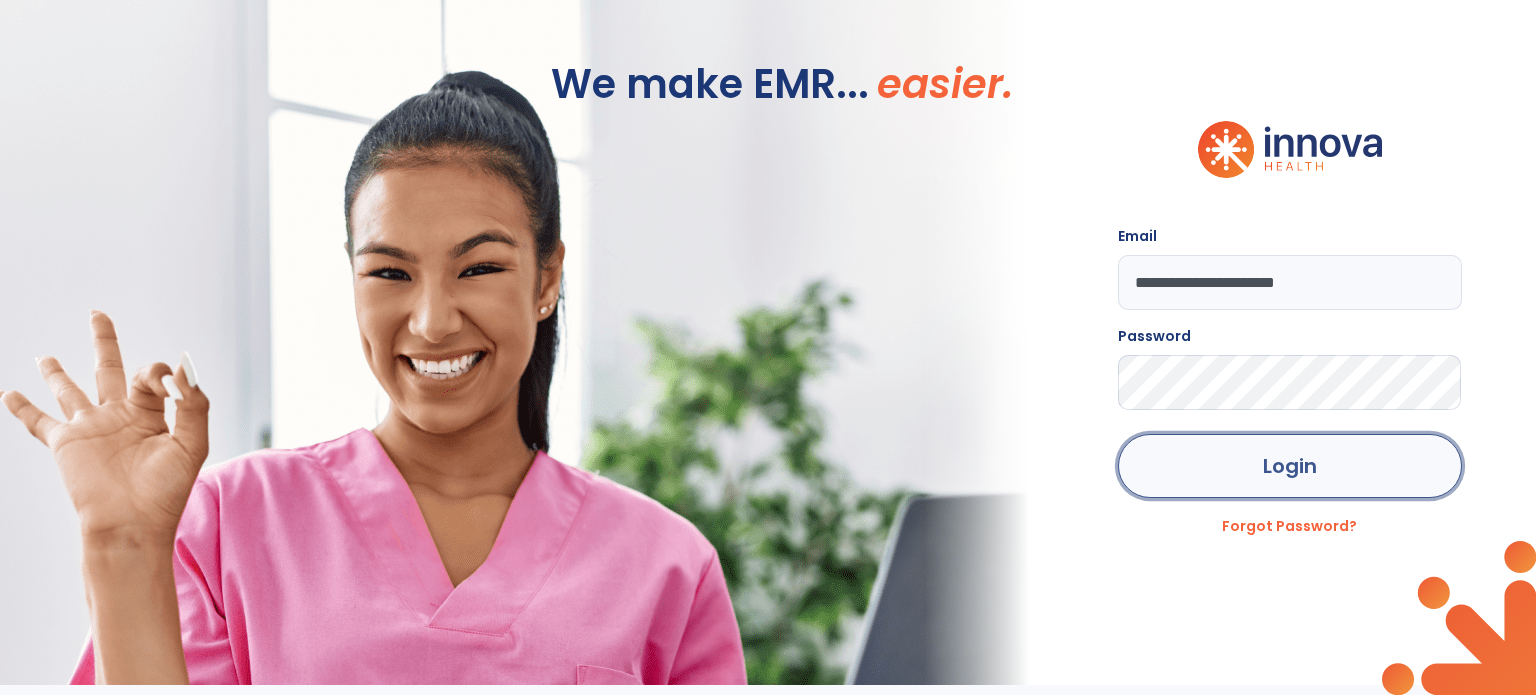 click on "Login" 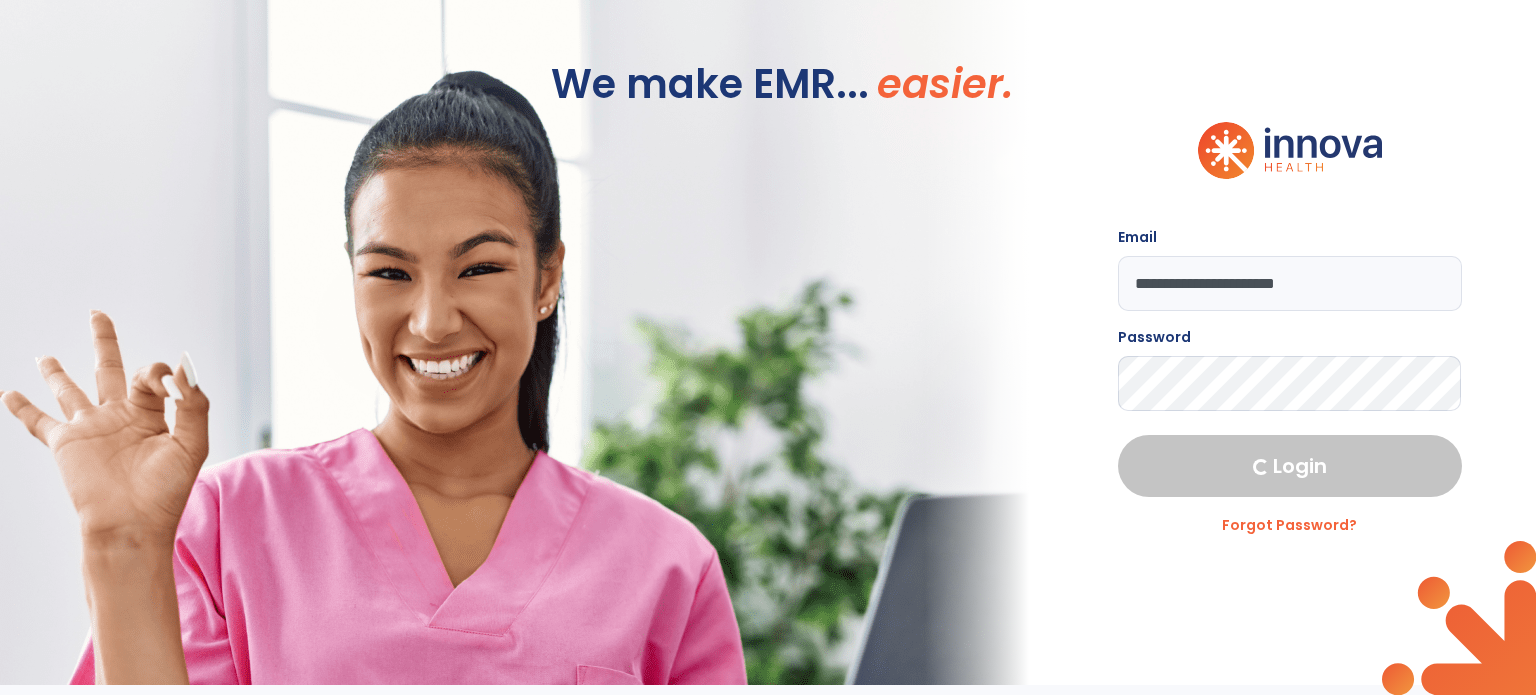 select on "****" 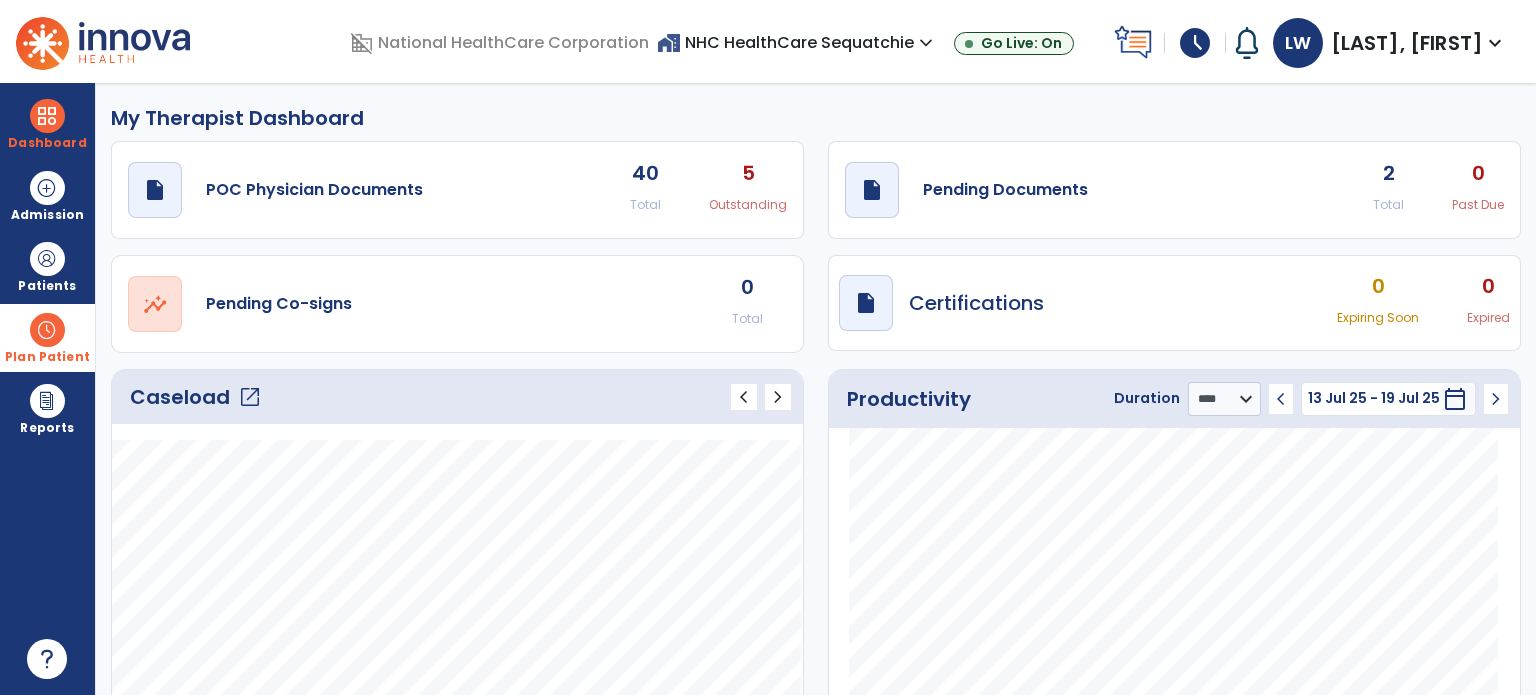 click on "Plan Patient" at bounding box center (47, 266) 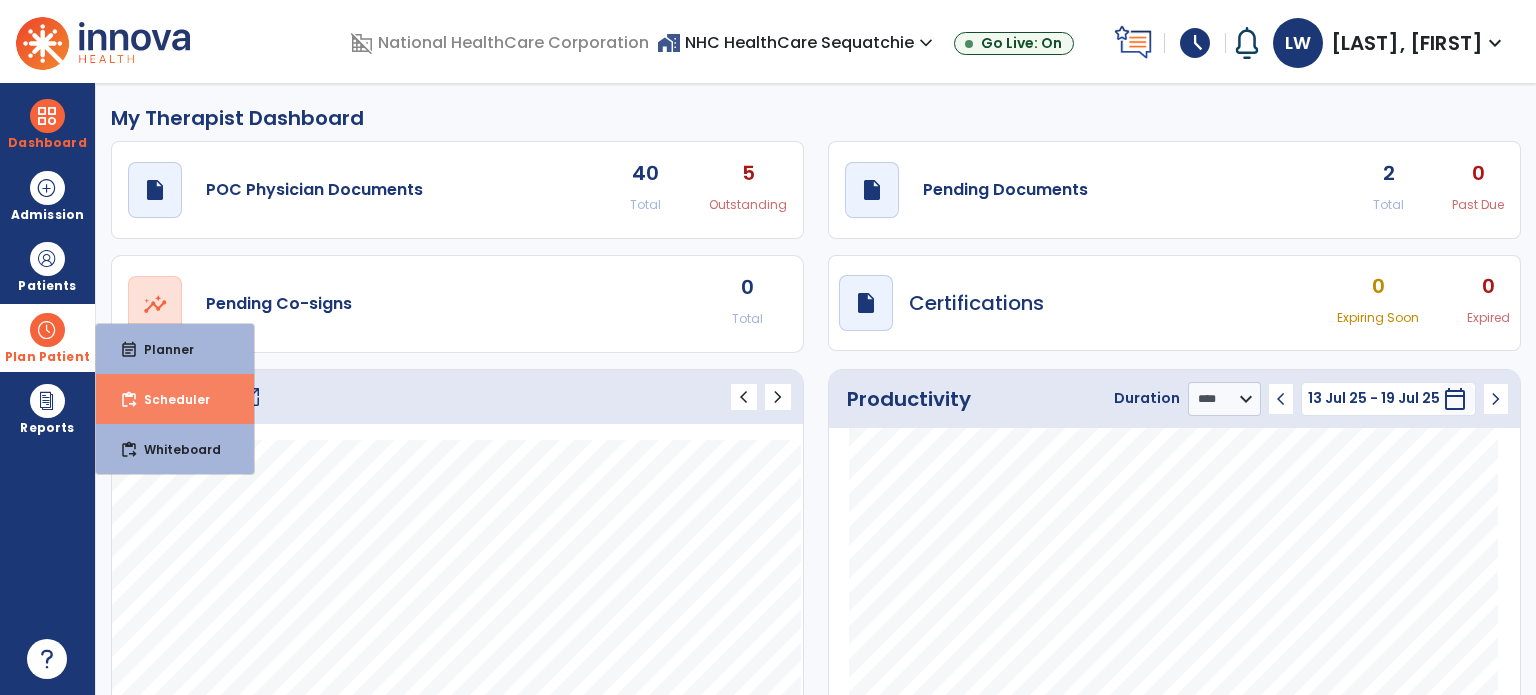 click on "content_paste_go  Scheduler" at bounding box center (175, 399) 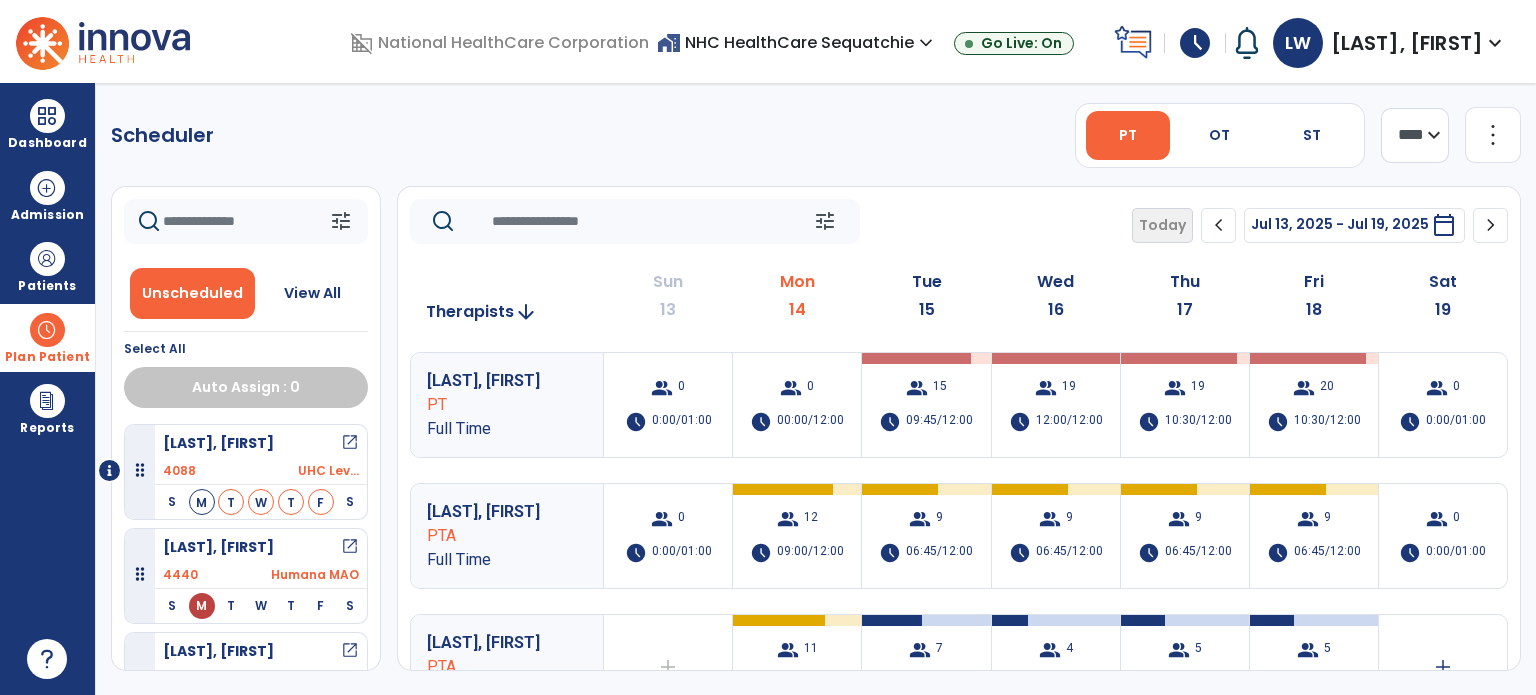 click 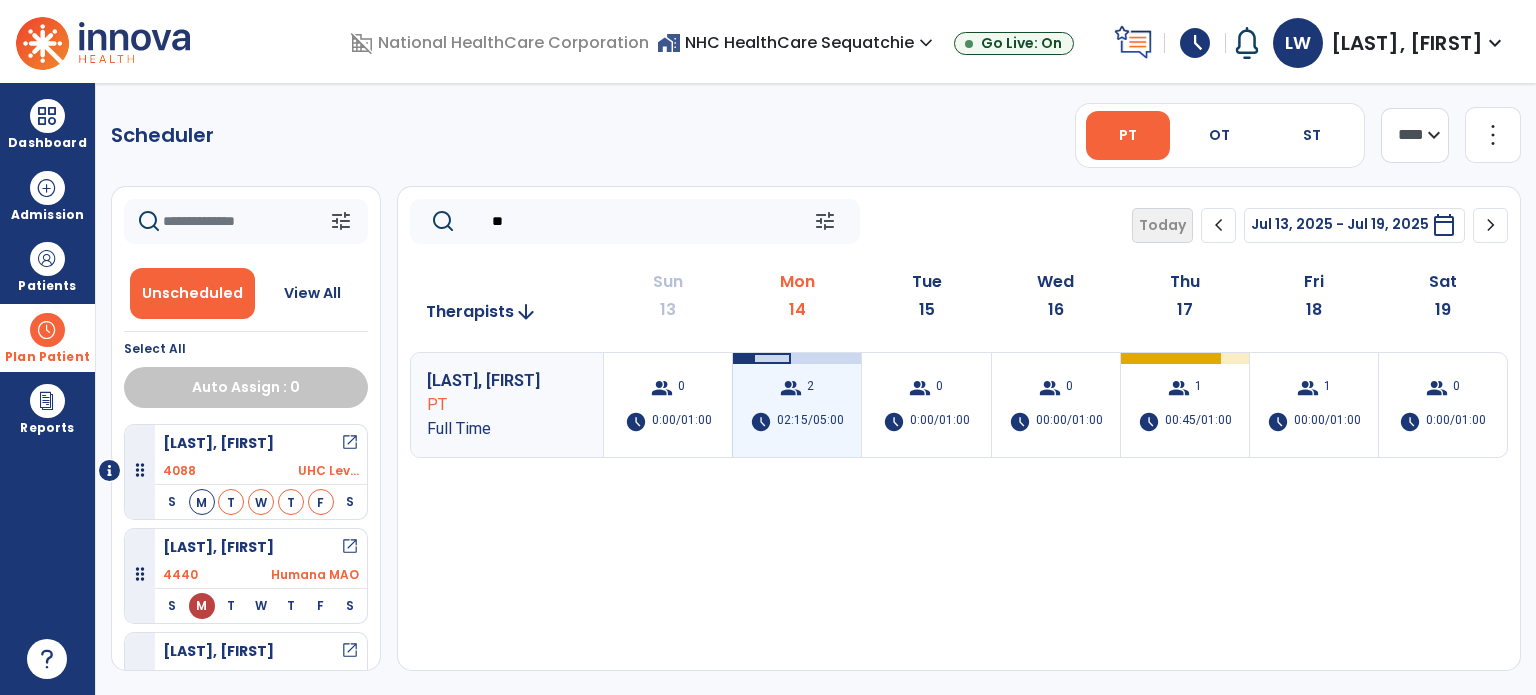 type on "**" 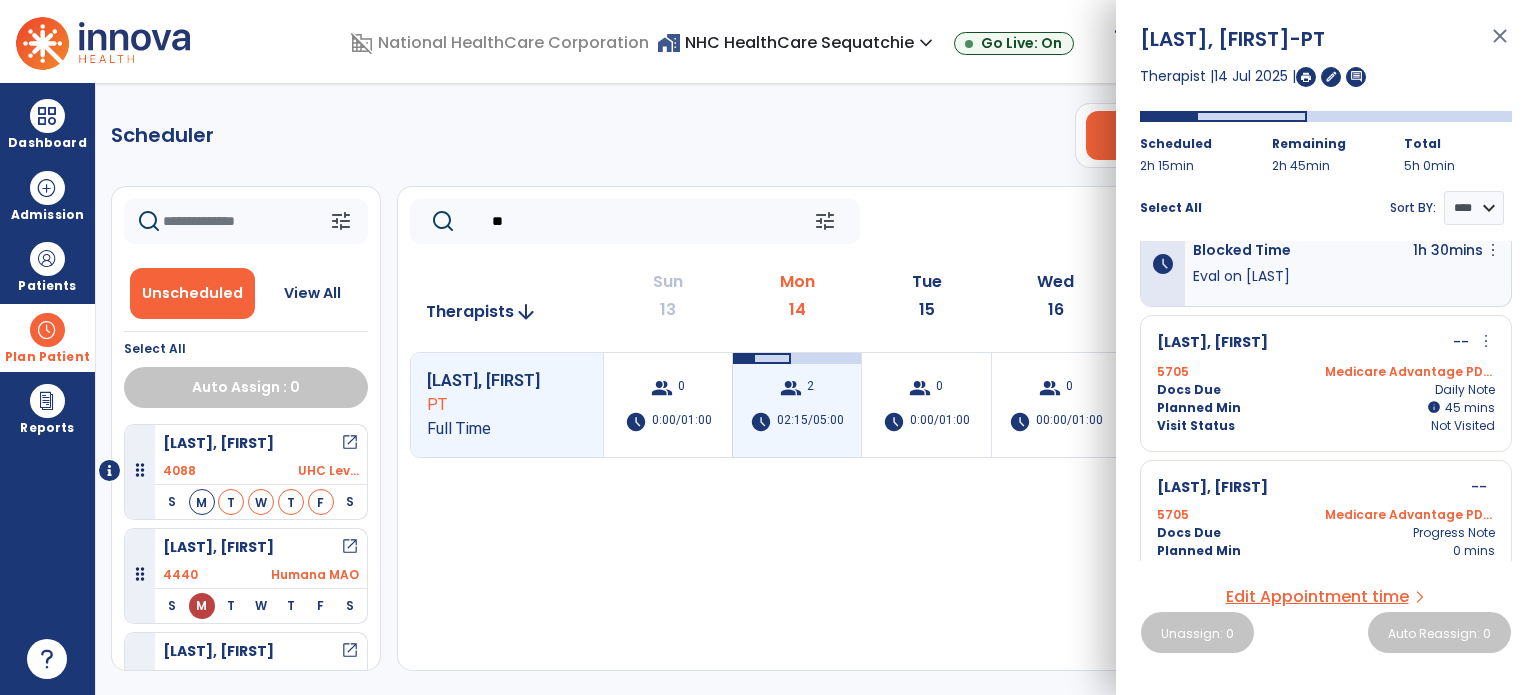 scroll, scrollTop: 61, scrollLeft: 0, axis: vertical 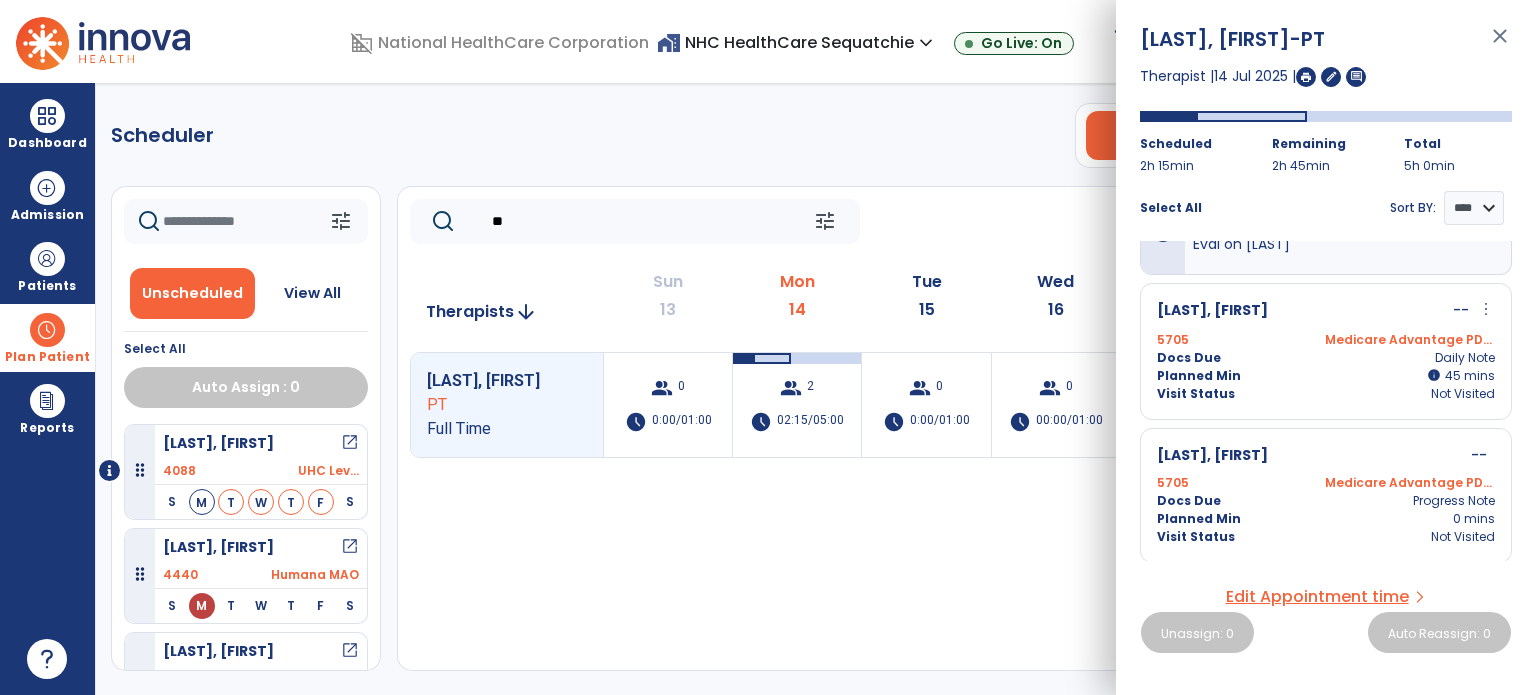 click on "Scheduler   PT   OT   ST  **** *** more_vert  Manage Labor   View All Therapists   Print" 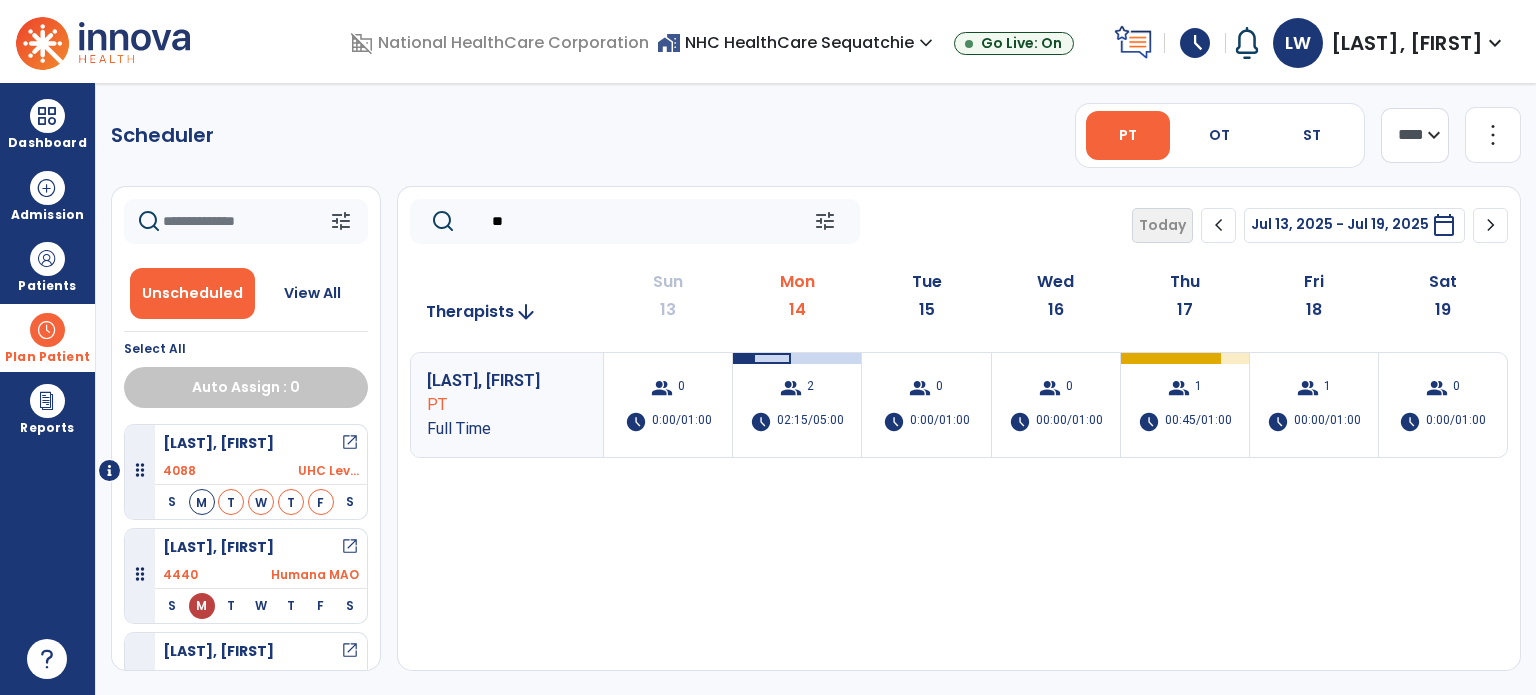 click on "expand_more" at bounding box center (926, 43) 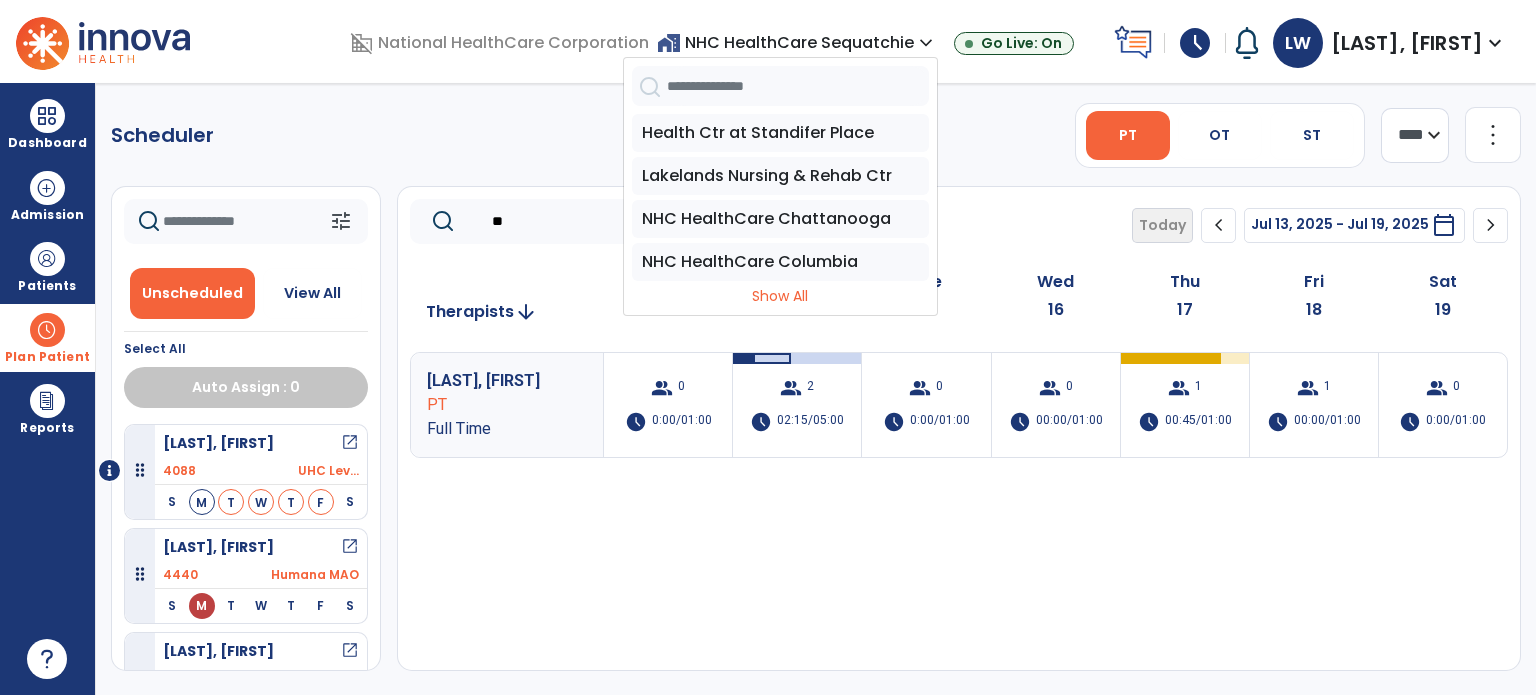 click at bounding box center (798, 86) 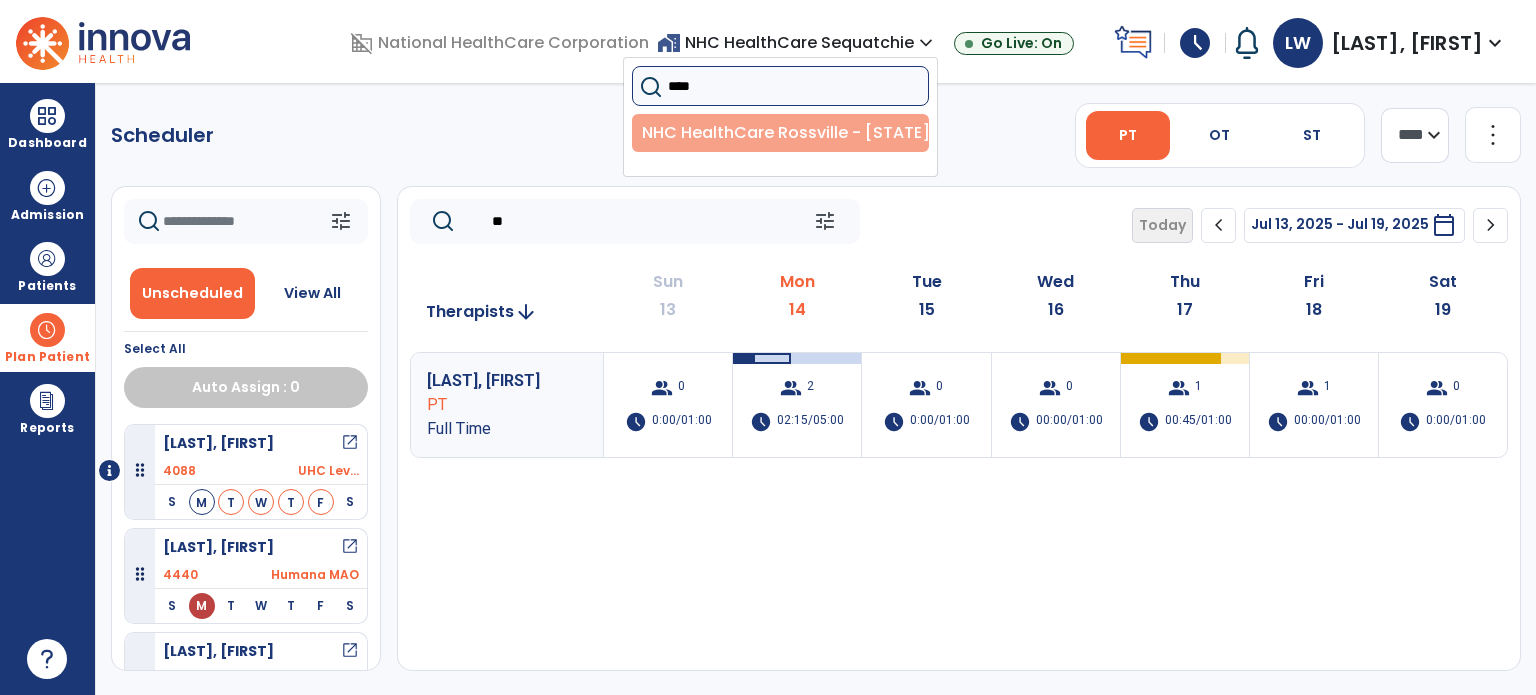 type on "****" 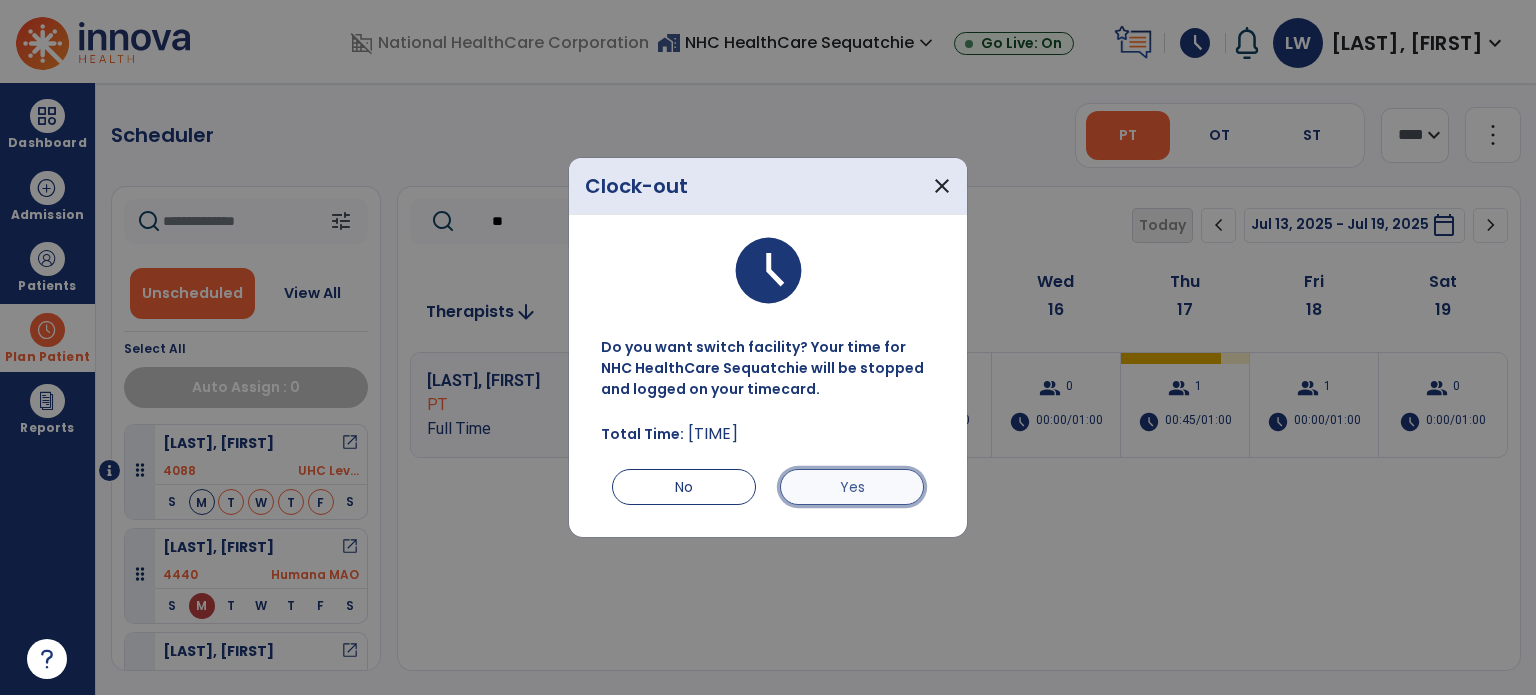 click on "Yes" at bounding box center (852, 487) 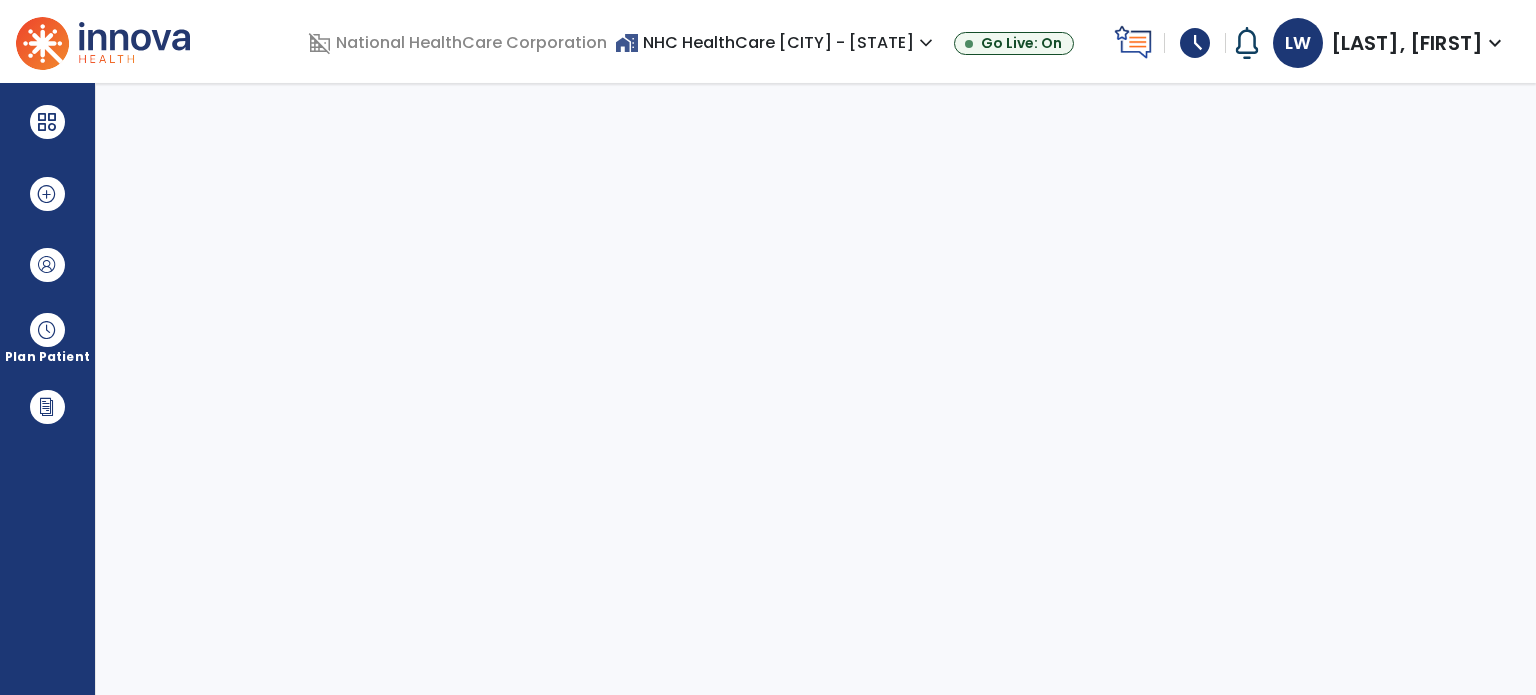 scroll, scrollTop: 0, scrollLeft: 0, axis: both 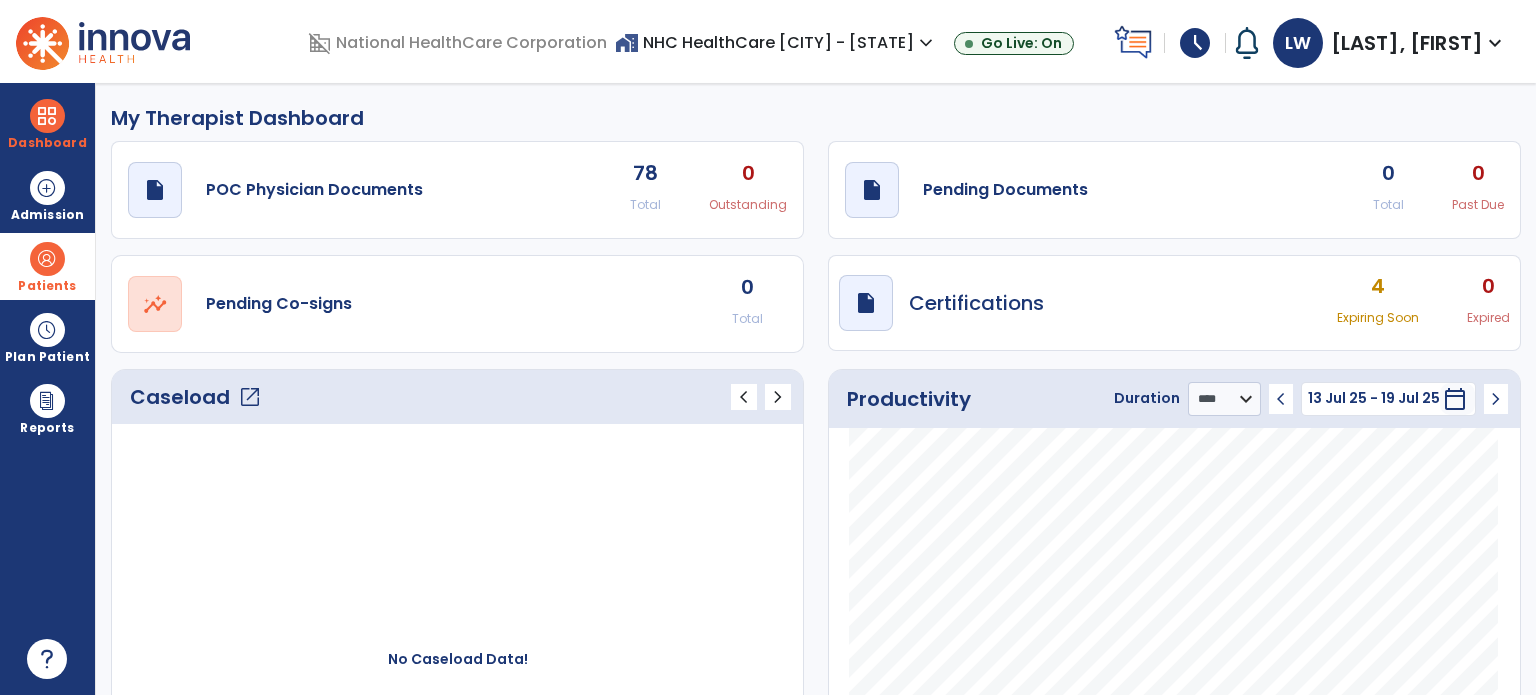 click on "Patients" at bounding box center (47, 286) 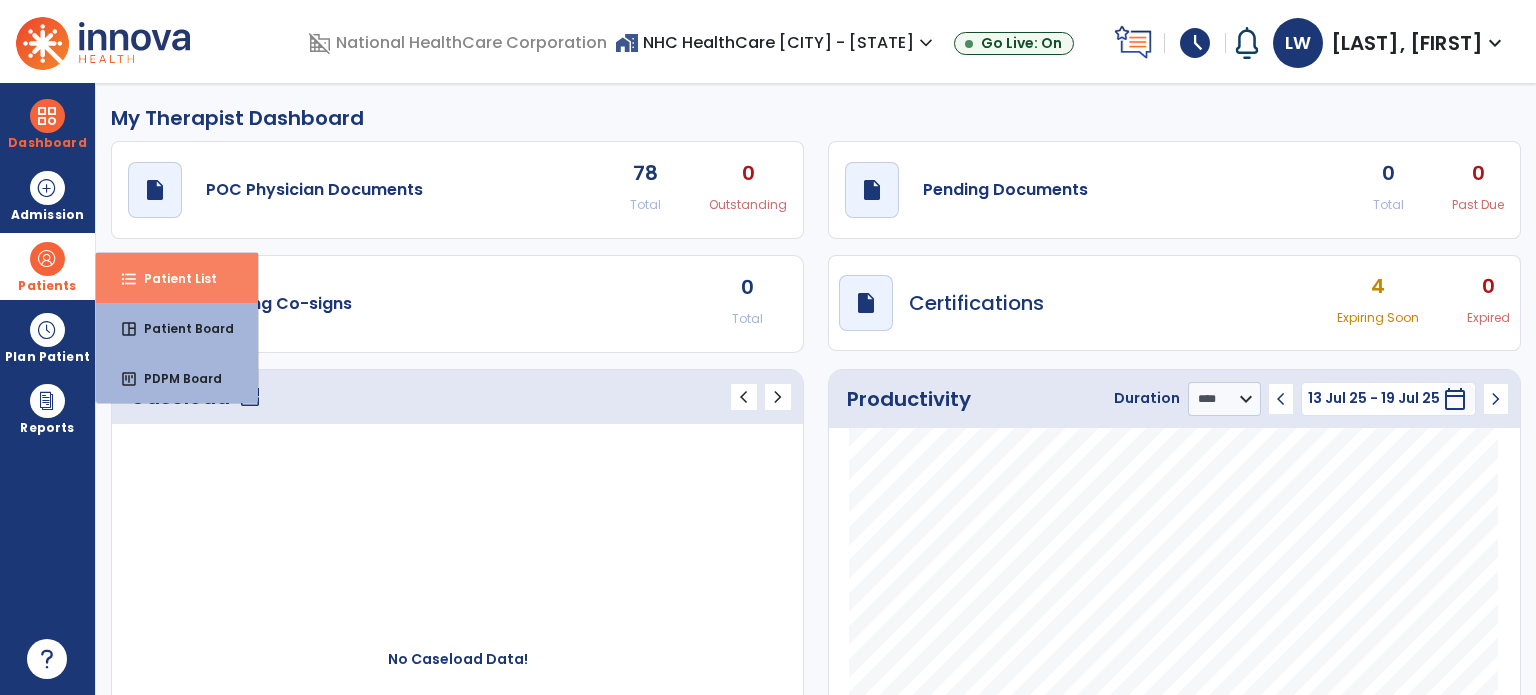click on "format_list_bulleted  Patient List" at bounding box center (177, 278) 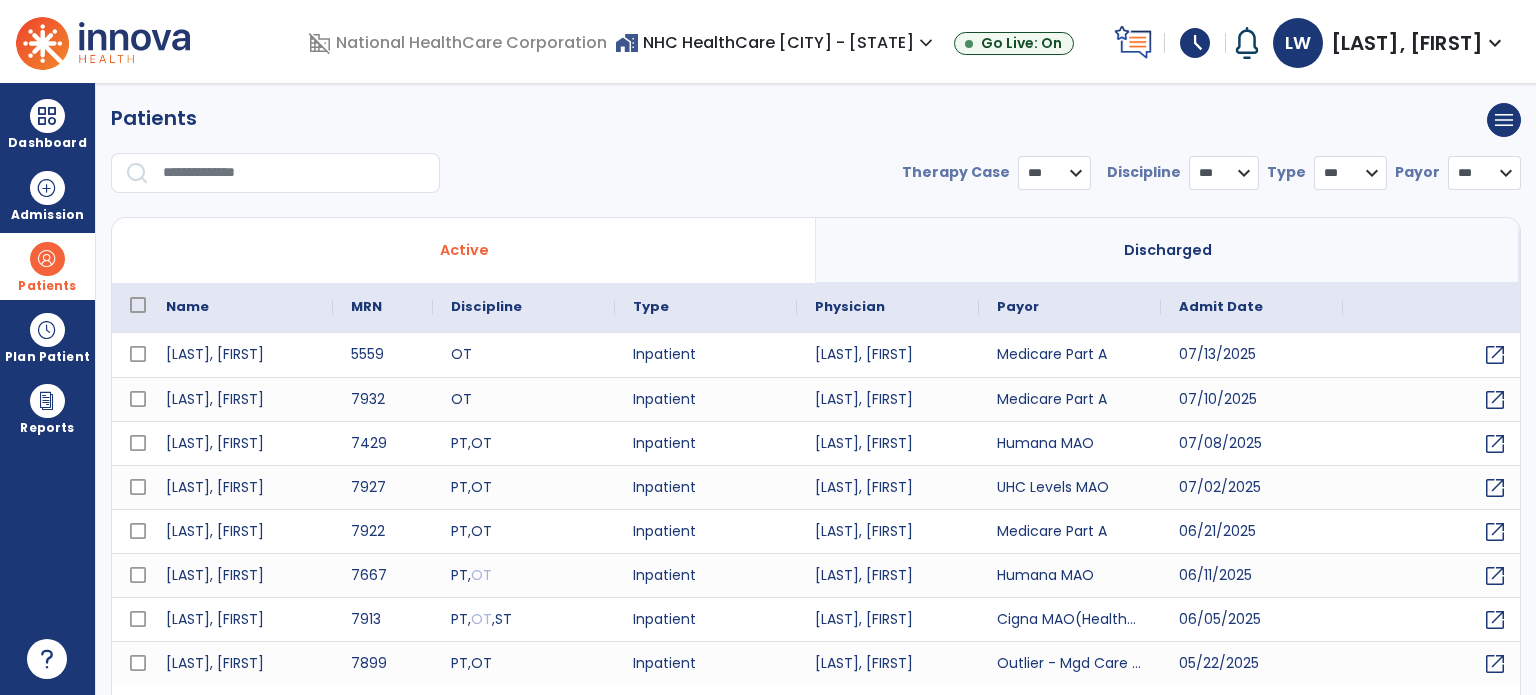 select on "***" 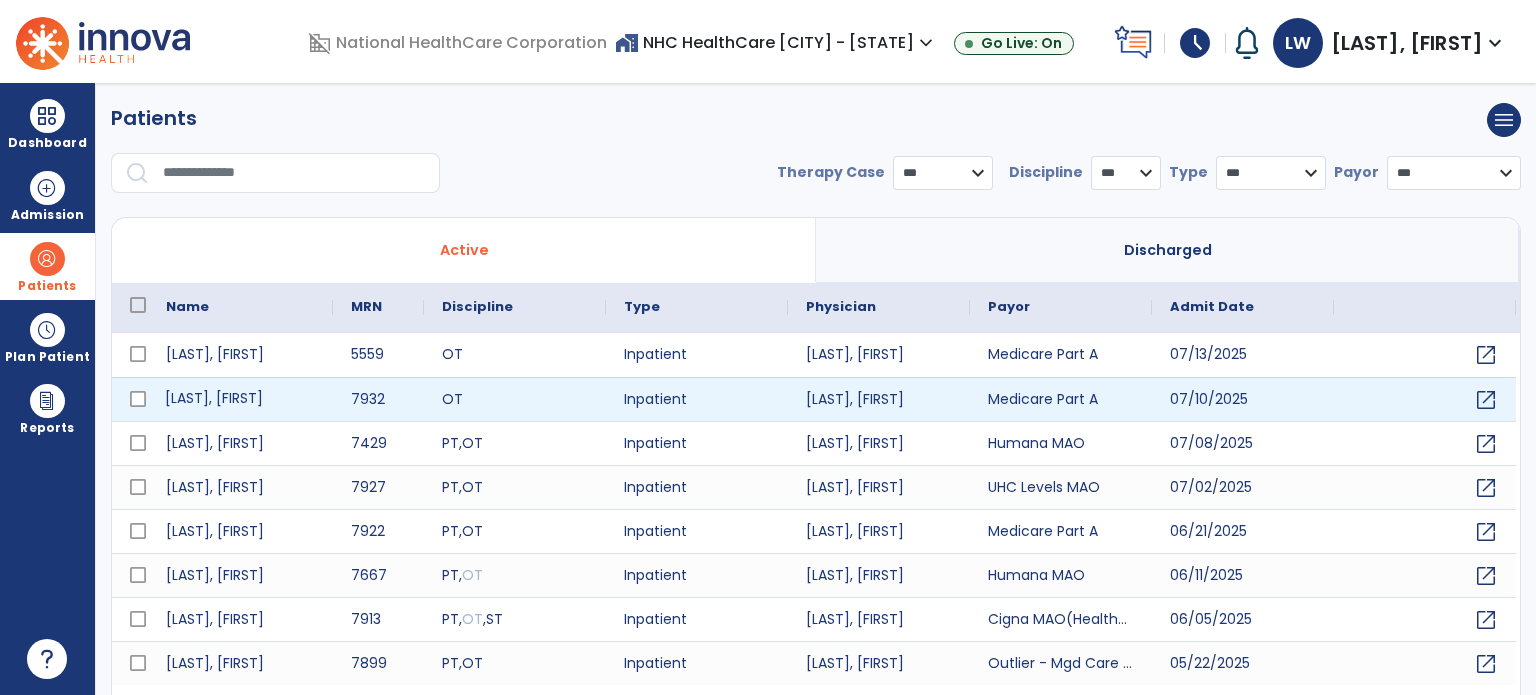 click on "Price, Charles" at bounding box center [240, 399] 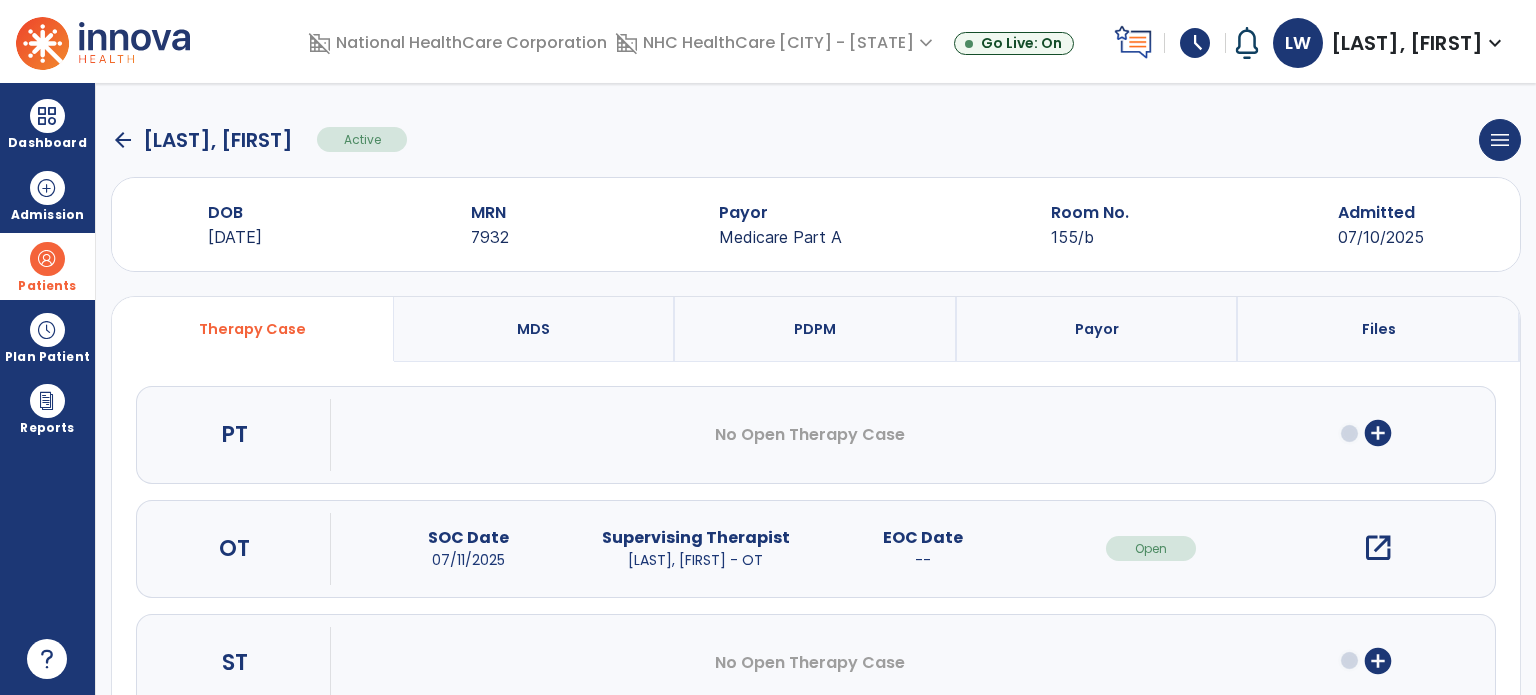 click on "open_in_new" at bounding box center [1378, 548] 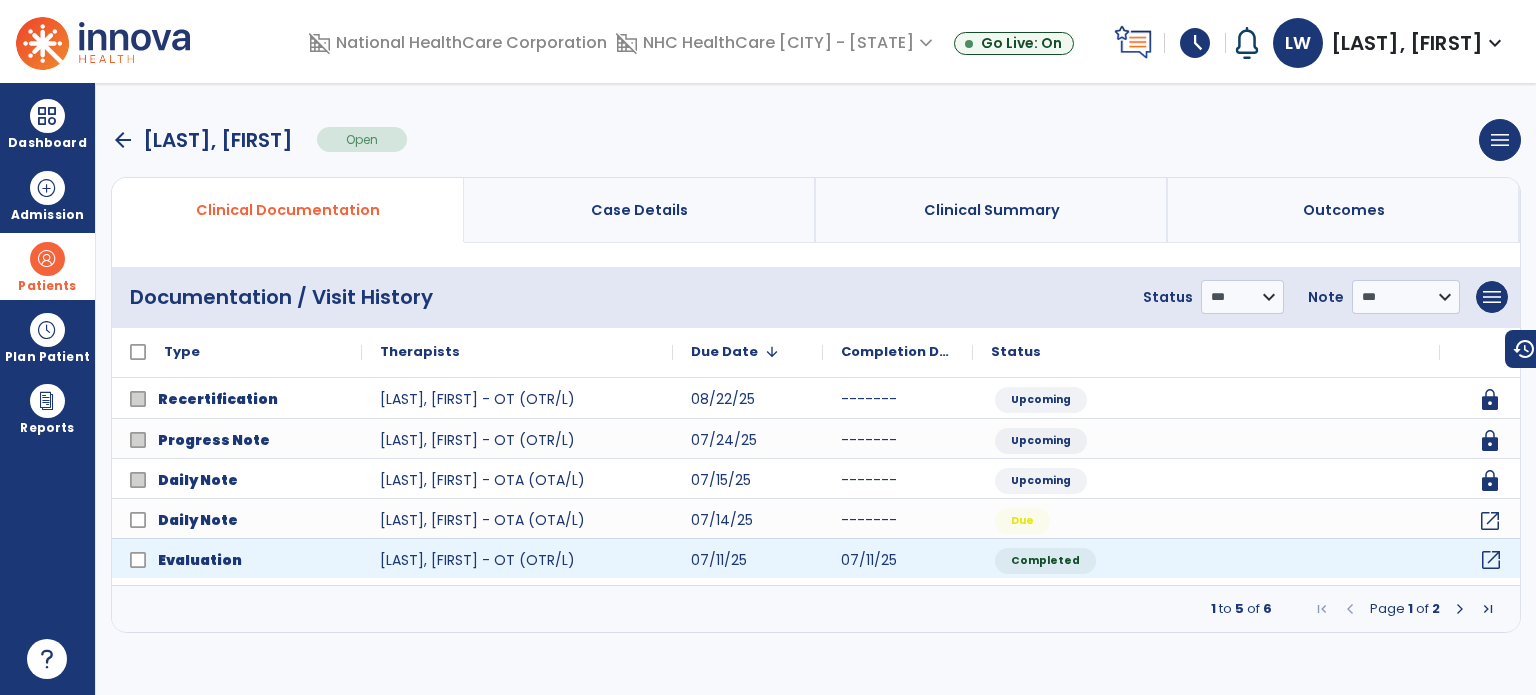 click on "open_in_new" 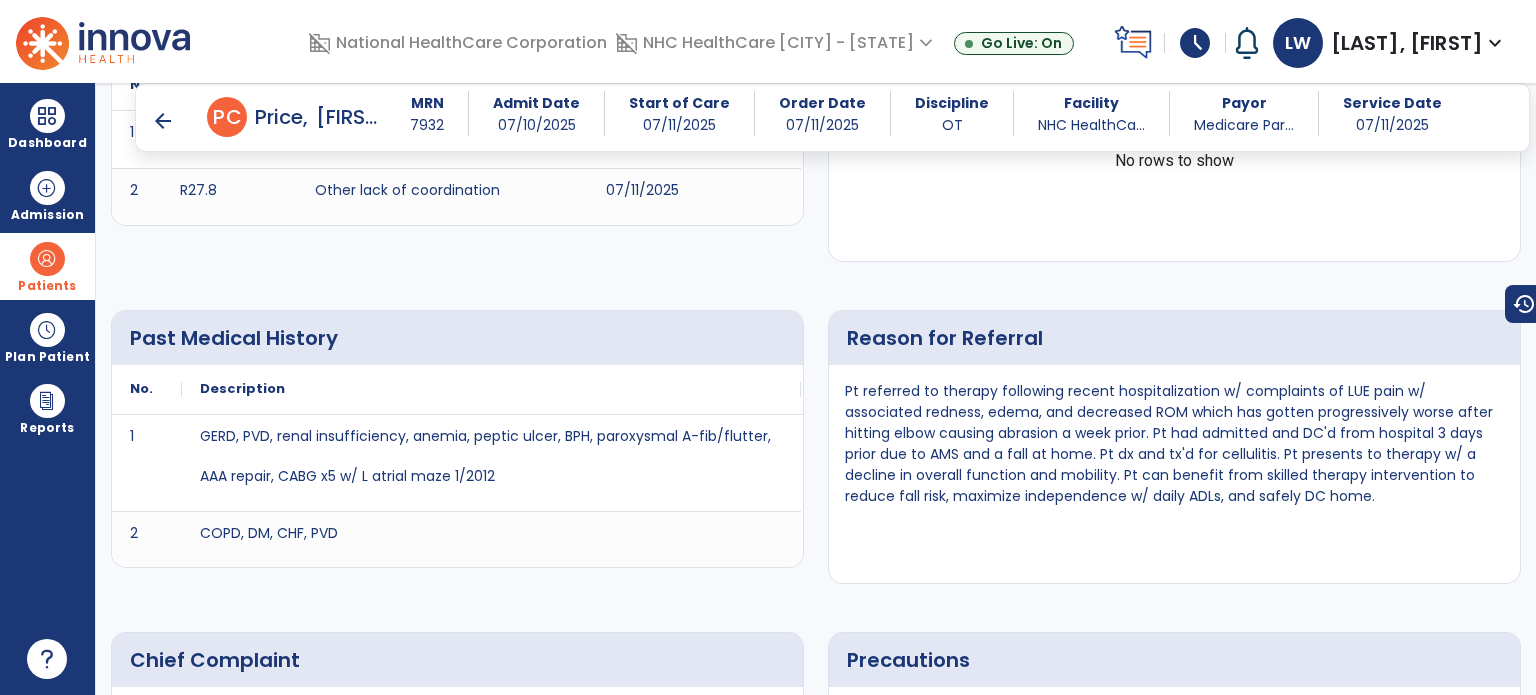 scroll, scrollTop: 630, scrollLeft: 0, axis: vertical 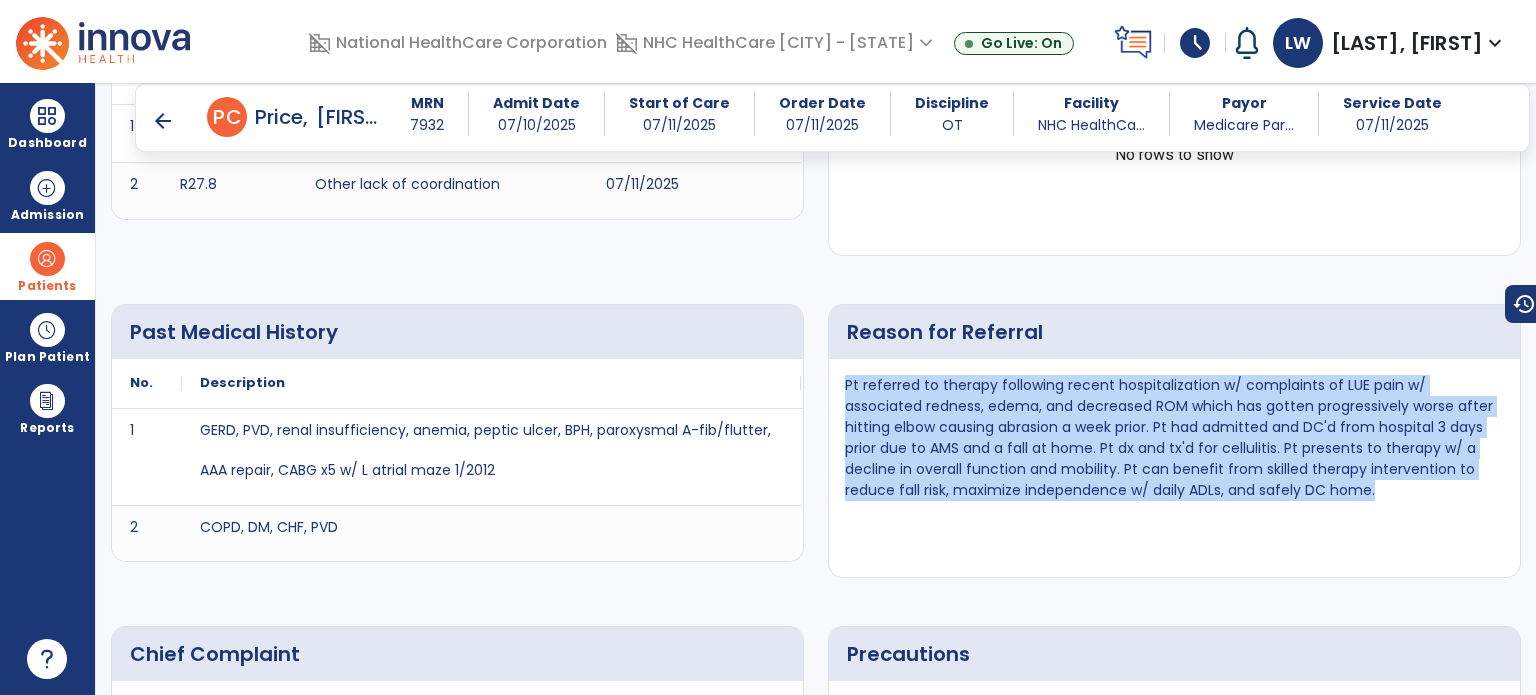 drag, startPoint x: 843, startPoint y: 383, endPoint x: 1330, endPoint y: 512, distance: 503.7956 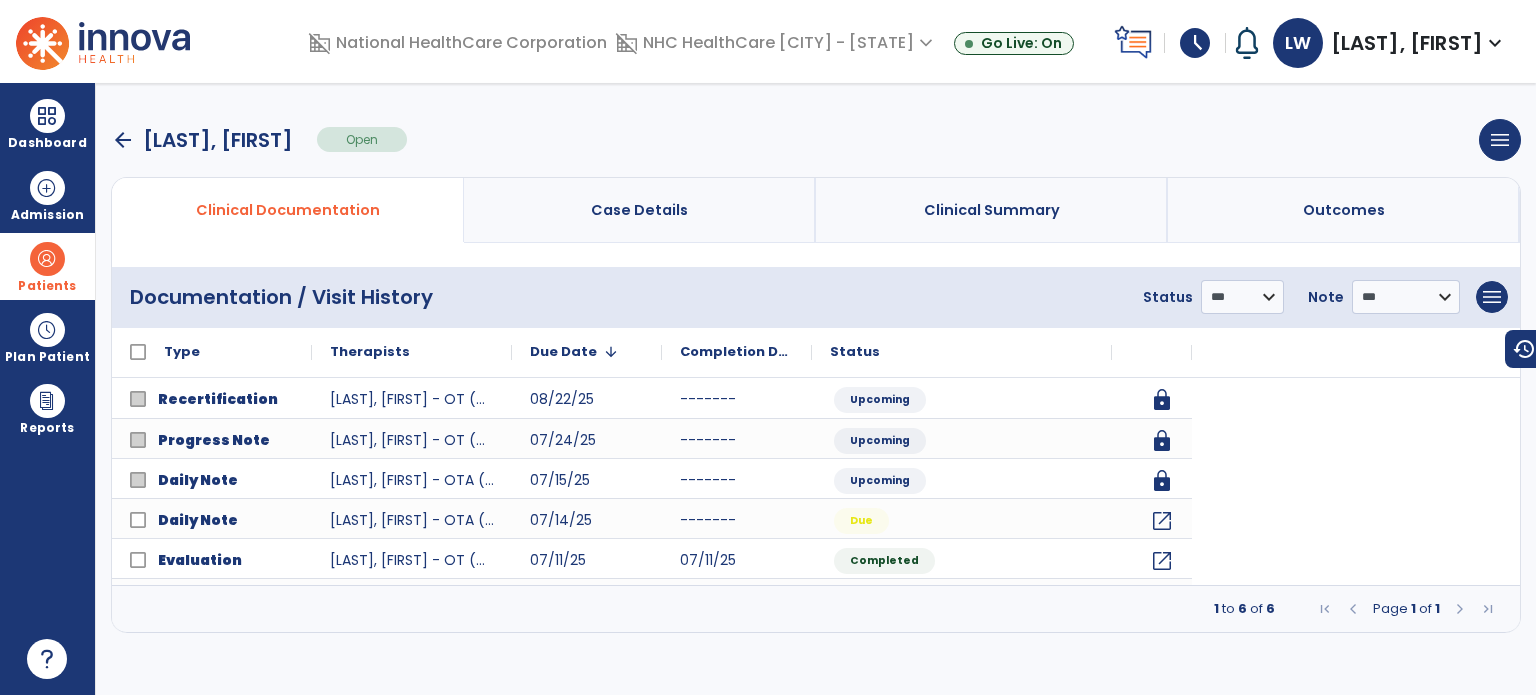scroll, scrollTop: 0, scrollLeft: 0, axis: both 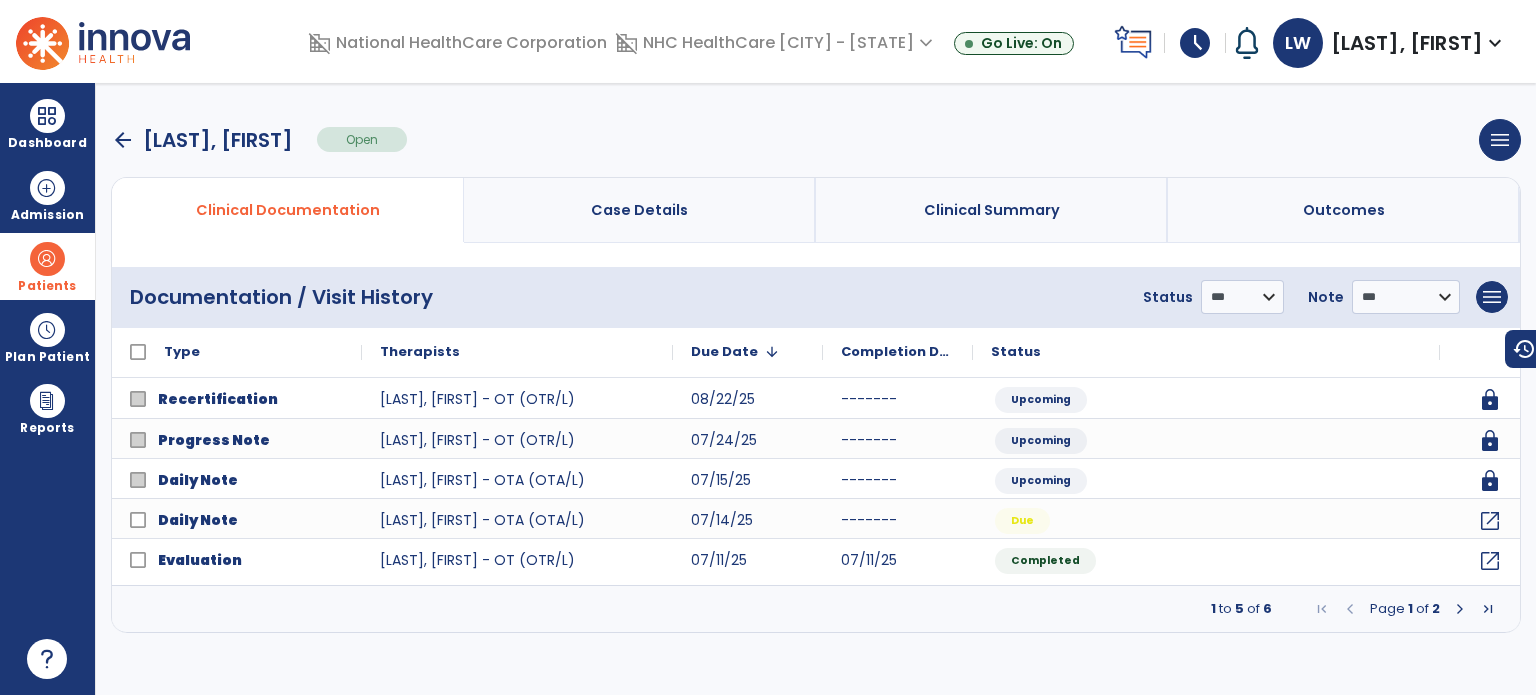 click on "arrow_back" at bounding box center [123, 140] 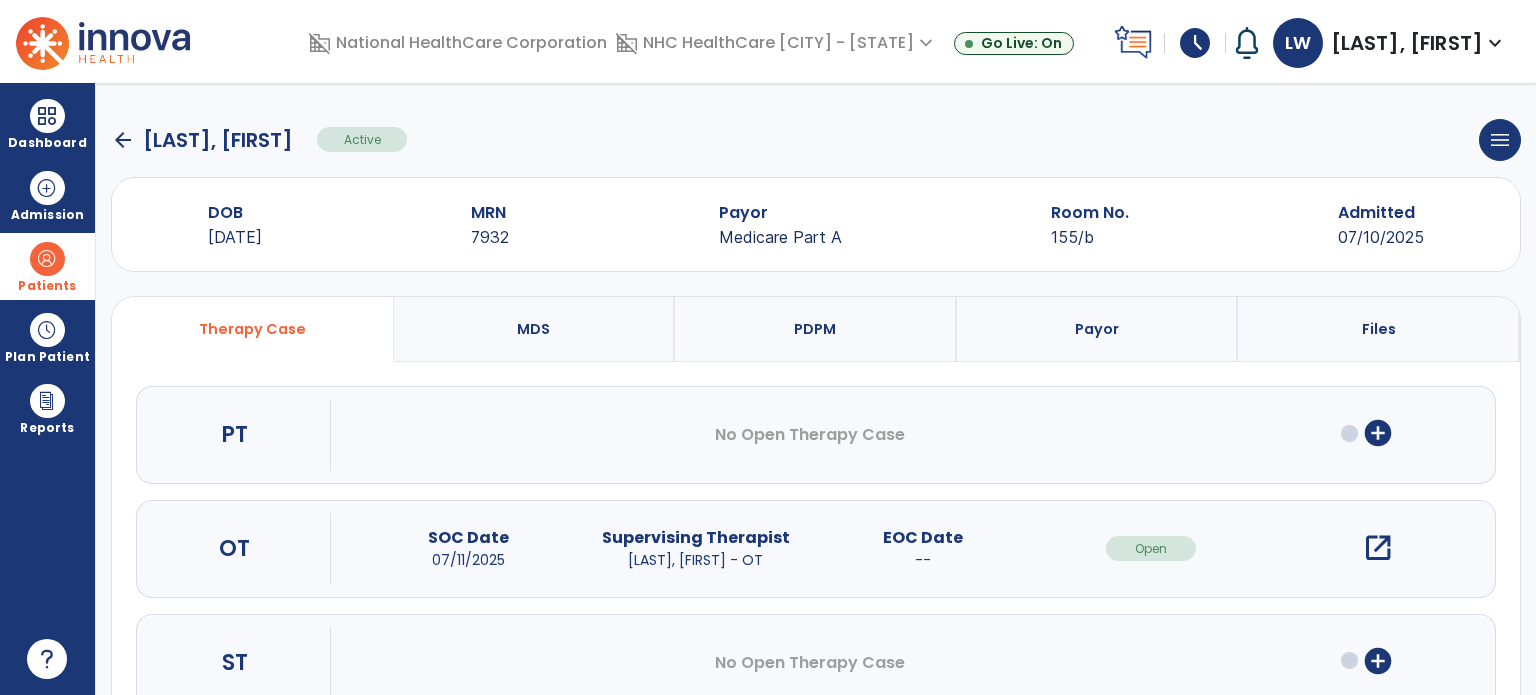 click on "add_circle" at bounding box center (1378, 433) 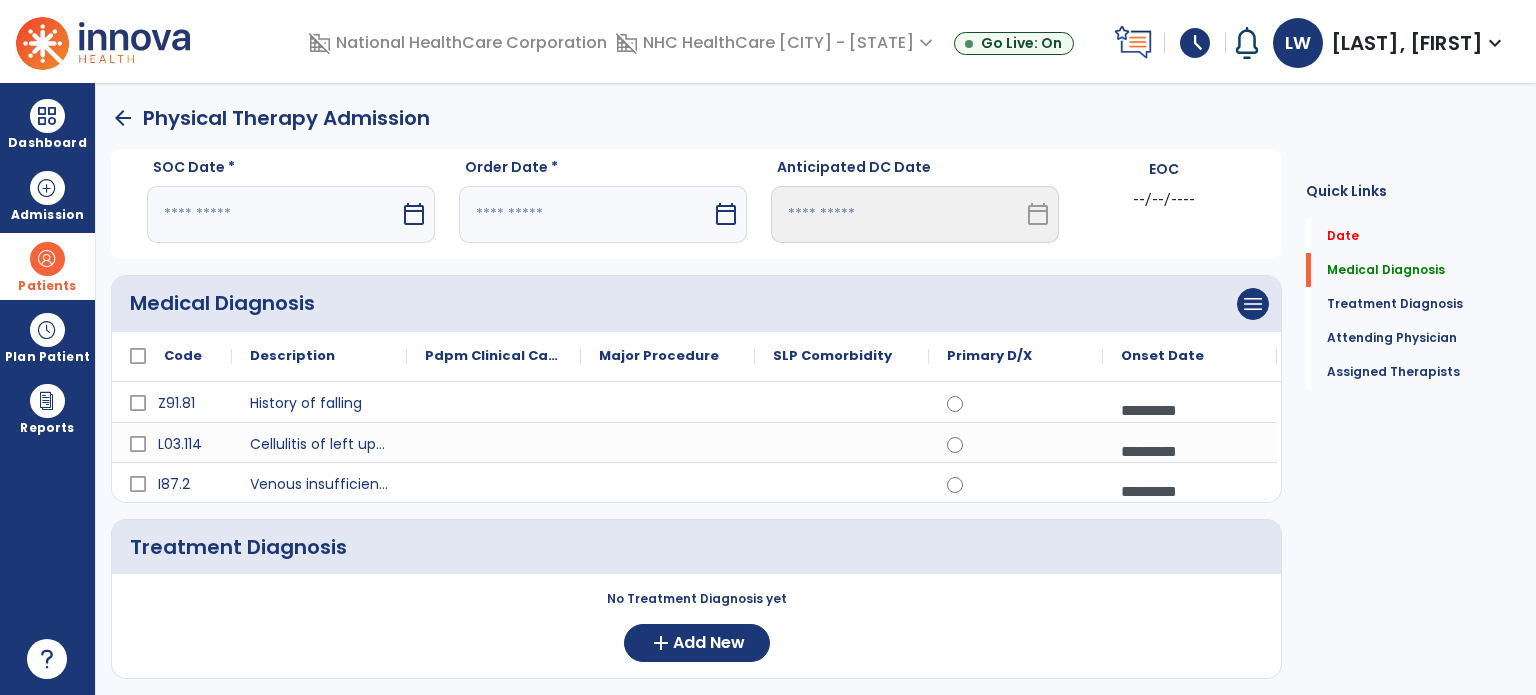 click on "calendar_today" at bounding box center [414, 214] 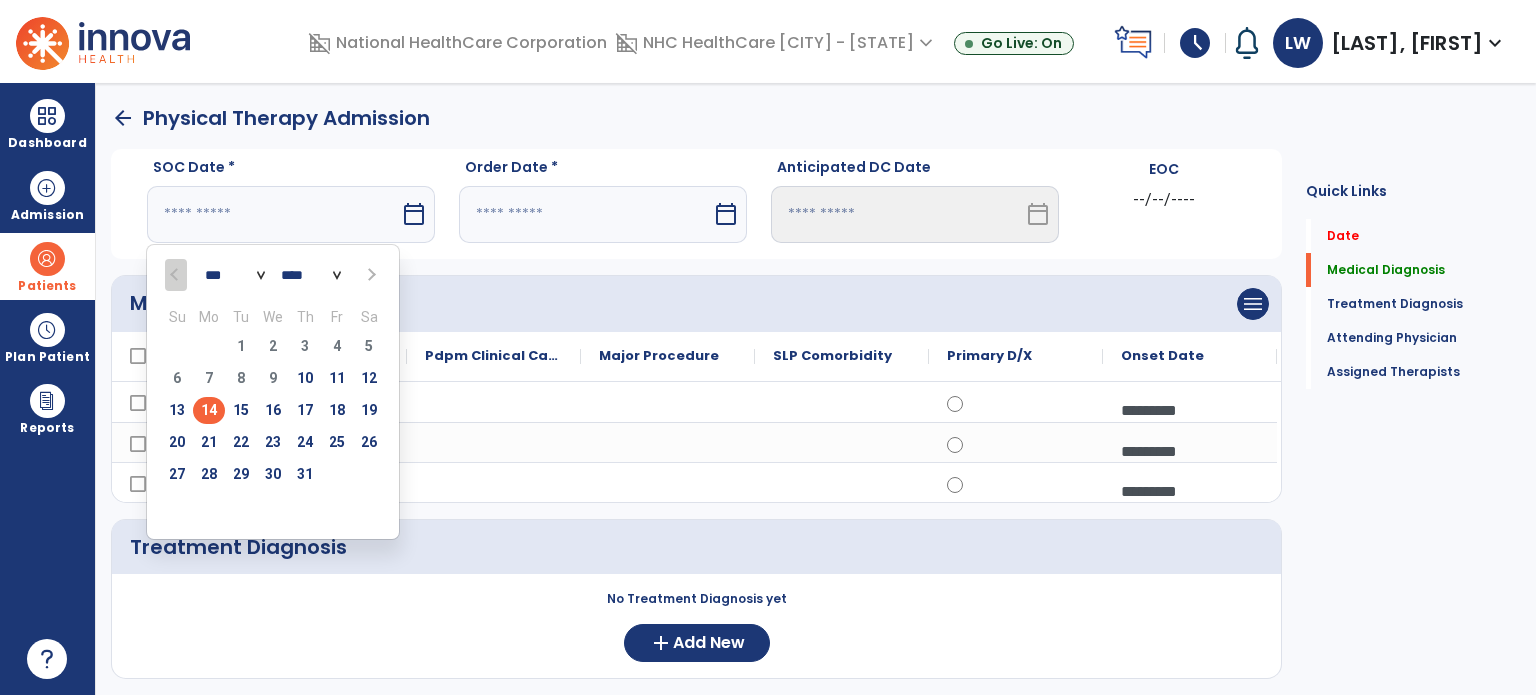 click on "14" at bounding box center [209, 410] 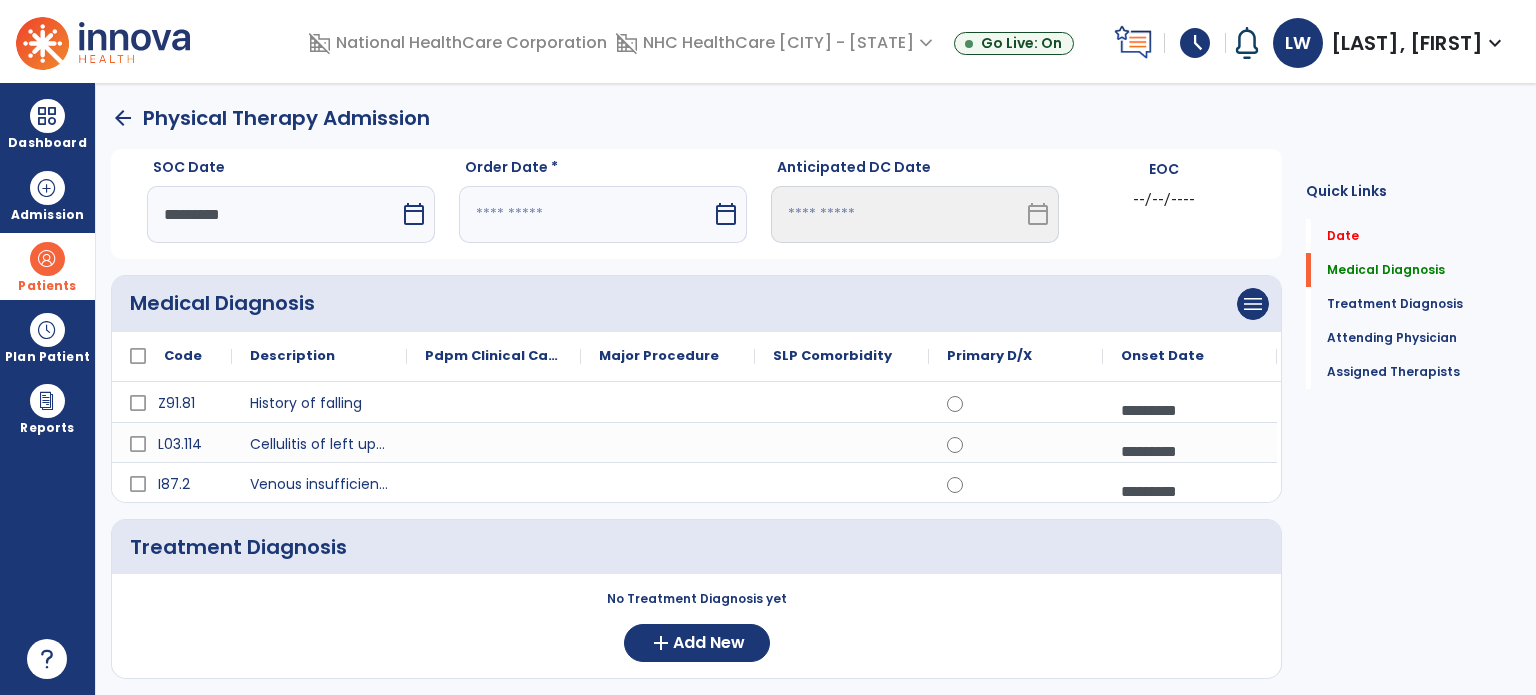 click on "calendar_today" at bounding box center (726, 214) 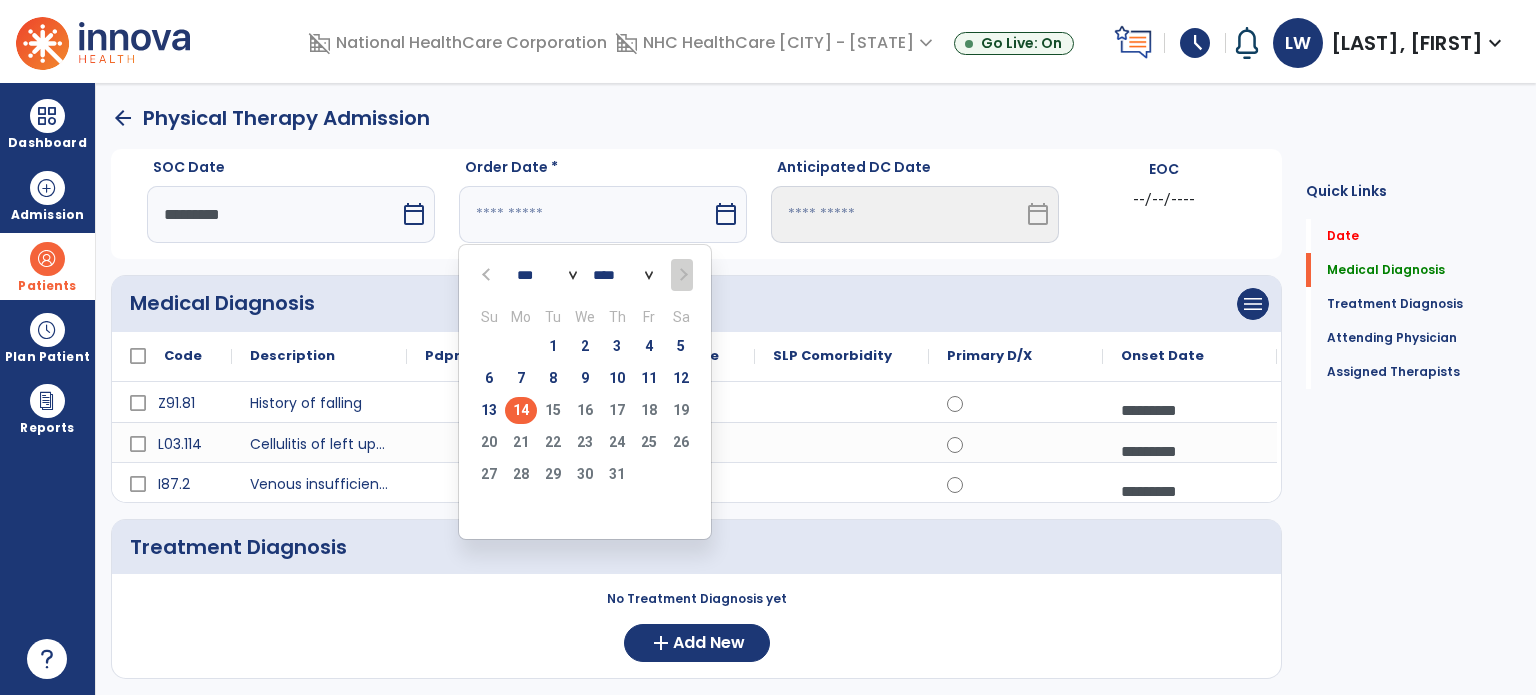 click on "14" at bounding box center (521, 410) 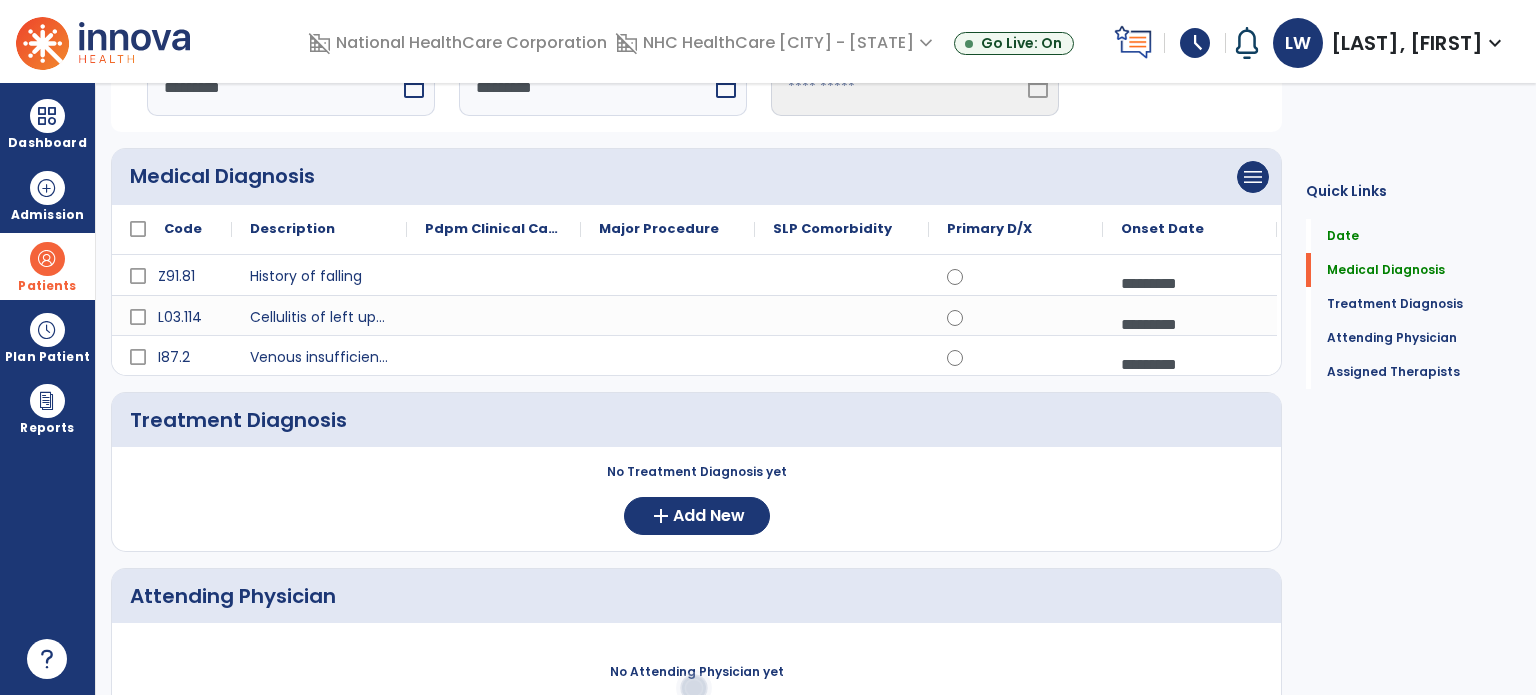 scroll, scrollTop: 148, scrollLeft: 0, axis: vertical 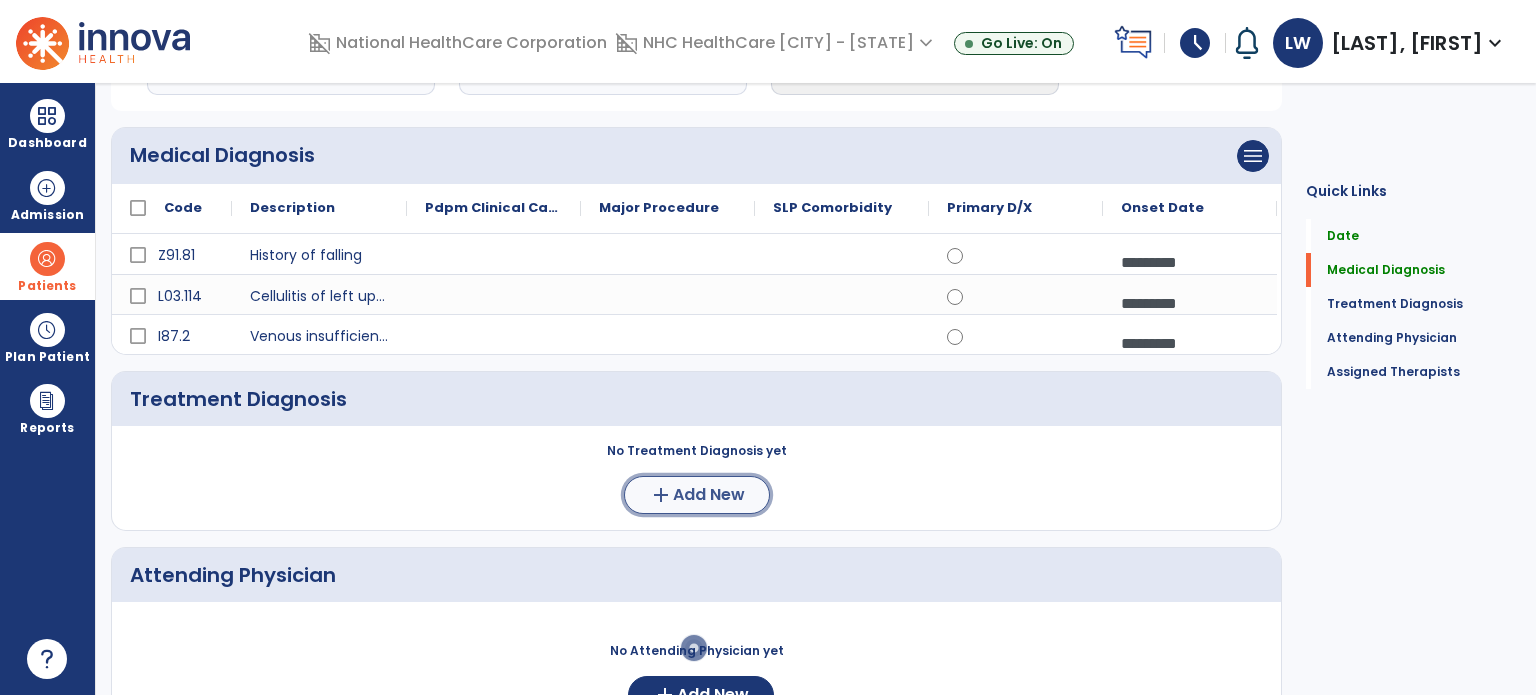 click on "add" 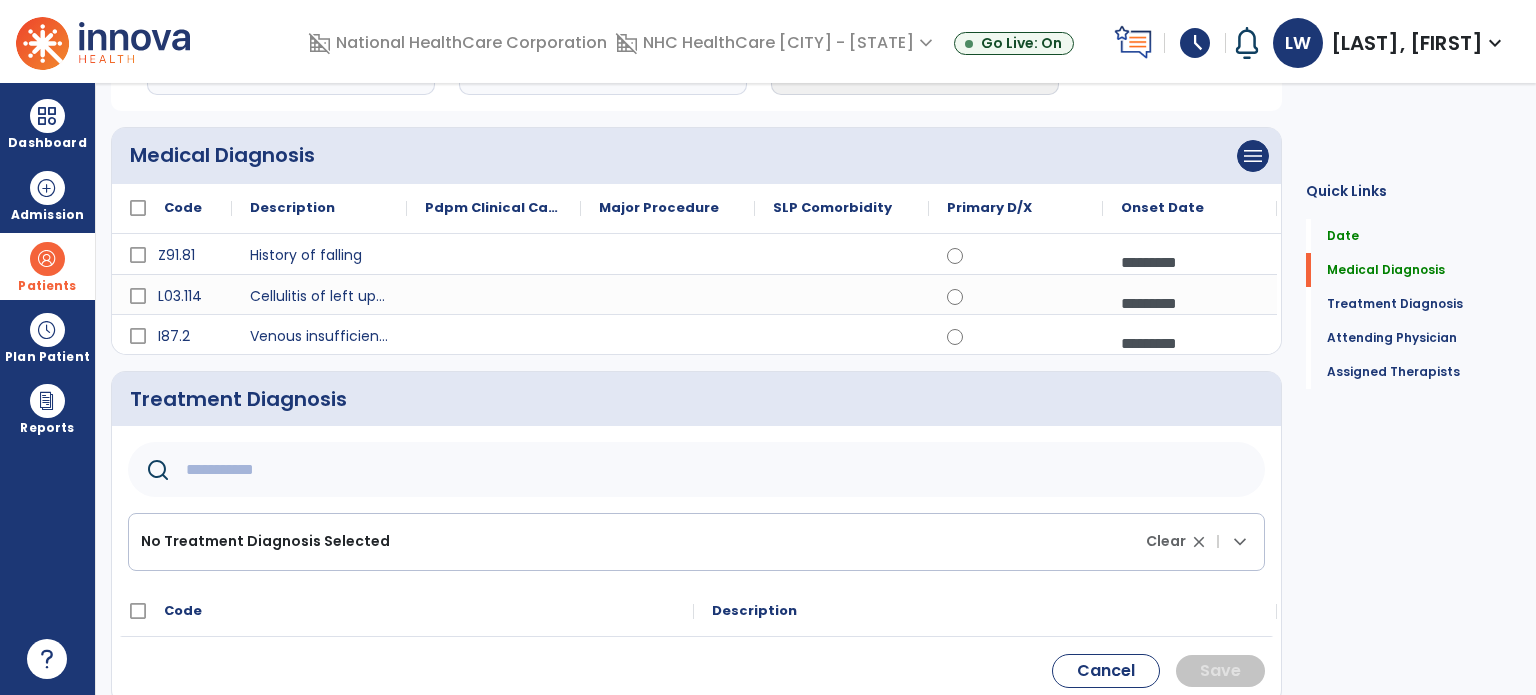 click 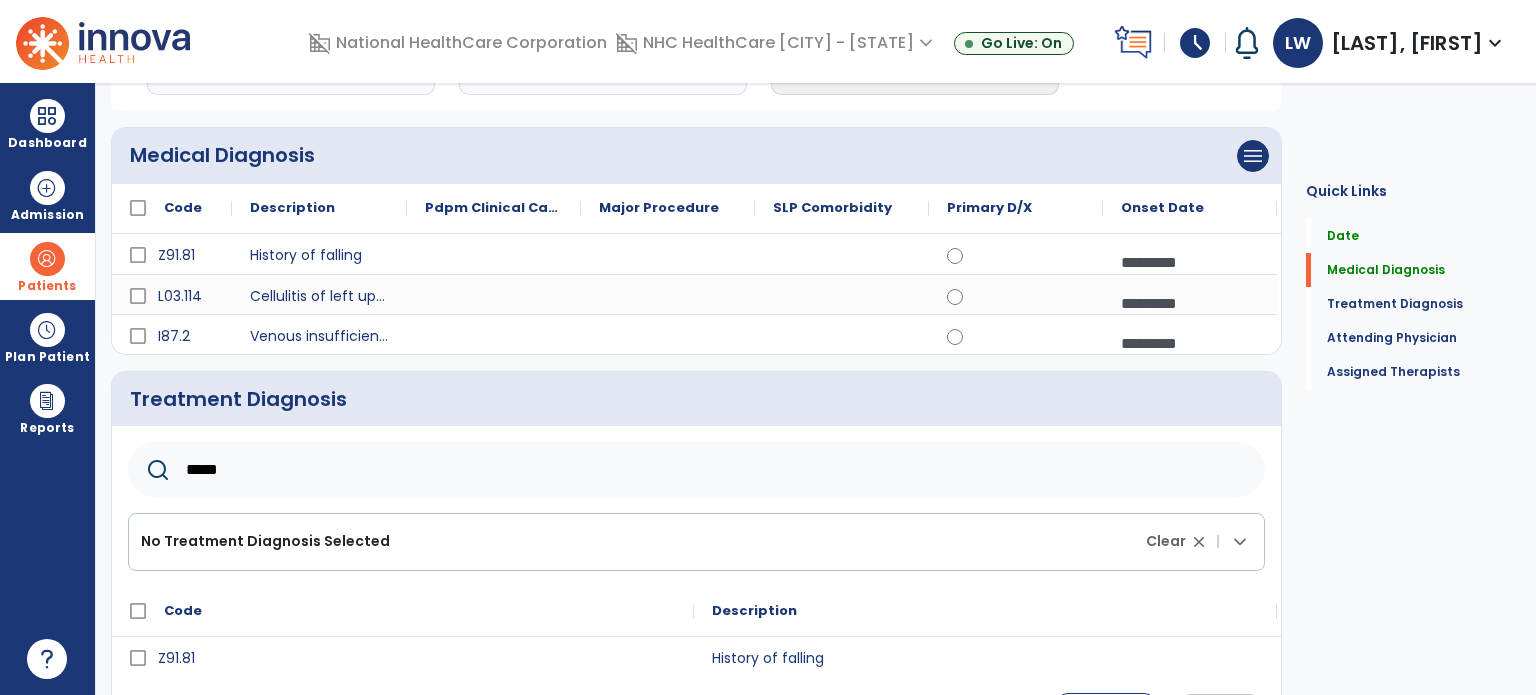 type on "*****" 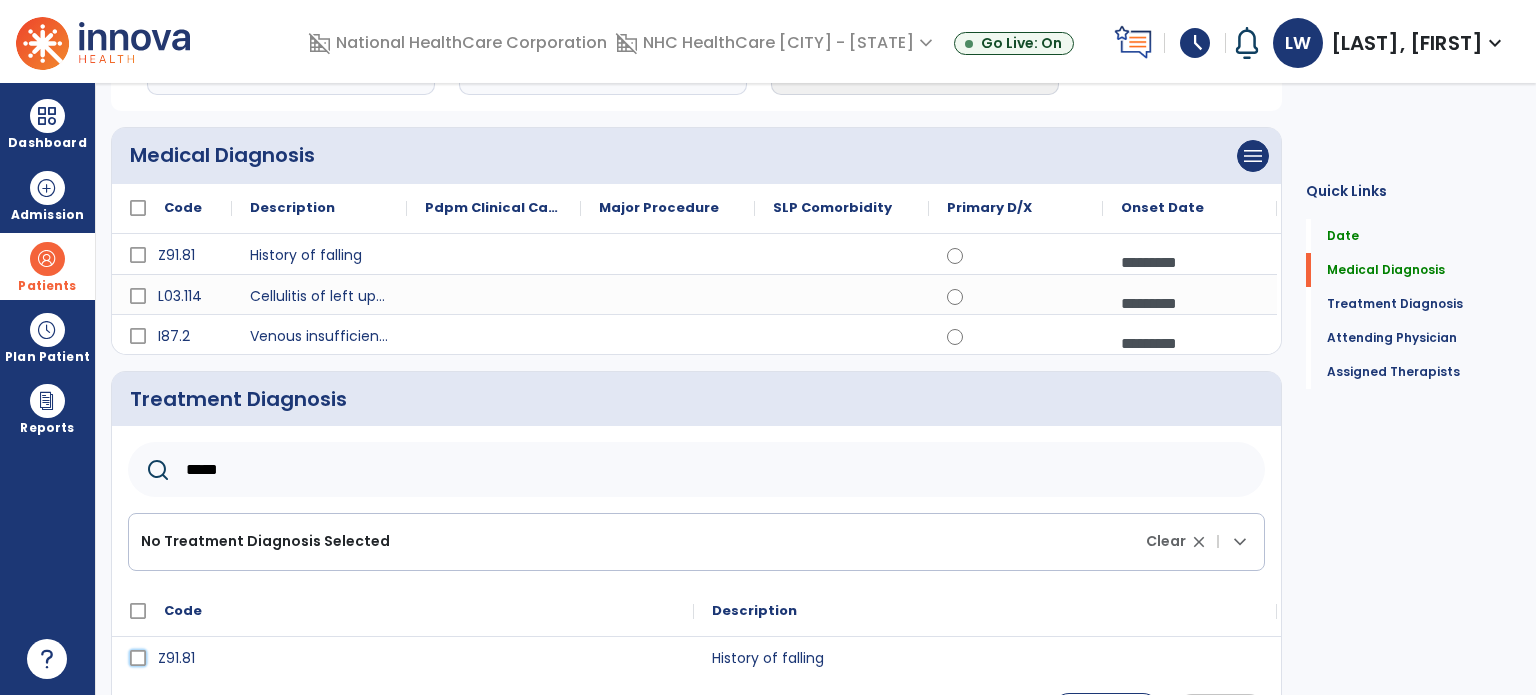 click on "Z91.81" 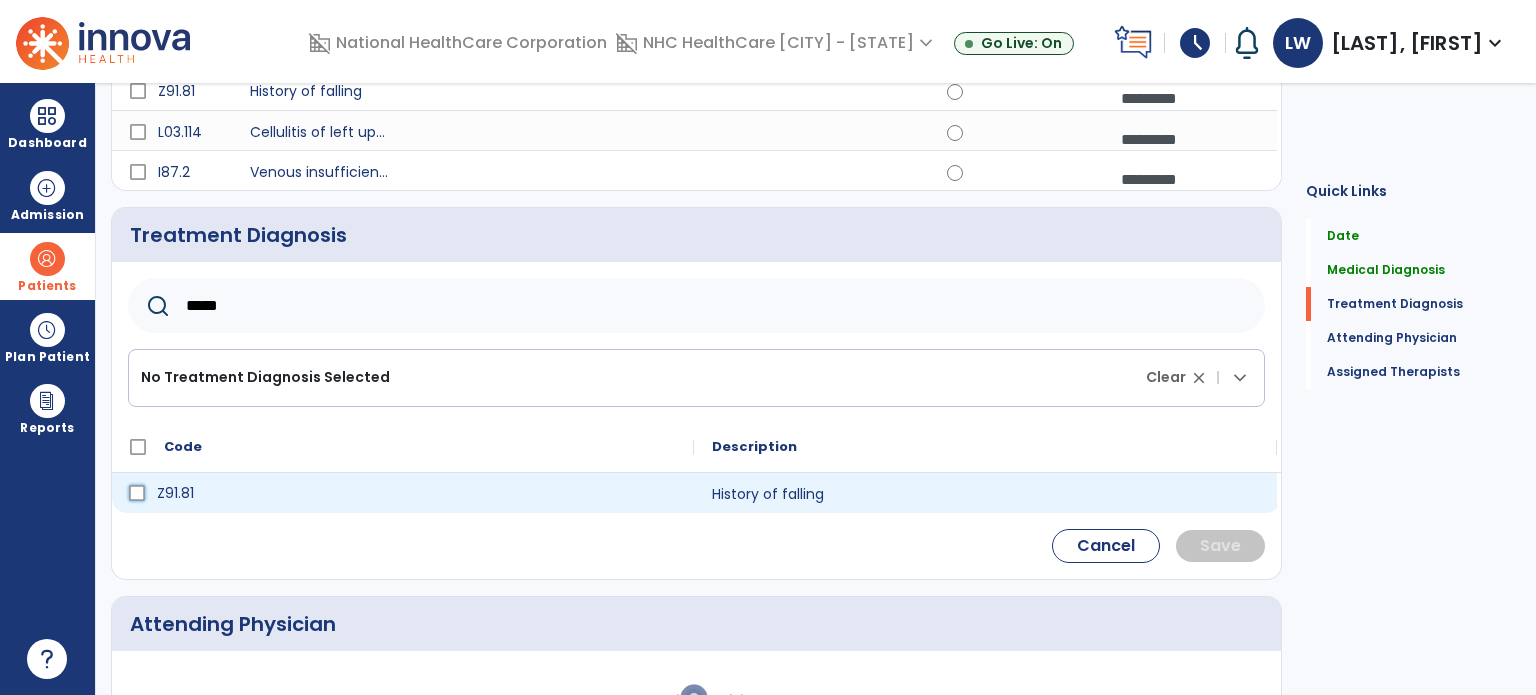 scroll, scrollTop: 314, scrollLeft: 0, axis: vertical 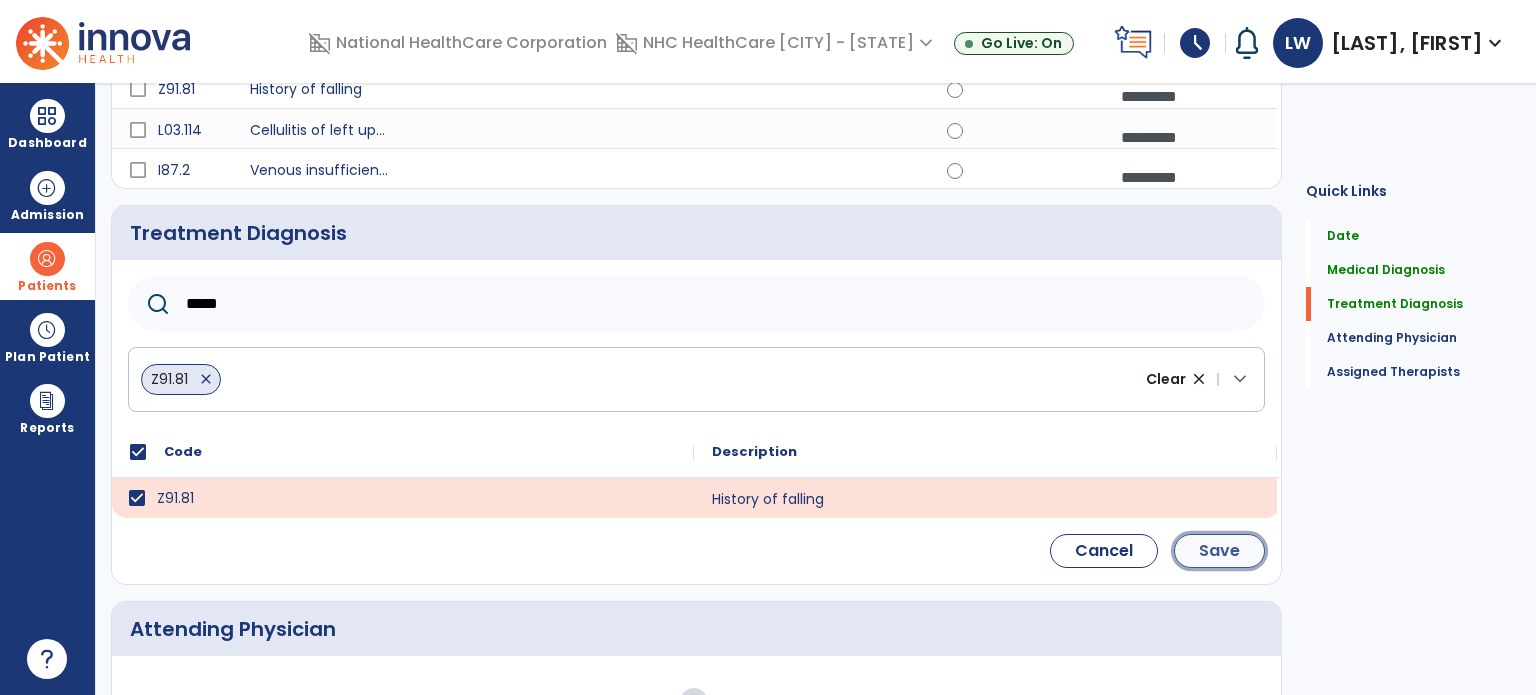 click on "Save" 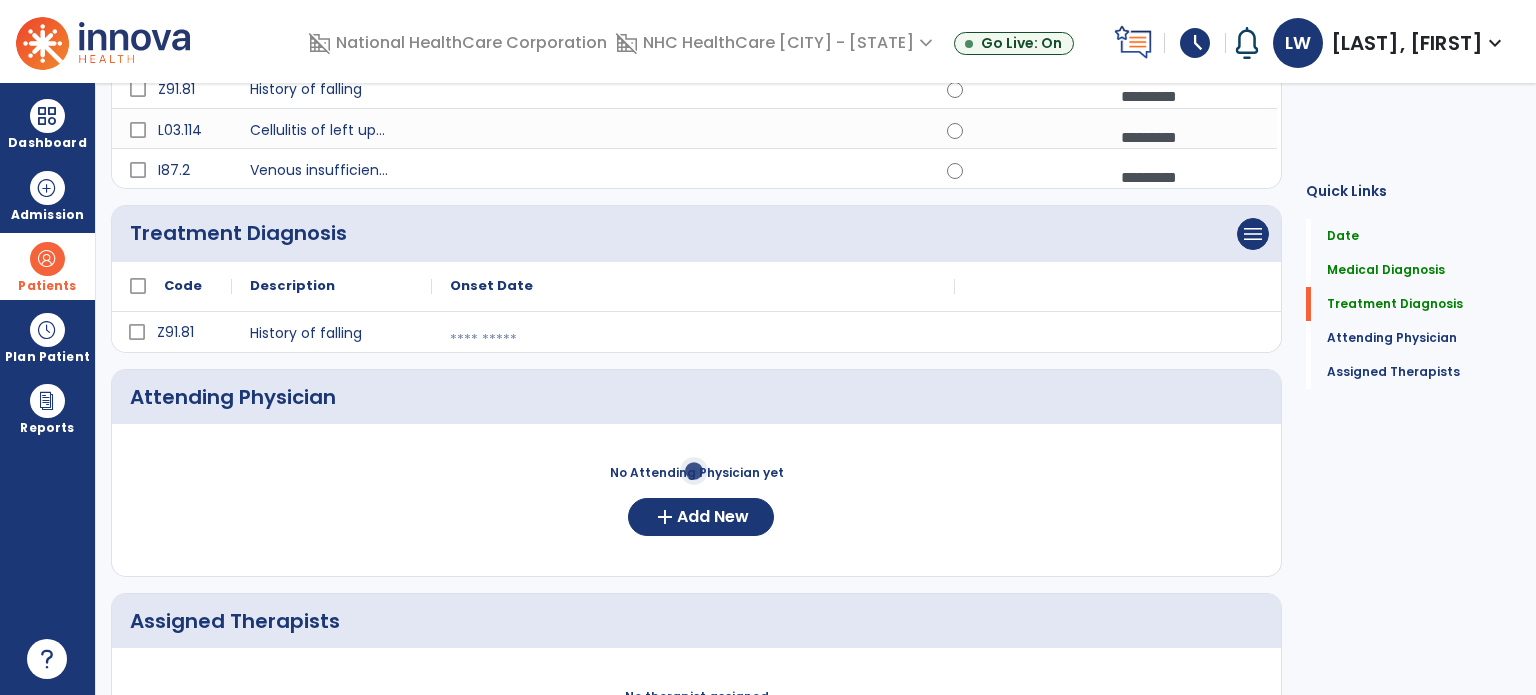 click at bounding box center [693, 340] 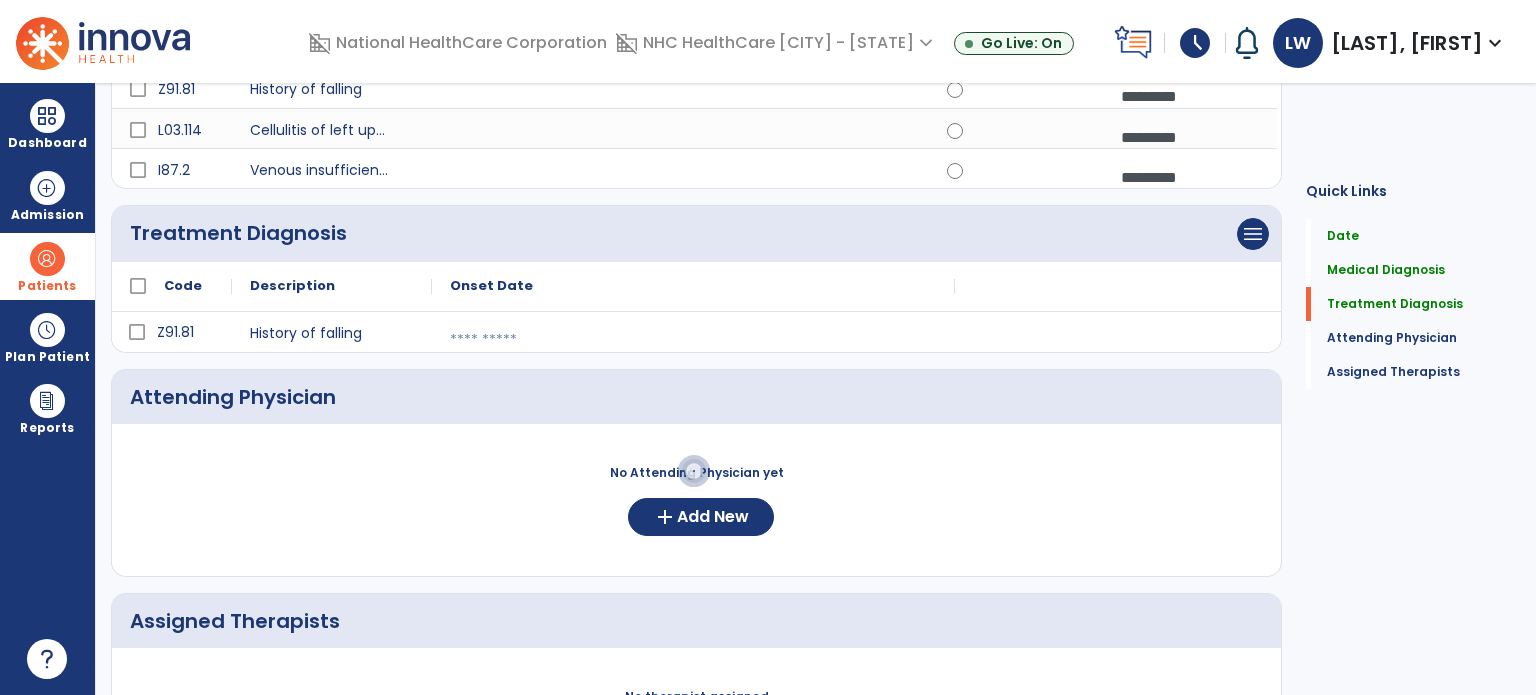 select on "*" 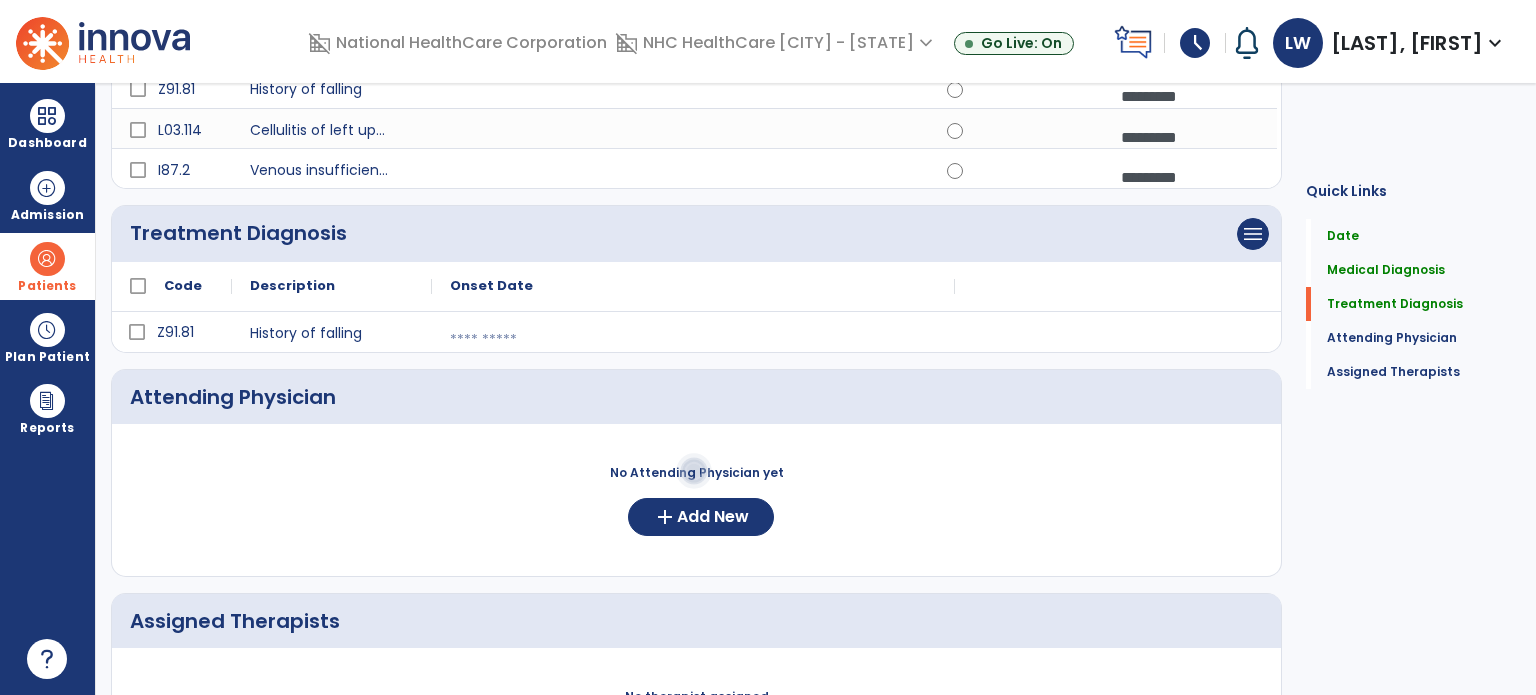 select on "****" 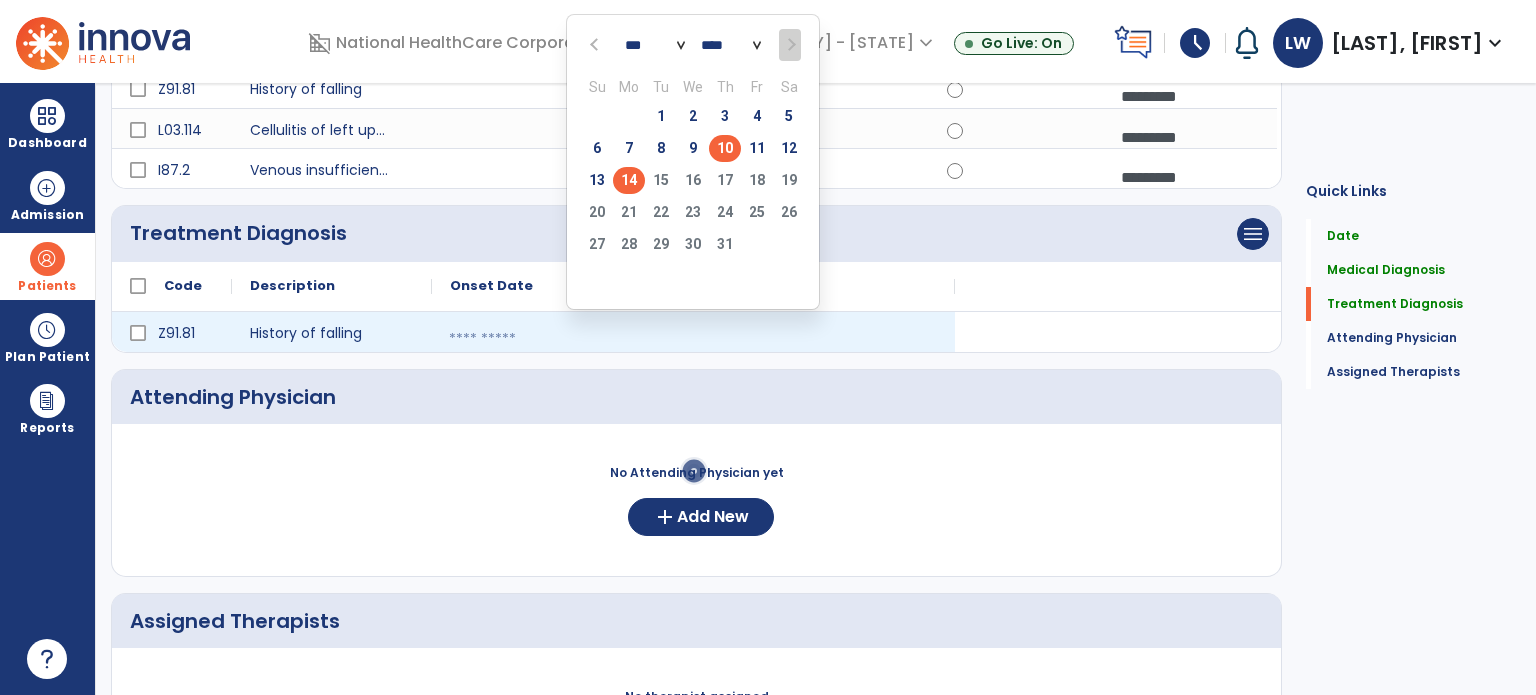 click on "10" 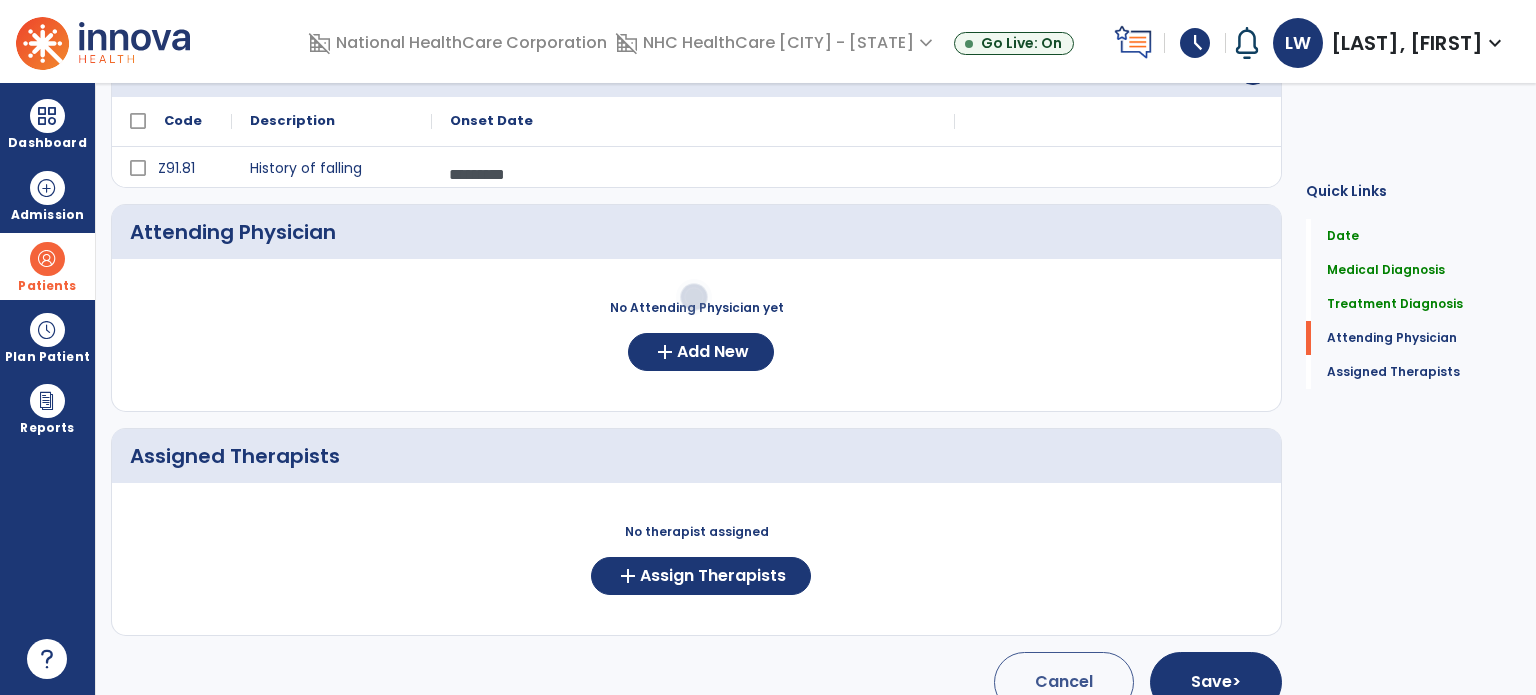 scroll, scrollTop: 490, scrollLeft: 0, axis: vertical 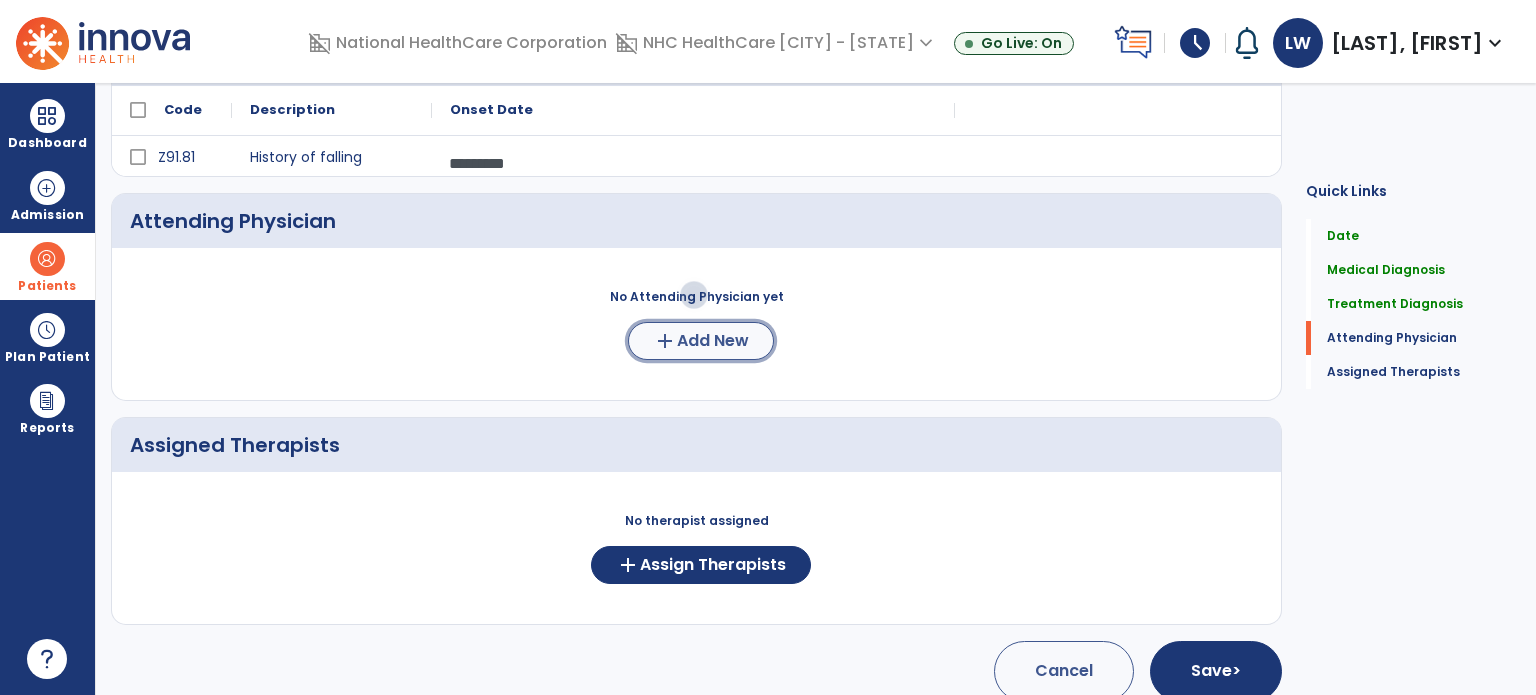 click on "add" 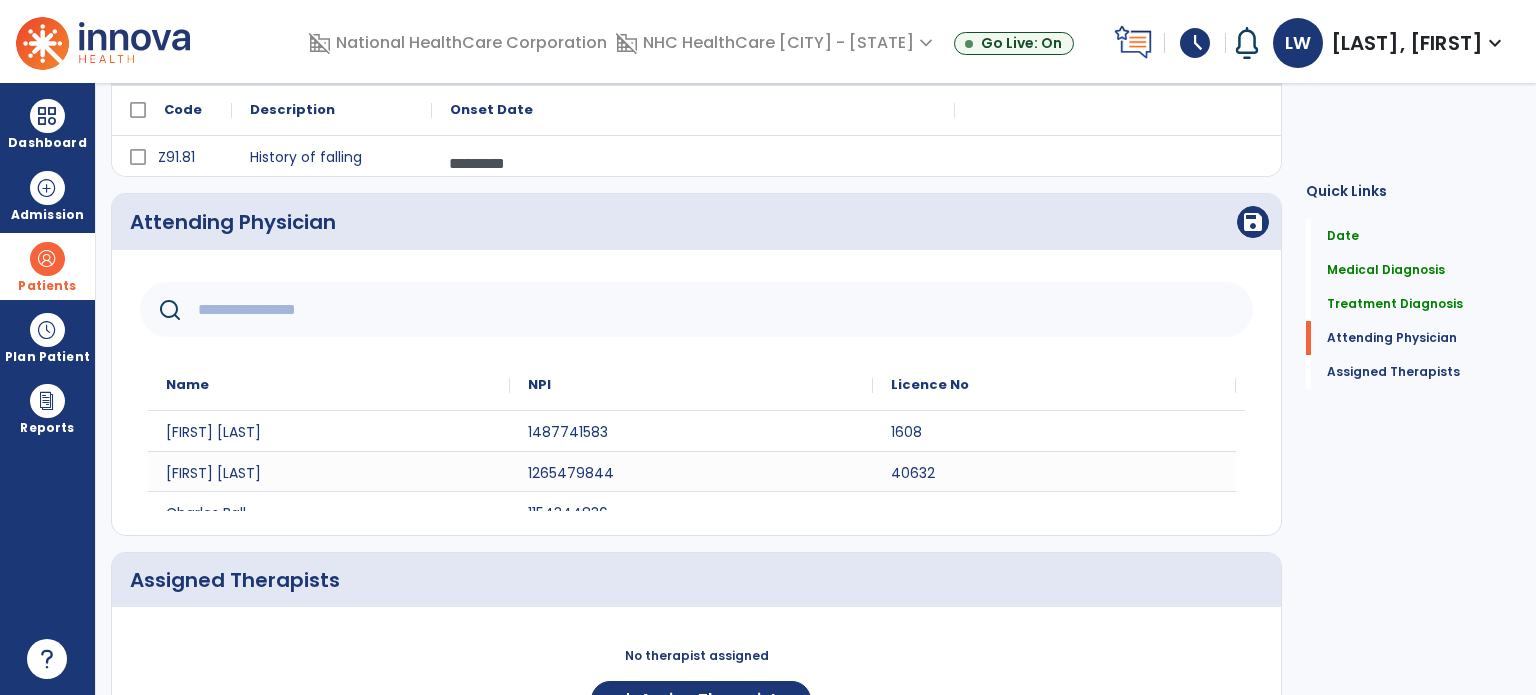 click 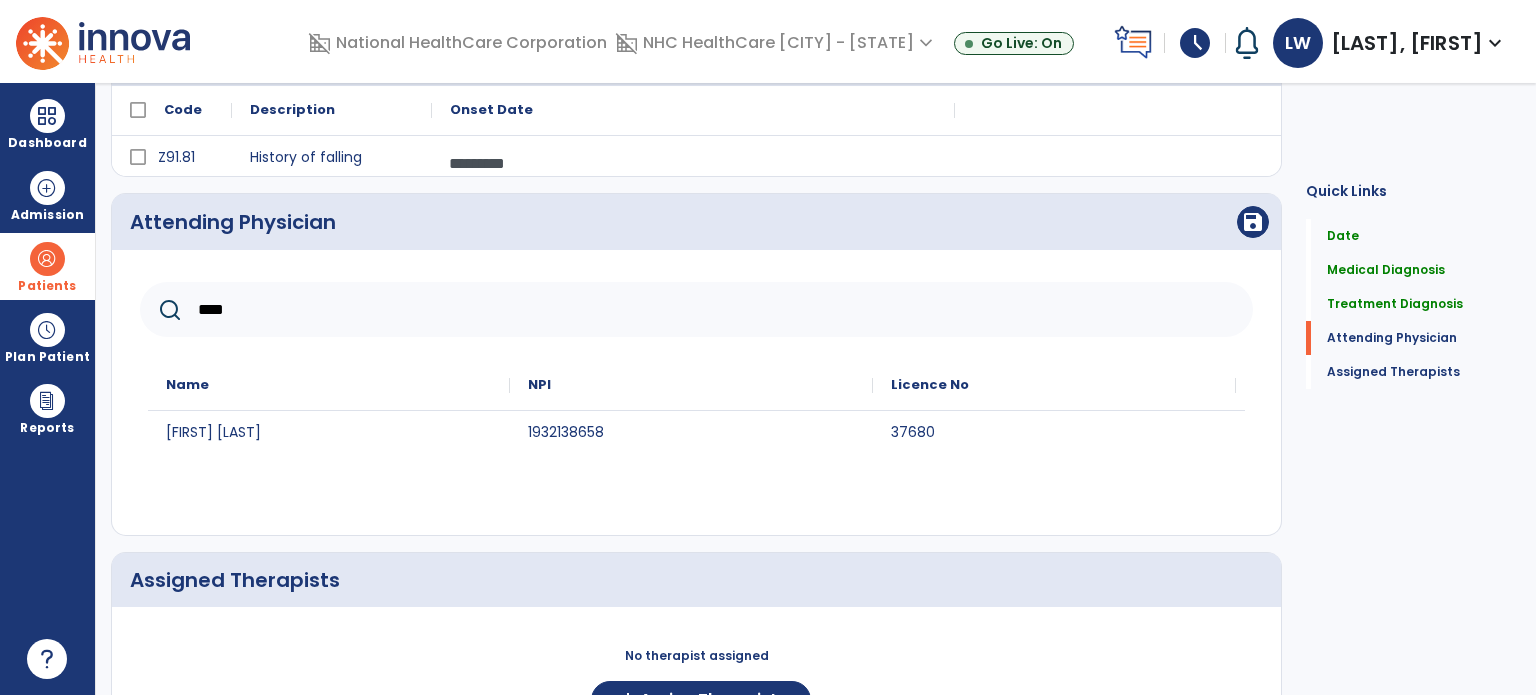 type on "****" 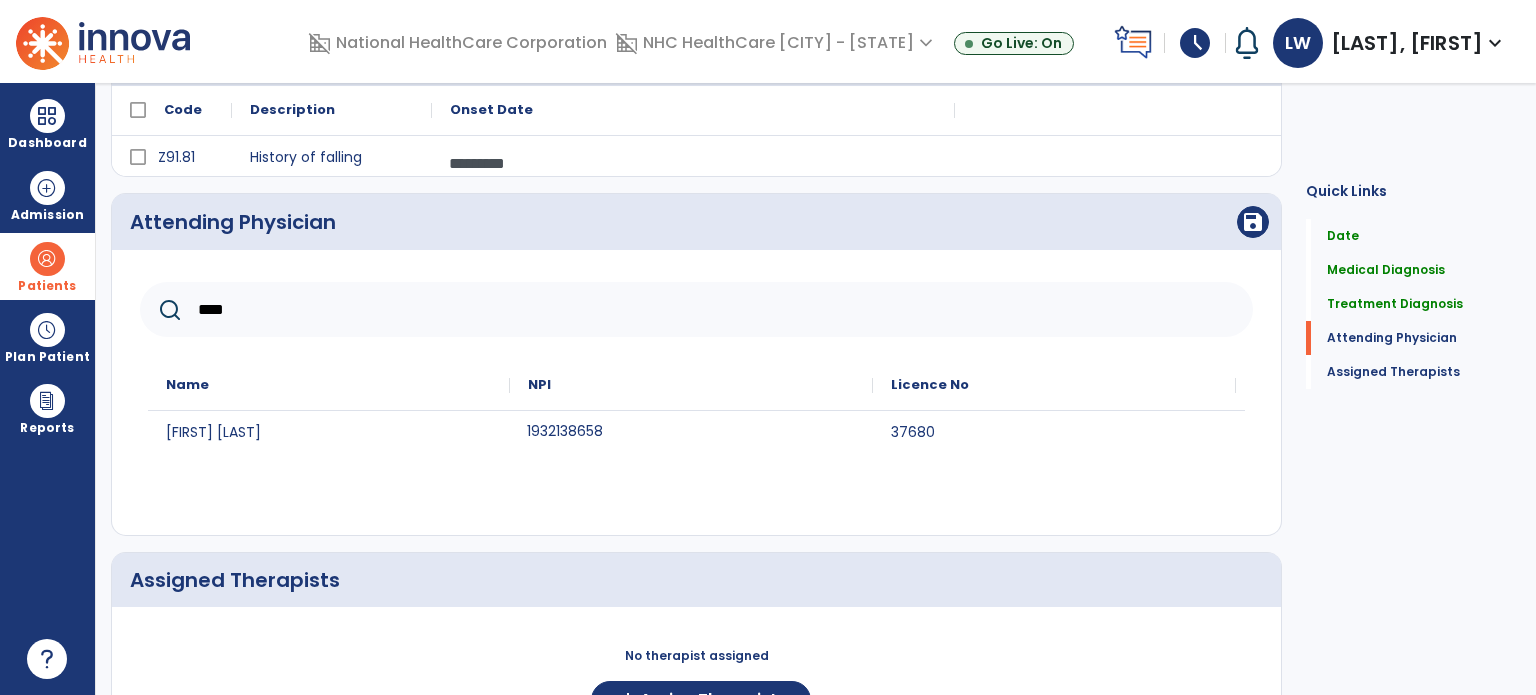 click on "1932138658" 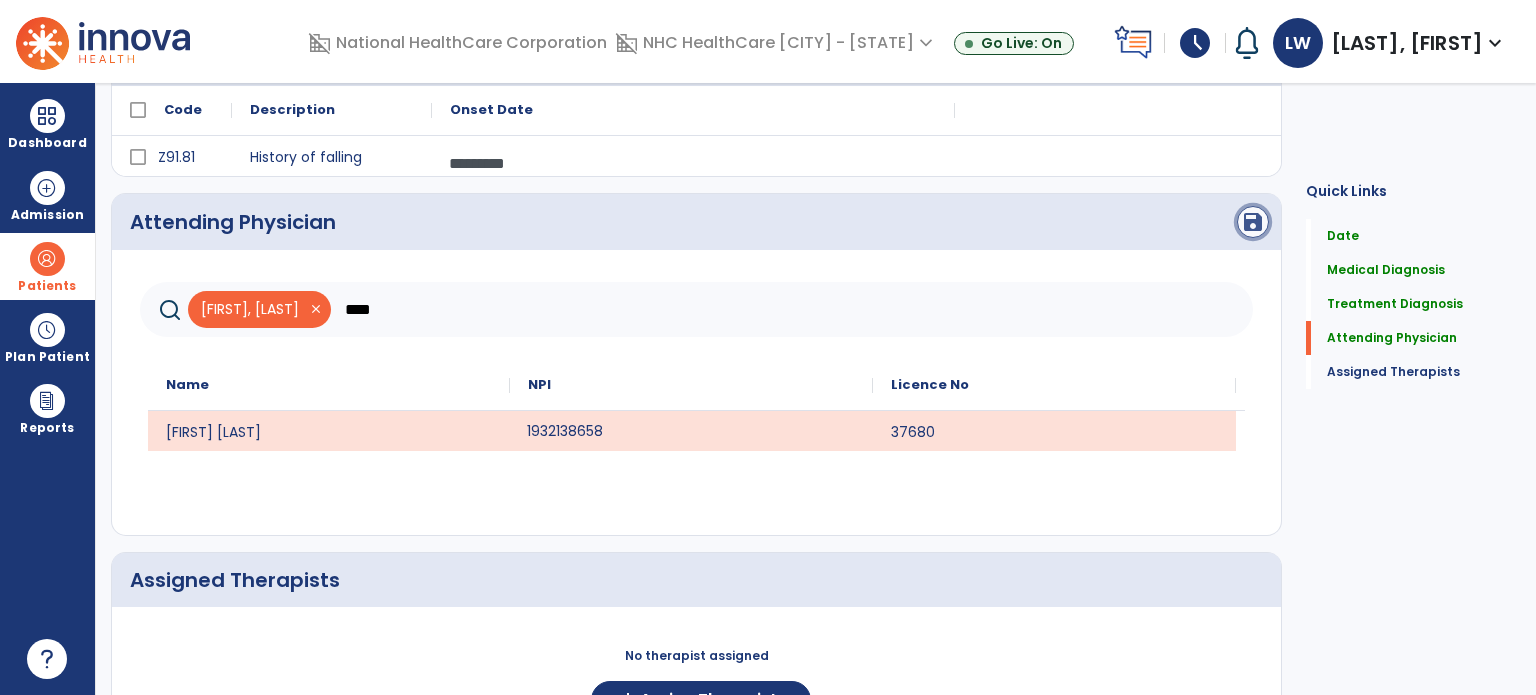 click on "save" 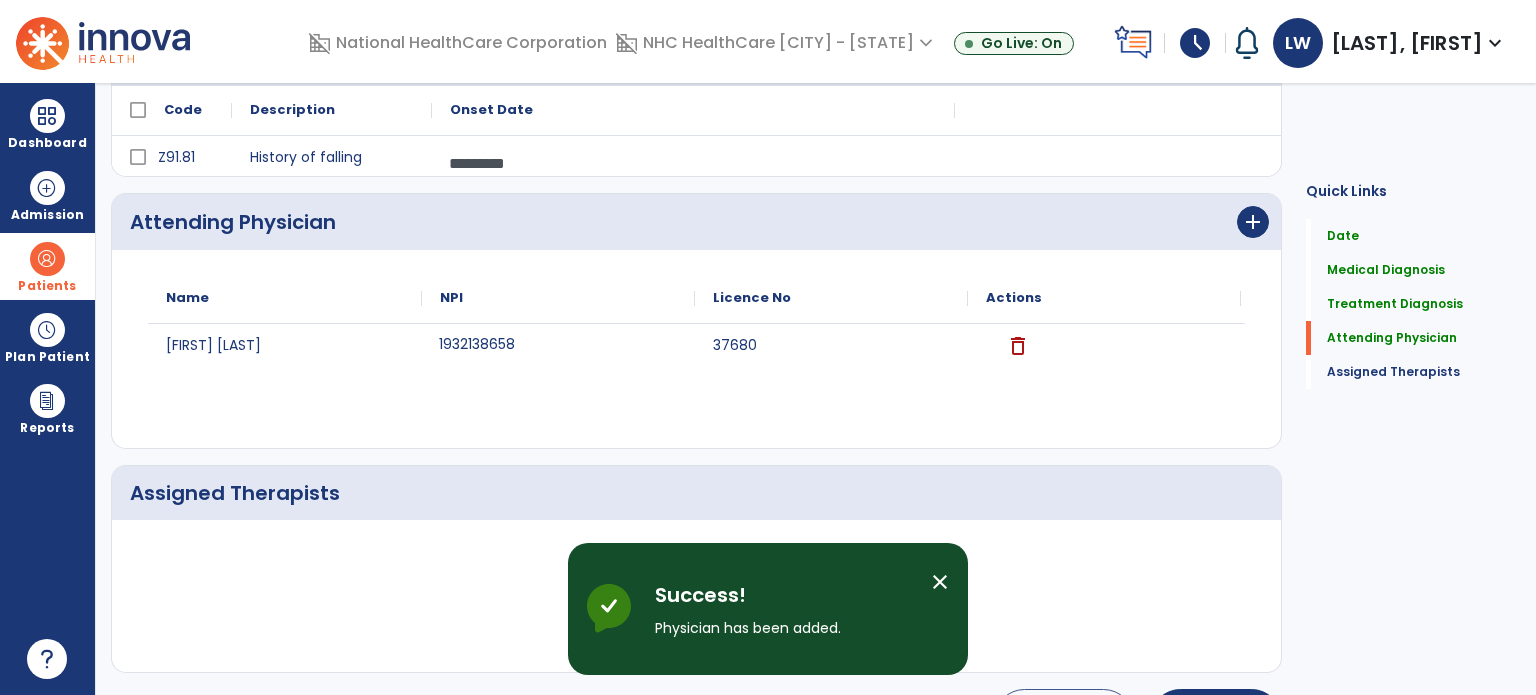scroll, scrollTop: 557, scrollLeft: 0, axis: vertical 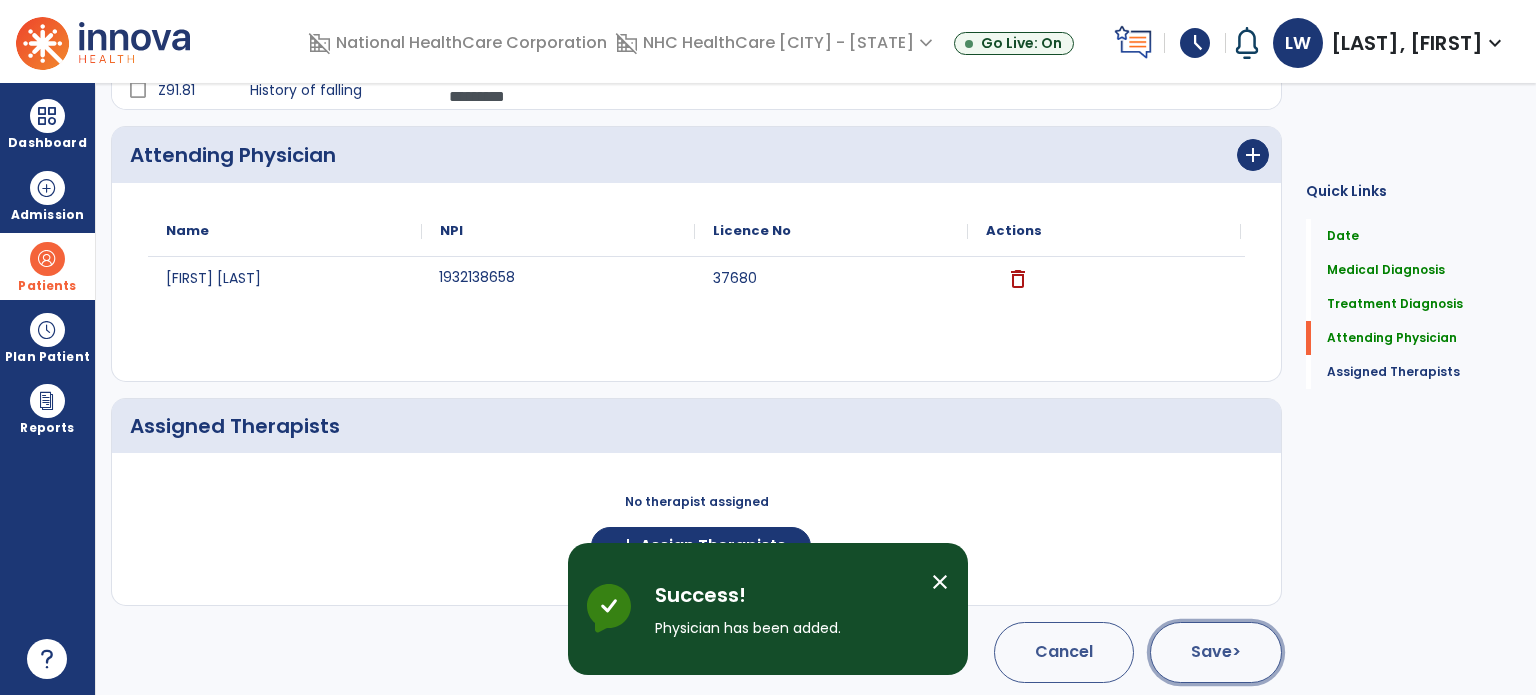 click on "Save  >" 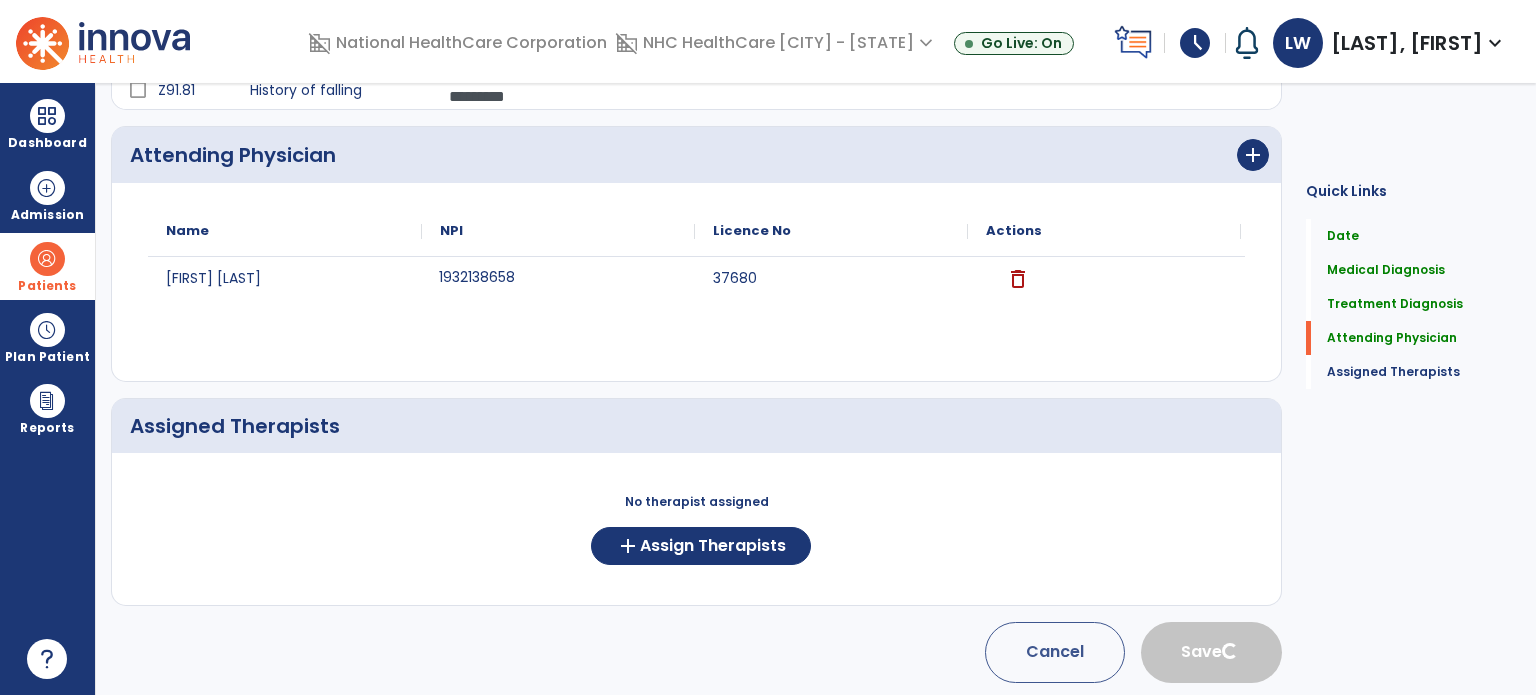 type 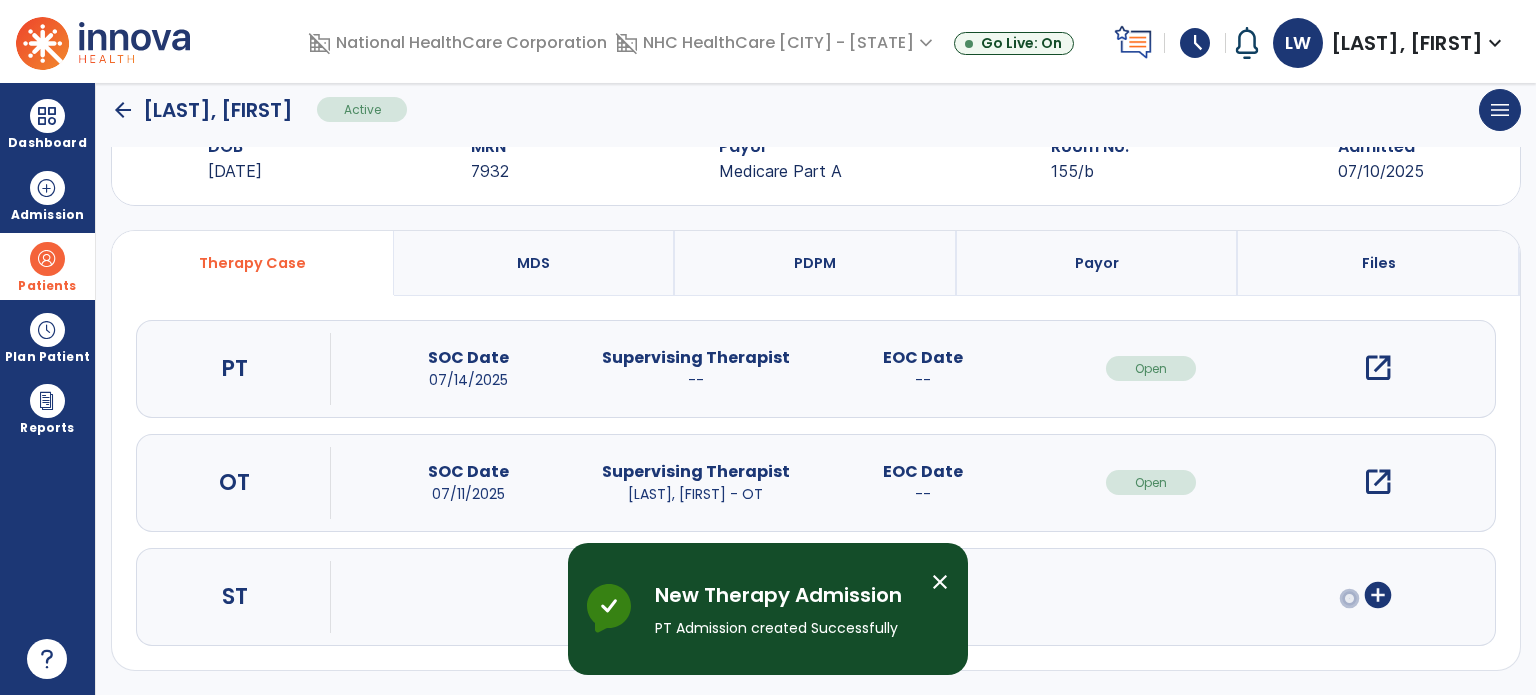 scroll, scrollTop: 62, scrollLeft: 0, axis: vertical 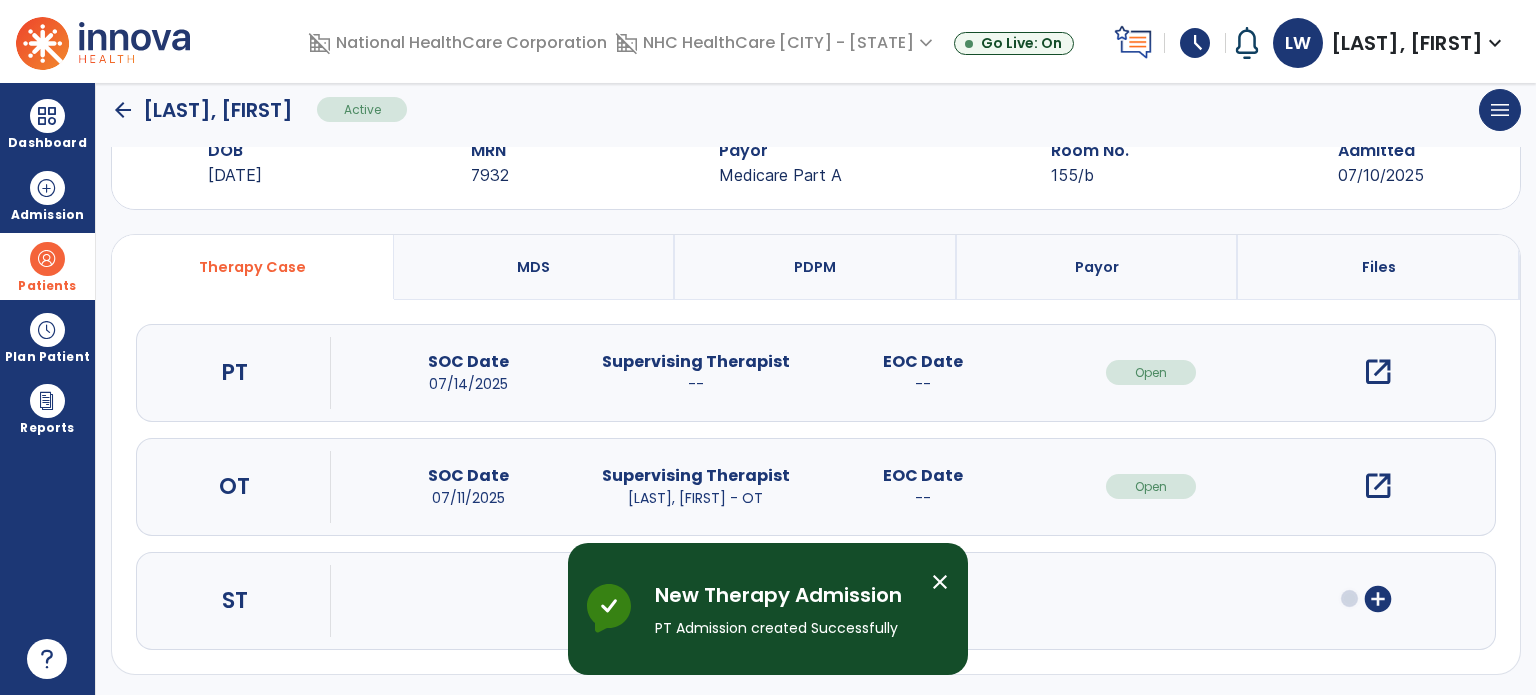 click on "open_in_new" at bounding box center (1378, 372) 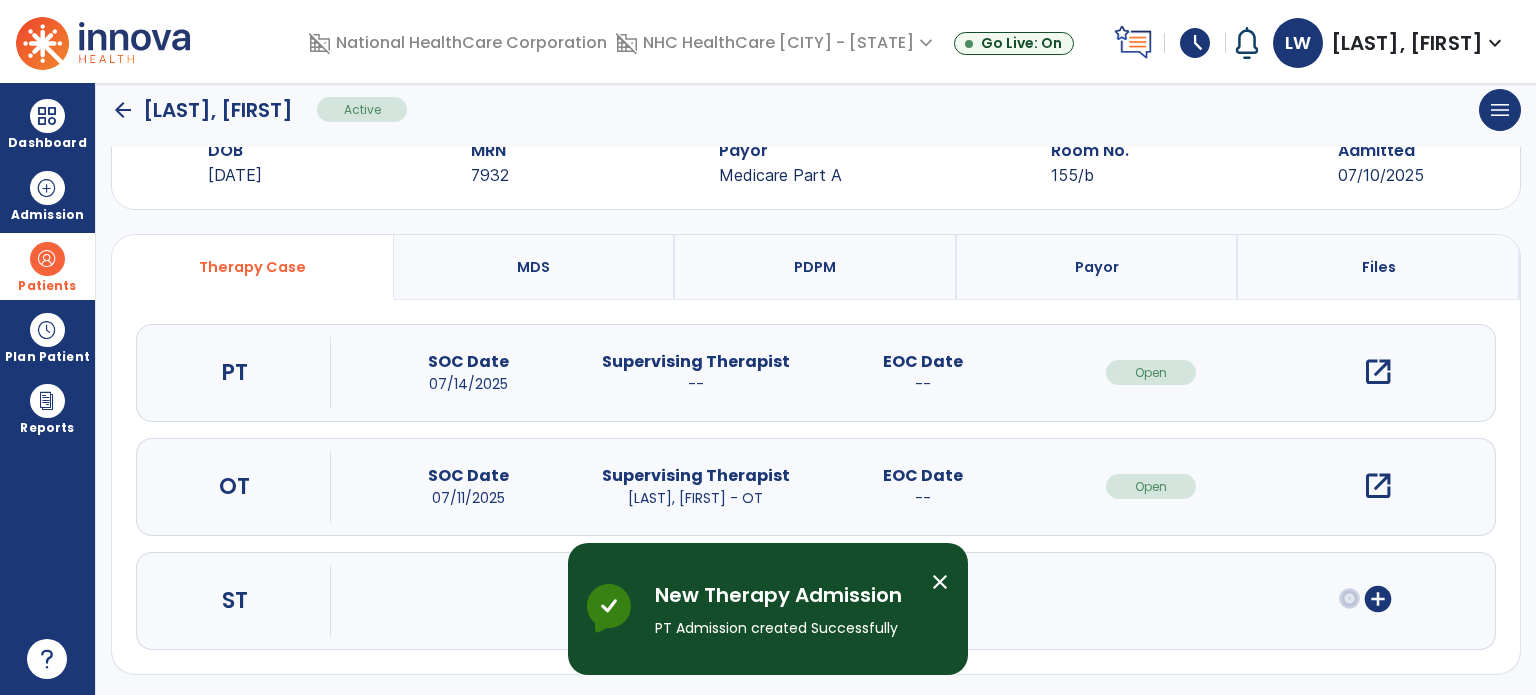 scroll, scrollTop: 0, scrollLeft: 0, axis: both 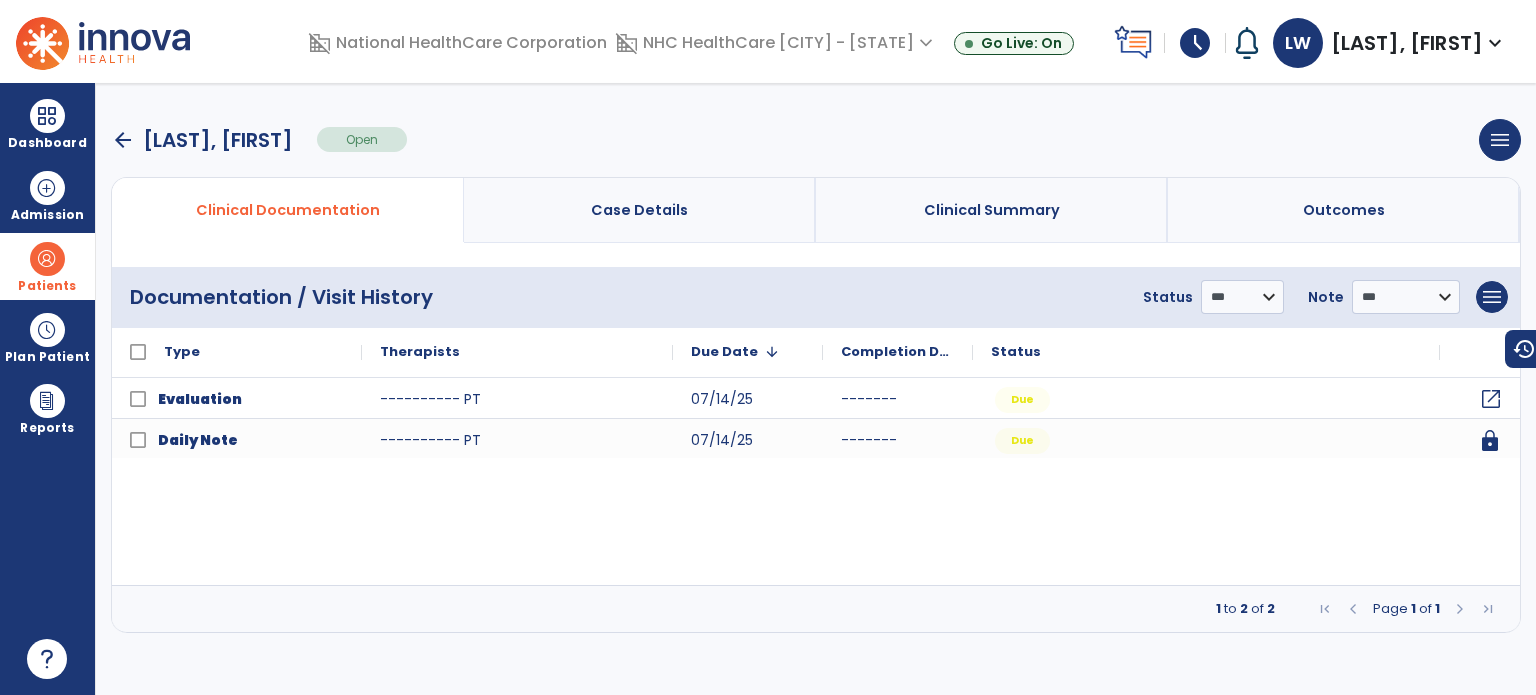 click on "open_in_new" 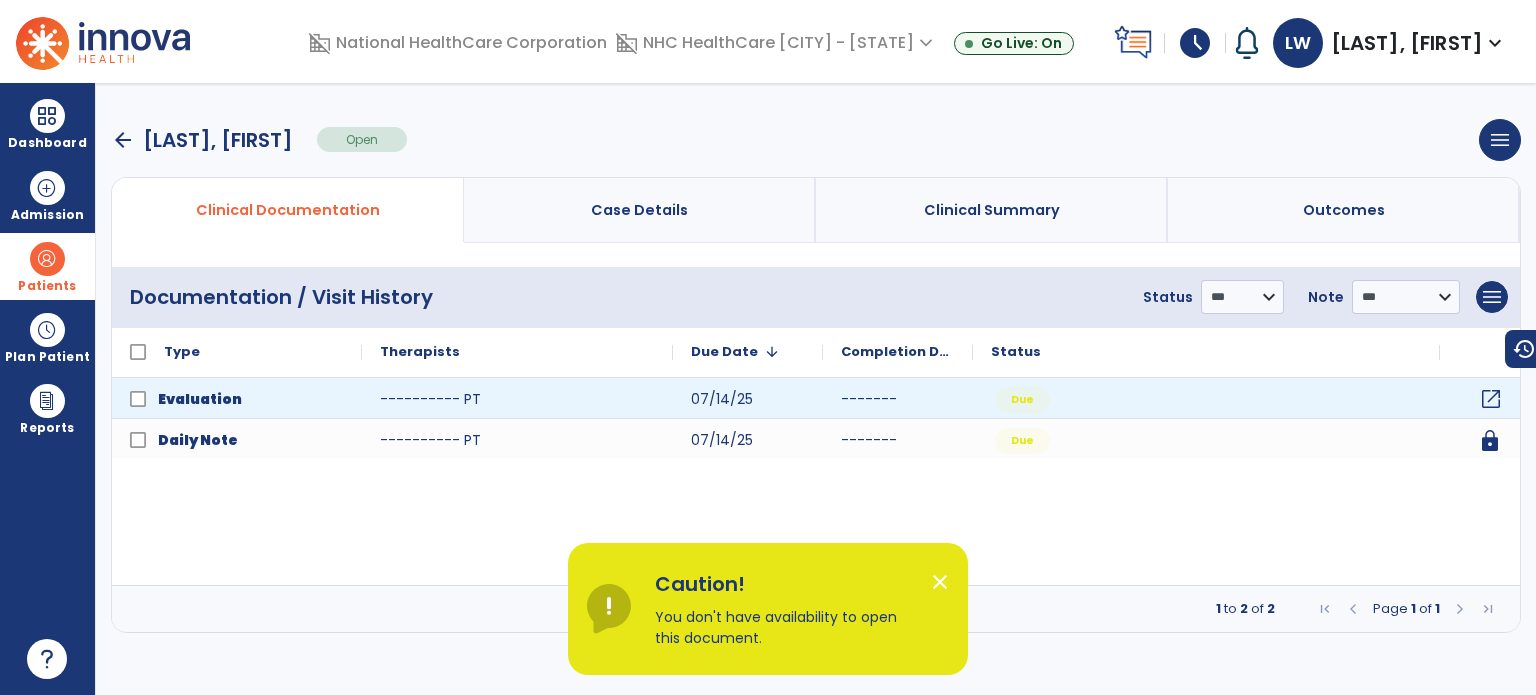 click on "close" at bounding box center (940, 582) 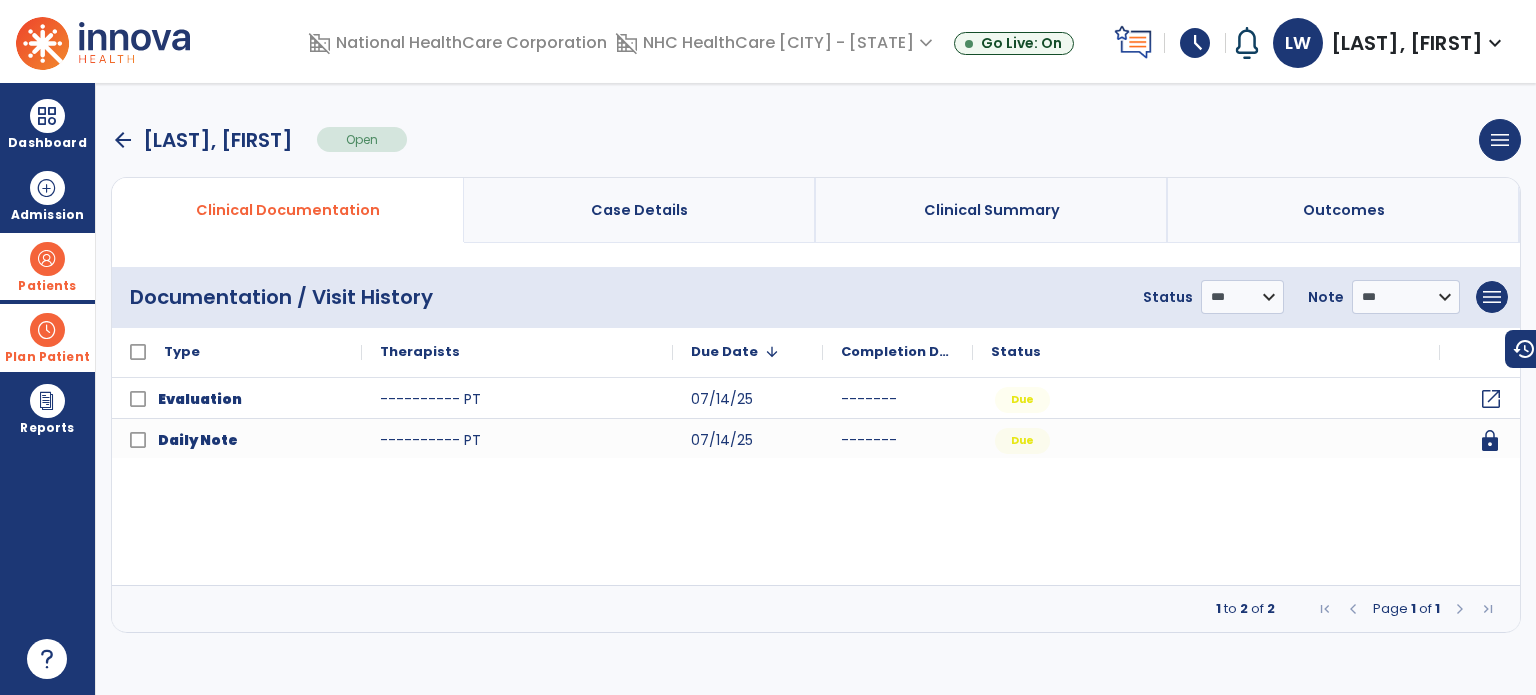click on "Plan Patient" at bounding box center [47, 266] 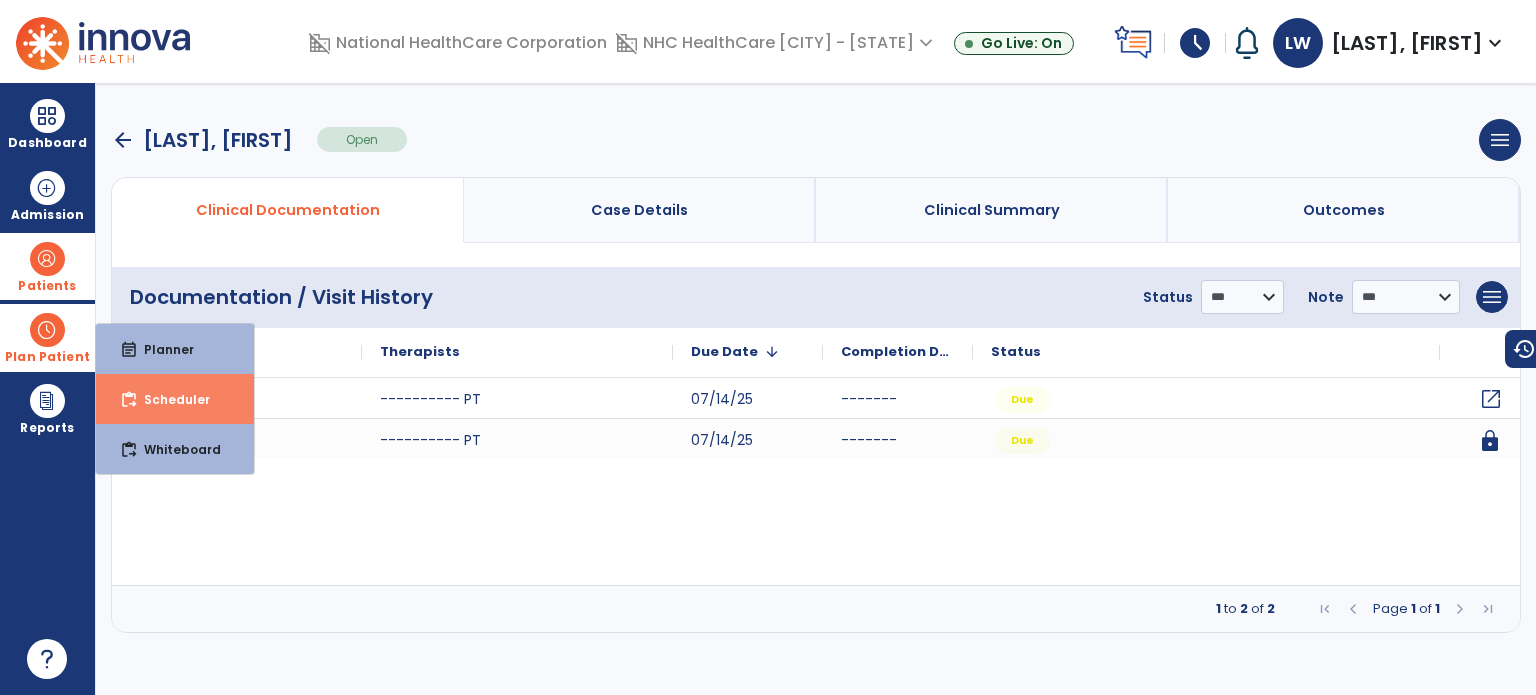 click on "Scheduler" at bounding box center (169, 399) 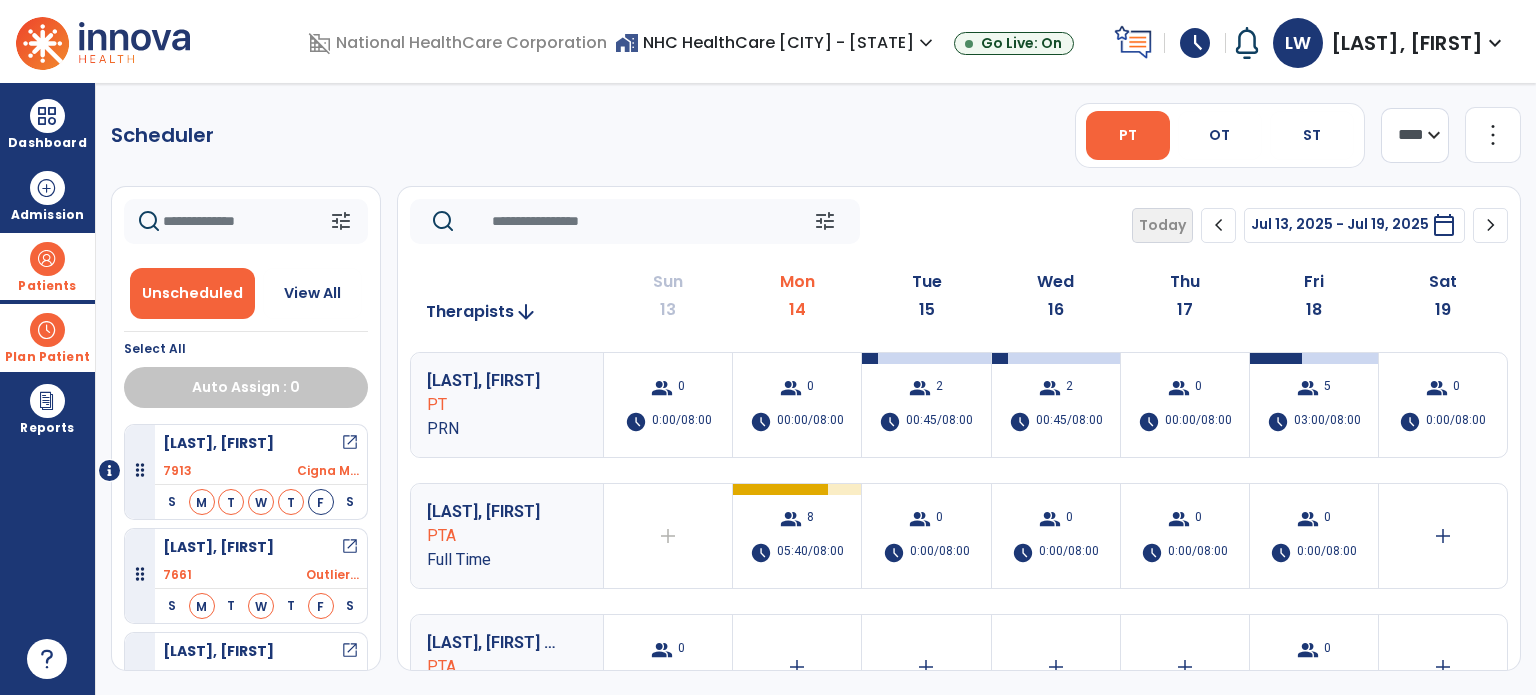 click on "more_vert" 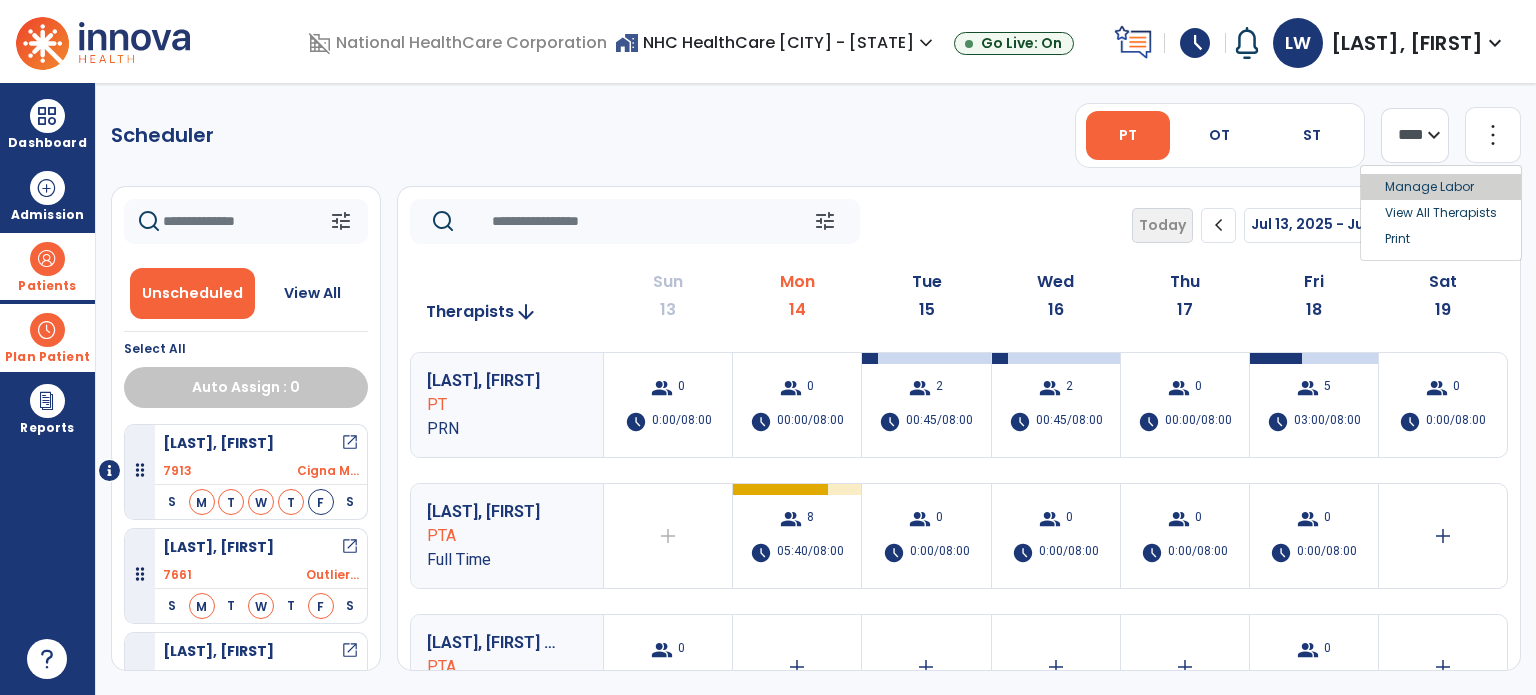click on "Manage Labor" at bounding box center (1441, 187) 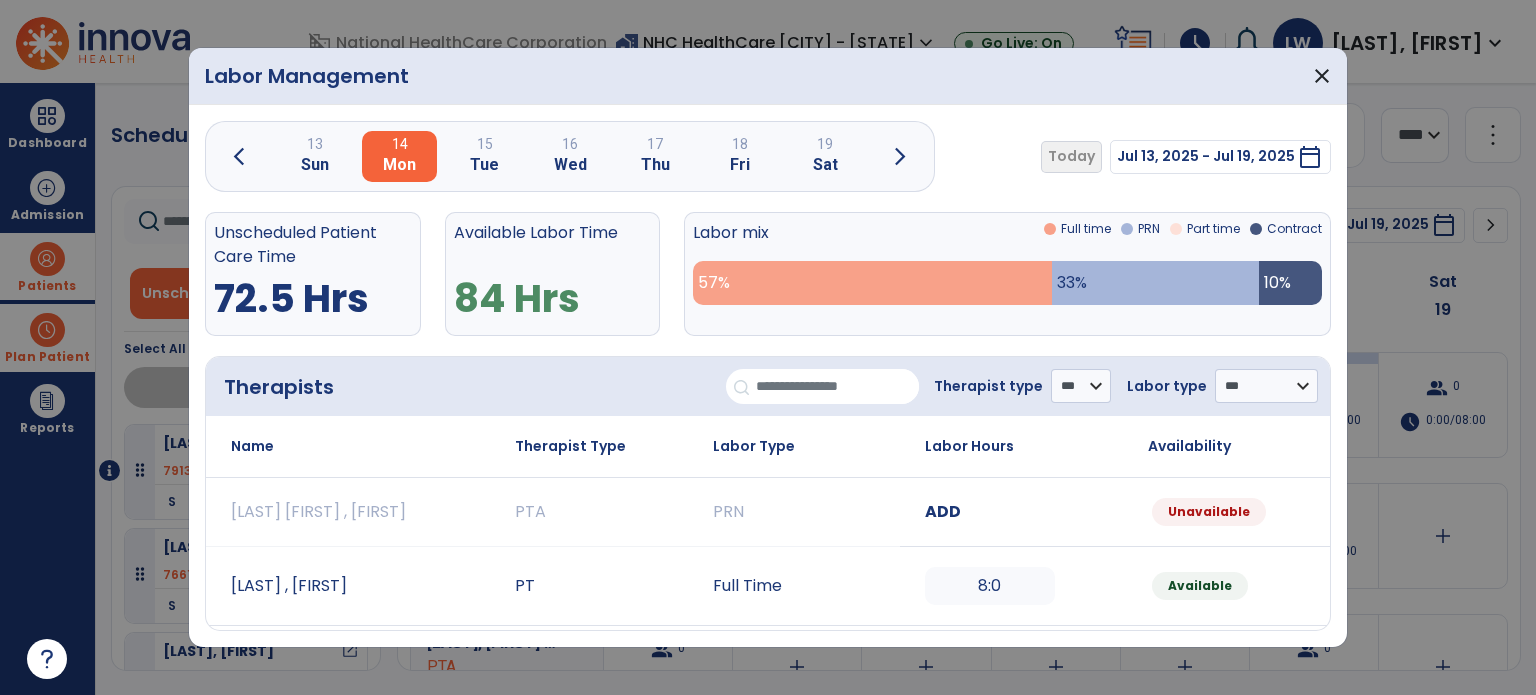 click at bounding box center [837, 386] 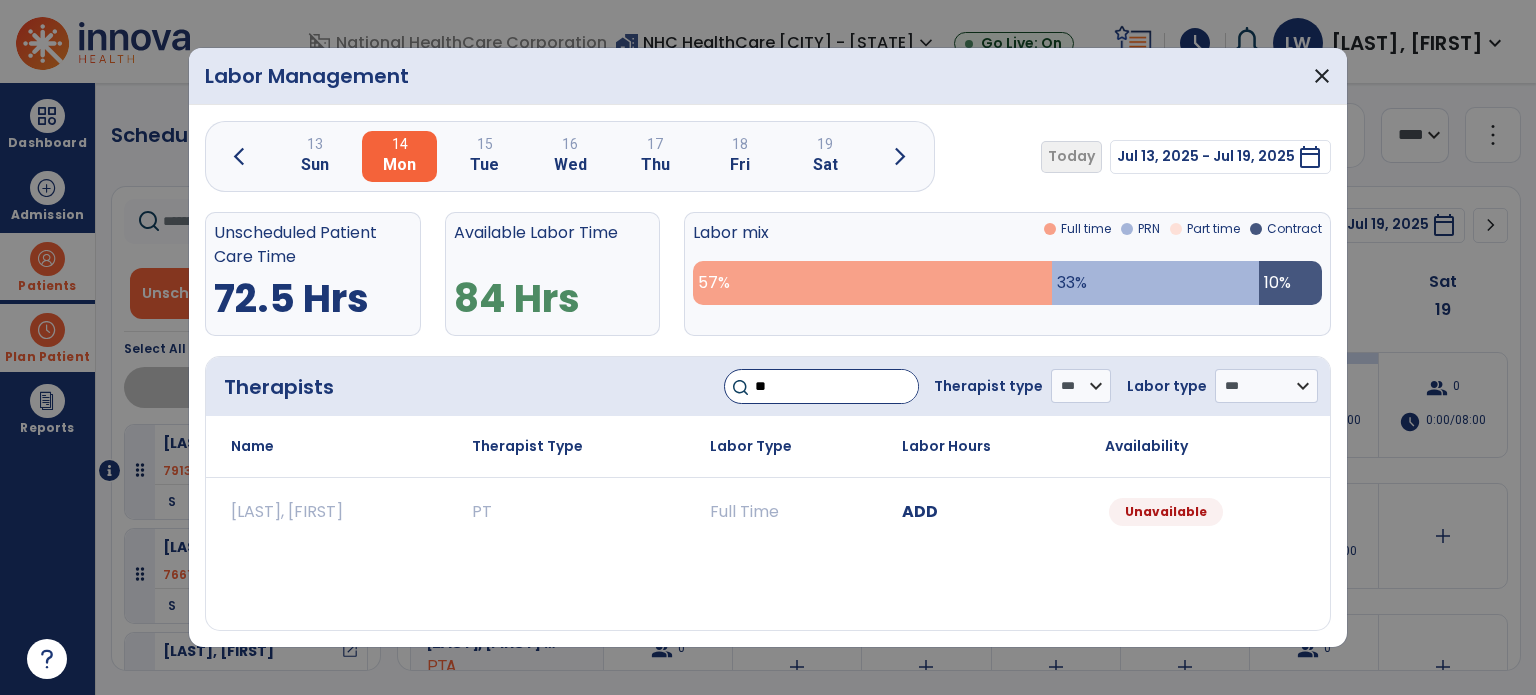 type on "**" 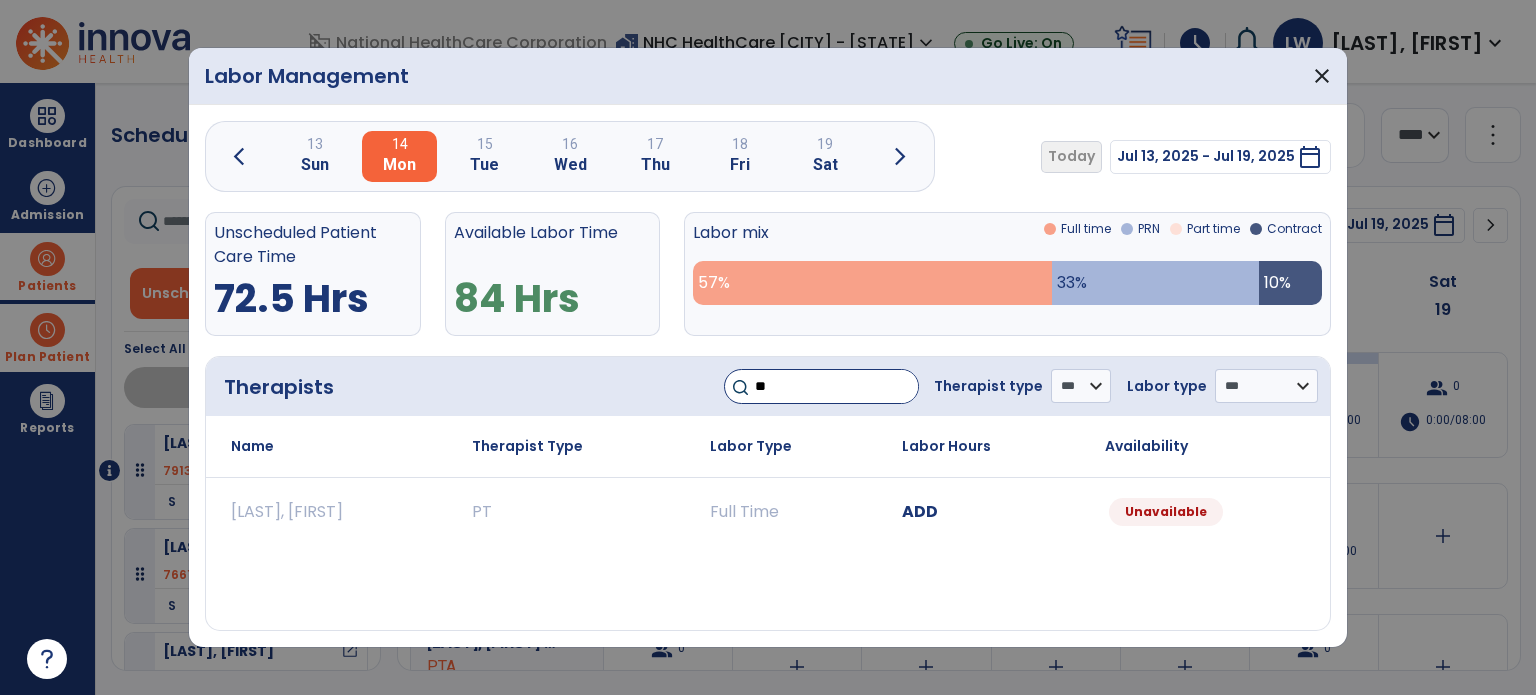click on "ADD" at bounding box center (920, 511) 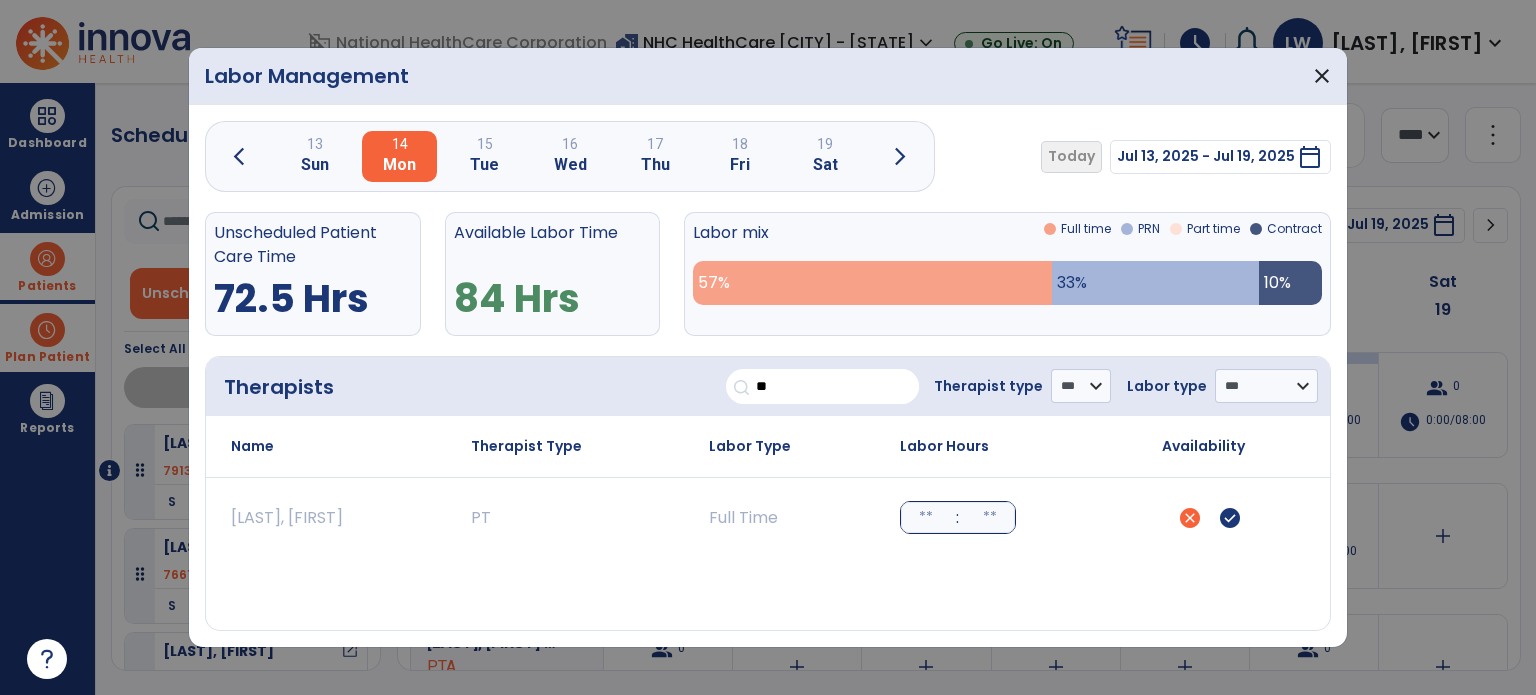 click at bounding box center [926, 517] 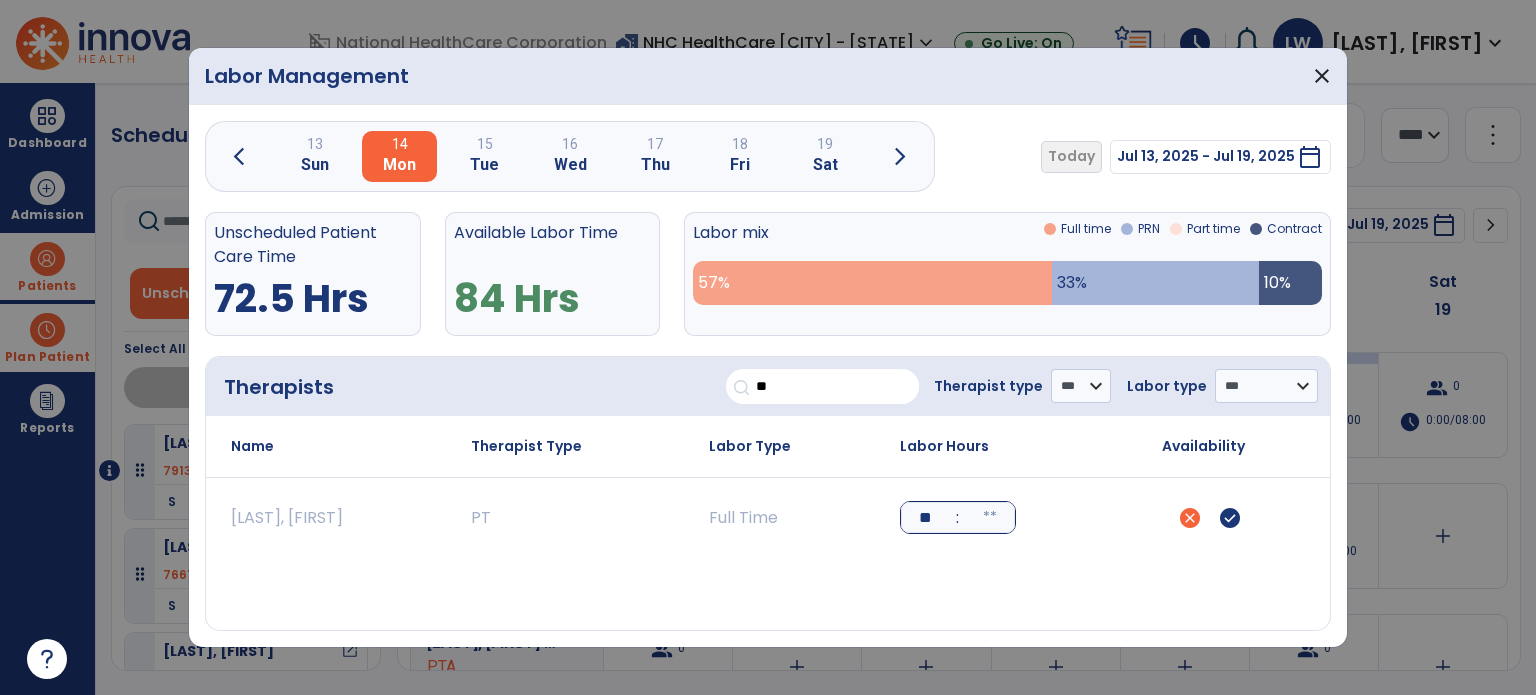 type on "**" 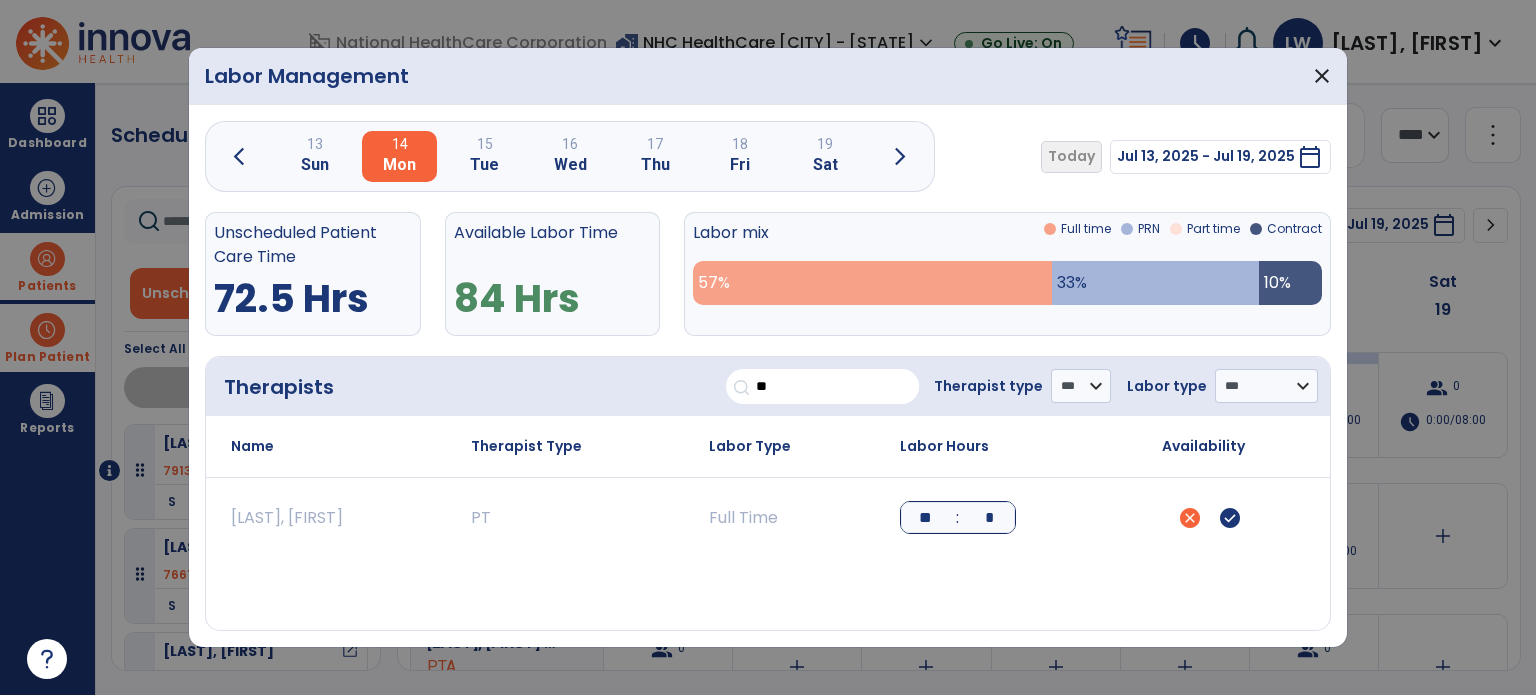 type on "**" 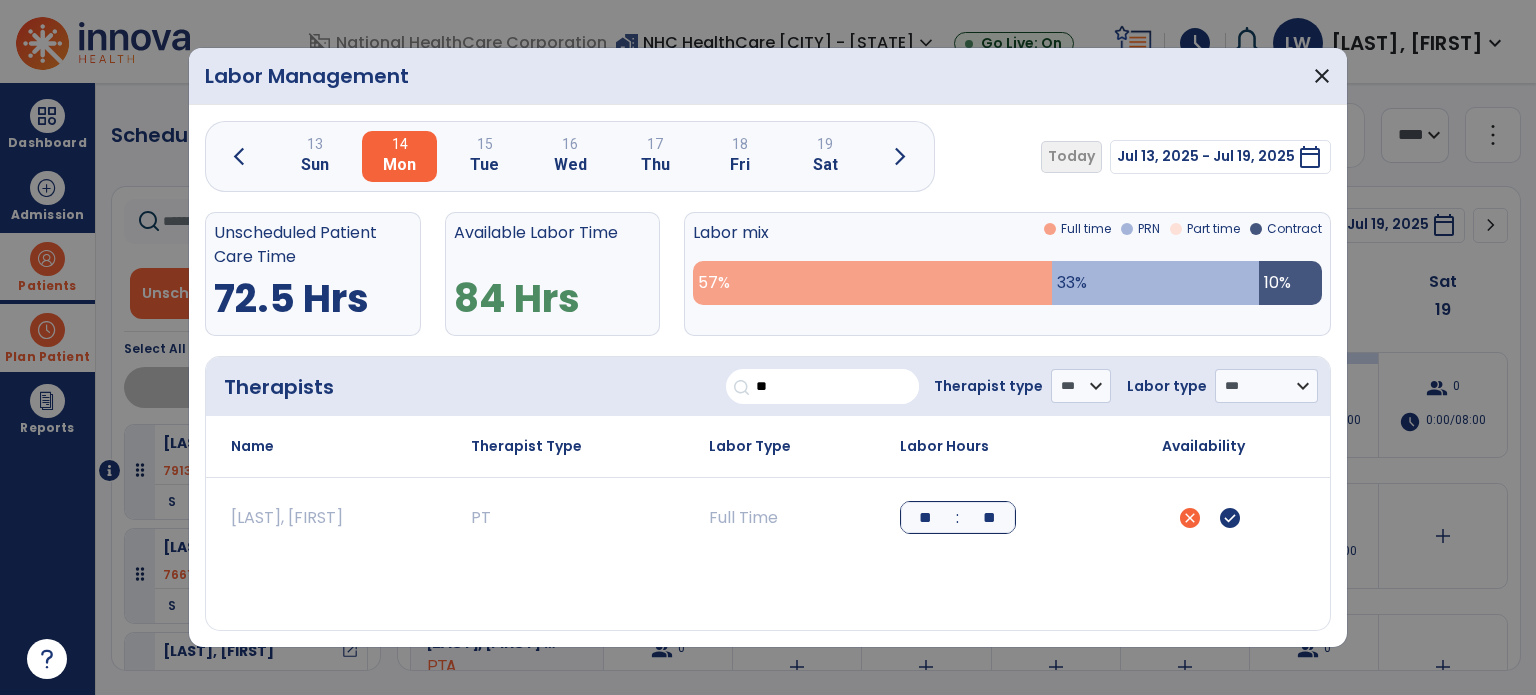 click on "check_circle" at bounding box center [1230, 518] 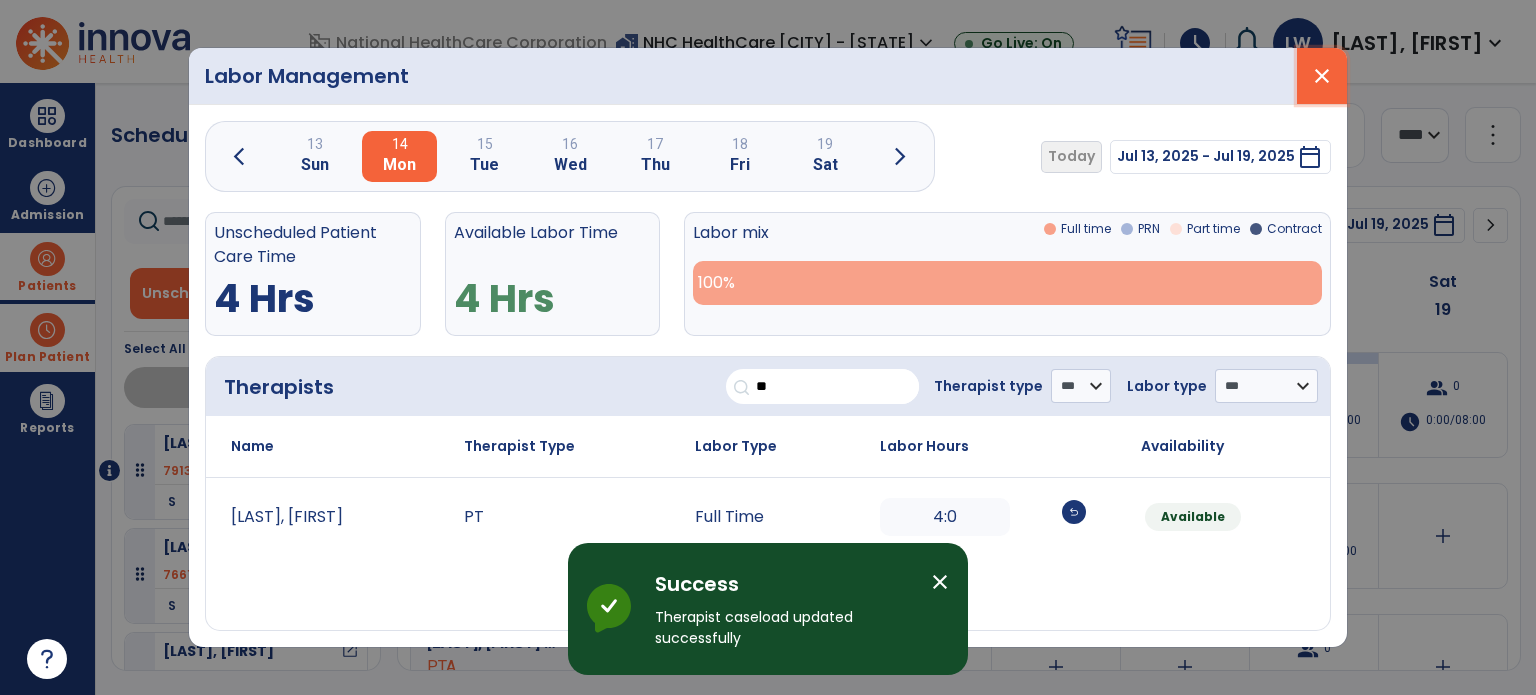 click on "close" at bounding box center (1322, 76) 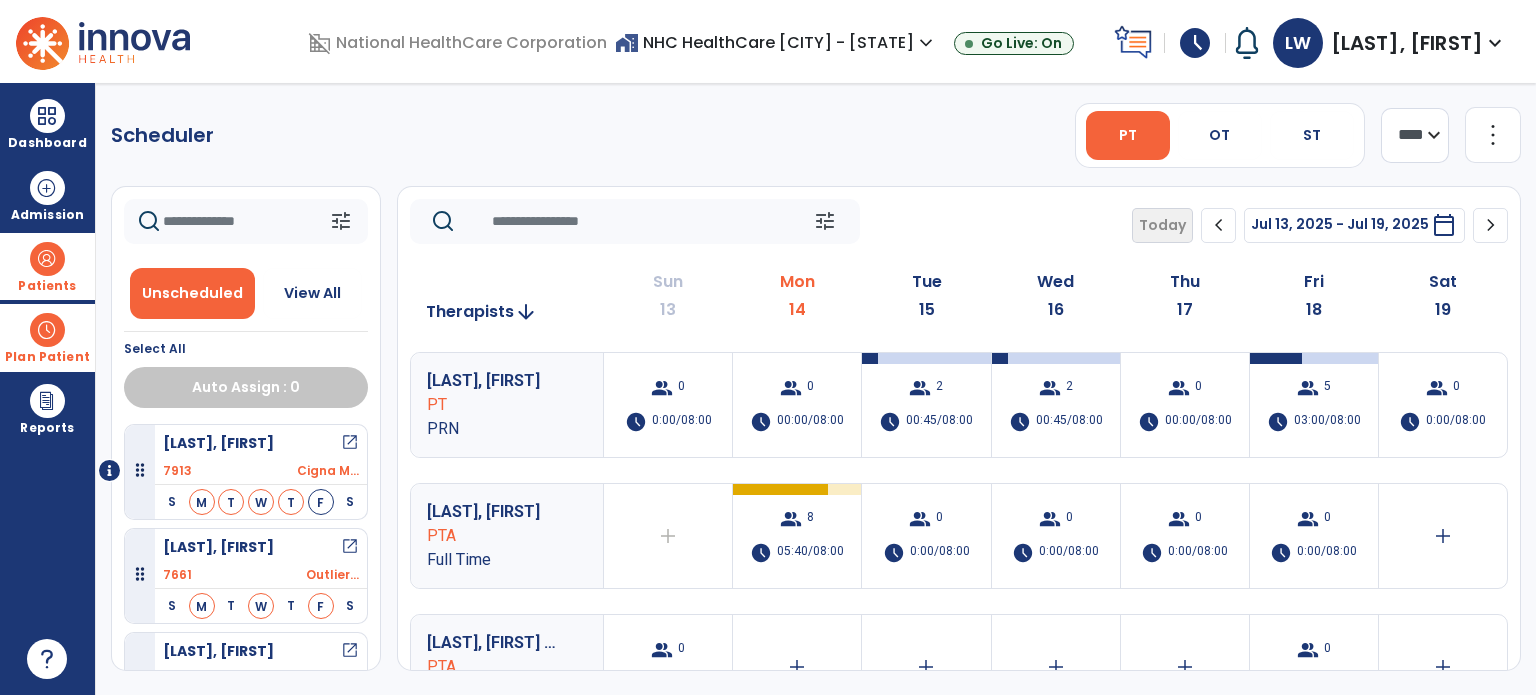 click at bounding box center [47, 259] 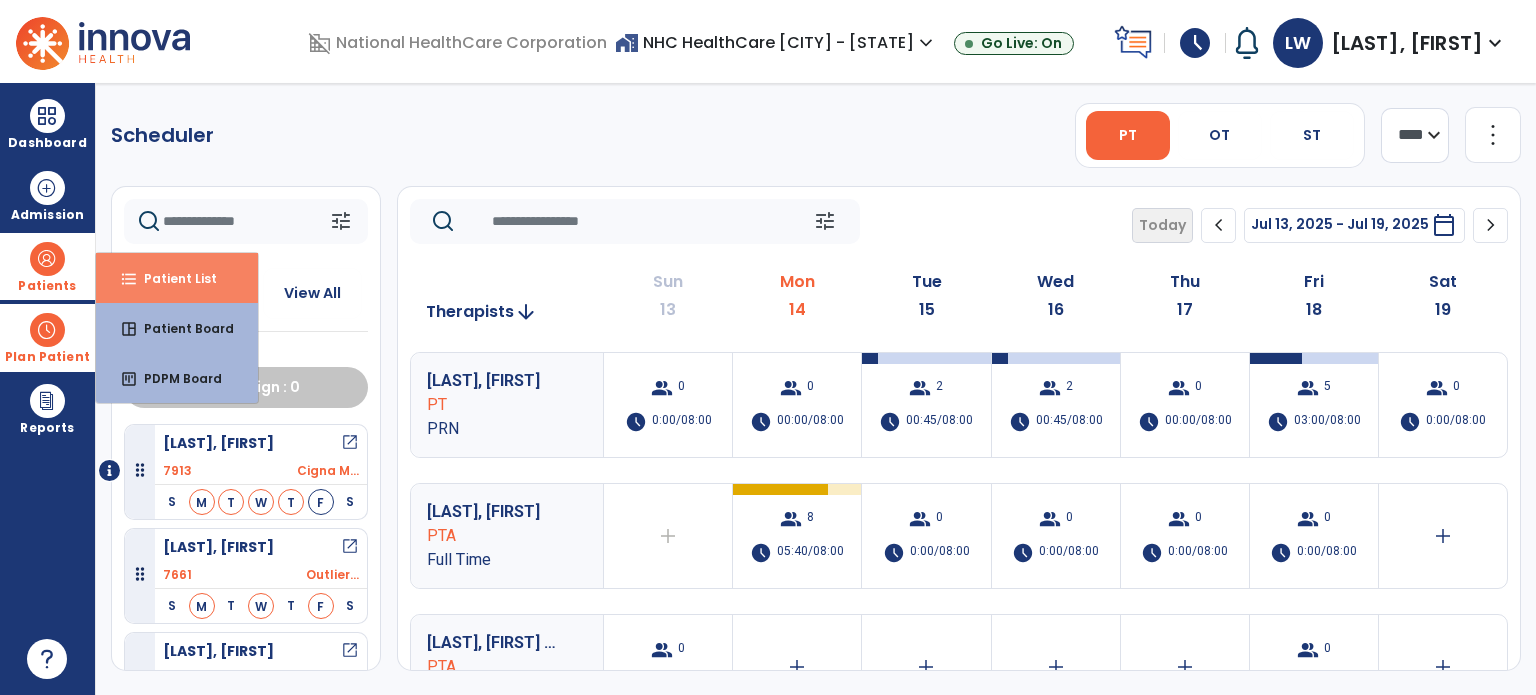 click on "format_list_bulleted  Patient List" at bounding box center [177, 278] 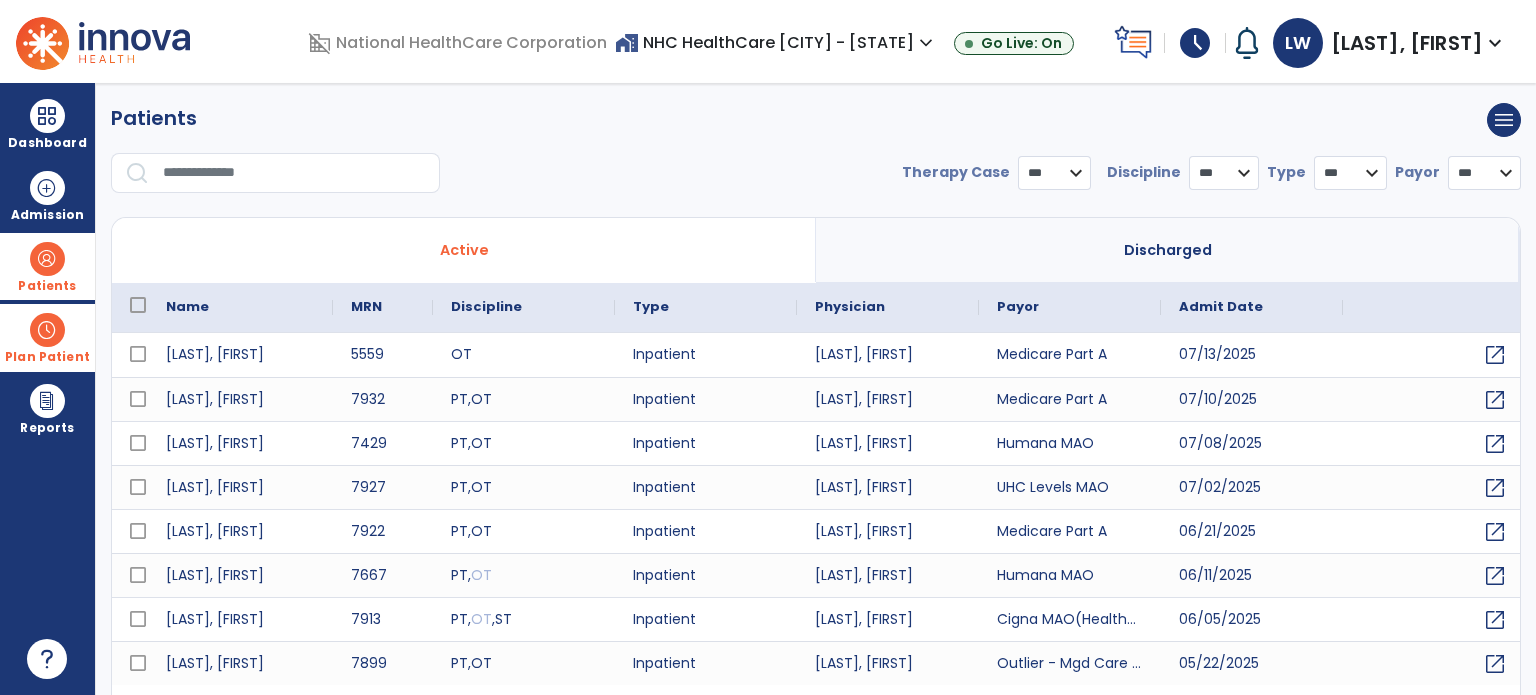 select on "***" 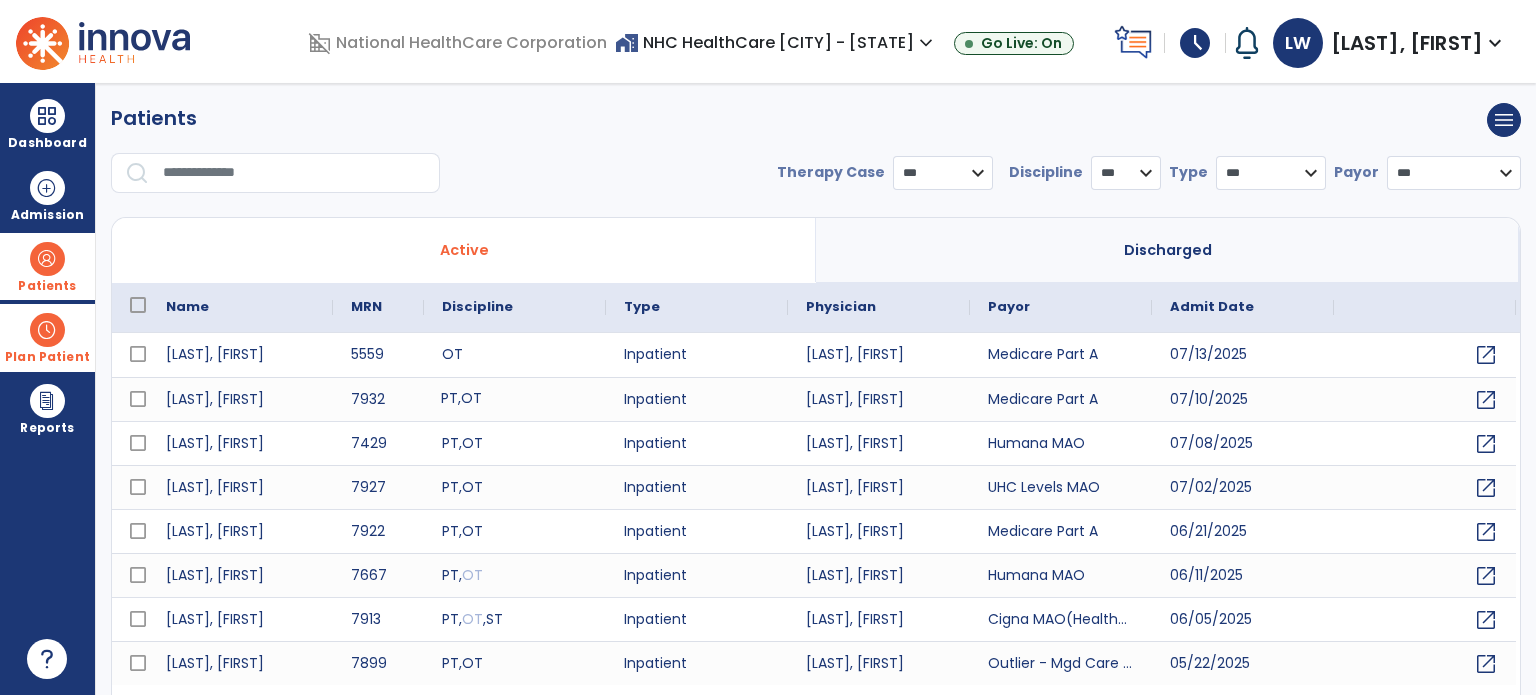 click on "PT , OT" at bounding box center [515, 399] 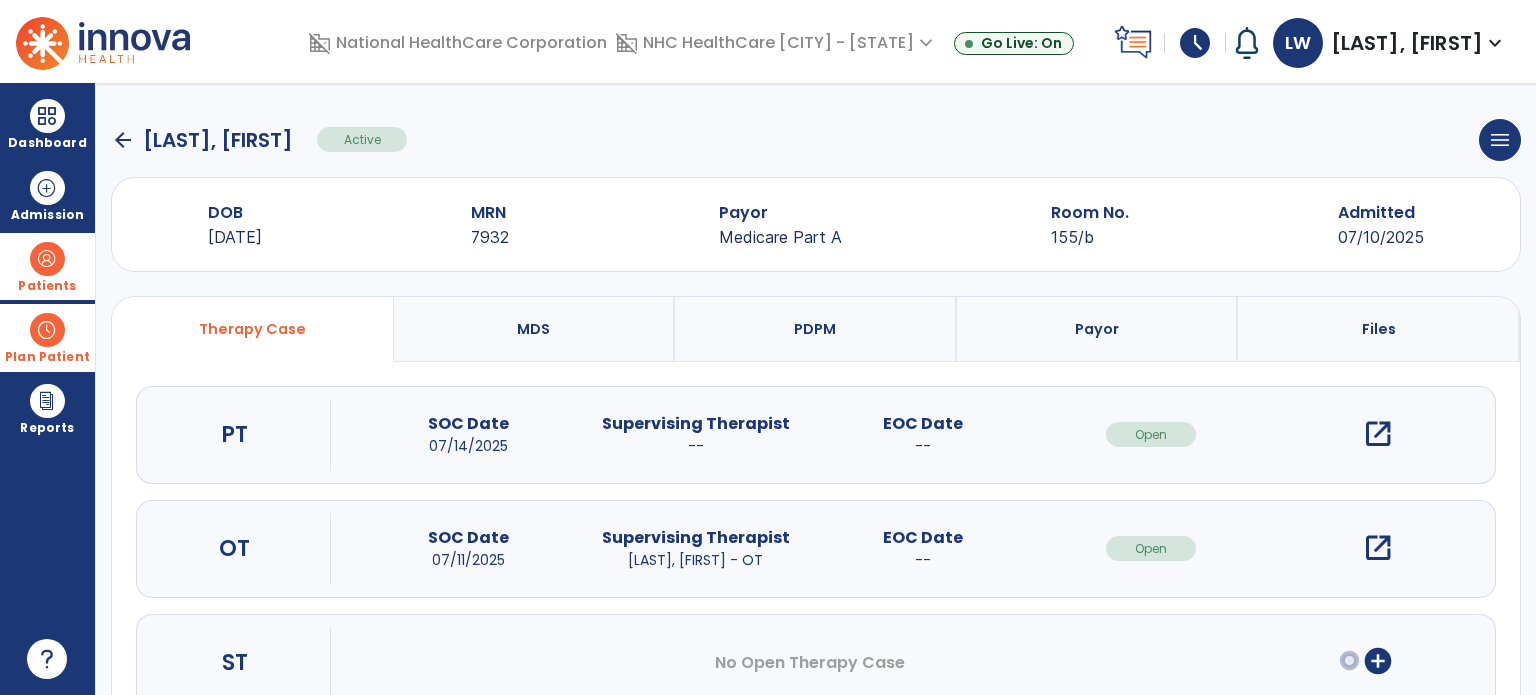 click on "open_in_new" at bounding box center (1378, 434) 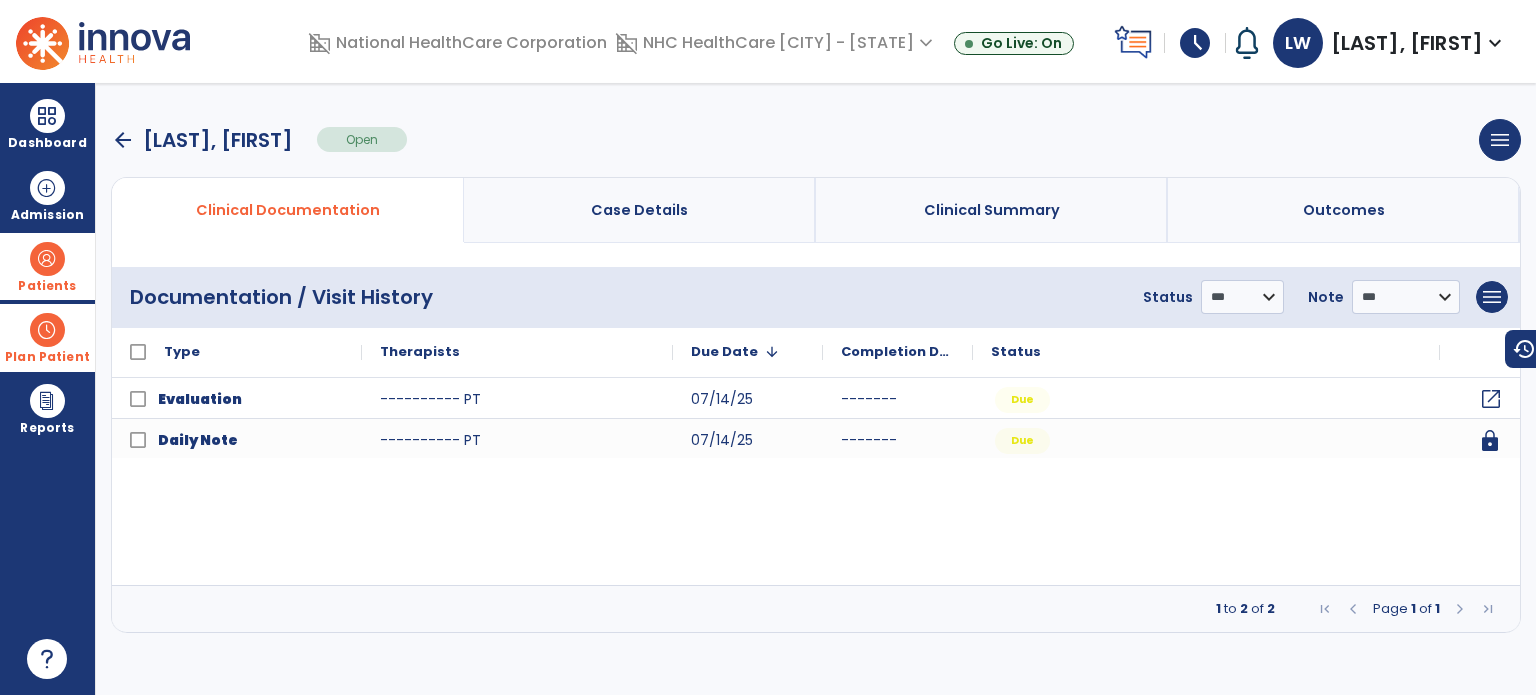 click on "open_in_new" 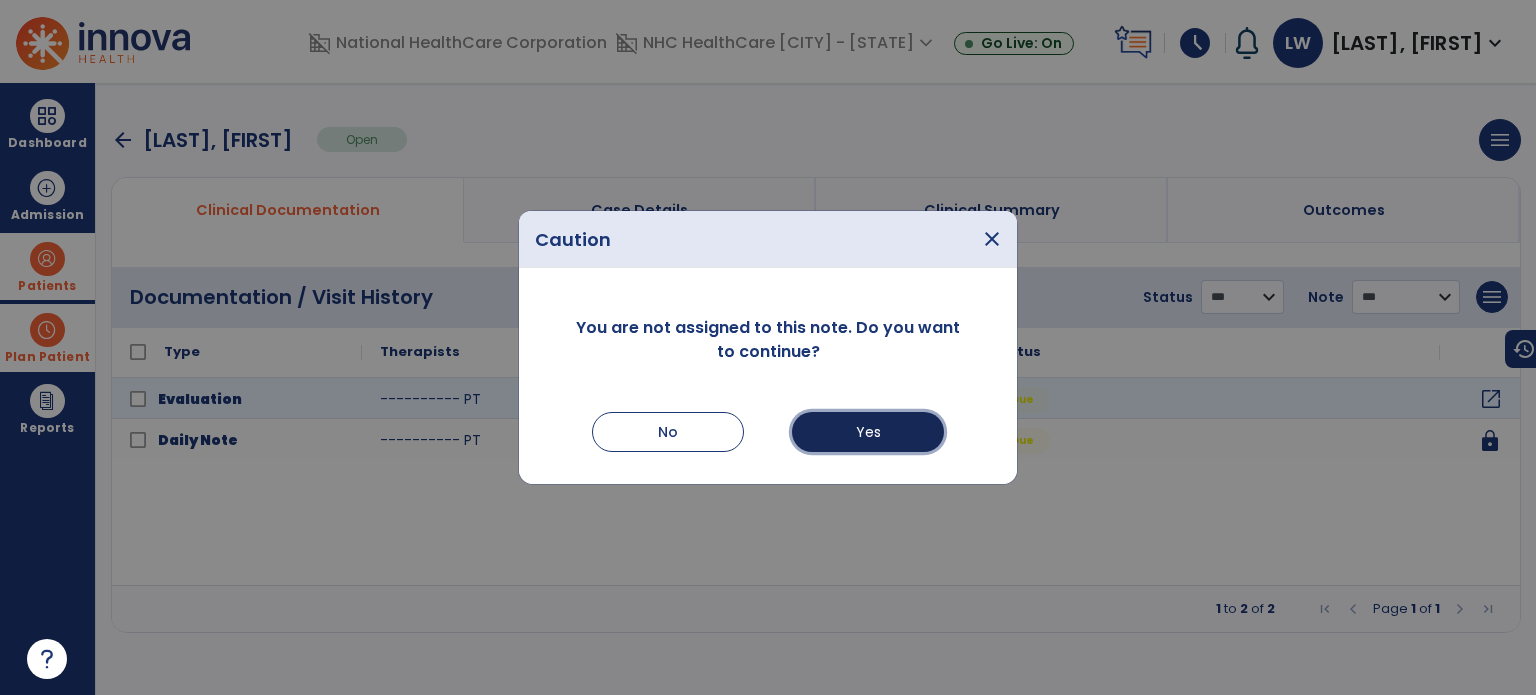 click on "Yes" at bounding box center (868, 432) 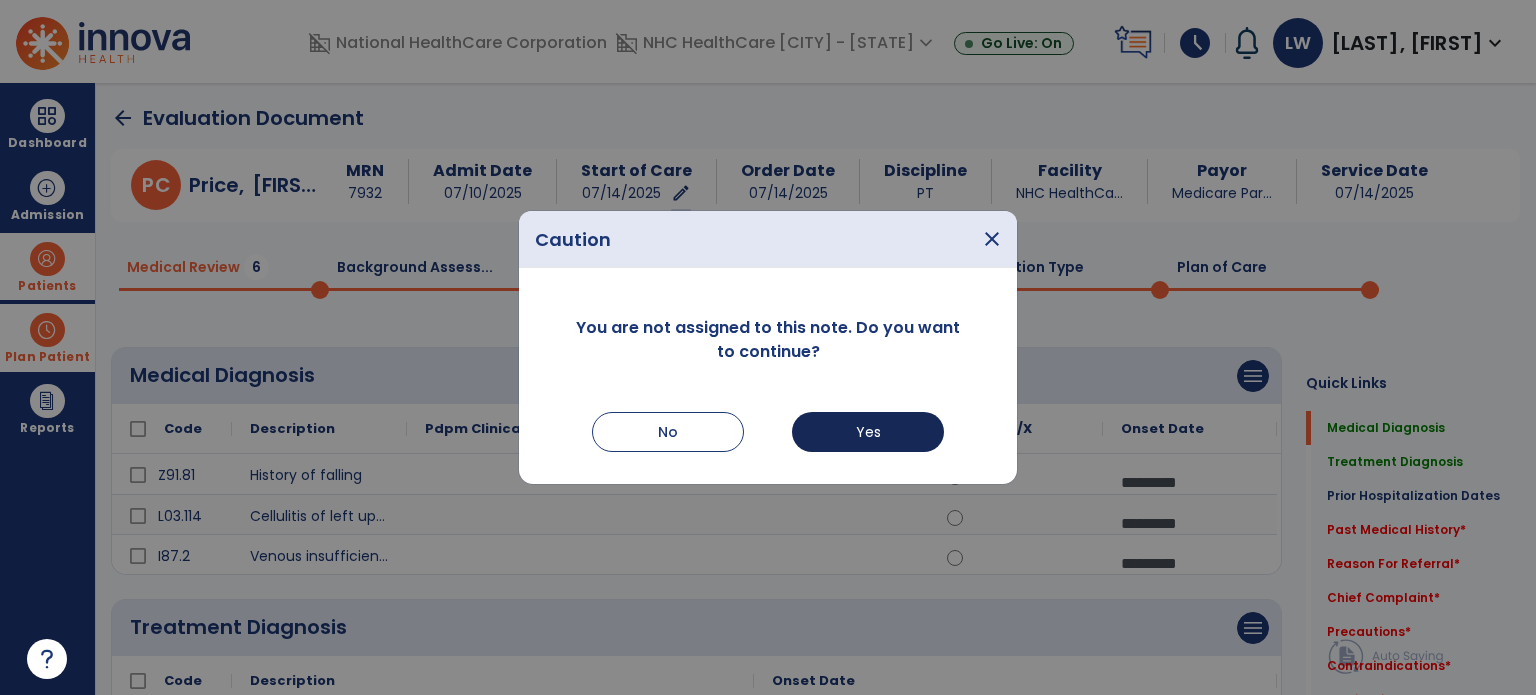 click on "Yes" at bounding box center (868, 432) 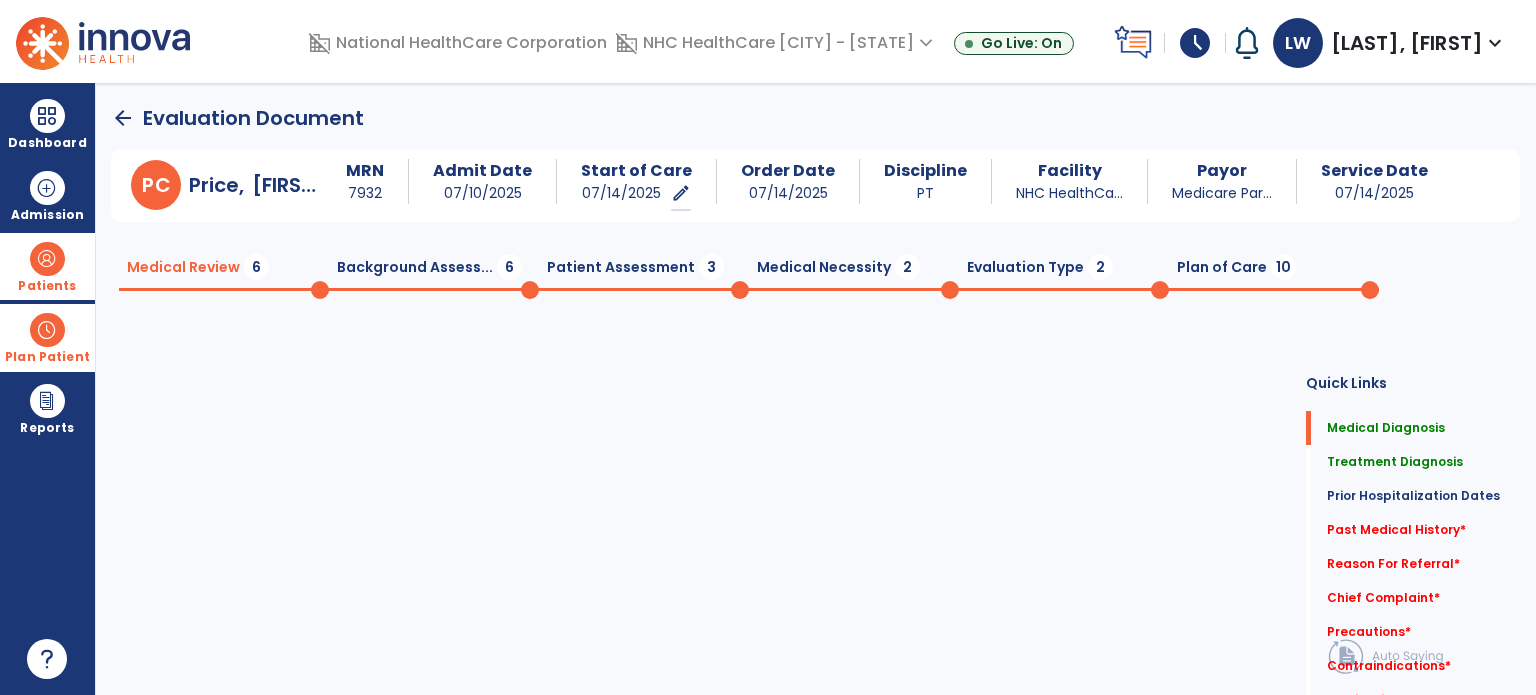 scroll, scrollTop: 22, scrollLeft: 0, axis: vertical 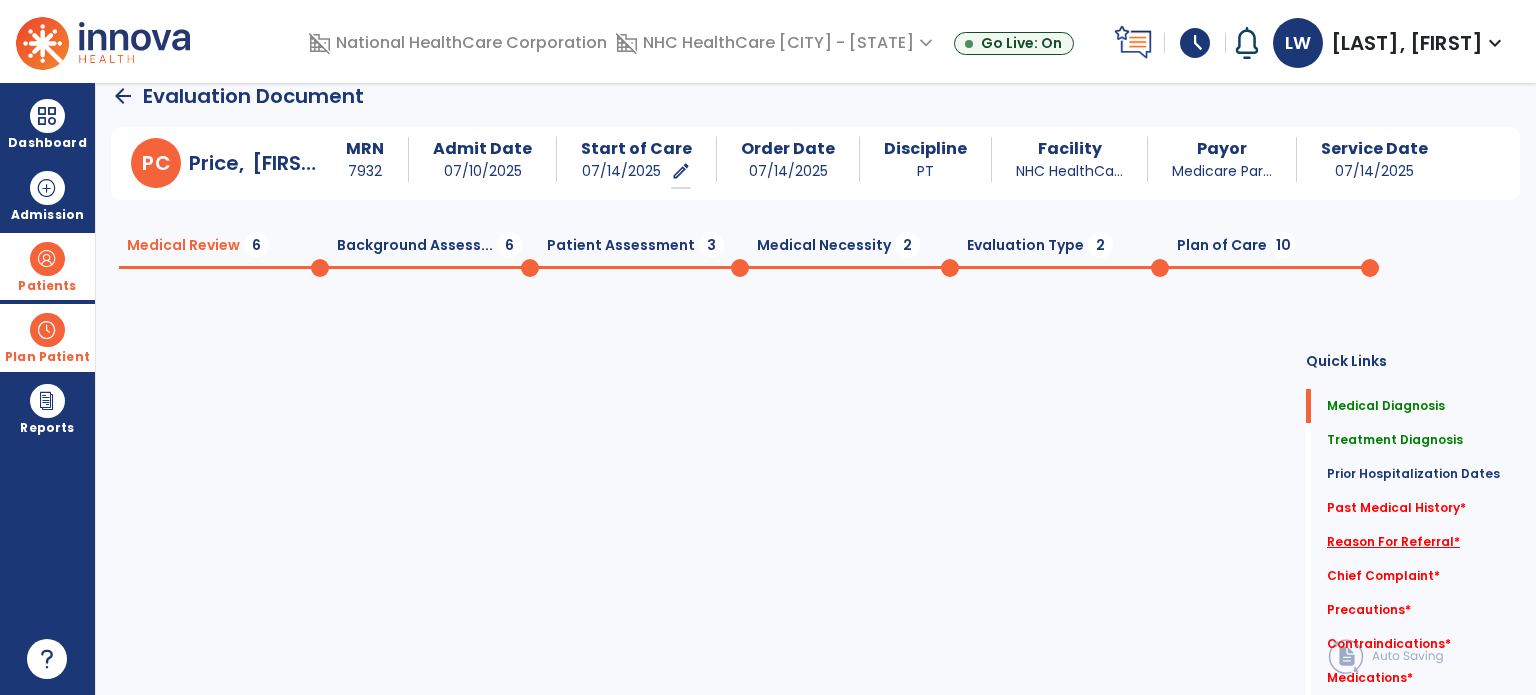 click on "Reason For Referral   *" 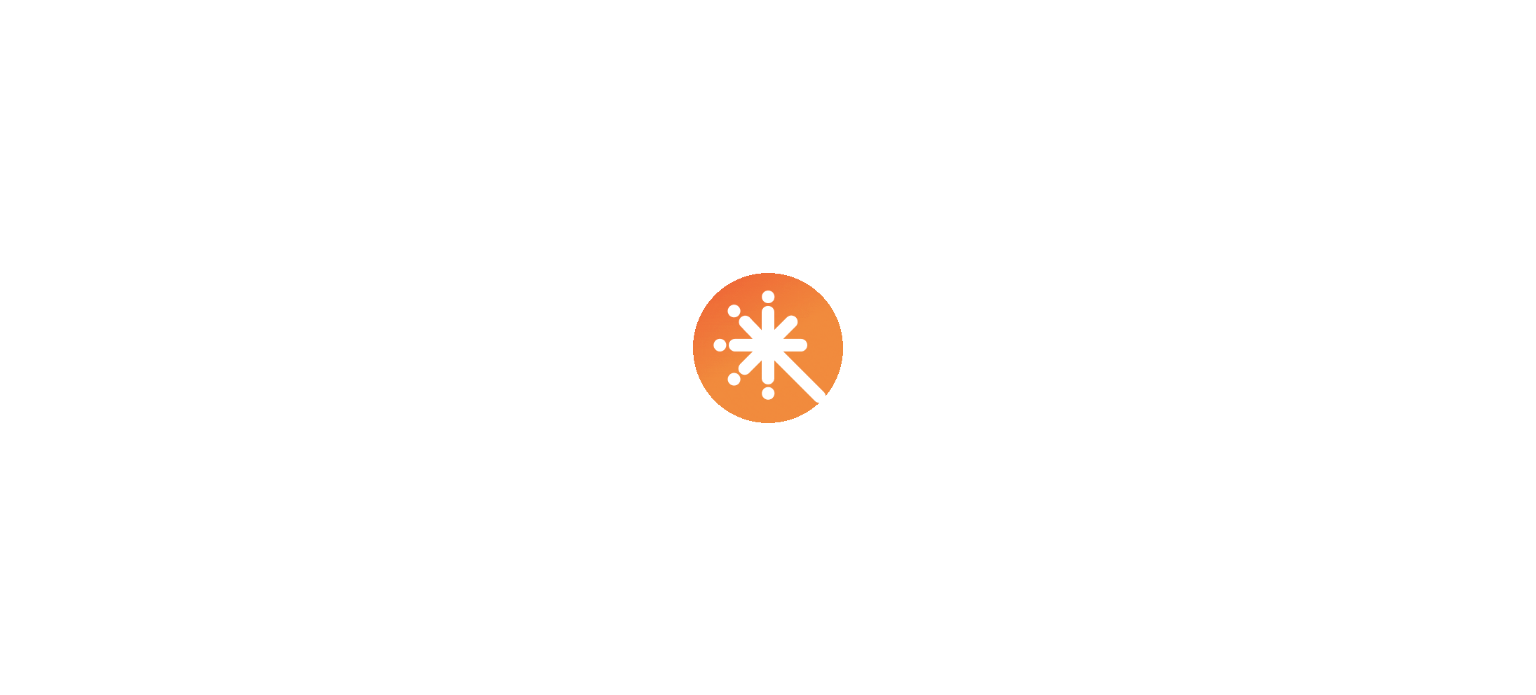 scroll, scrollTop: 0, scrollLeft: 0, axis: both 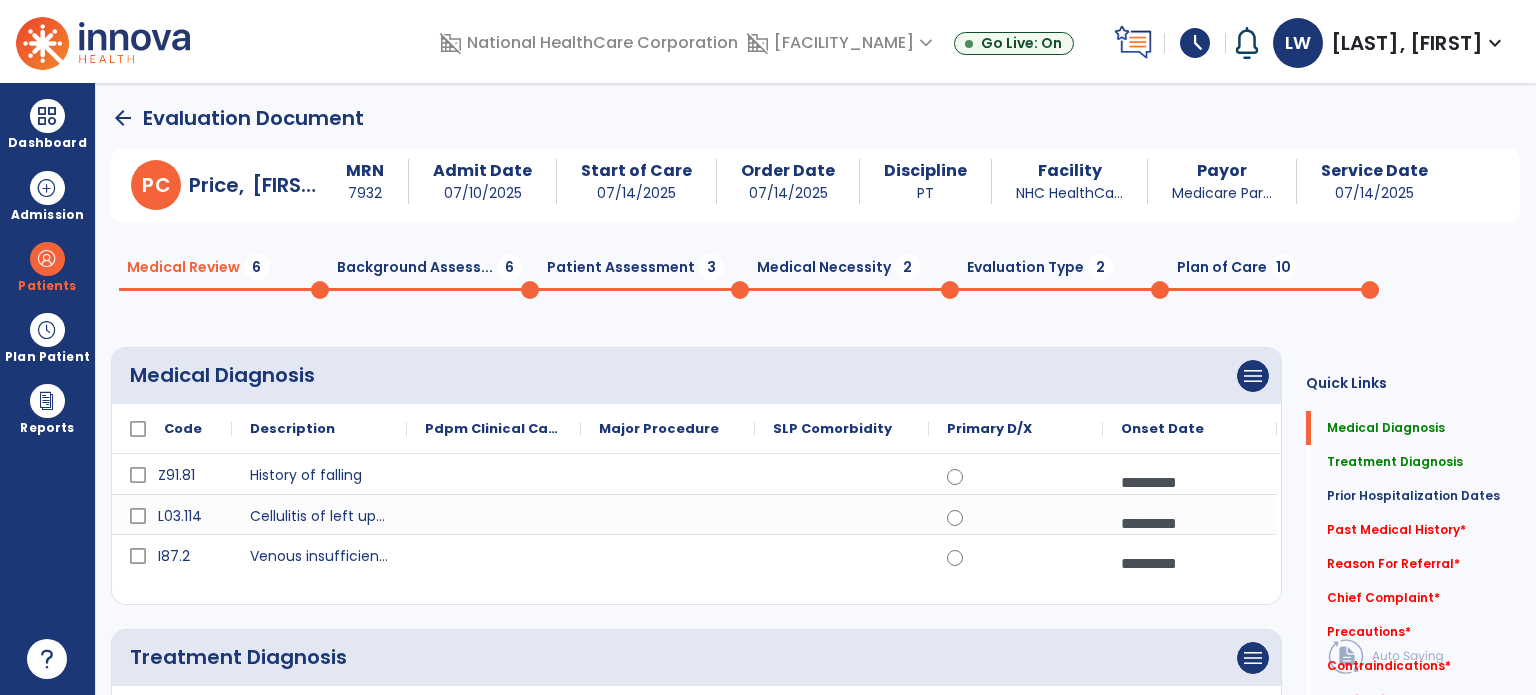 click on "Z91.81 History of falling ********* calendar_today L03.114 Cellulitis of left upper limb ********* calendar_today I87.2 Venous insufficiency (chronic) (peripheral) ********* calendar_today" 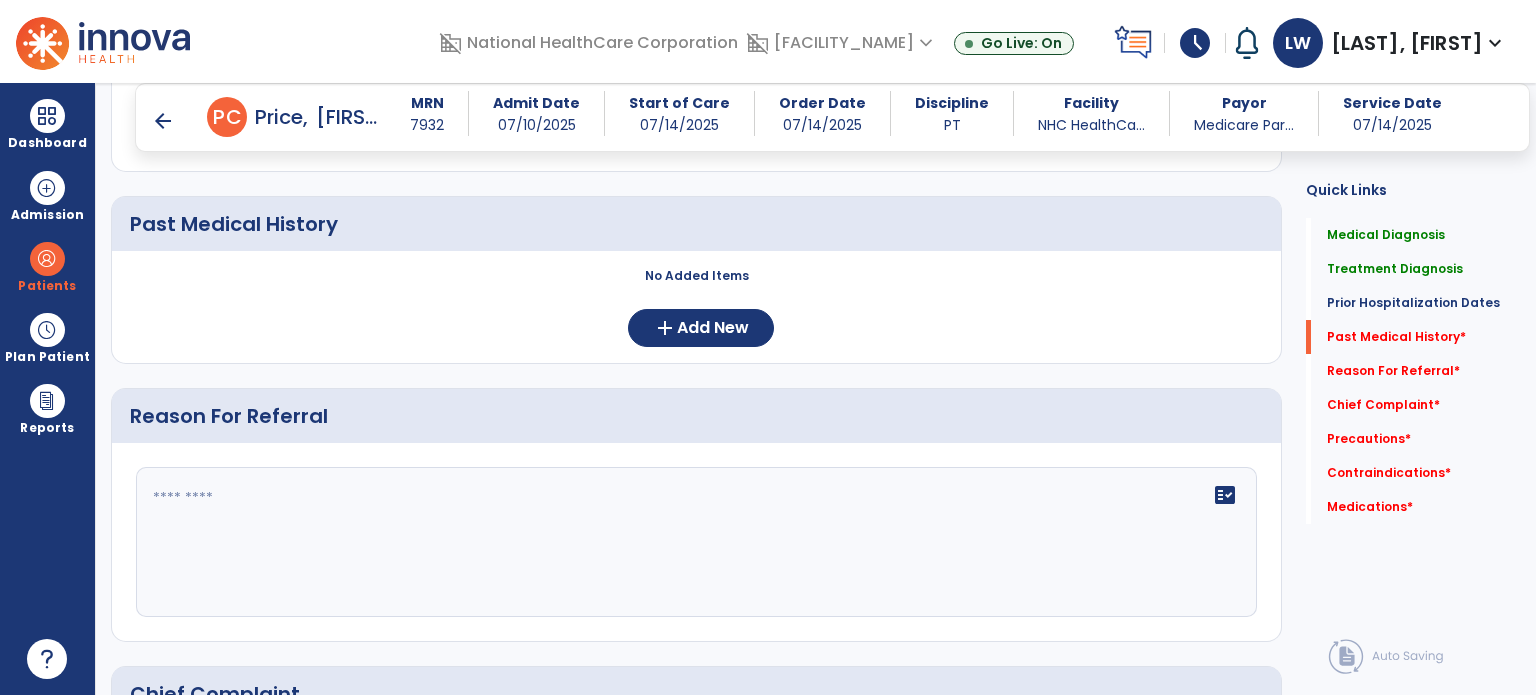scroll, scrollTop: 928, scrollLeft: 0, axis: vertical 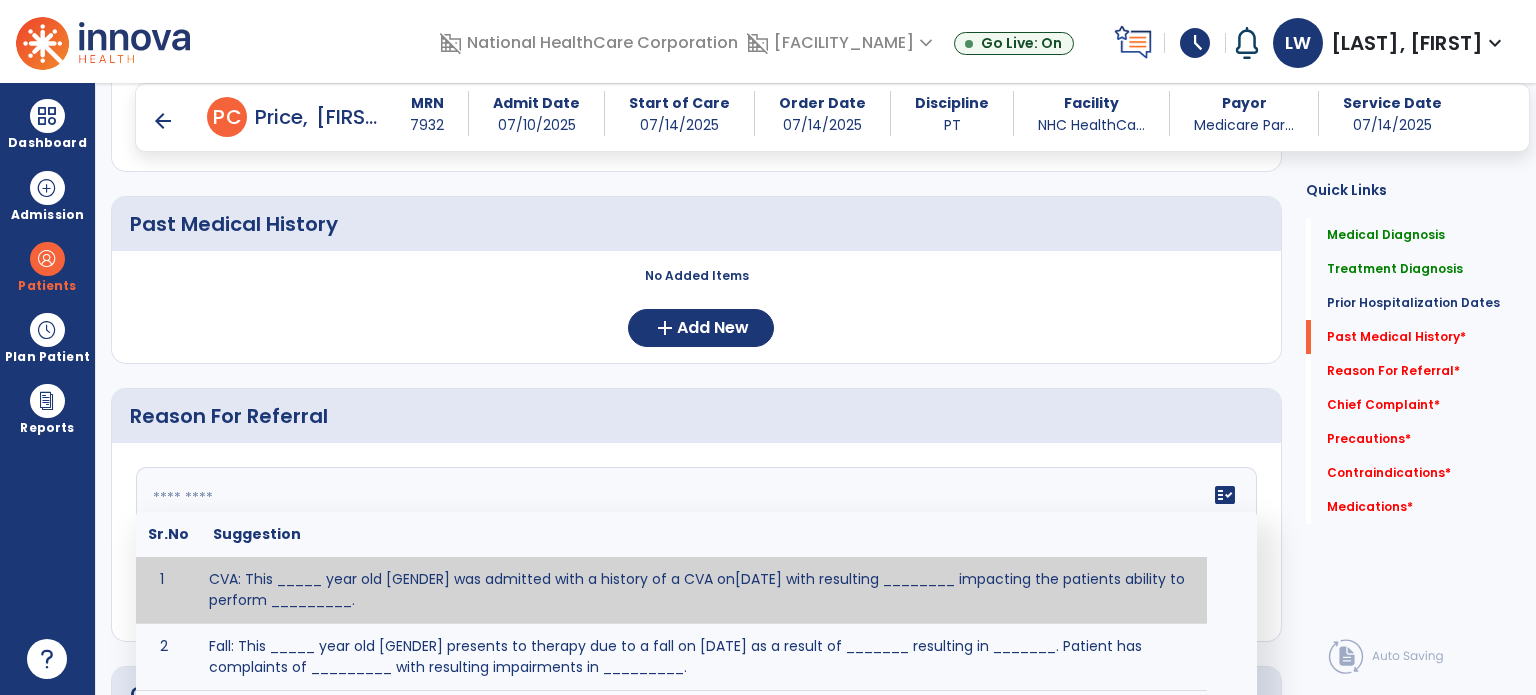 paste on "**********" 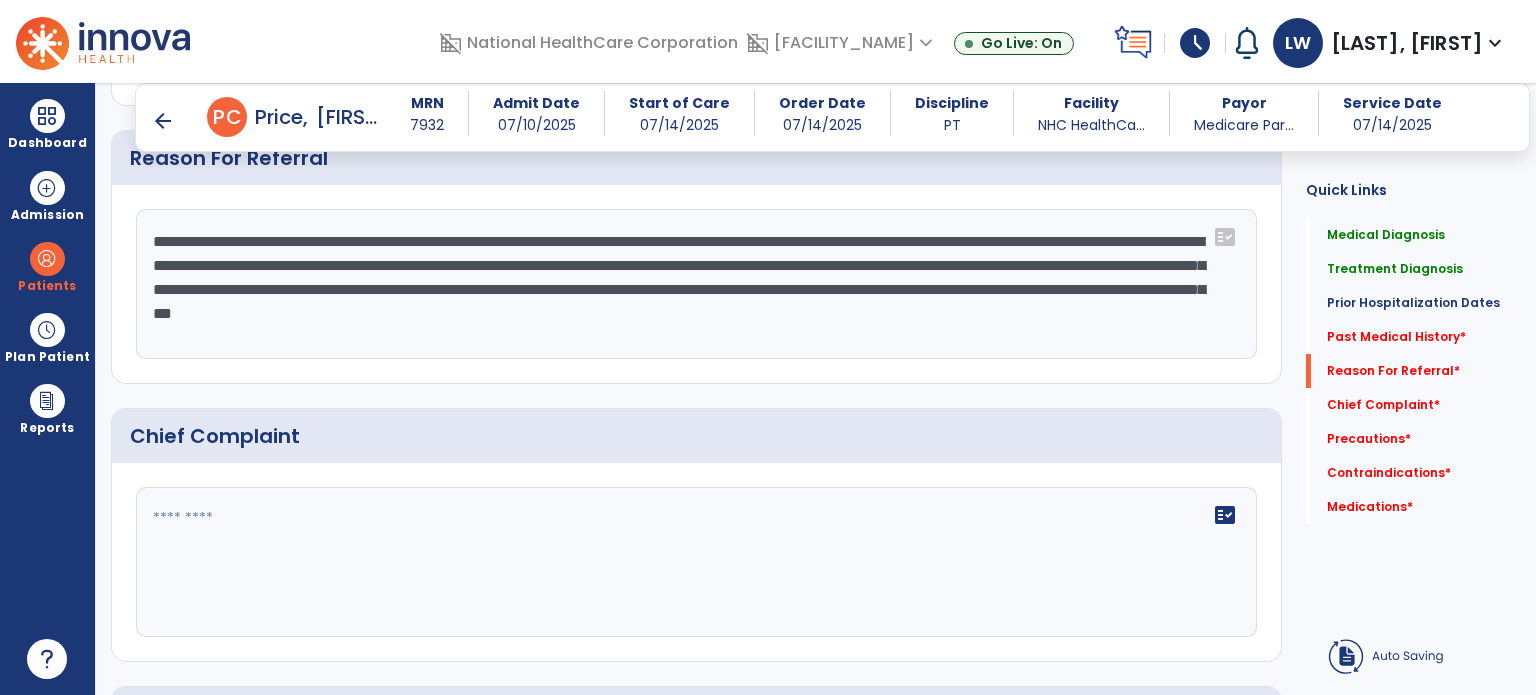 scroll, scrollTop: 1188, scrollLeft: 0, axis: vertical 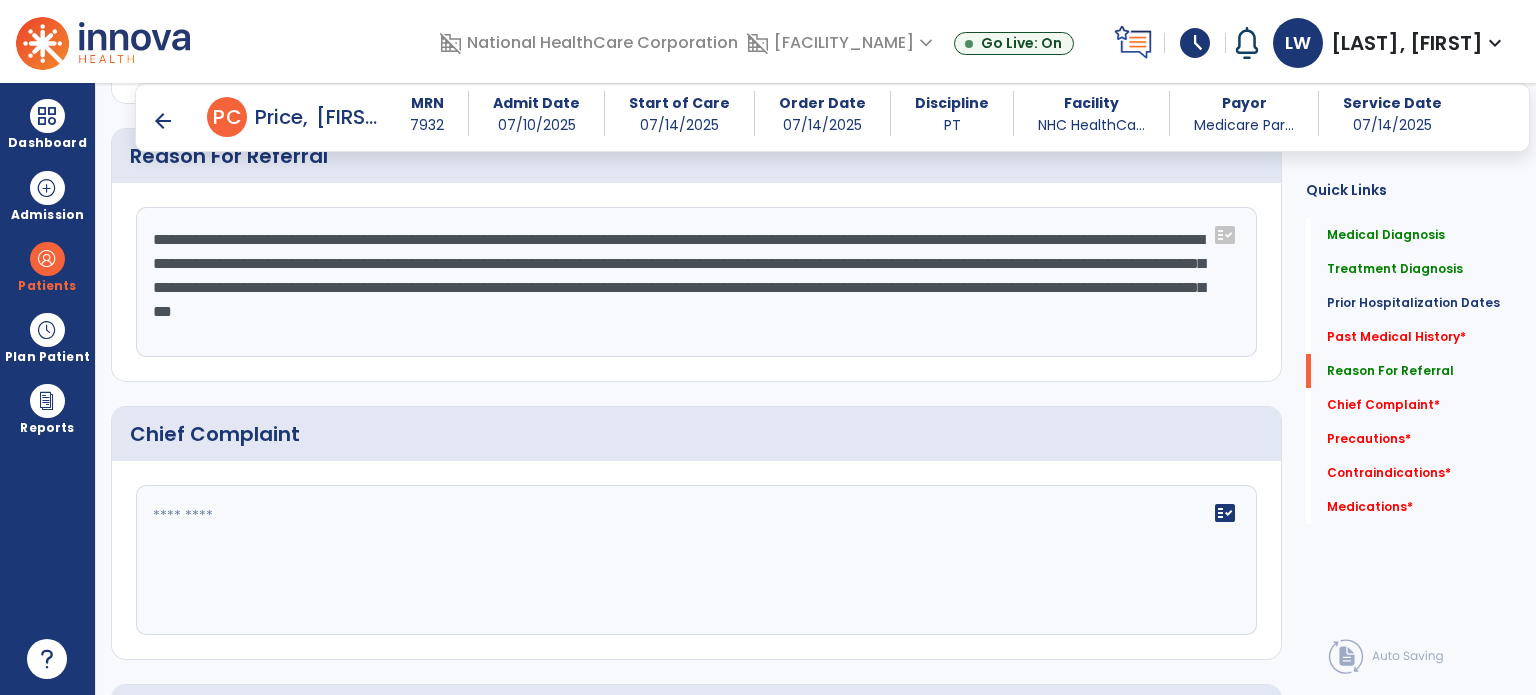 type on "**********" 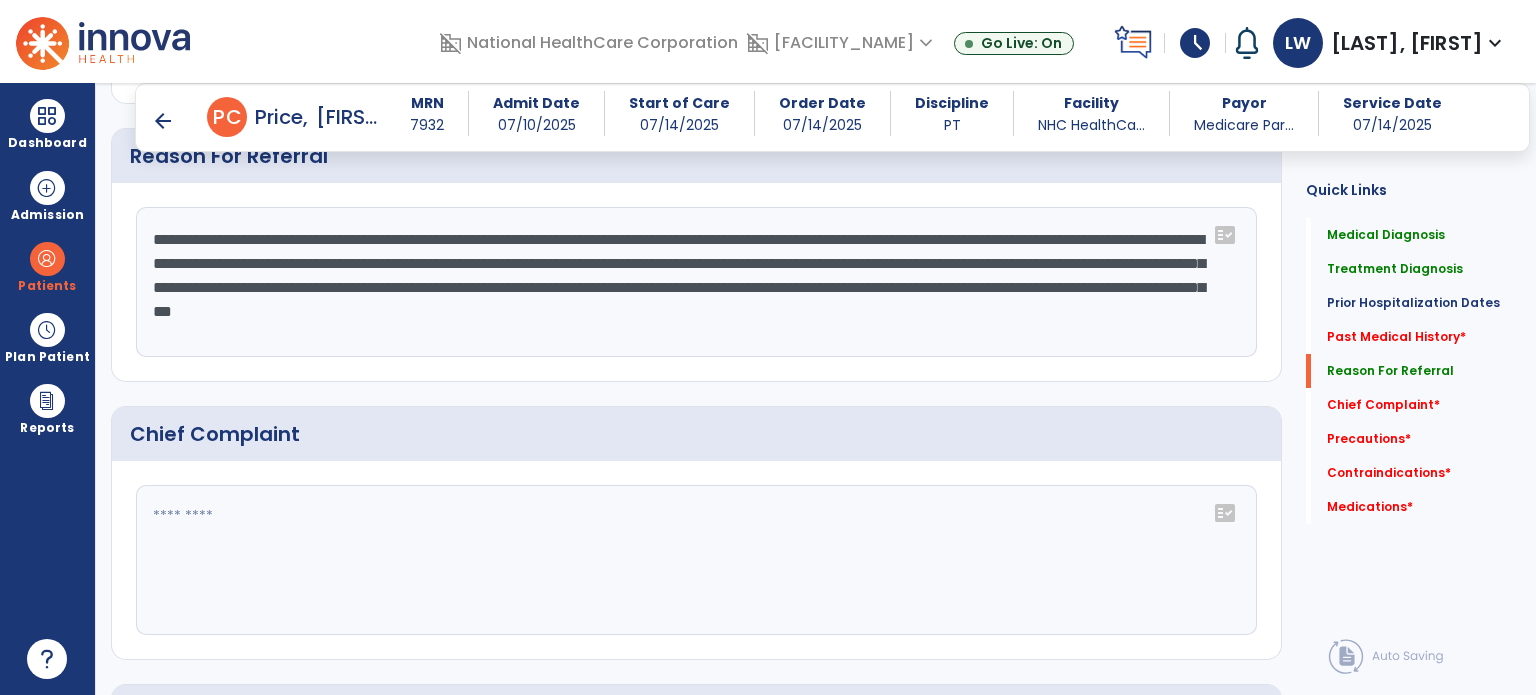 click 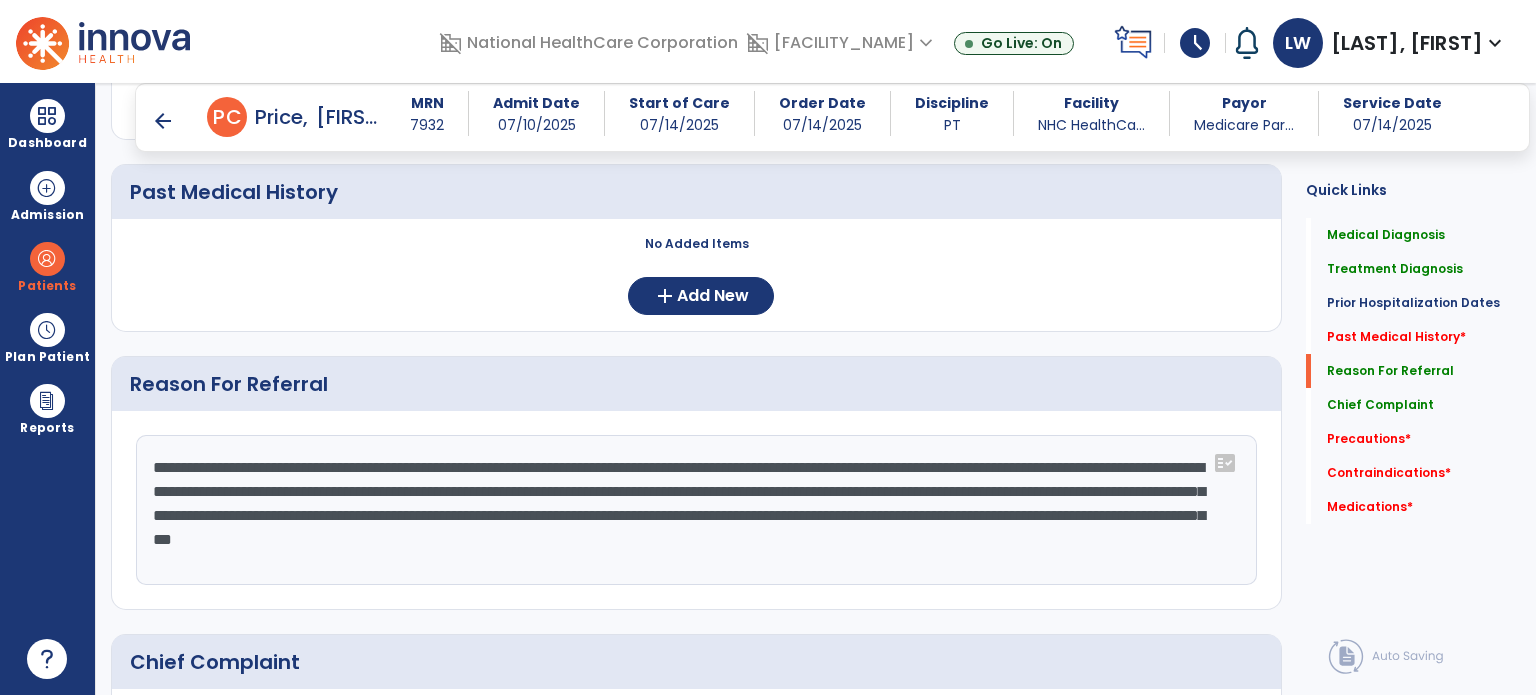 scroll, scrollTop: 956, scrollLeft: 0, axis: vertical 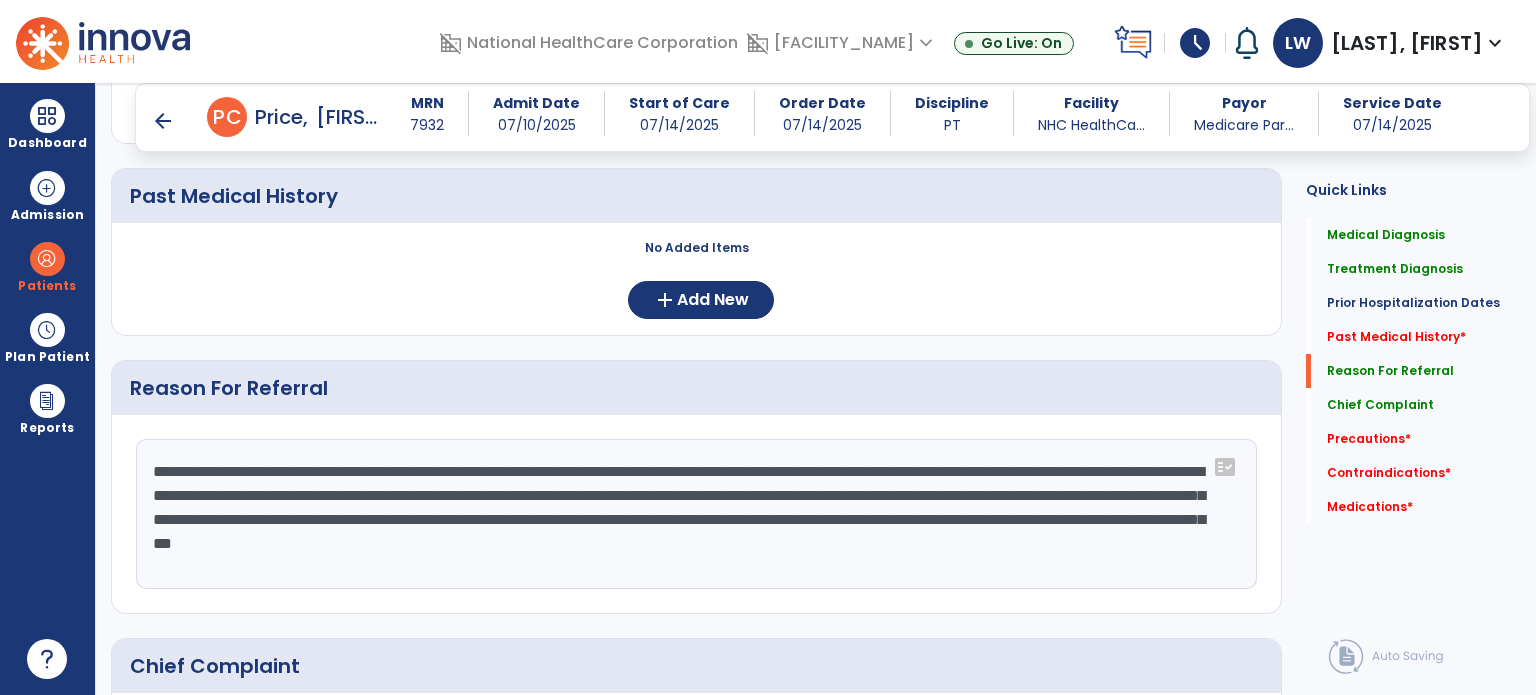 type on "**********" 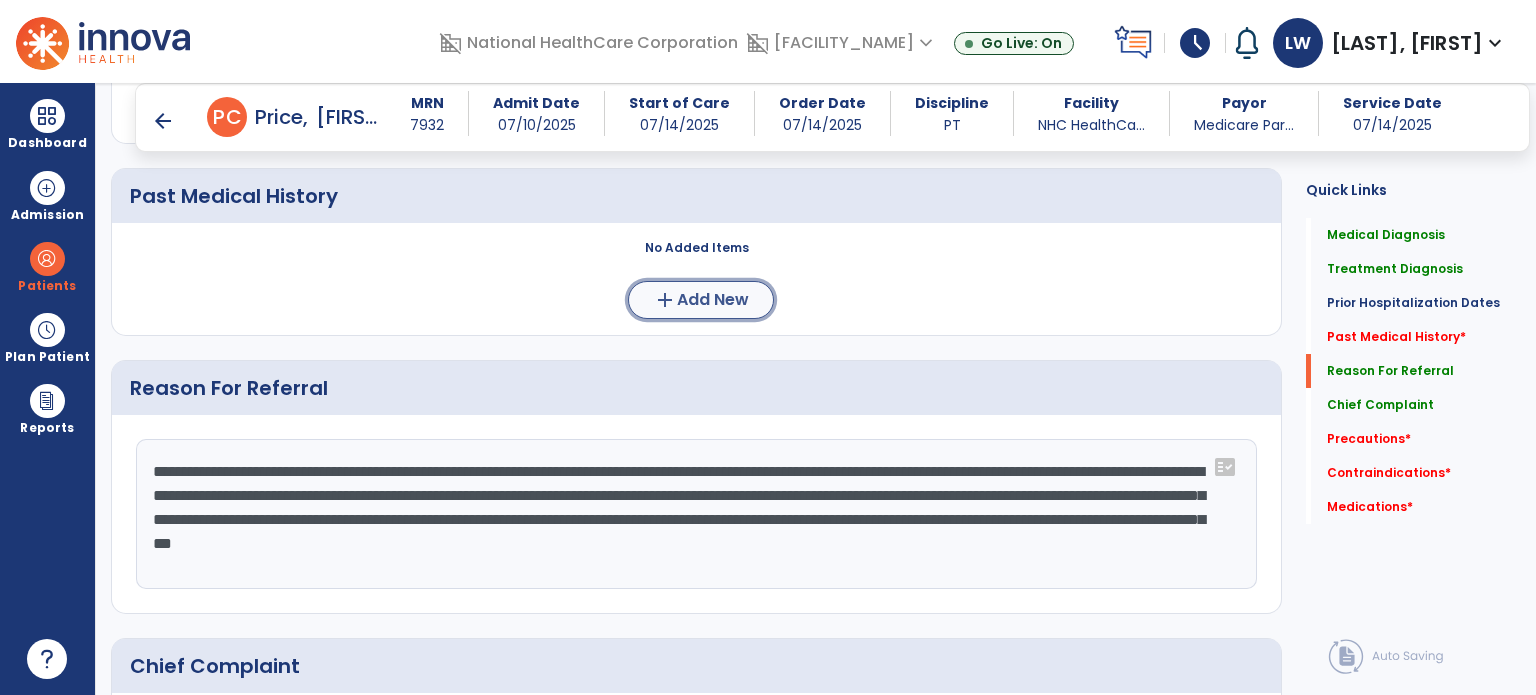 click on "add" 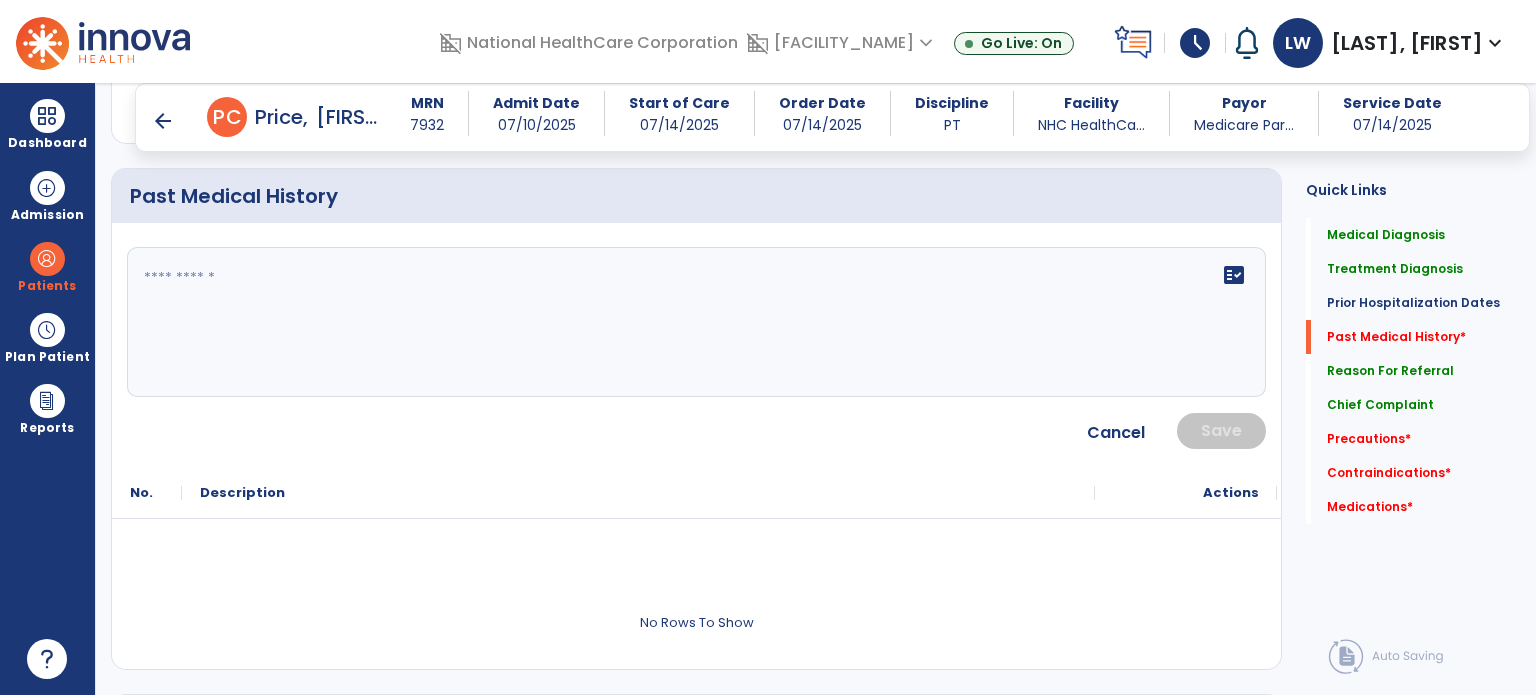 click 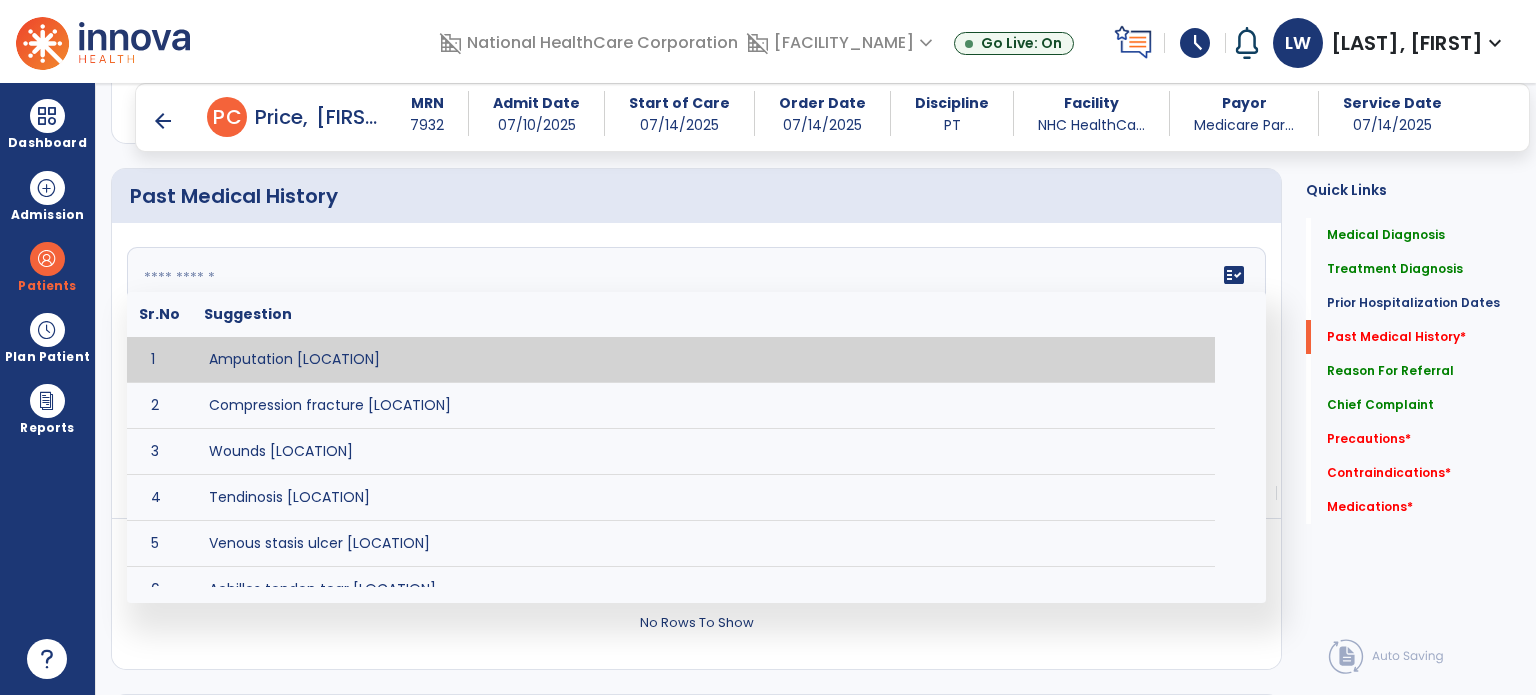 paste on "**********" 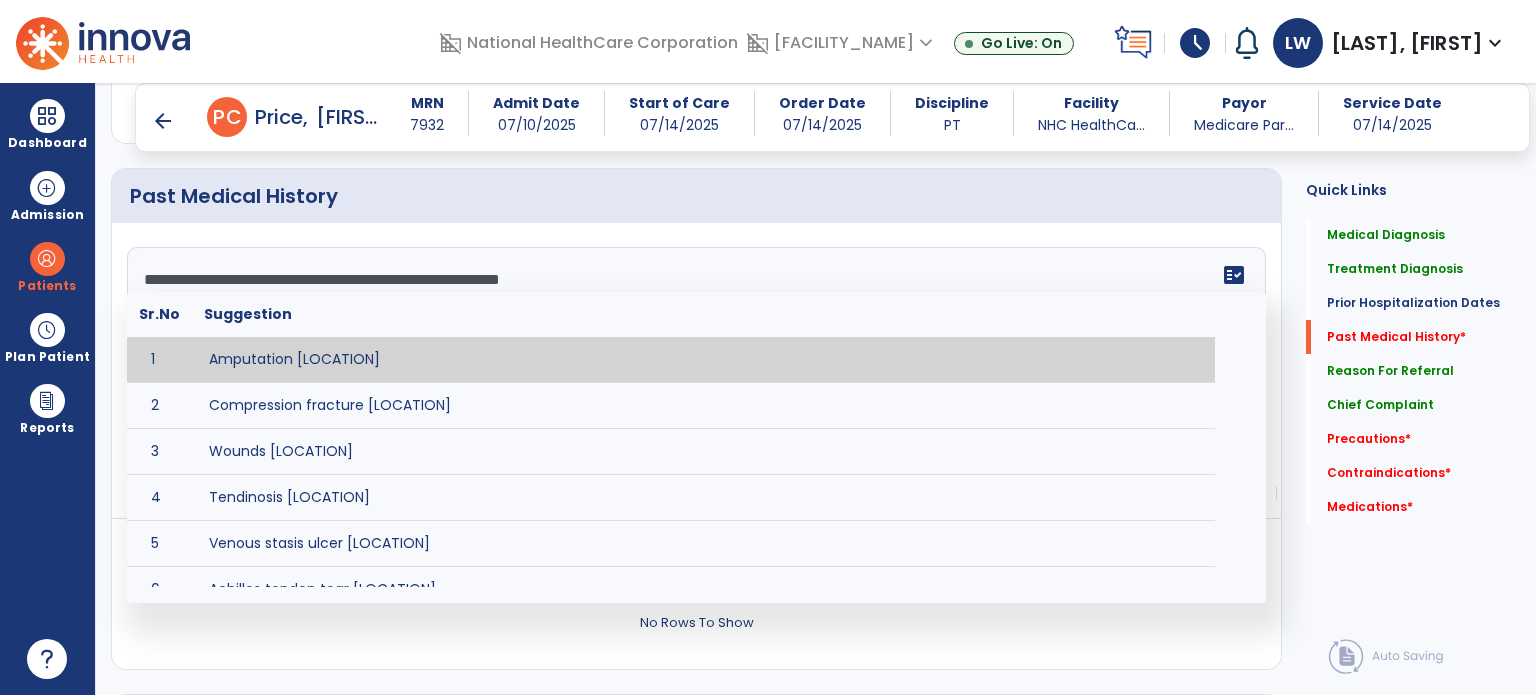 scroll, scrollTop: 351, scrollLeft: 0, axis: vertical 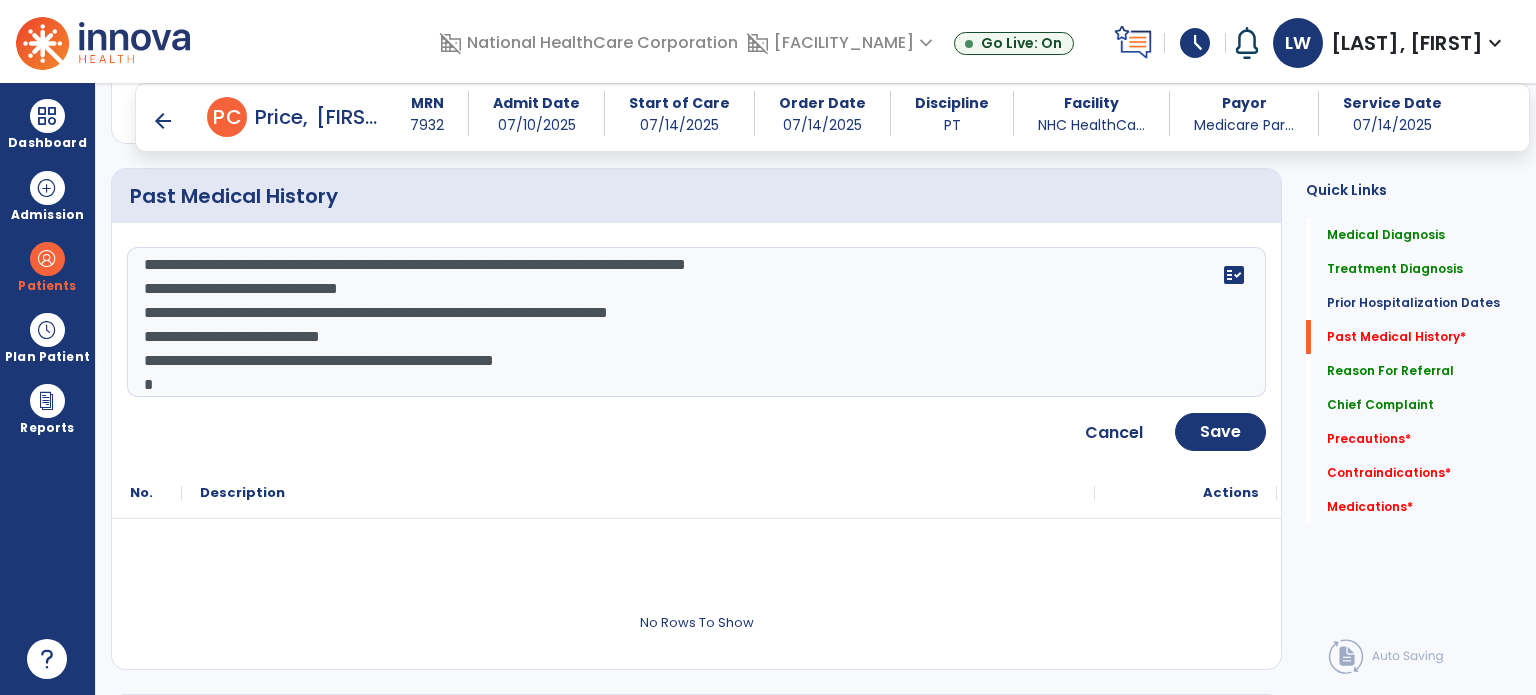 type on "**********" 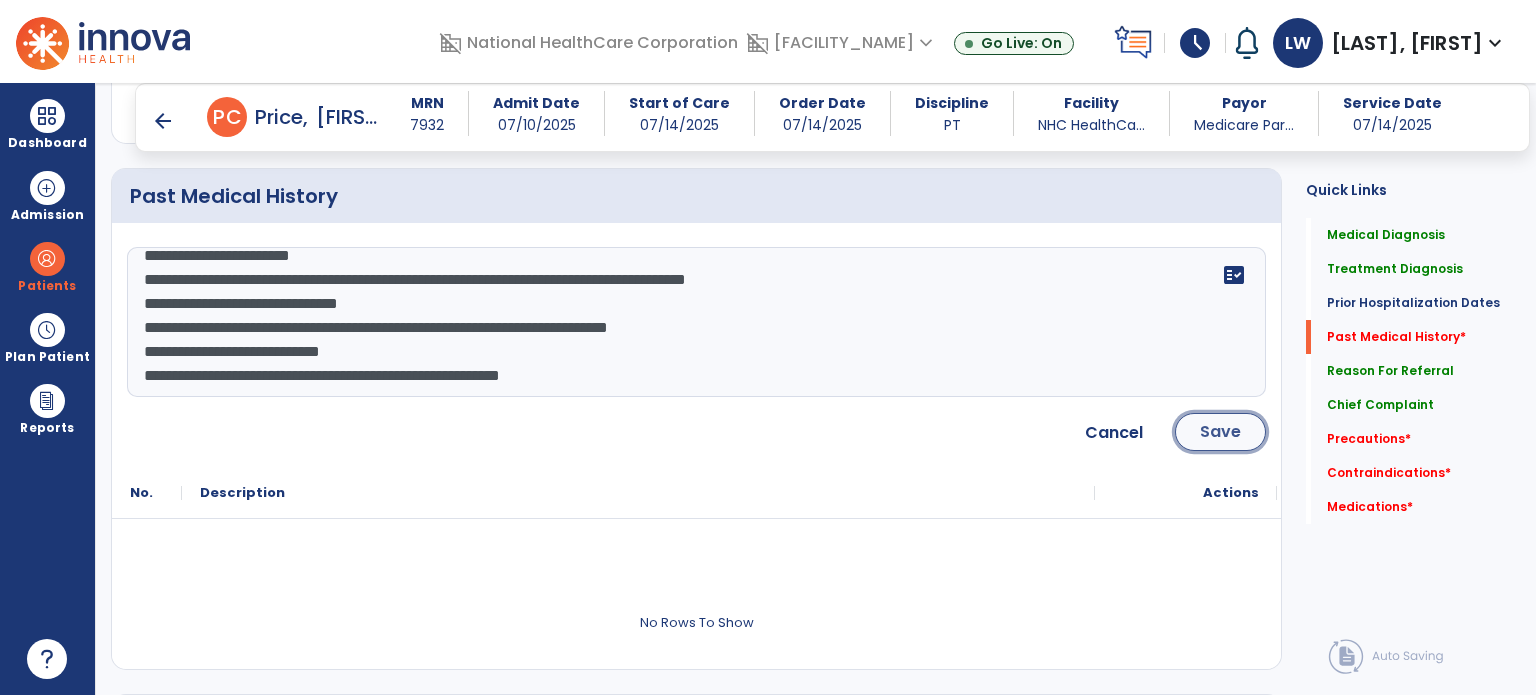 click on "Save" 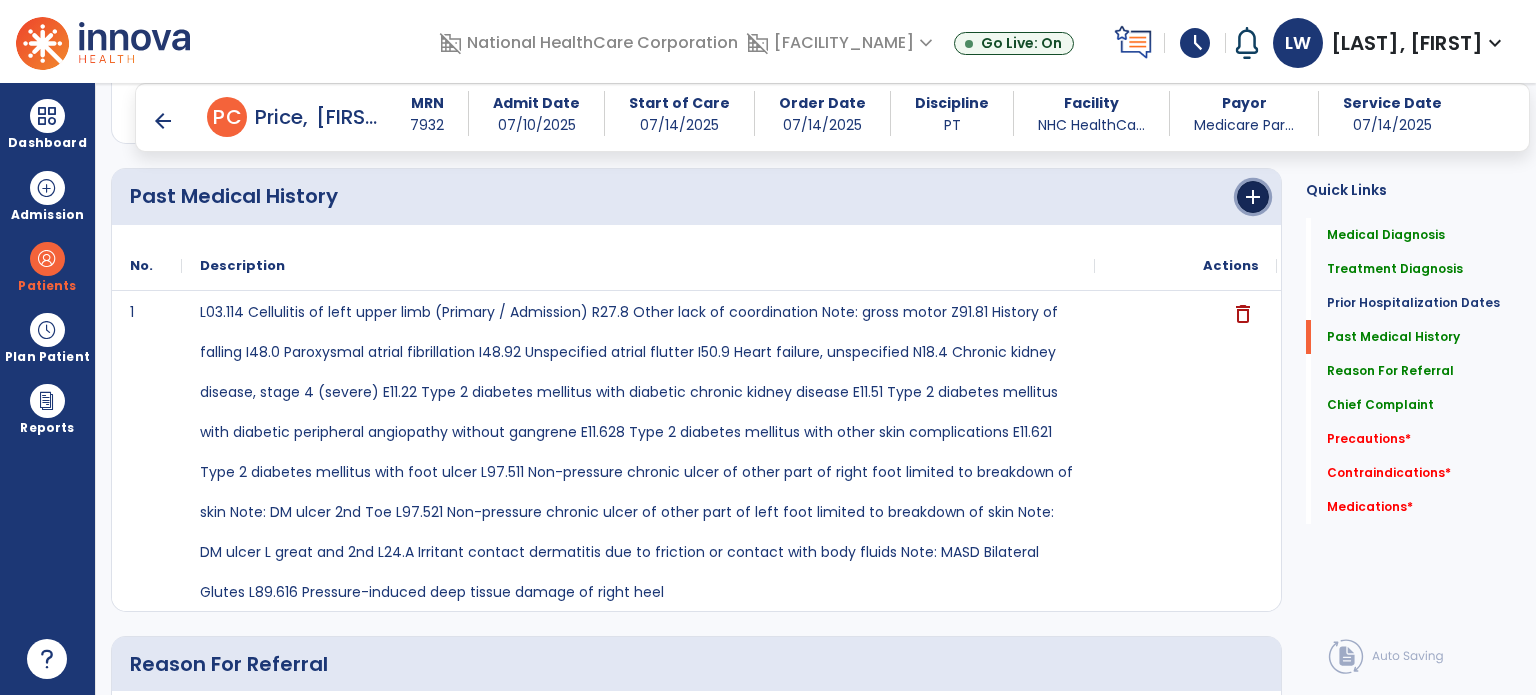 click on "add" 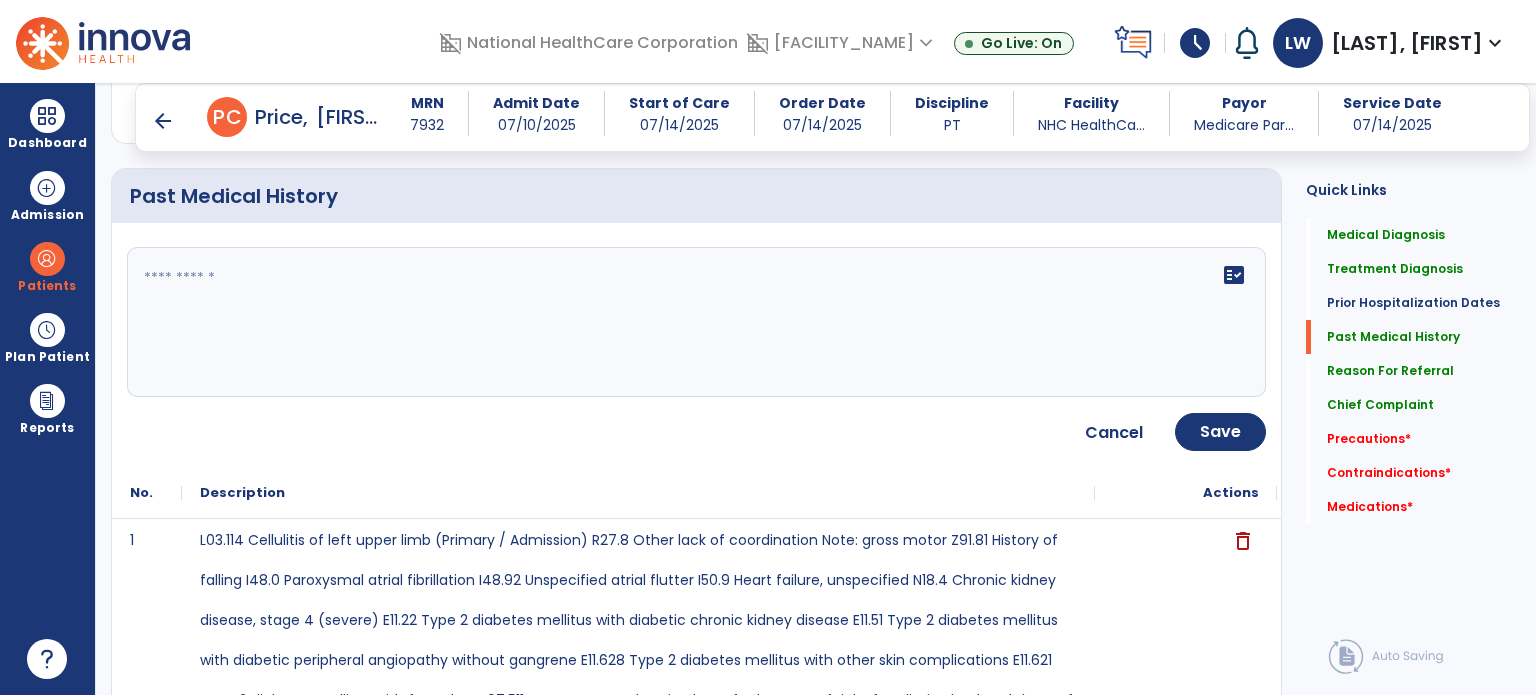 click on "fact_check" 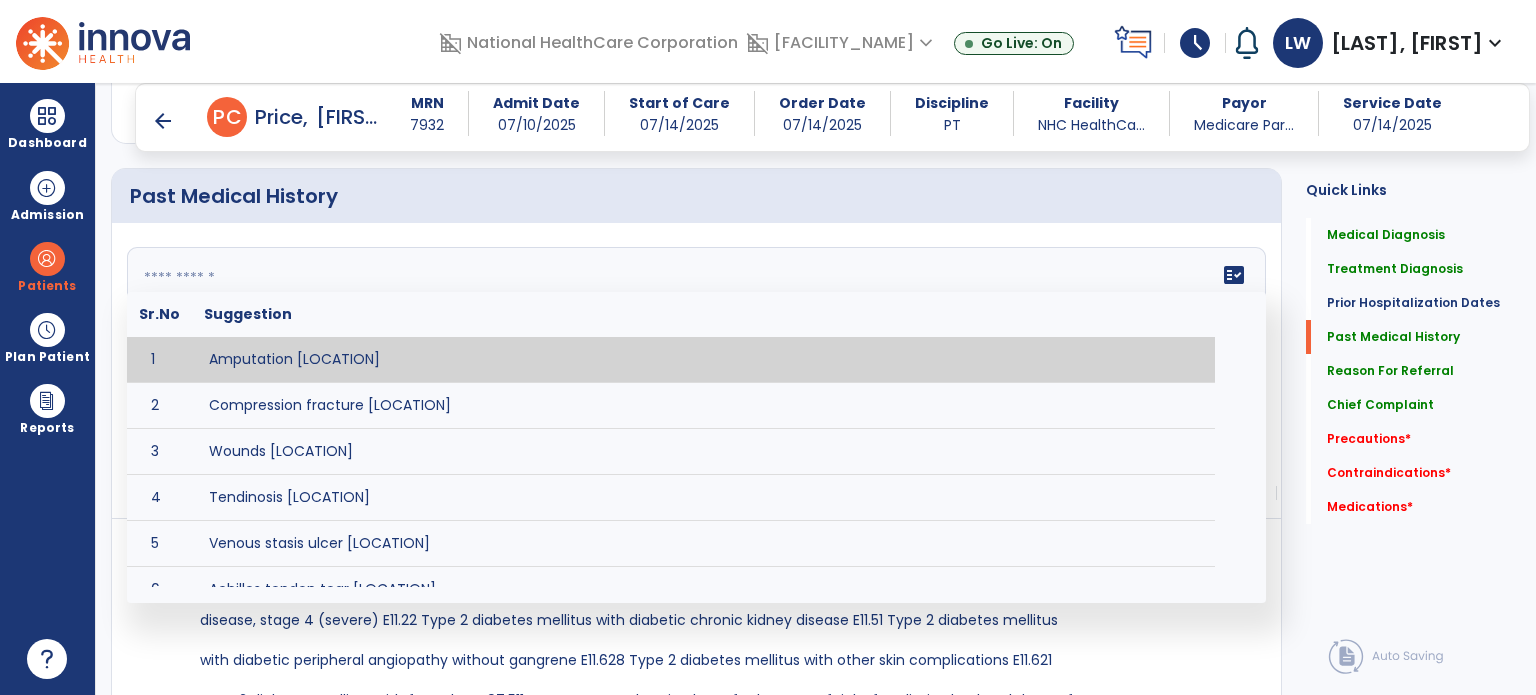 paste on "**********" 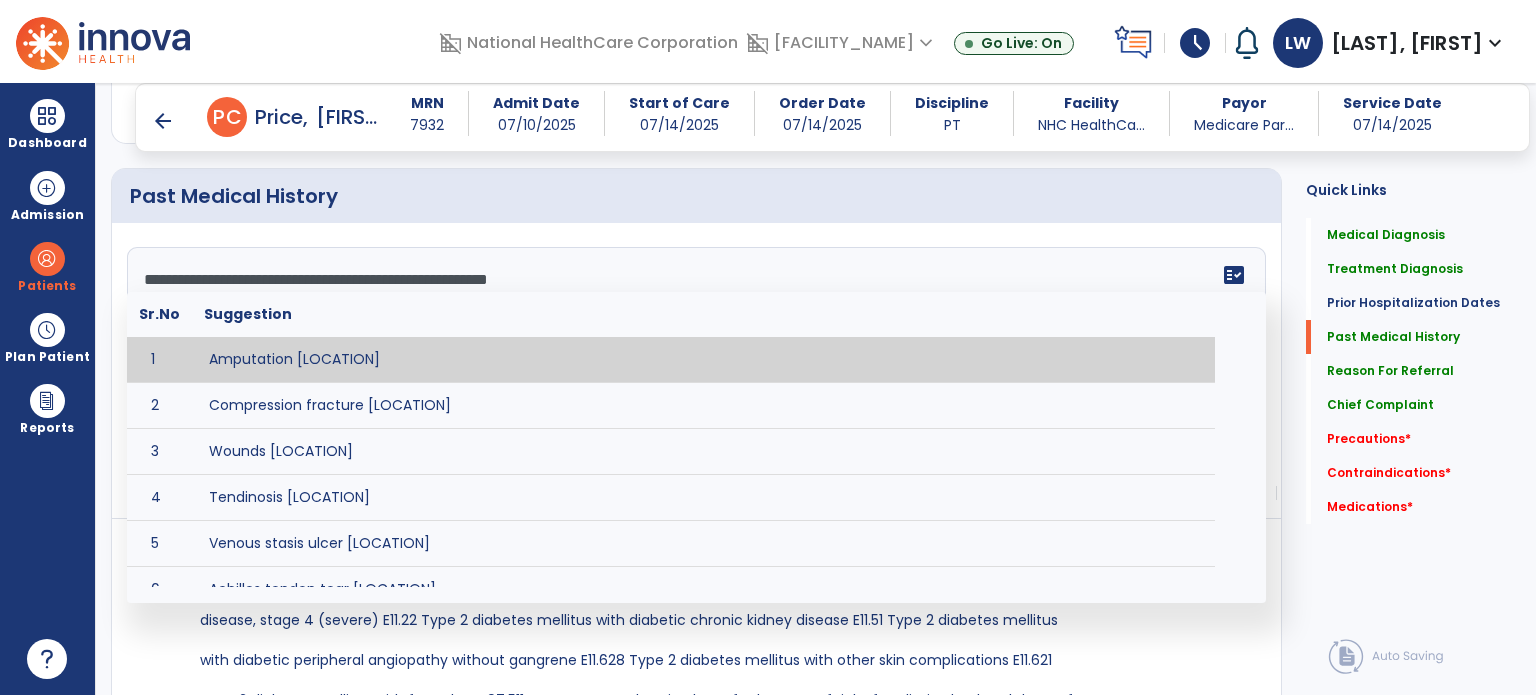 scroll, scrollTop: 87, scrollLeft: 0, axis: vertical 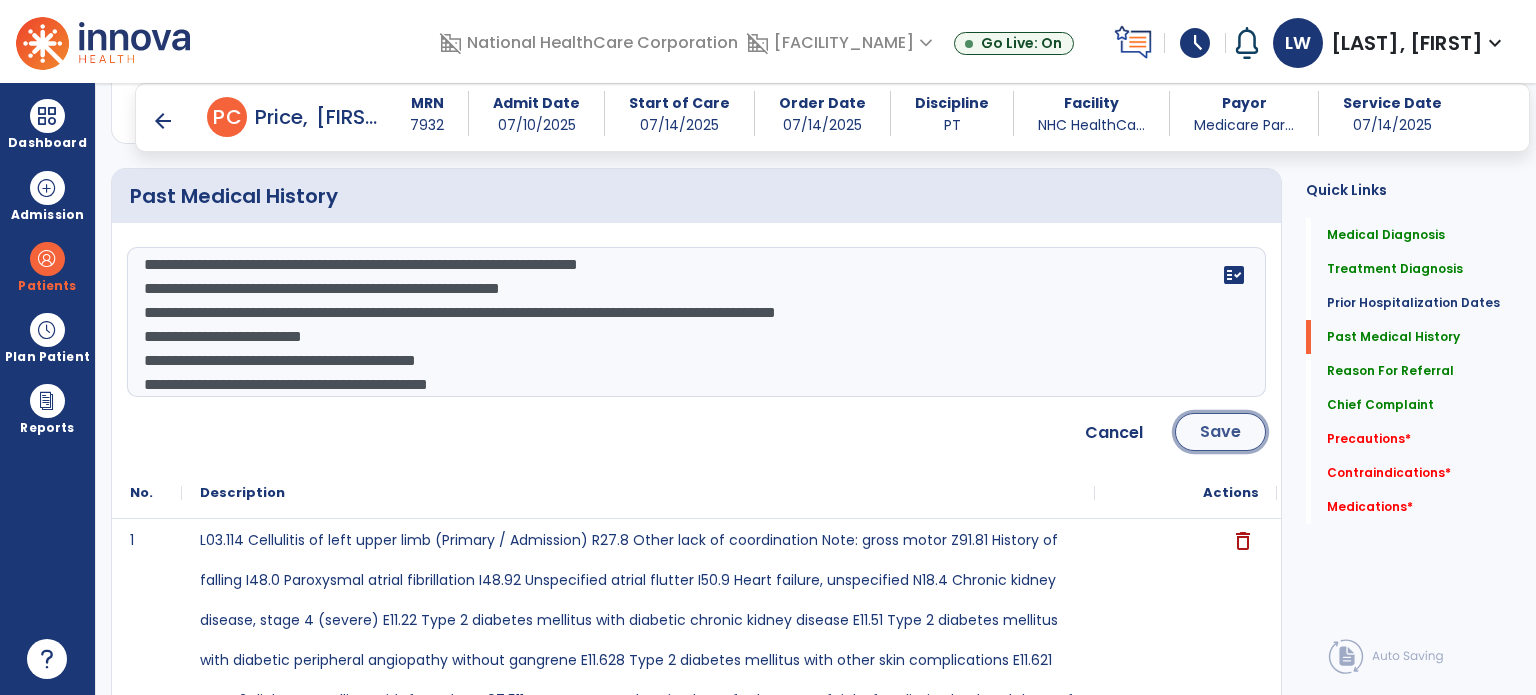 click on "Save" 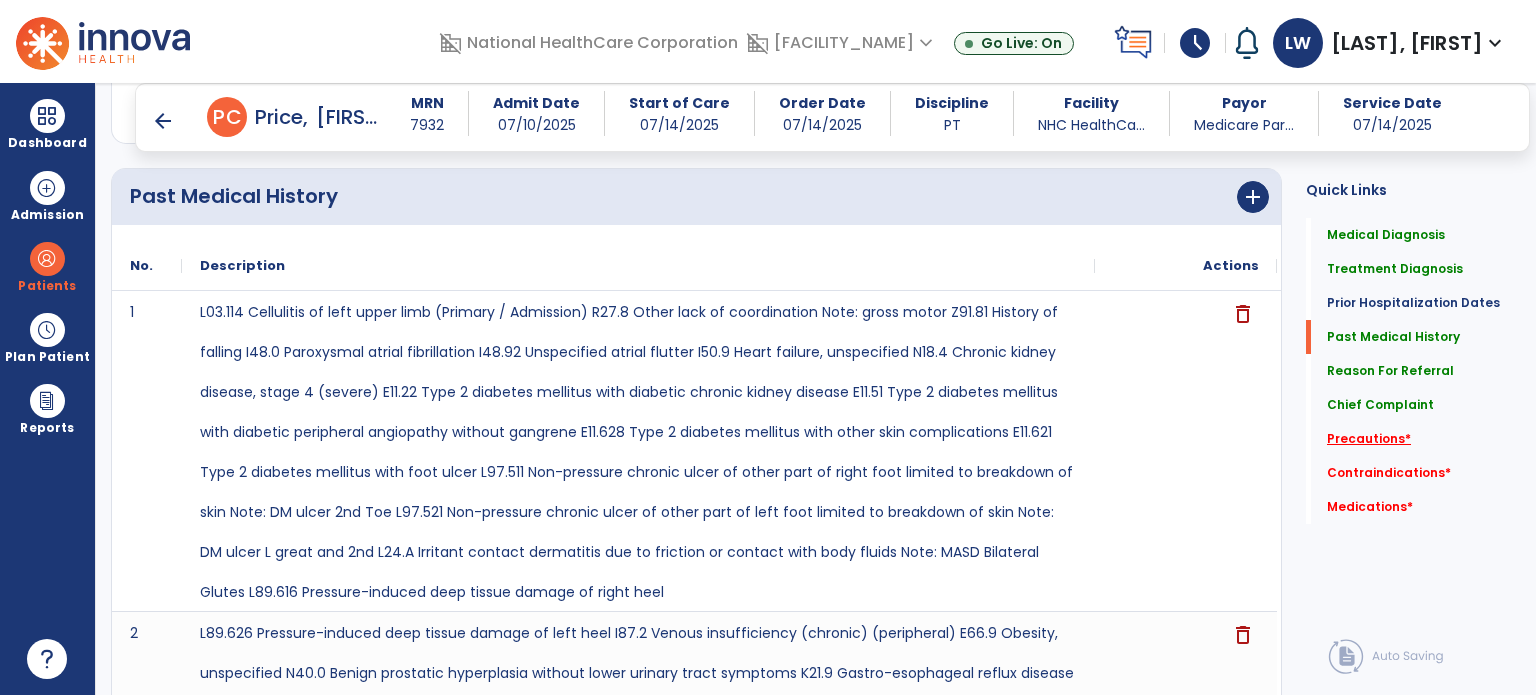 click on "Precautions   *" 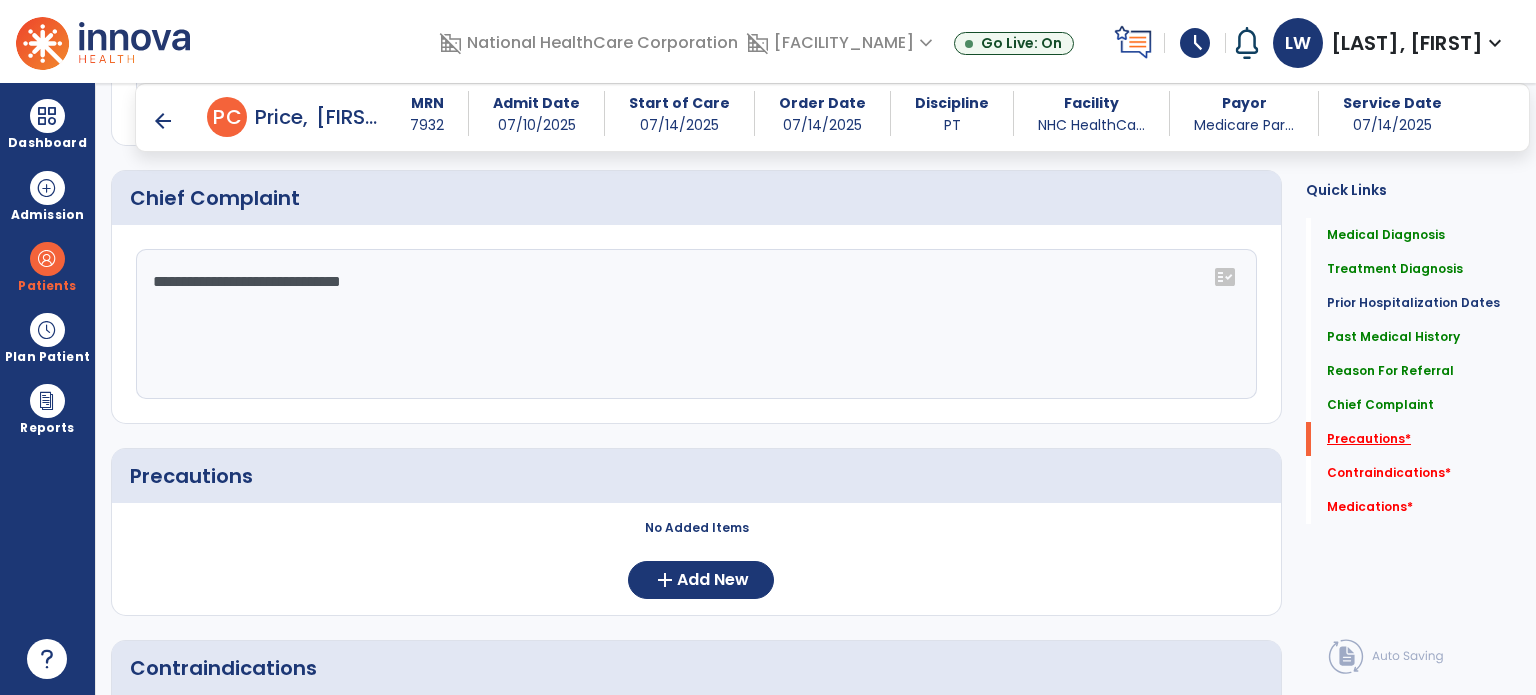 scroll, scrollTop: 1999, scrollLeft: 0, axis: vertical 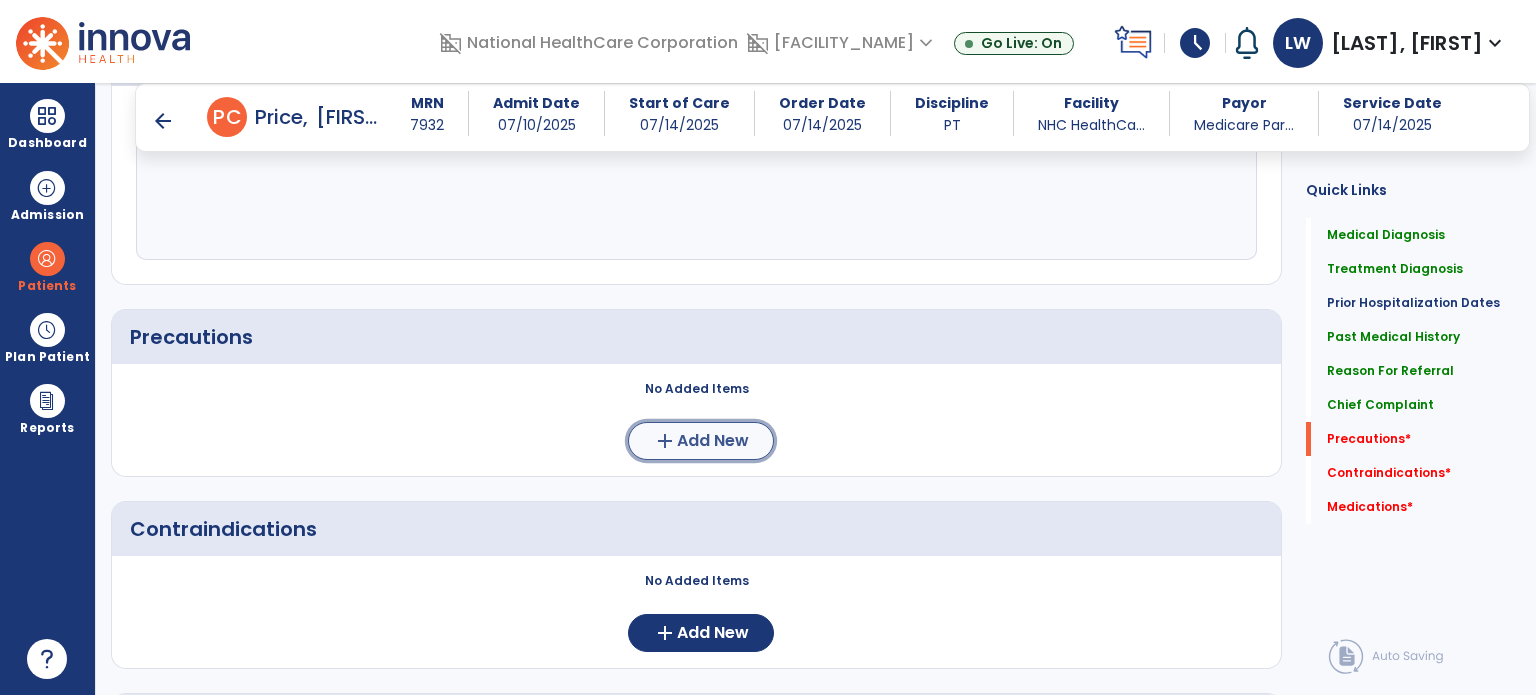 click on "add" 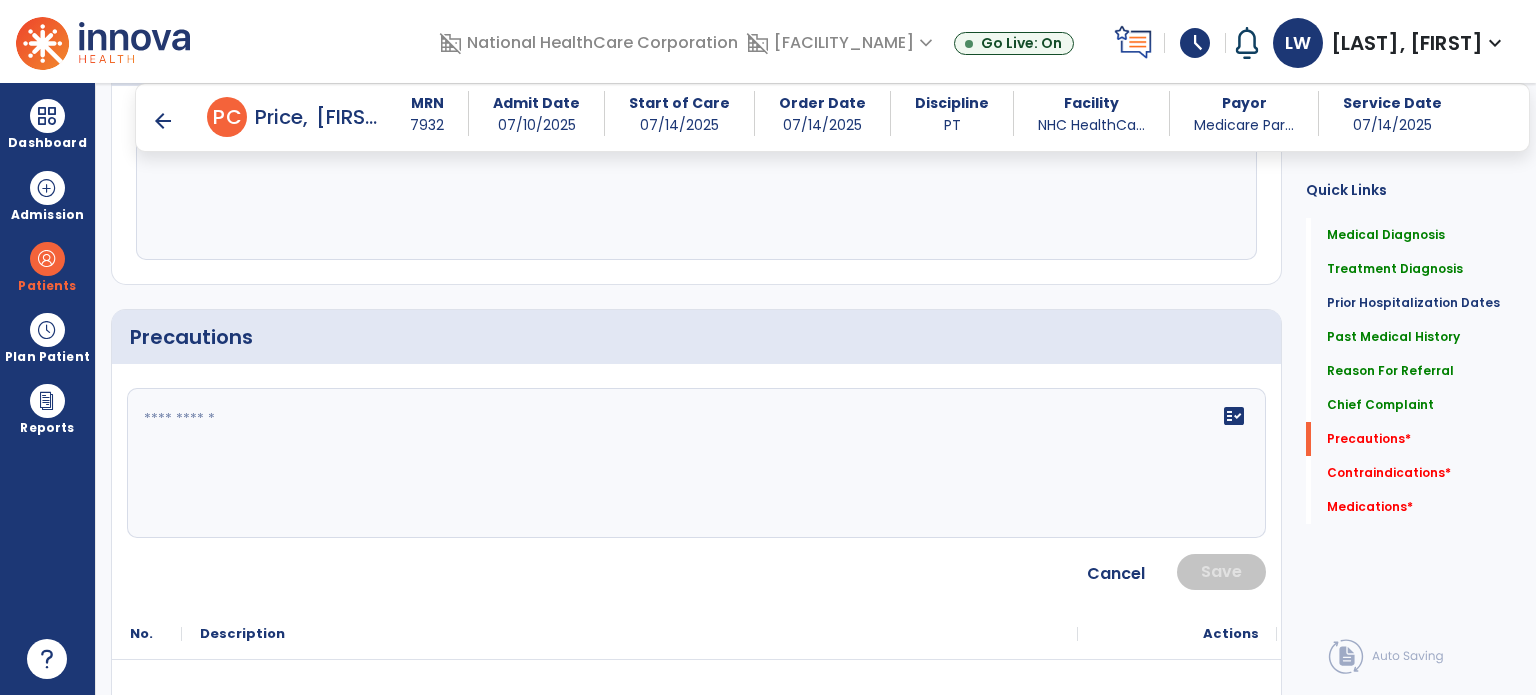 click on "fact_check" 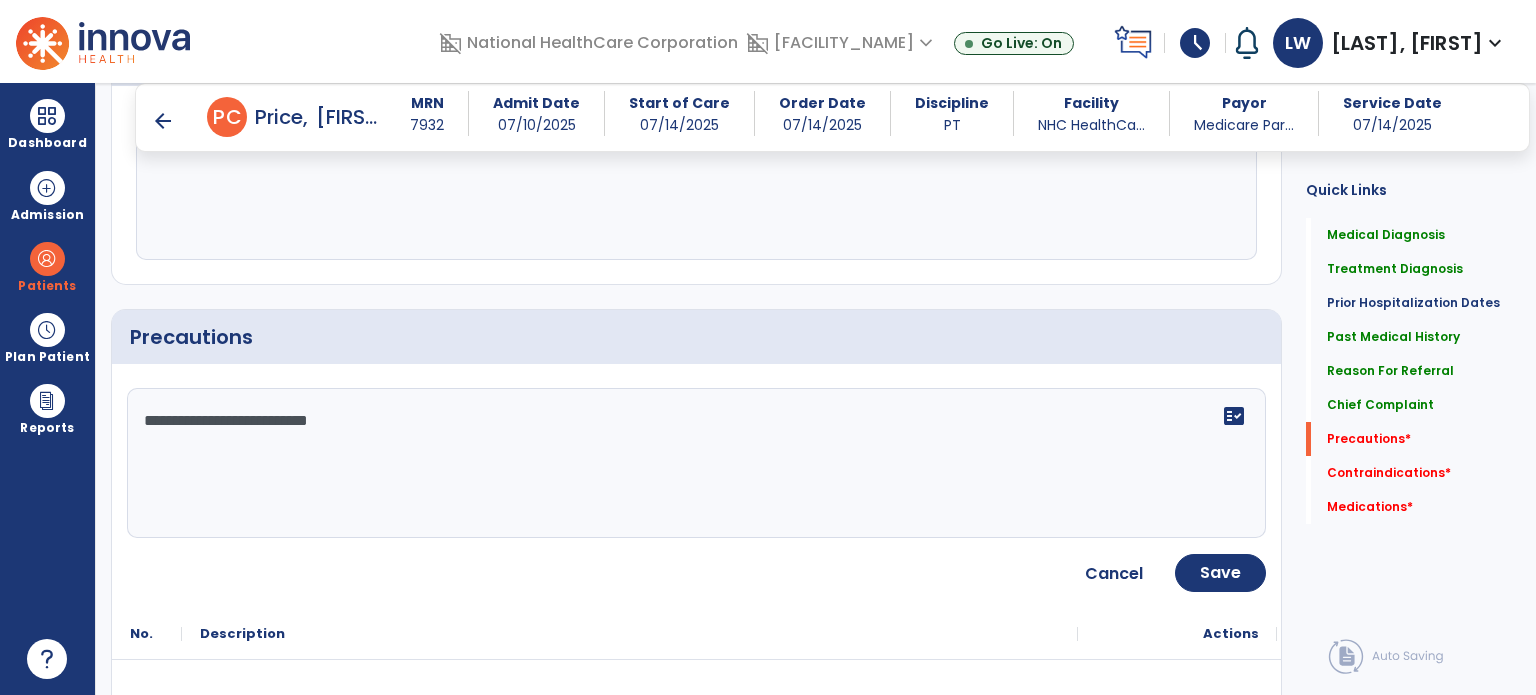 click 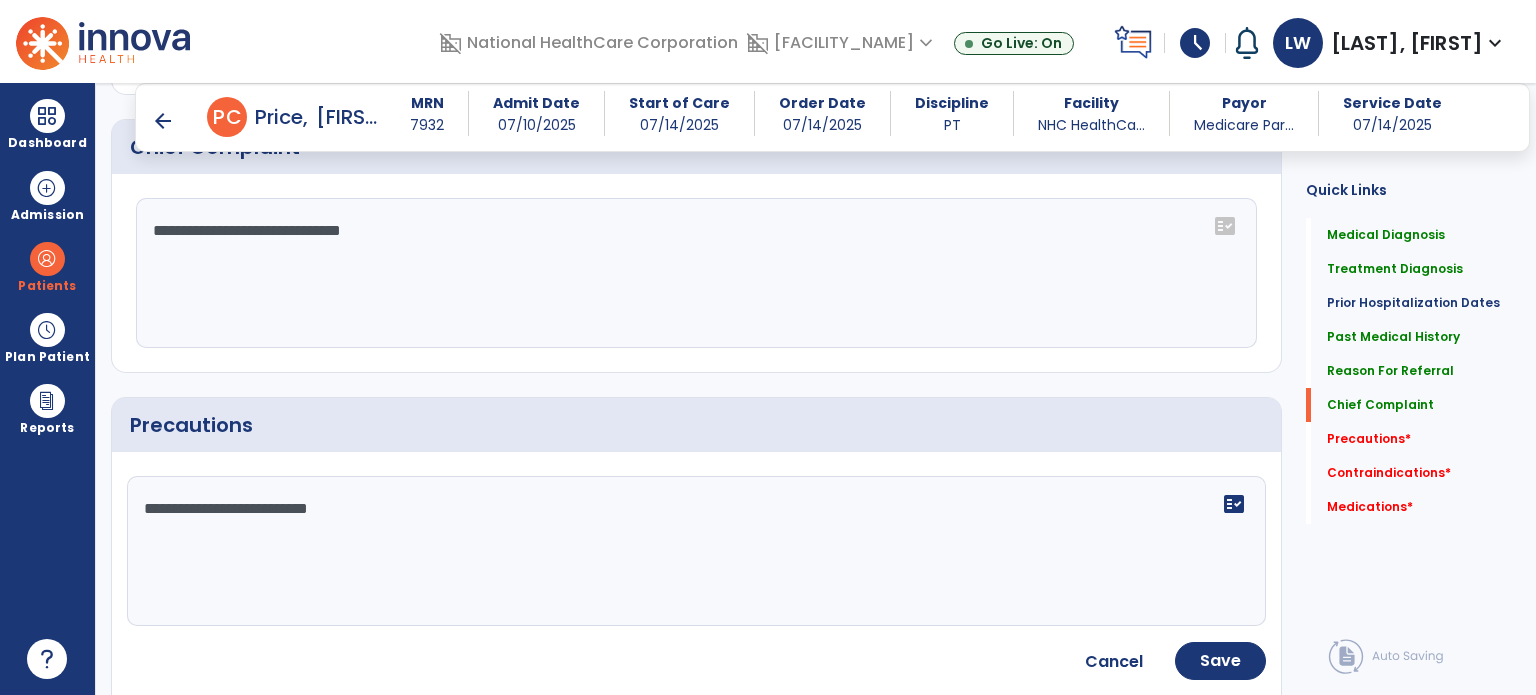 scroll, scrollTop: 1912, scrollLeft: 0, axis: vertical 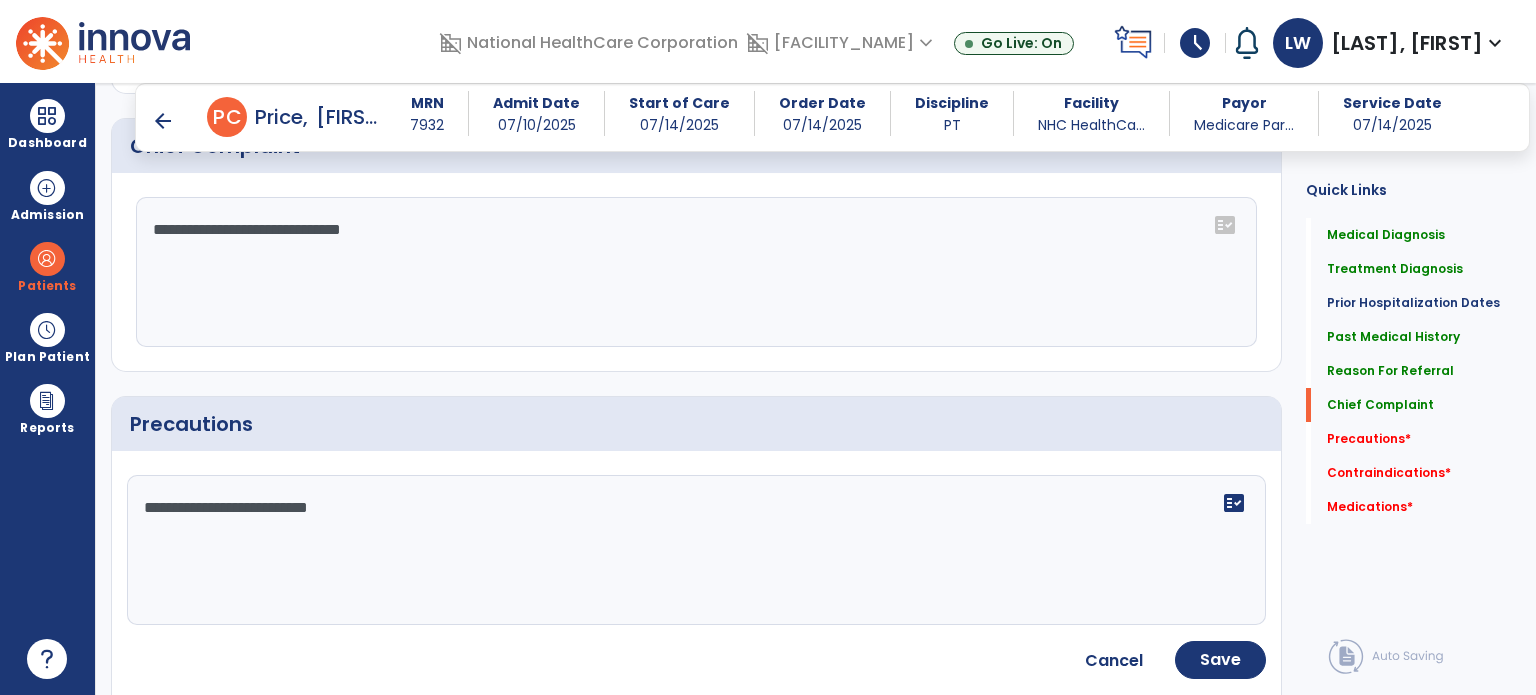 click on "**********" 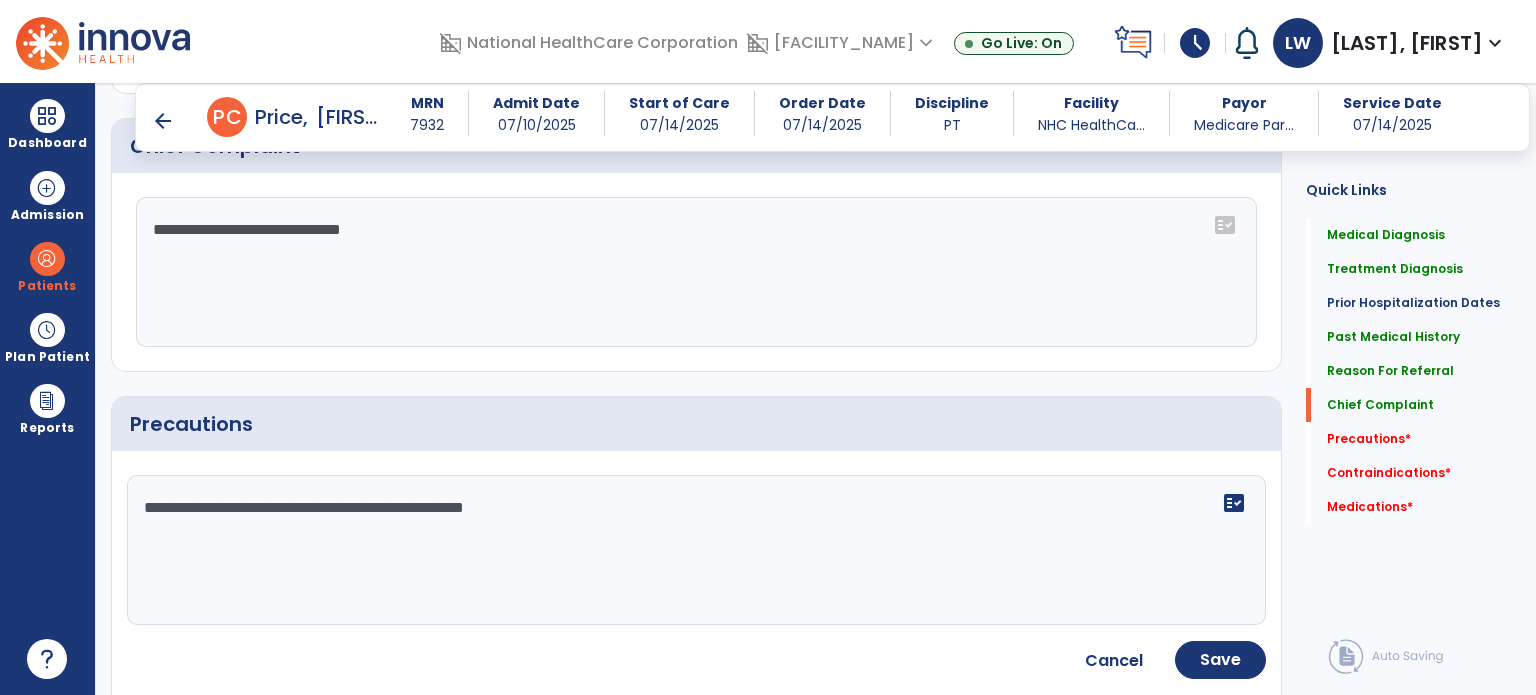 click on "**********" 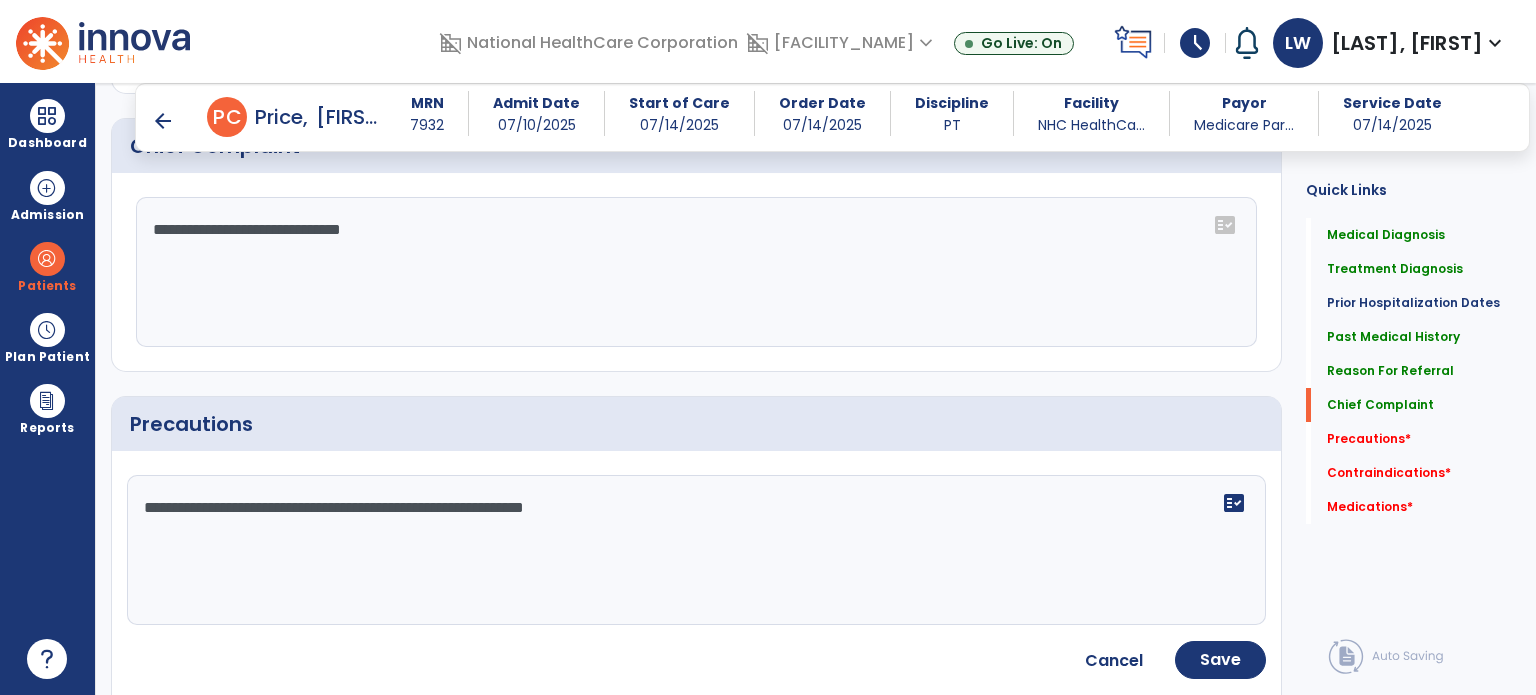 type on "**********" 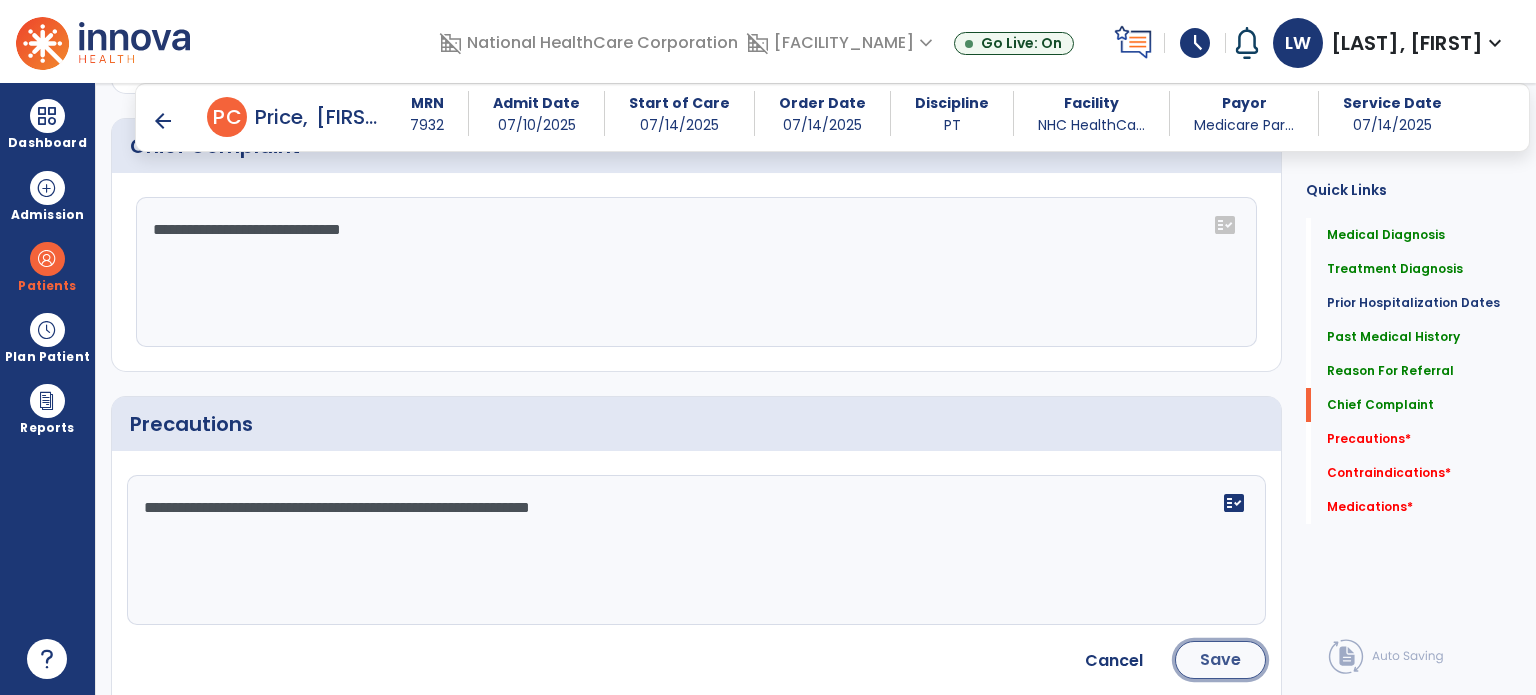 click on "Save" 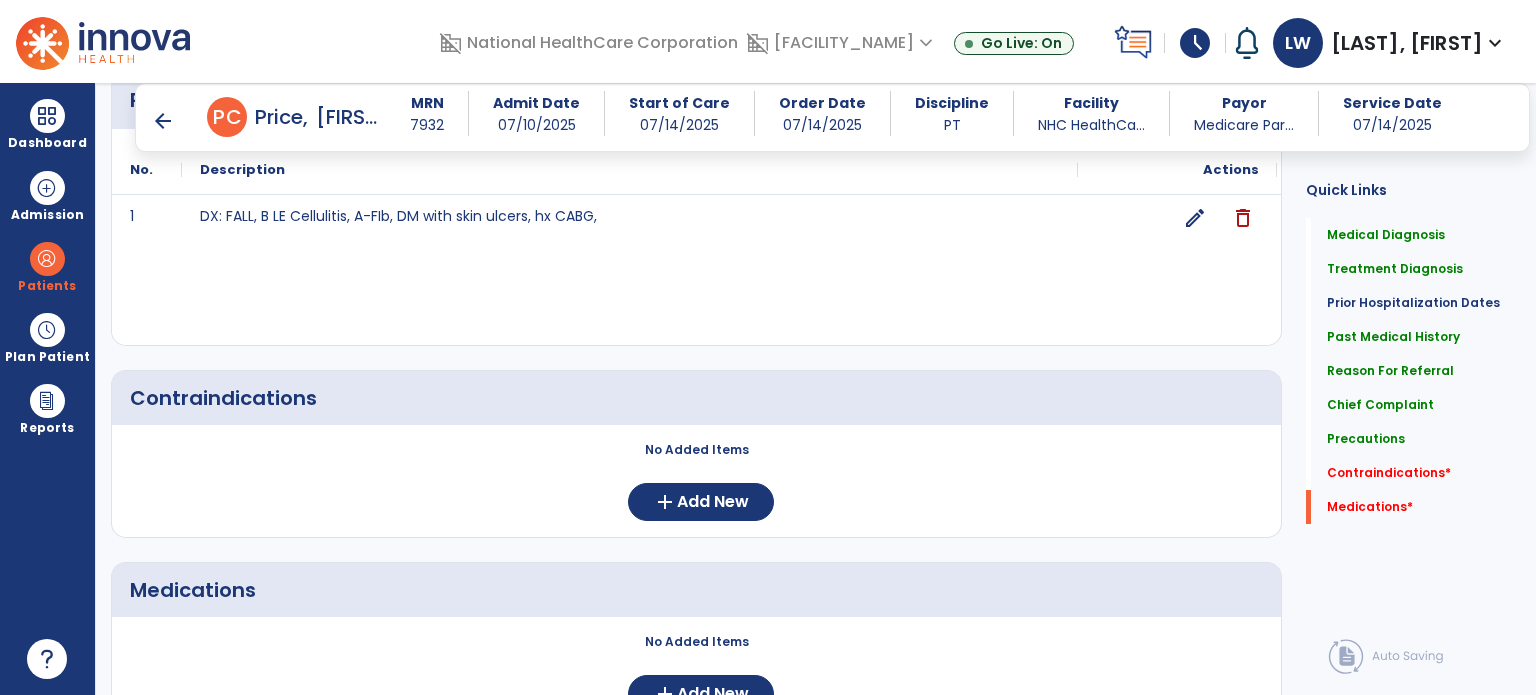scroll, scrollTop: 2268, scrollLeft: 0, axis: vertical 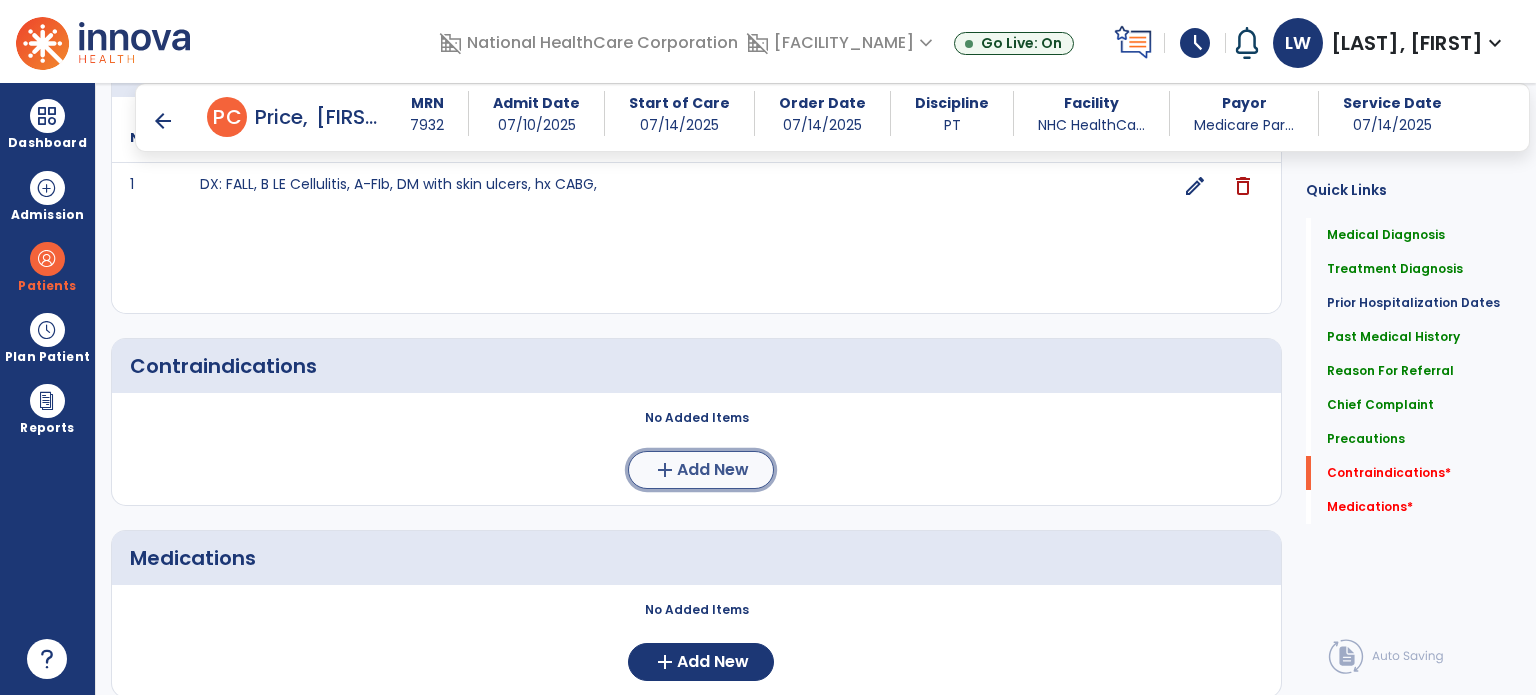 click on "add" 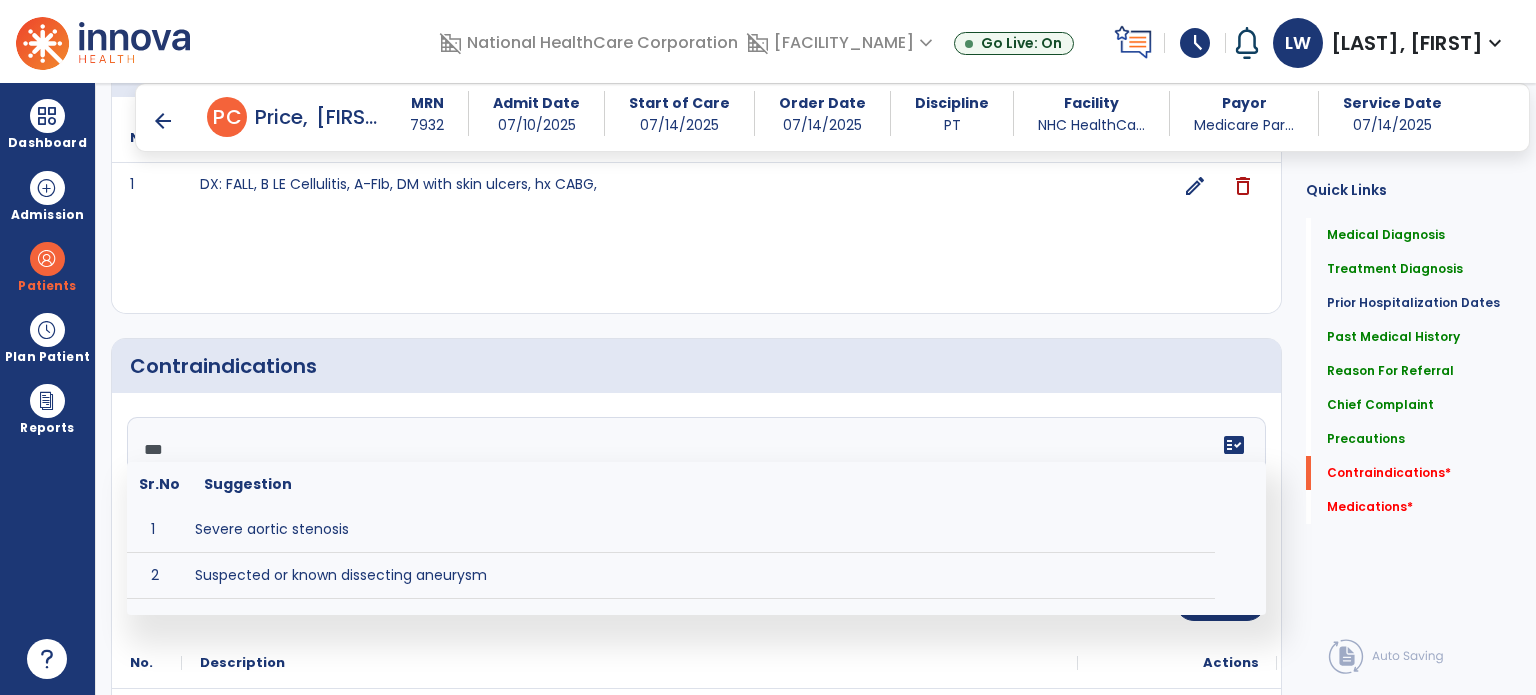 type on "****" 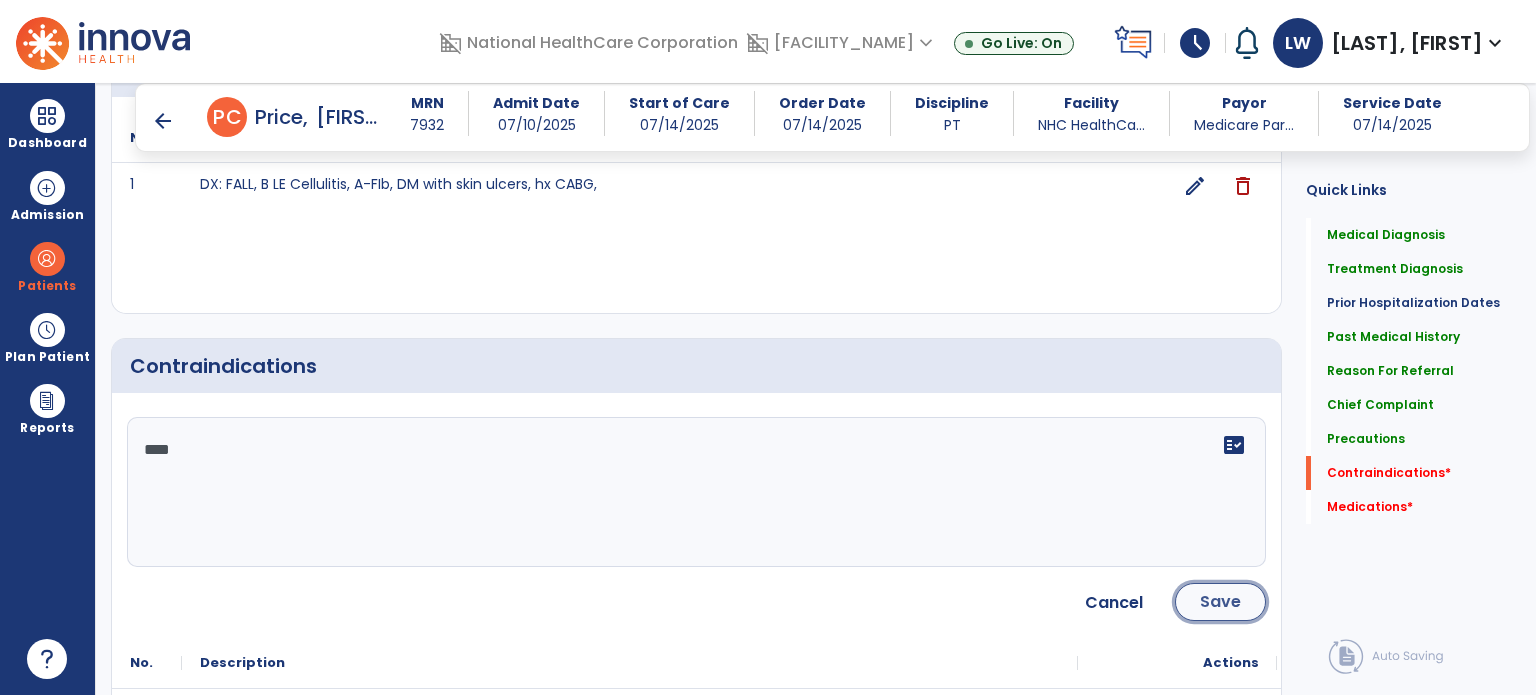 click on "Save" 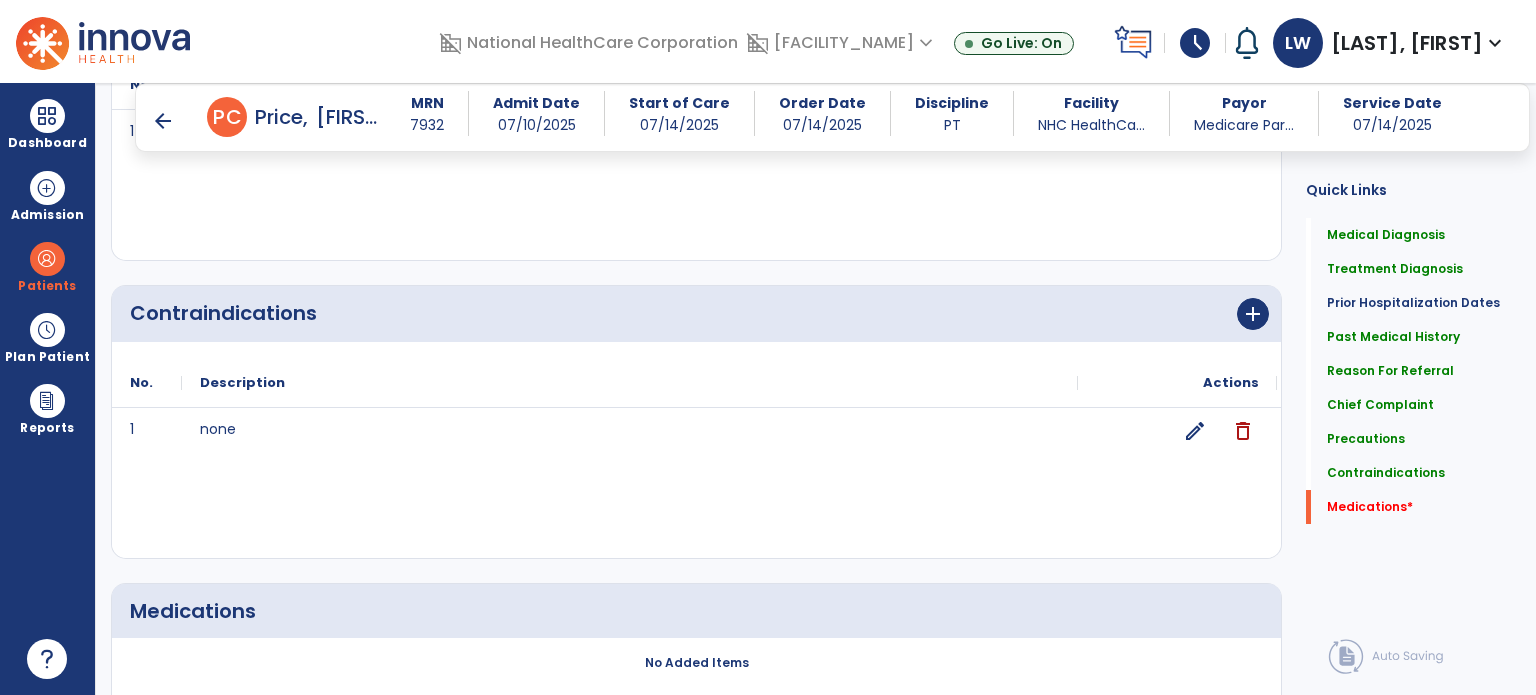scroll, scrollTop: 2372, scrollLeft: 0, axis: vertical 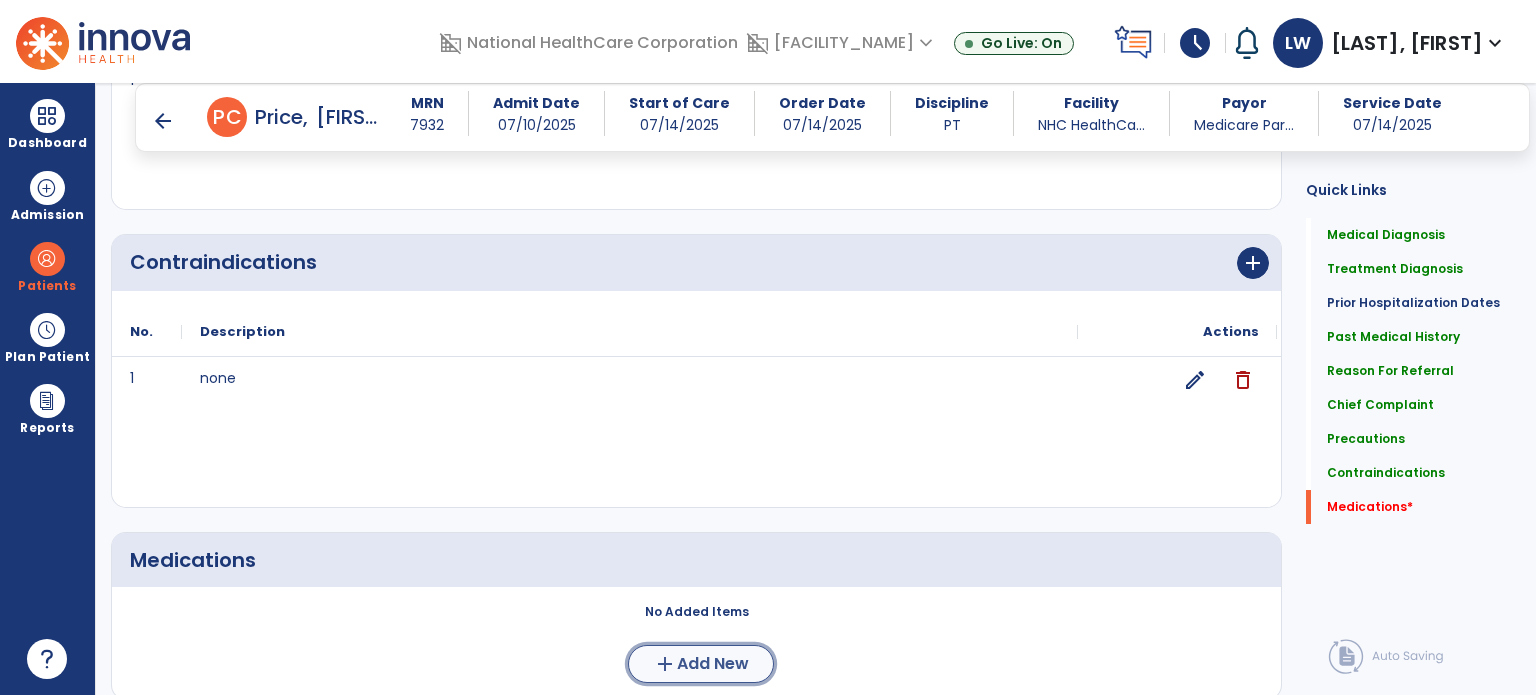 click on "add" 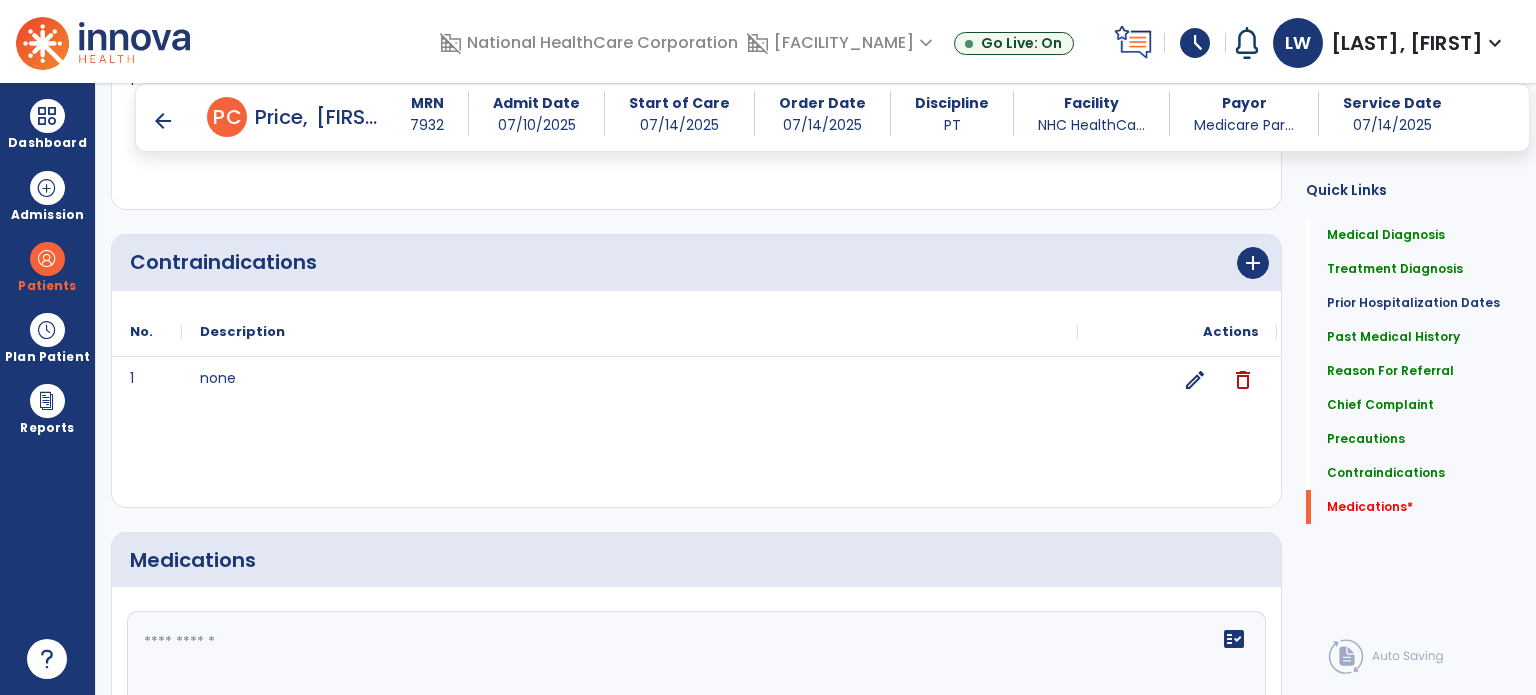 click 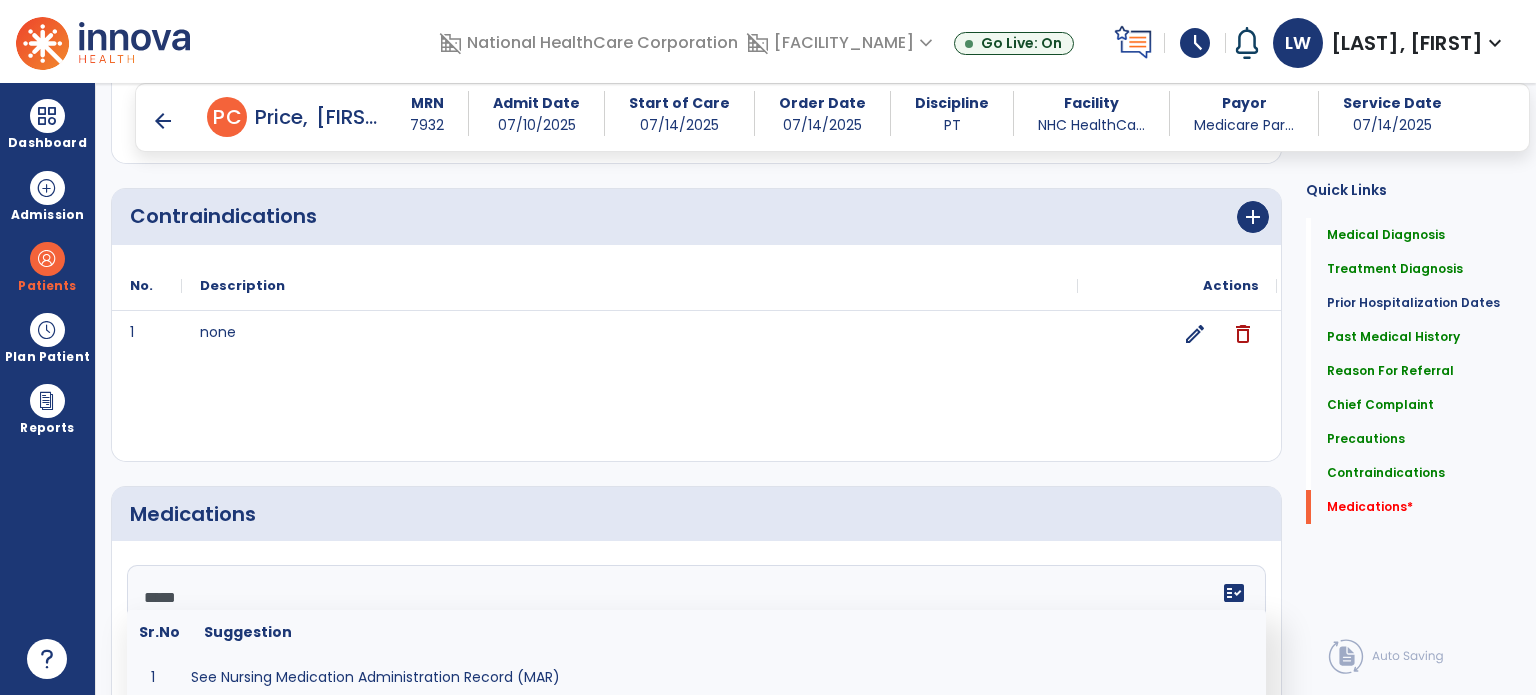 scroll, scrollTop: 2419, scrollLeft: 0, axis: vertical 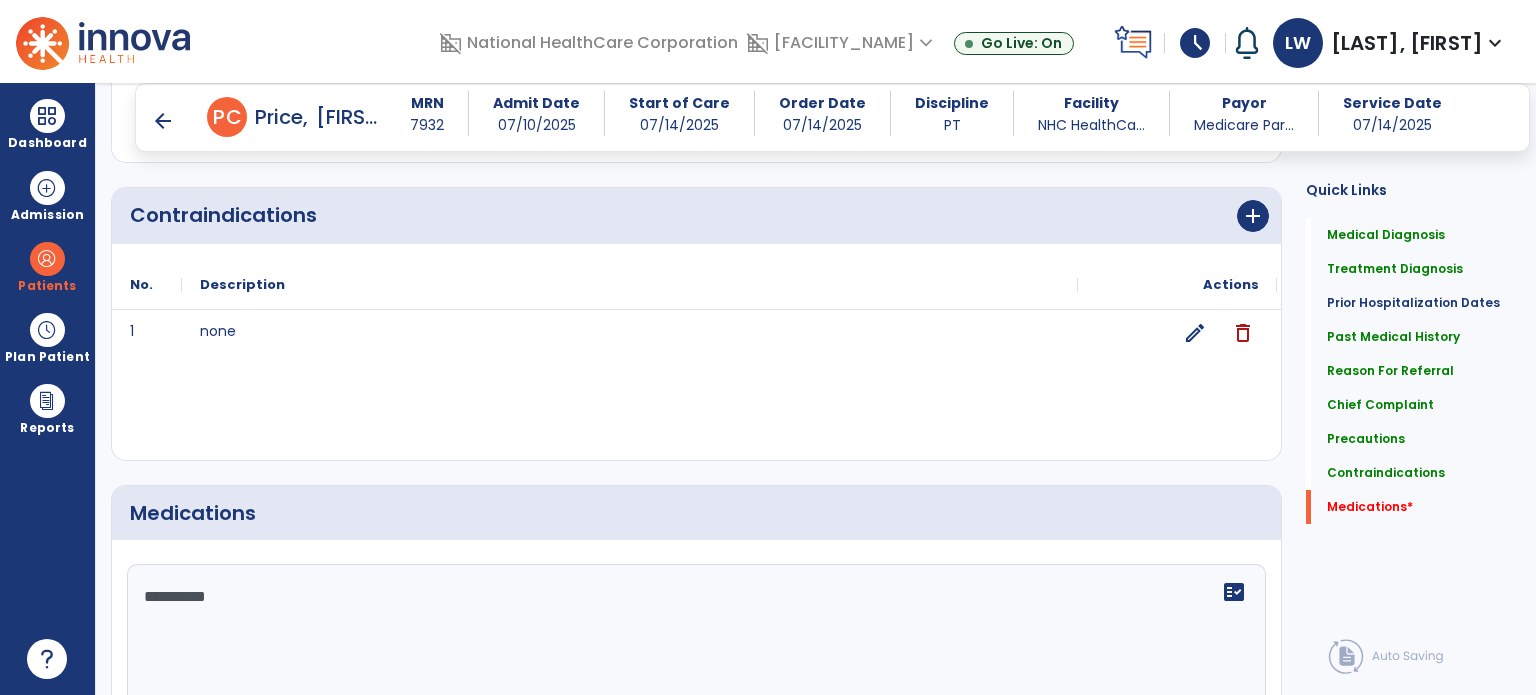 type on "**********" 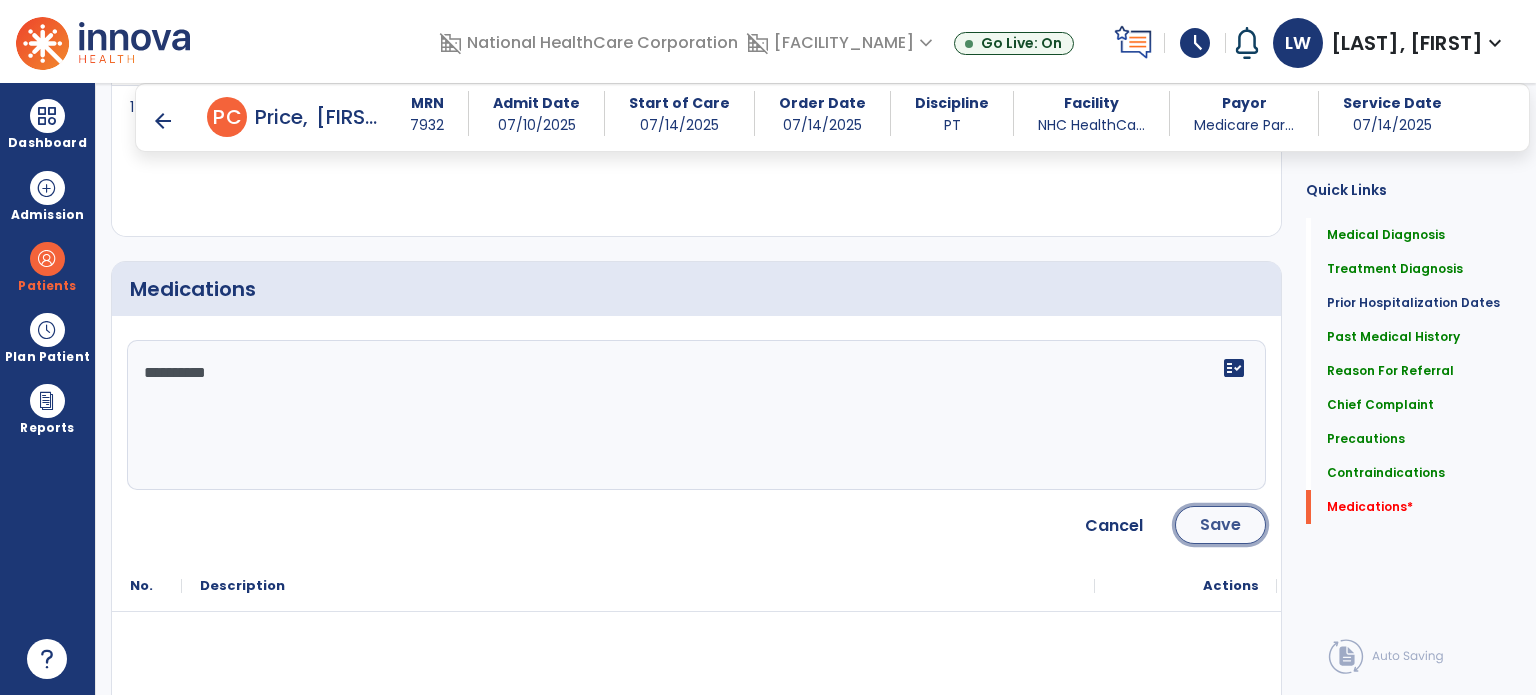 click on "Save" 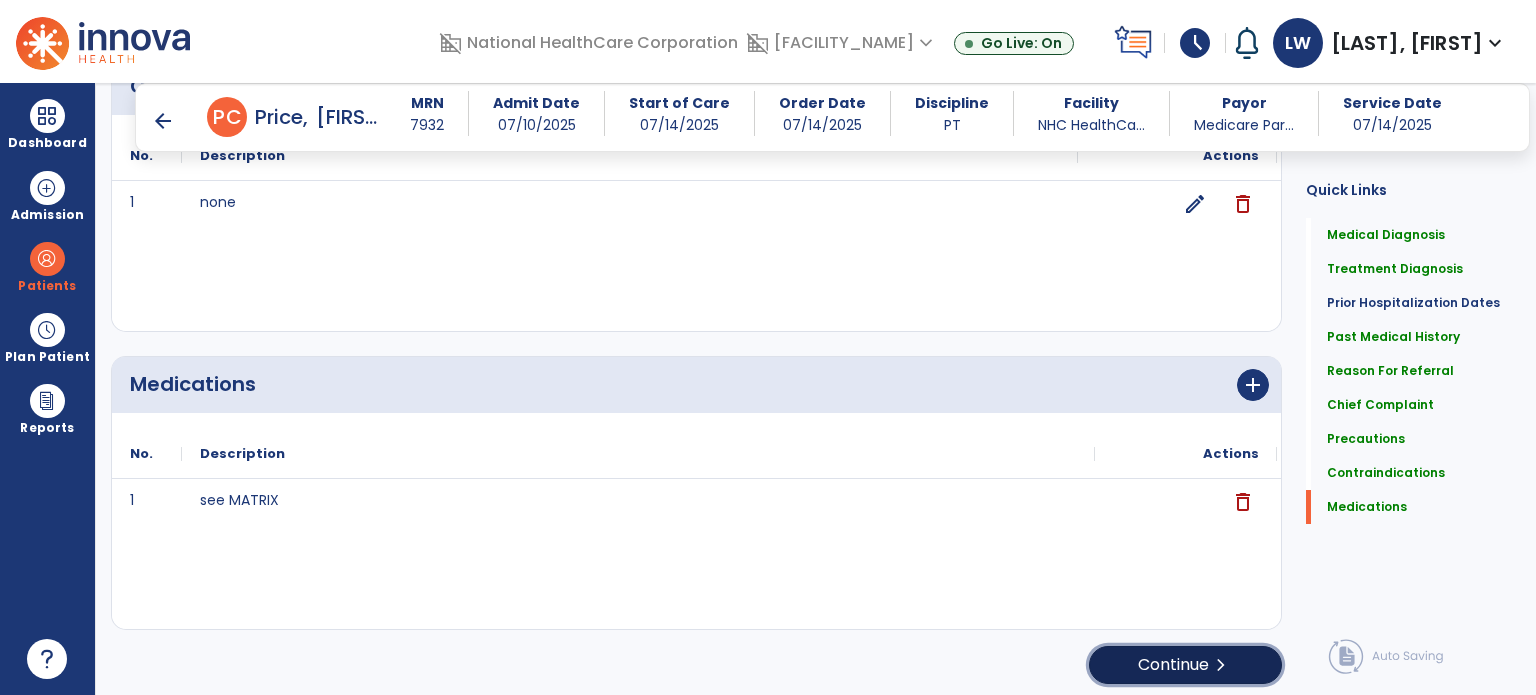 click on "Continue  chevron_right" 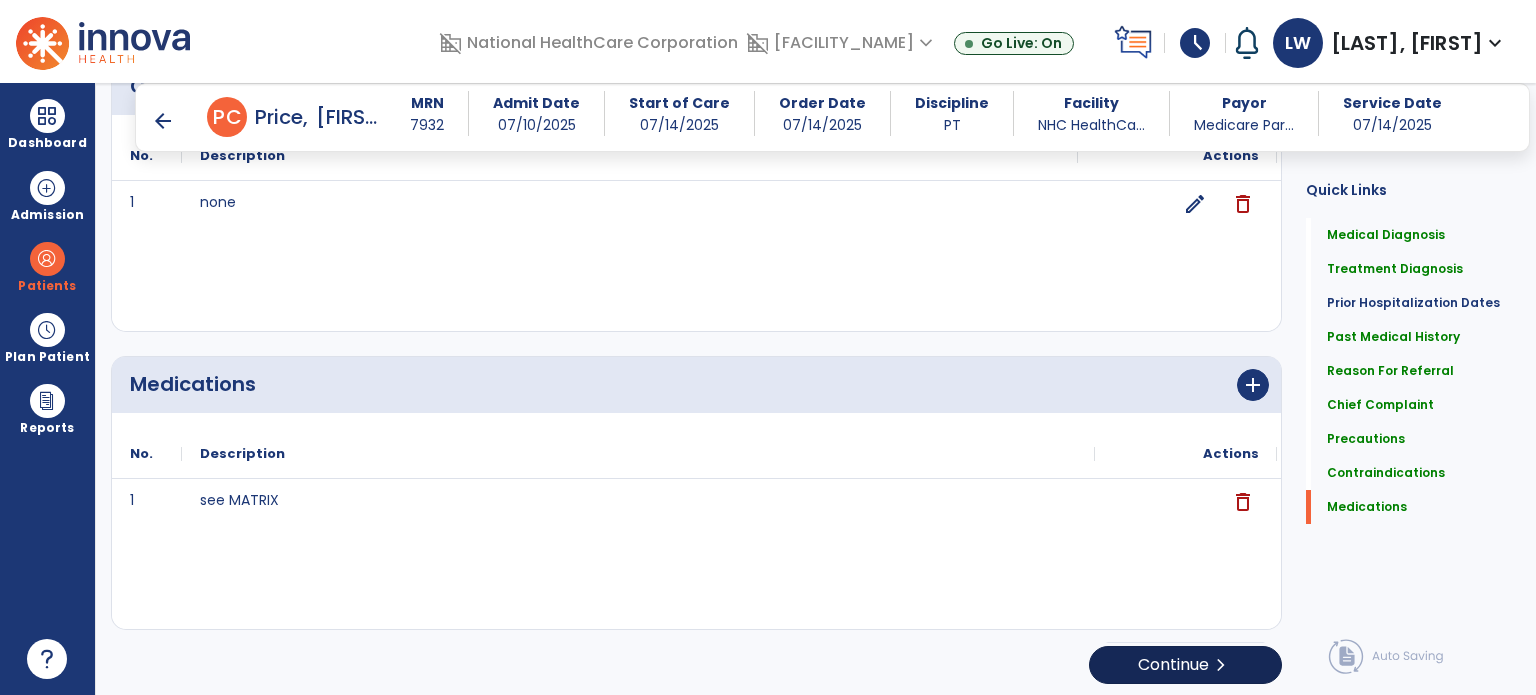 scroll, scrollTop: 8, scrollLeft: 0, axis: vertical 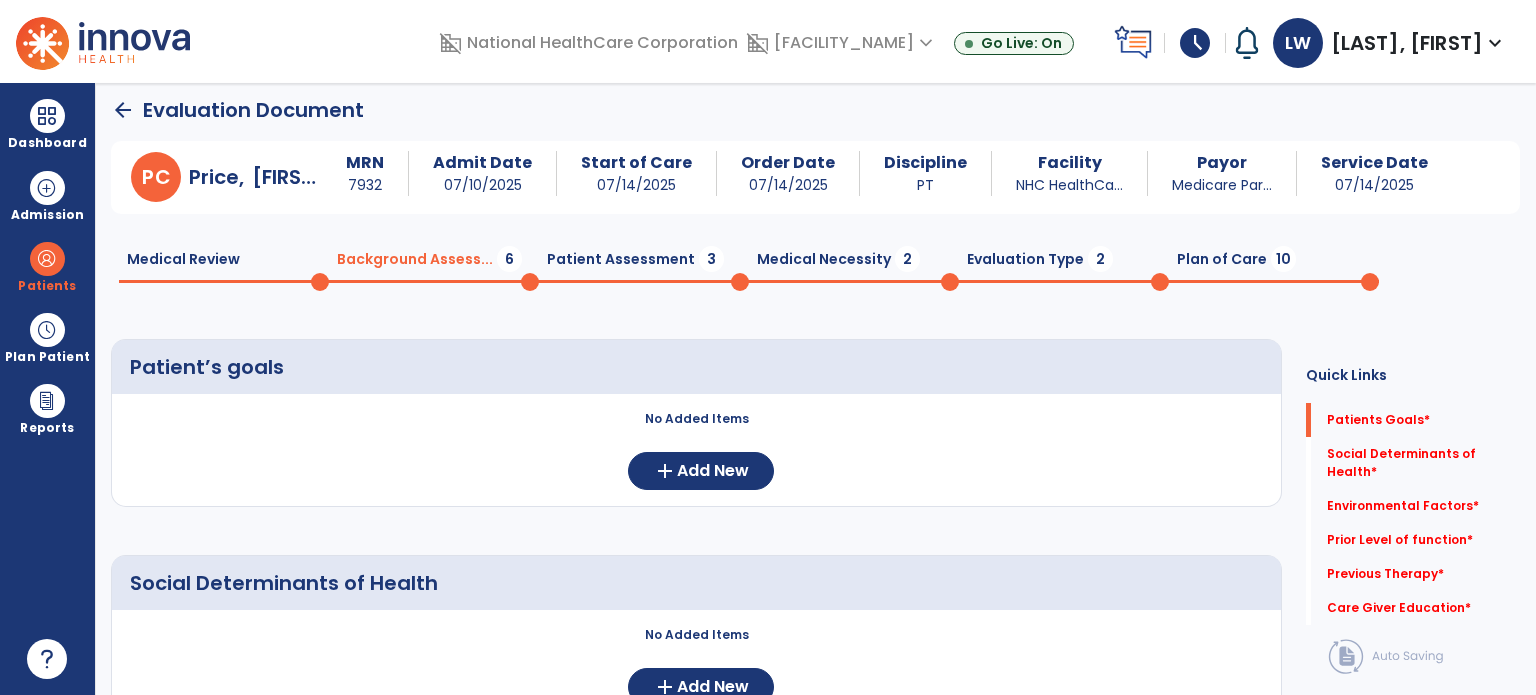 click on "arrow_back" 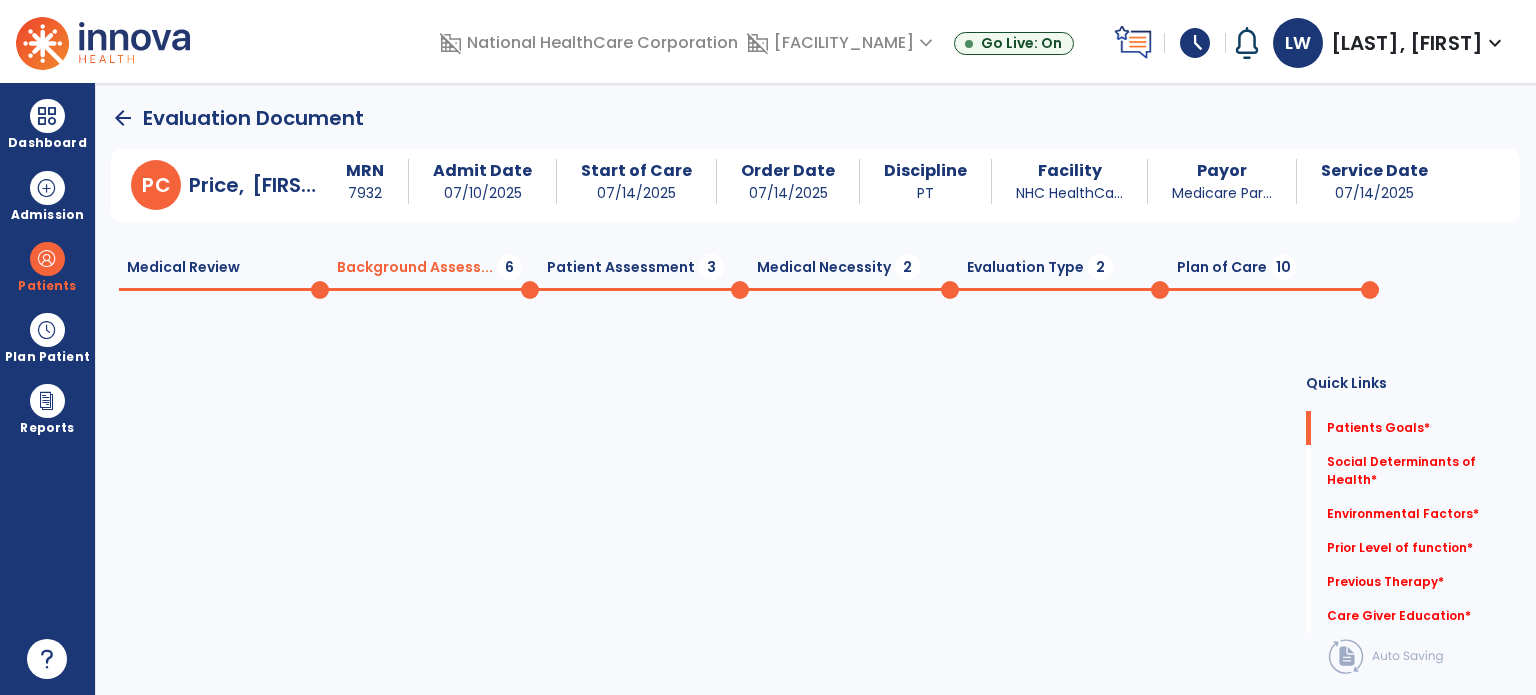 click on "arrow_back" 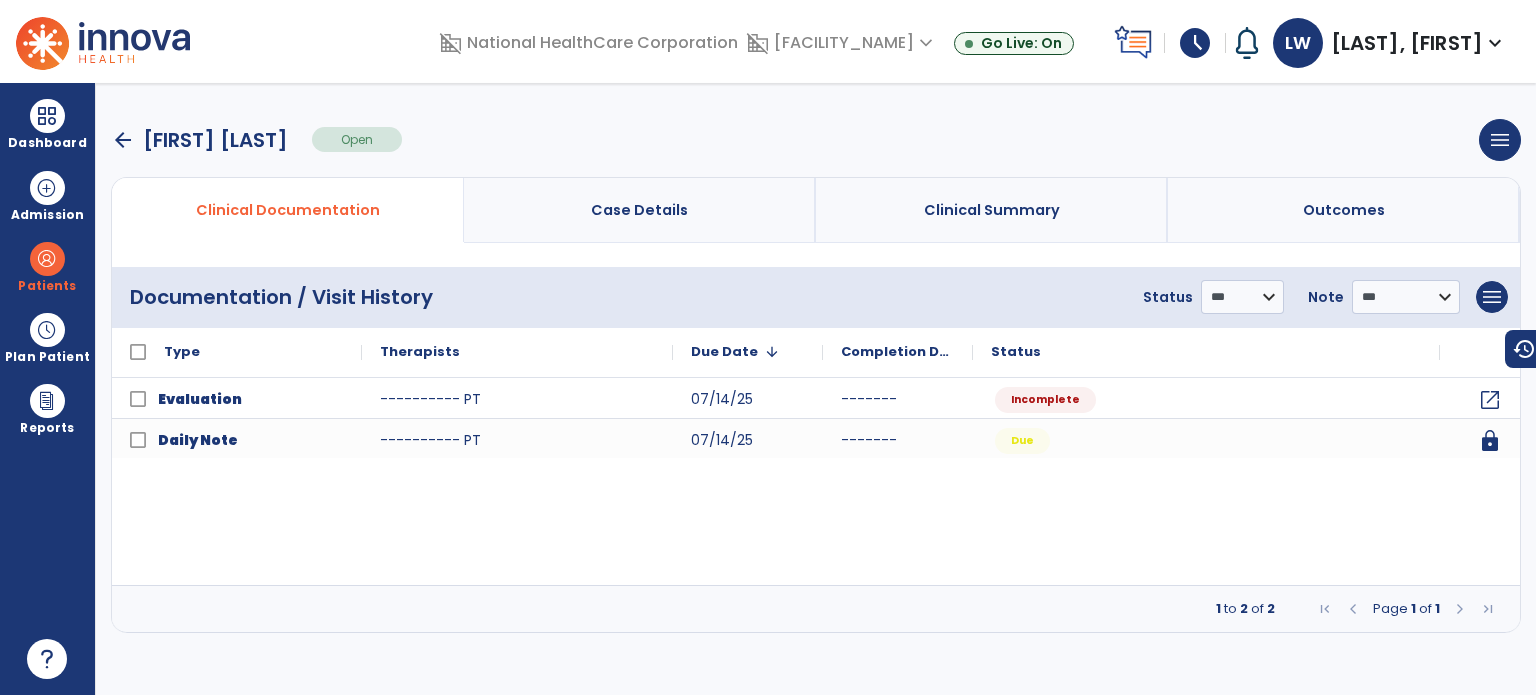 click on "arrow_back   Price, [NAME]  Open  menu   Edit Therapy Case   Delete Therapy Case   Close Therapy Case" at bounding box center (816, 140) 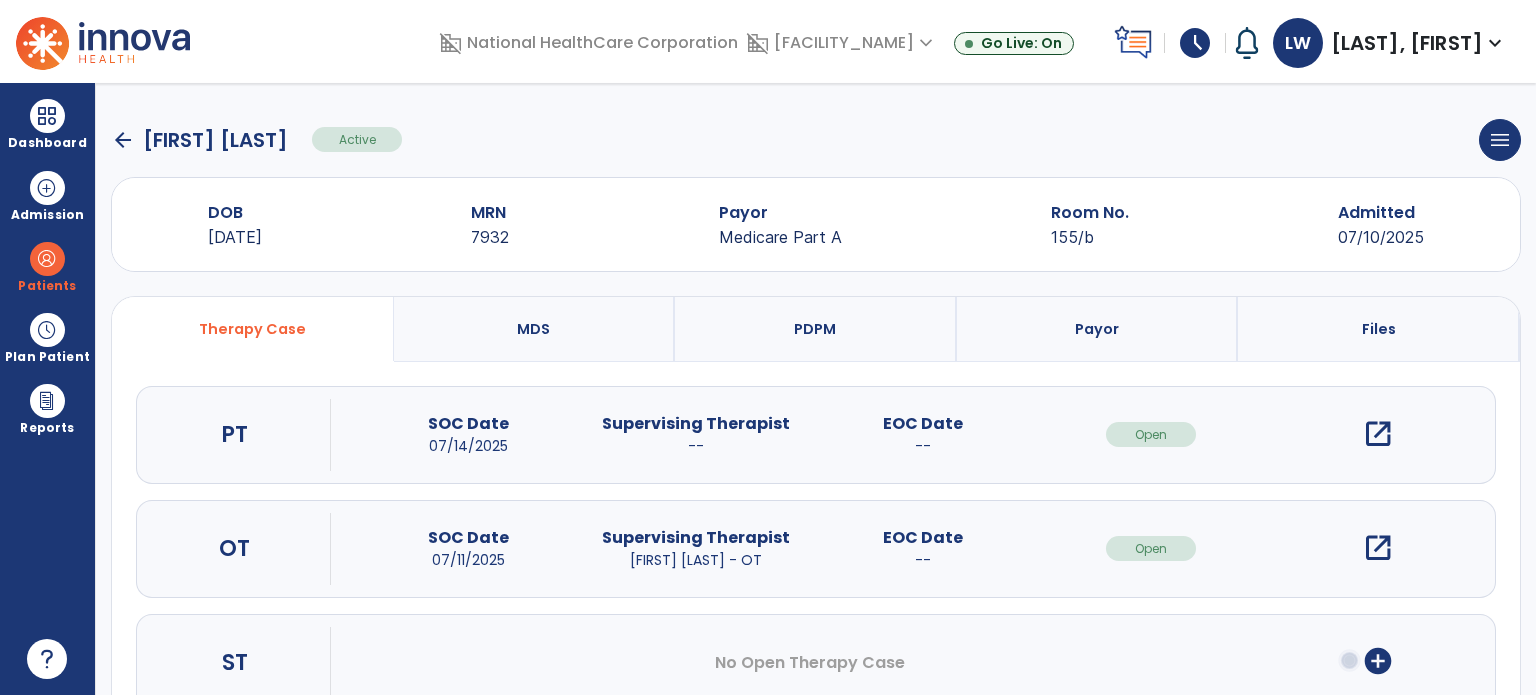 click on "open_in_new" at bounding box center (1378, 548) 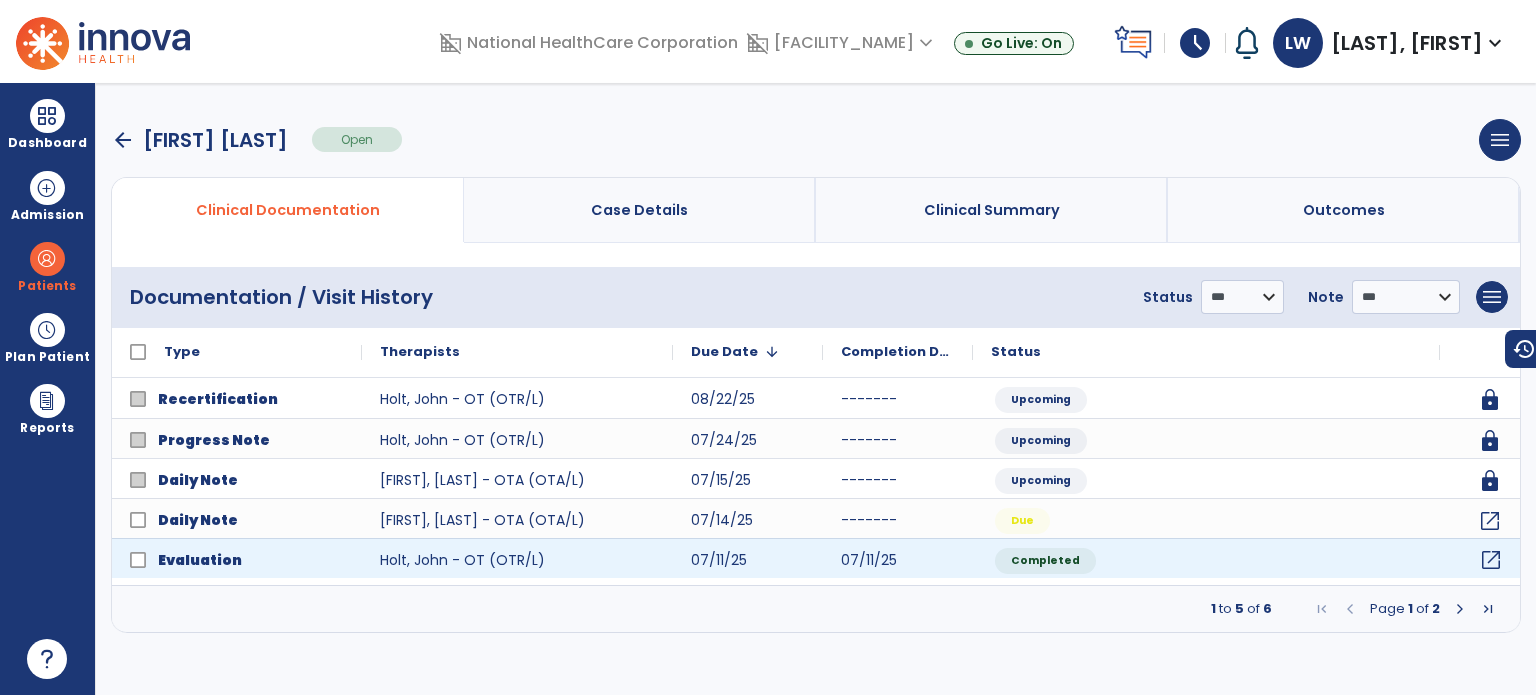 click on "open_in_new" 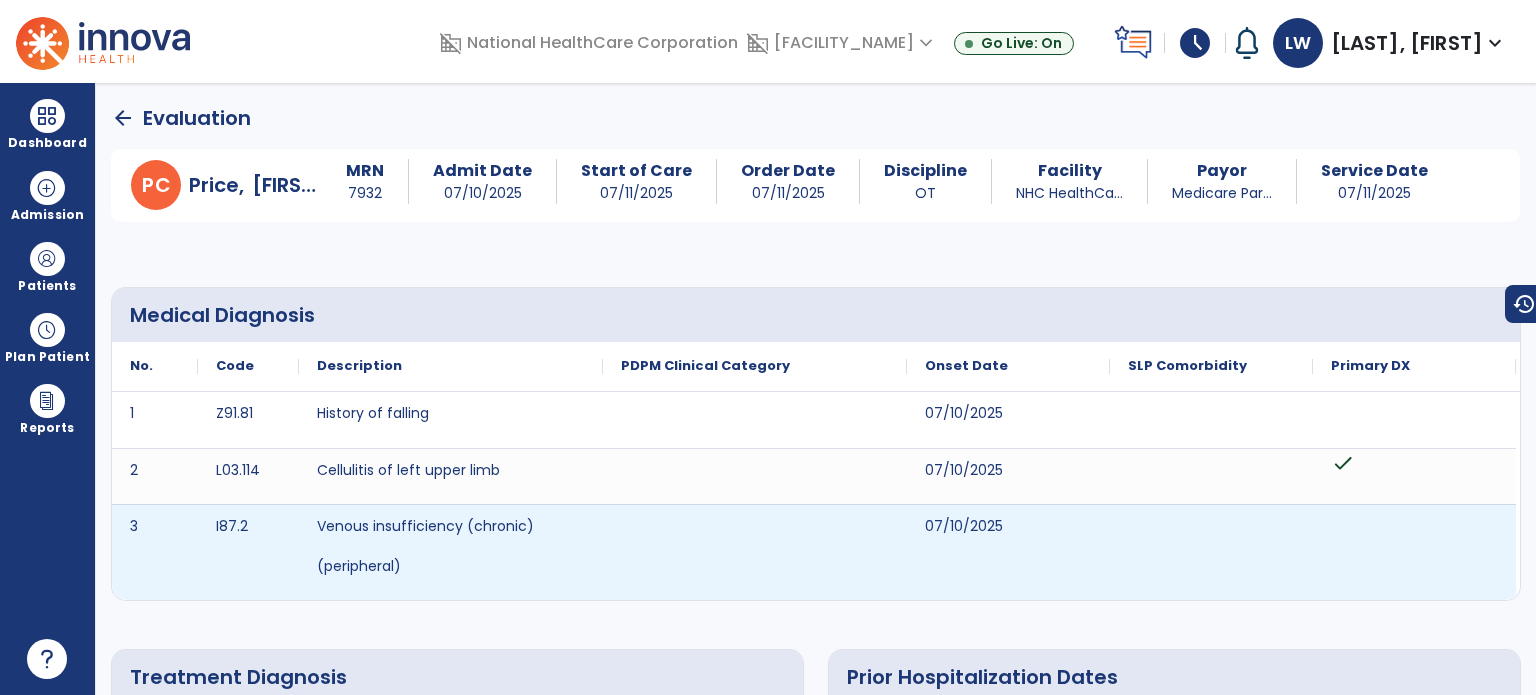 click at bounding box center (1211, 552) 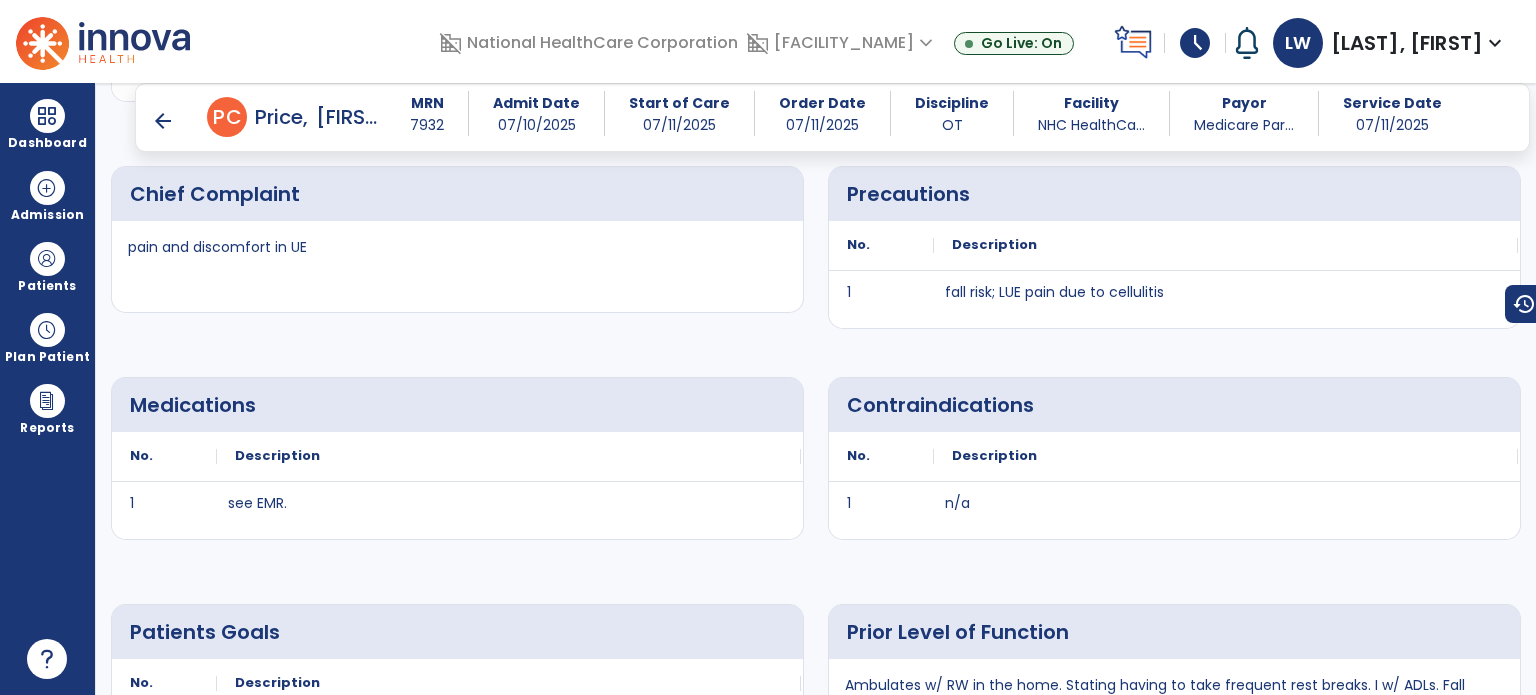 scroll, scrollTop: 1099, scrollLeft: 0, axis: vertical 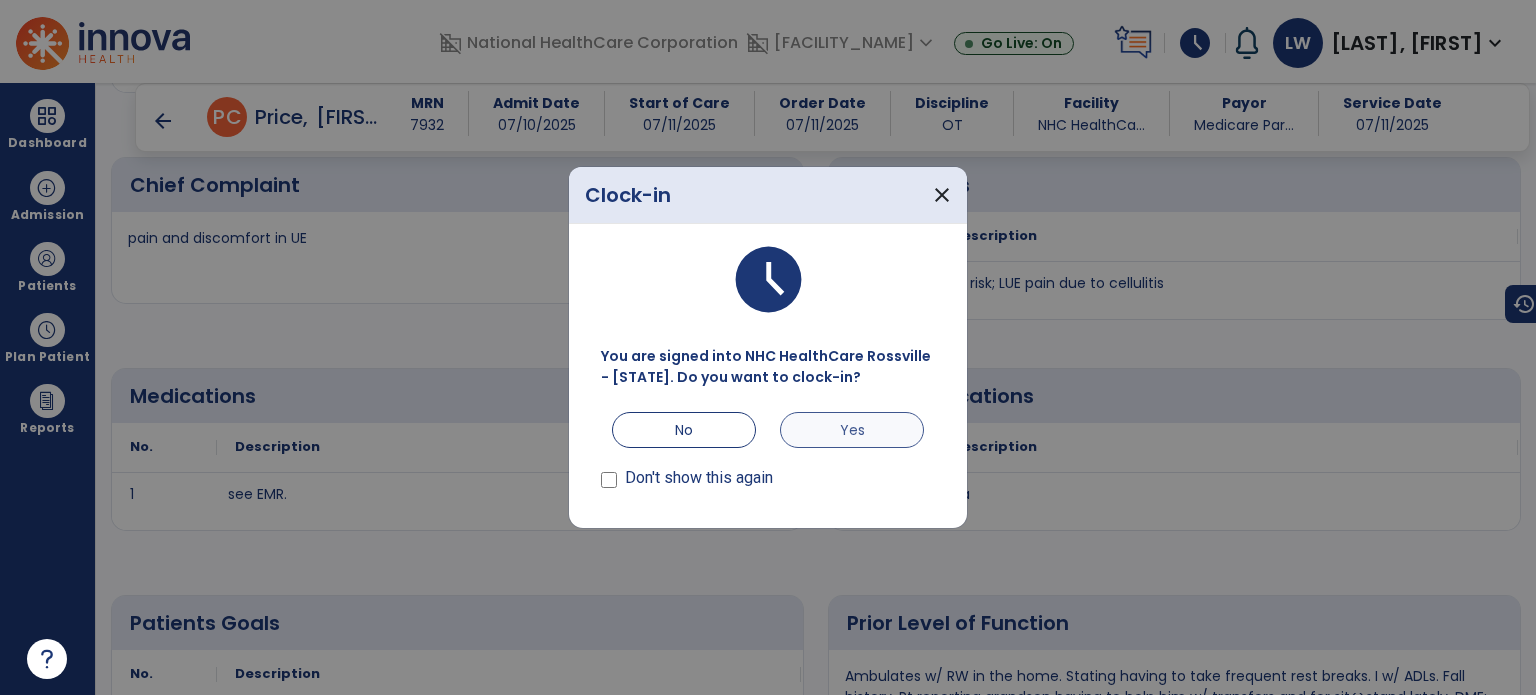 click on "Yes" at bounding box center [852, 430] 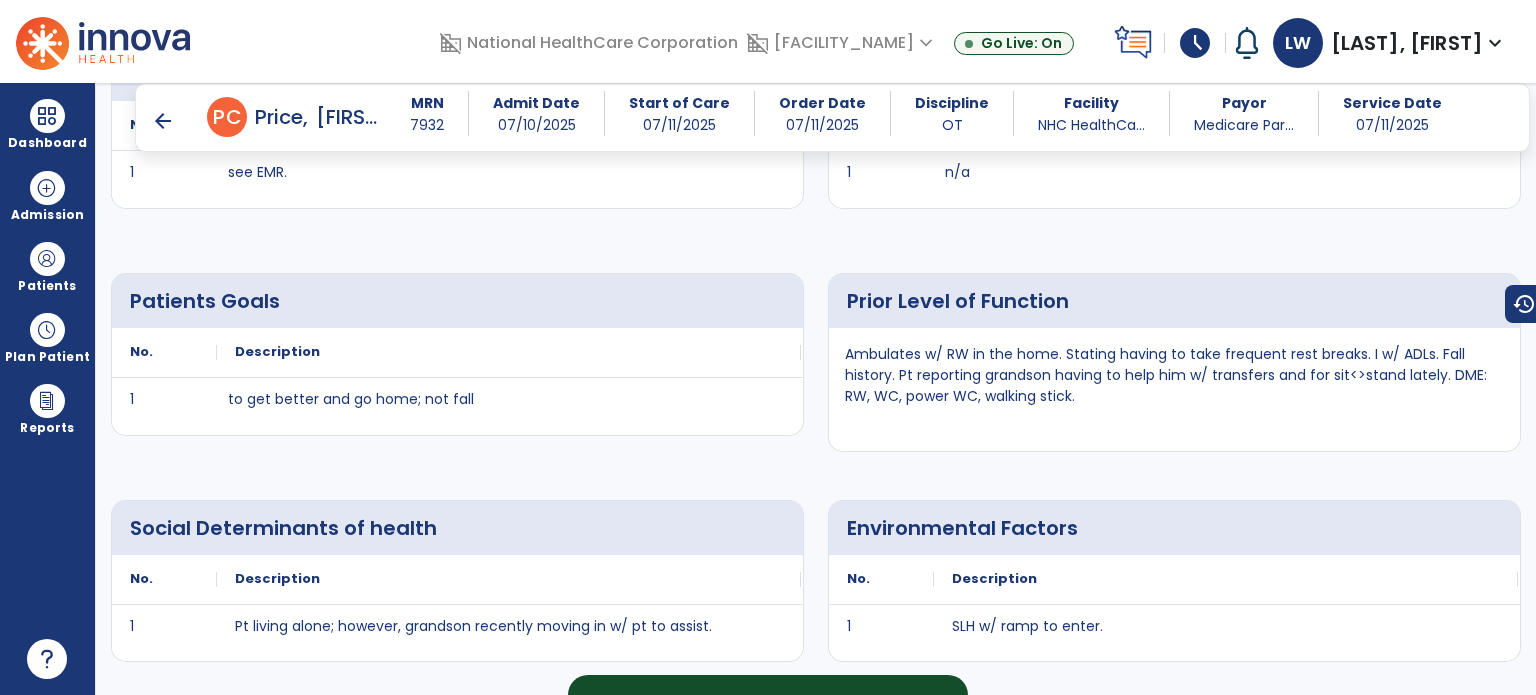 scroll, scrollTop: 1422, scrollLeft: 0, axis: vertical 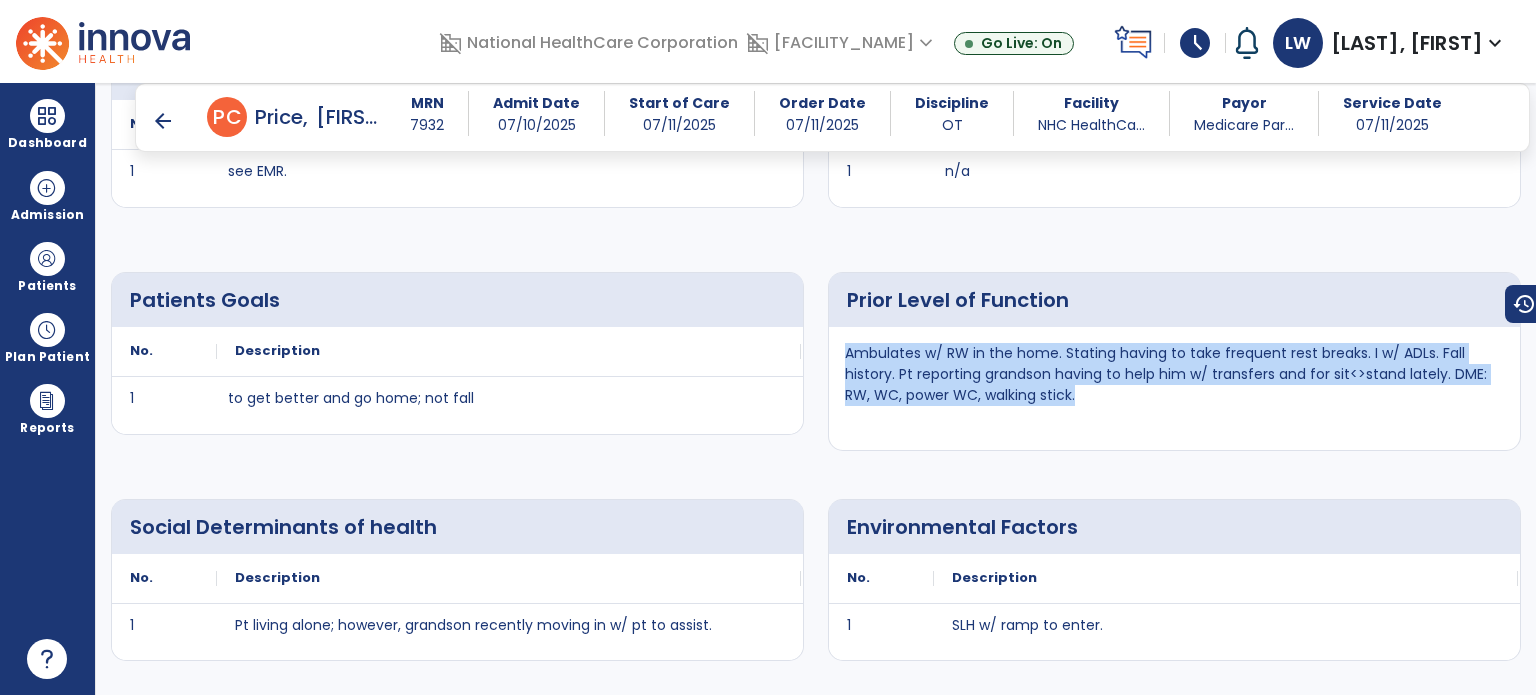 drag, startPoint x: 843, startPoint y: 350, endPoint x: 1091, endPoint y: 427, distance: 259.67865 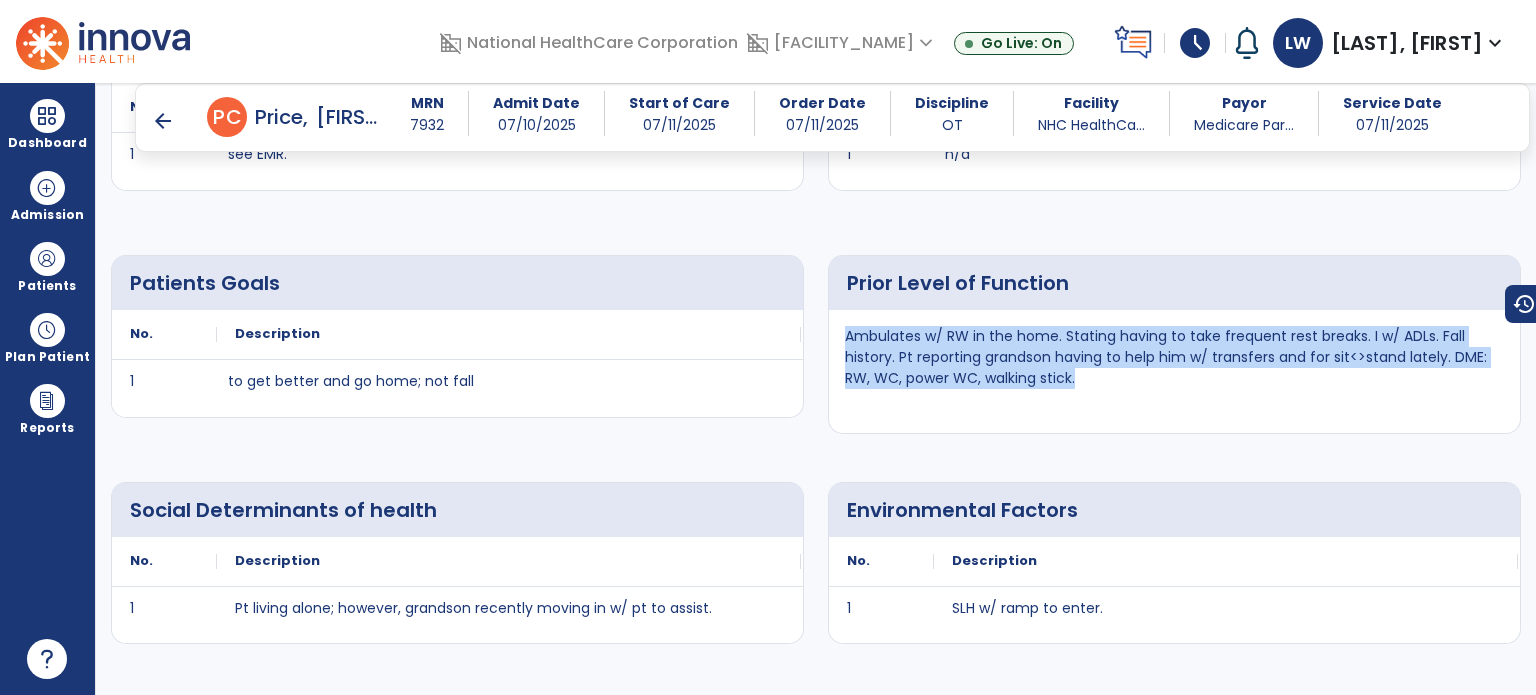 scroll, scrollTop: 1452, scrollLeft: 0, axis: vertical 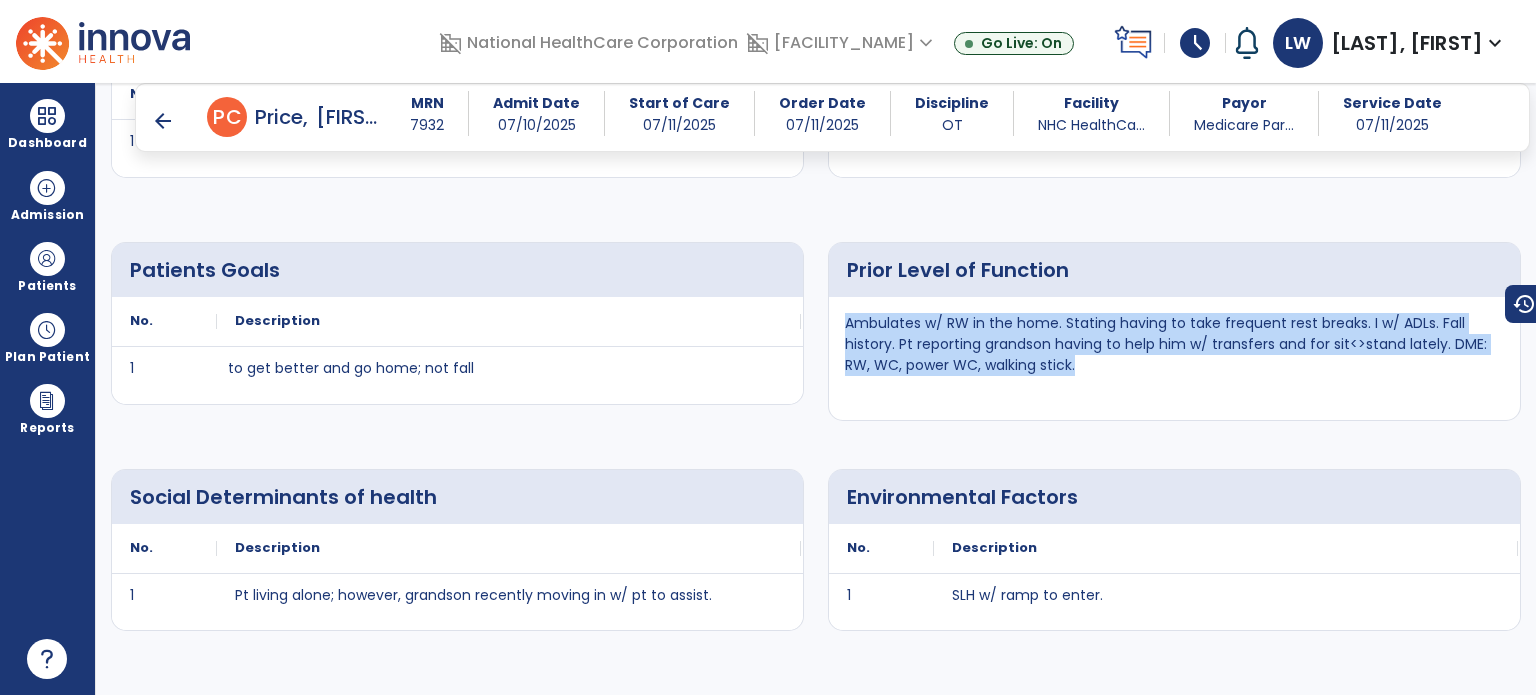 copy on "Ambulates w/ RW in the home. Stating having to take frequent rest breaks. I w/ ADLs. Fall history. Pt reporting grandson having to help him w/ transfers and for sit<>stand lately. DME: RW, WC, power WC, walking stick." 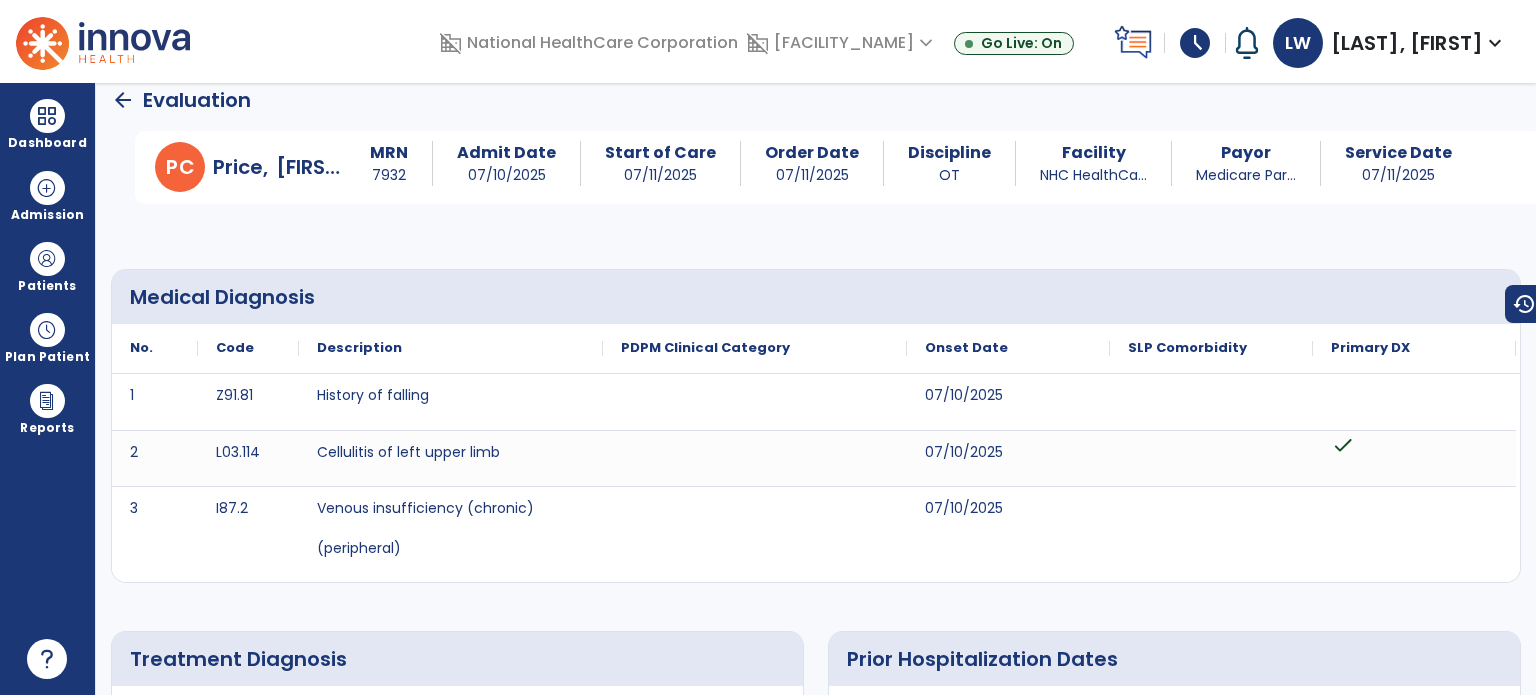 scroll, scrollTop: 0, scrollLeft: 0, axis: both 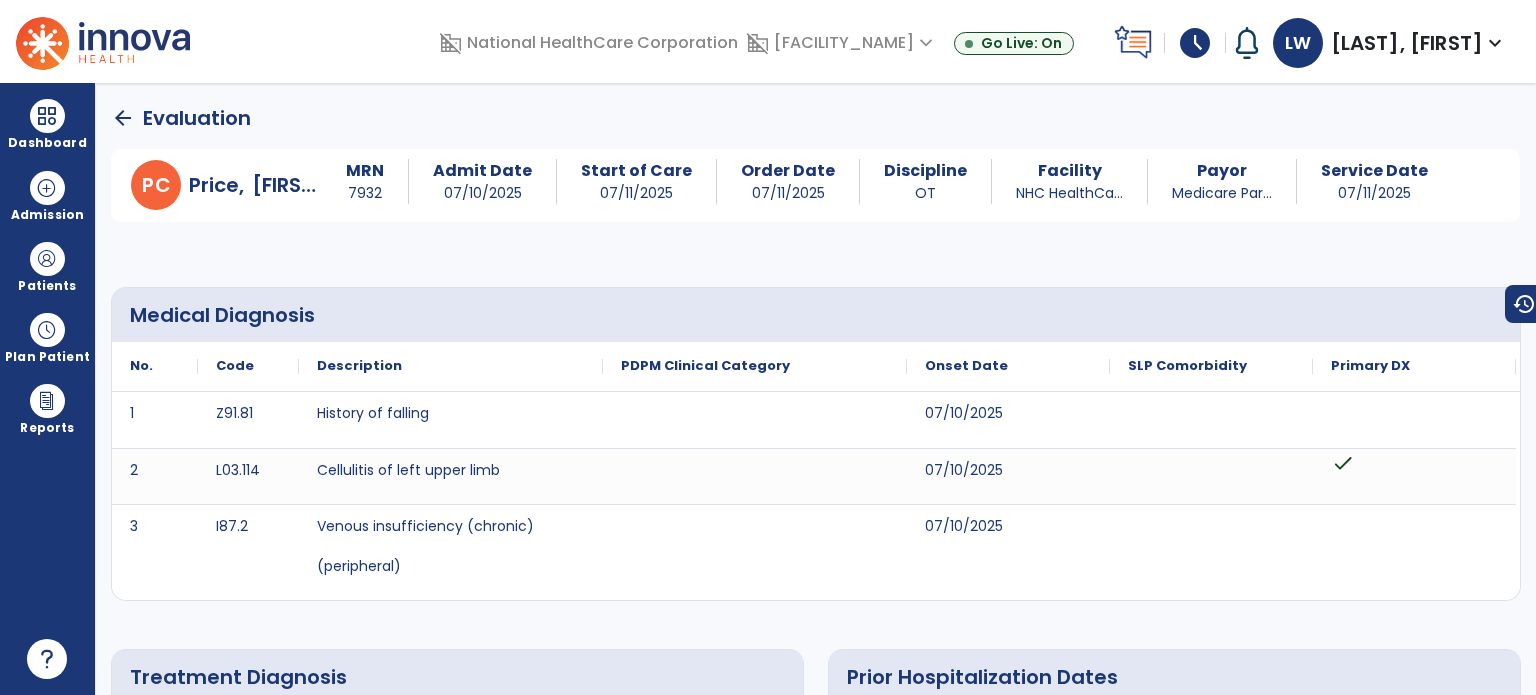 click on "arrow_back" 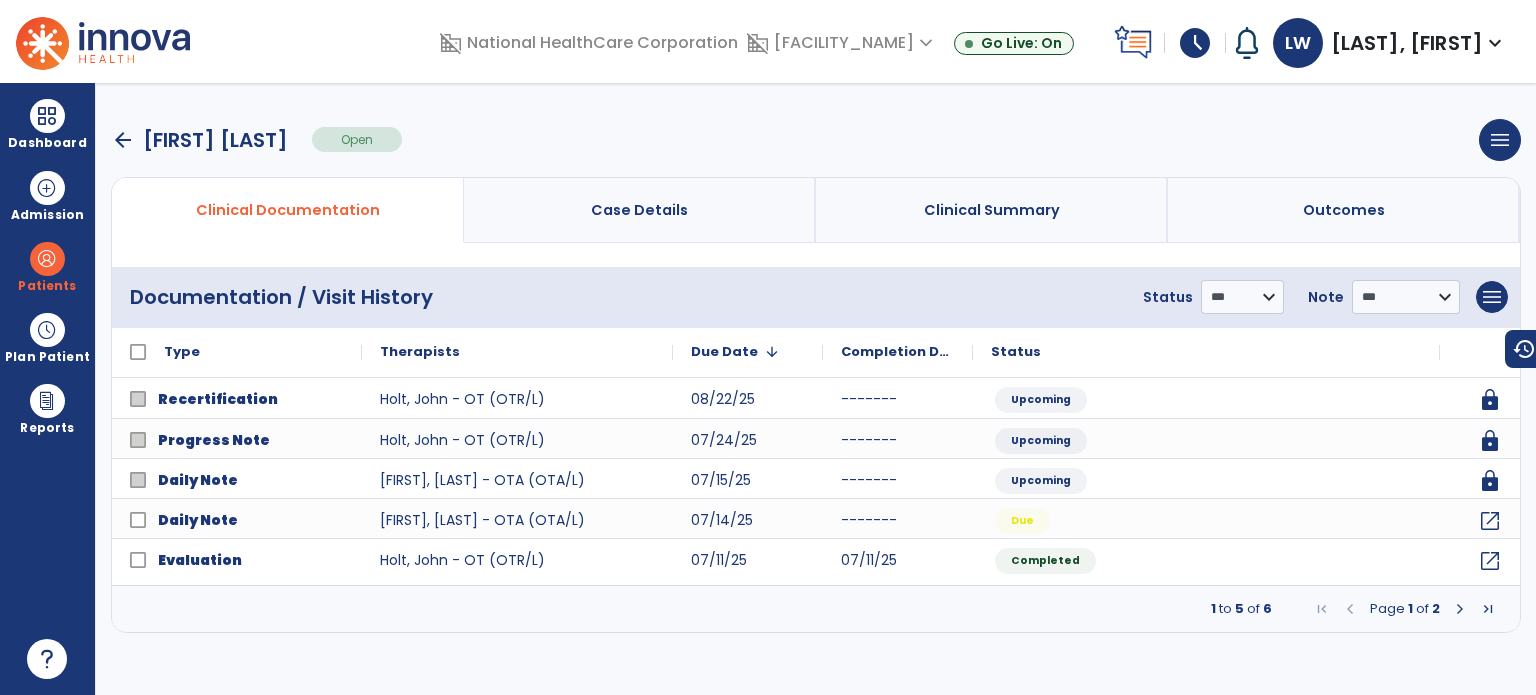 click on "arrow_back" at bounding box center [123, 140] 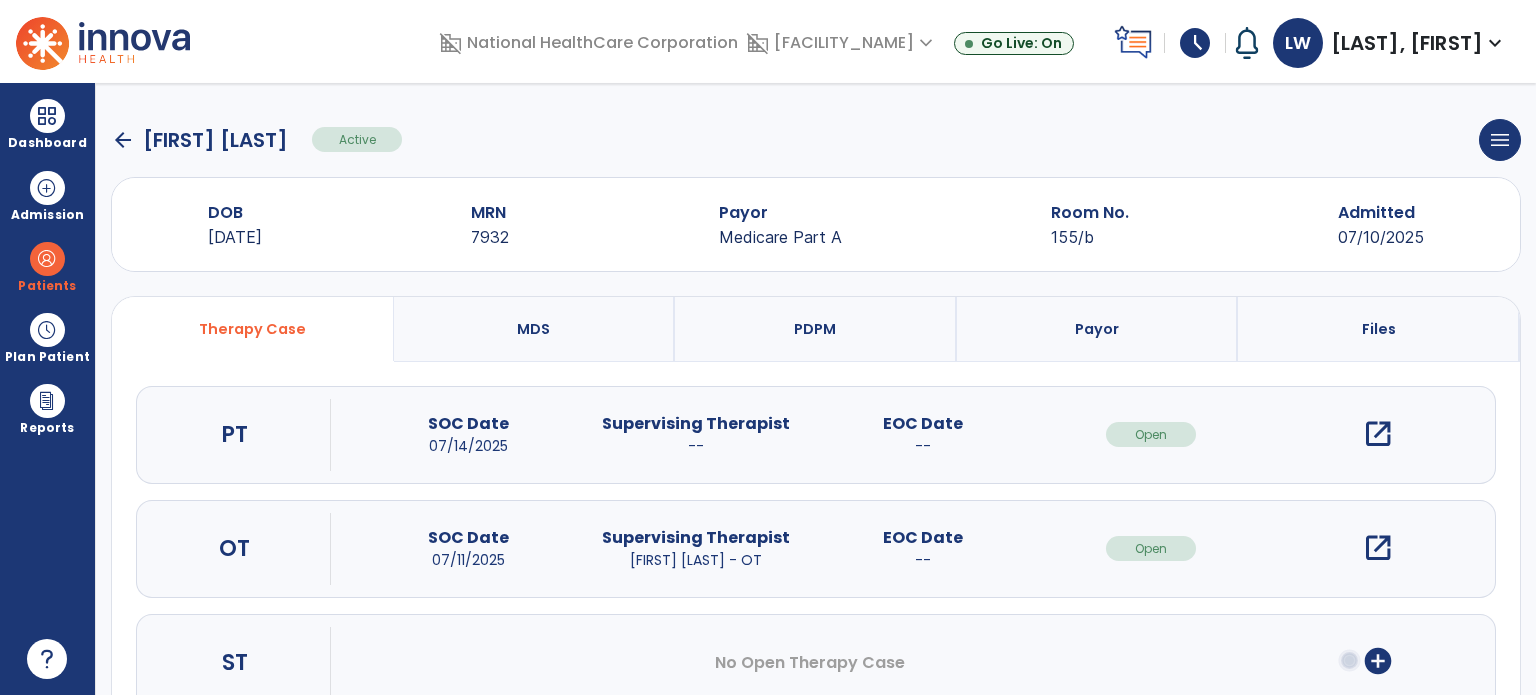 click on "open_in_new" at bounding box center (1378, 434) 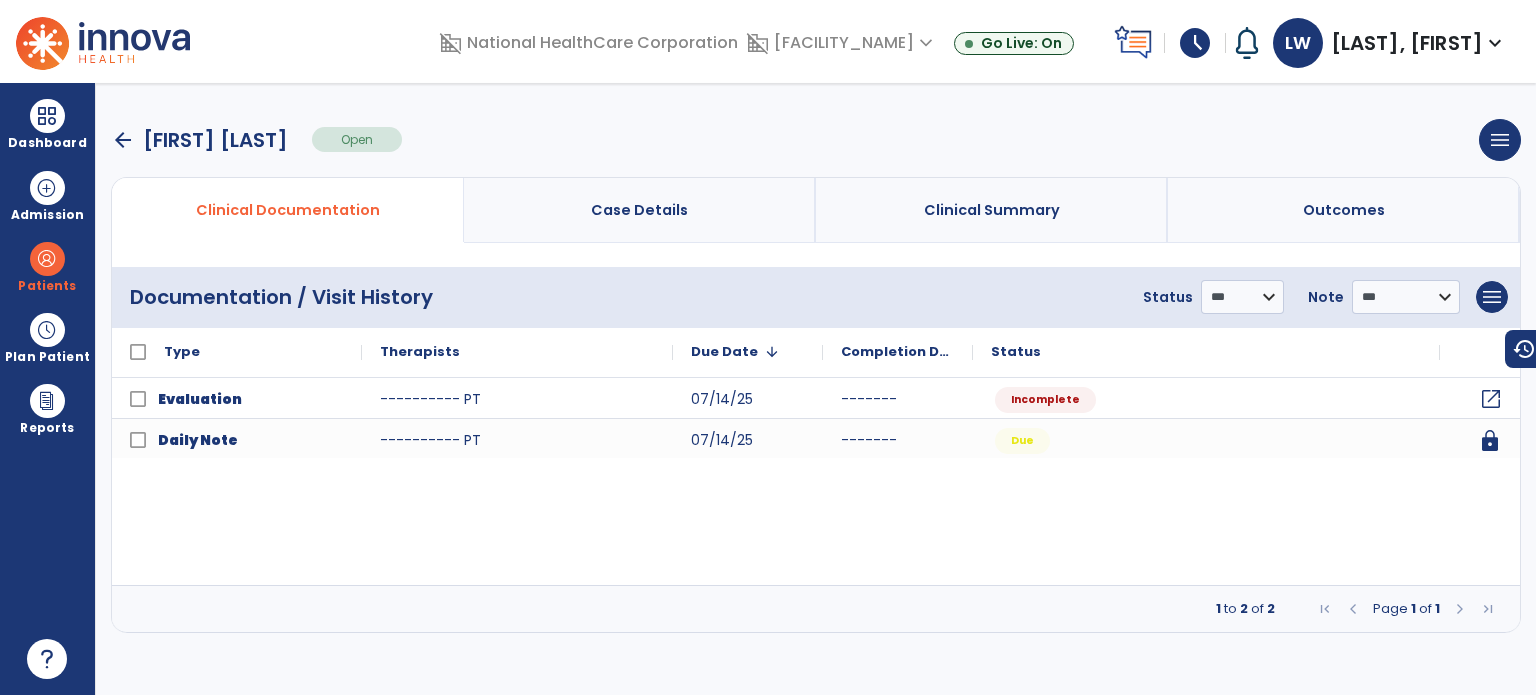 click on "open_in_new" 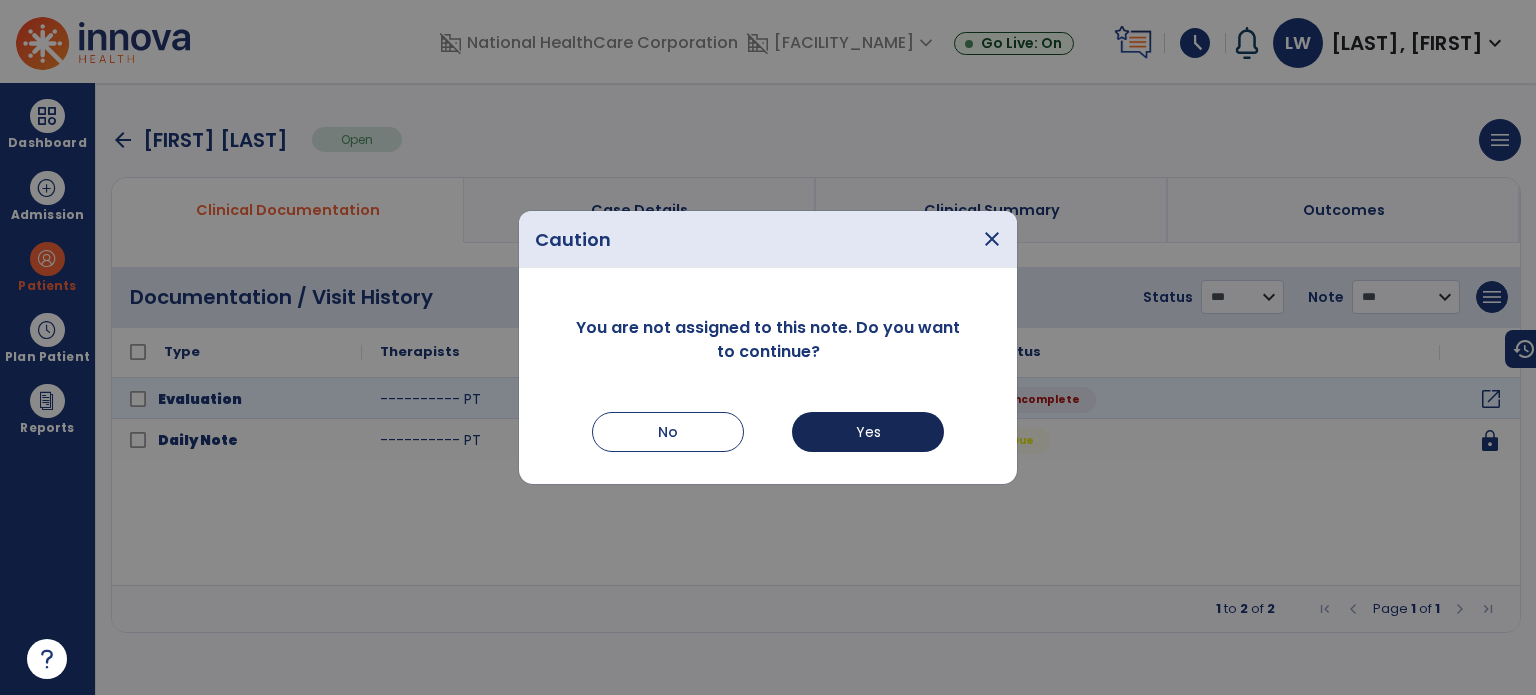 click on "Yes" at bounding box center (868, 432) 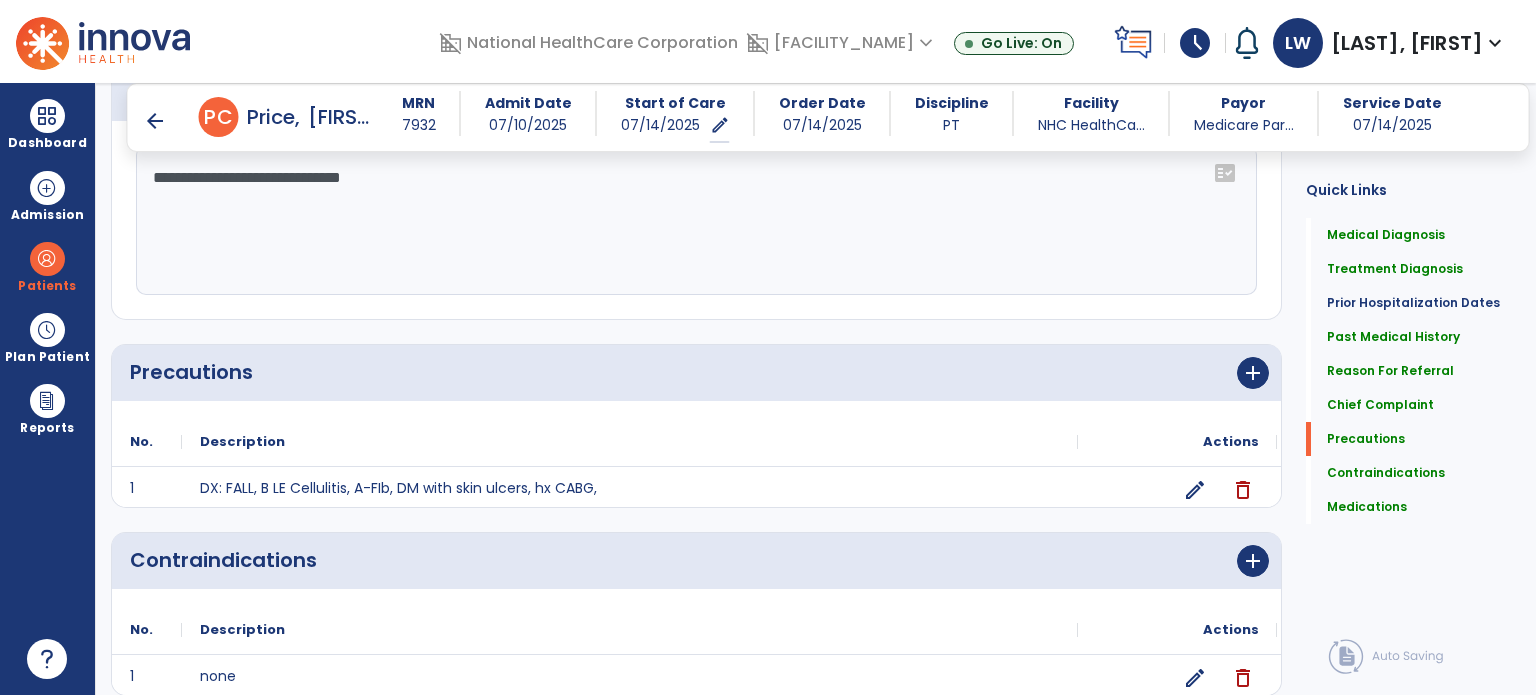 scroll, scrollTop: 1827, scrollLeft: 0, axis: vertical 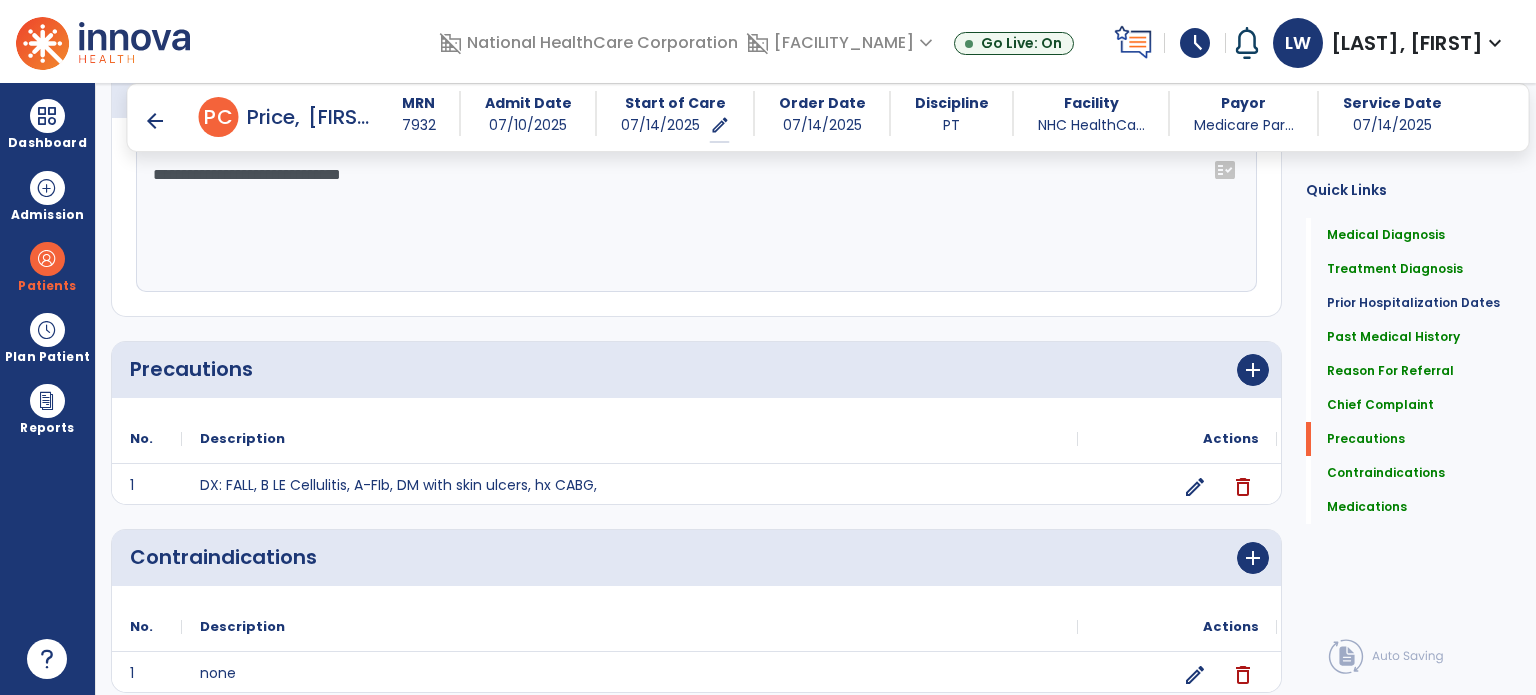 click on "add" 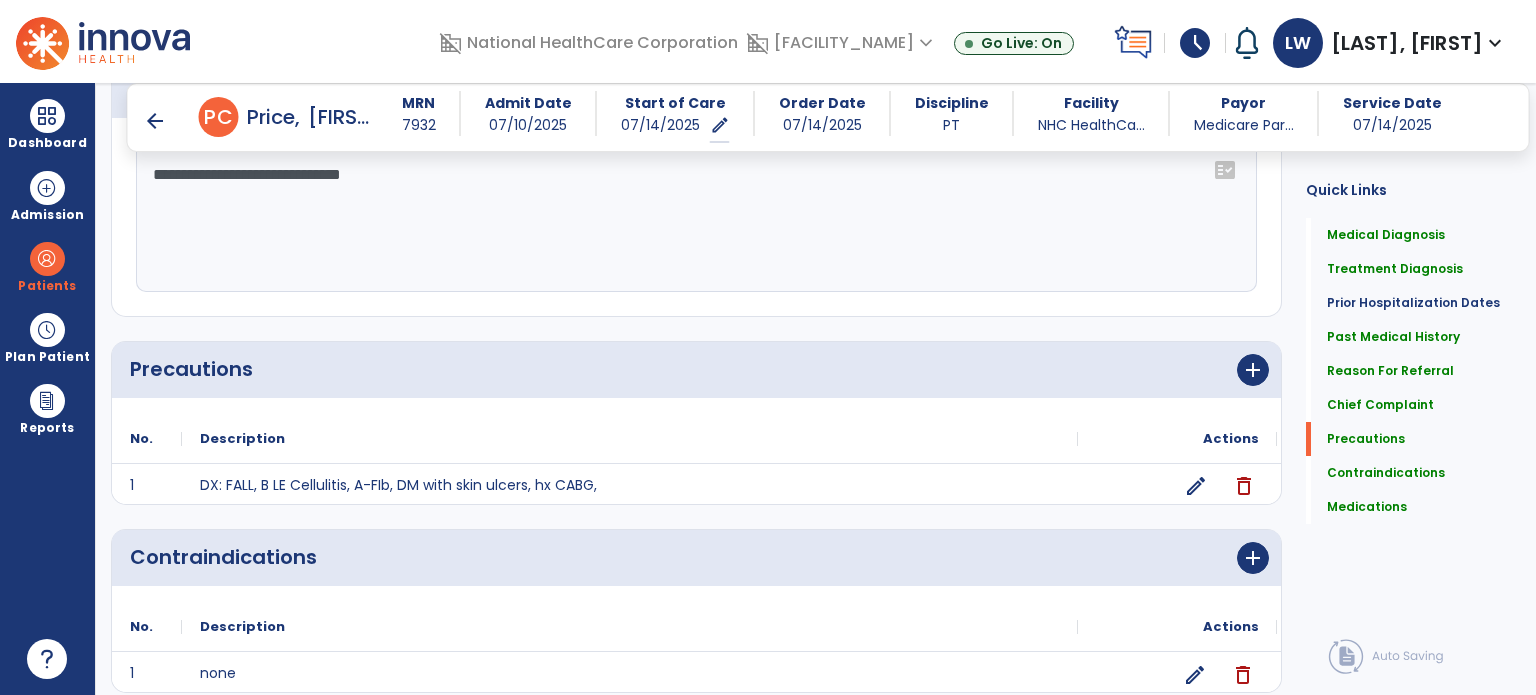 click on "edit" 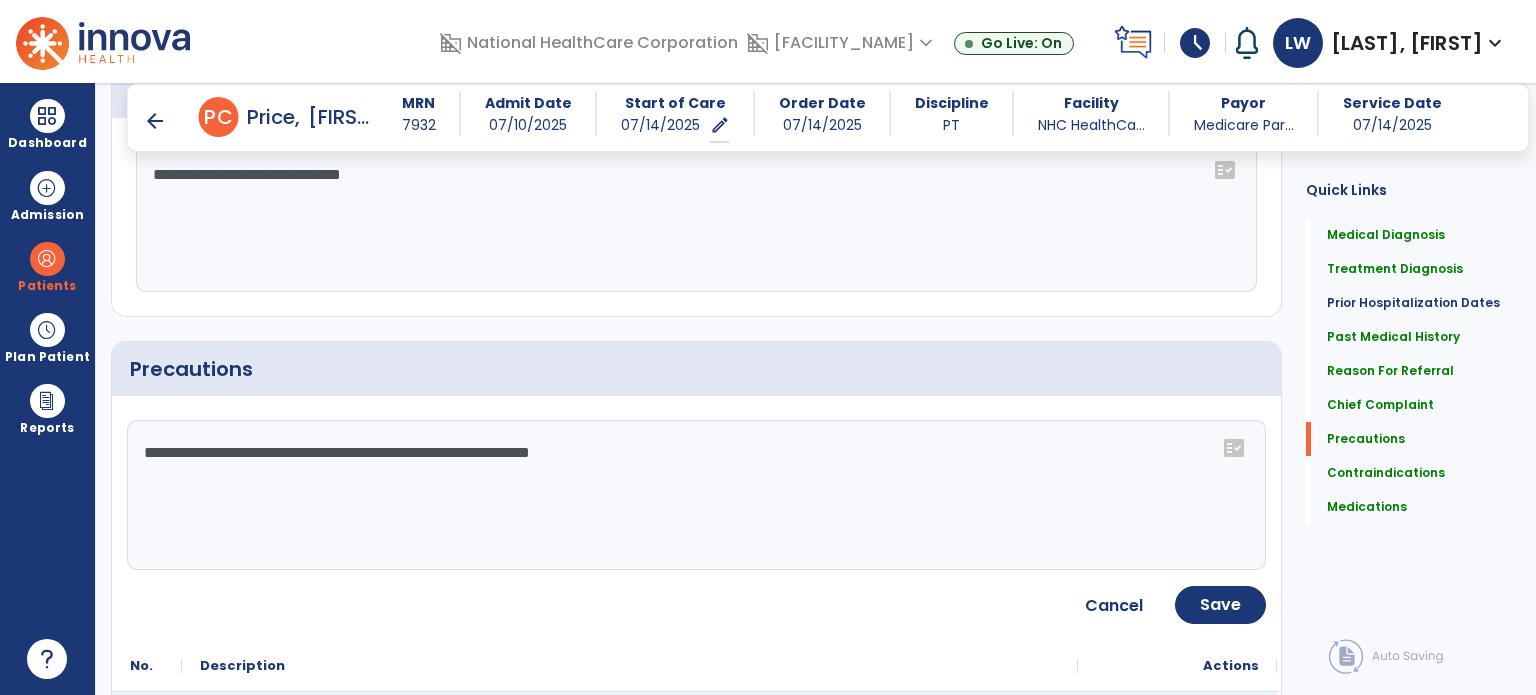 click on "**********" 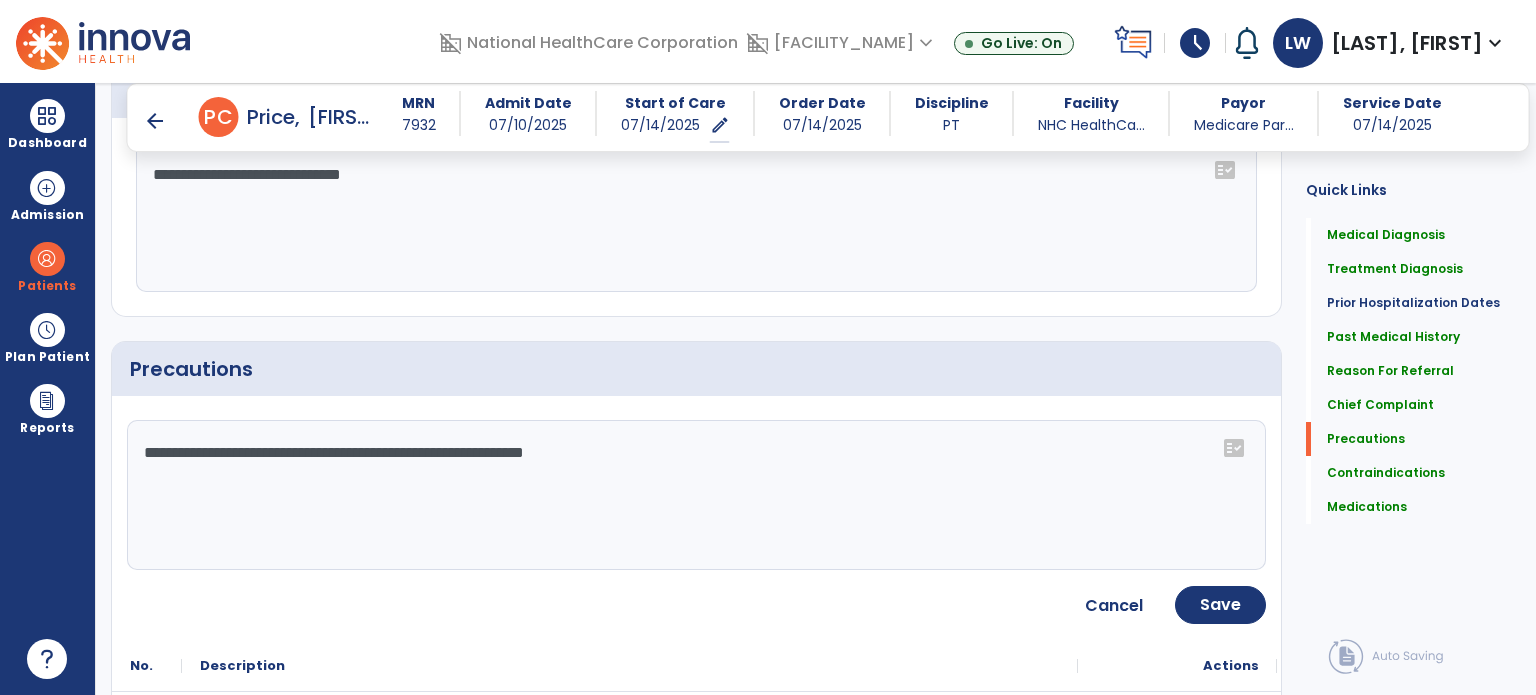 type on "**********" 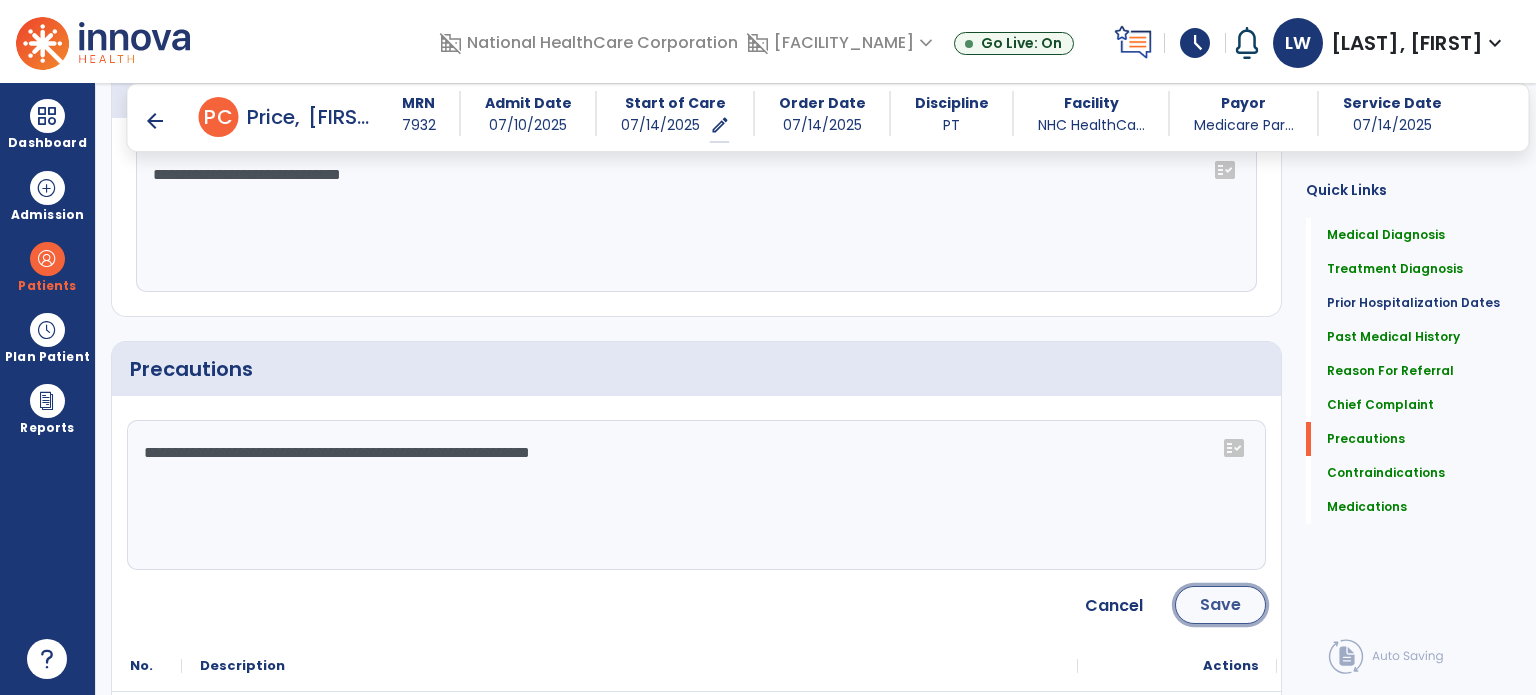 click on "Save" 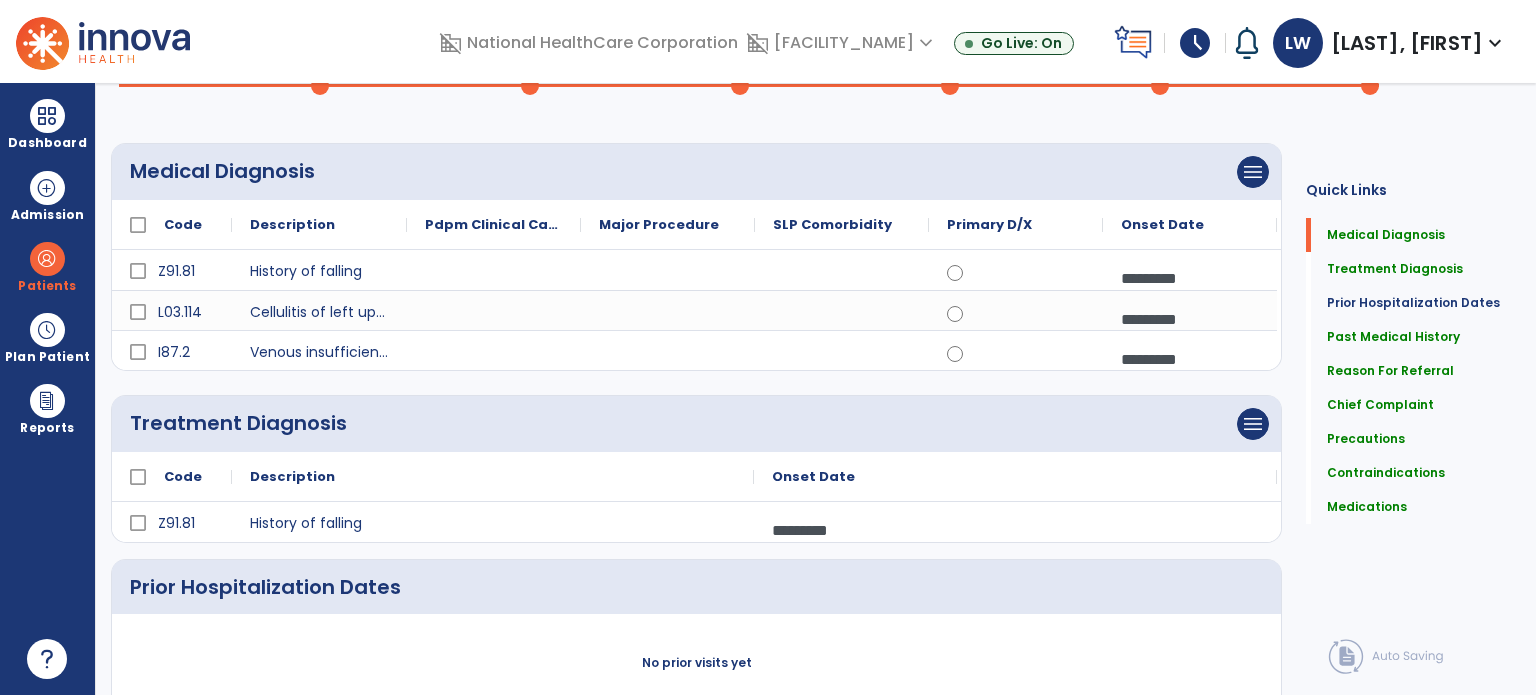 scroll, scrollTop: 0, scrollLeft: 0, axis: both 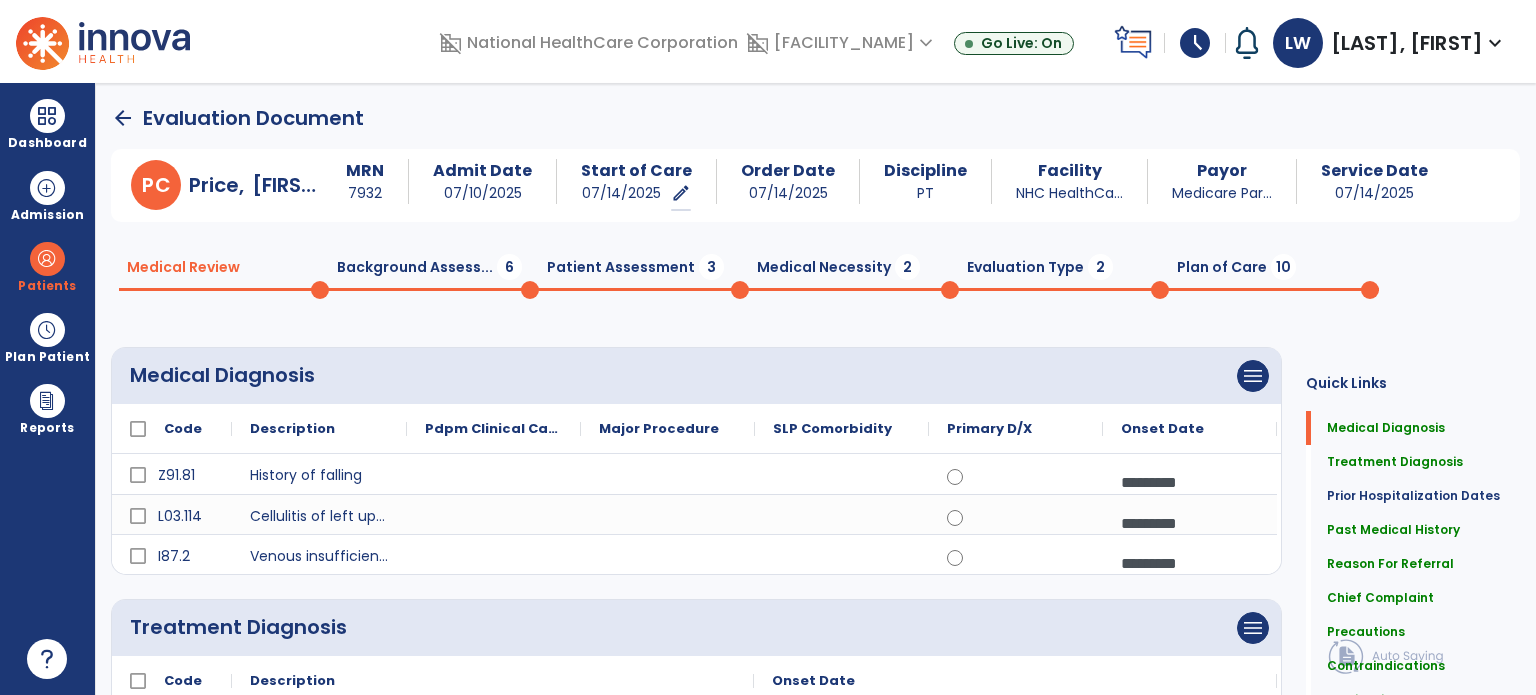 click on "Background Assess...  6" 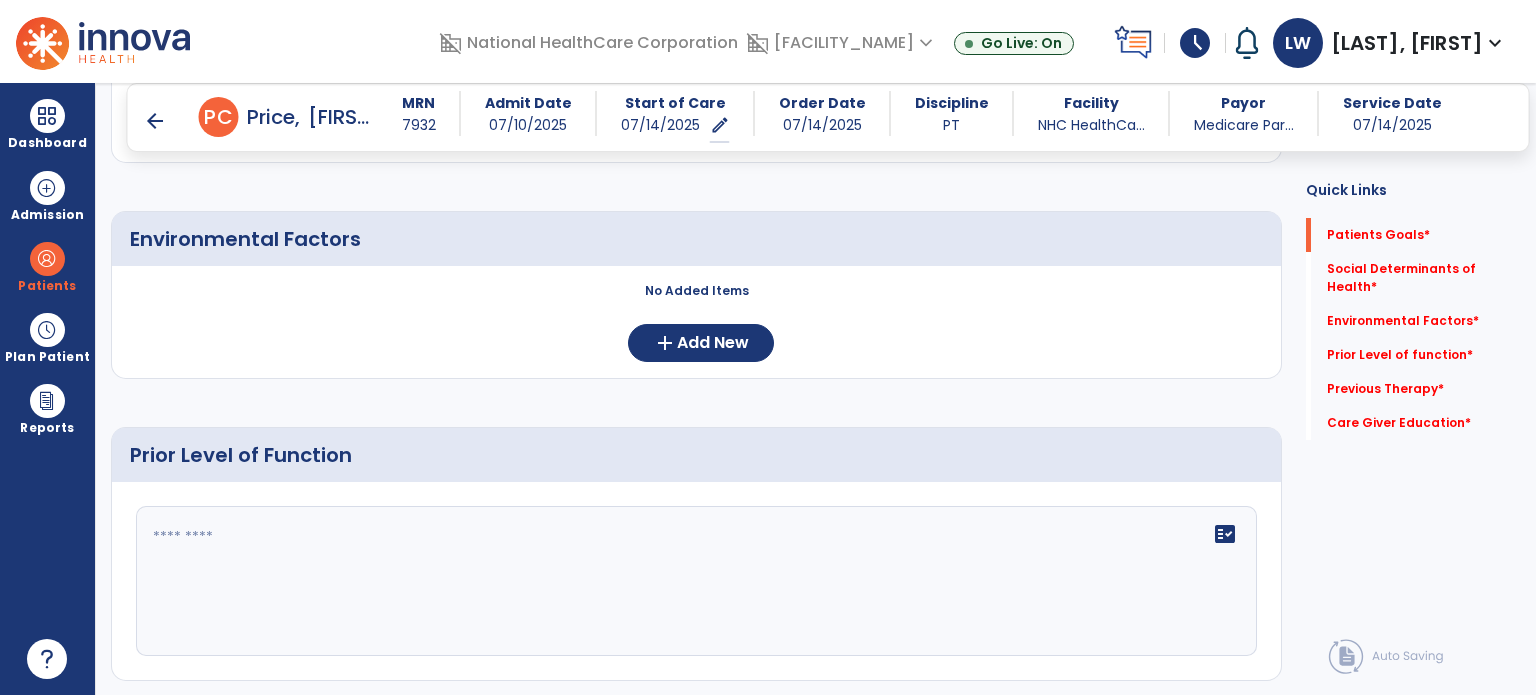 scroll, scrollTop: 550, scrollLeft: 0, axis: vertical 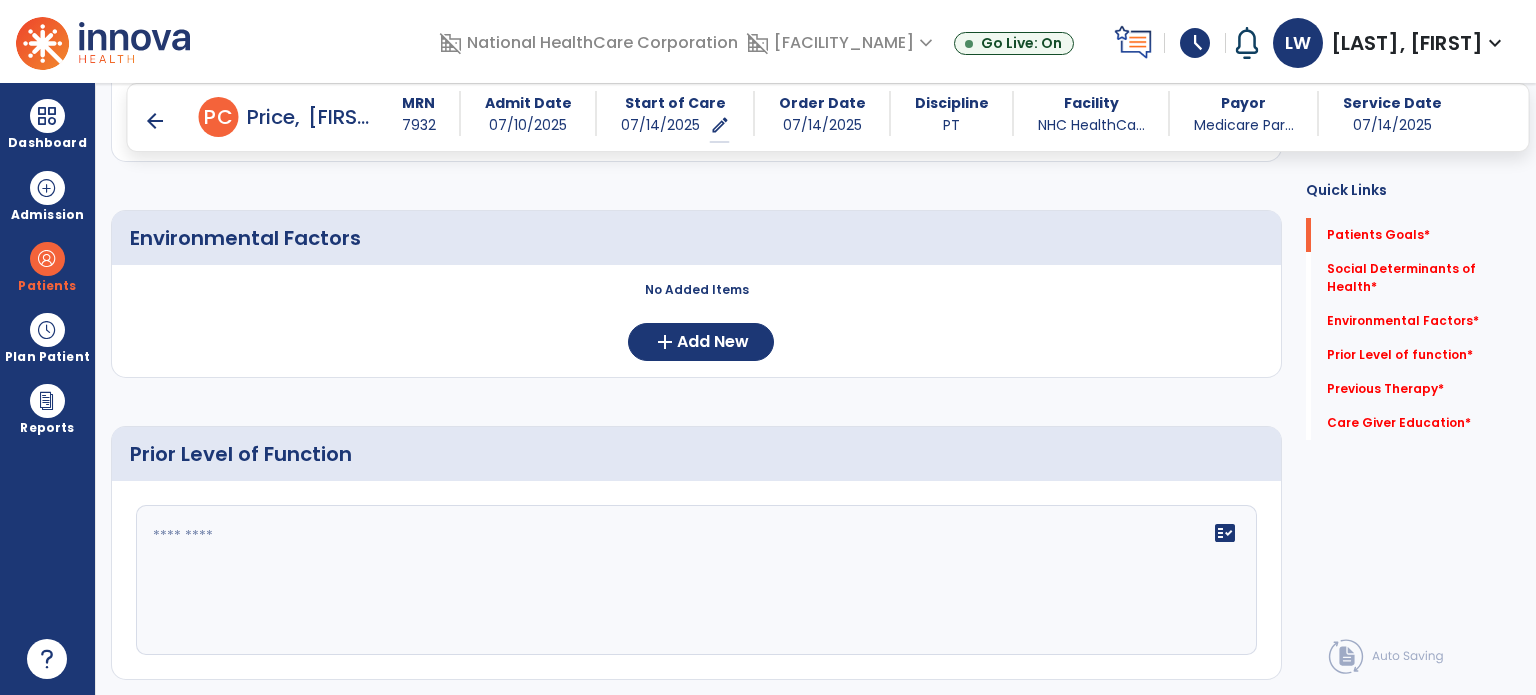 click on "fact_check" 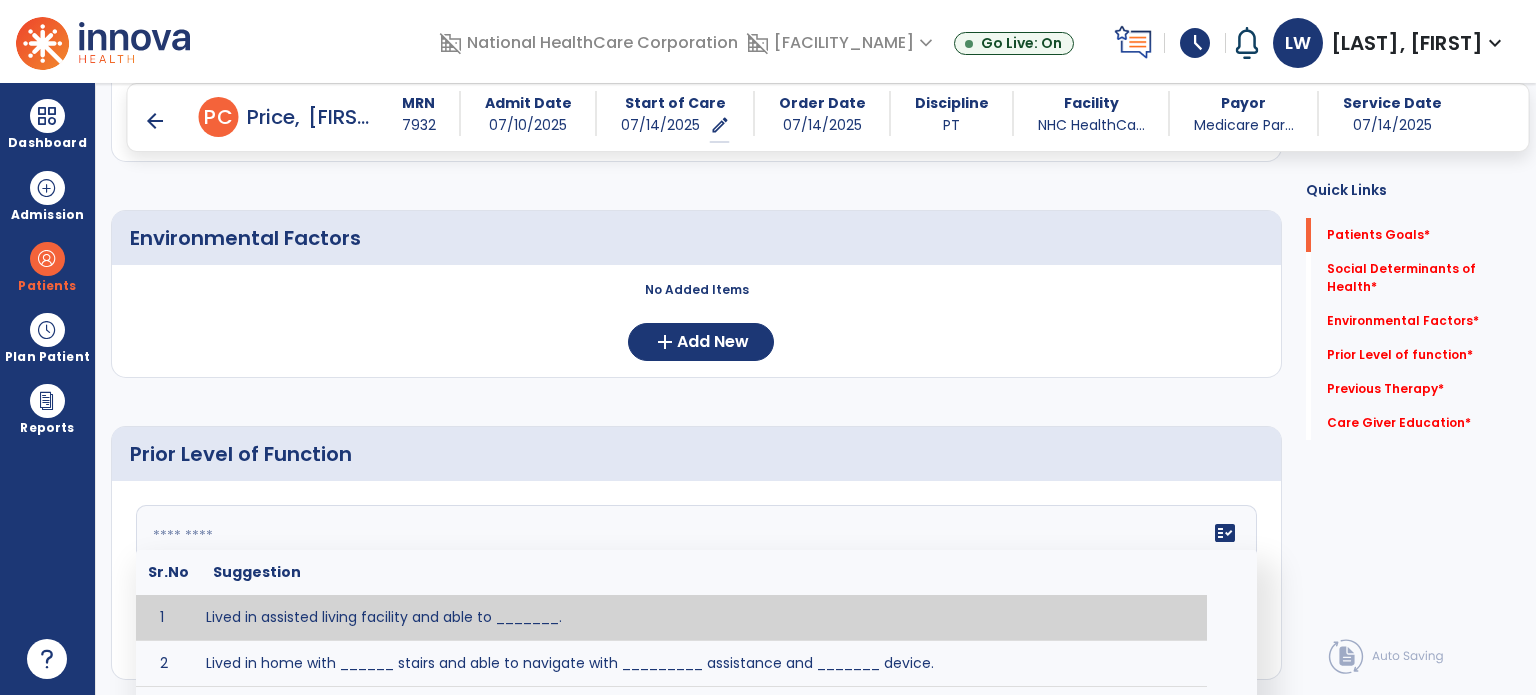 type on "*" 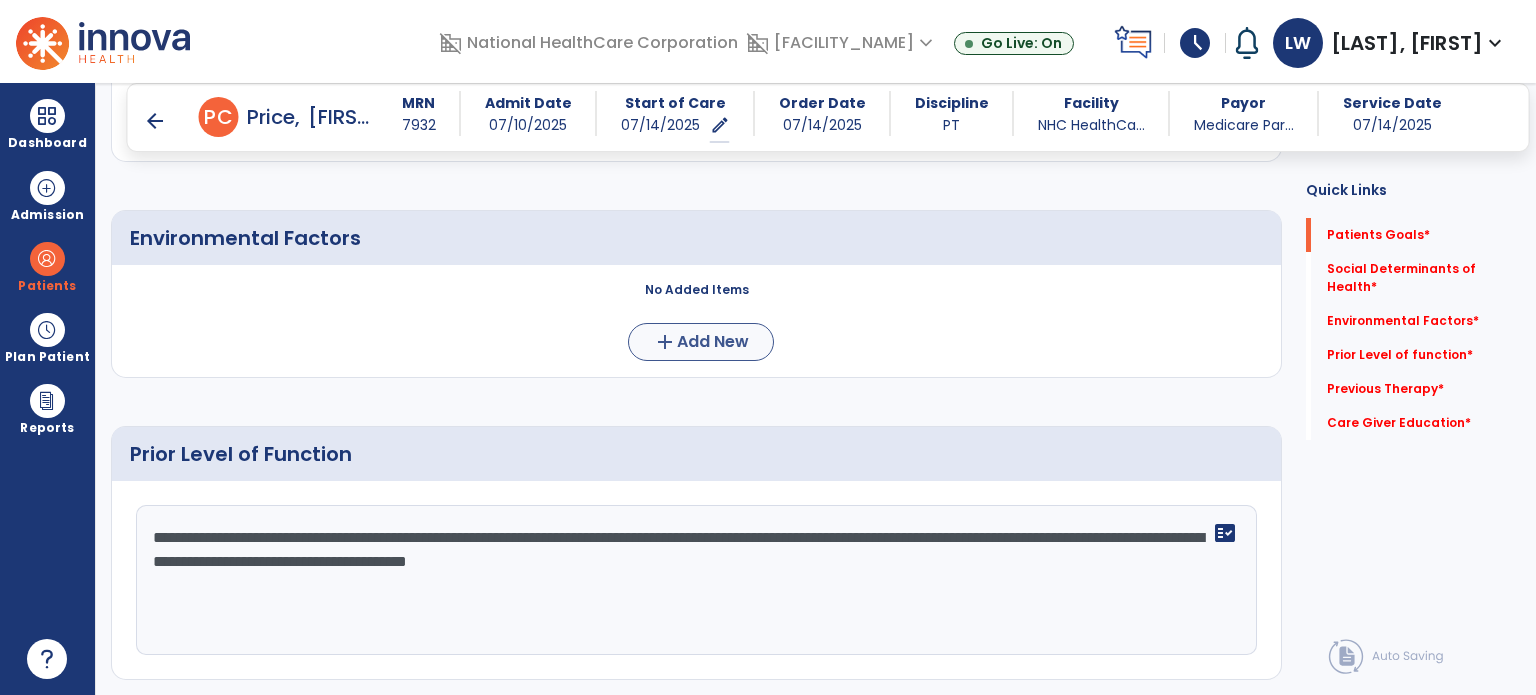 type on "**********" 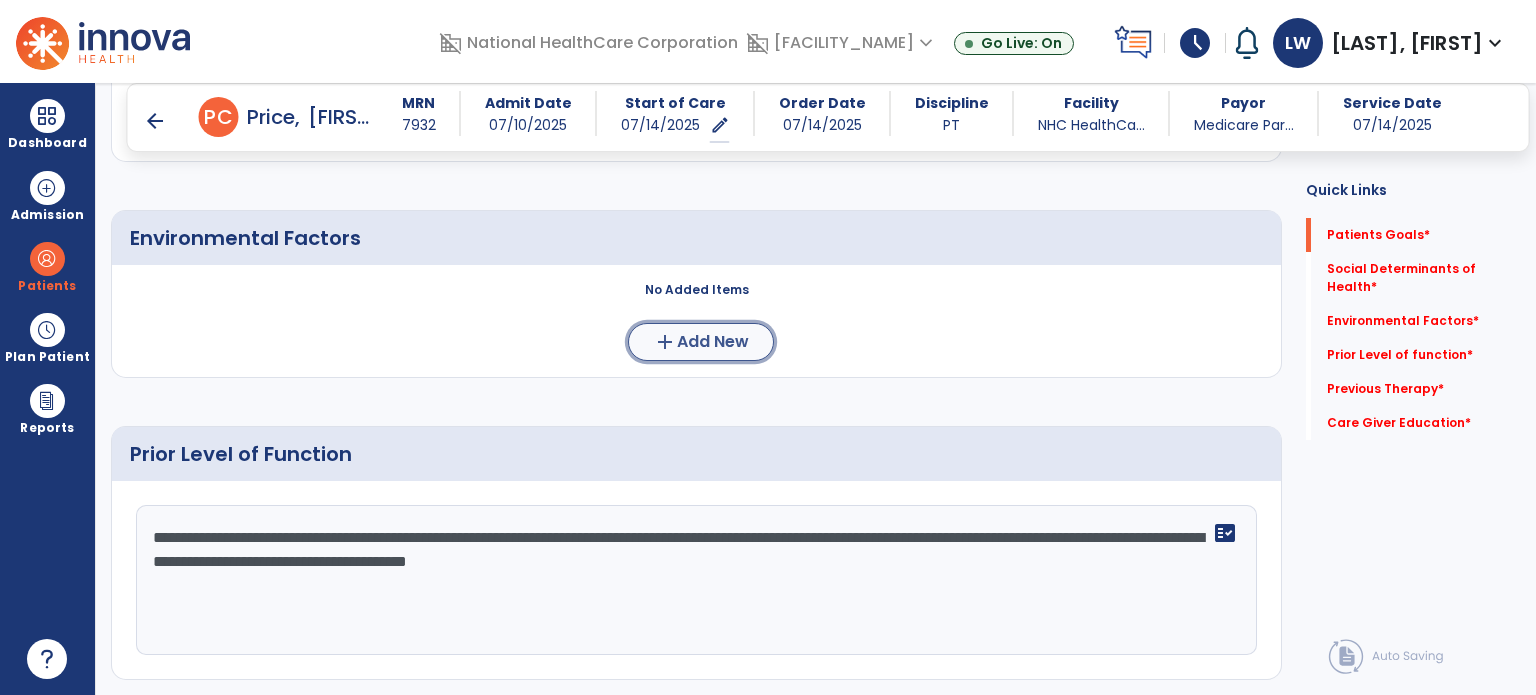click on "add" 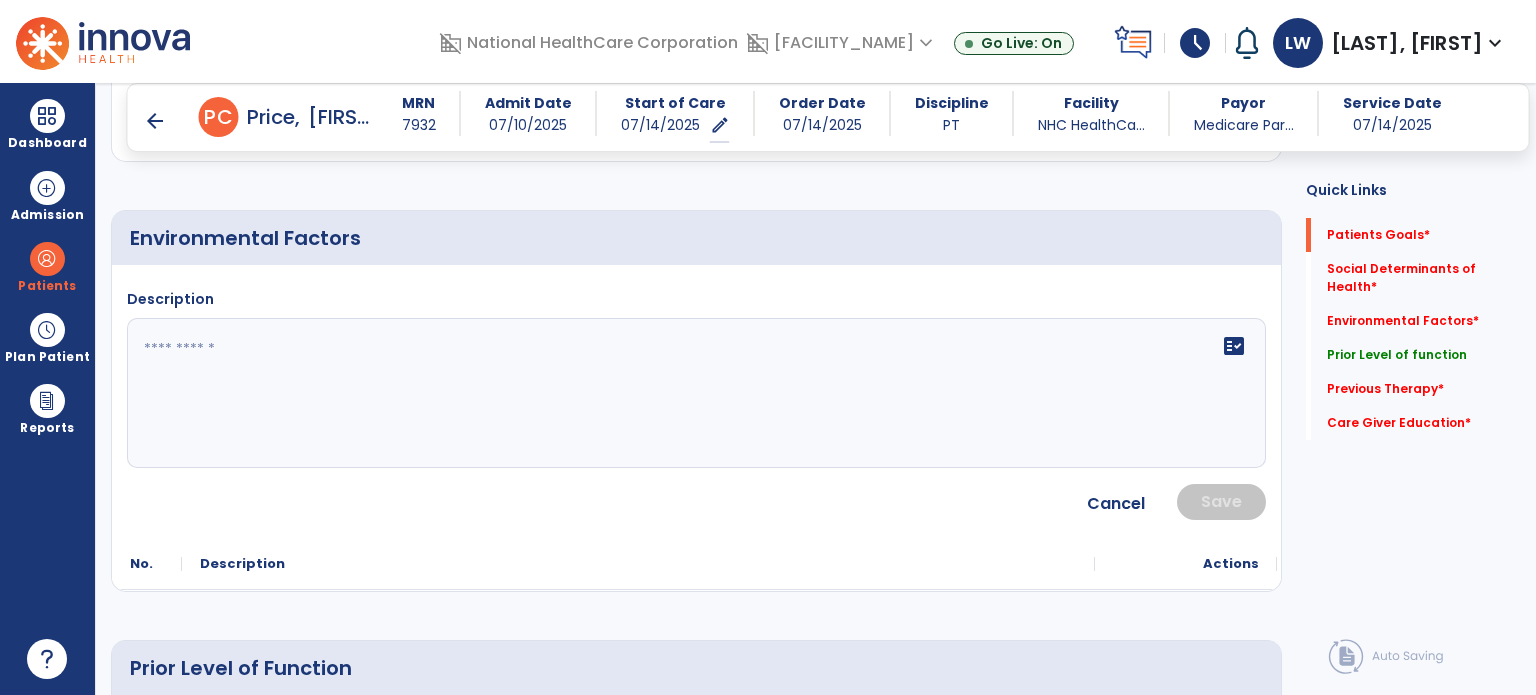 click on "fact_check" 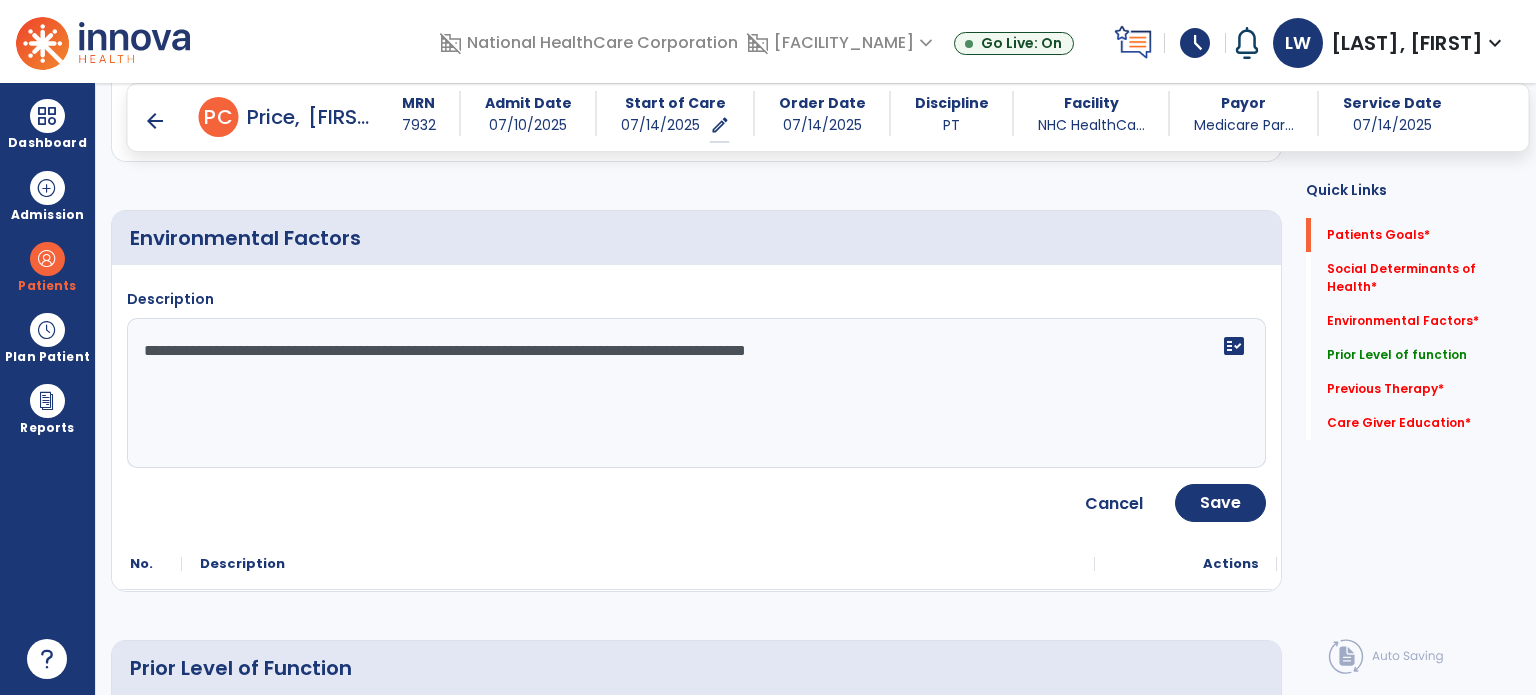 type on "**********" 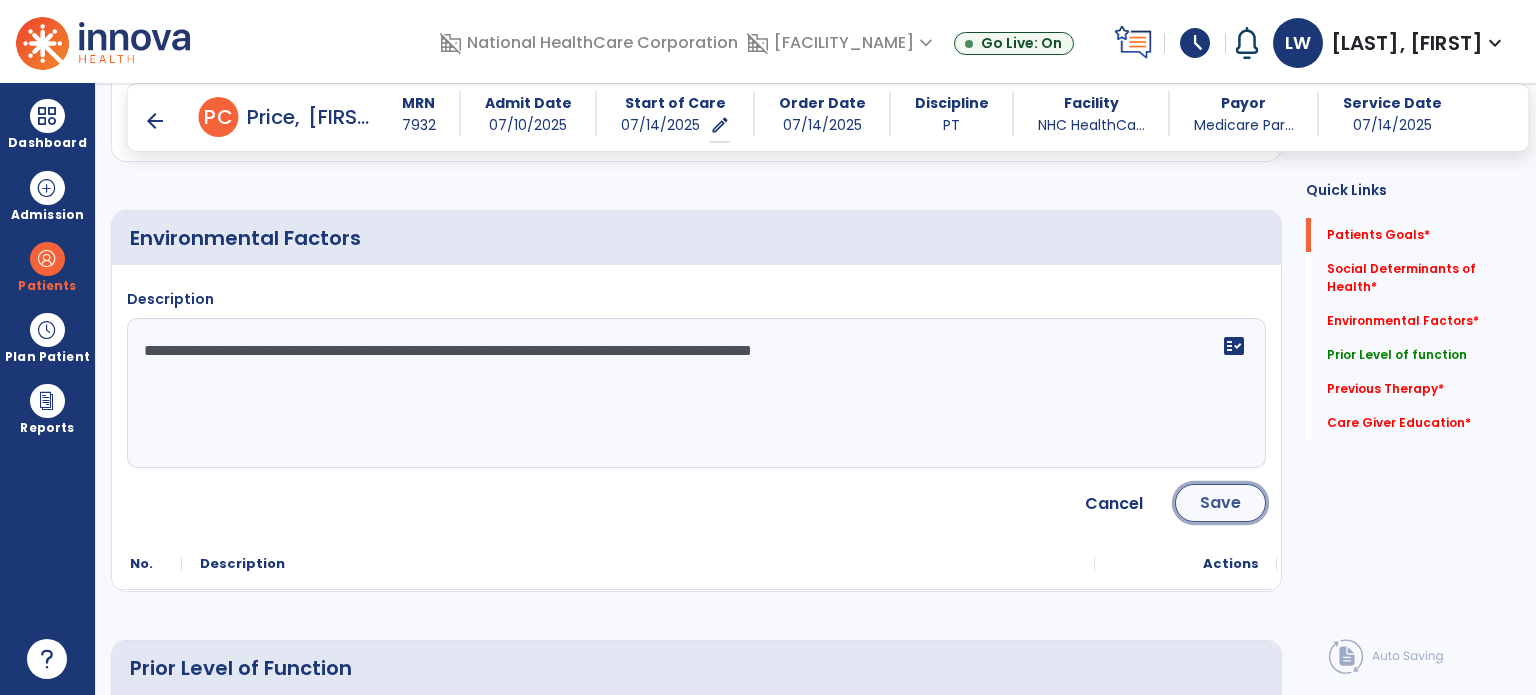click on "Save" 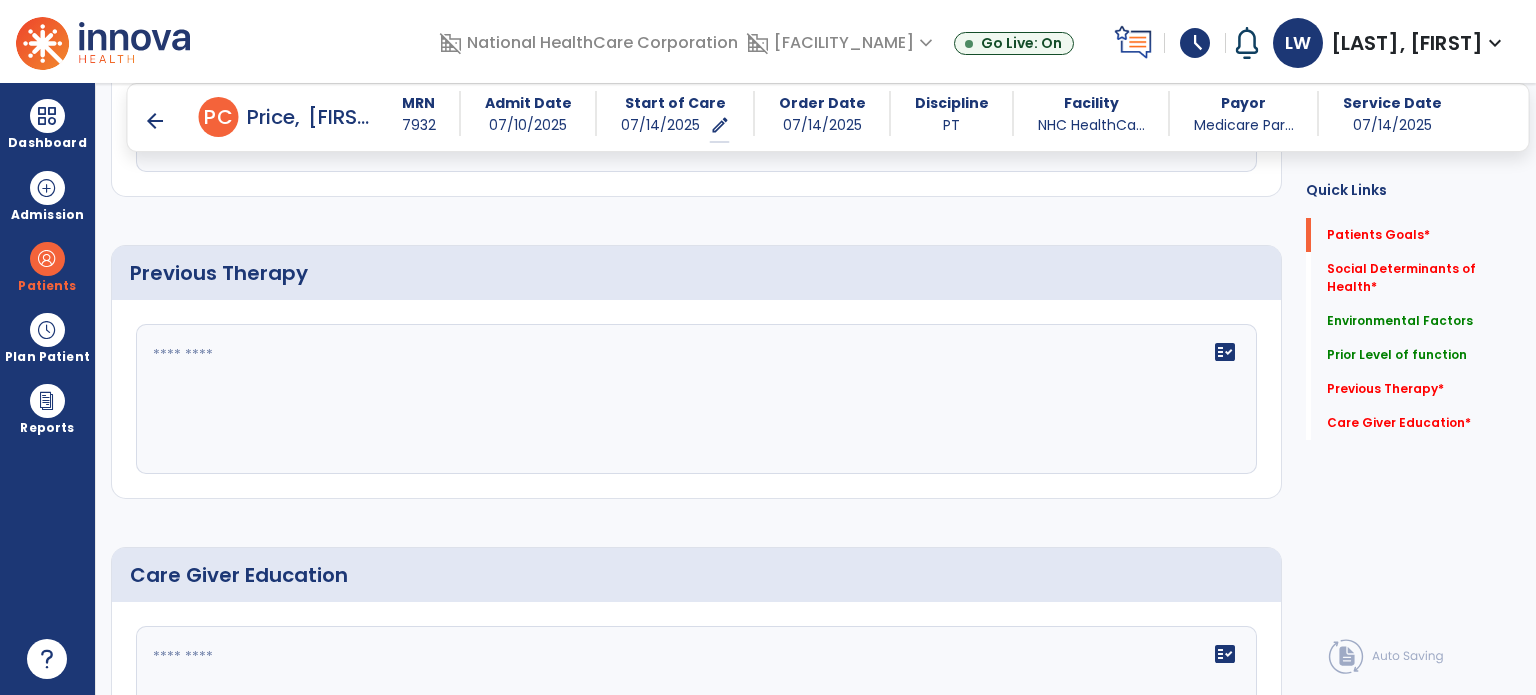 scroll, scrollTop: 1031, scrollLeft: 0, axis: vertical 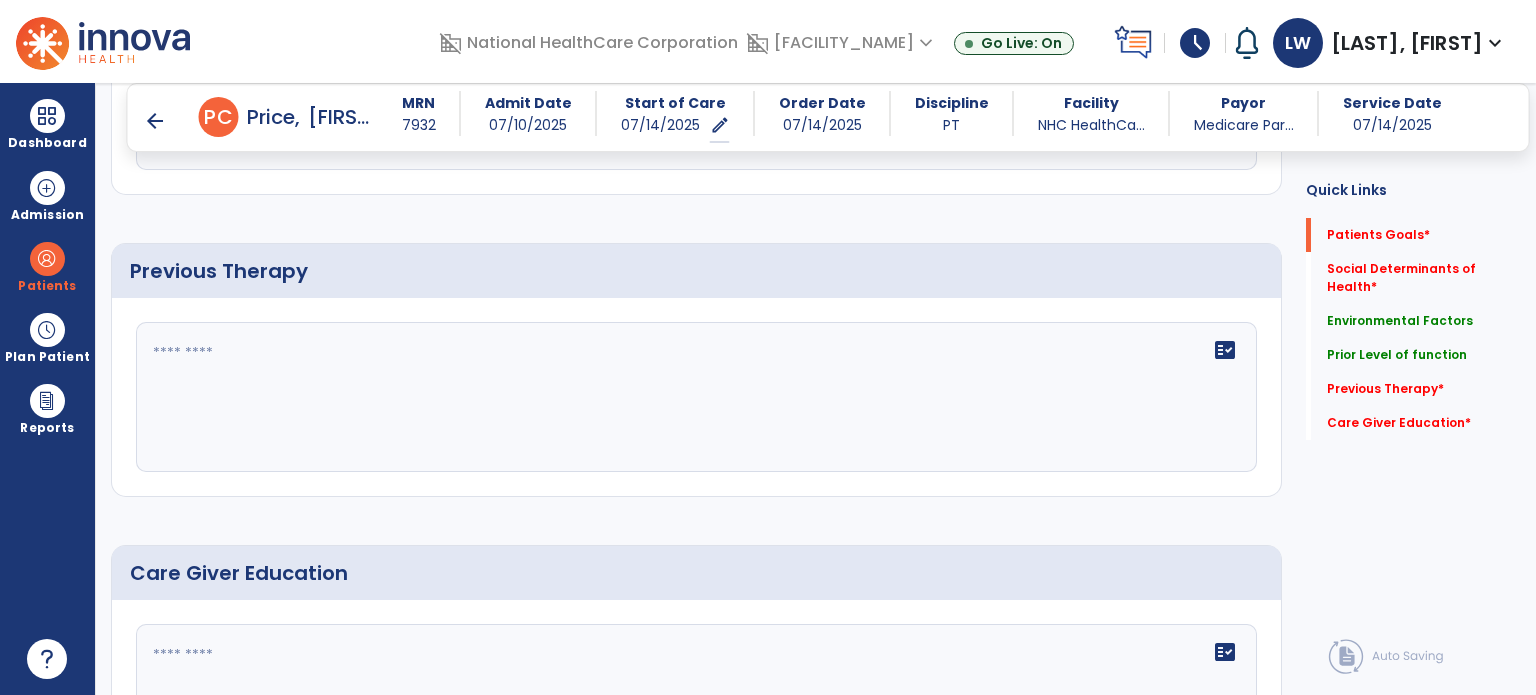 click on "Patient’s goals     No Added Items  add  Add New Social Determinants of Health     No Added Items  add  Add New Environmental Factors      add
No.
Description
Actions
1 to" 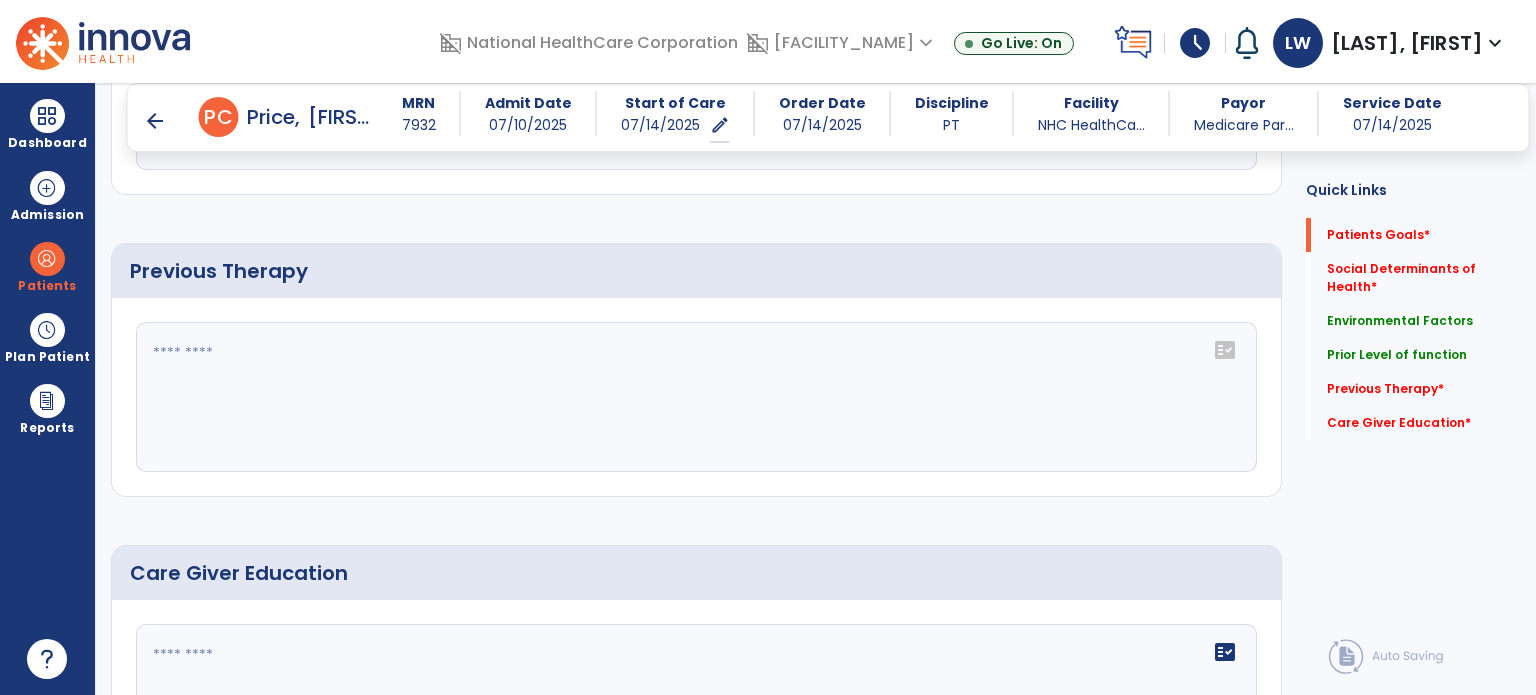 click on "fact_check" 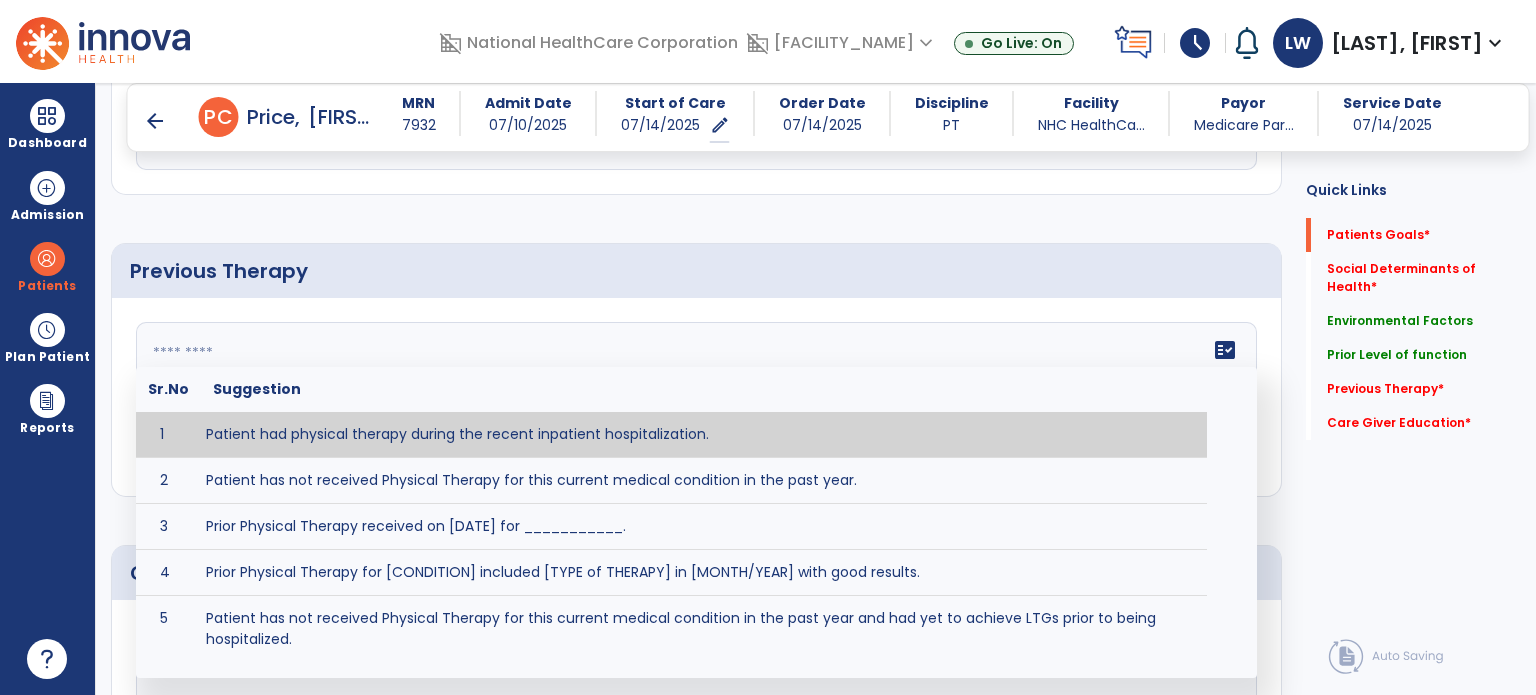 type on "**********" 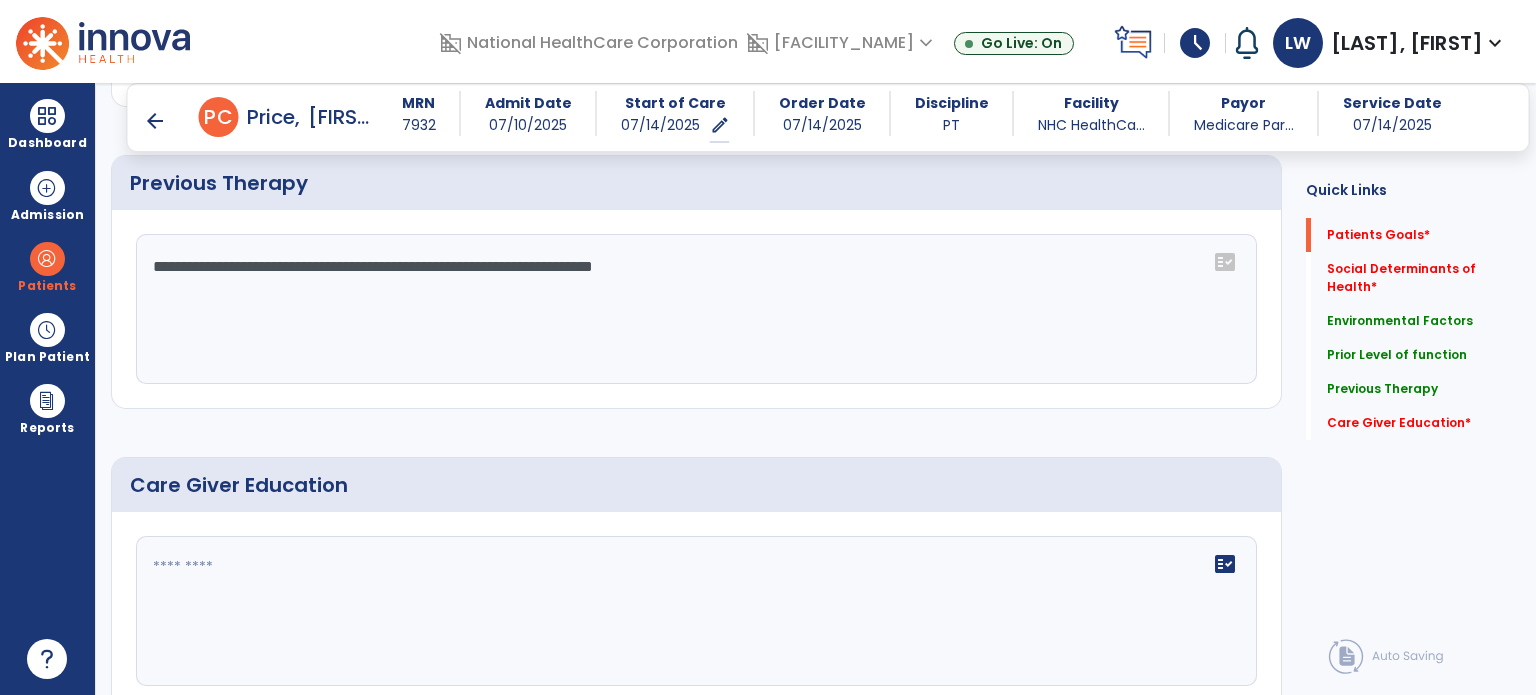 scroll, scrollTop: 1200, scrollLeft: 0, axis: vertical 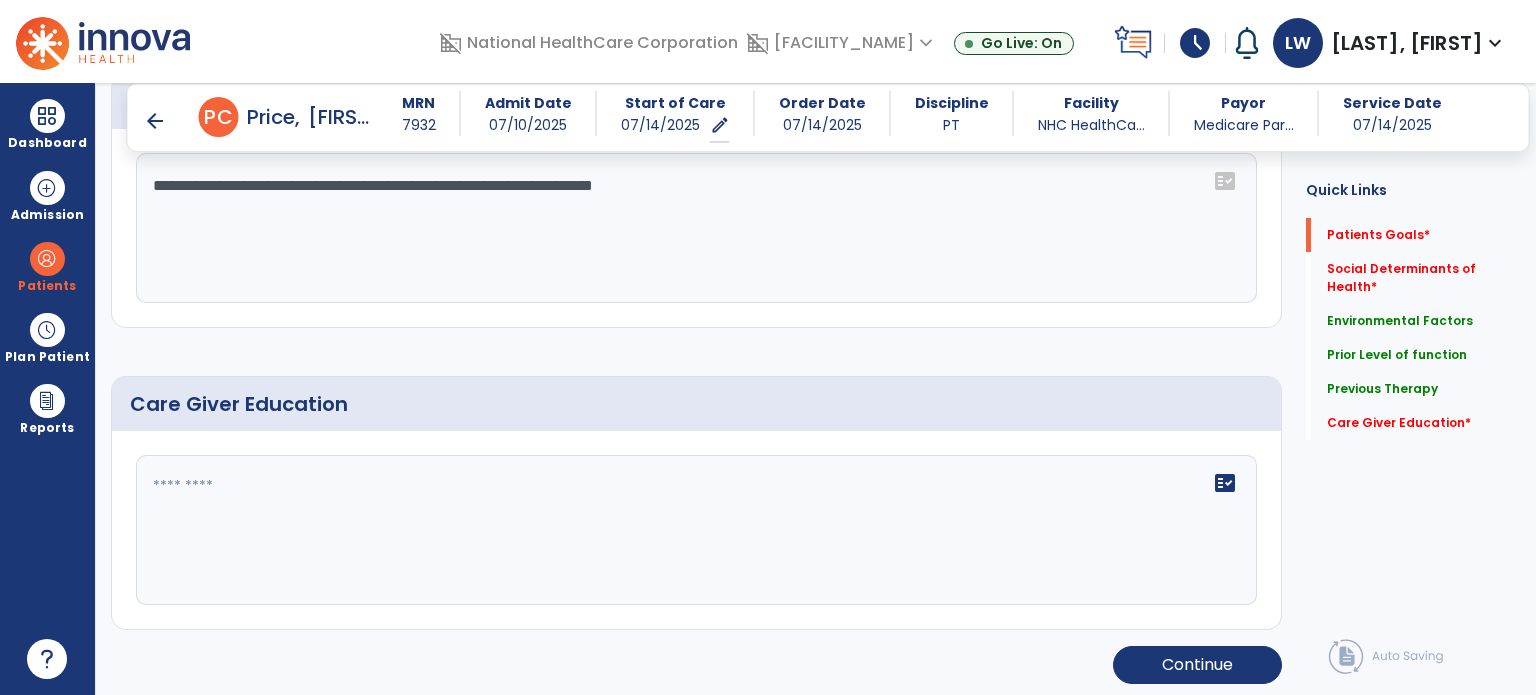 click 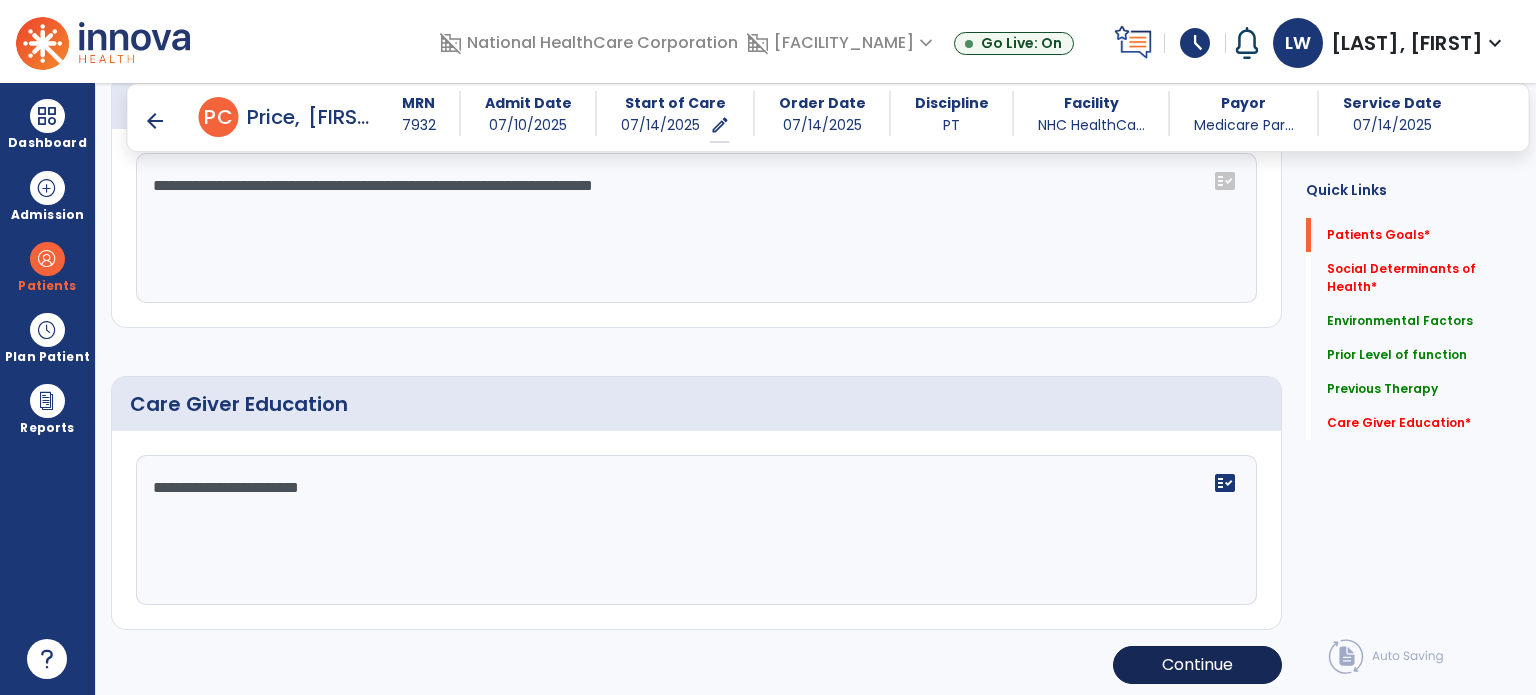 type on "**********" 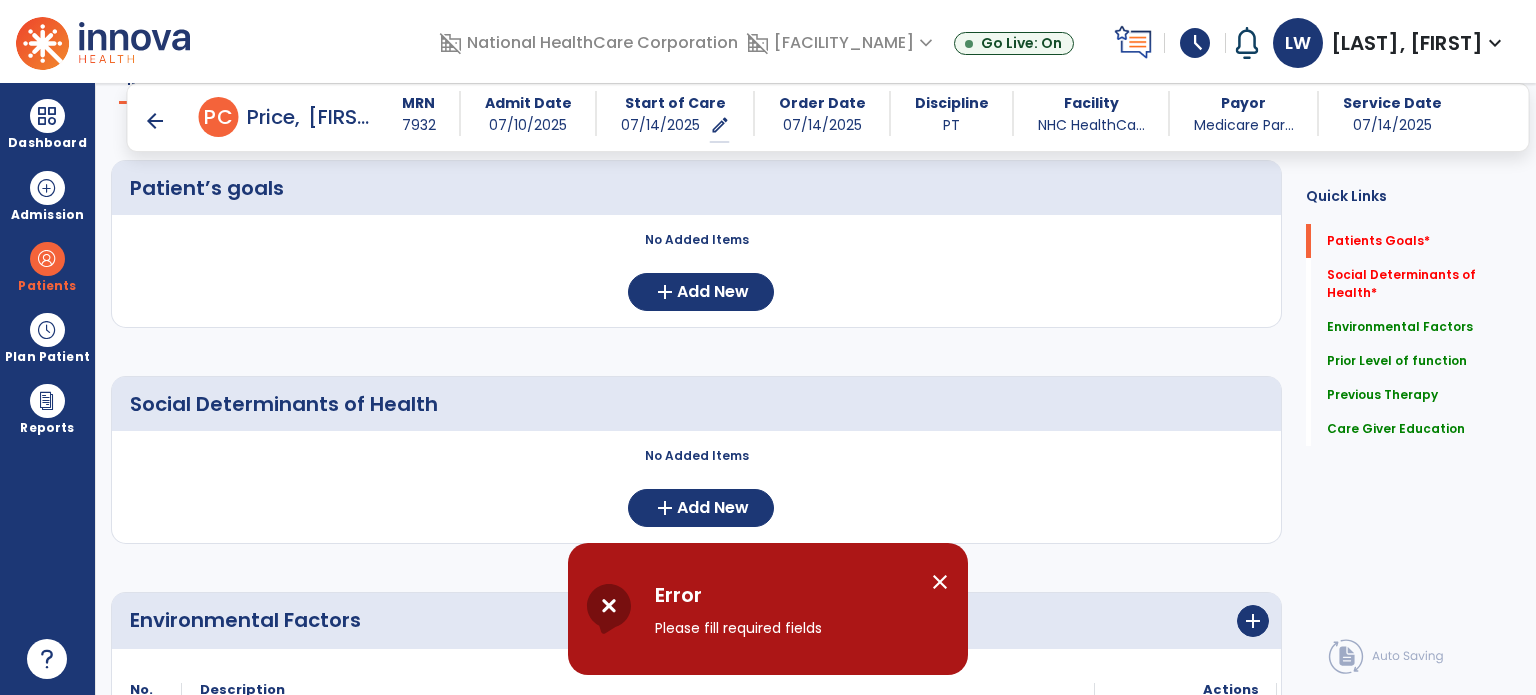 scroll, scrollTop: 143, scrollLeft: 0, axis: vertical 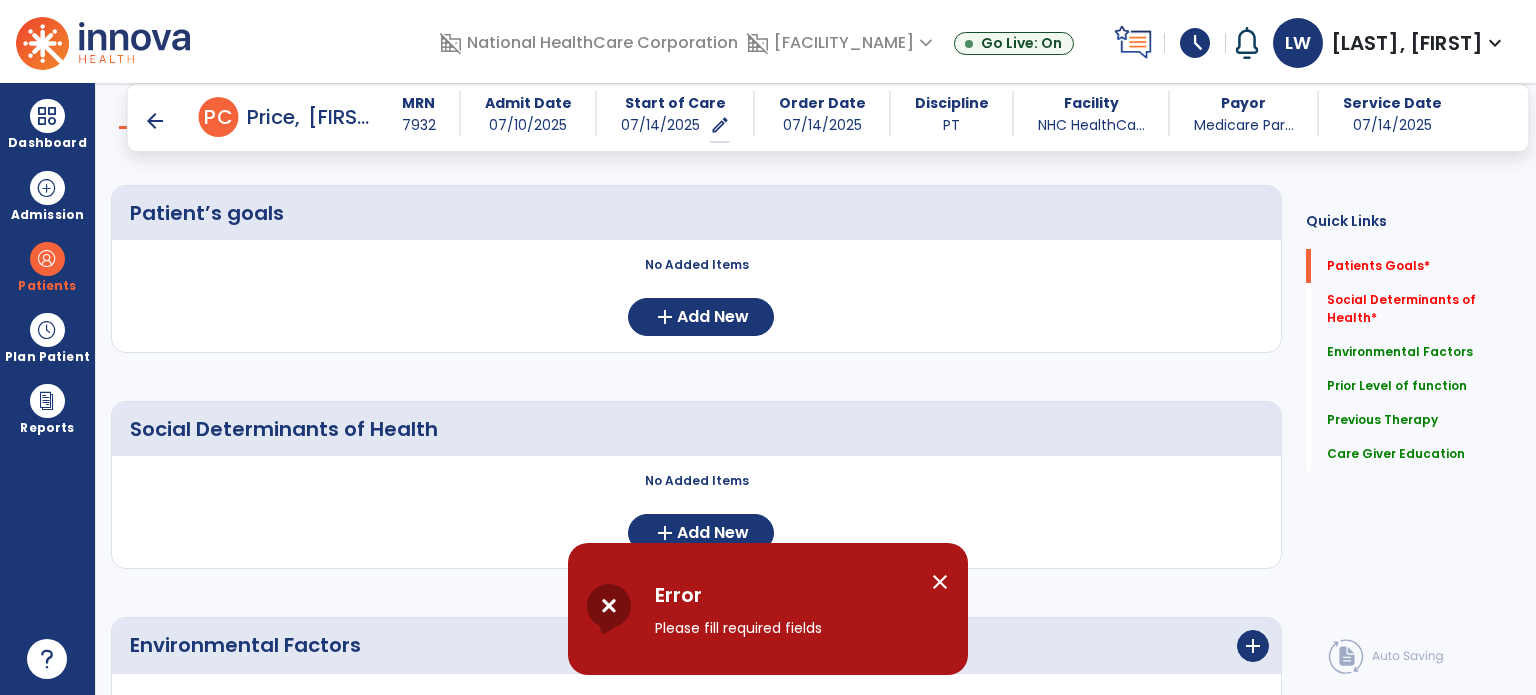 click on "close" at bounding box center (940, 582) 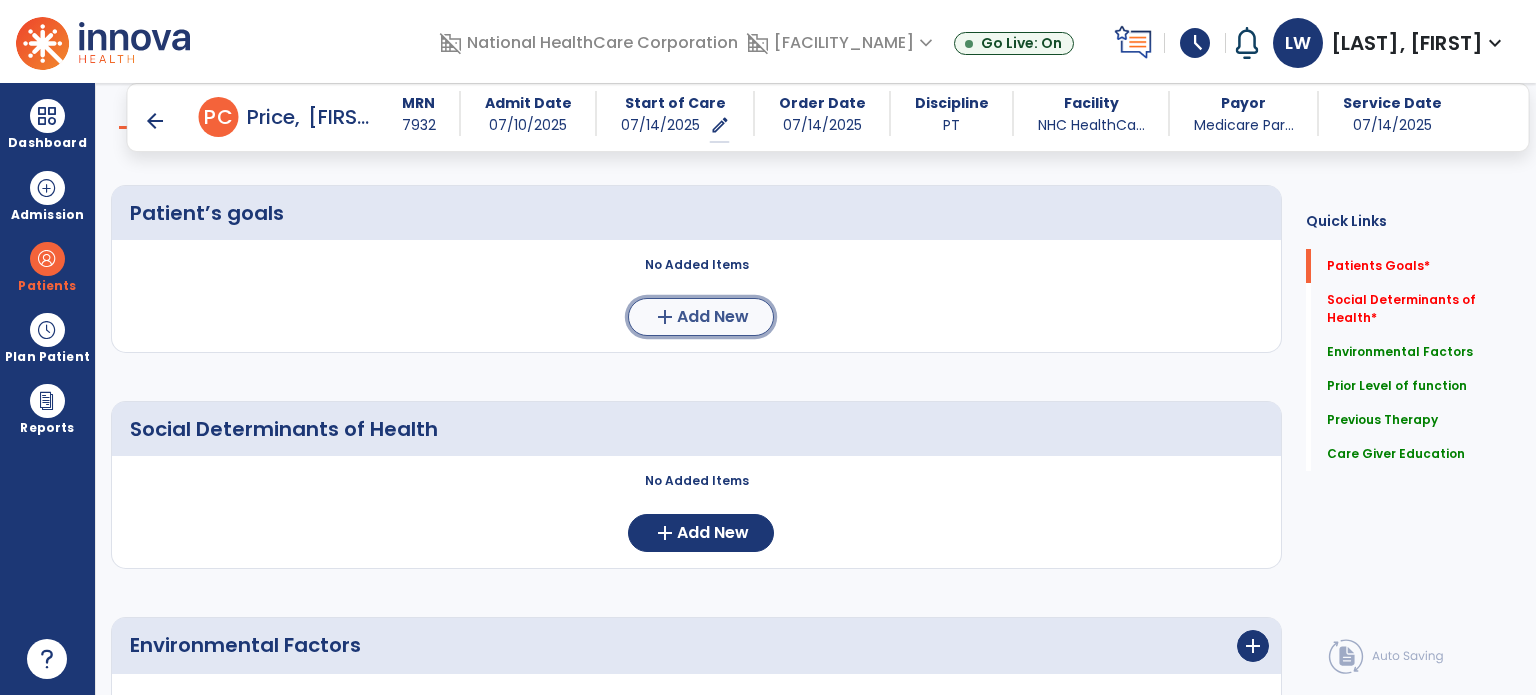 click on "add" 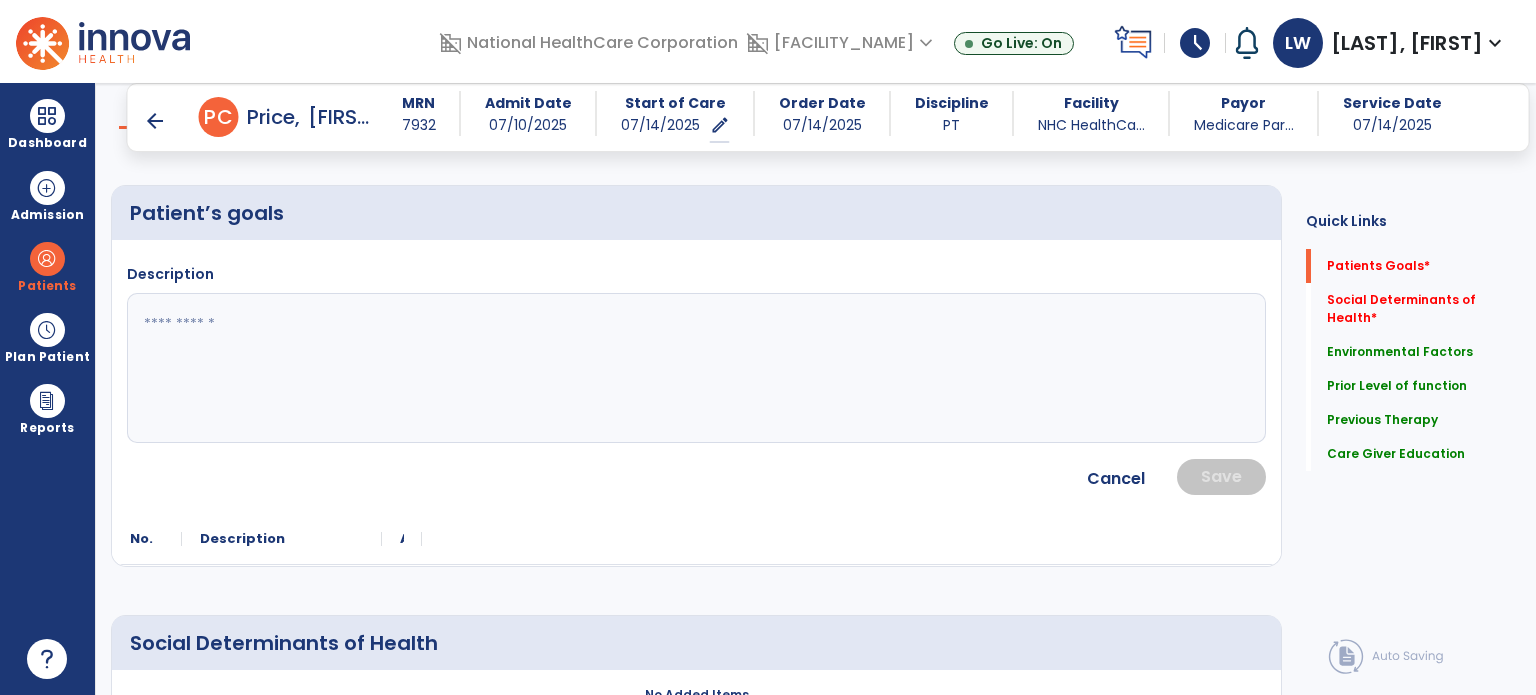 click 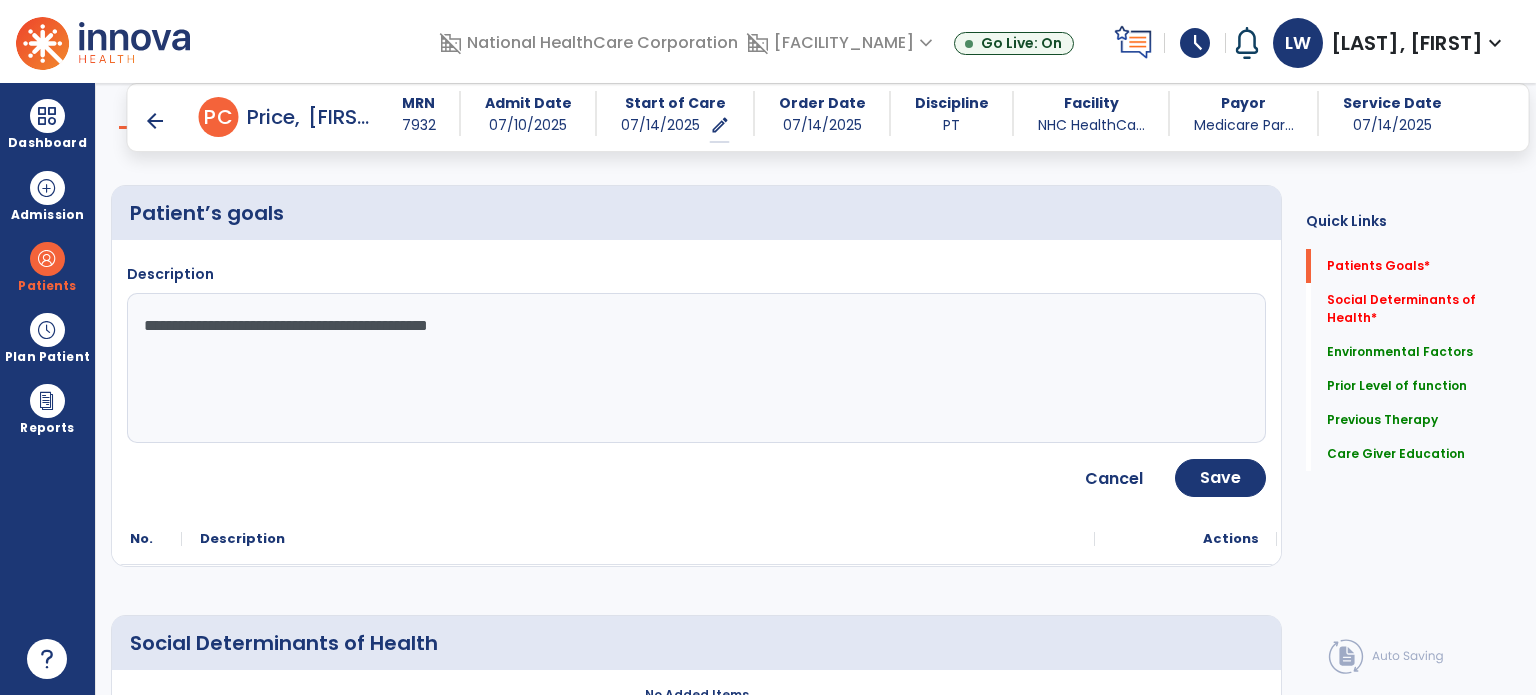 type on "**********" 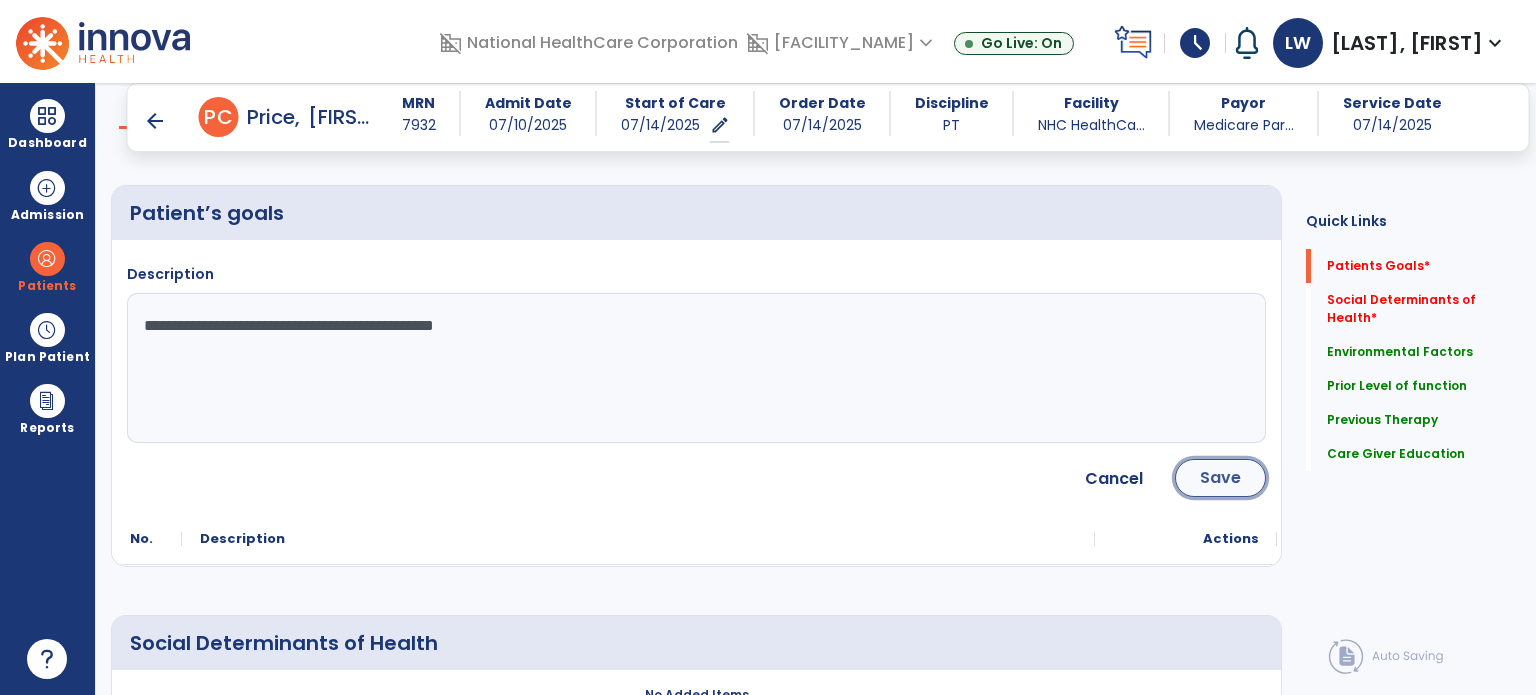 click on "Save" 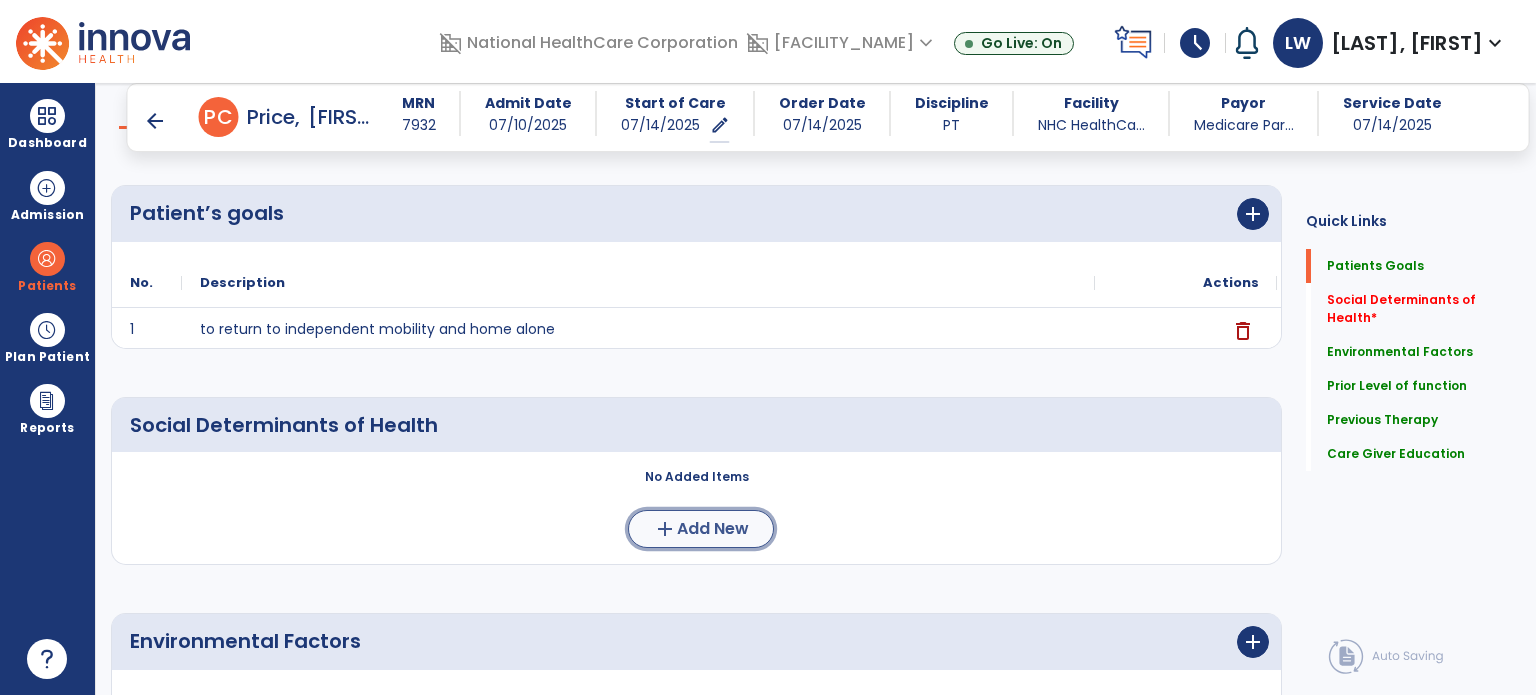 click on "add" 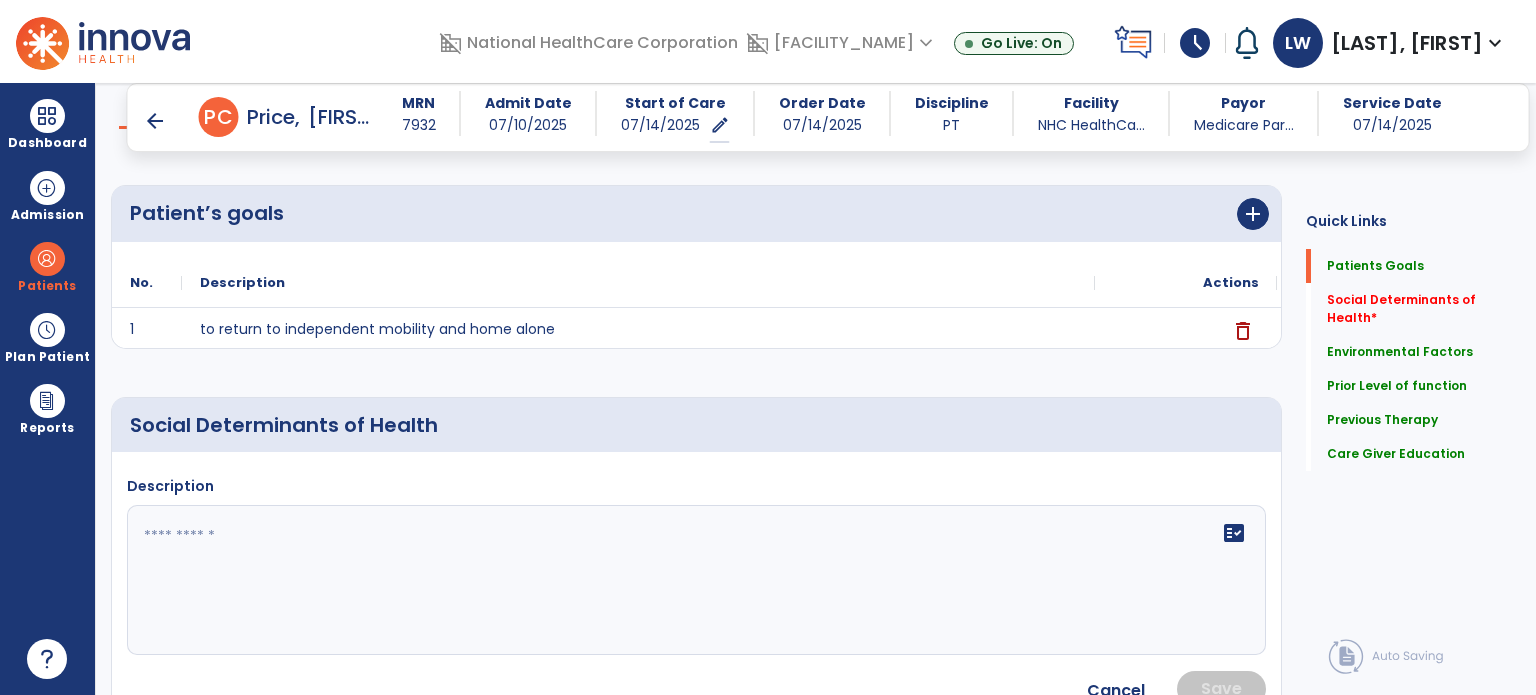 click 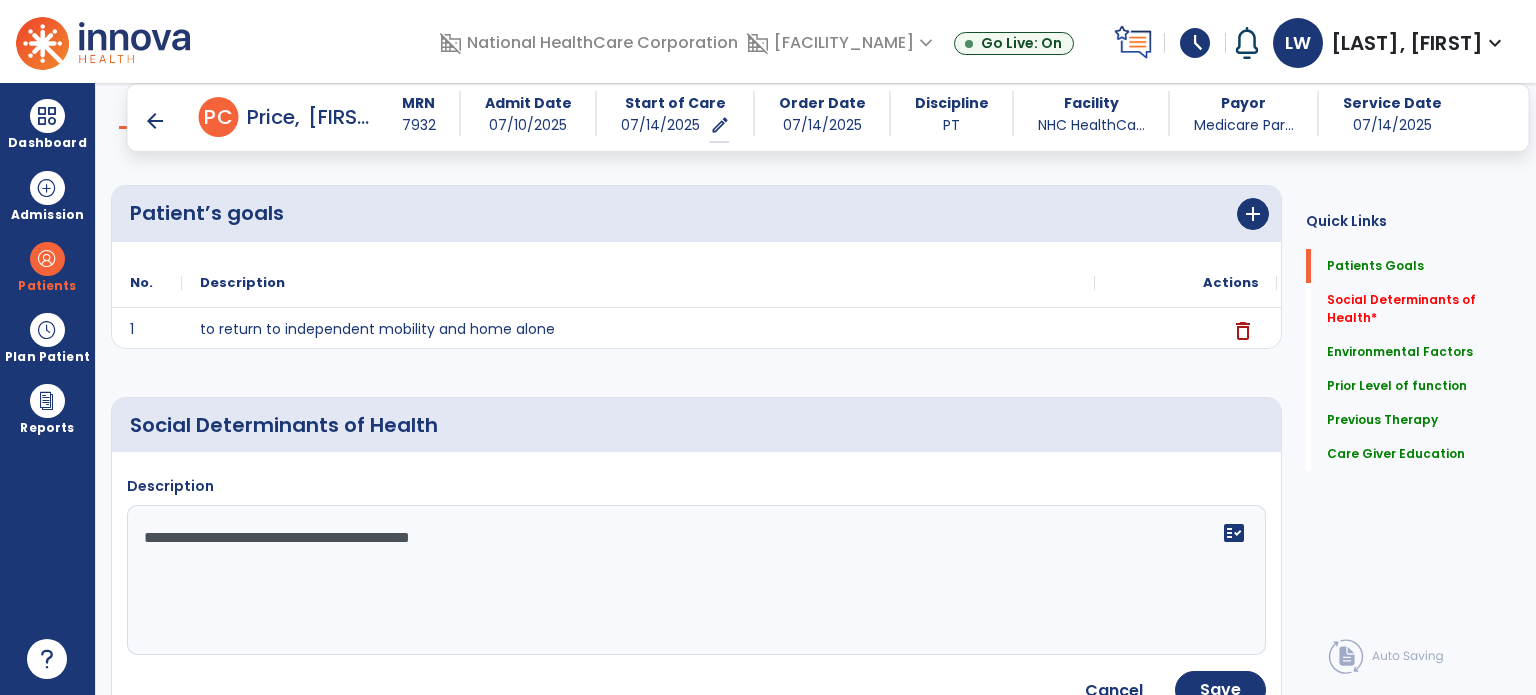 type on "**********" 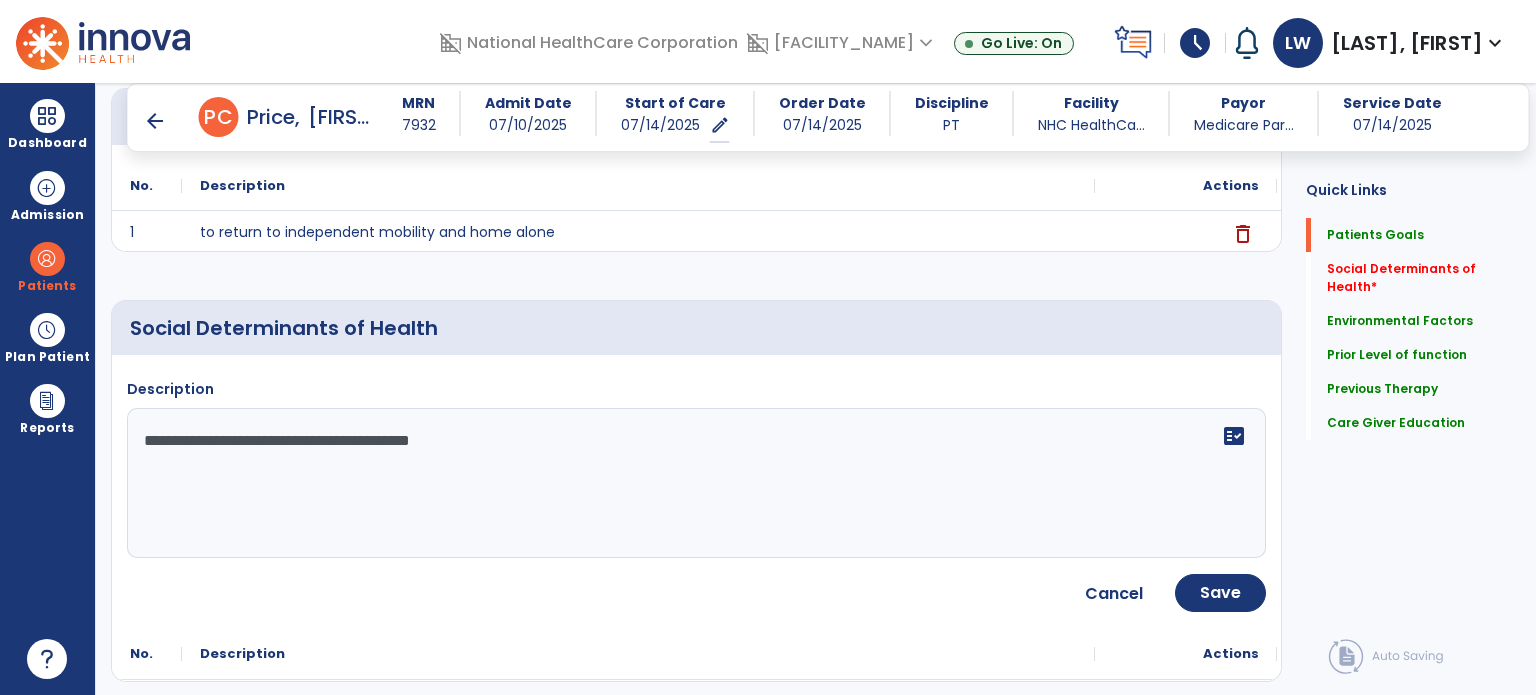 scroll, scrollTop: 260, scrollLeft: 0, axis: vertical 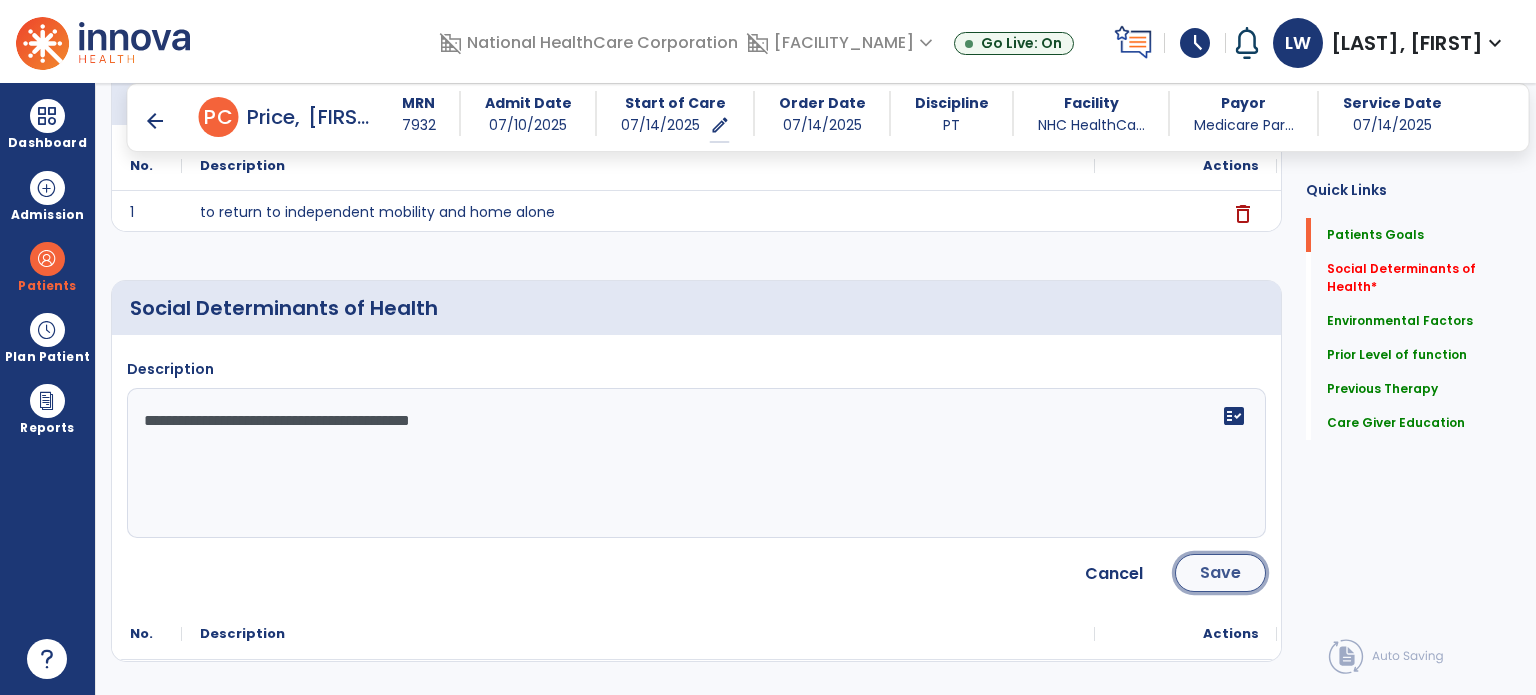 click on "Save" 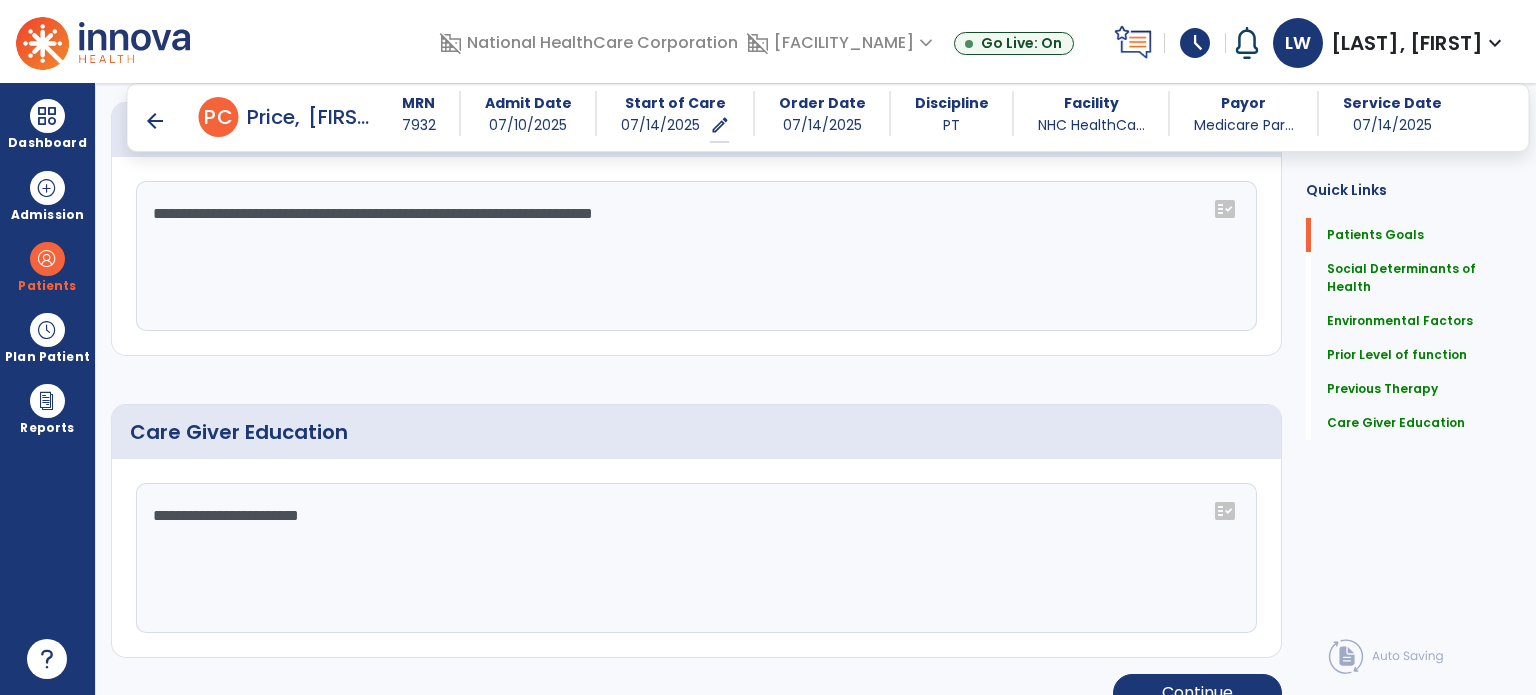 scroll, scrollTop: 1192, scrollLeft: 0, axis: vertical 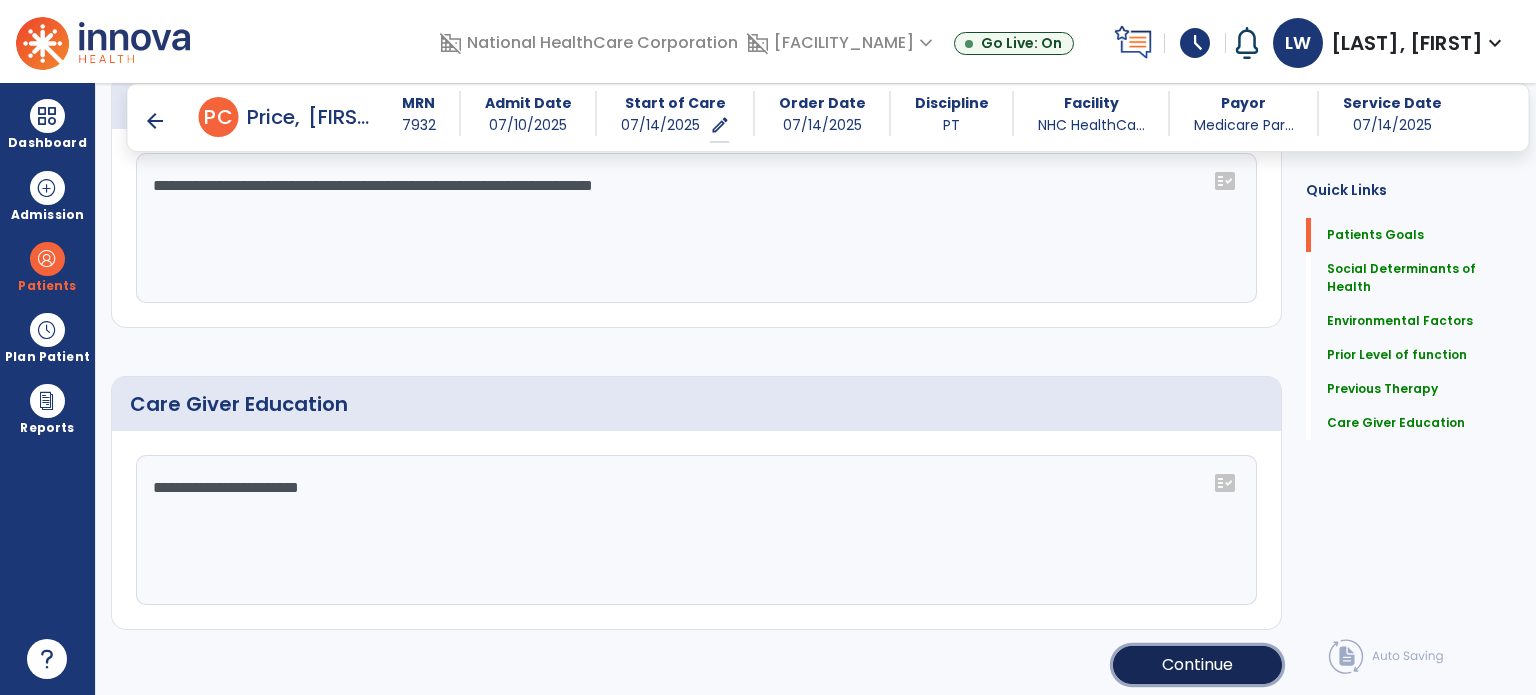 click on "Continue" 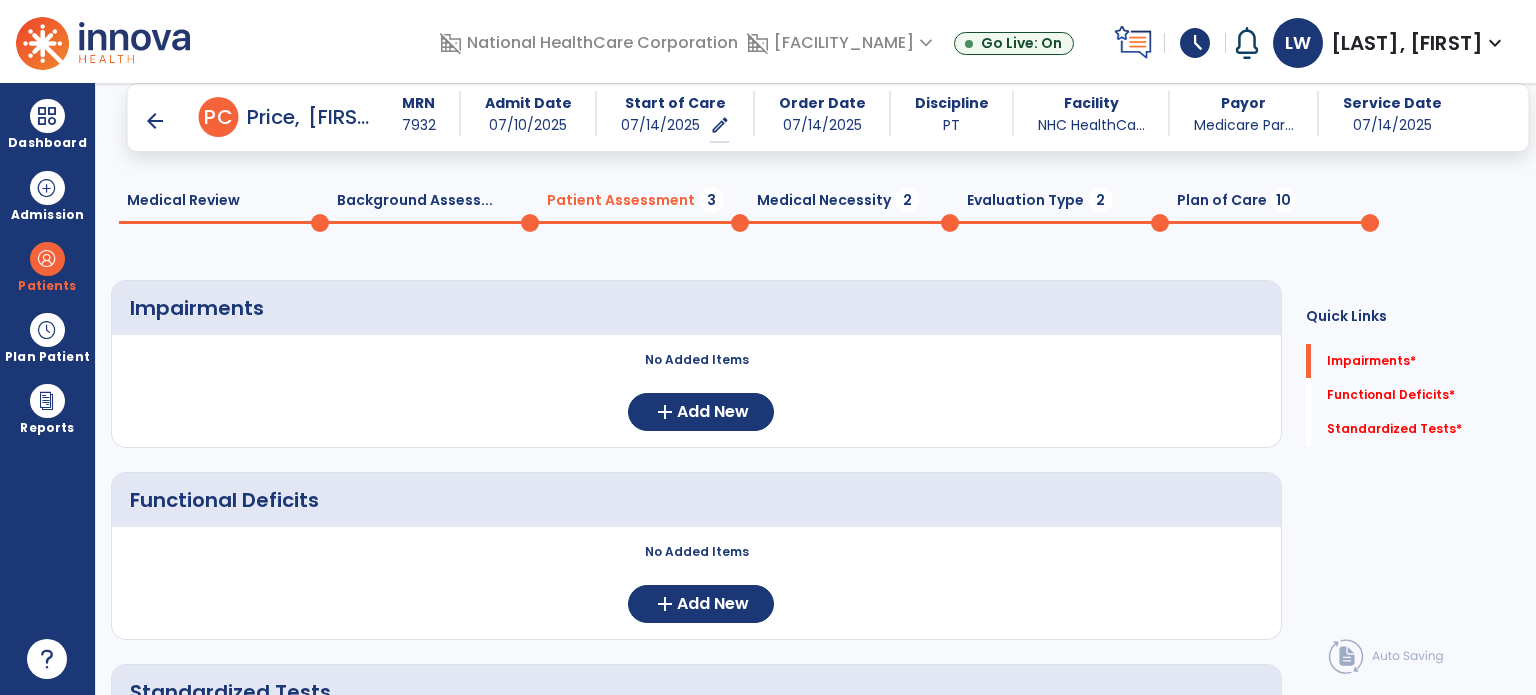scroll, scrollTop: 0, scrollLeft: 0, axis: both 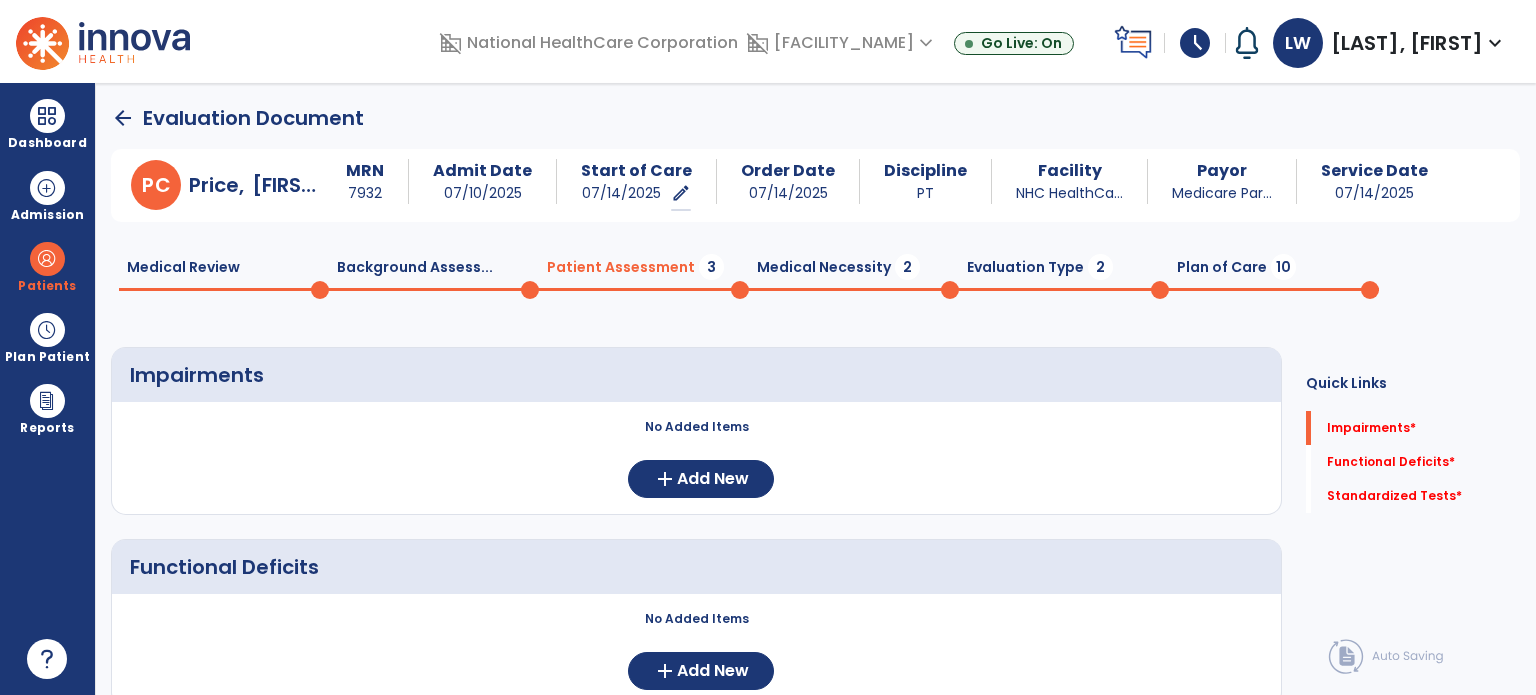 click on "Plan of Care  10" 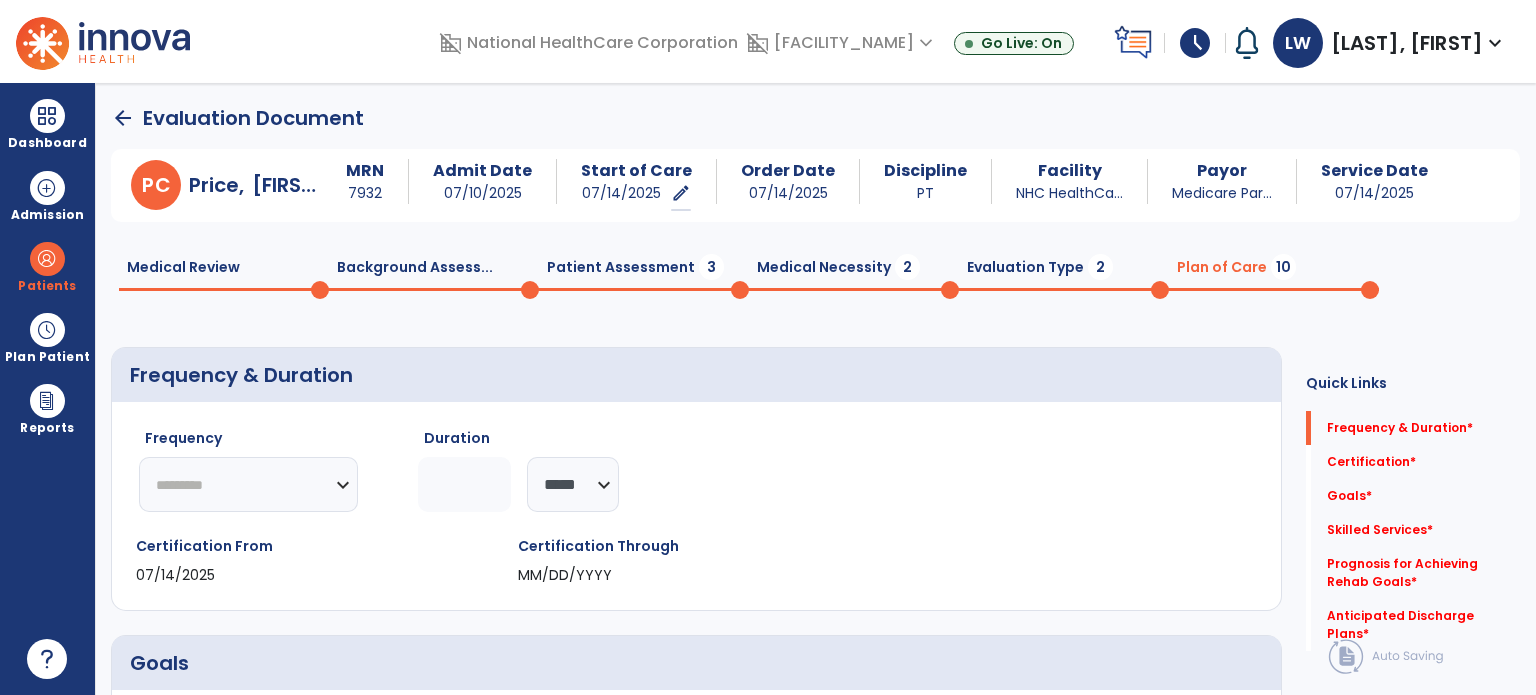 click on "********* ** ** ** ** ** ** **" 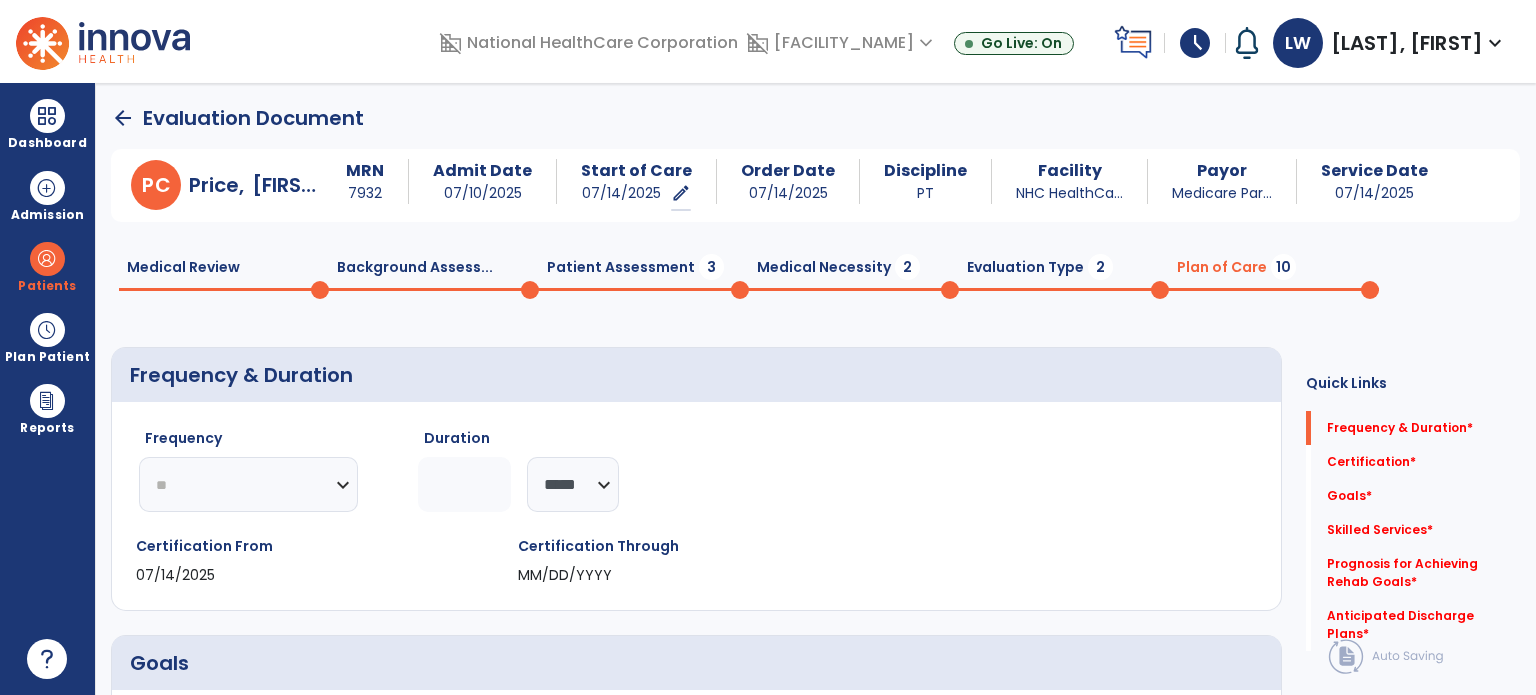 click on "********* ** ** ** ** ** ** **" 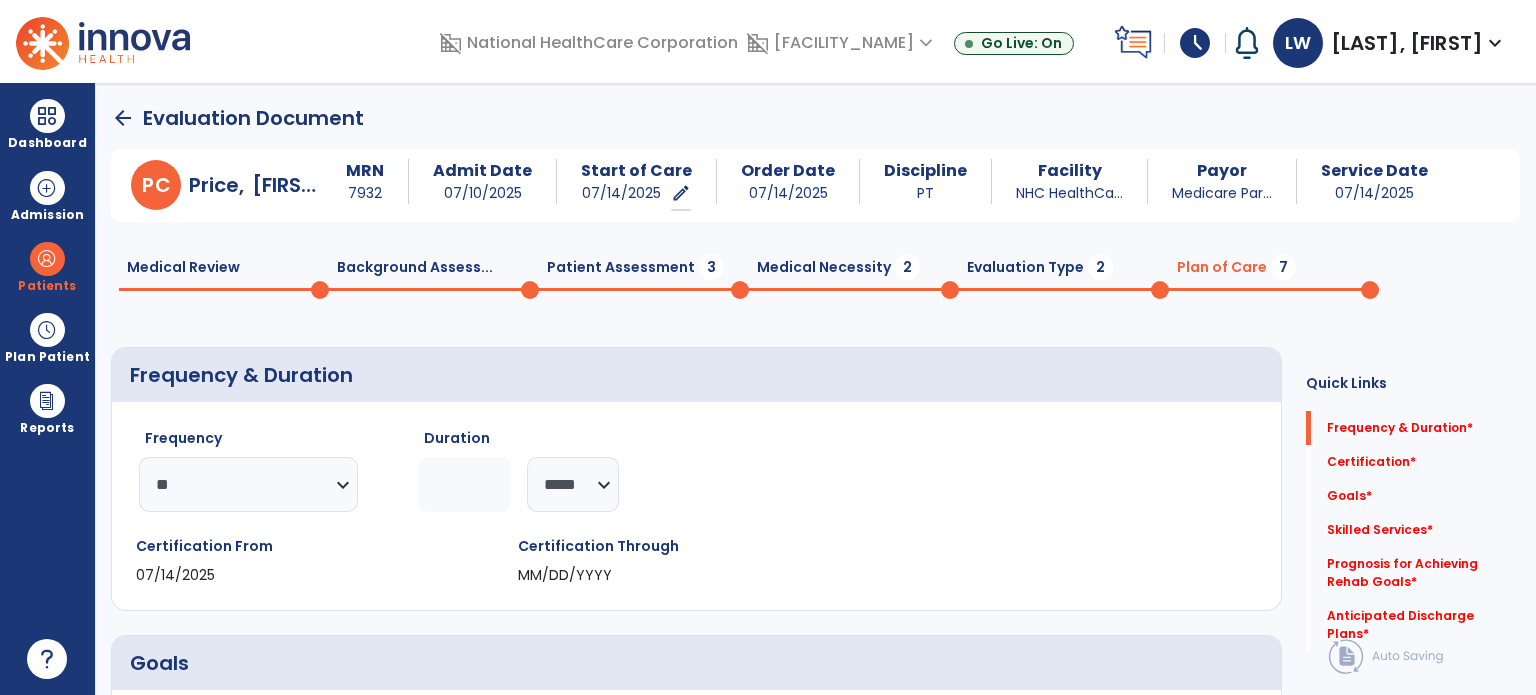 click 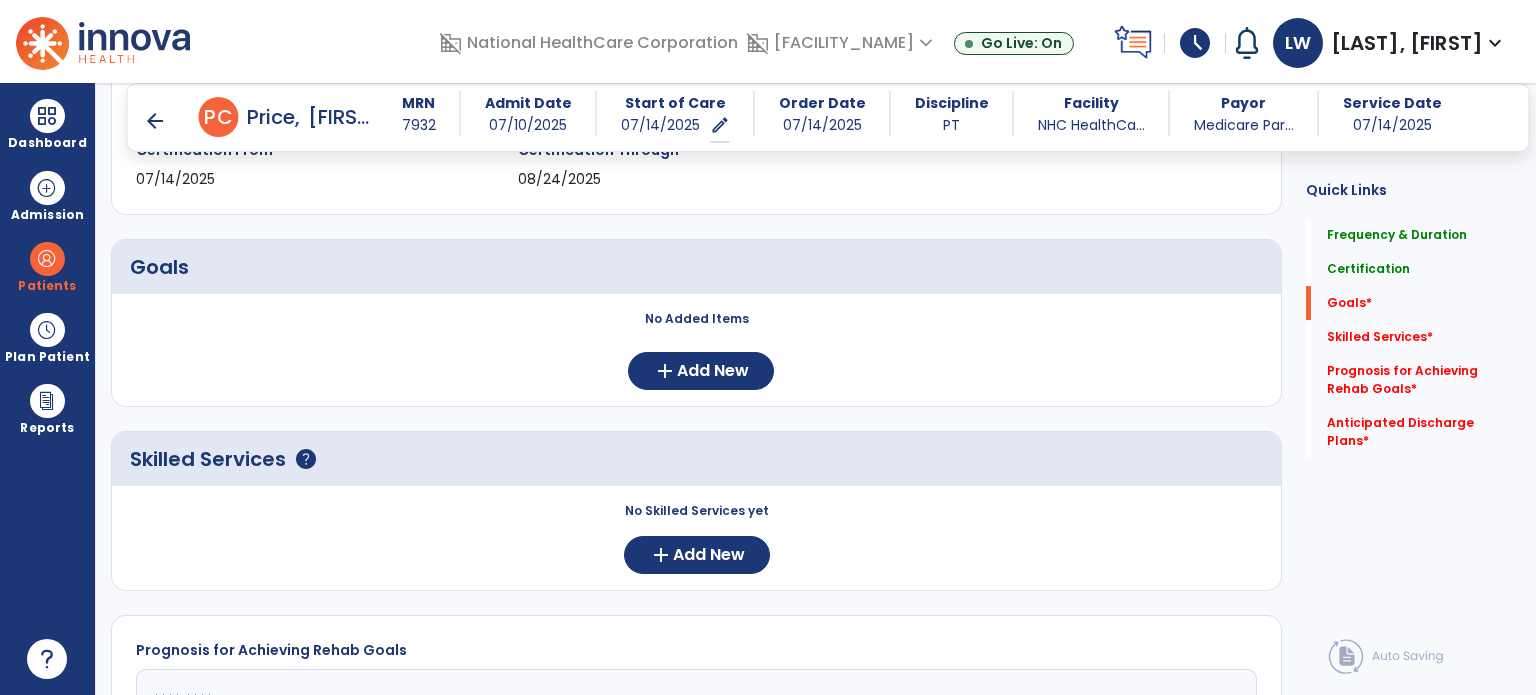 scroll, scrollTop: 378, scrollLeft: 0, axis: vertical 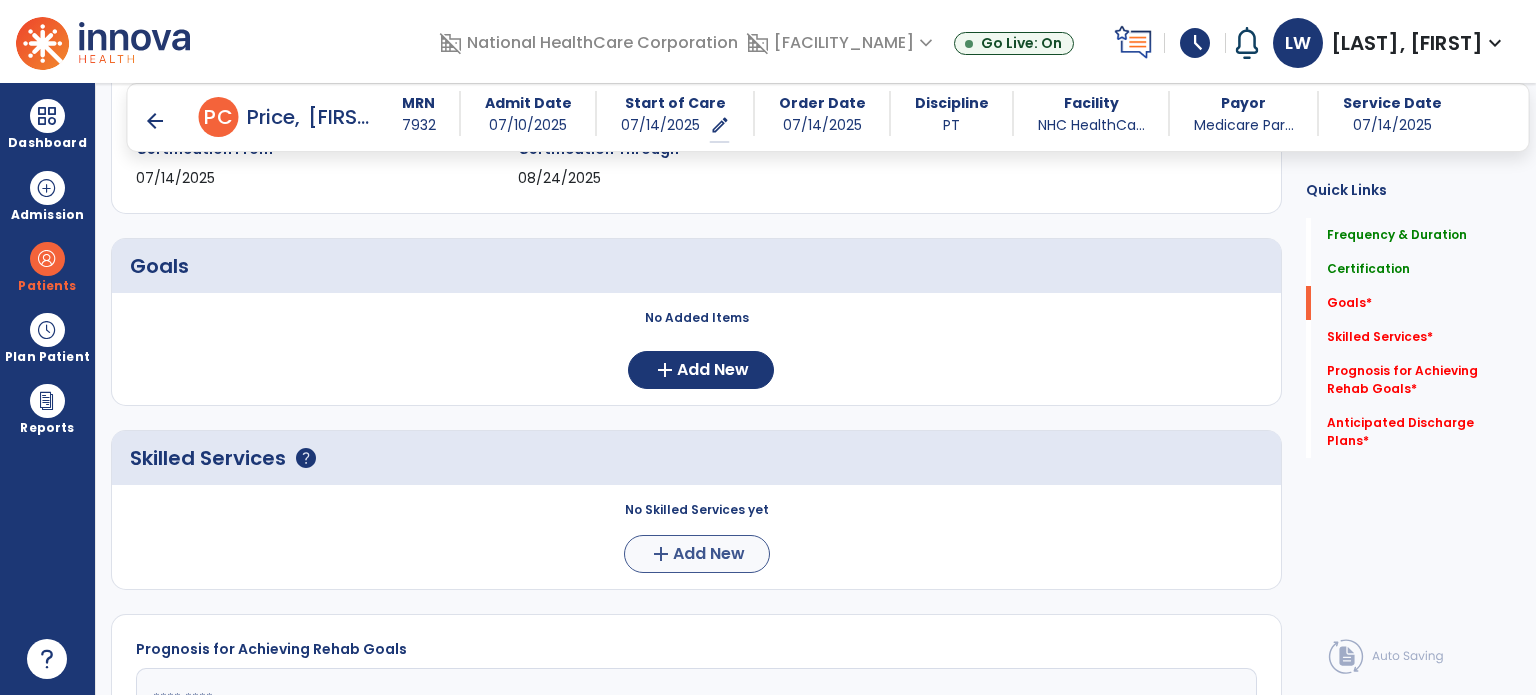 type on "*" 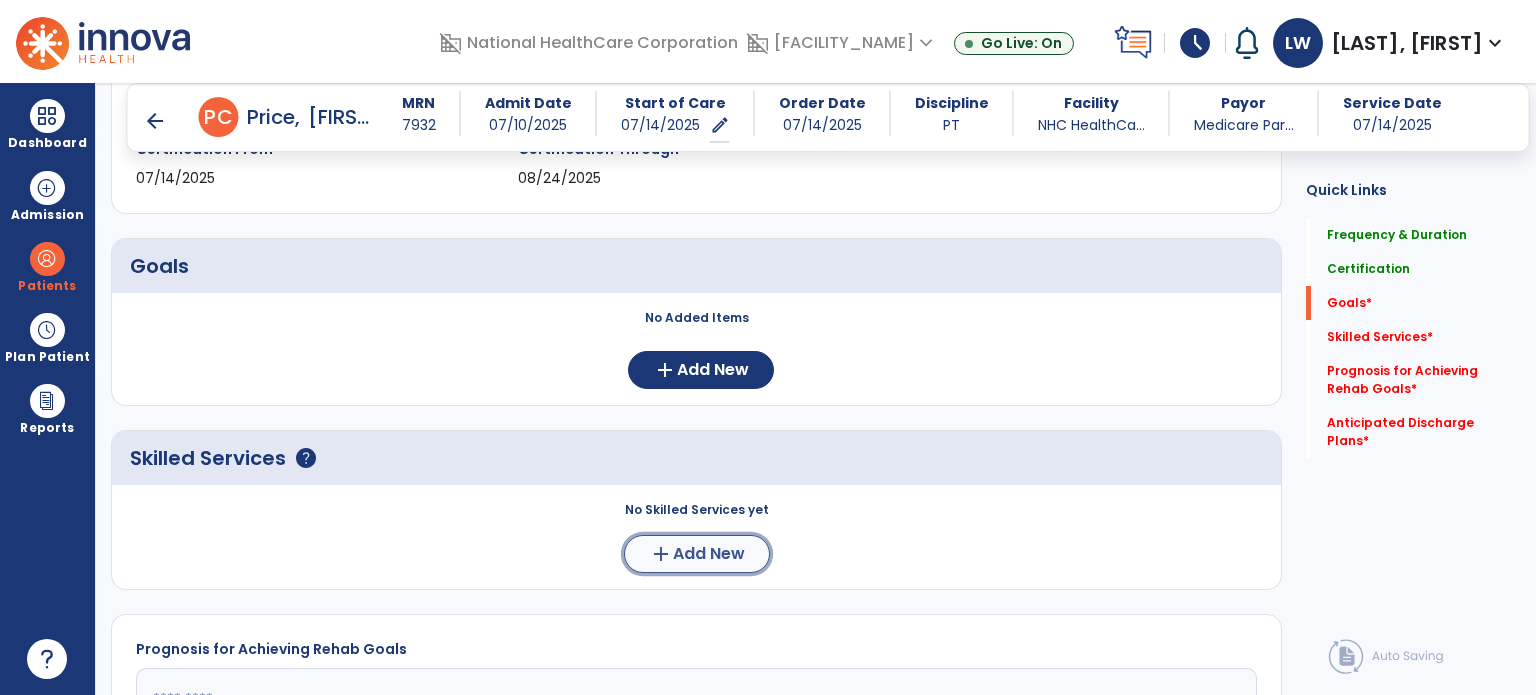 click on "add" 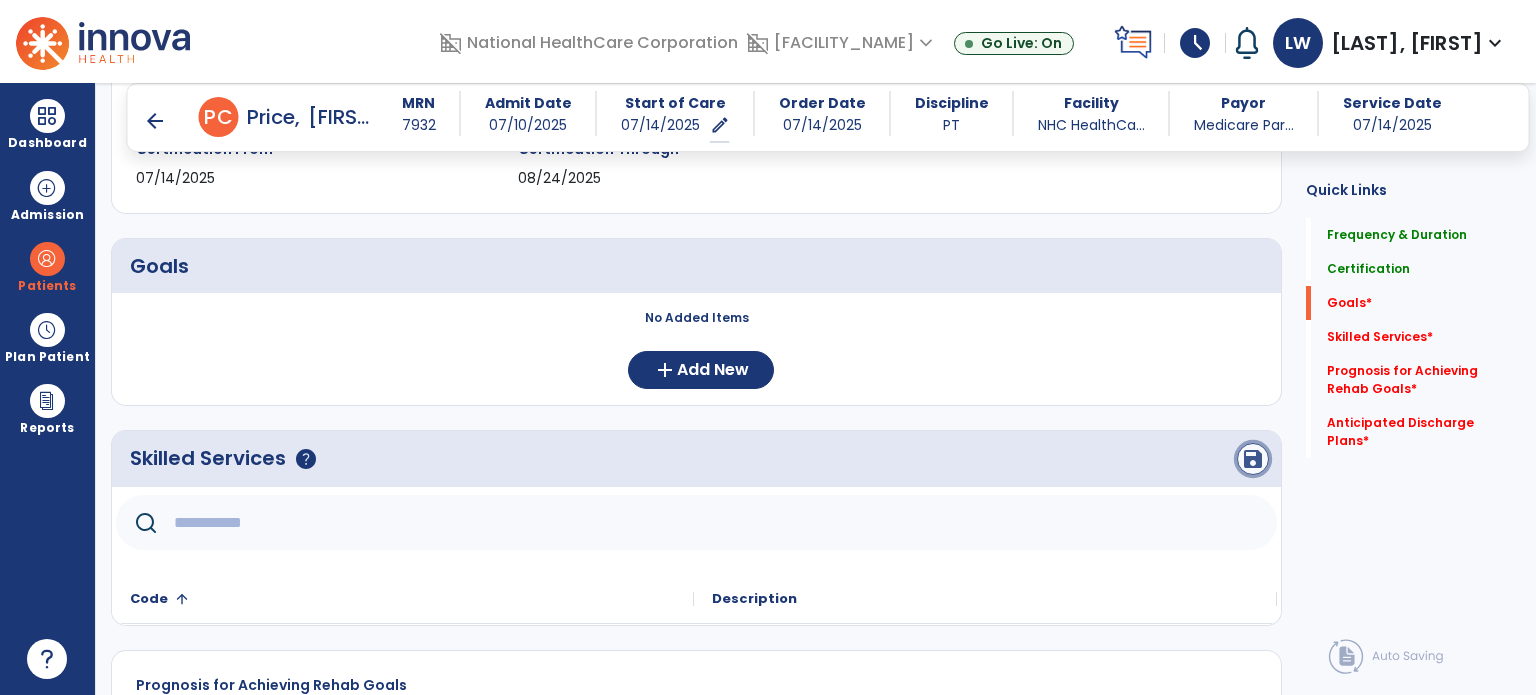 click on "save" 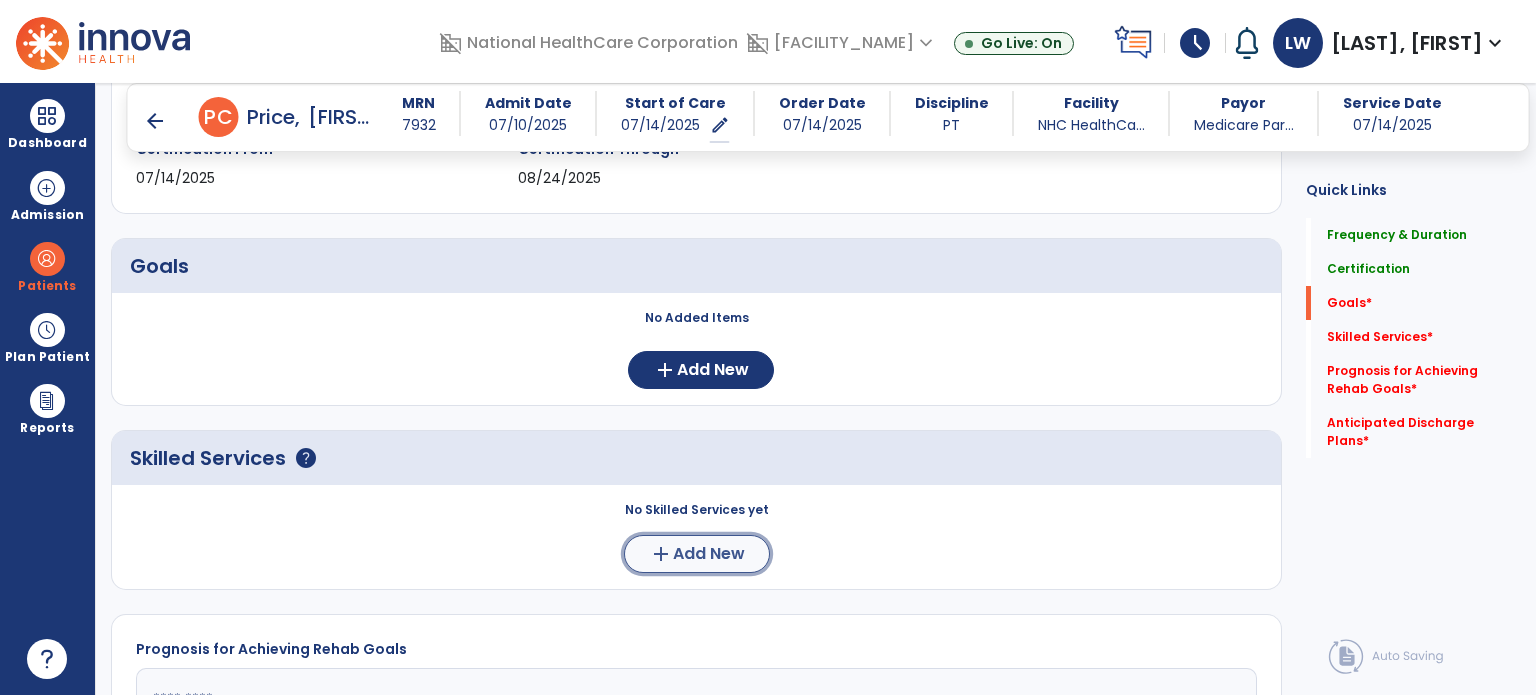 click on "add" 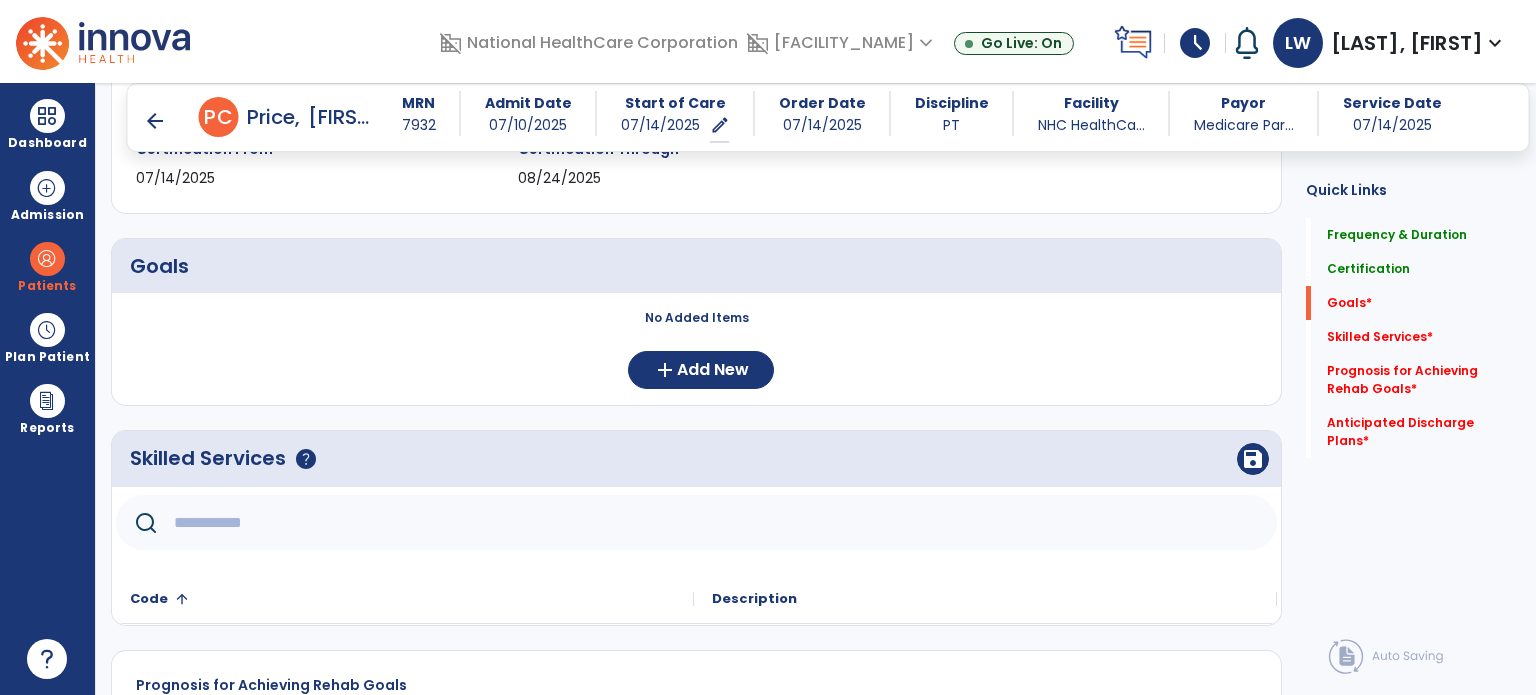 click 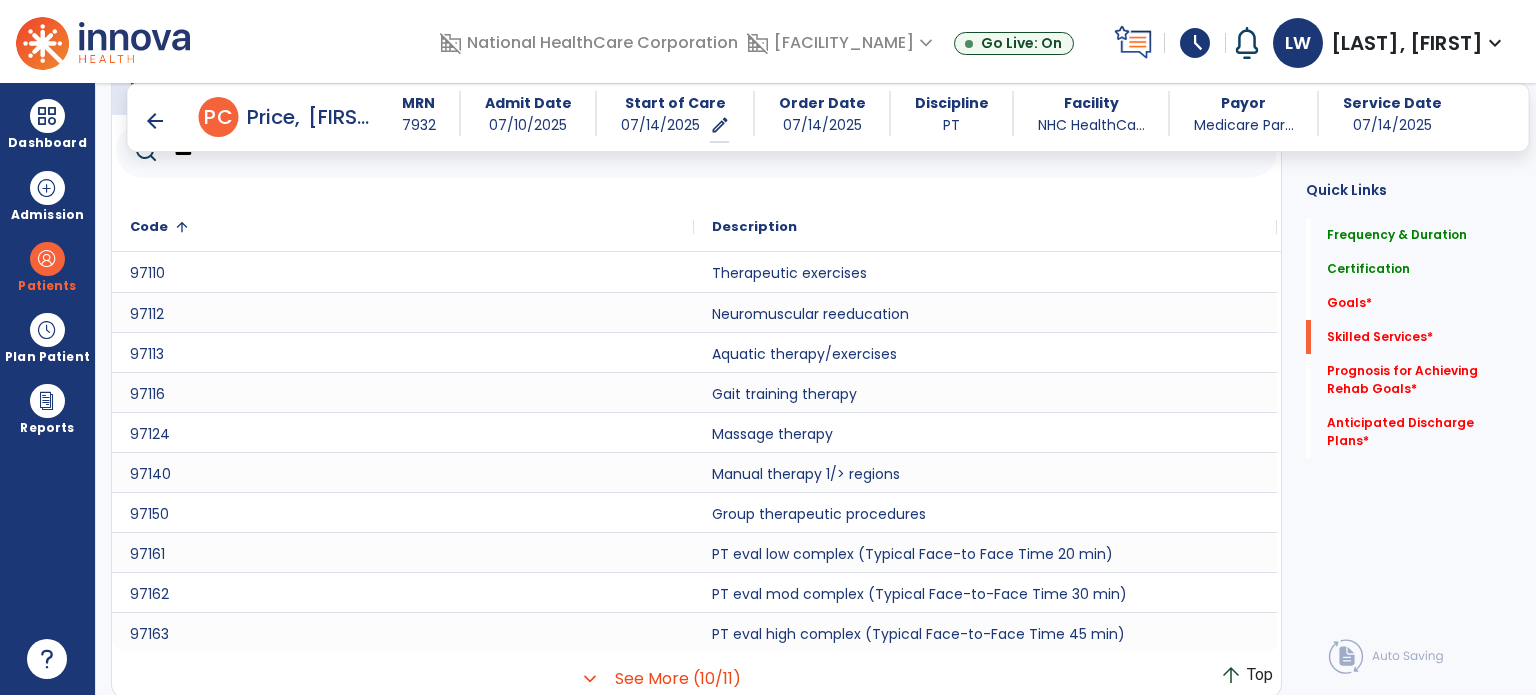 scroll, scrollTop: 752, scrollLeft: 0, axis: vertical 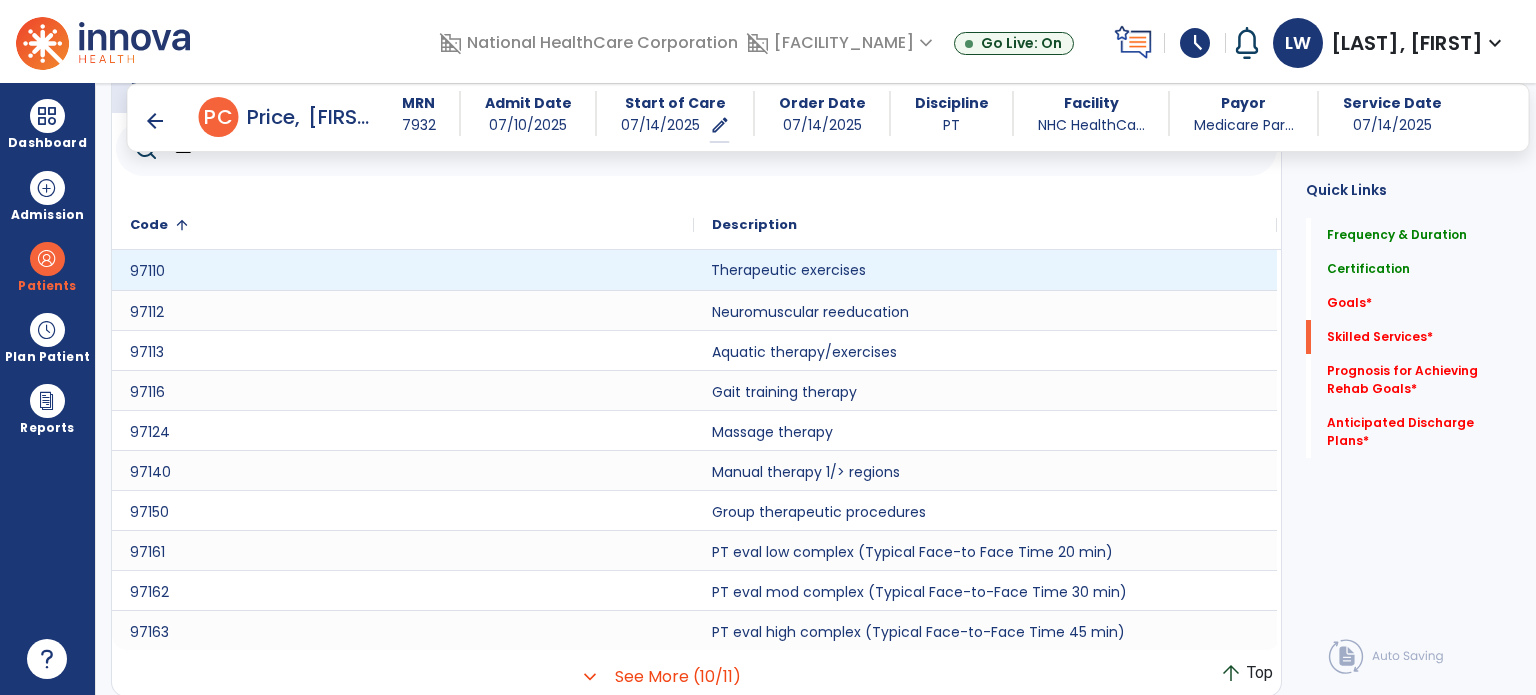 click on "Therapeutic exercises" 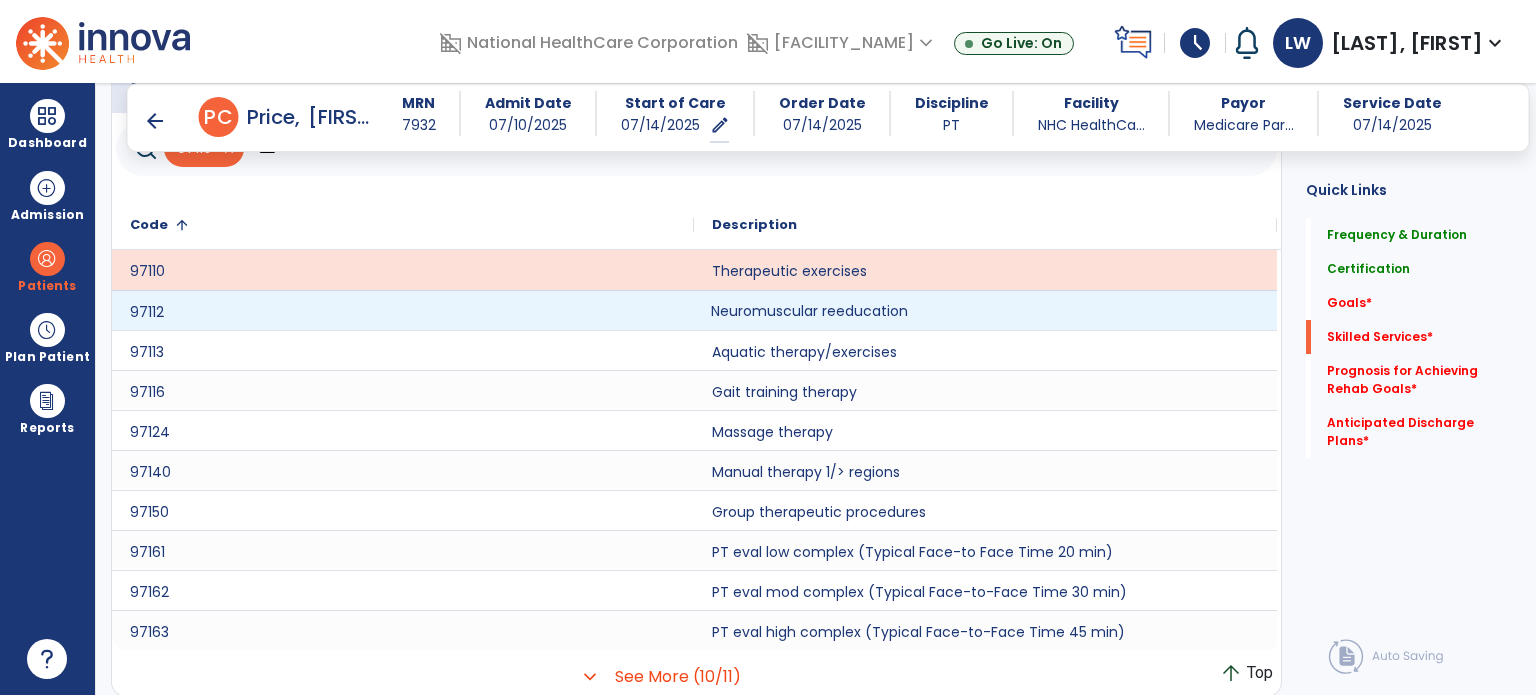 click on "Neuromuscular reeducation" 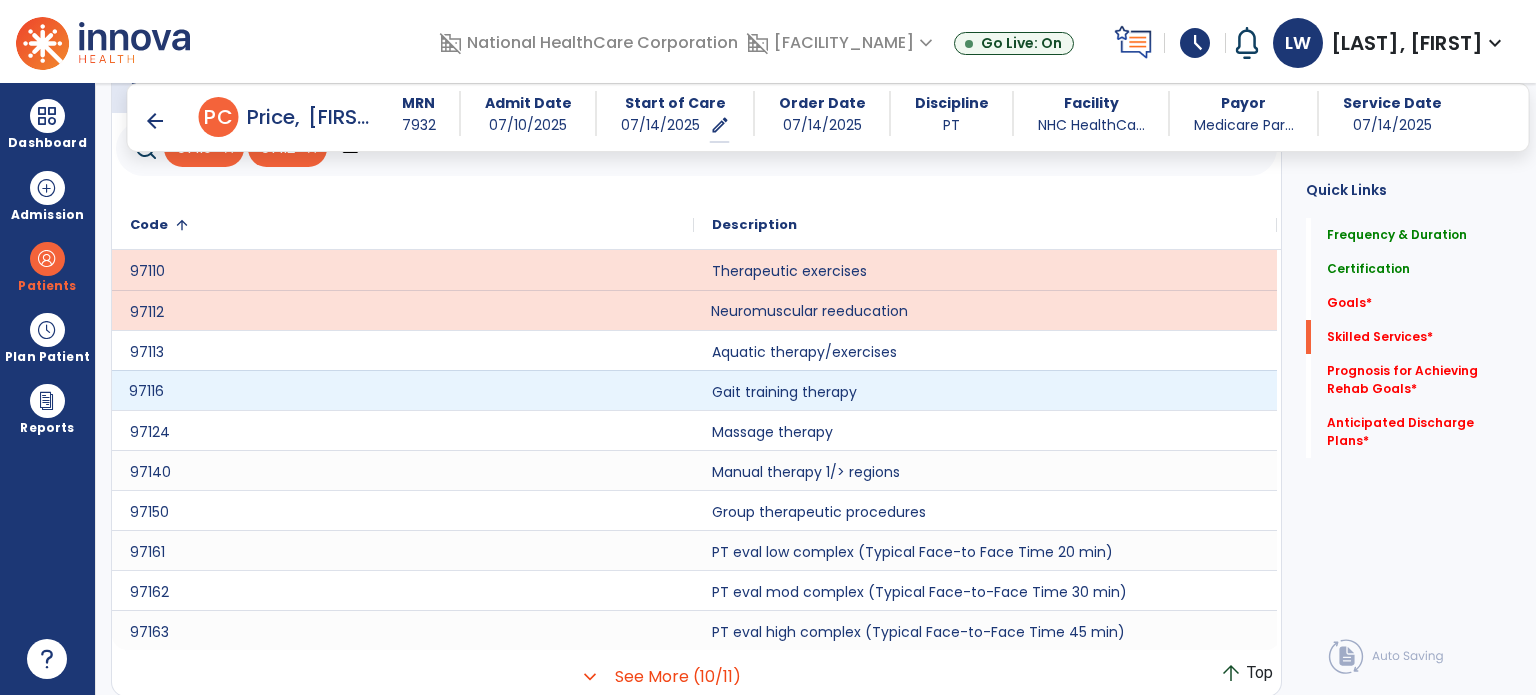 click on "97116" 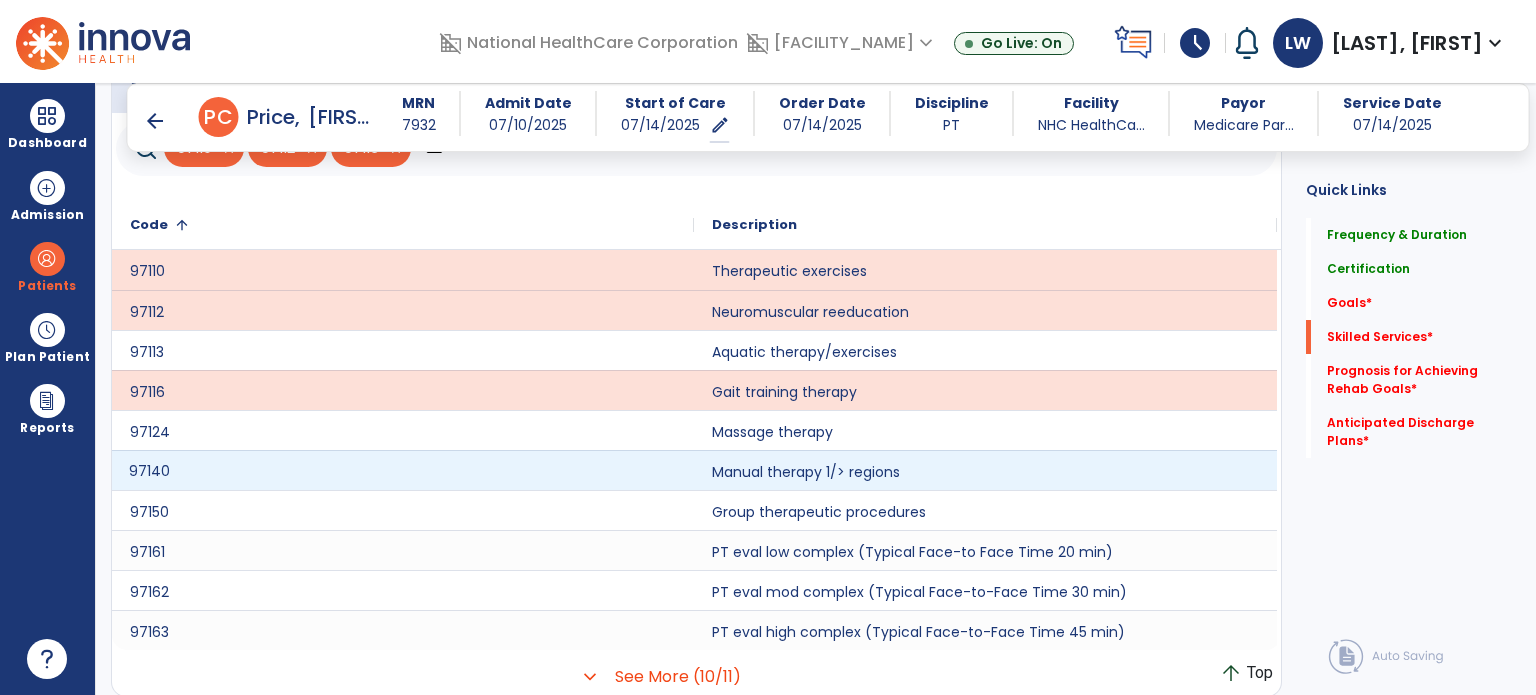 click on "97140" 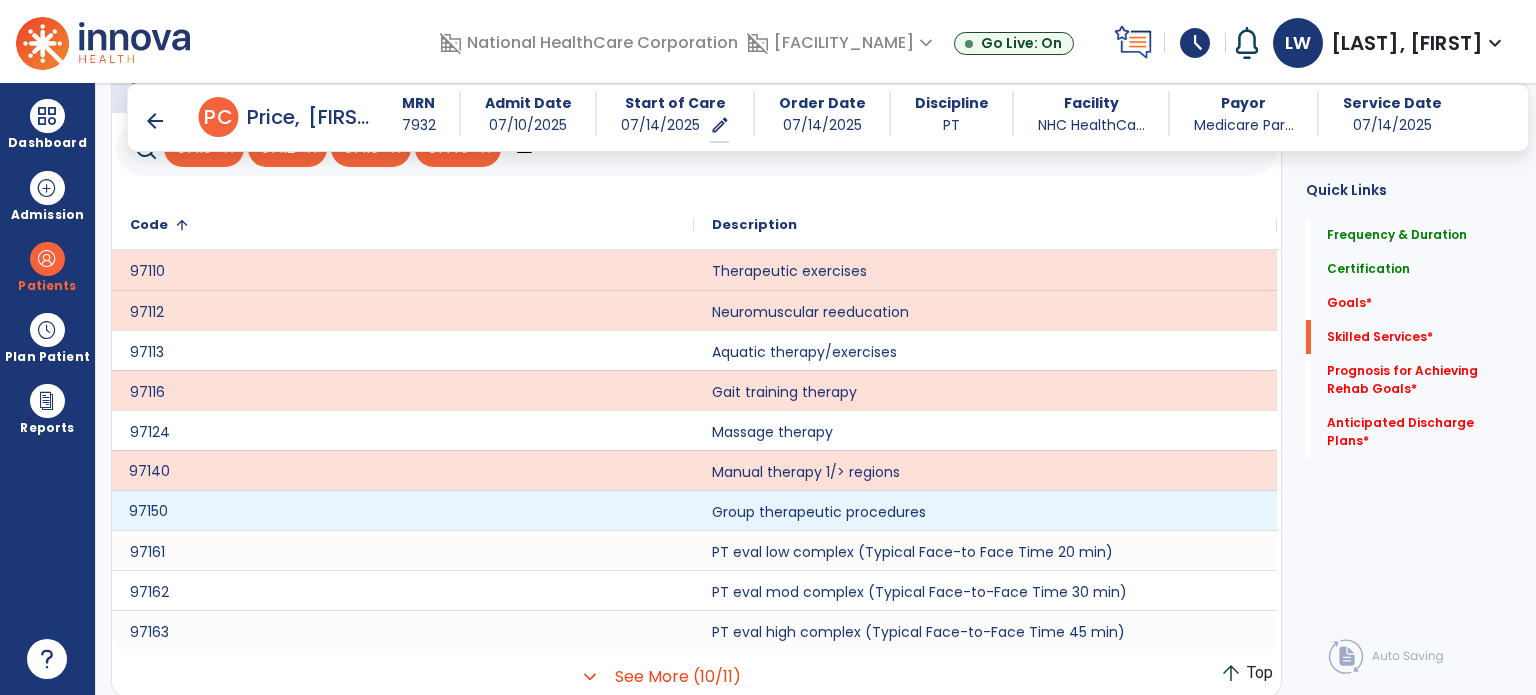 click on "97150" 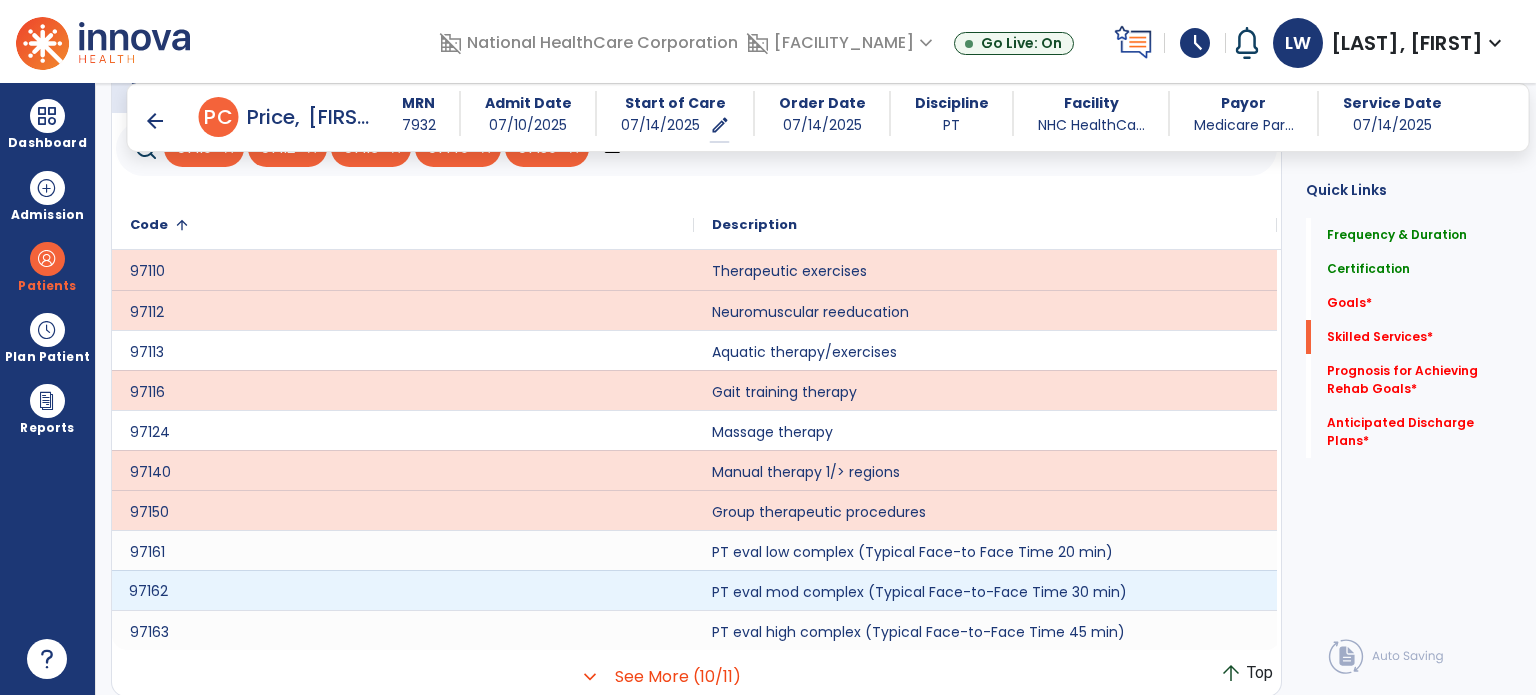click on "97162" 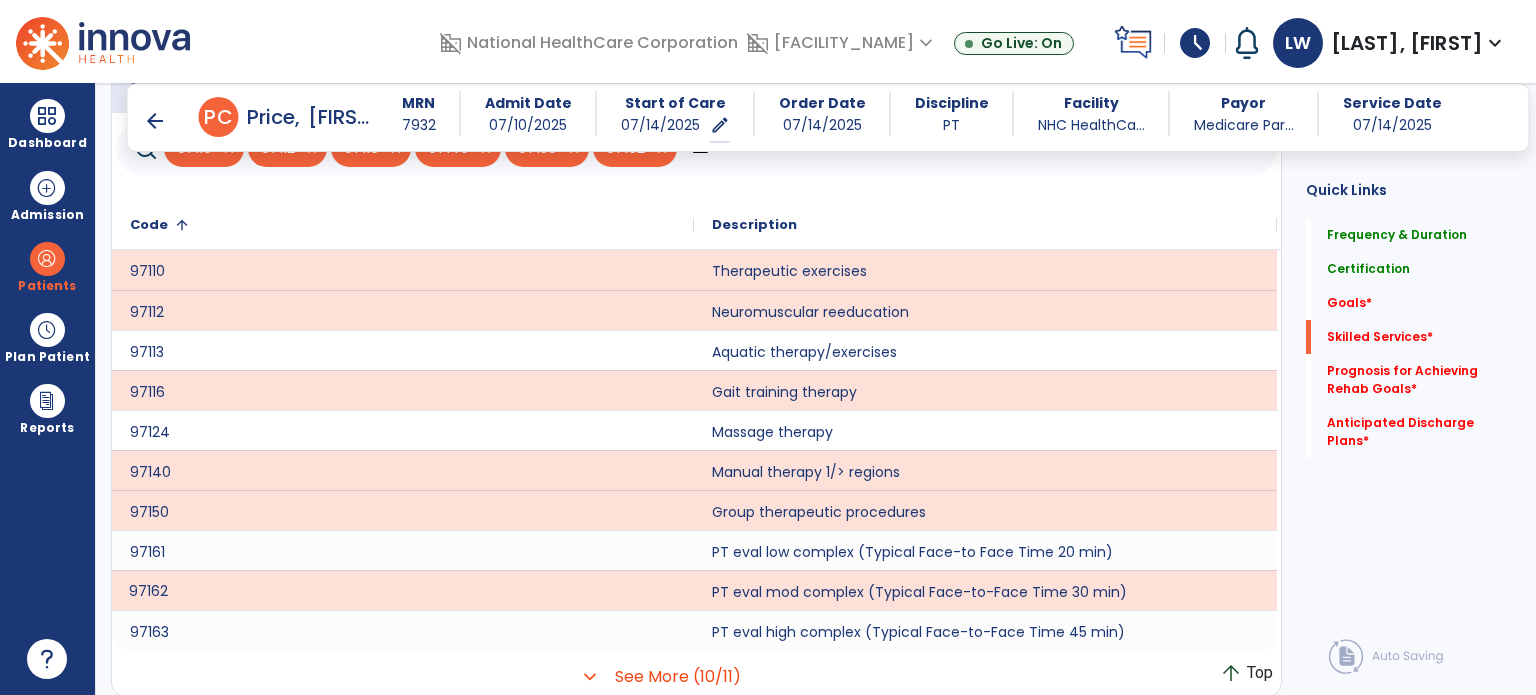 click on "***" 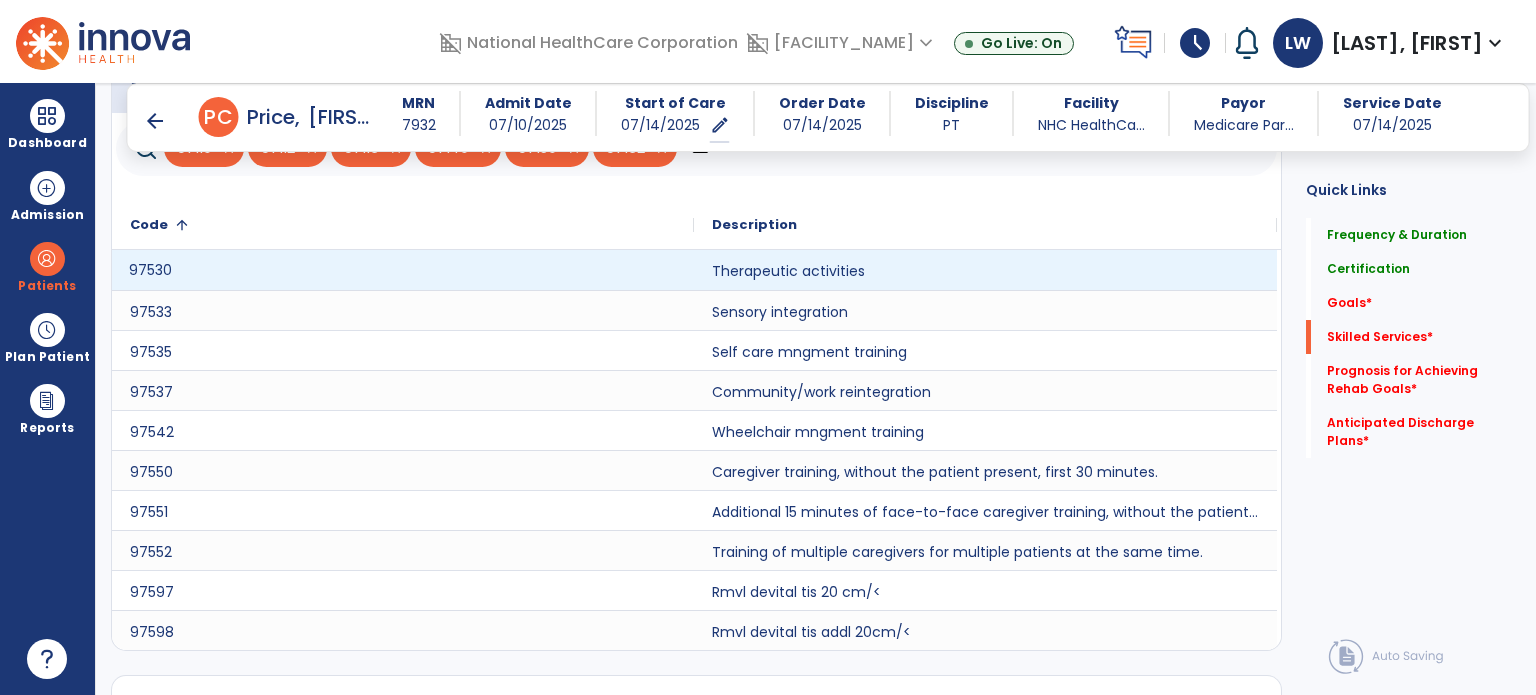 click on "97530" 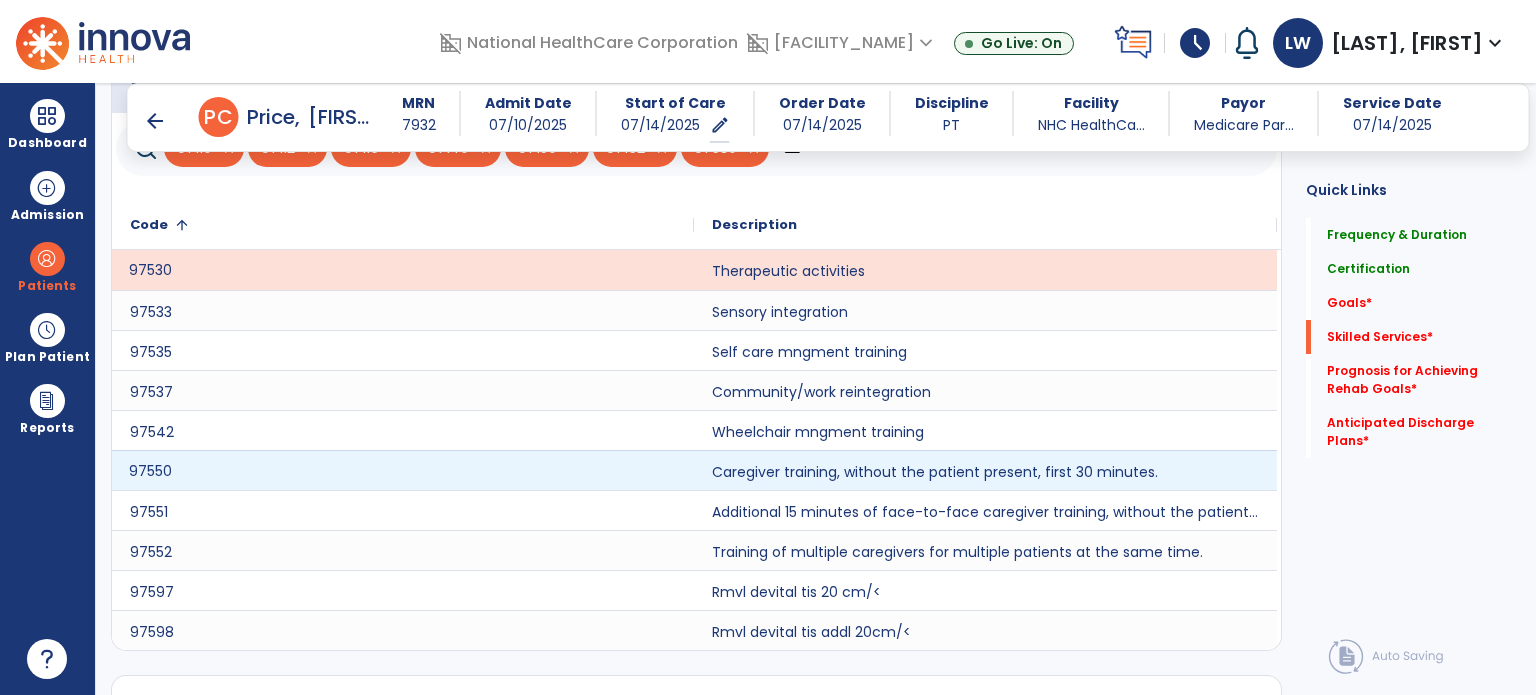 click on "97550" 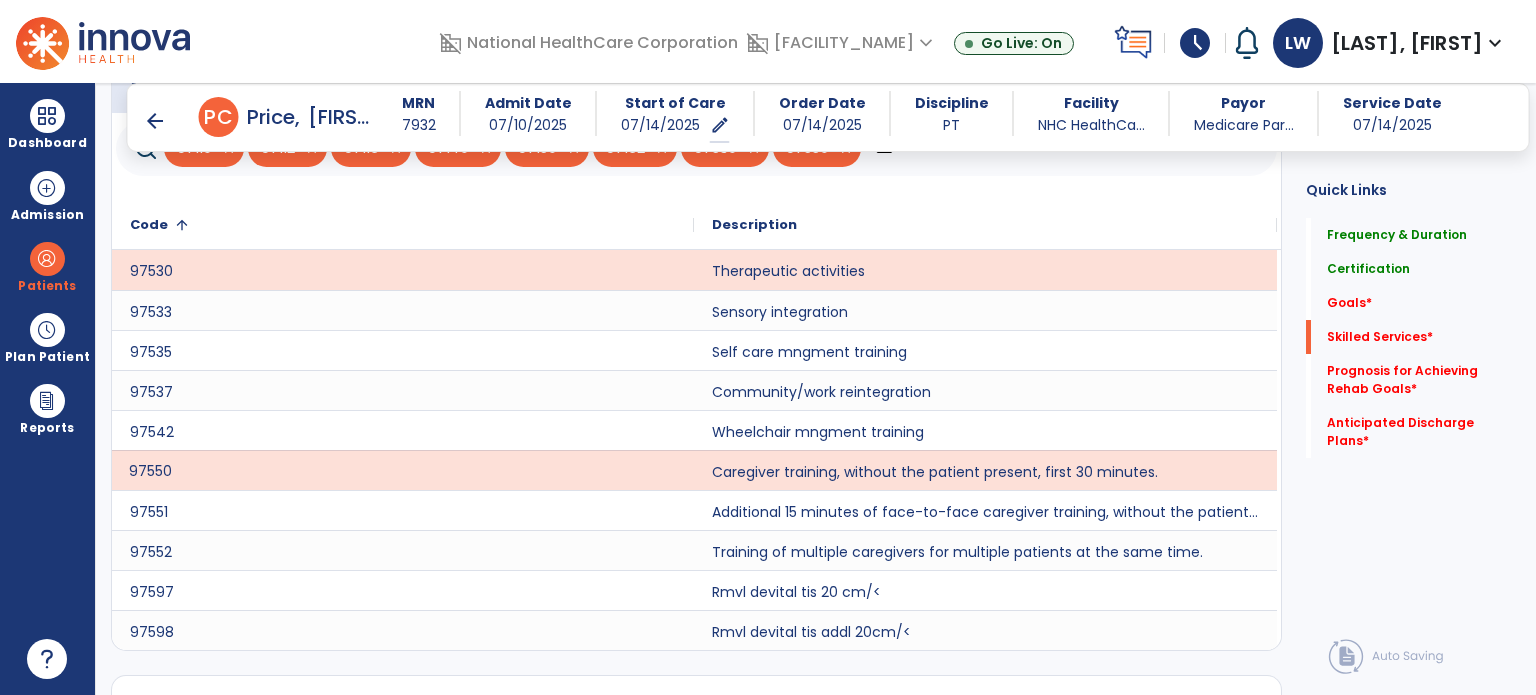 click on "***" 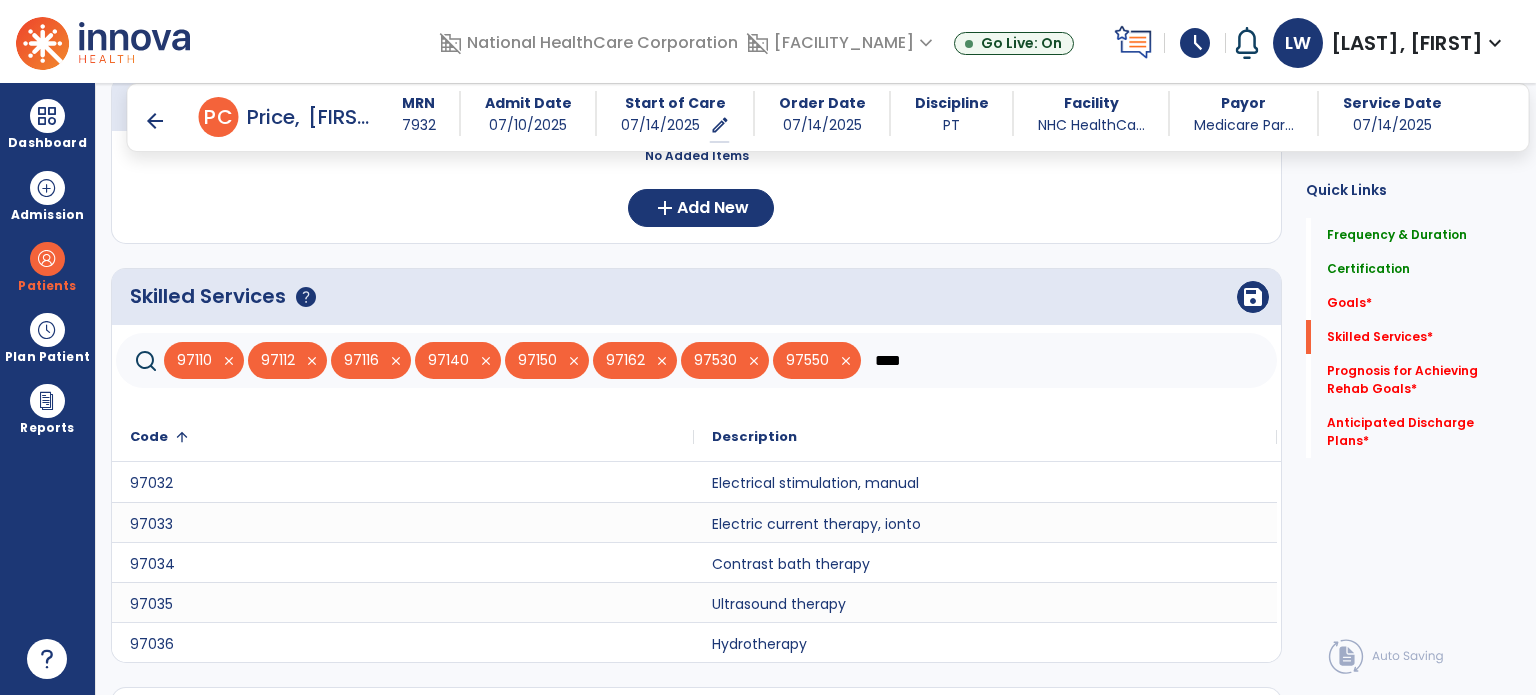 scroll, scrollTop: 531, scrollLeft: 0, axis: vertical 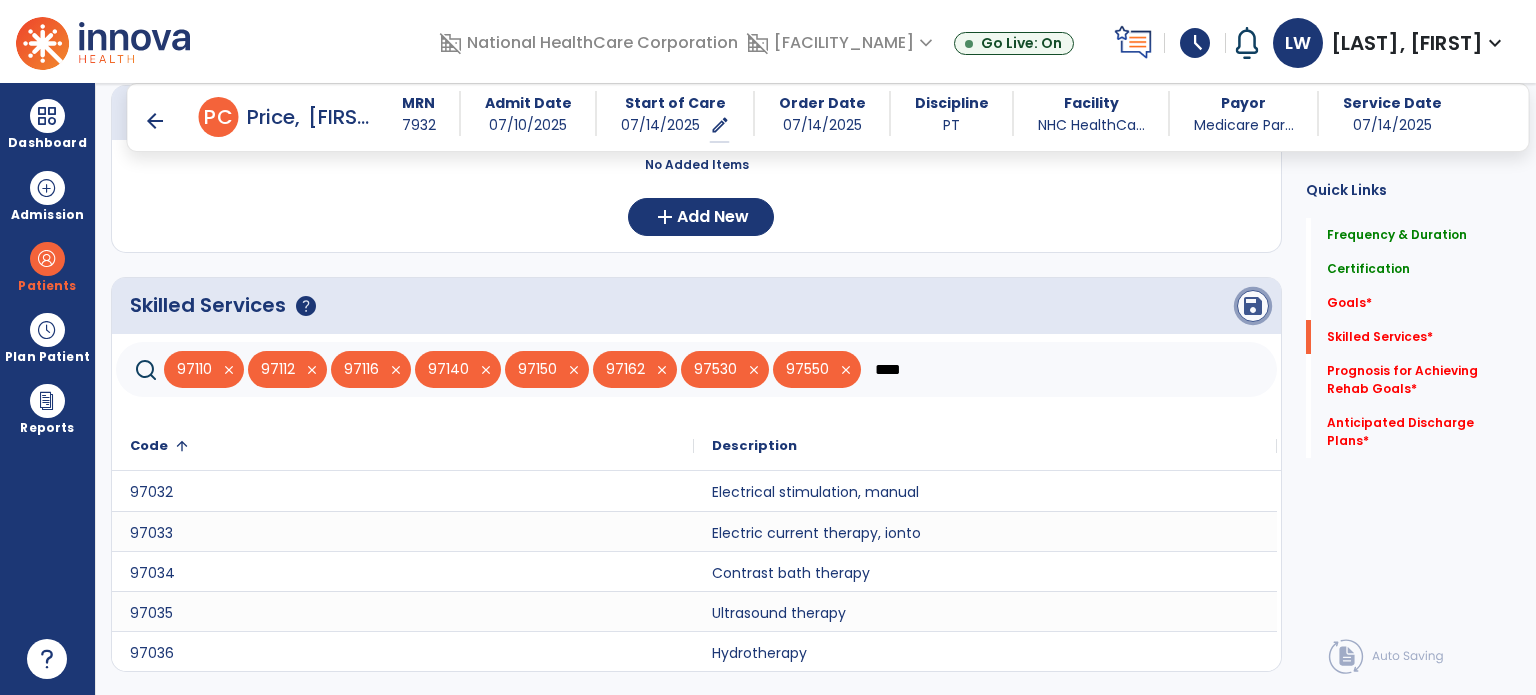 click on "save" 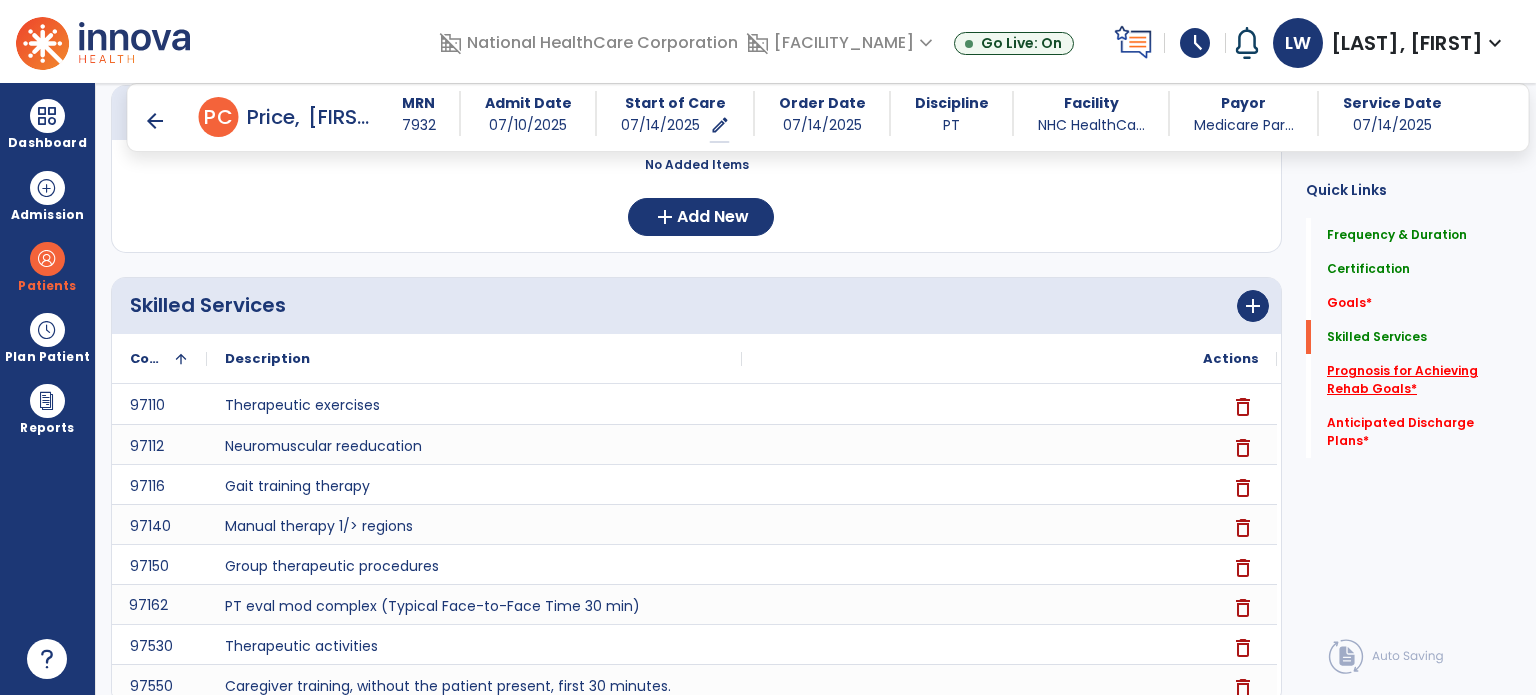 click on "Prognosis for Achieving Rehab Goals   *" 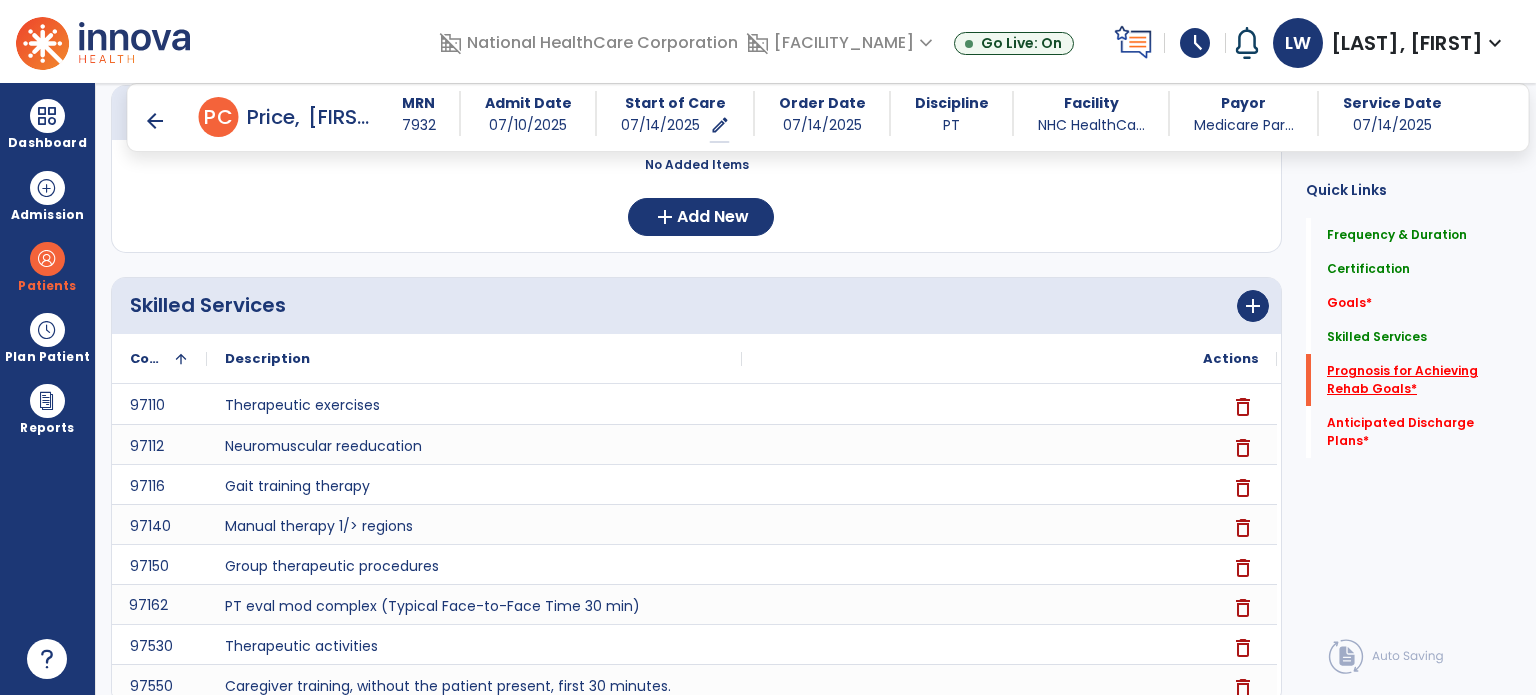 scroll, scrollTop: 41, scrollLeft: 0, axis: vertical 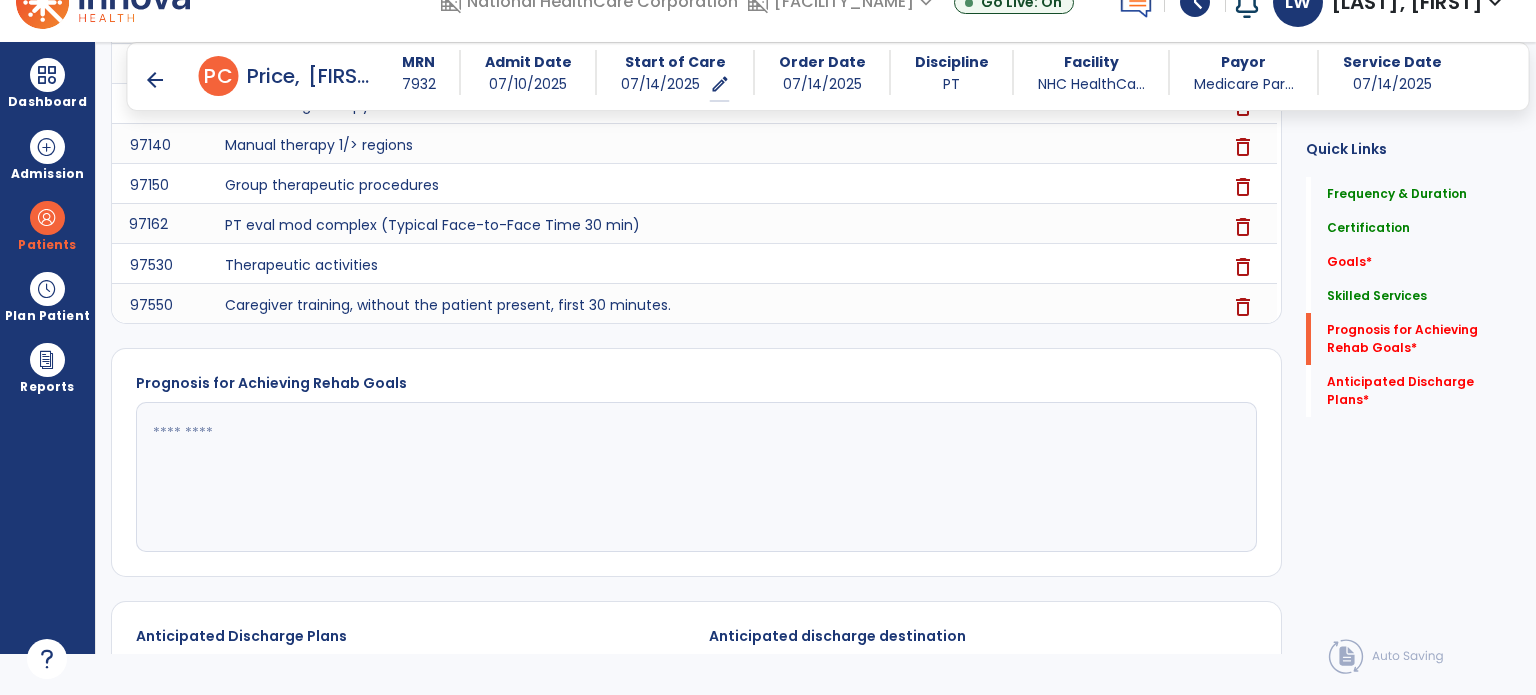 click 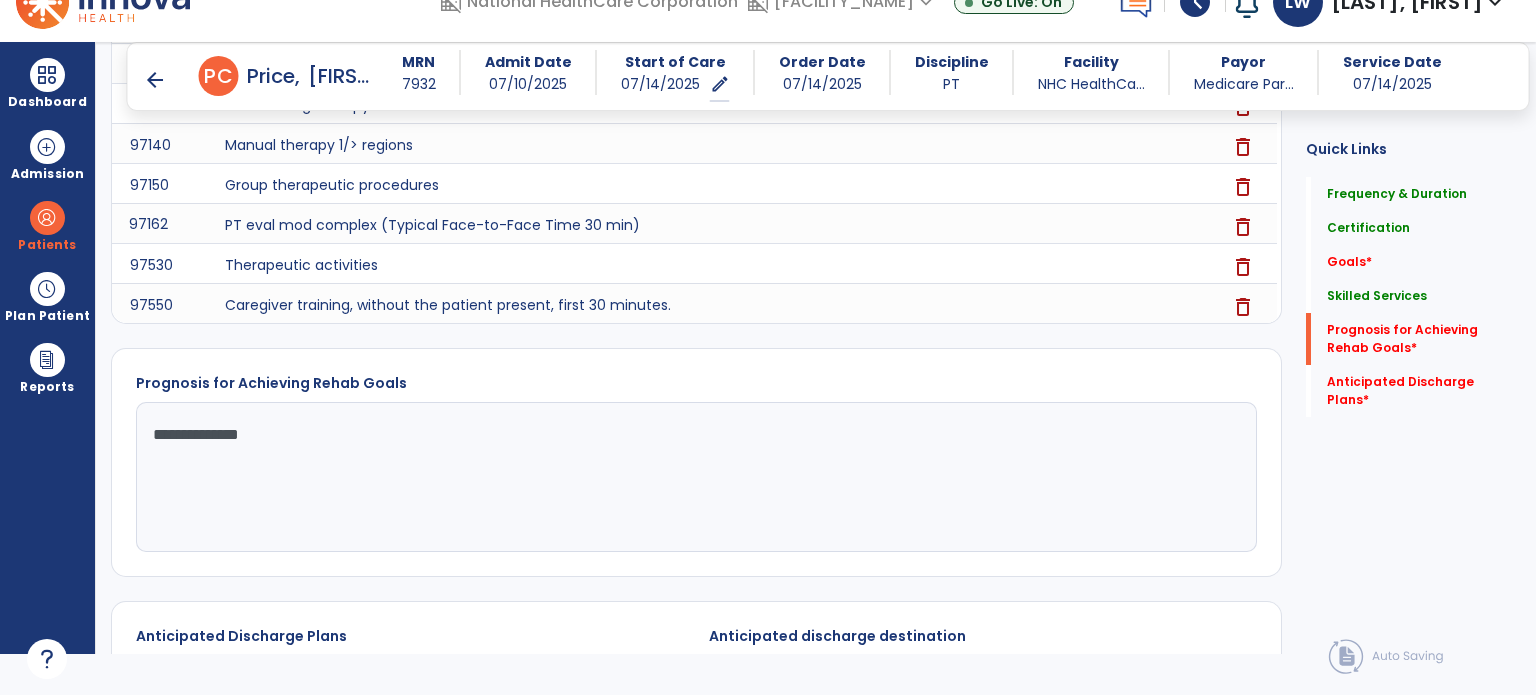 click on "**********" 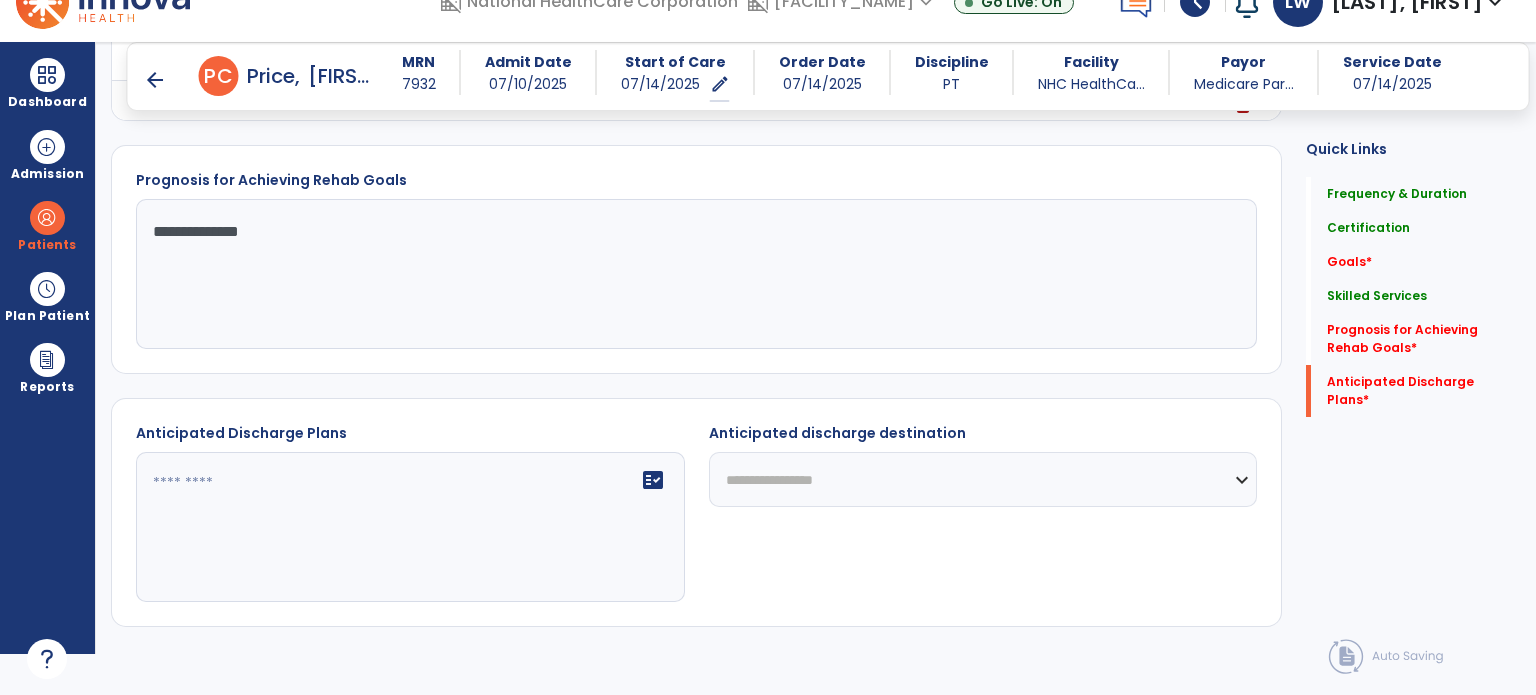 scroll, scrollTop: 1076, scrollLeft: 0, axis: vertical 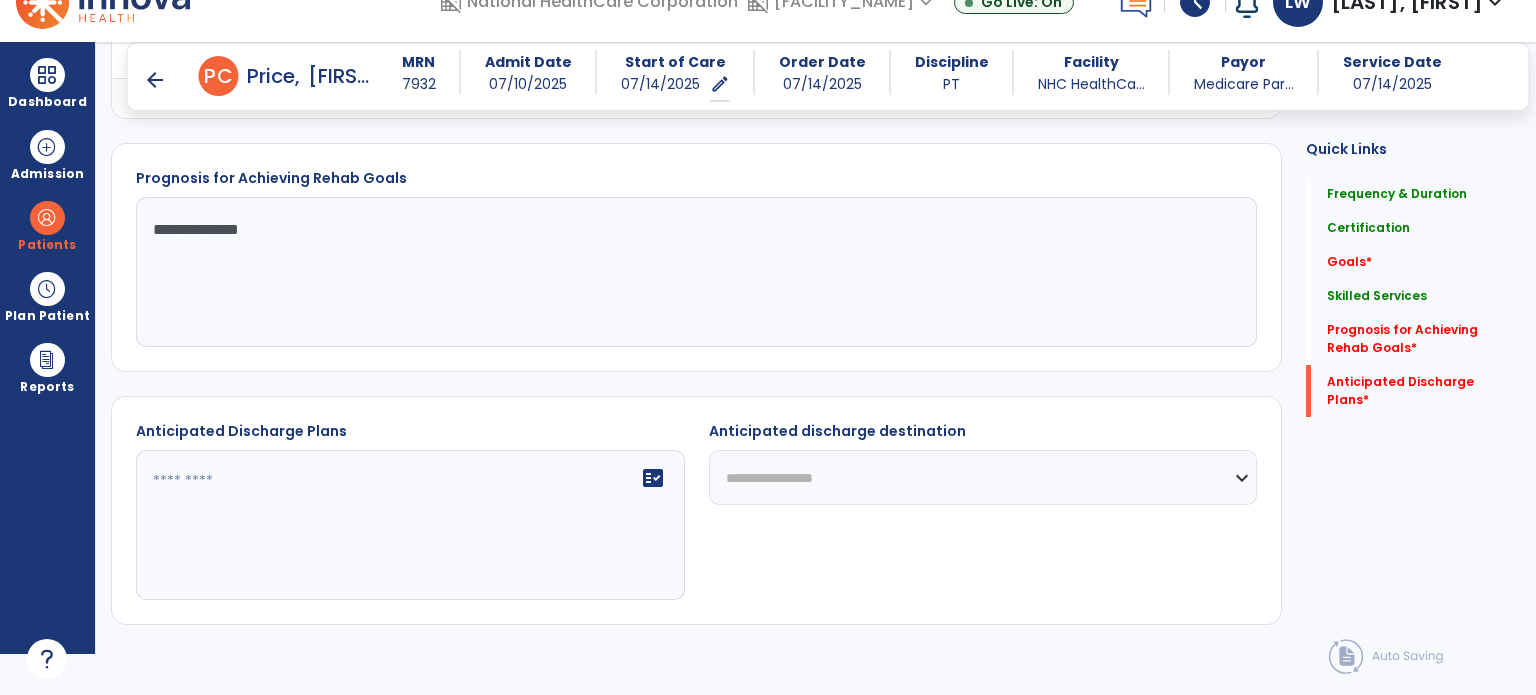 type on "**********" 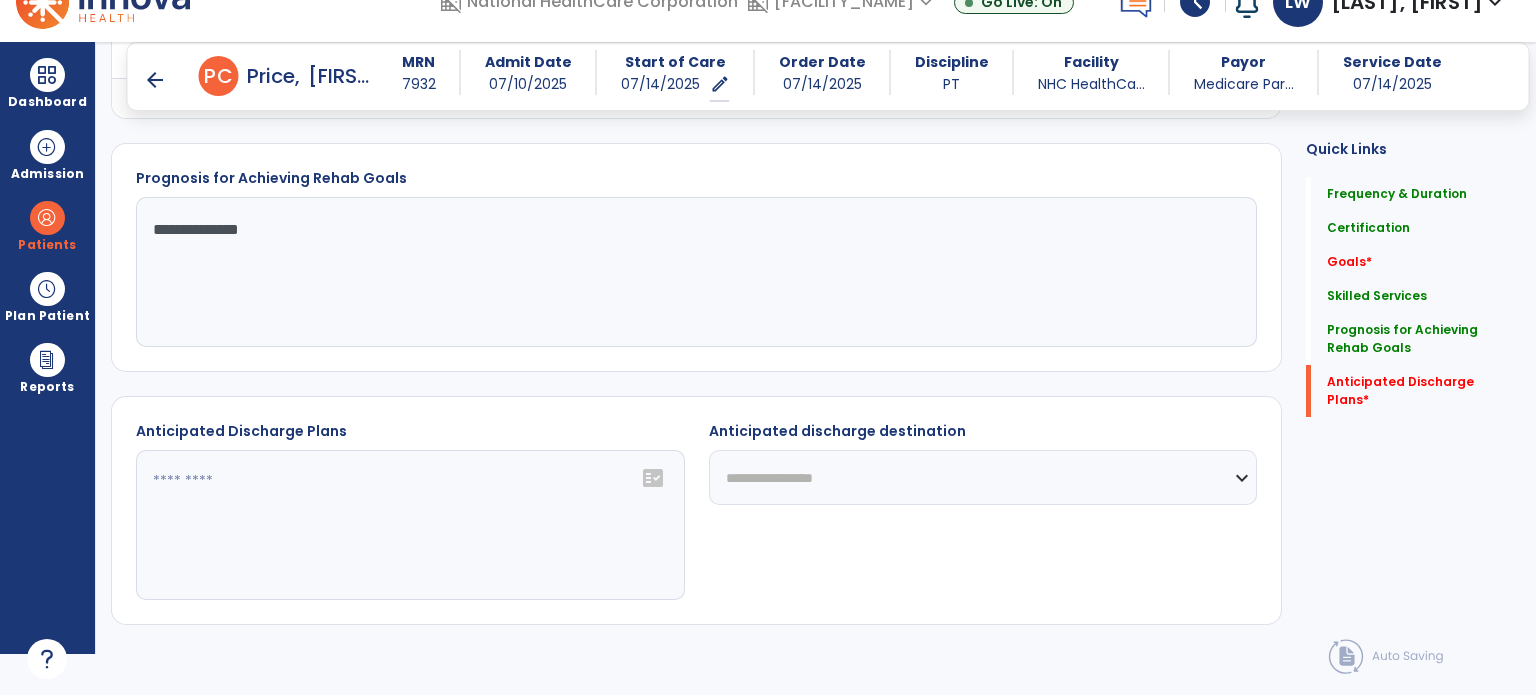 click on "fact_check" 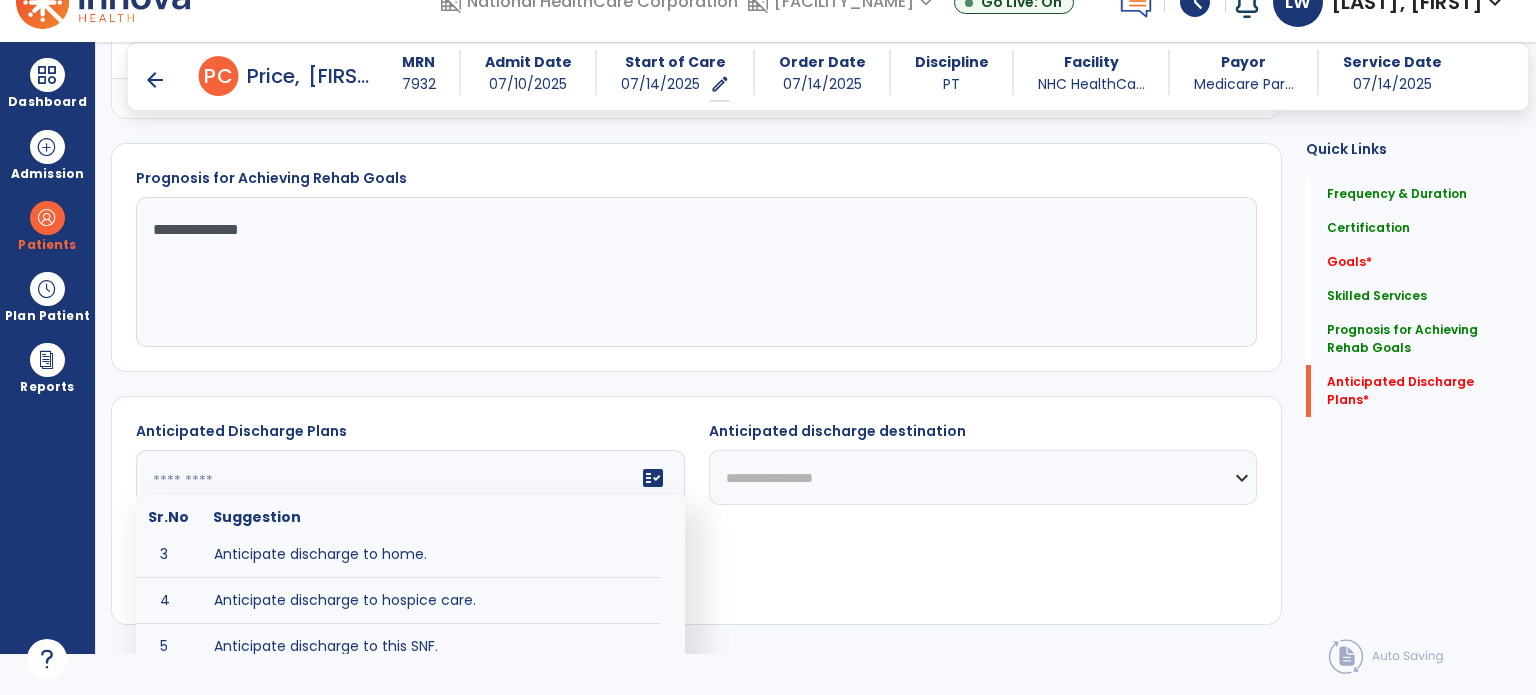 scroll, scrollTop: 97, scrollLeft: 0, axis: vertical 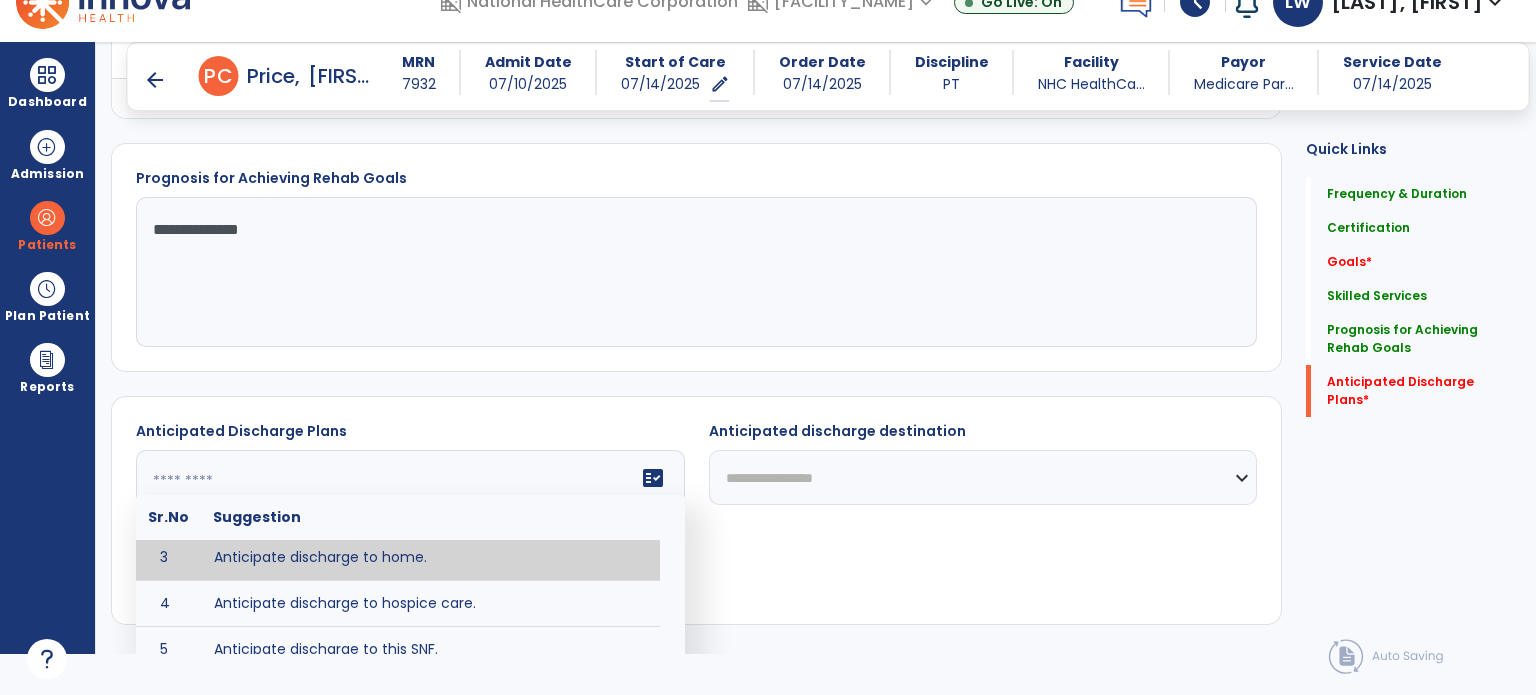 type on "**********" 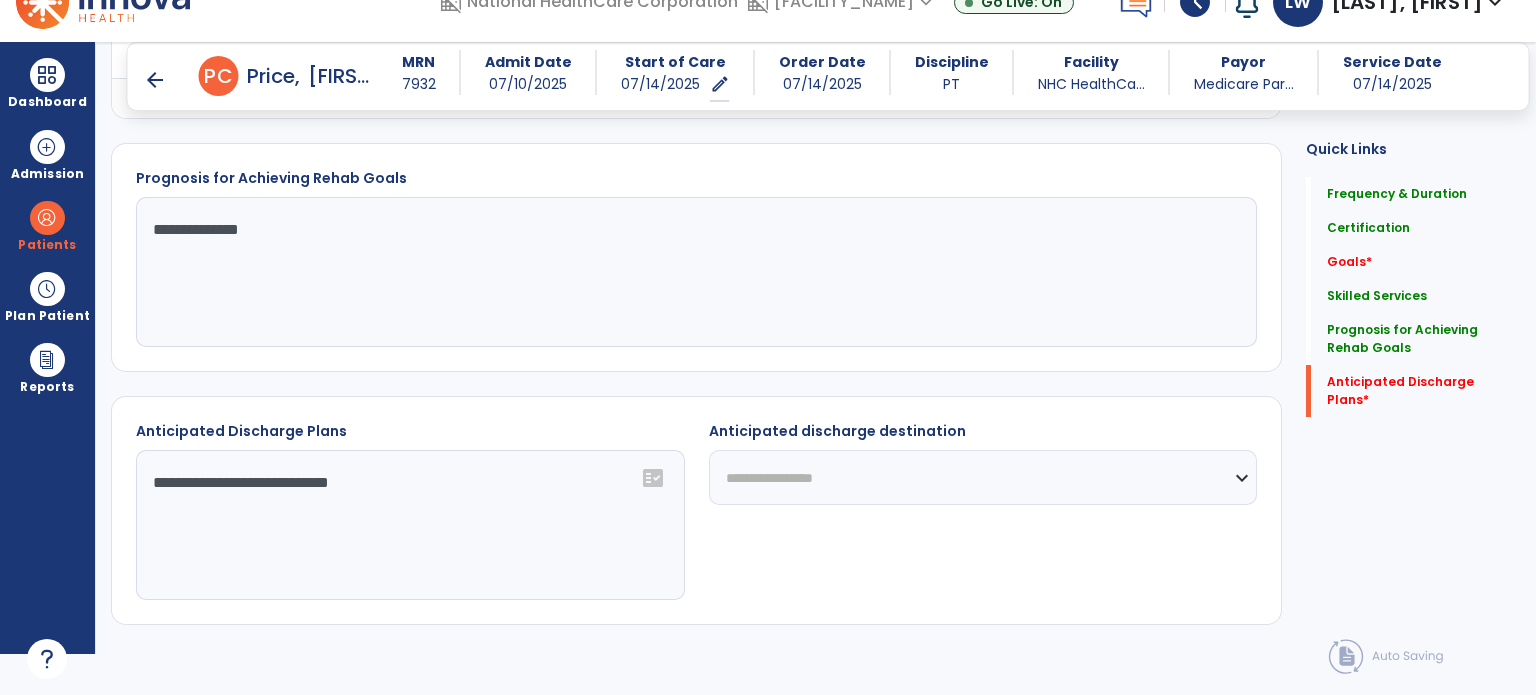 click on "**********" 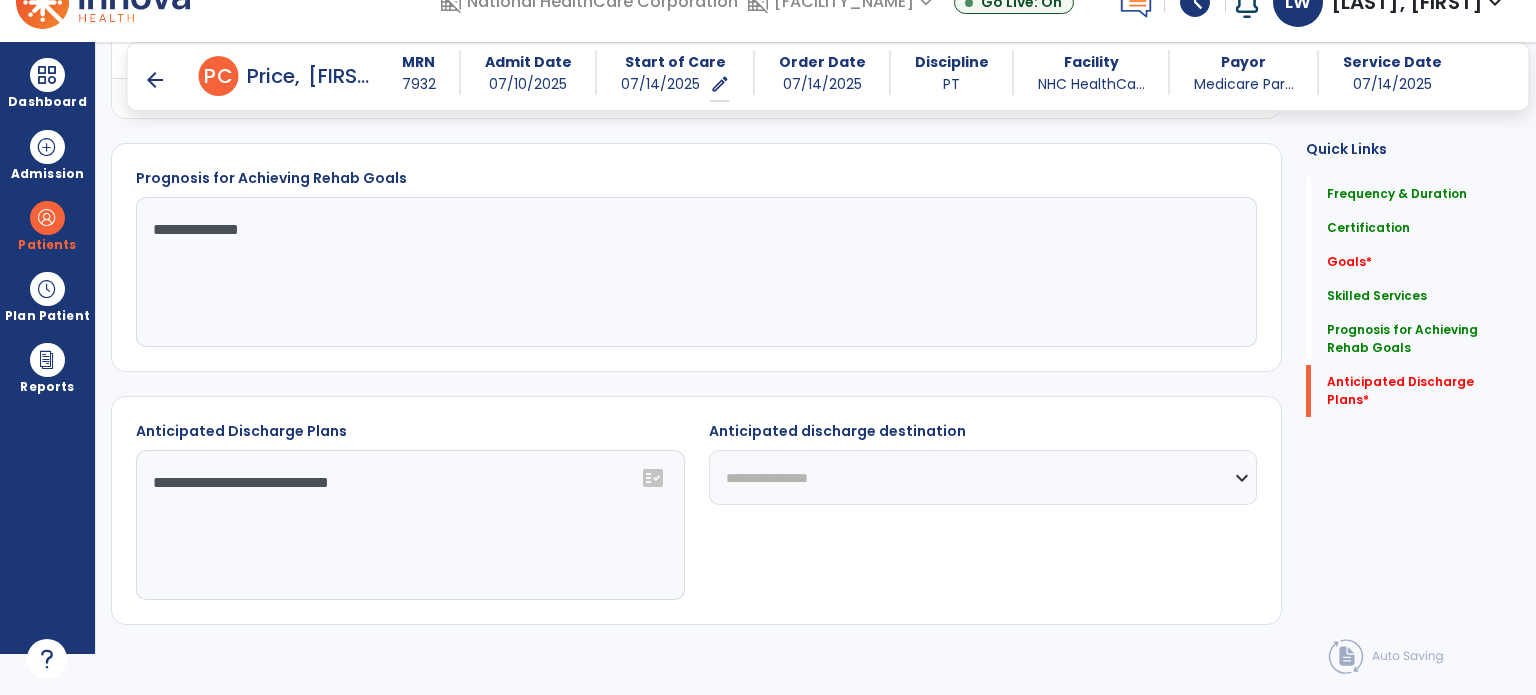 click on "**********" 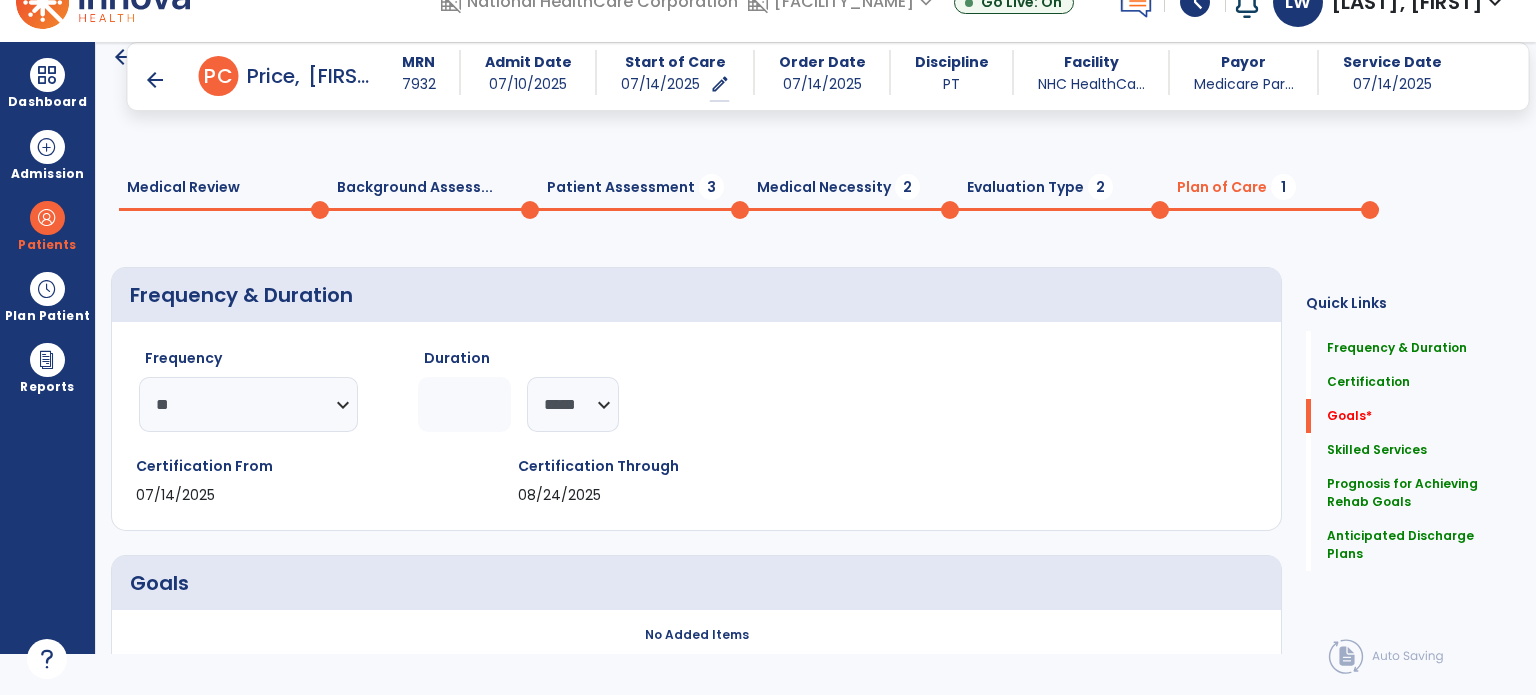 scroll, scrollTop: 0, scrollLeft: 0, axis: both 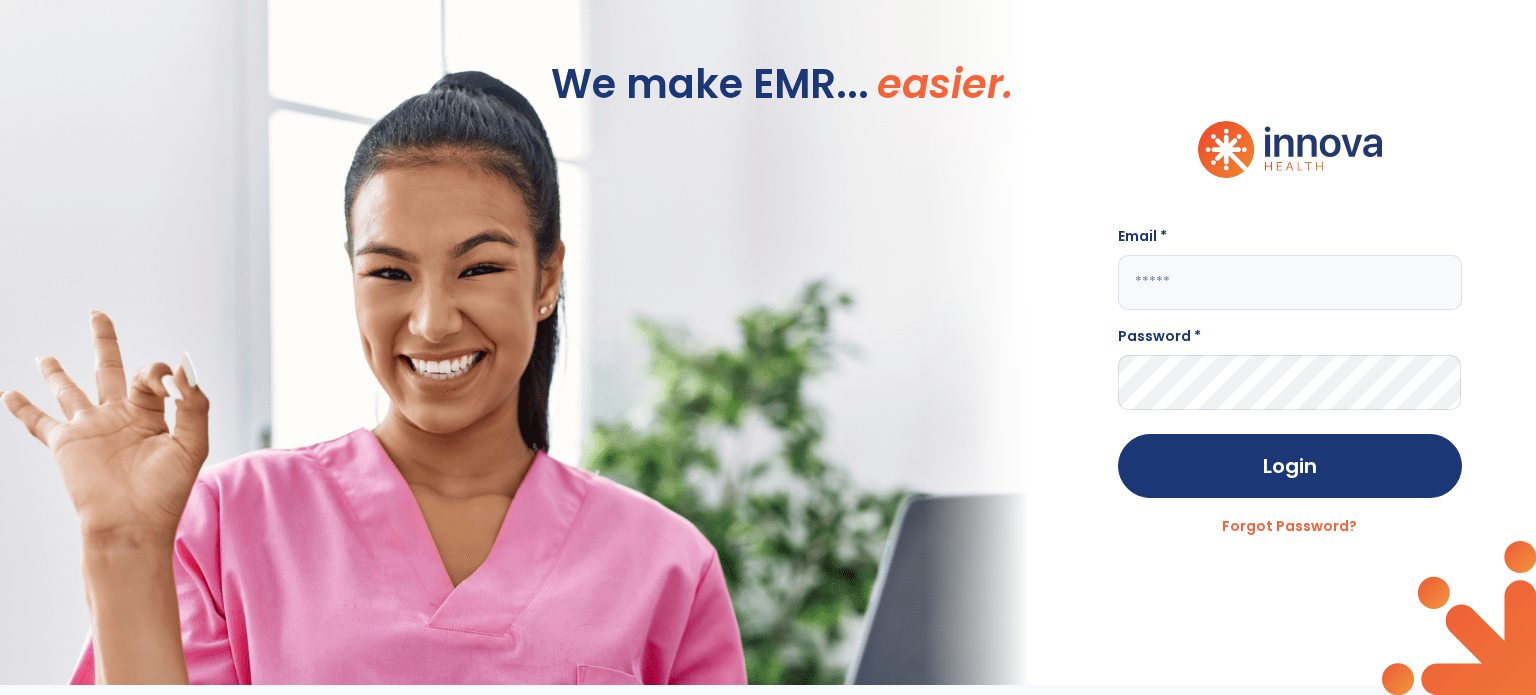 type on "**********" 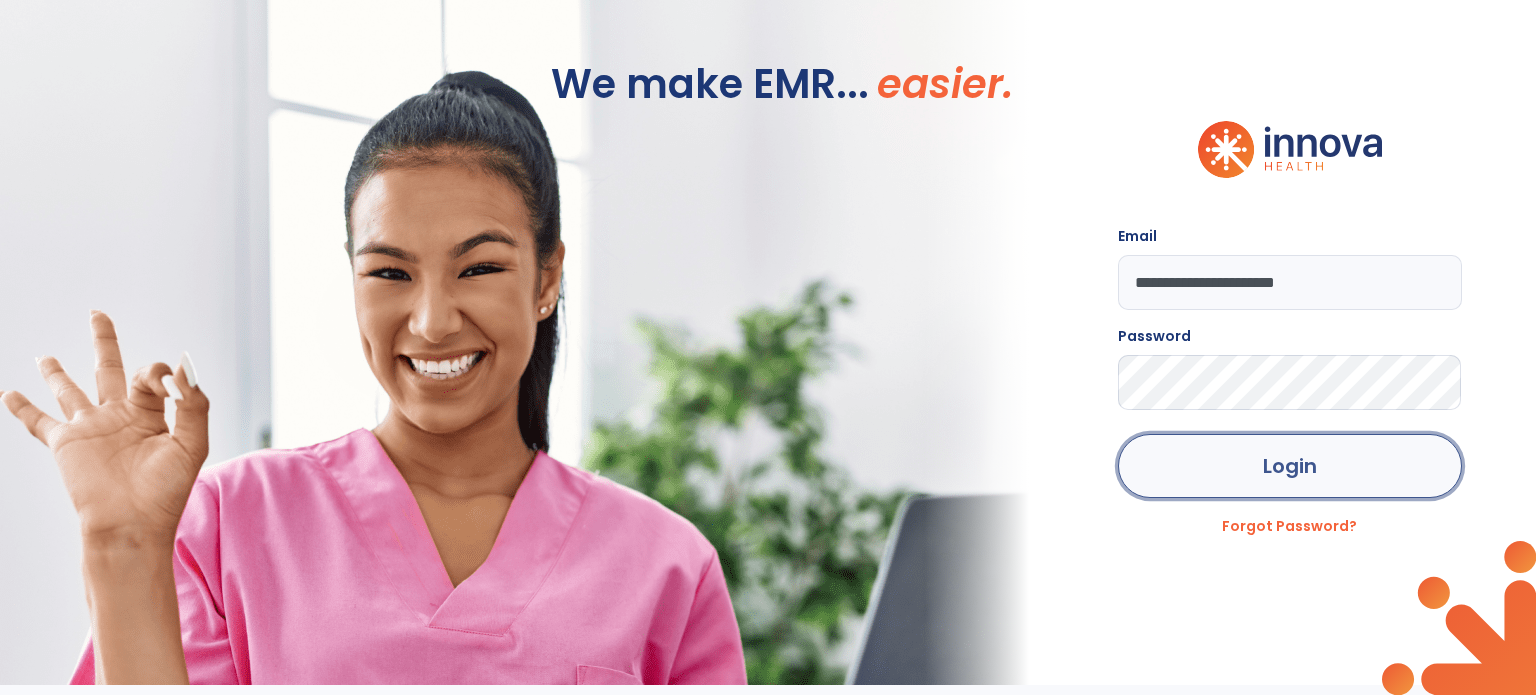 click on "Login" 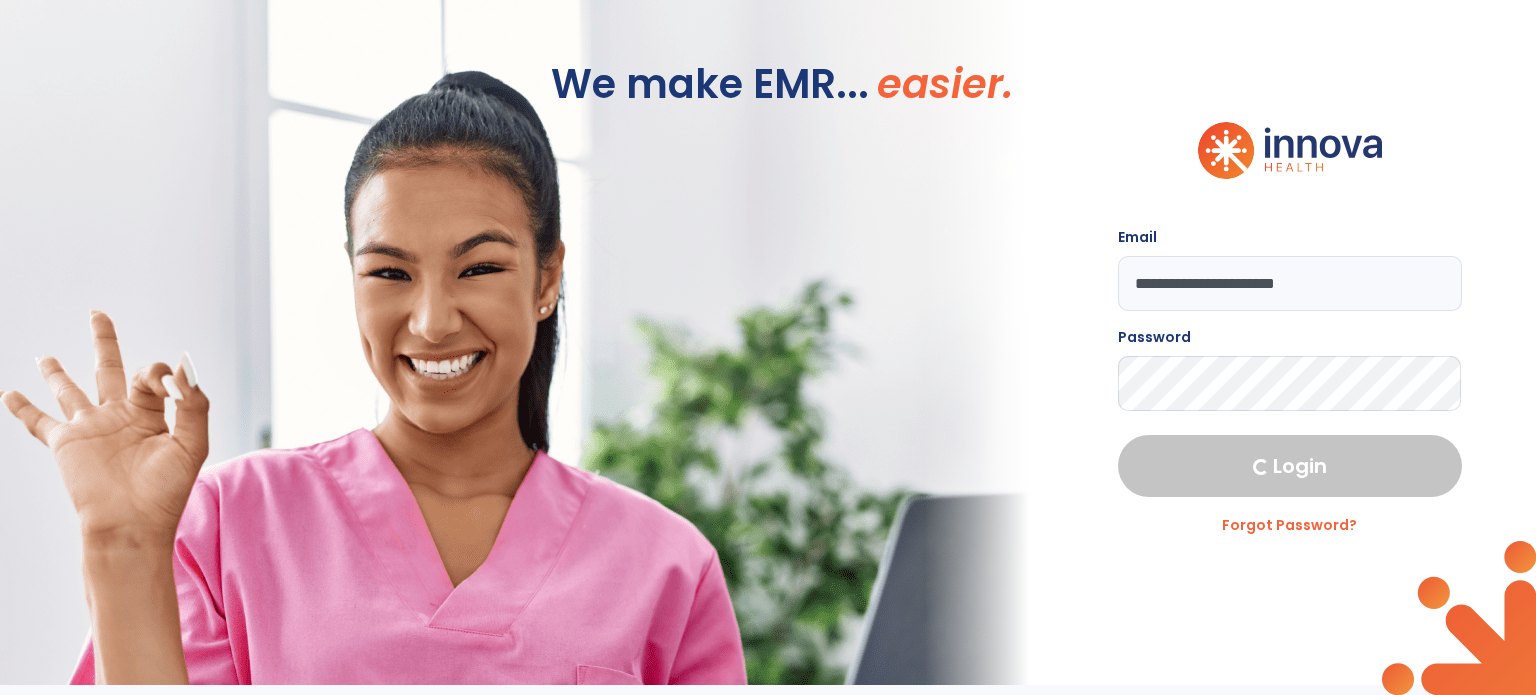 select on "****" 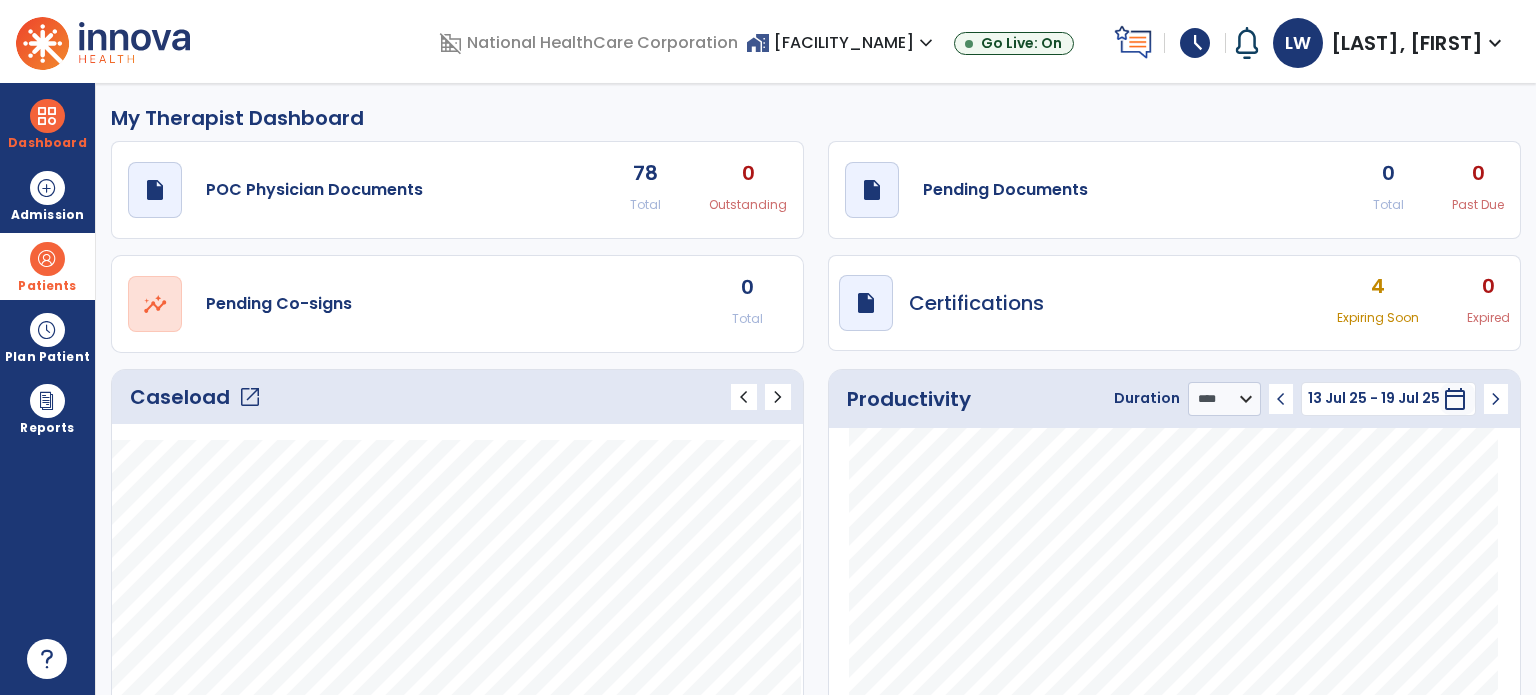 click on "Patients" at bounding box center (47, 286) 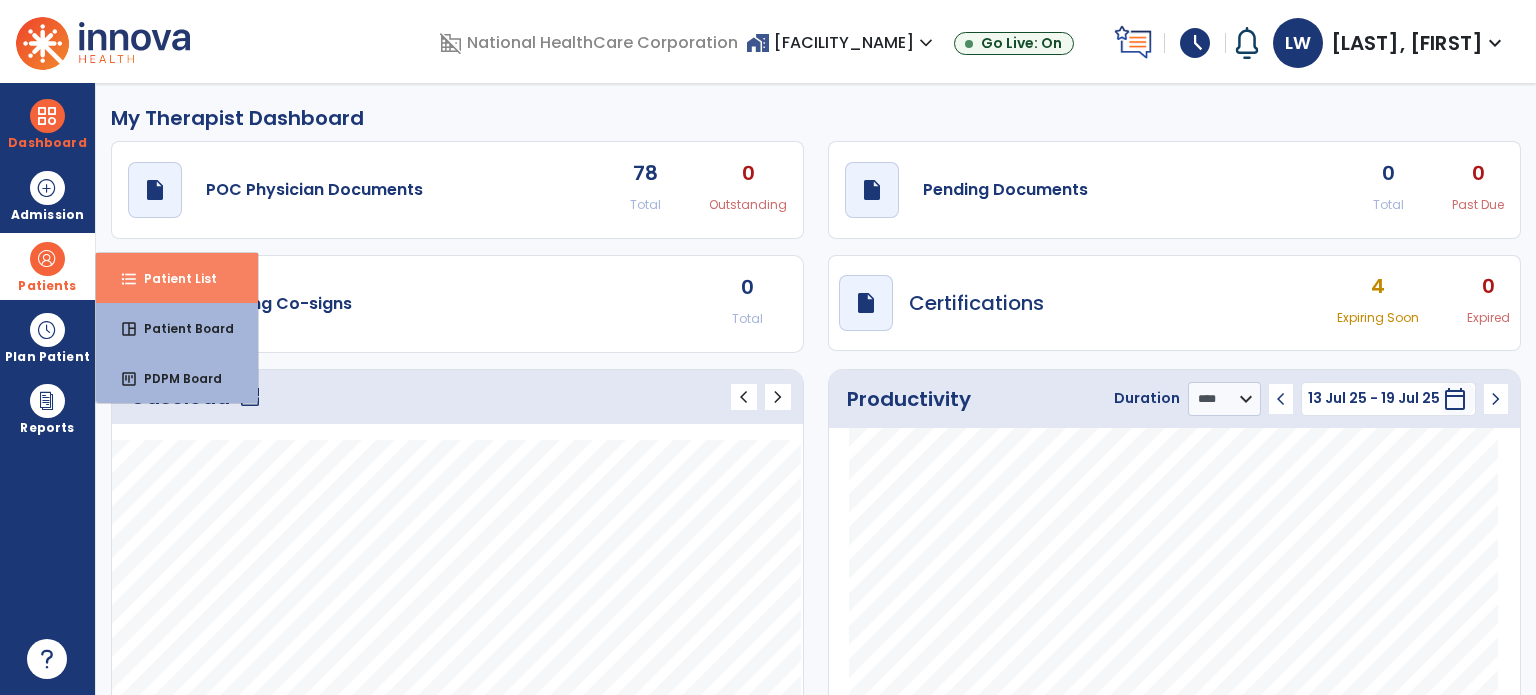 click on "Patient List" at bounding box center [172, 278] 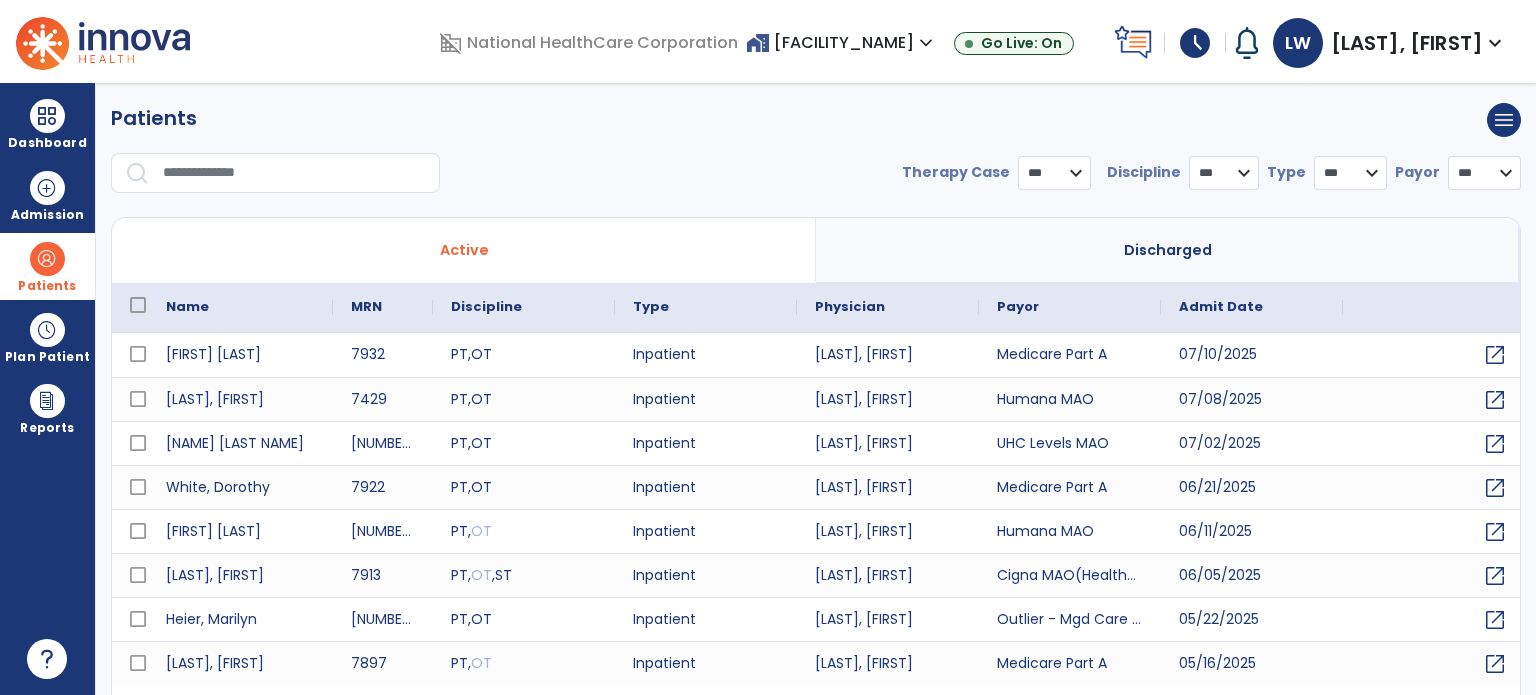 select on "***" 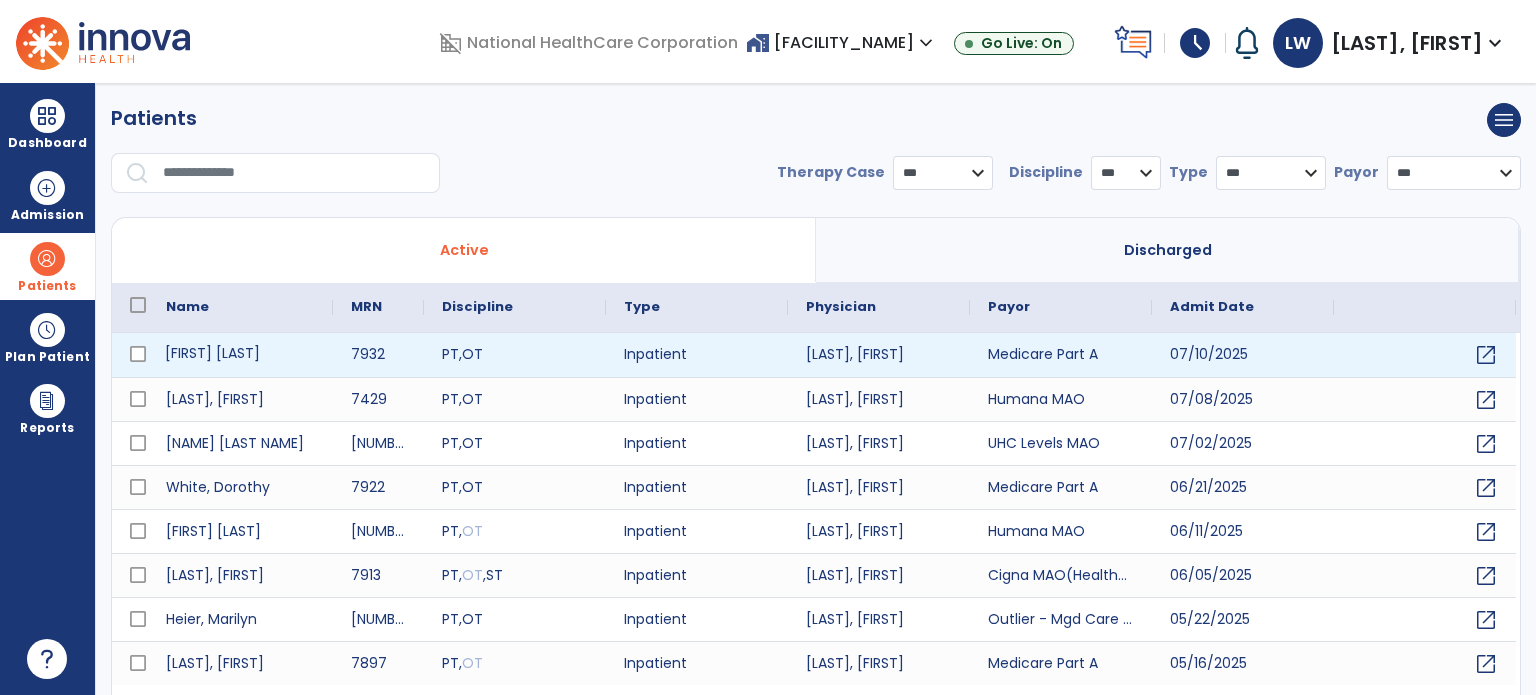 click on "[FIRST] [LAST]" at bounding box center (240, 355) 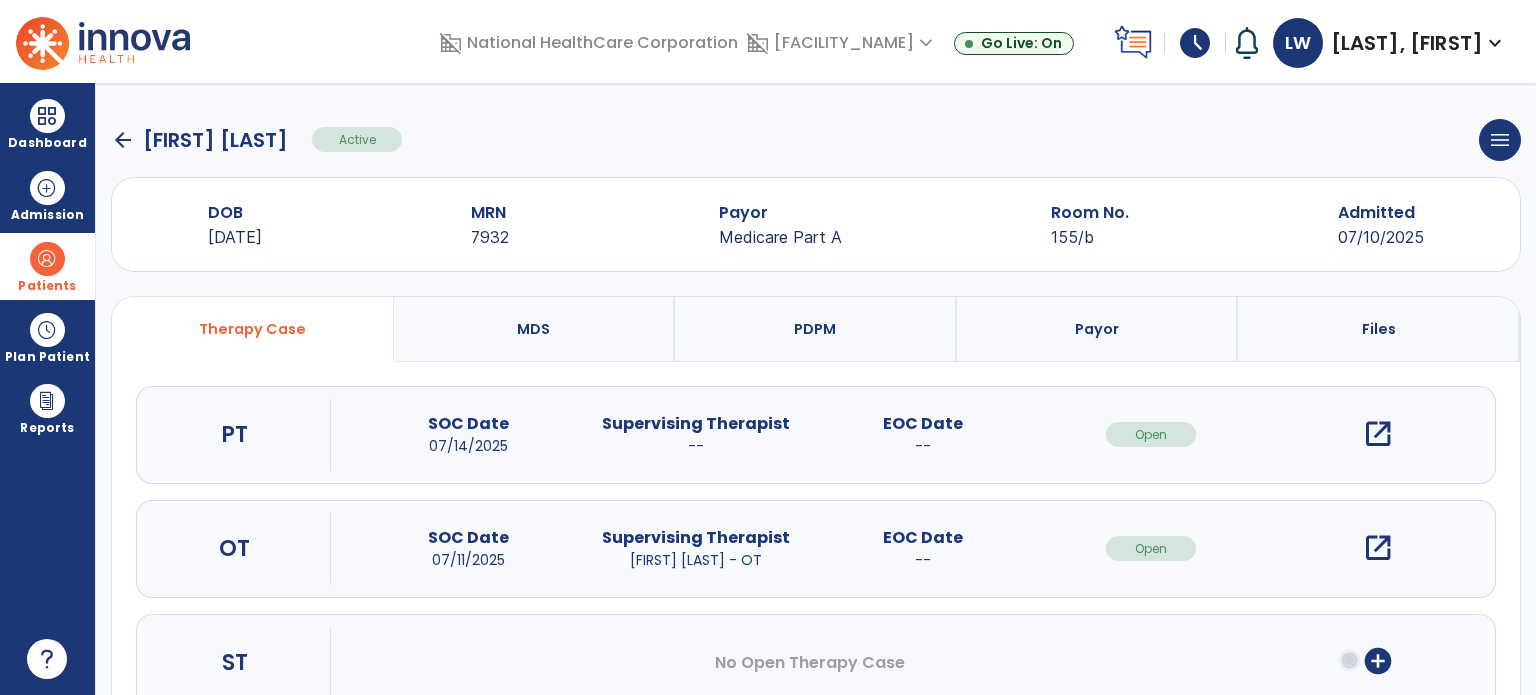 click on "open_in_new" at bounding box center (1378, 434) 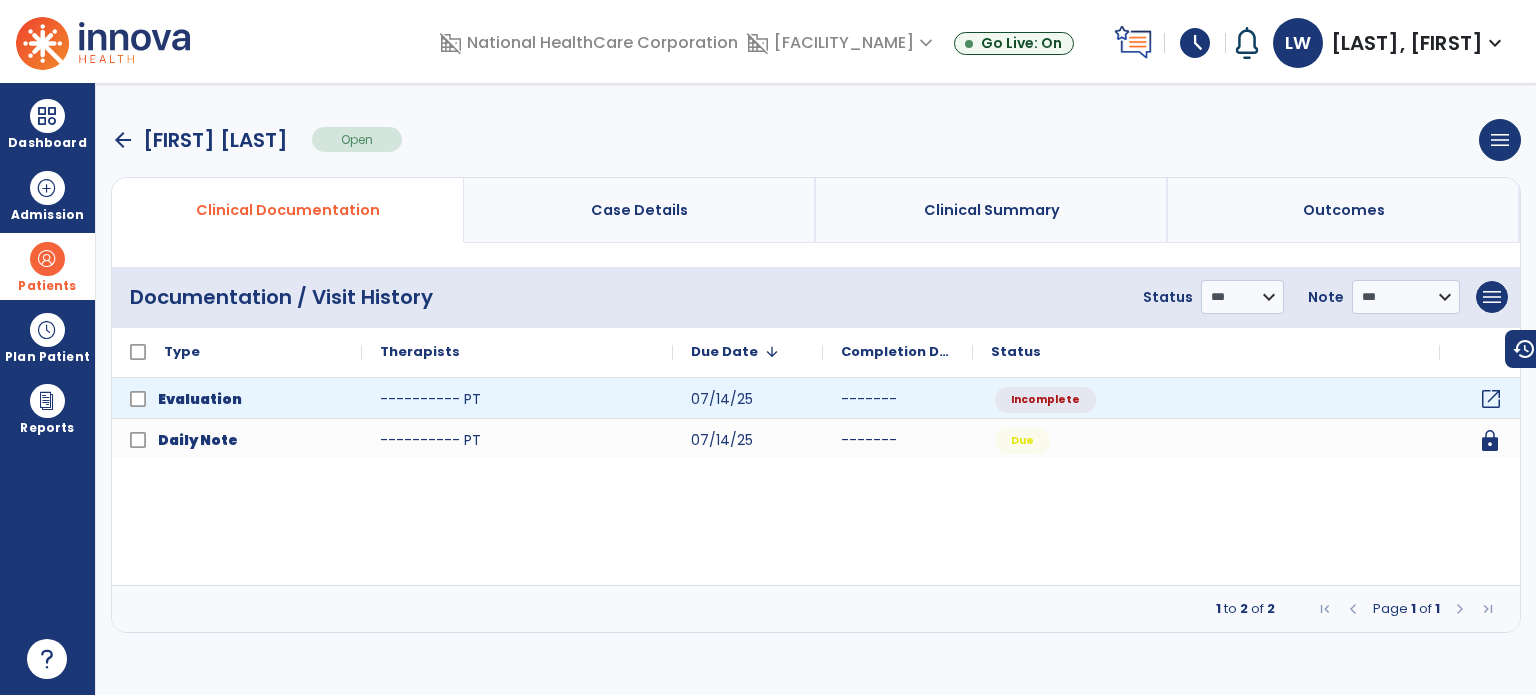 click on "open_in_new" 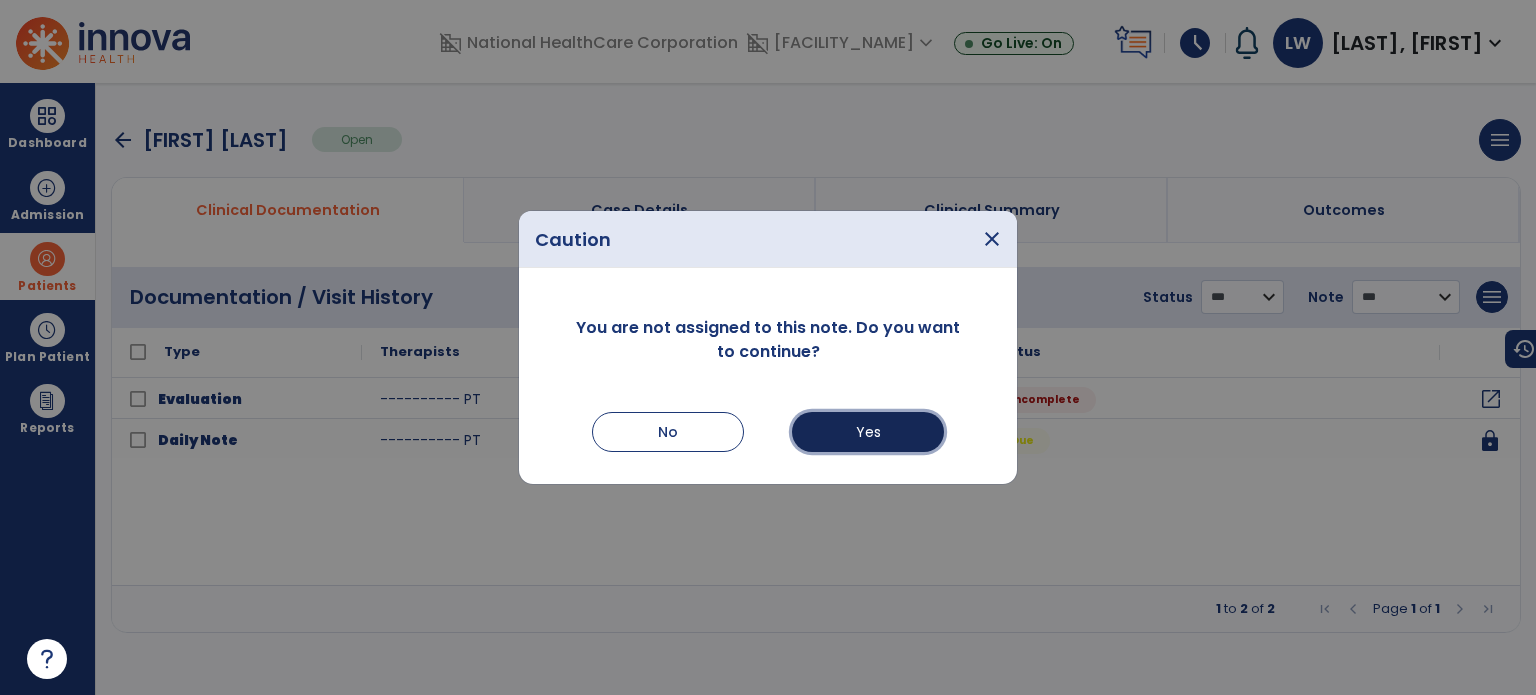 click on "Yes" at bounding box center (868, 432) 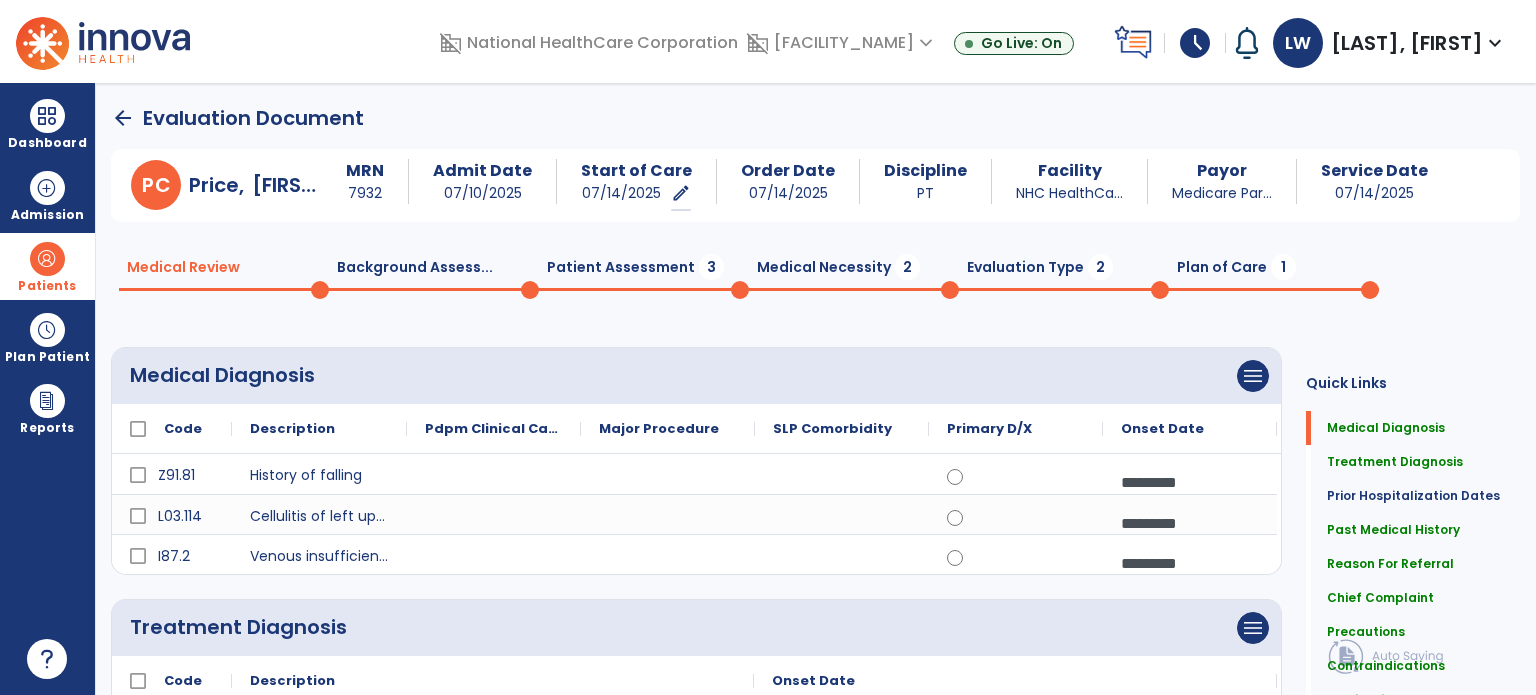 click on "Patient Assessment  3" 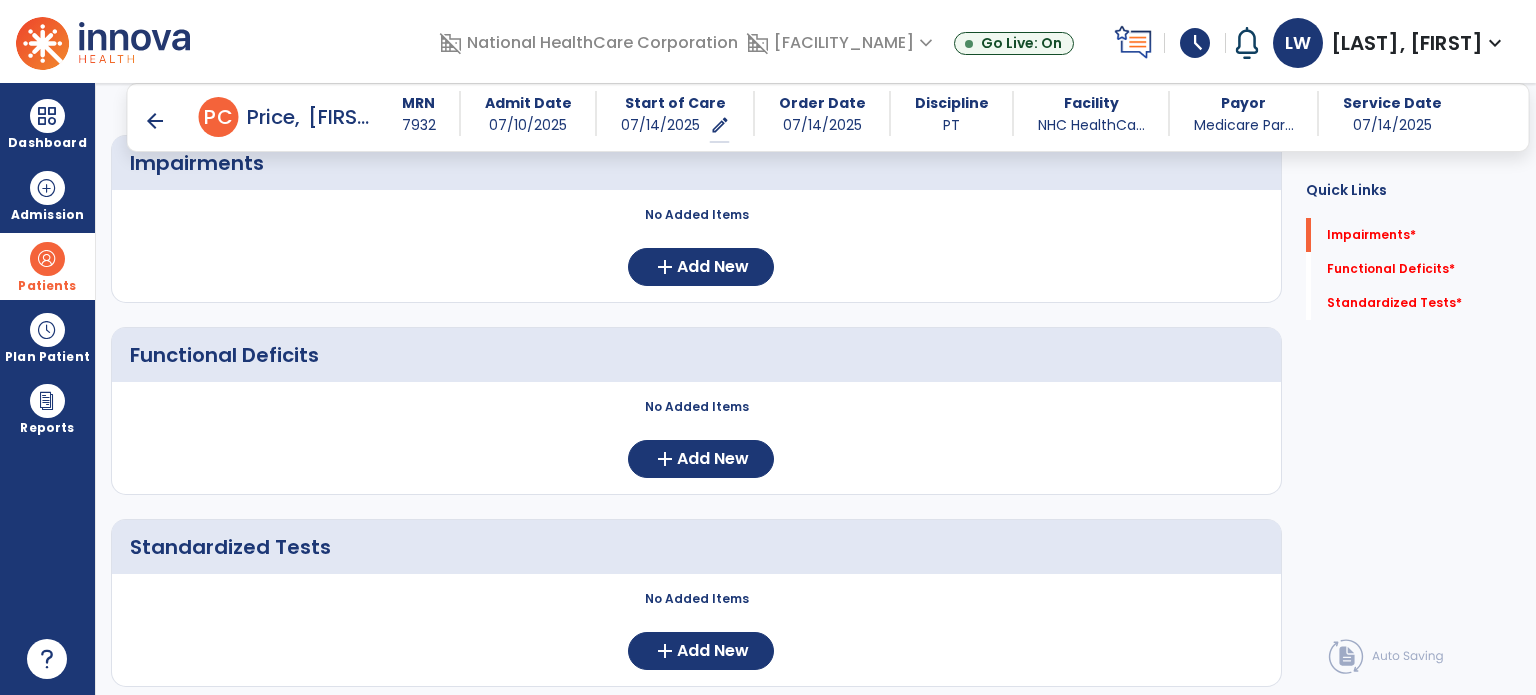 scroll, scrollTop: 196, scrollLeft: 0, axis: vertical 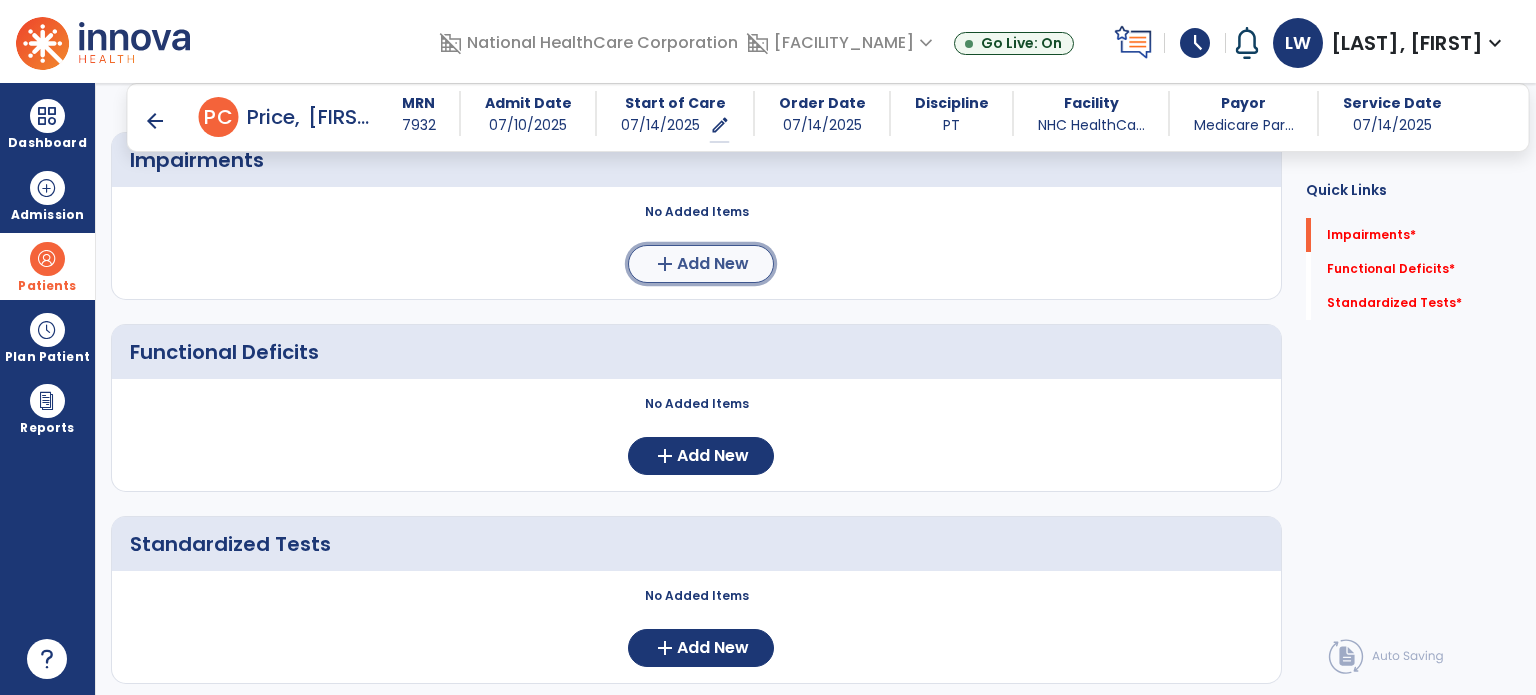 click on "add" 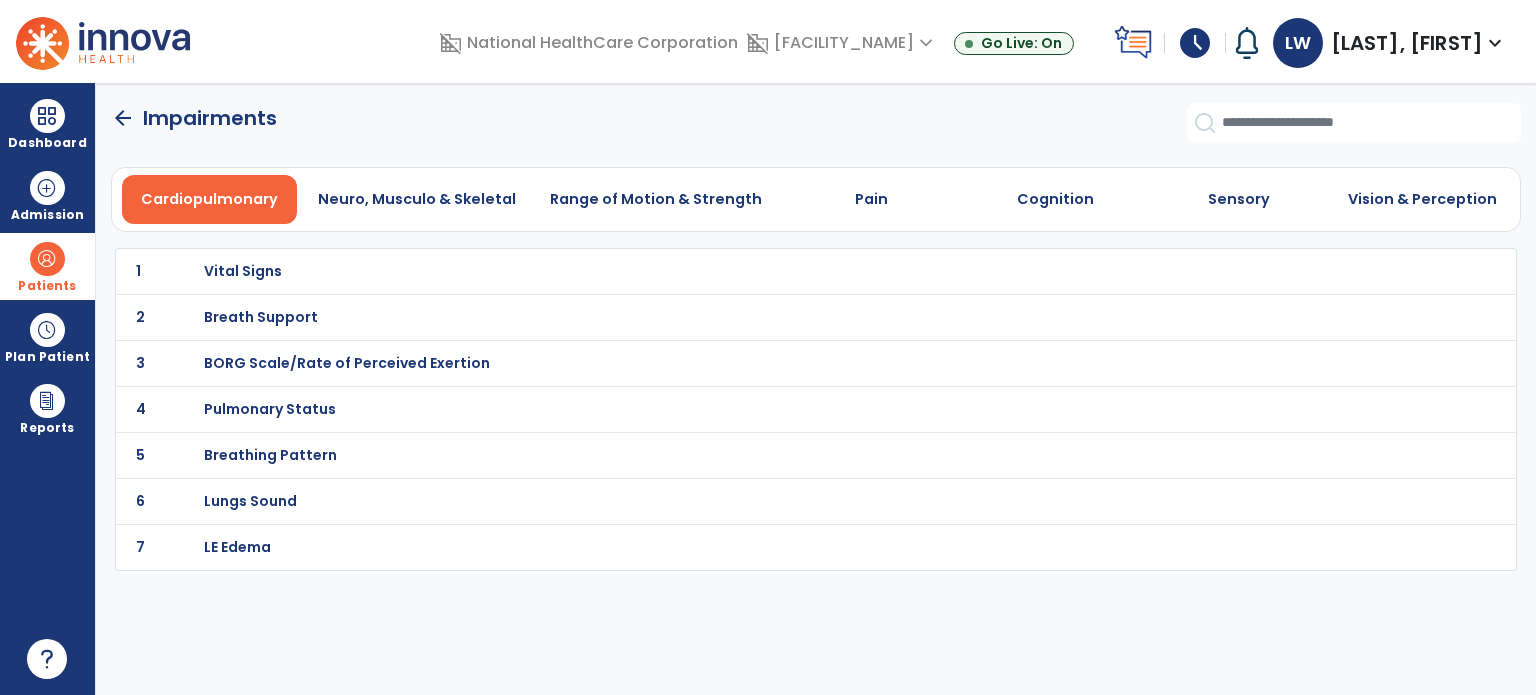 scroll, scrollTop: 0, scrollLeft: 0, axis: both 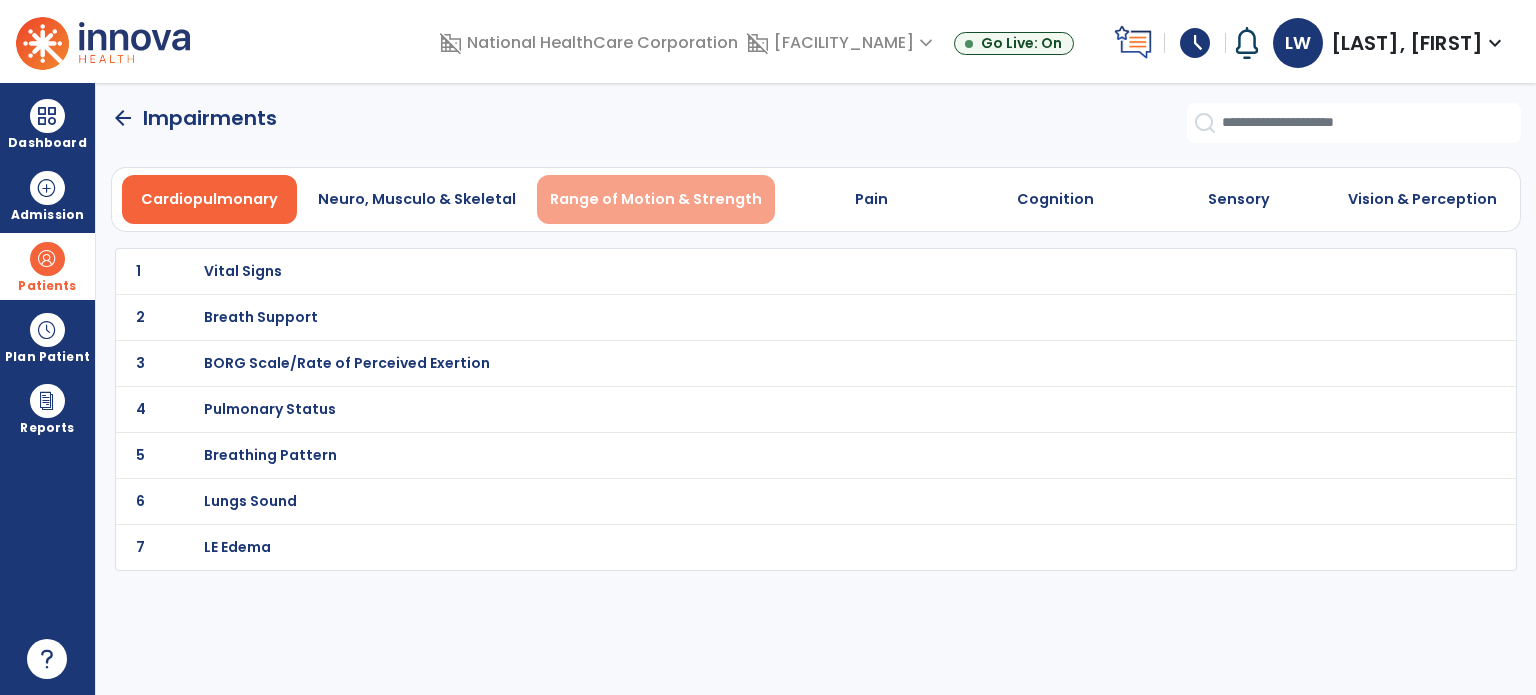 click on "Range of Motion & Strength" at bounding box center (656, 199) 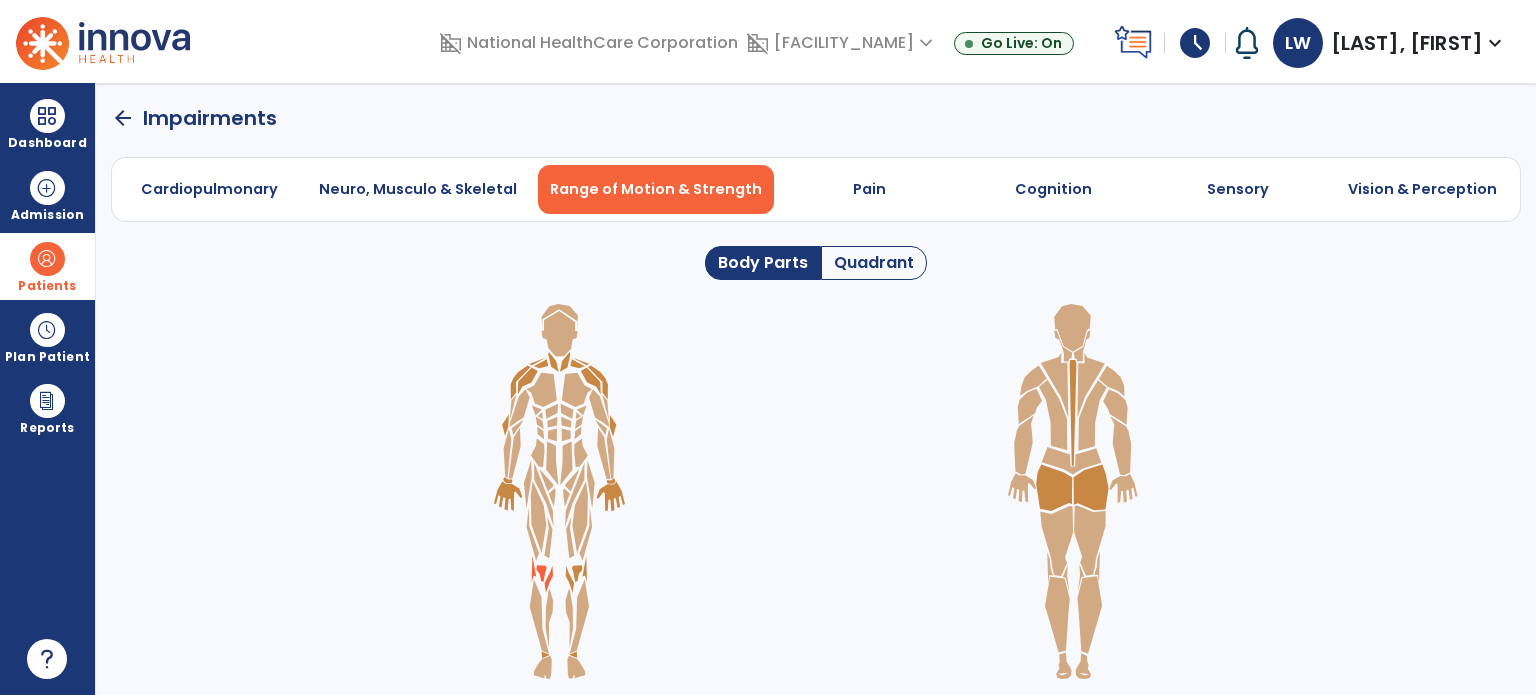 click 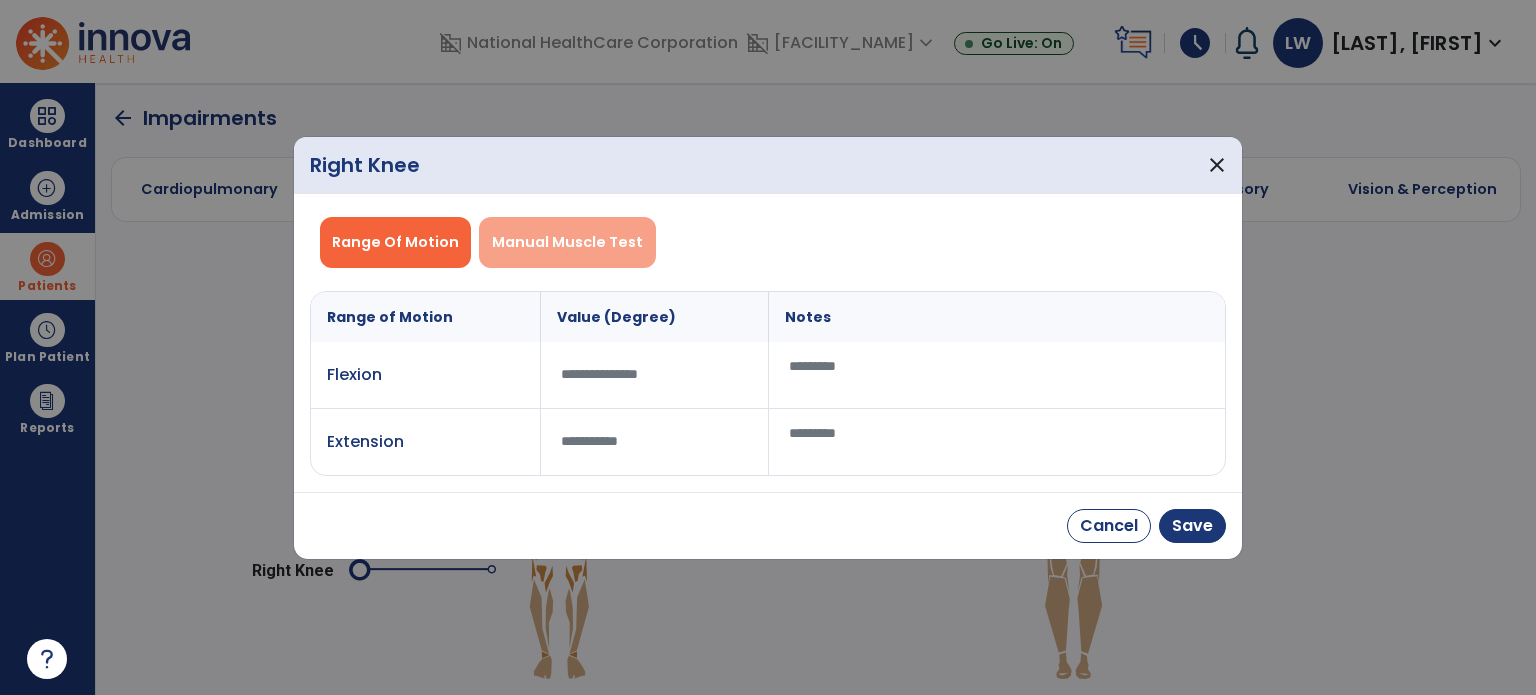 click on "Manual Muscle Test" at bounding box center [567, 242] 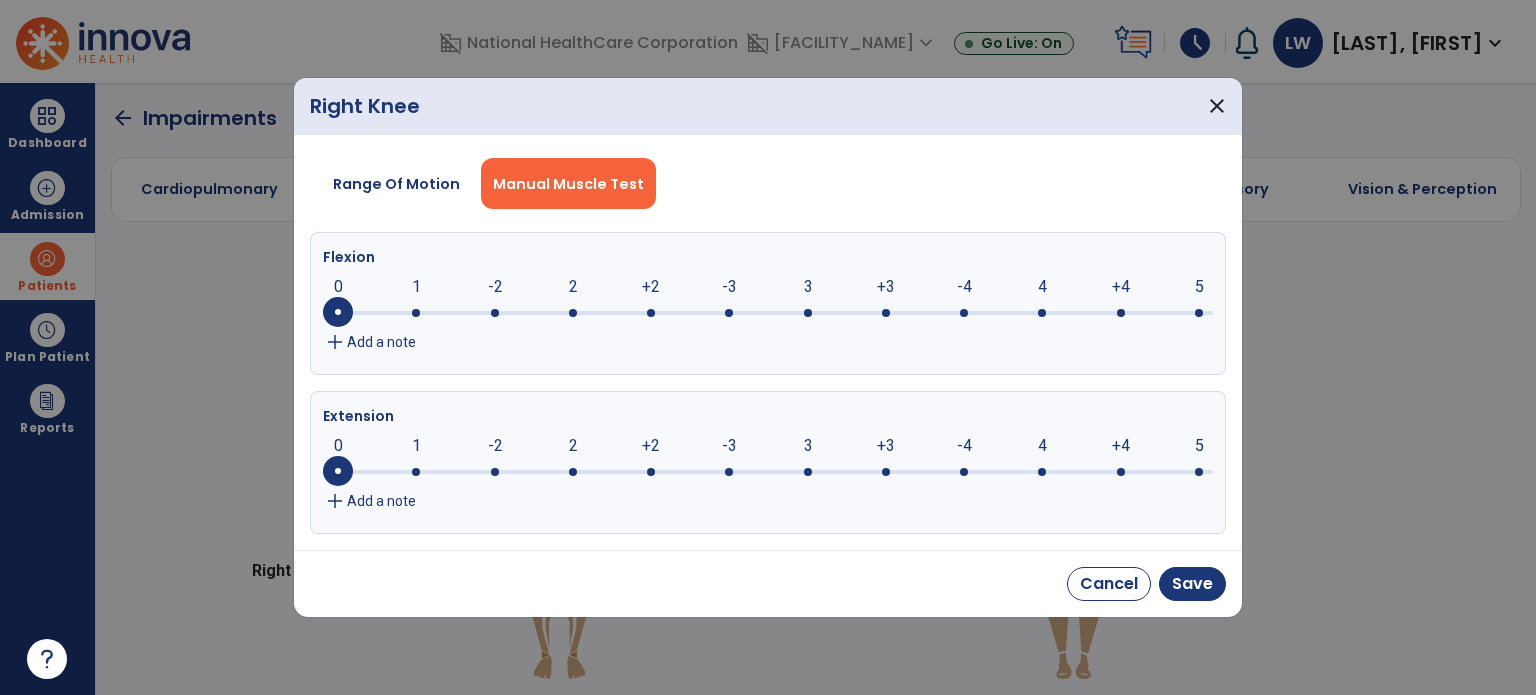 click 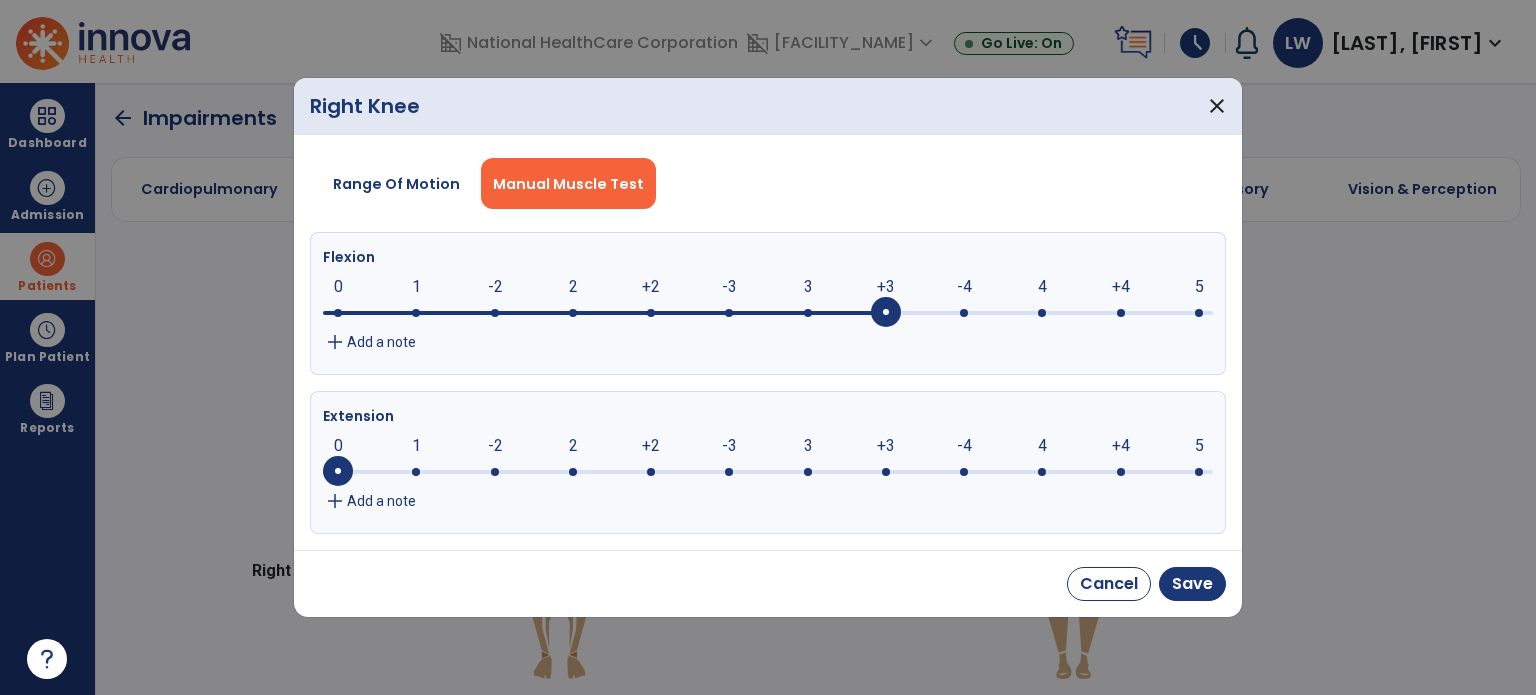 click 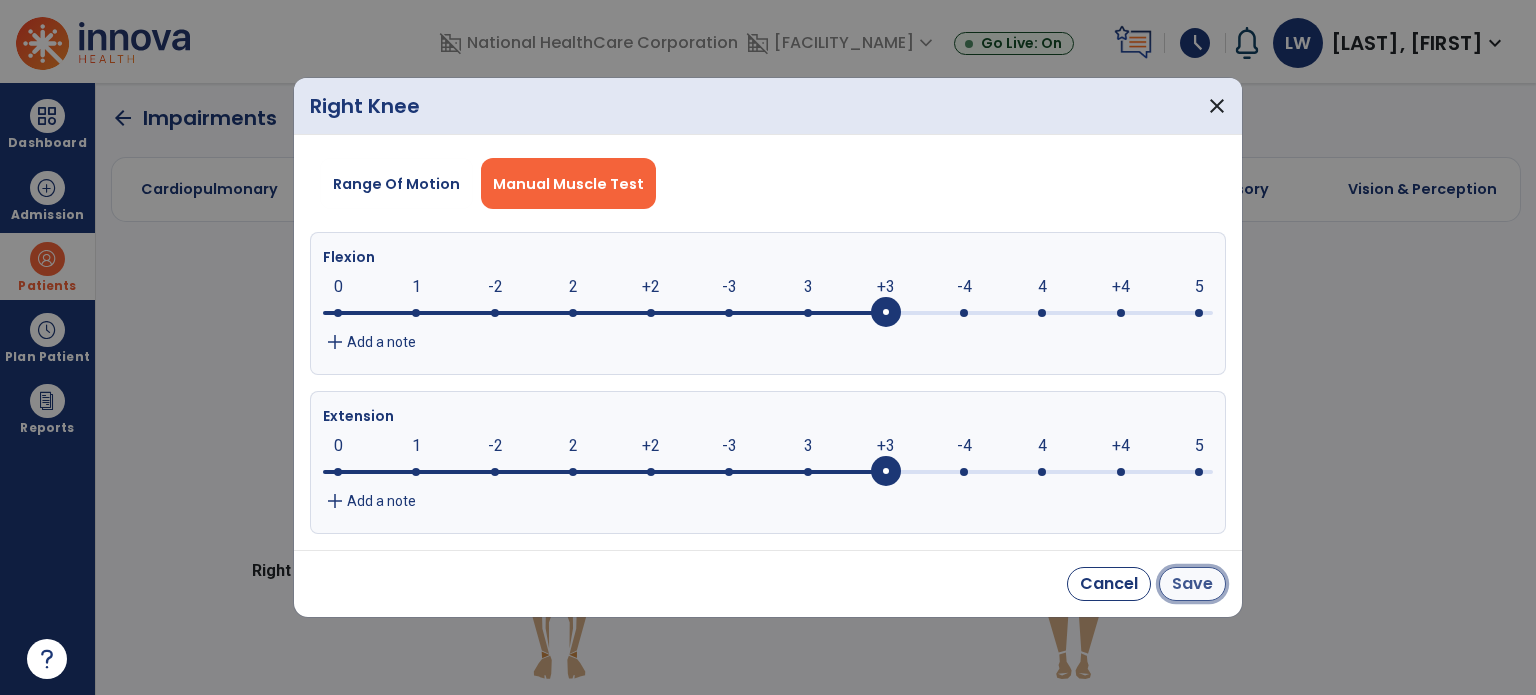 click on "Save" at bounding box center [1192, 584] 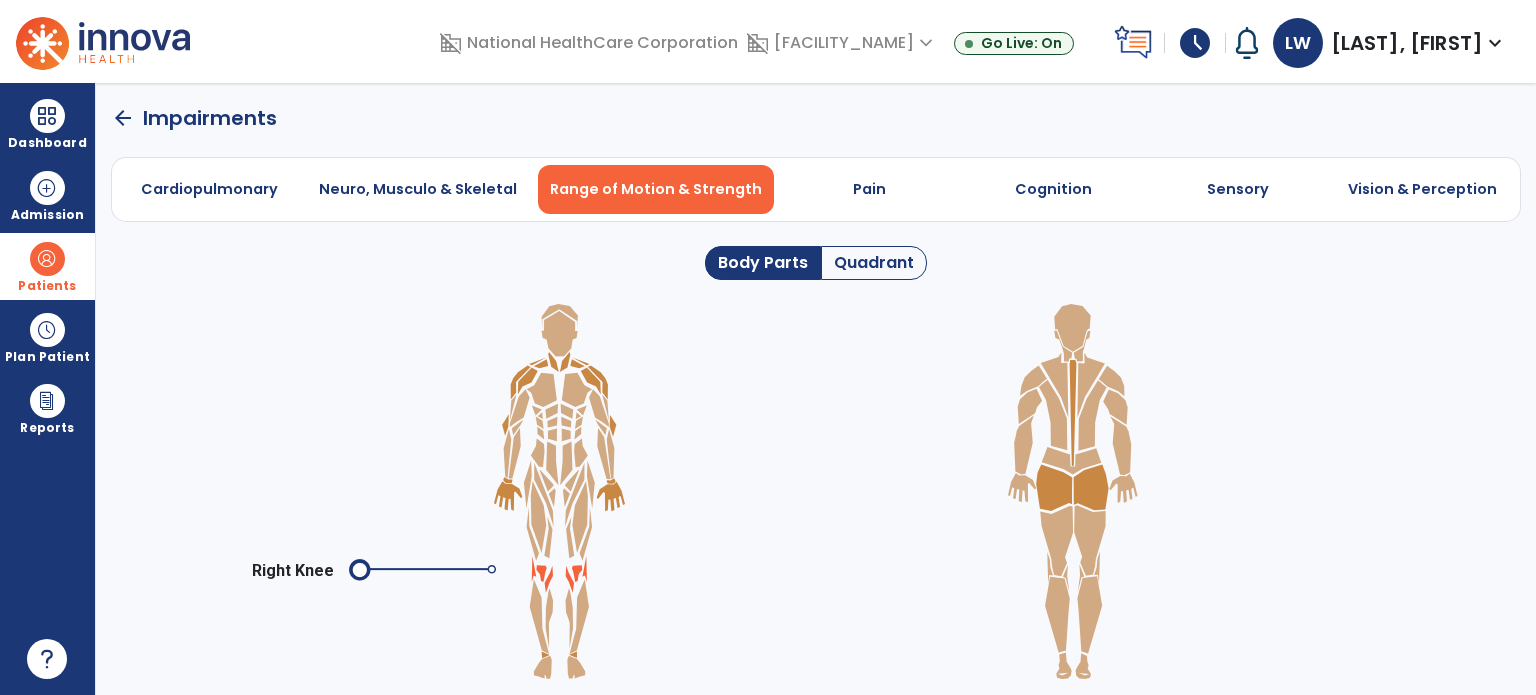 click 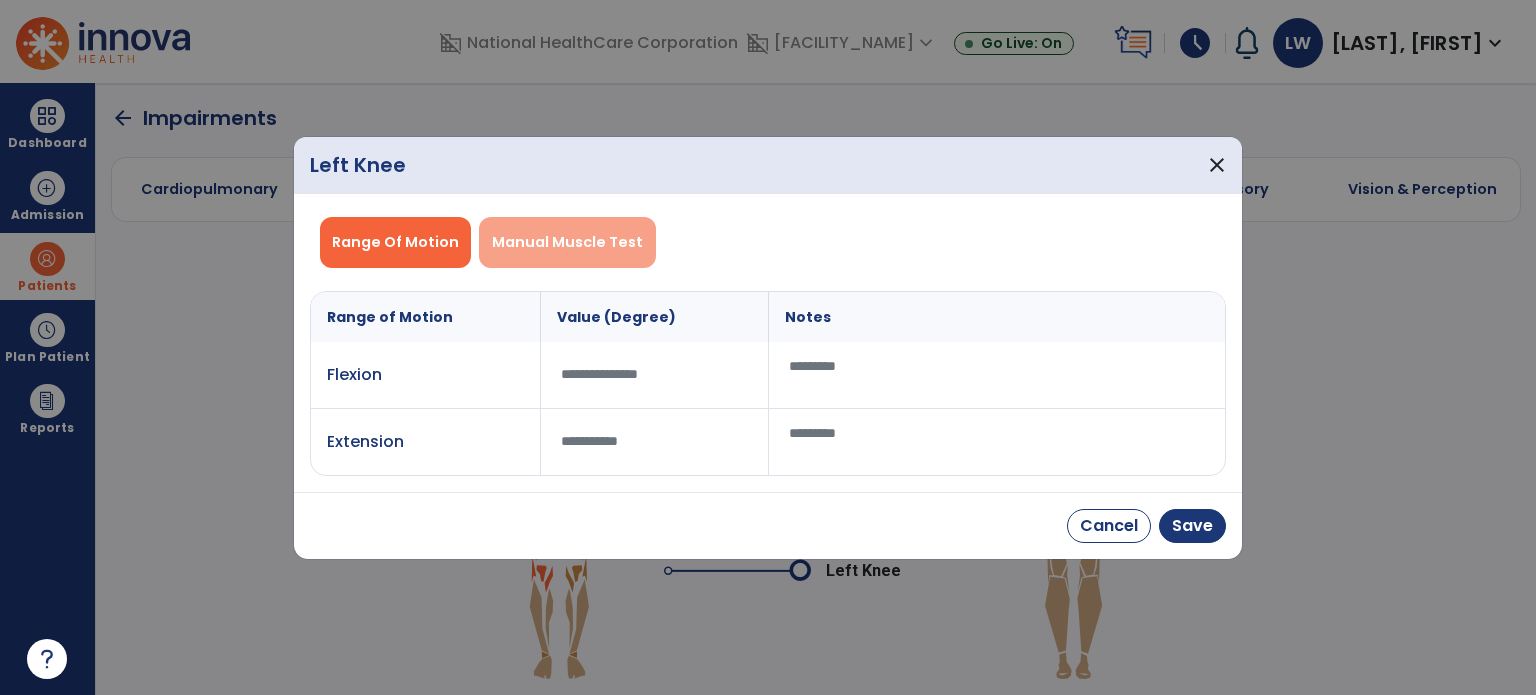 click on "Manual Muscle Test" at bounding box center (567, 242) 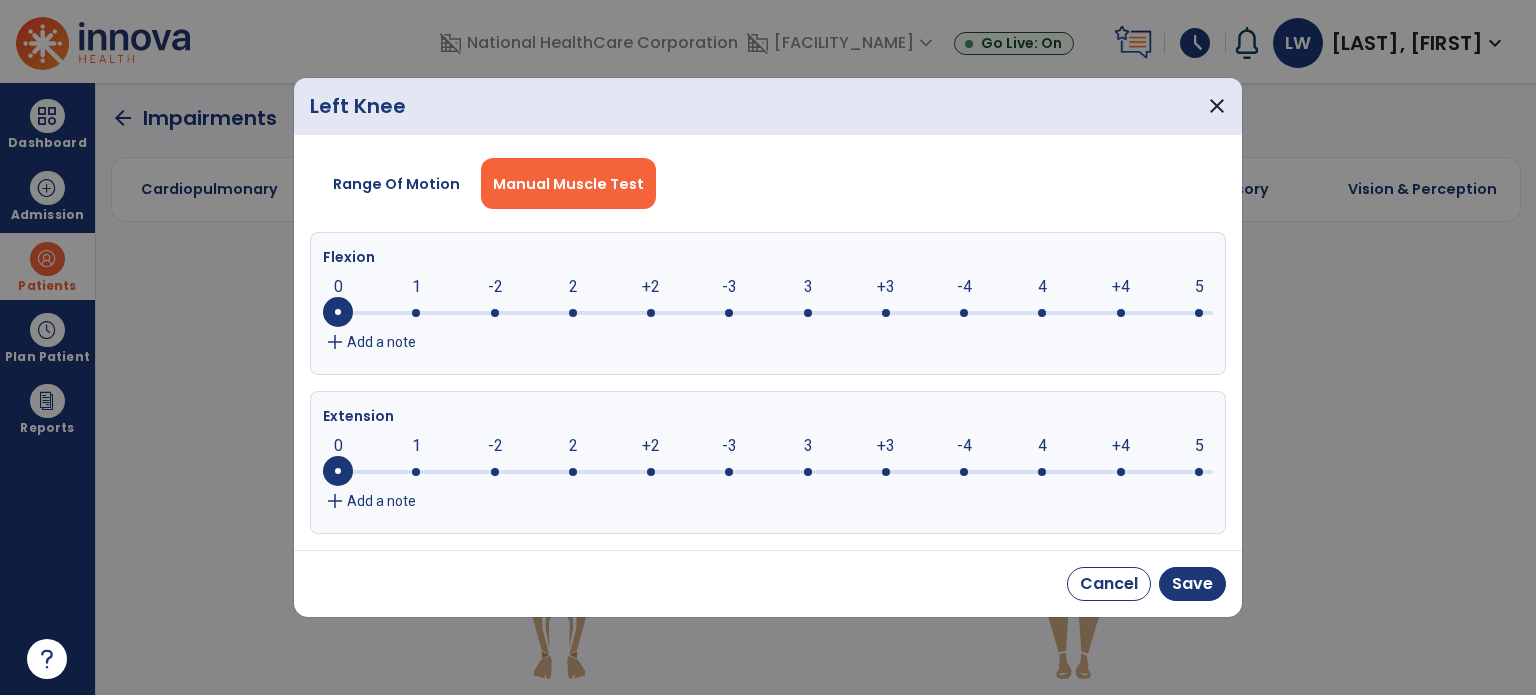 click 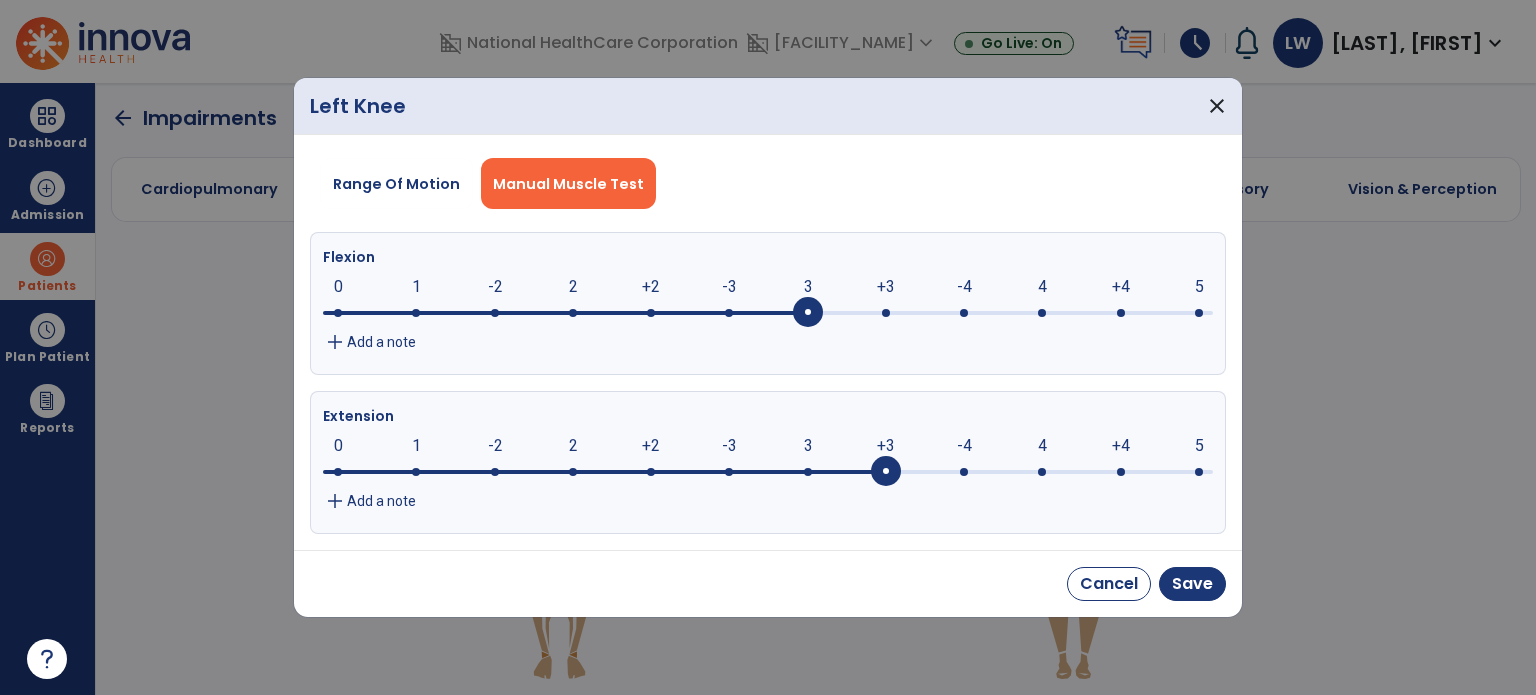 click 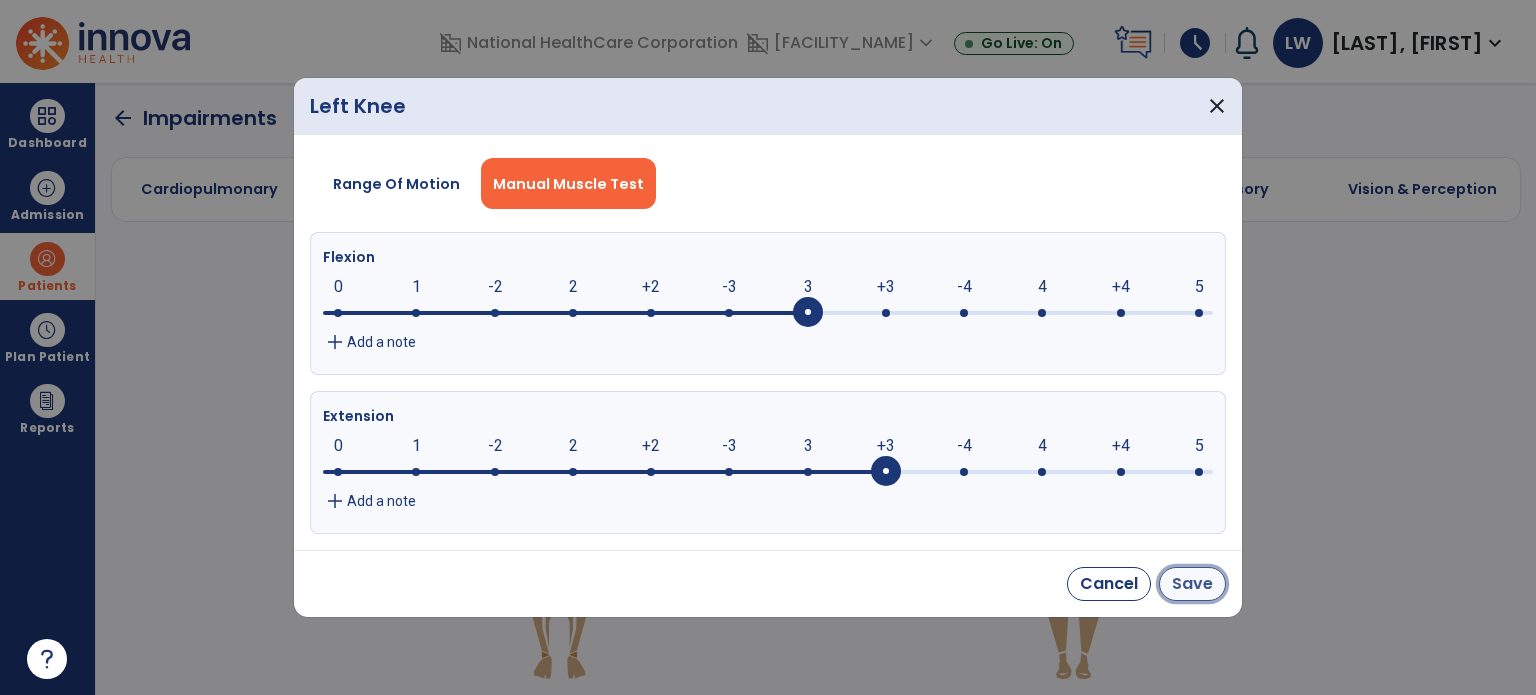 click on "Save" at bounding box center (1192, 584) 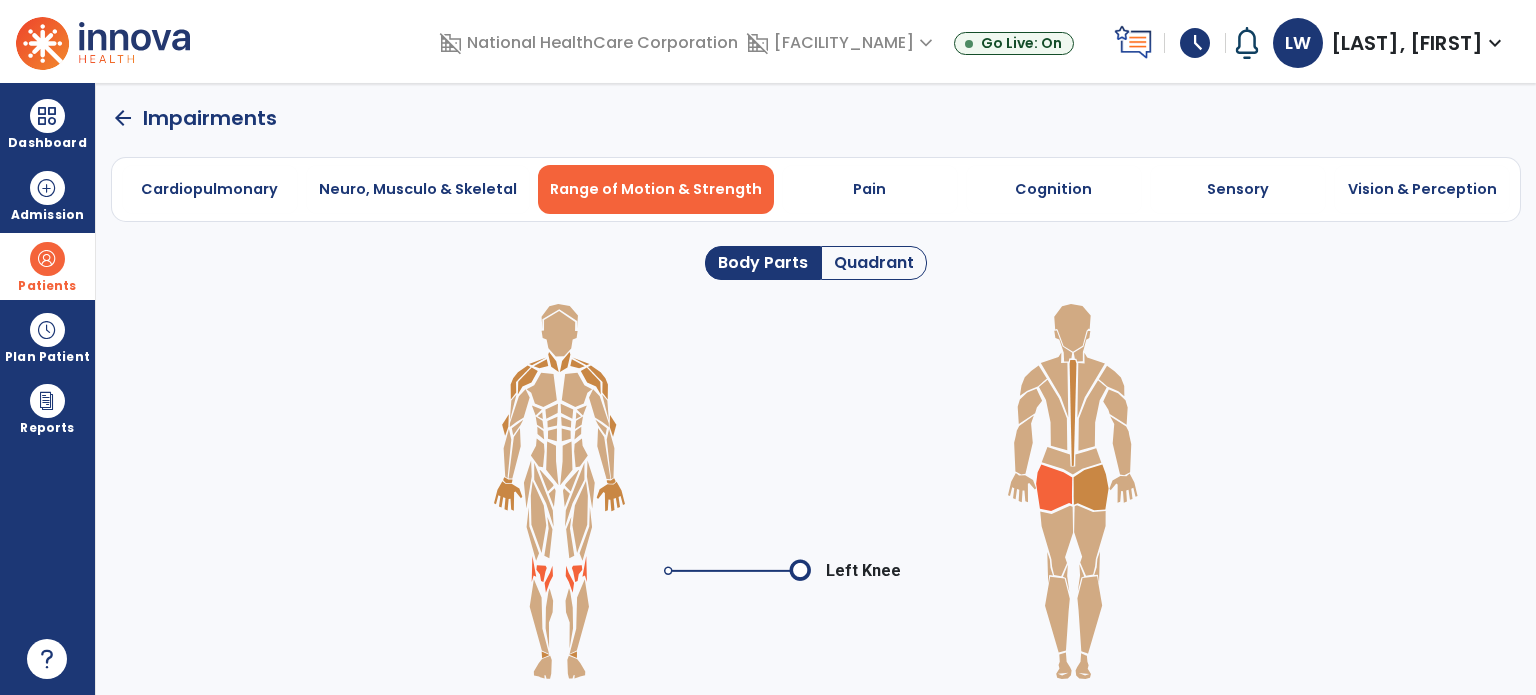 click 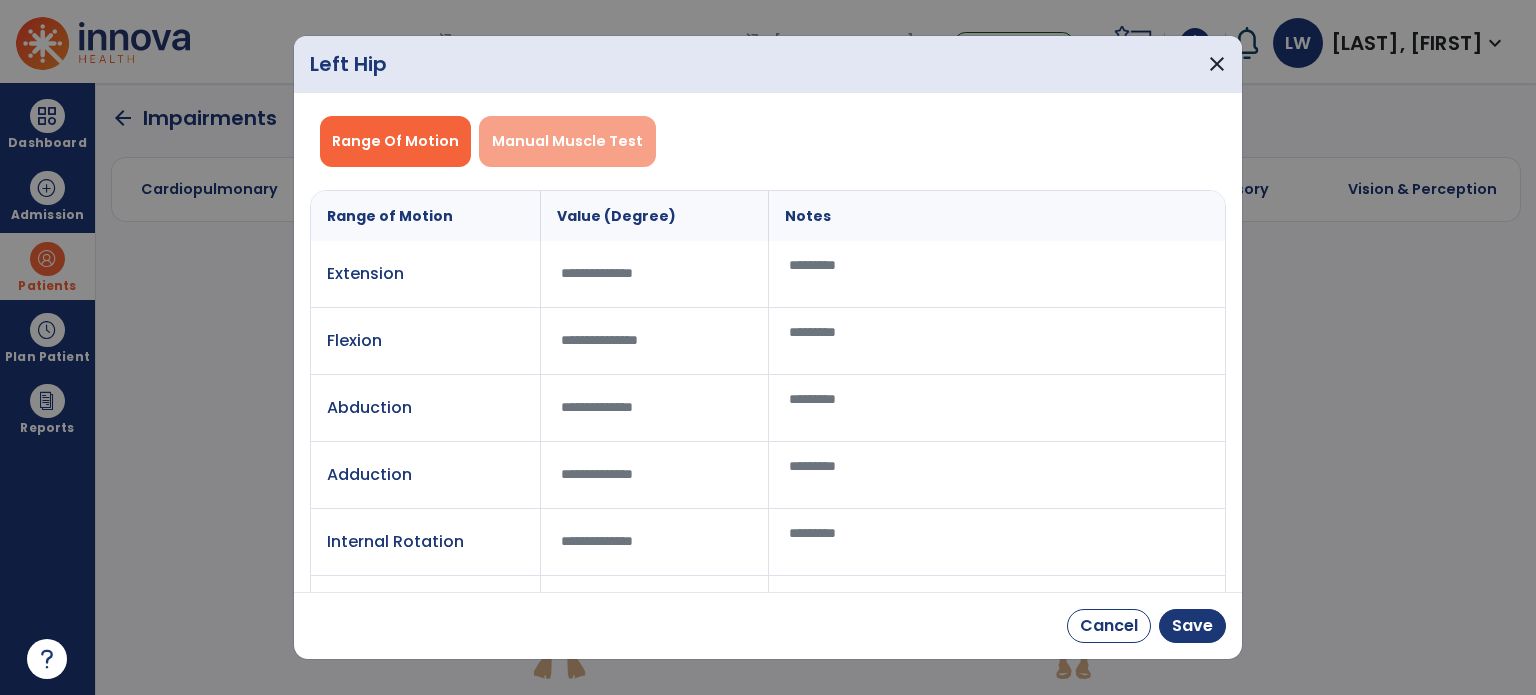 click on "Manual Muscle Test" at bounding box center [567, 141] 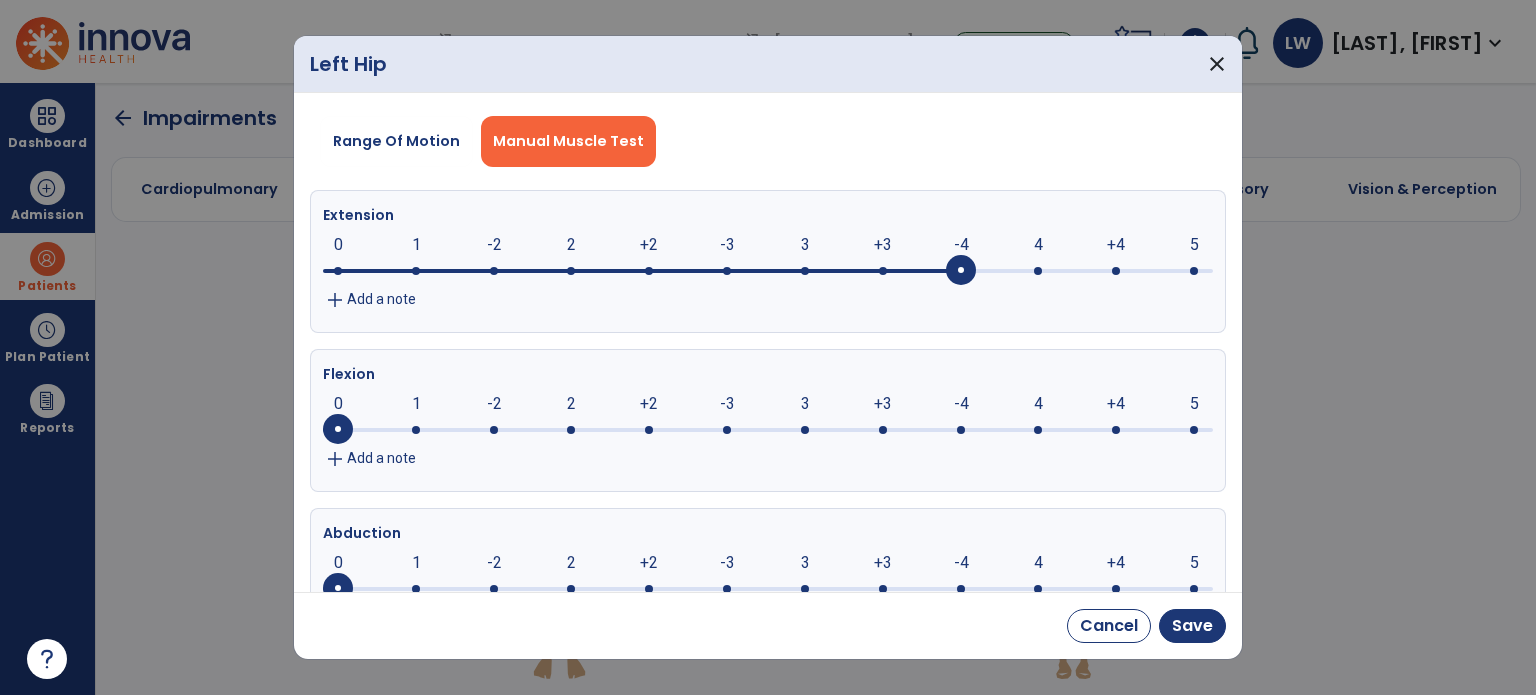 click 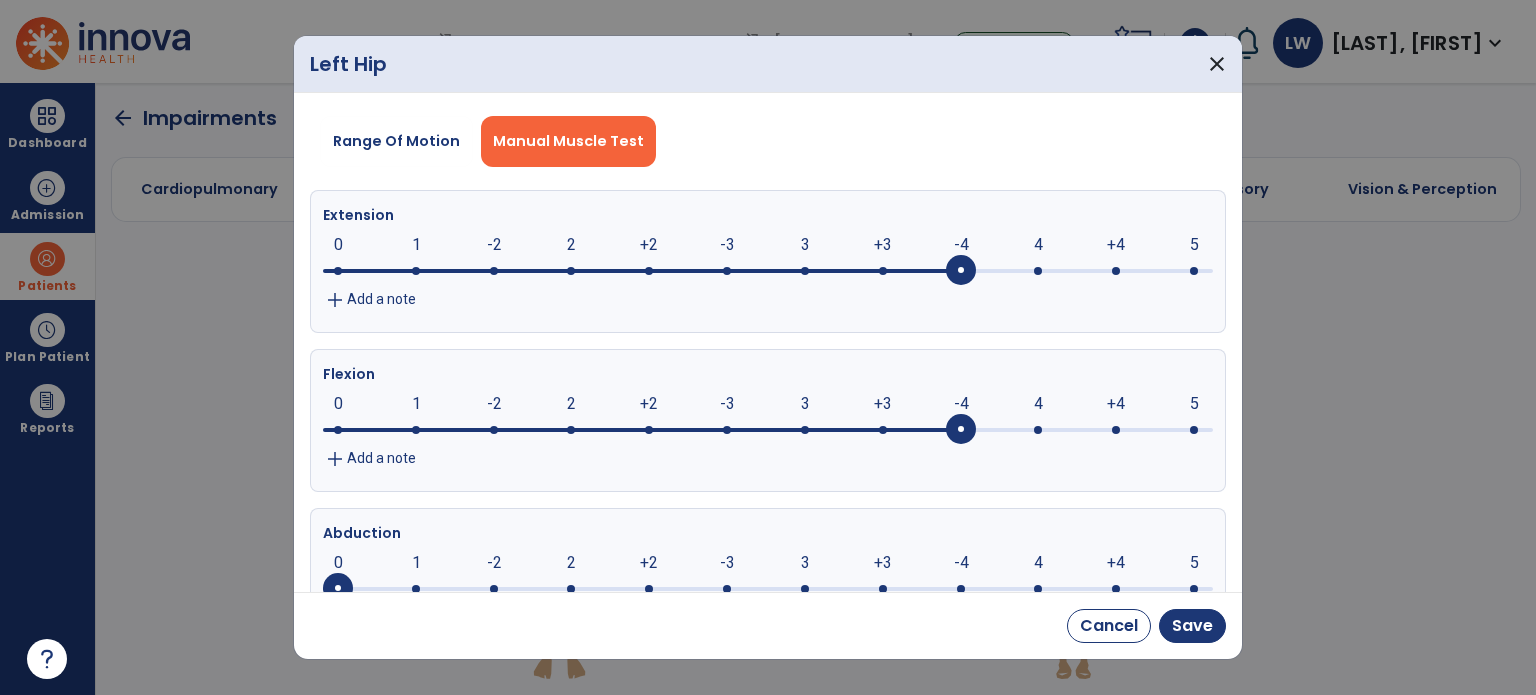 click 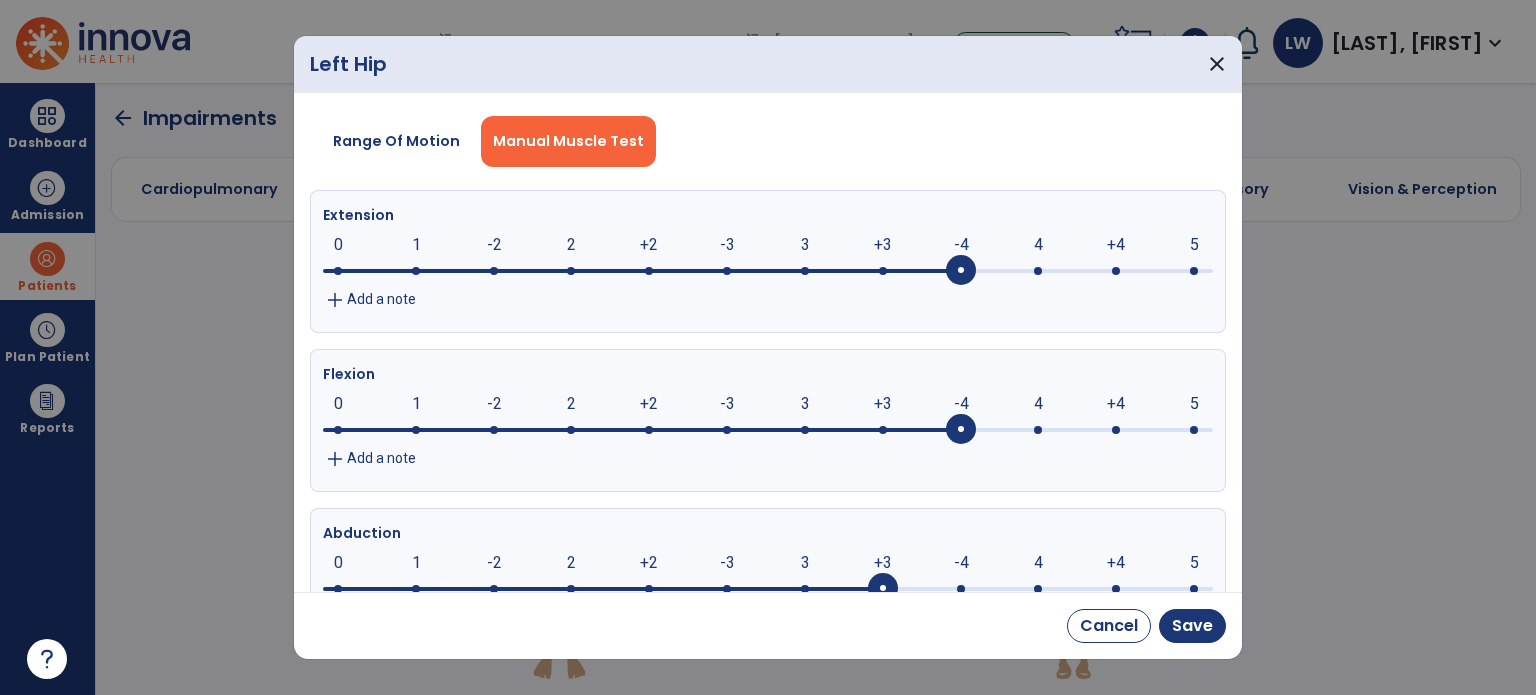 scroll, scrollTop: 12, scrollLeft: 0, axis: vertical 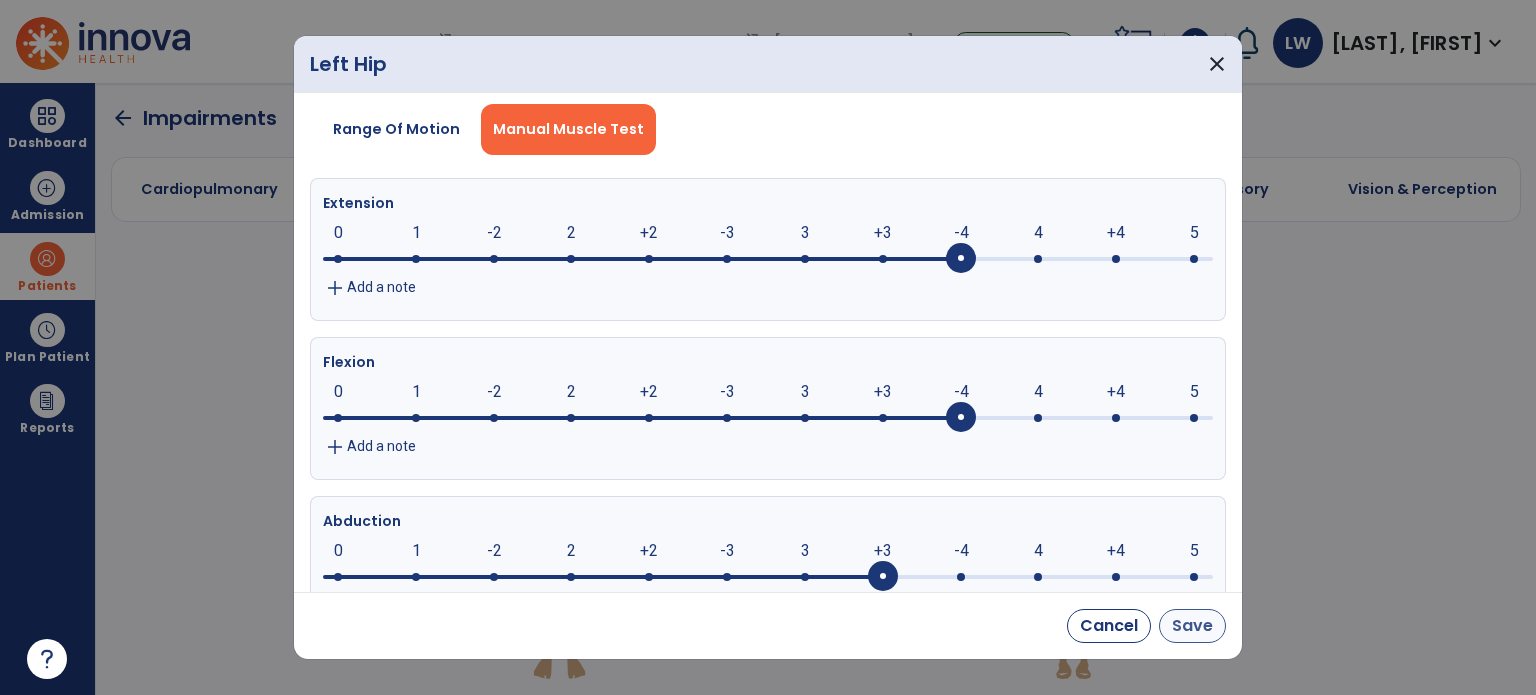 click on "Save" at bounding box center [1192, 626] 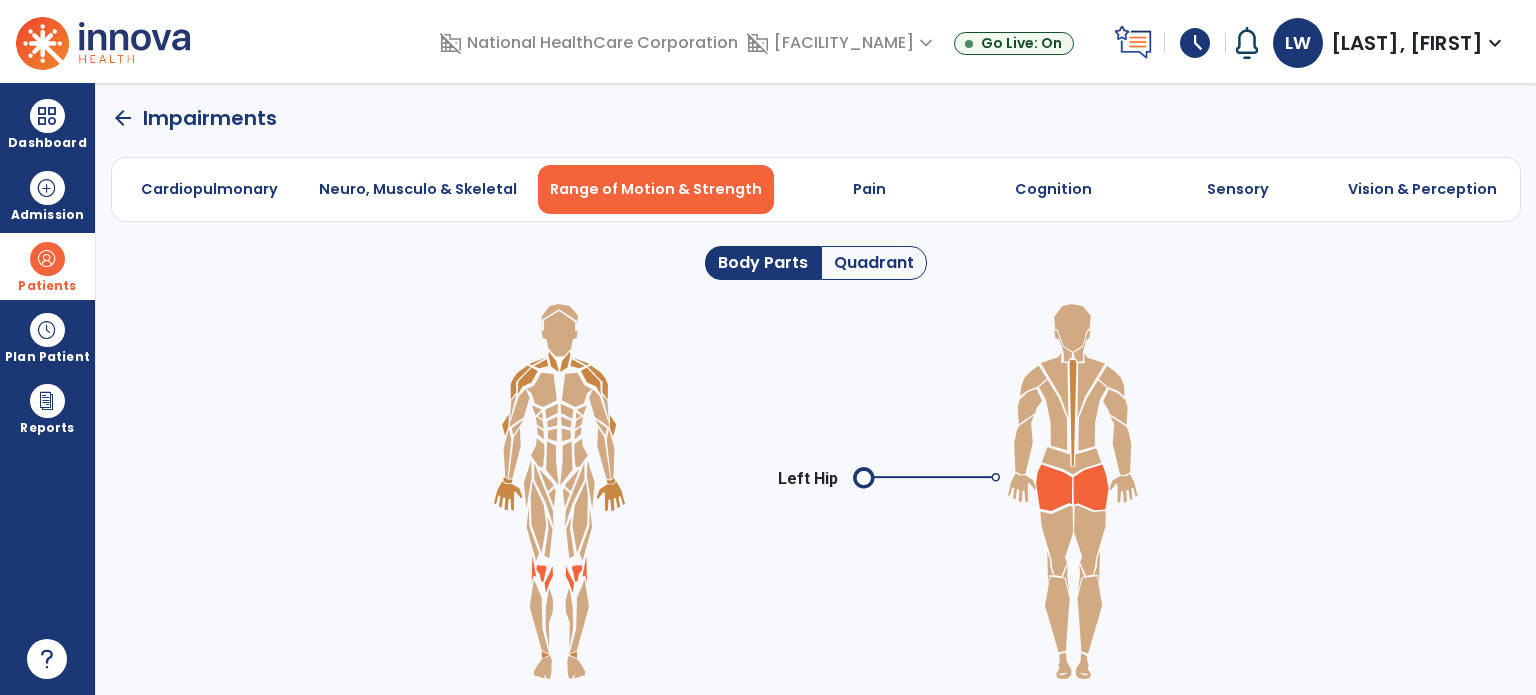 click 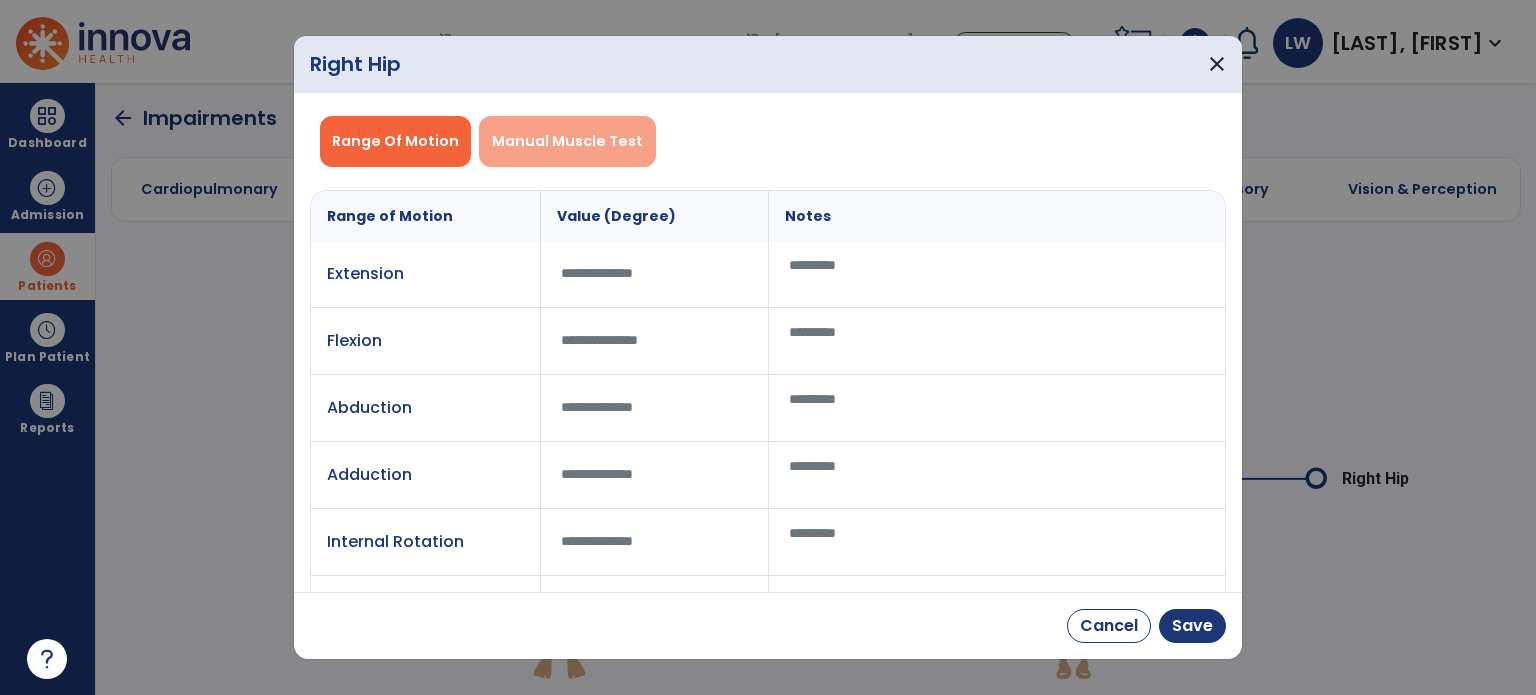 click on "Manual Muscle Test" at bounding box center [567, 141] 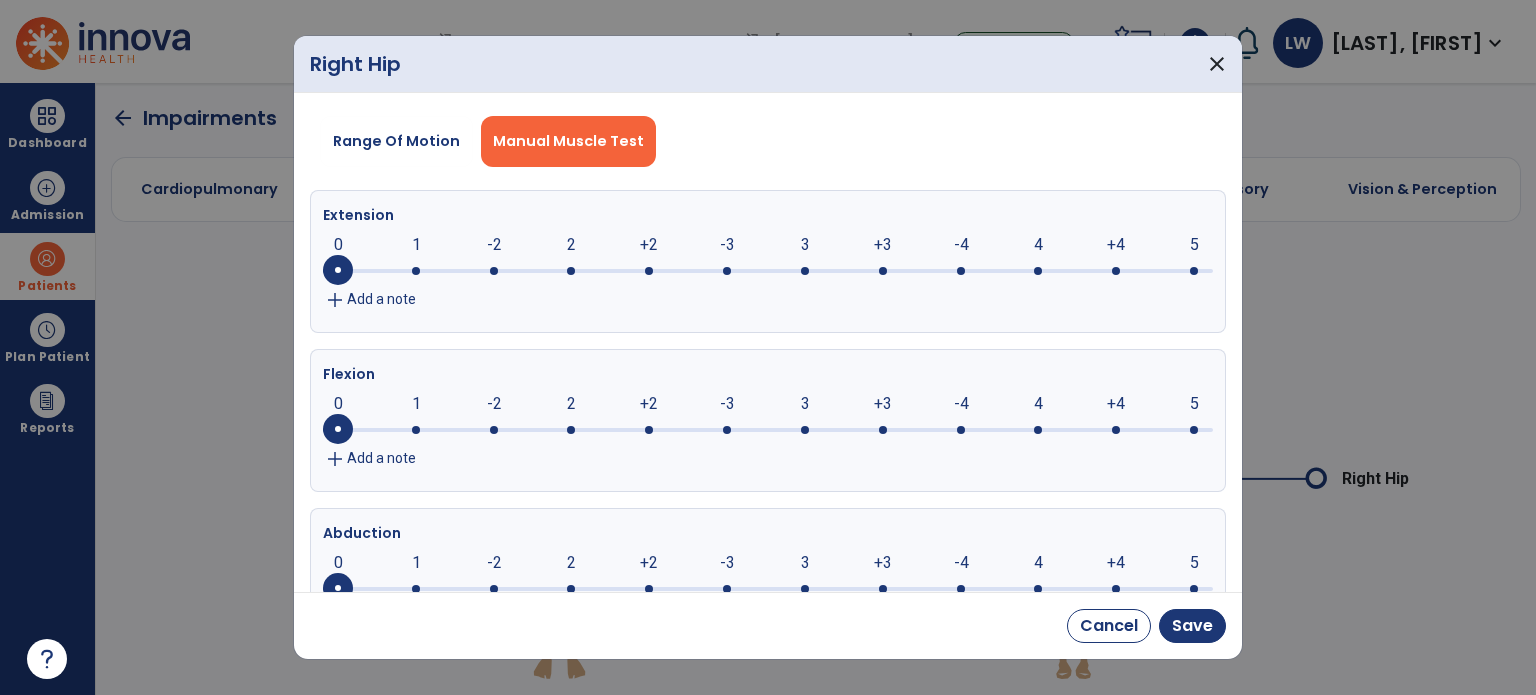 click 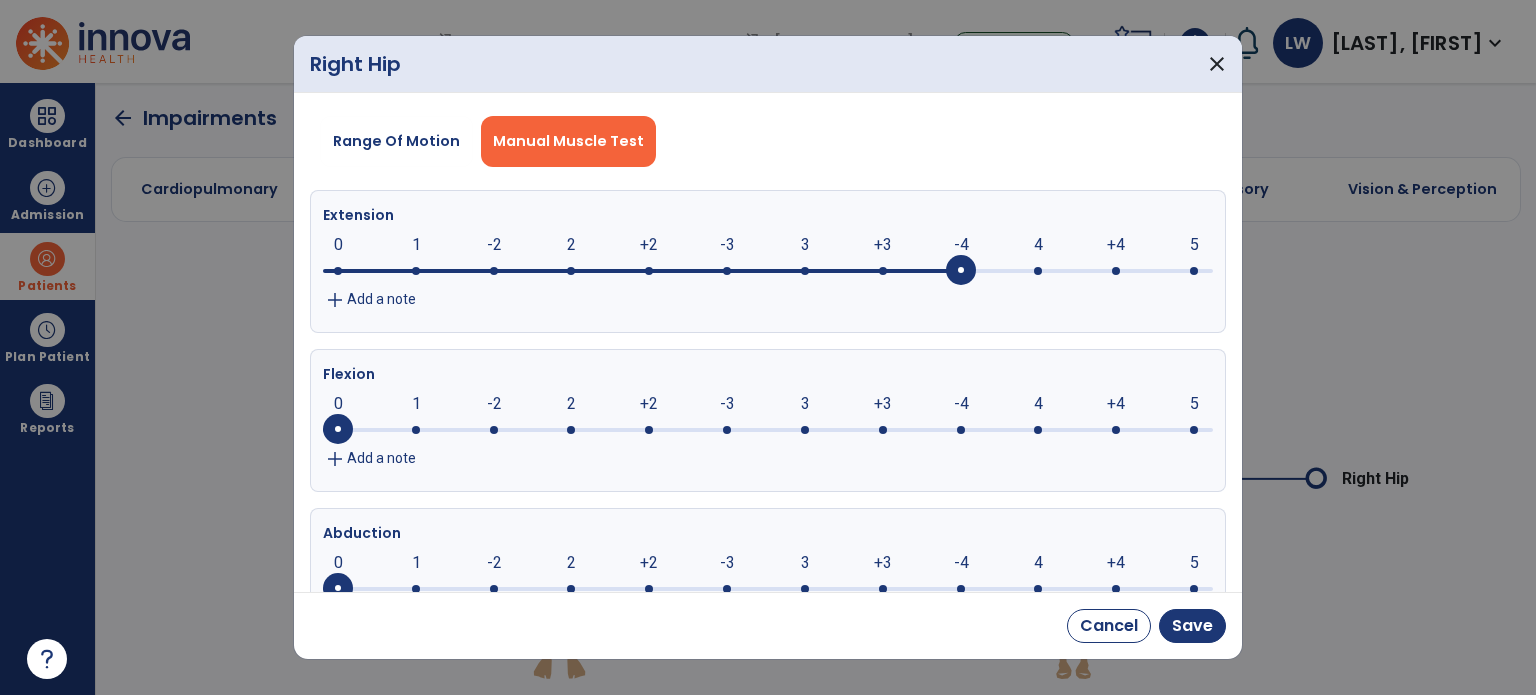 click 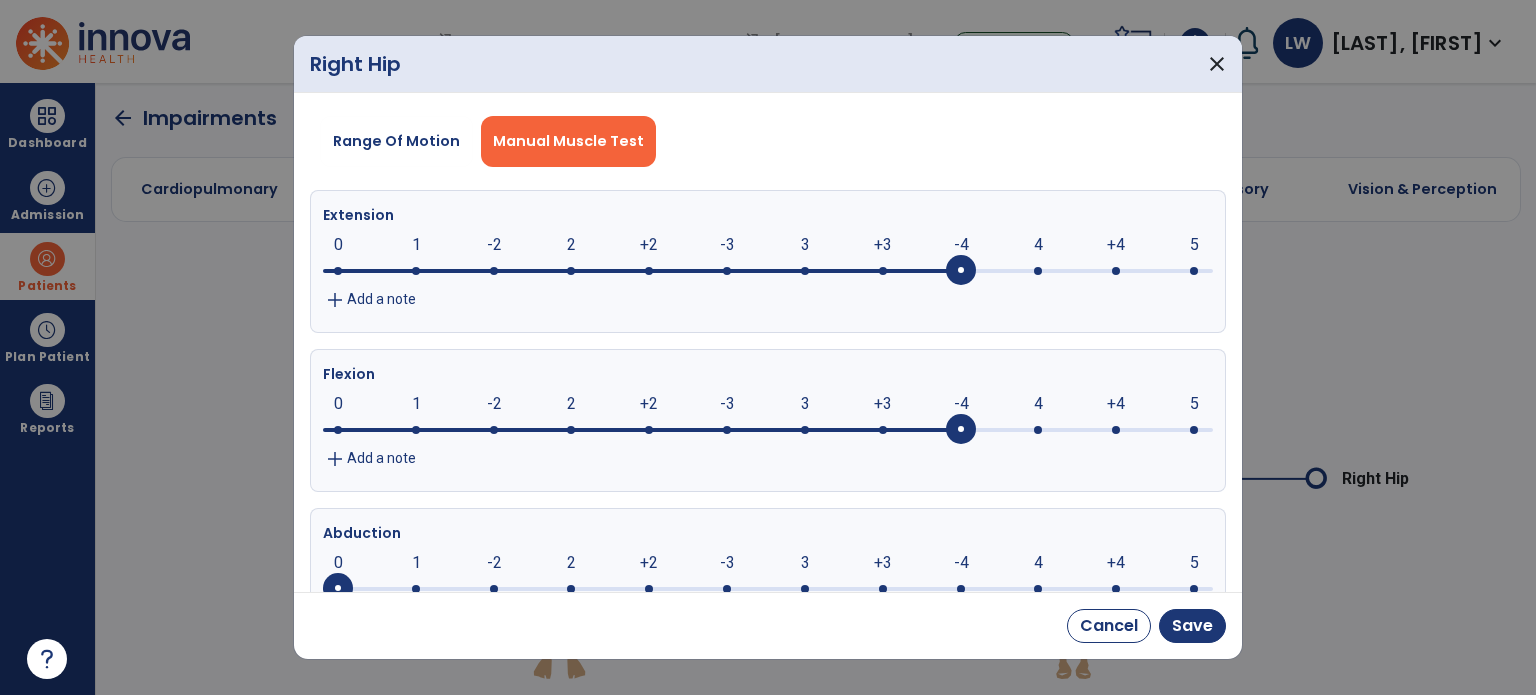 click 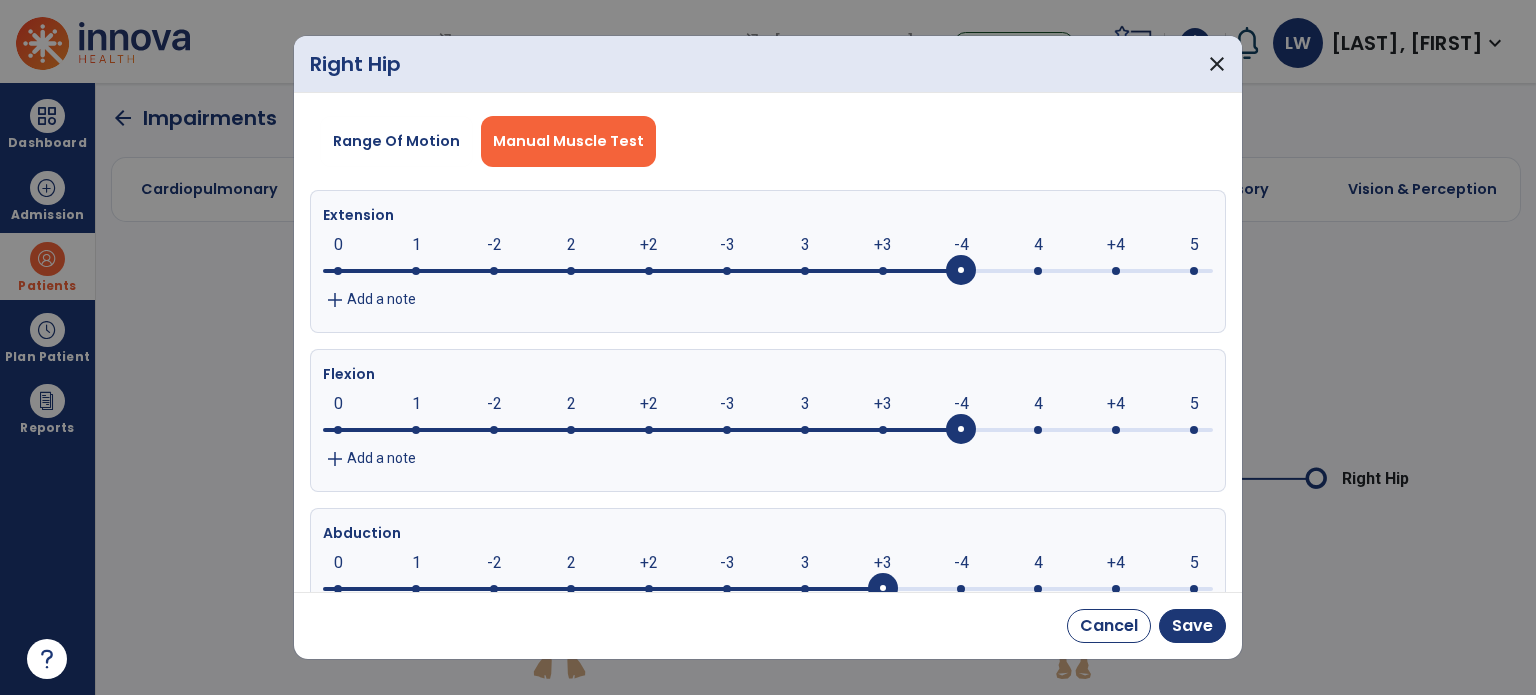 scroll, scrollTop: 12, scrollLeft: 0, axis: vertical 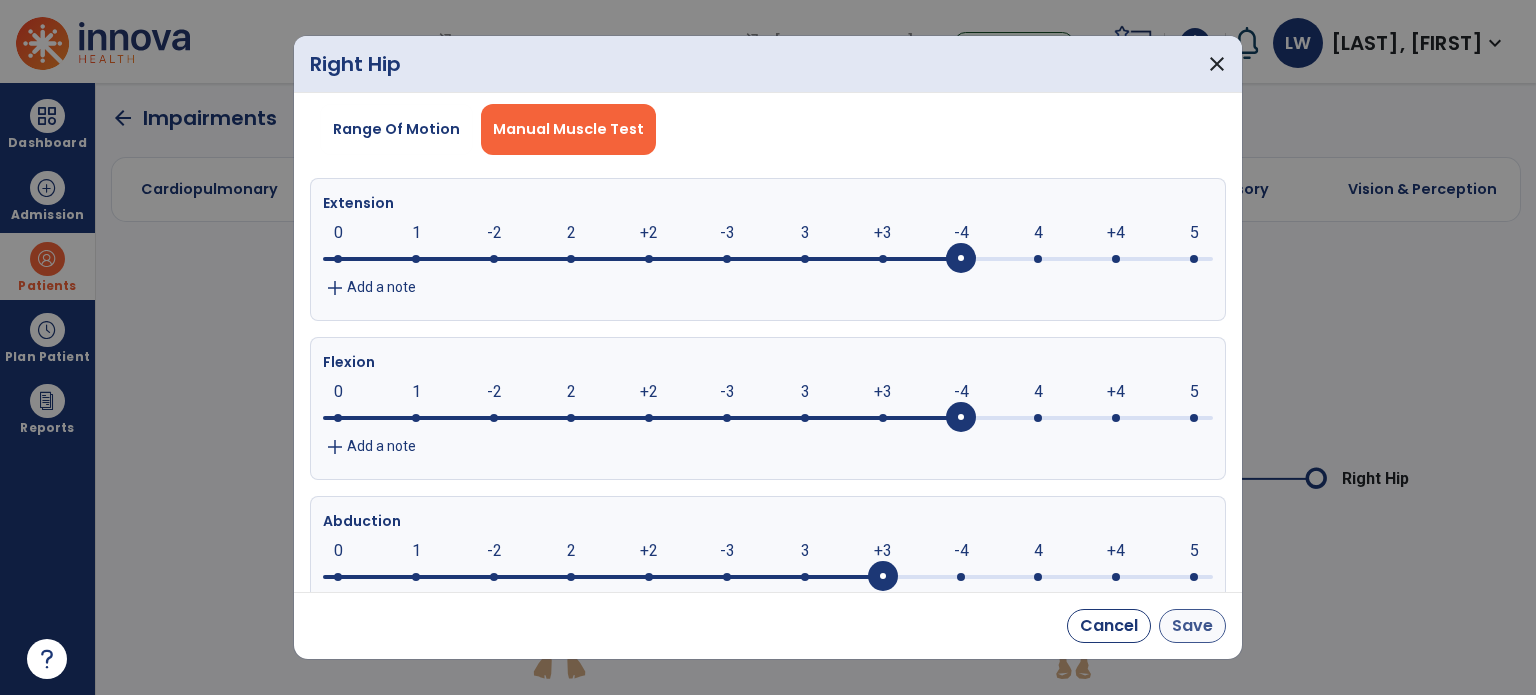 click on "Save" at bounding box center (1192, 626) 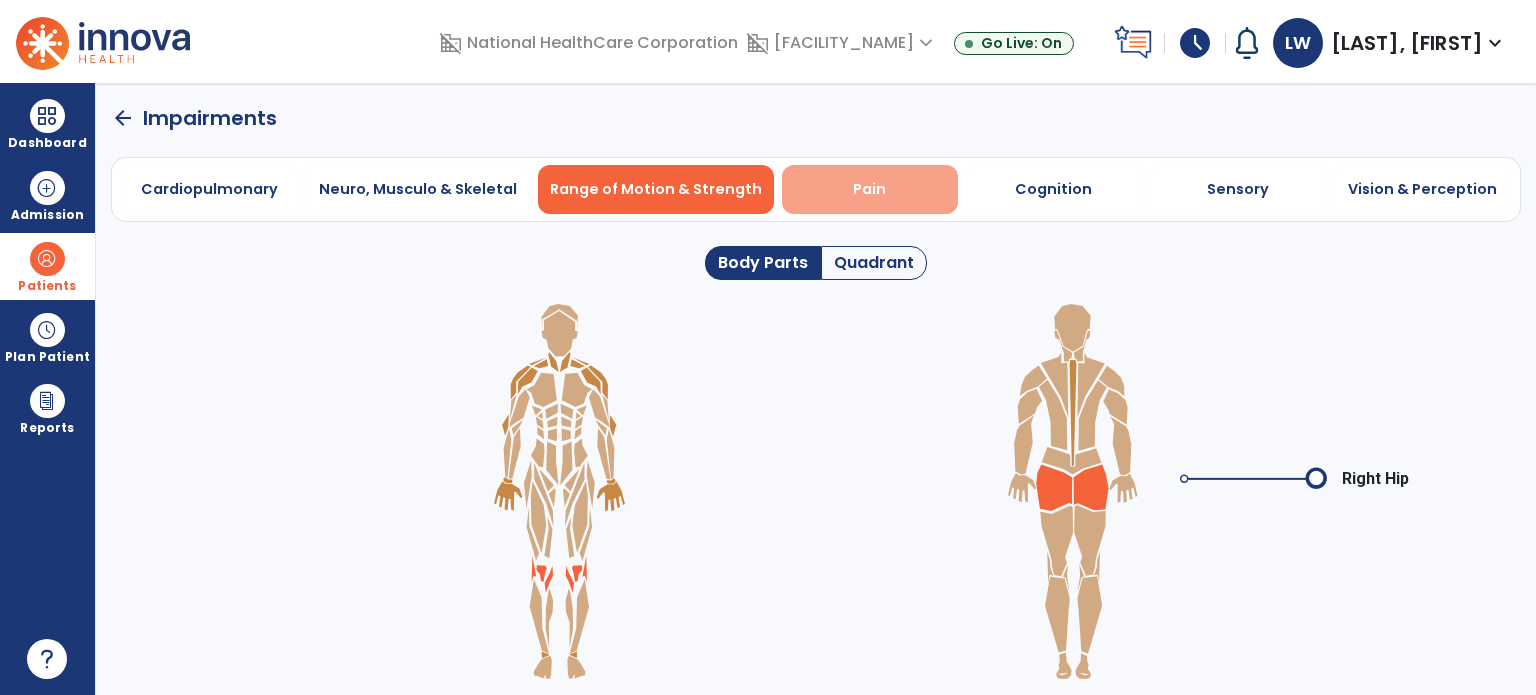 click on "Pain" at bounding box center [869, 189] 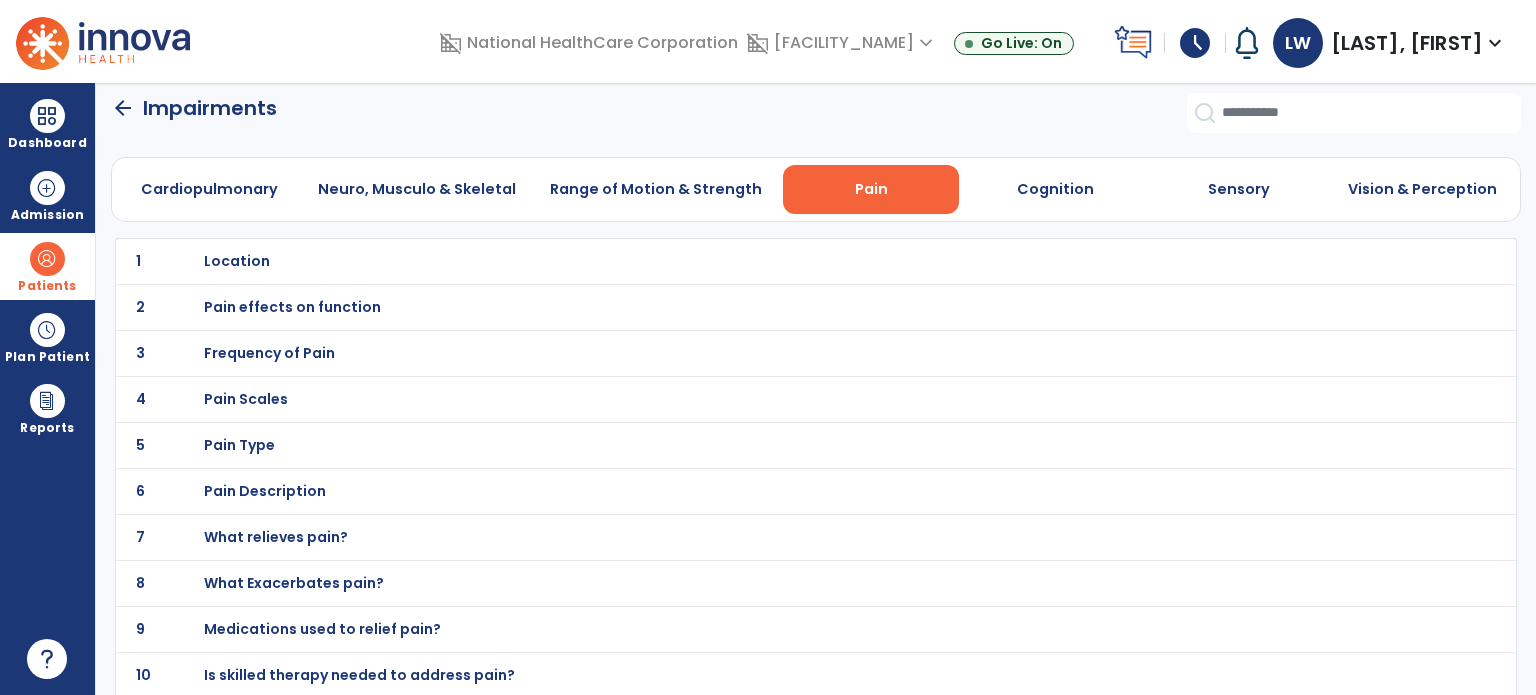 scroll, scrollTop: 0, scrollLeft: 0, axis: both 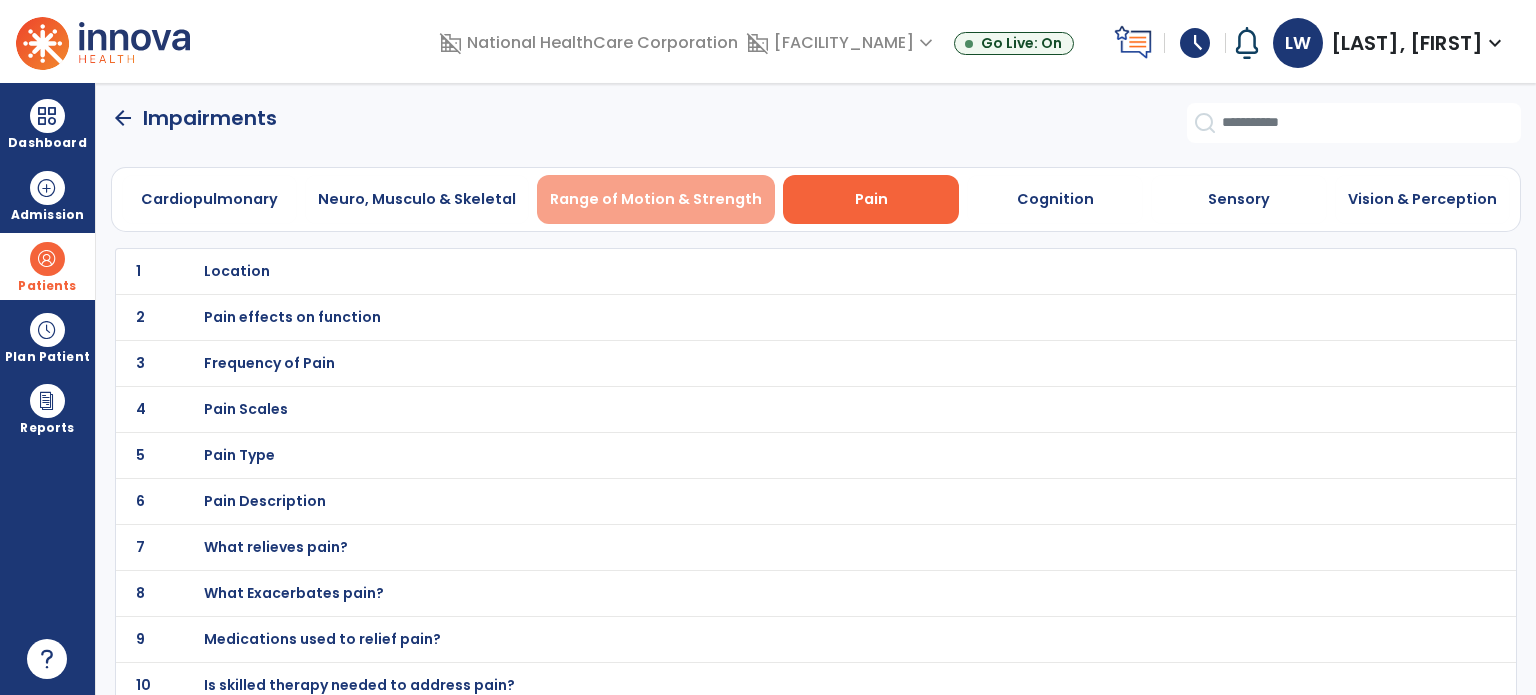 click on "Range of Motion & Strength" at bounding box center [656, 199] 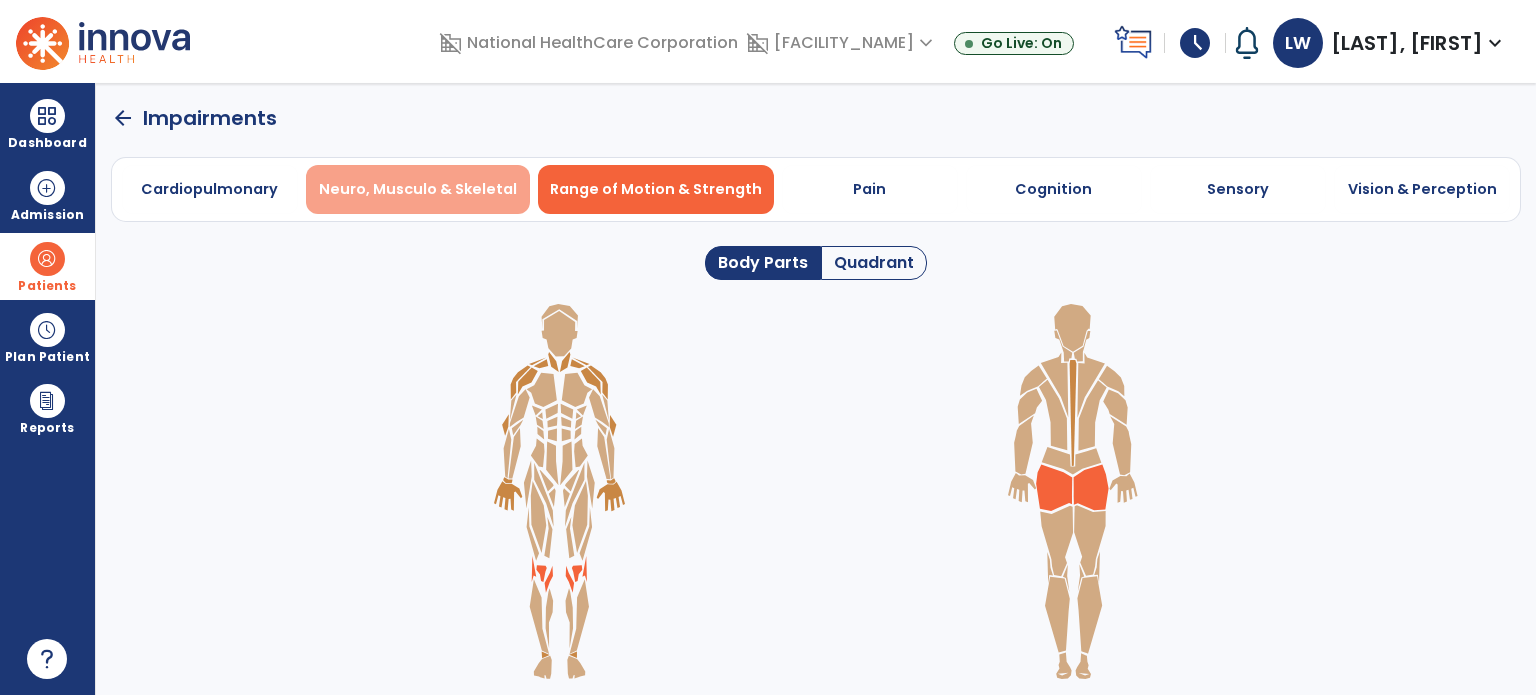 click on "Neuro, Musculo & Skeletal" at bounding box center [418, 189] 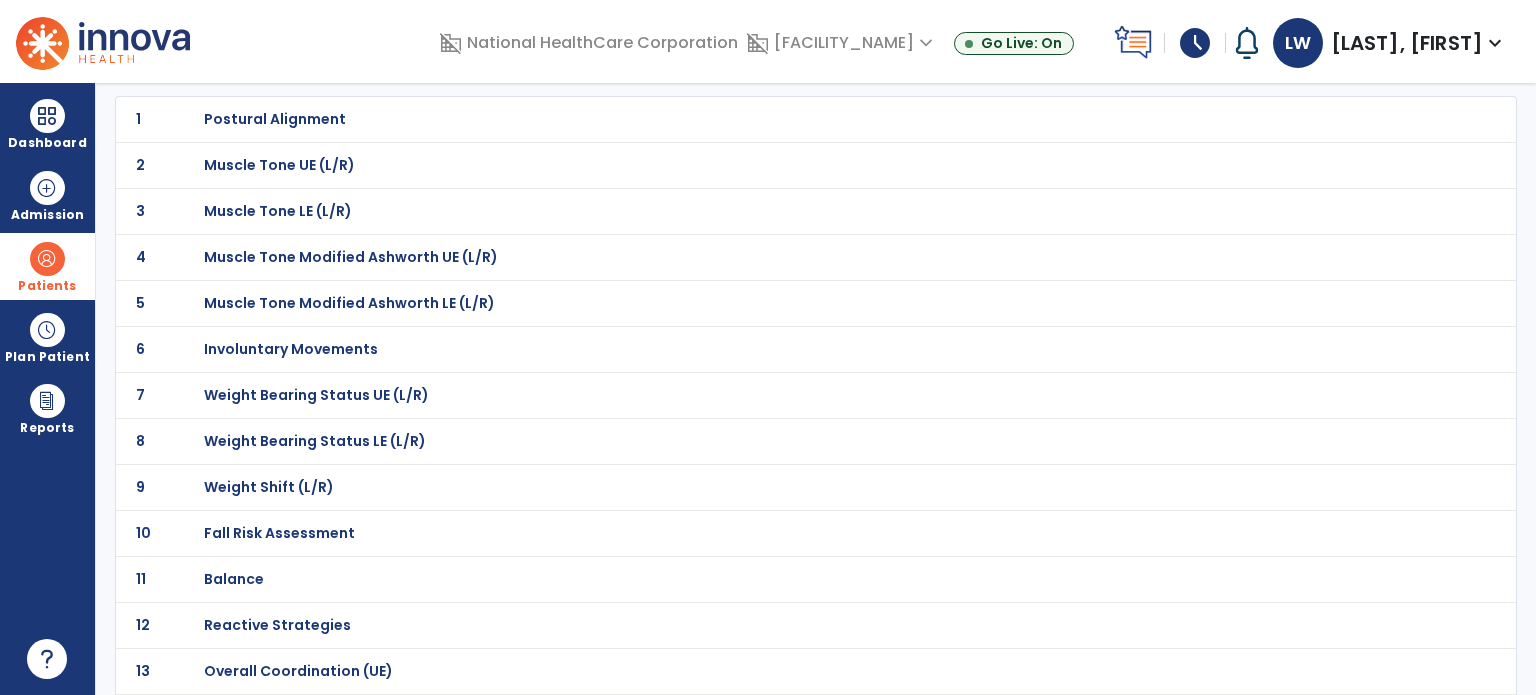scroll, scrollTop: 154, scrollLeft: 0, axis: vertical 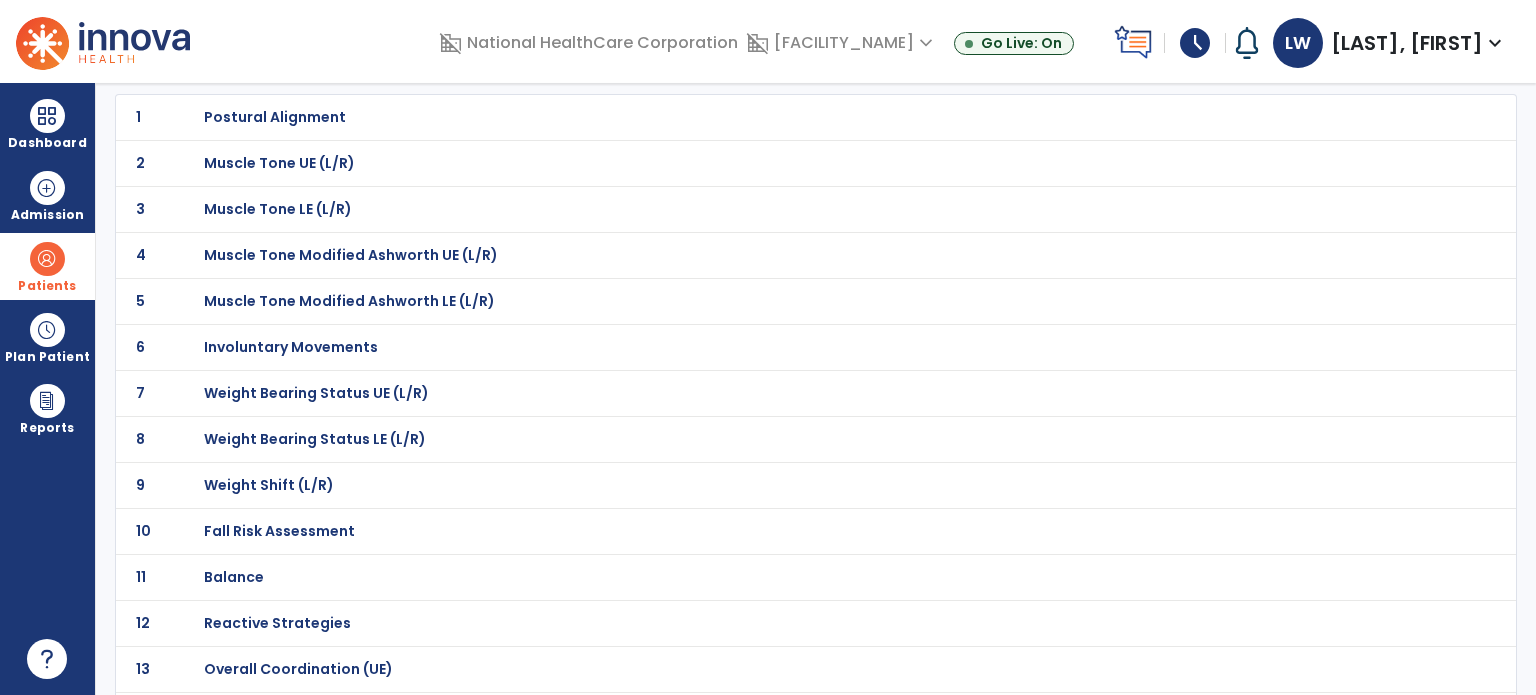 click on "Fall Risk Assessment" at bounding box center (275, 117) 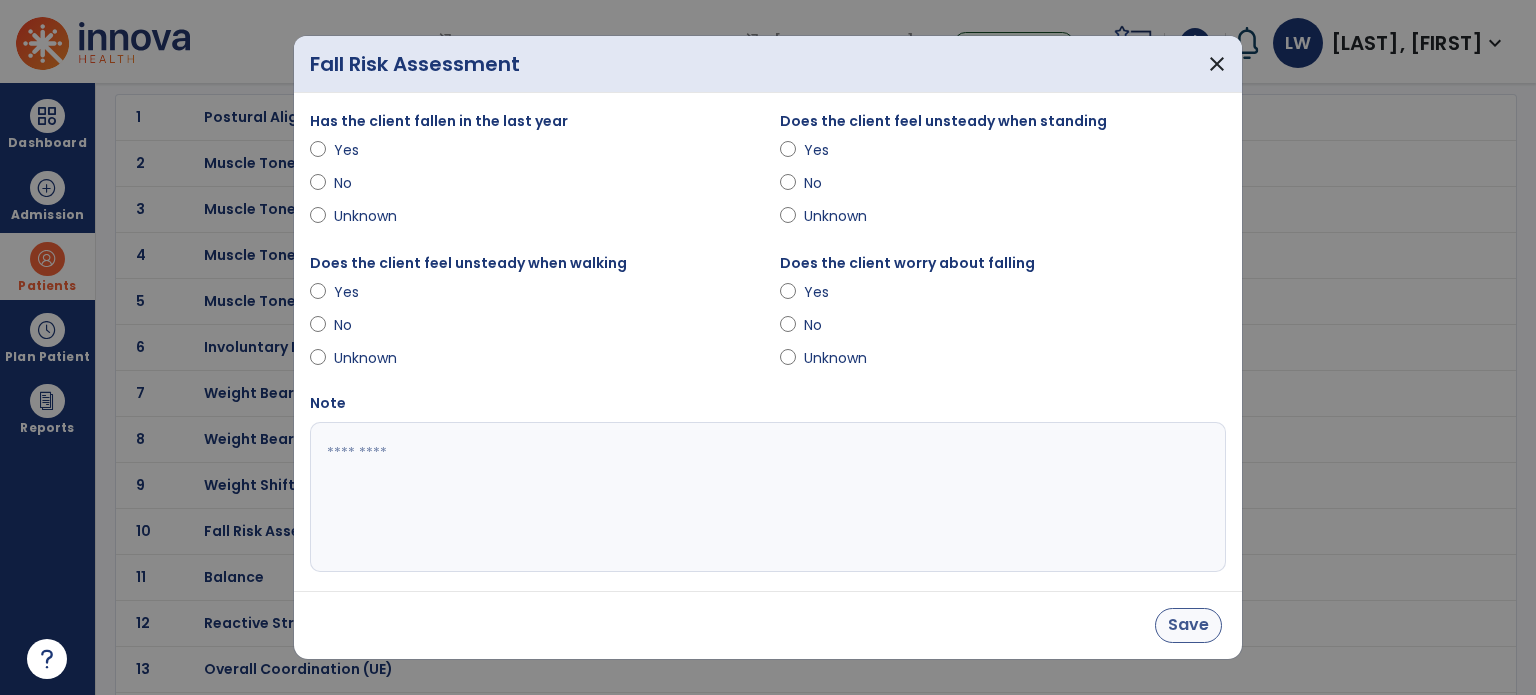 click on "Save" at bounding box center (1188, 625) 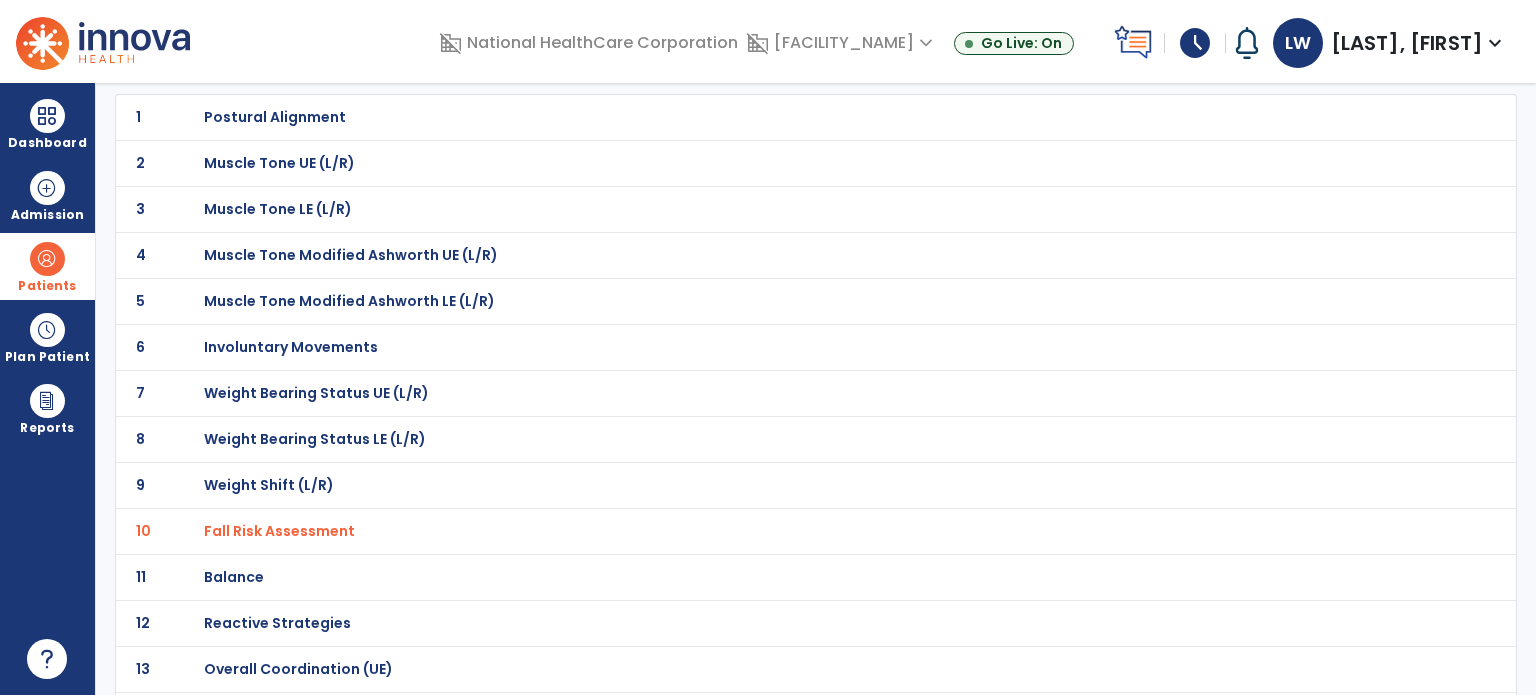 click on "Balance" at bounding box center [275, 117] 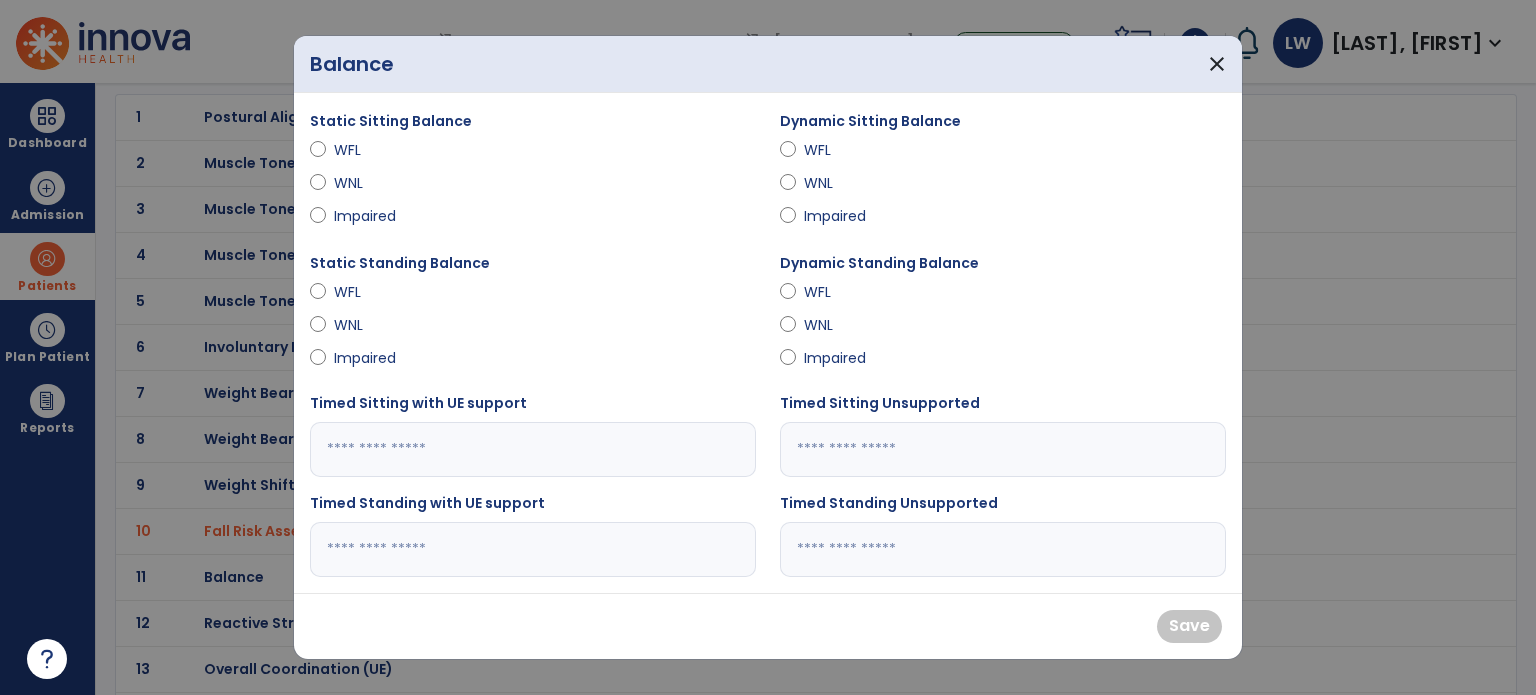 click on "WFL" at bounding box center [369, 150] 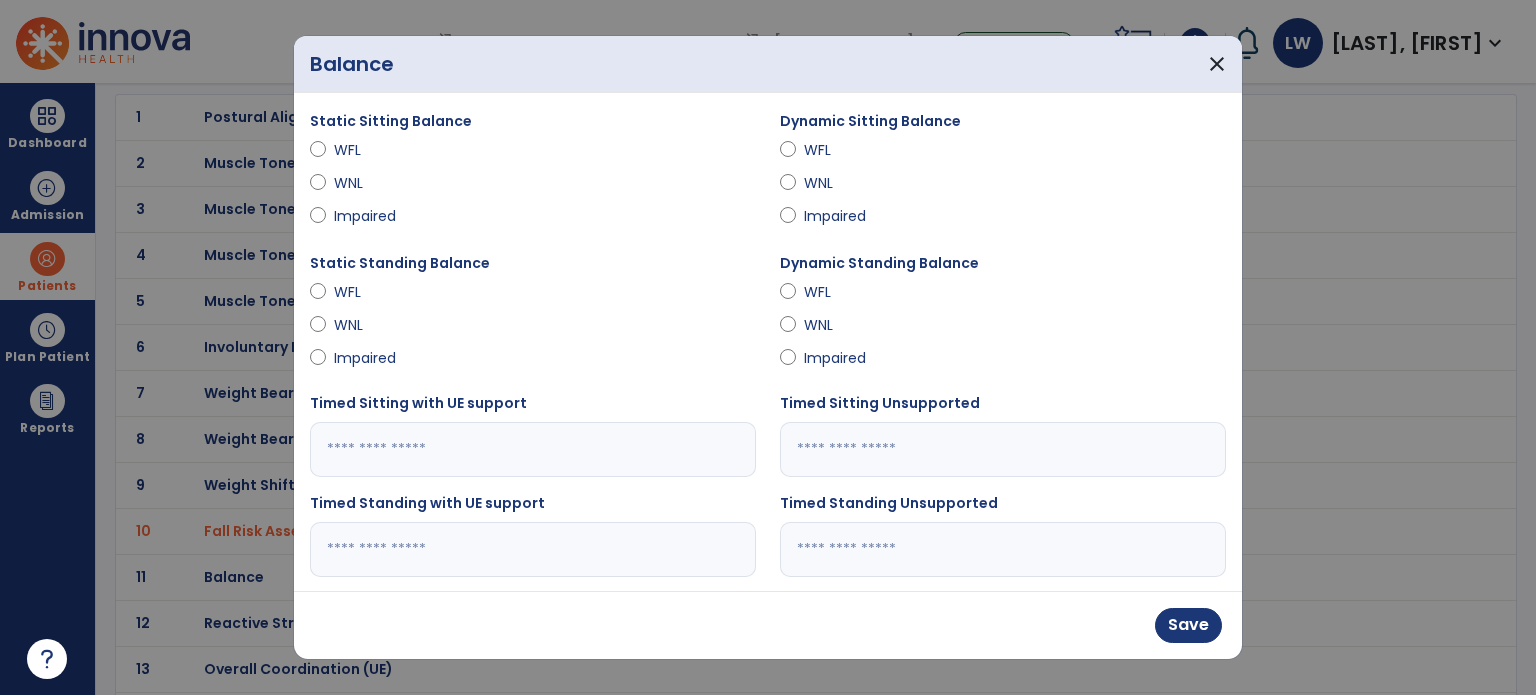 click on "Impaired" at bounding box center [839, 358] 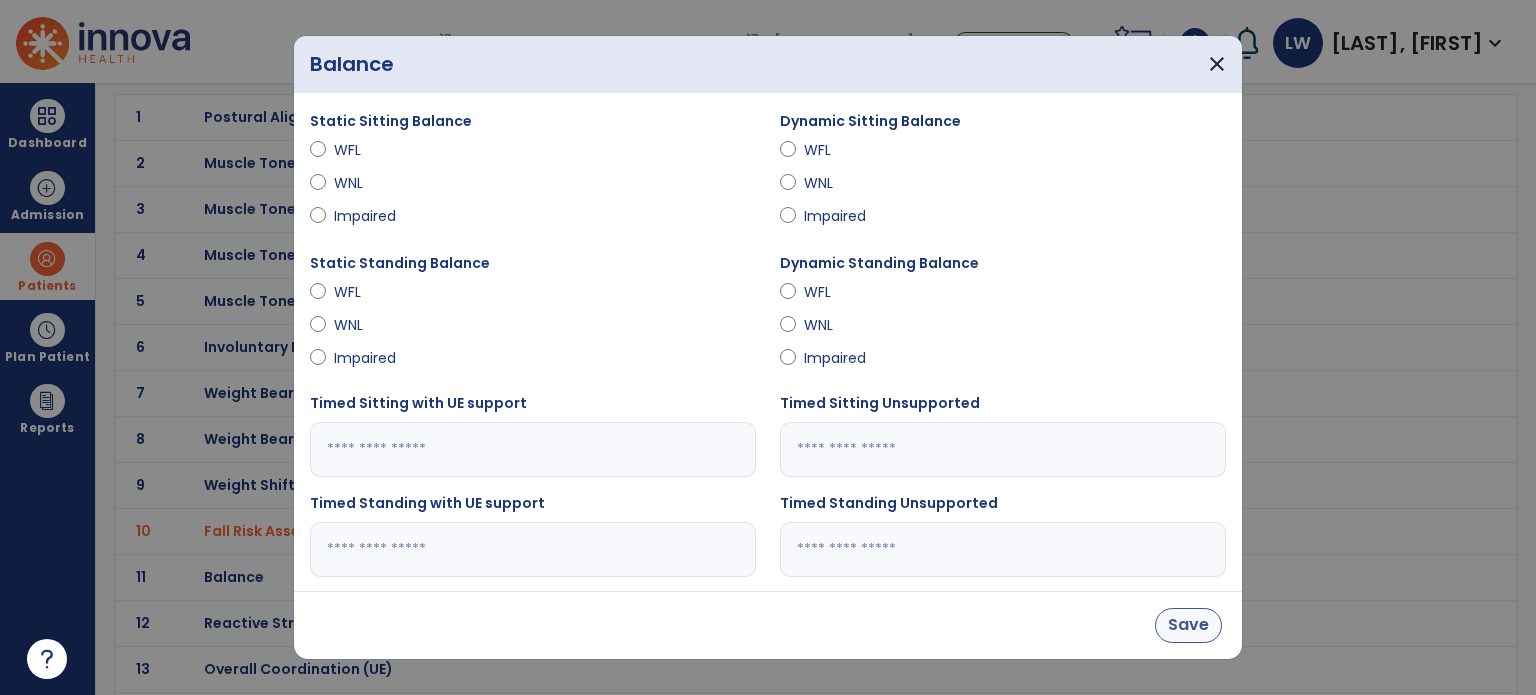 click on "Save" at bounding box center (1188, 625) 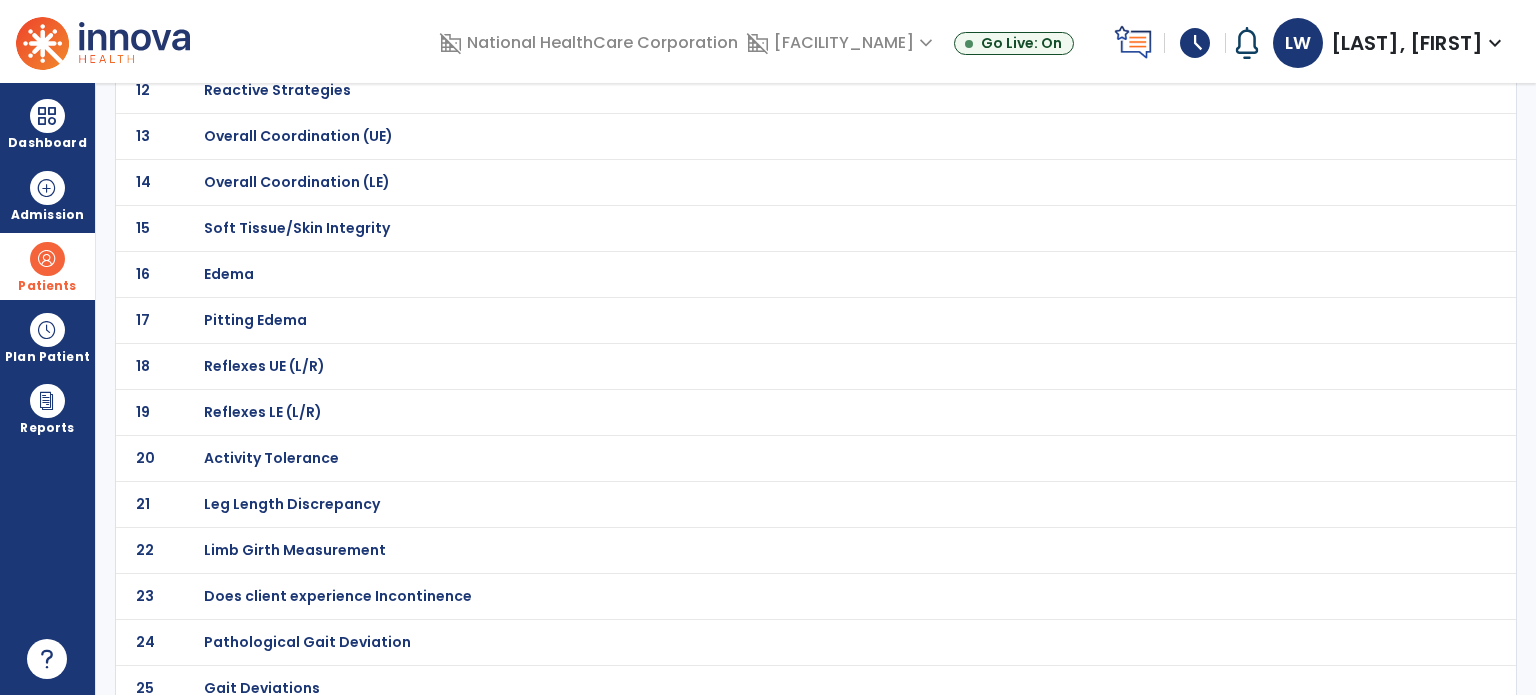 scroll, scrollTop: 698, scrollLeft: 0, axis: vertical 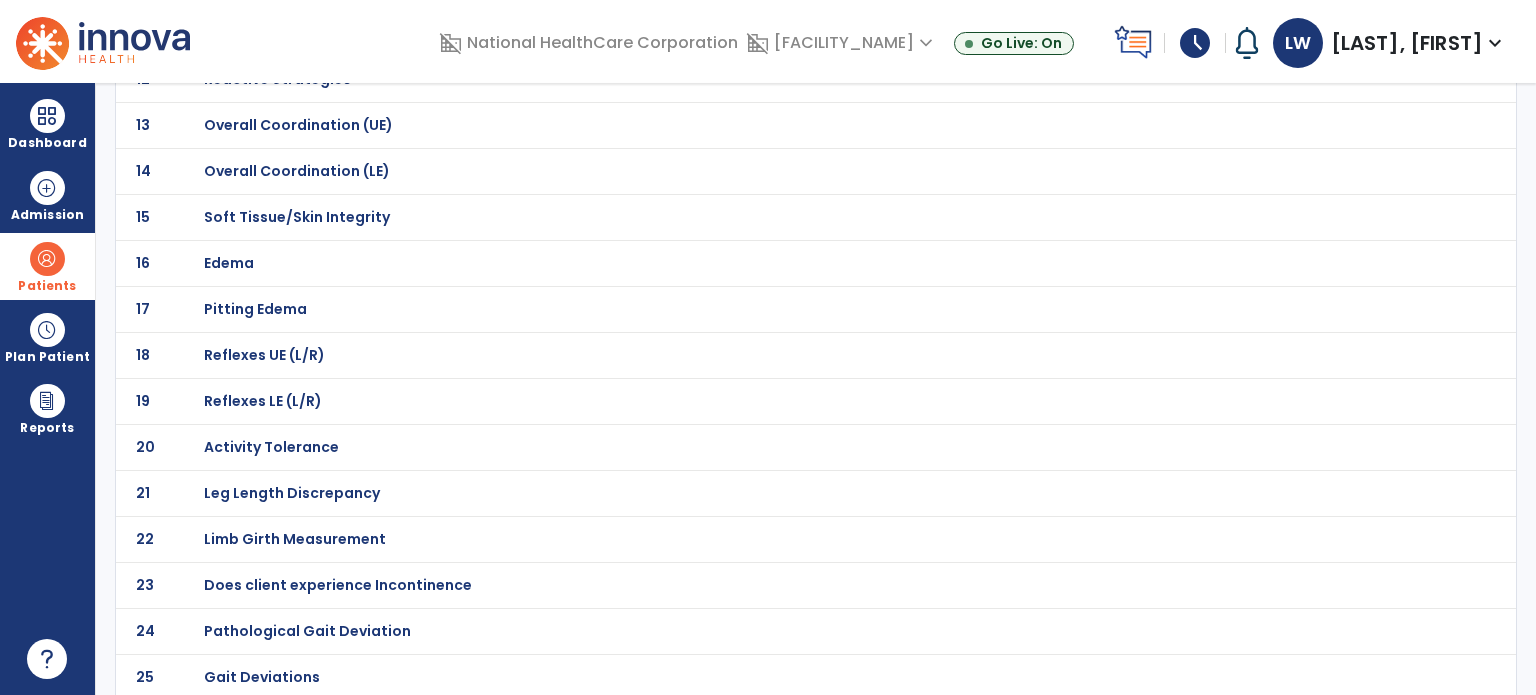click on "Overall Coordination (LE)" at bounding box center (772, -427) 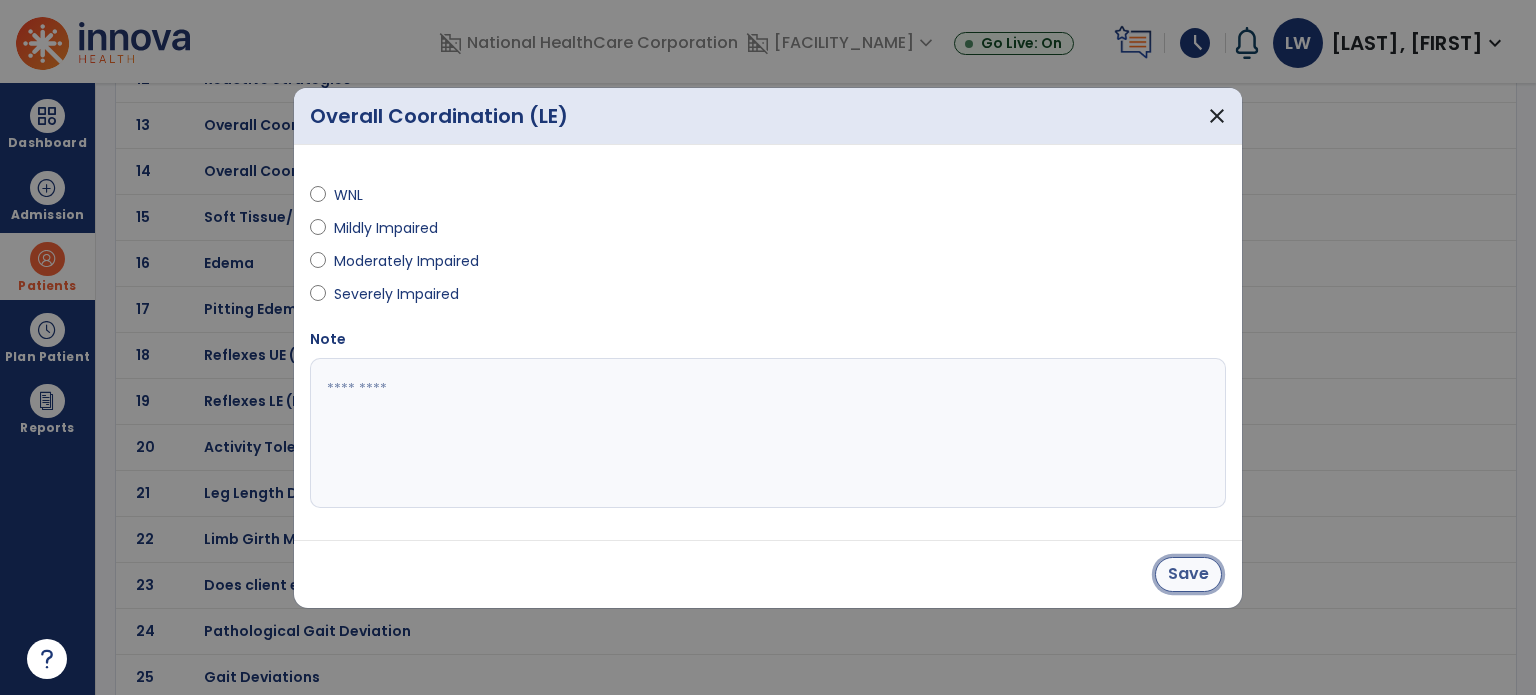 click on "Save" at bounding box center [1188, 574] 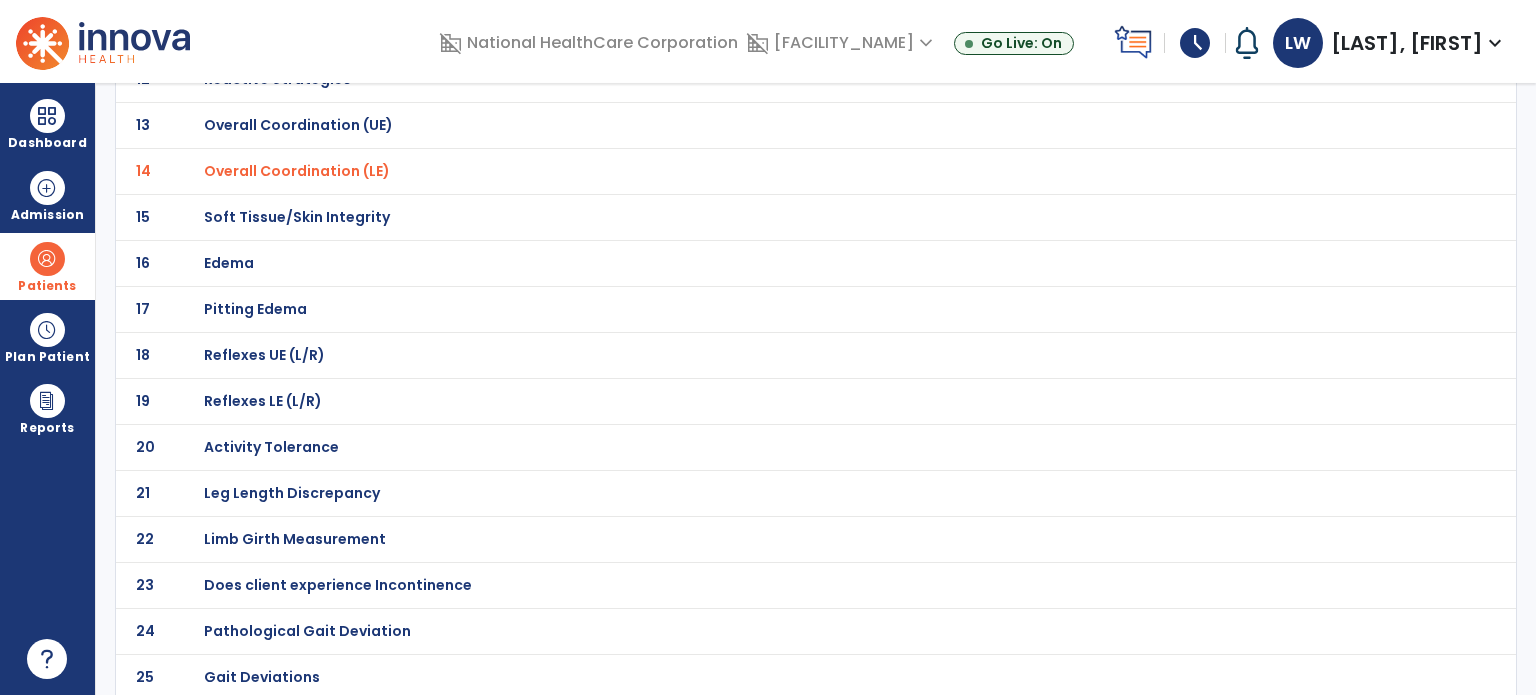 click on "Pathological Gait Deviation" at bounding box center (275, -427) 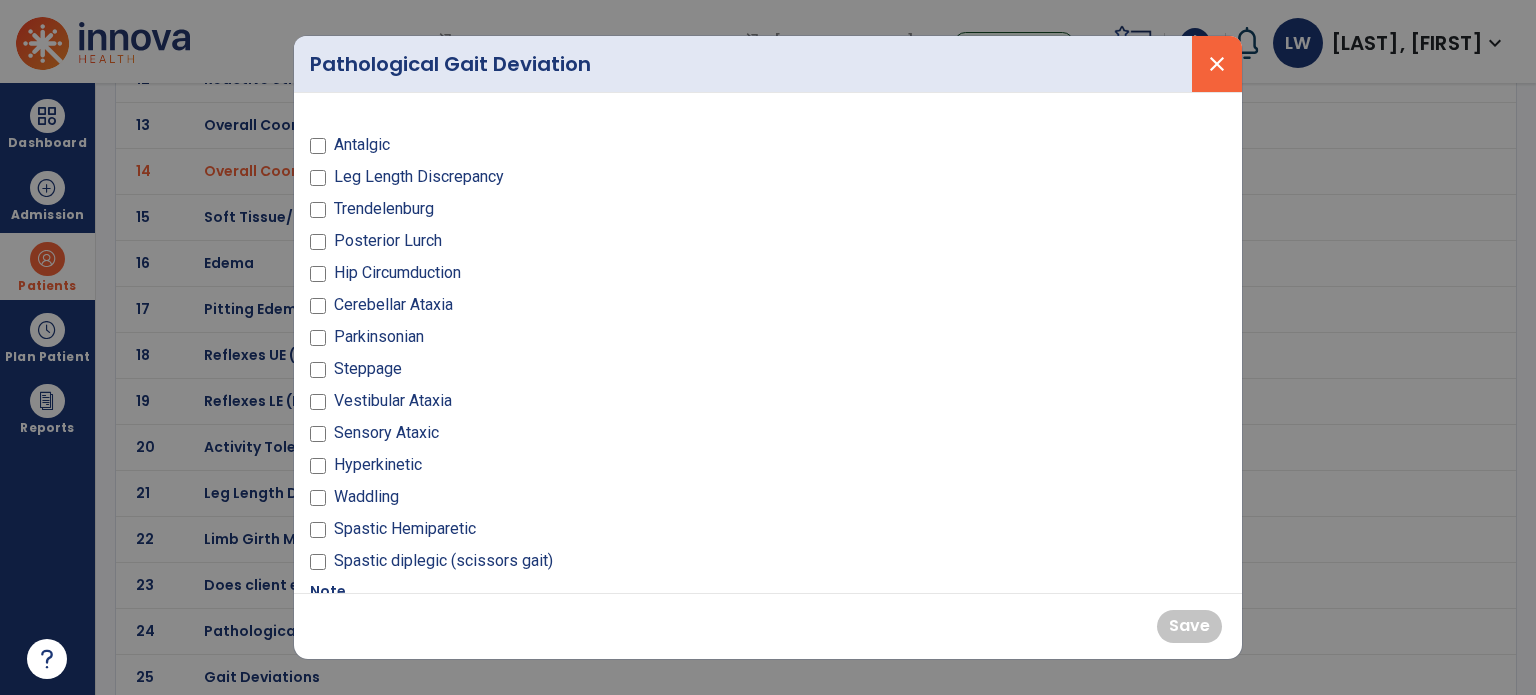 click on "close" at bounding box center (1217, 64) 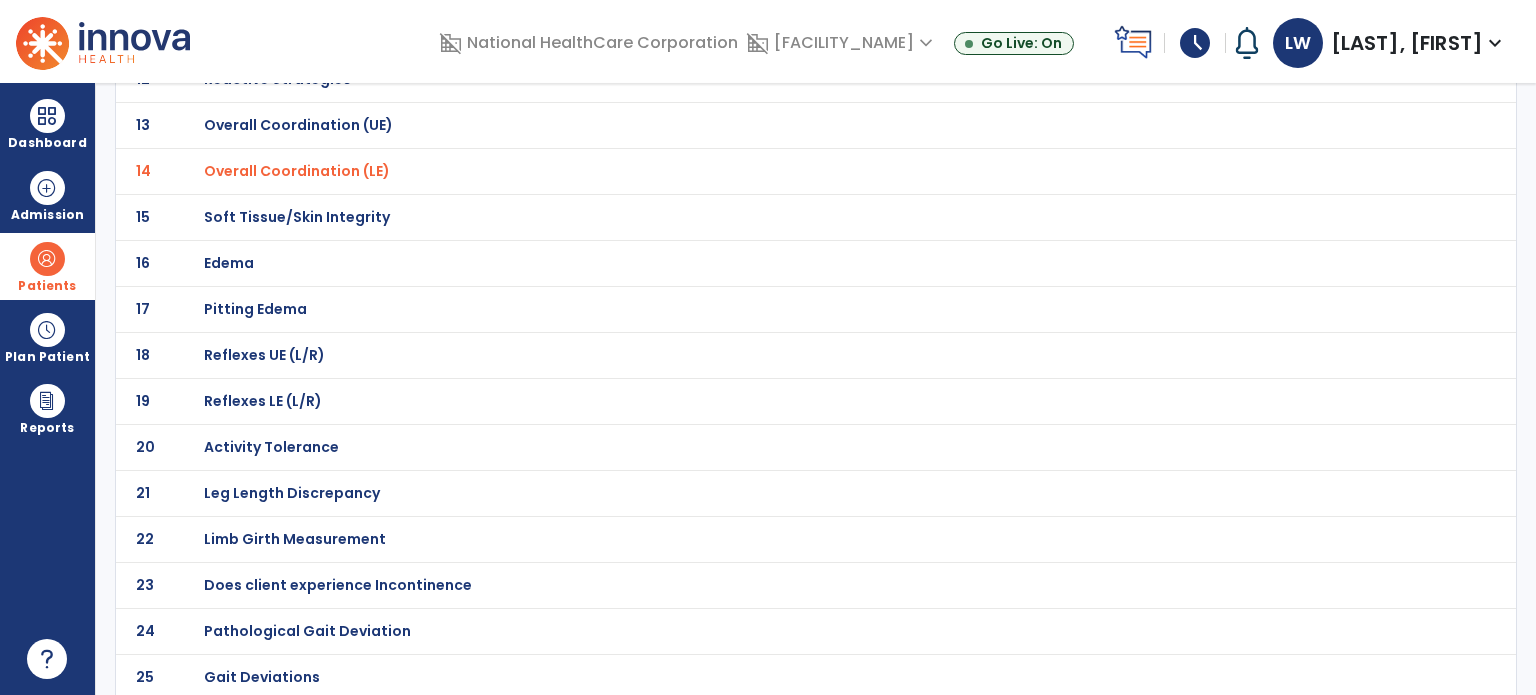 click on "Gait Deviations" at bounding box center (275, -427) 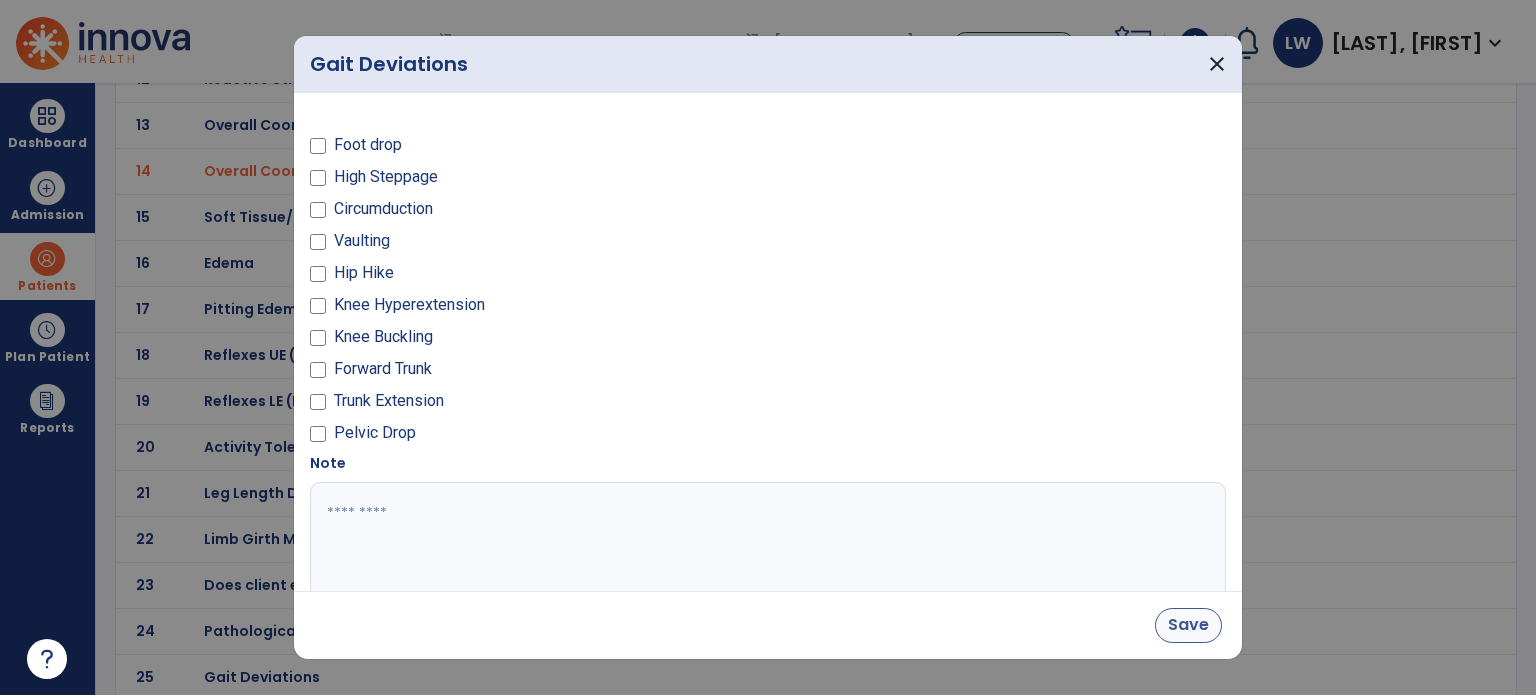 click on "Save" at bounding box center (1188, 625) 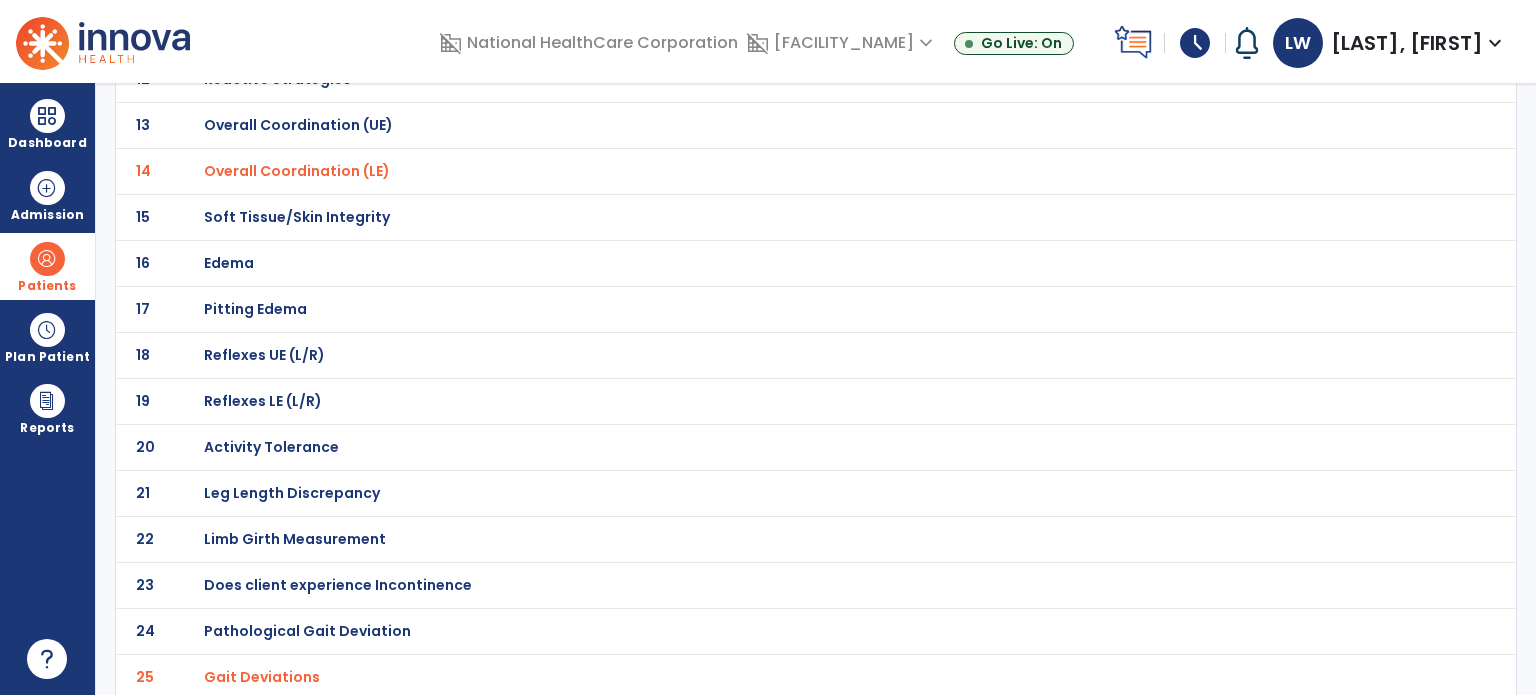 click on "Gait Deviations" at bounding box center [279, -13] 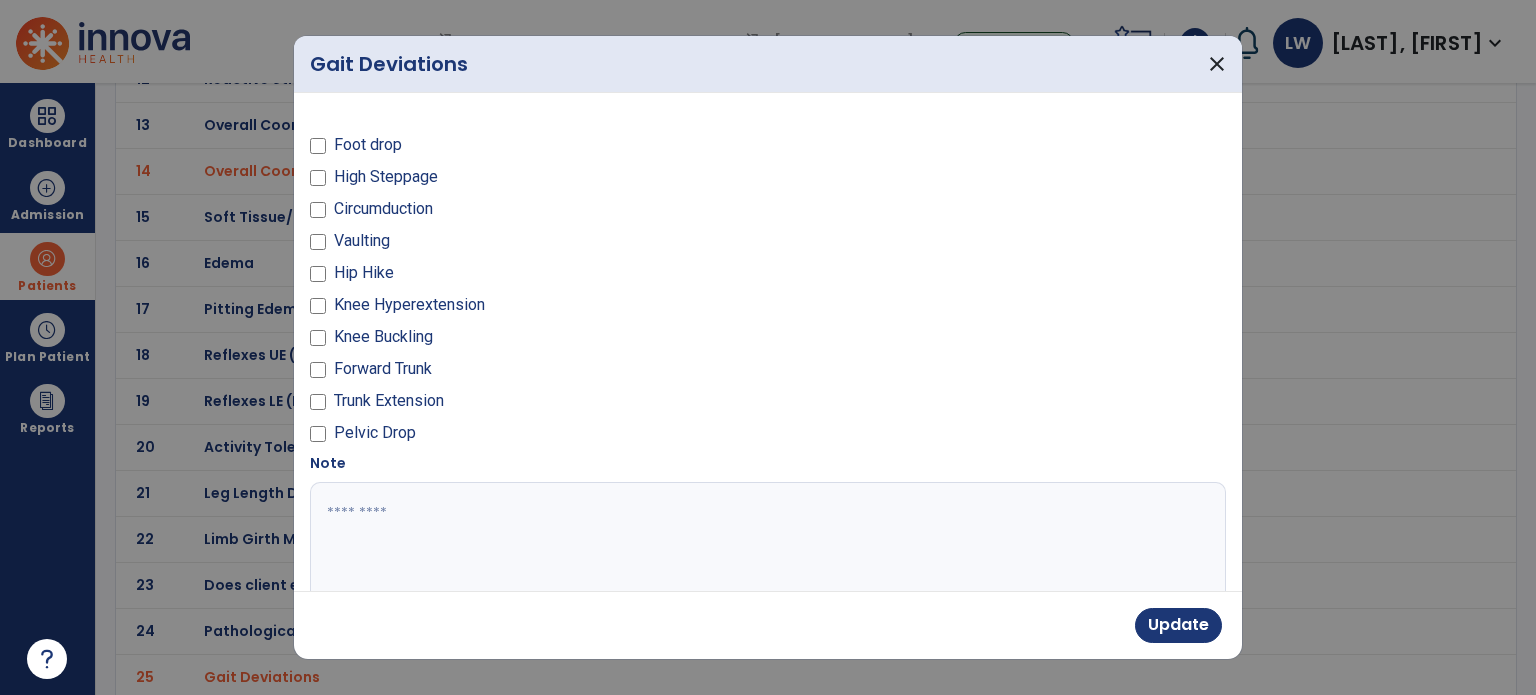 click at bounding box center (766, 557) 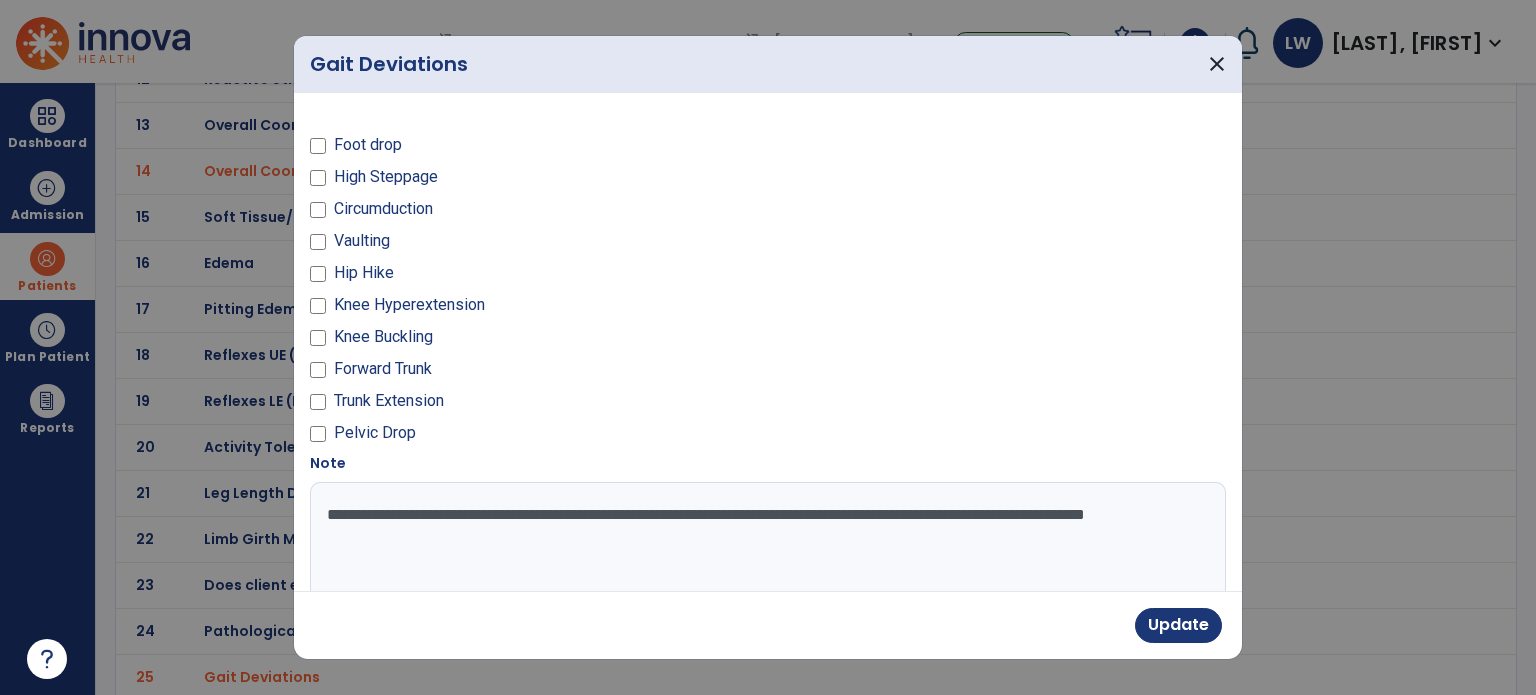 click on "**********" at bounding box center [766, 557] 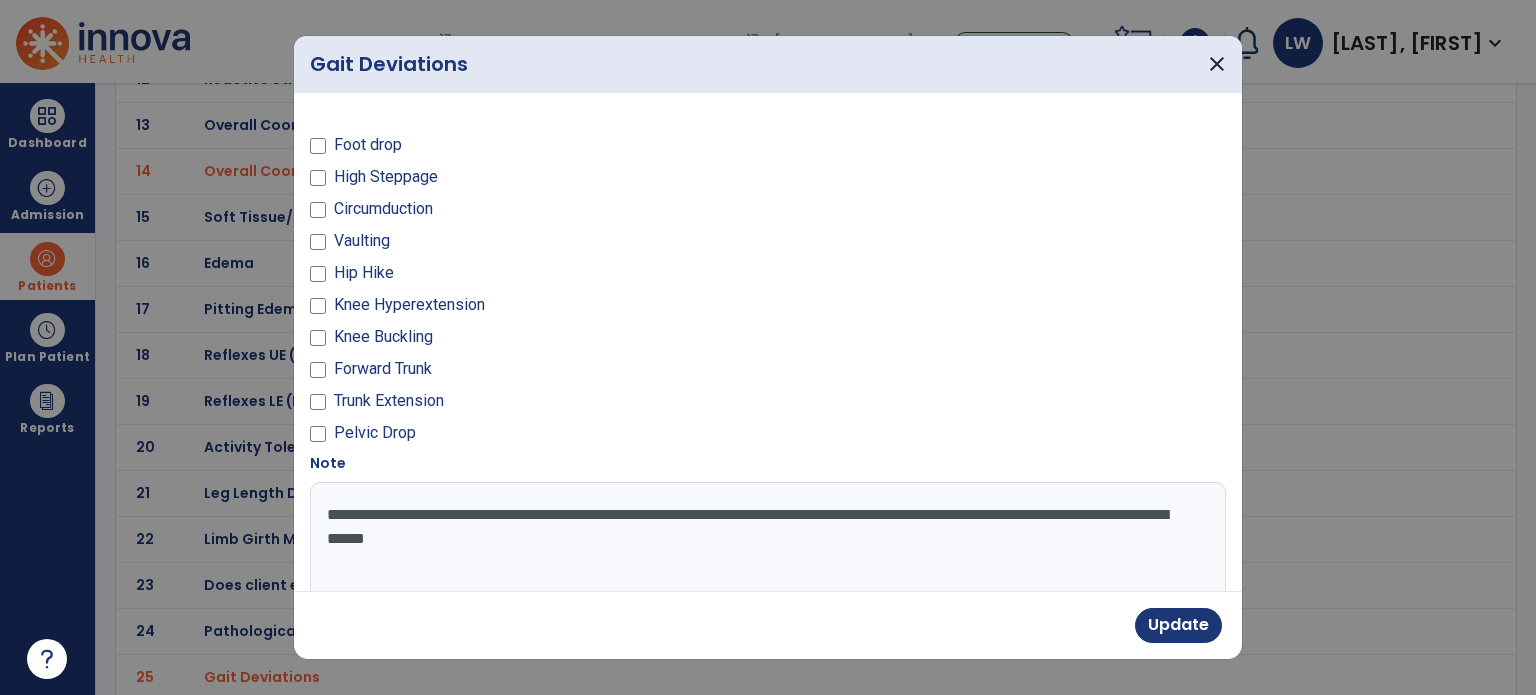 click on "**********" at bounding box center (766, 557) 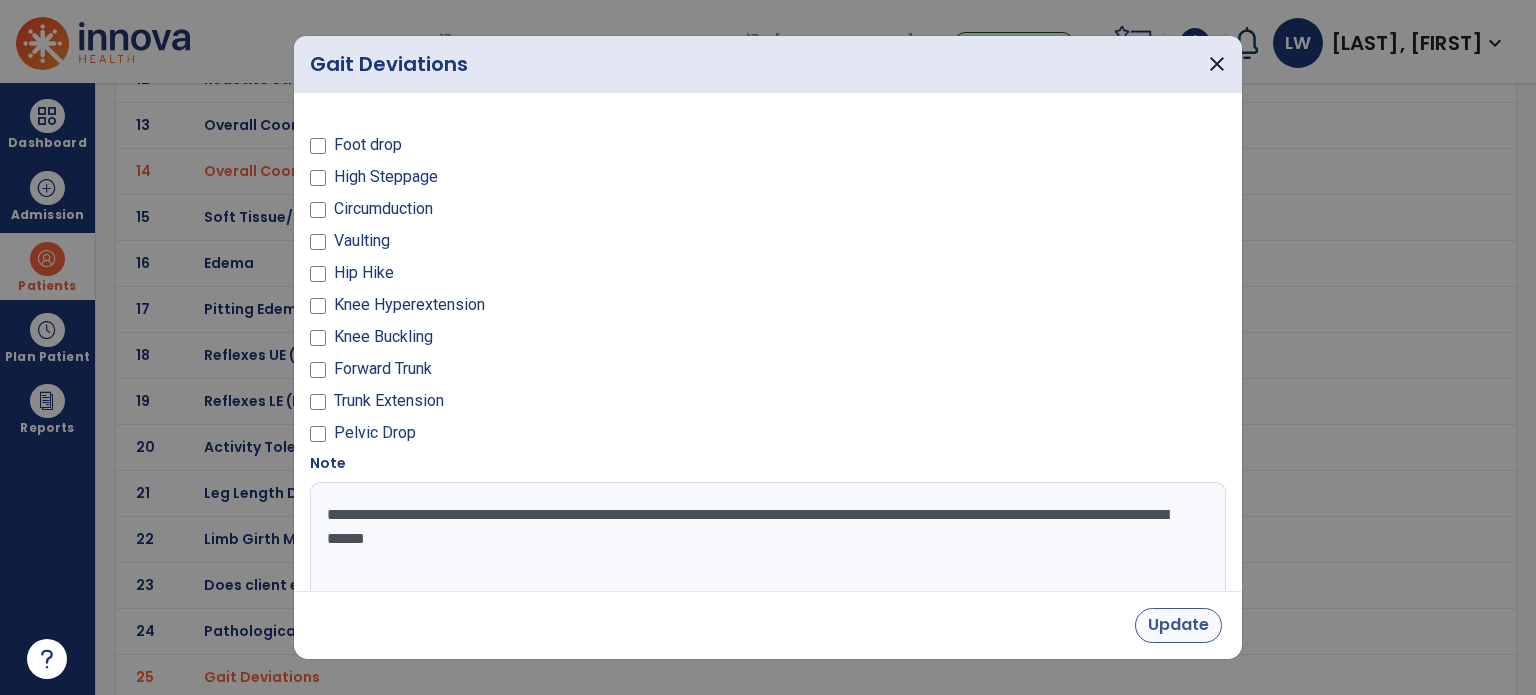 type on "**********" 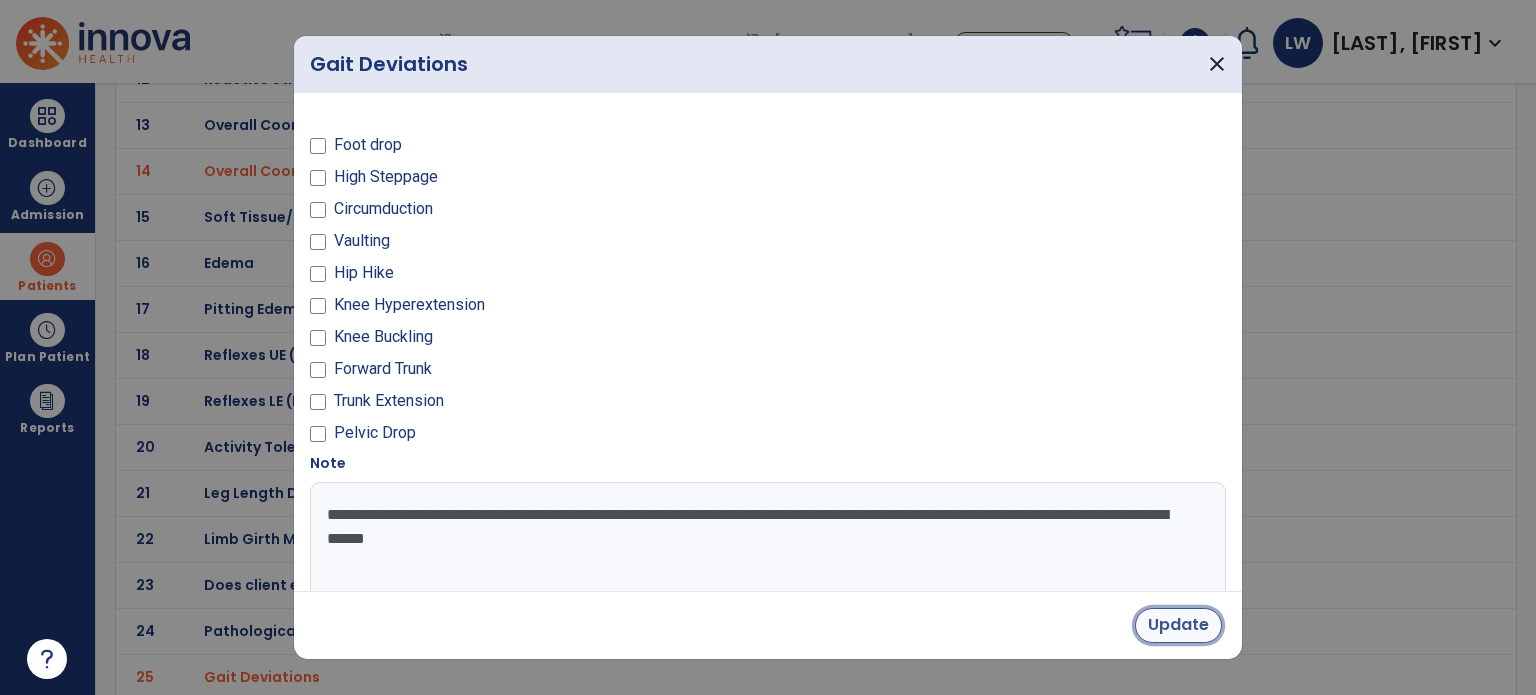 click on "Update" at bounding box center (1178, 625) 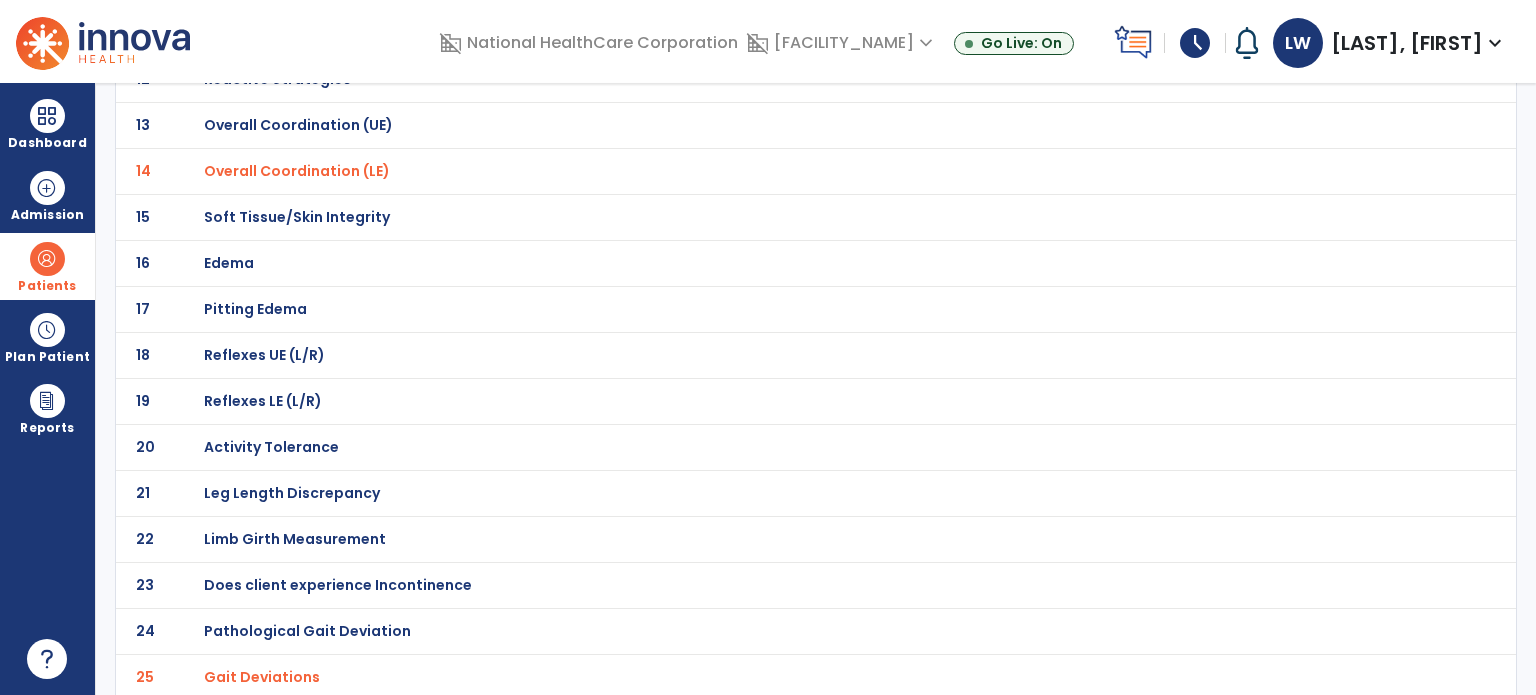 click on "17 Pitting Edema" 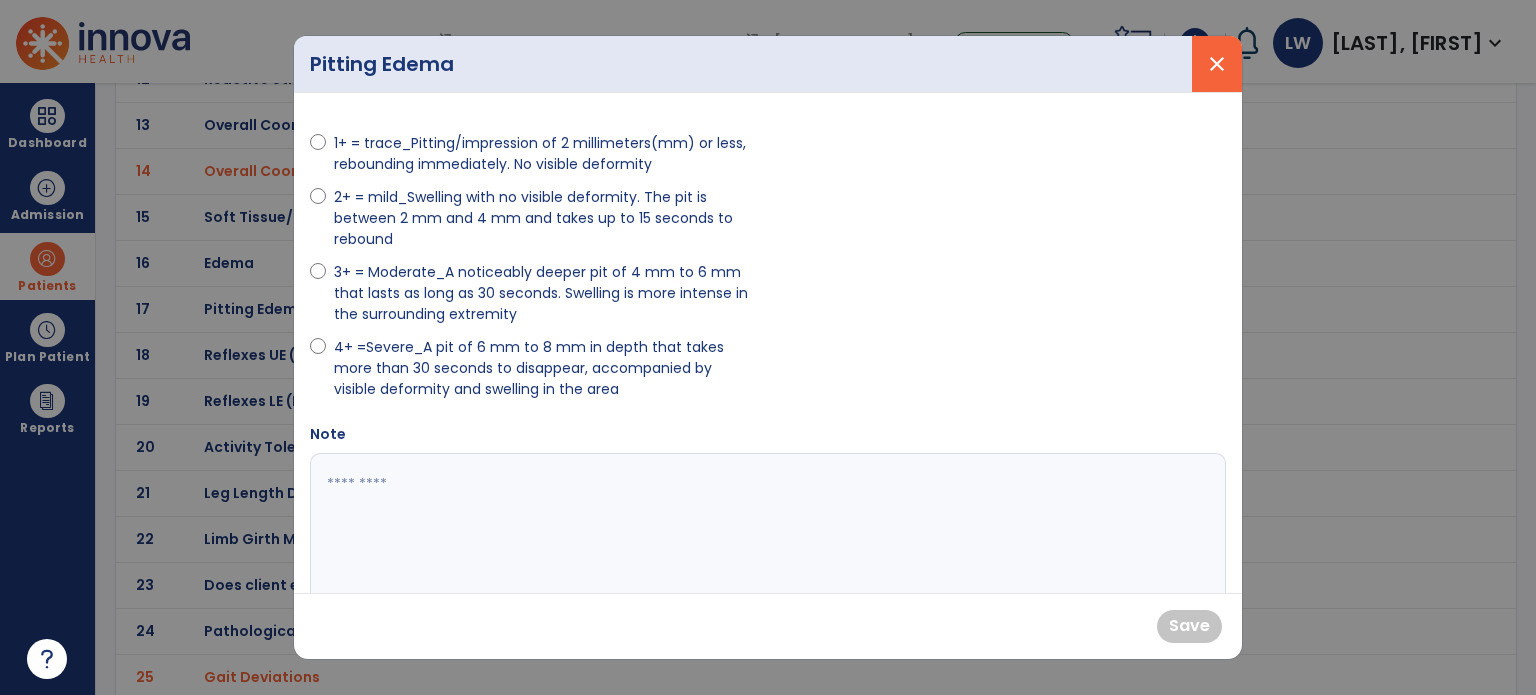 click on "close" at bounding box center [1217, 64] 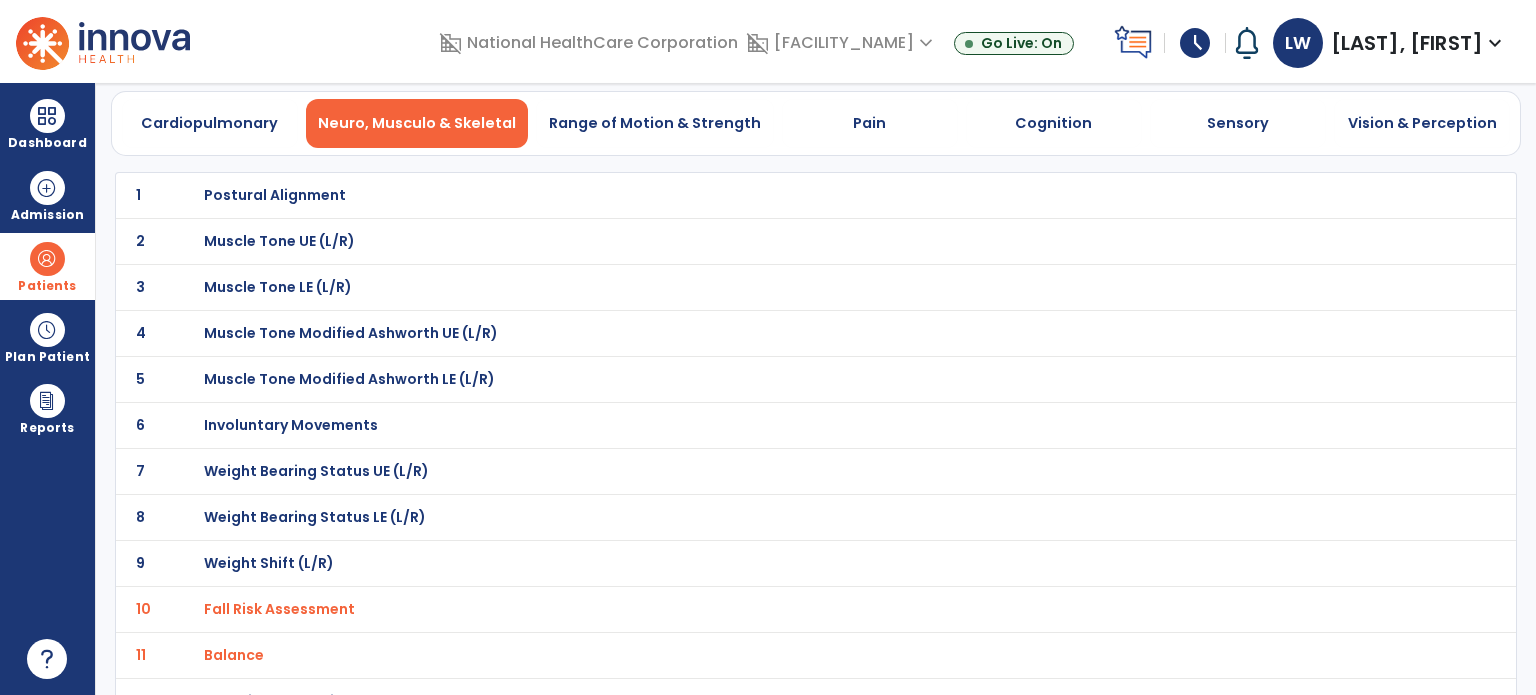 scroll, scrollTop: 0, scrollLeft: 0, axis: both 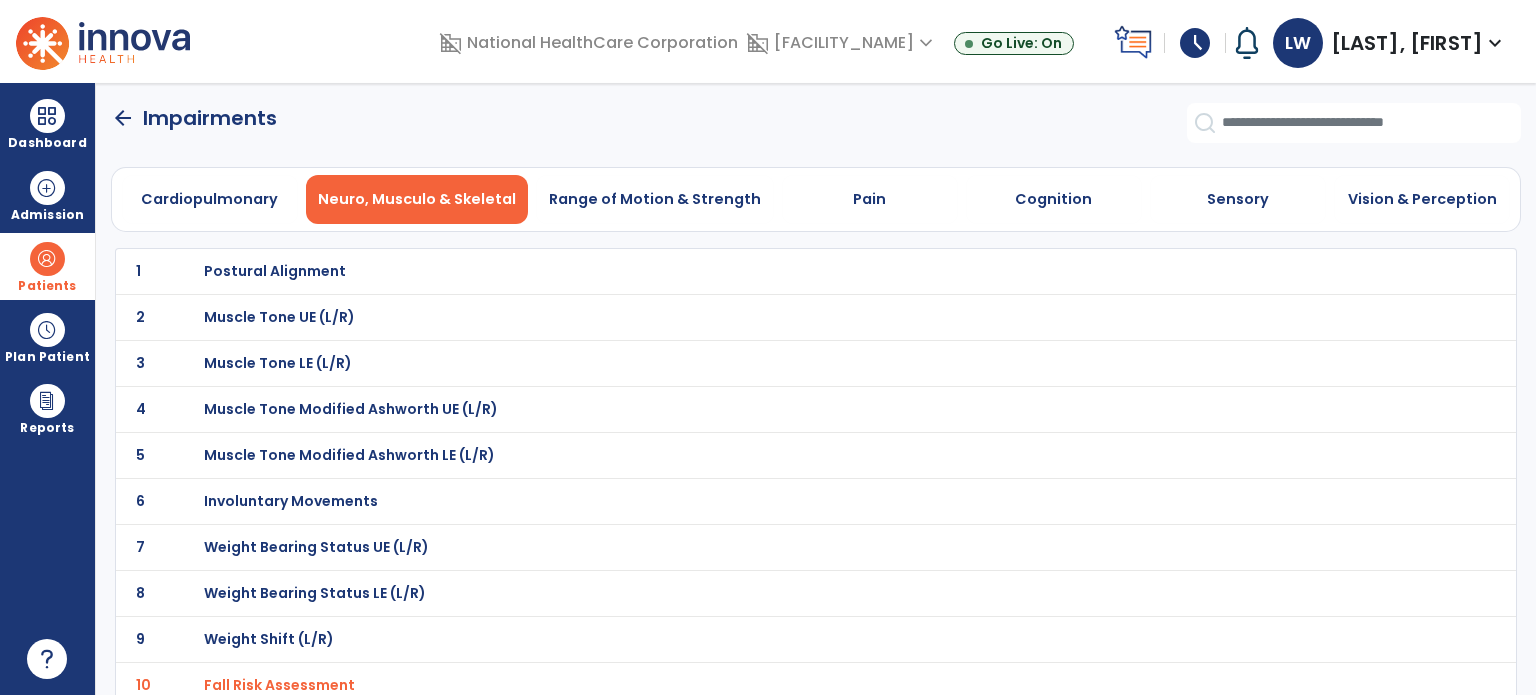 click on "arrow_back" 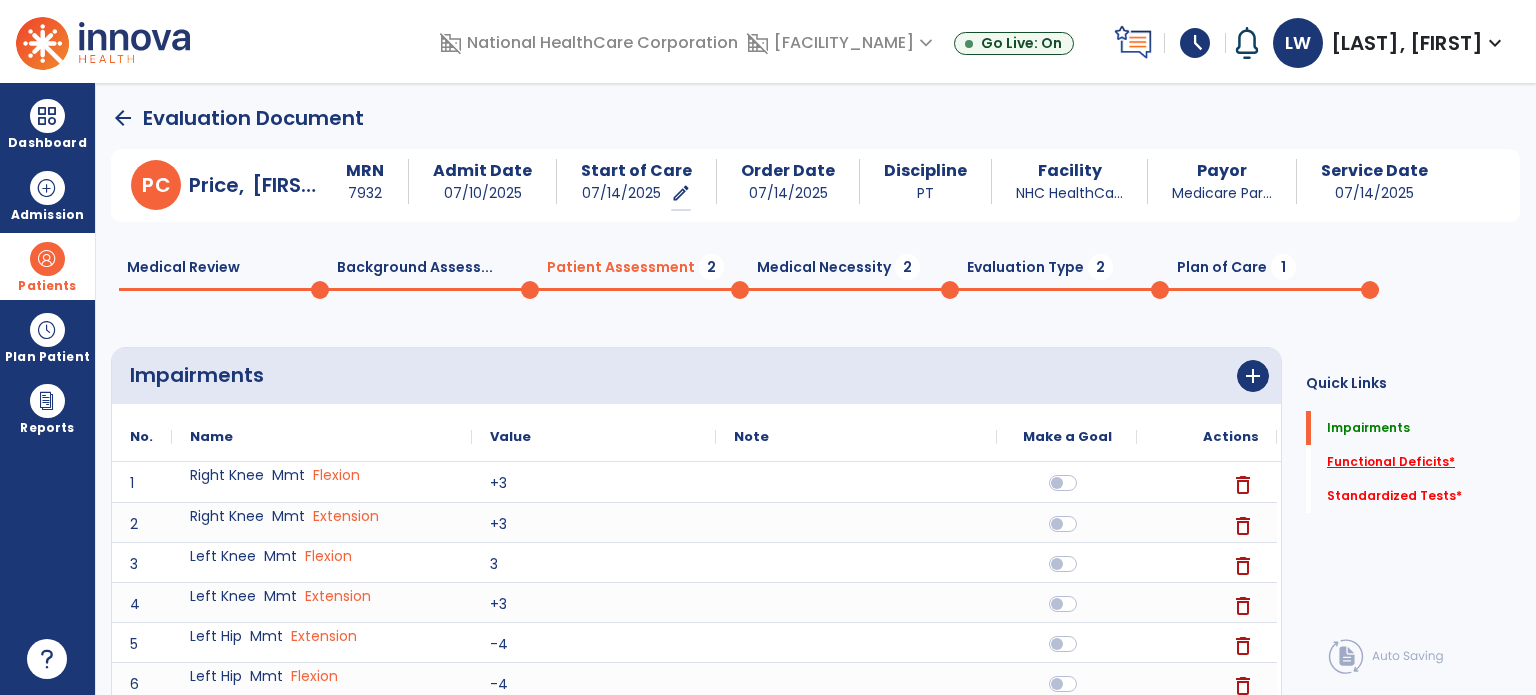 click on "Functional Deficits   *" 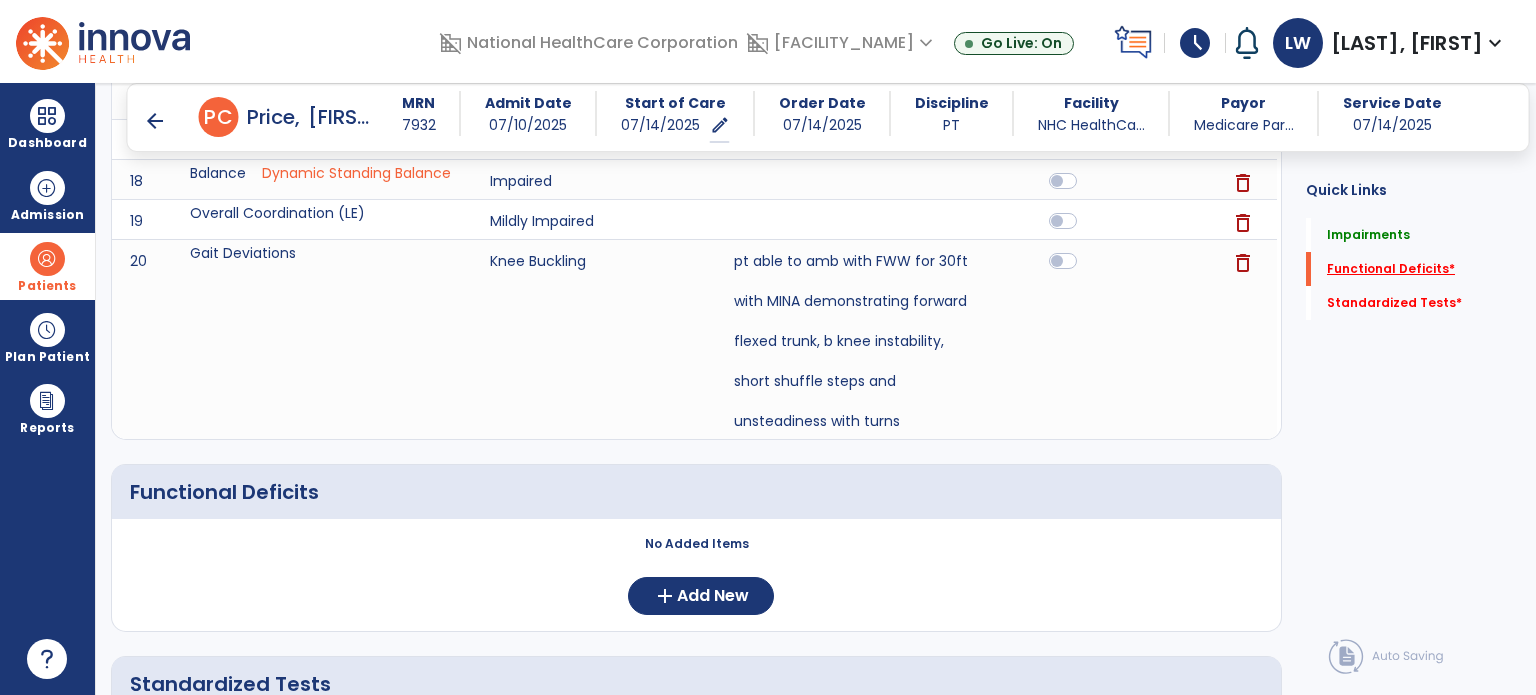 scroll, scrollTop: 1173, scrollLeft: 0, axis: vertical 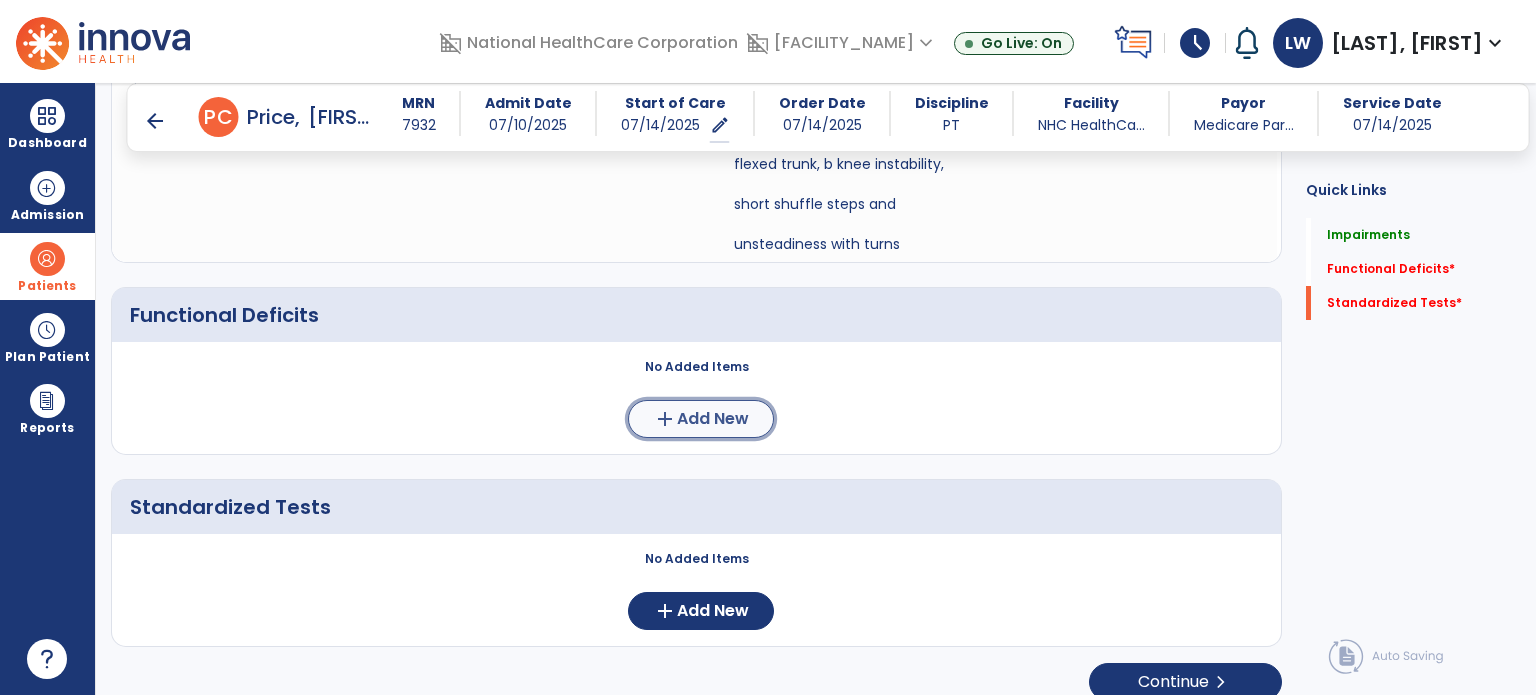 click on "add" 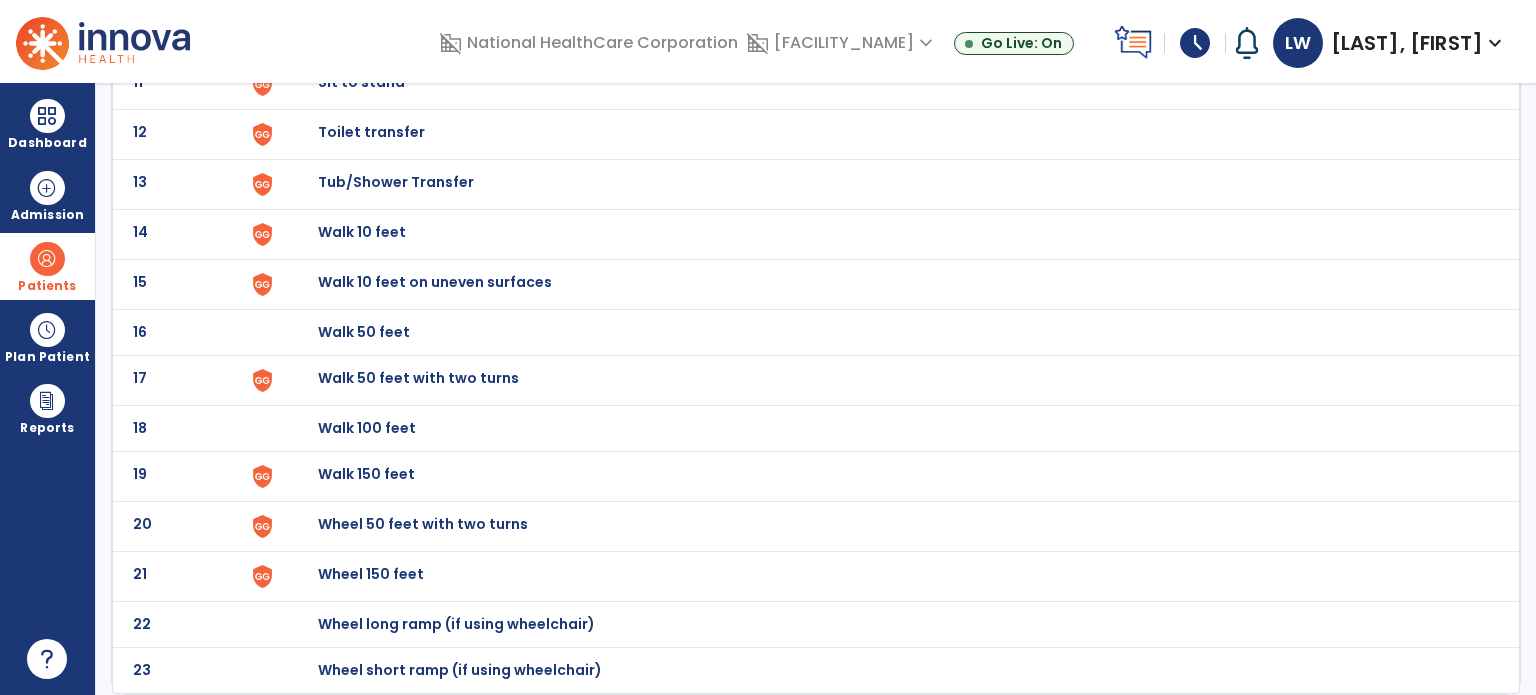scroll, scrollTop: 0, scrollLeft: 0, axis: both 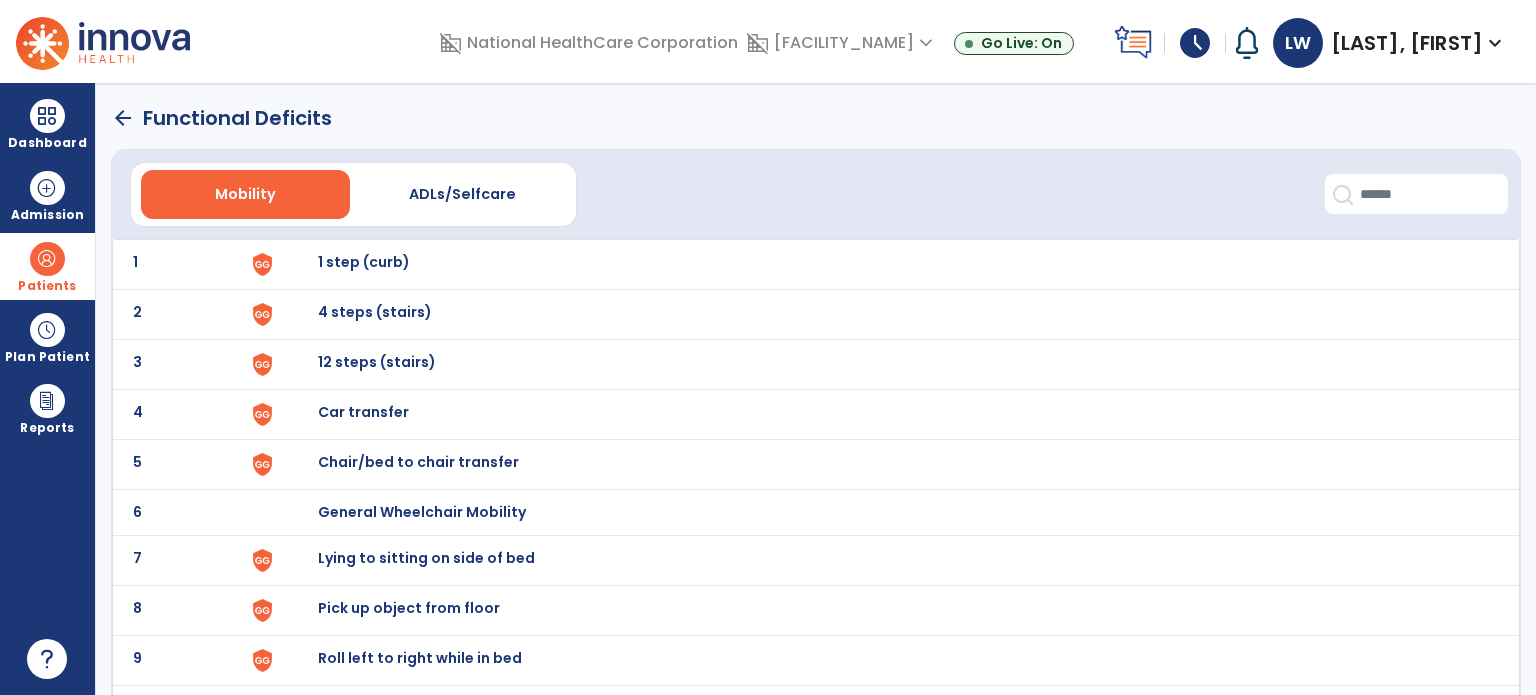 click on "Chair/bed to chair transfer" at bounding box center (364, 262) 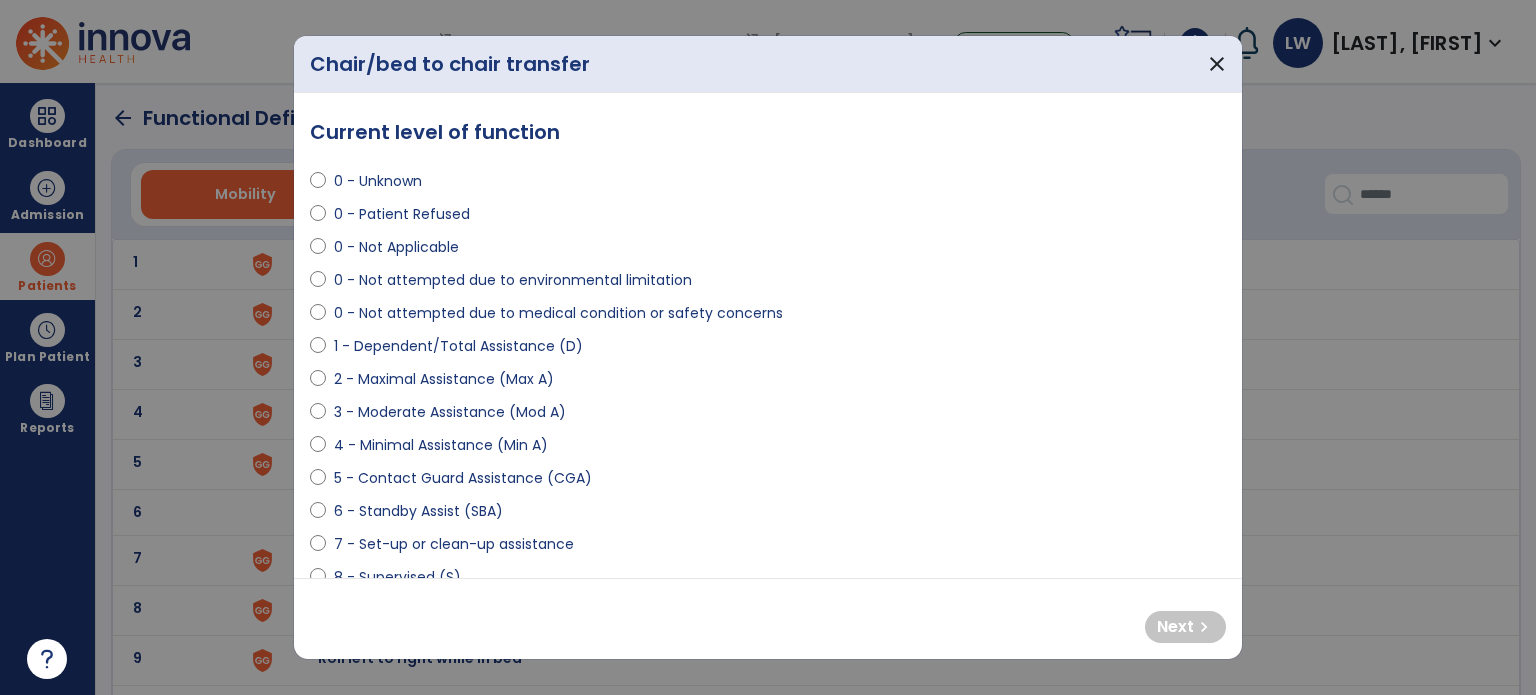 click on "4 - Minimal Assistance (Min A)" at bounding box center [441, 445] 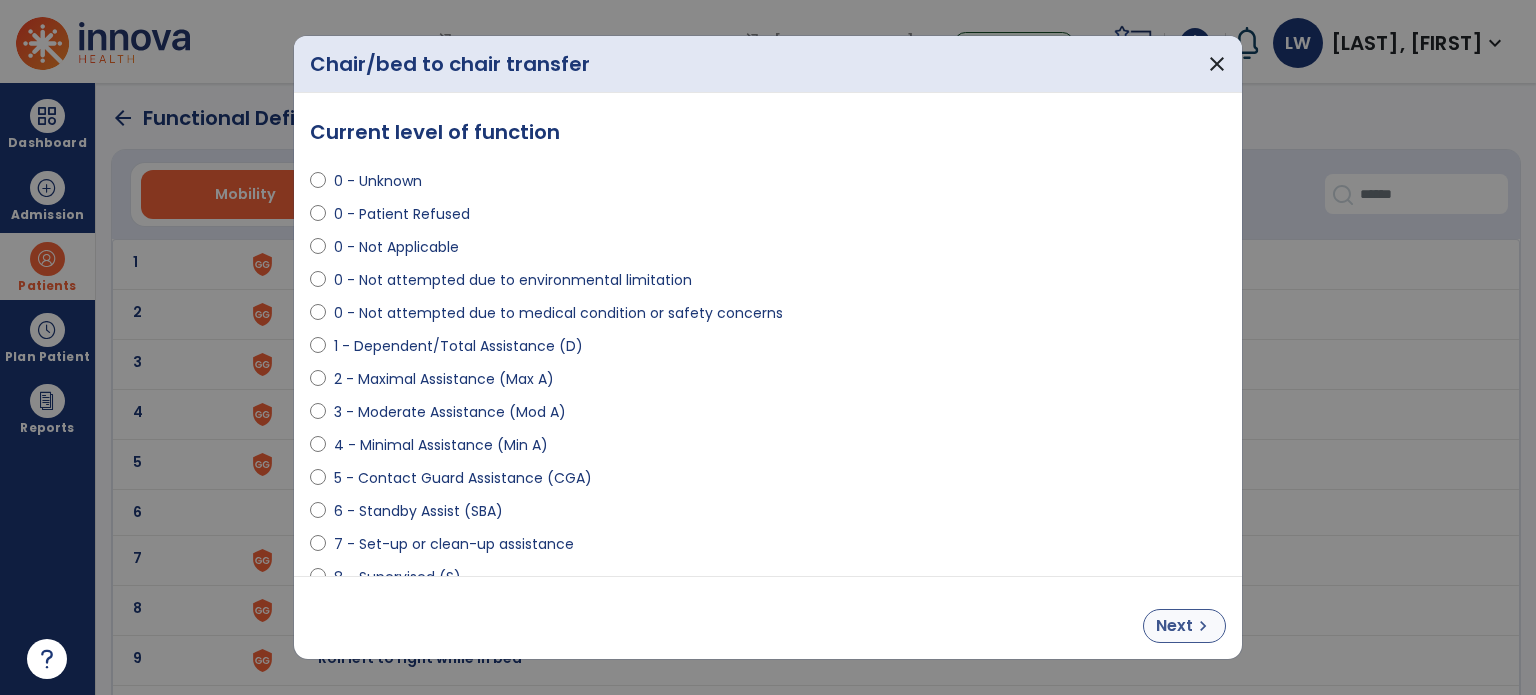 click on "Next" at bounding box center [1174, 626] 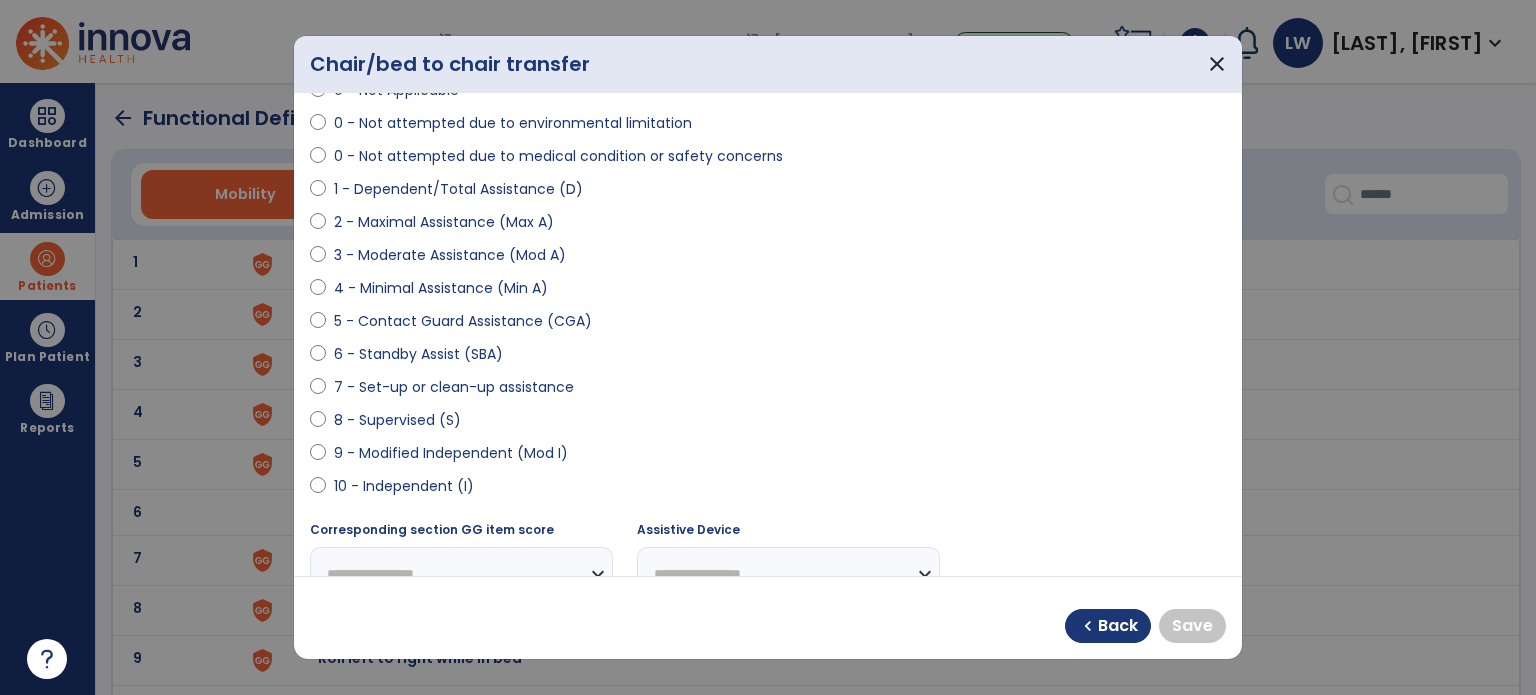 scroll, scrollTop: 169, scrollLeft: 0, axis: vertical 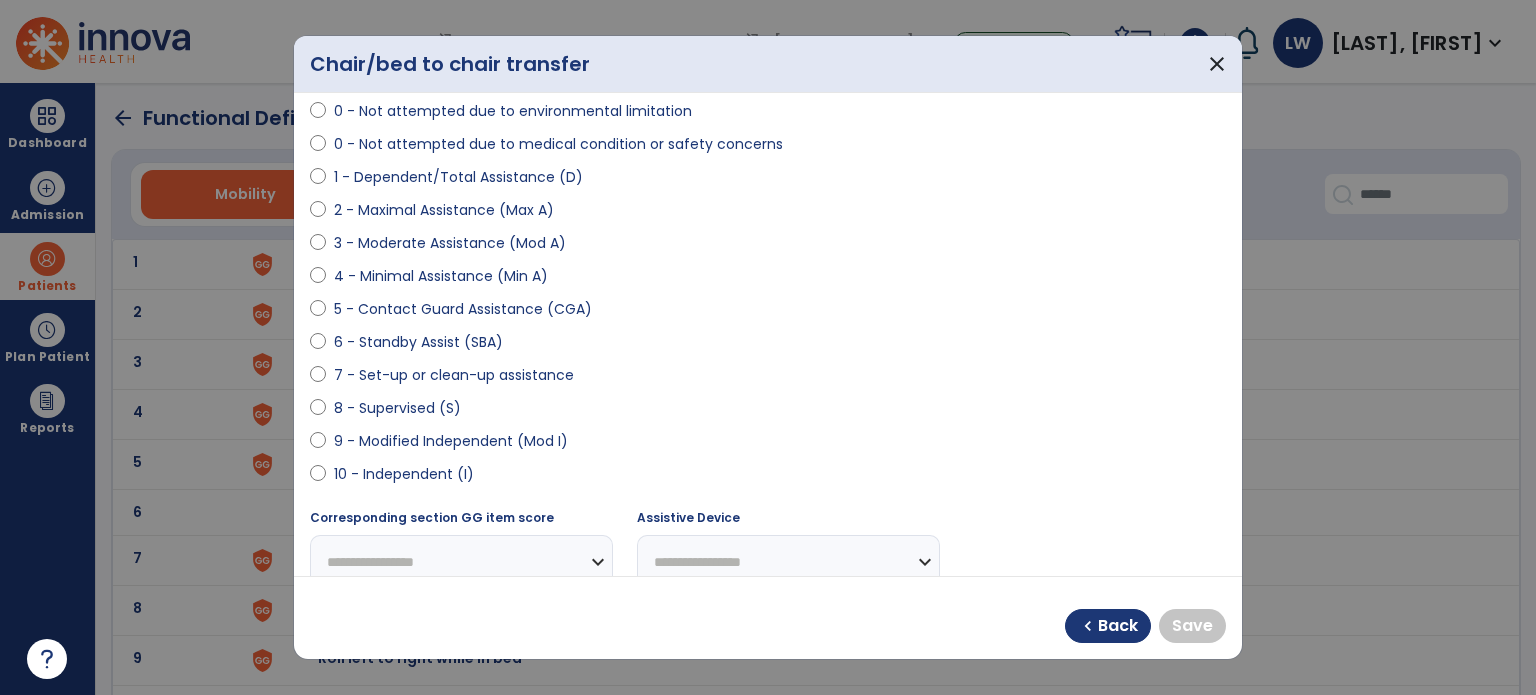 click on "9 - Modified Independent (Mod I)" at bounding box center [451, 441] 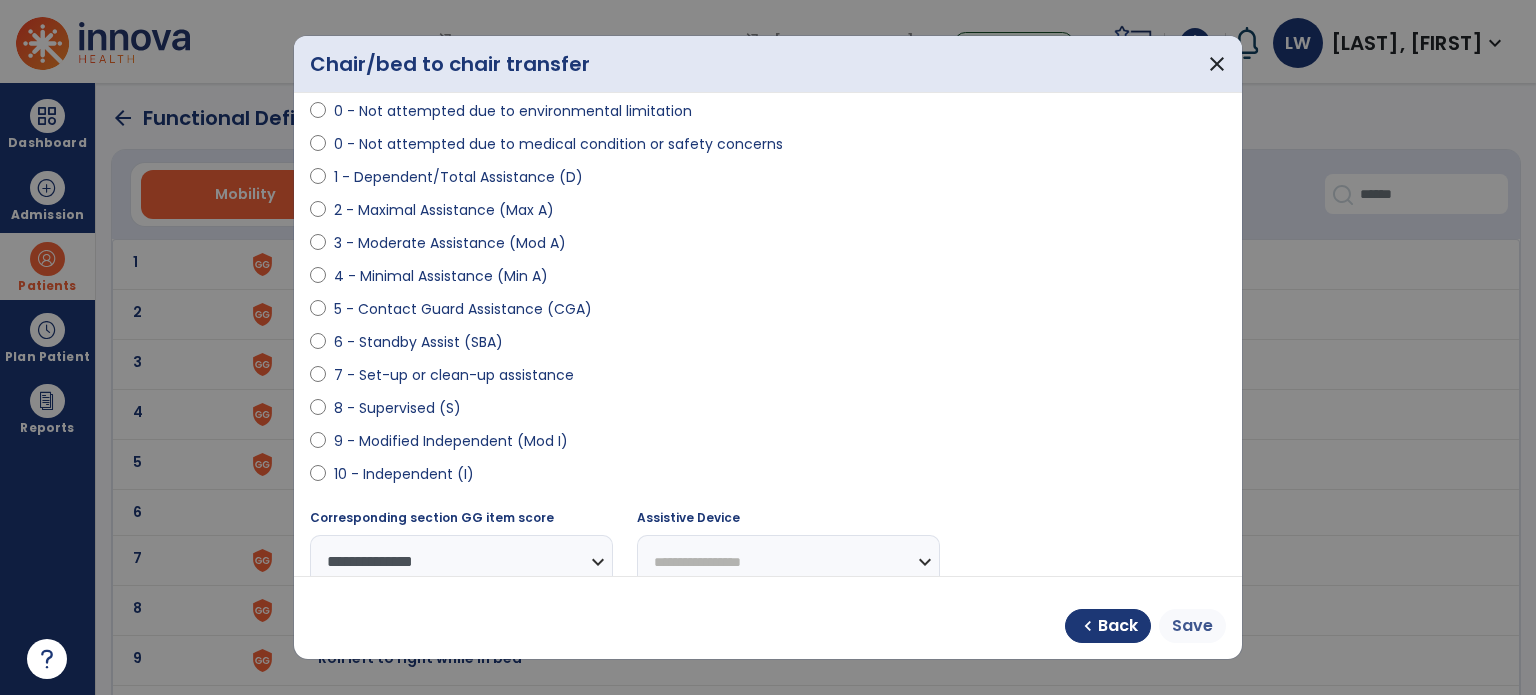 click on "Save" at bounding box center [1192, 626] 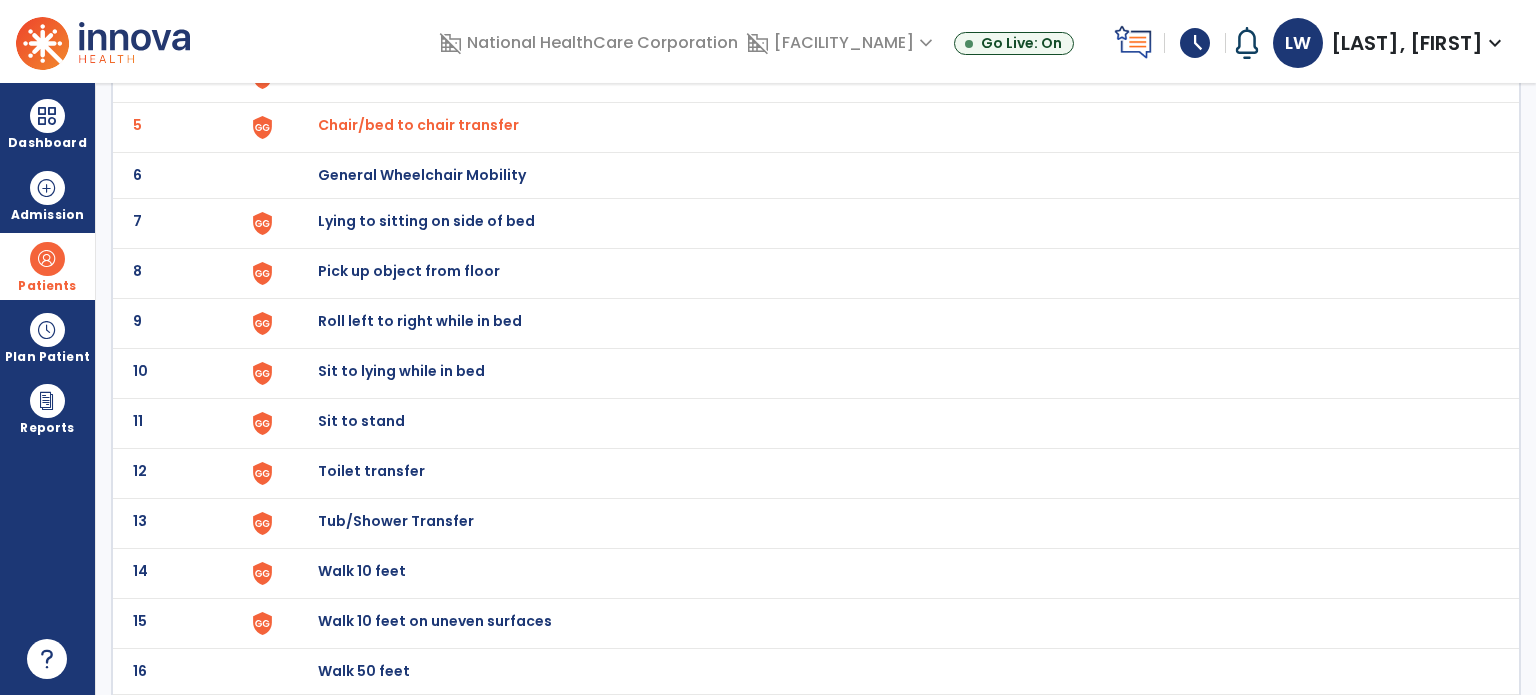 scroll, scrollTop: 338, scrollLeft: 0, axis: vertical 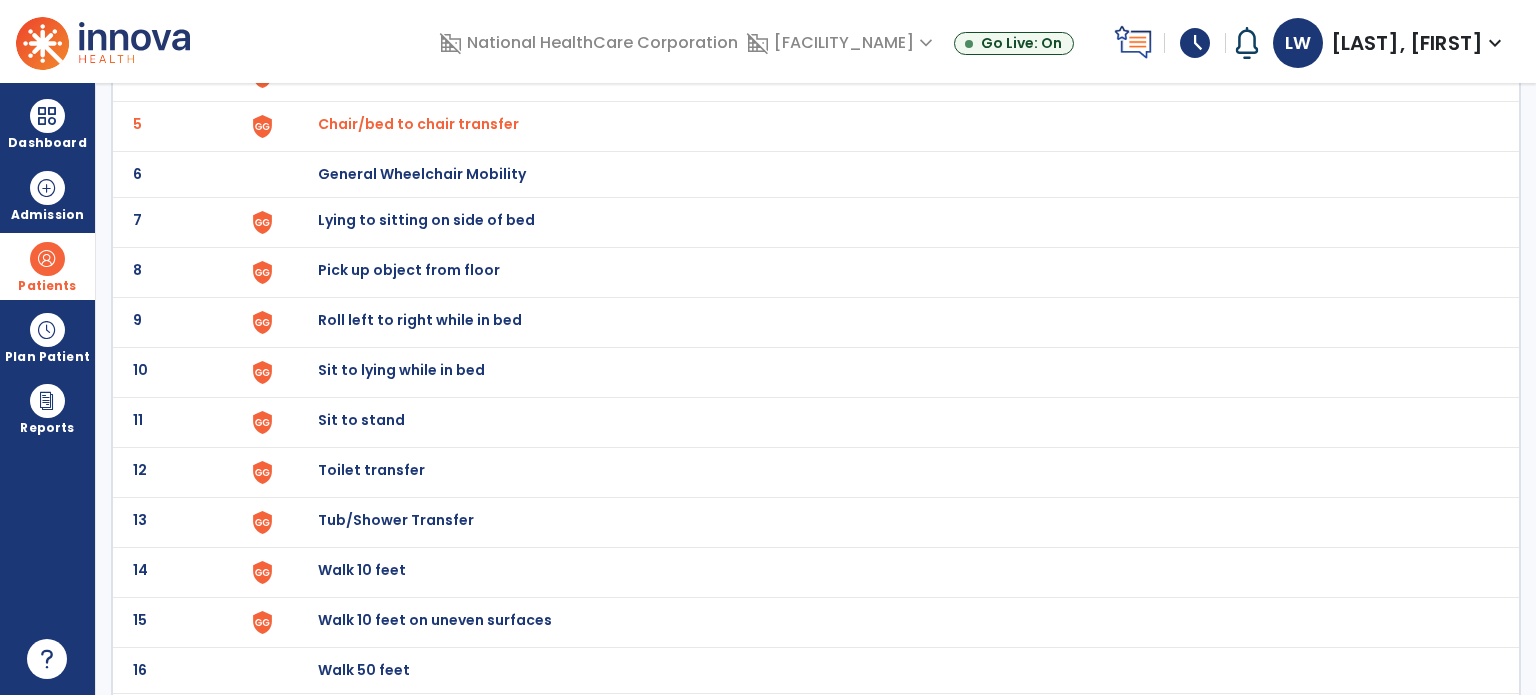 click on "Lying to sitting on side of bed" at bounding box center (364, -76) 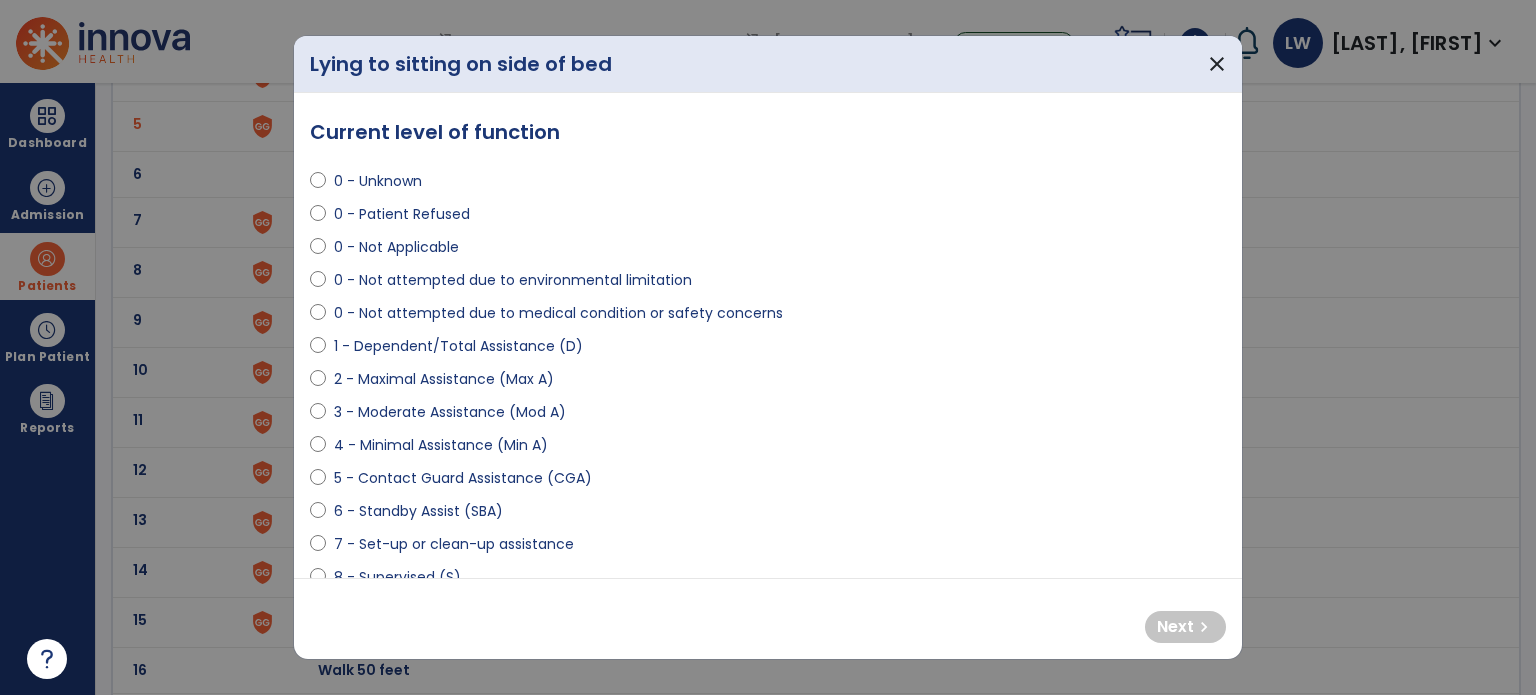 click on "3 - Moderate Assistance (Mod A)" at bounding box center [450, 412] 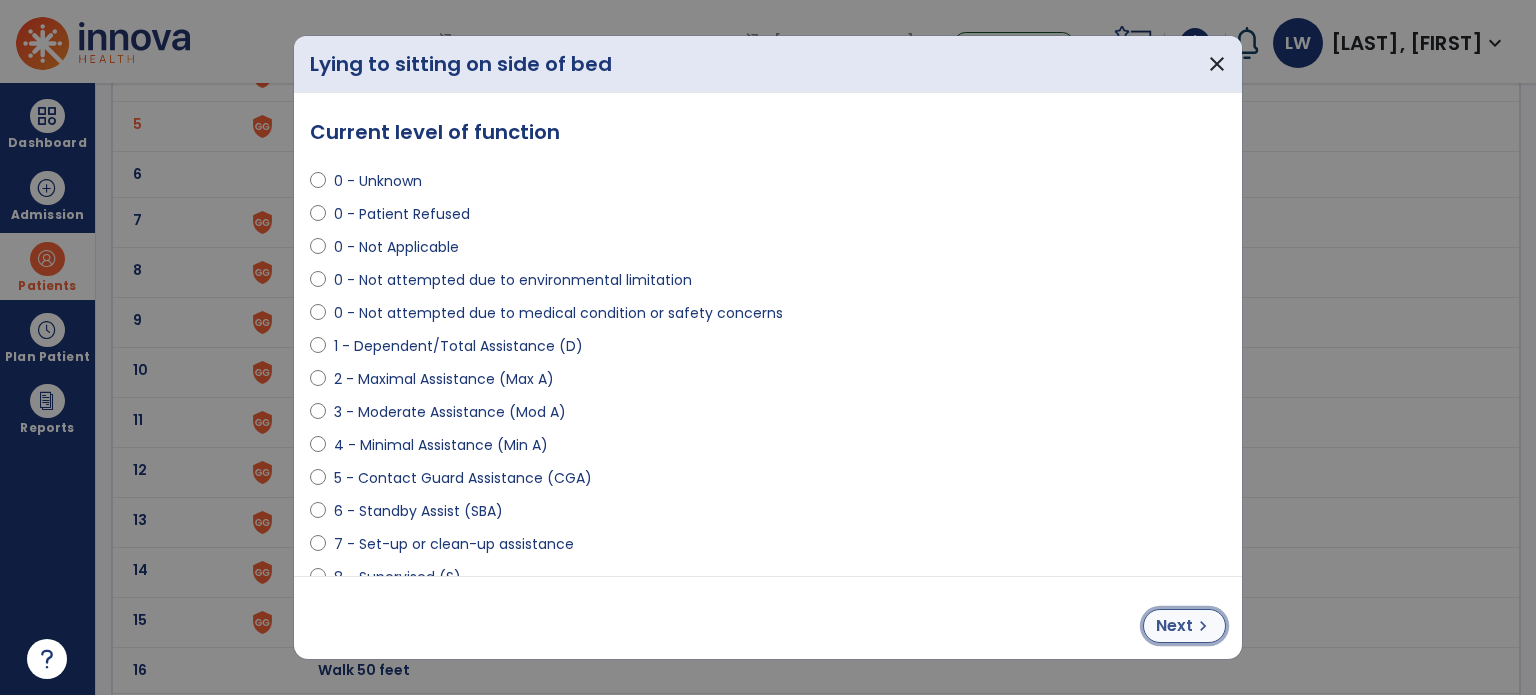 click on "chevron_right" at bounding box center (1203, 626) 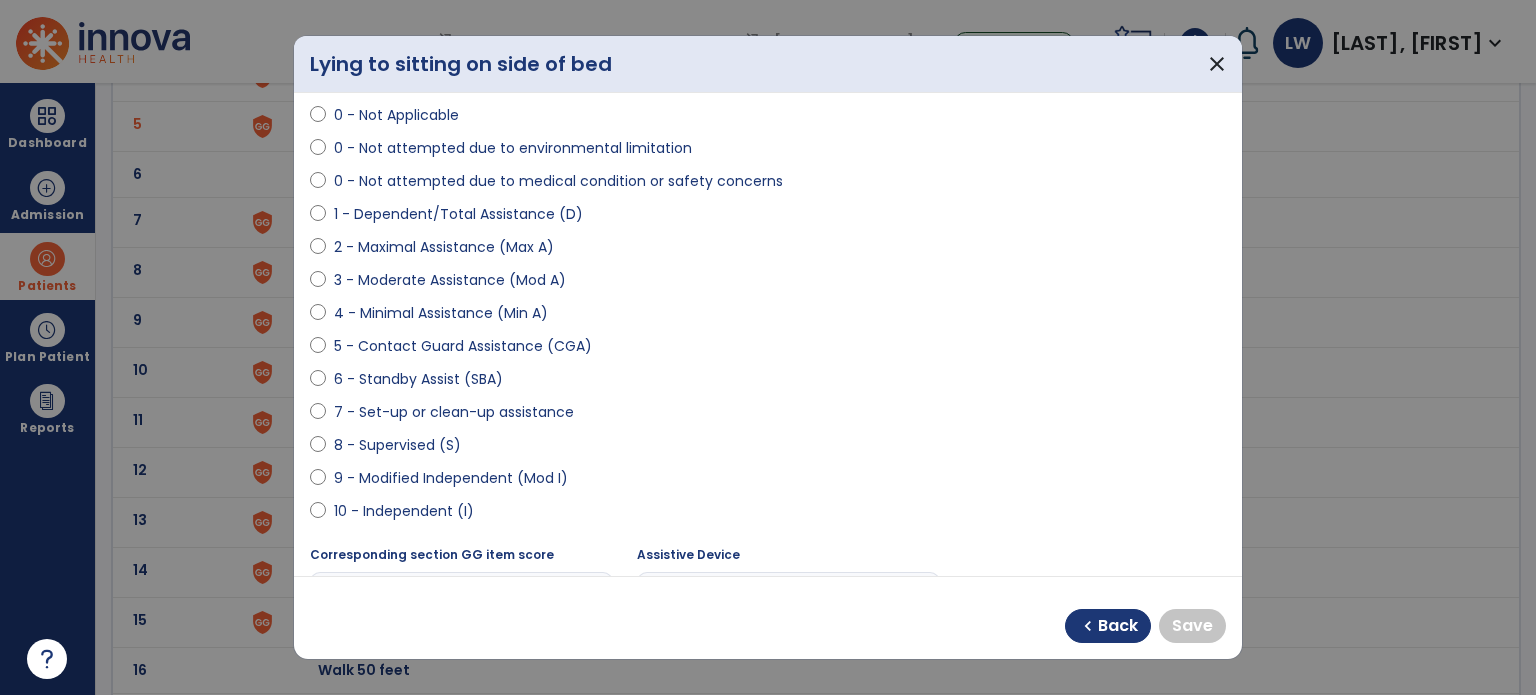 scroll, scrollTop: 134, scrollLeft: 0, axis: vertical 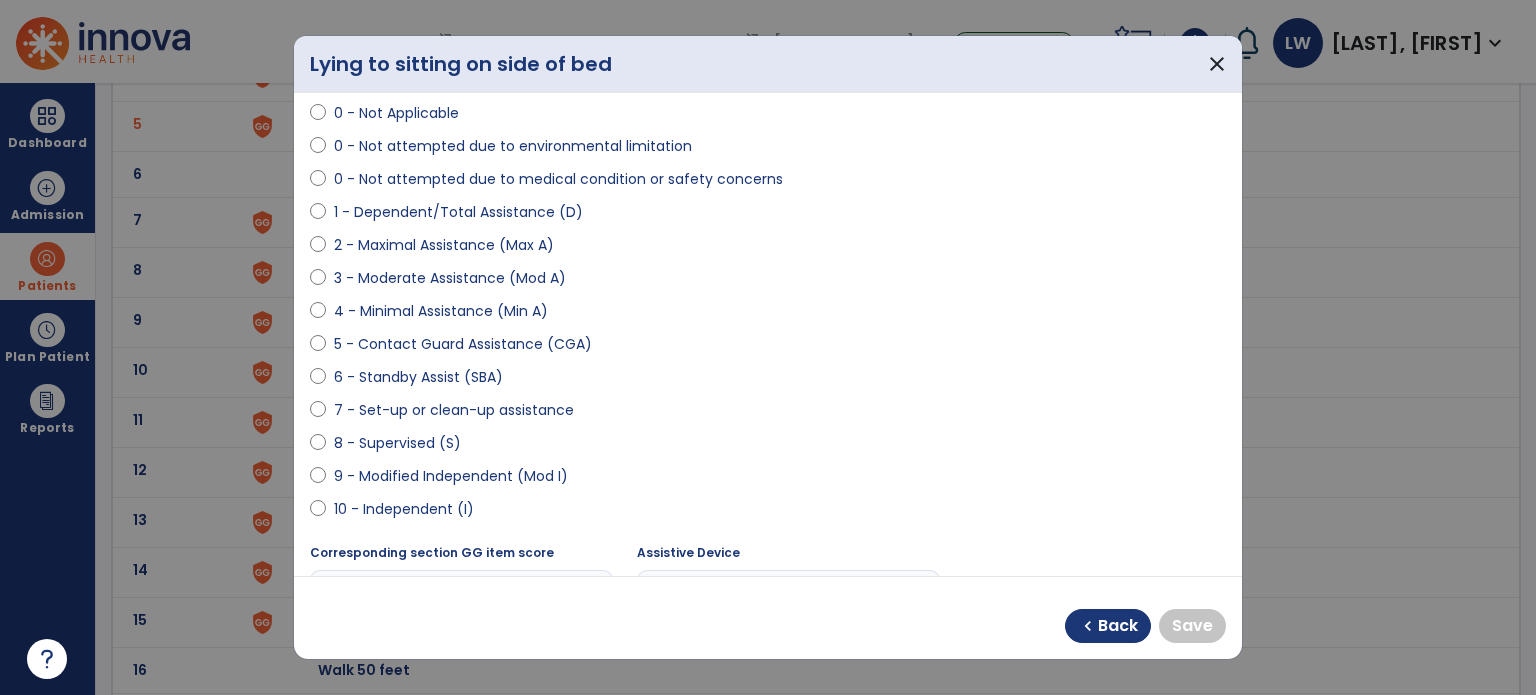 click on "9 - Modified Independent (Mod I)" at bounding box center (451, 476) 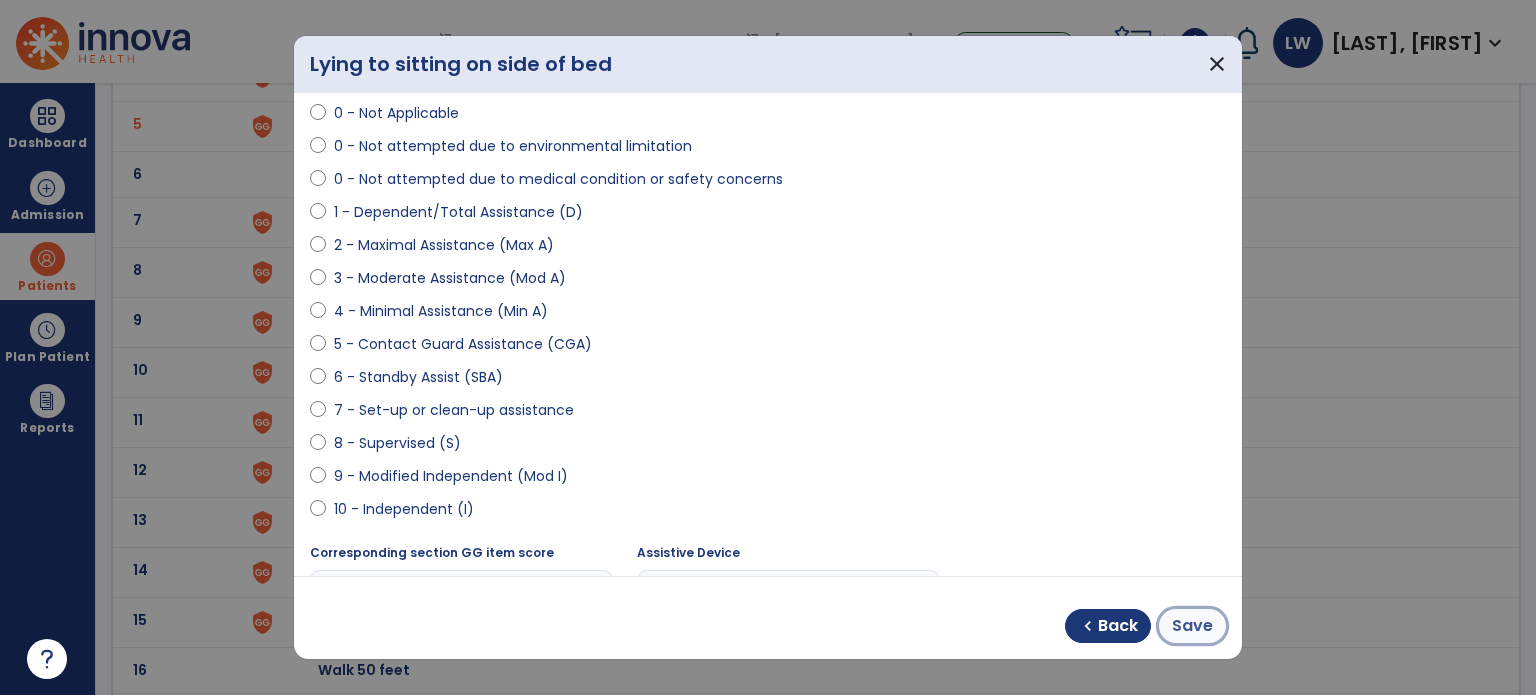 click on "Save" at bounding box center (1192, 626) 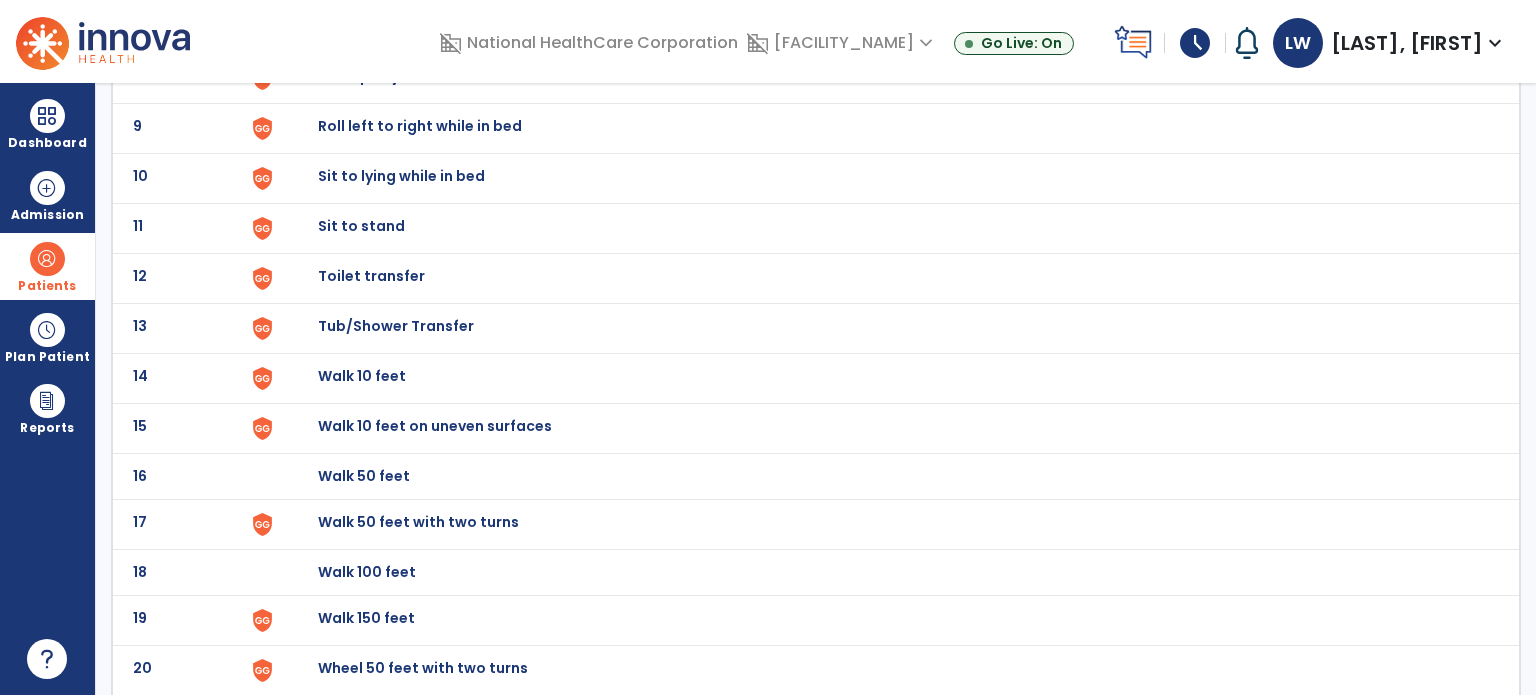 scroll, scrollTop: 533, scrollLeft: 0, axis: vertical 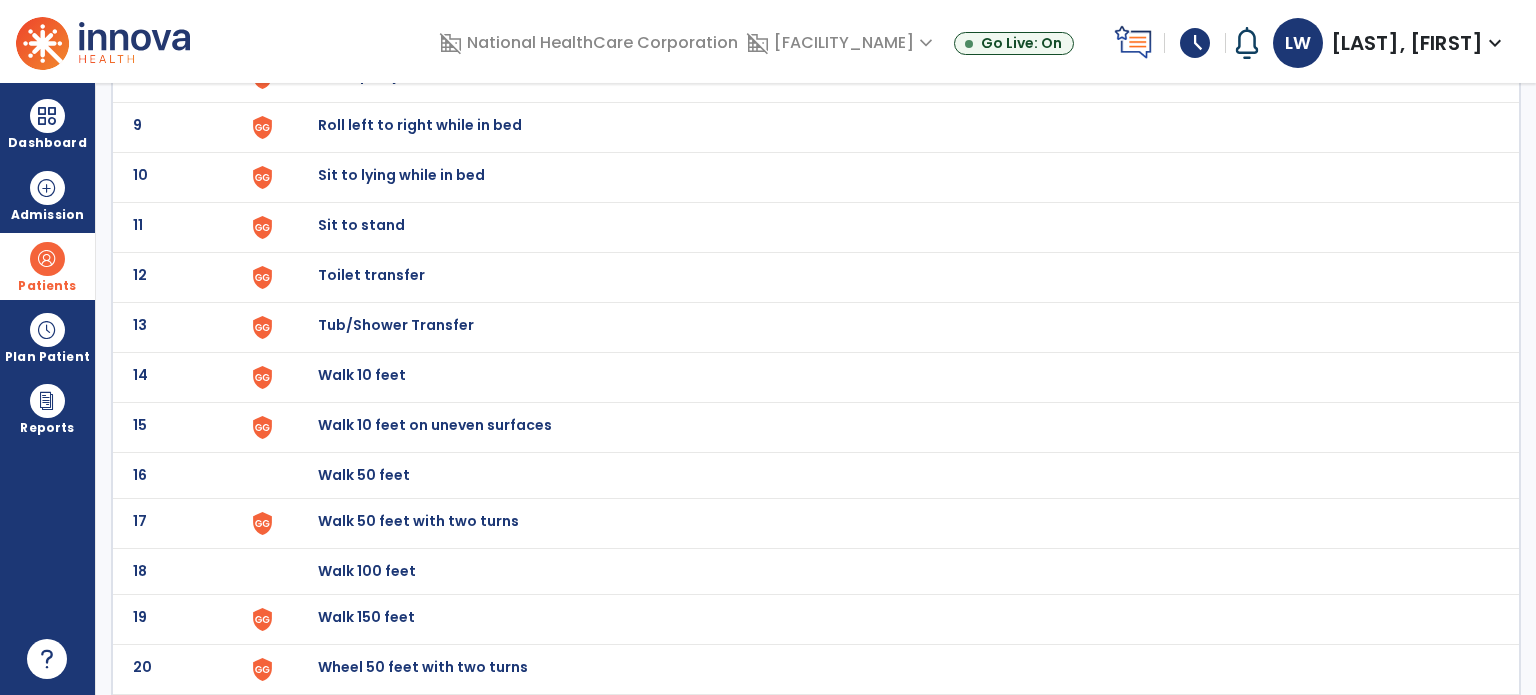 click on "Walk 10 feet" at bounding box center (888, -269) 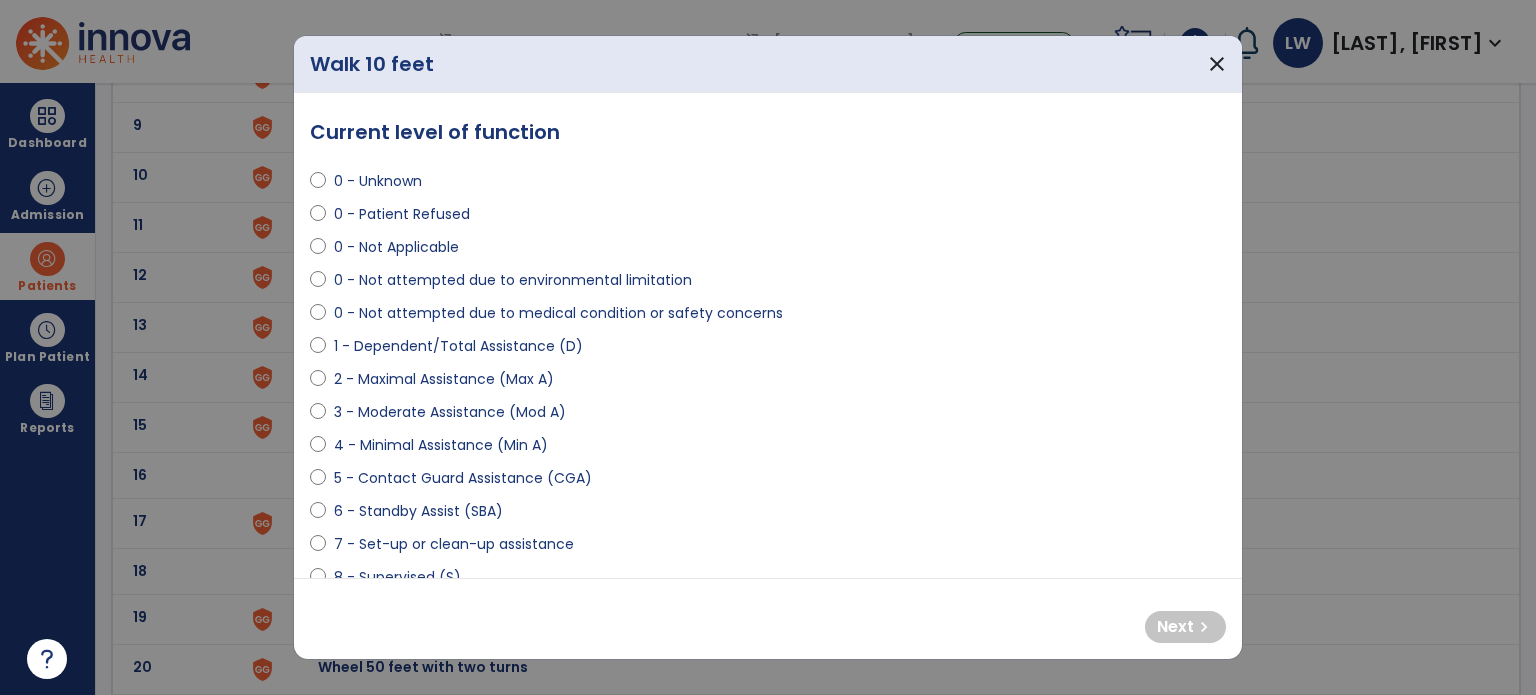 click on "4 - Minimal Assistance (Min A)" at bounding box center (768, 449) 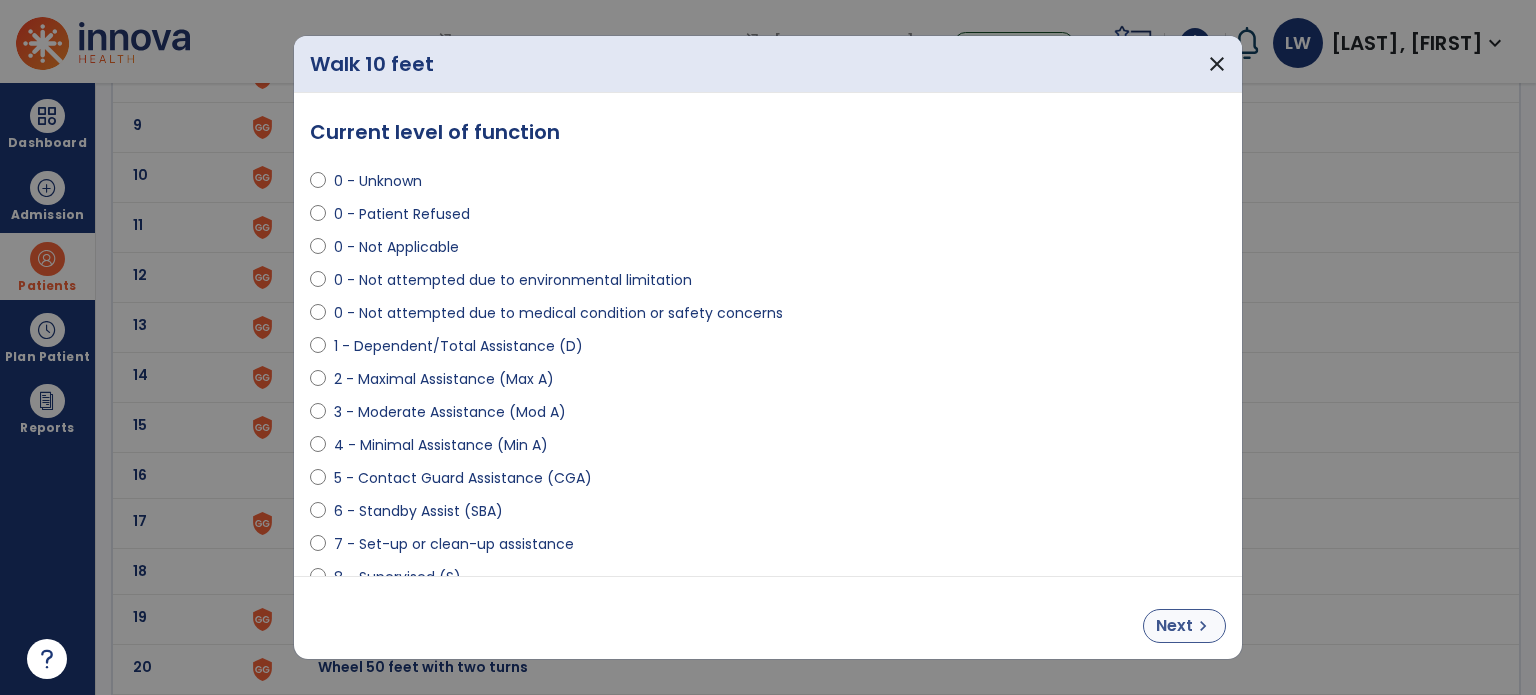 click on "Next" at bounding box center (1174, 626) 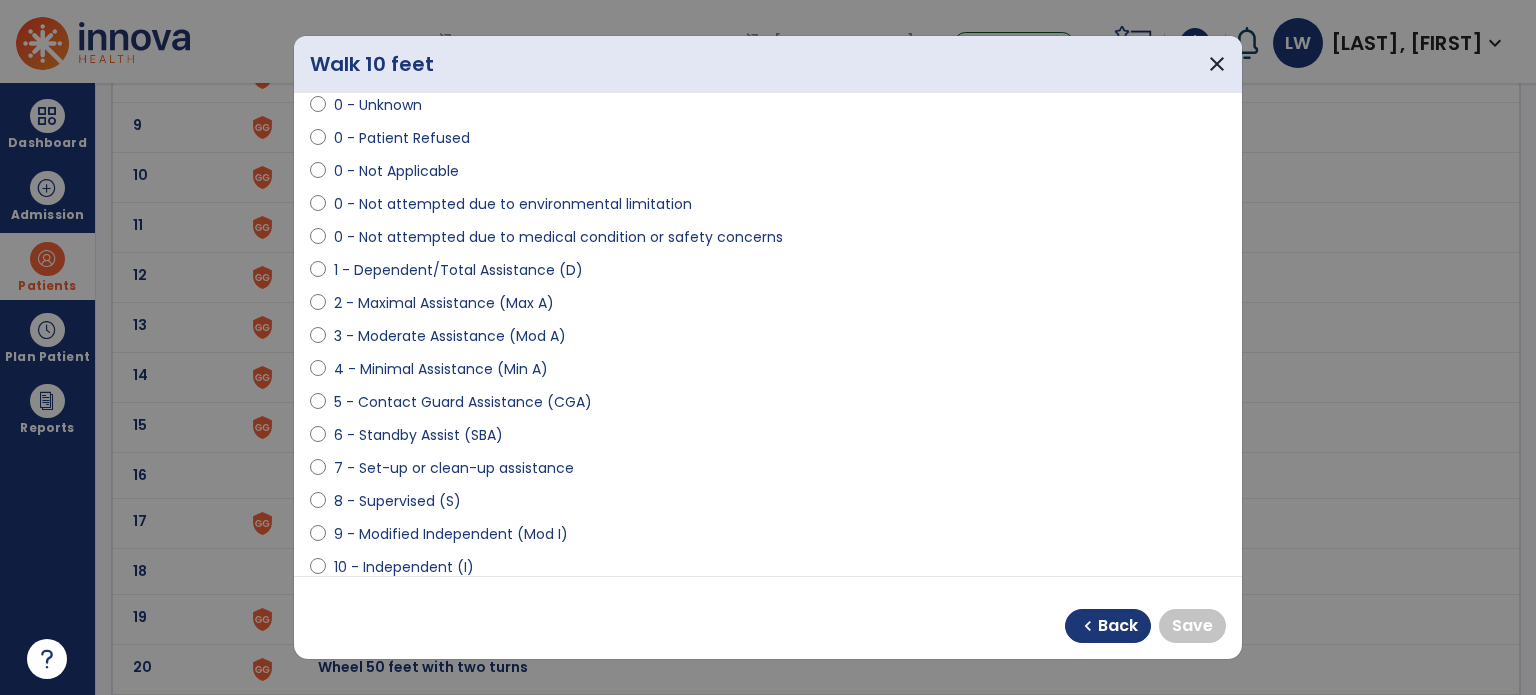 scroll, scrollTop: 179, scrollLeft: 0, axis: vertical 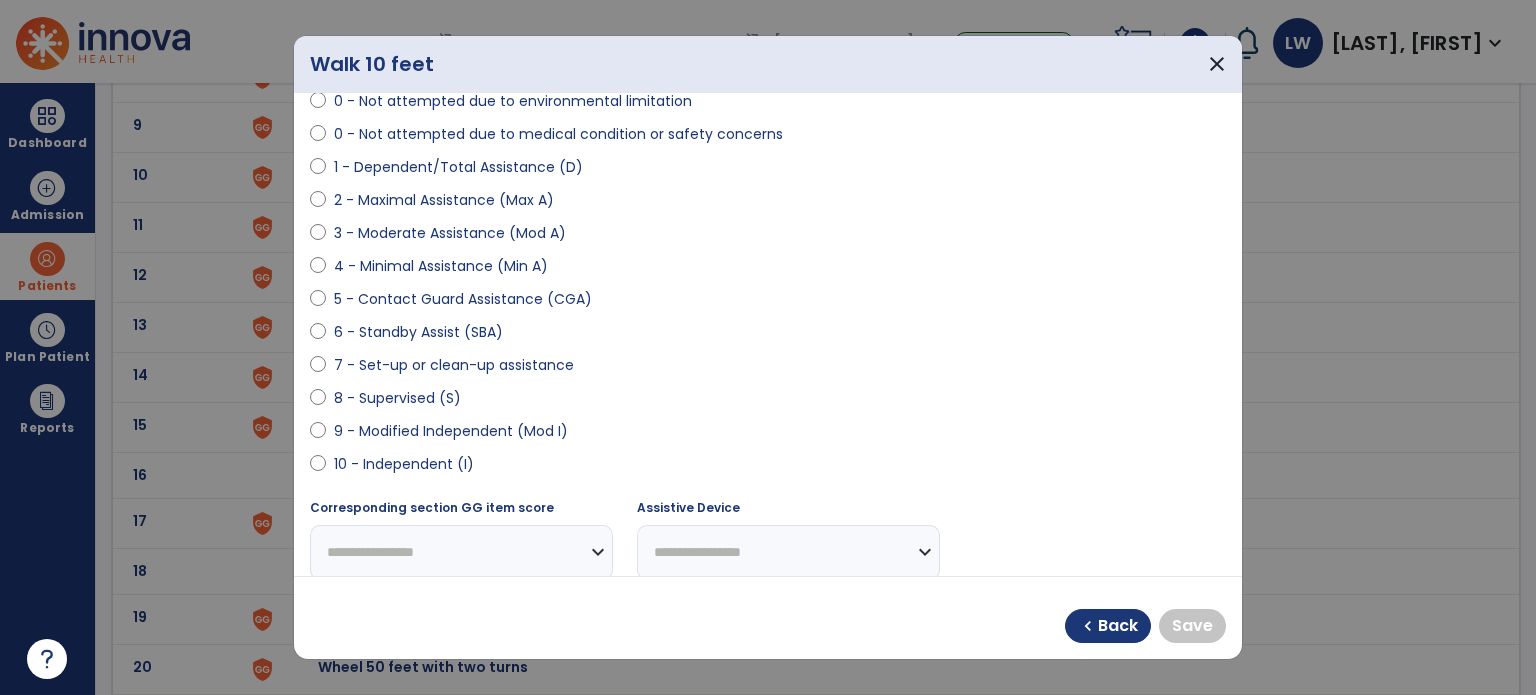 click on "9 - Modified Independent (Mod I)" at bounding box center (451, 431) 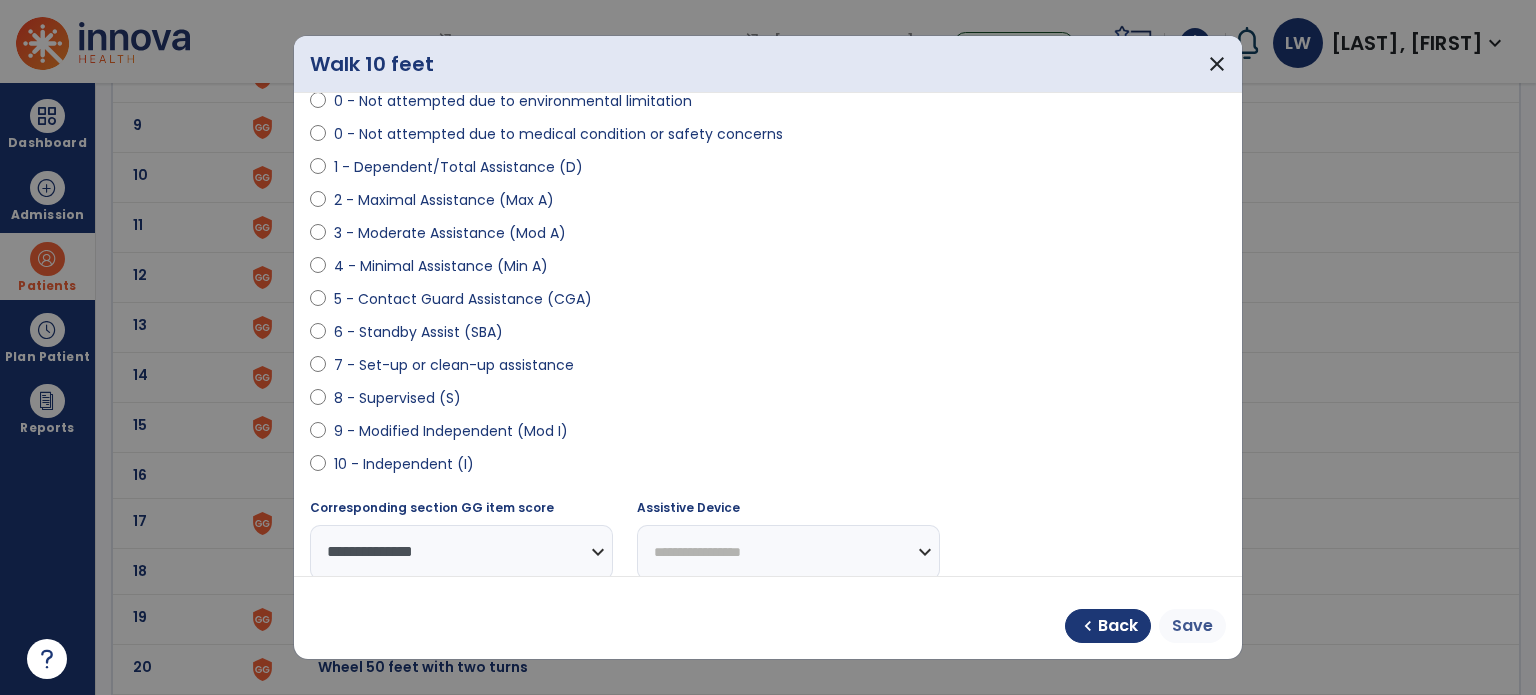 click on "Save" at bounding box center [1192, 626] 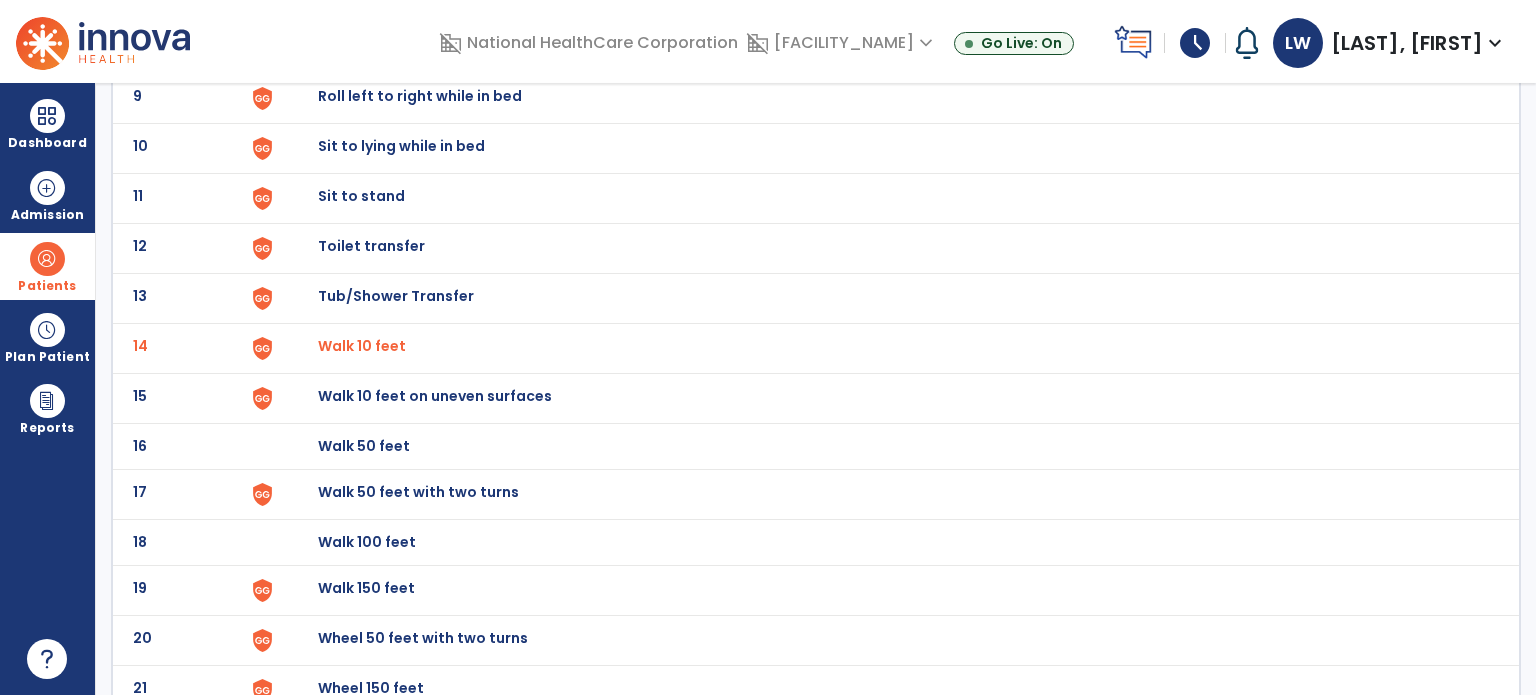 scroll, scrollTop: 670, scrollLeft: 0, axis: vertical 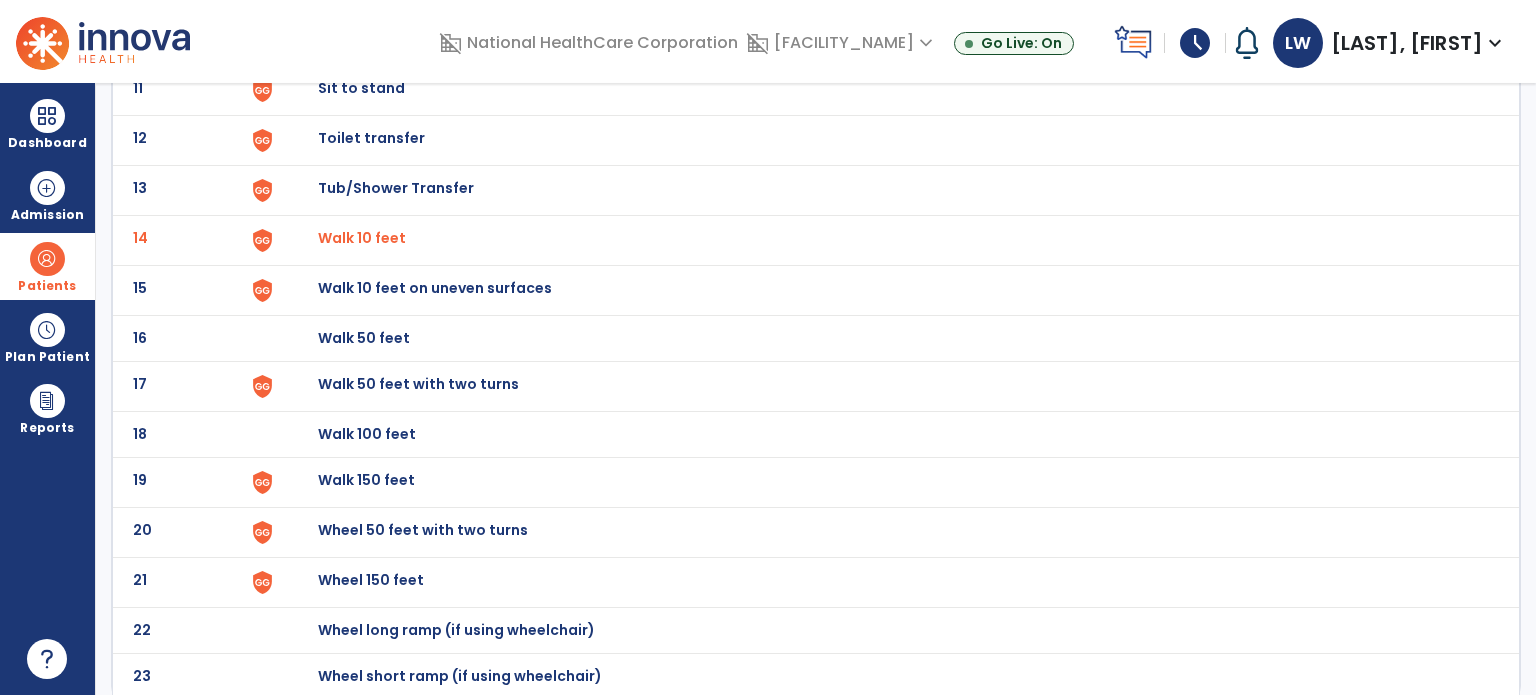 click on "Walk 50 feet with two turns" at bounding box center [364, -408] 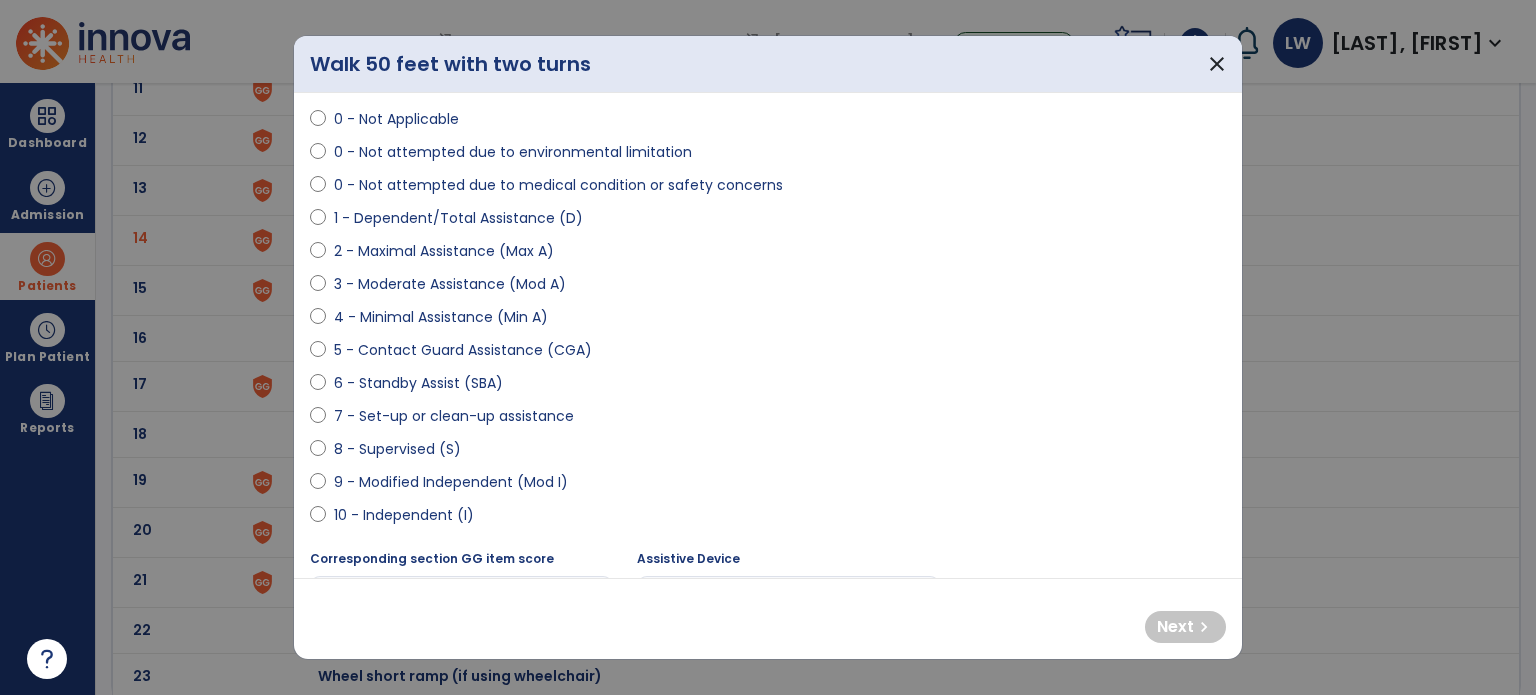 scroll, scrollTop: 129, scrollLeft: 0, axis: vertical 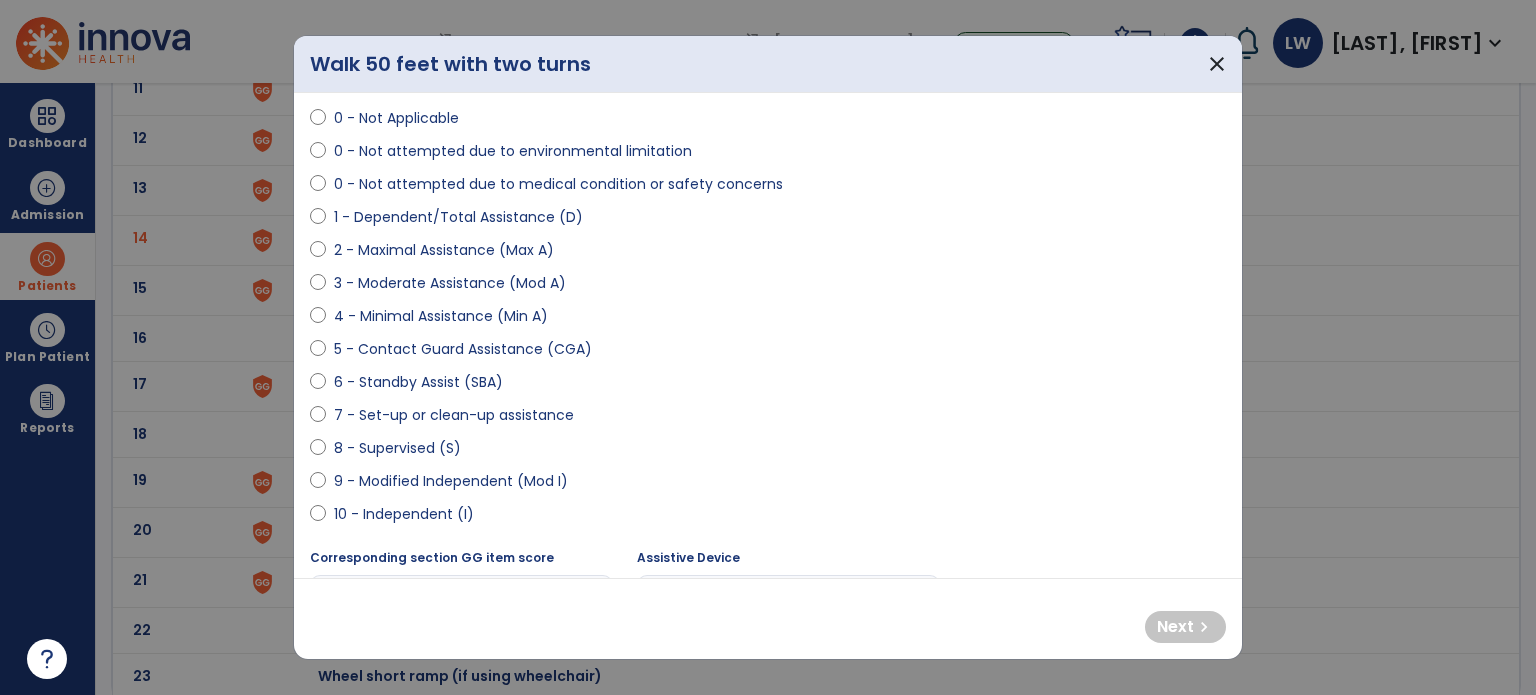 click on "0 - Not attempted due to medical condition or safety concerns" at bounding box center [558, 184] 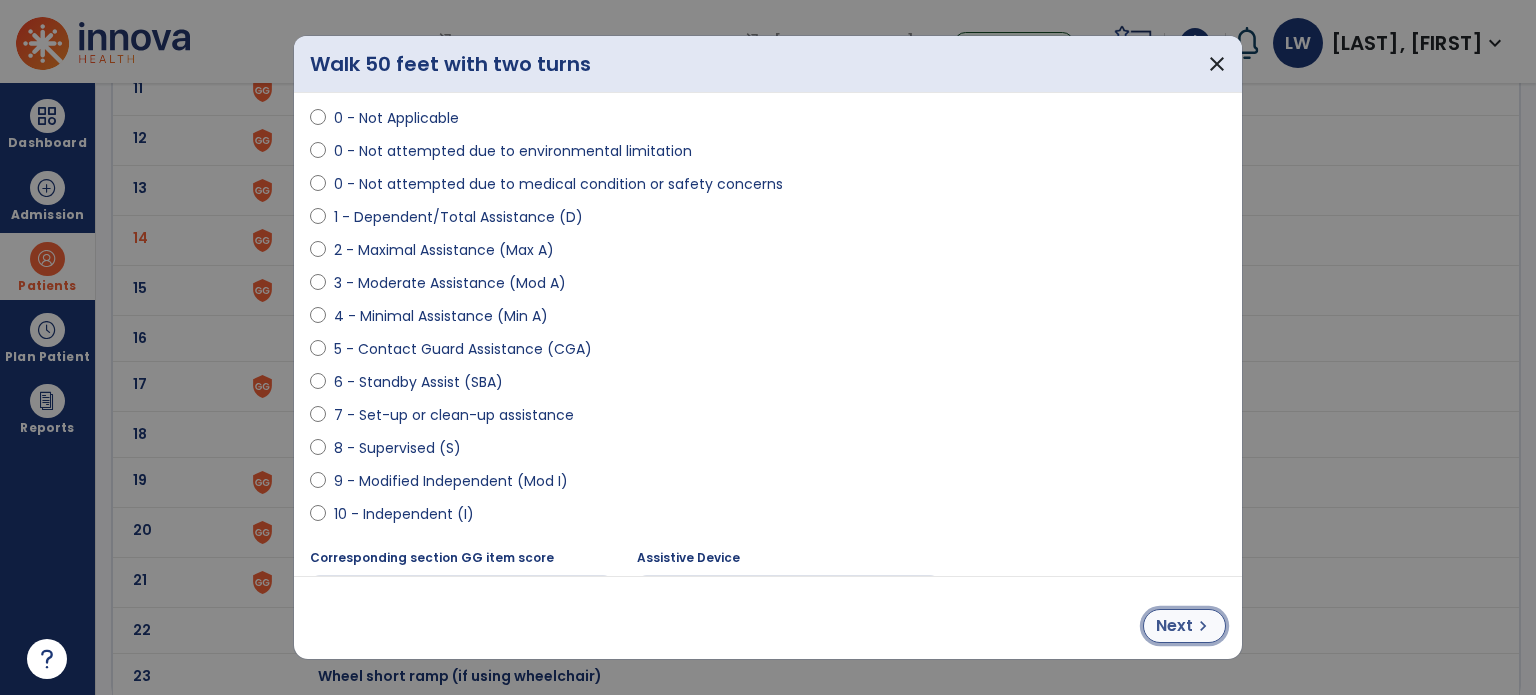 click on "chevron_right" at bounding box center [1203, 626] 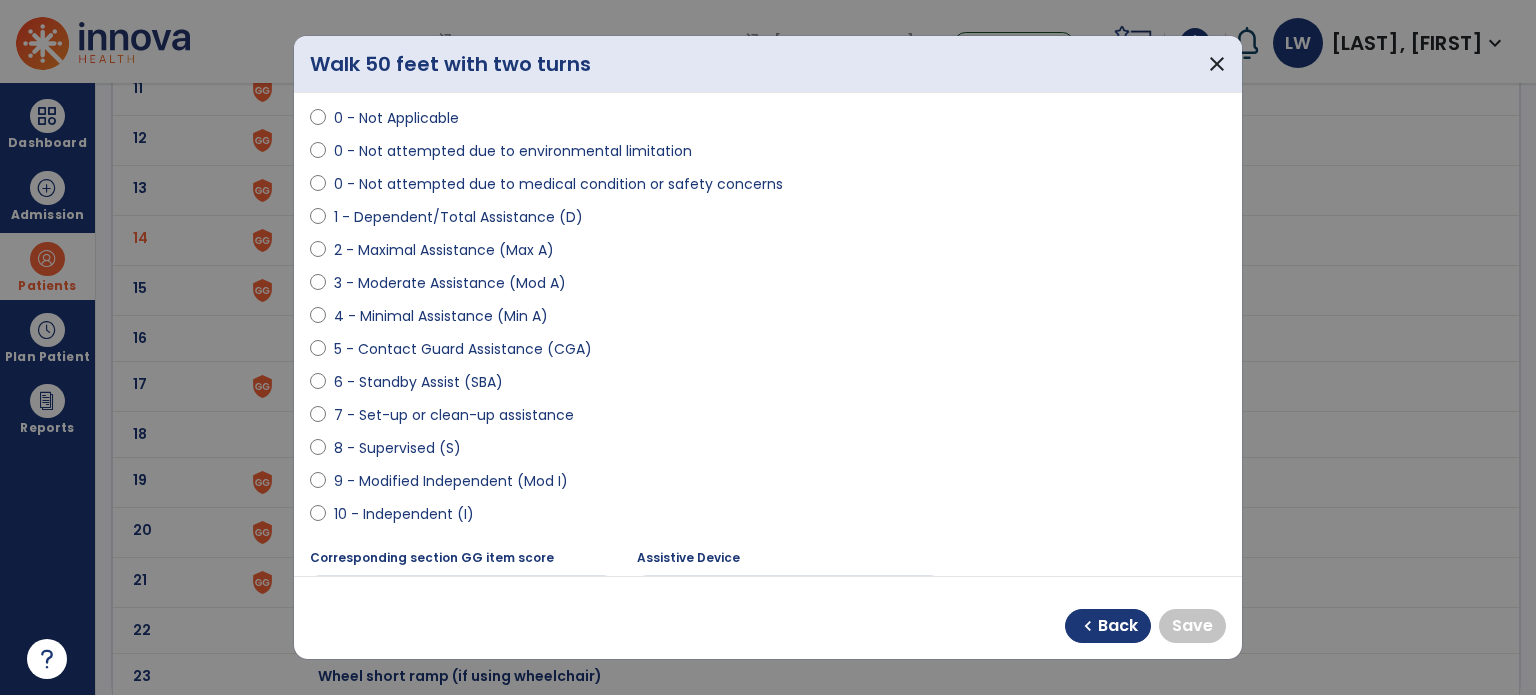 click on "9 - Modified Independent (Mod I)" at bounding box center (451, 481) 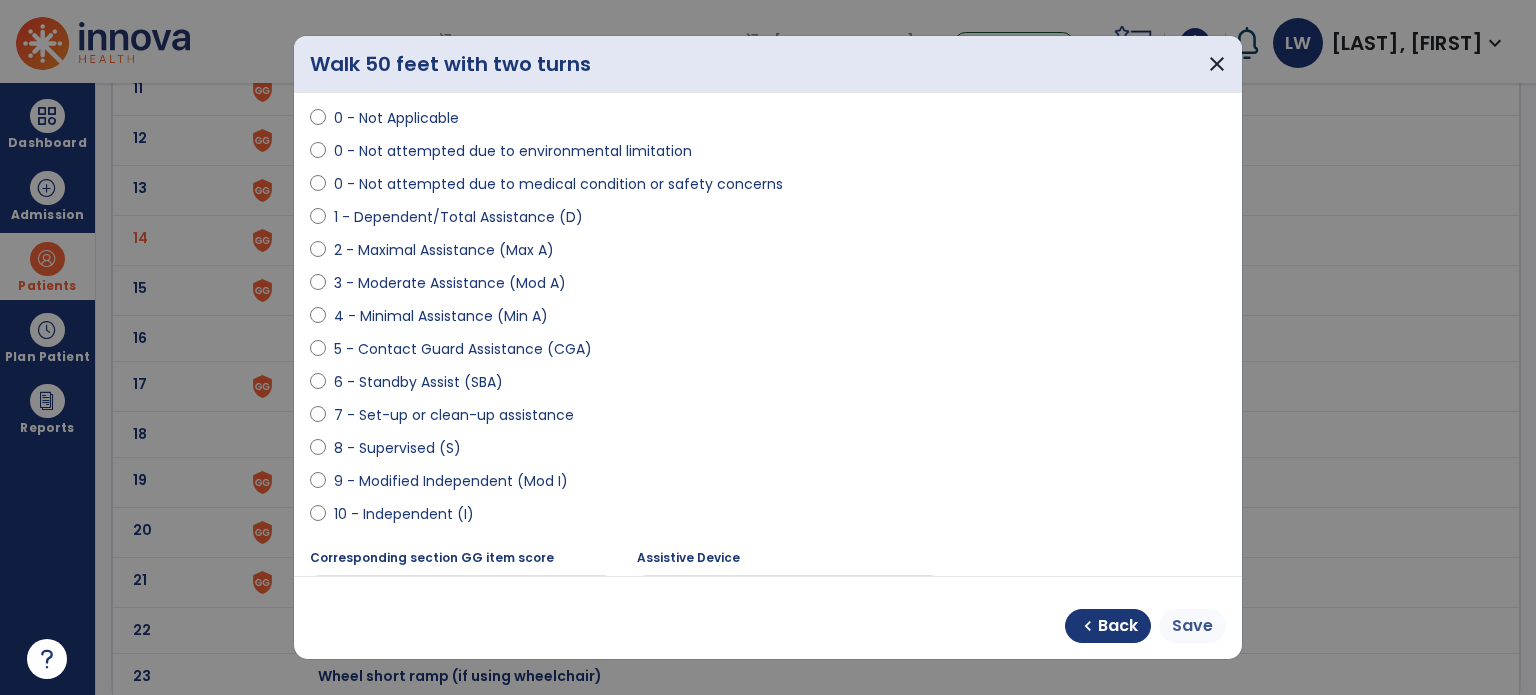 click on "Save" at bounding box center (1192, 626) 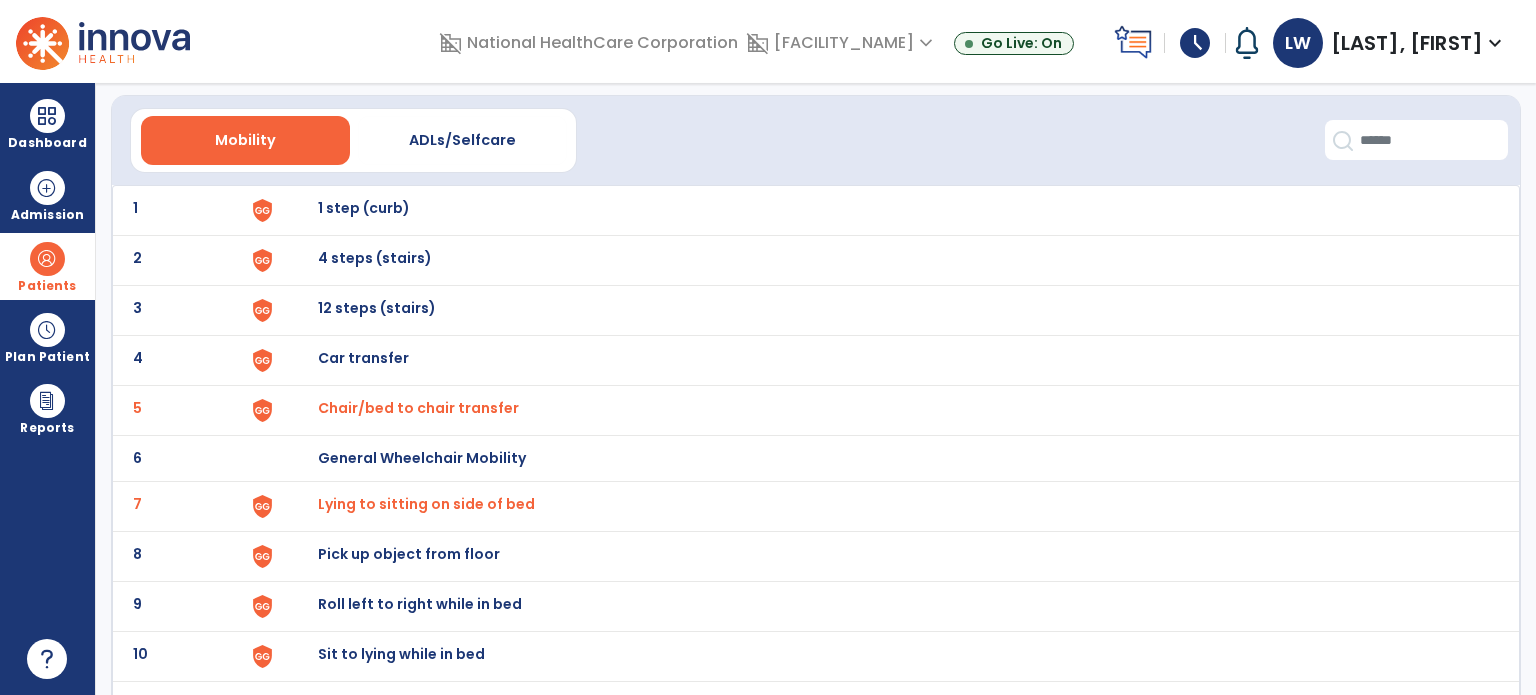 scroll, scrollTop: 0, scrollLeft: 0, axis: both 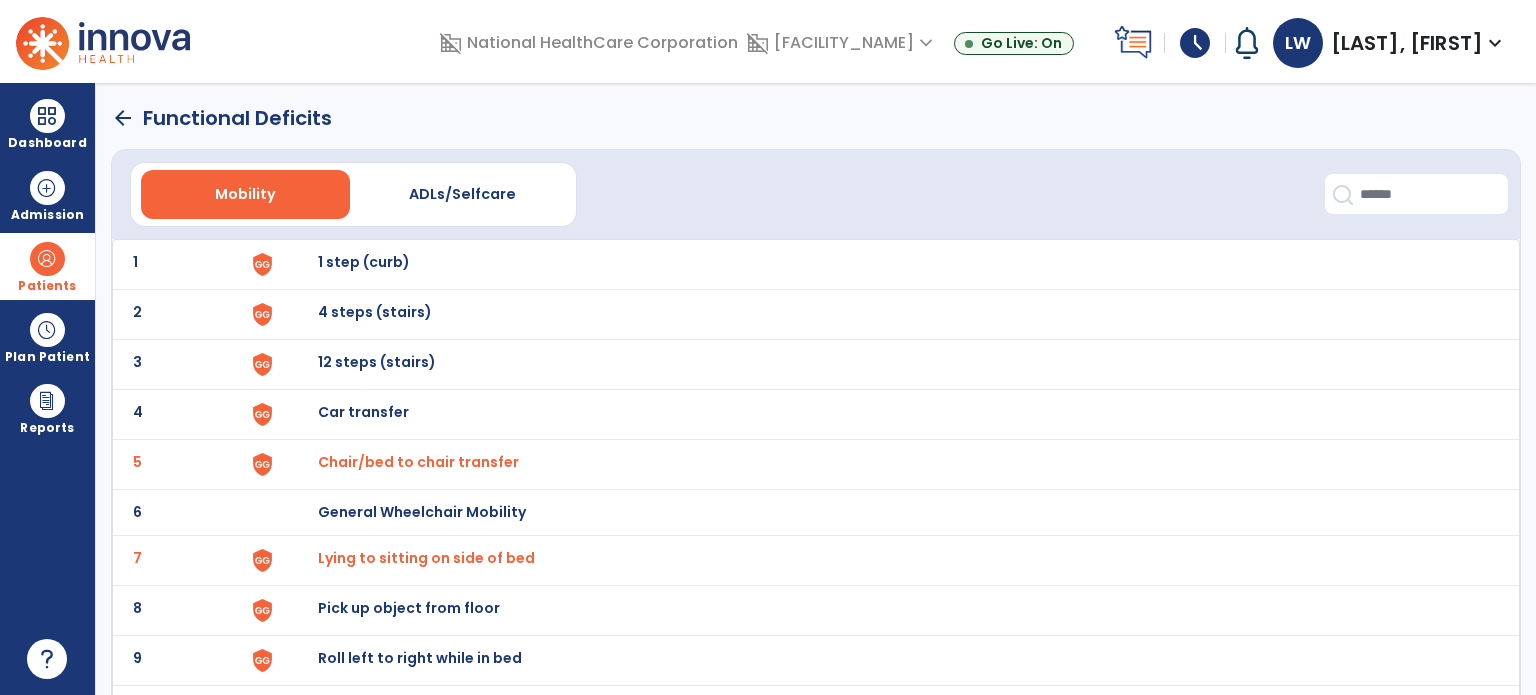 click on "arrow_back" 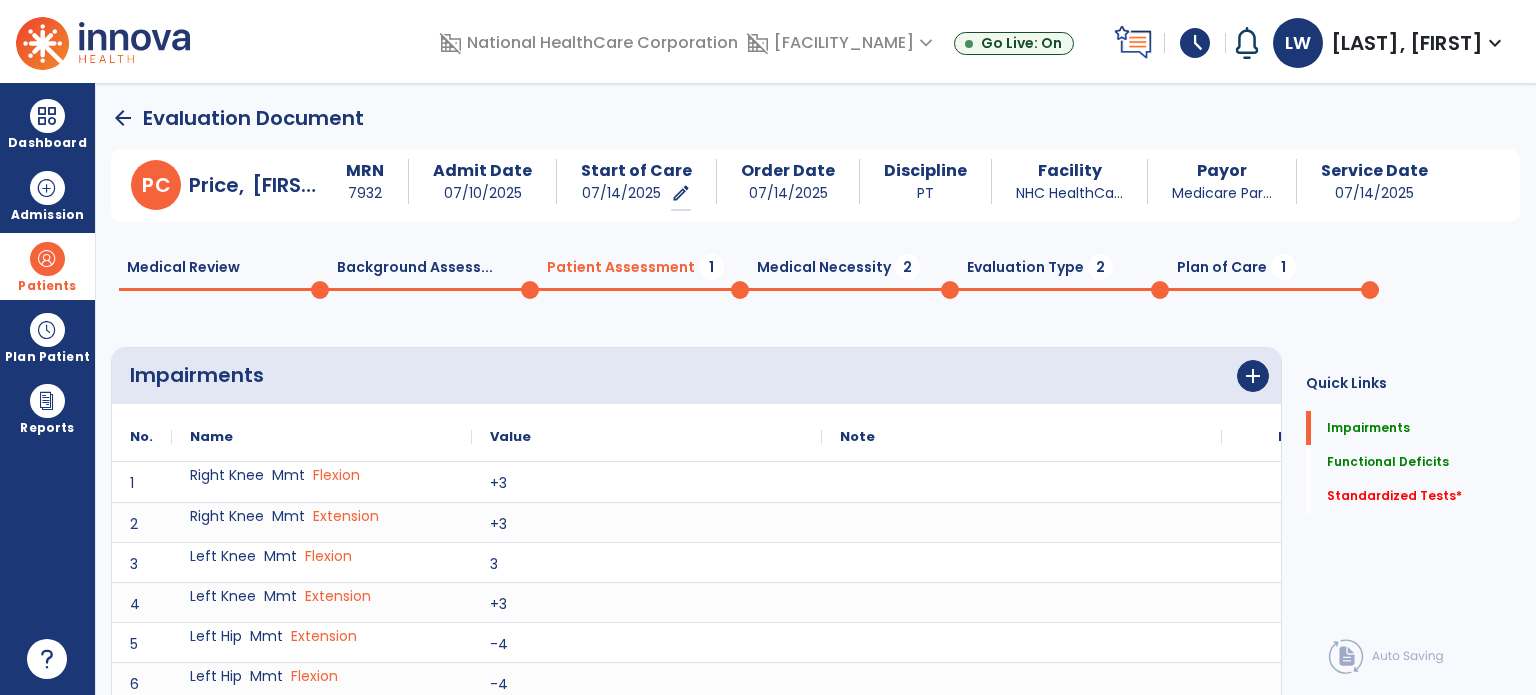 scroll, scrollTop: 20, scrollLeft: 0, axis: vertical 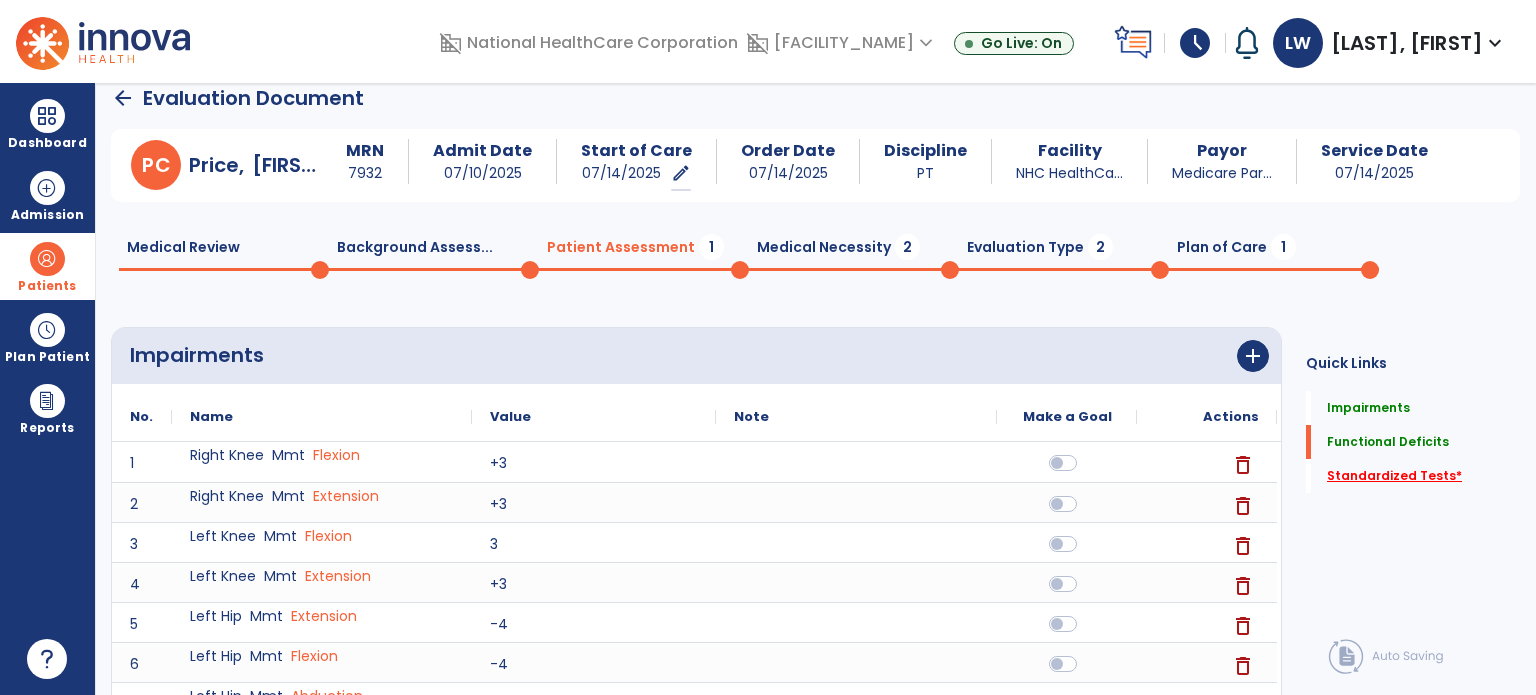 click on "Standardized Tests   *" 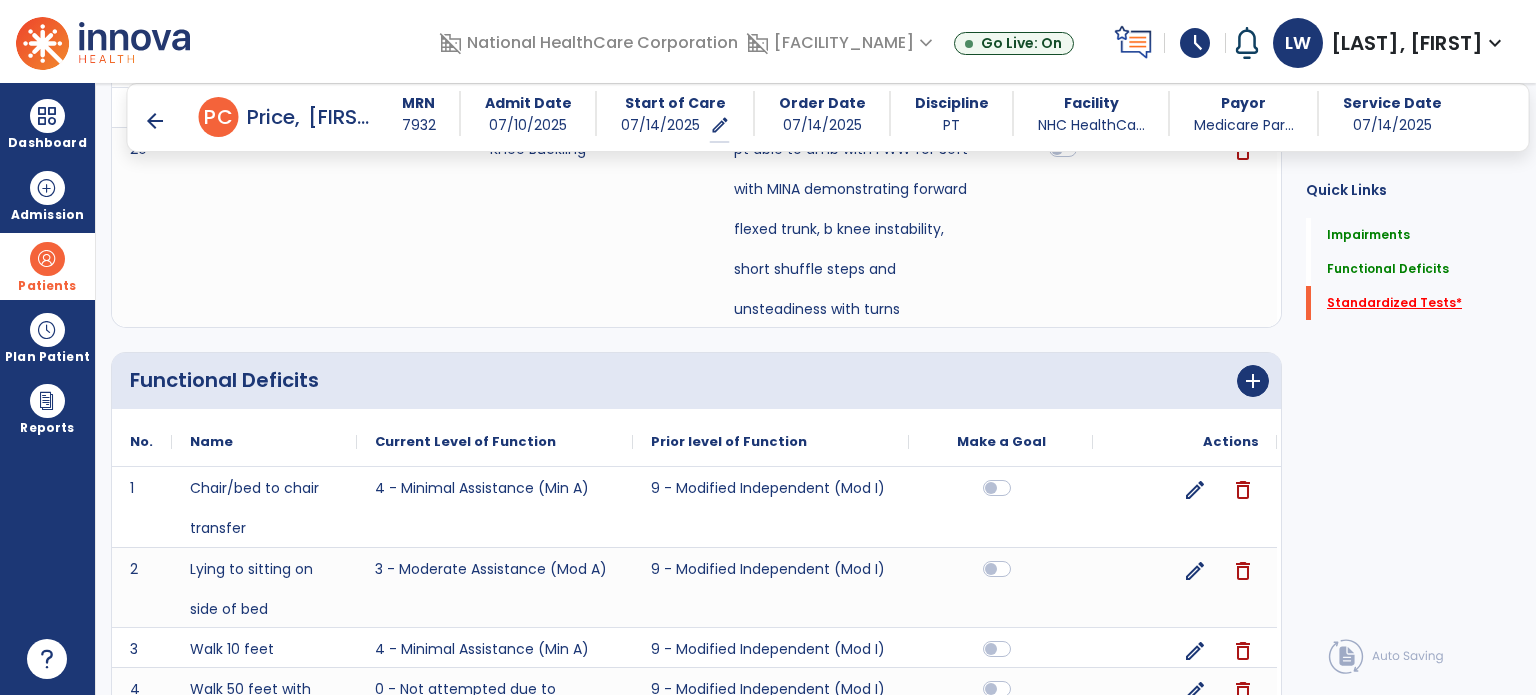 scroll, scrollTop: 1420, scrollLeft: 0, axis: vertical 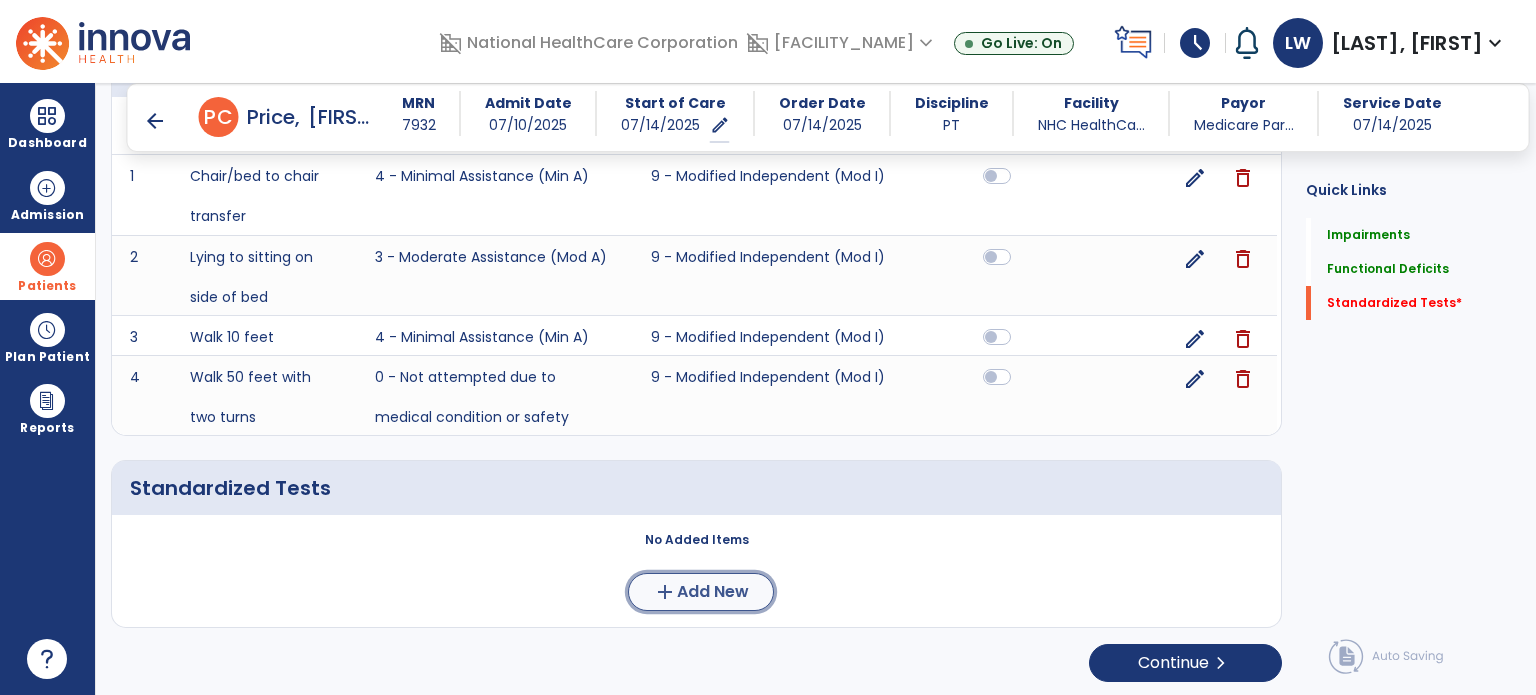 click on "add" 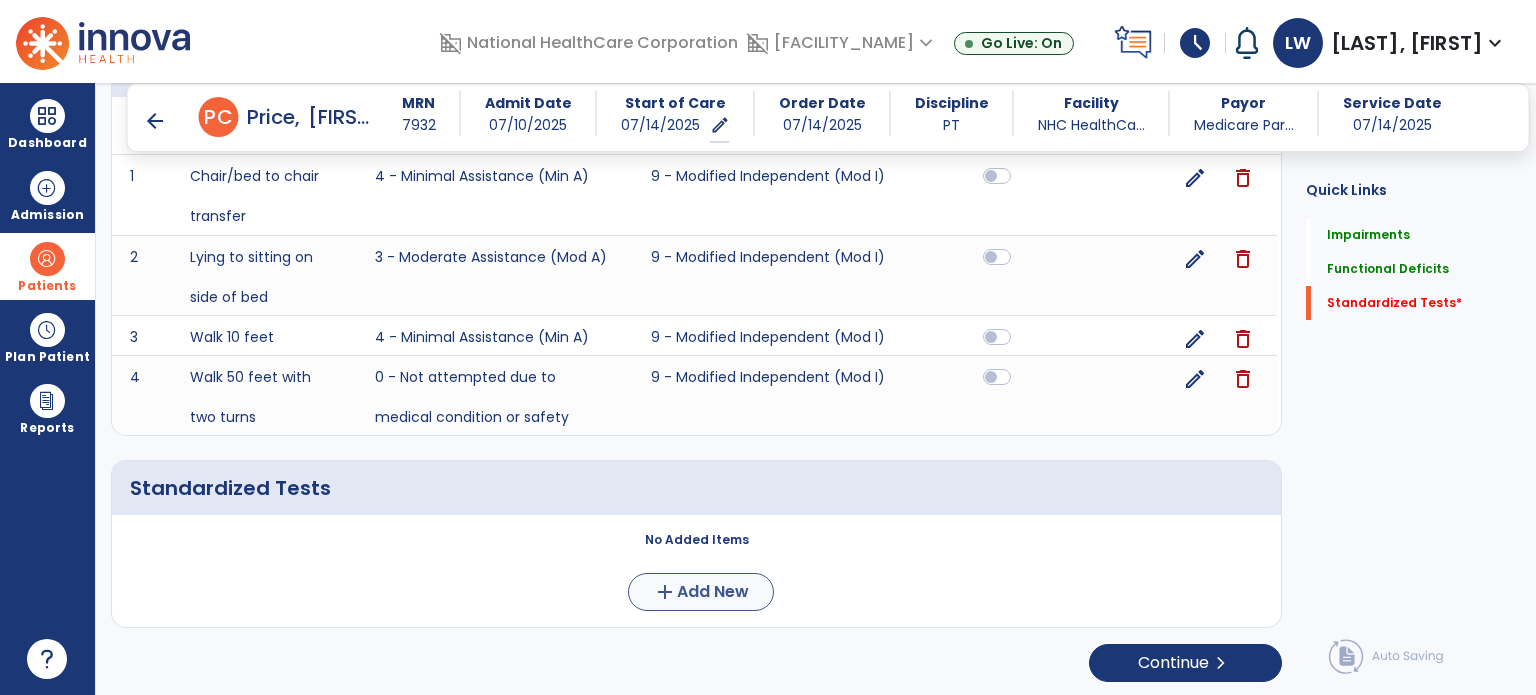 scroll, scrollTop: 0, scrollLeft: 0, axis: both 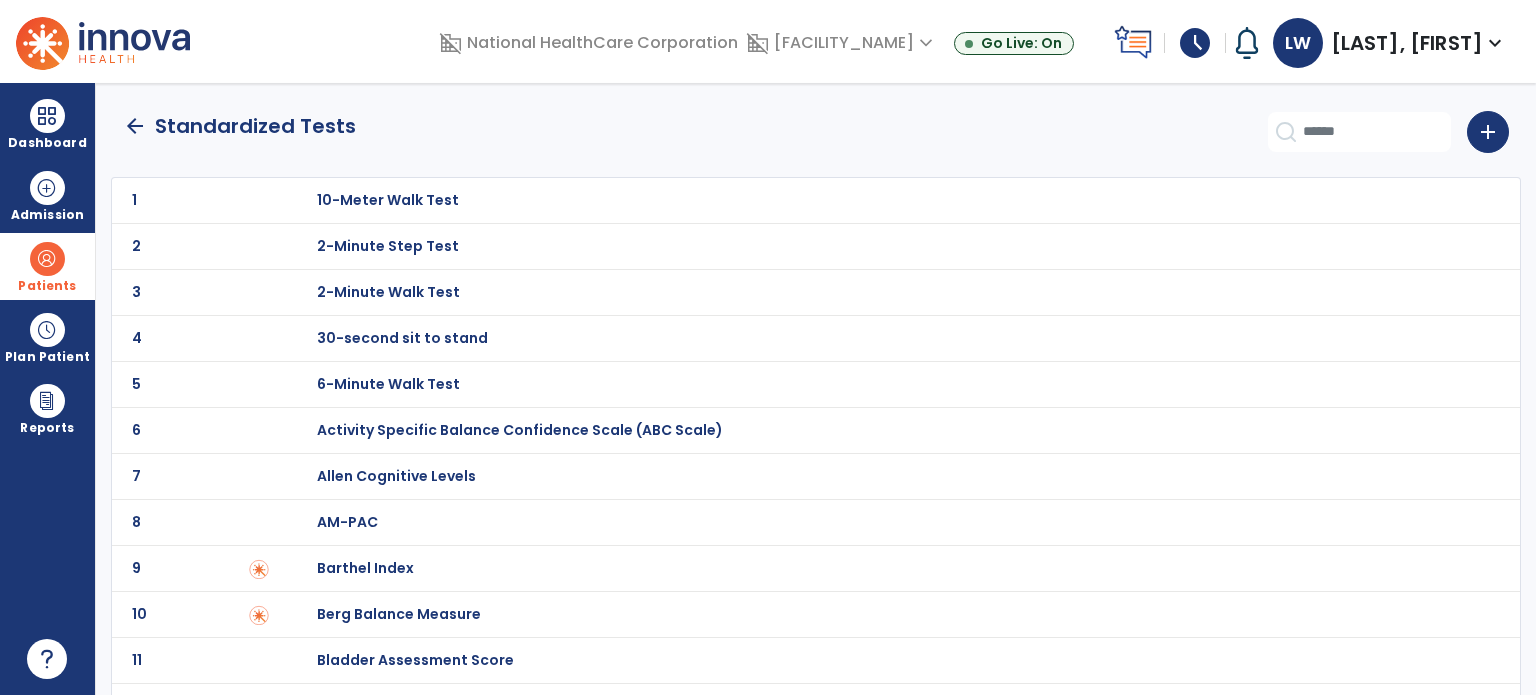 click on "30-second sit to stand" at bounding box center (388, 200) 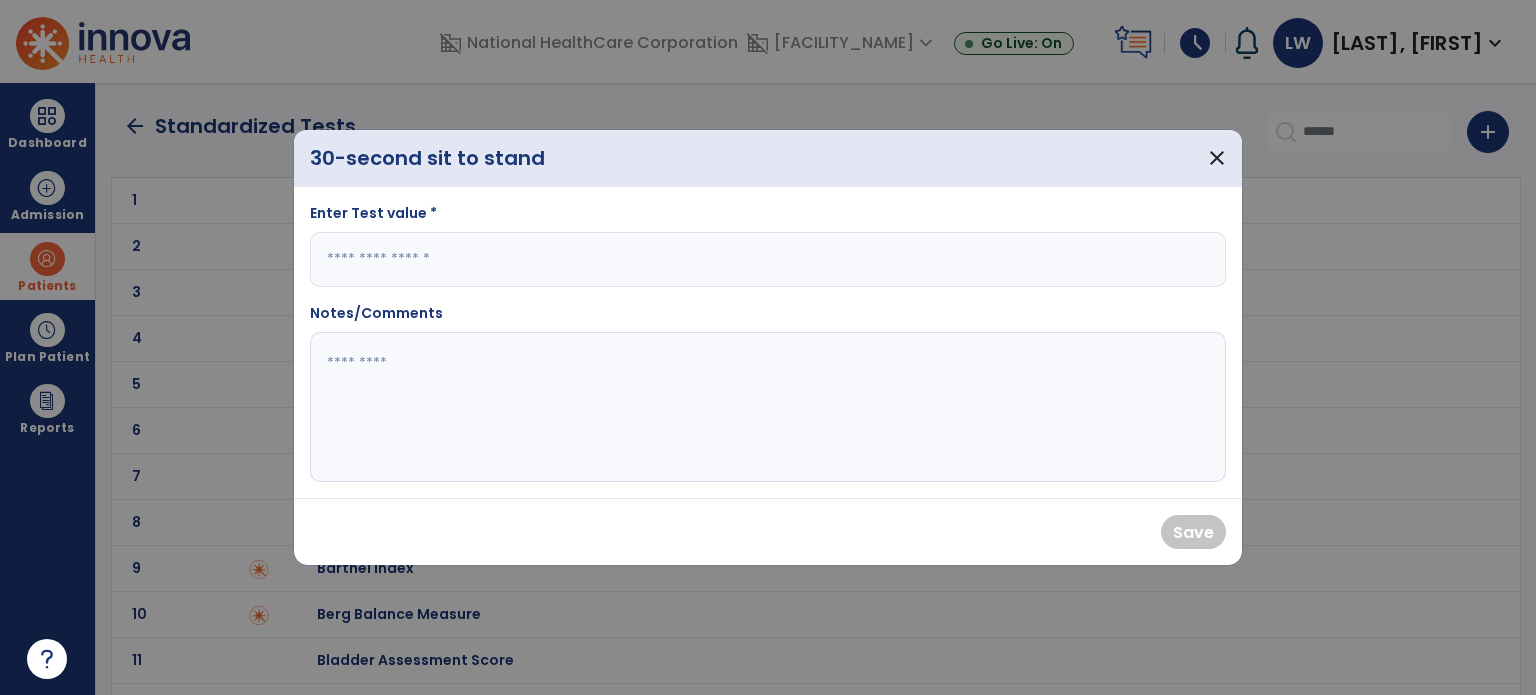 click at bounding box center [768, 259] 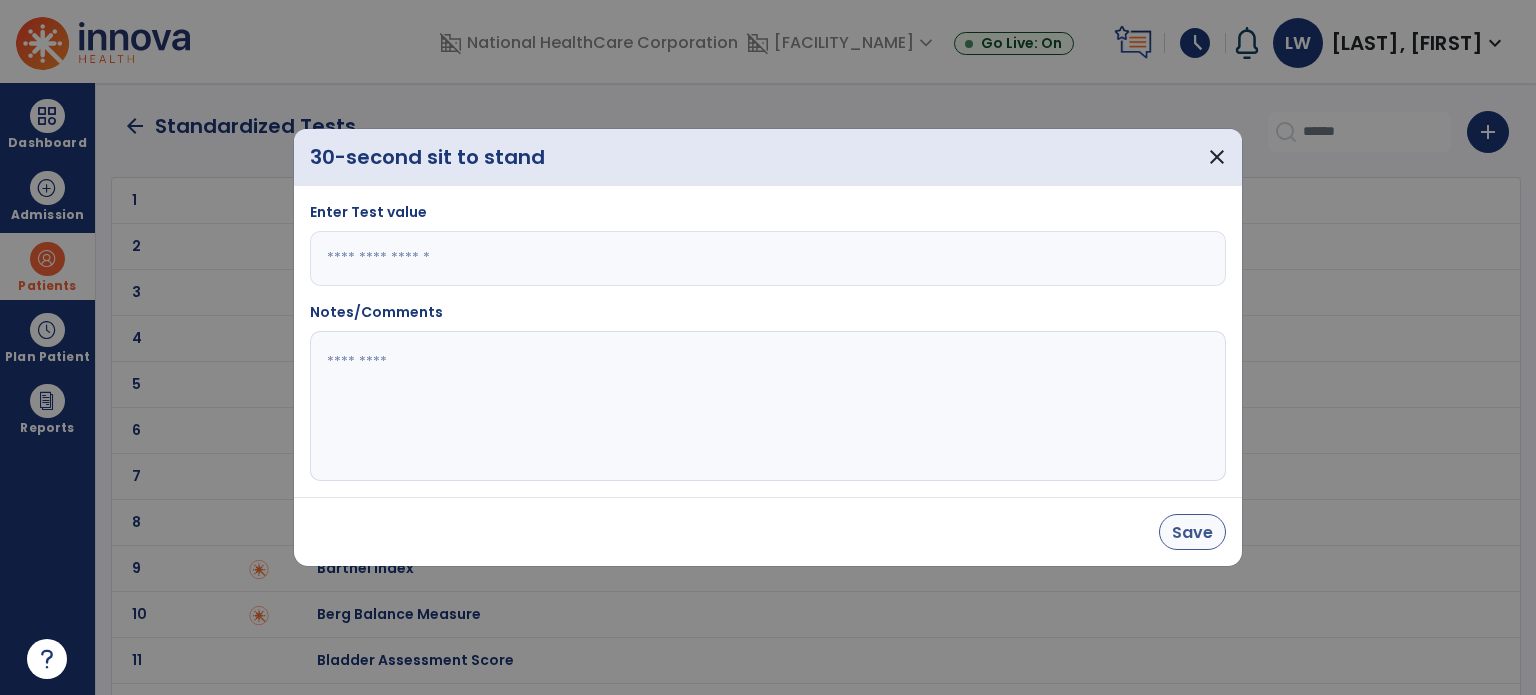 click on "Save" at bounding box center [1192, 532] 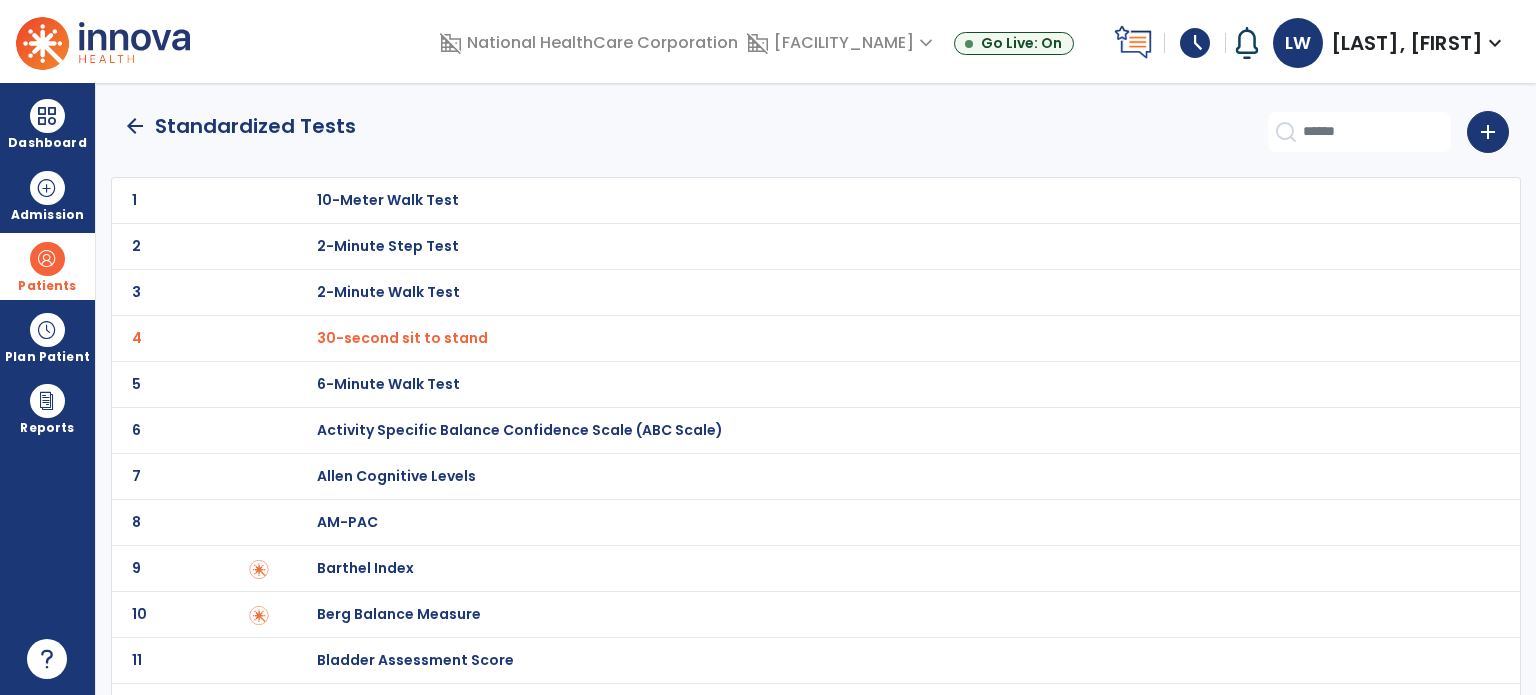 click on "30-second sit to stand" at bounding box center (402, 338) 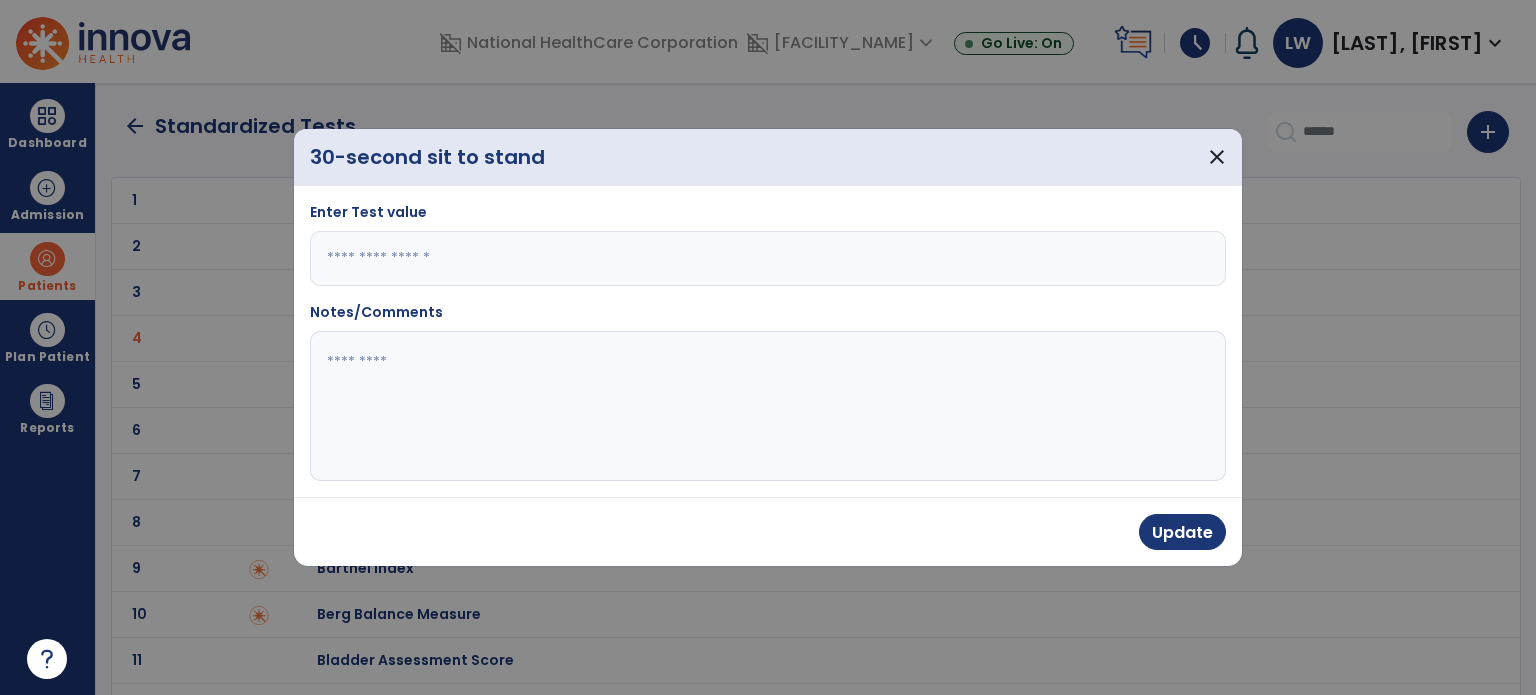 click on "*" at bounding box center (768, 258) 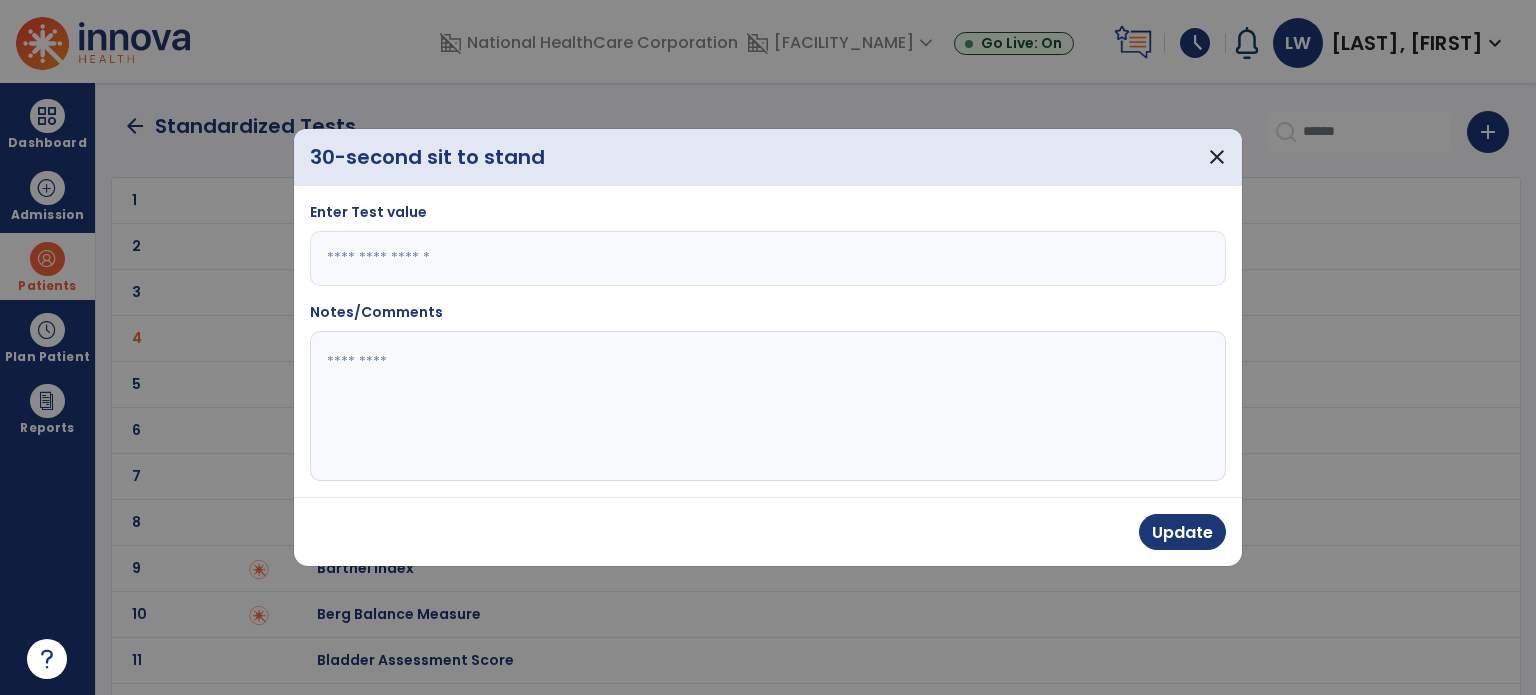 type on "**" 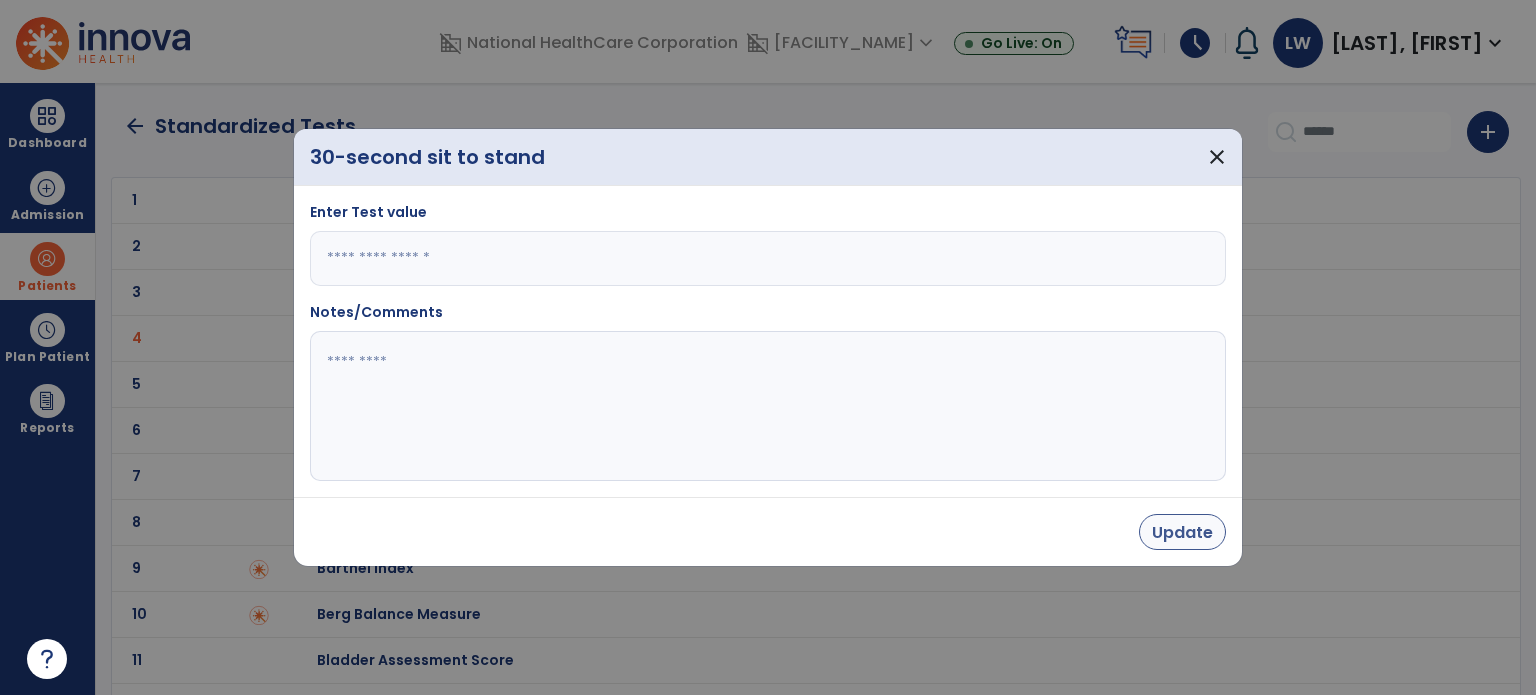 click on "Update" at bounding box center (1182, 532) 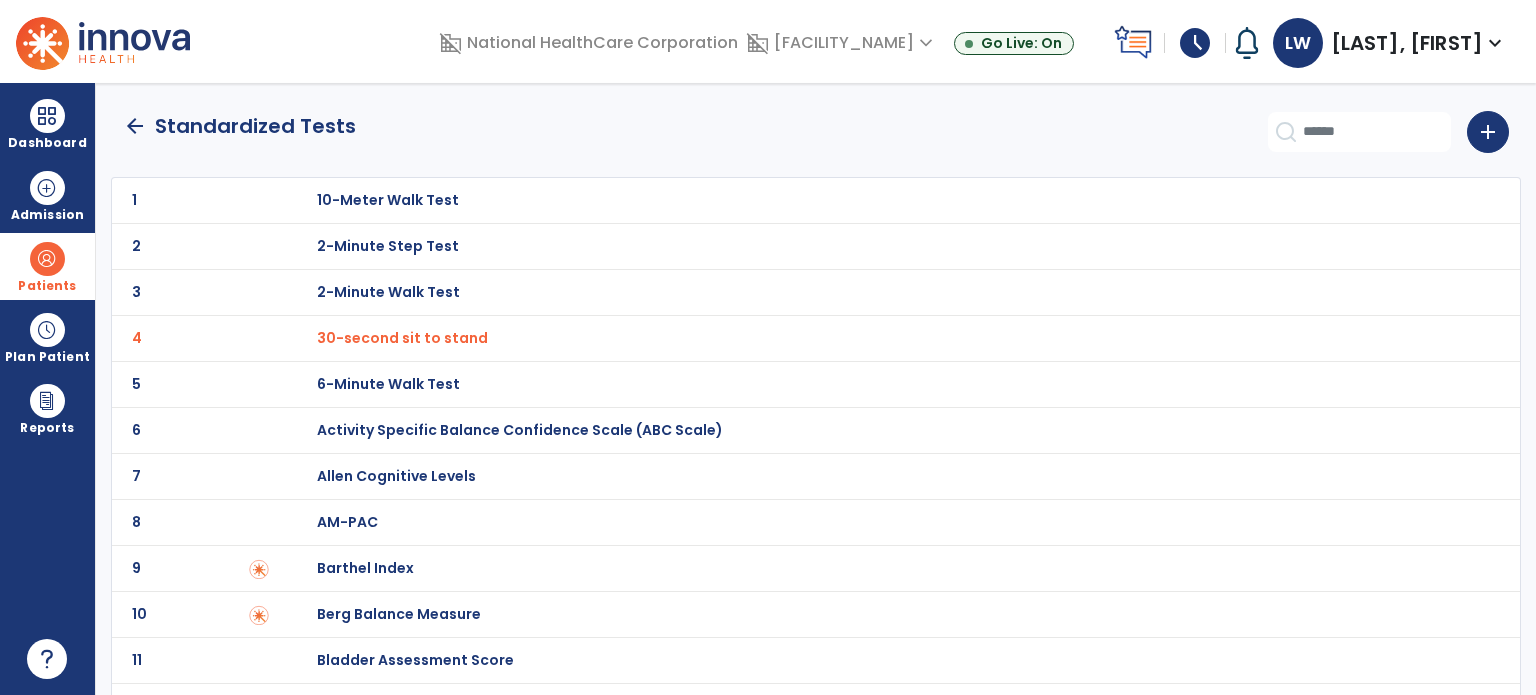 click on "4 30-second sit to stand" 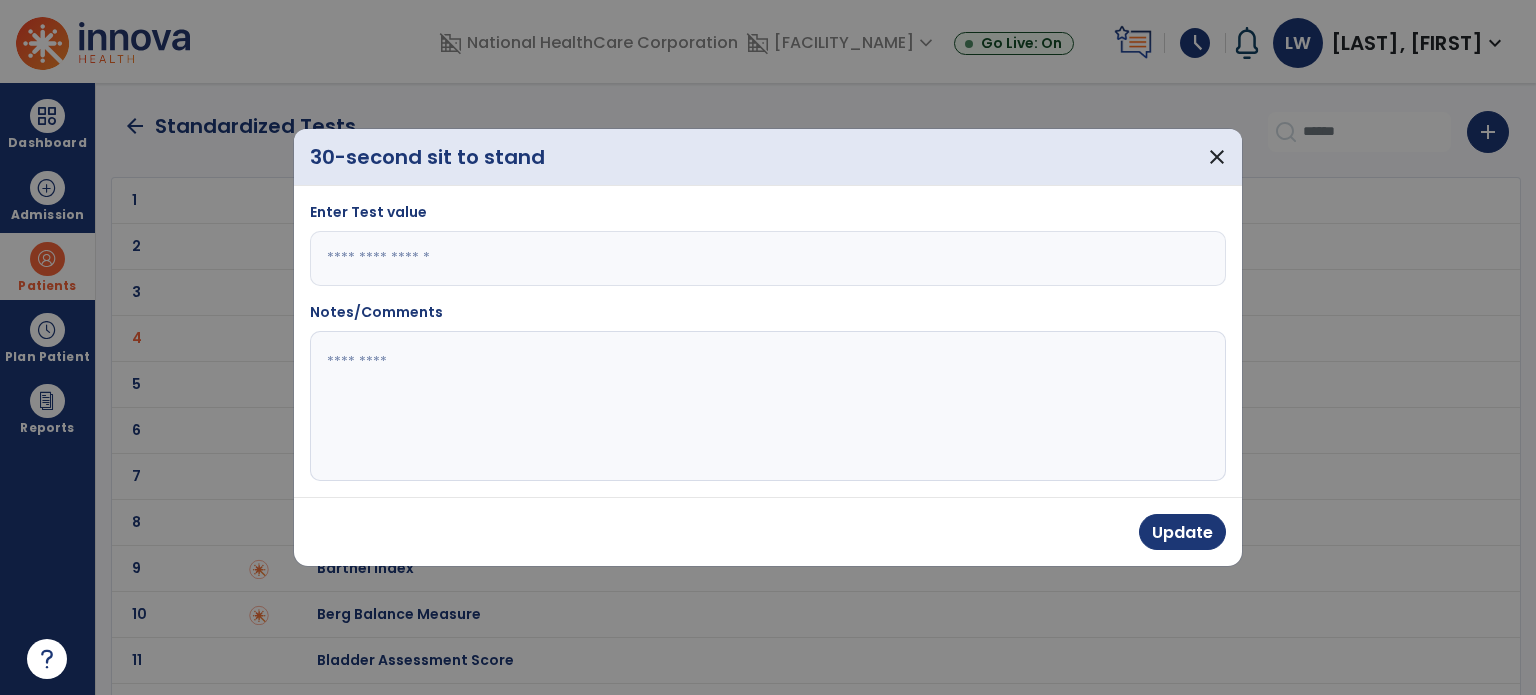 click on "**" at bounding box center (768, 258) 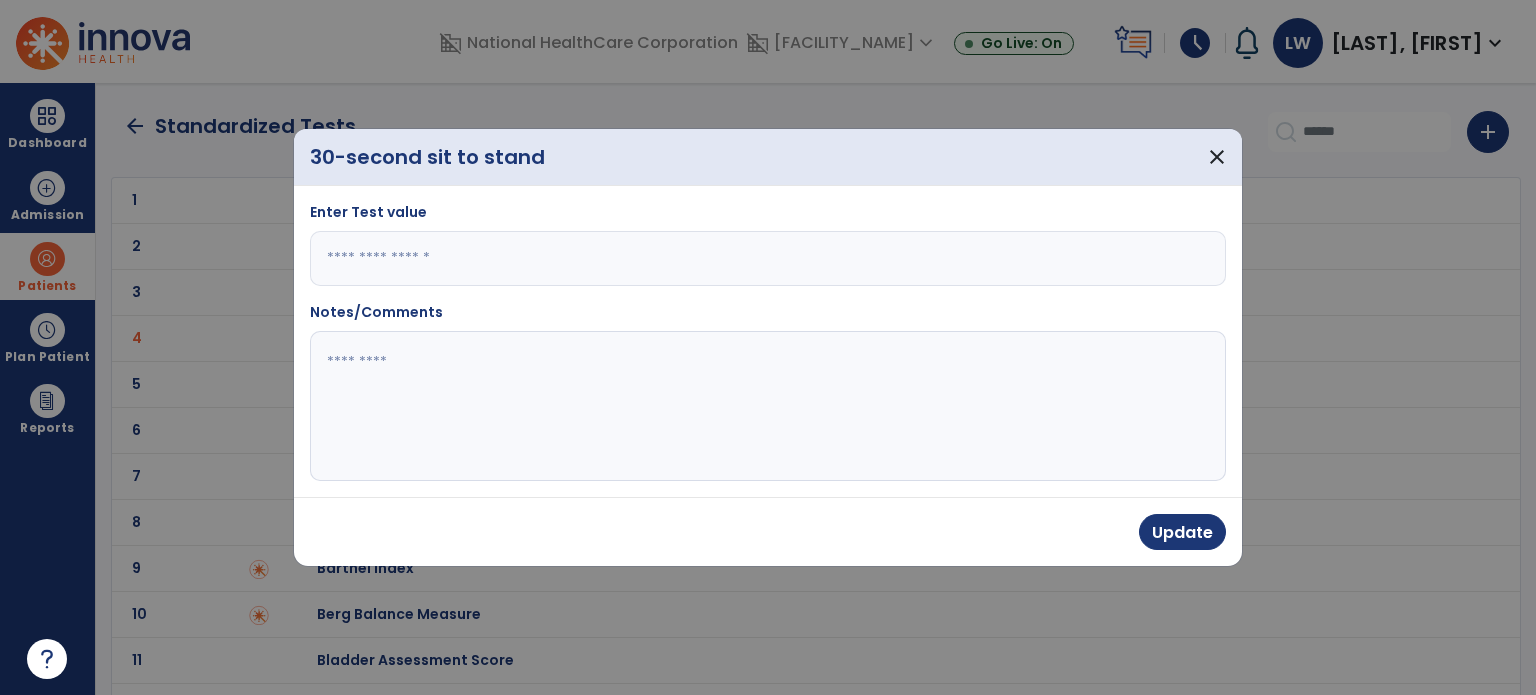 type on "*" 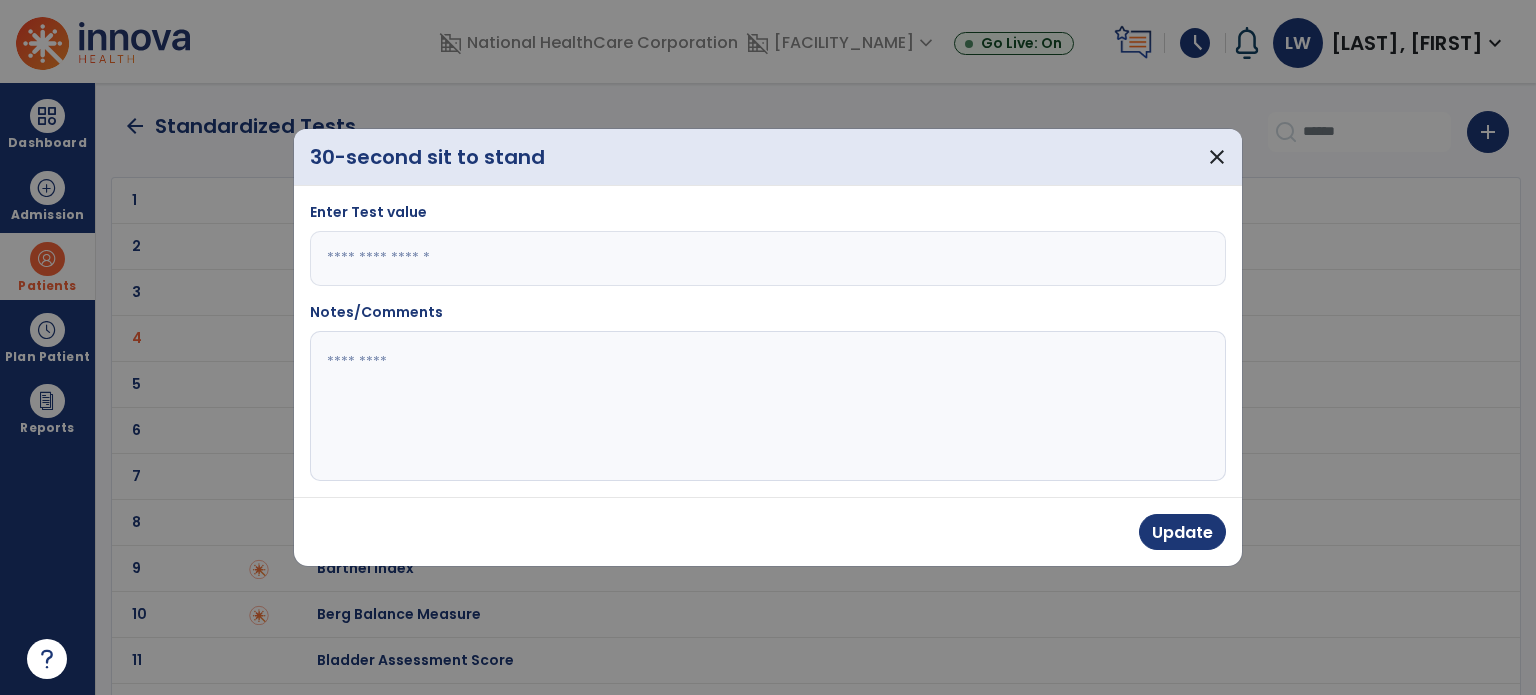 click 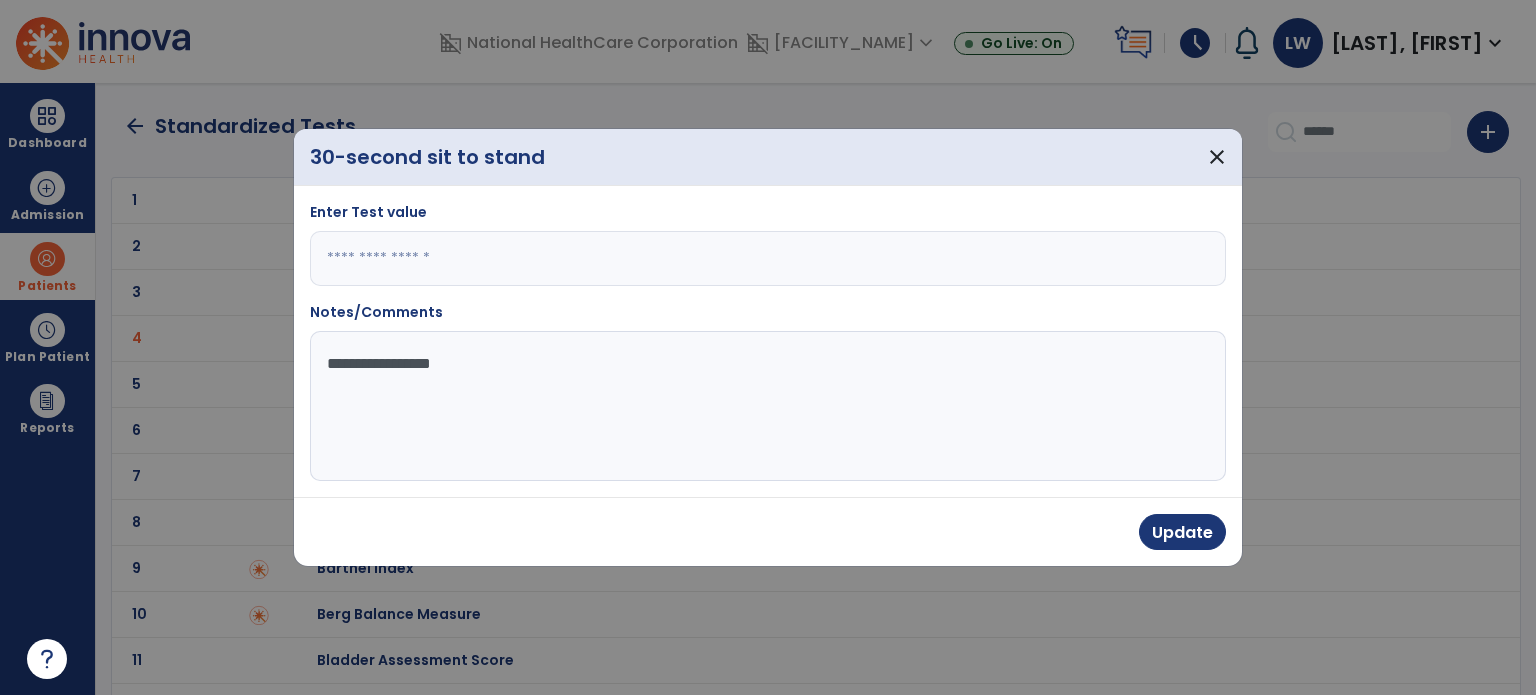 type on "**********" 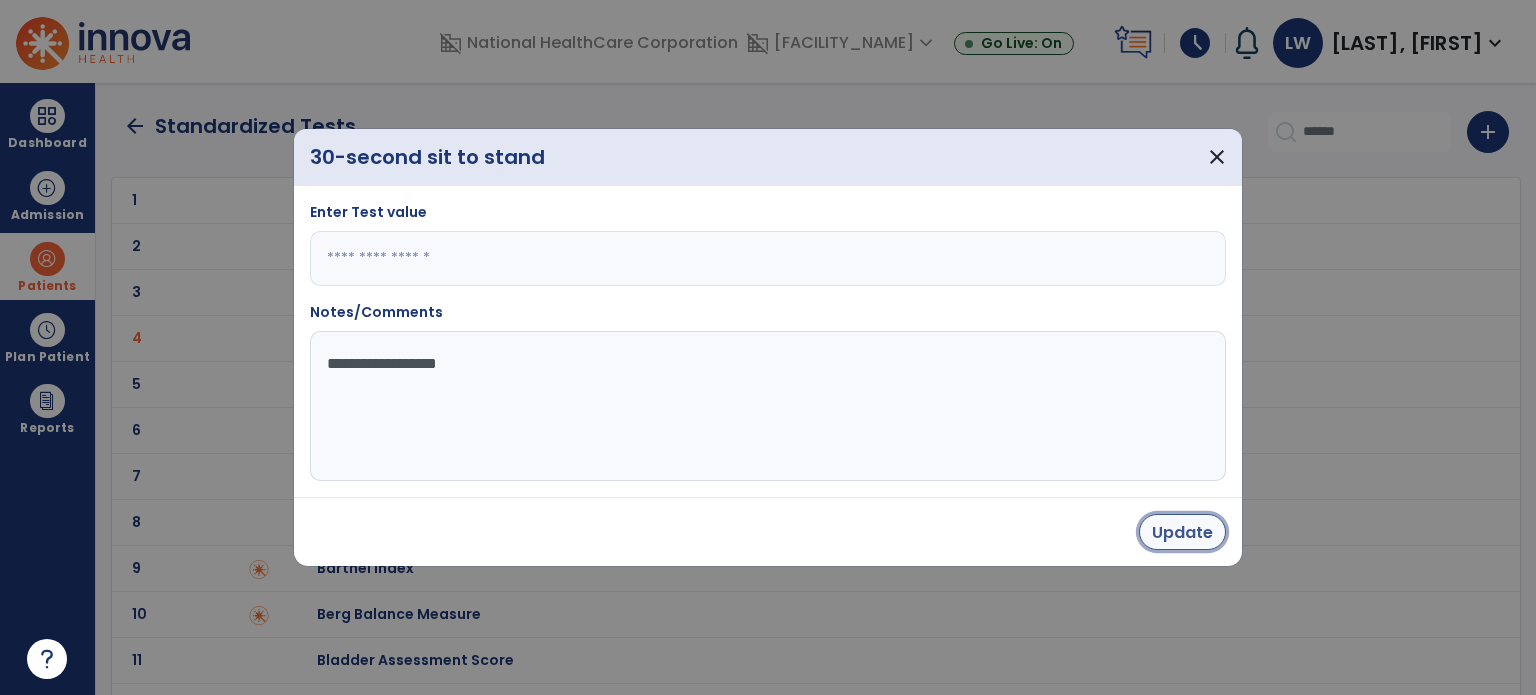 click on "Update" at bounding box center [1182, 532] 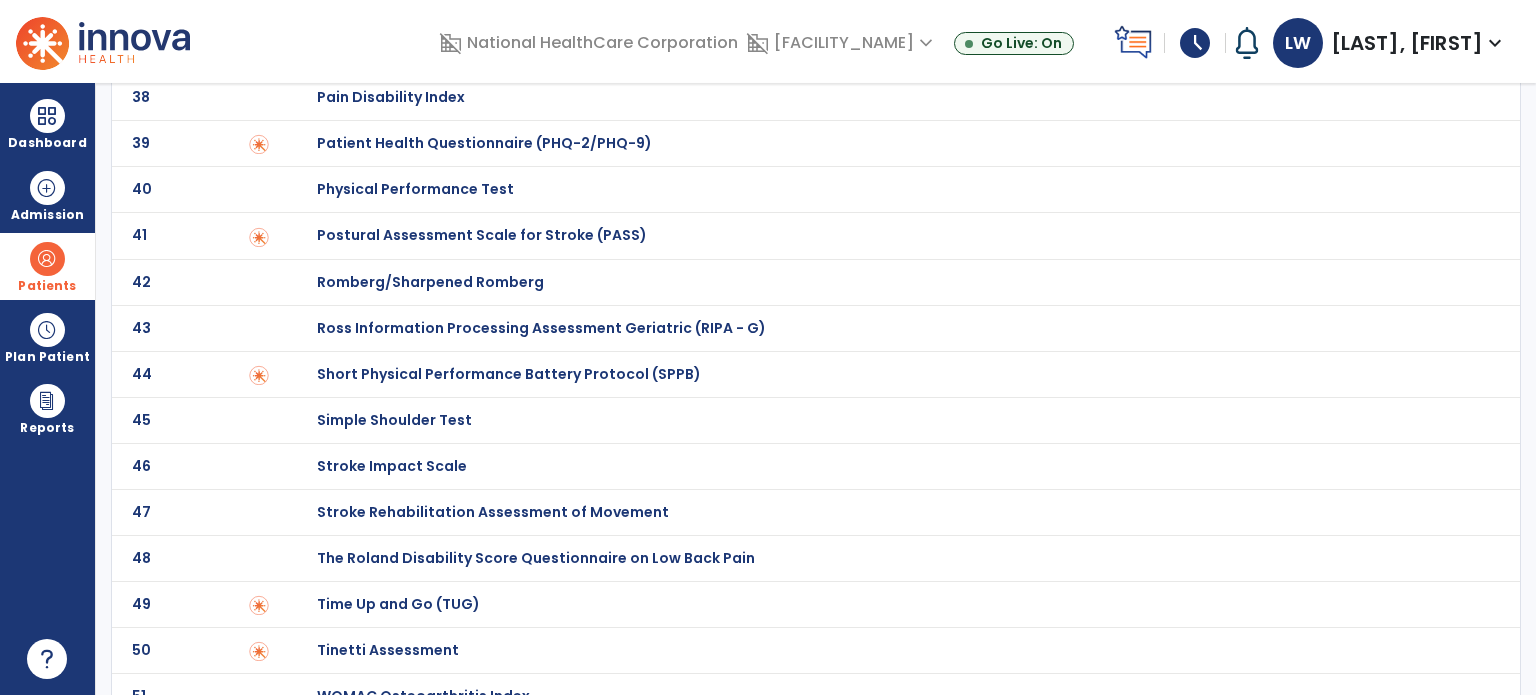 scroll, scrollTop: 1820, scrollLeft: 0, axis: vertical 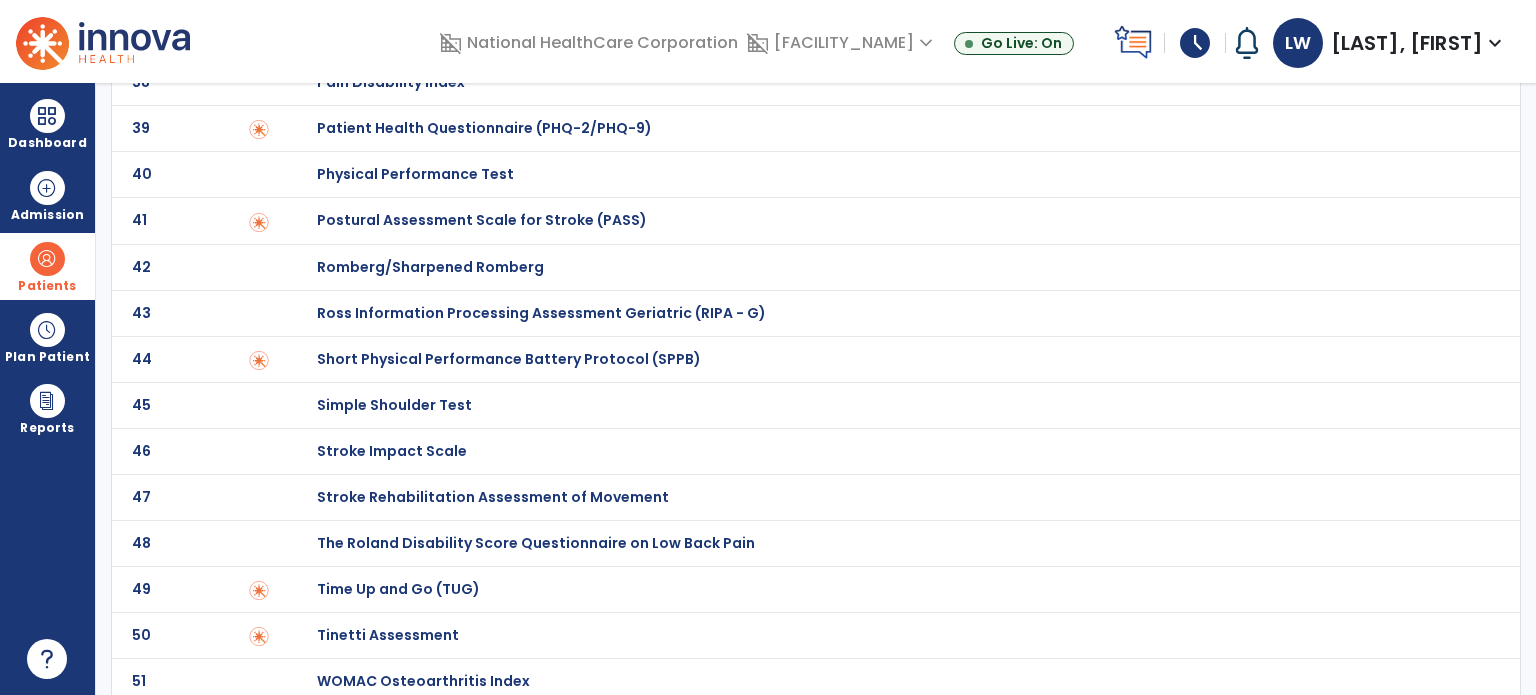 click on "Tinetti Assessment" at bounding box center [388, -1620] 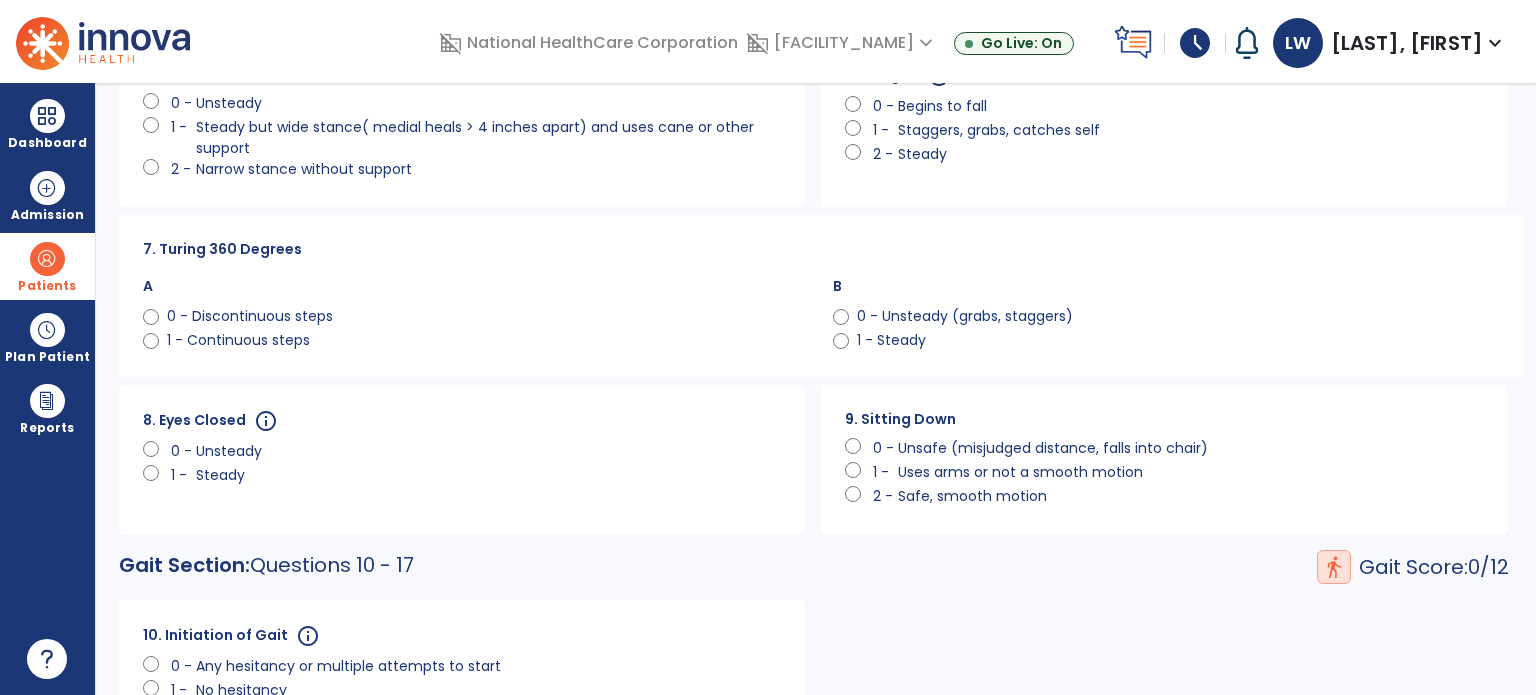 scroll, scrollTop: 482, scrollLeft: 0, axis: vertical 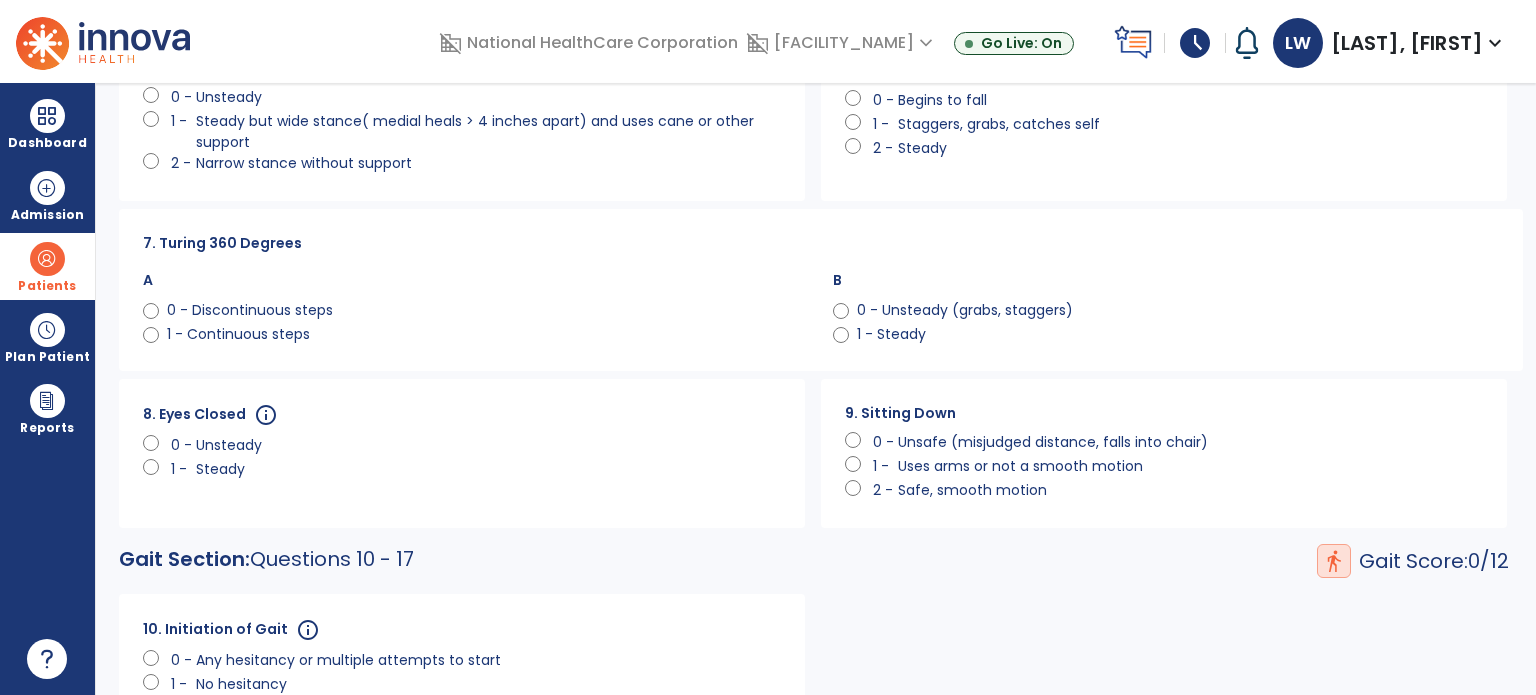 click on "0 - Unsteady (grabs, staggers)" 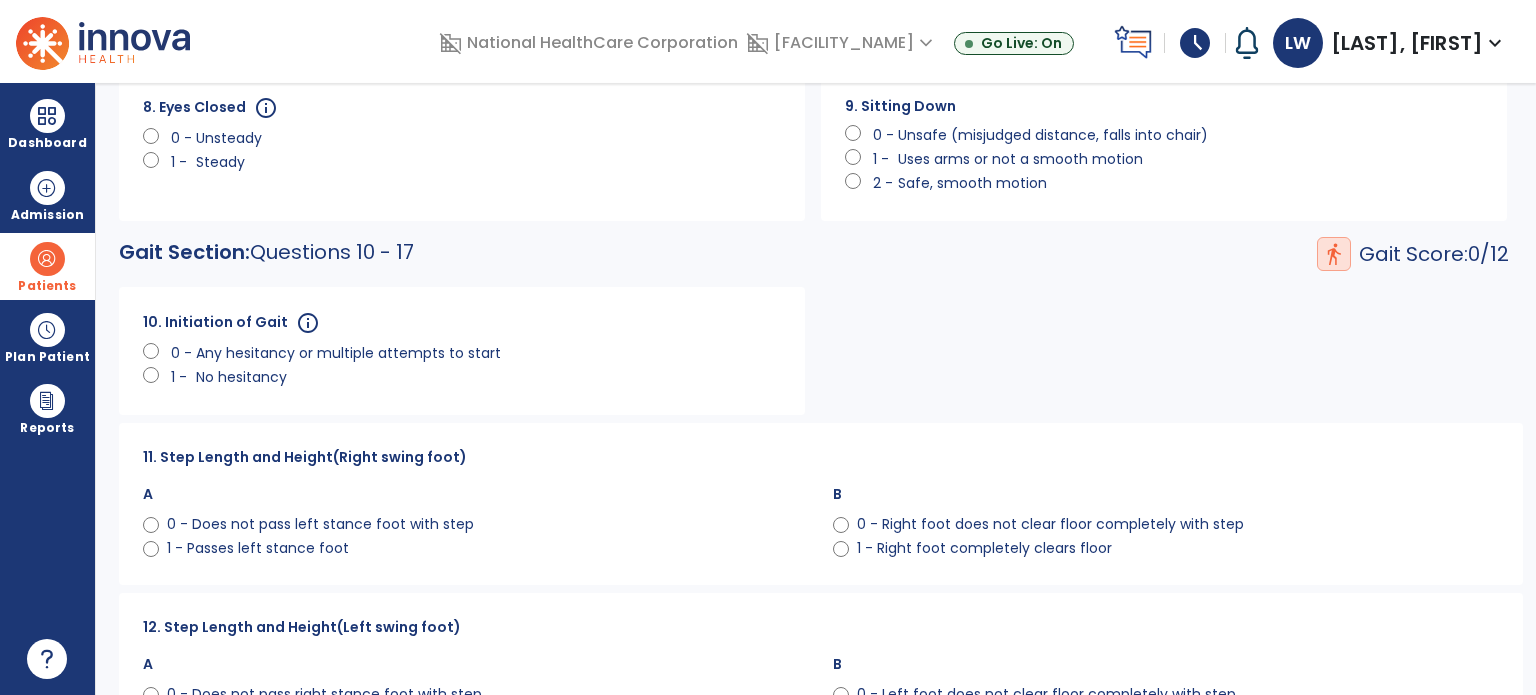 scroll, scrollTop: 792, scrollLeft: 0, axis: vertical 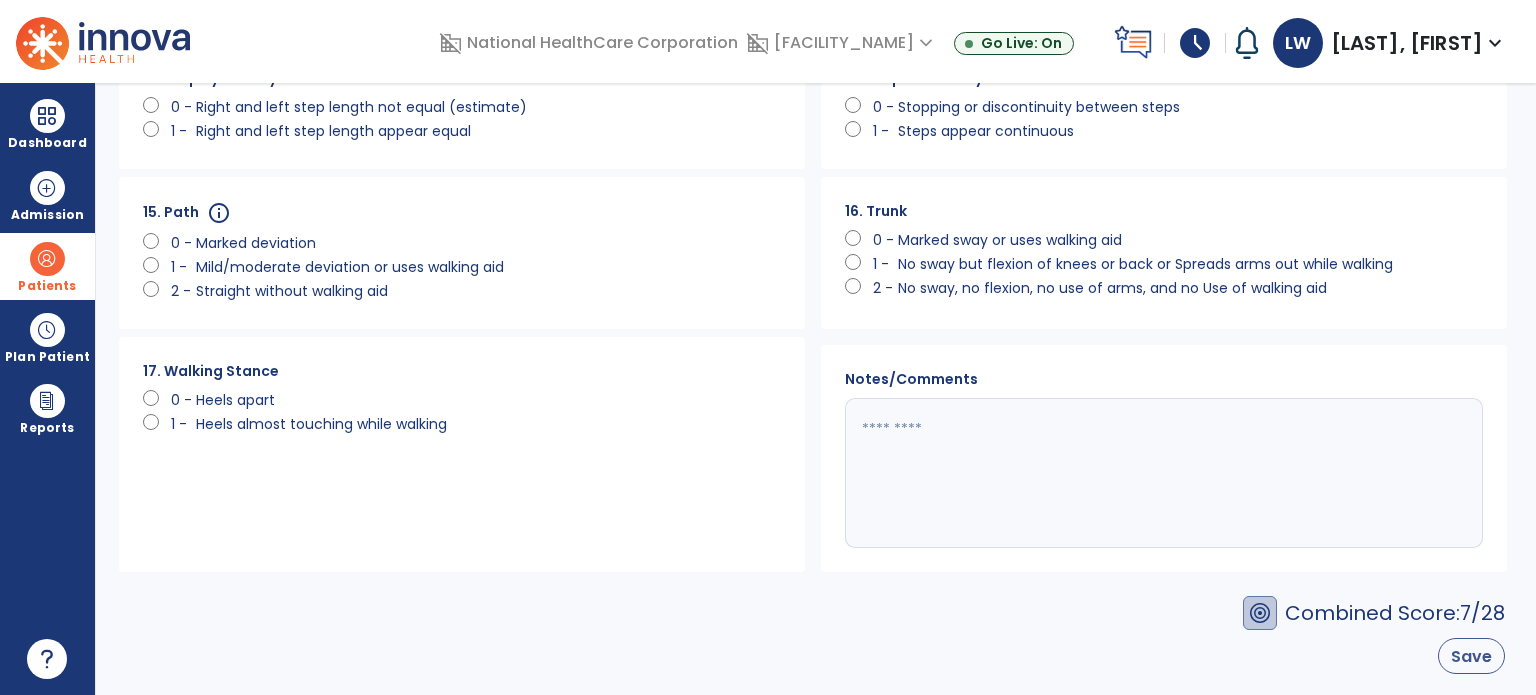 click on "Save" 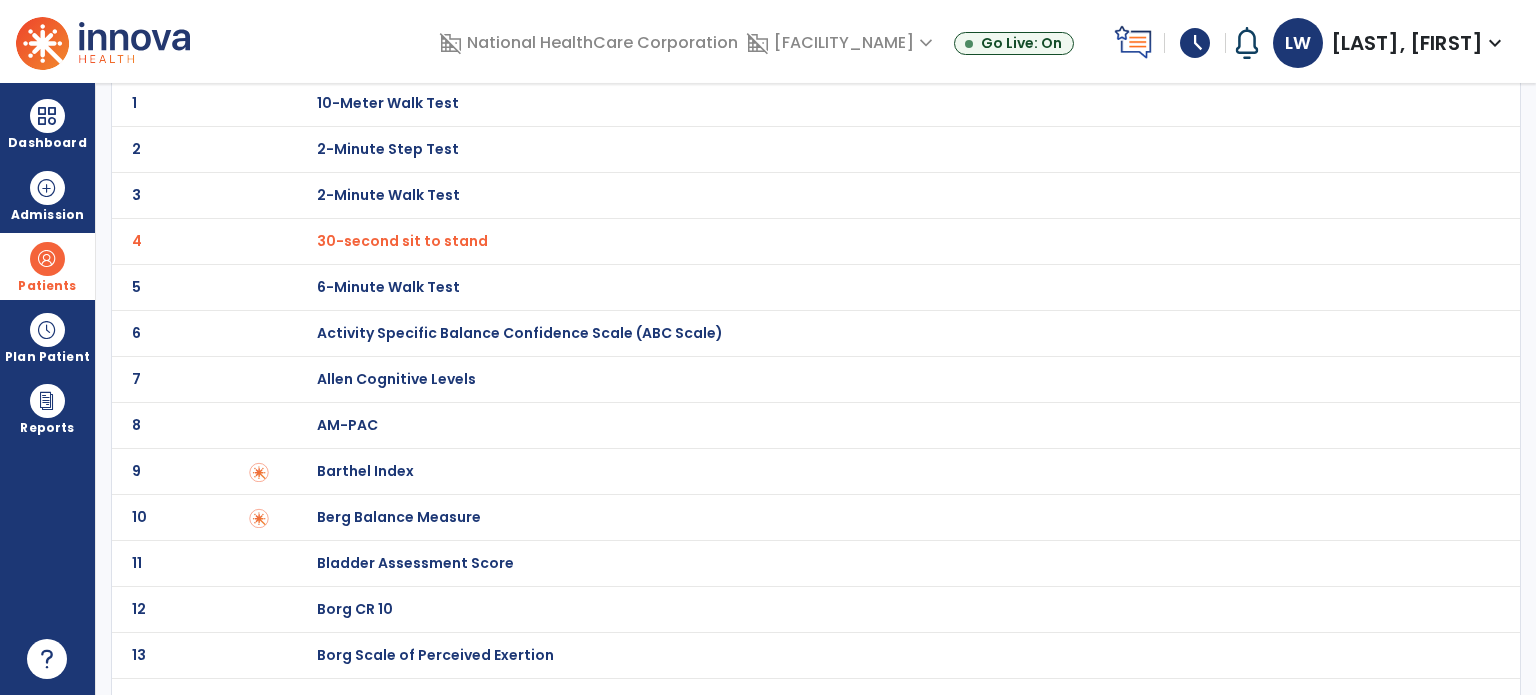 scroll, scrollTop: 0, scrollLeft: 0, axis: both 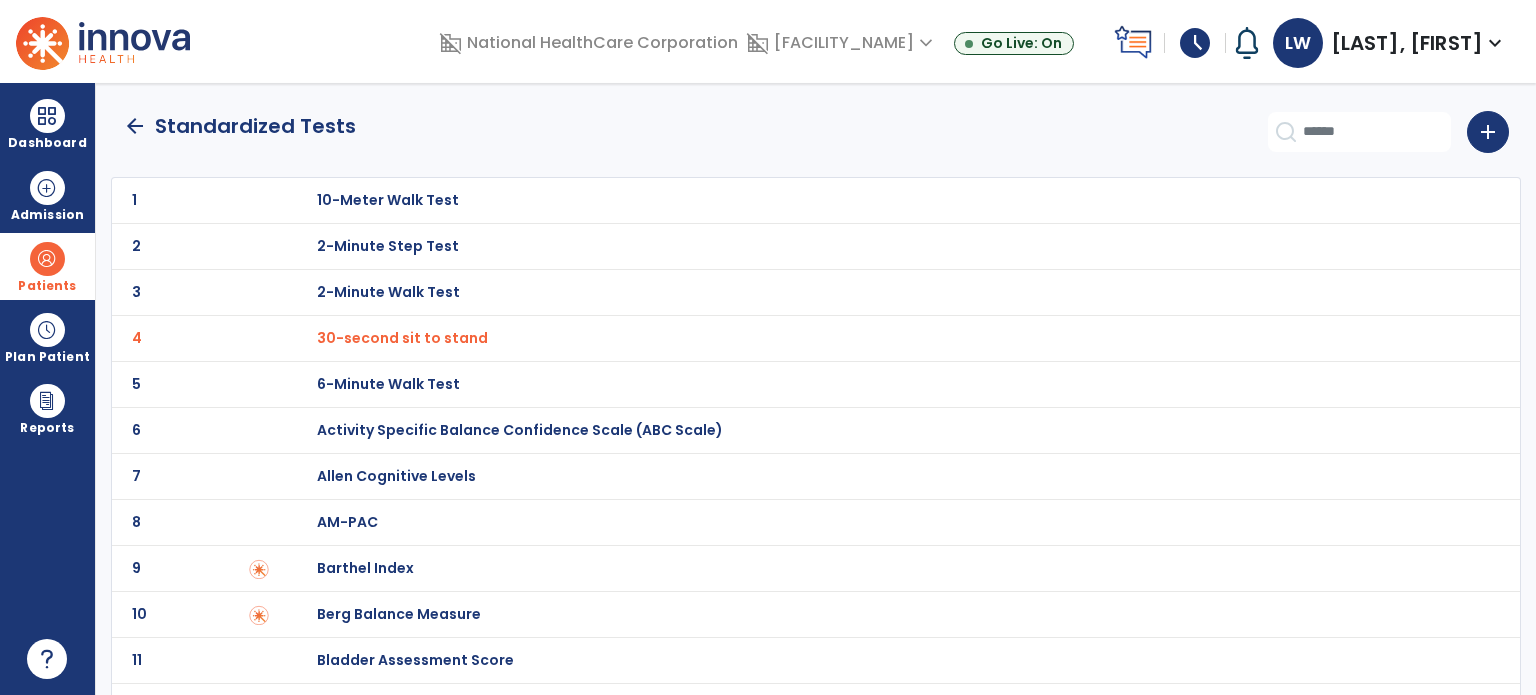 click on "arrow_back" 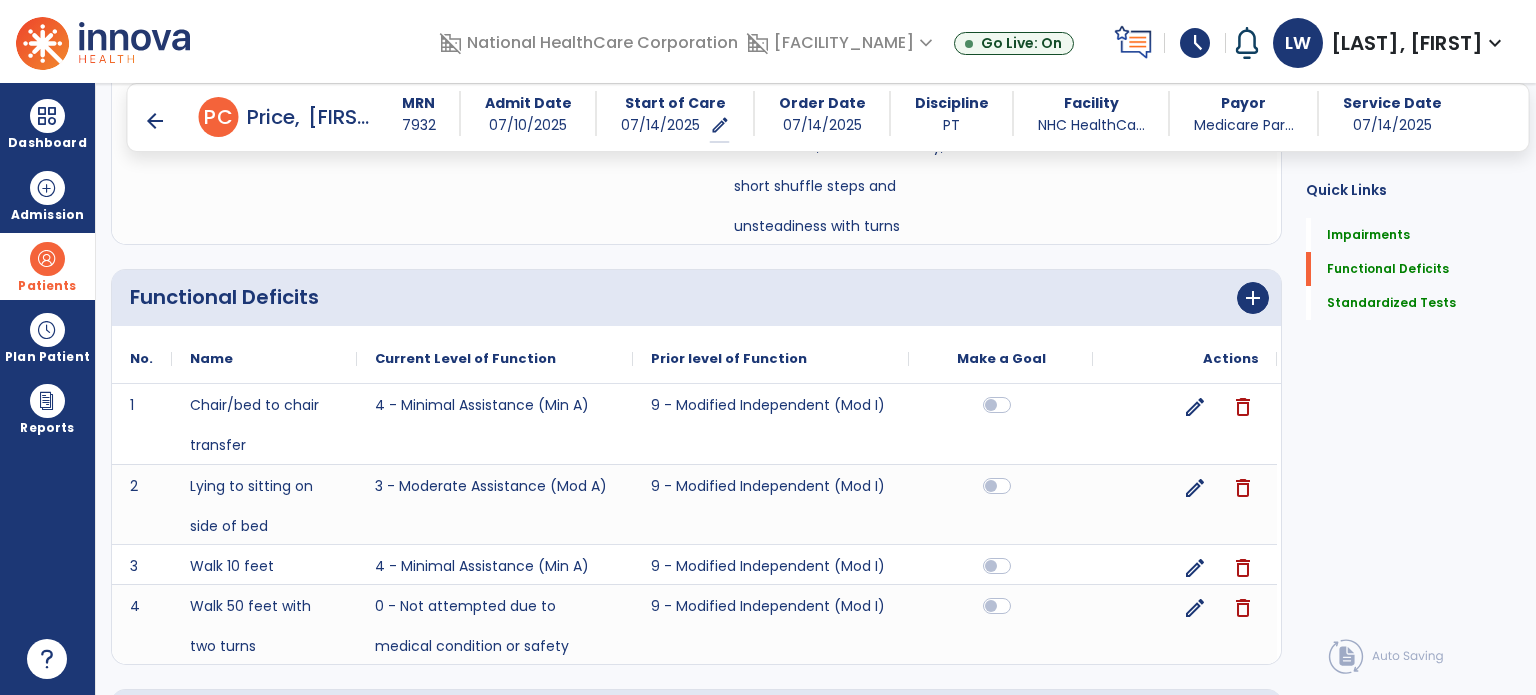 scroll, scrollTop: 1259, scrollLeft: 0, axis: vertical 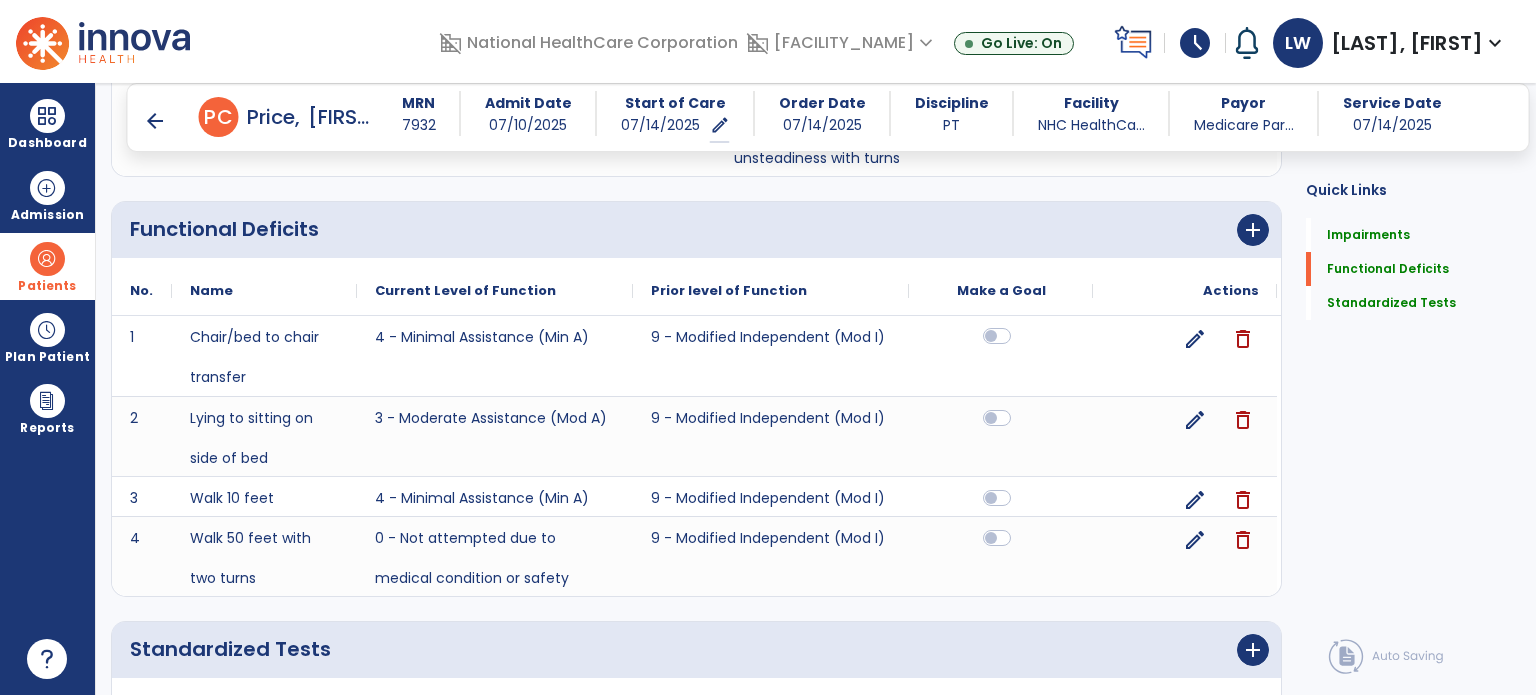click 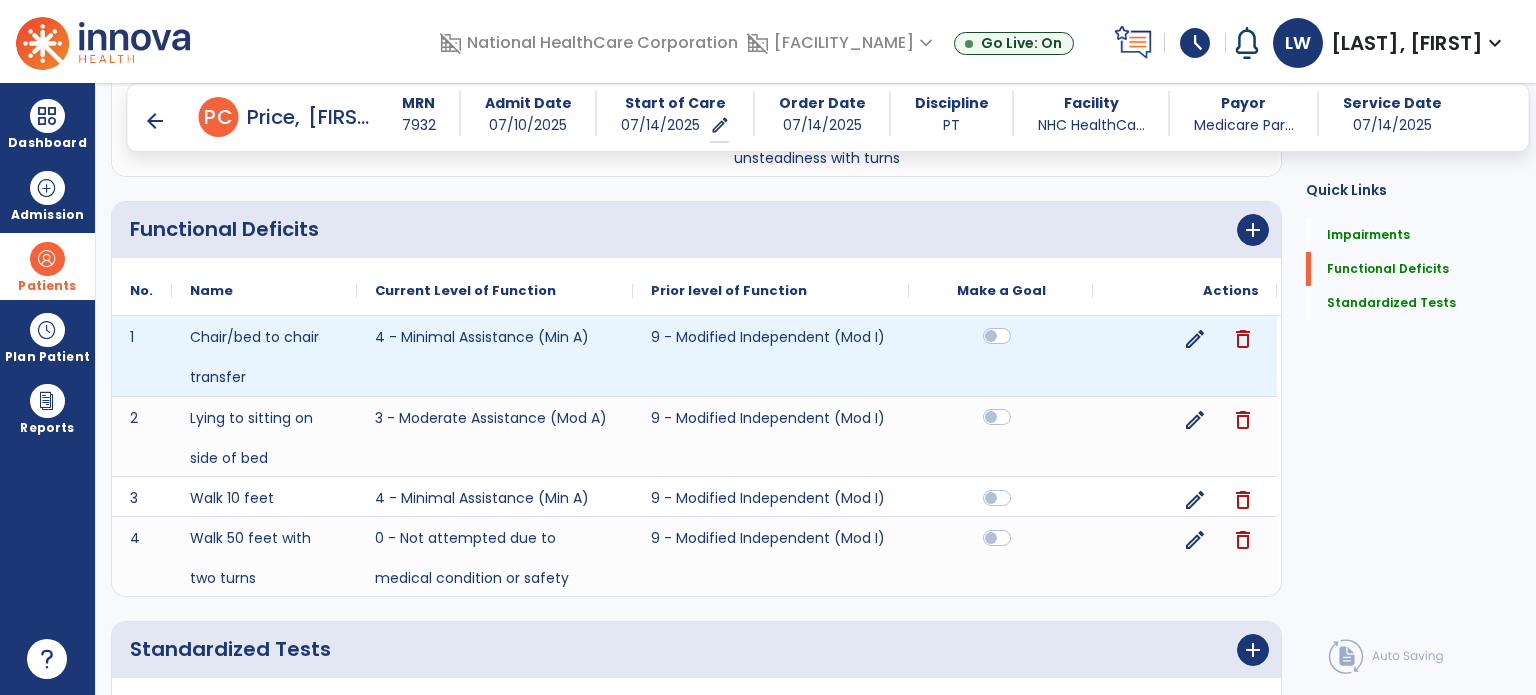 click 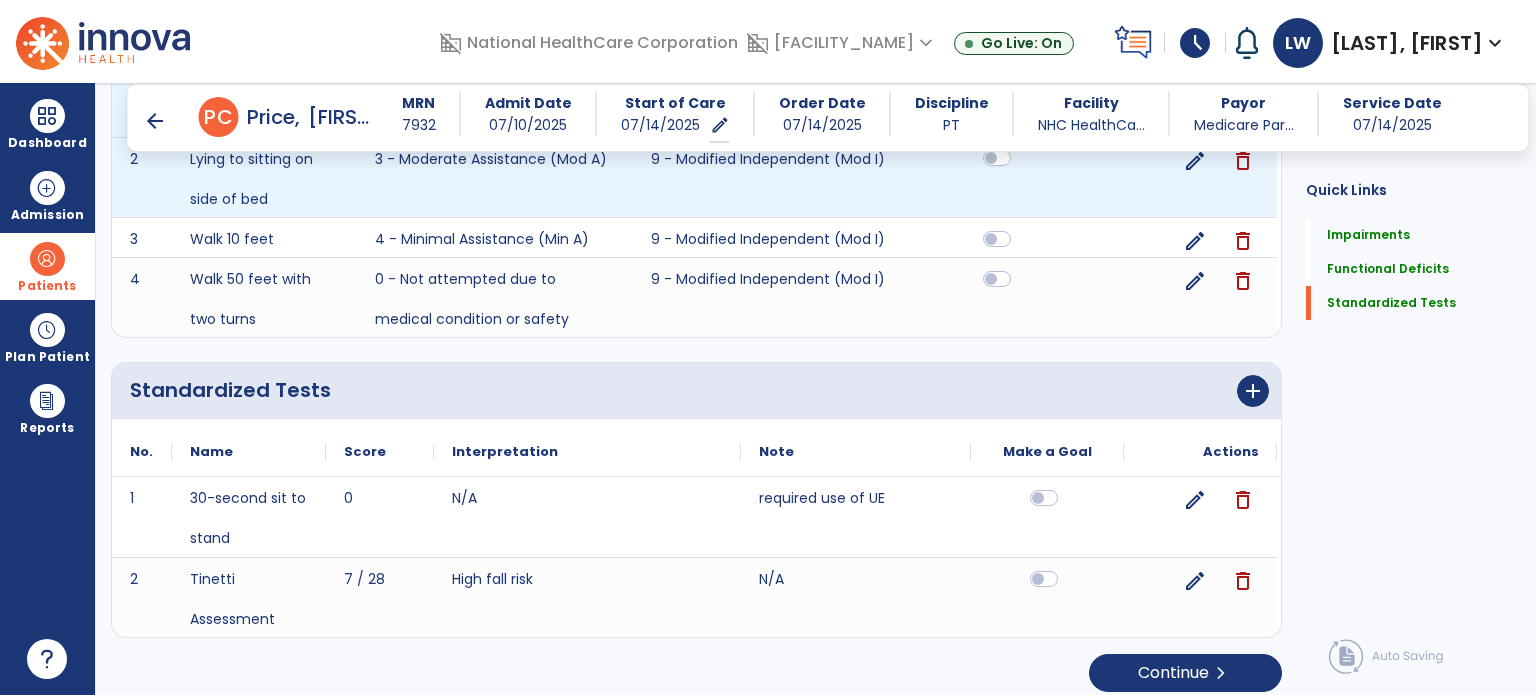 scroll, scrollTop: 1529, scrollLeft: 0, axis: vertical 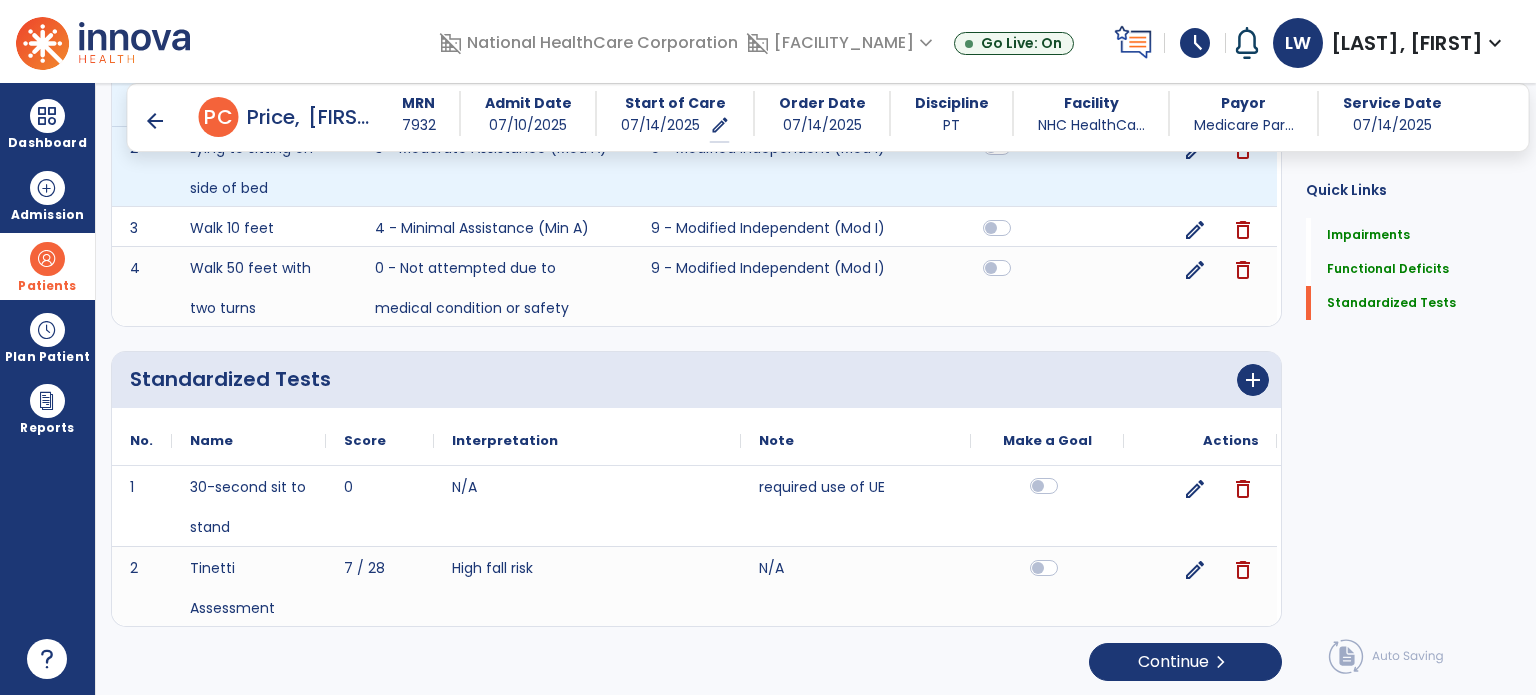 click 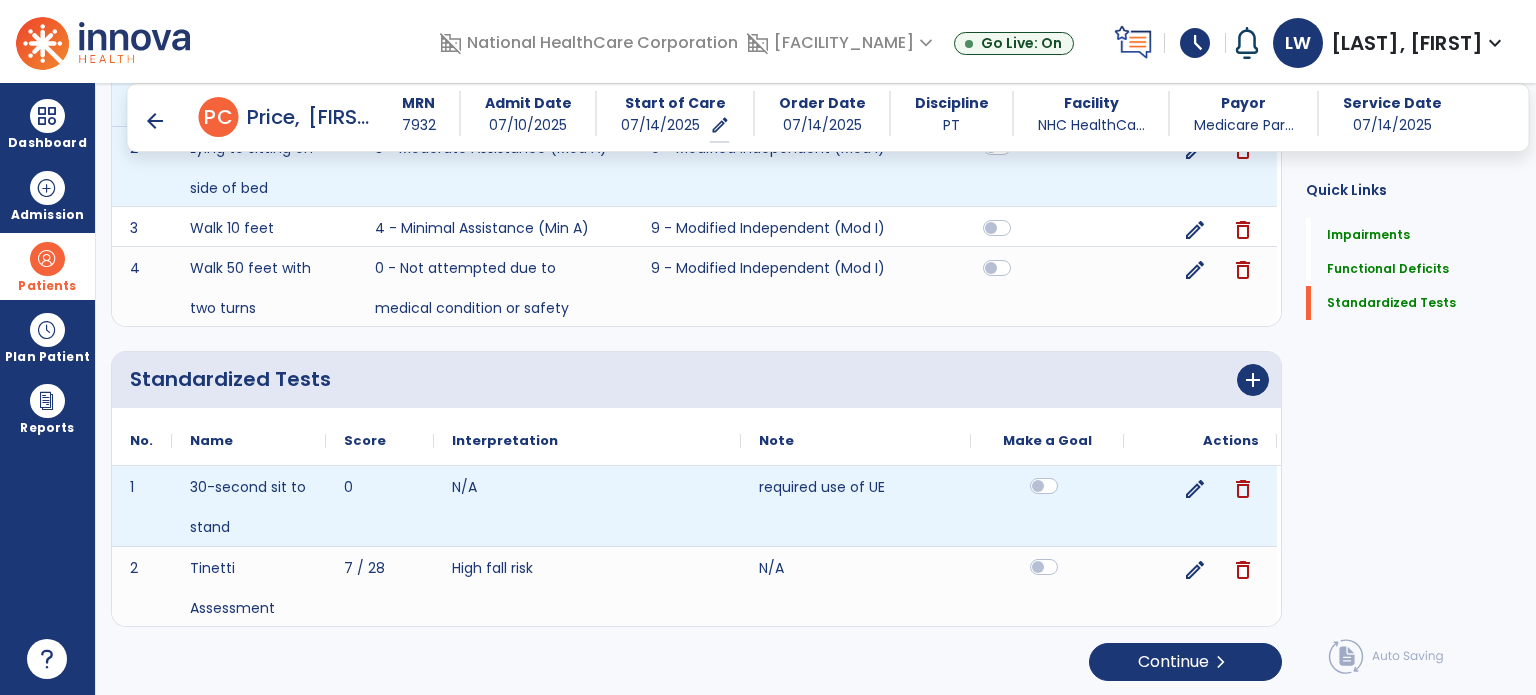 click 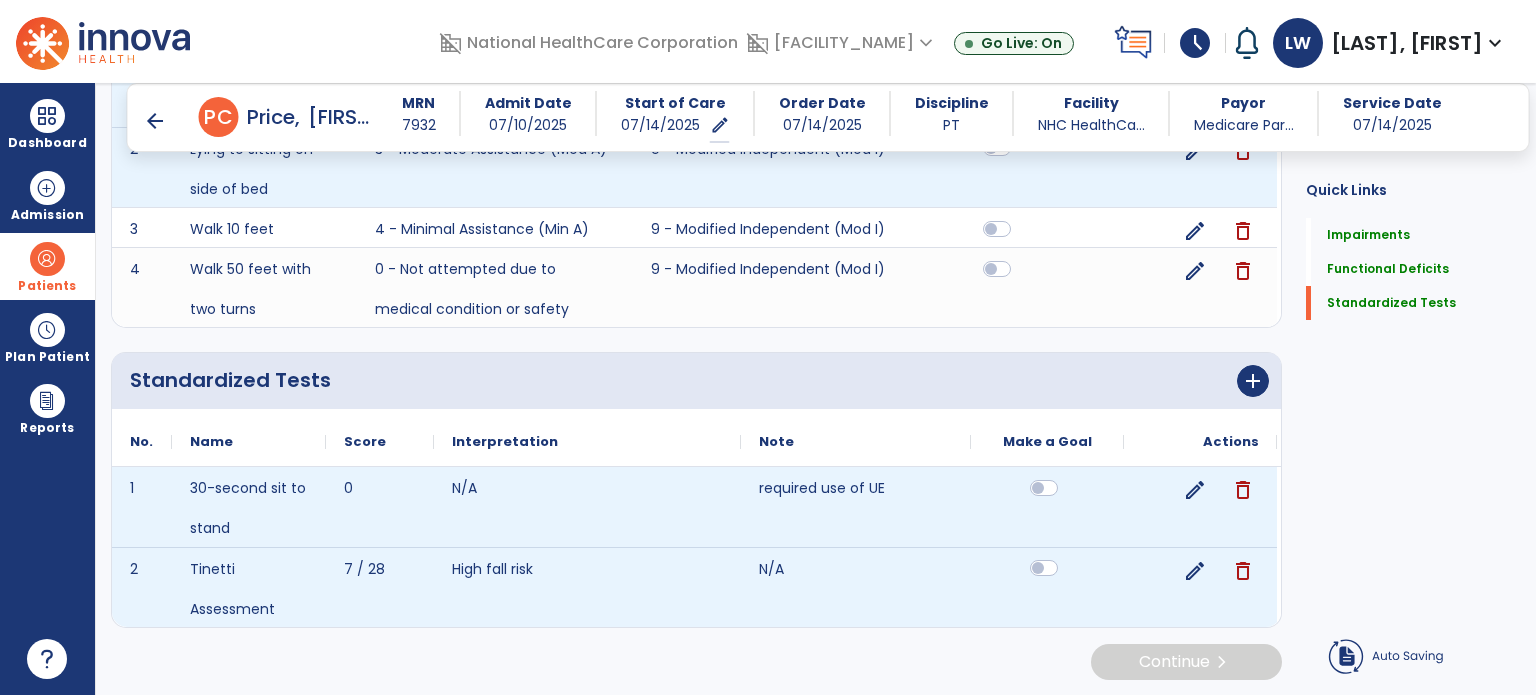 scroll, scrollTop: 1529, scrollLeft: 0, axis: vertical 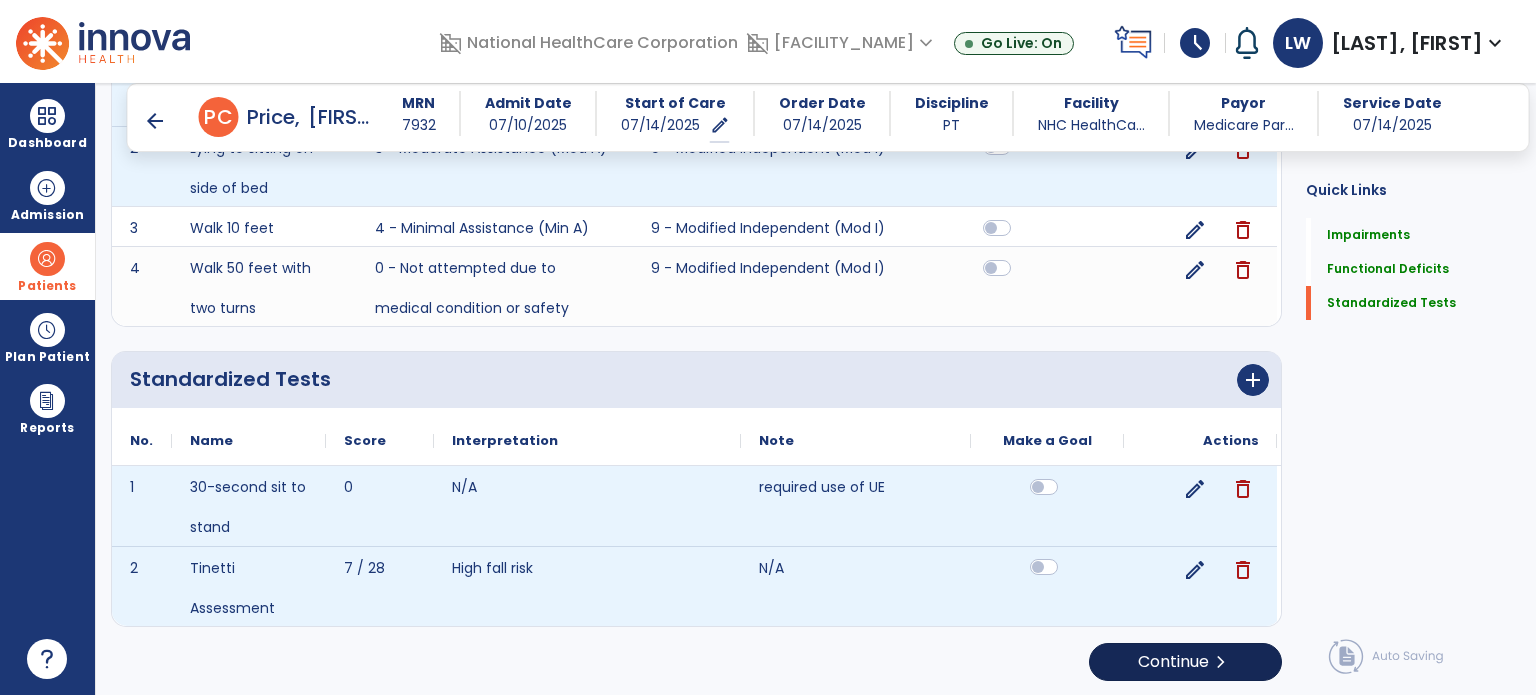 click on "Continue  chevron_right" 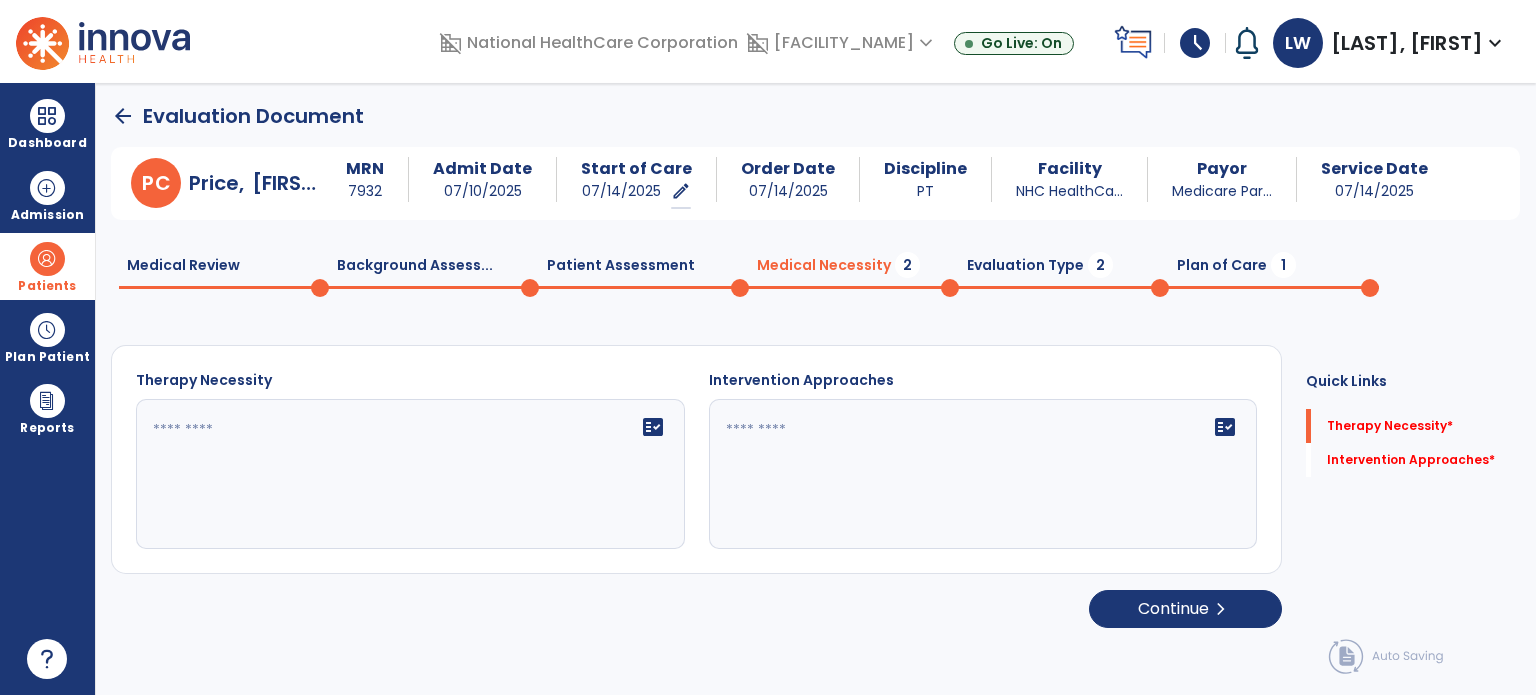 scroll, scrollTop: 0, scrollLeft: 0, axis: both 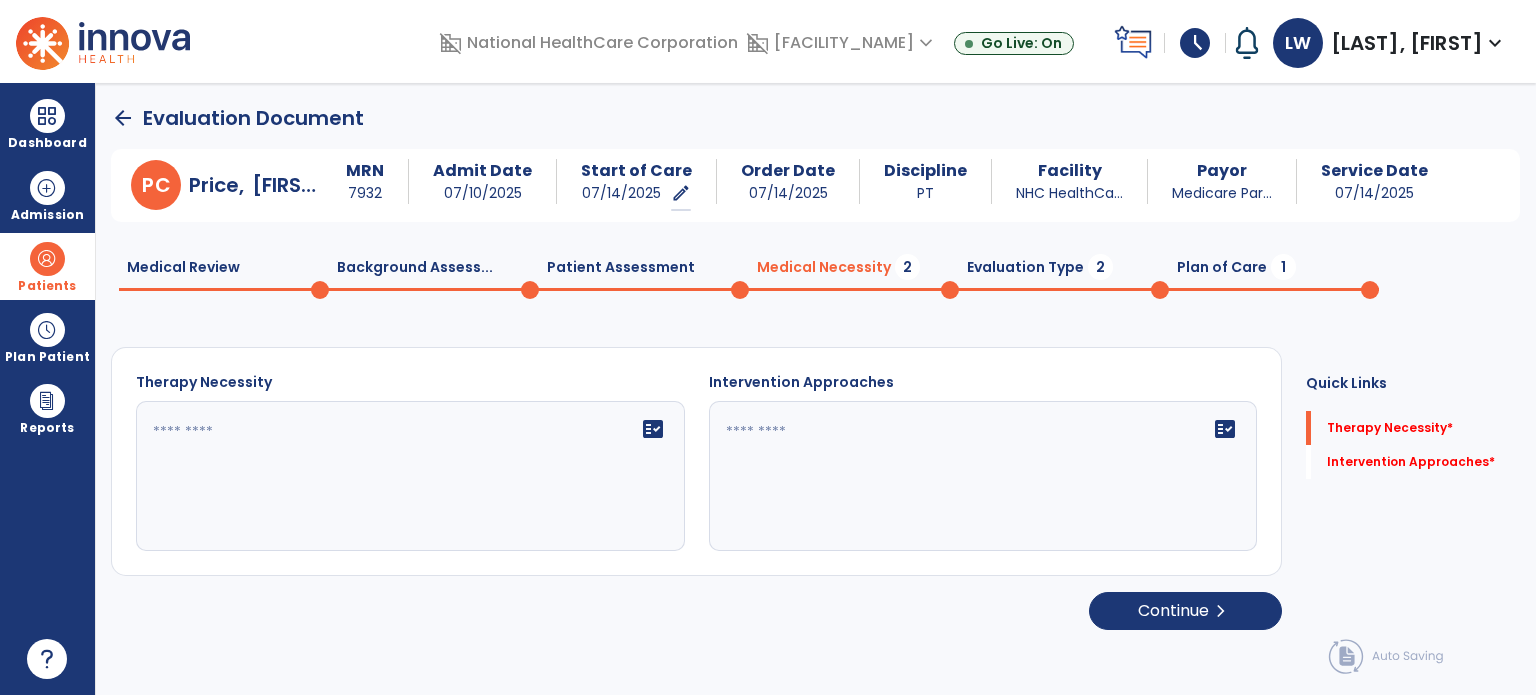 click on "fact_check" 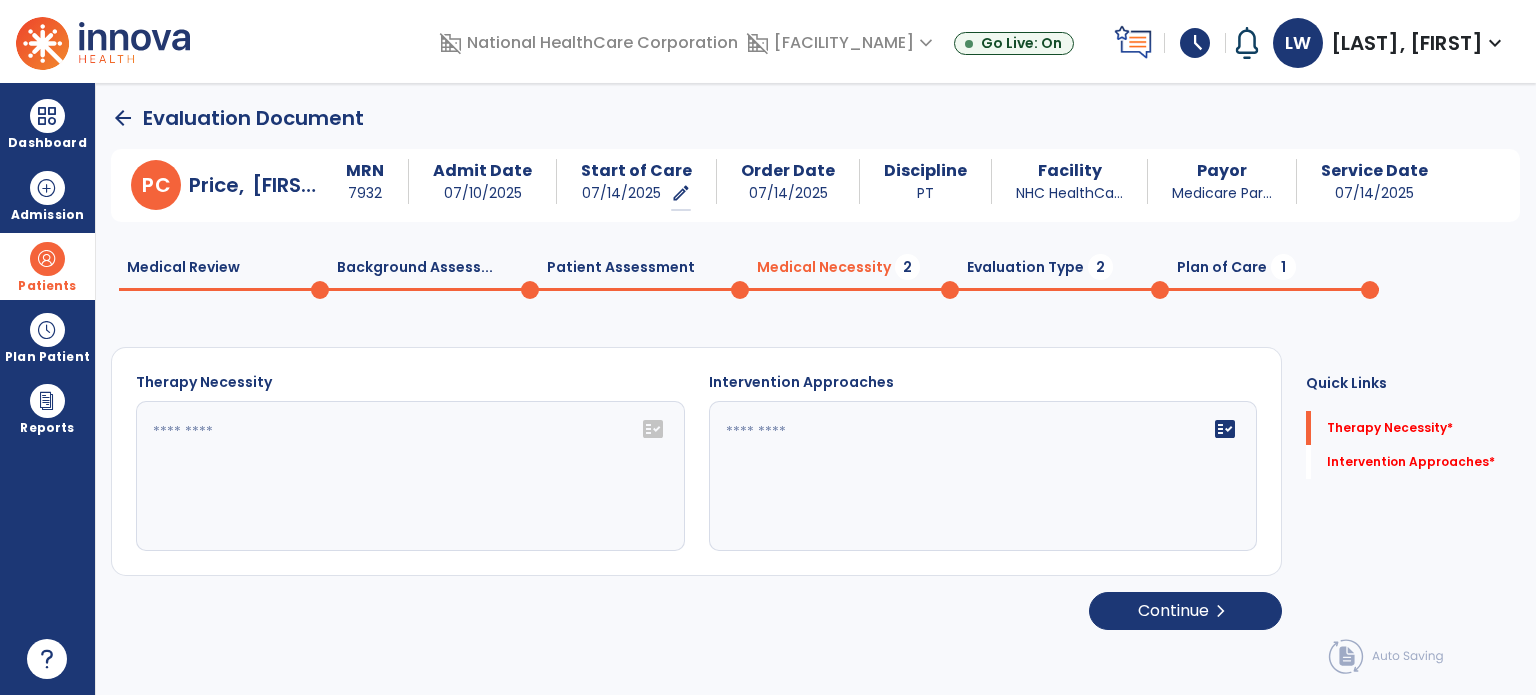 click 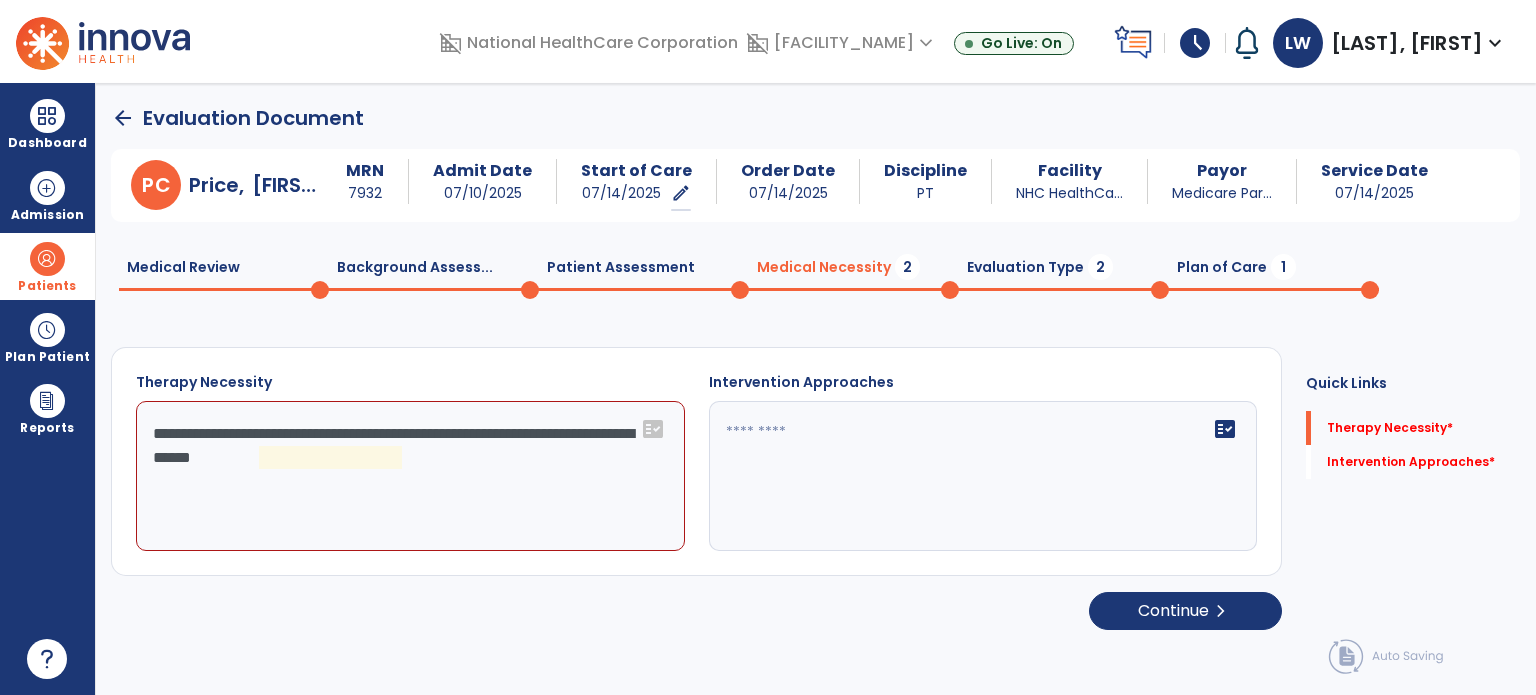 click on "**********" 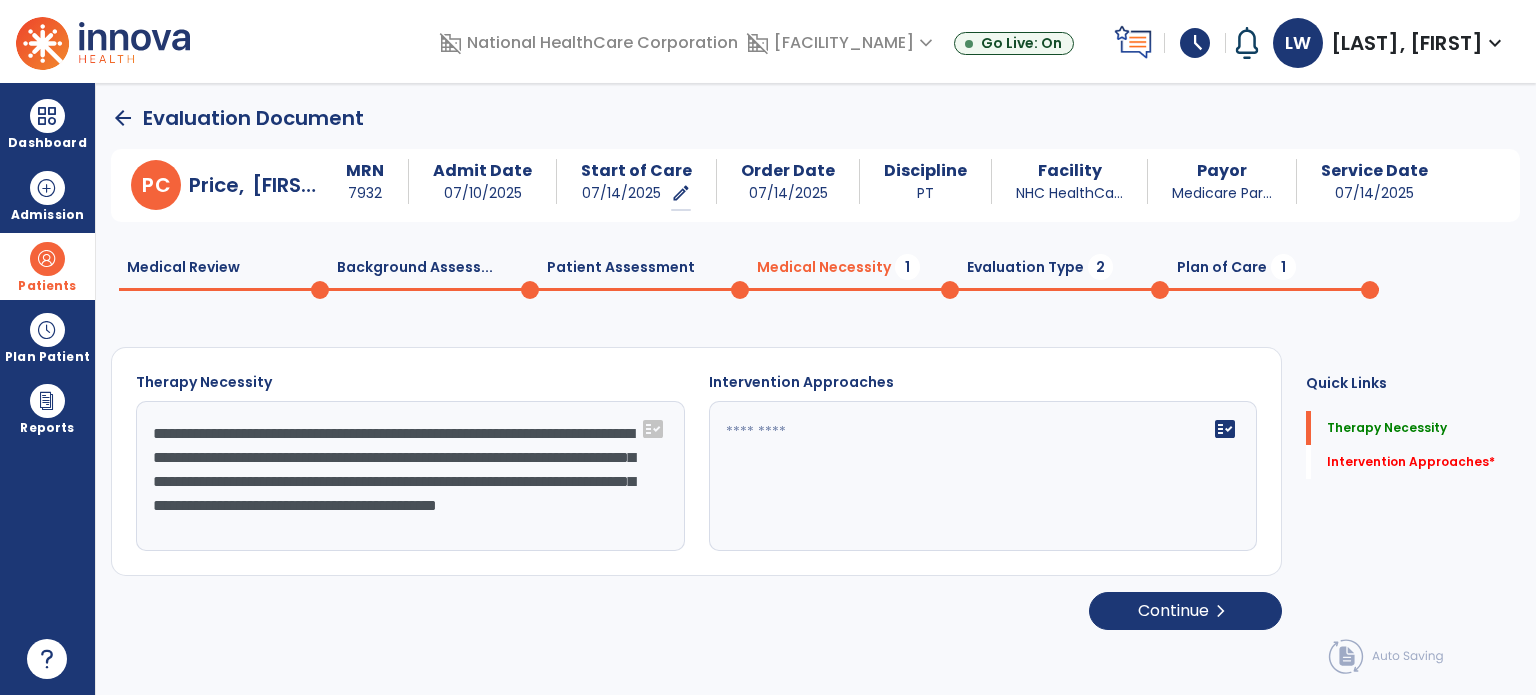 drag, startPoint x: 264, startPoint y: 451, endPoint x: 489, endPoint y: 538, distance: 241.23433 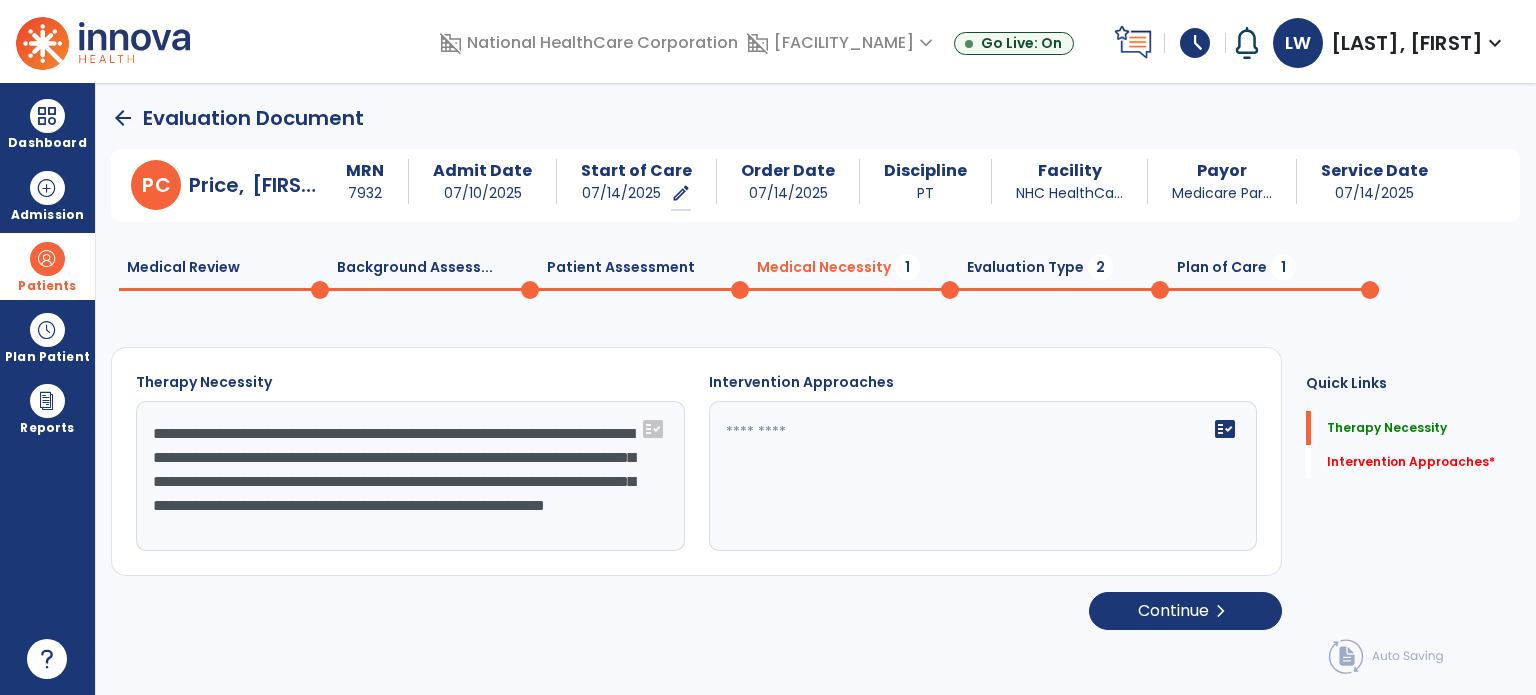 scroll, scrollTop: 16, scrollLeft: 0, axis: vertical 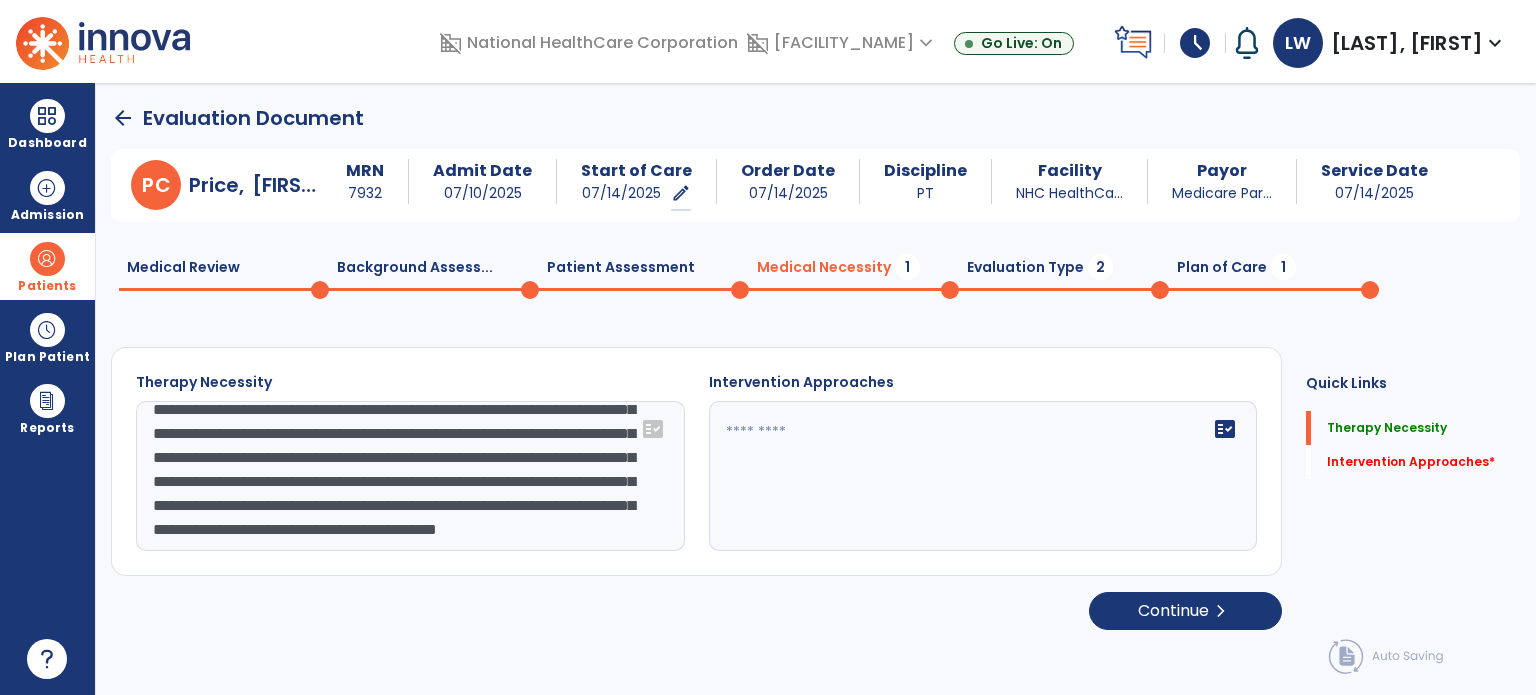 click on "**********" 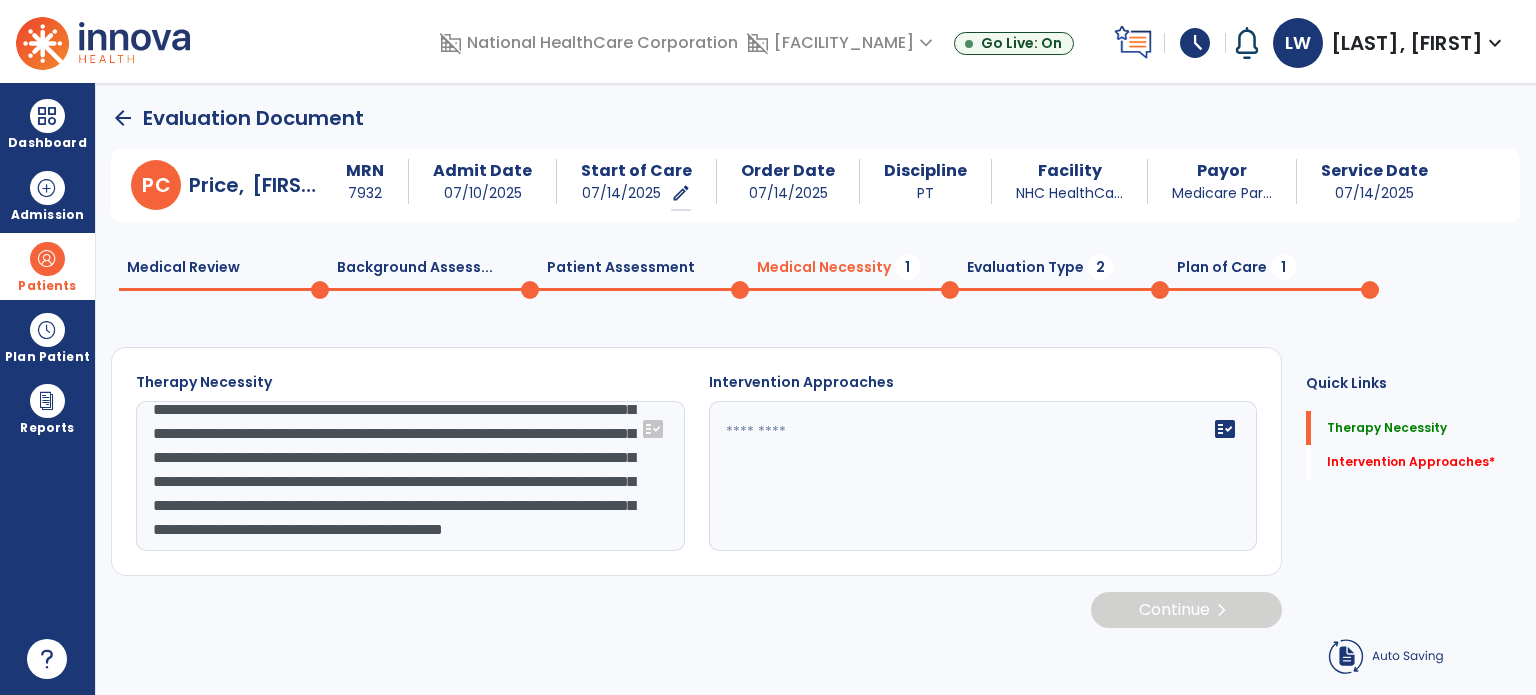 type on "**********" 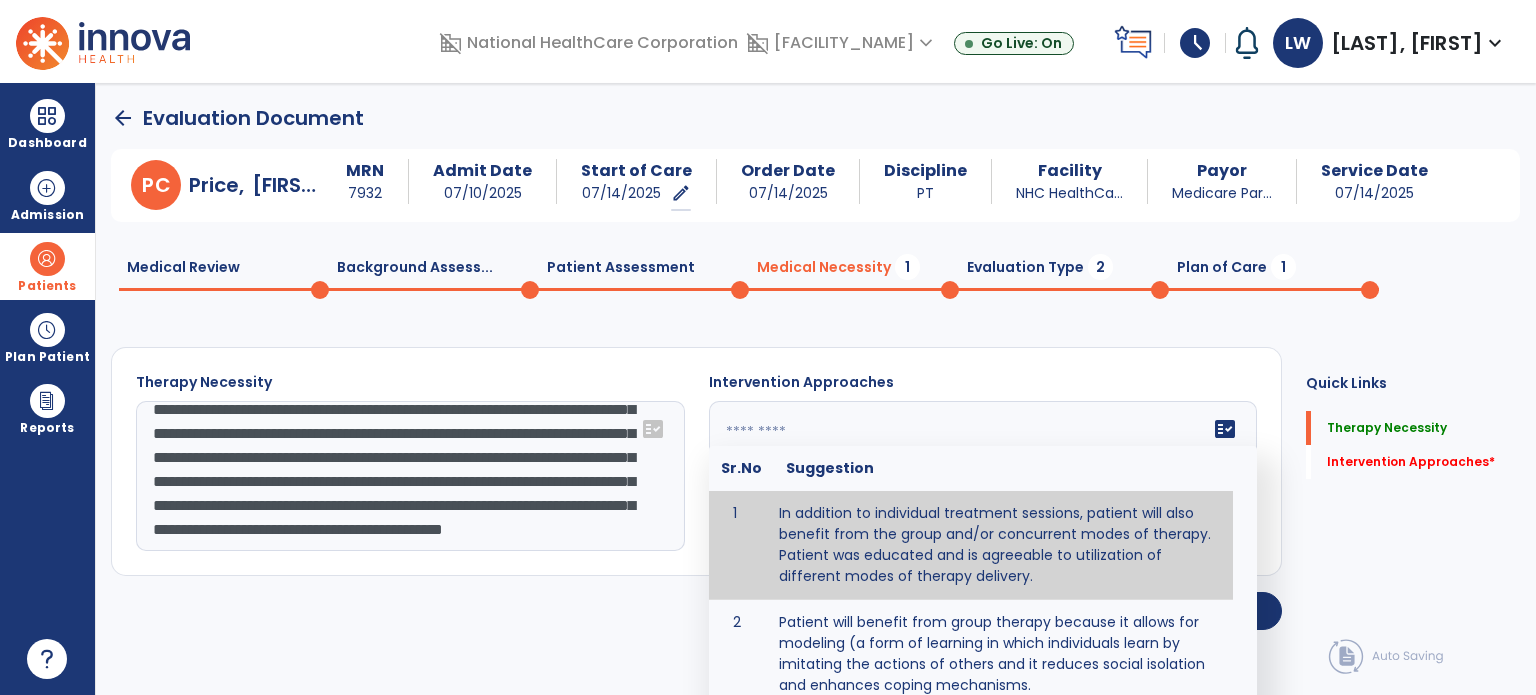 type on "**********" 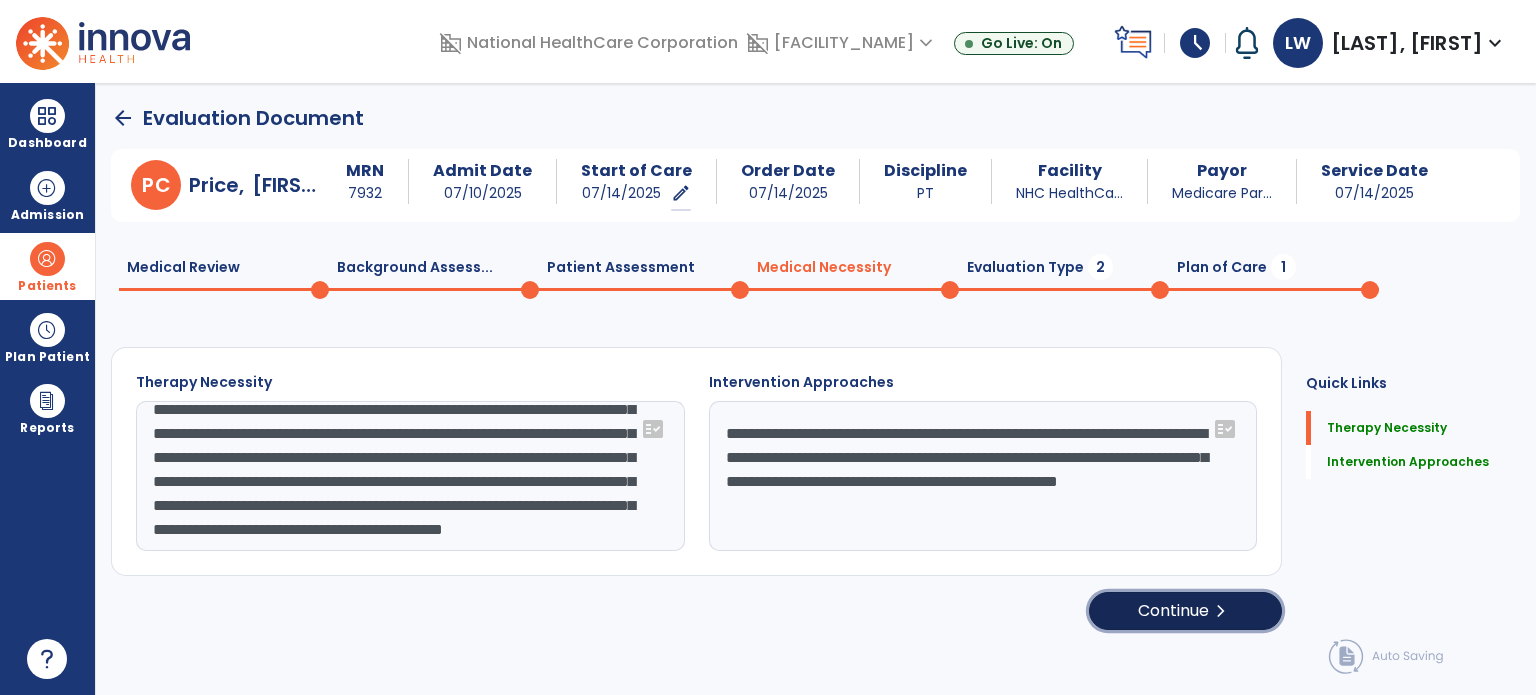 click on "Continue  chevron_right" 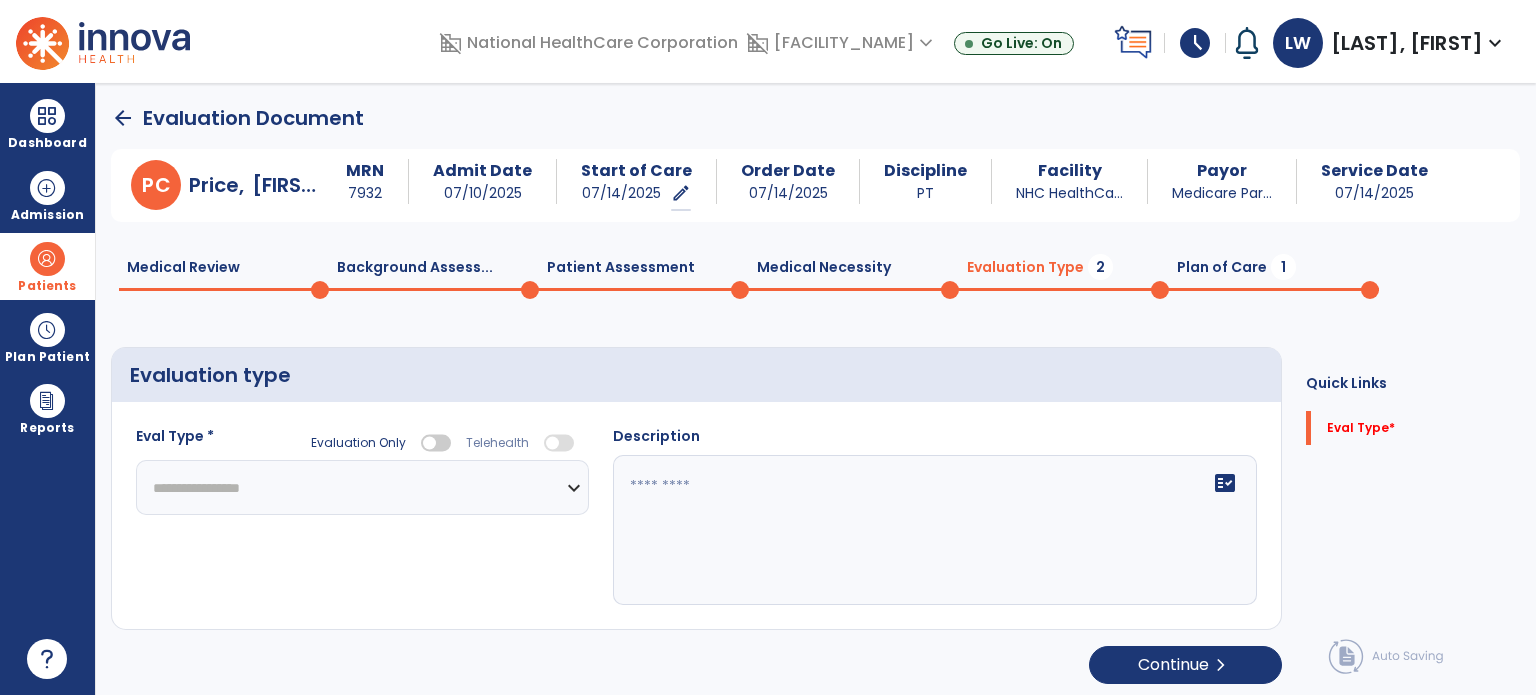 click on "**********" 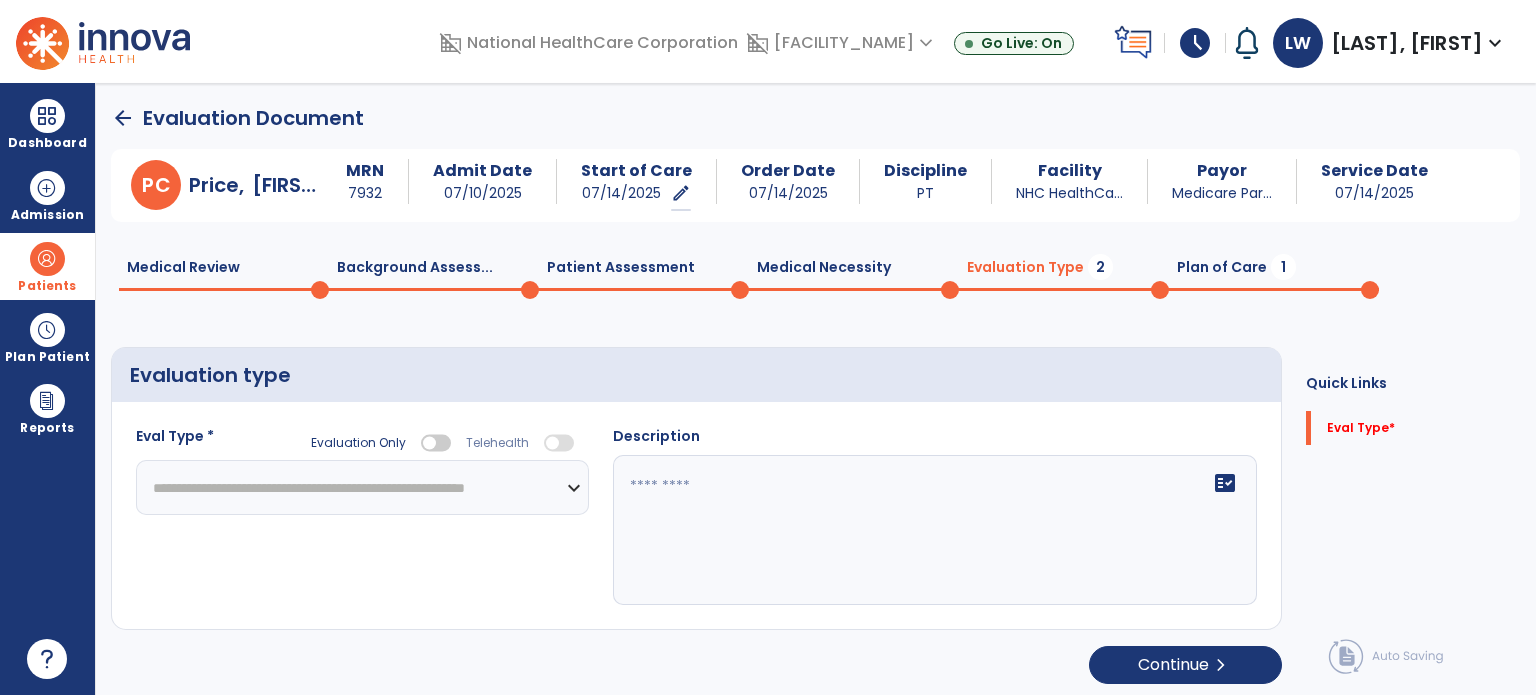 click on "**********" 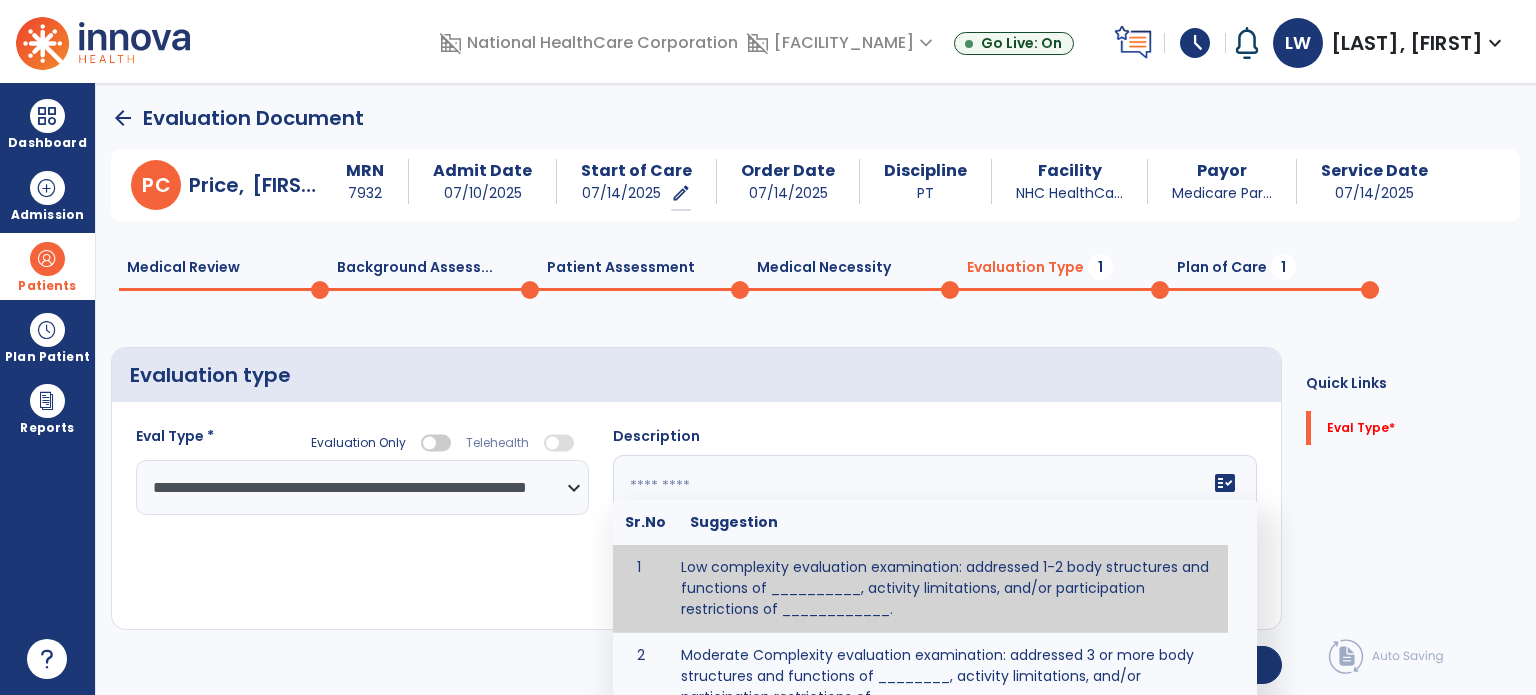 click on "fact_check  Sr.No Suggestion 1 Low complexity evaluation examination: addressed 1-2 body structures and functions of __________, activity limitations, and/or participation restrictions of ____________. 2 Moderate Complexity evaluation examination: addressed 3 or more body structures and functions of ________, activity limitations, and/or participation restrictions of _______. 3 High Complexity evaluation examination: addressed 4 or more body structures and functions of _______, activity limitations, and/or participation restrictions of _________" 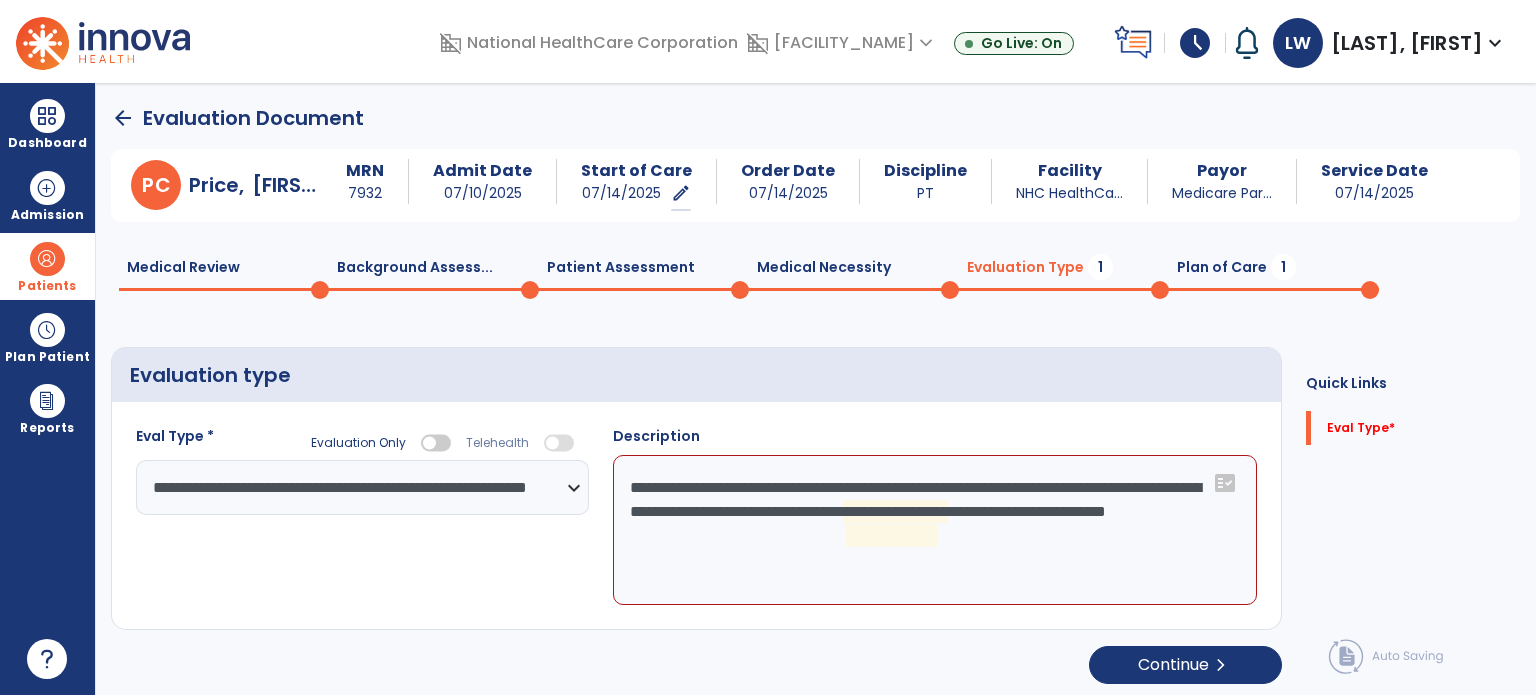 click on "**********" 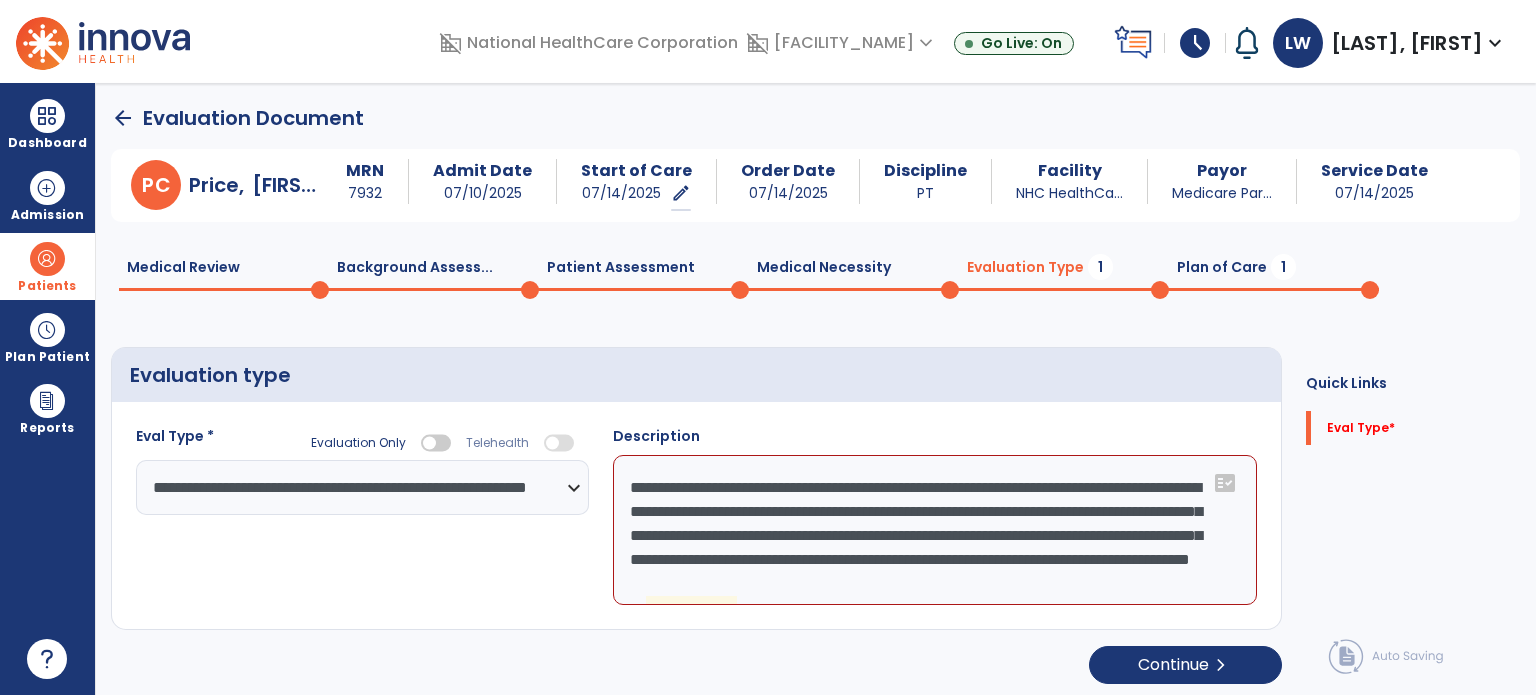 click on "**********" 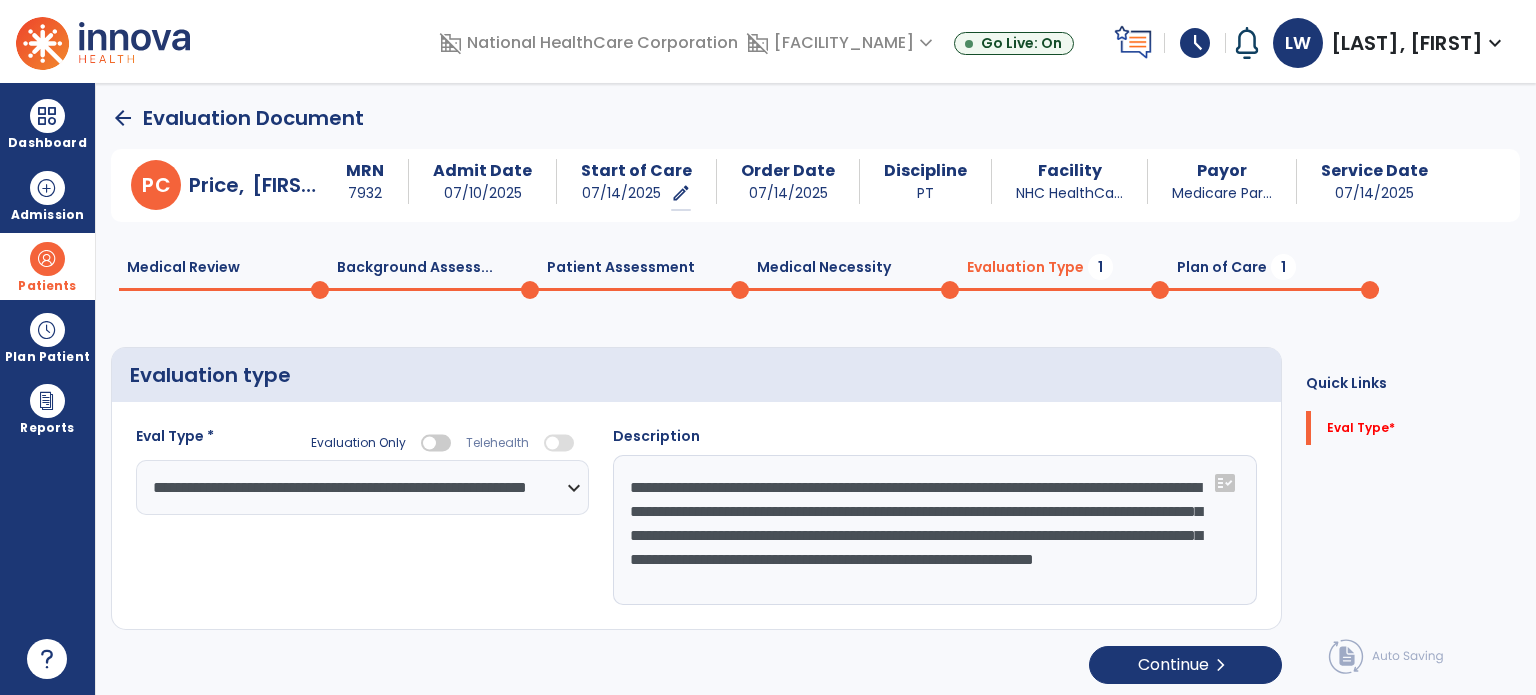 scroll, scrollTop: 0, scrollLeft: 0, axis: both 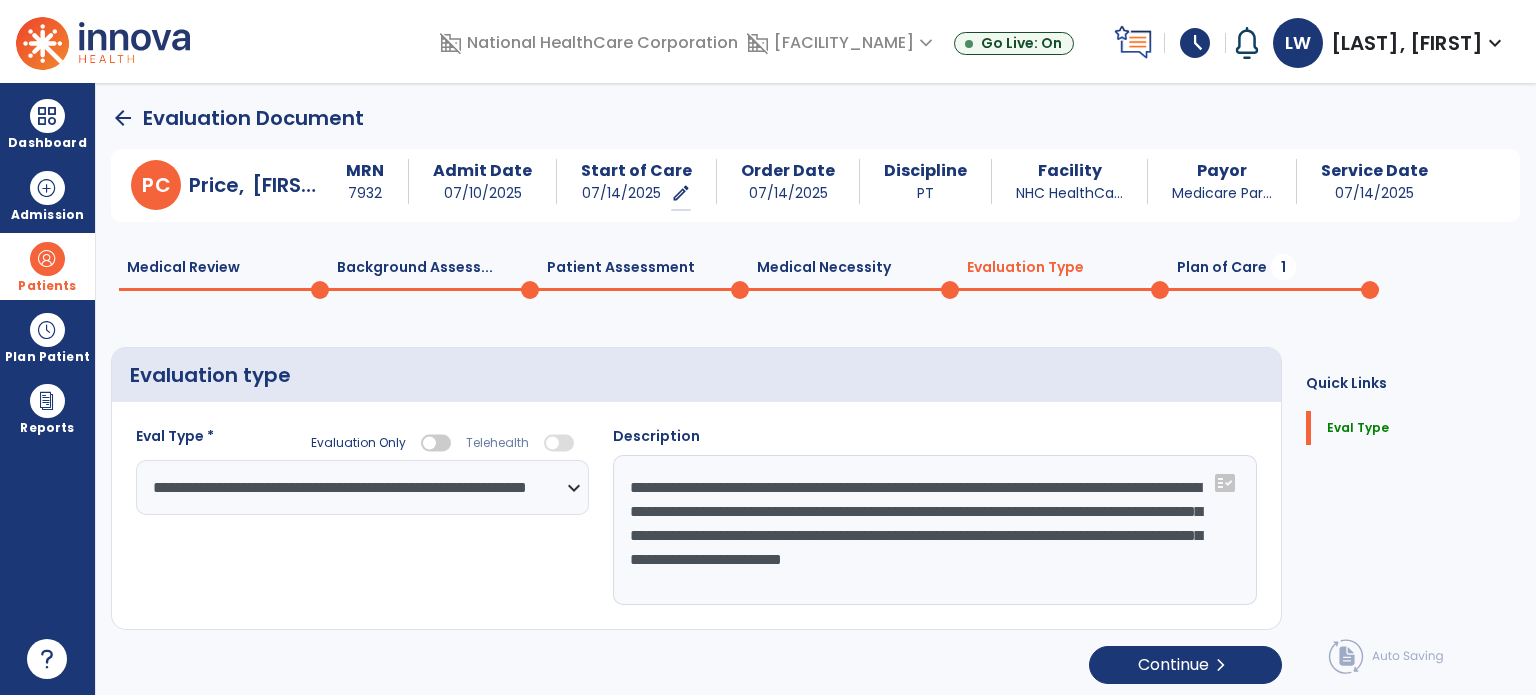 type on "**********" 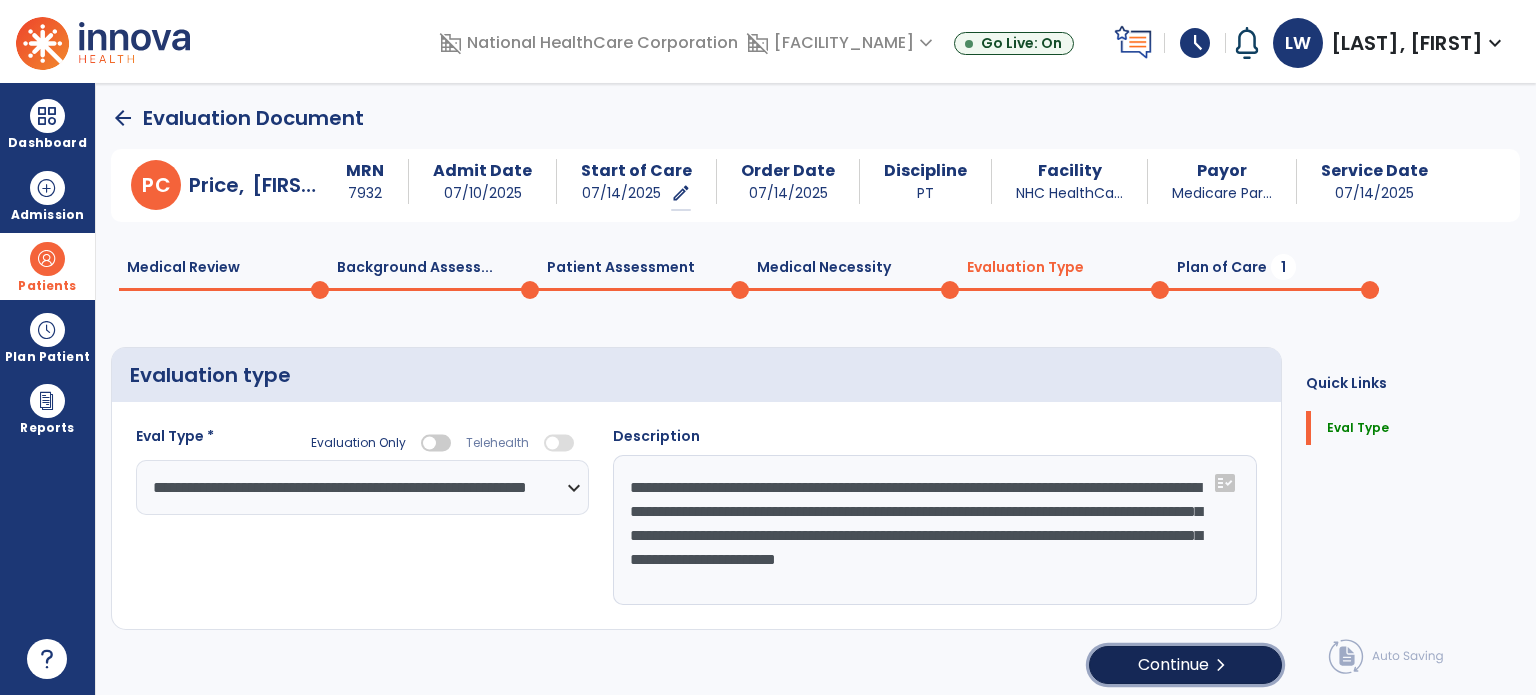 click on "Continue  chevron_right" 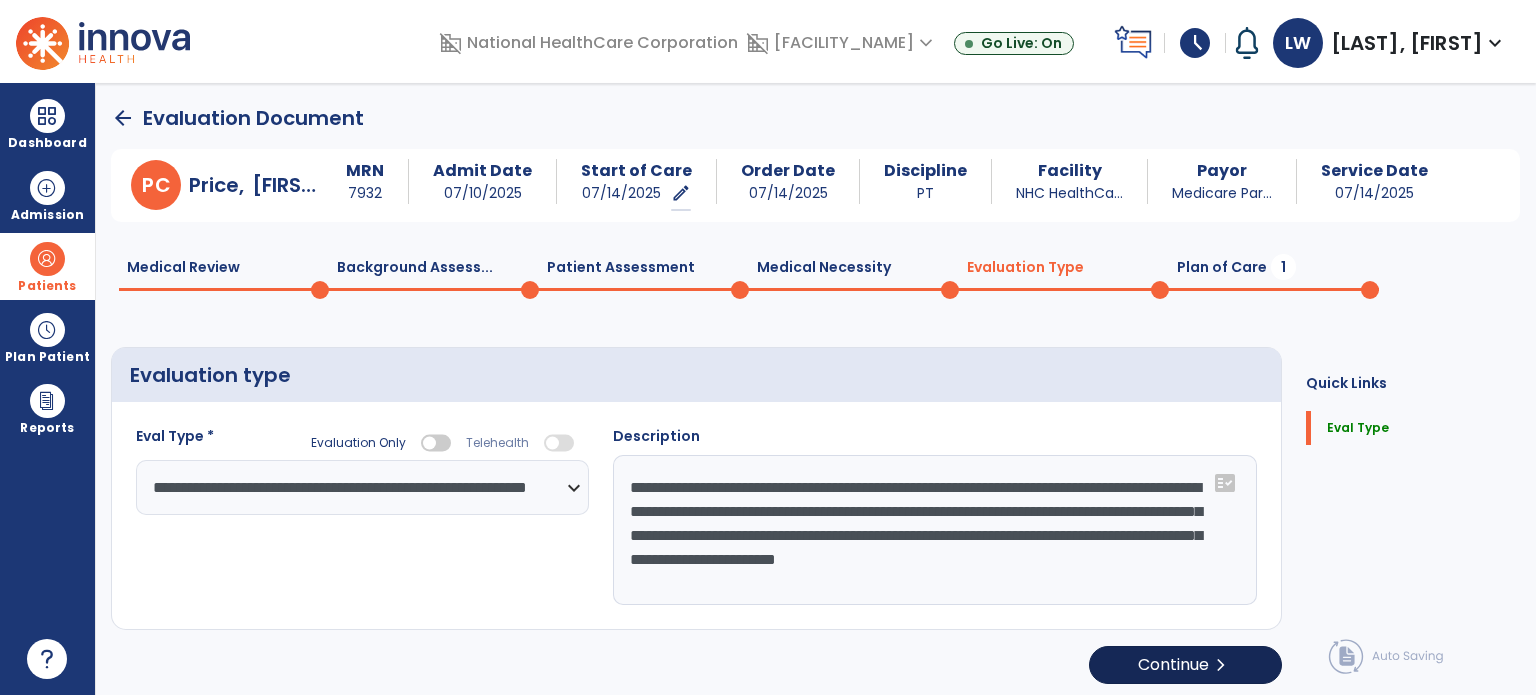 select on "**" 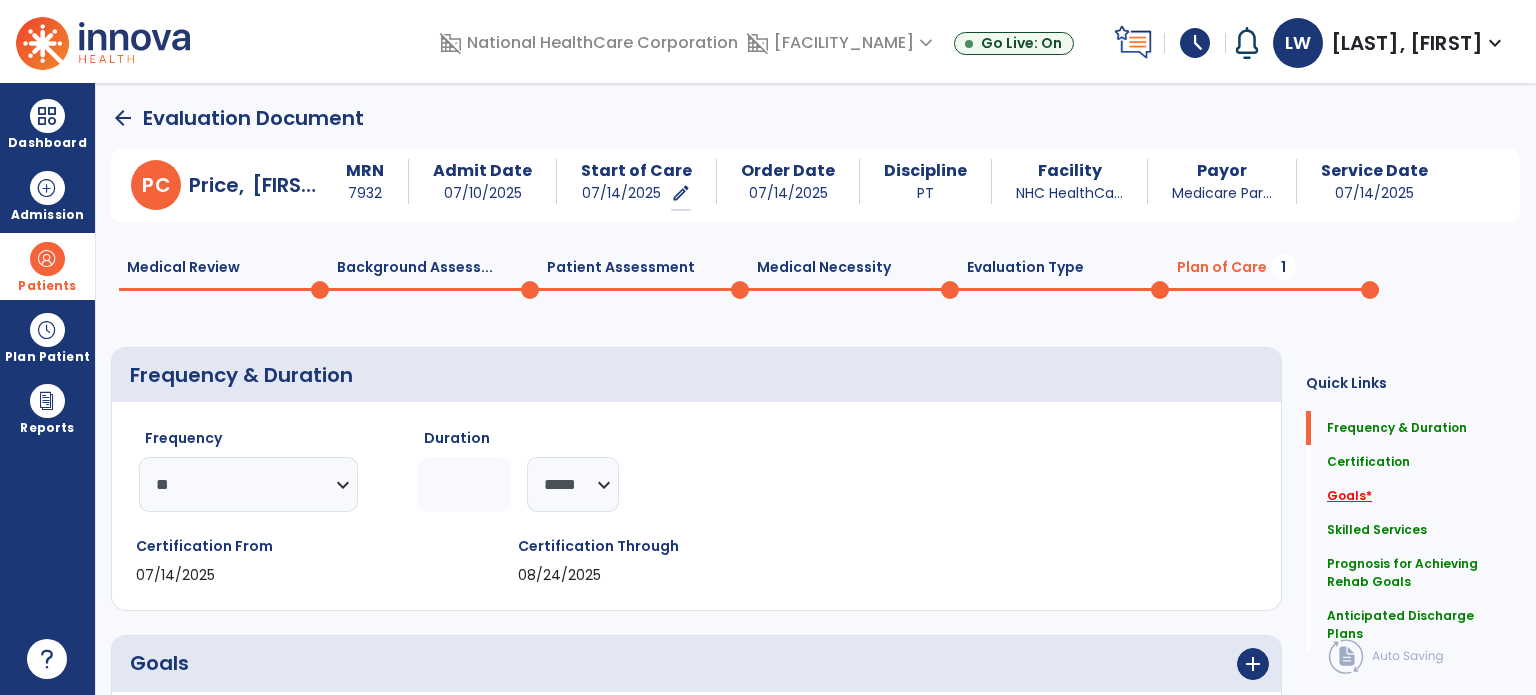 click on "Goals   *" 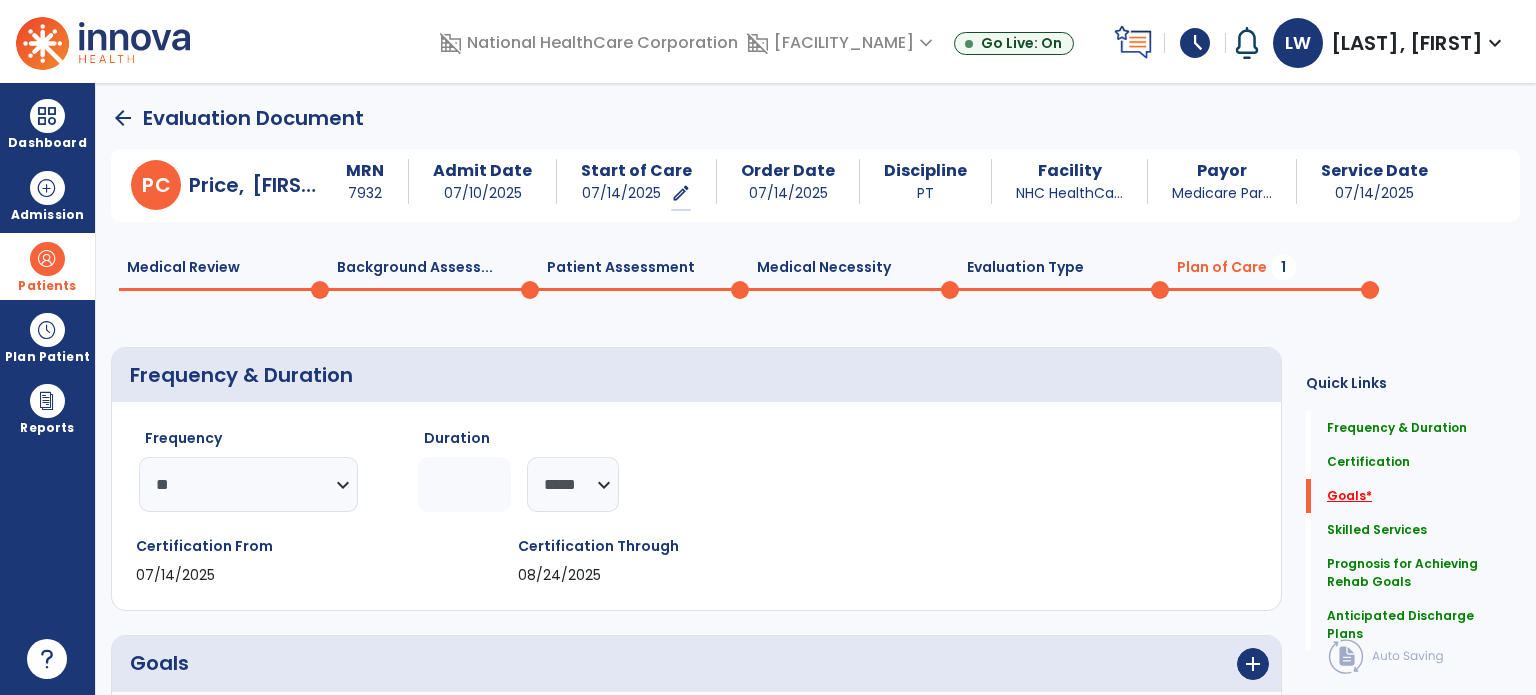 scroll, scrollTop: 40, scrollLeft: 0, axis: vertical 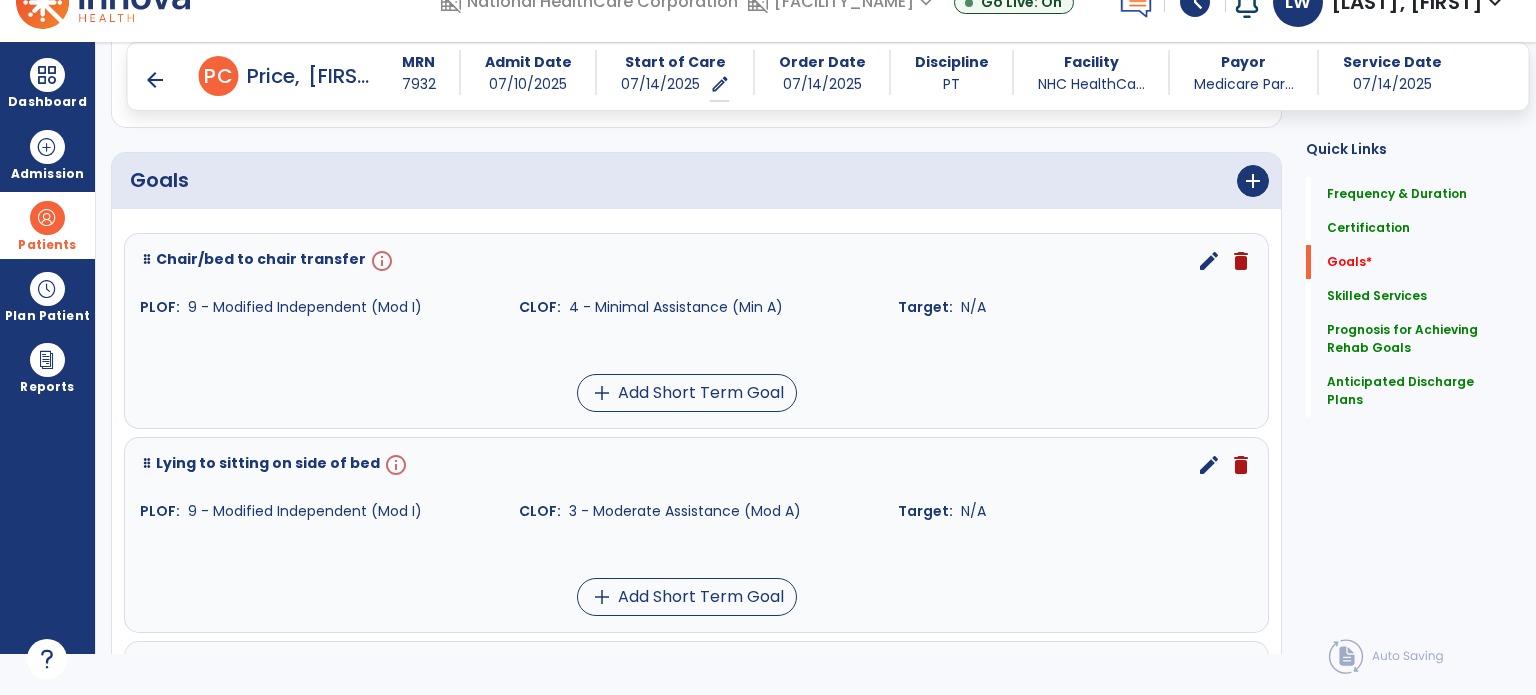 click on "edit" at bounding box center (1209, 261) 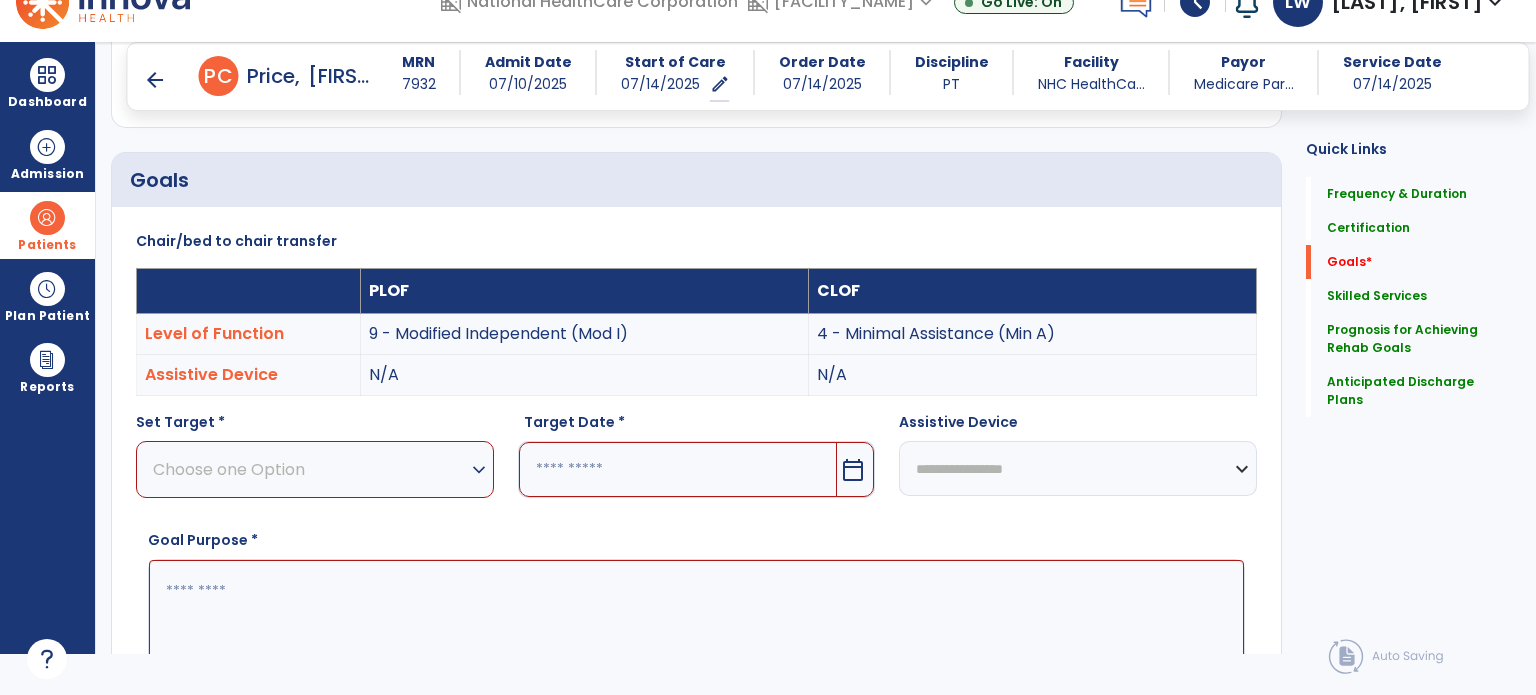 scroll, scrollTop: 83, scrollLeft: 0, axis: vertical 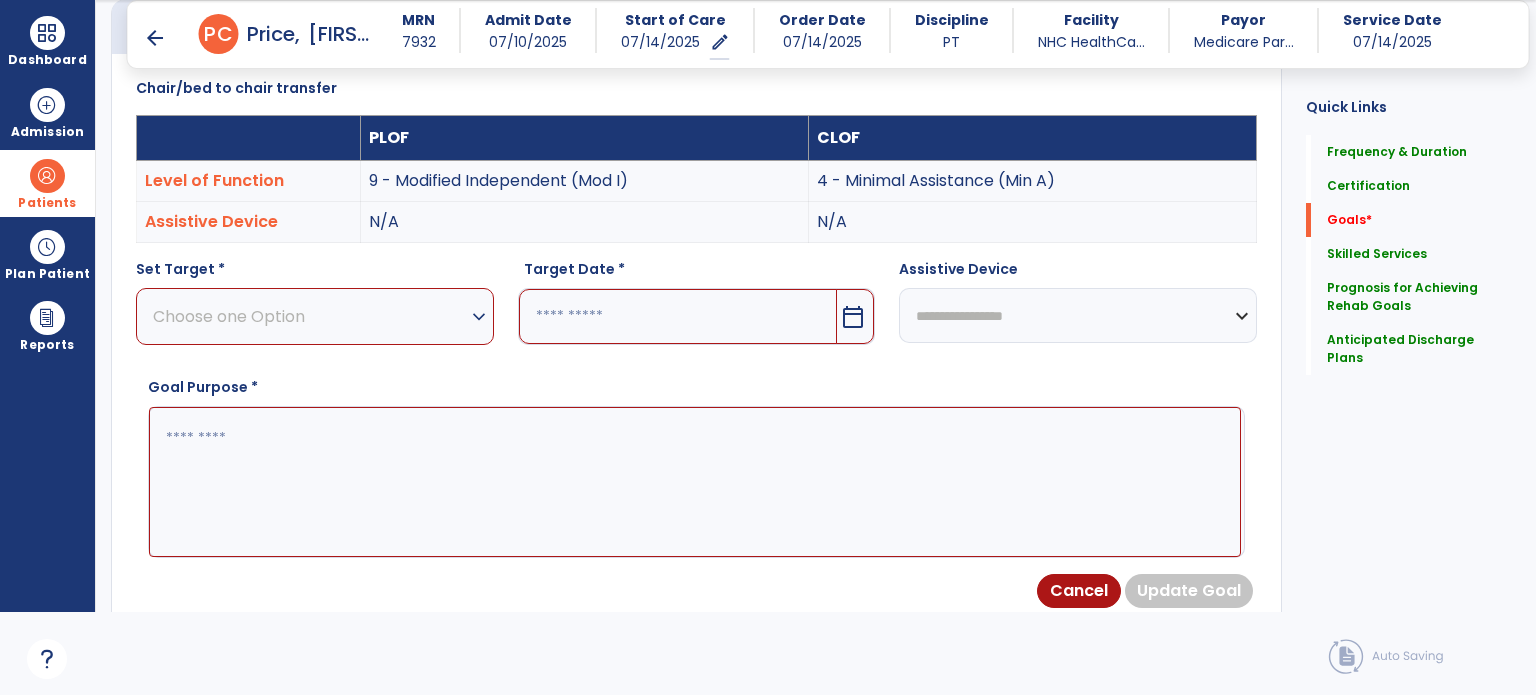 click on "expand_more" at bounding box center [479, 317] 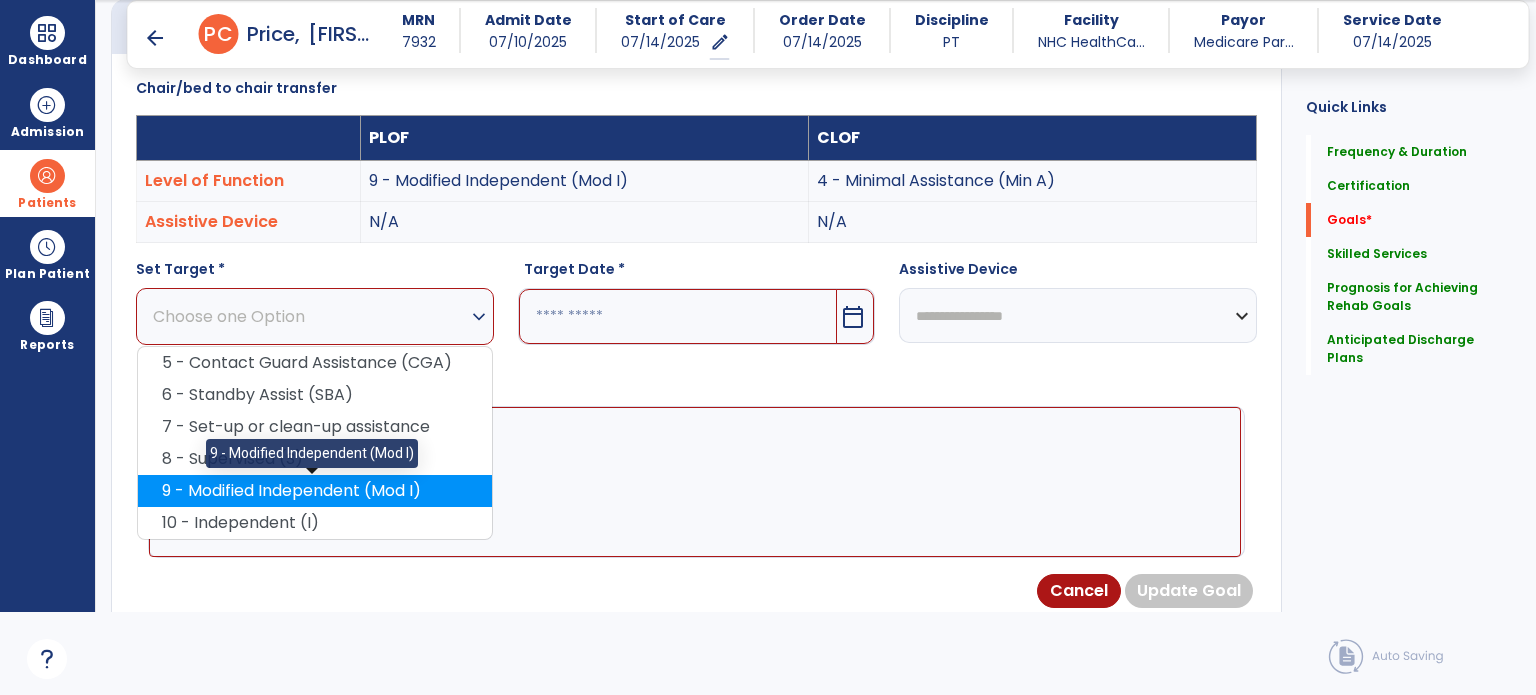 click on "9 - Modified Independent (Mod I)" at bounding box center (315, 491) 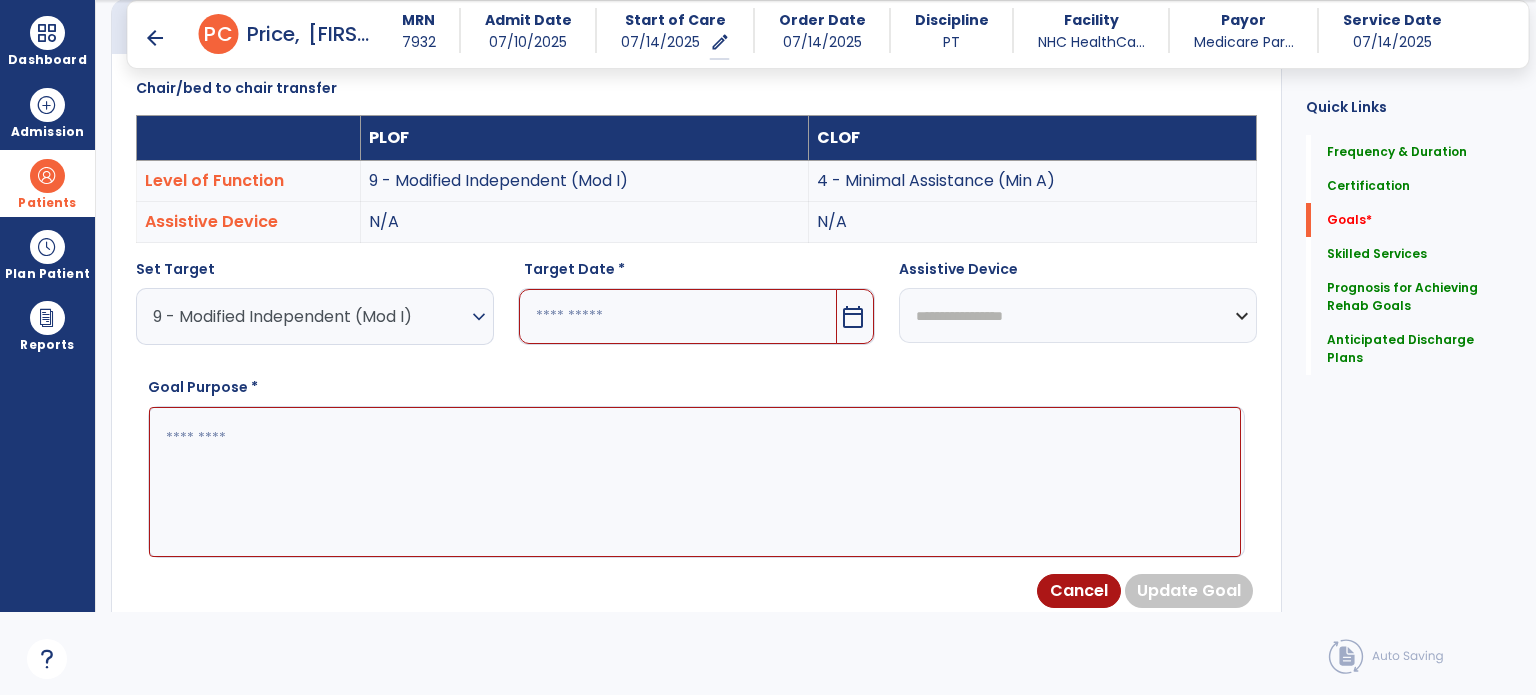 click at bounding box center (678, 316) 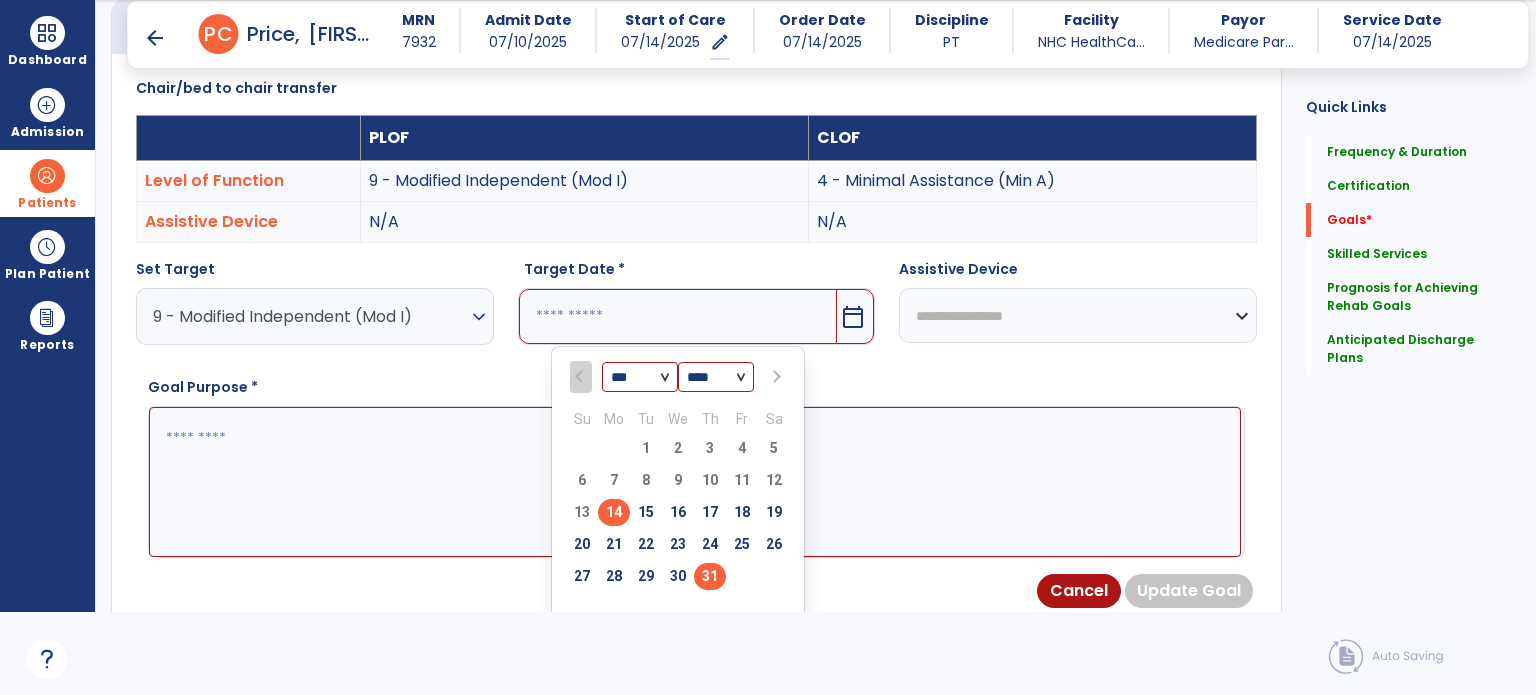 click on "31" at bounding box center [710, 576] 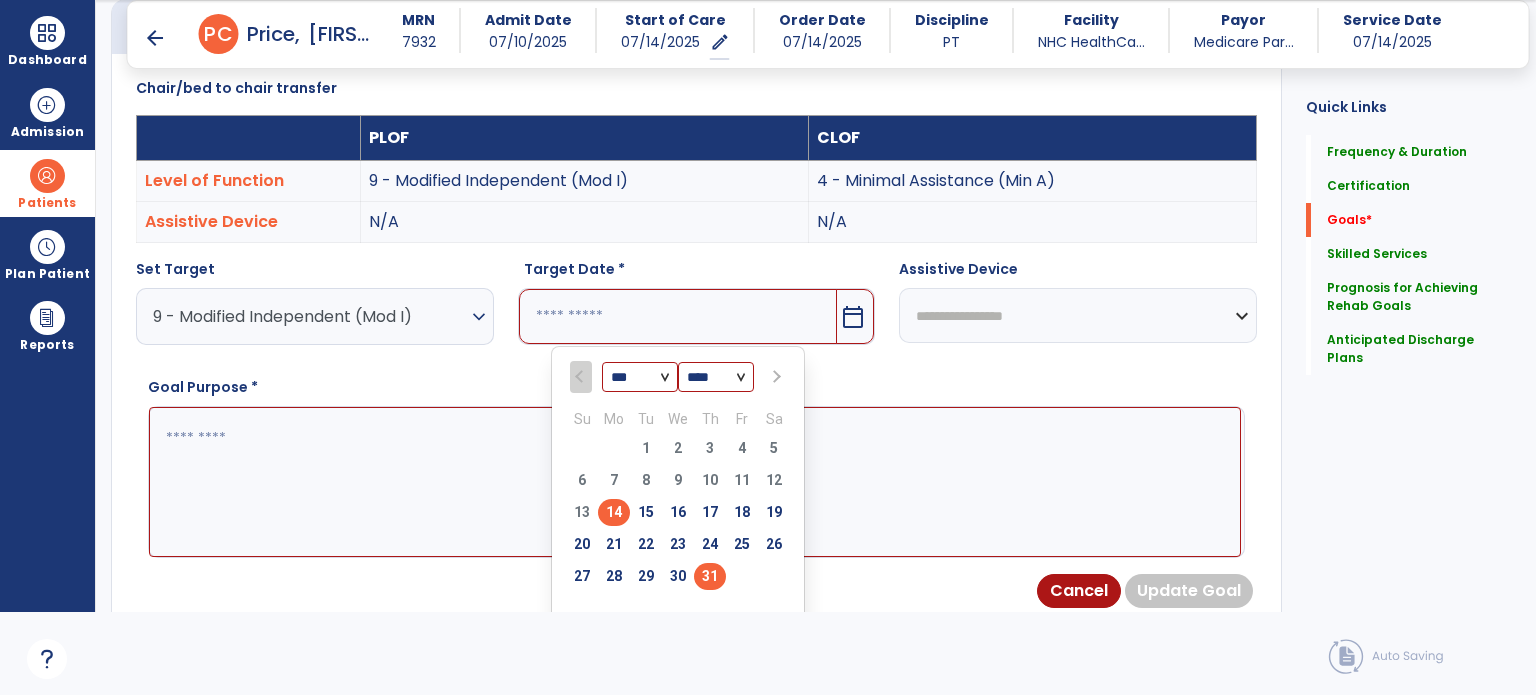 type on "*********" 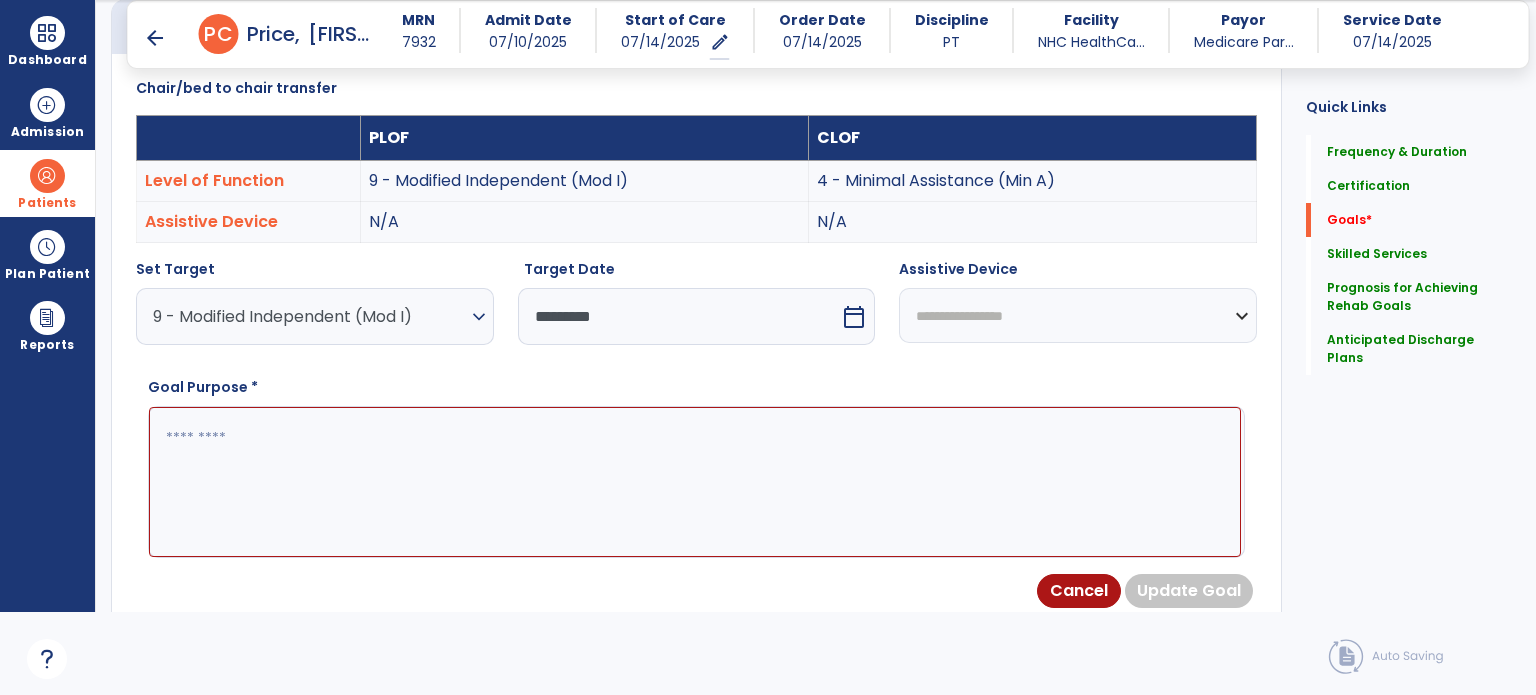click at bounding box center (695, 482) 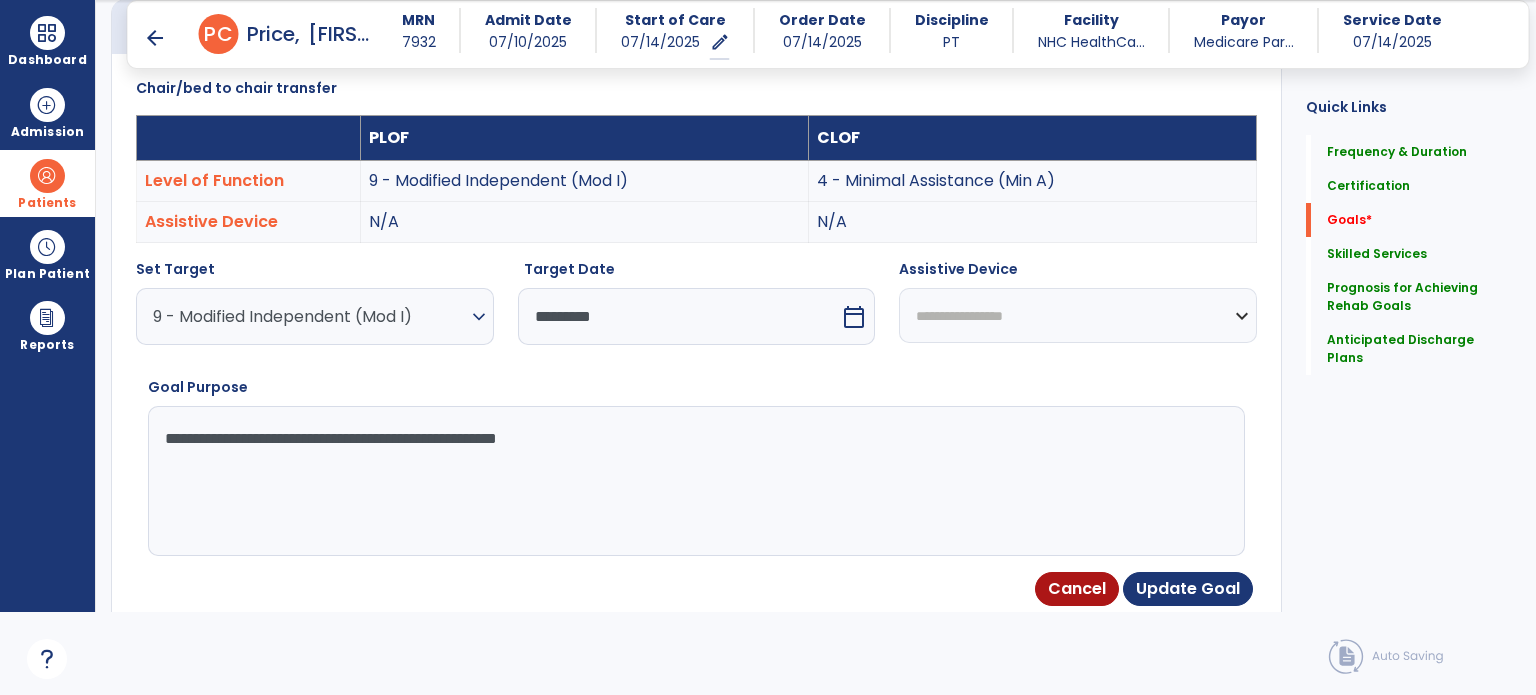 type on "**********" 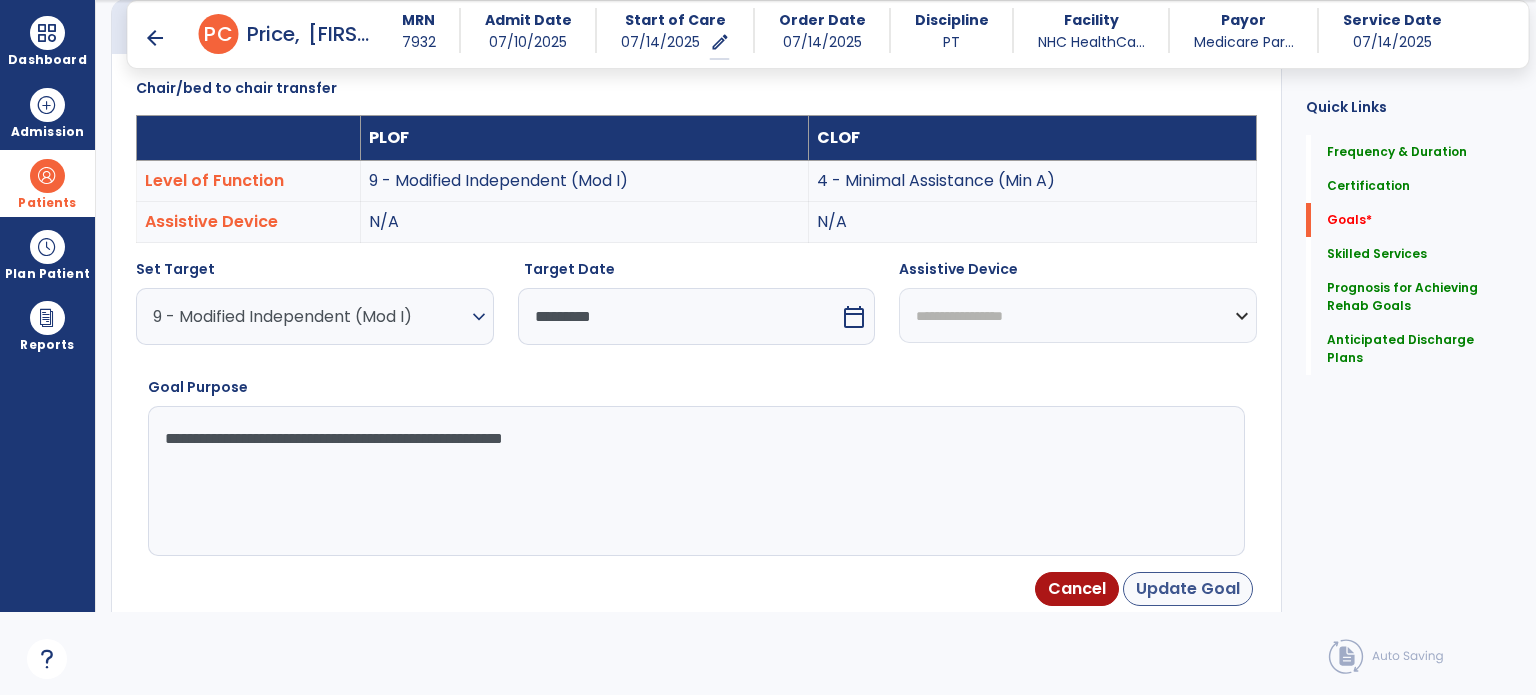 click on "Update Goal" at bounding box center (1188, 589) 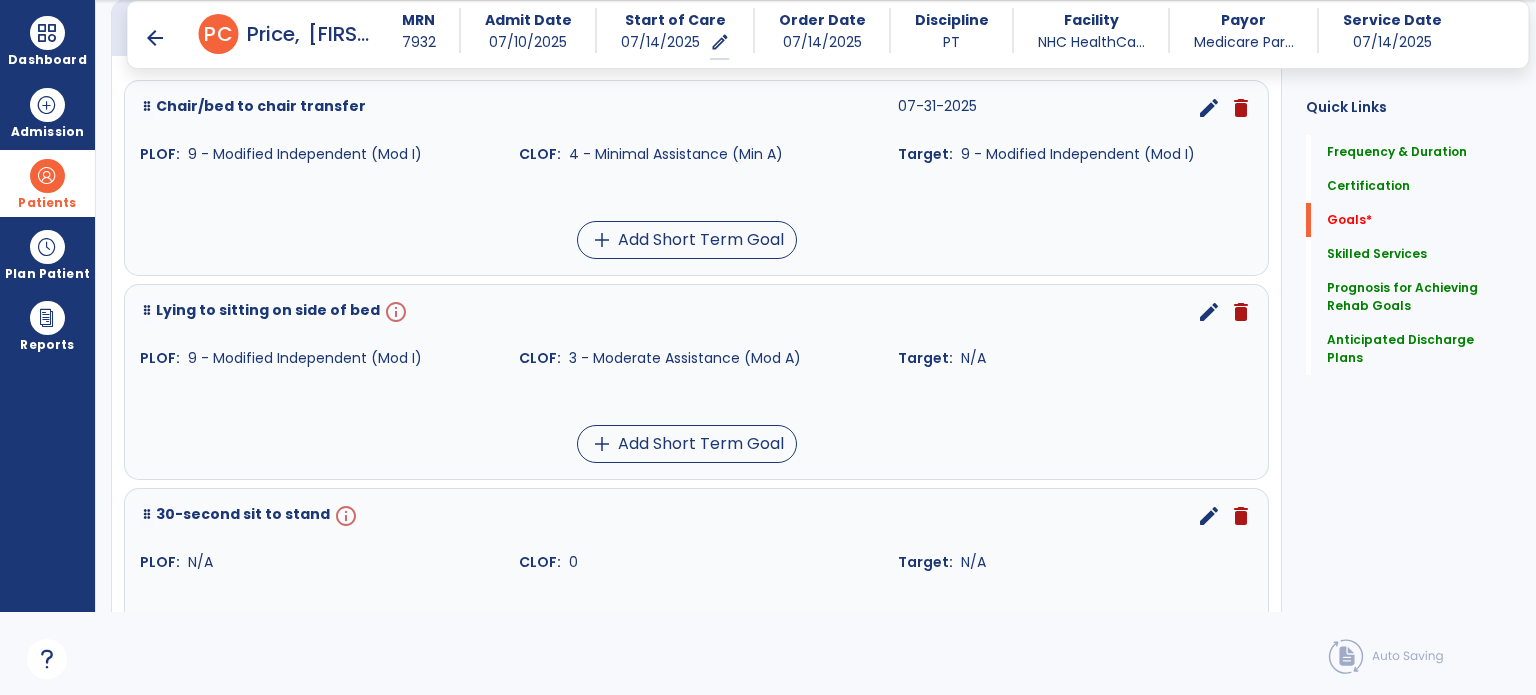 click on "edit" at bounding box center [1209, 312] 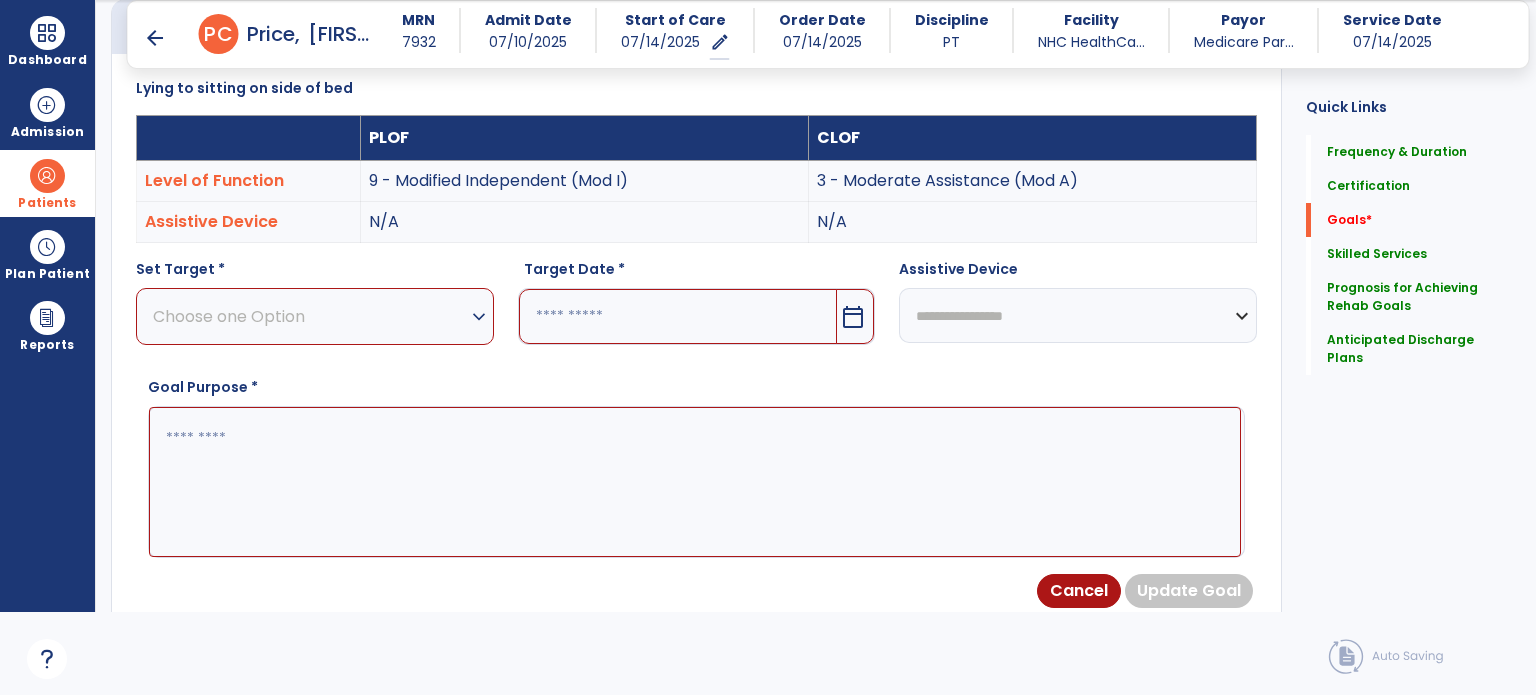 click on "Choose one Option" at bounding box center (310, 316) 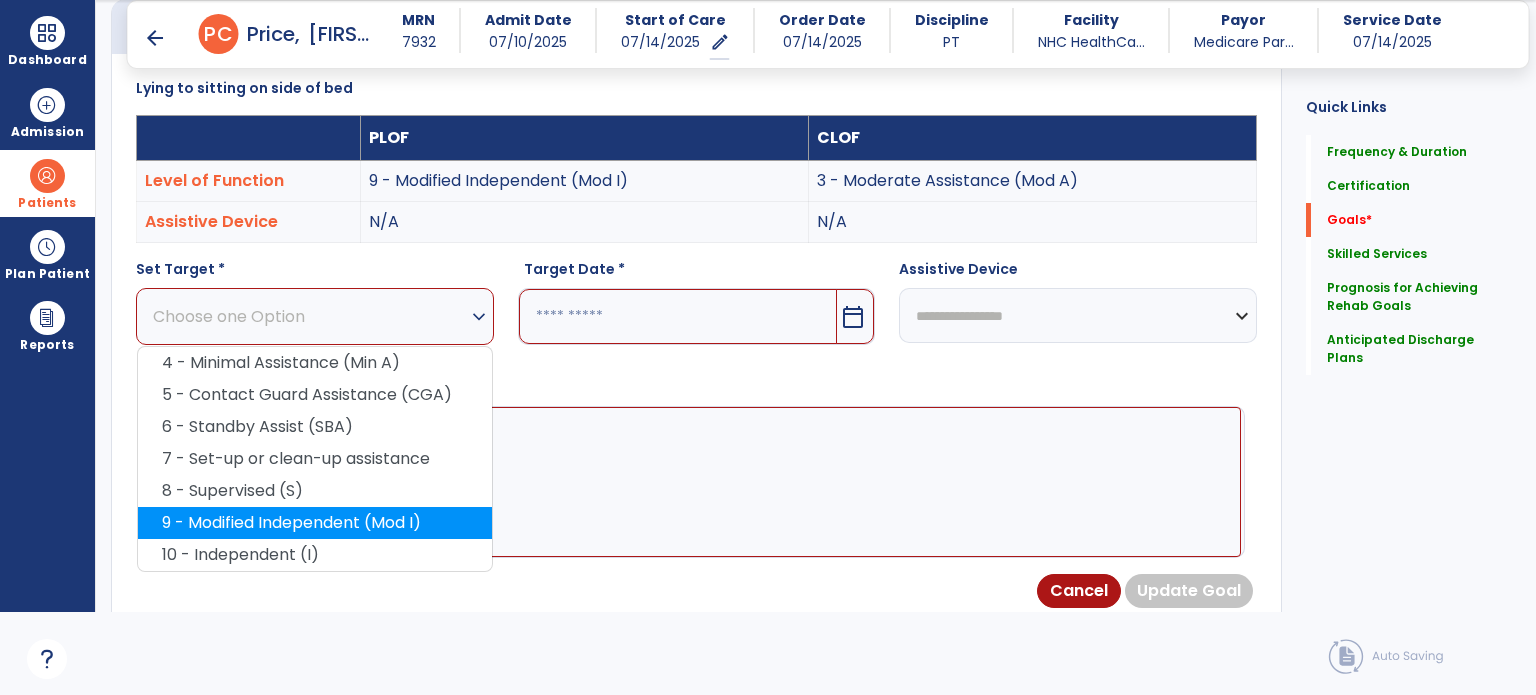 click on "9 - Modified Independent (Mod I)" at bounding box center (315, 523) 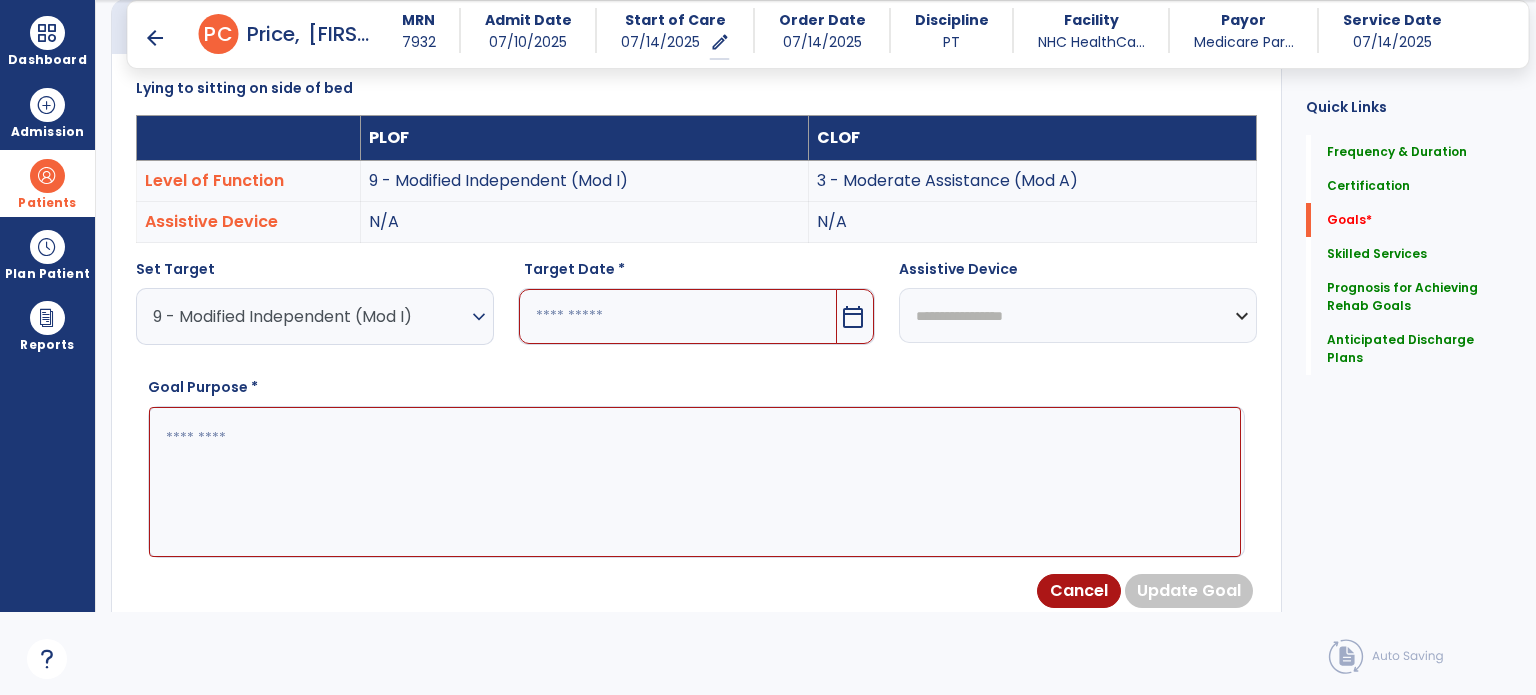 click on "calendar_today" at bounding box center (853, 317) 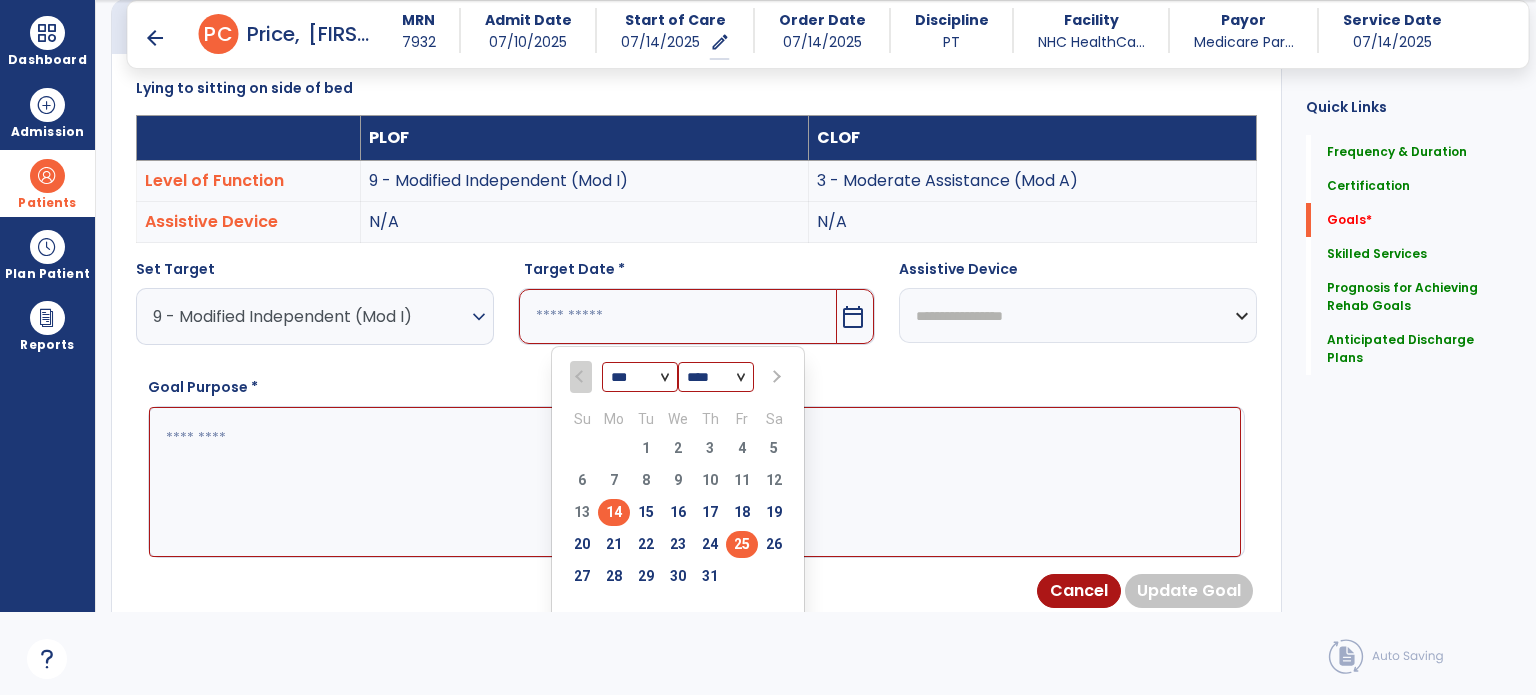 click on "25" at bounding box center [742, 544] 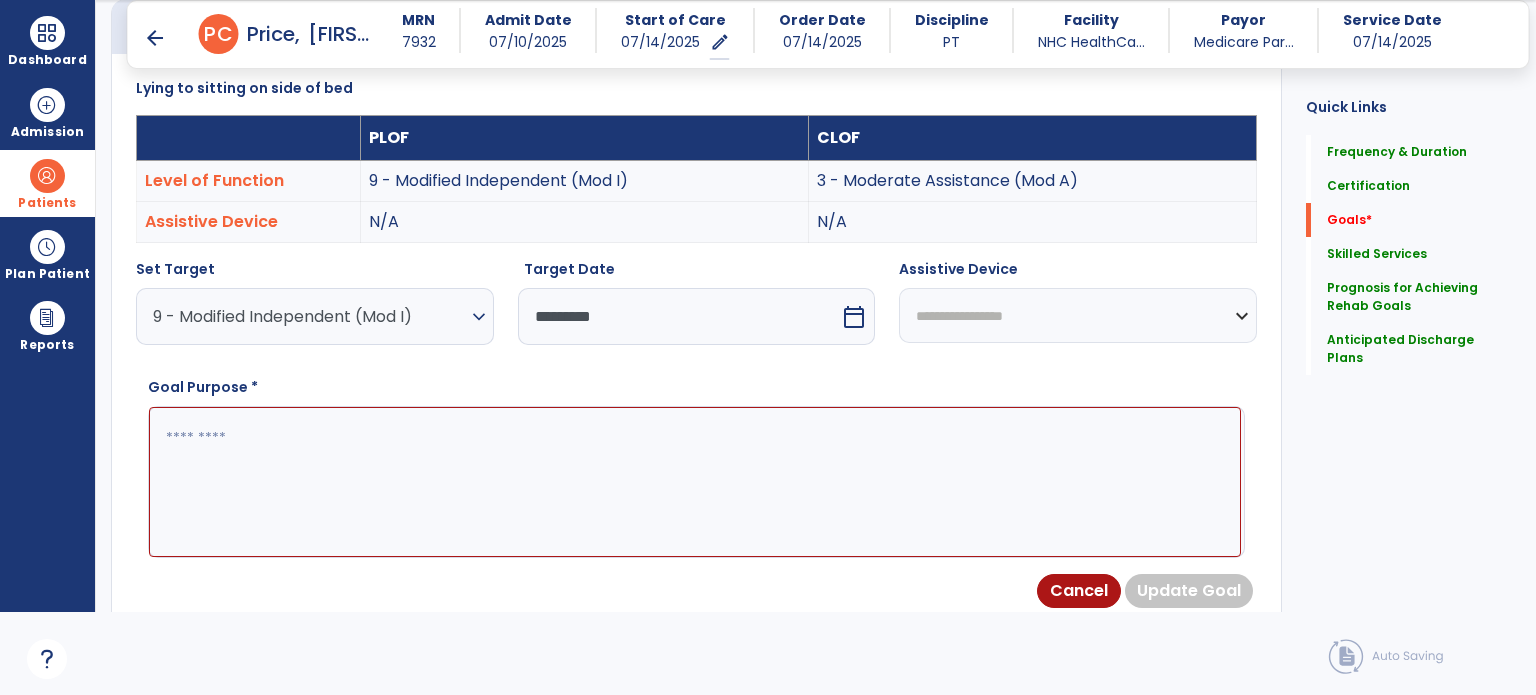 click at bounding box center [695, 482] 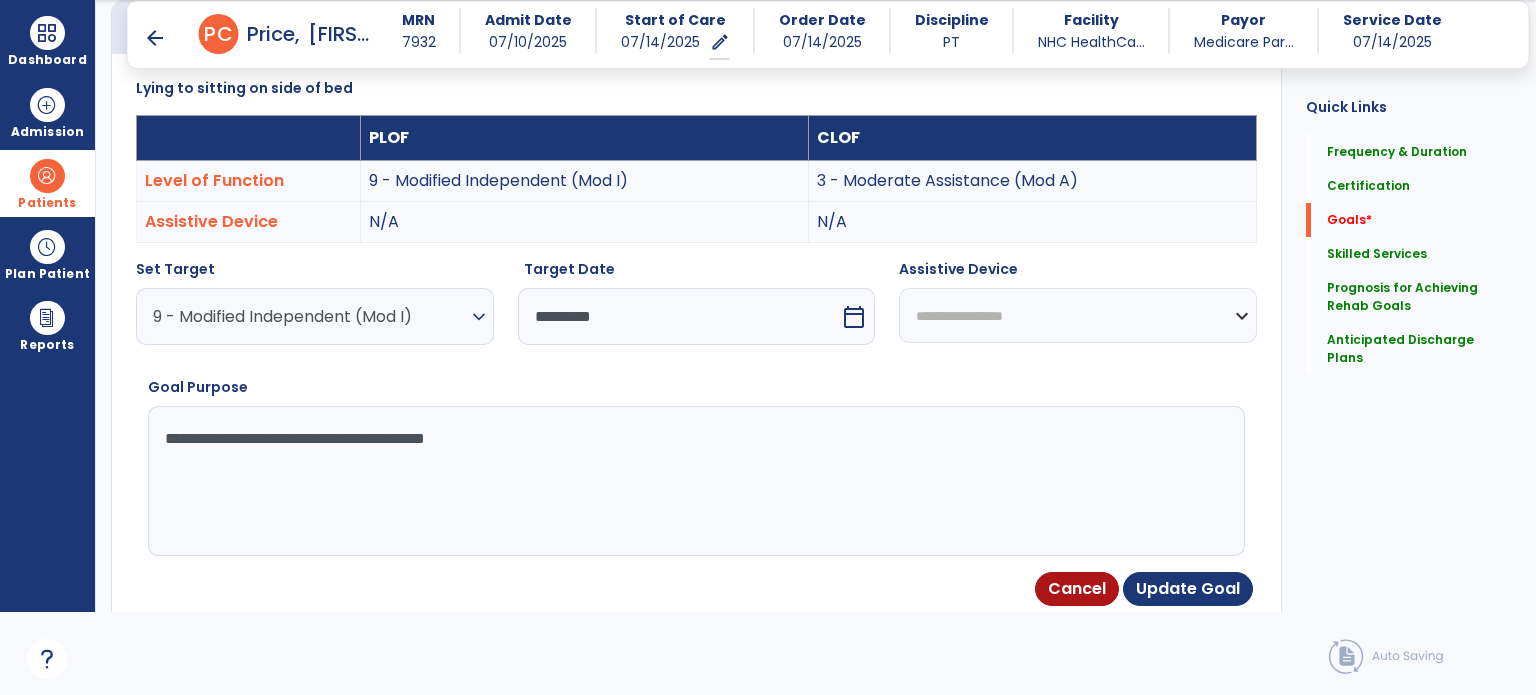 type on "**********" 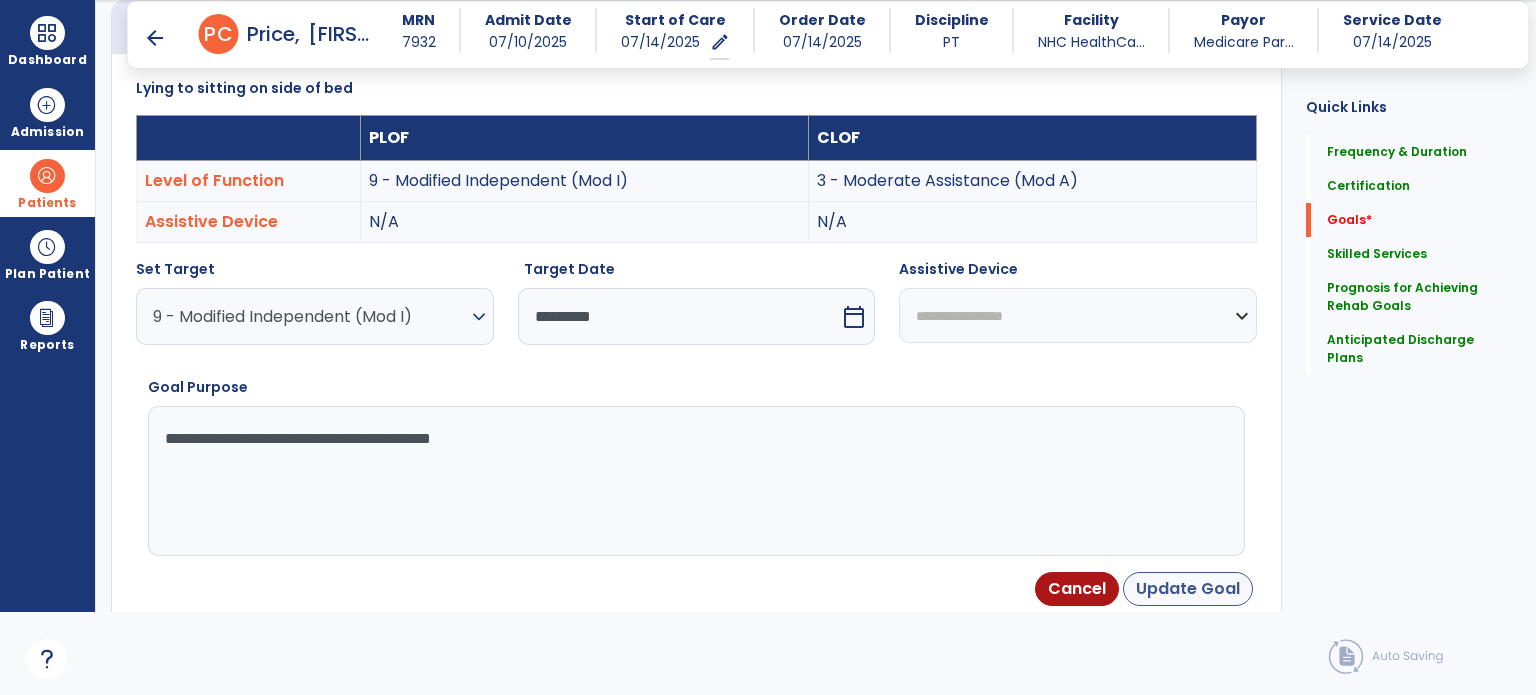 click on "Update Goal" at bounding box center [1188, 589] 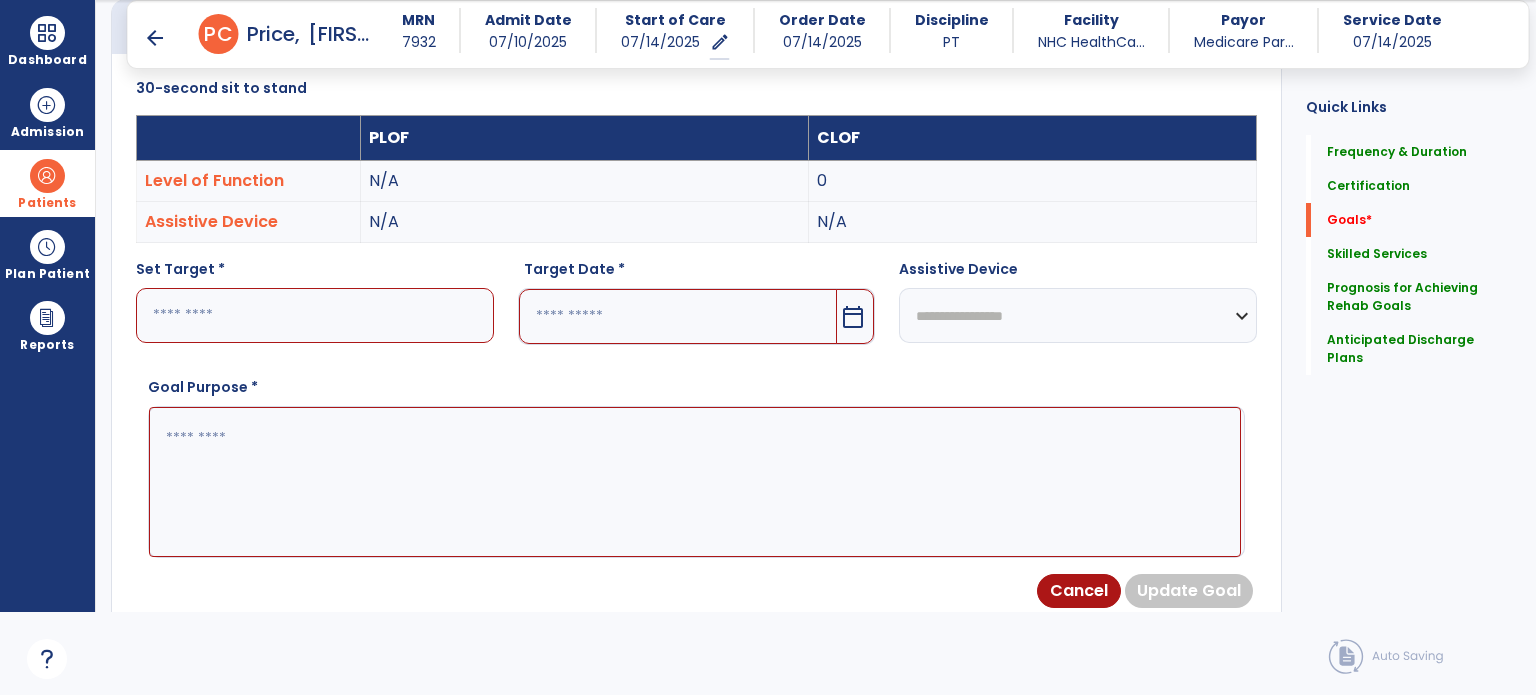 click at bounding box center (315, 315) 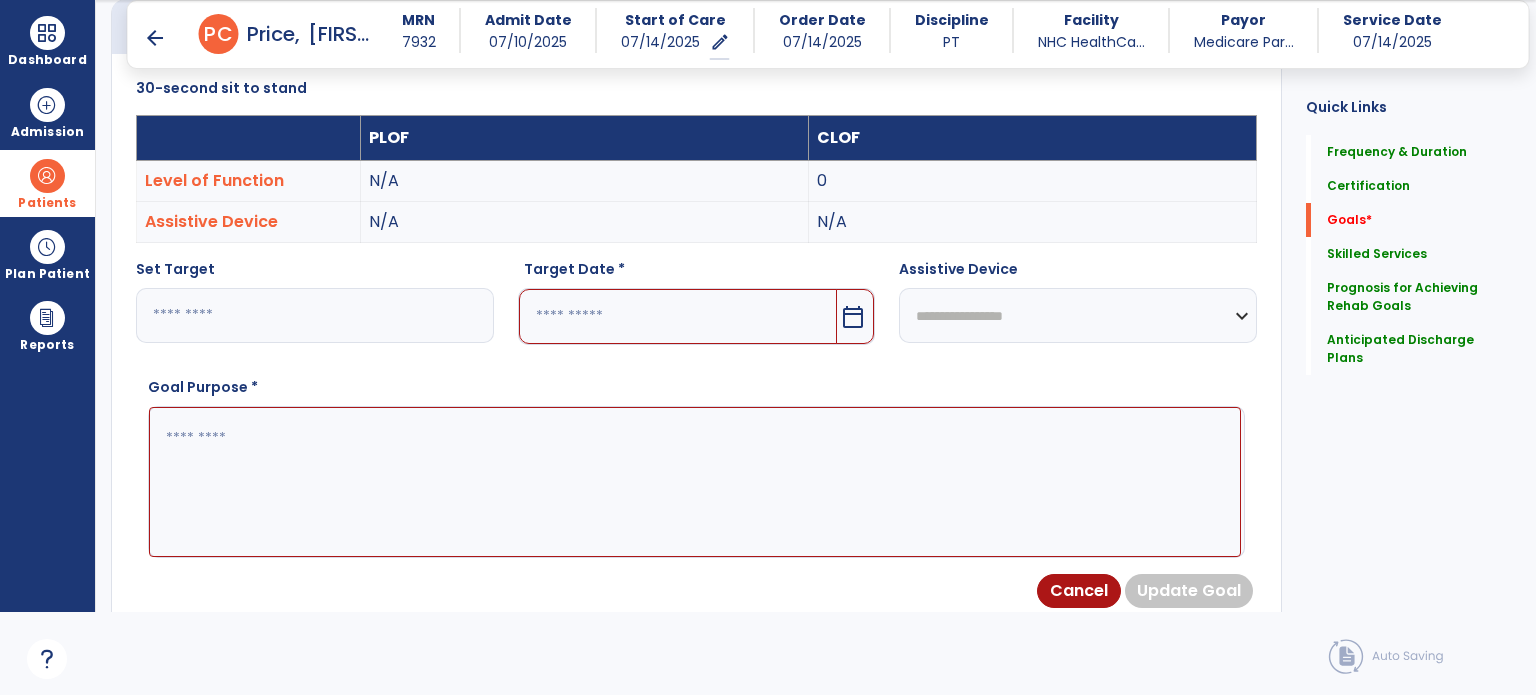 type on "*" 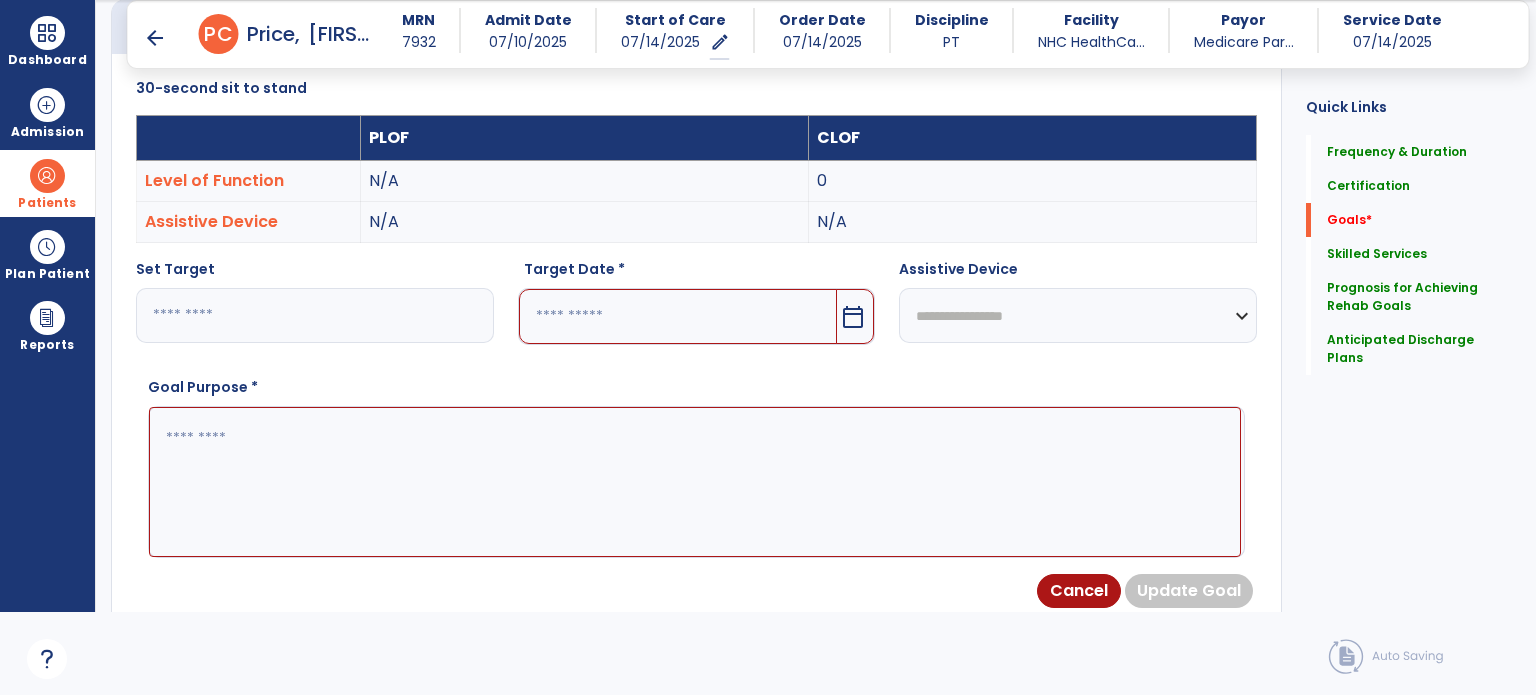 click on "calendar_today" at bounding box center (855, 316) 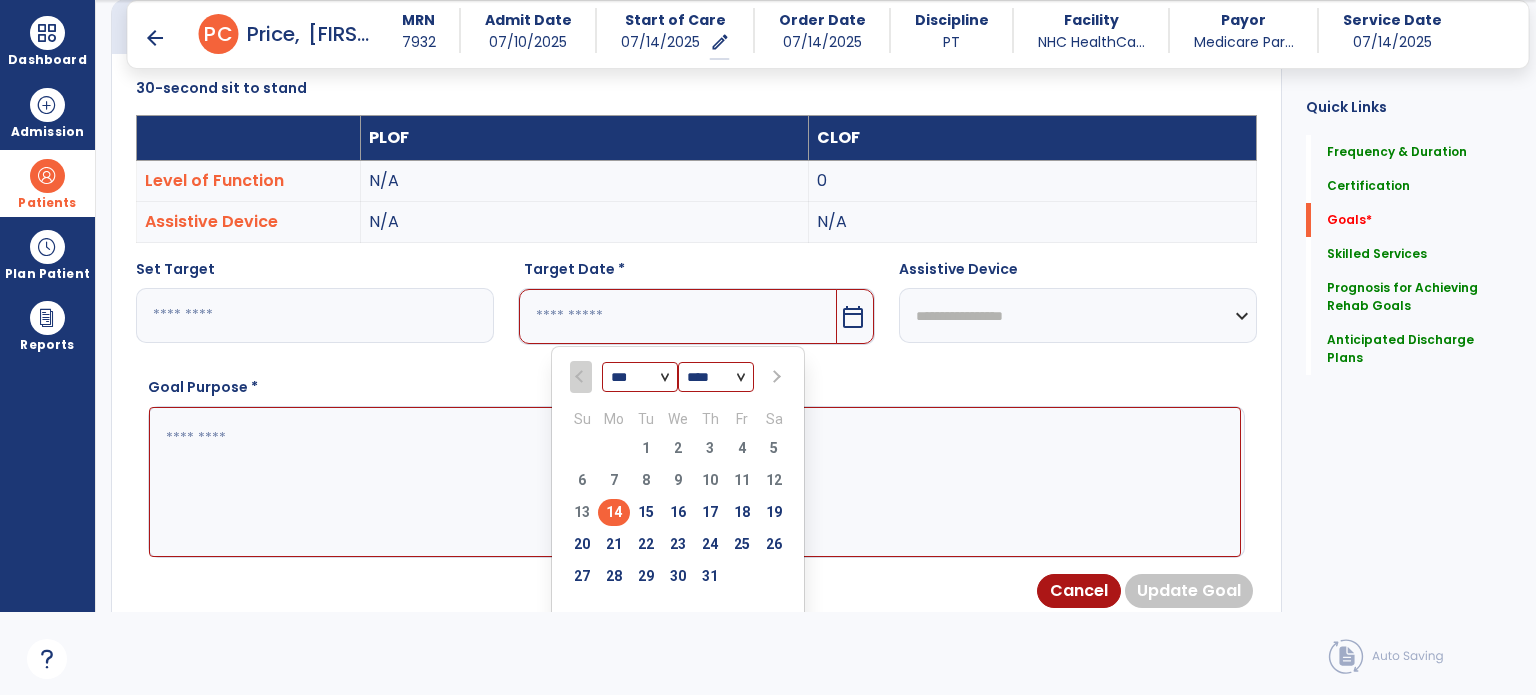 click at bounding box center [775, 377] 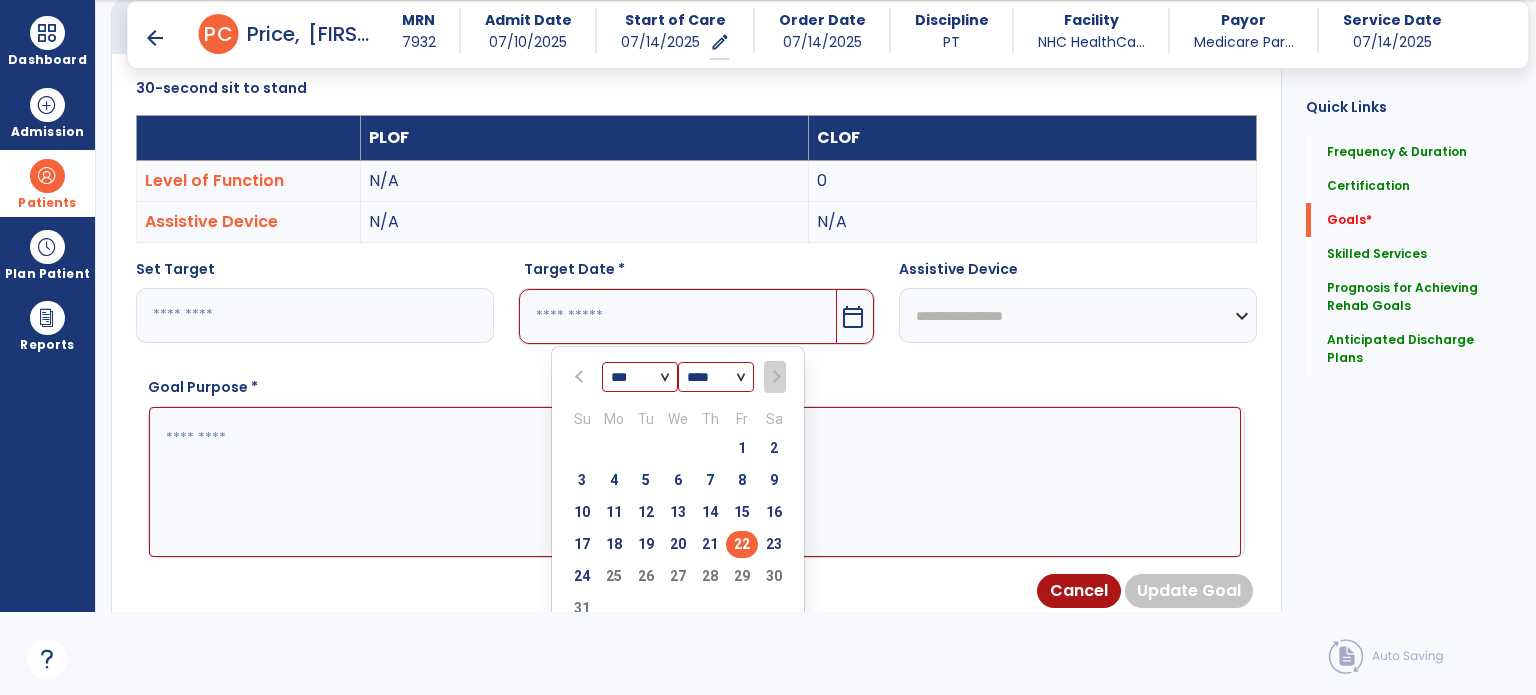 click on "22" at bounding box center (742, 544) 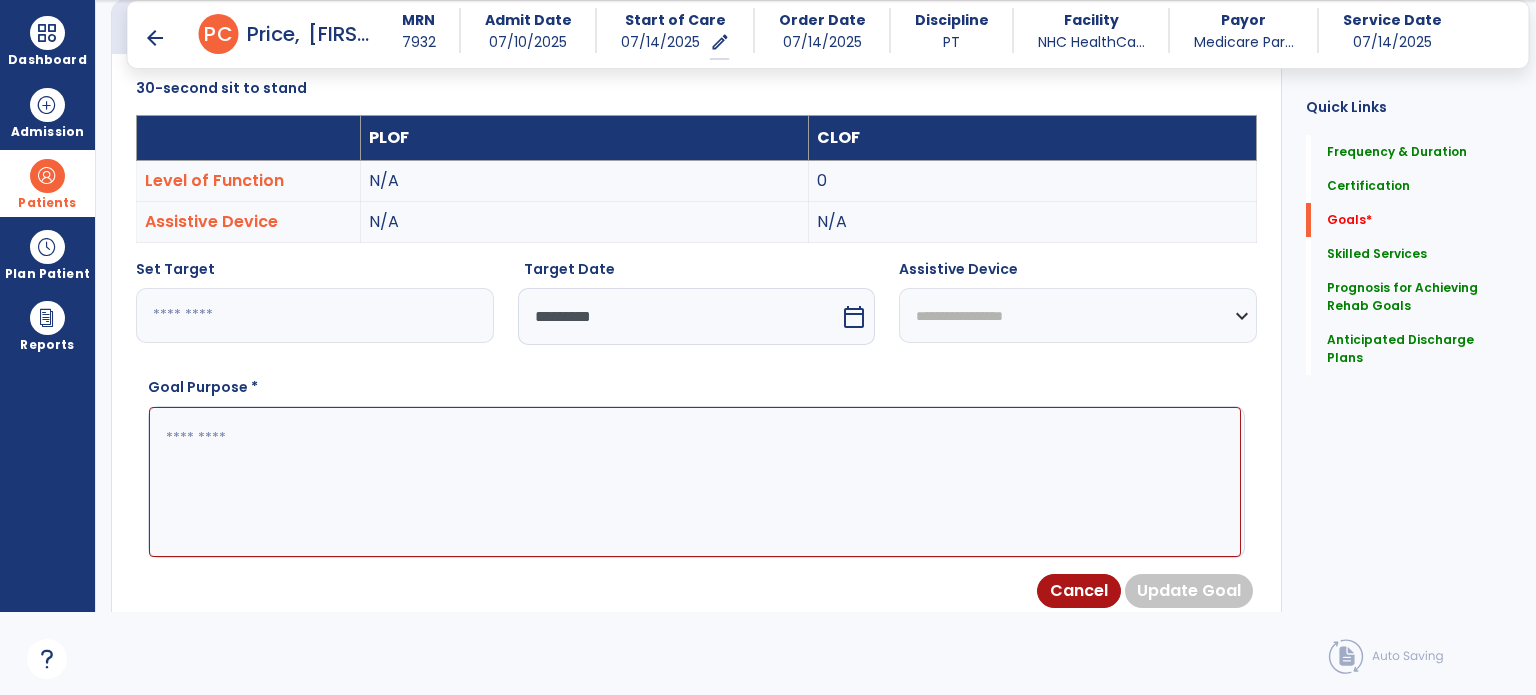 click at bounding box center [695, 482] 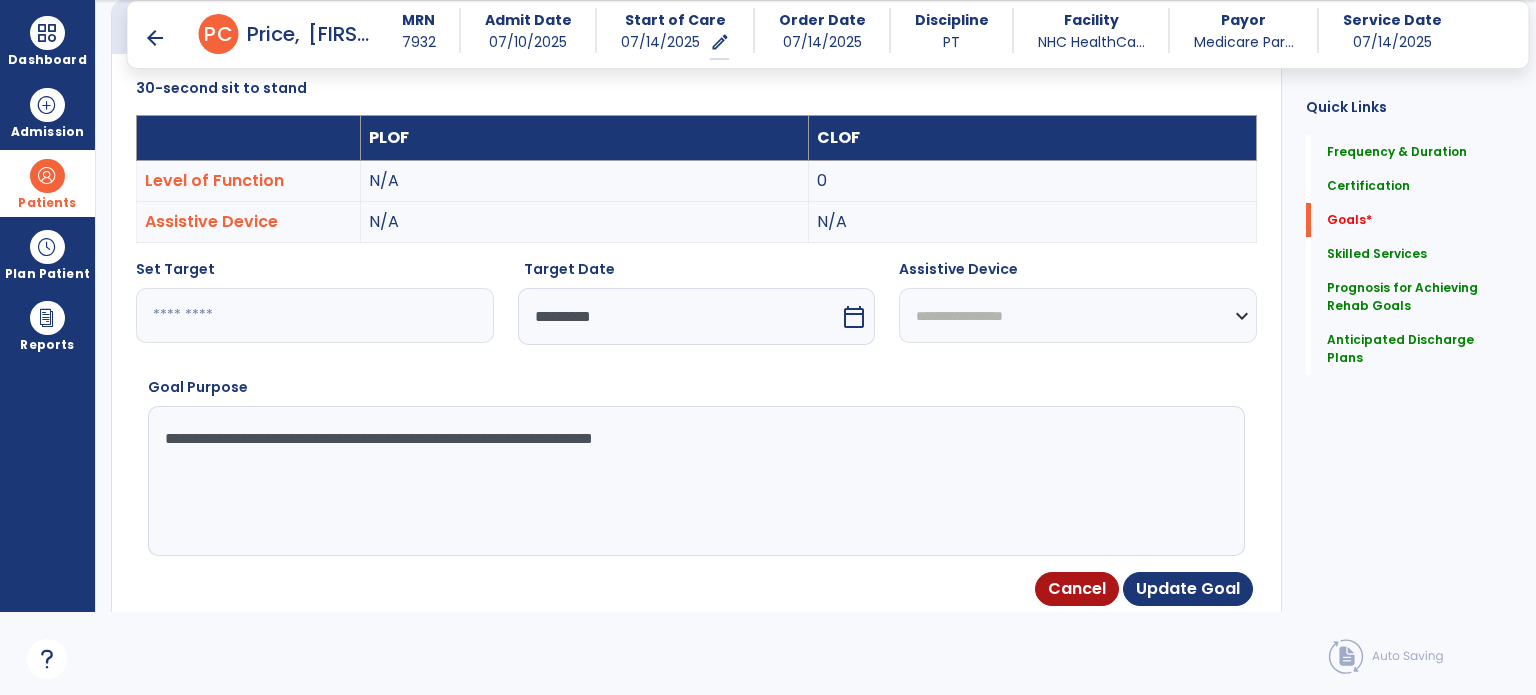 type on "**********" 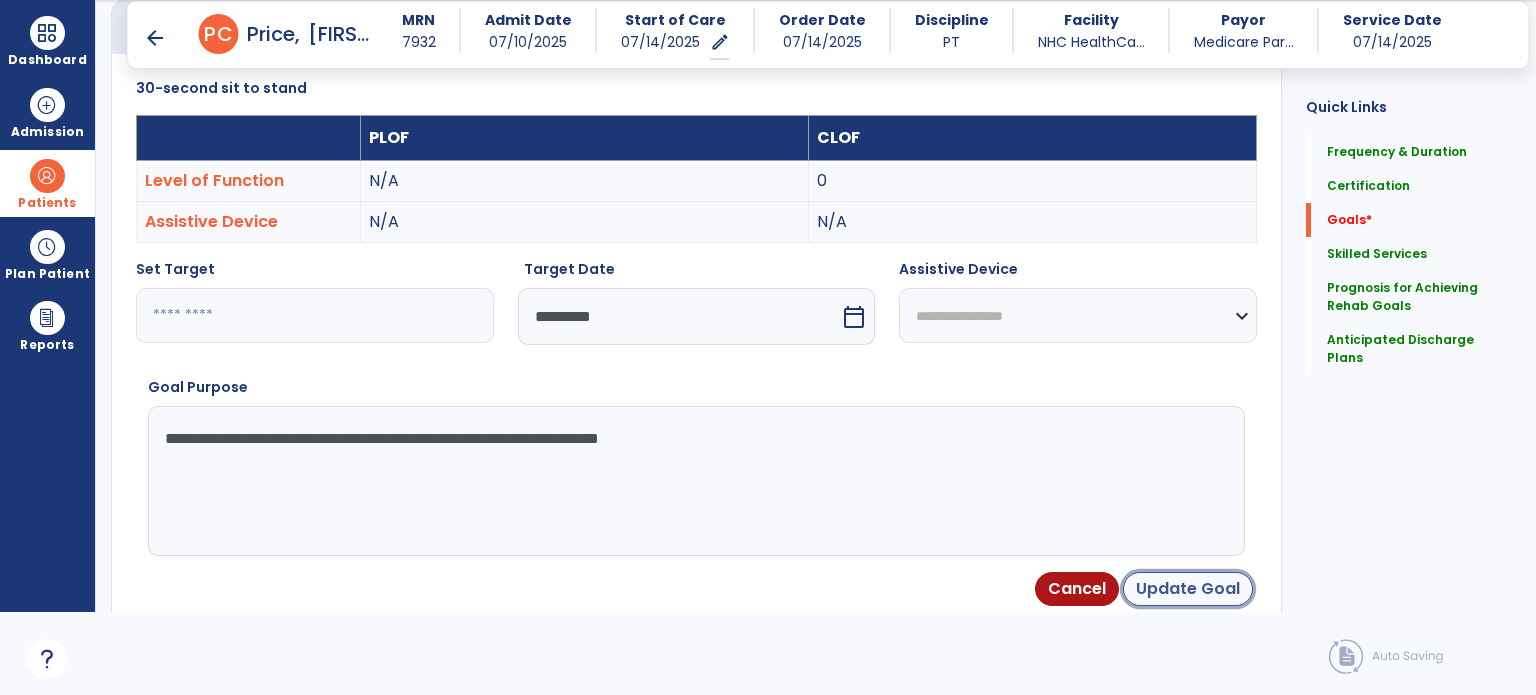 click on "Update Goal" at bounding box center [1188, 589] 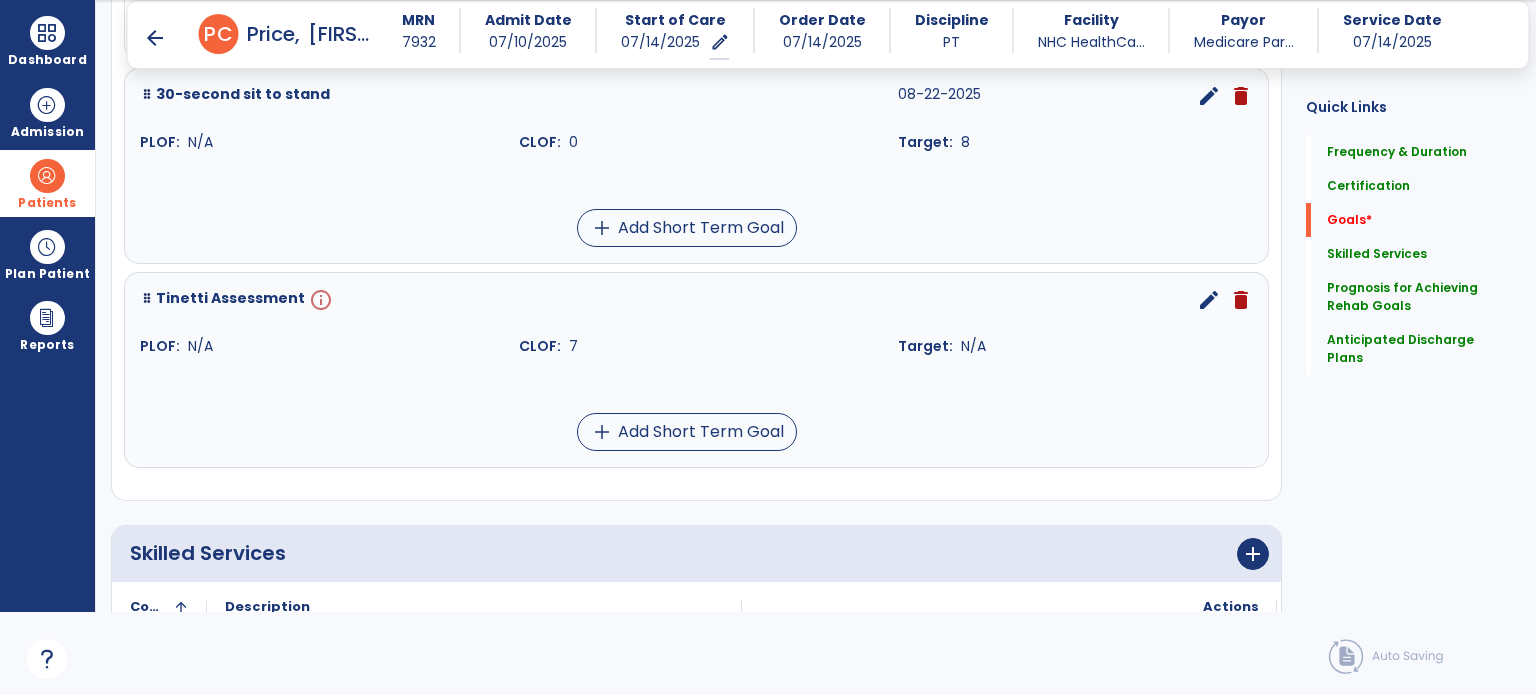 click on "edit" at bounding box center (1209, 300) 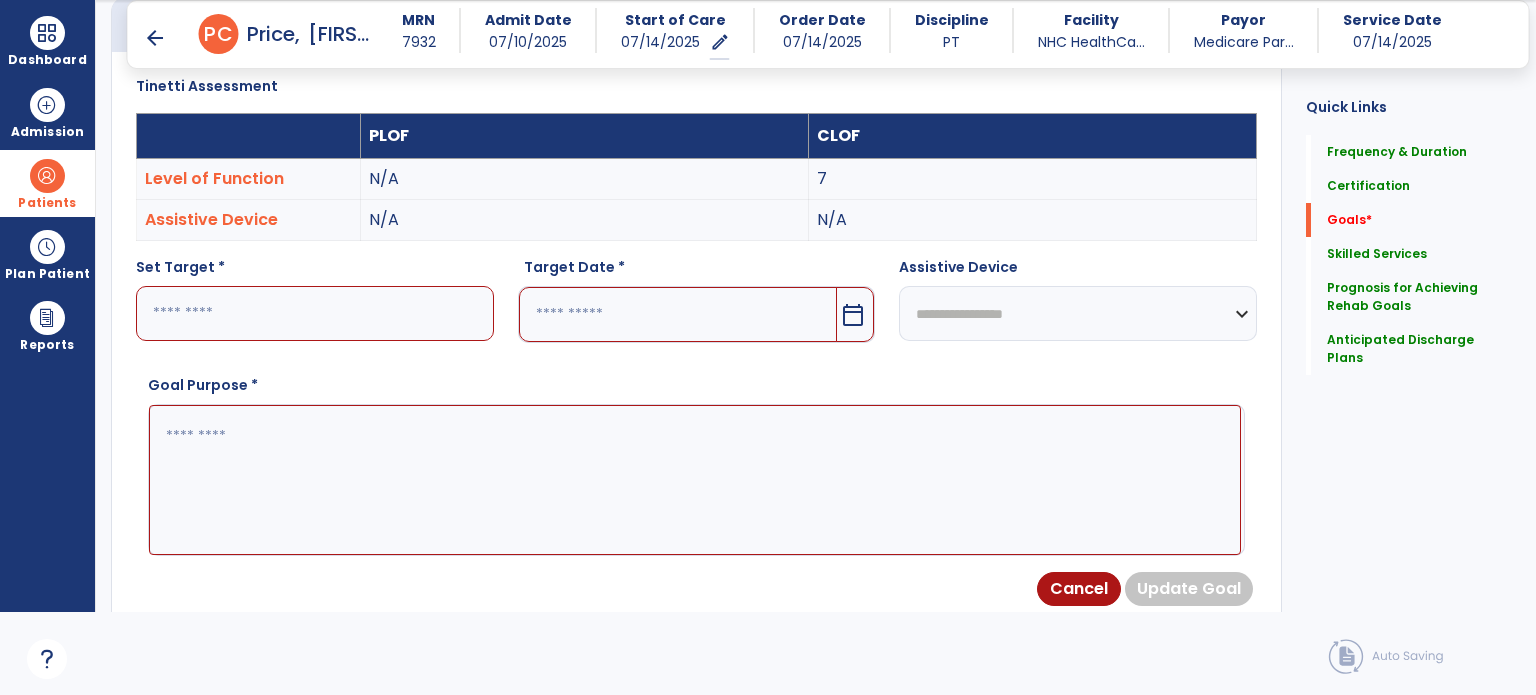 scroll, scrollTop: 534, scrollLeft: 0, axis: vertical 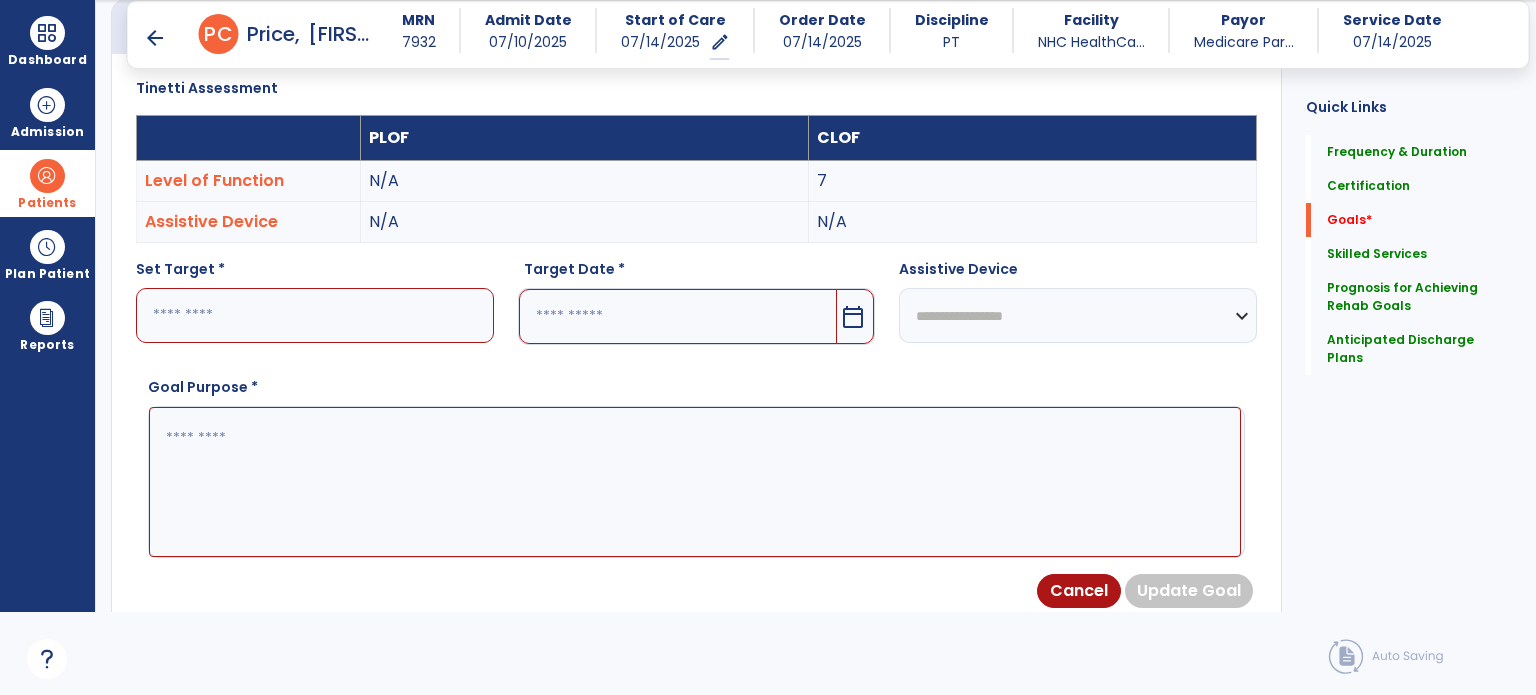 click at bounding box center [315, 315] 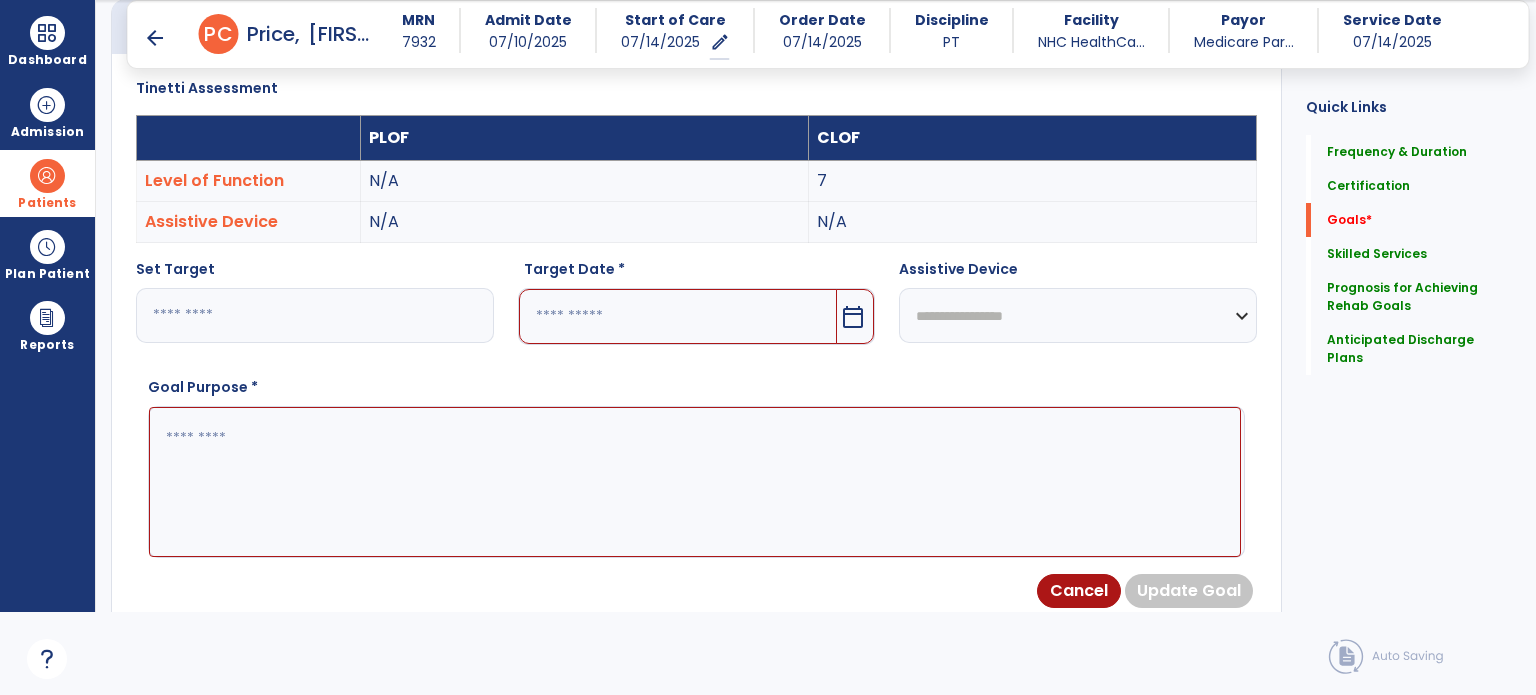 type on "**" 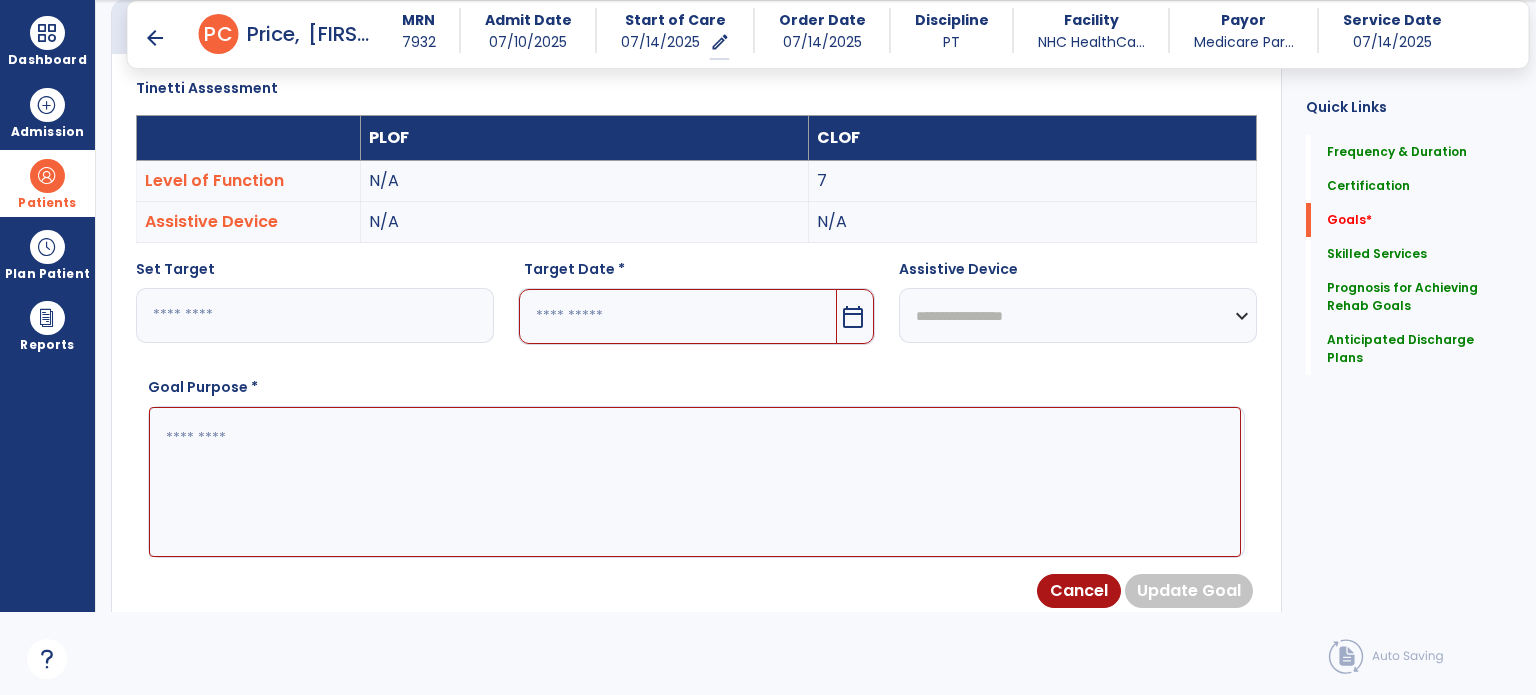 click on "calendar_today" at bounding box center (853, 317) 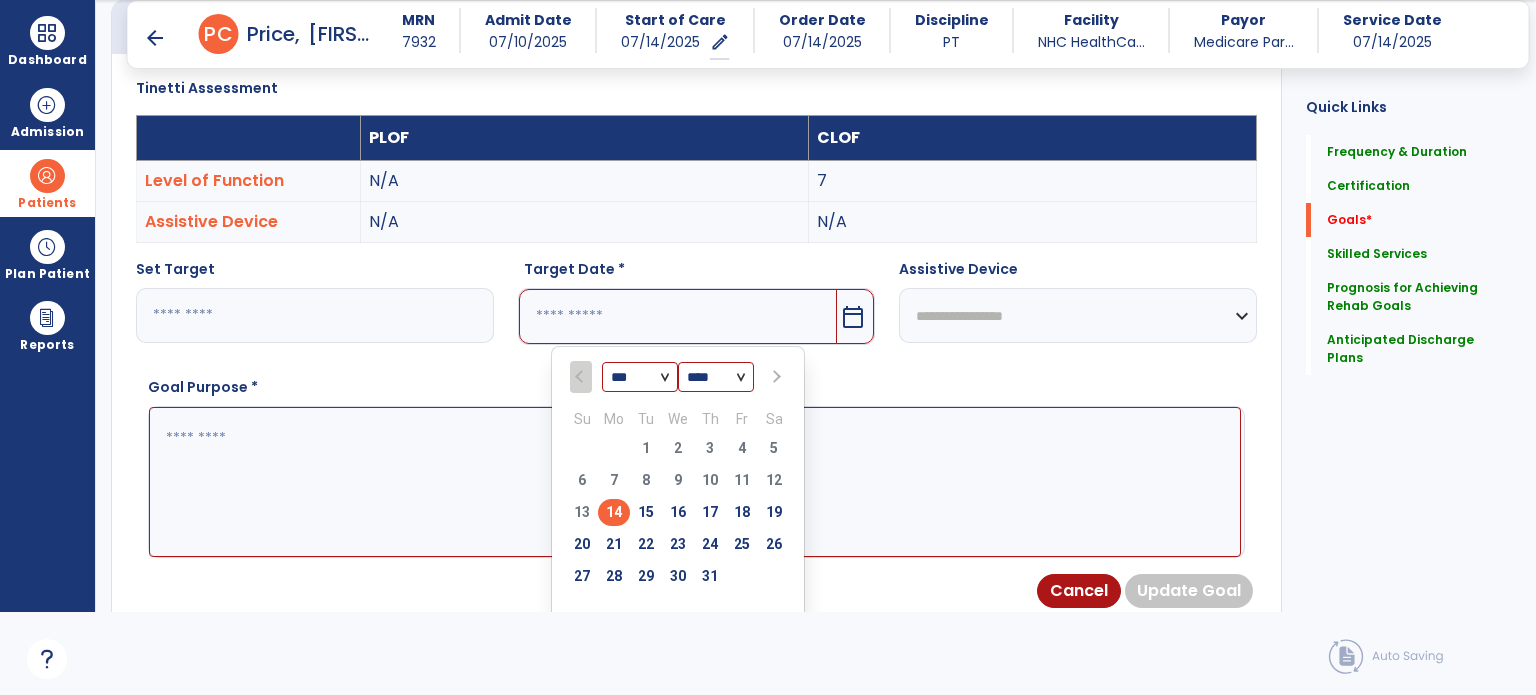 click at bounding box center (775, 377) 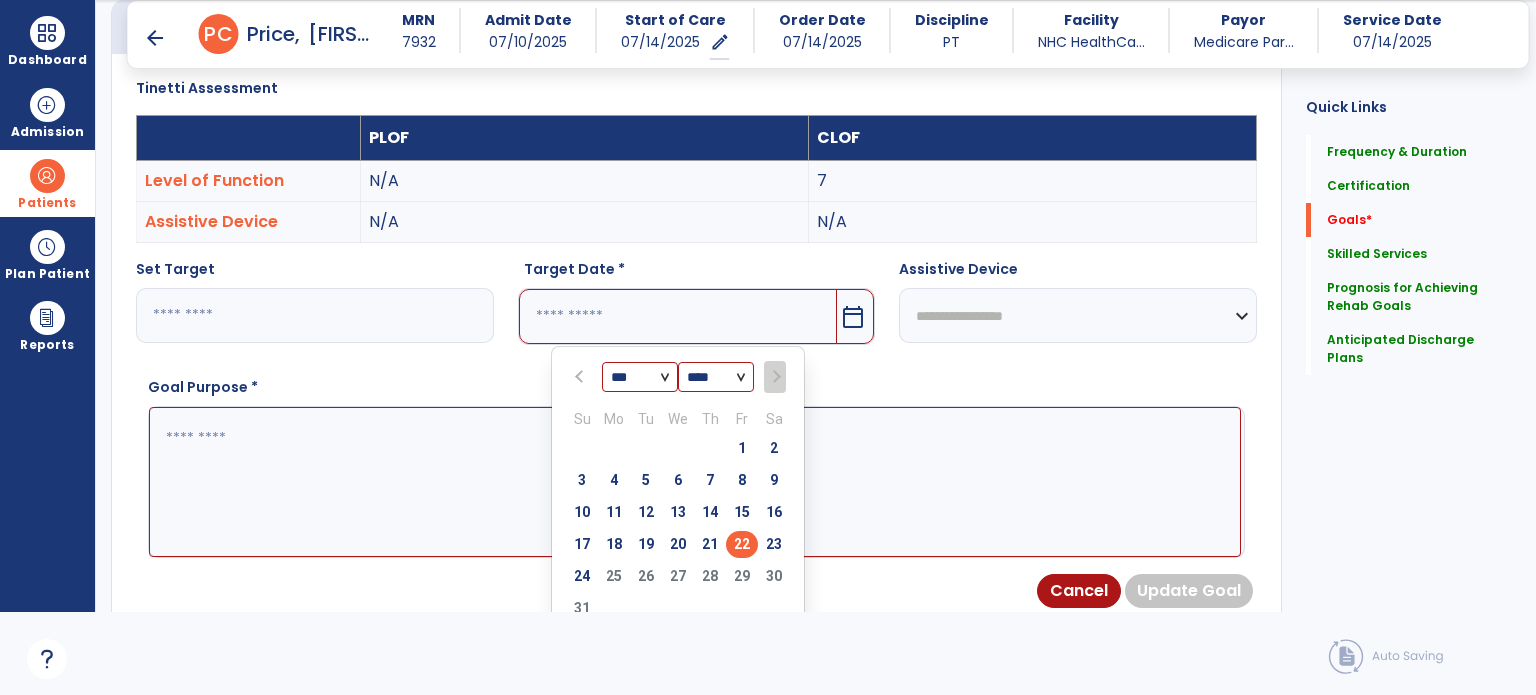click on "22" at bounding box center (742, 544) 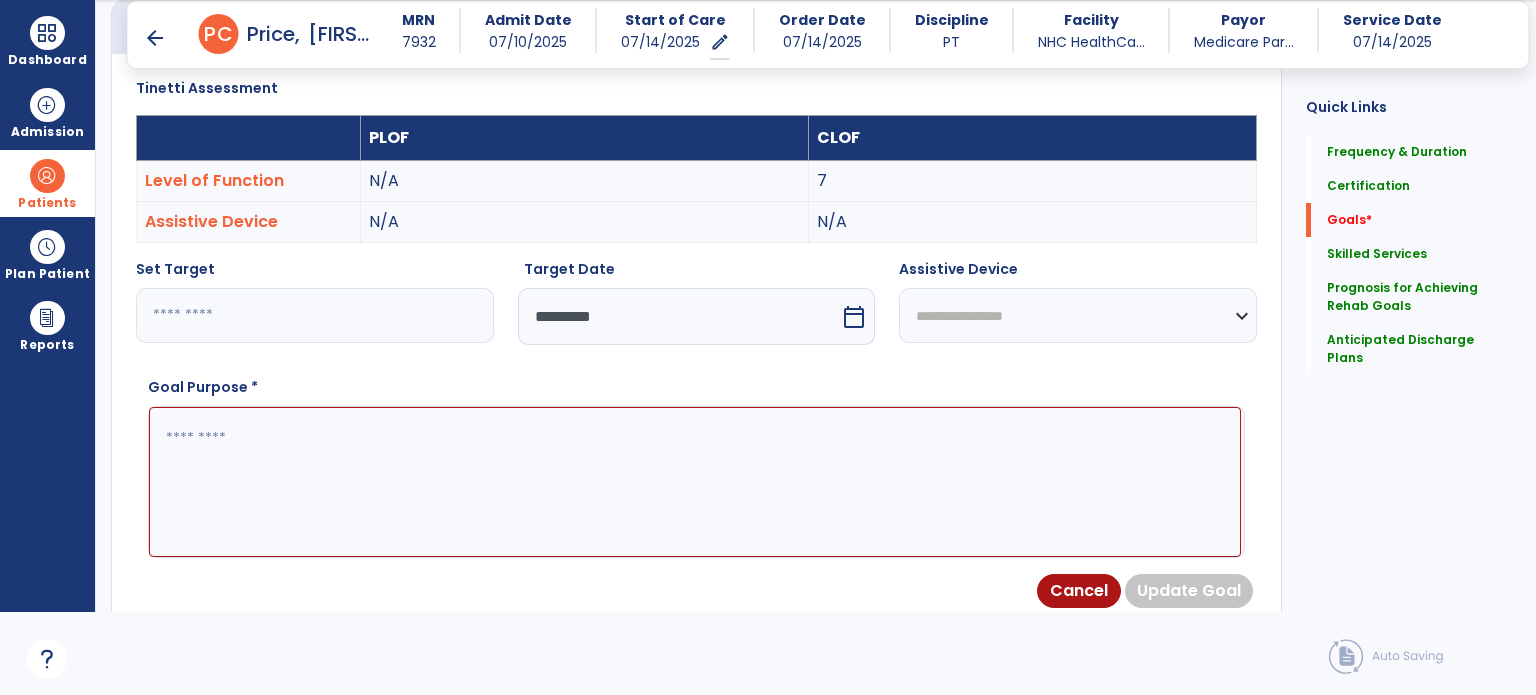click at bounding box center (695, 482) 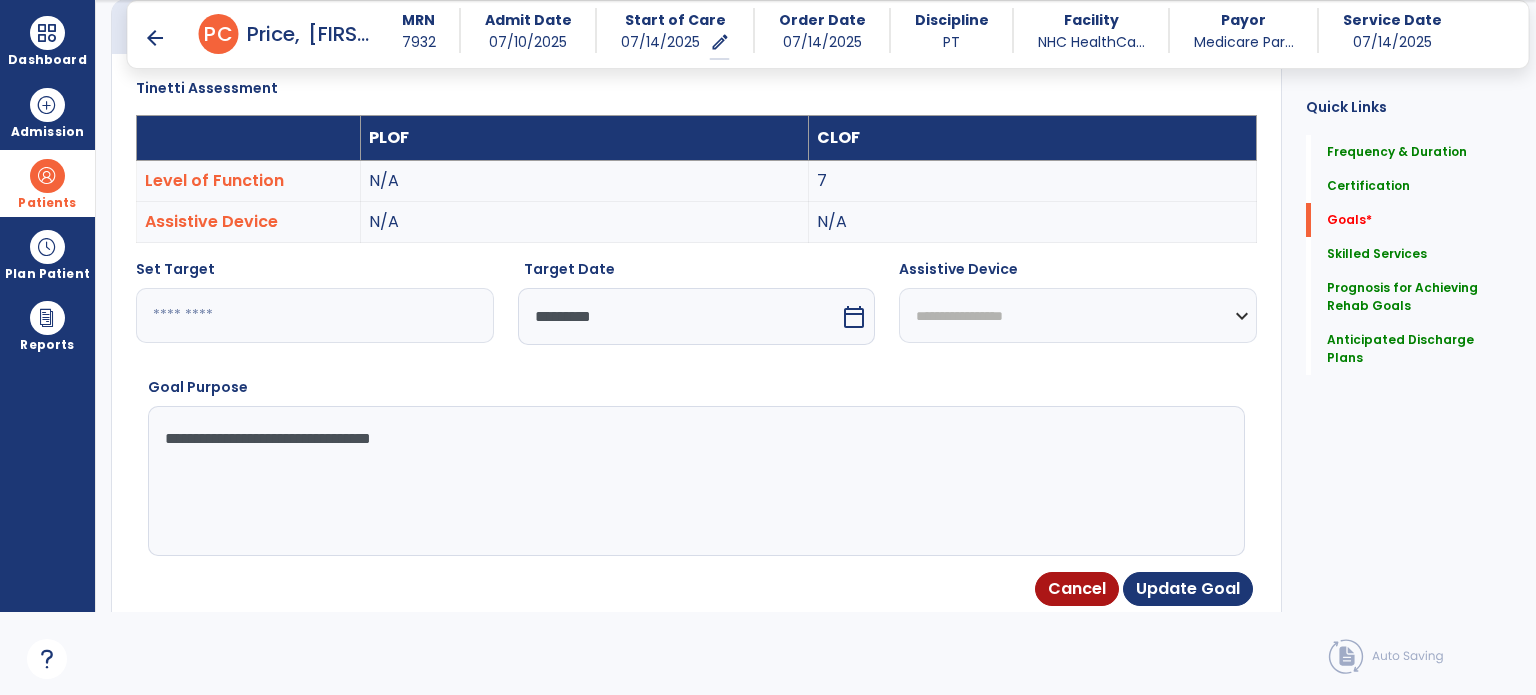 type on "**********" 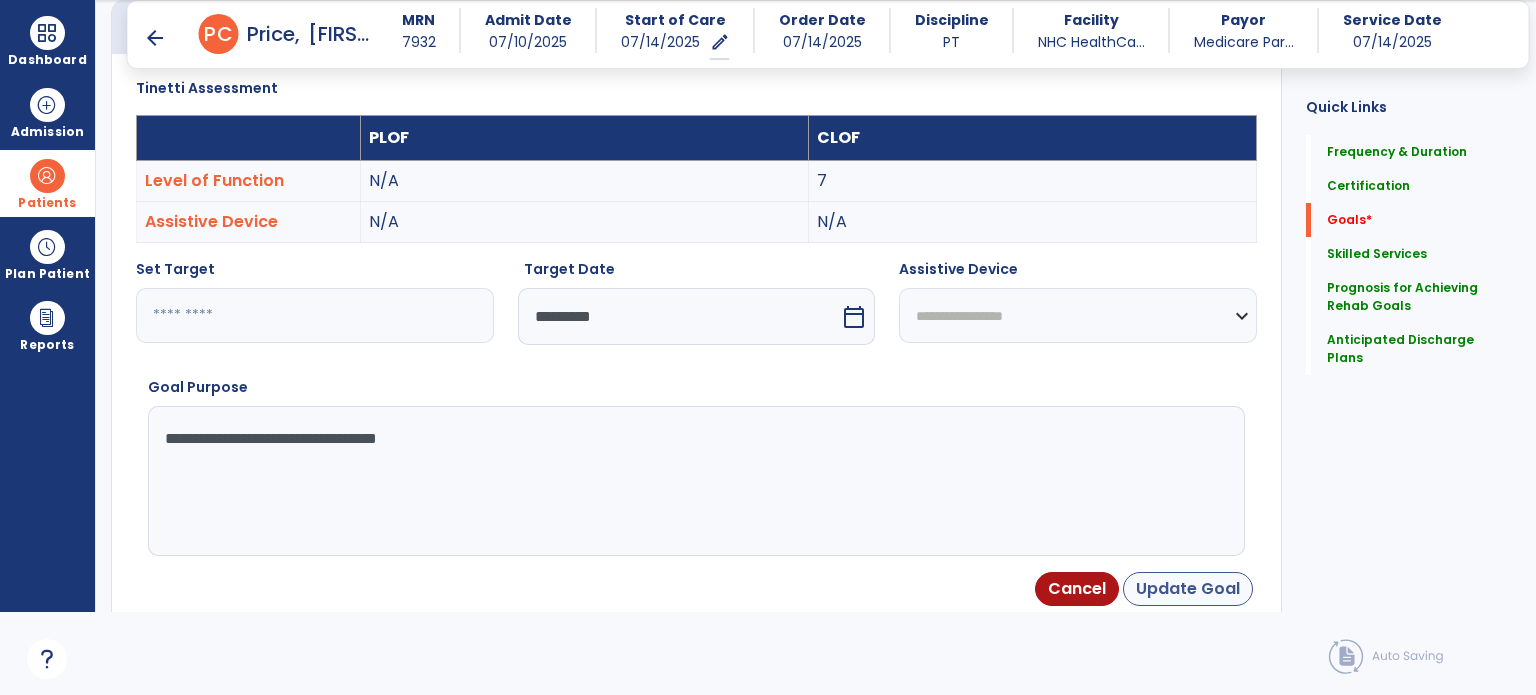 click on "Update Goal" at bounding box center [1188, 589] 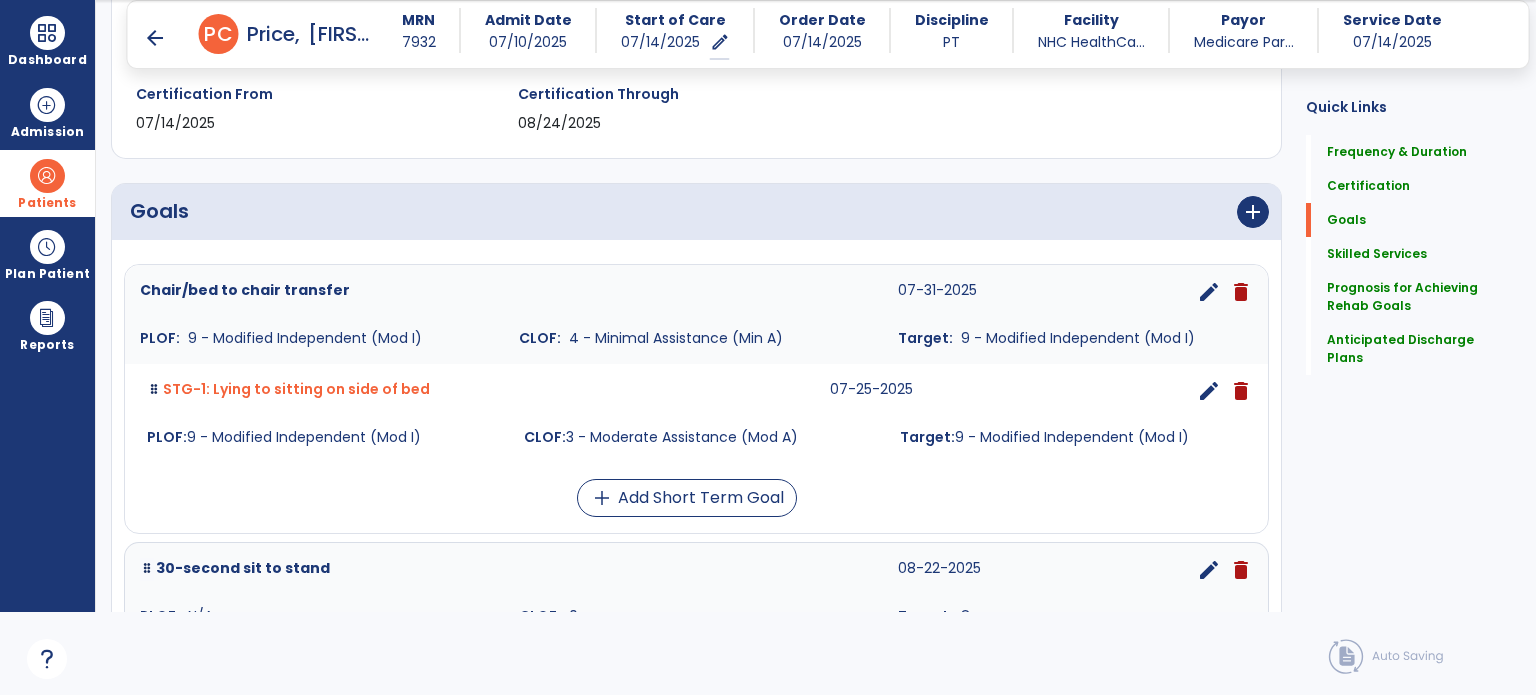 scroll, scrollTop: 315, scrollLeft: 0, axis: vertical 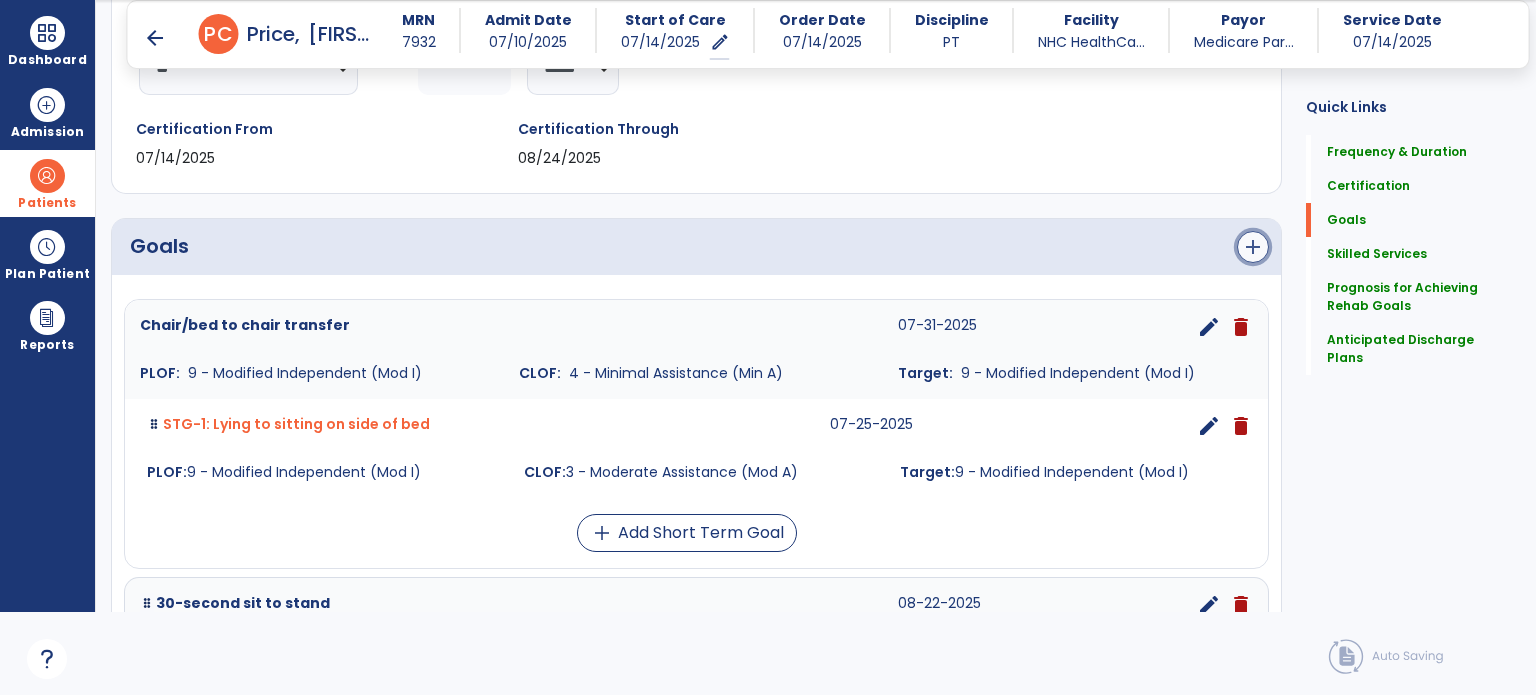 click on "add" at bounding box center [1253, 247] 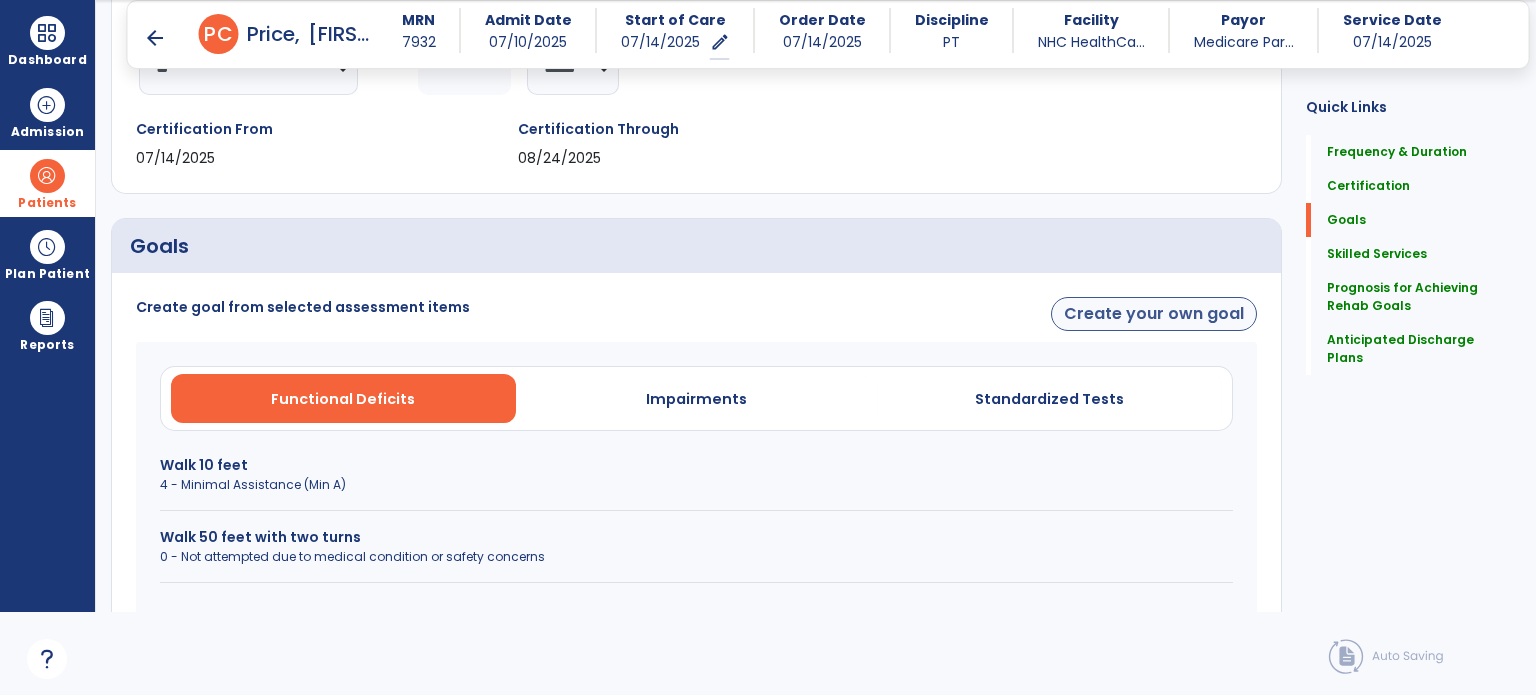 click on "Create your own goal" at bounding box center (1154, 314) 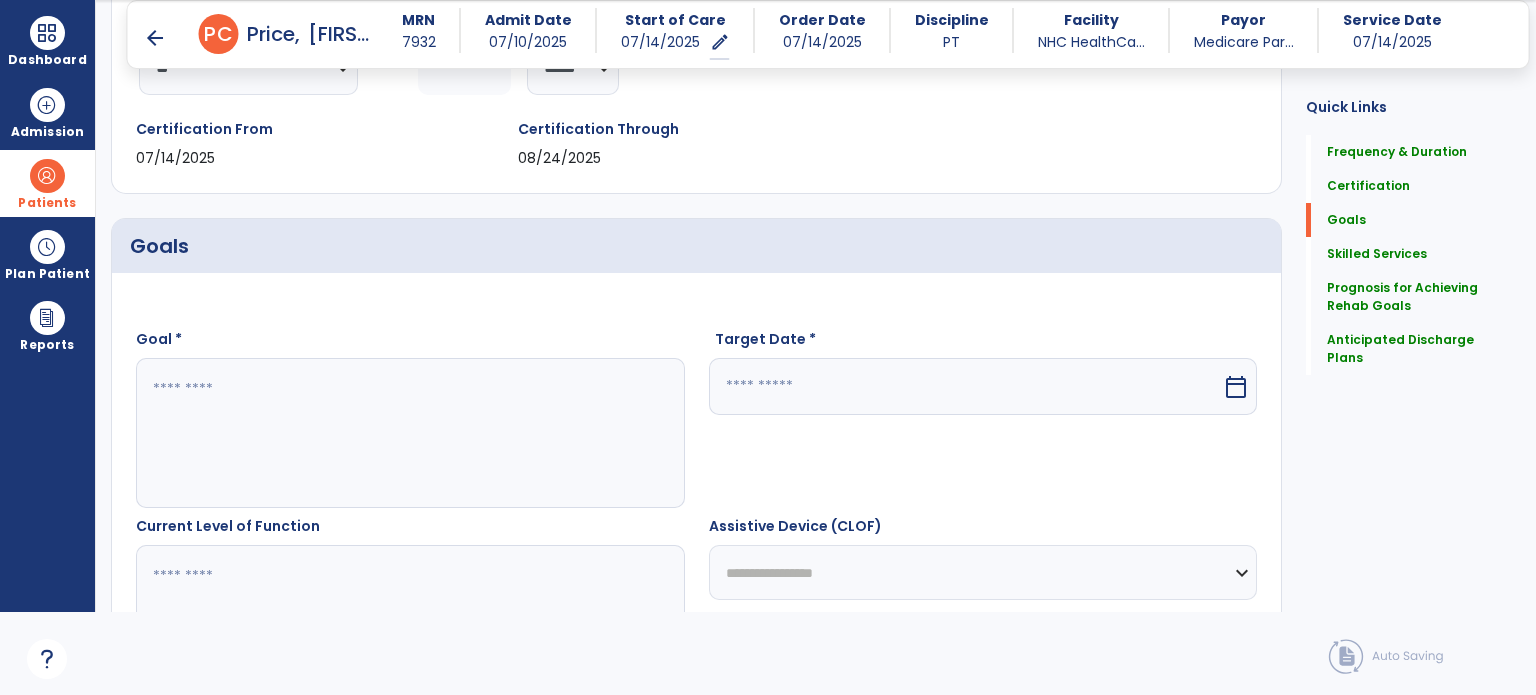 click at bounding box center [409, 433] 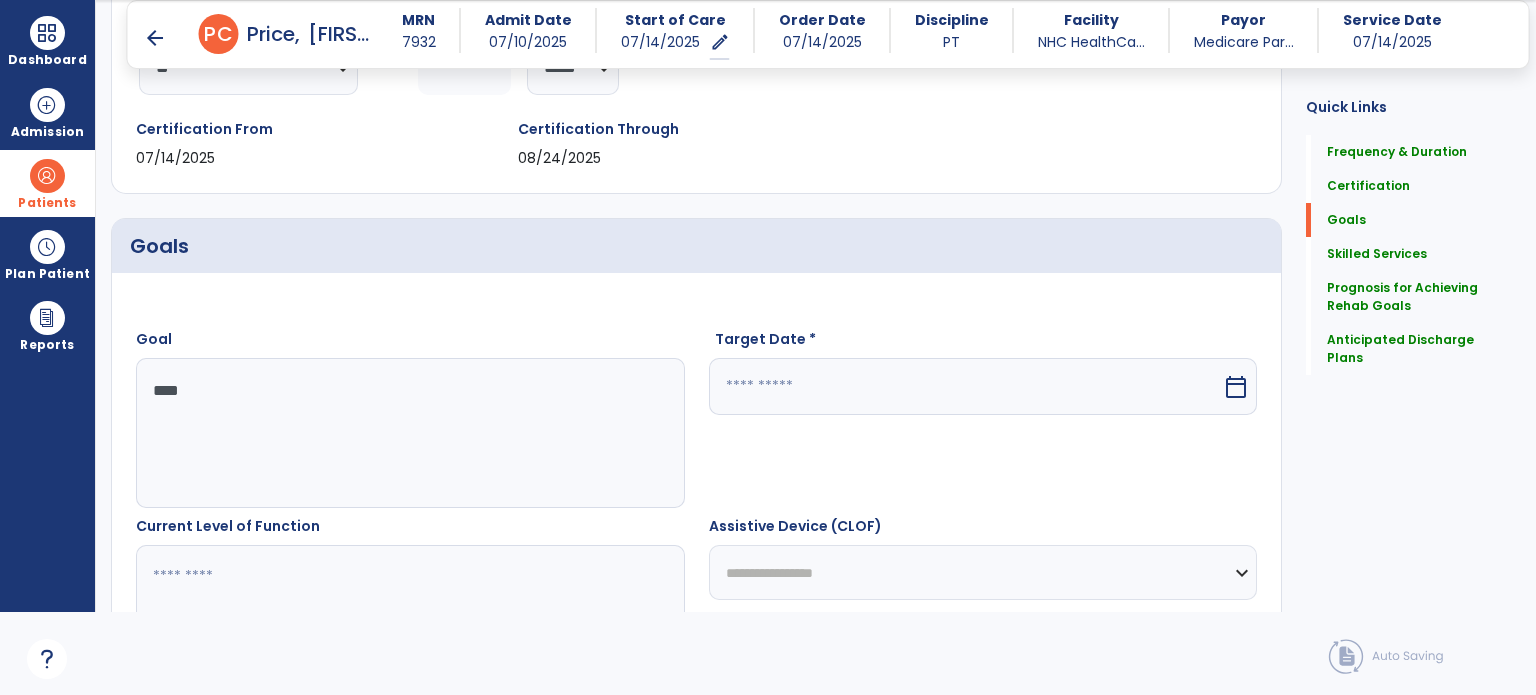 type on "****" 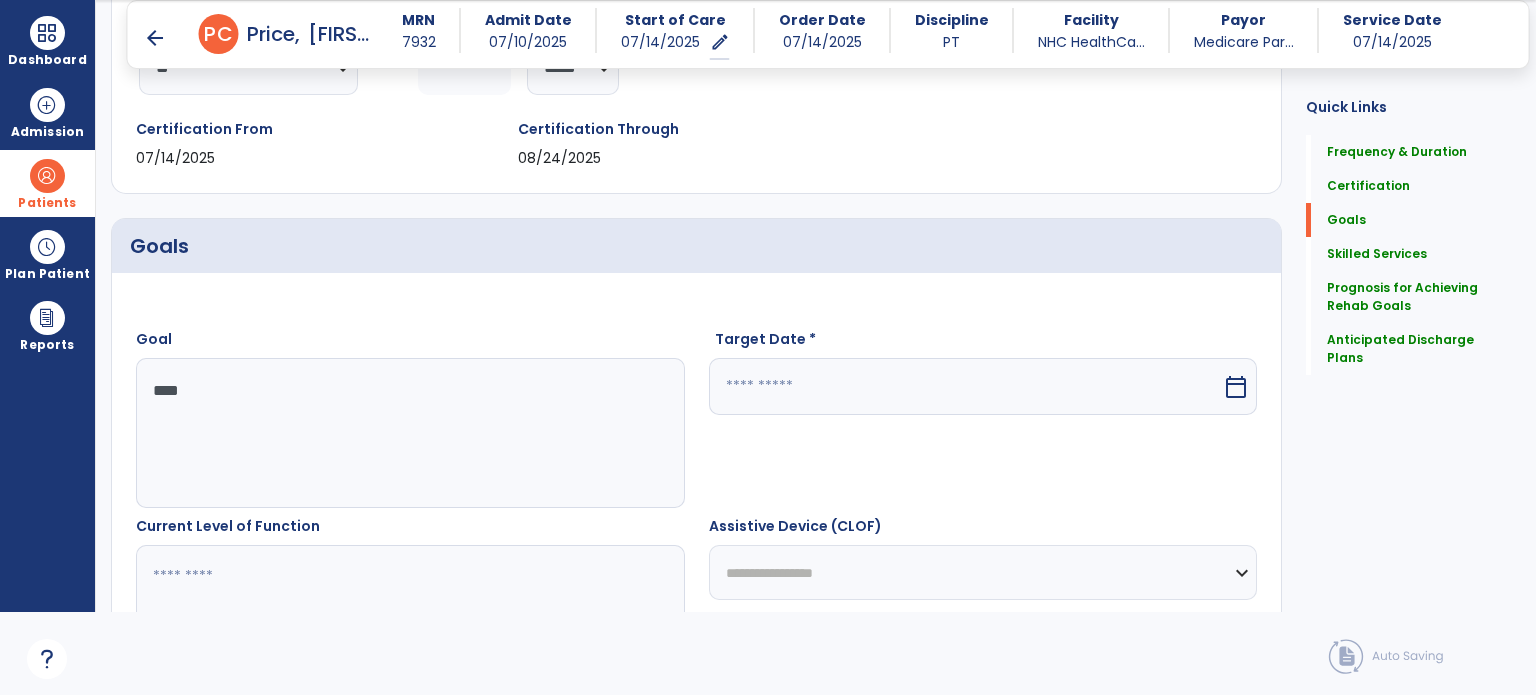 click on "calendar_today" at bounding box center [1238, 386] 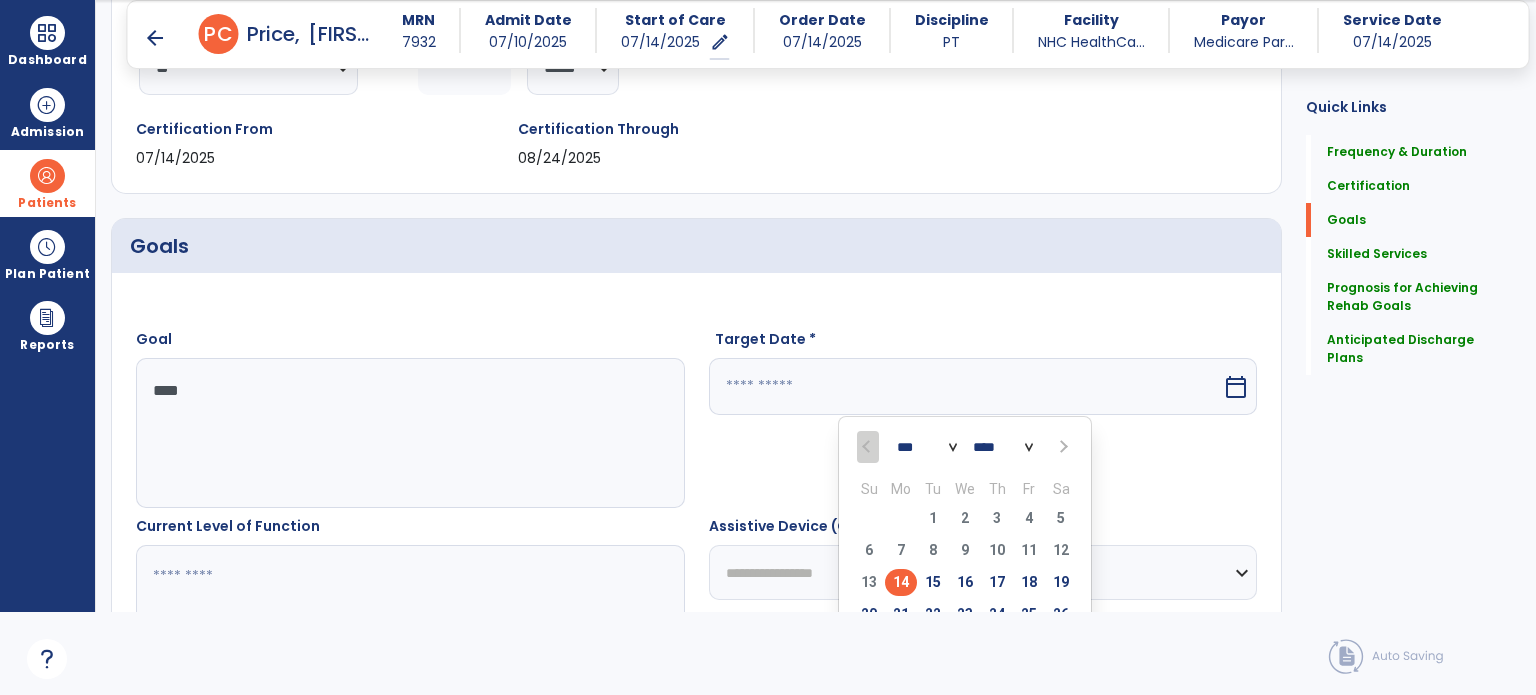 click at bounding box center (1062, 447) 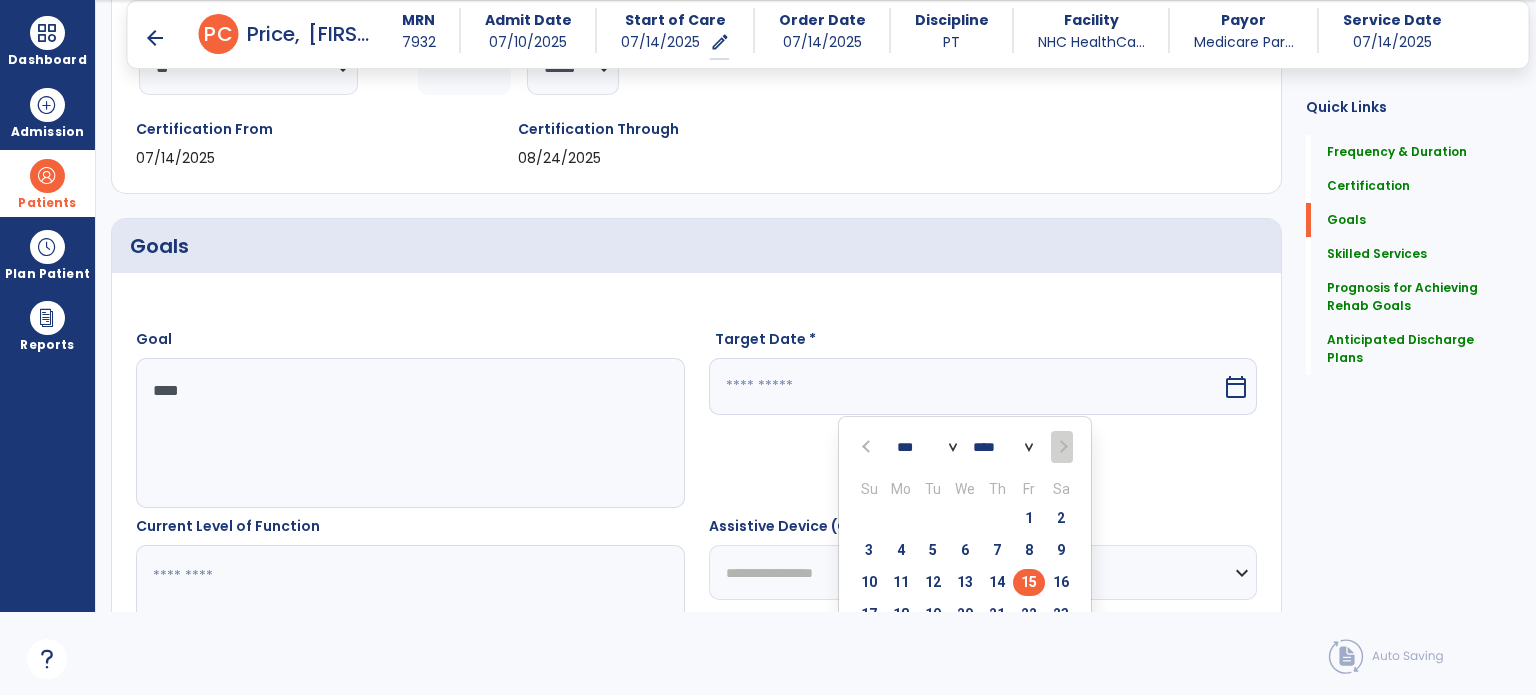click on "15" at bounding box center [1029, 582] 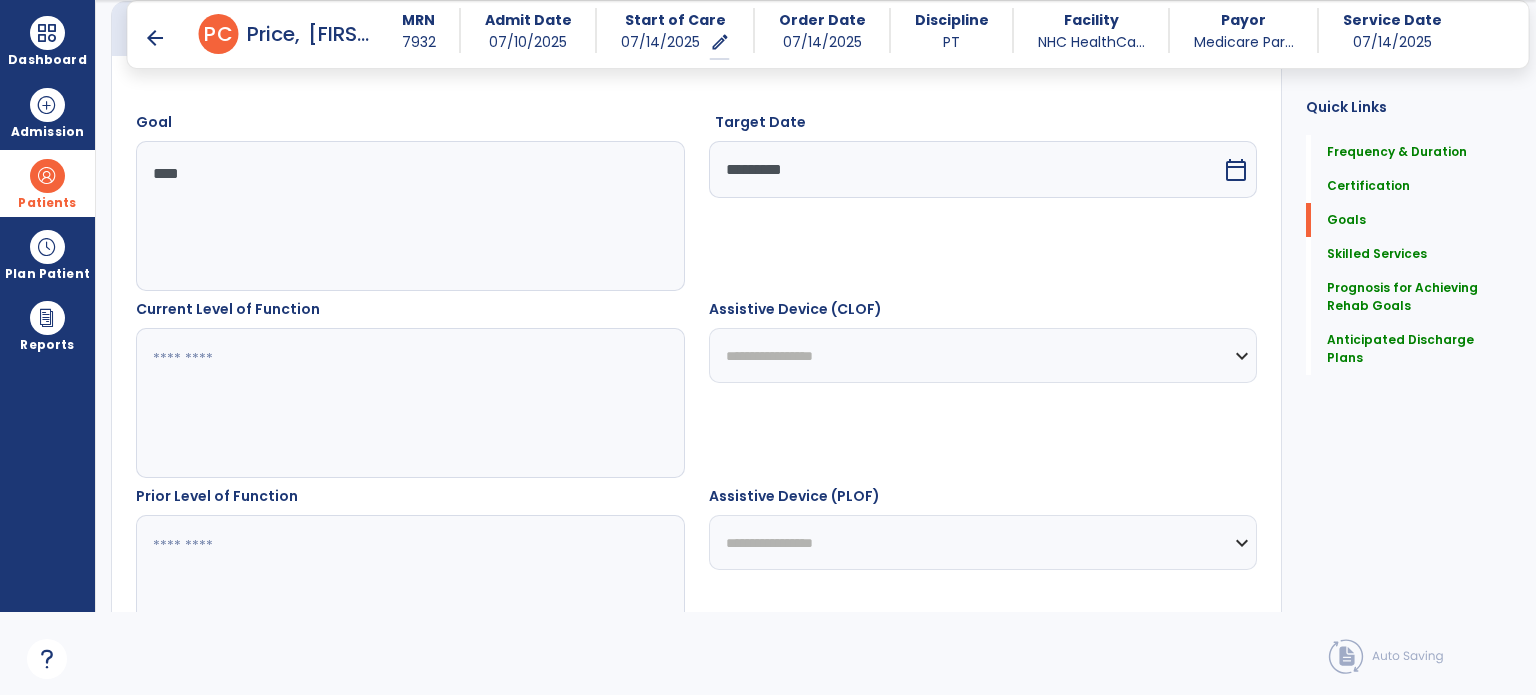 scroll, scrollTop: 580, scrollLeft: 0, axis: vertical 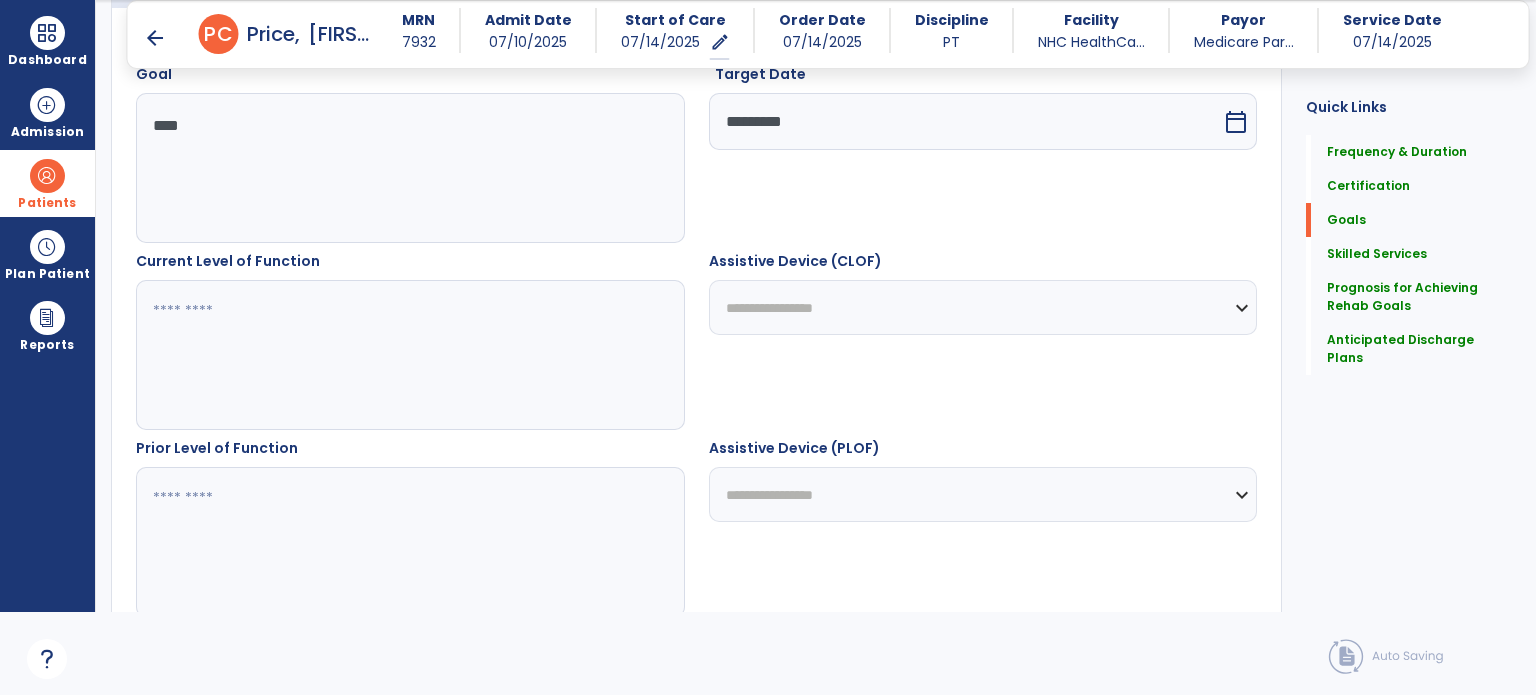 click at bounding box center (409, 355) 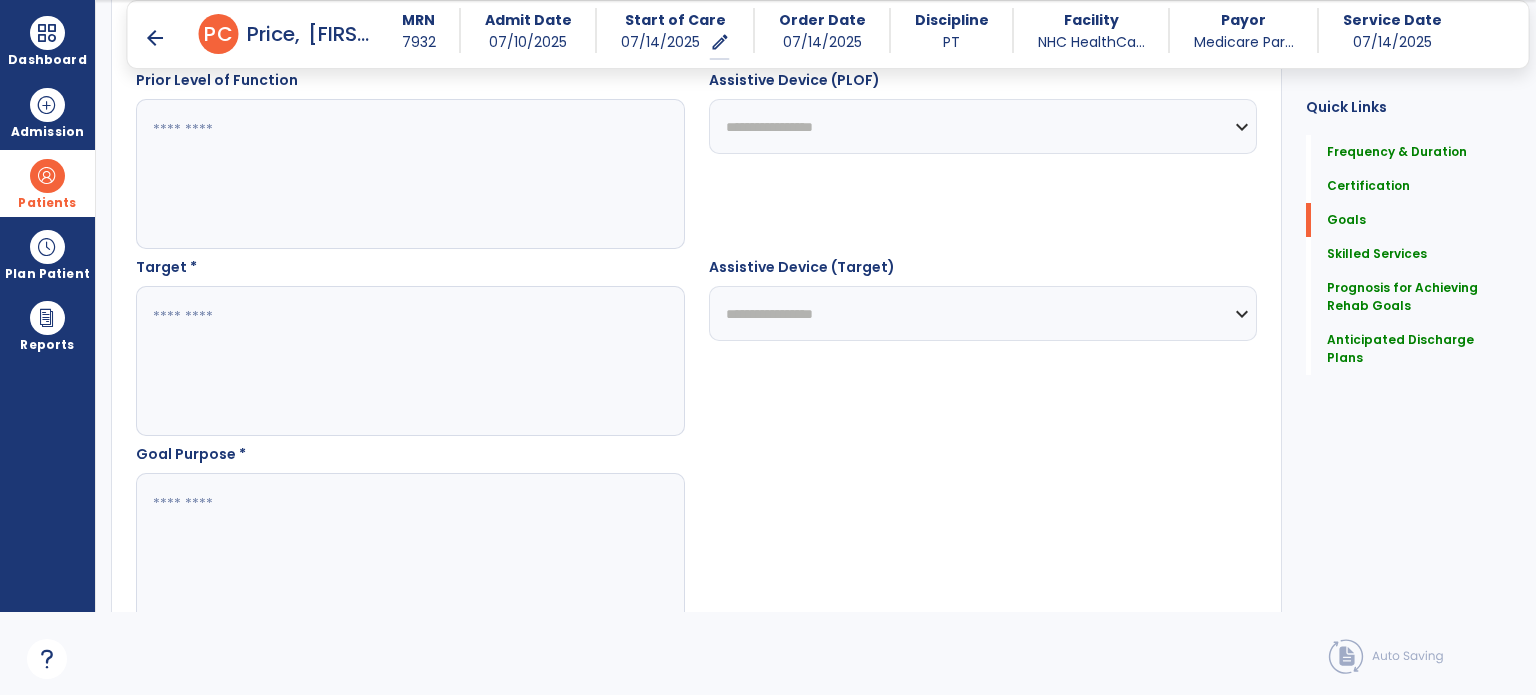 scroll, scrollTop: 965, scrollLeft: 0, axis: vertical 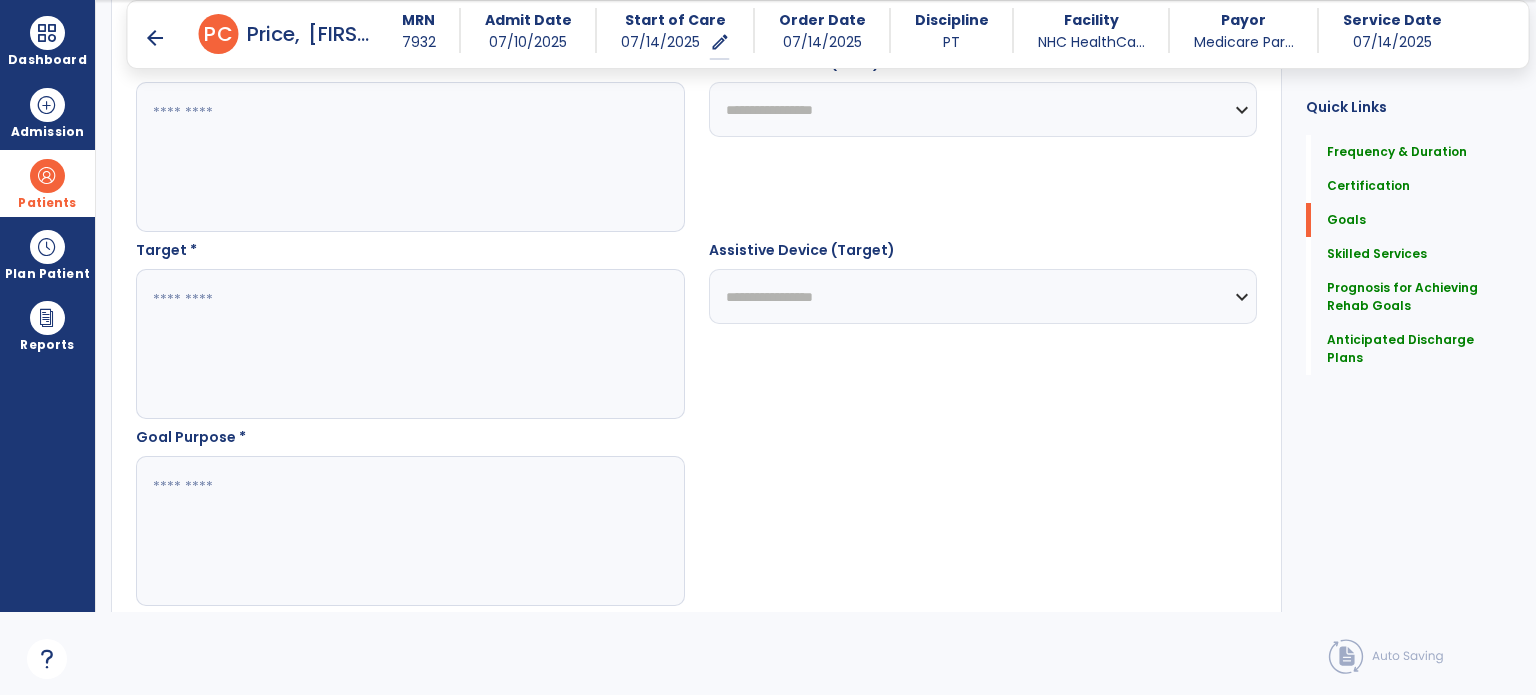 type on "**********" 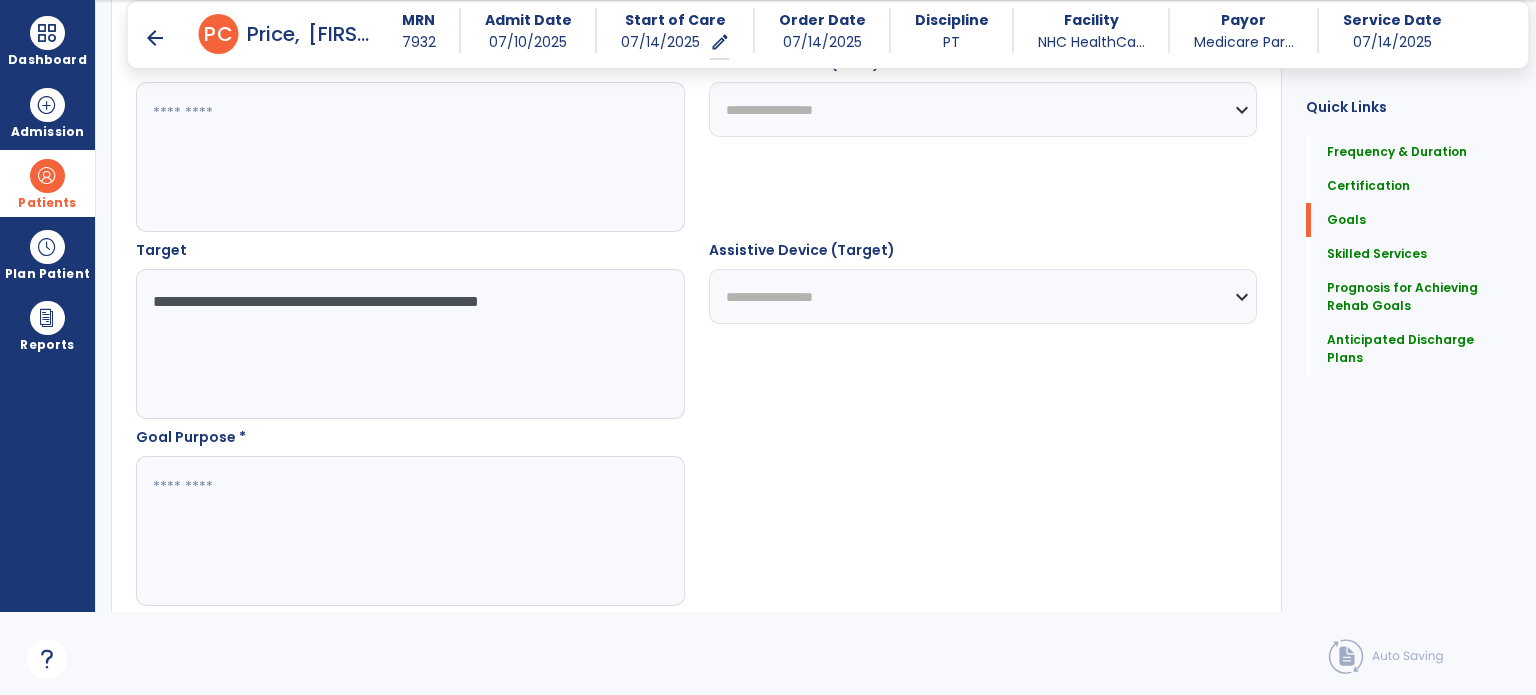 click on "**********" at bounding box center [409, 344] 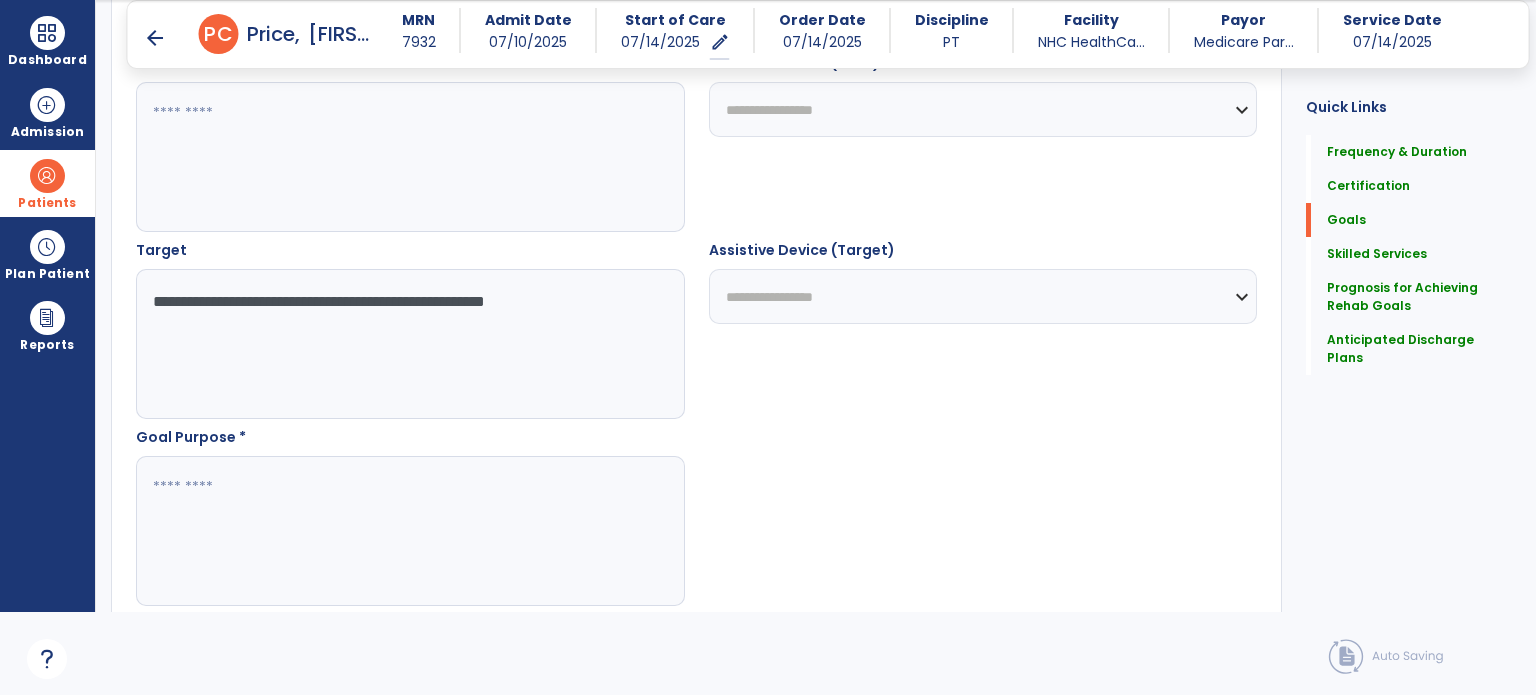 click on "**********" at bounding box center [409, 344] 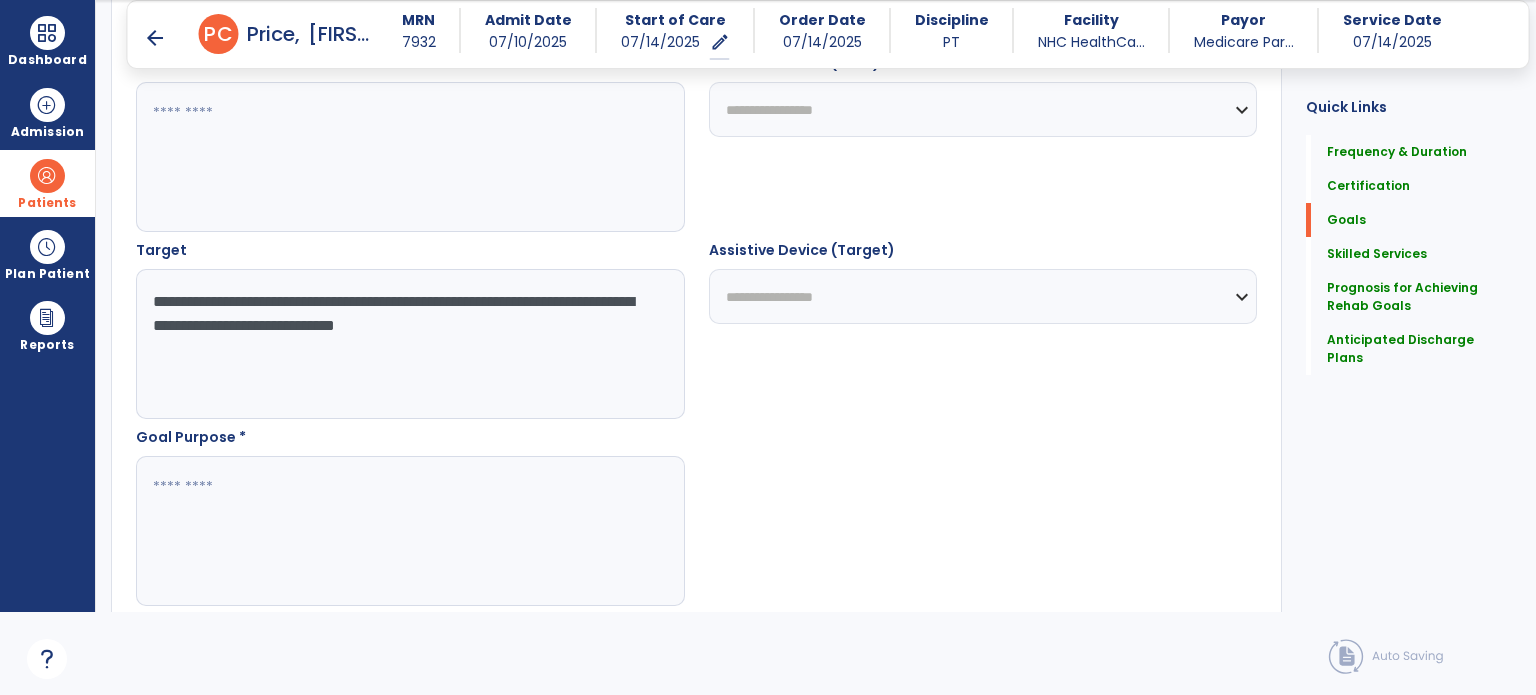 click on "**********" at bounding box center (409, 344) 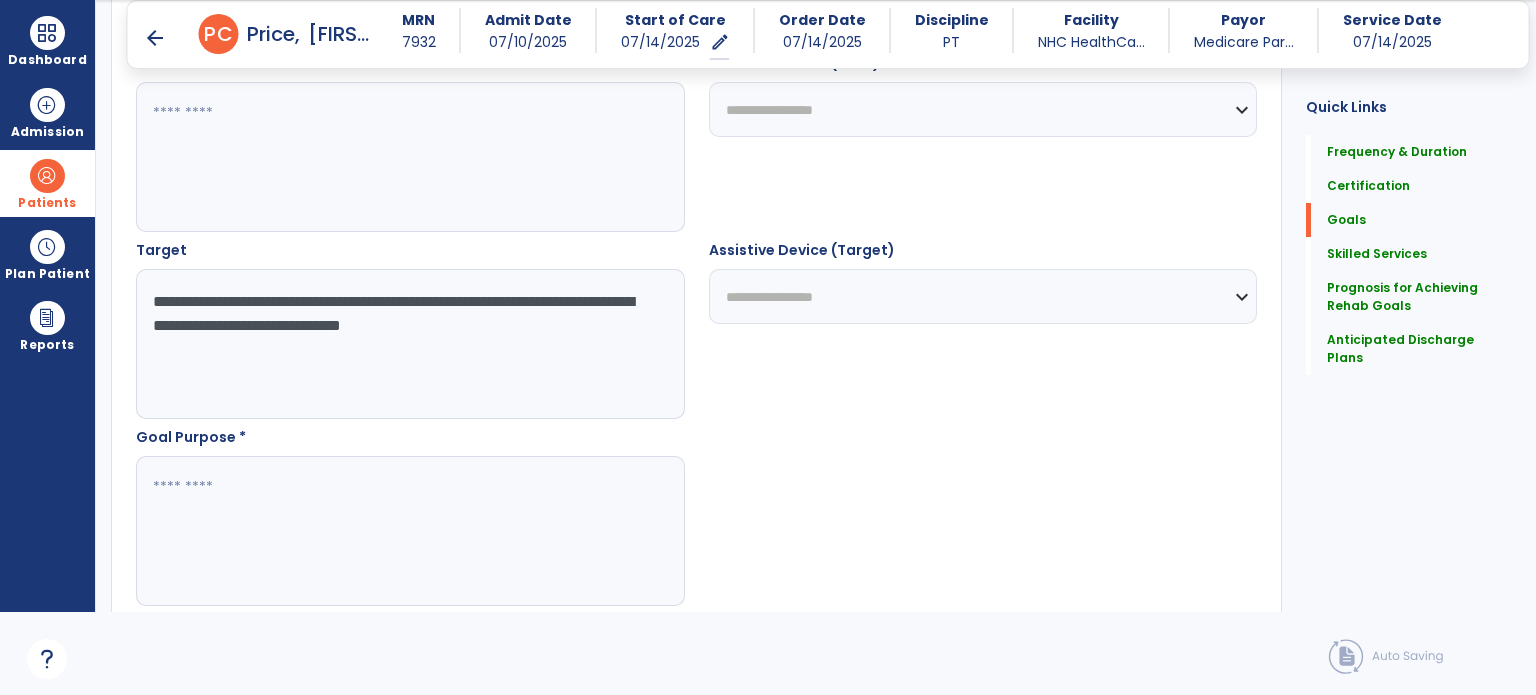 click on "**********" at bounding box center [409, 344] 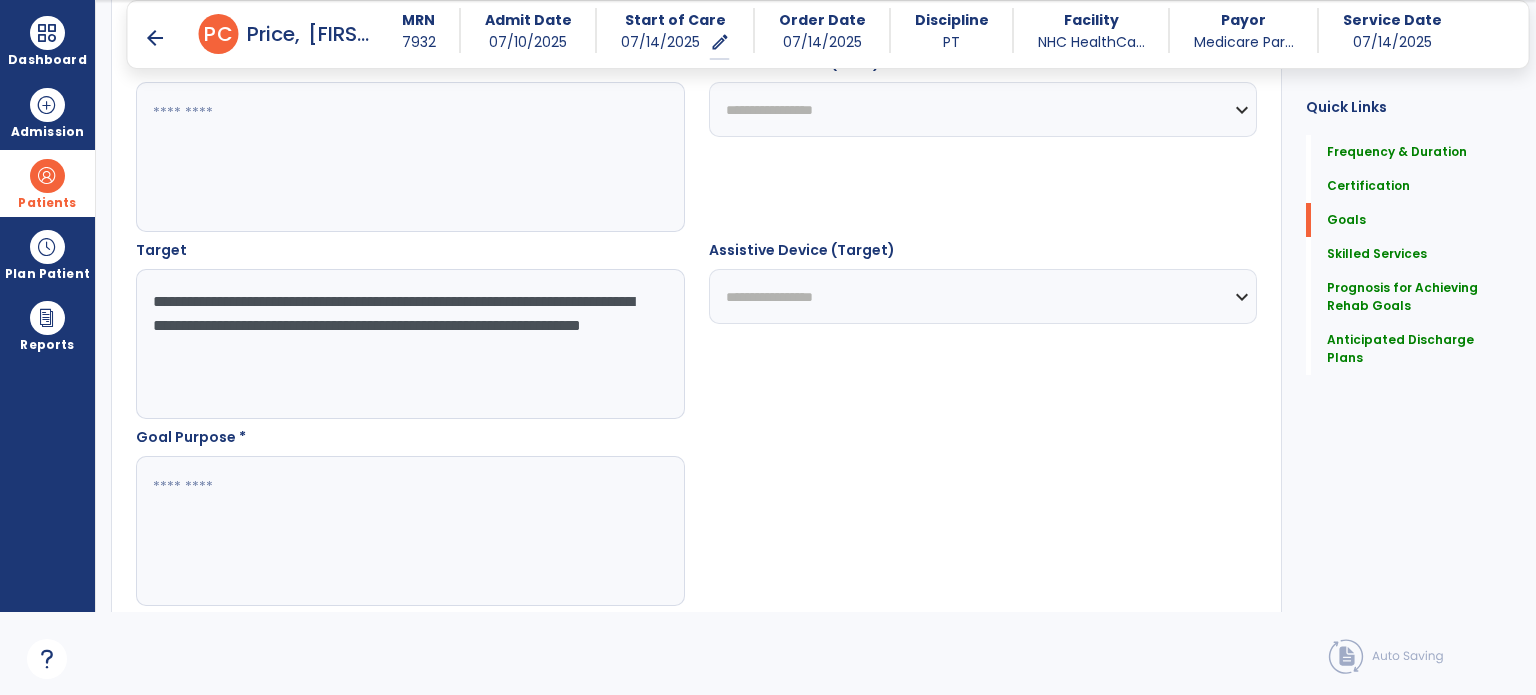 click on "**********" at bounding box center [409, 344] 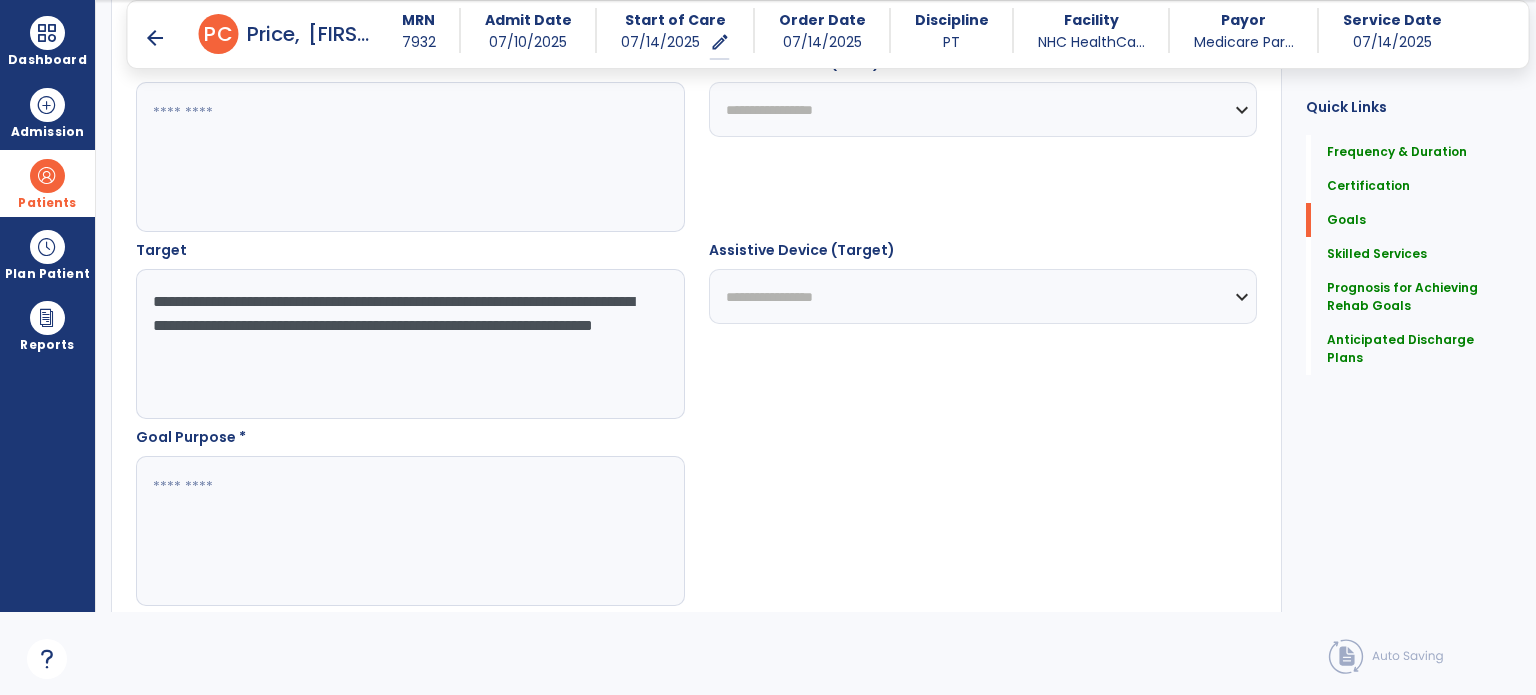 type on "**********" 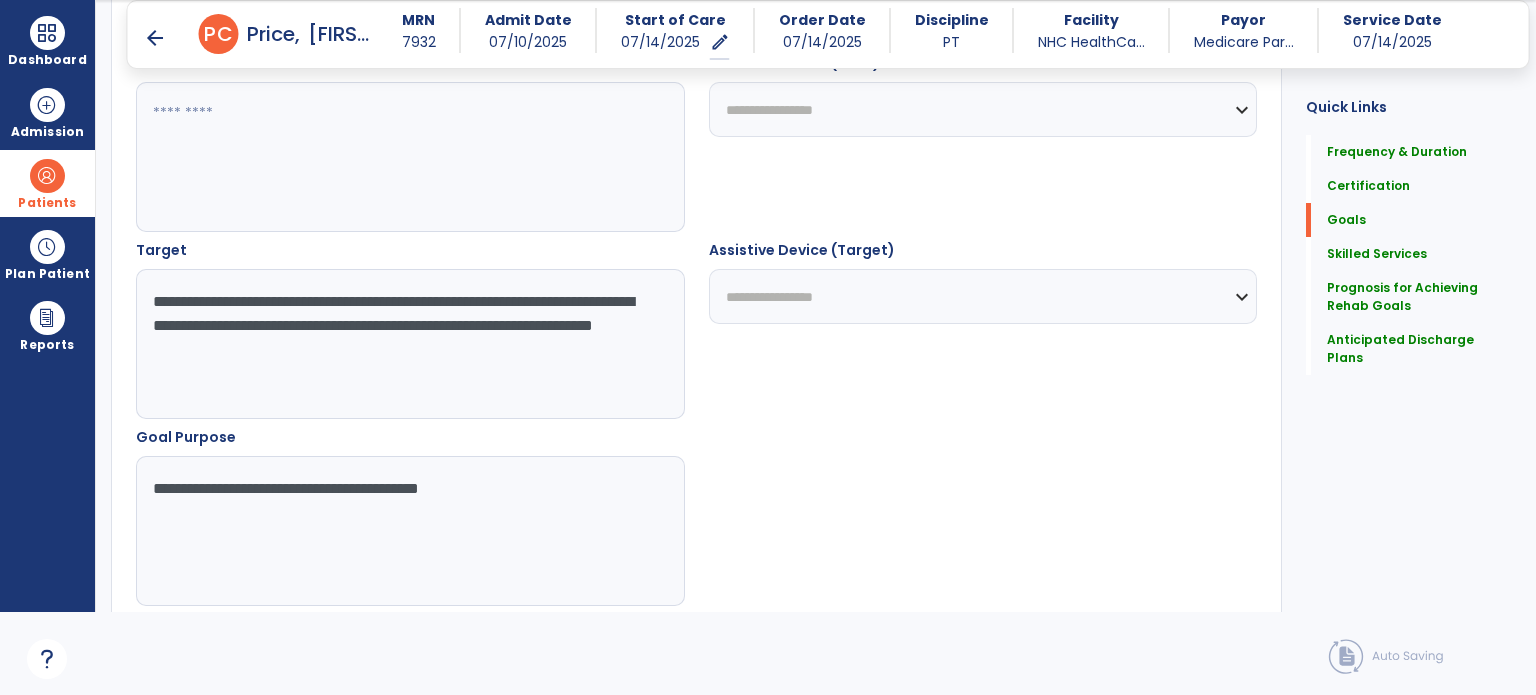 type on "**********" 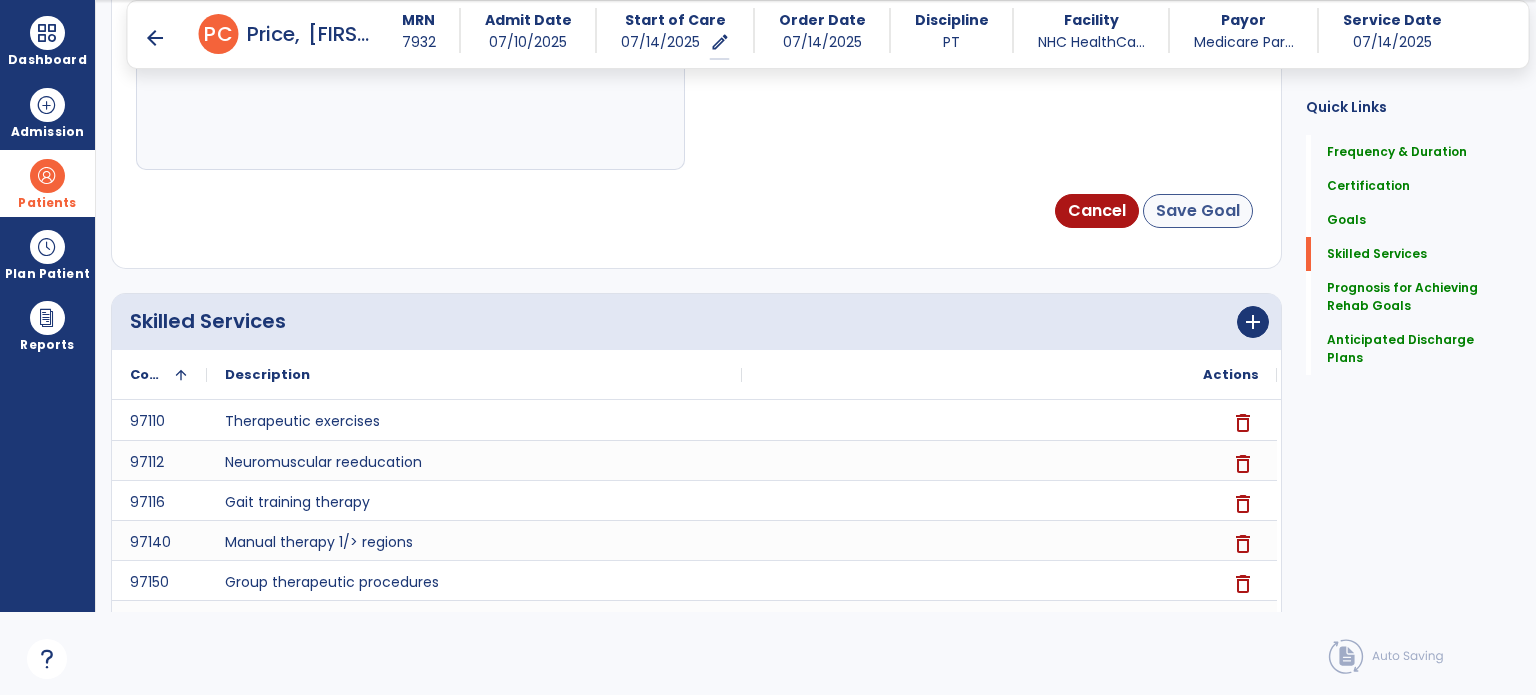 click on "Save Goal" at bounding box center [1198, 211] 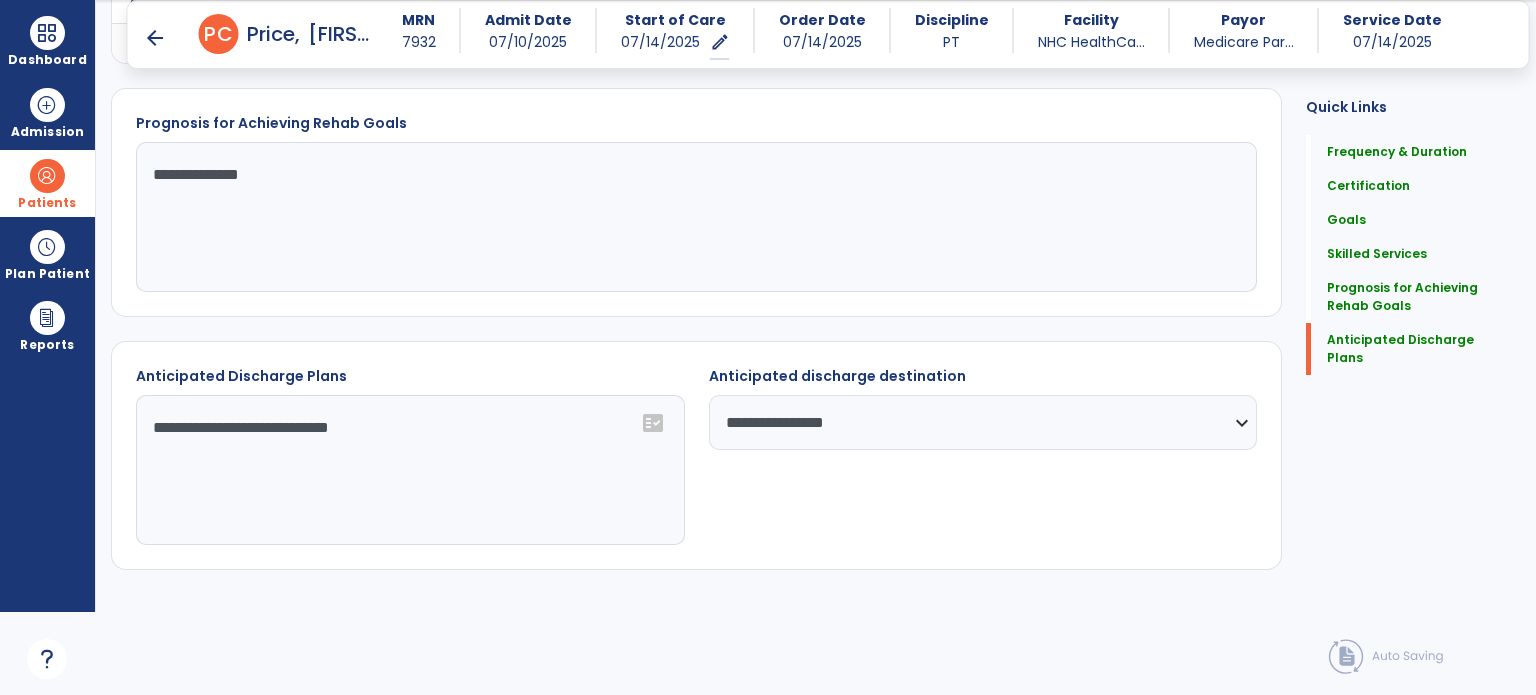 scroll, scrollTop: 2023, scrollLeft: 0, axis: vertical 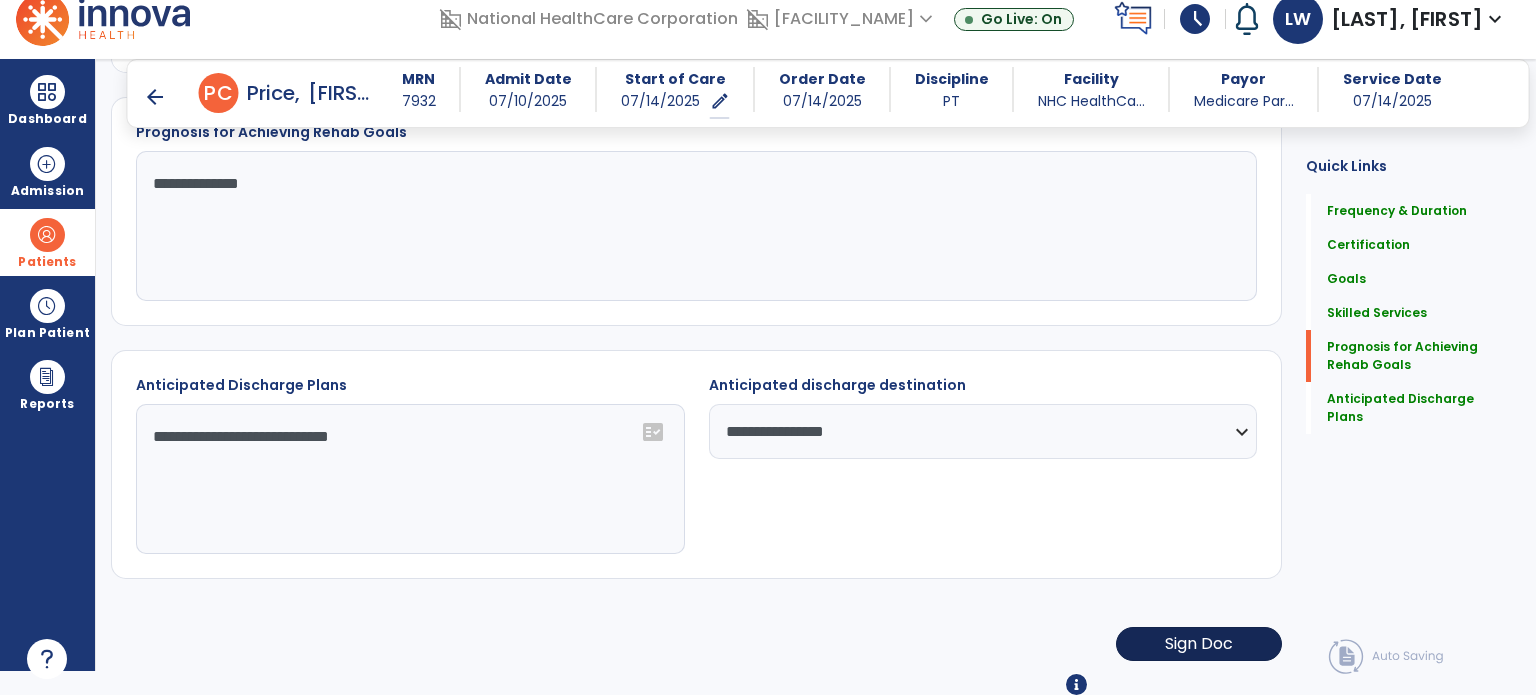 click on "Sign Doc" 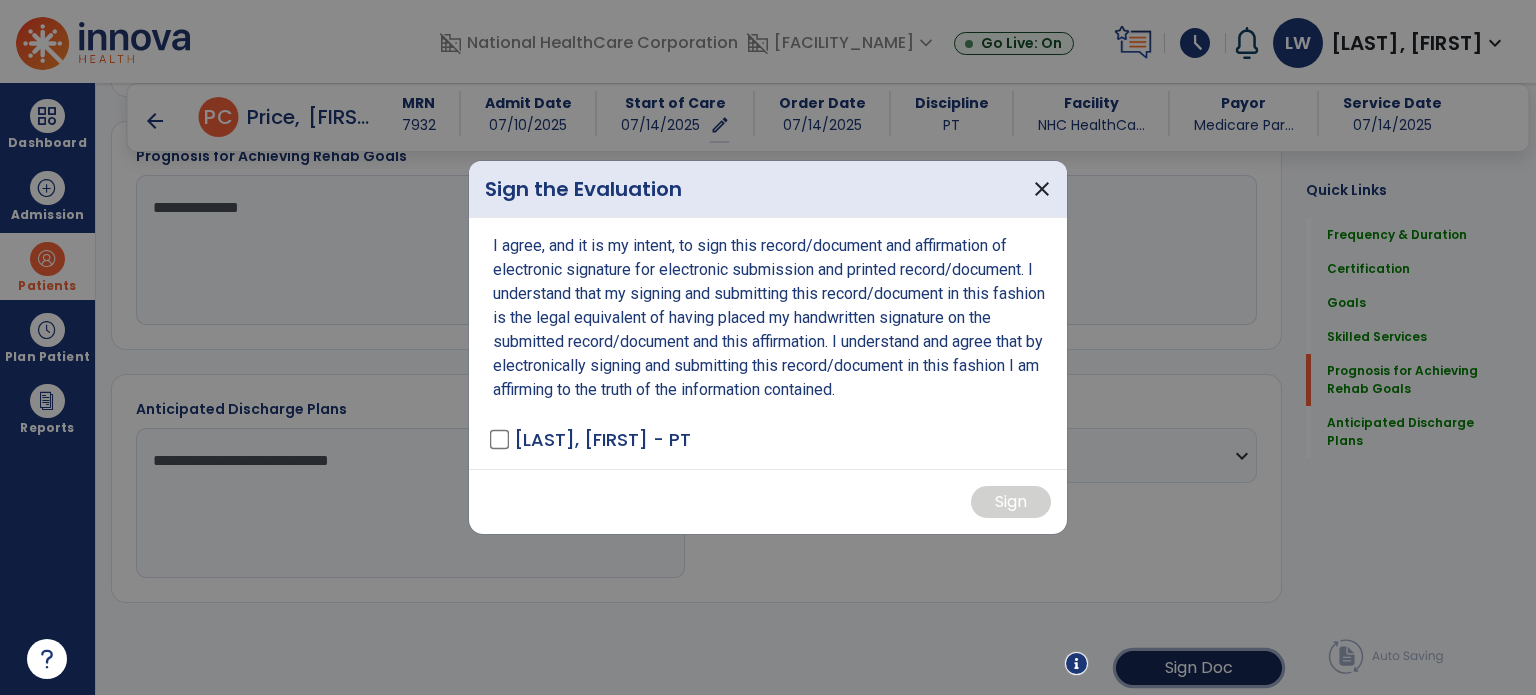 scroll, scrollTop: 0, scrollLeft: 0, axis: both 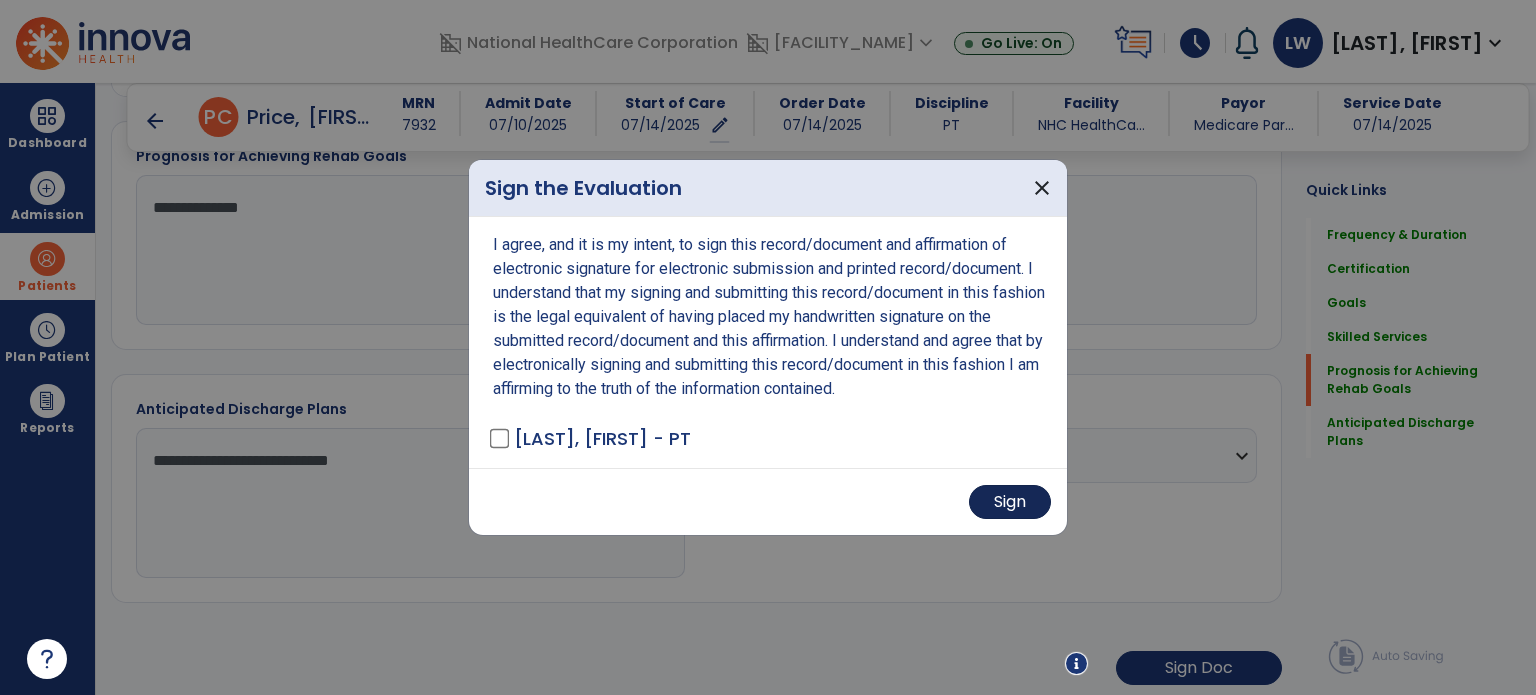 click on "Sign" at bounding box center [1010, 502] 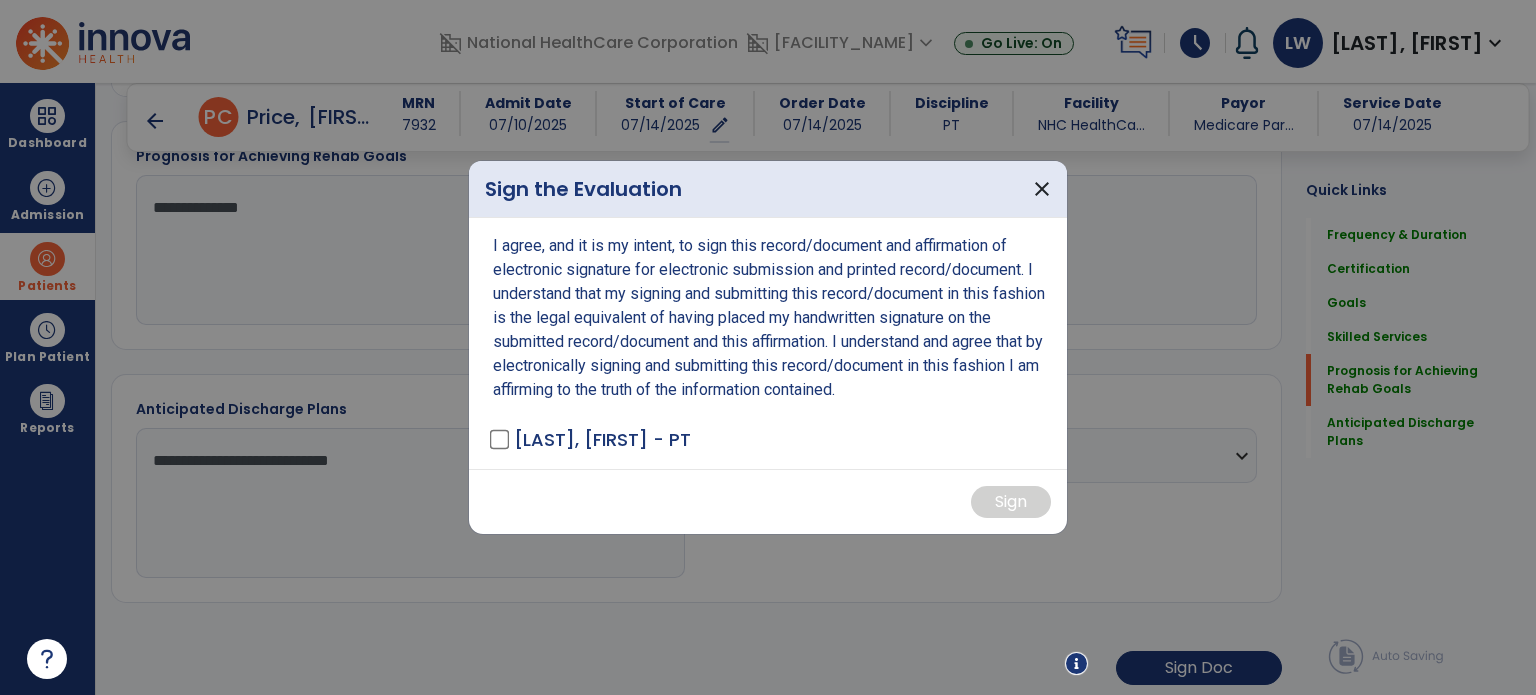 scroll, scrollTop: 2028, scrollLeft: 0, axis: vertical 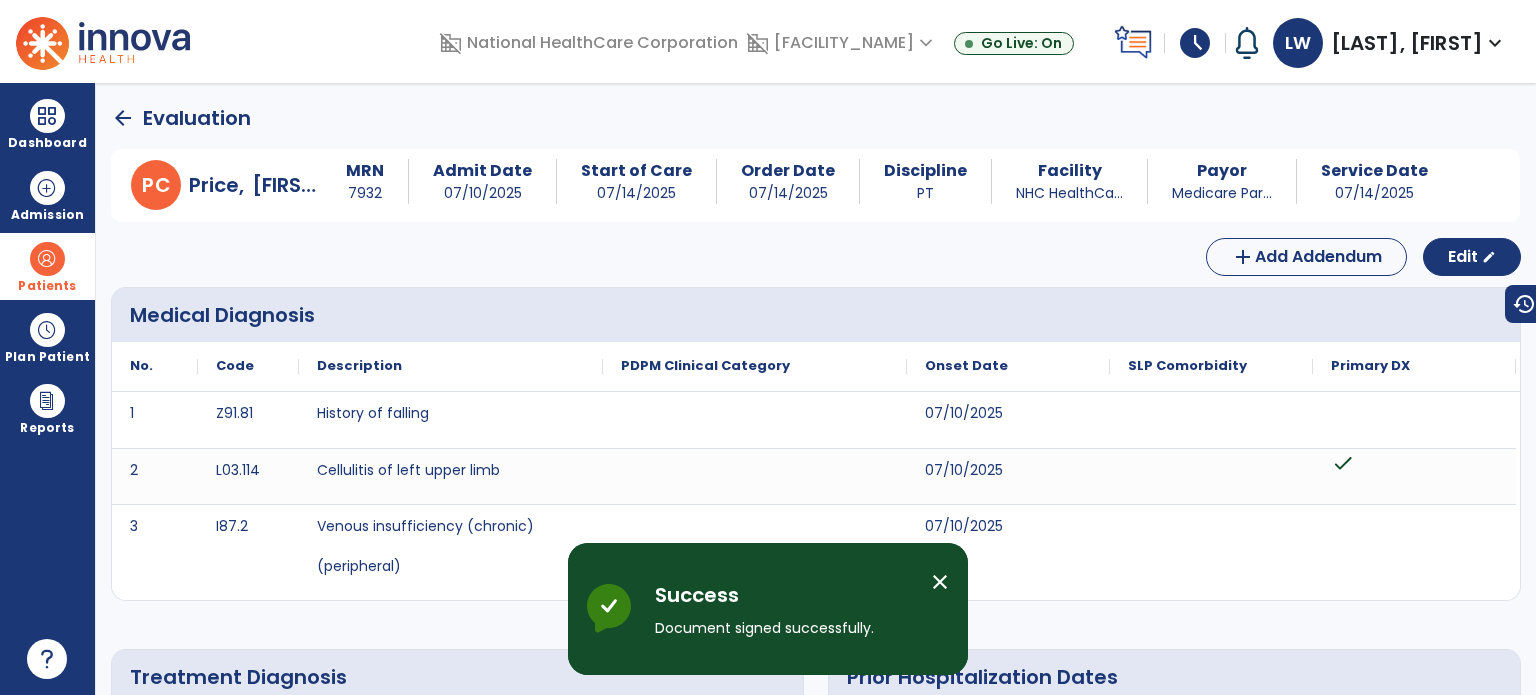 click on "arrow_back" 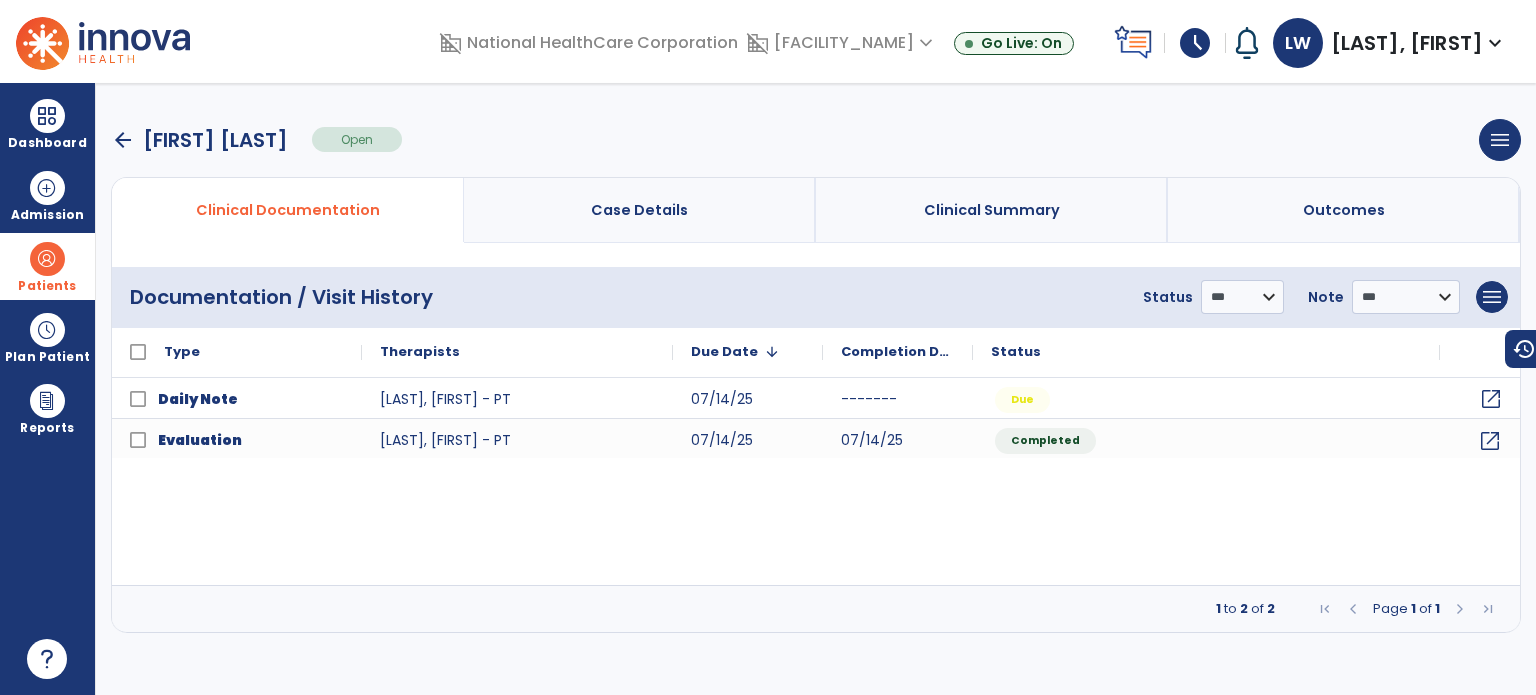click on "open_in_new" 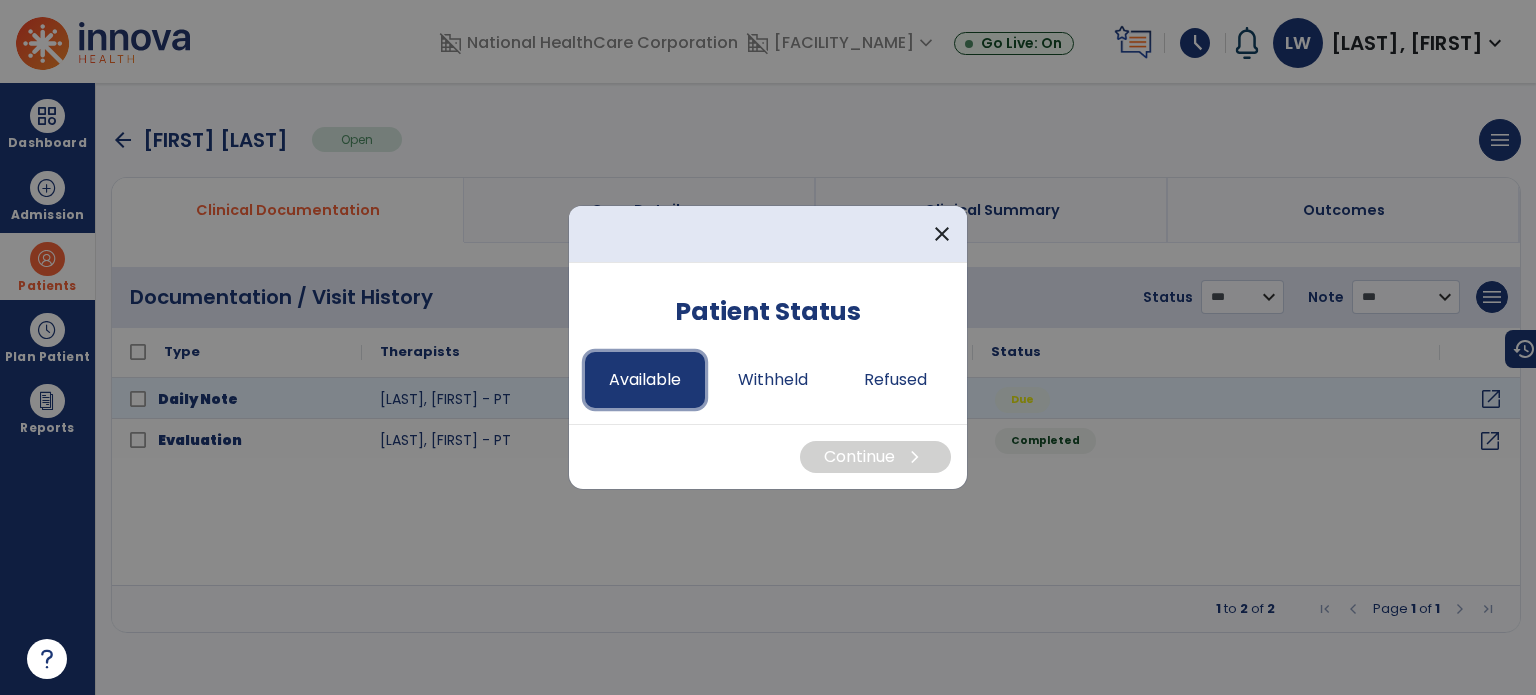 click on "Available" at bounding box center [645, 380] 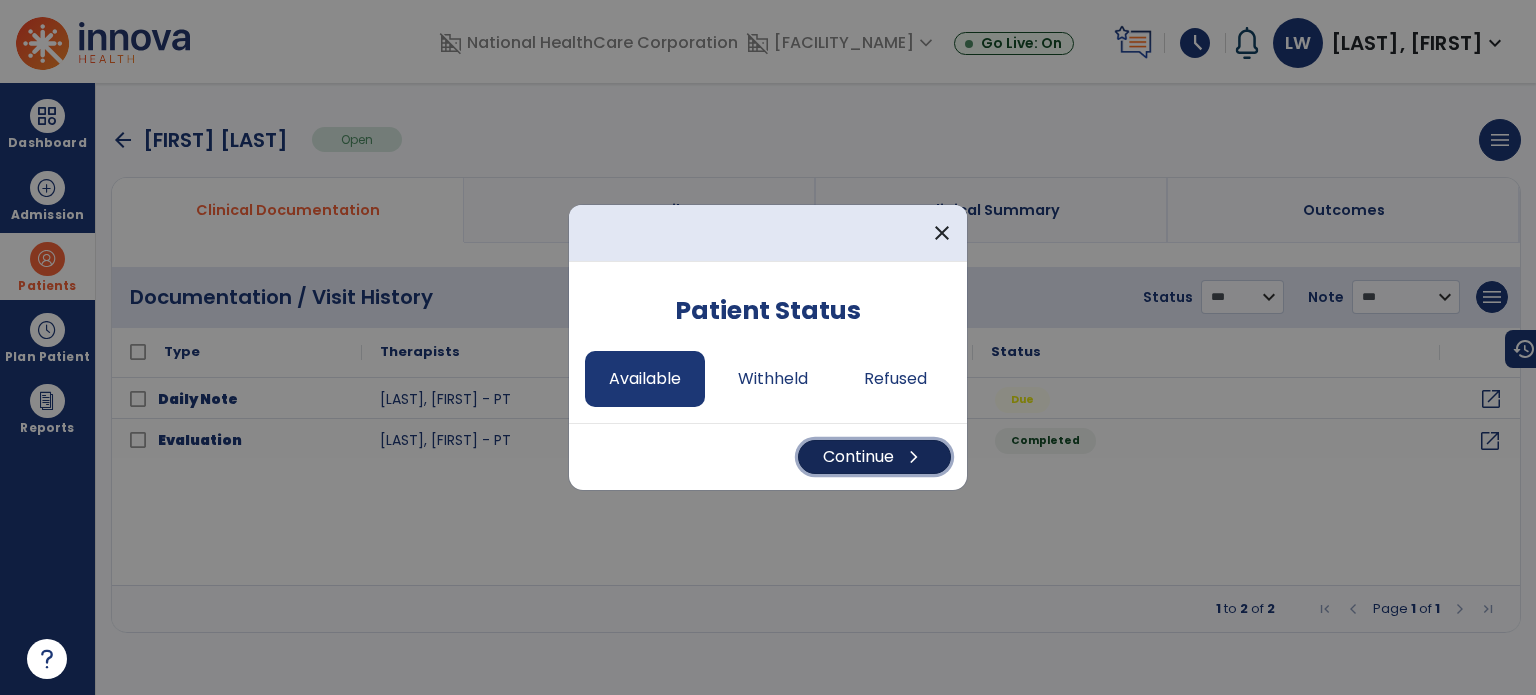 click on "Continue   chevron_right" at bounding box center (874, 457) 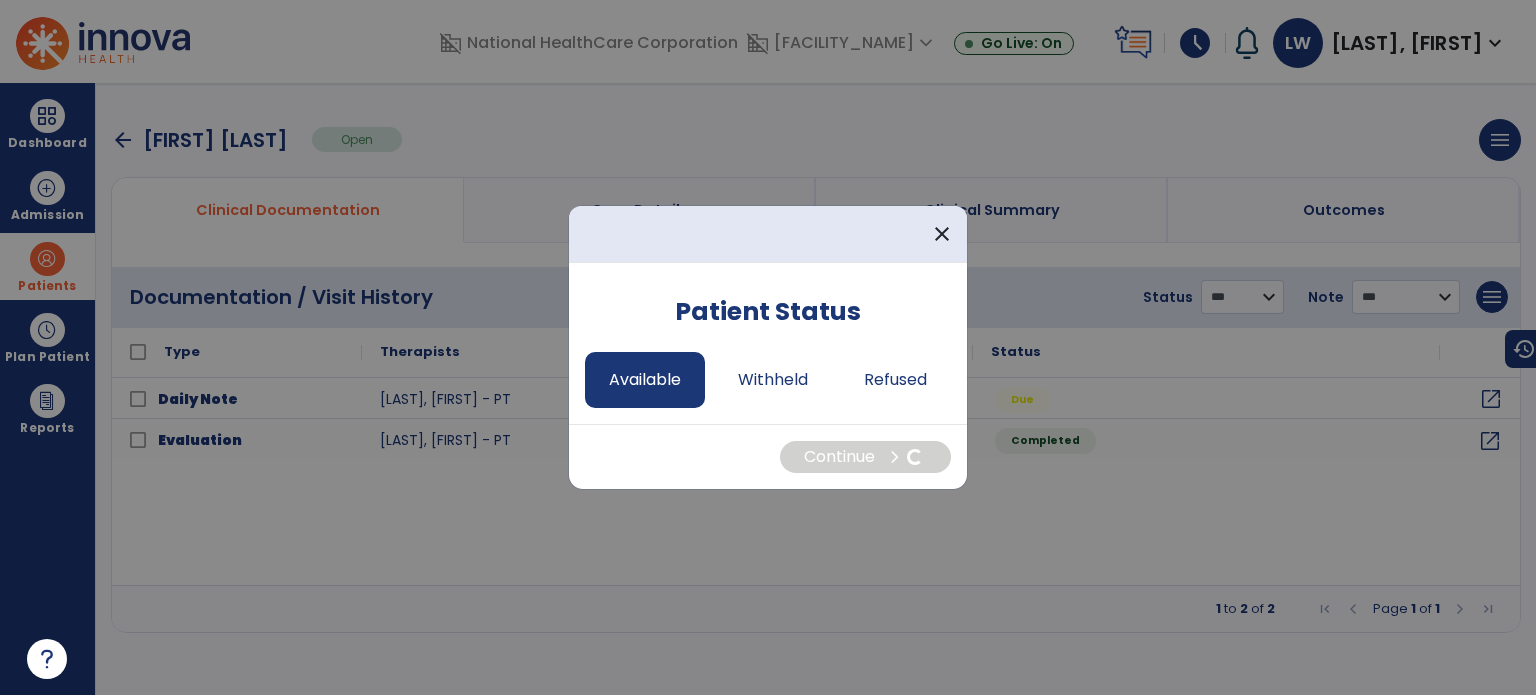 select on "*" 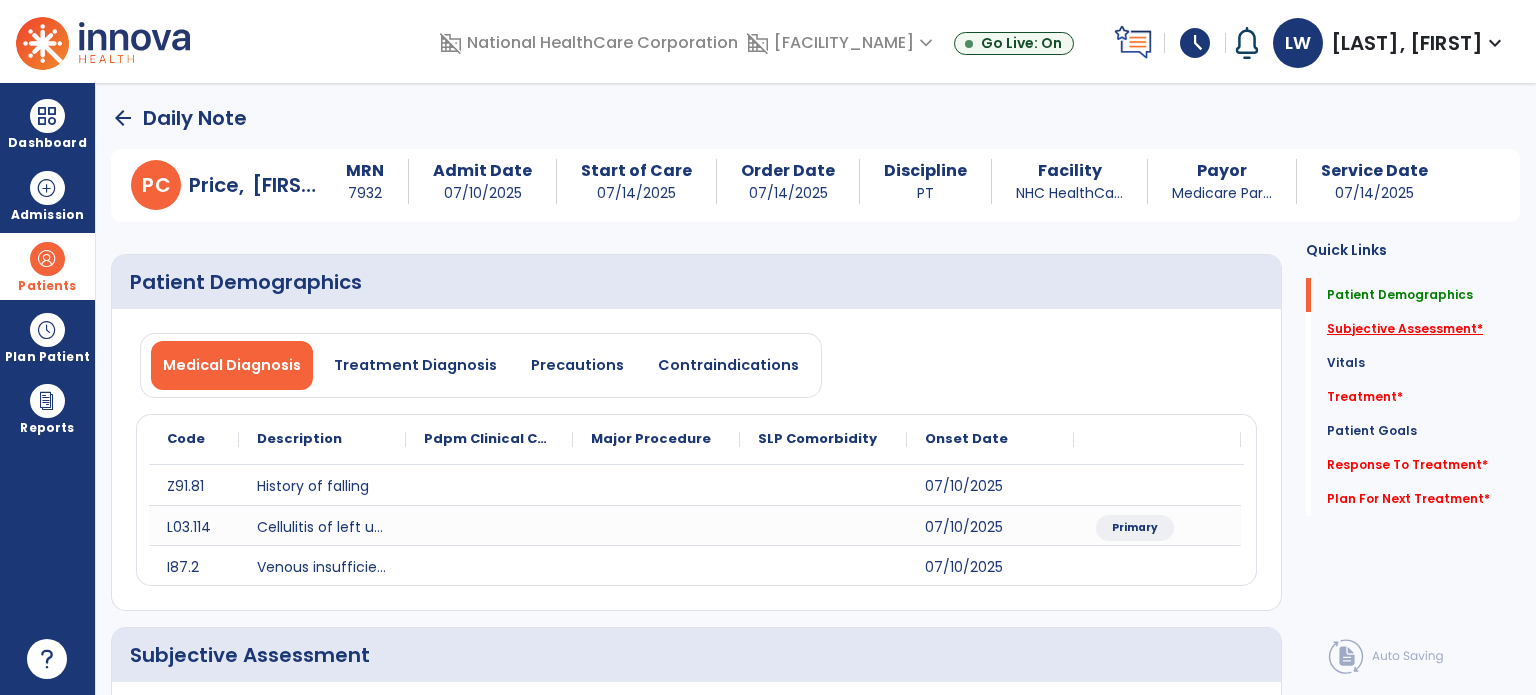 click on "Subjective Assessment   *" 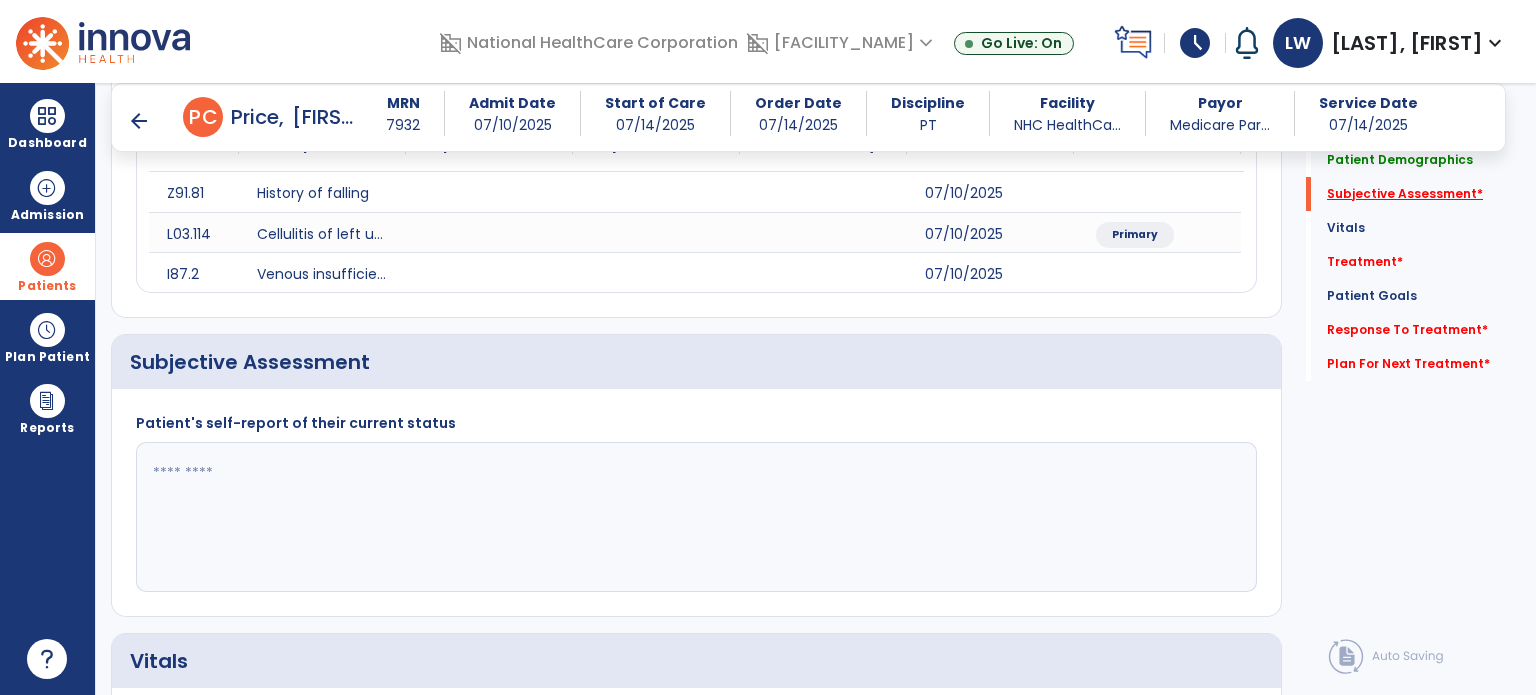 scroll, scrollTop: 378, scrollLeft: 0, axis: vertical 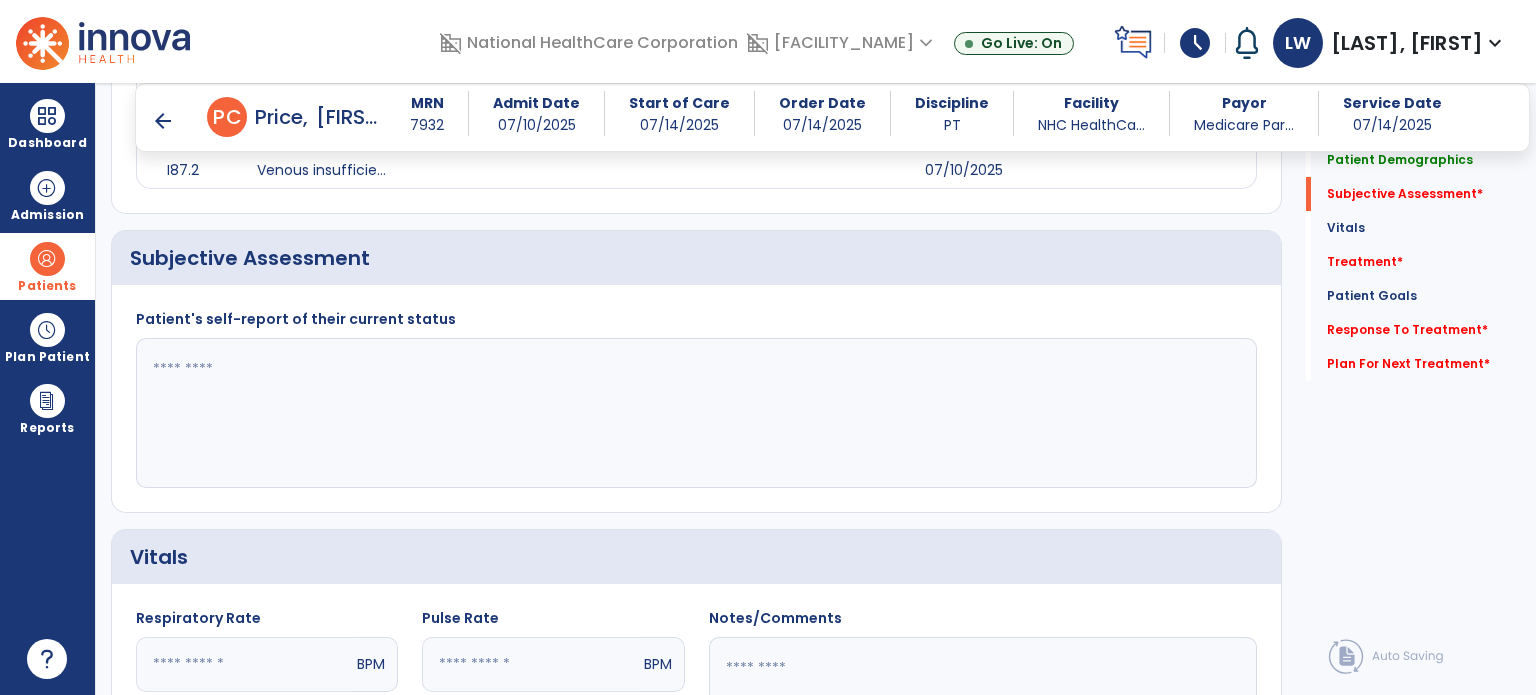 click 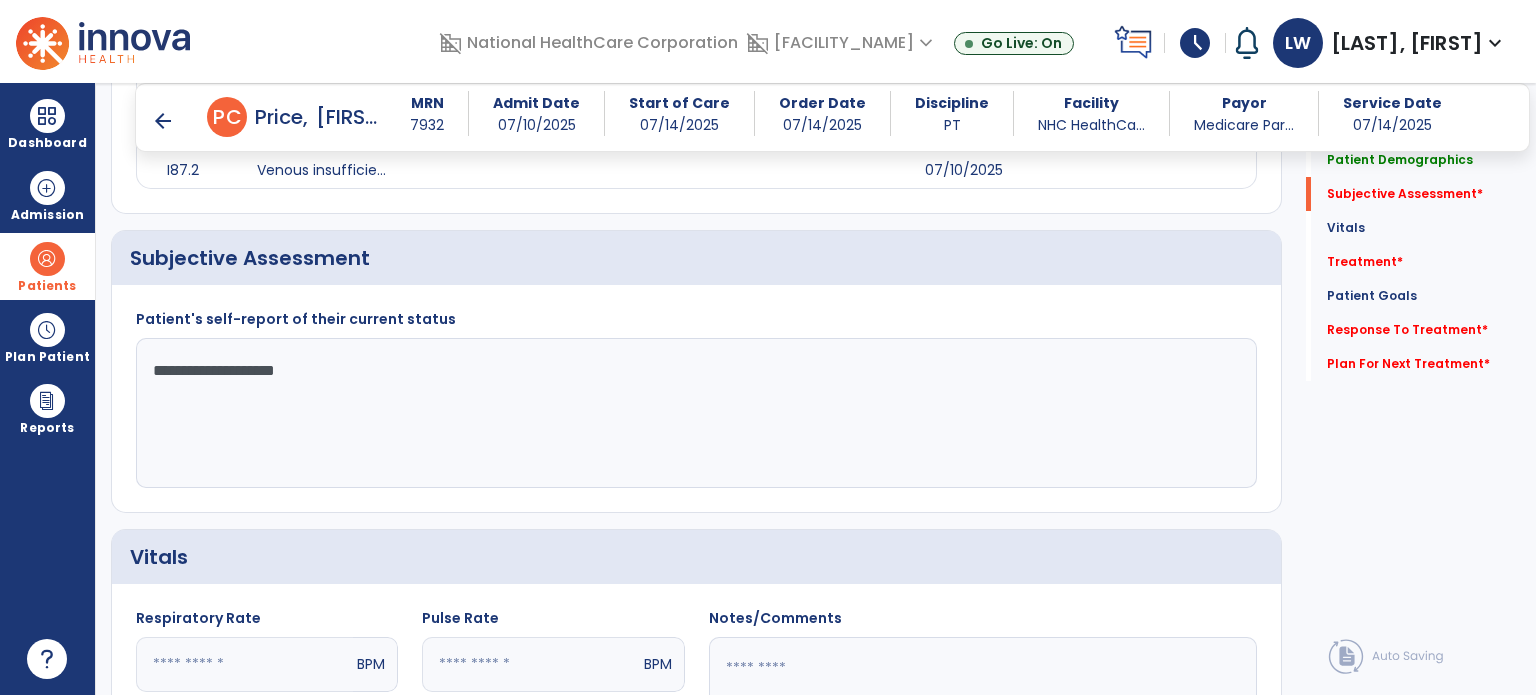 click on "**********" 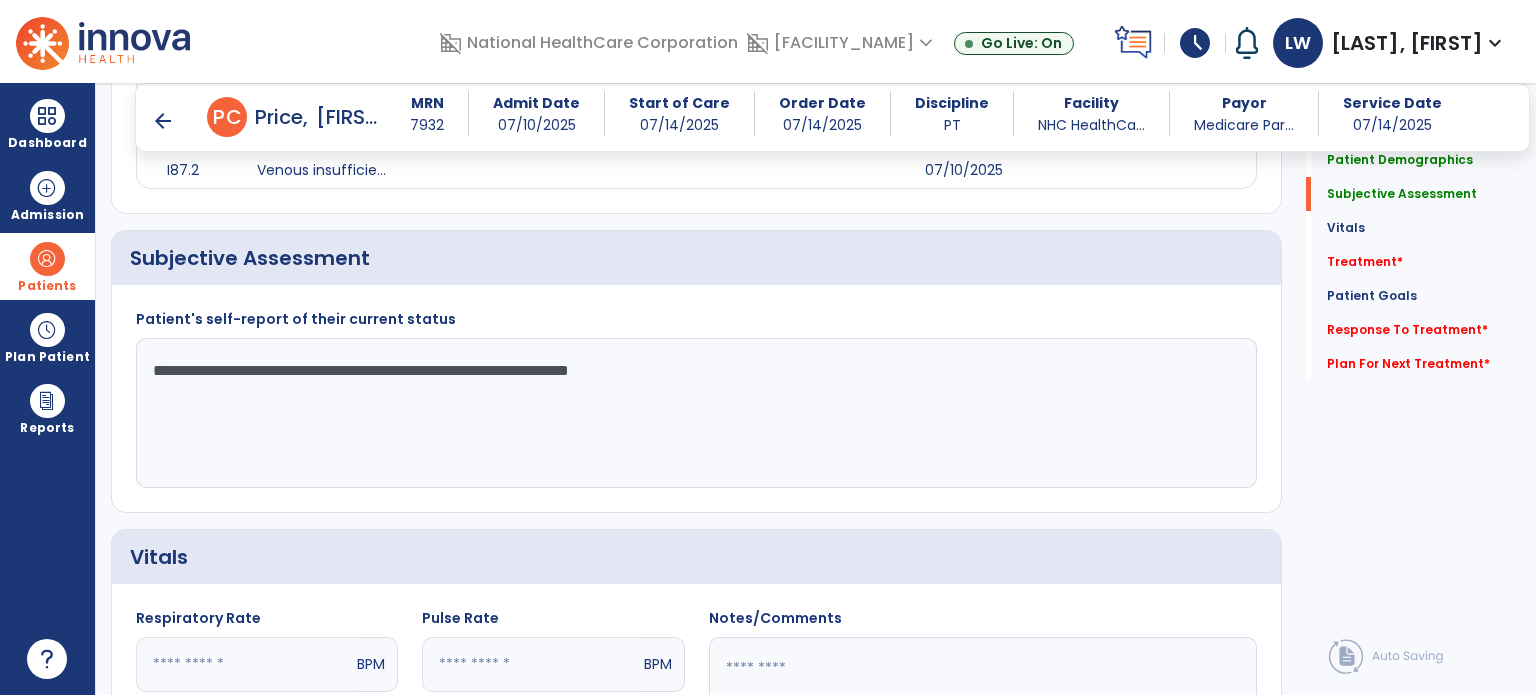 click on "**********" 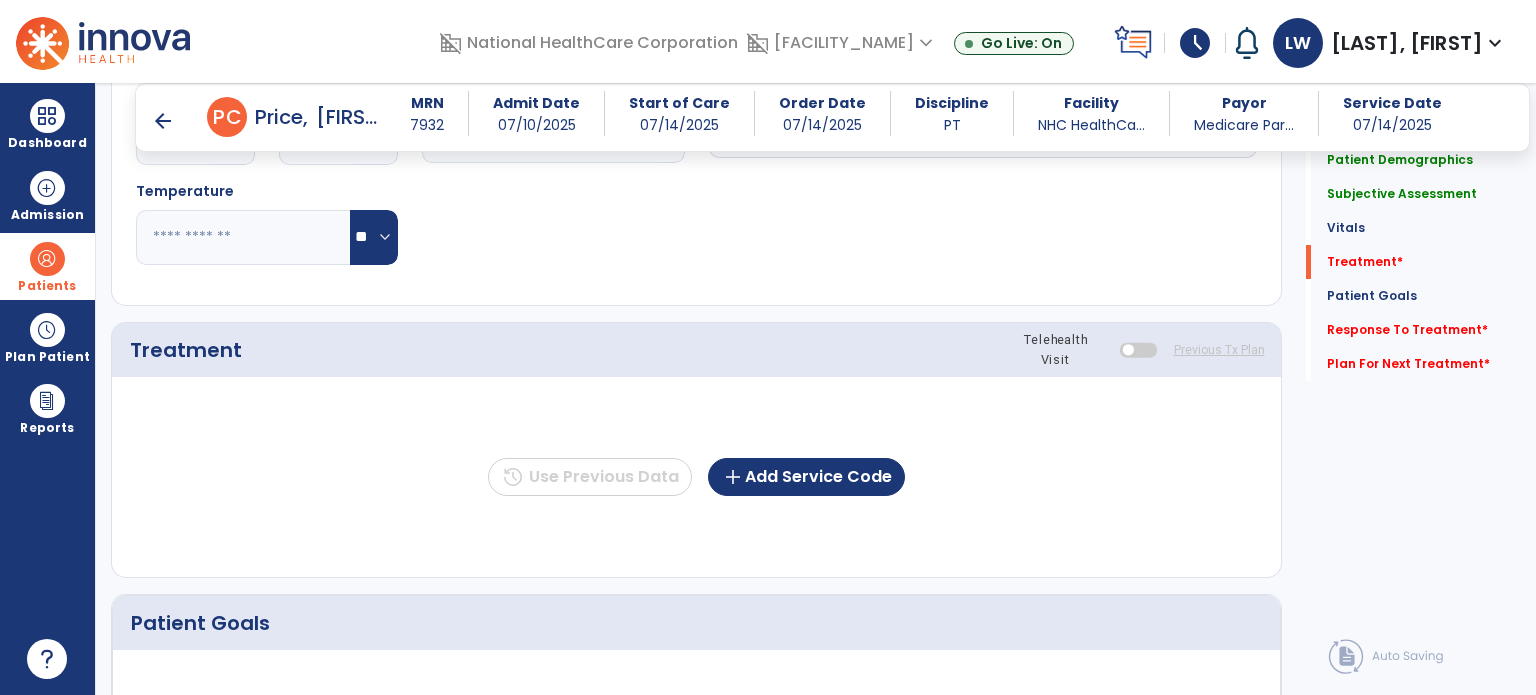 scroll, scrollTop: 1020, scrollLeft: 0, axis: vertical 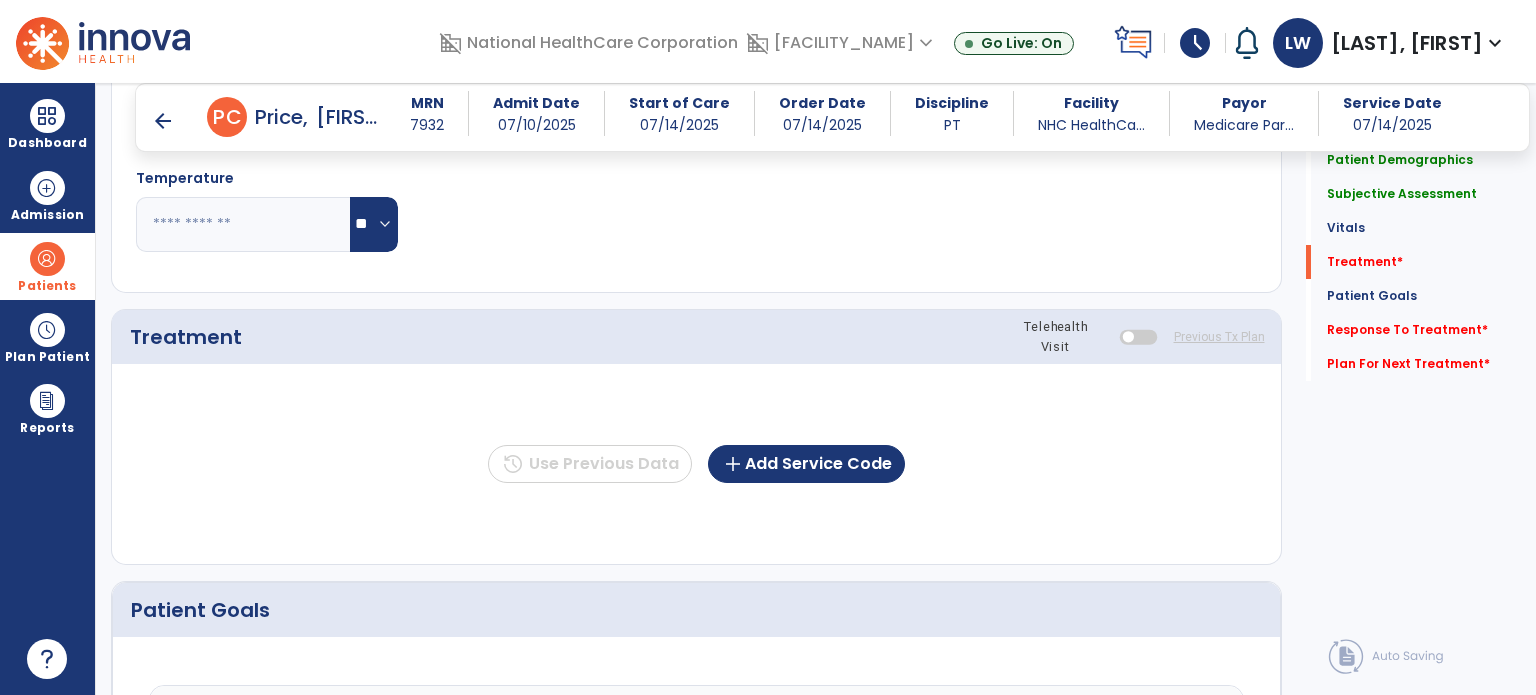 type on "**********" 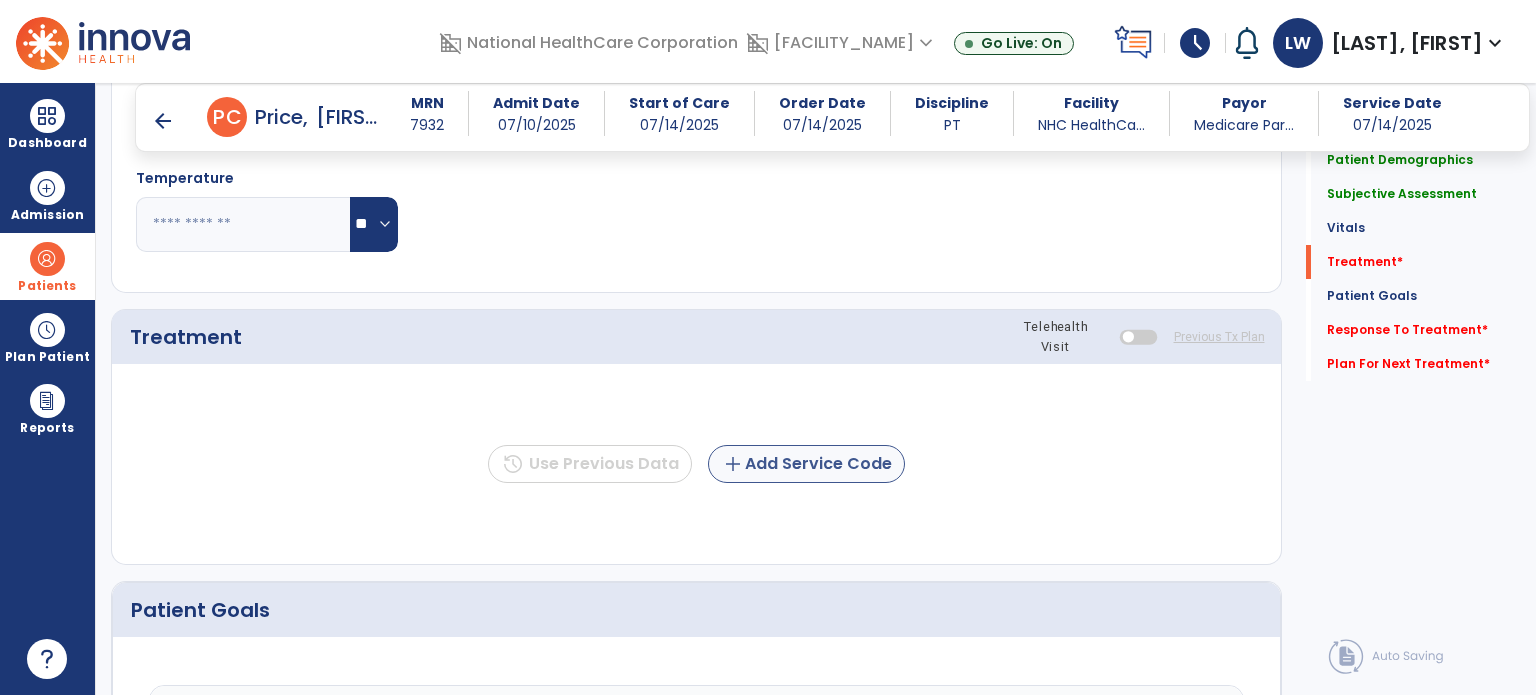 click on "add" 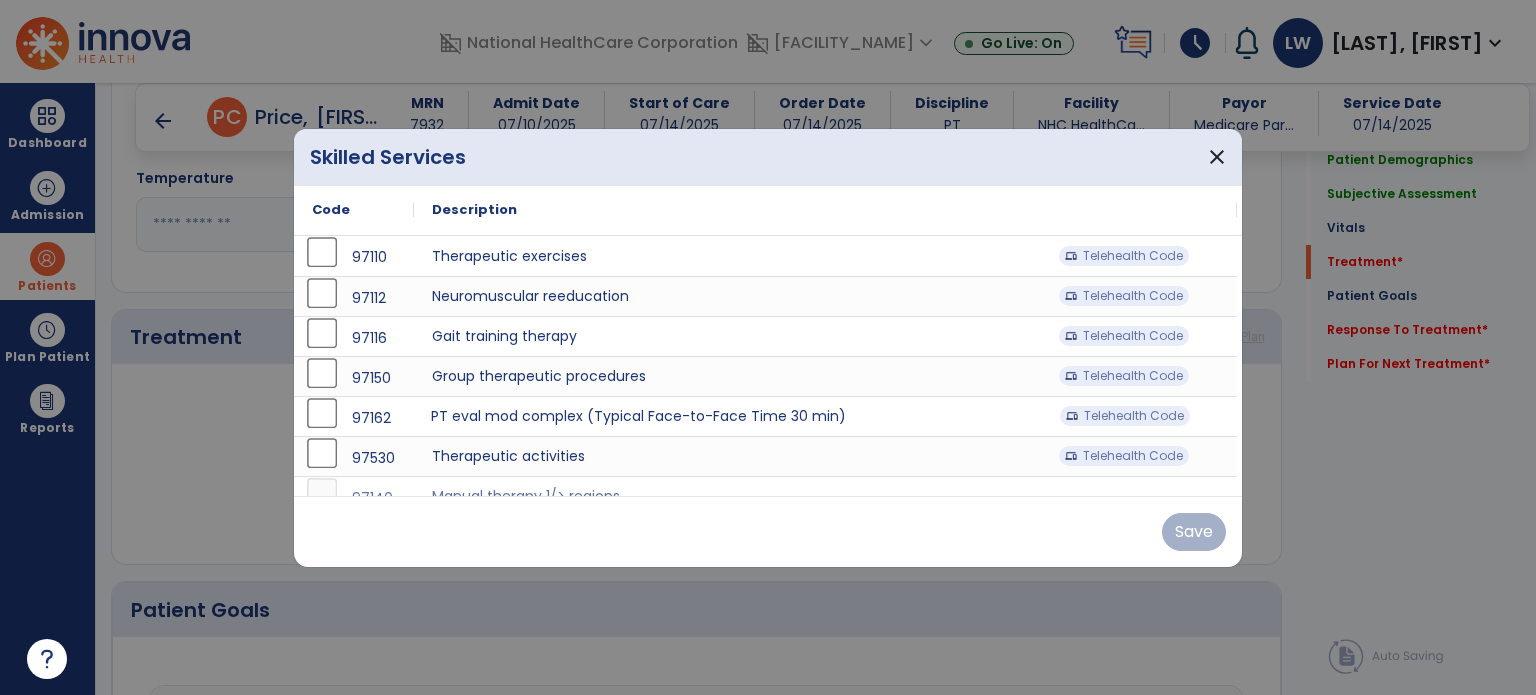 click on "PT eval mod complex (Typical Face-to-Face Time 30 min)
Telehealth Code" at bounding box center [825, 416] 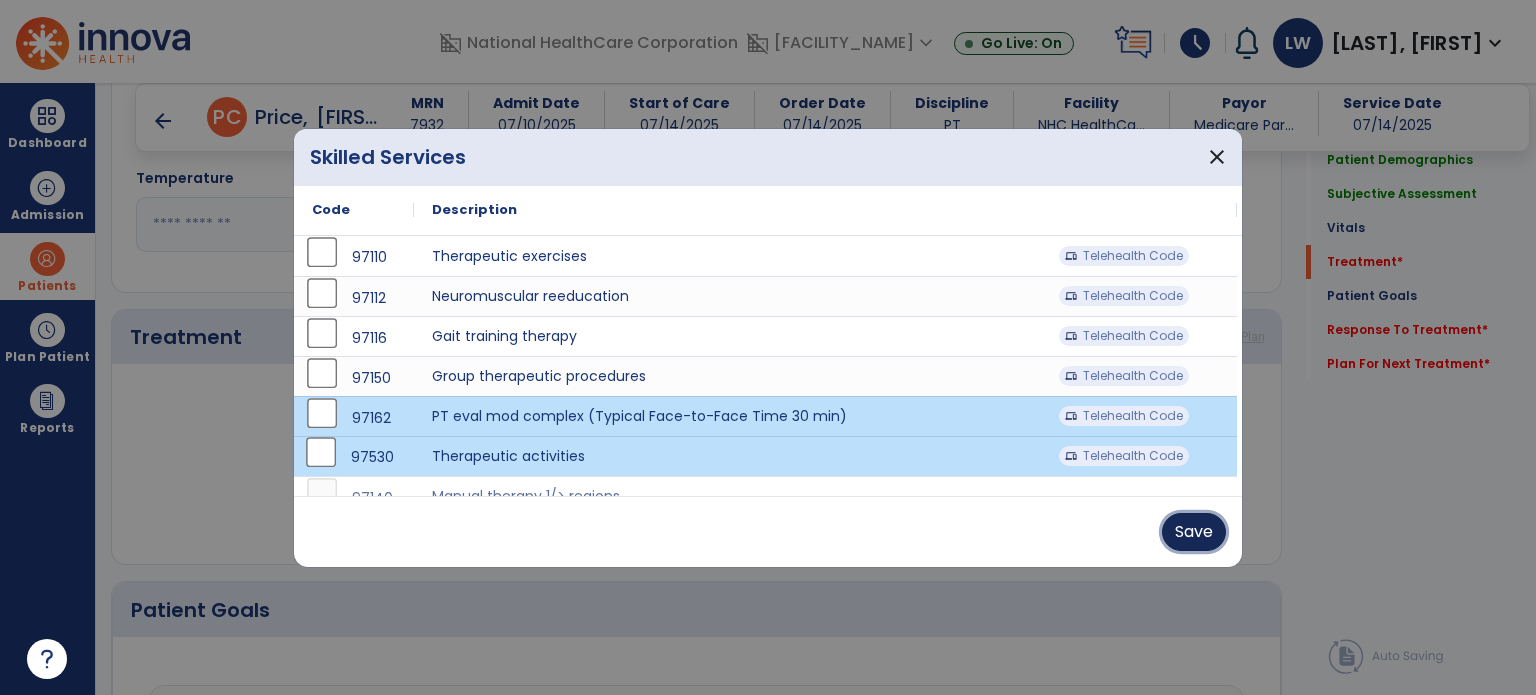 click on "Save" at bounding box center [1194, 532] 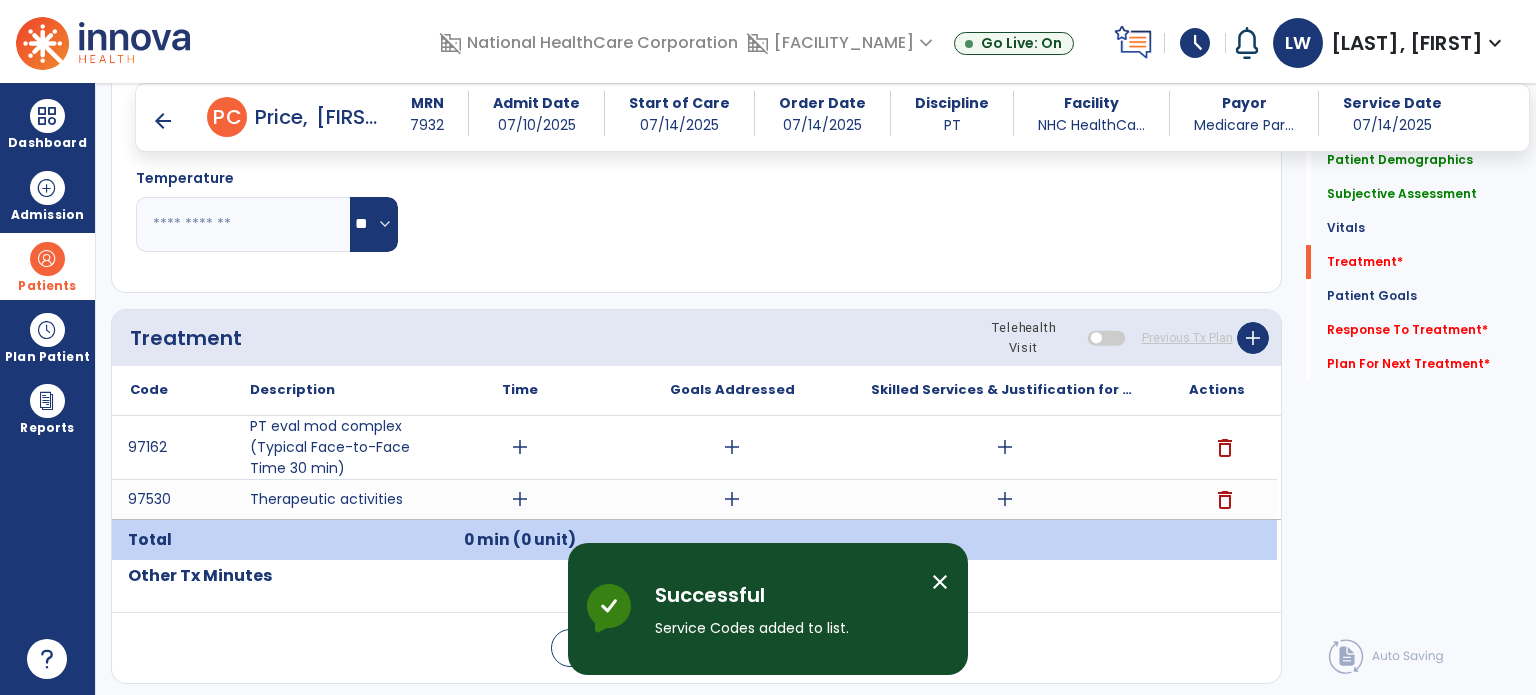 click on "add" at bounding box center [520, 447] 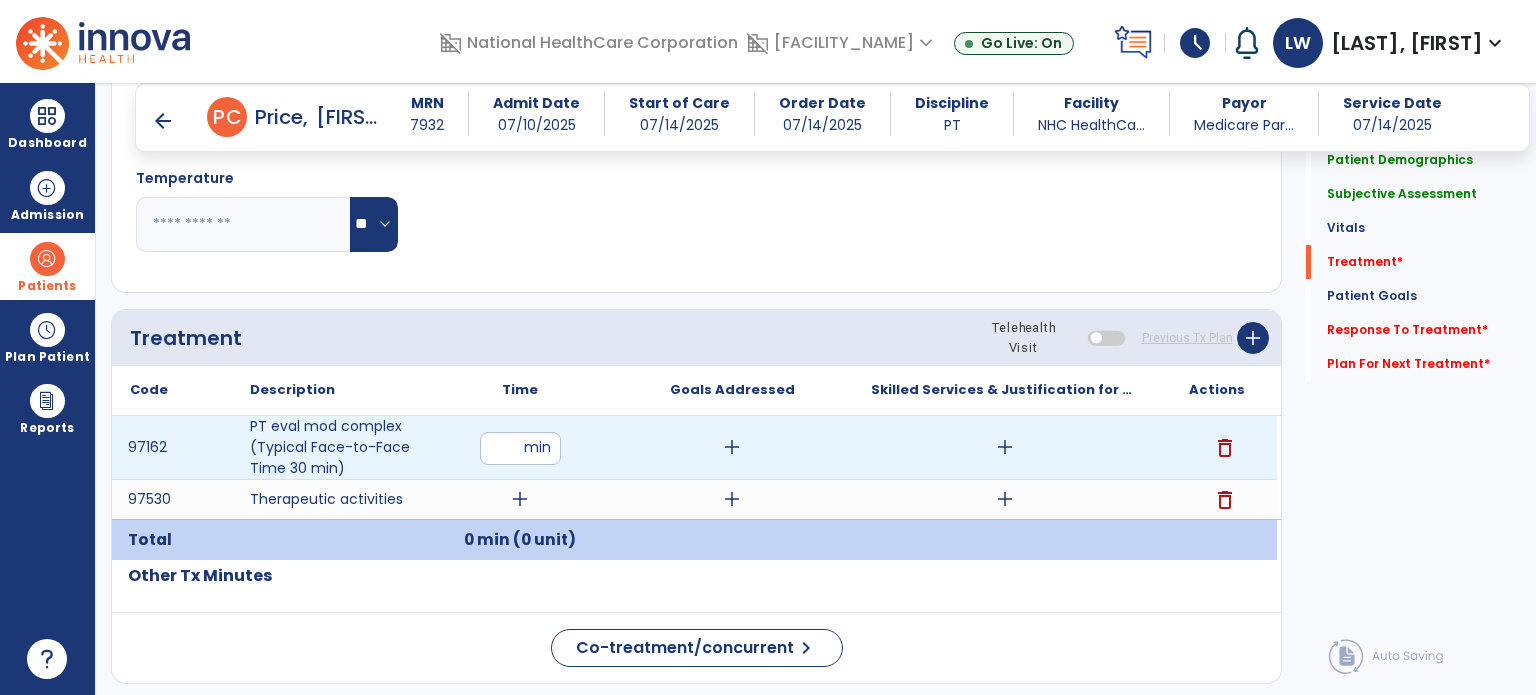 type on "**" 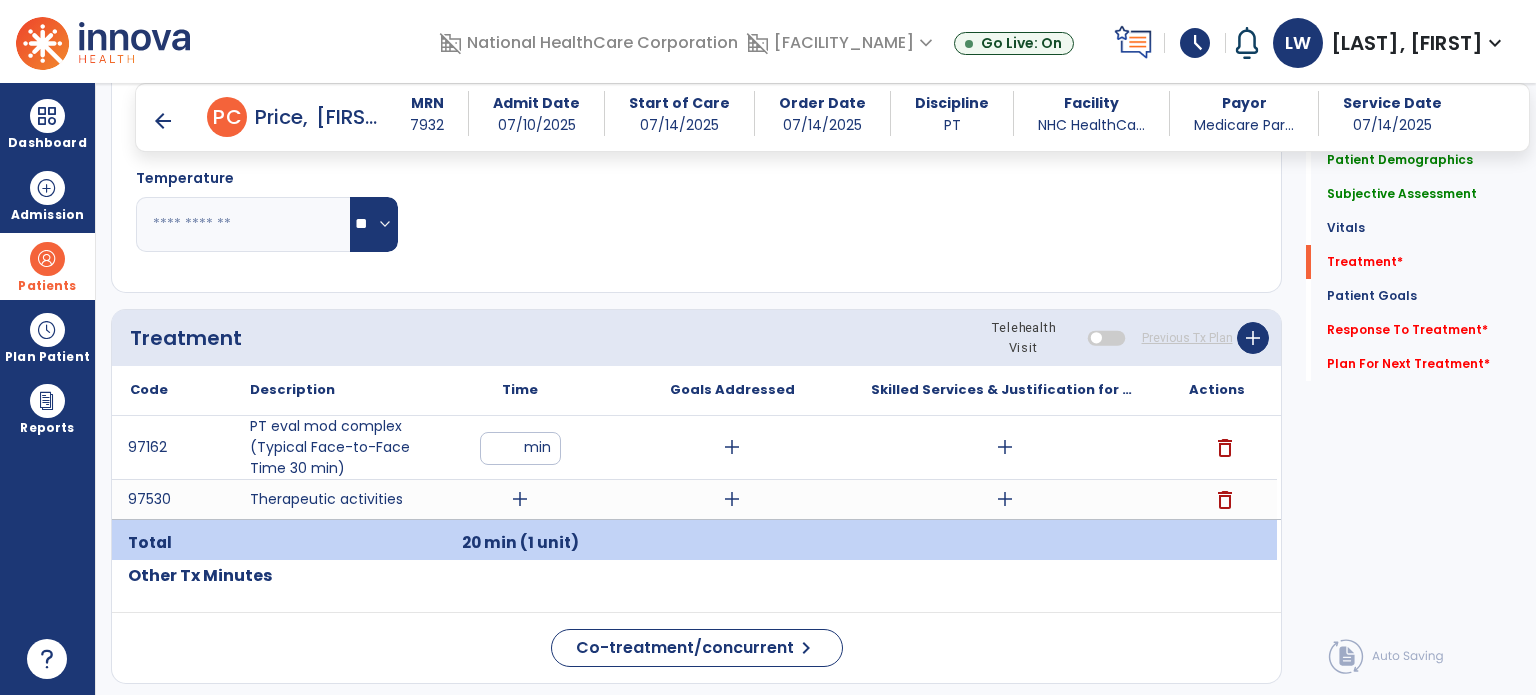 click on "add" at bounding box center (520, 499) 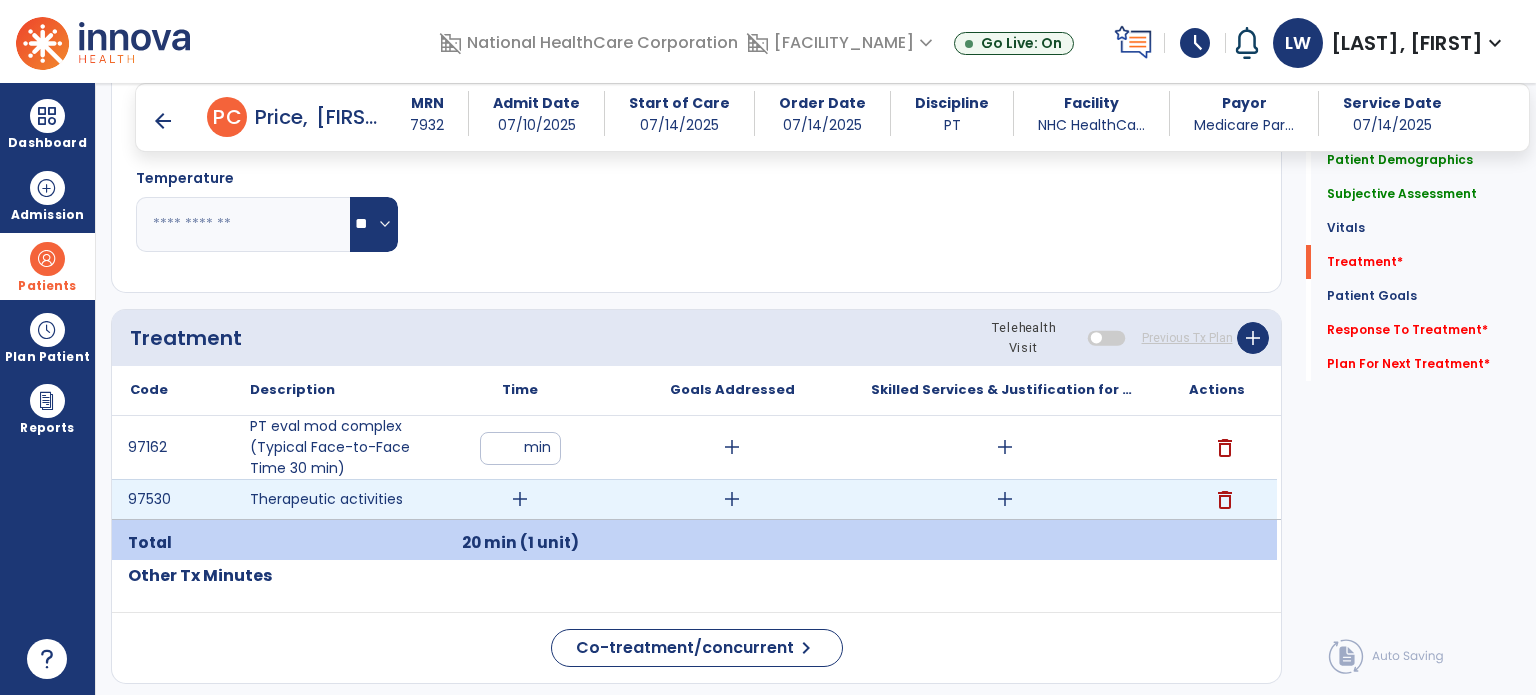 click on "add" at bounding box center [520, 499] 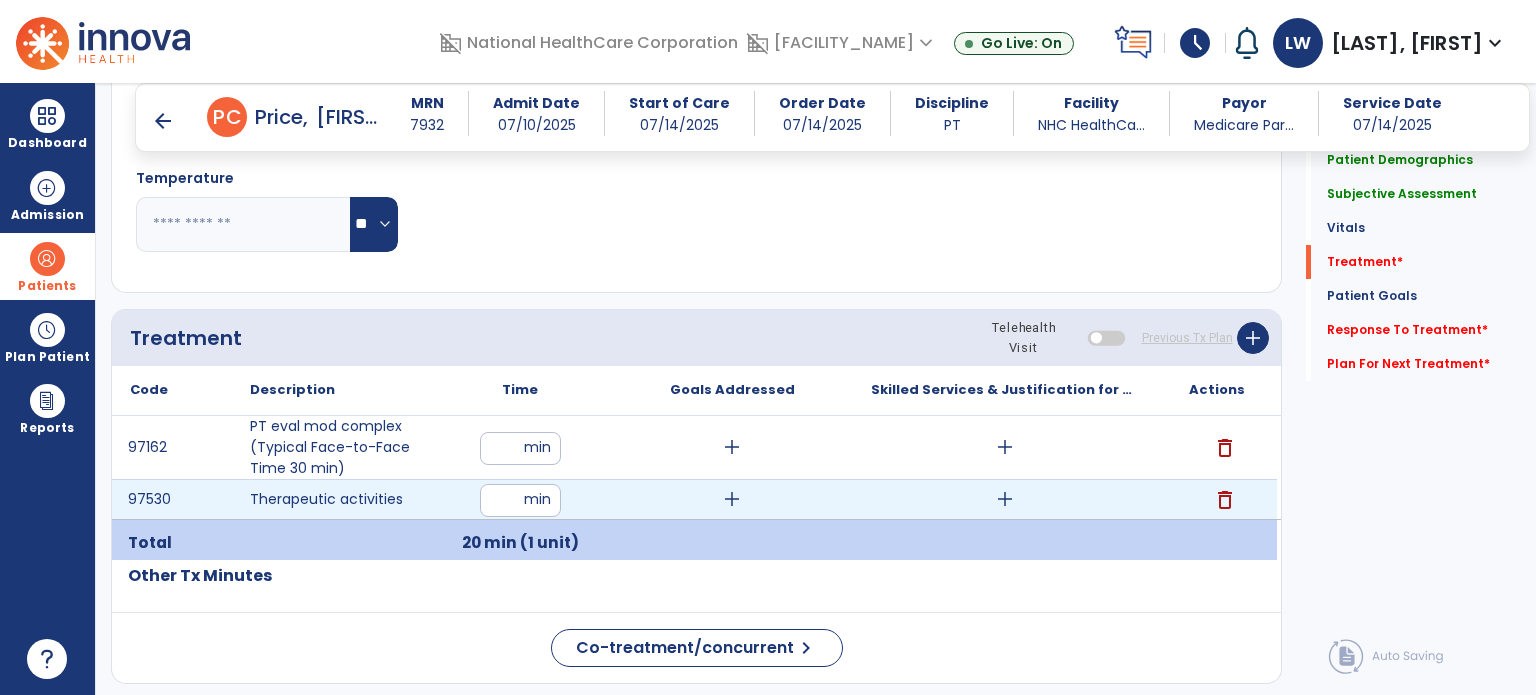 type on "**" 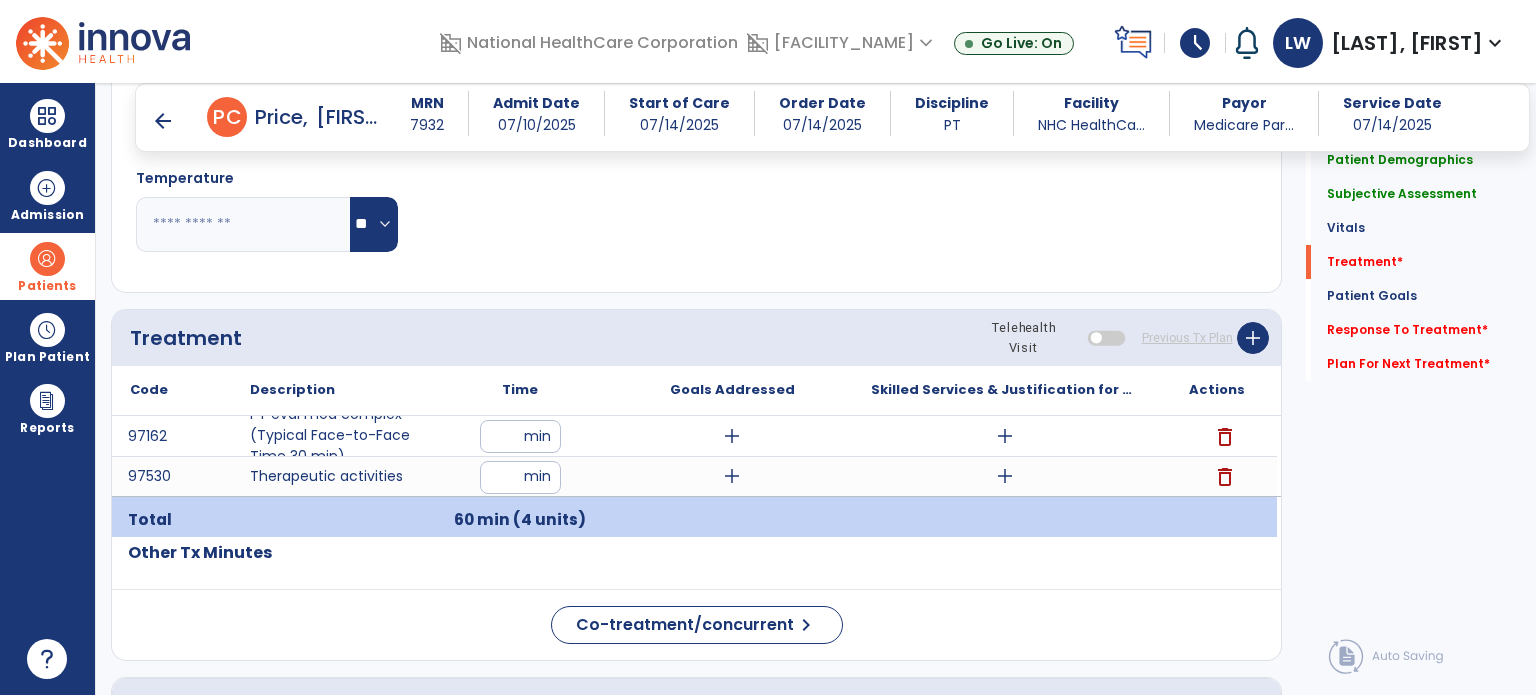 click on "add" at bounding box center (1005, 436) 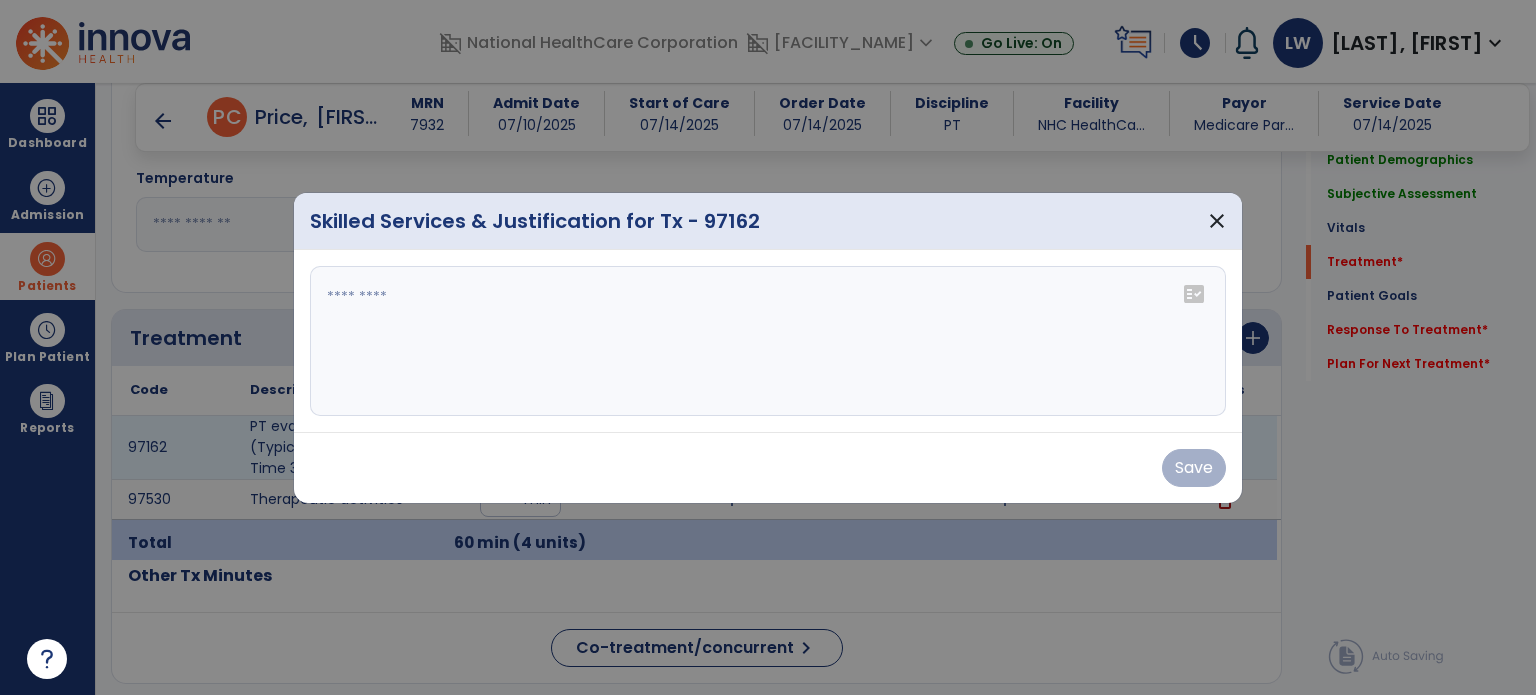 click at bounding box center [768, 341] 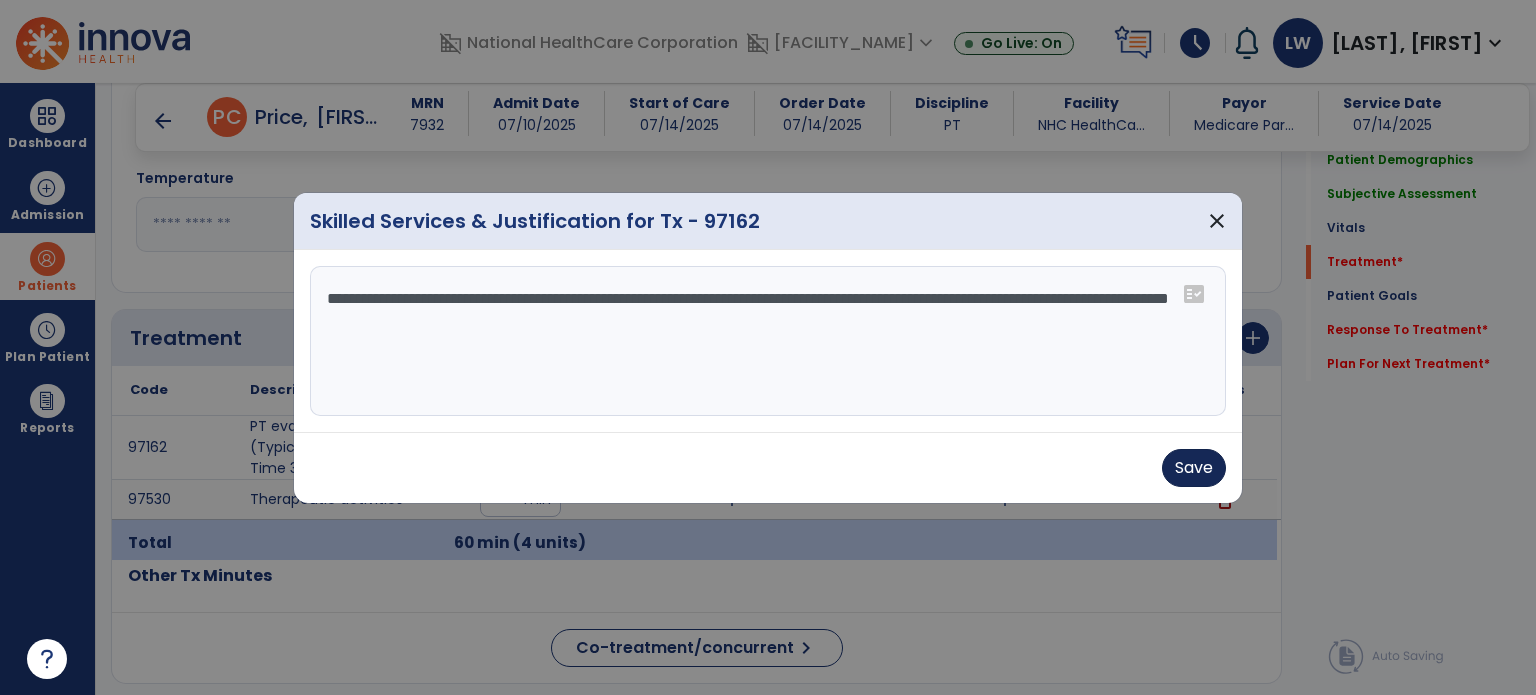 type on "**********" 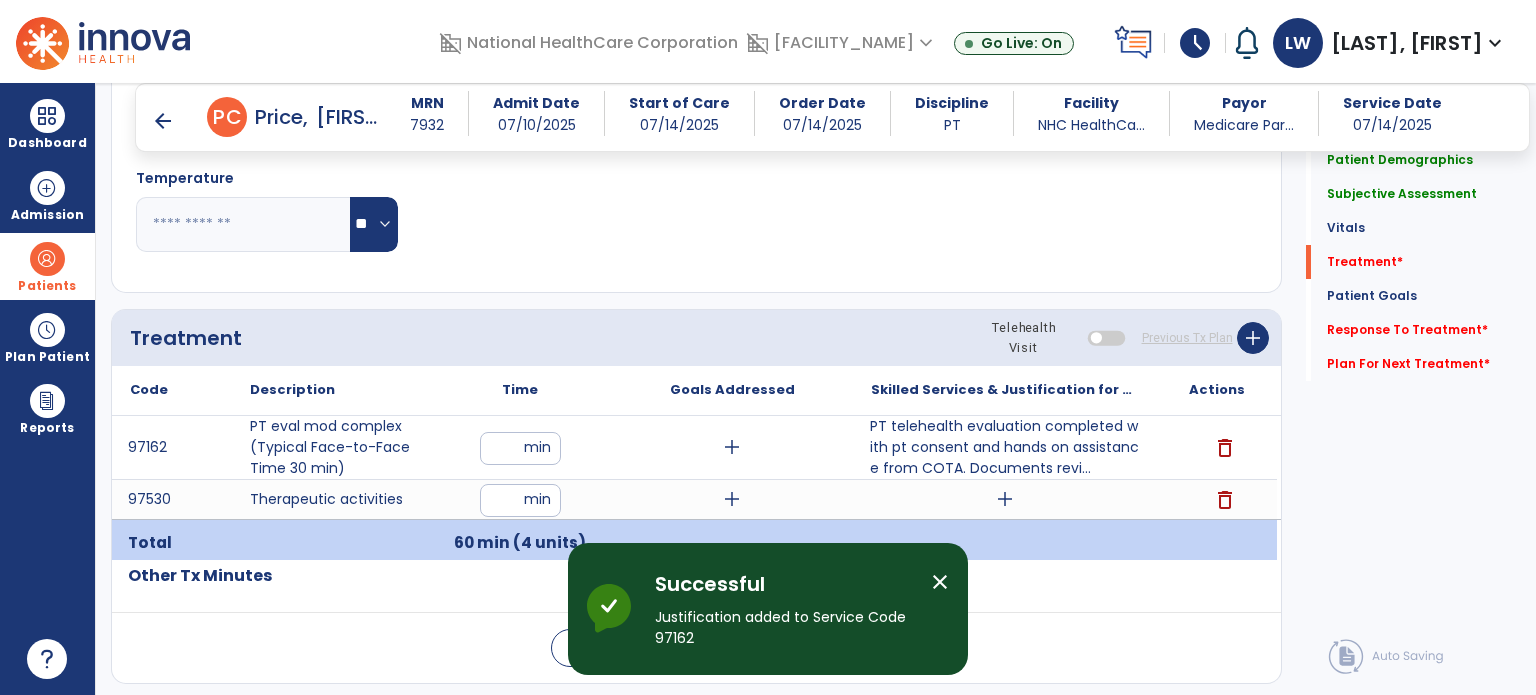 click on "add" at bounding box center [1005, 499] 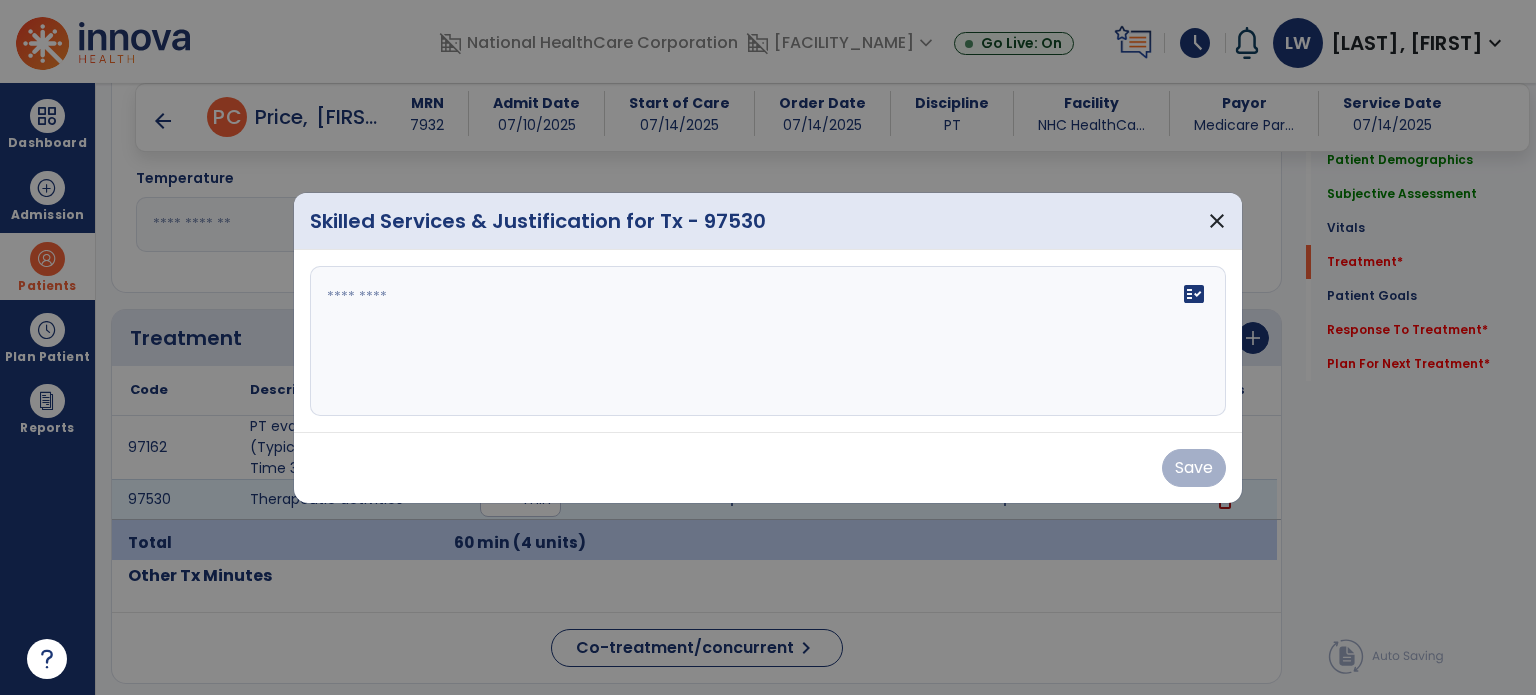 click on "fact_check" at bounding box center [768, 341] 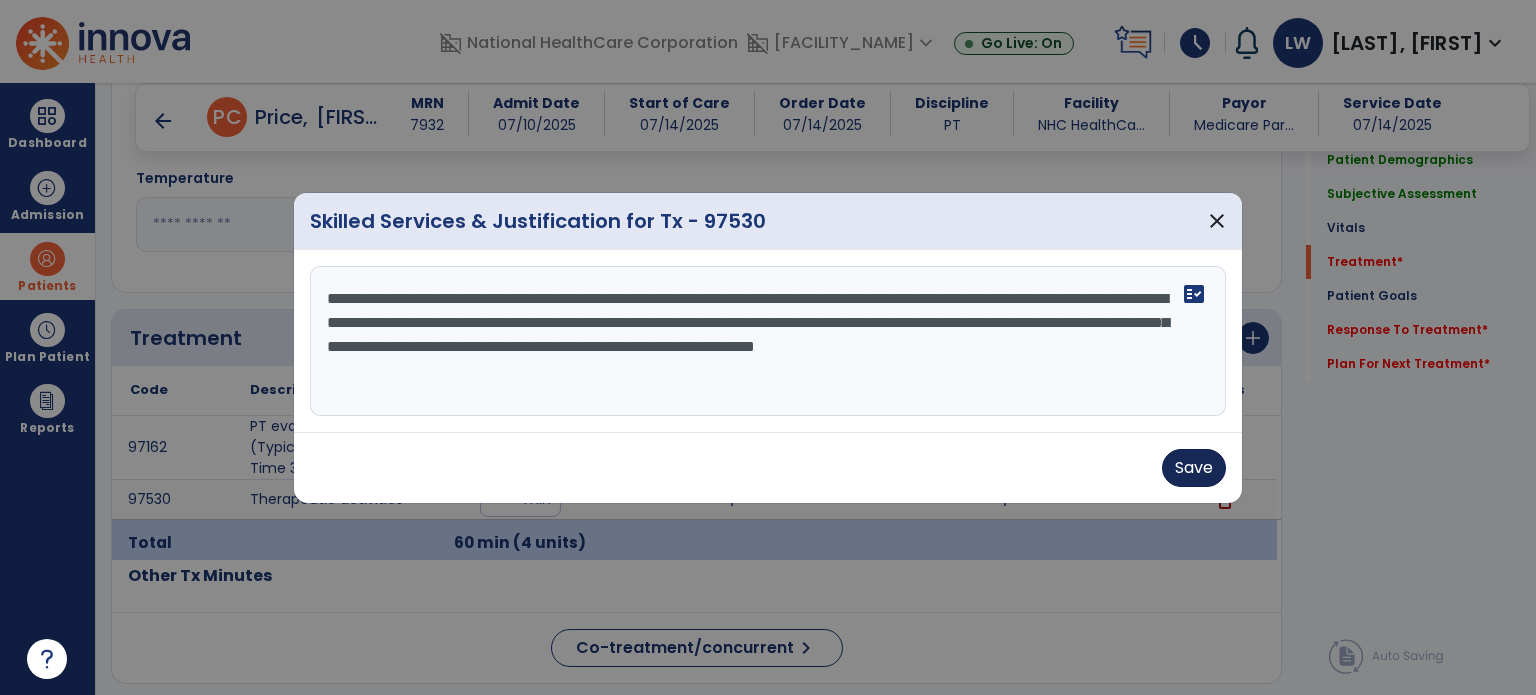 type on "**********" 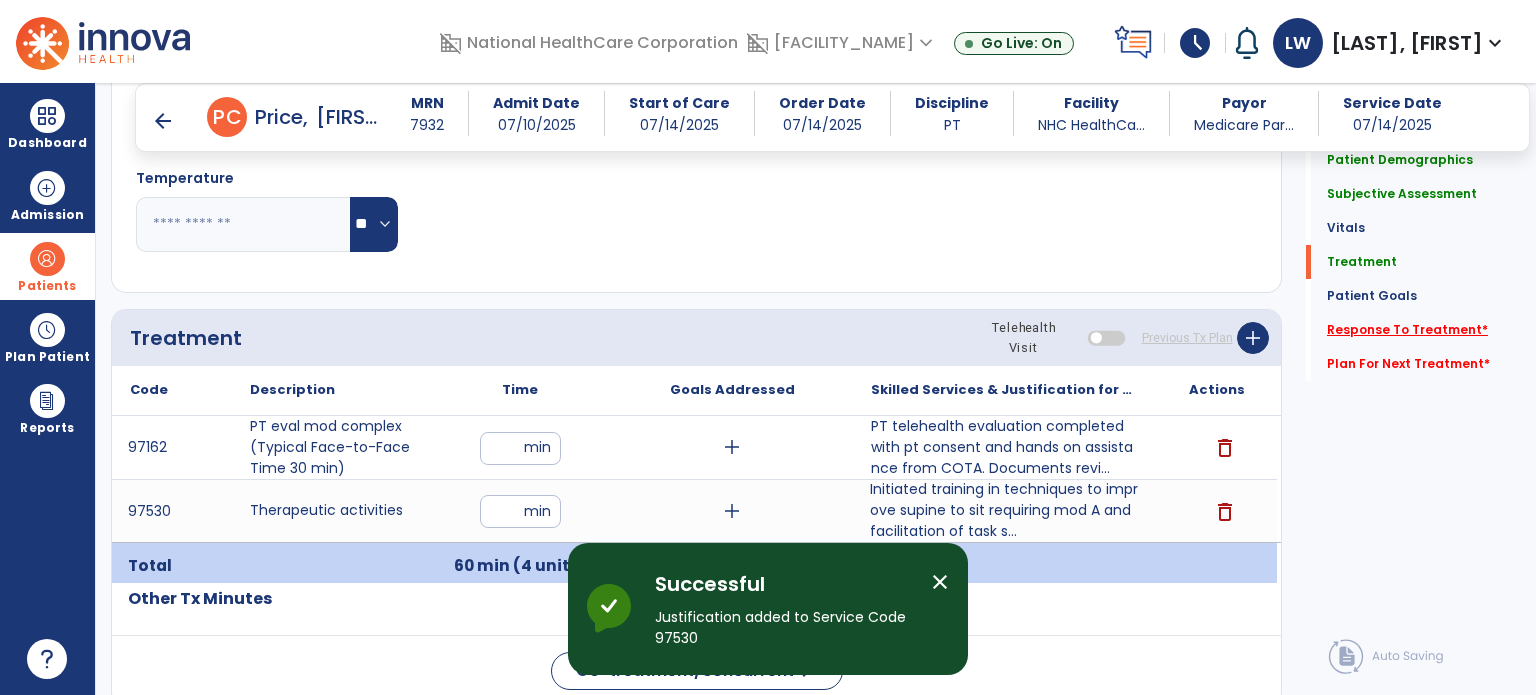 click on "Response To Treatment   *" 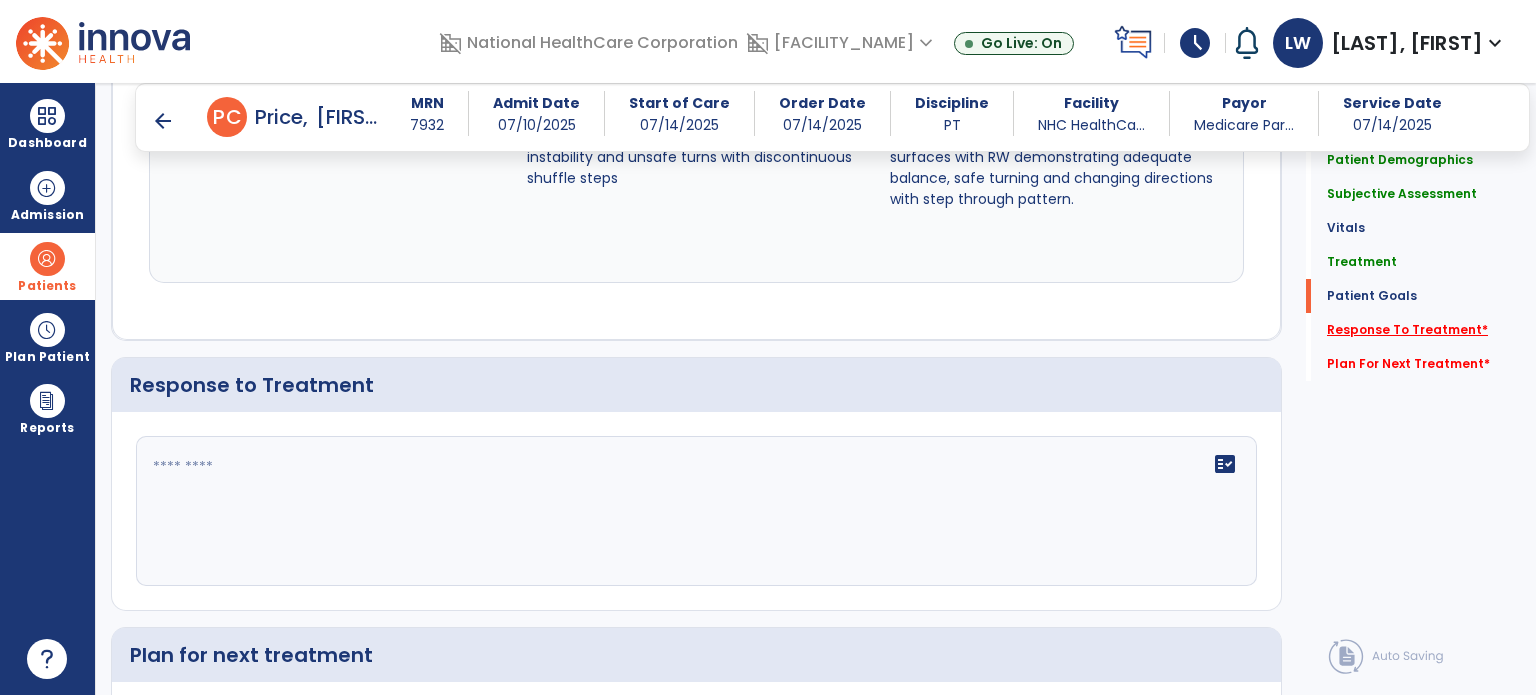 scroll, scrollTop: 2527, scrollLeft: 0, axis: vertical 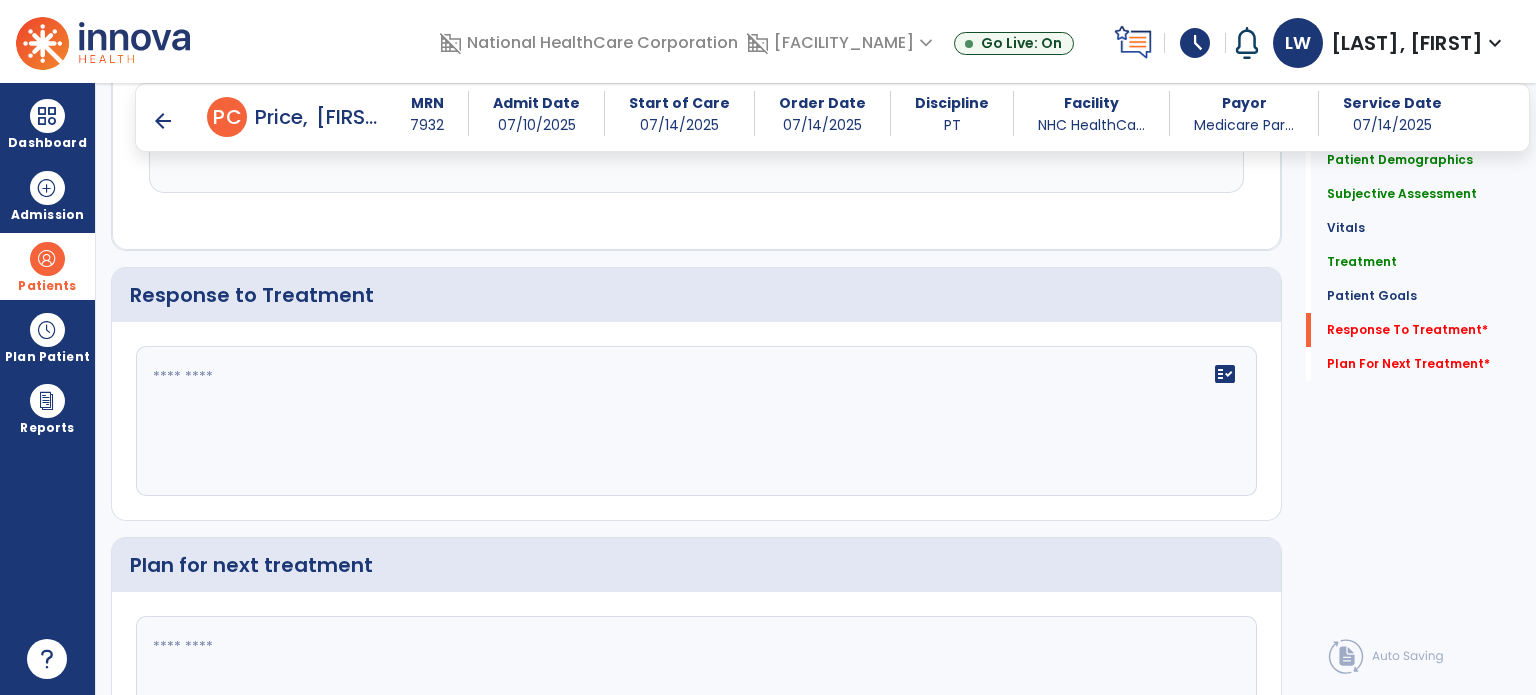 click on "fact_check" 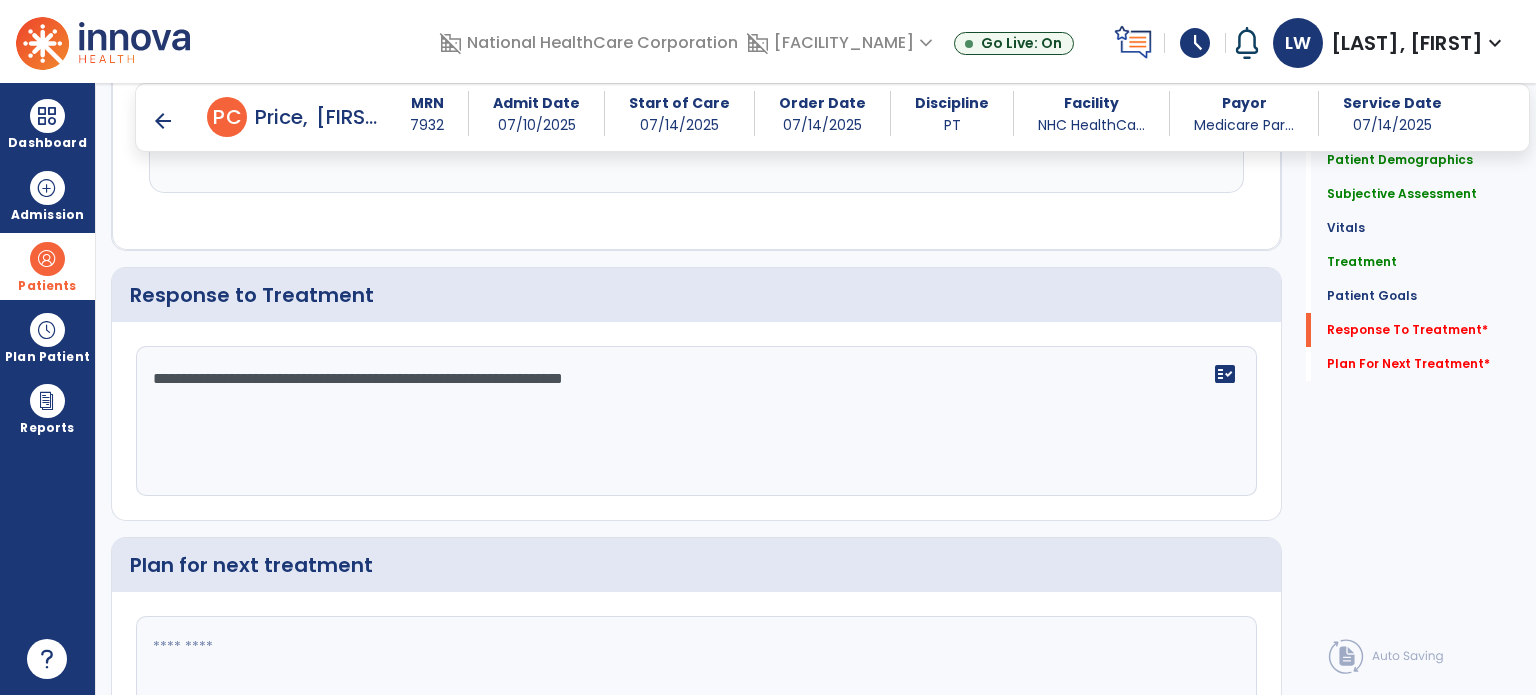type on "**********" 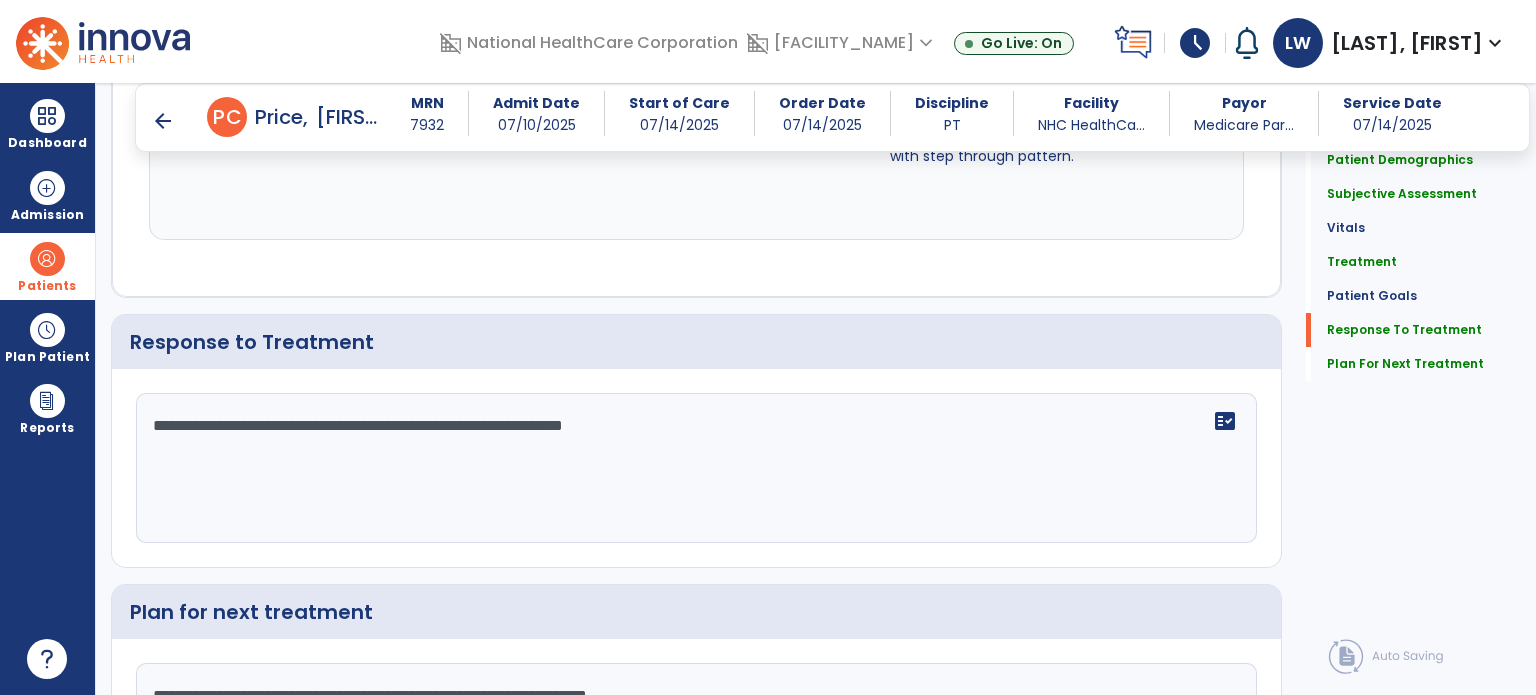scroll, scrollTop: 2526, scrollLeft: 0, axis: vertical 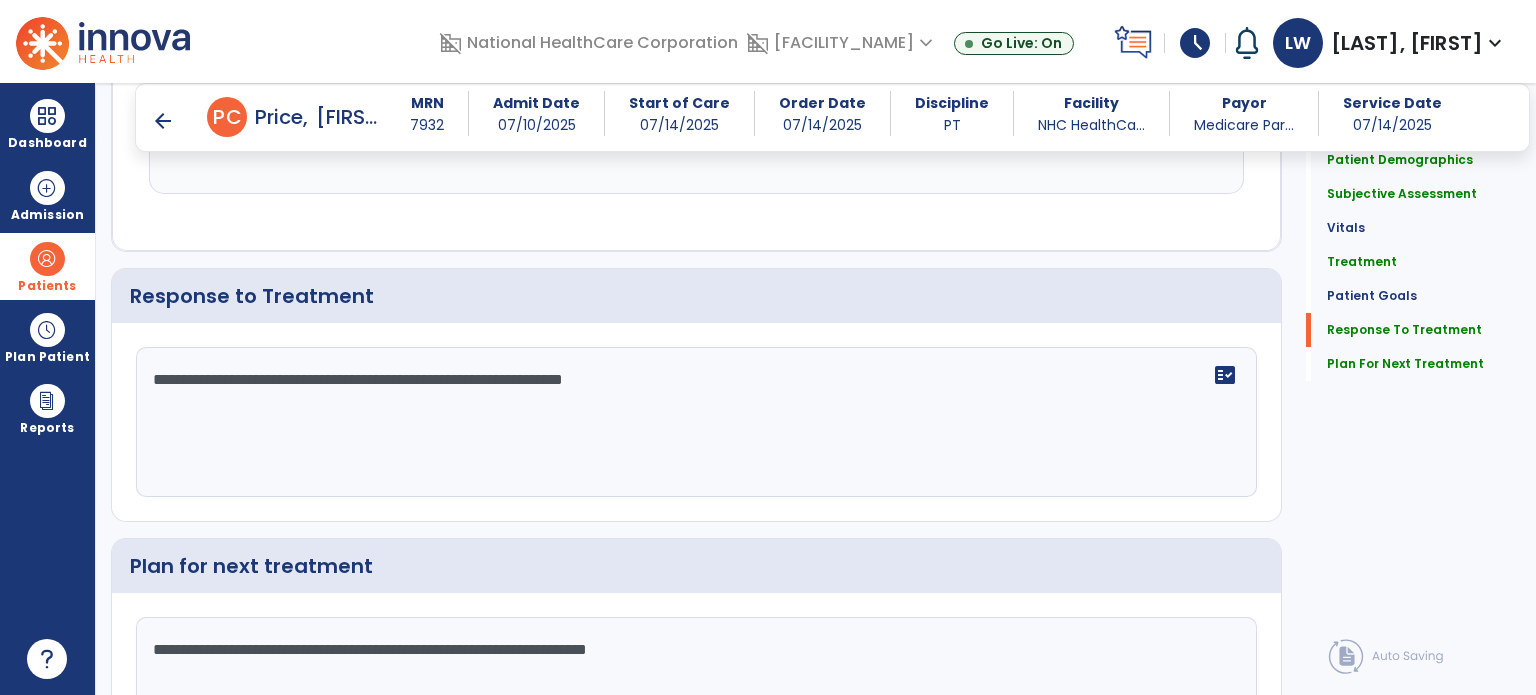 click on "**********" 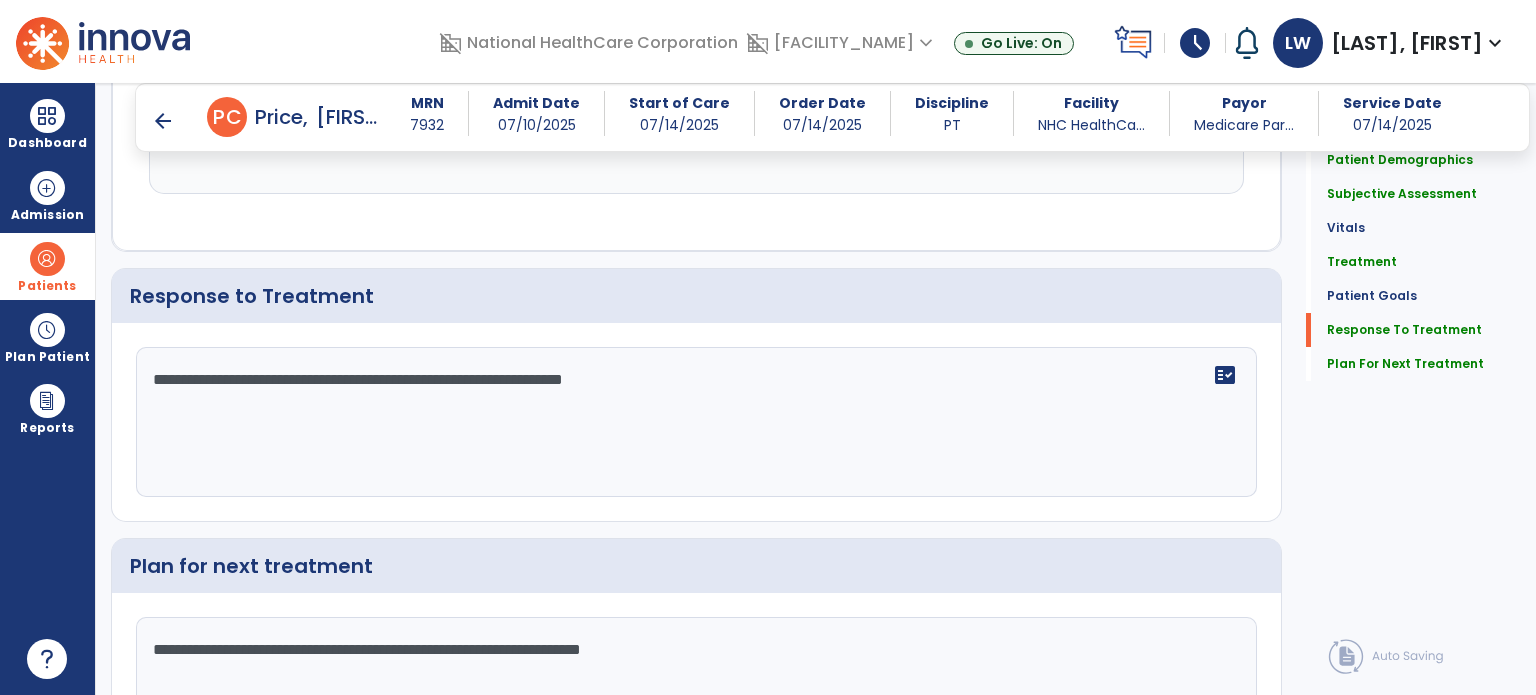click on "**********" 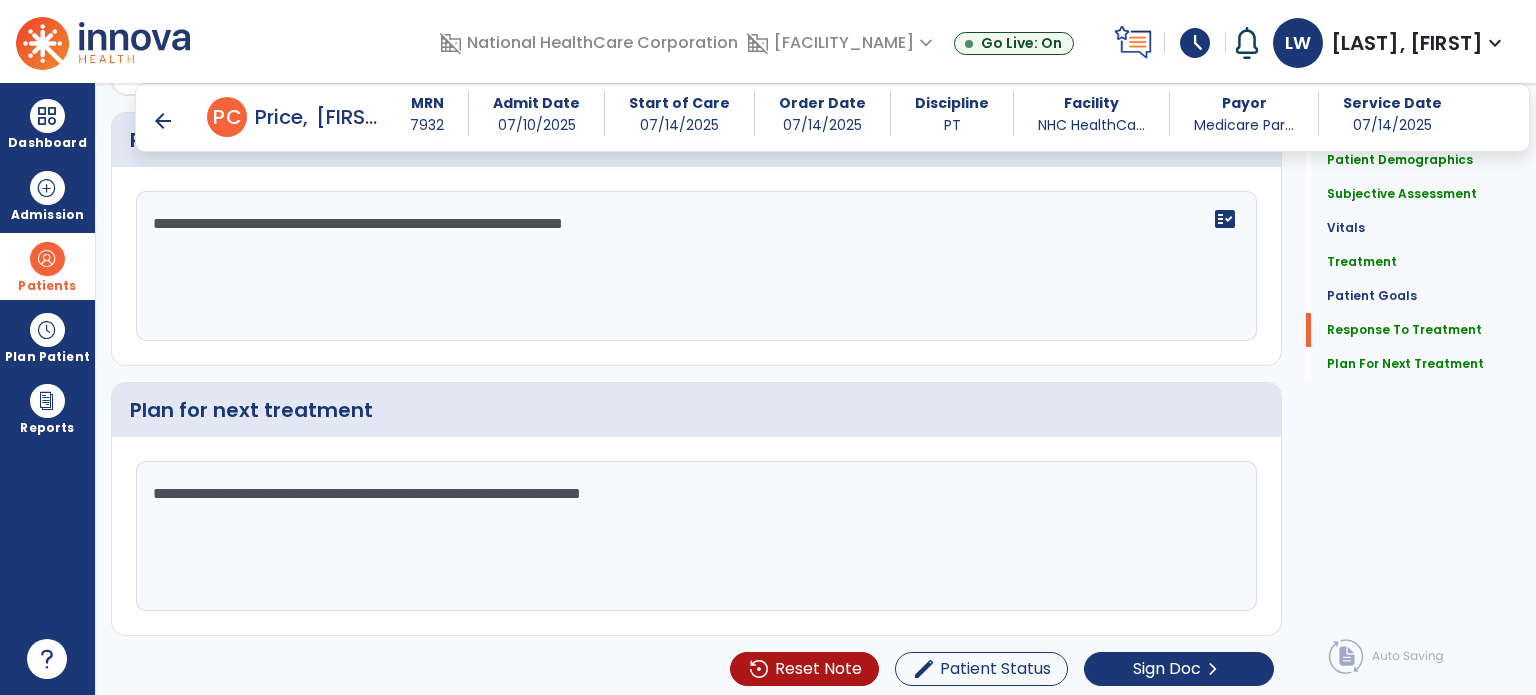 scroll, scrollTop: 2681, scrollLeft: 0, axis: vertical 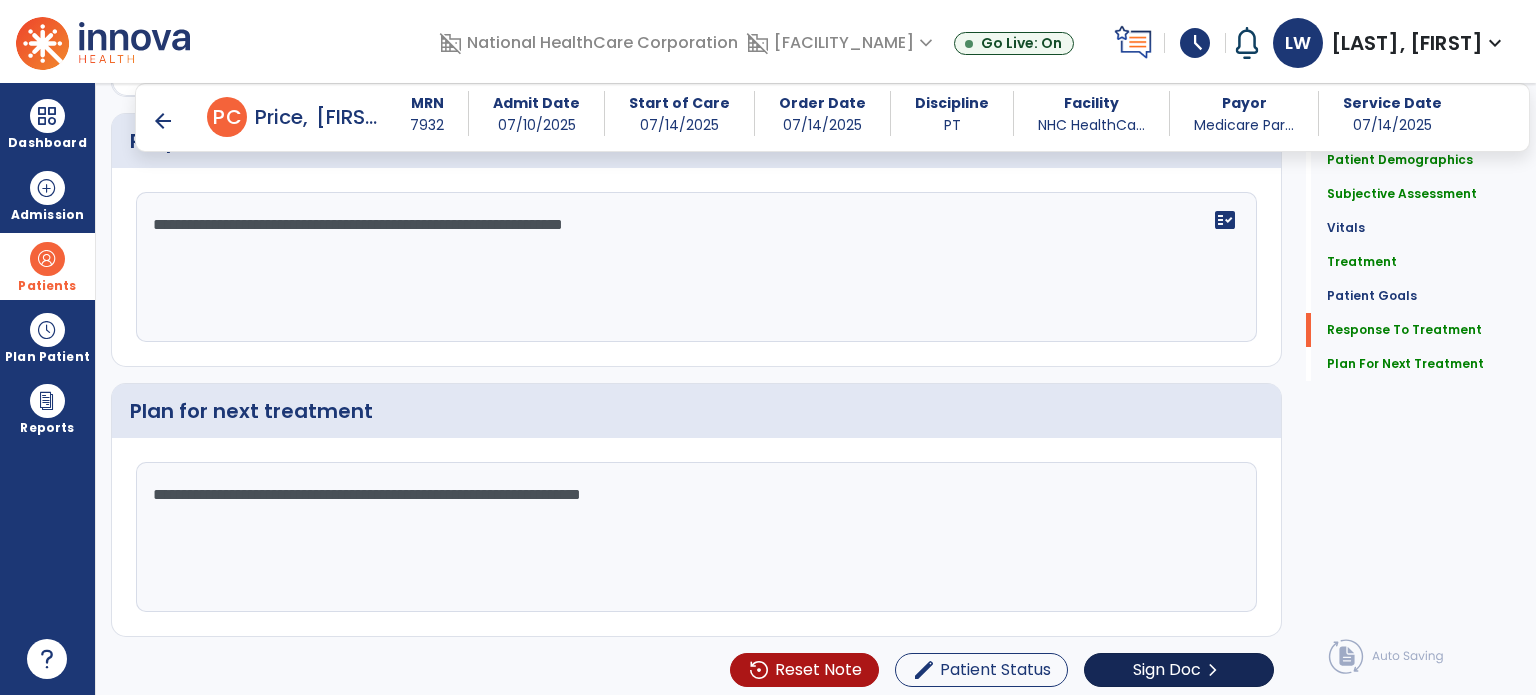 click on "chevron_right" 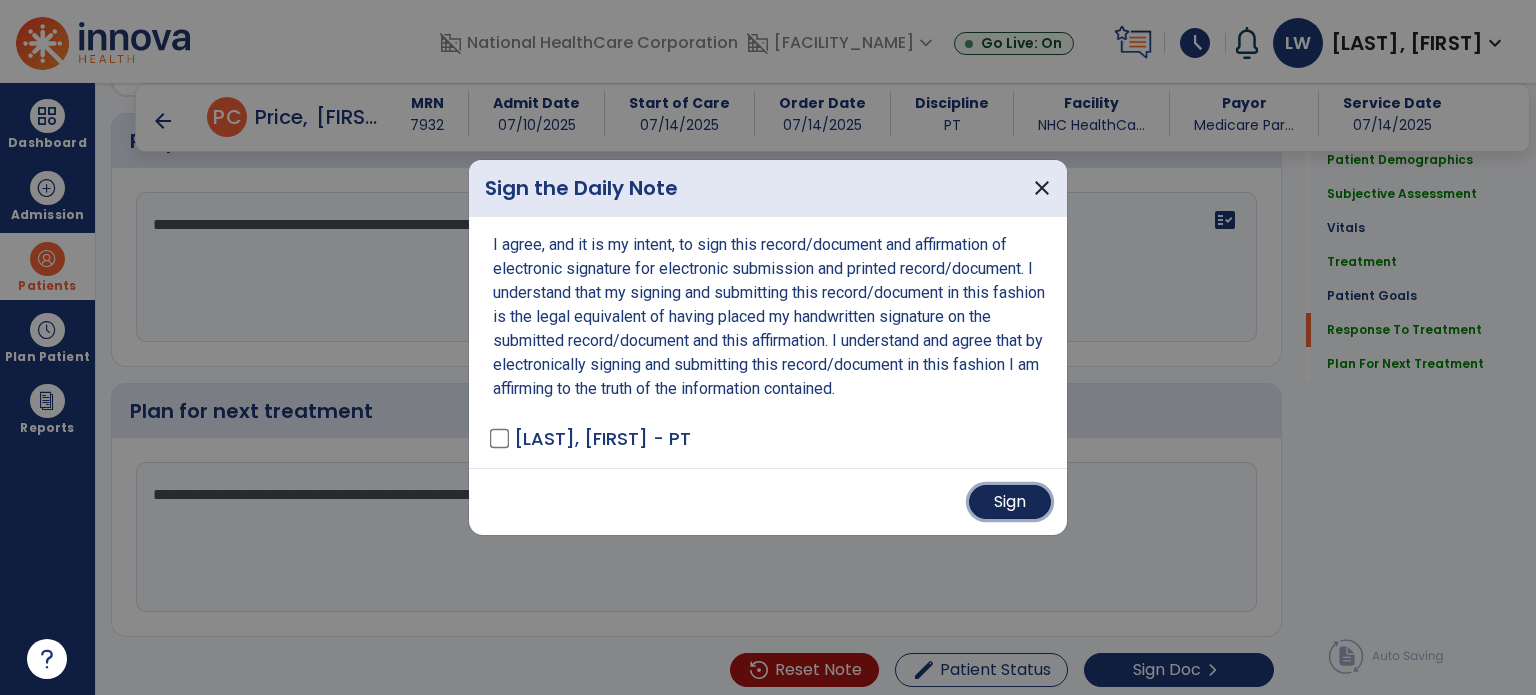 click on "Sign" at bounding box center [1010, 502] 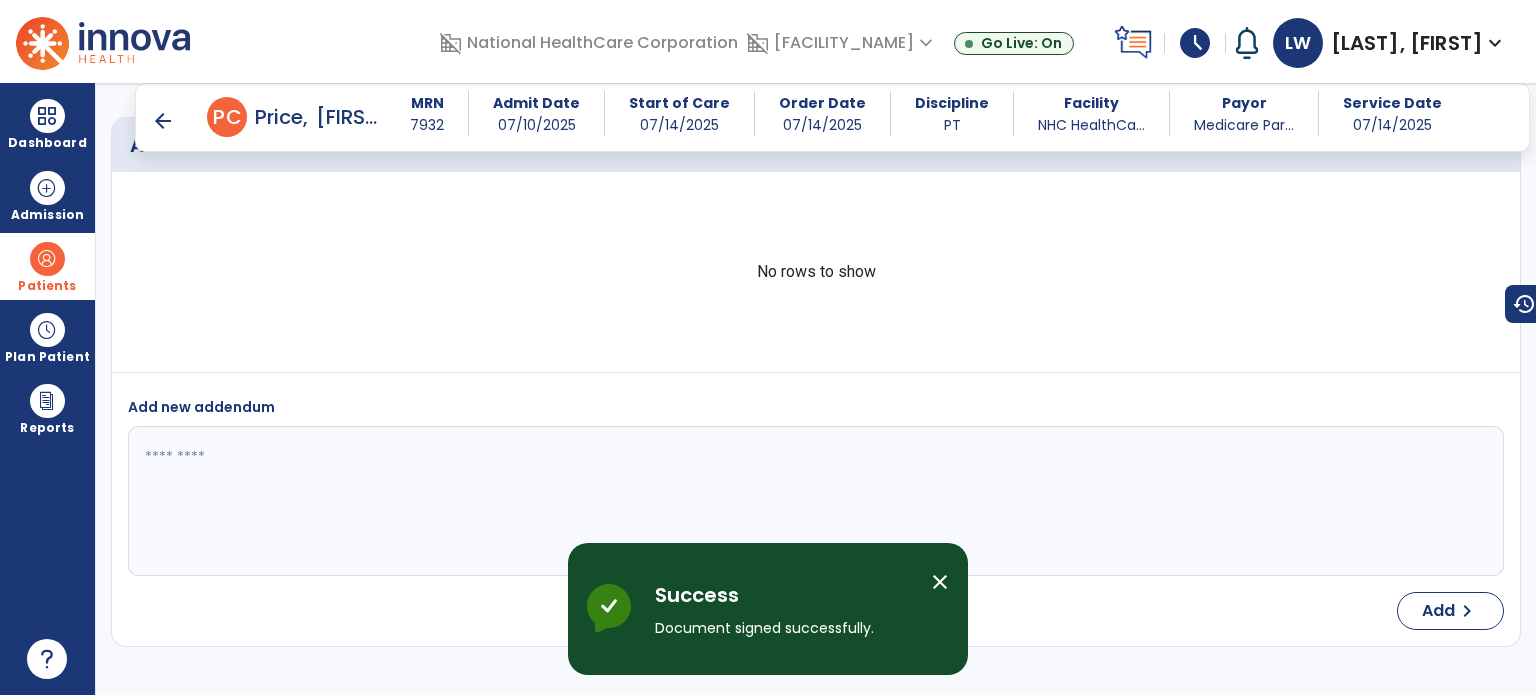 scroll, scrollTop: 3562, scrollLeft: 0, axis: vertical 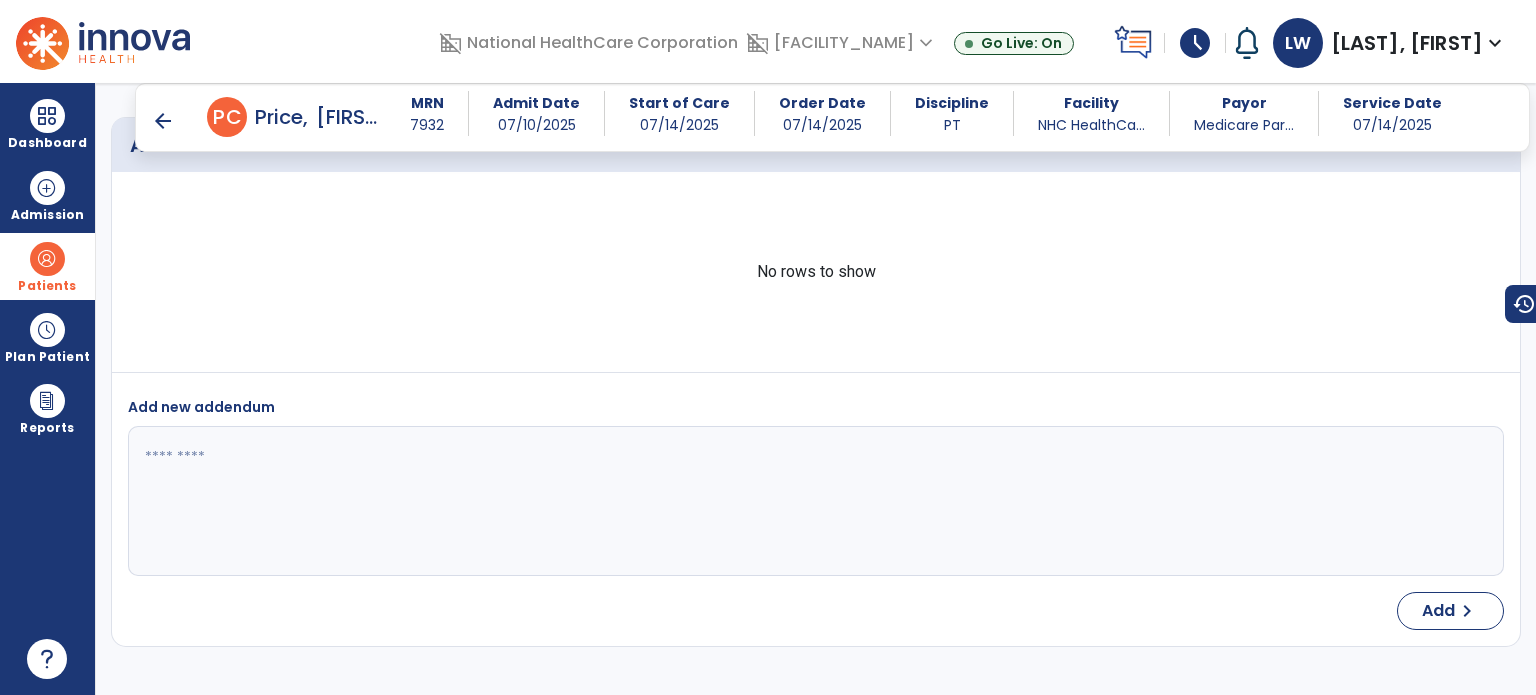 click on "arrow_back" at bounding box center (163, 121) 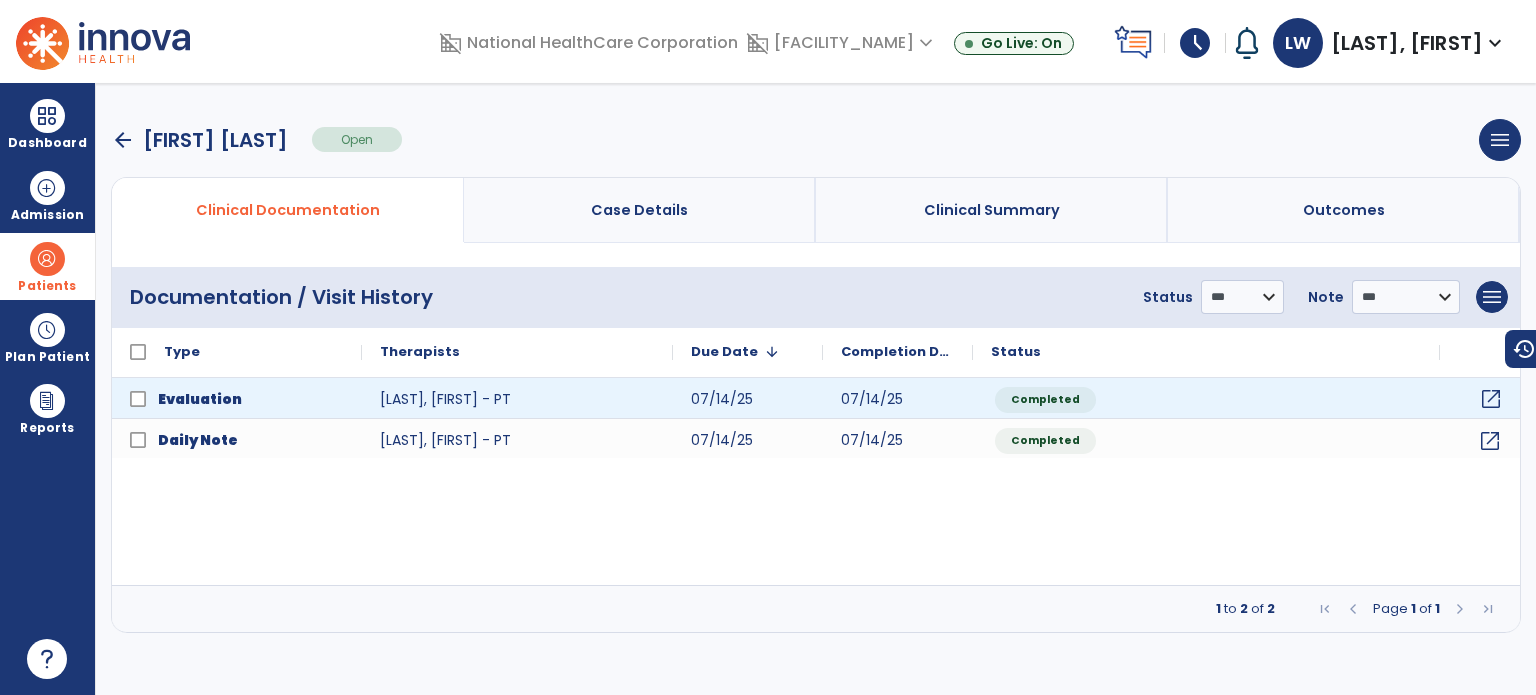 click on "open_in_new" 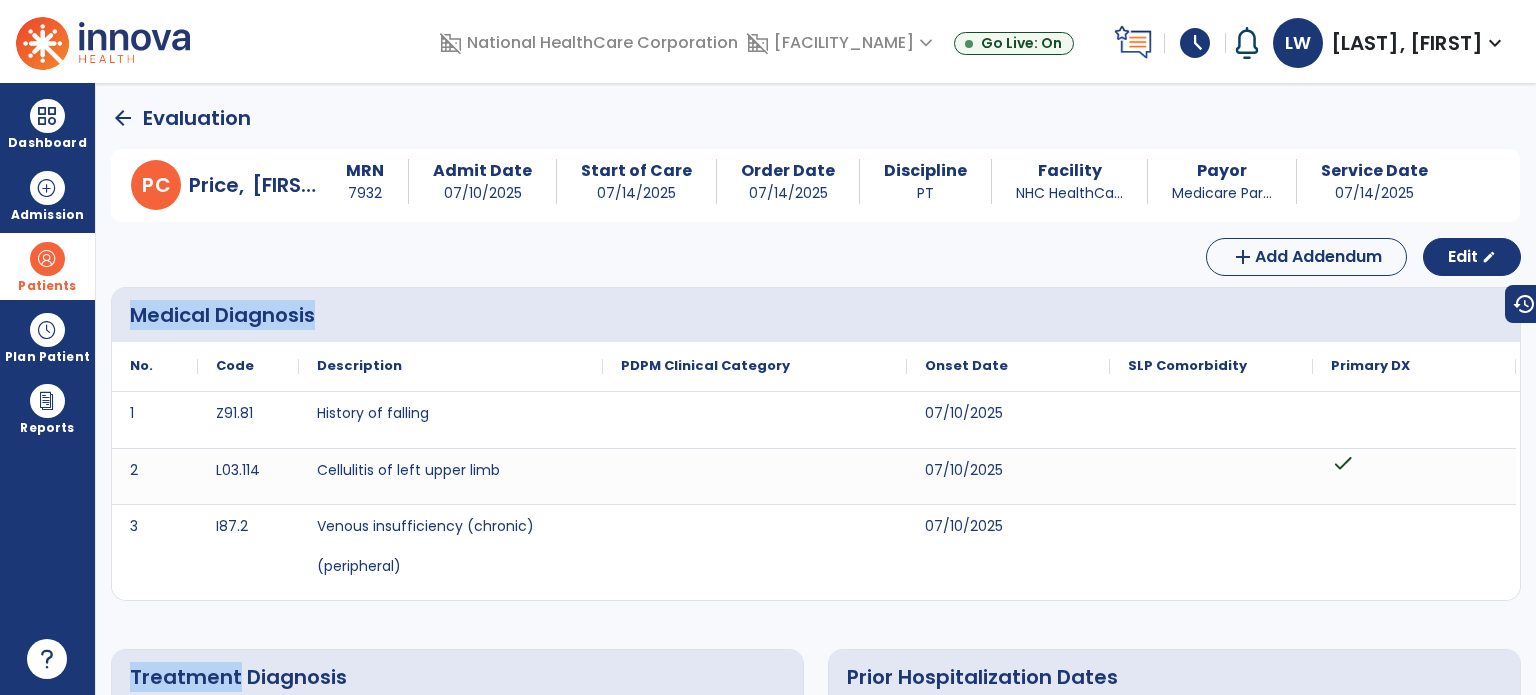 drag, startPoint x: 1490, startPoint y: 395, endPoint x: 497, endPoint y: 262, distance: 1001.86725 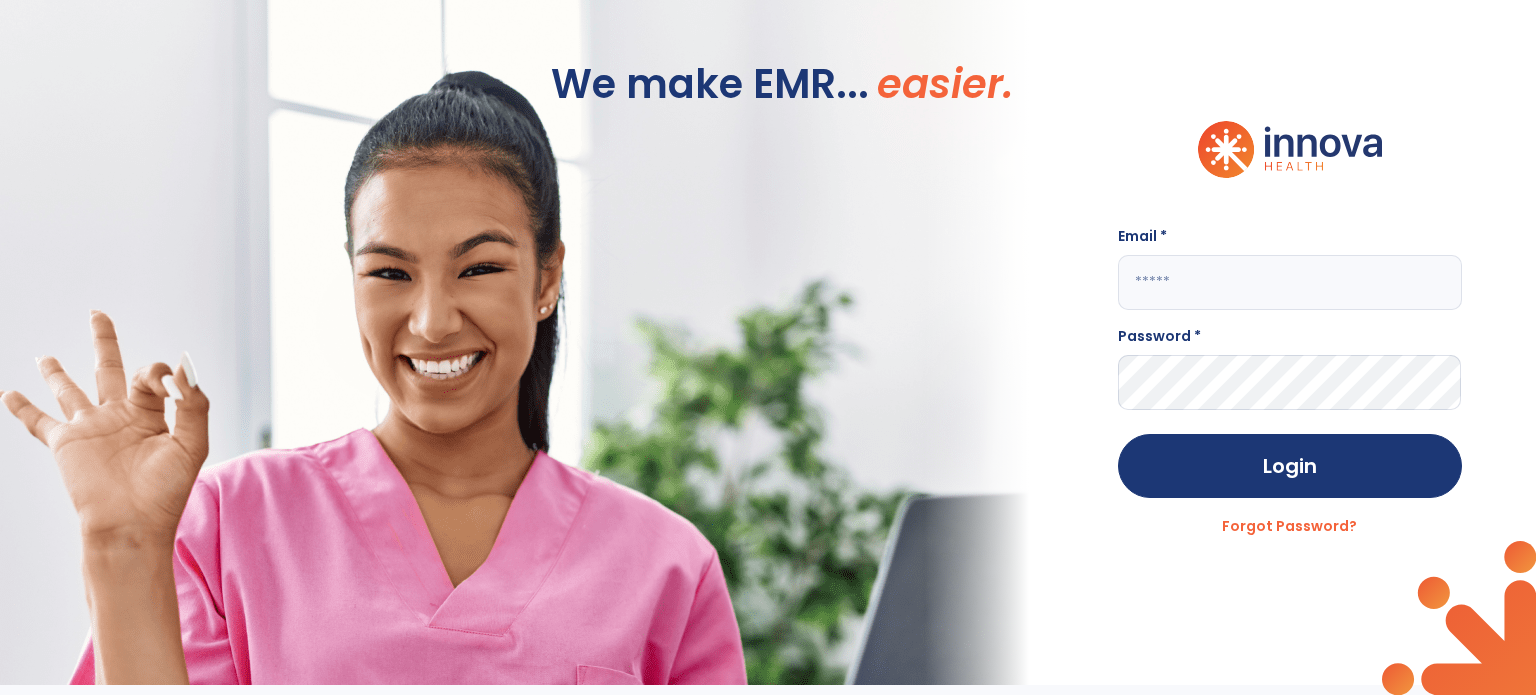 type on "**********" 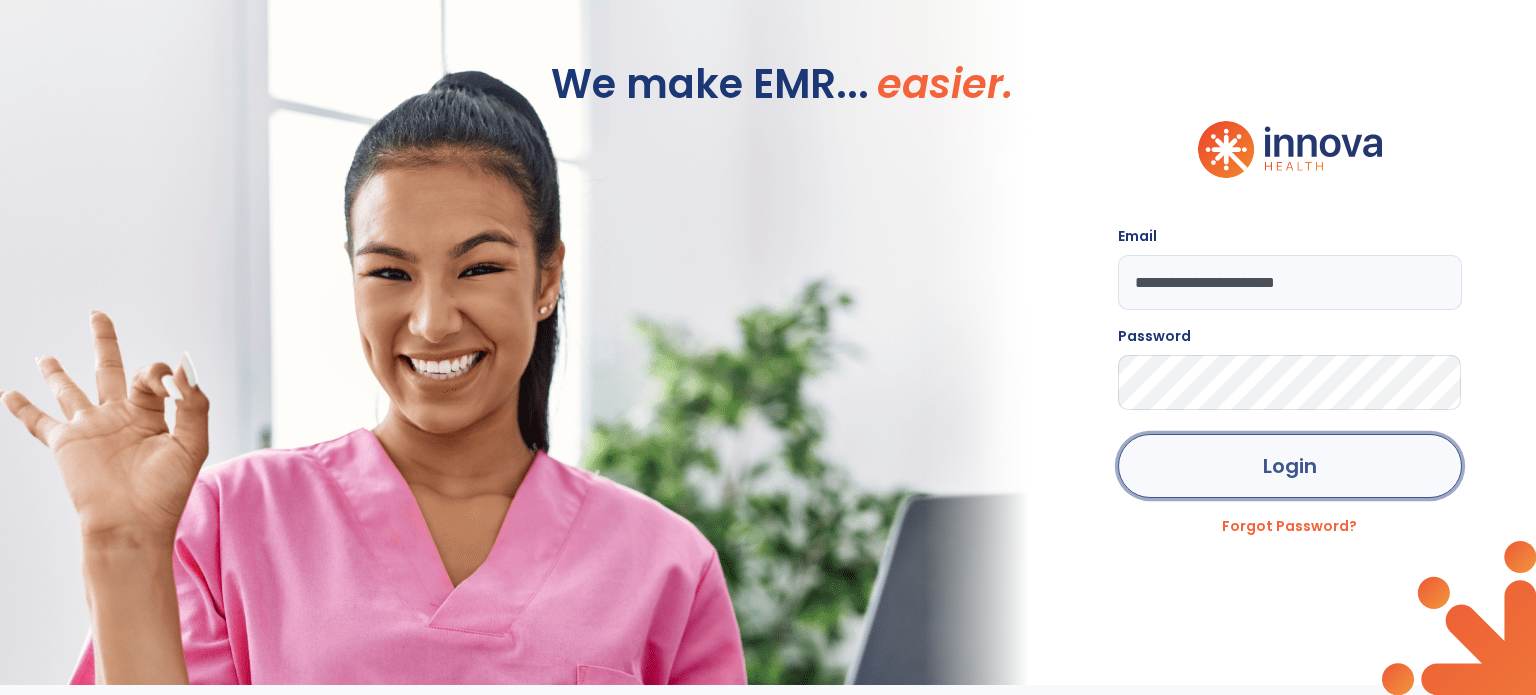 click on "Login" 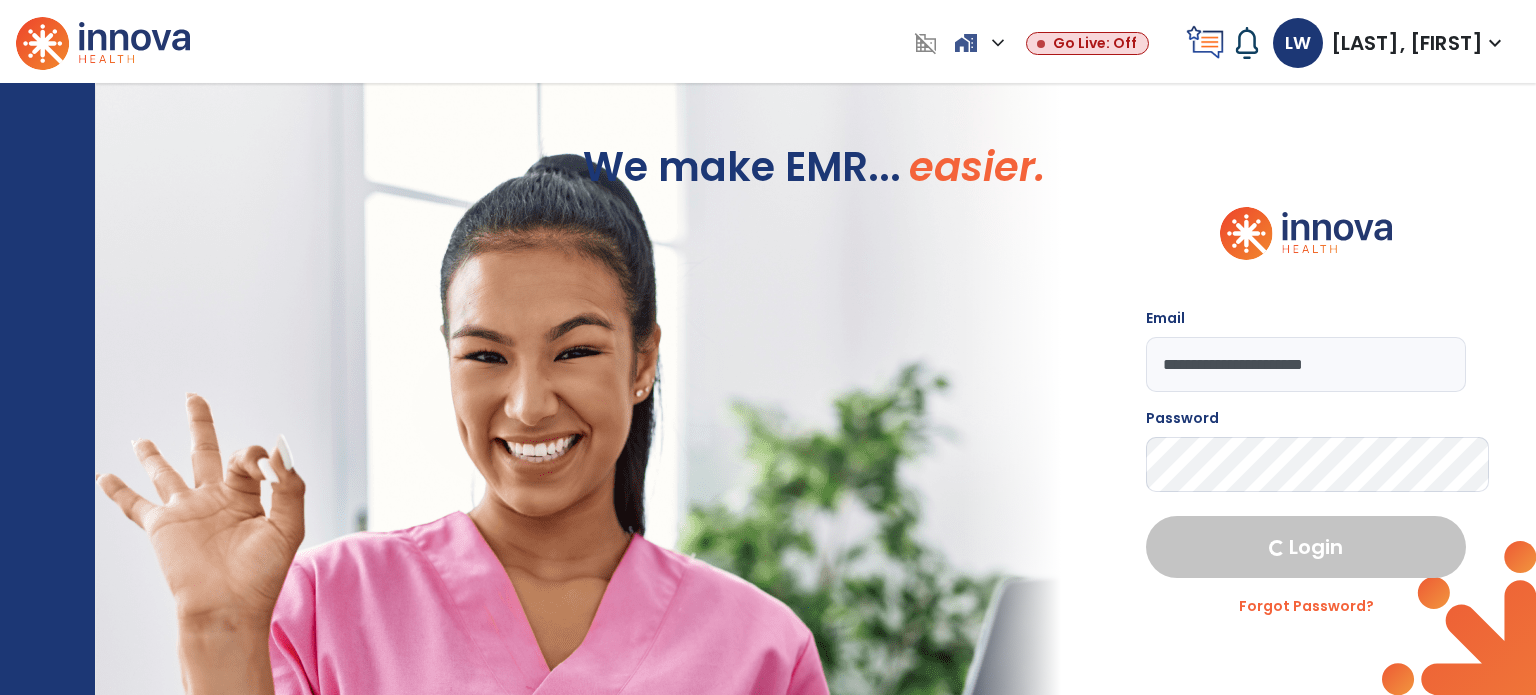select on "****" 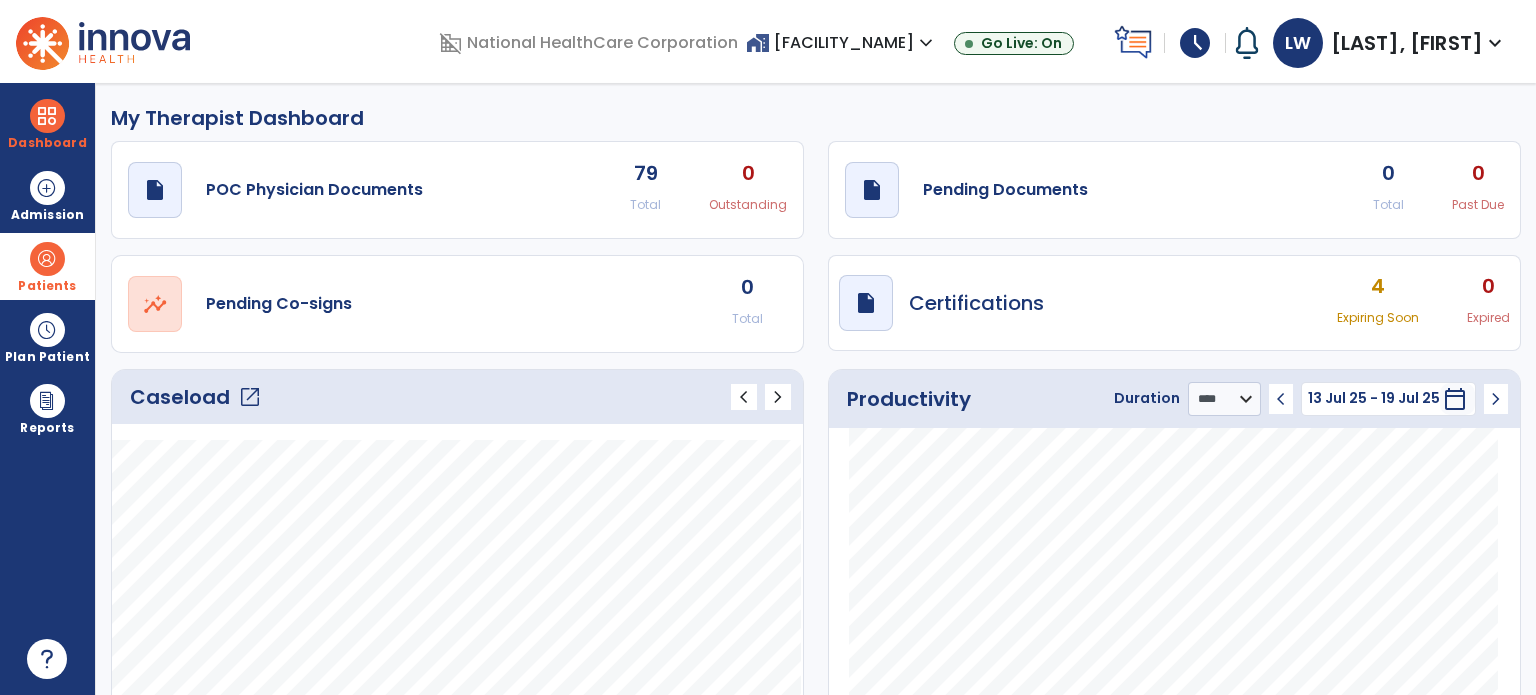 click at bounding box center [47, 259] 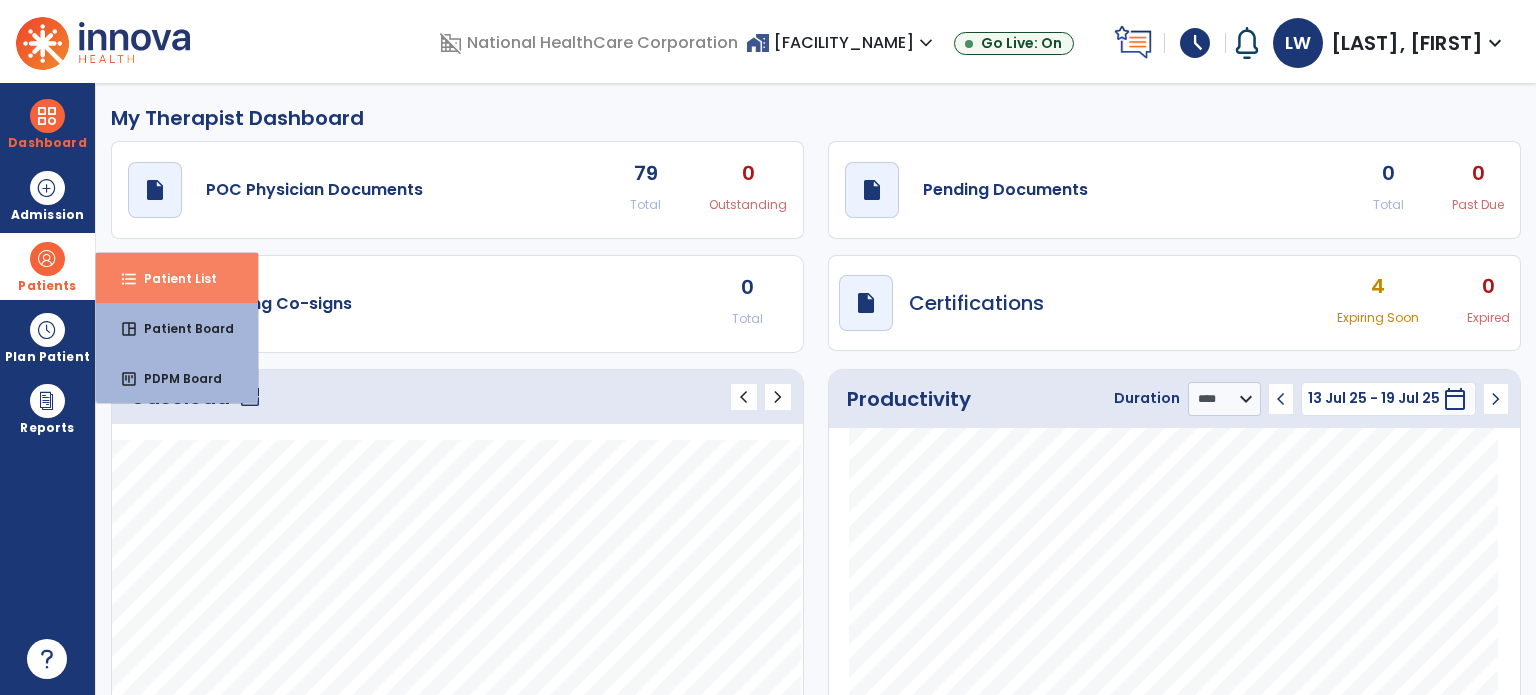click on "Patient List" at bounding box center (172, 278) 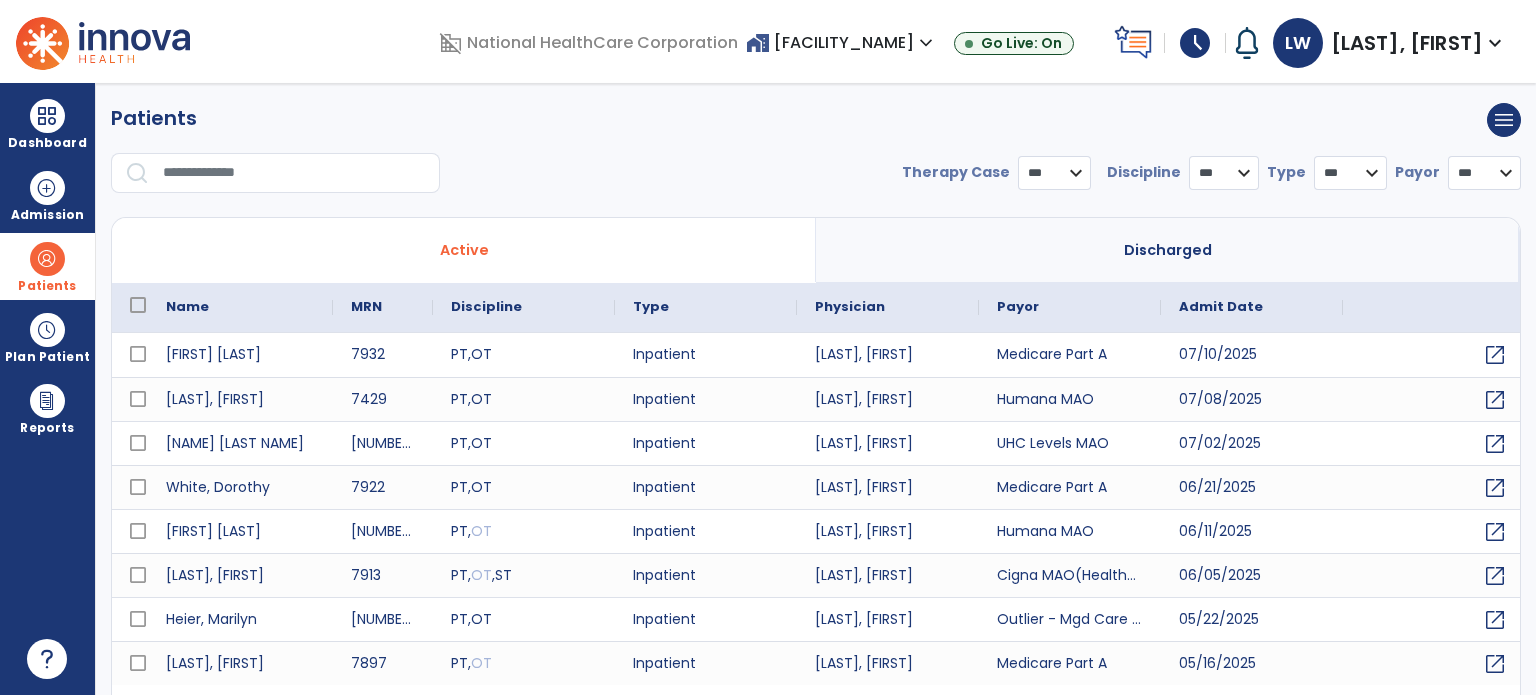 select on "***" 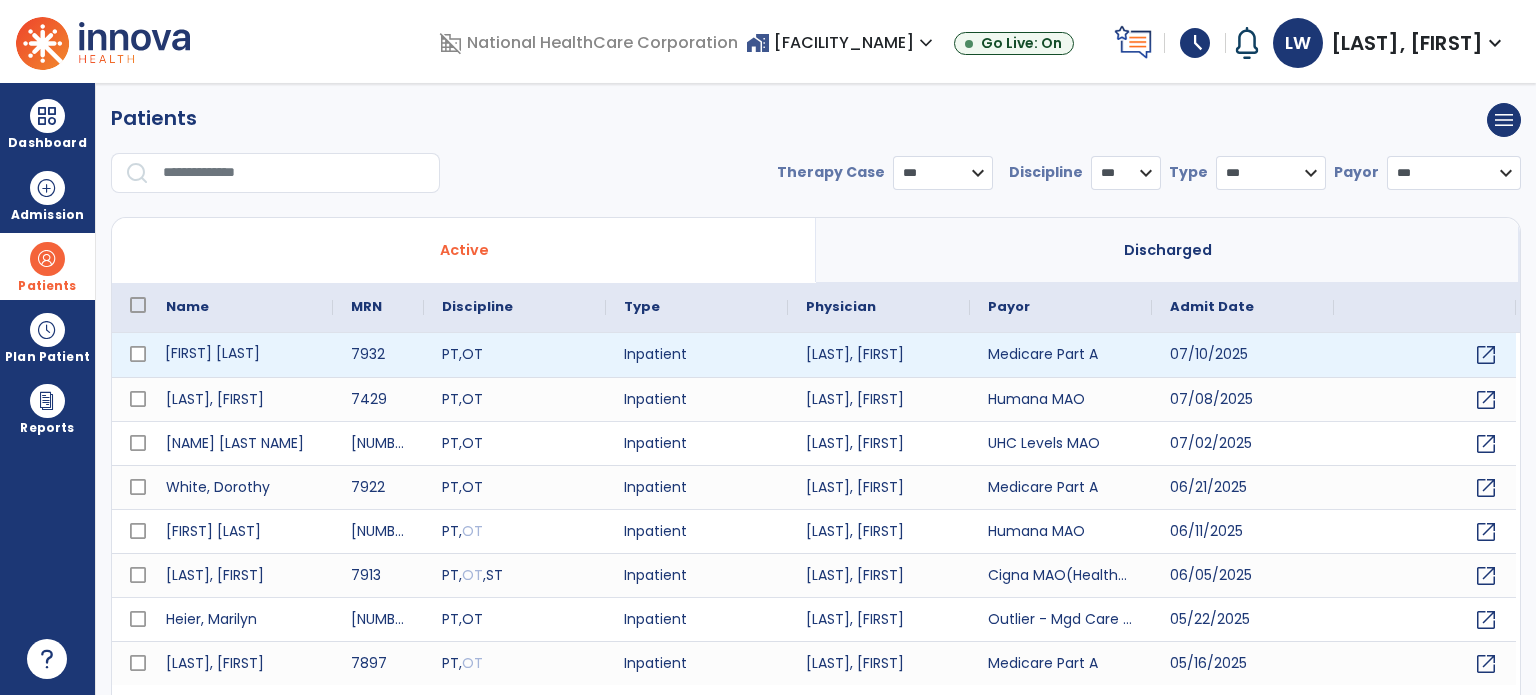 click on "[FIRST] [LAST]" at bounding box center (240, 355) 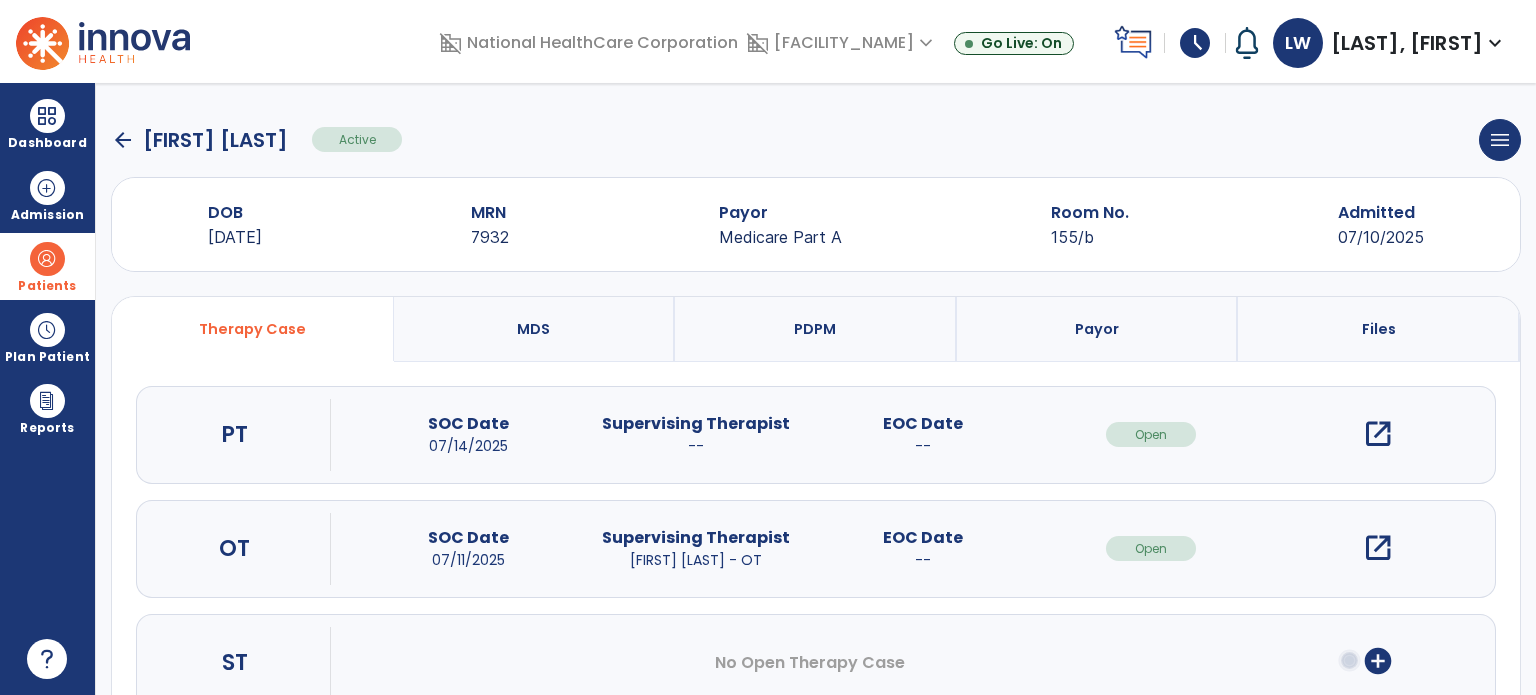 click on "open_in_new" at bounding box center (1378, 434) 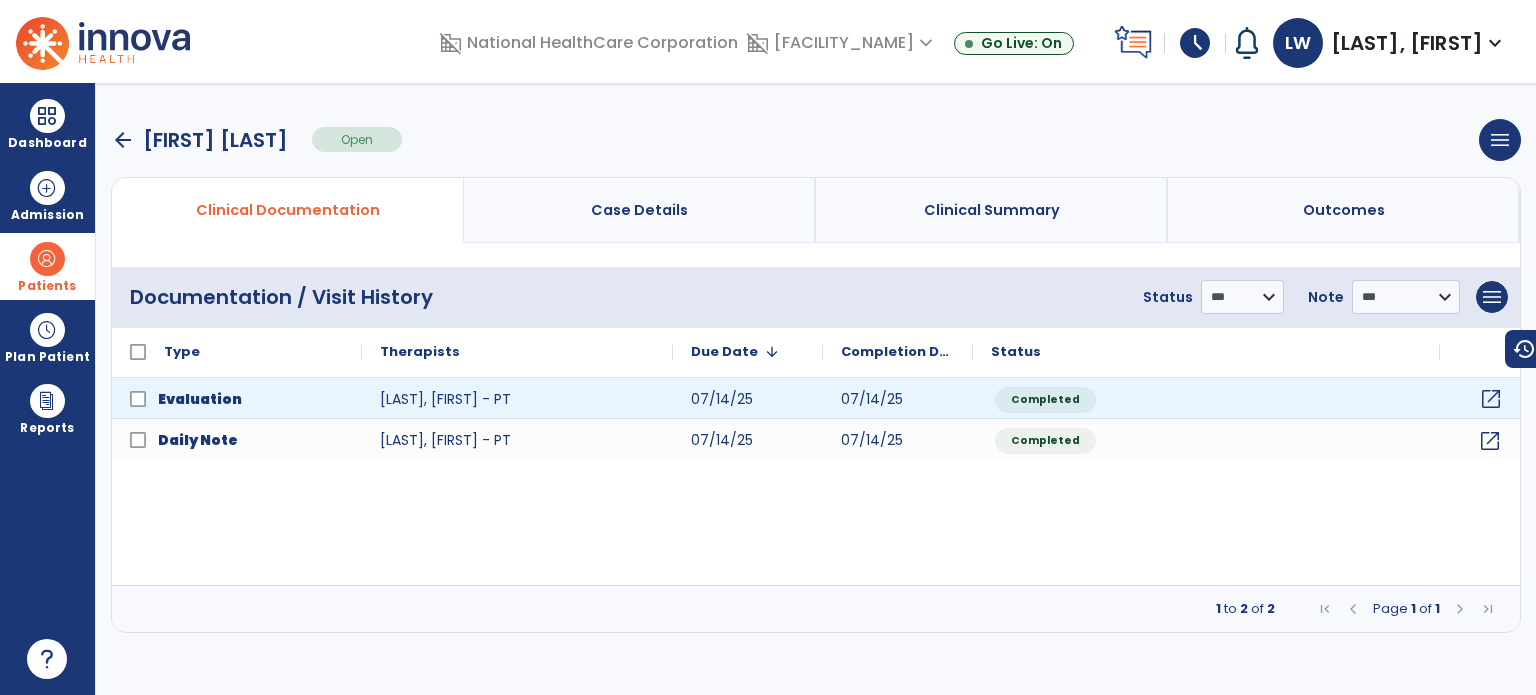 click on "open_in_new" 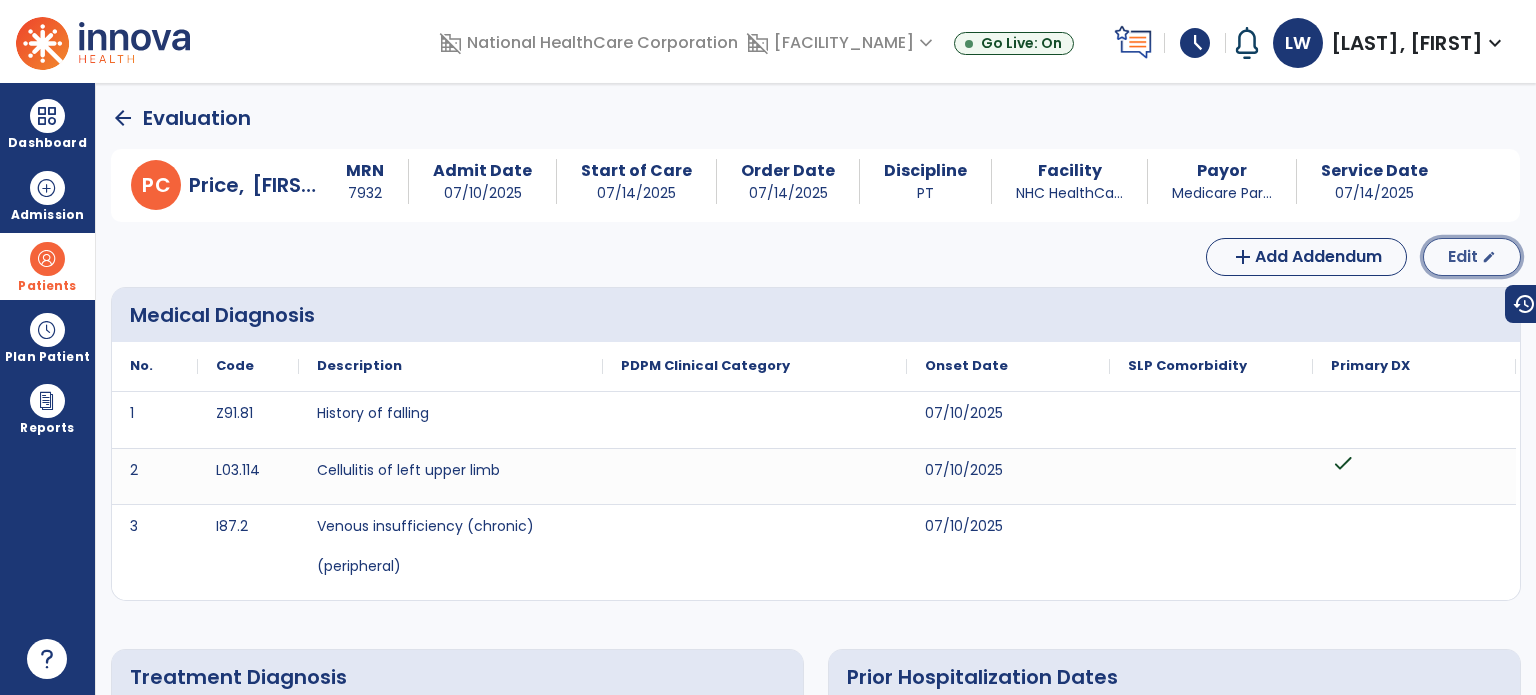 click on "Edit  edit" 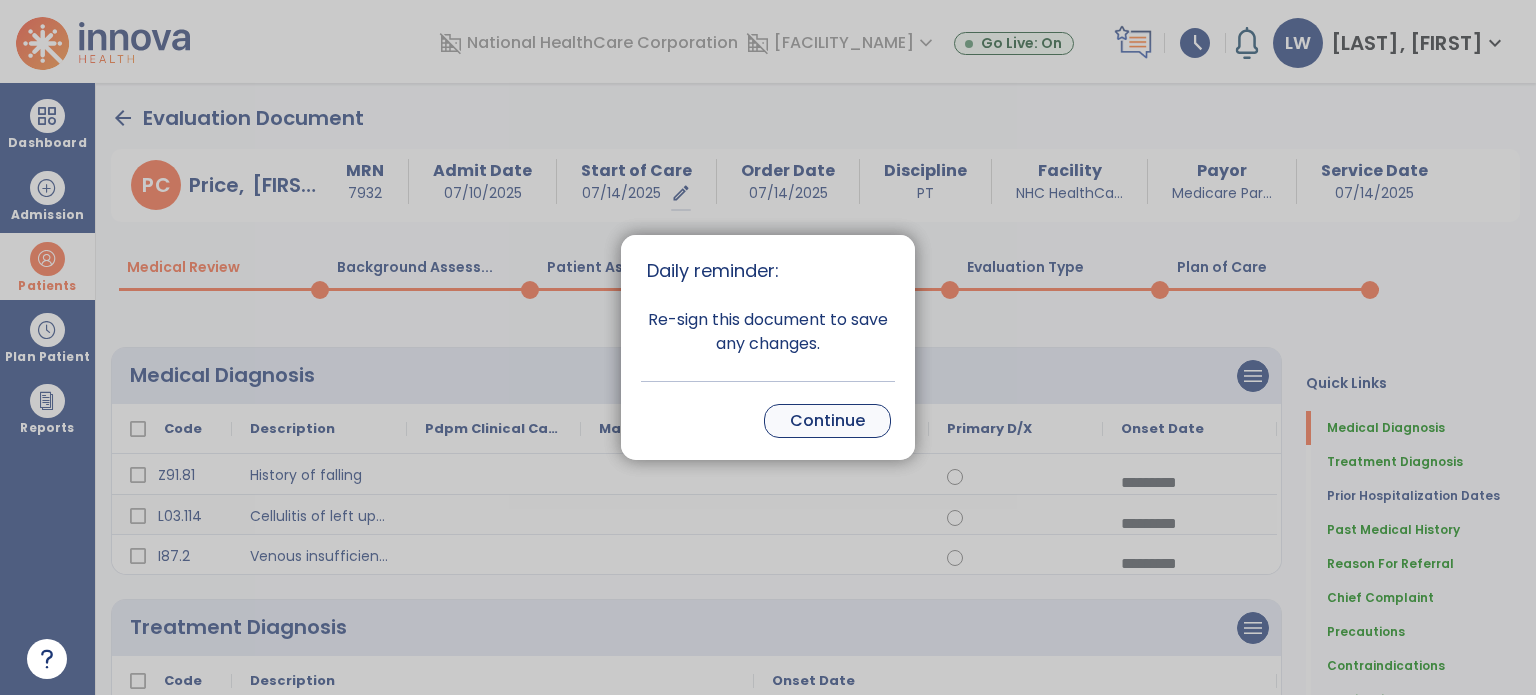 click on "Continue" at bounding box center [827, 421] 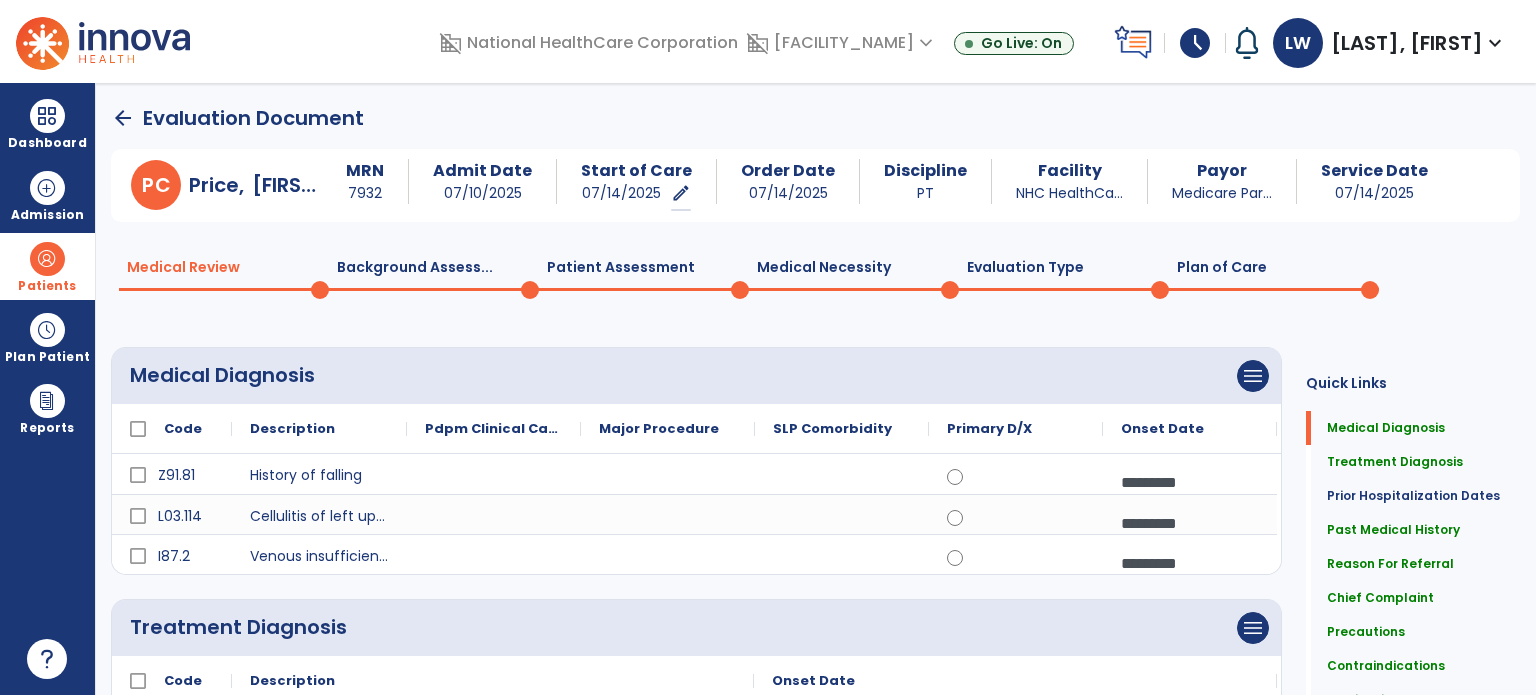 click at bounding box center [768, 347] 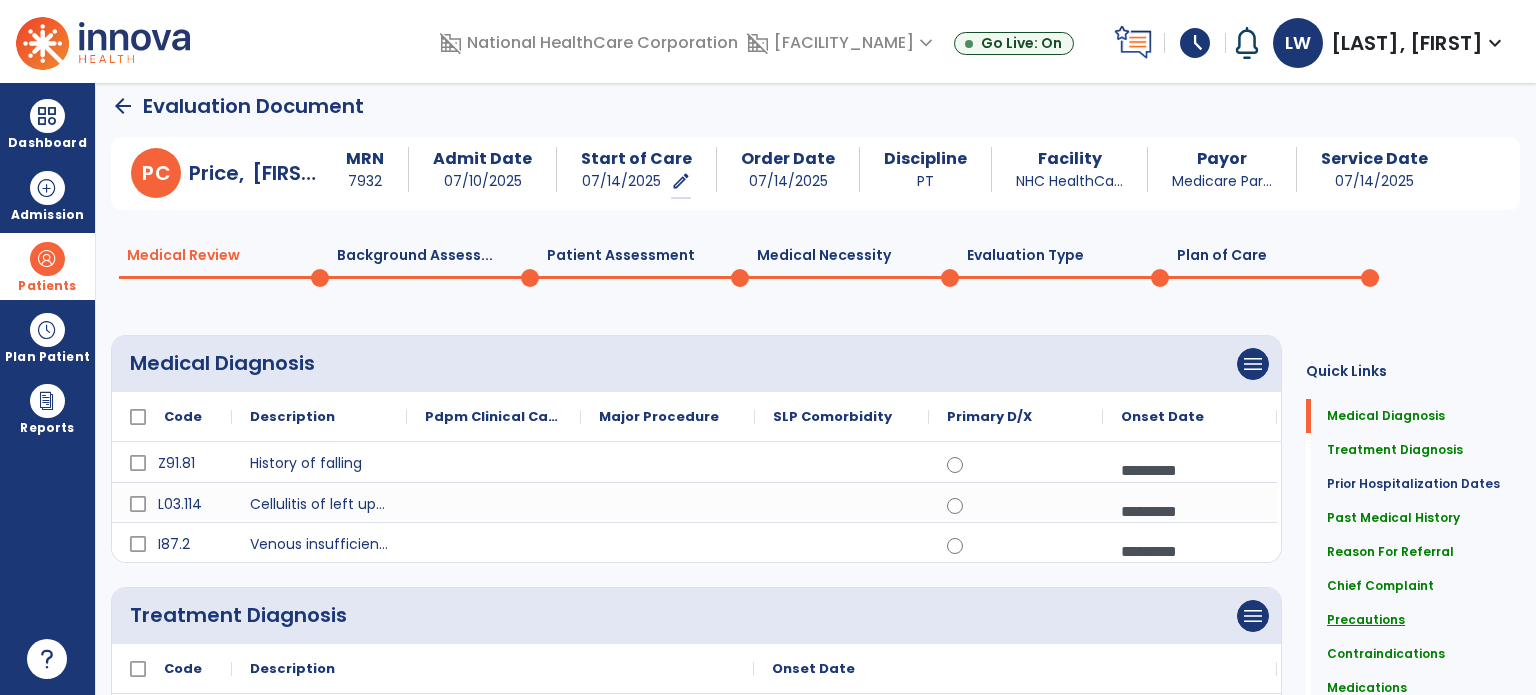 click on "Precautions" 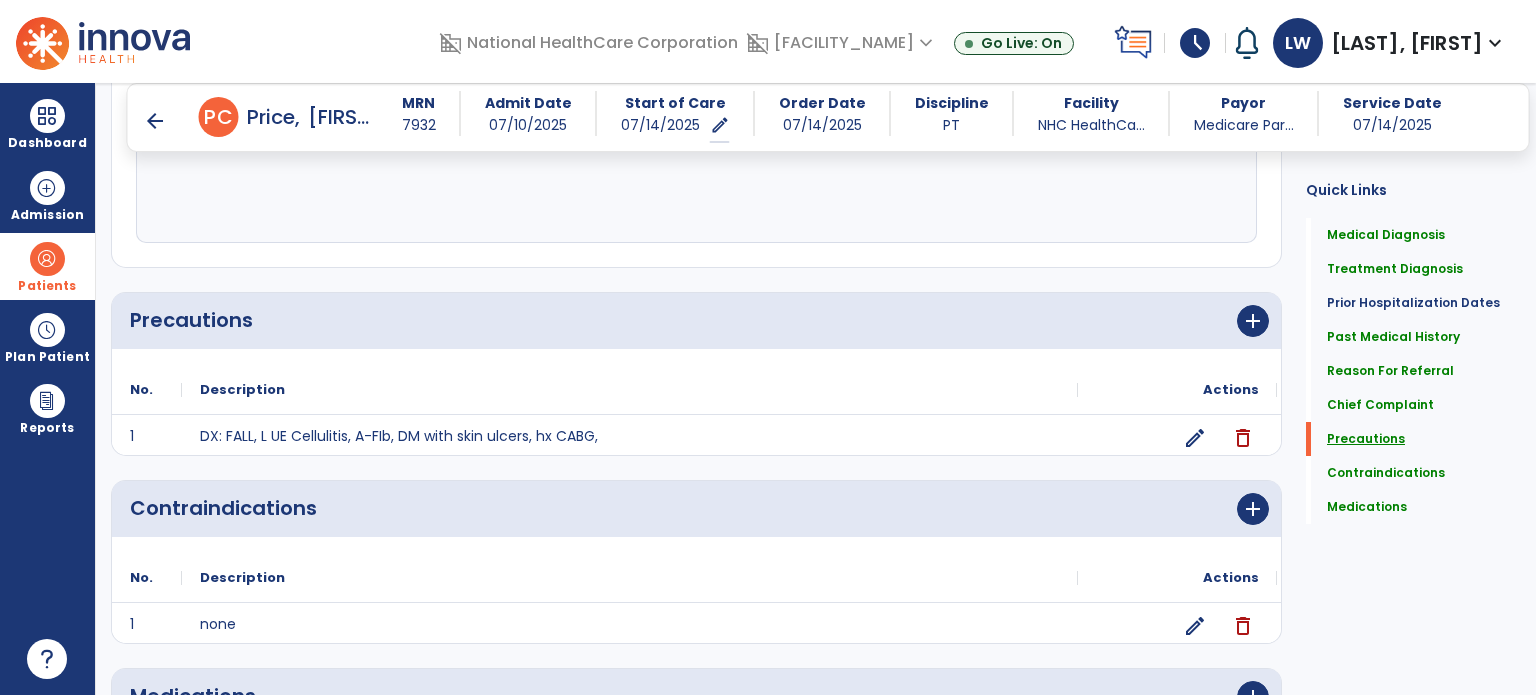 scroll, scrollTop: 1884, scrollLeft: 0, axis: vertical 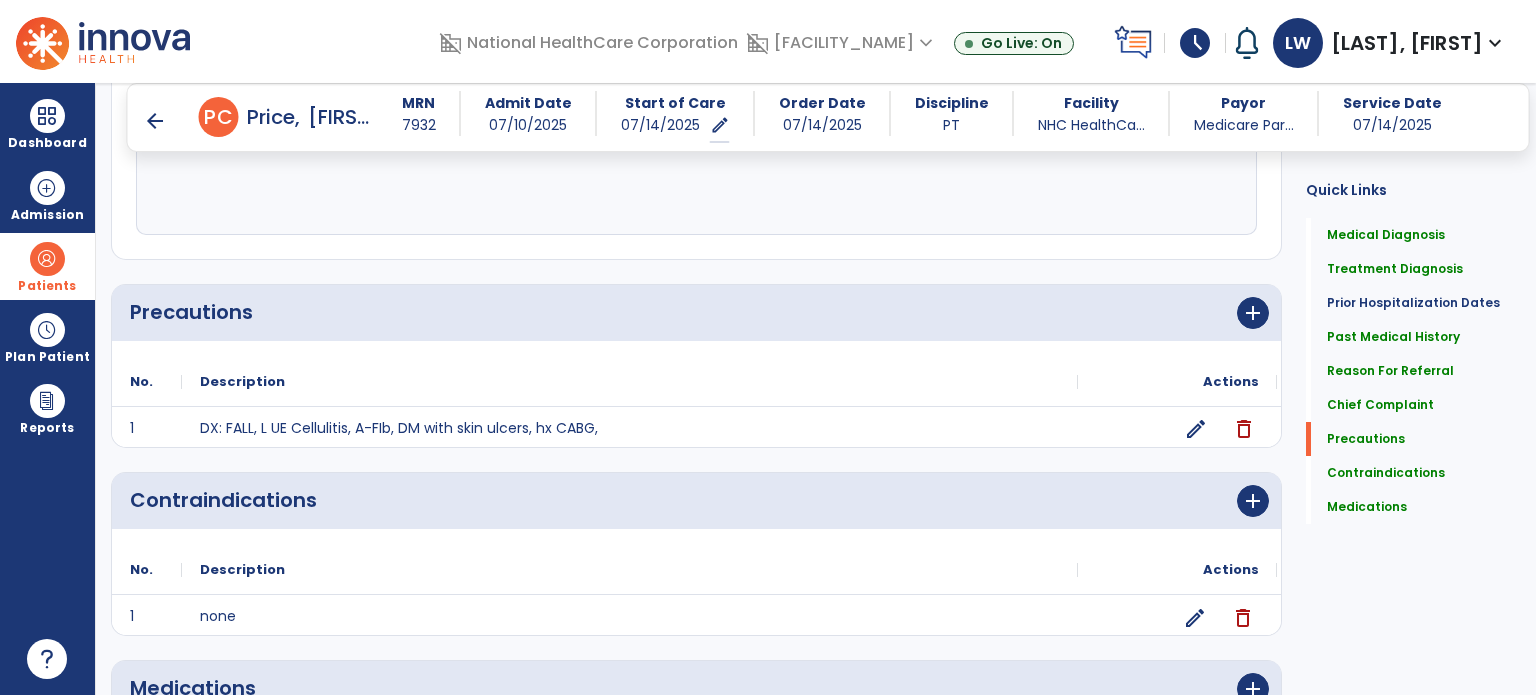 click on "edit" 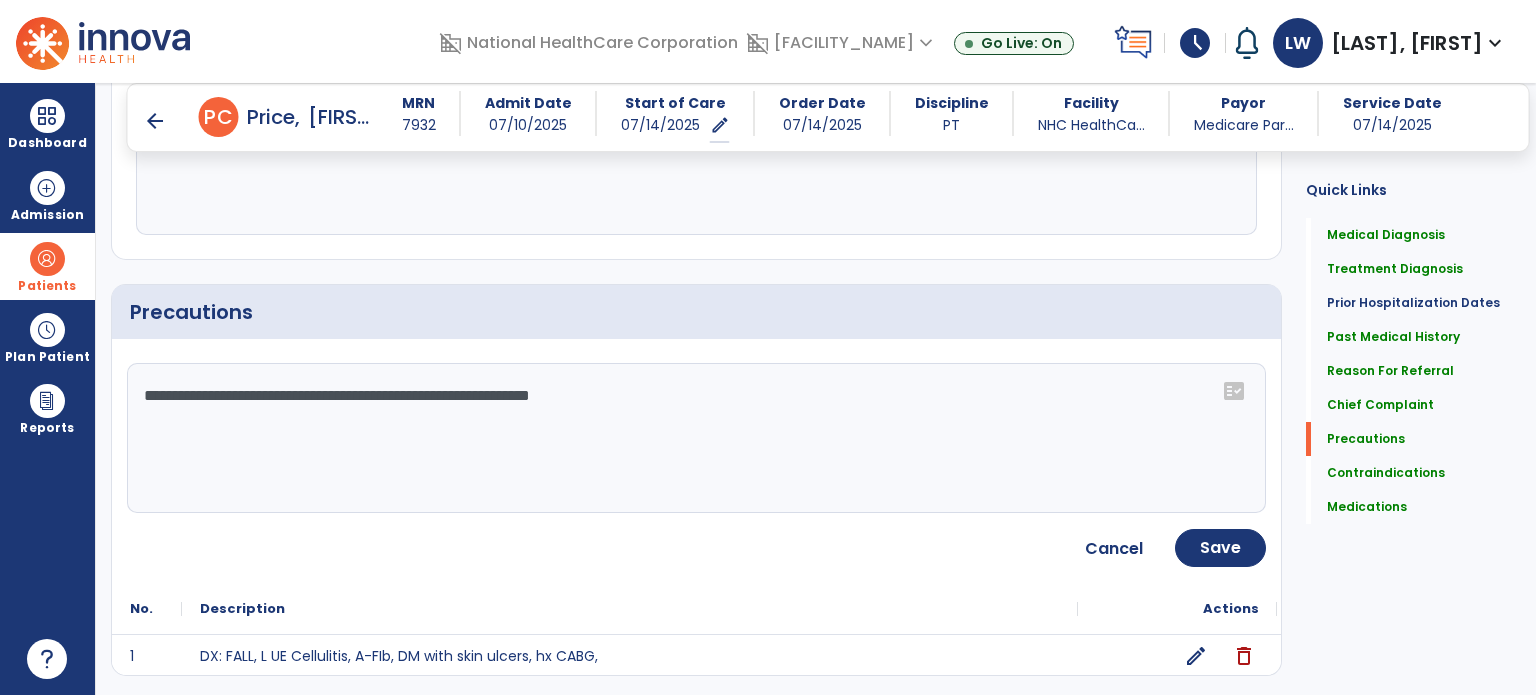 click on "**********" 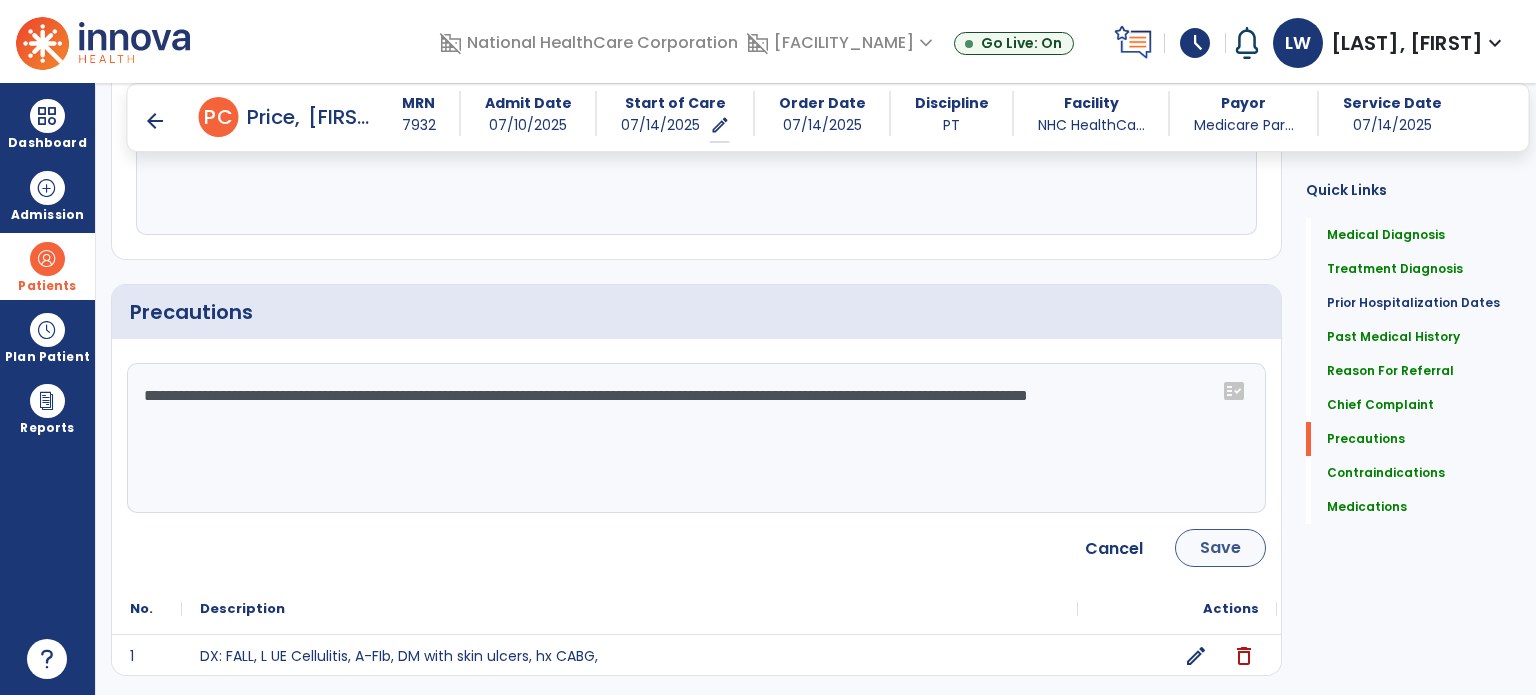 type on "**********" 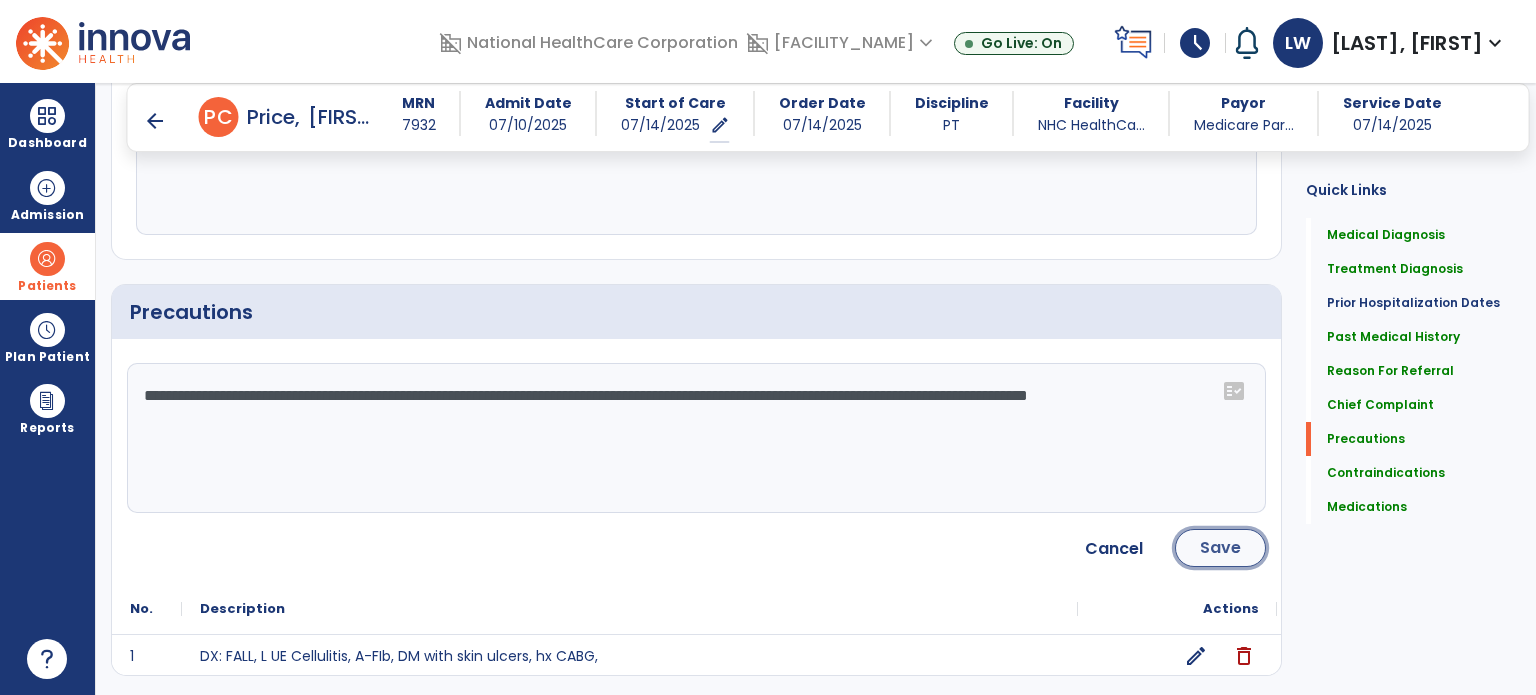 click on "Save" 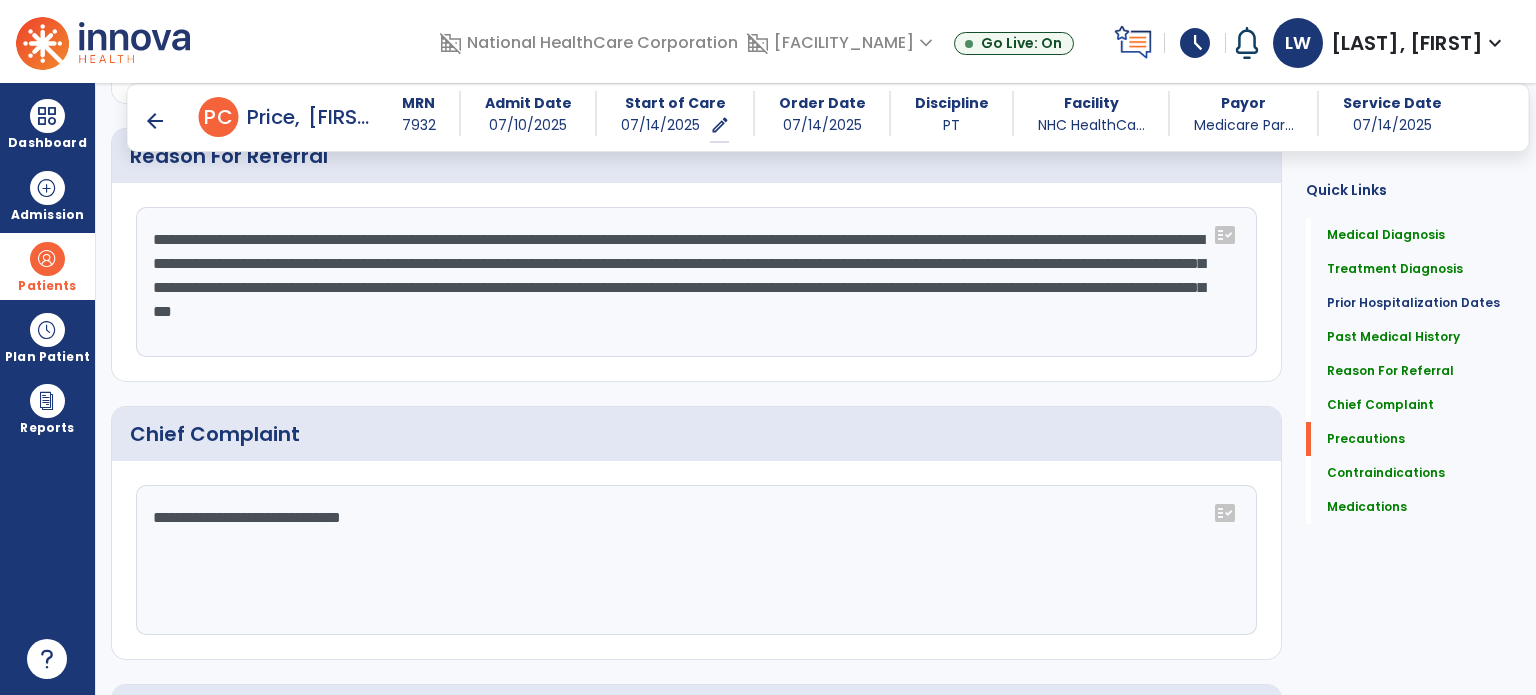 scroll, scrollTop: 1884, scrollLeft: 0, axis: vertical 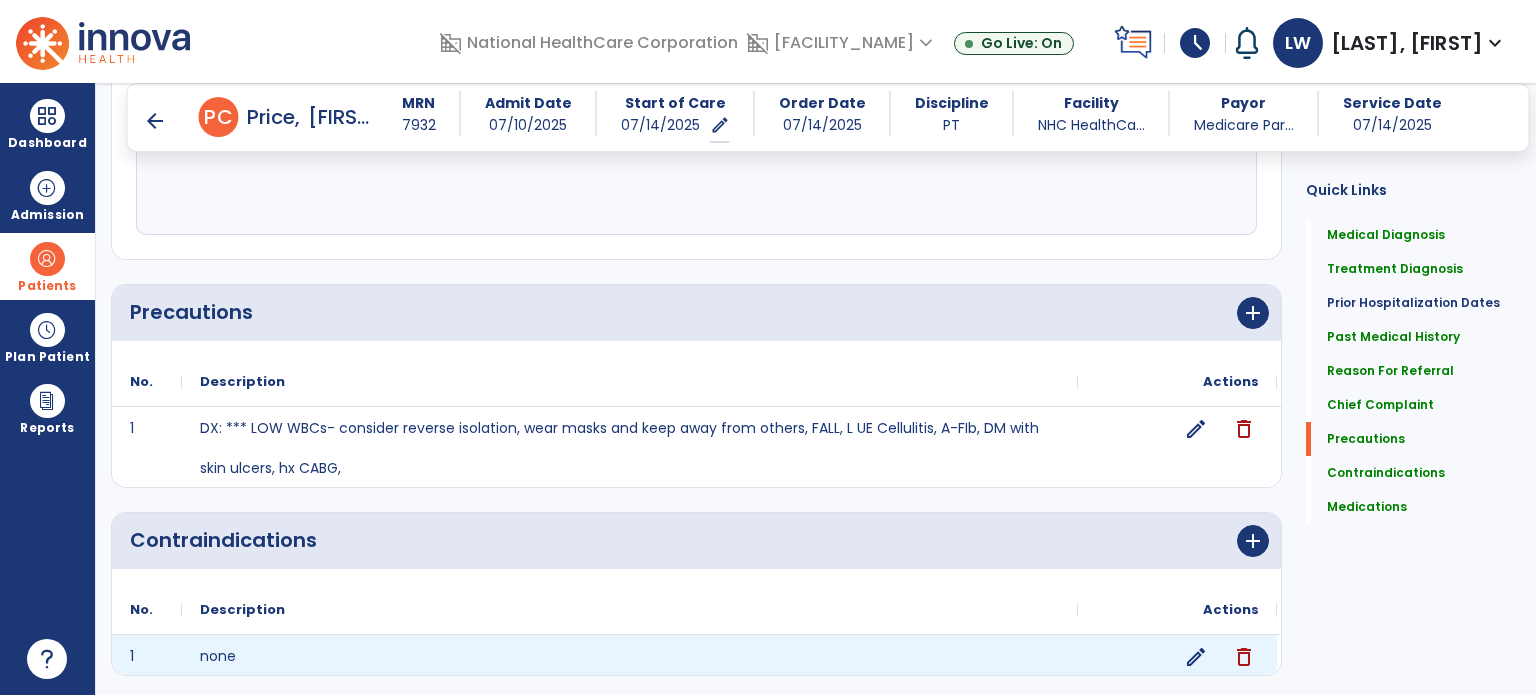 click on "edit delete" 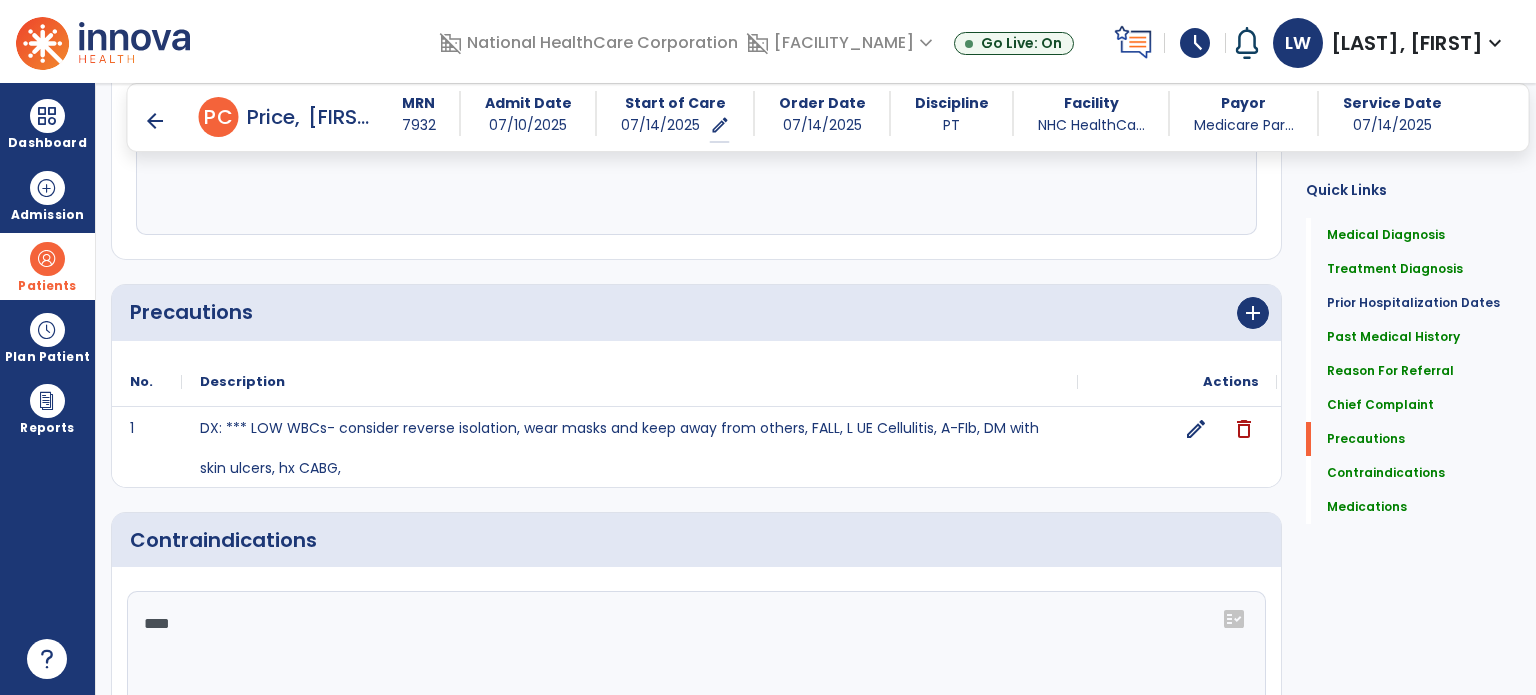 click on "****" 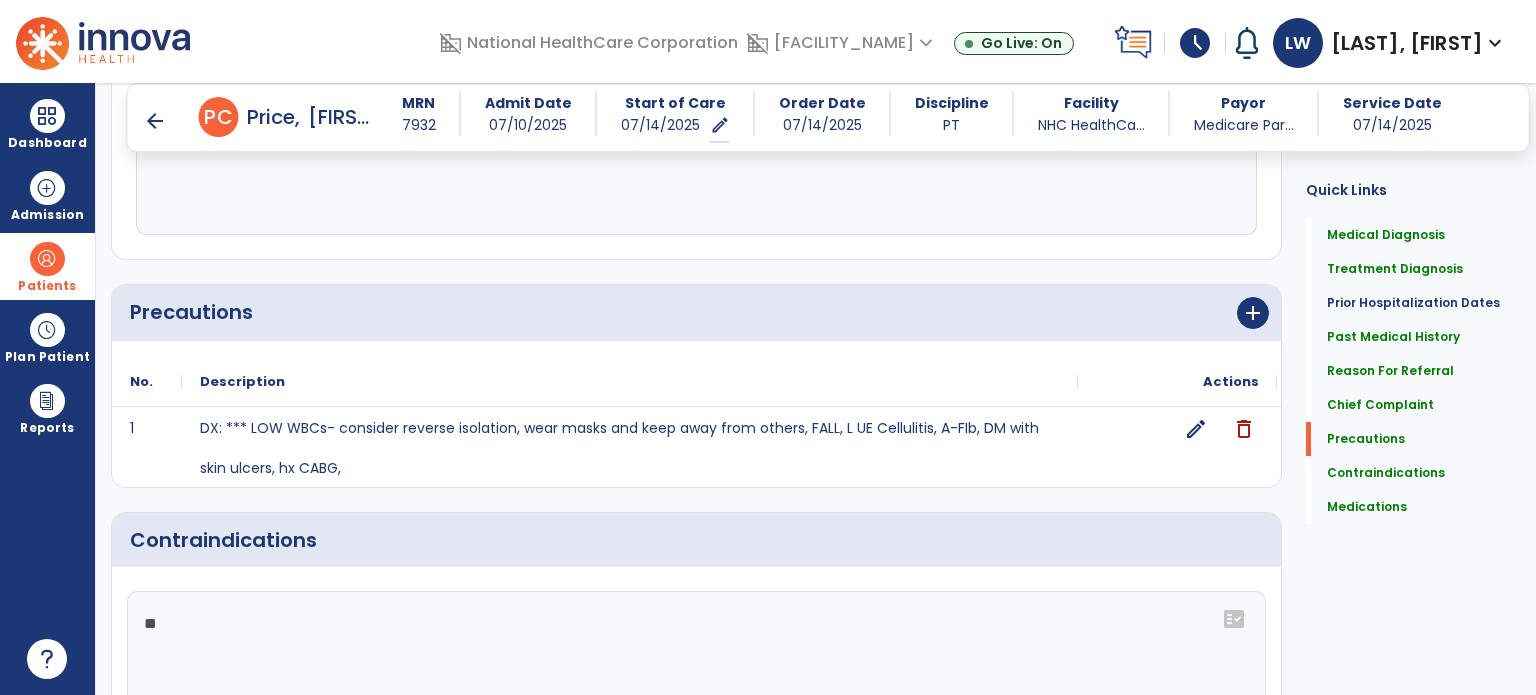 type on "*" 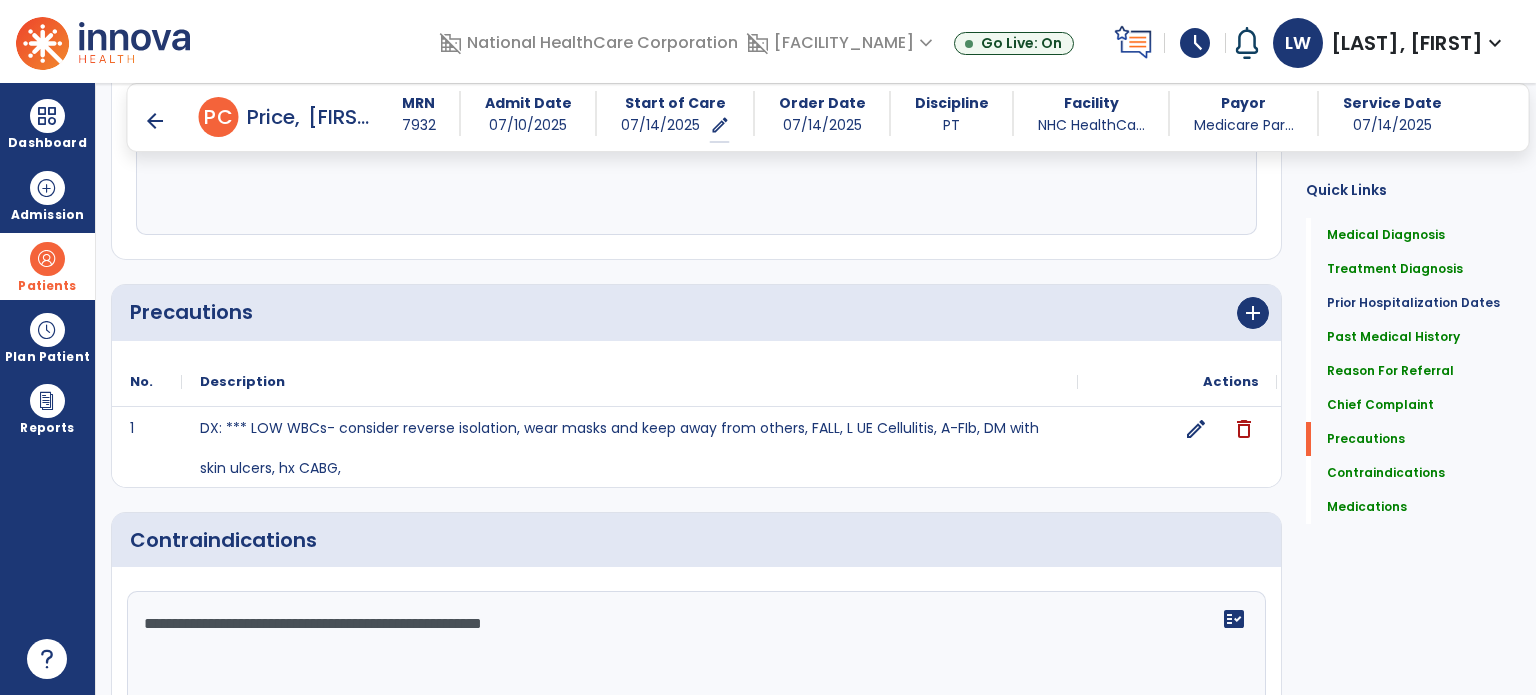 type on "**********" 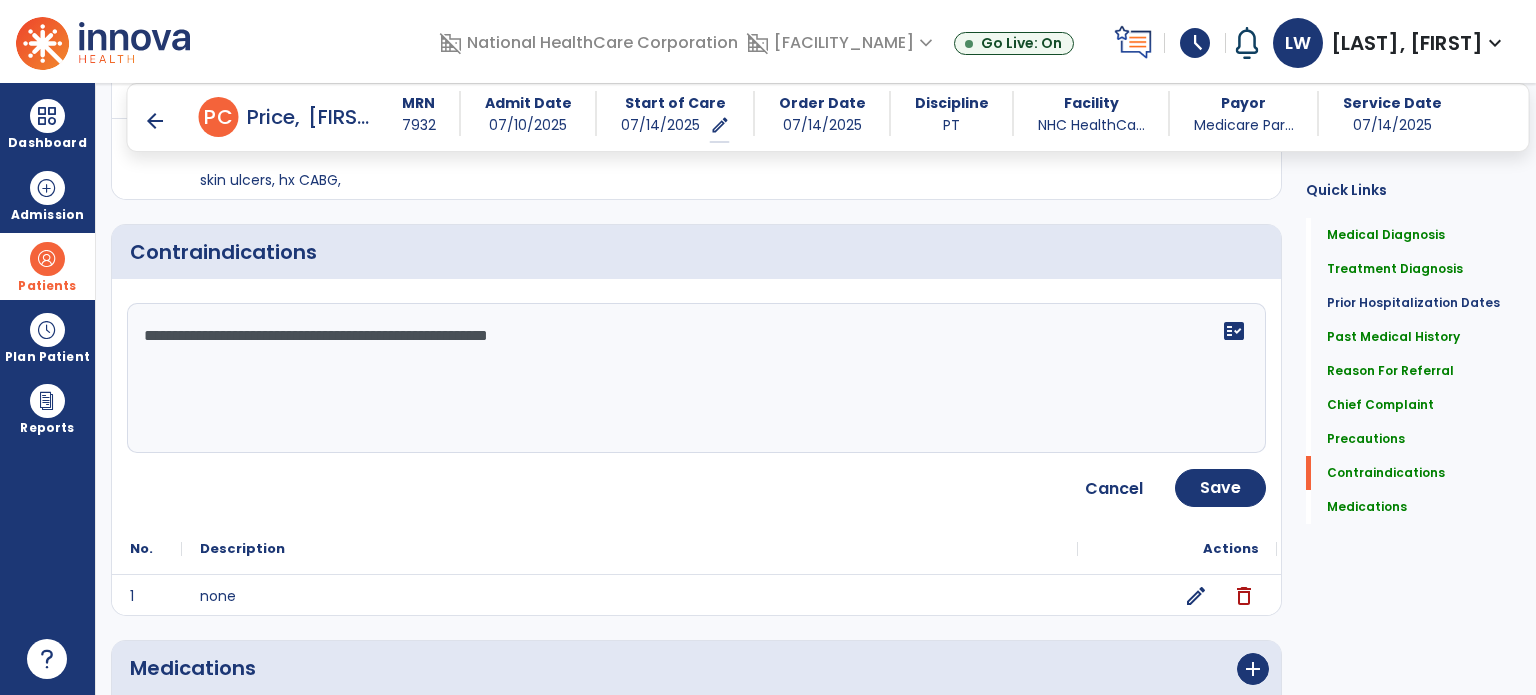 scroll, scrollTop: 2172, scrollLeft: 0, axis: vertical 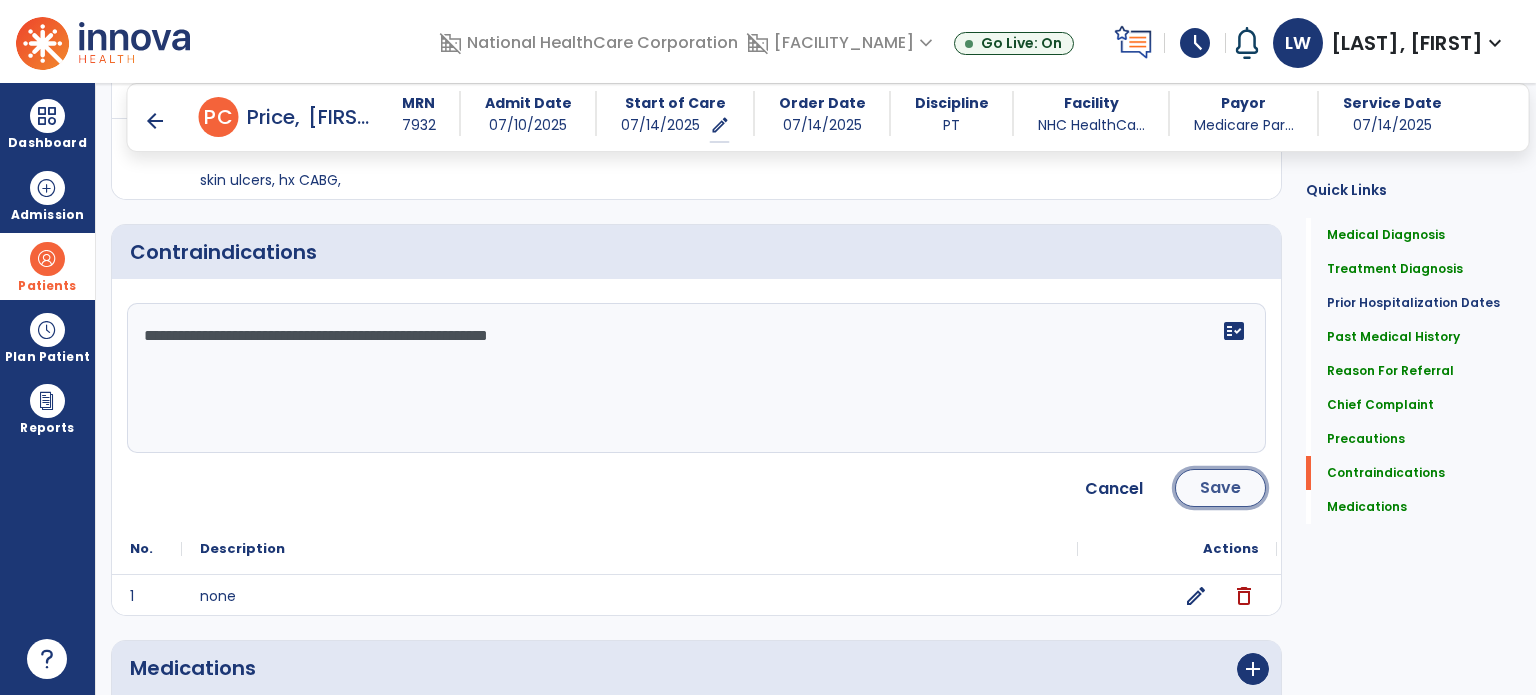 click on "Save" 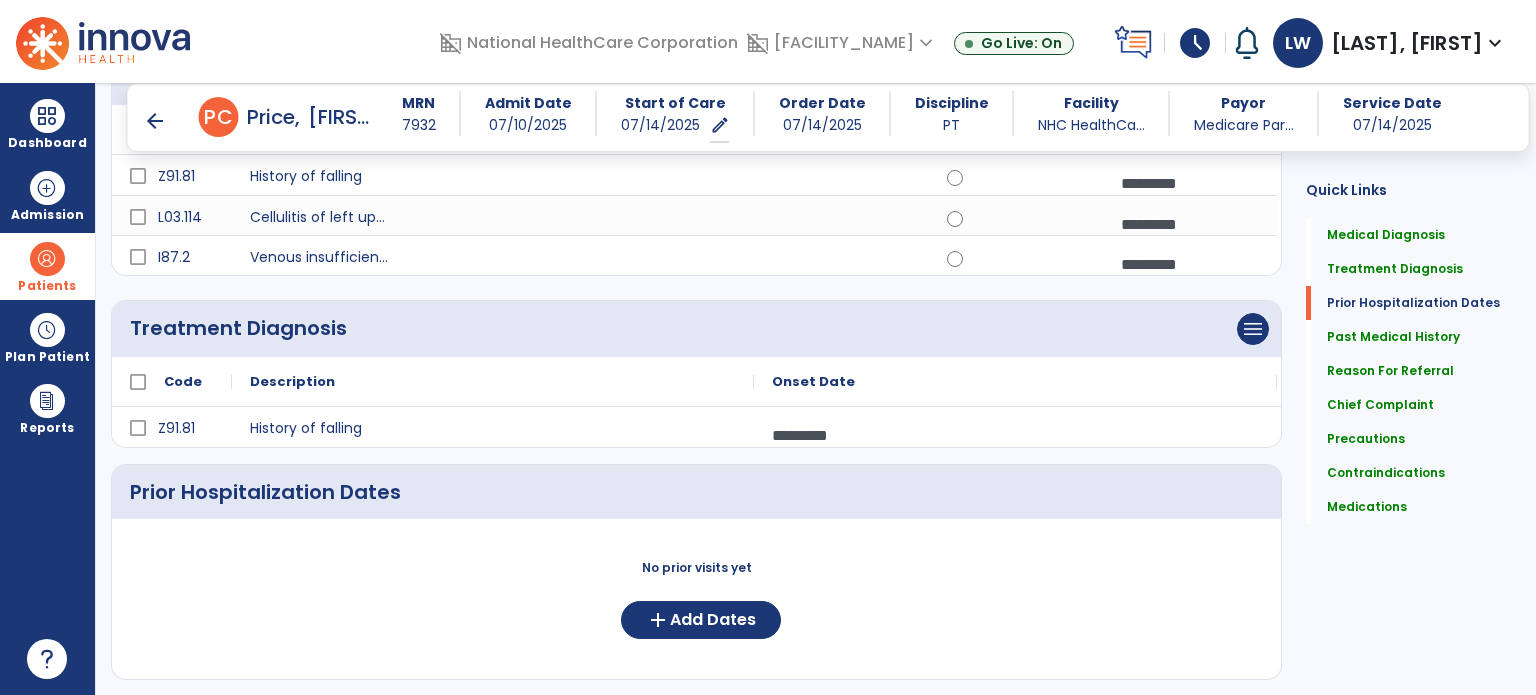 scroll, scrollTop: 0, scrollLeft: 0, axis: both 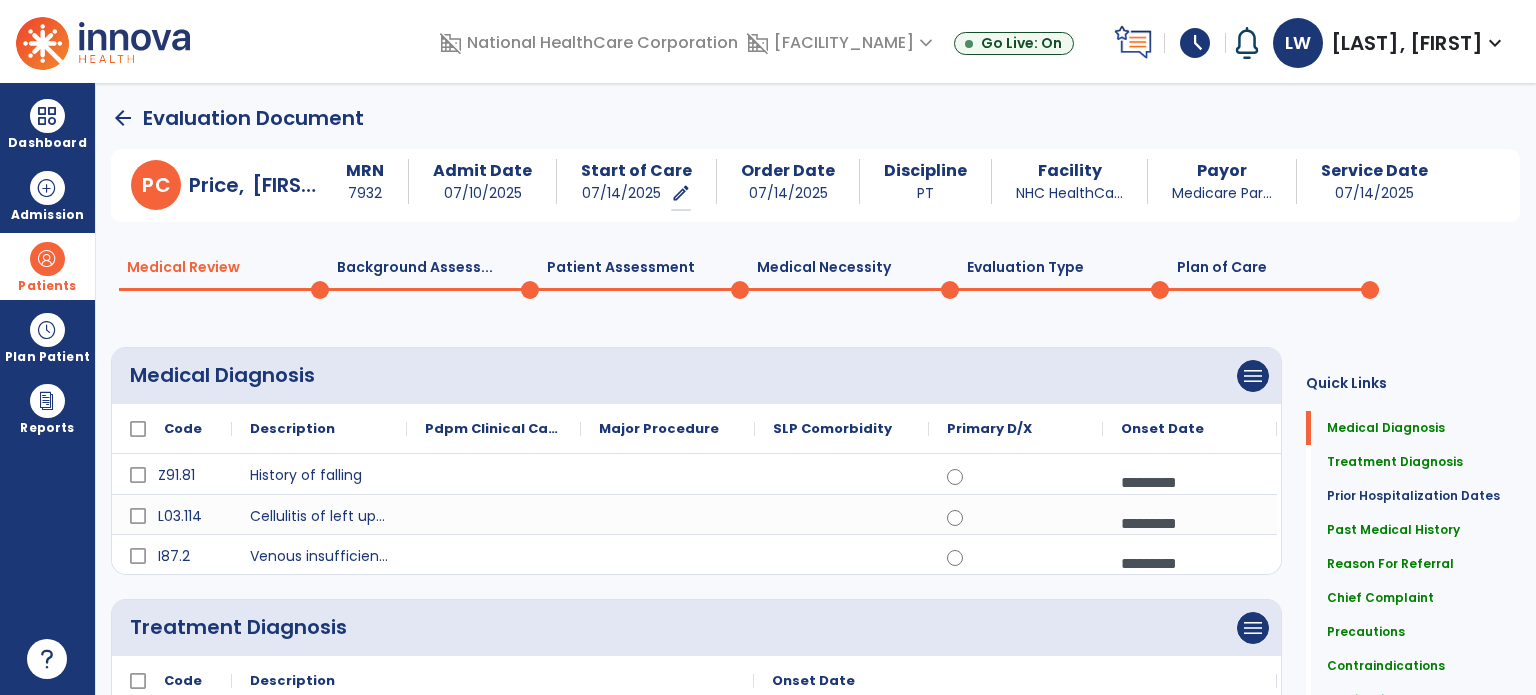 click on "Plan of Care  0" 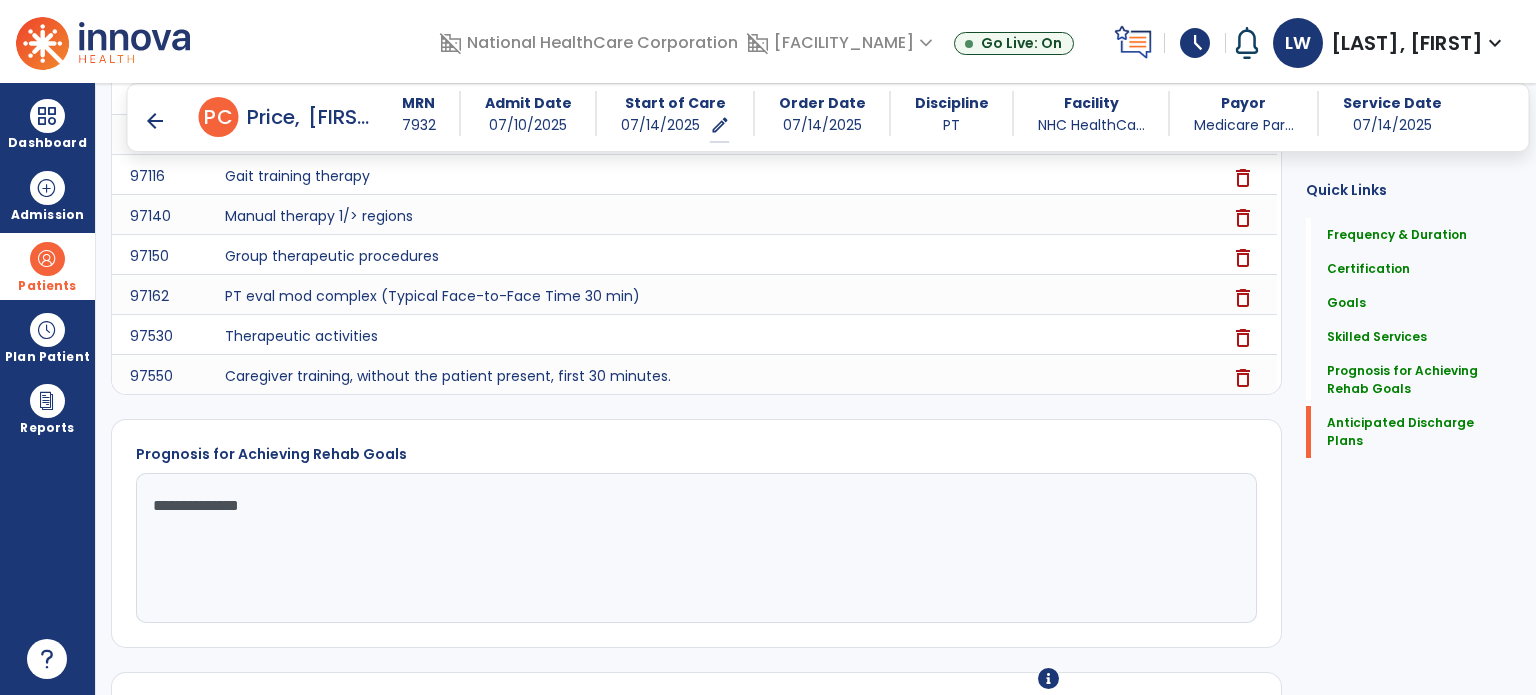scroll, scrollTop: 1863, scrollLeft: 0, axis: vertical 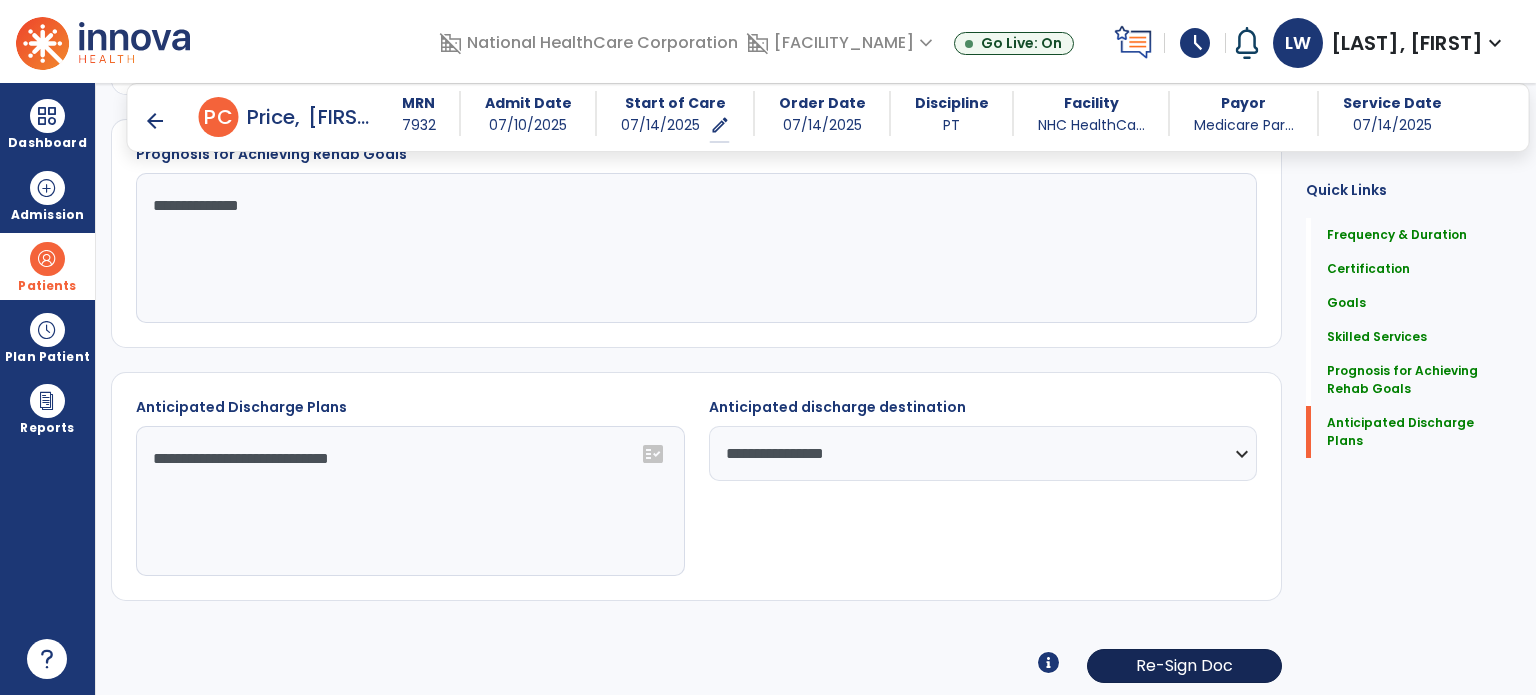 click on "Re-Sign Doc" 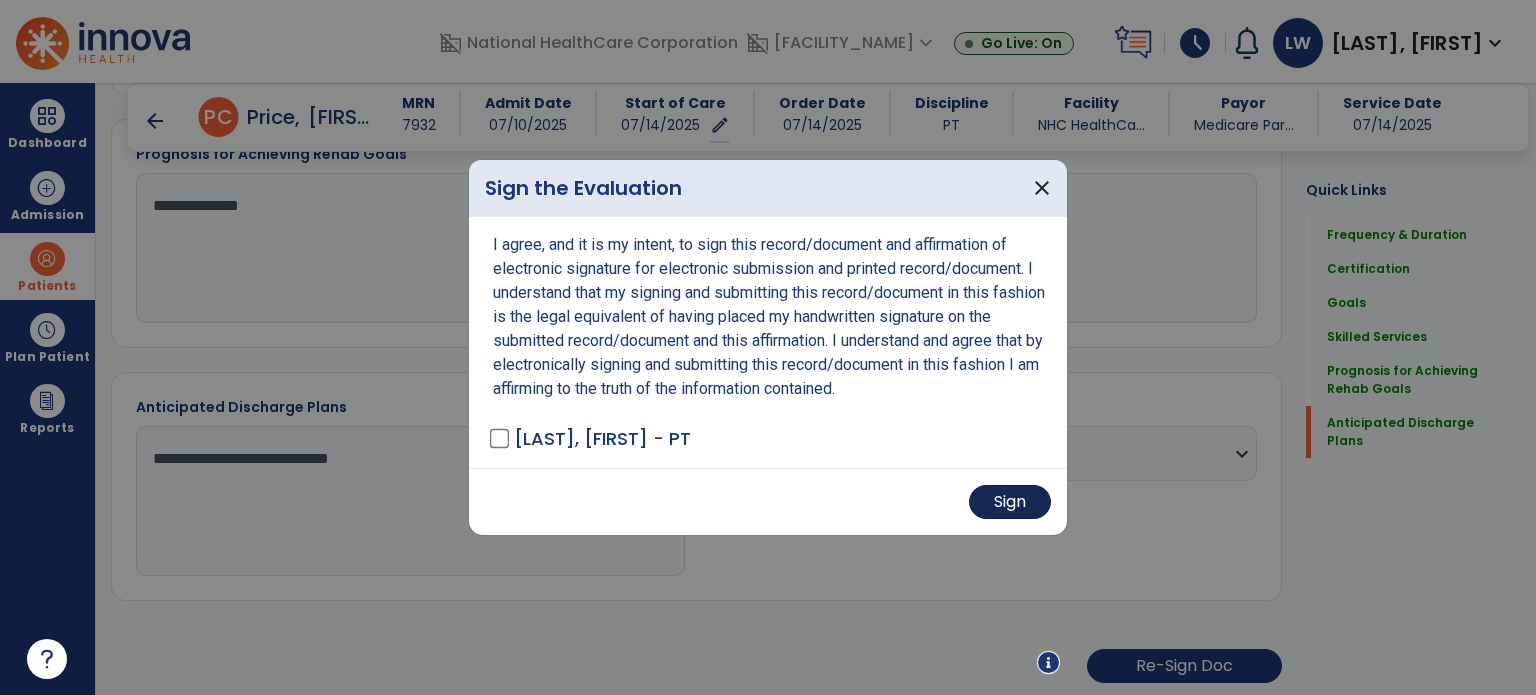 click on "Sign" at bounding box center [1010, 502] 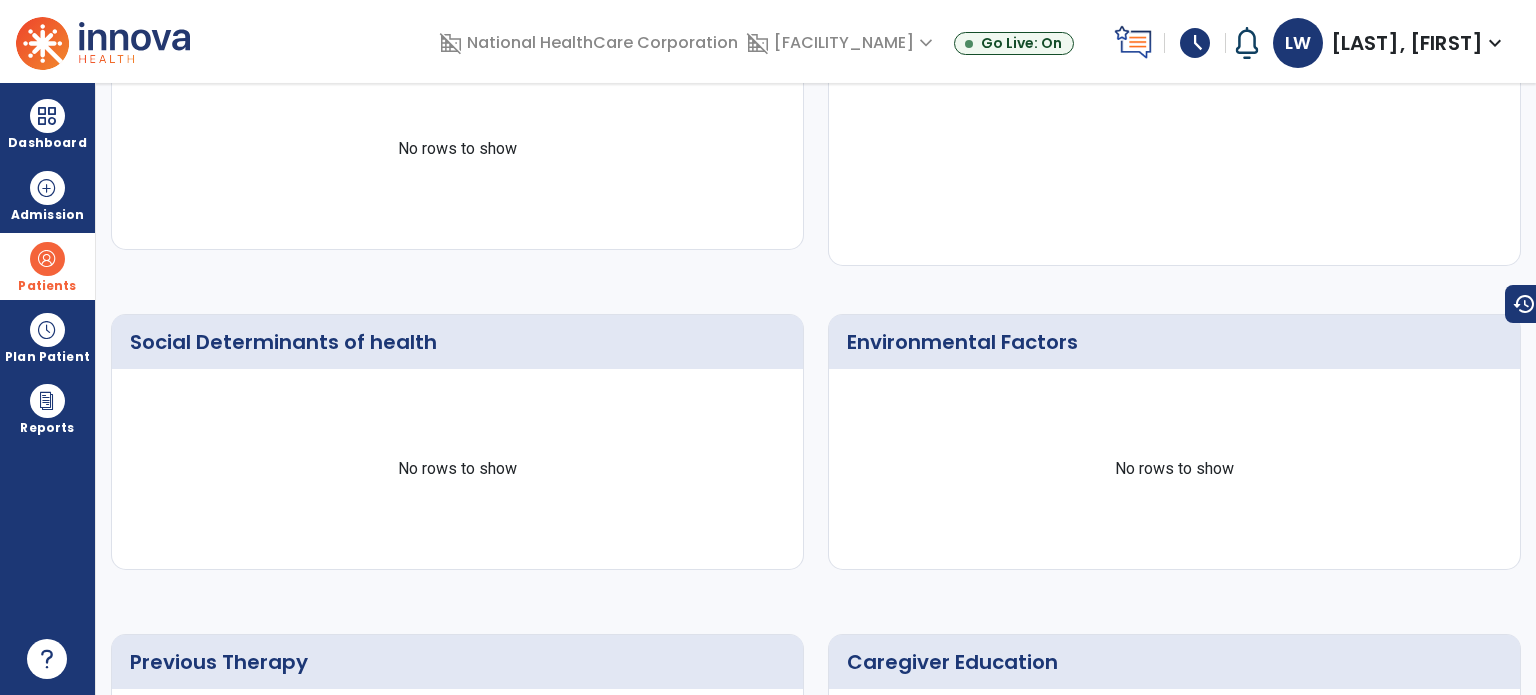 scroll, scrollTop: 0, scrollLeft: 0, axis: both 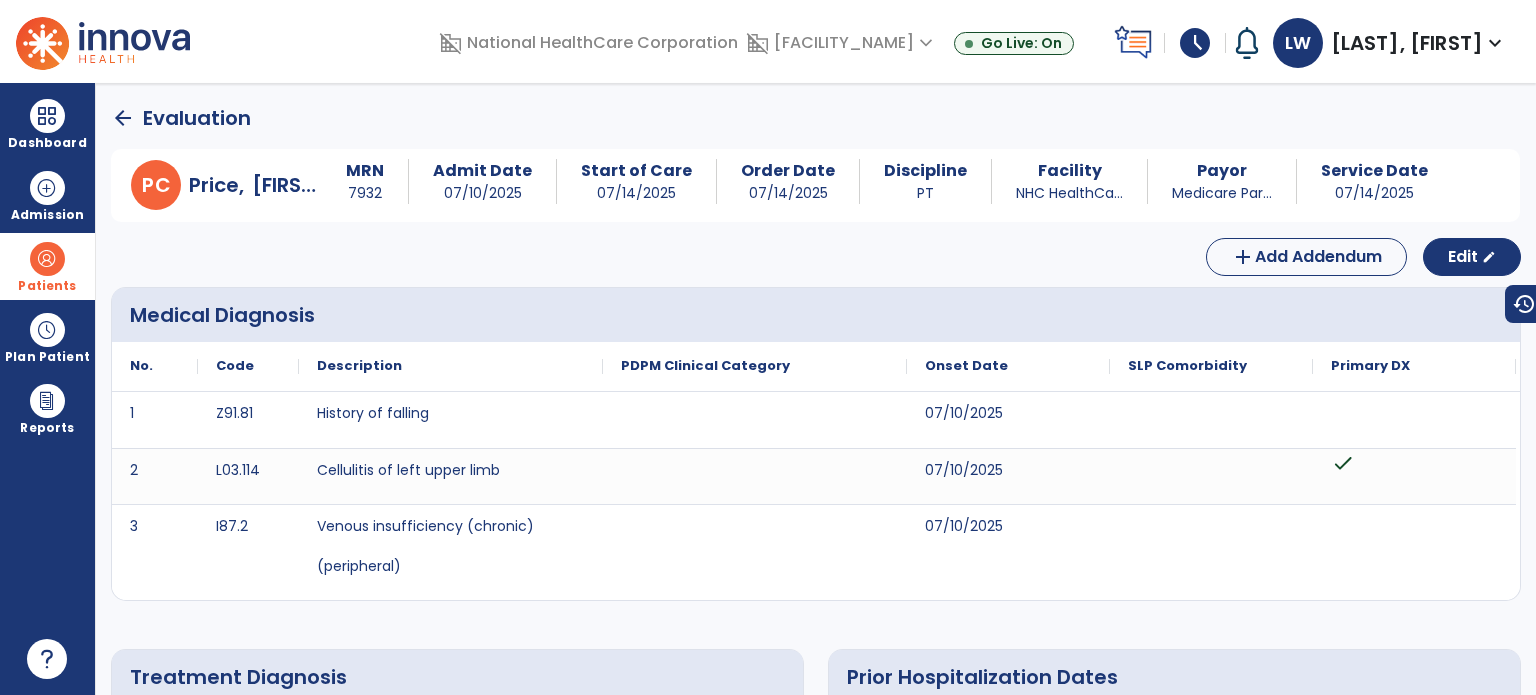click on "arrow_back" 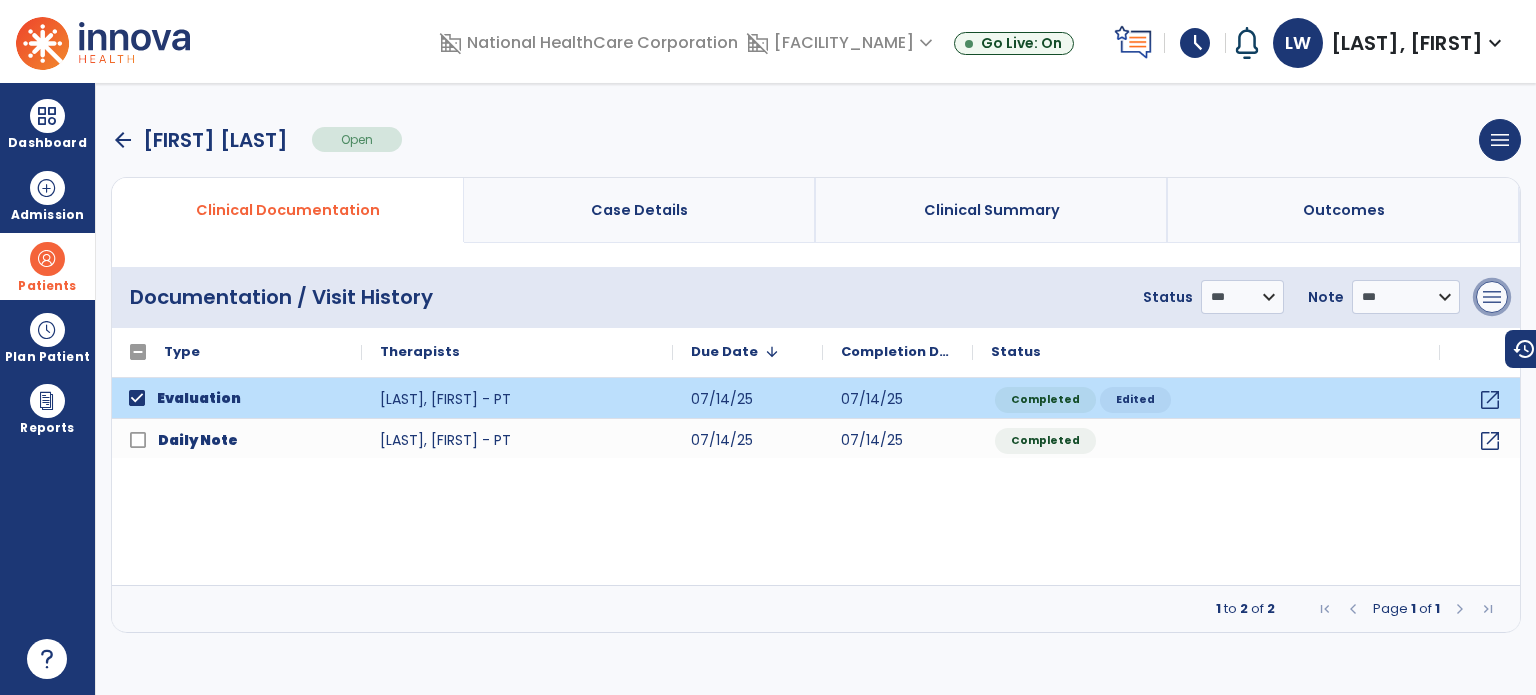 click on "menu" at bounding box center (1492, 297) 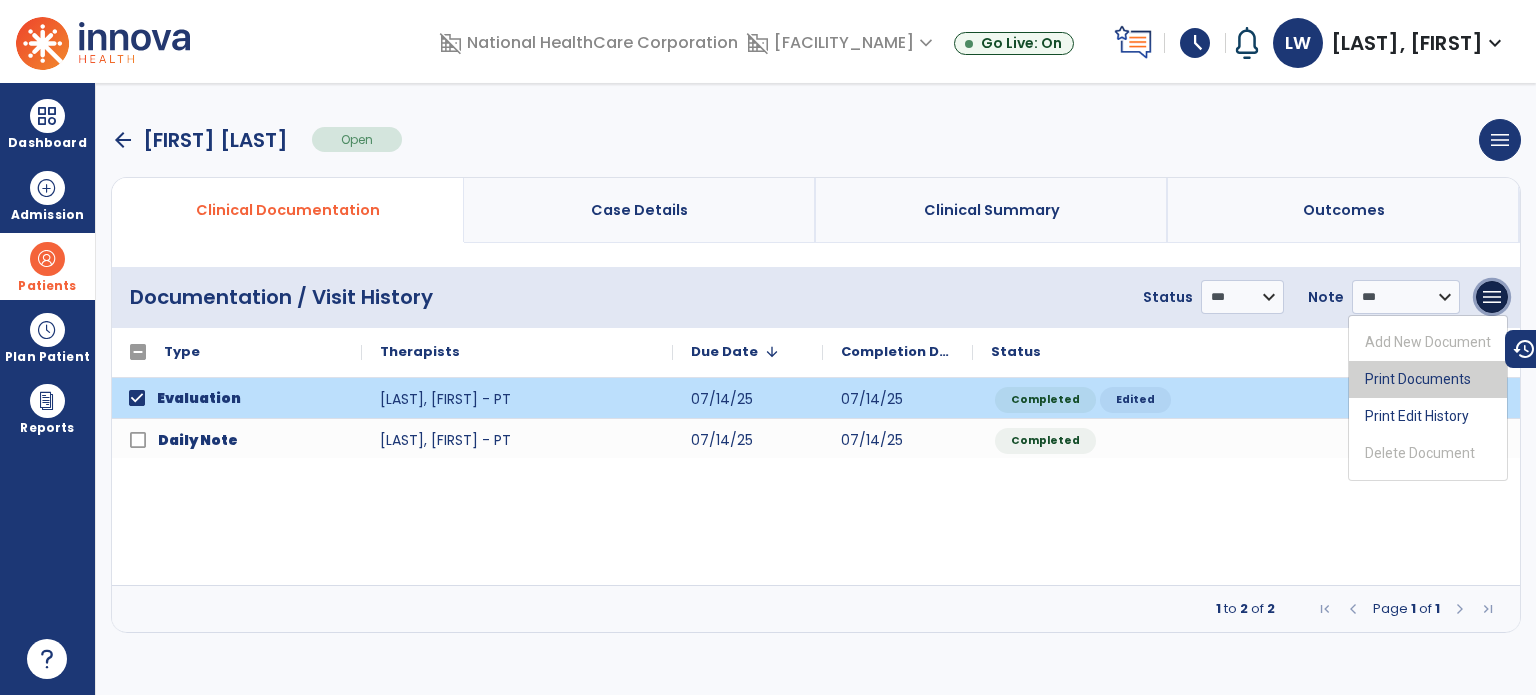 click on "Print Documents" at bounding box center (1428, 379) 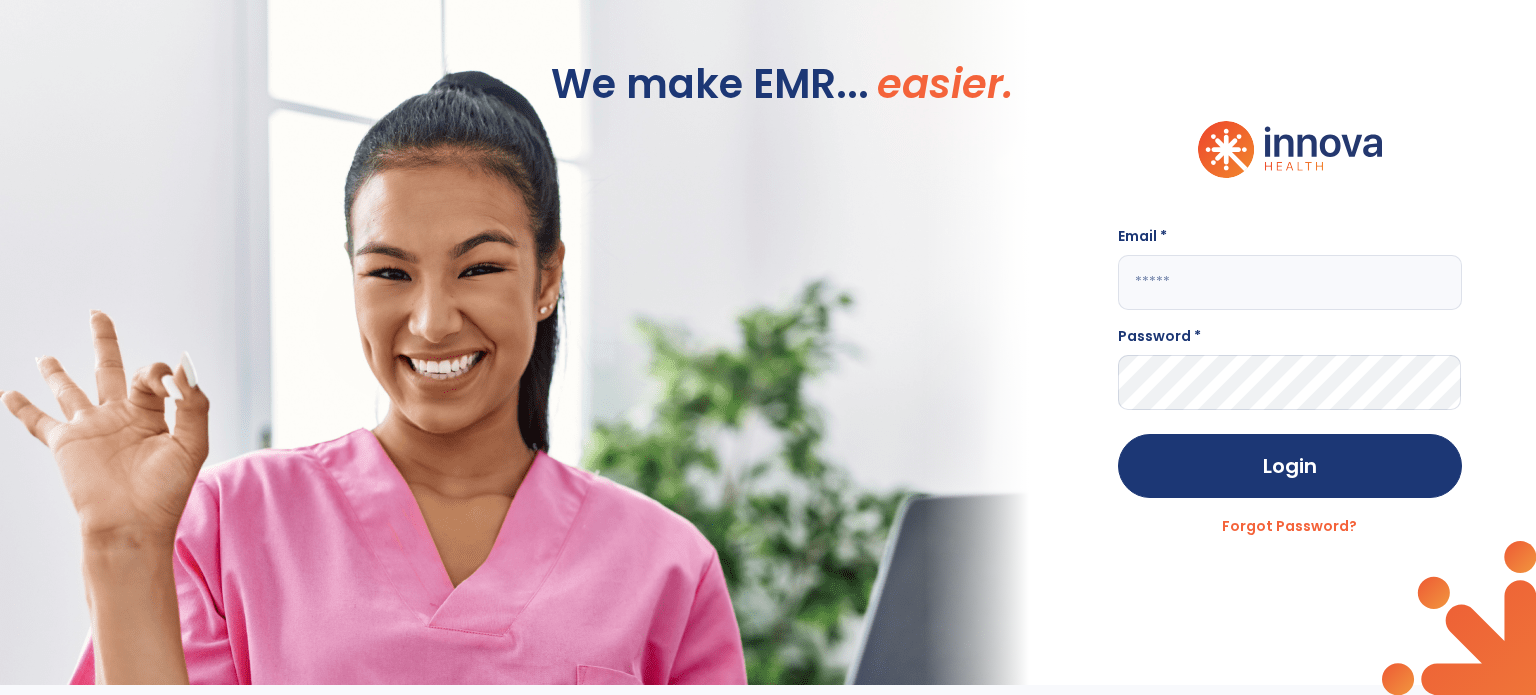 type on "**********" 